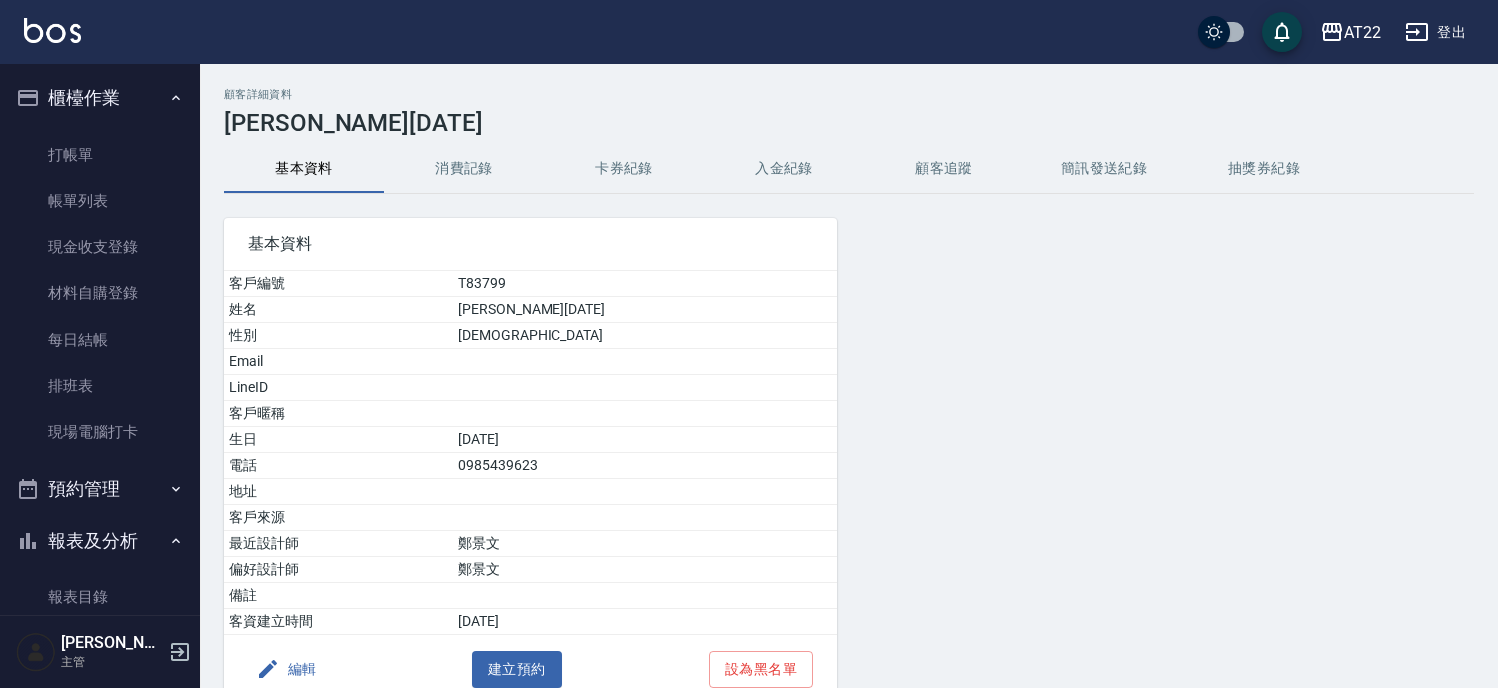 scroll, scrollTop: 0, scrollLeft: 0, axis: both 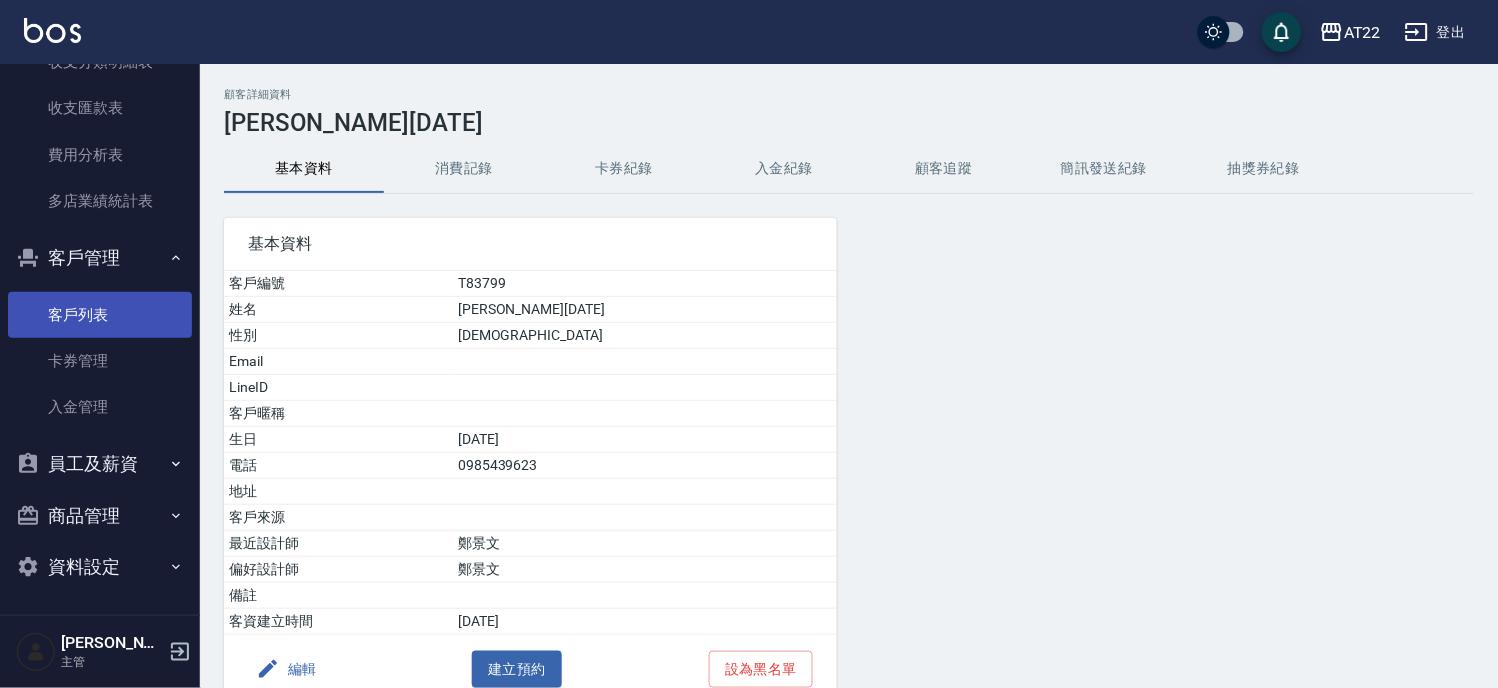 drag, startPoint x: 103, startPoint y: 302, endPoint x: 161, endPoint y: 294, distance: 58.549126 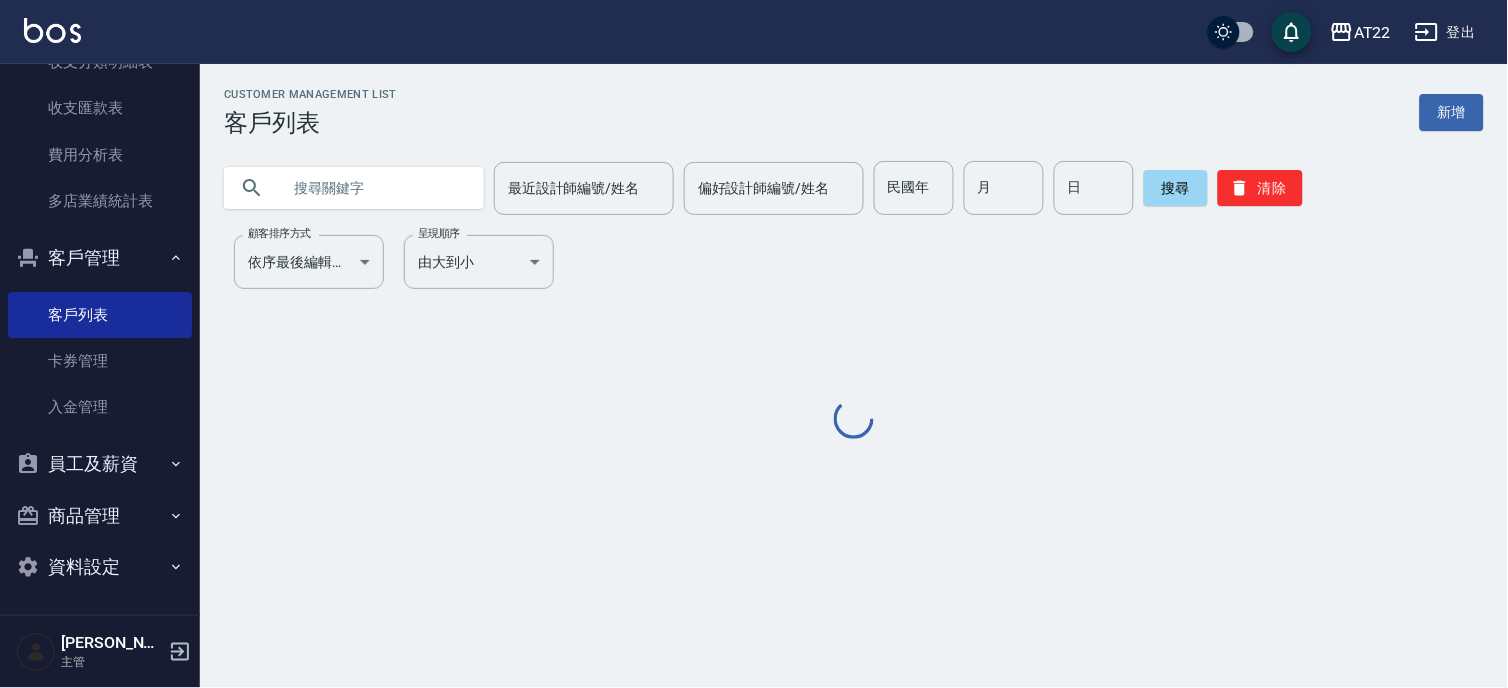click at bounding box center (374, 188) 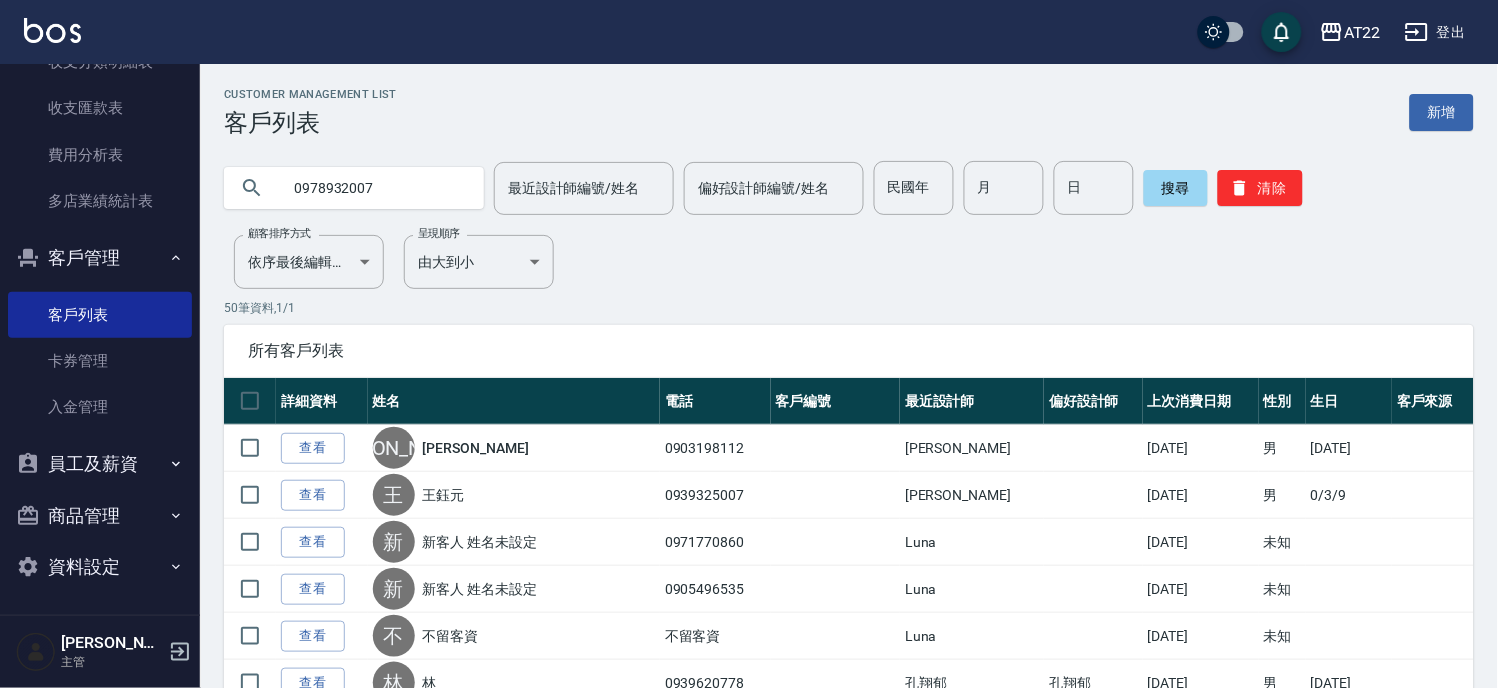 type on "0978932007" 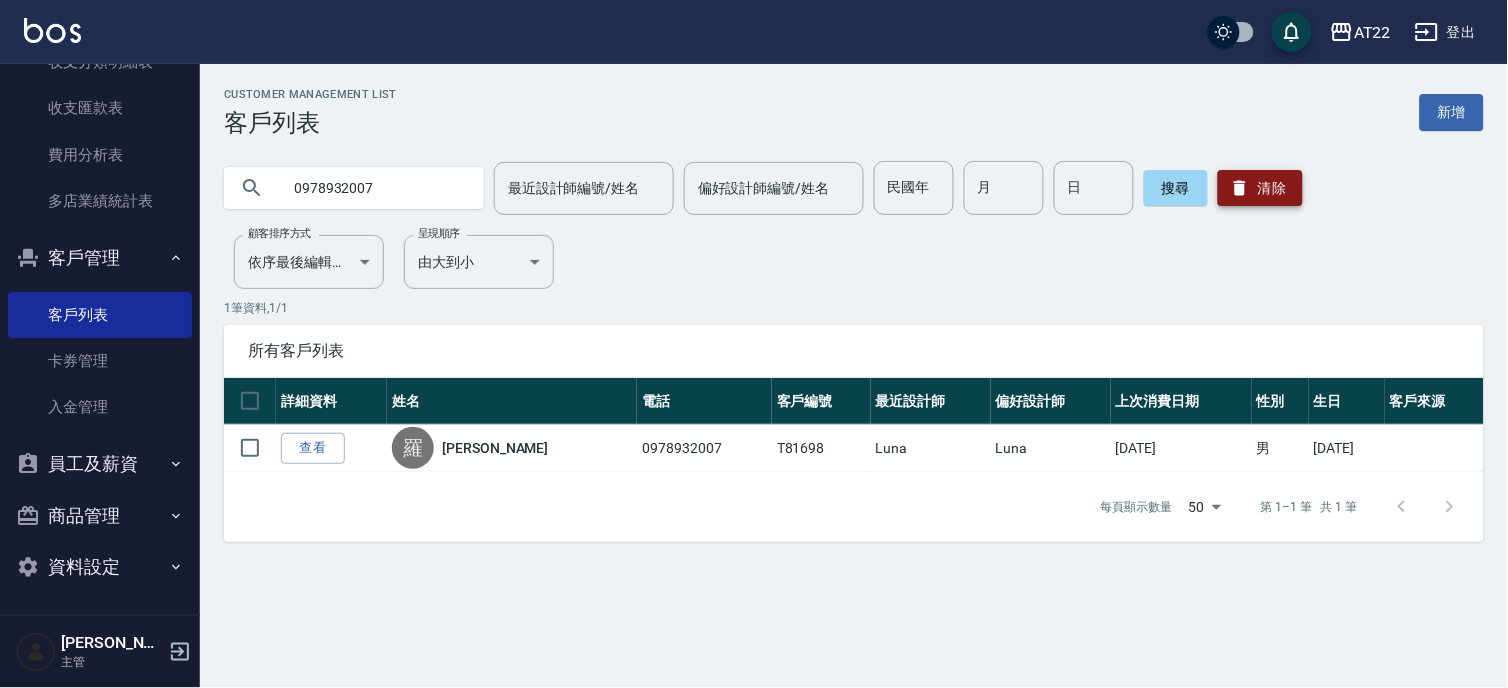click on "清除" at bounding box center [1260, 188] 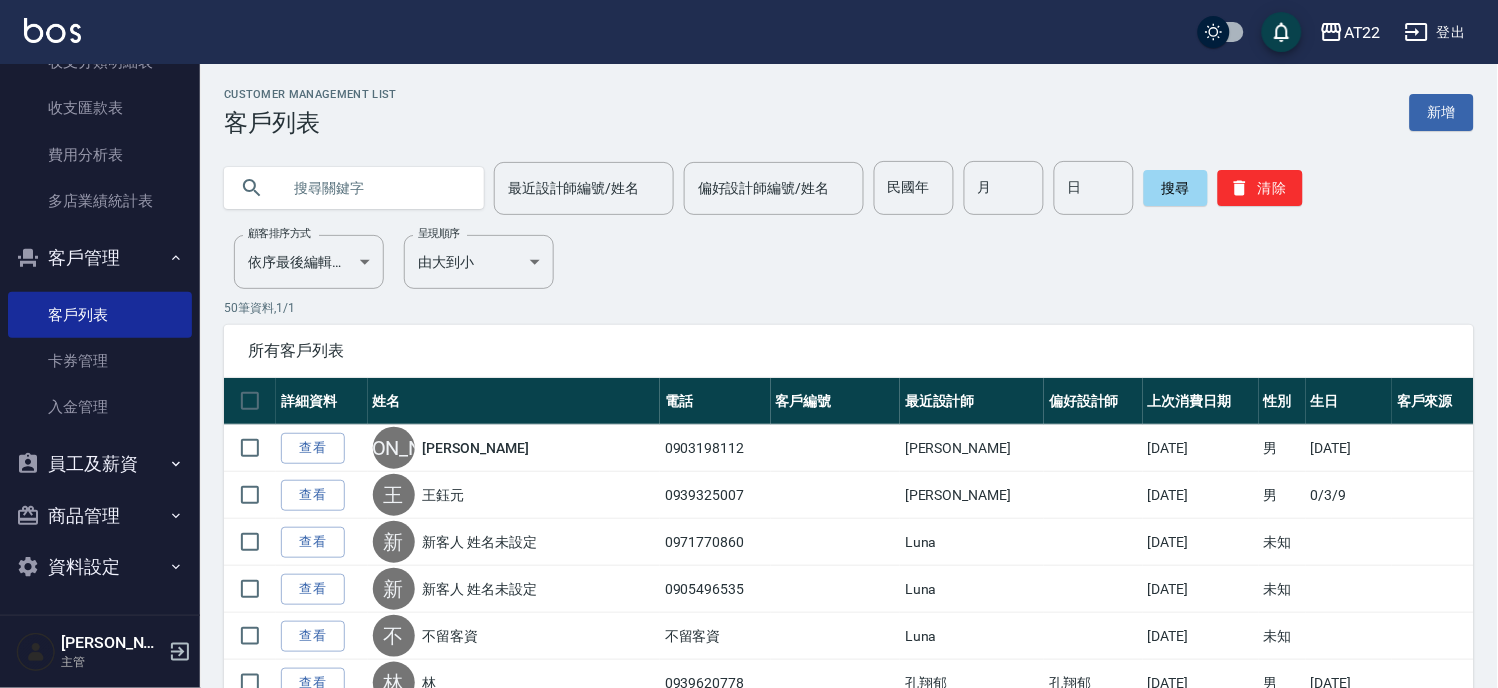 click on "客戶管理" at bounding box center (100, 258) 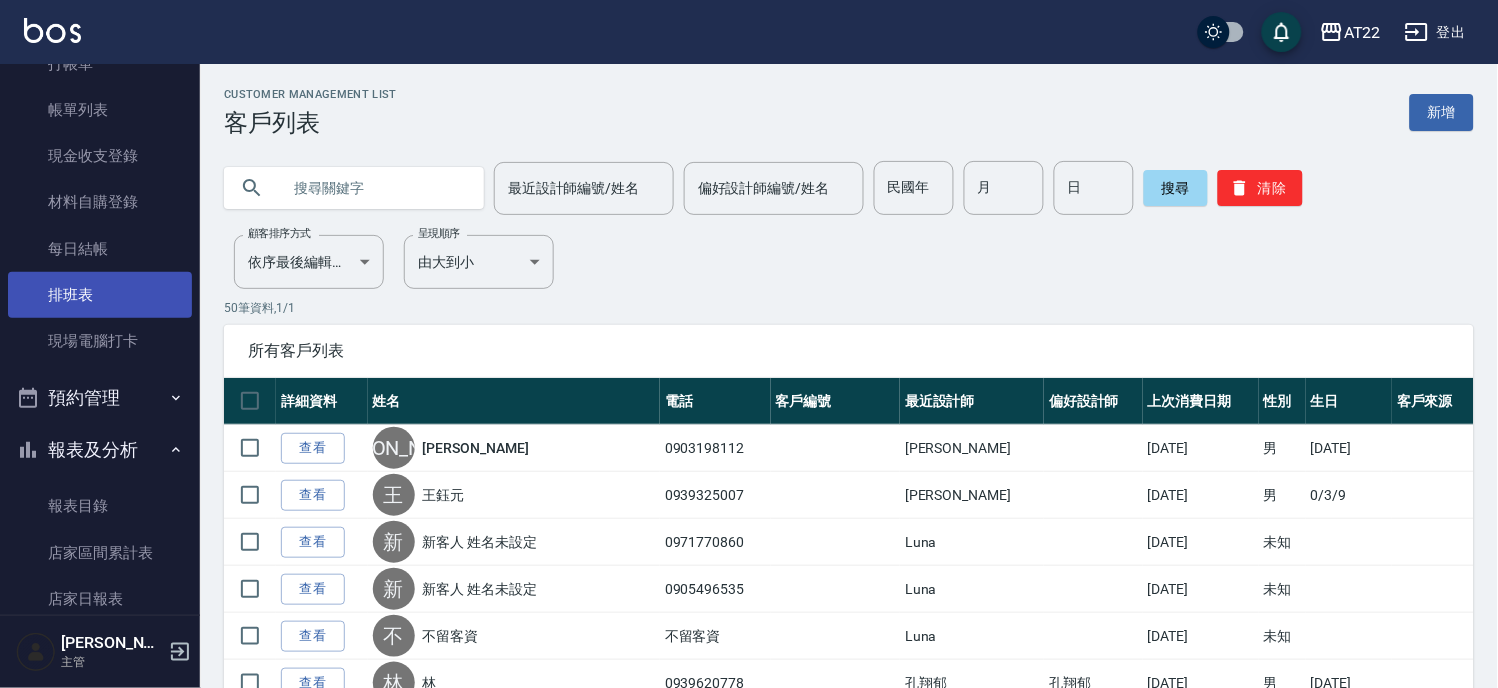 scroll, scrollTop: 0, scrollLeft: 0, axis: both 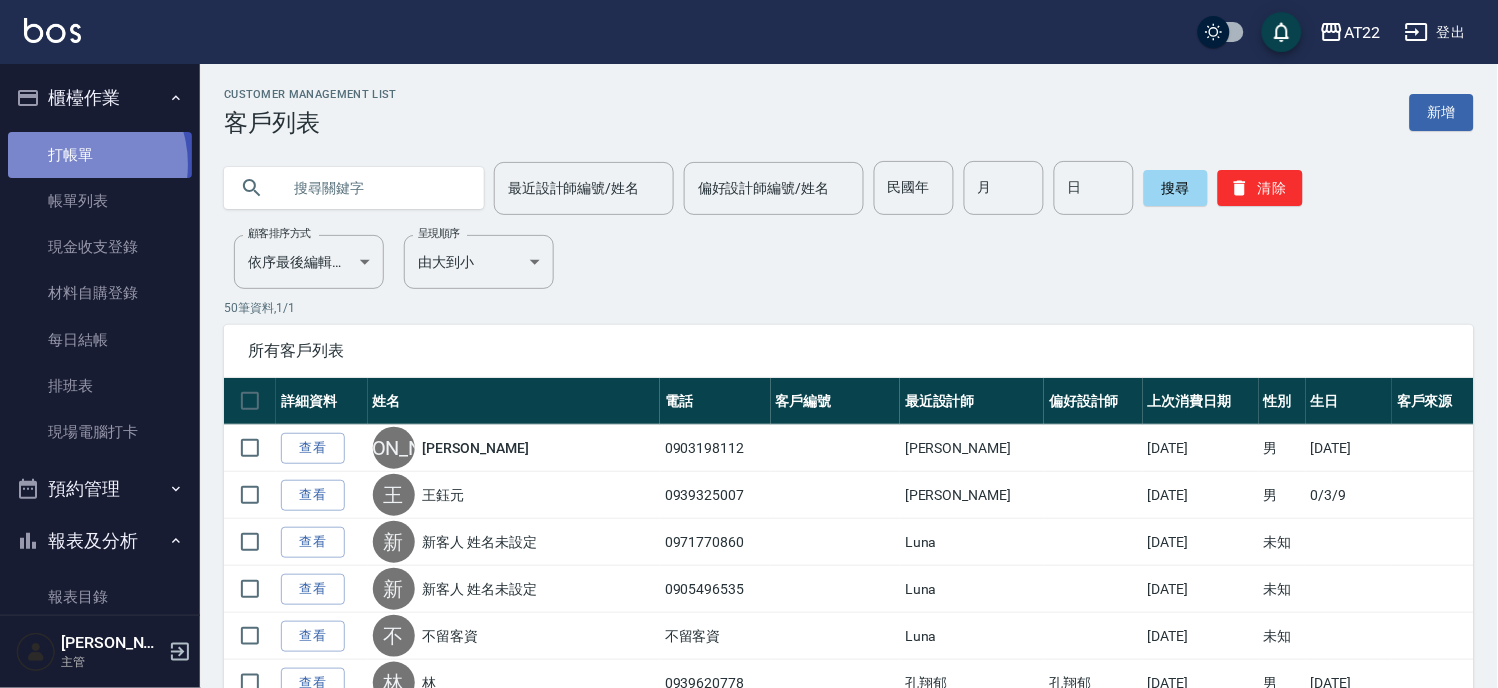 click on "打帳單" at bounding box center [100, 155] 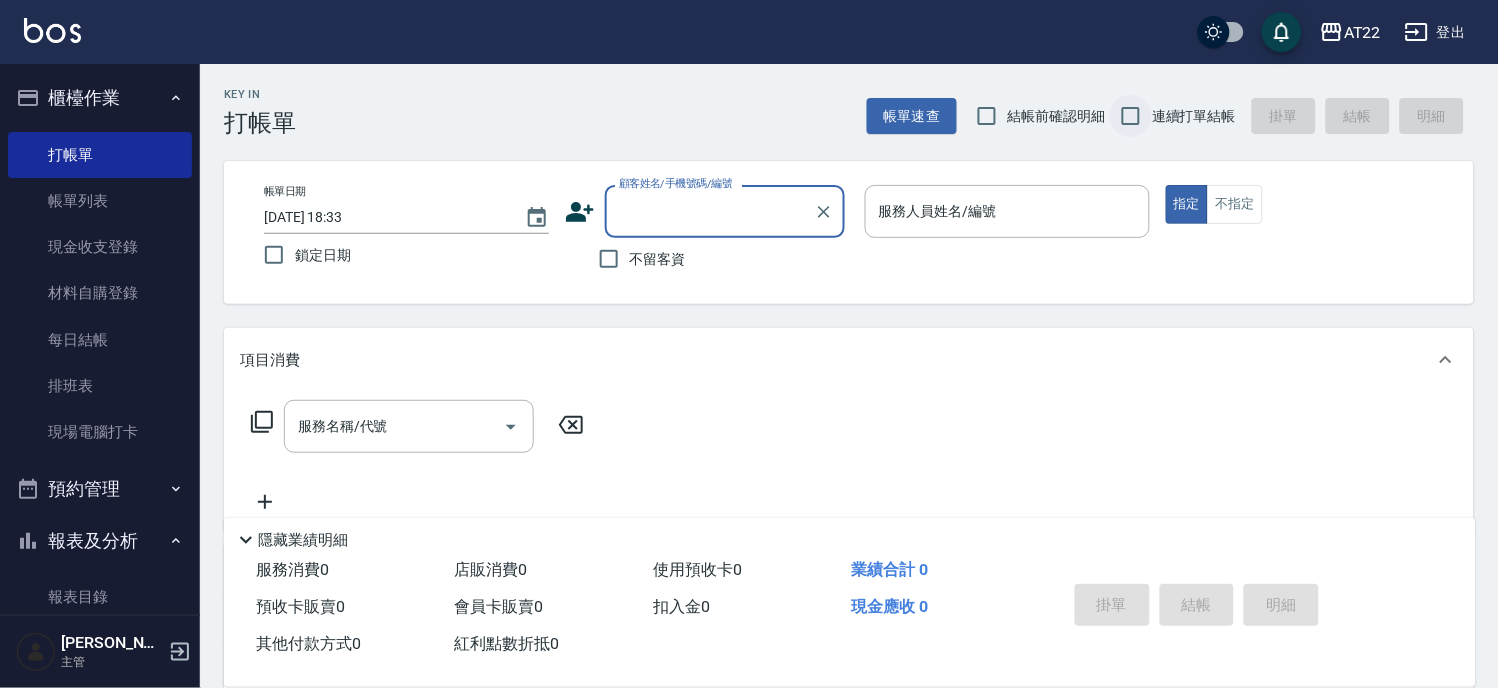 click on "連續打單結帳" at bounding box center (1131, 116) 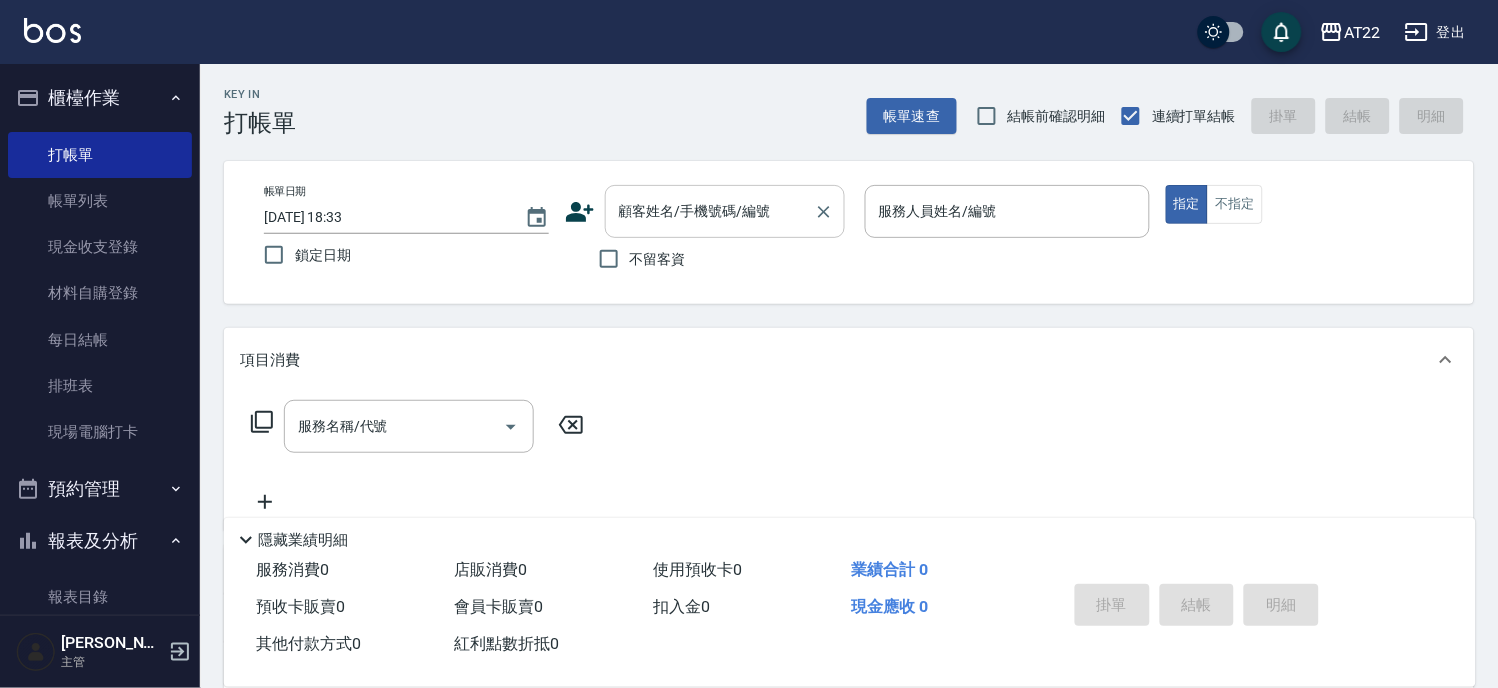 click on "顧客姓名/手機號碼/編號" at bounding box center (710, 211) 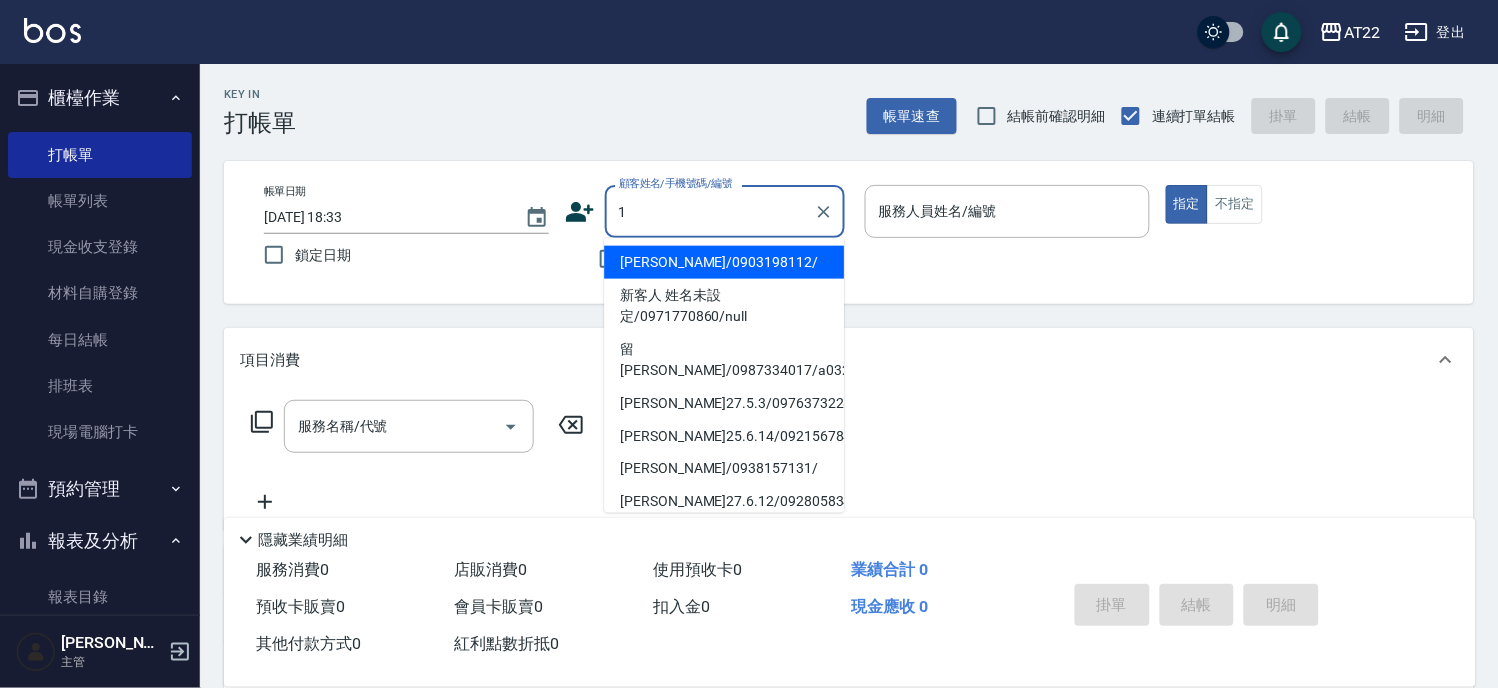 type on "[PERSON_NAME]/0903198112/" 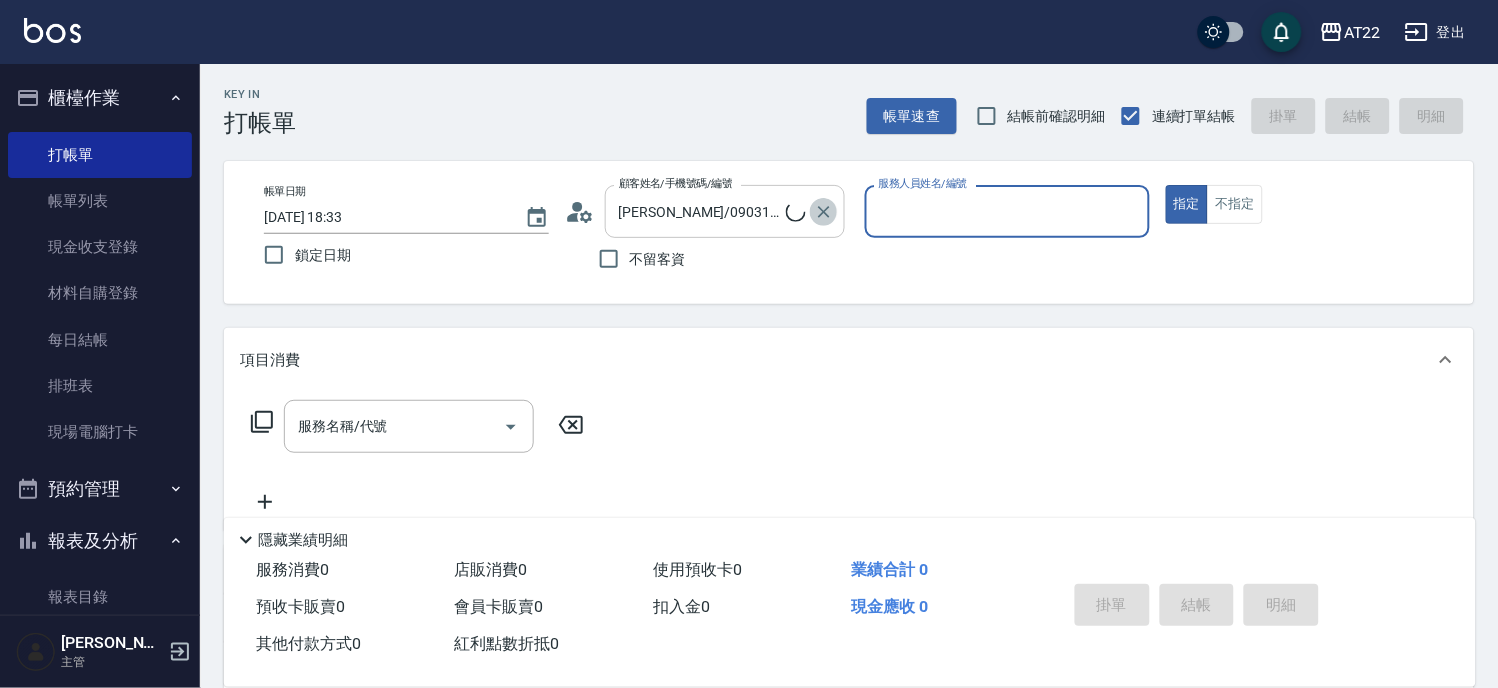 click 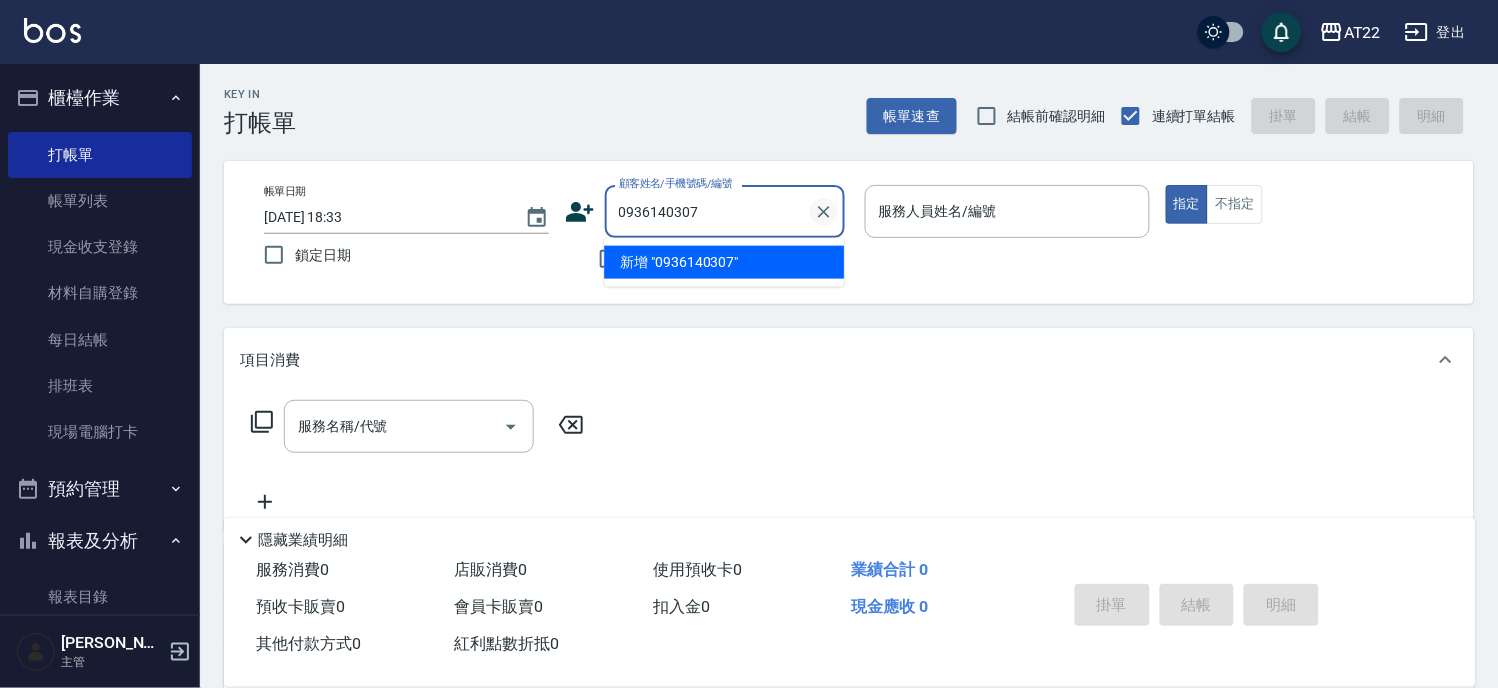 type on "0936140307" 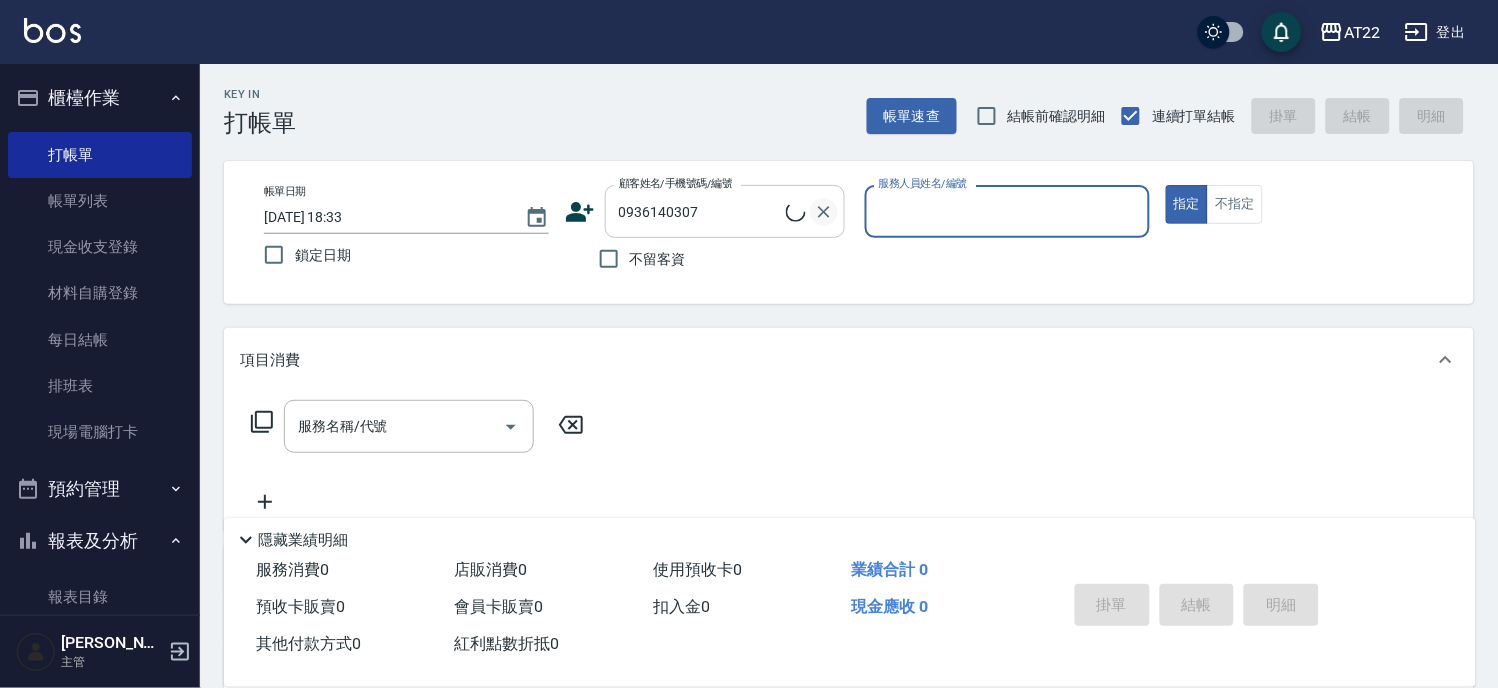 type on "1" 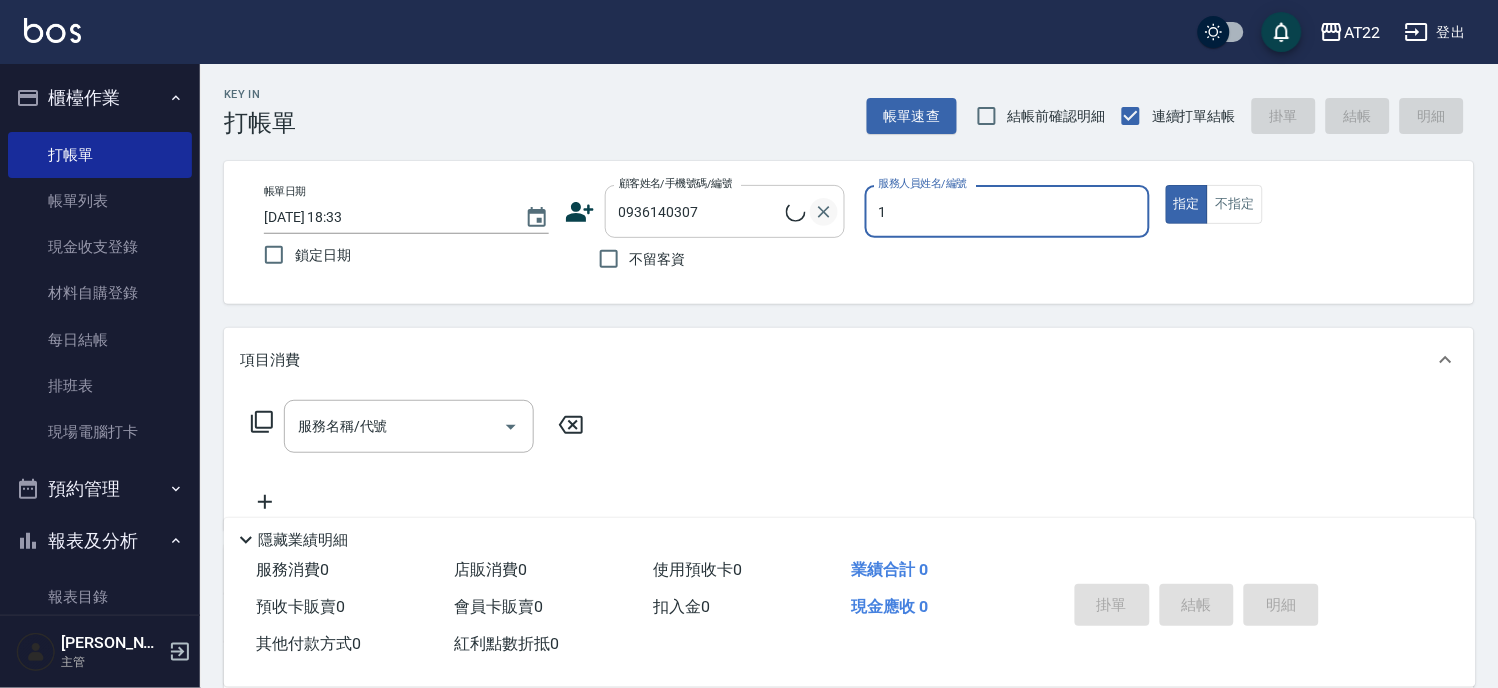 type on "[PERSON_NAME]26.12.28/0936140307/T81846" 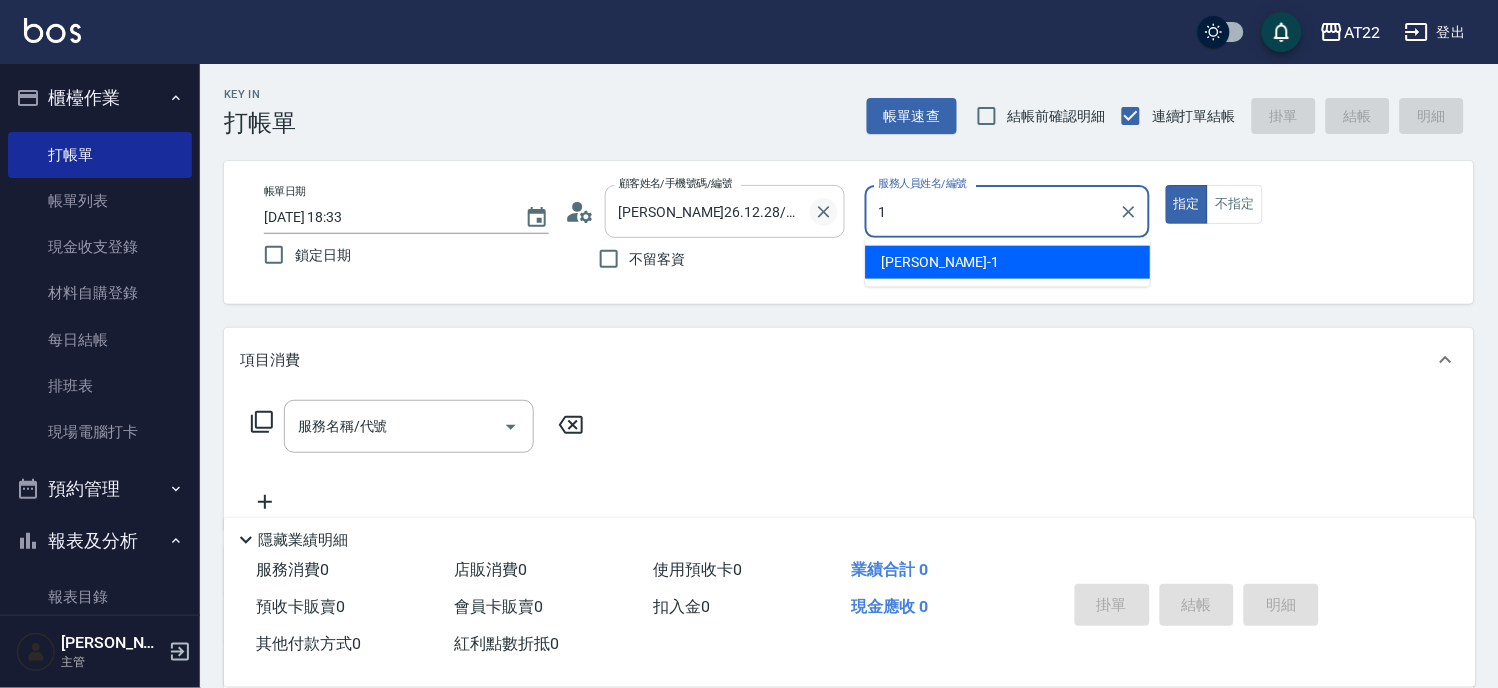 type on "[PERSON_NAME]-1" 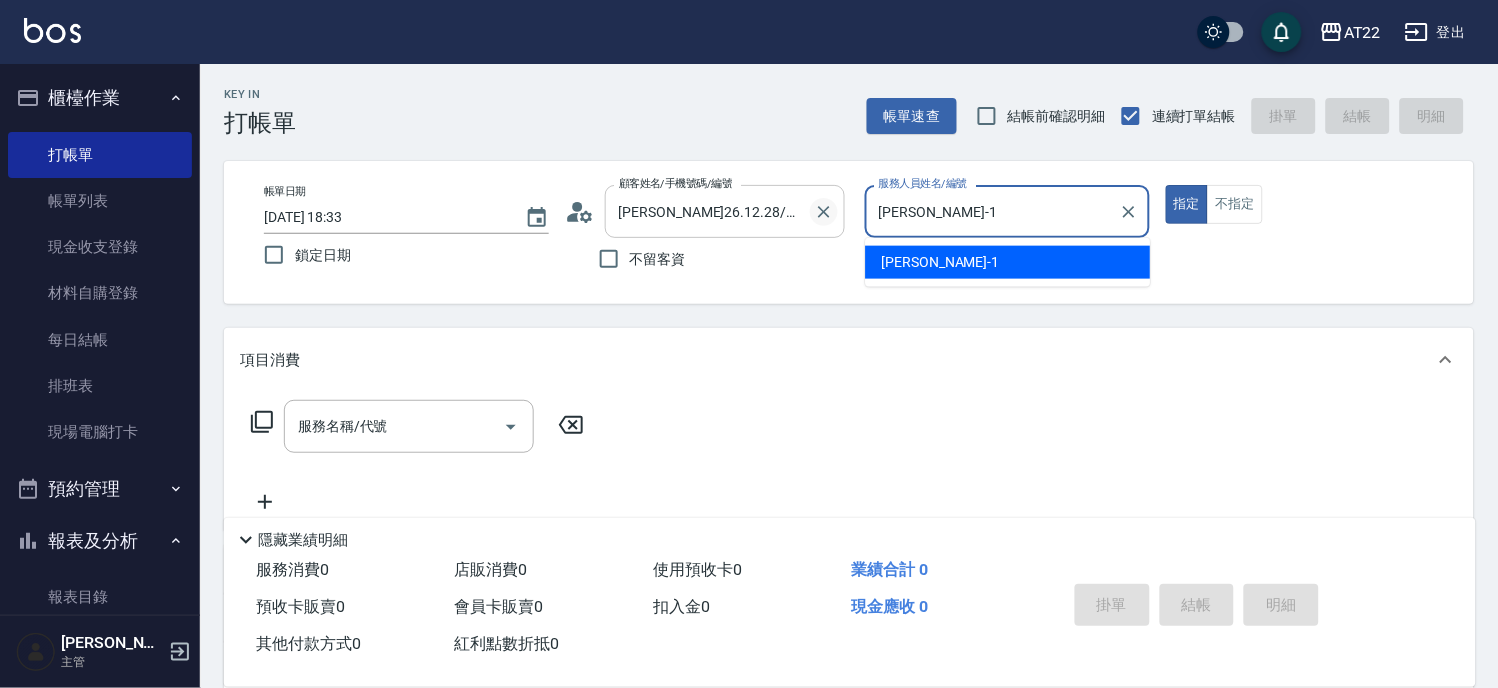 type on "true" 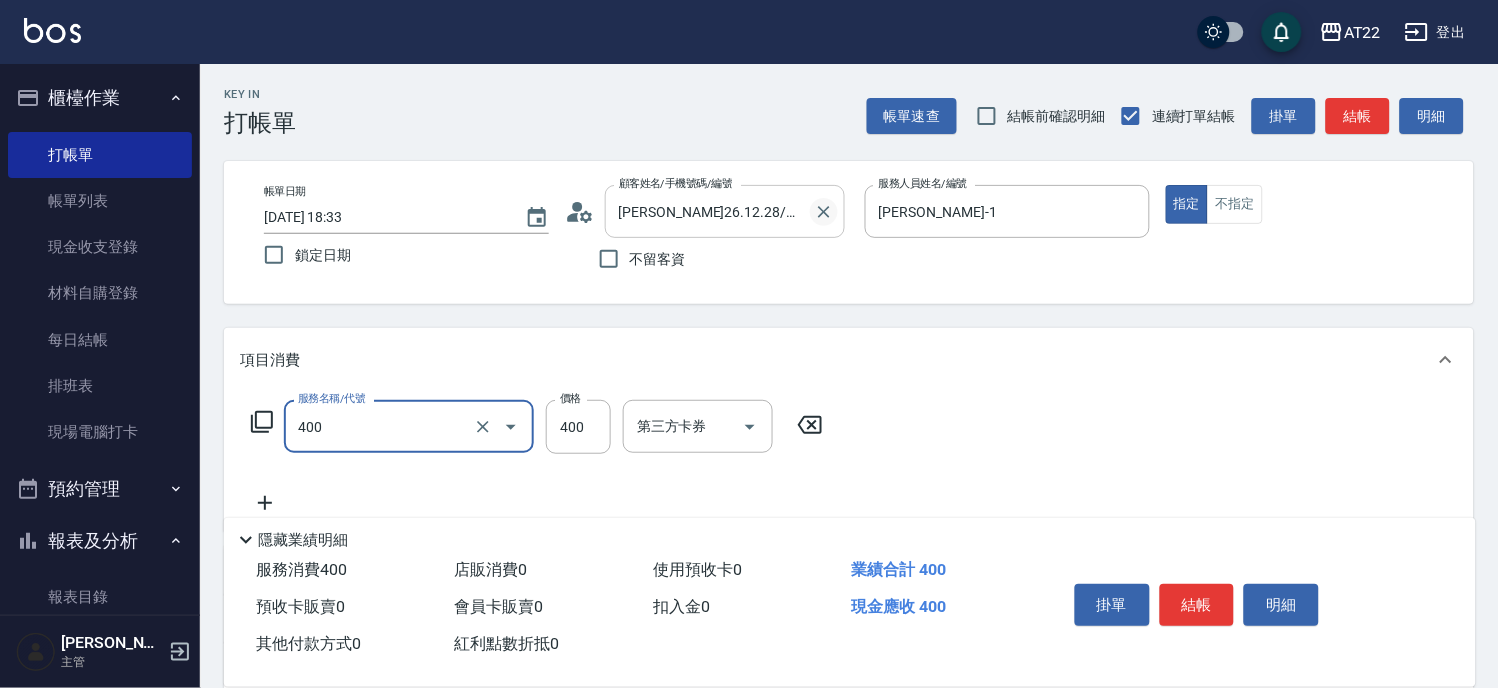 type on "剪髮(400)" 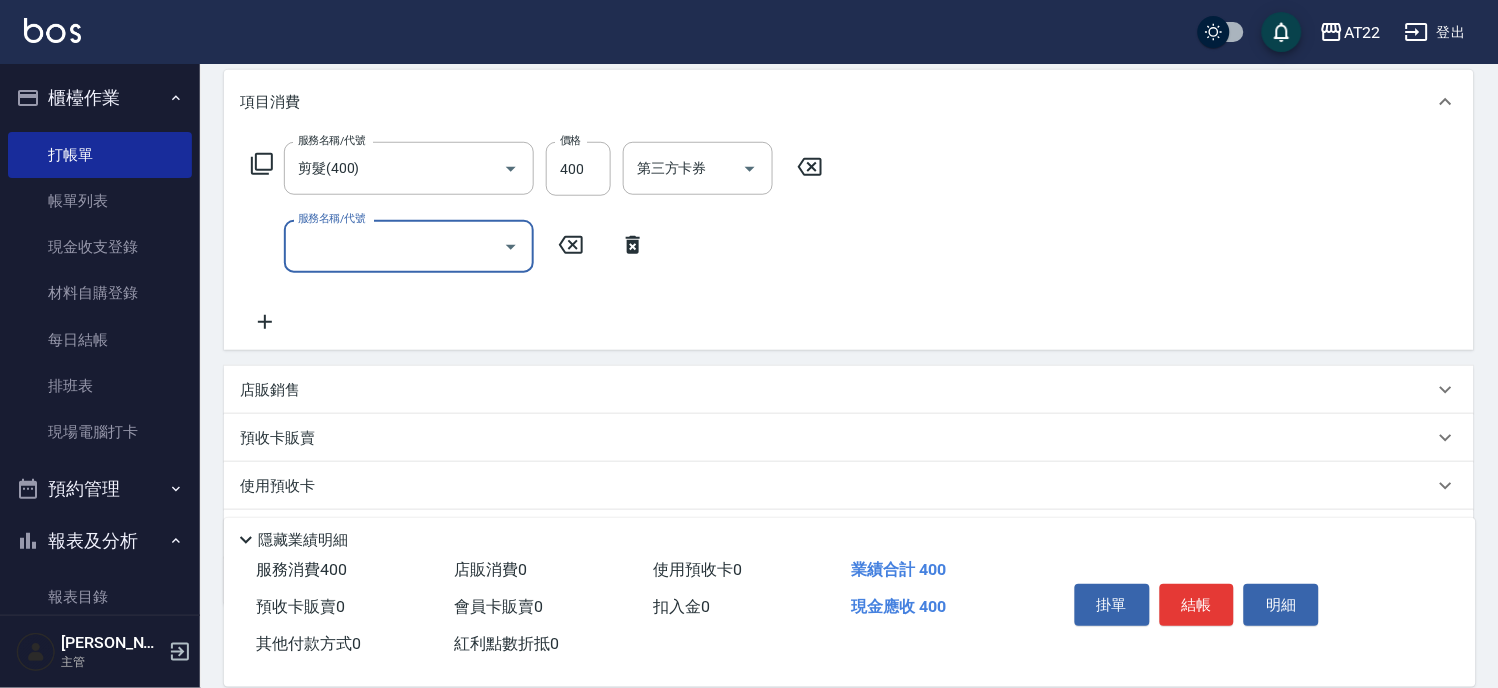scroll, scrollTop: 222, scrollLeft: 0, axis: vertical 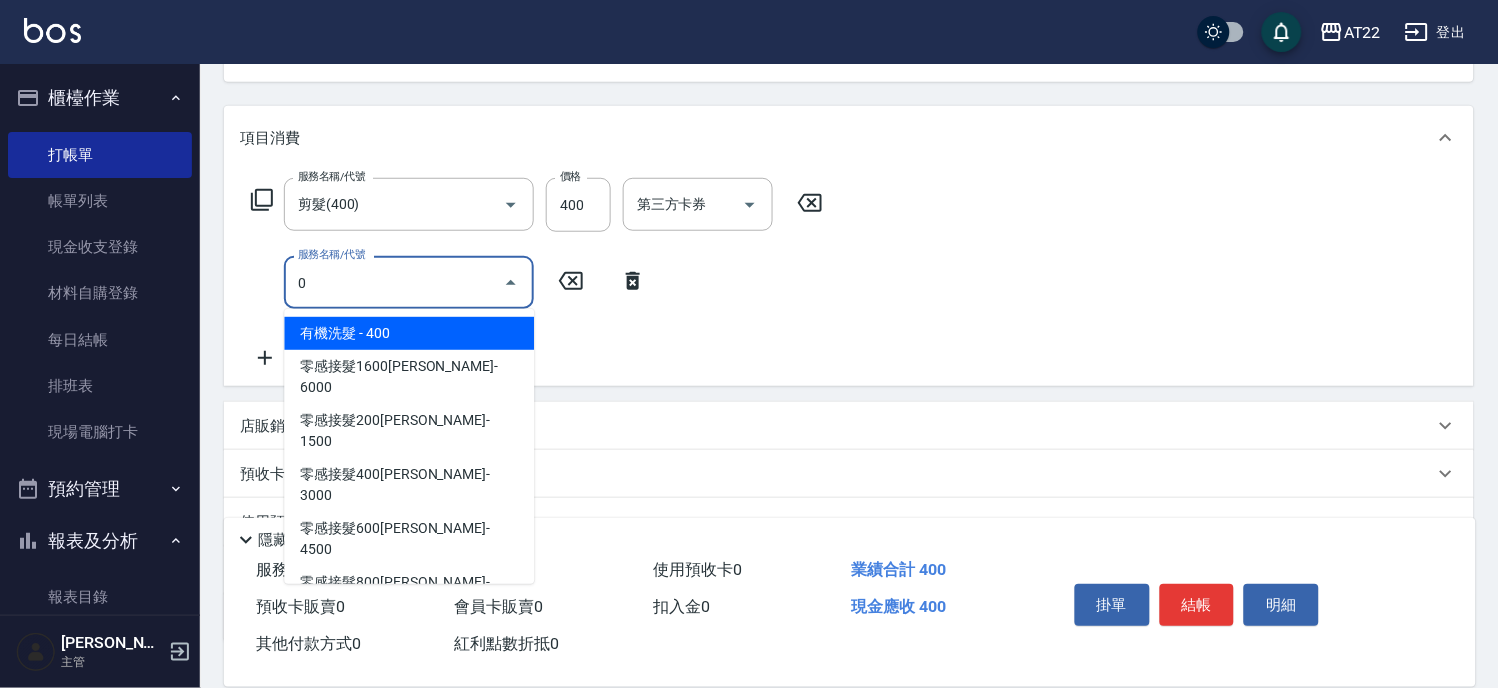 click on "有機洗髮 - 400" at bounding box center [409, 333] 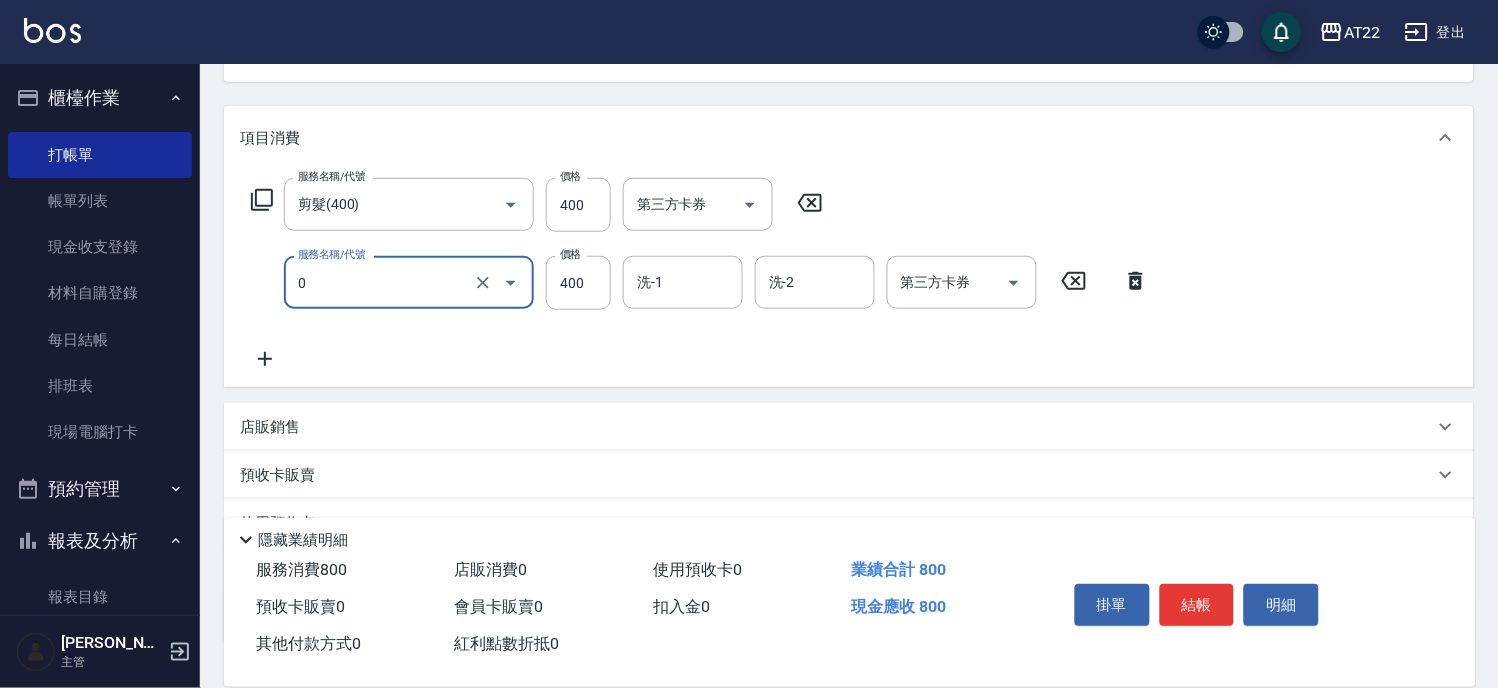 type on "有機洗髮(0)" 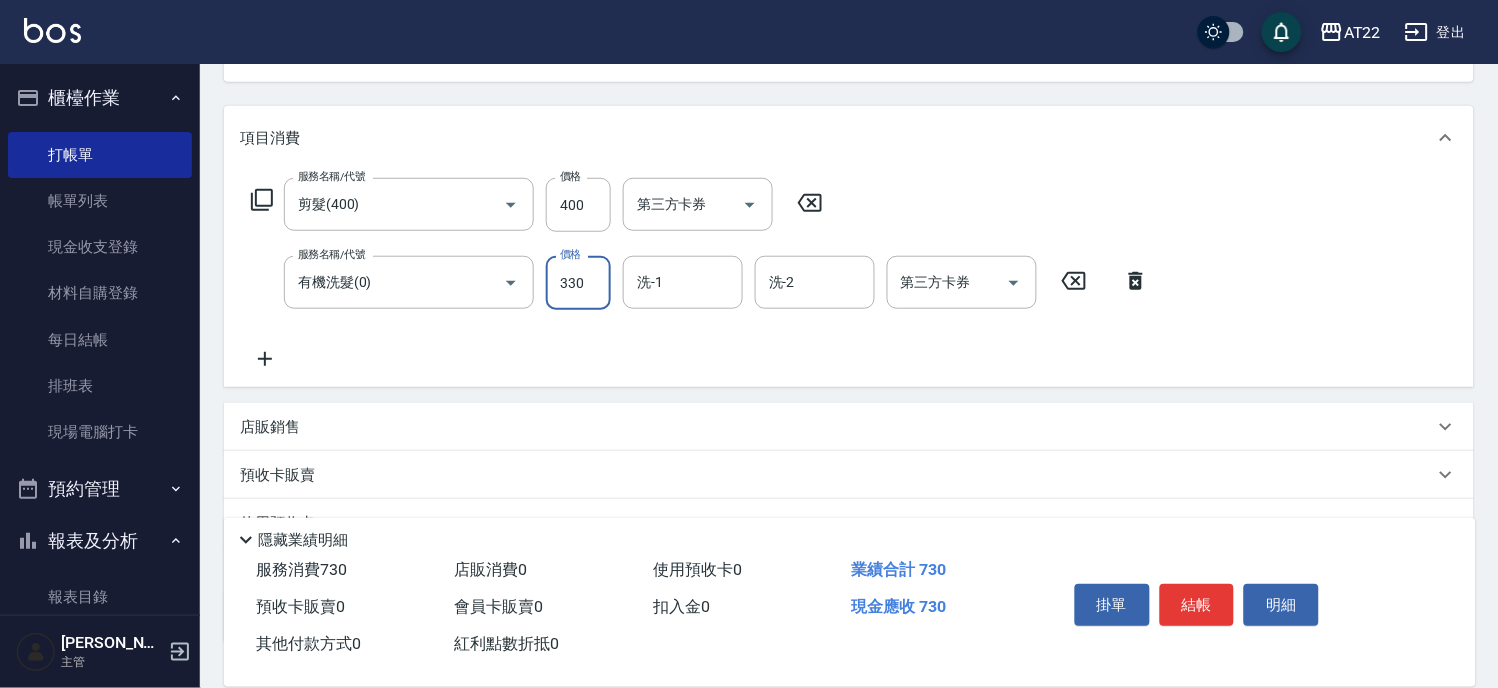 type on "330" 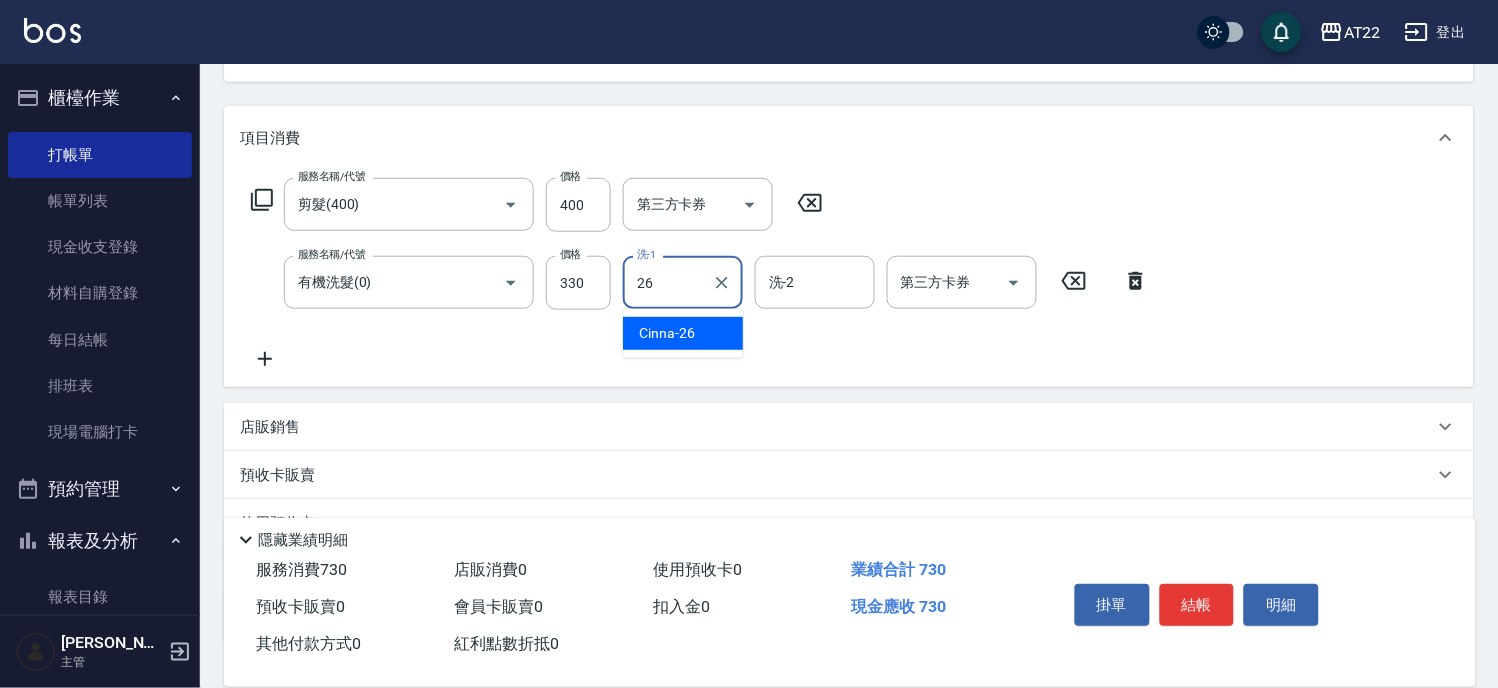 type on "Cinna-26" 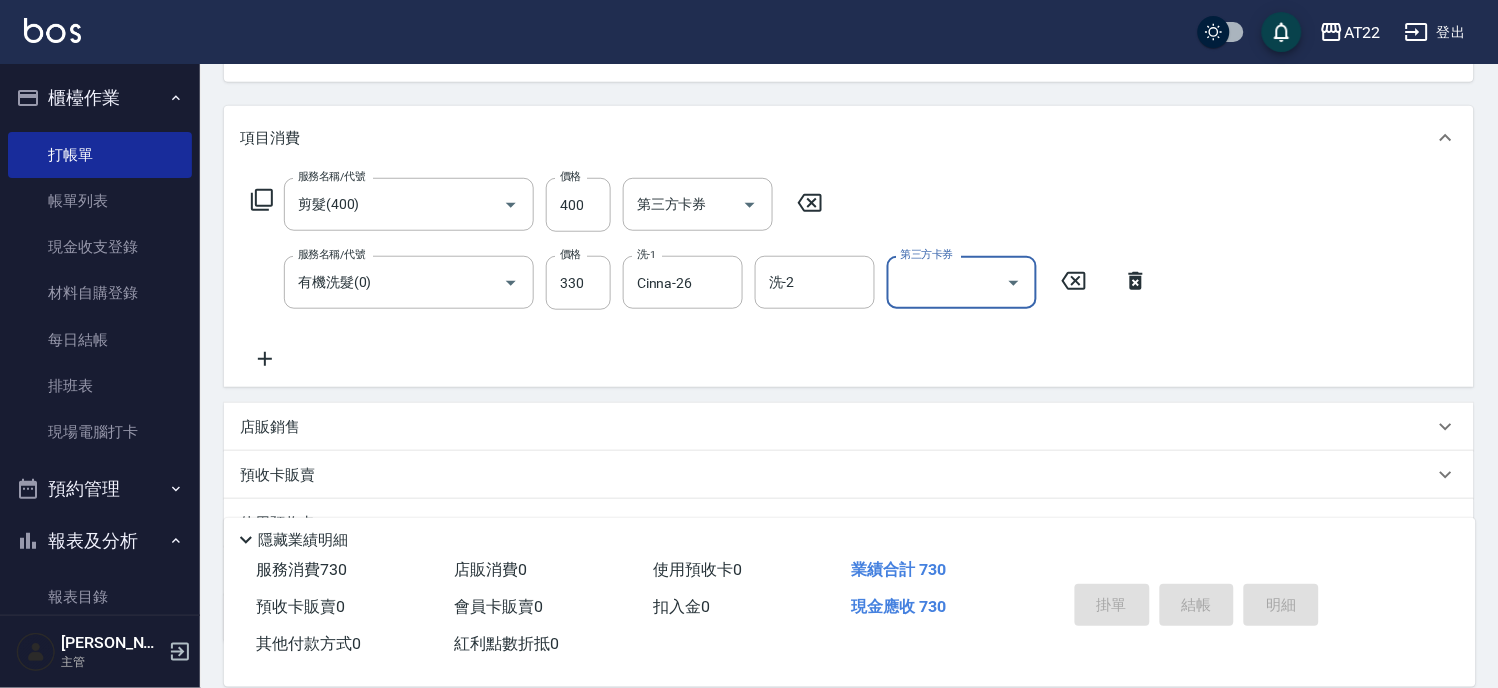 type 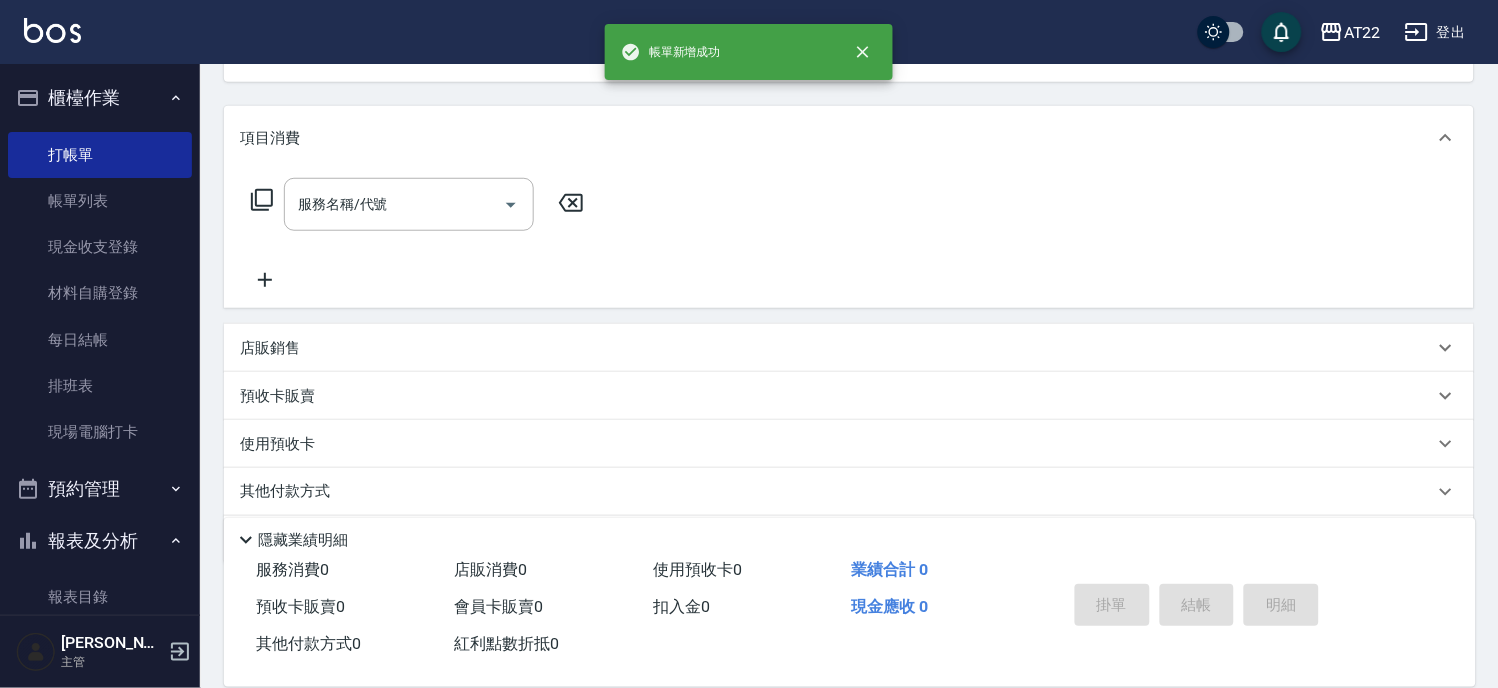 scroll, scrollTop: 194, scrollLeft: 0, axis: vertical 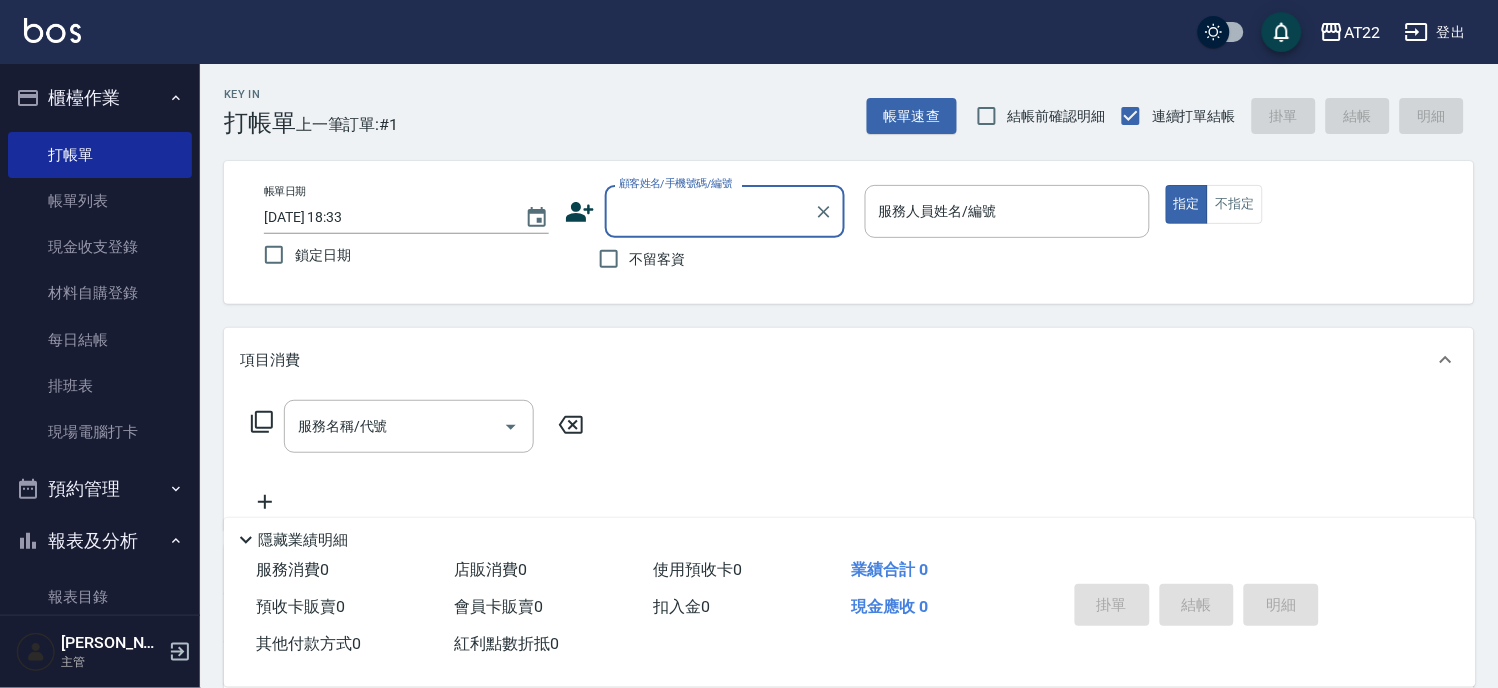 click on "顧客姓名/手機號碼/編號" at bounding box center (710, 211) 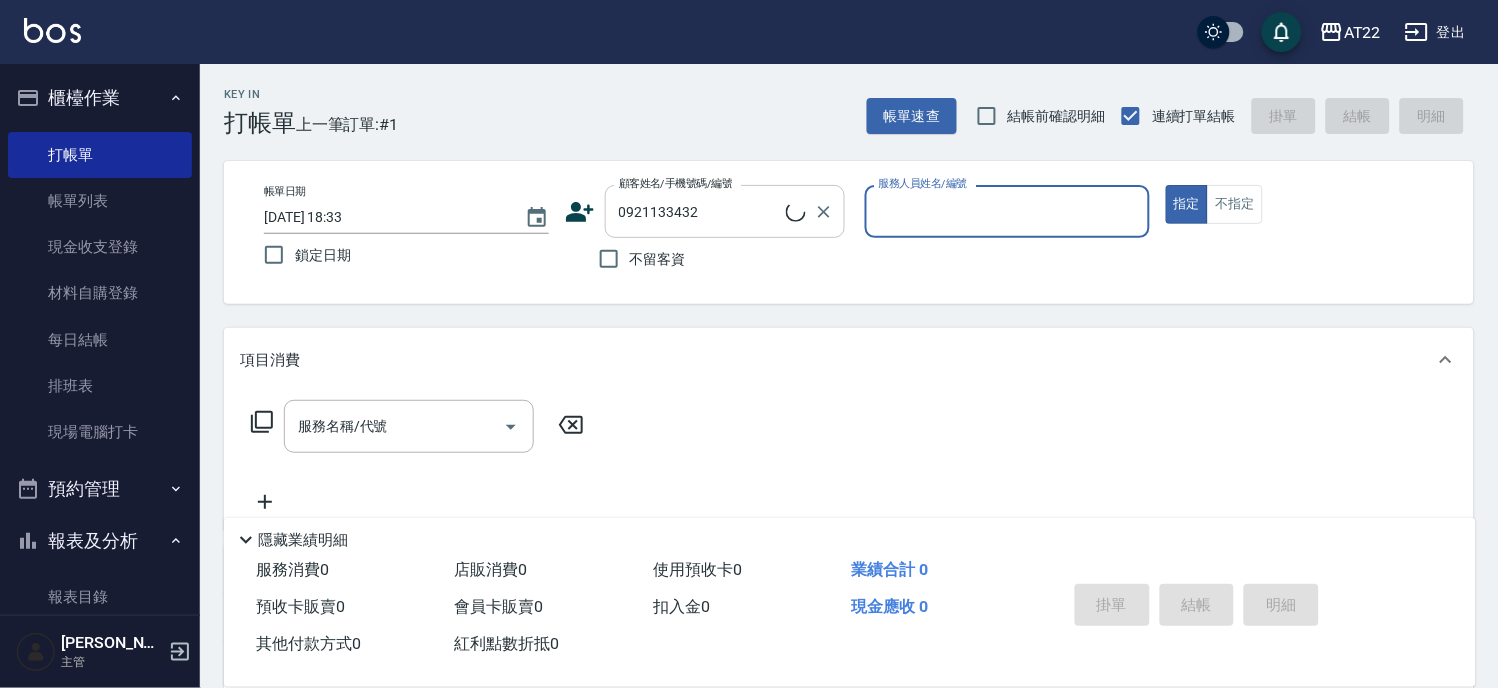 type on "吳宜蒨26.3.13/0921133432/T82581" 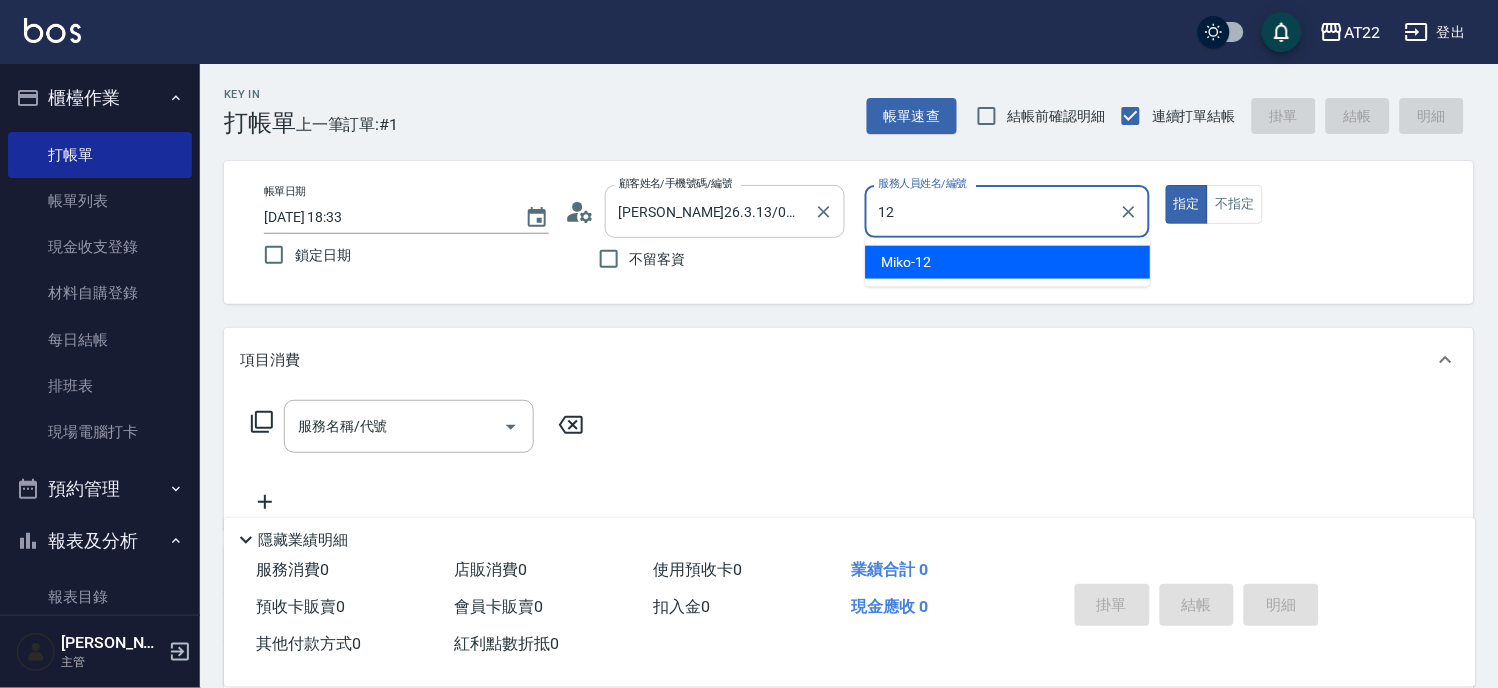 type on "Miko-12" 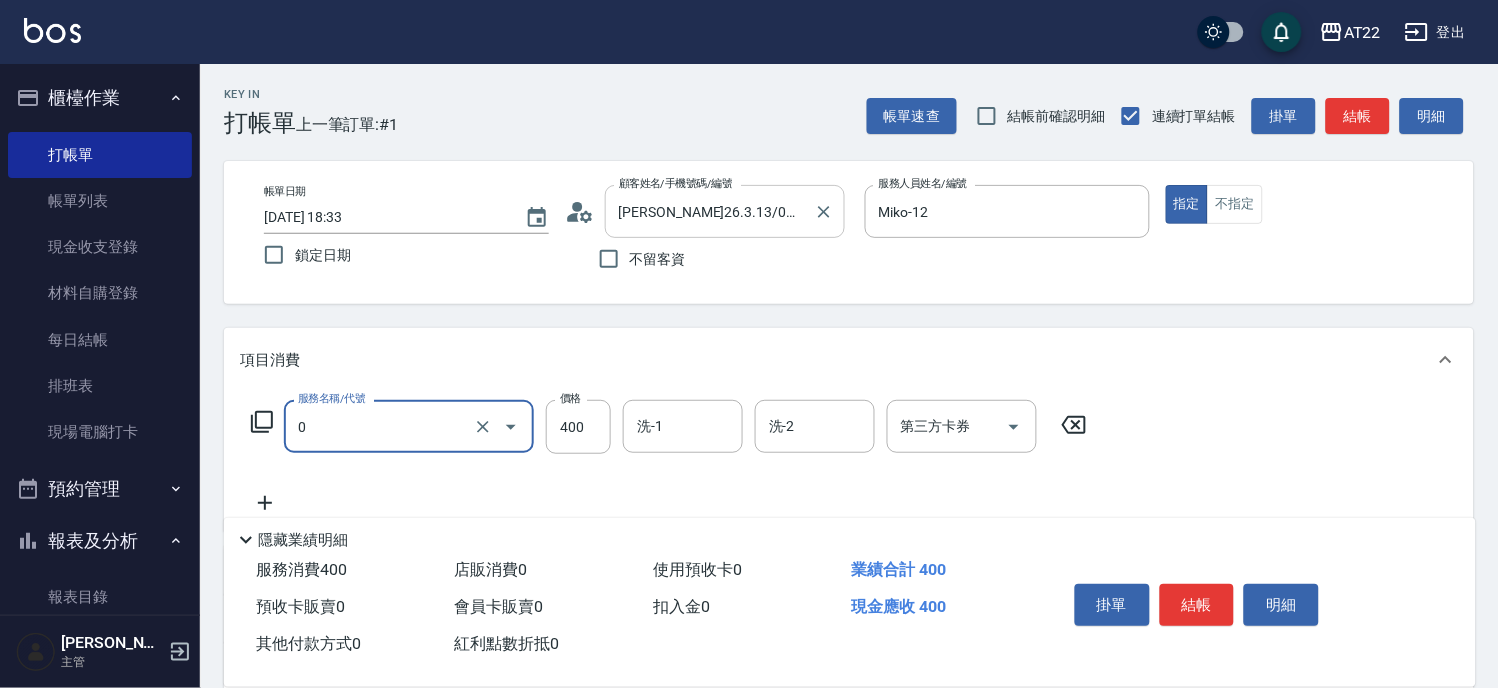 type on "有機洗髮(0)" 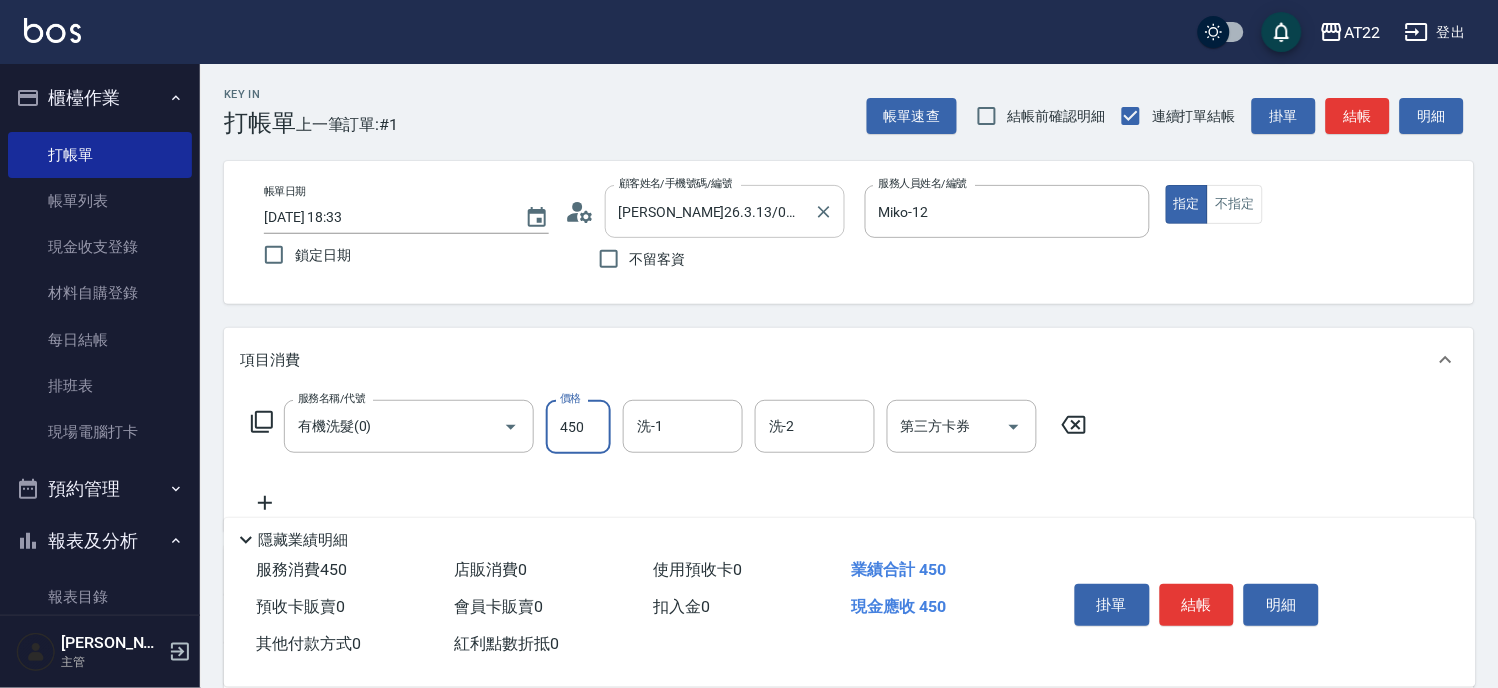 type on "450" 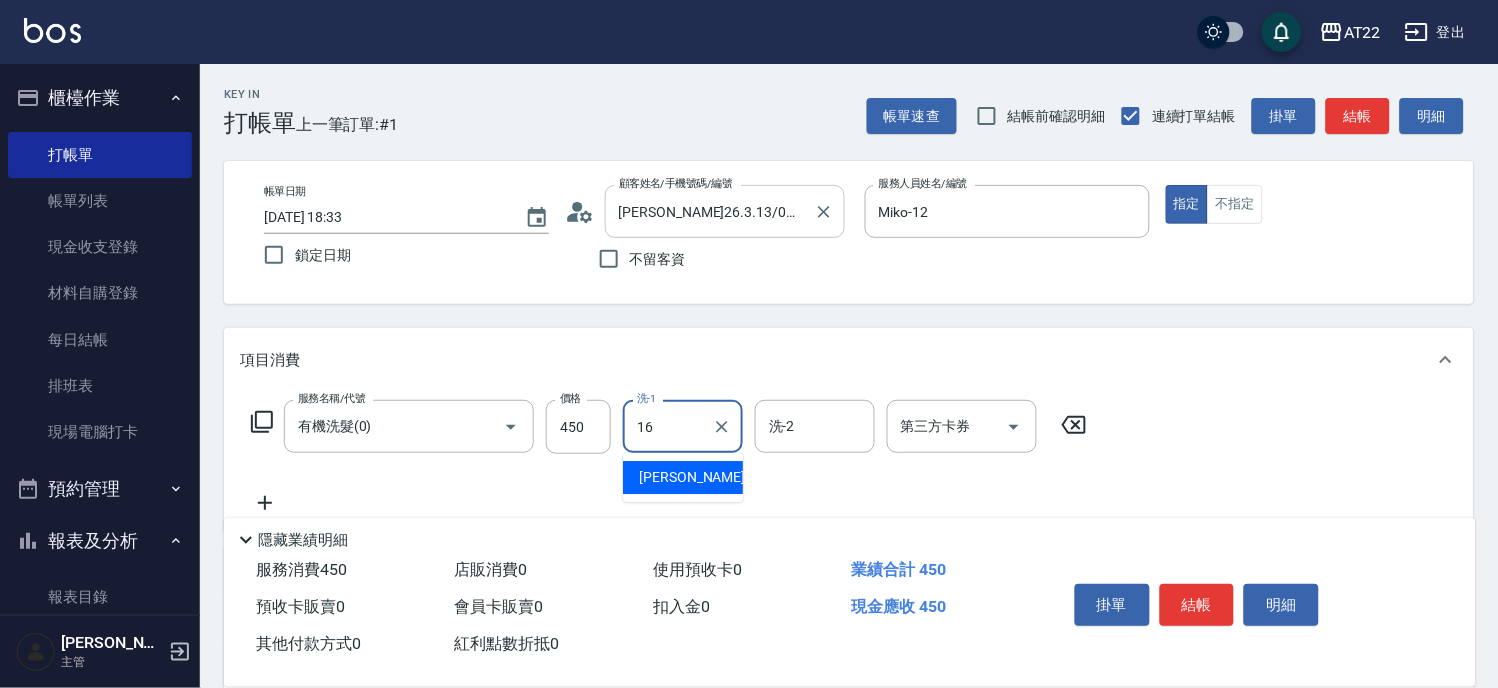 type on "Joe-16" 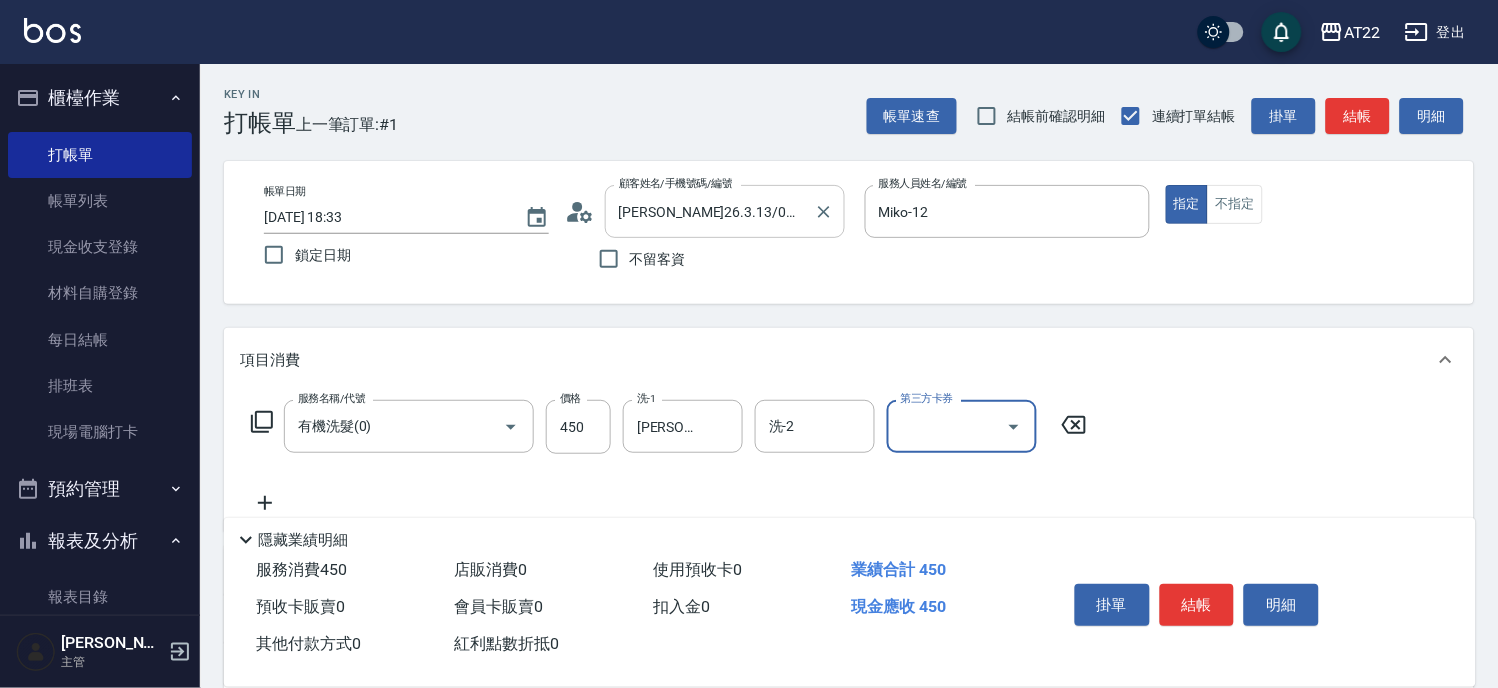 scroll, scrollTop: 287, scrollLeft: 0, axis: vertical 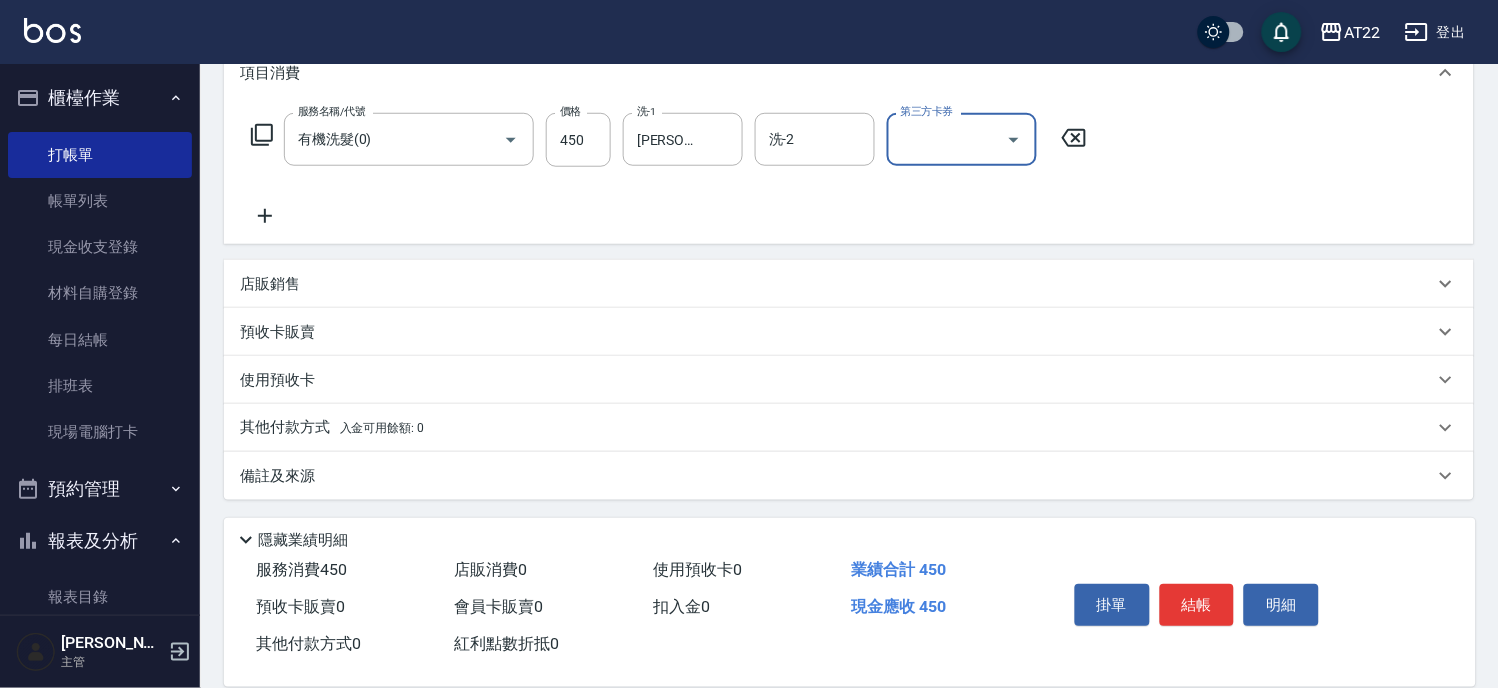 click on "店販銷售" at bounding box center (837, 284) 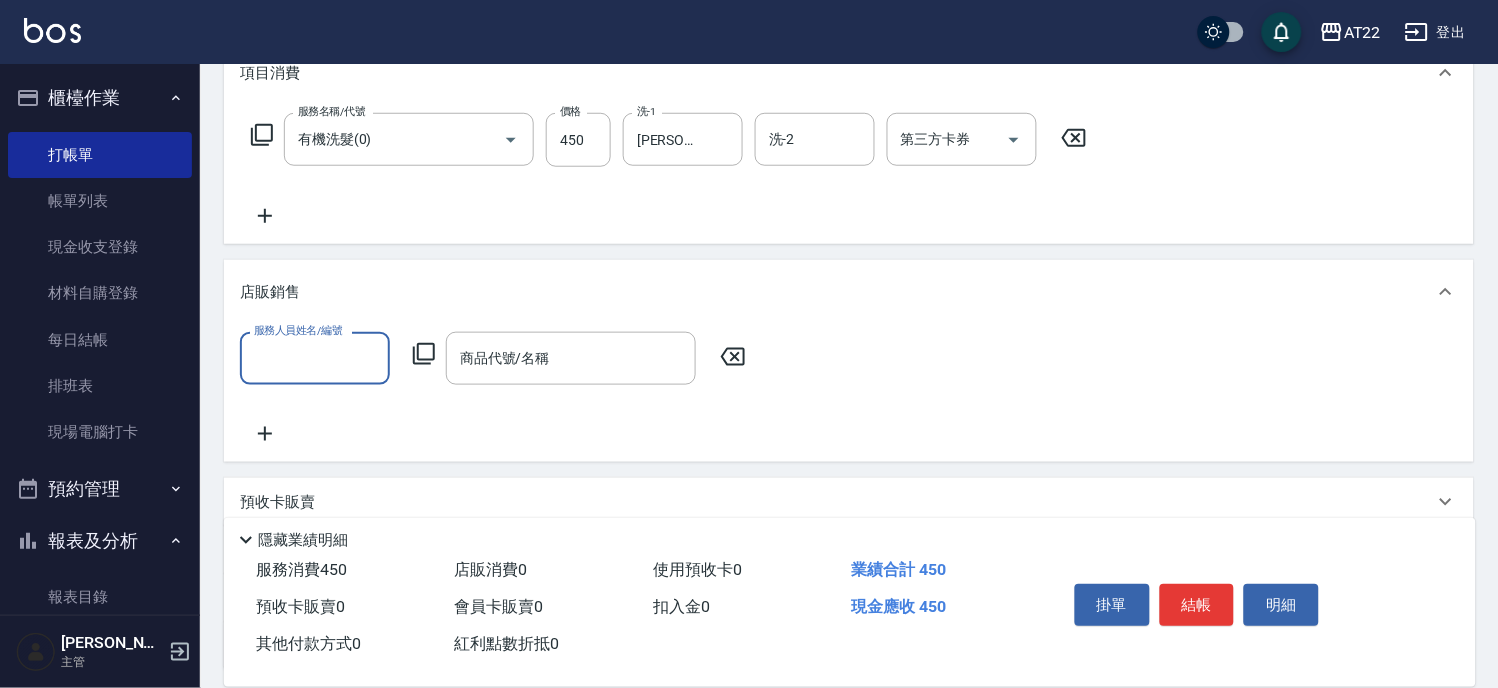 scroll, scrollTop: 0, scrollLeft: 0, axis: both 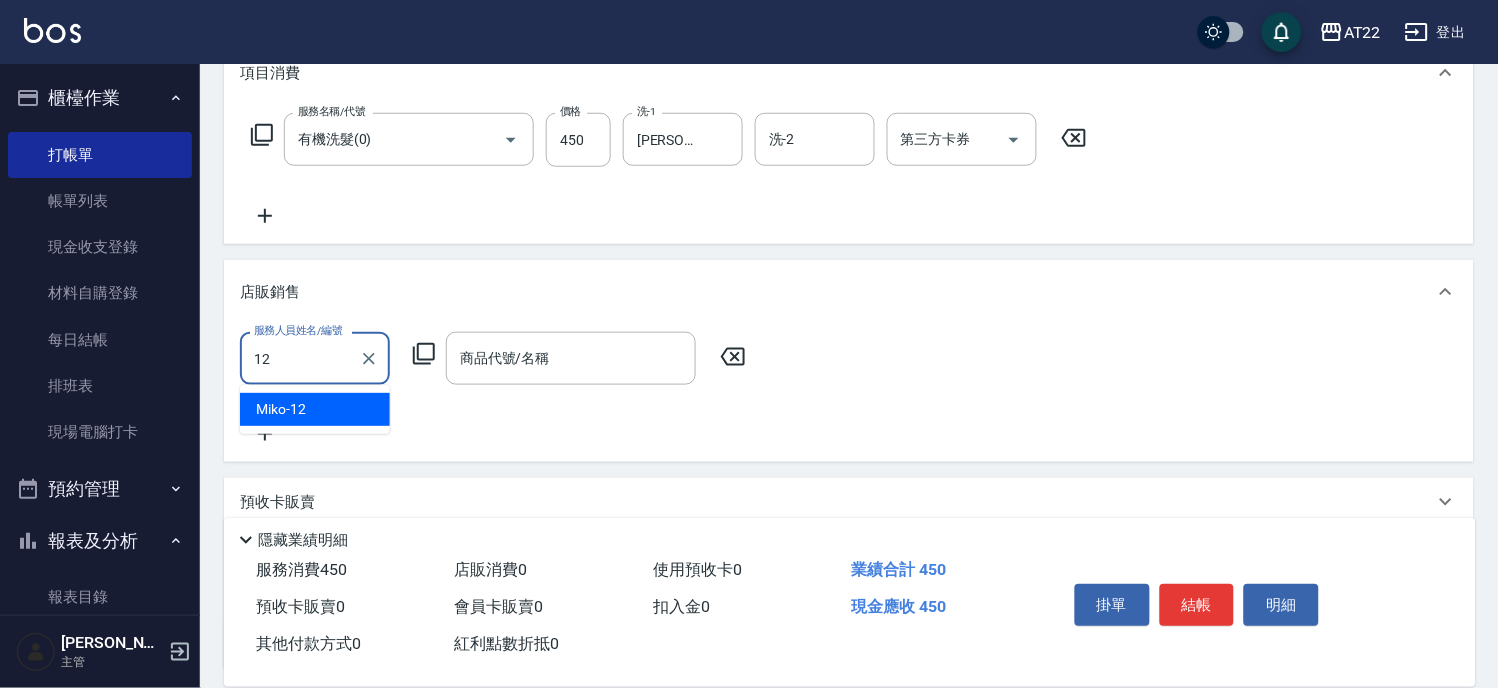 type on "Miko-12" 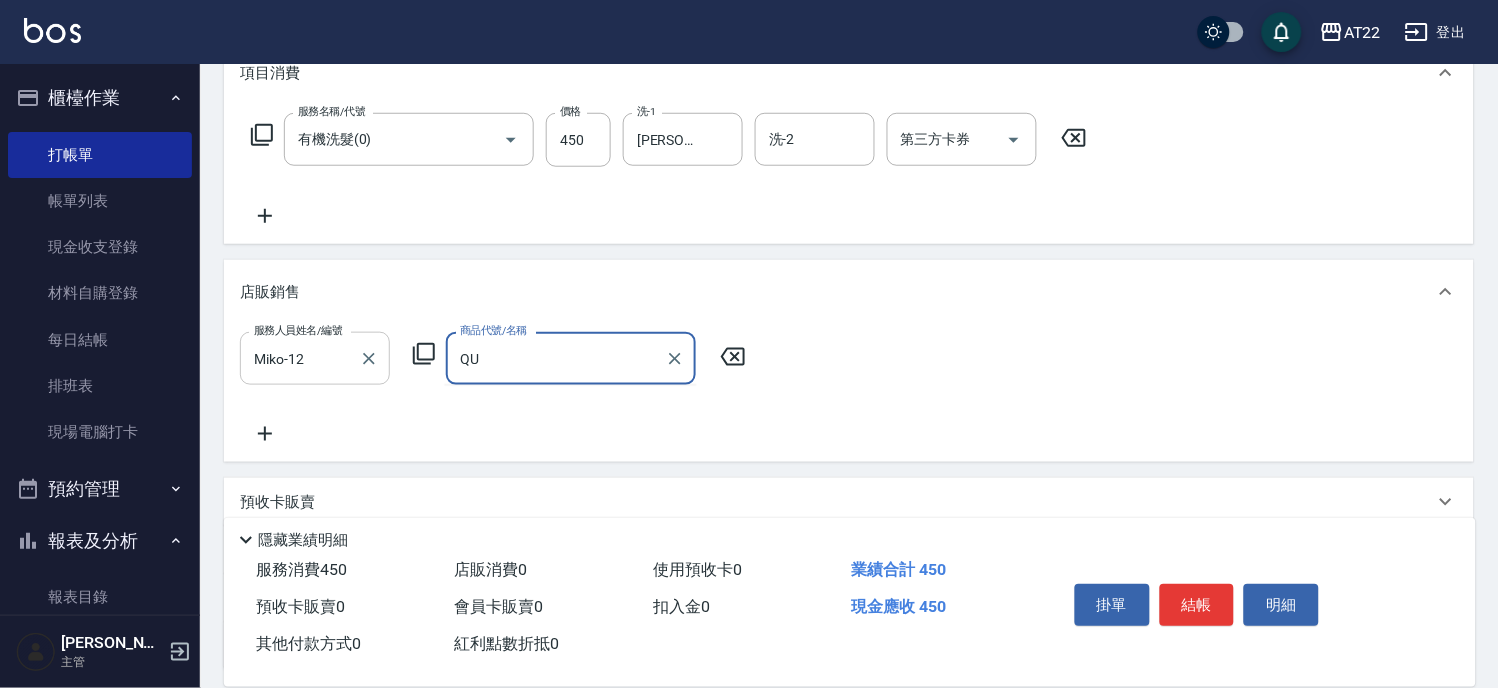 type on "Q" 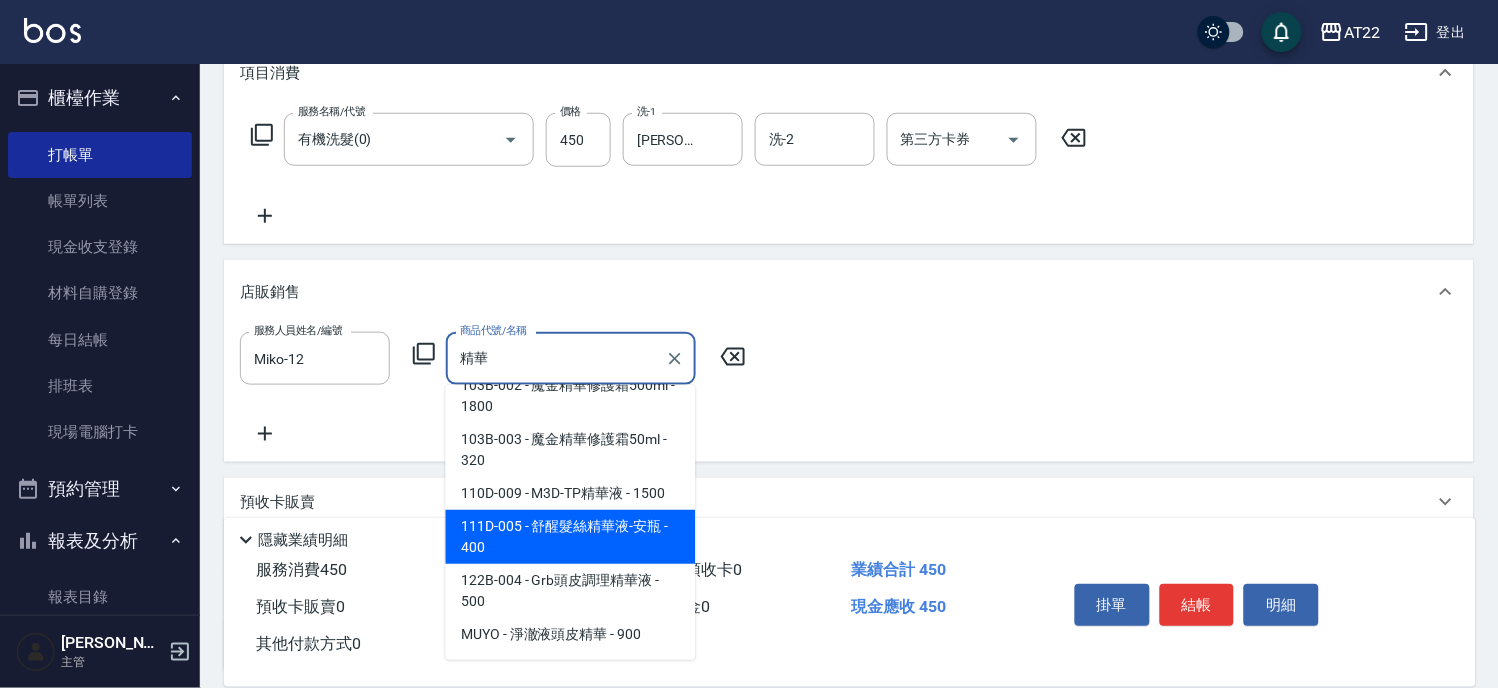 scroll, scrollTop: 283, scrollLeft: 0, axis: vertical 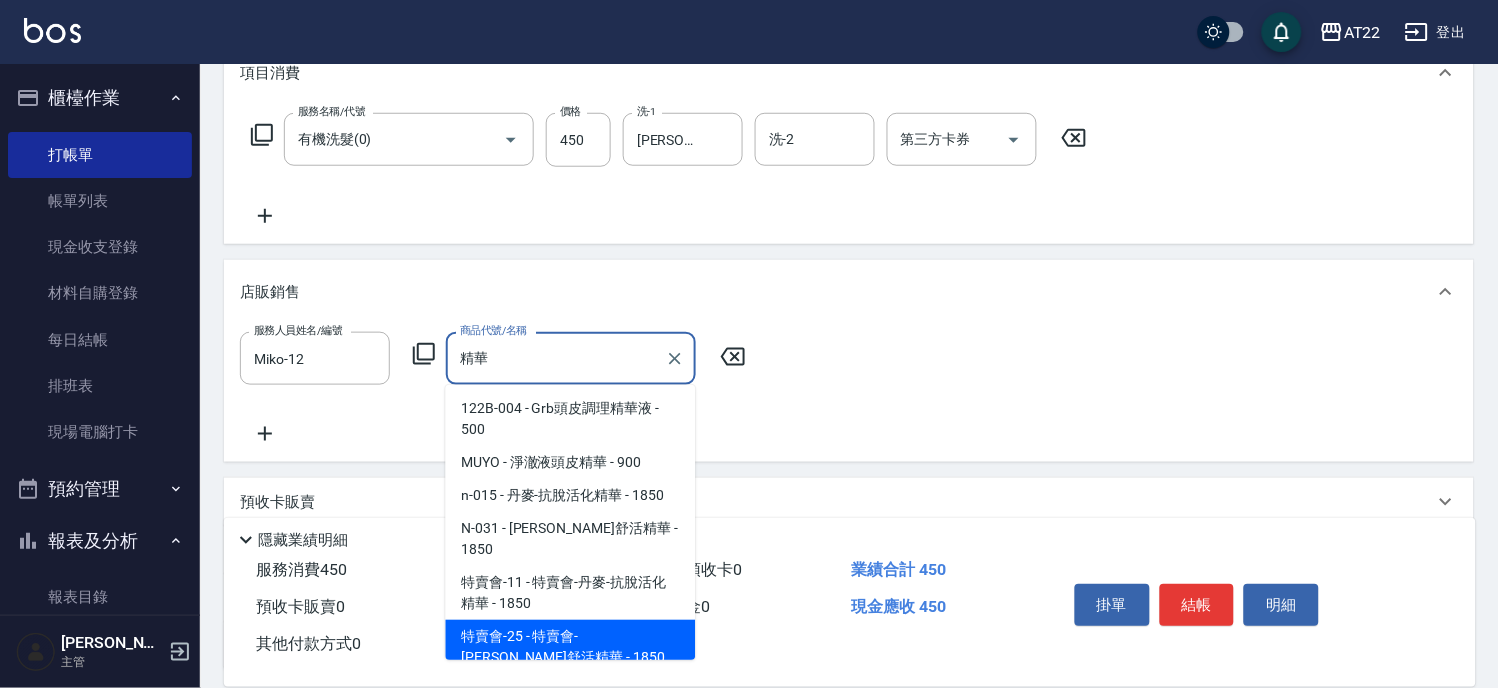 click on "特賣會-25 - 特賣會-[PERSON_NAME]舒活精華 - 1850" at bounding box center [571, 647] 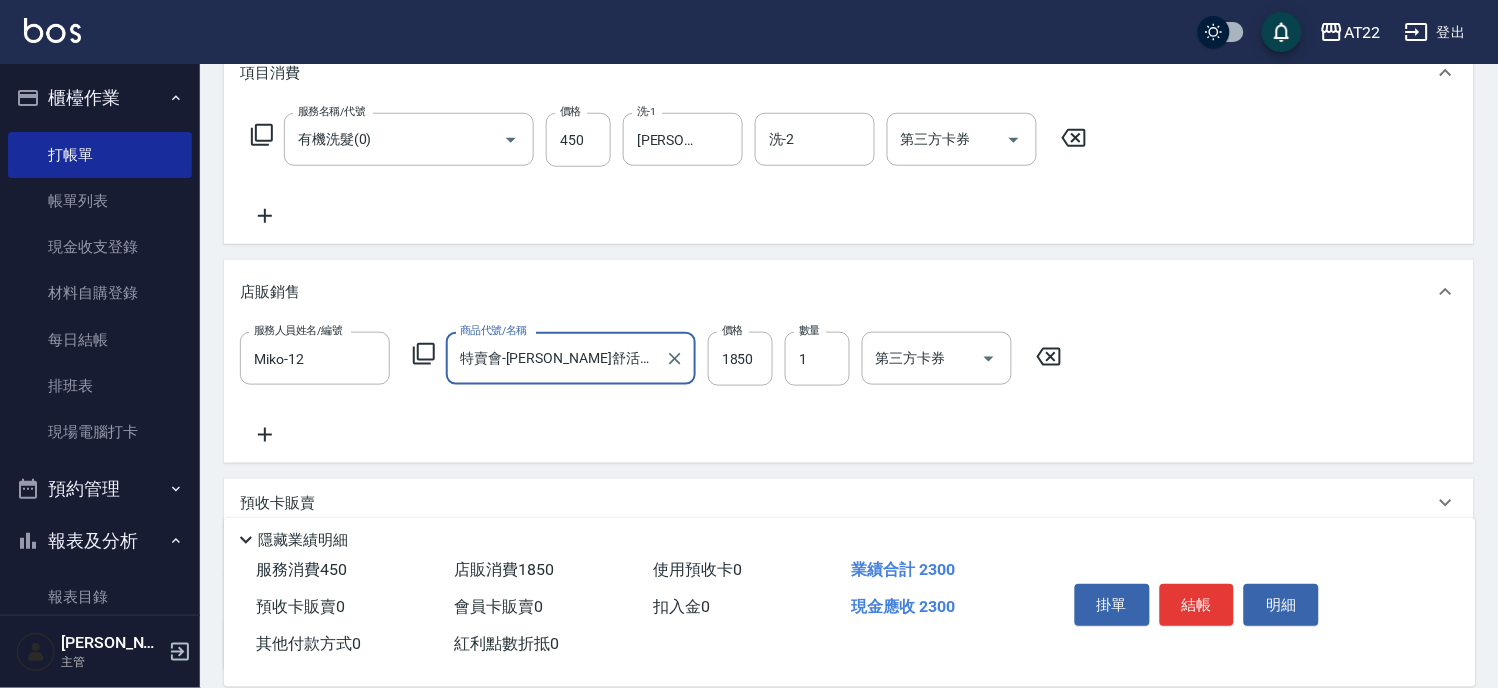 type on "特賣會-平衡舒活精華" 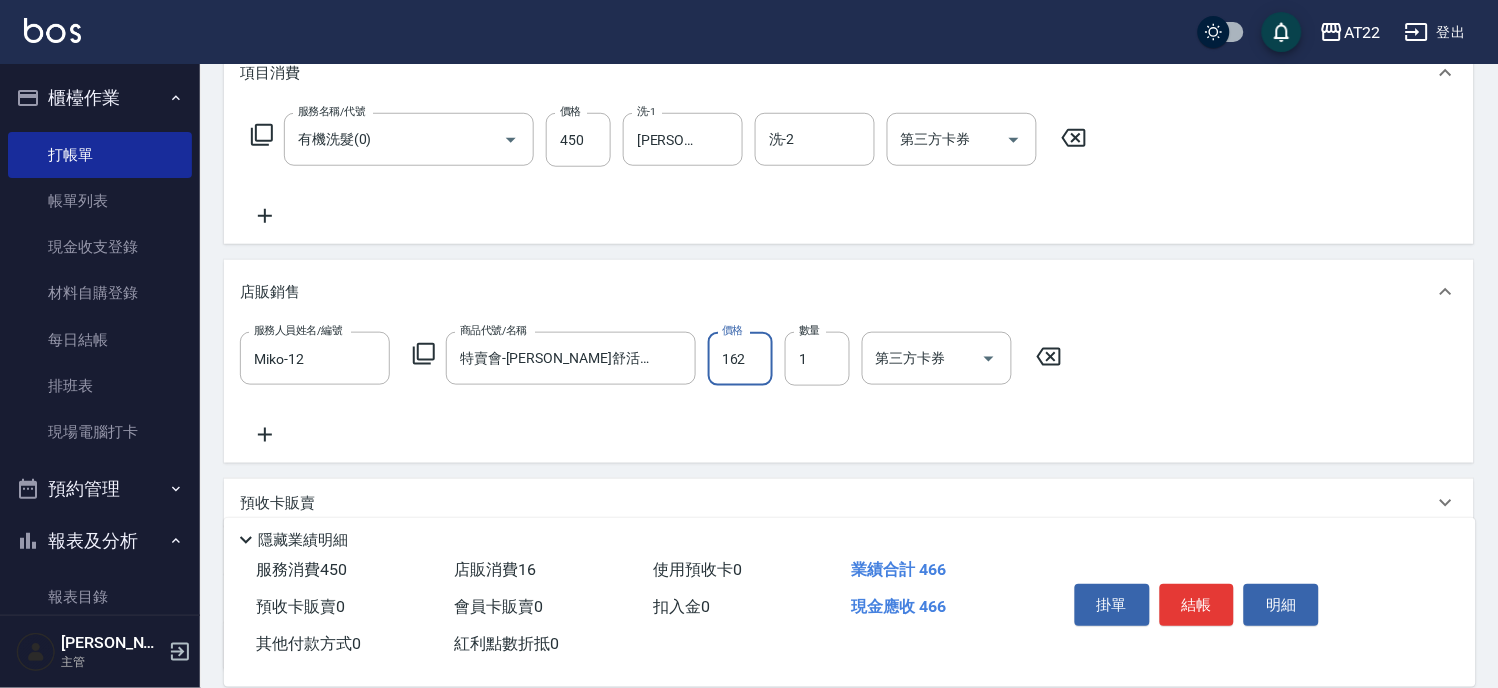 type on "1628" 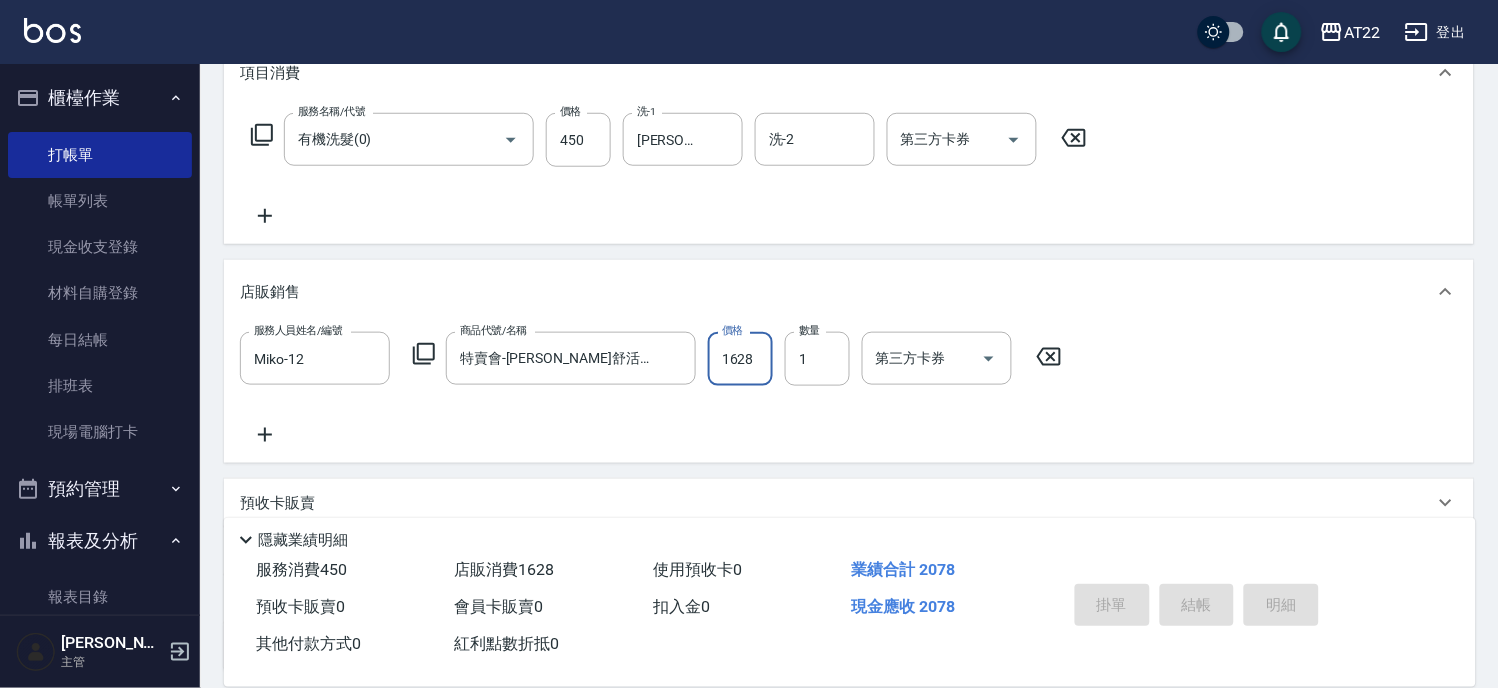 type on "2025/07/11 18:34" 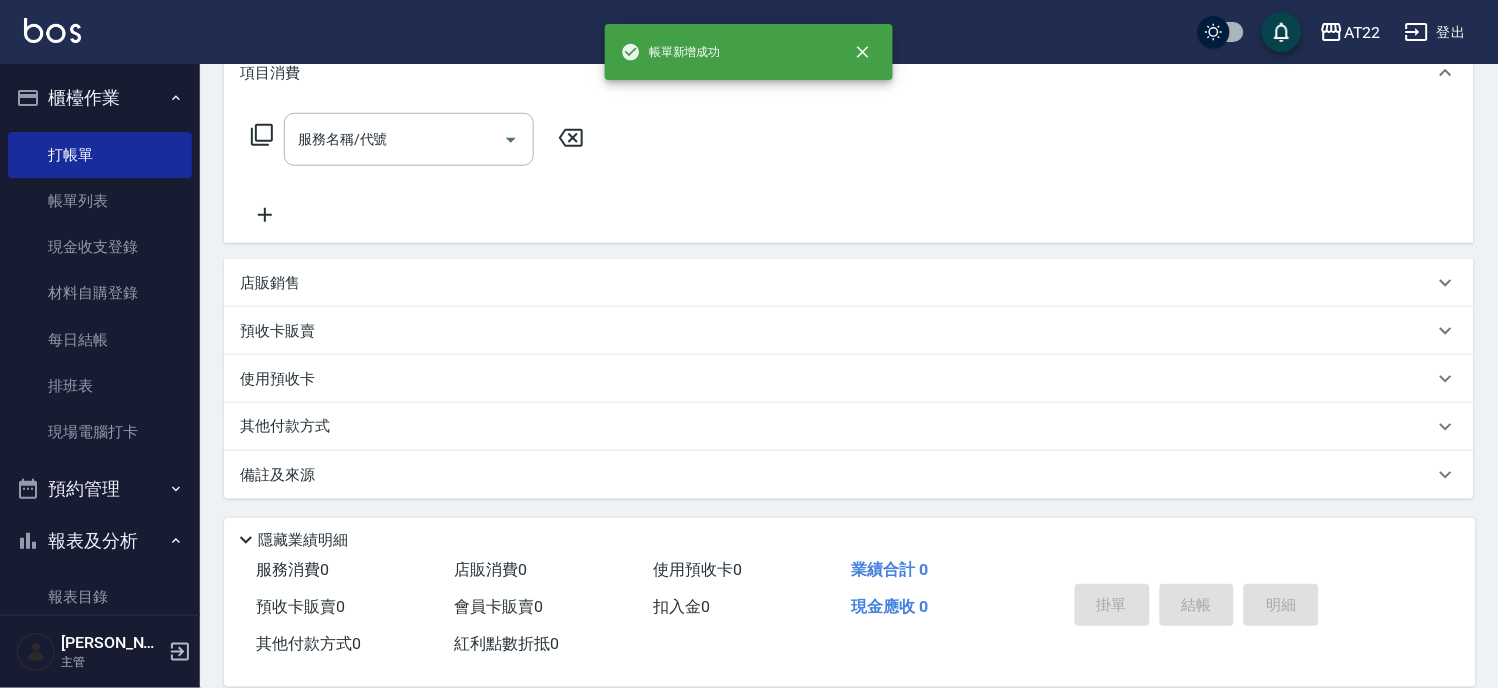 scroll, scrollTop: 0, scrollLeft: 0, axis: both 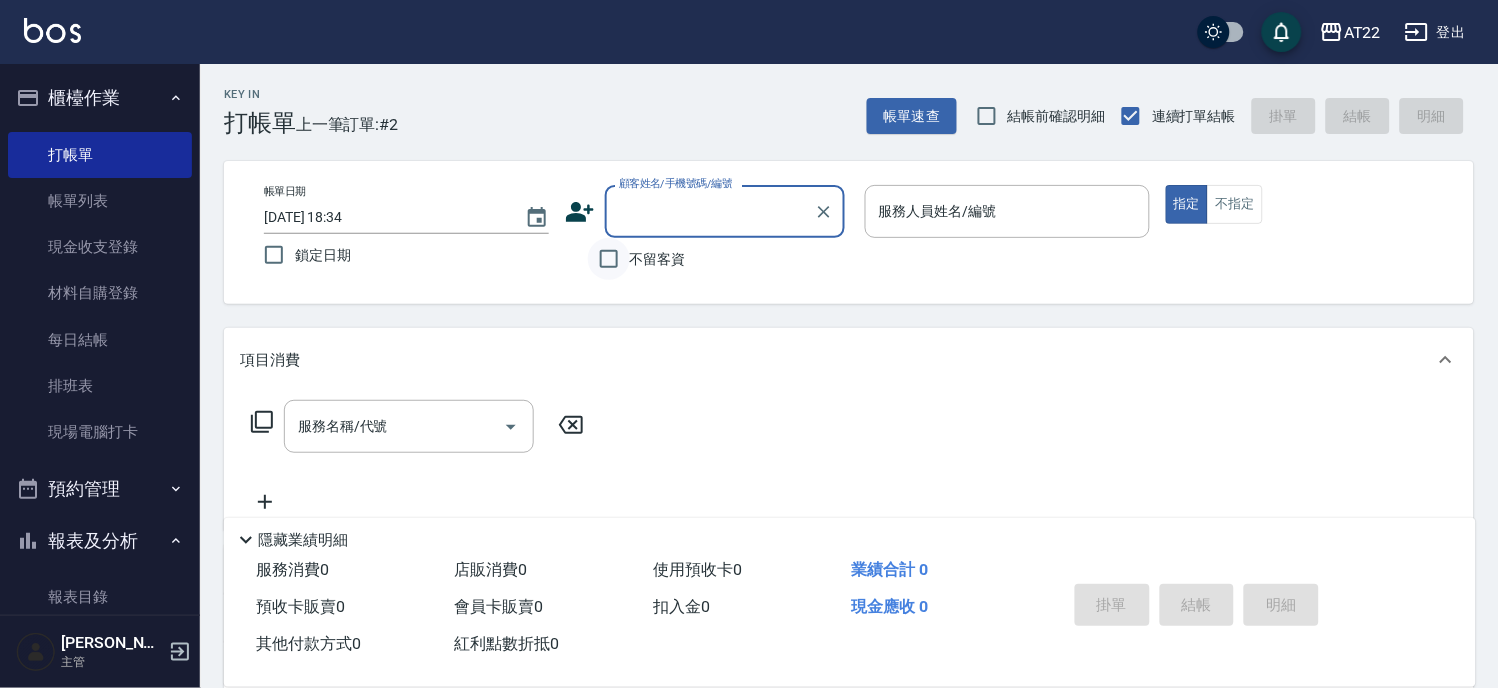 click on "不留客資" at bounding box center [609, 259] 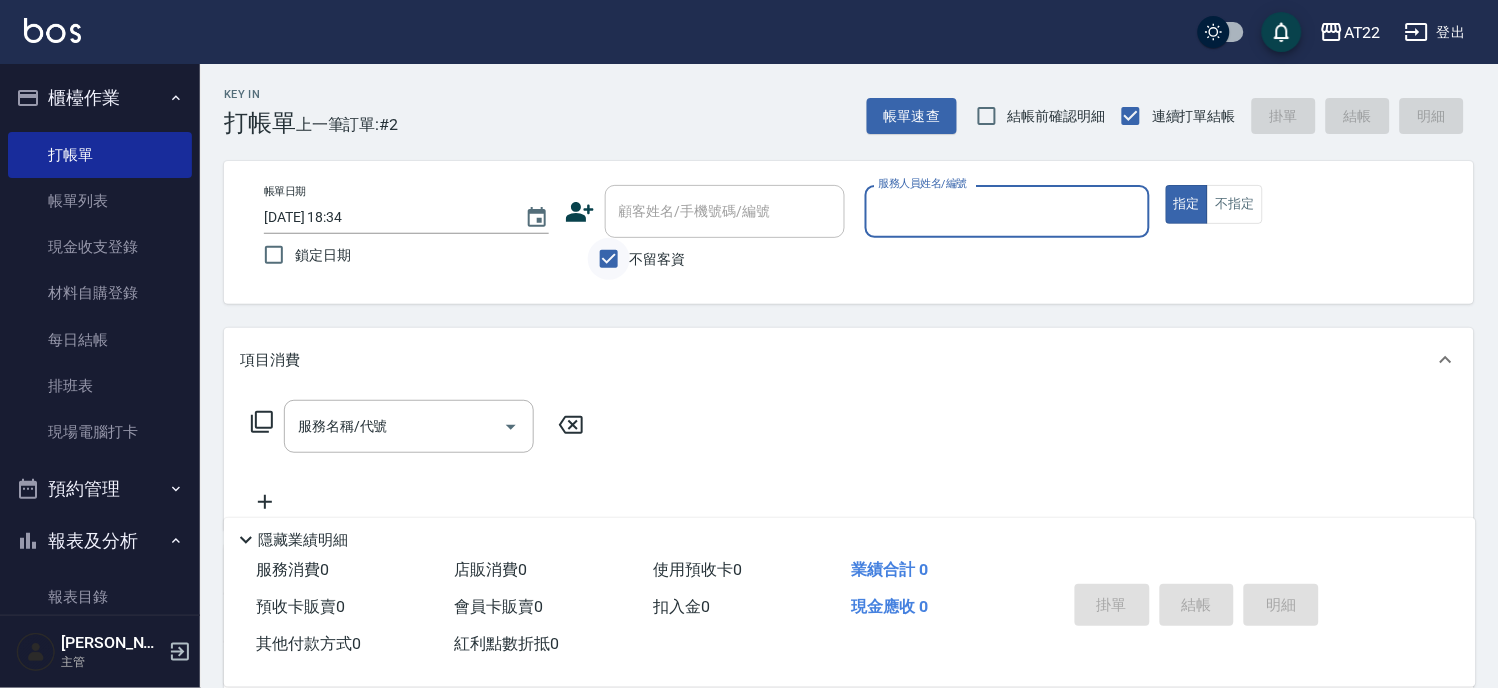 click on "指定" at bounding box center (1187, 204) 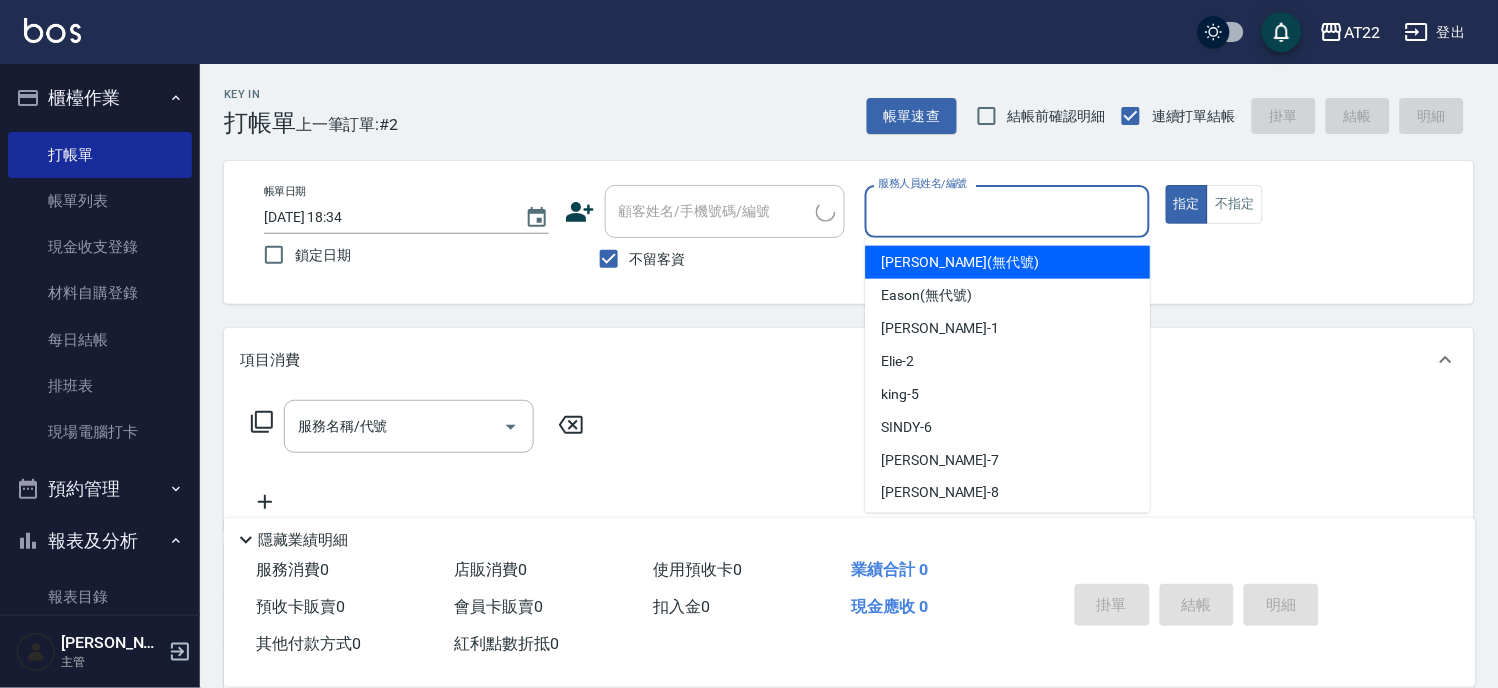 click on "服務人員姓名/編號" at bounding box center (1007, 211) 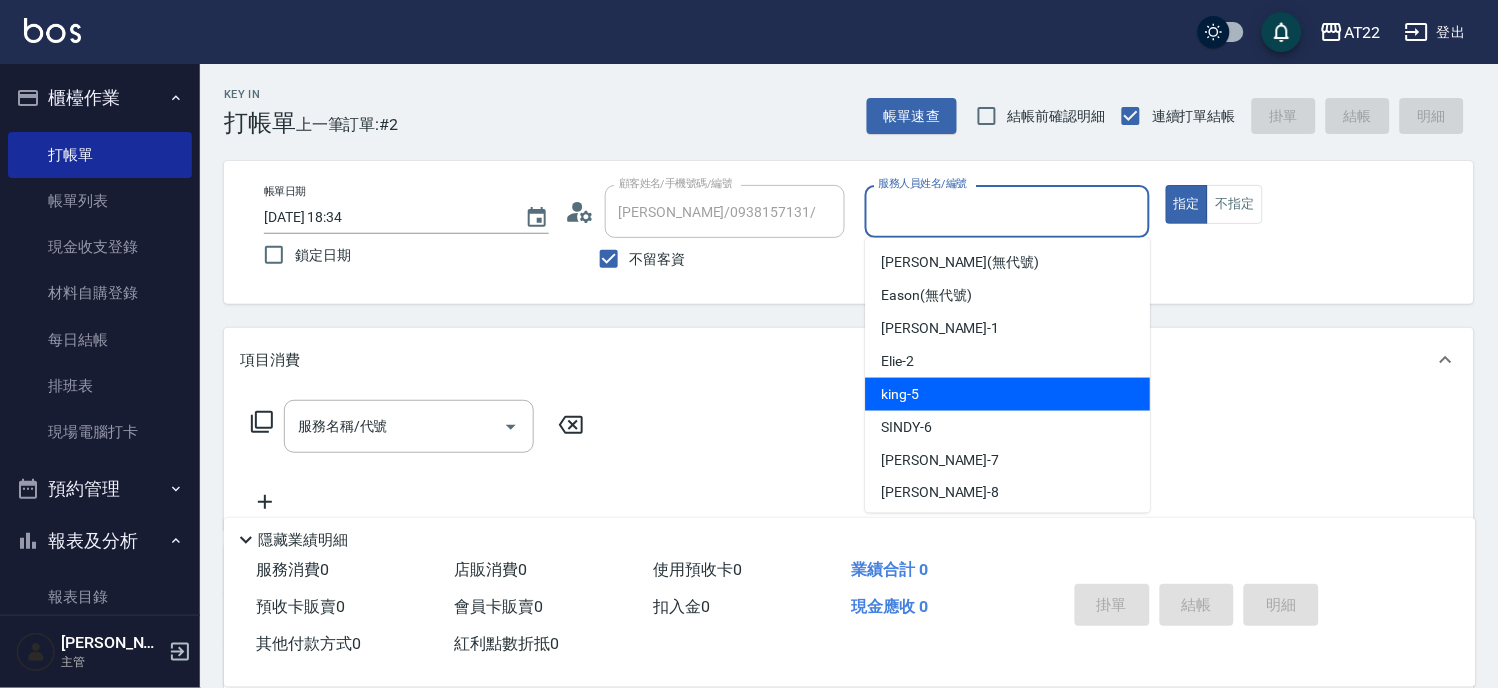 scroll, scrollTop: 400, scrollLeft: 0, axis: vertical 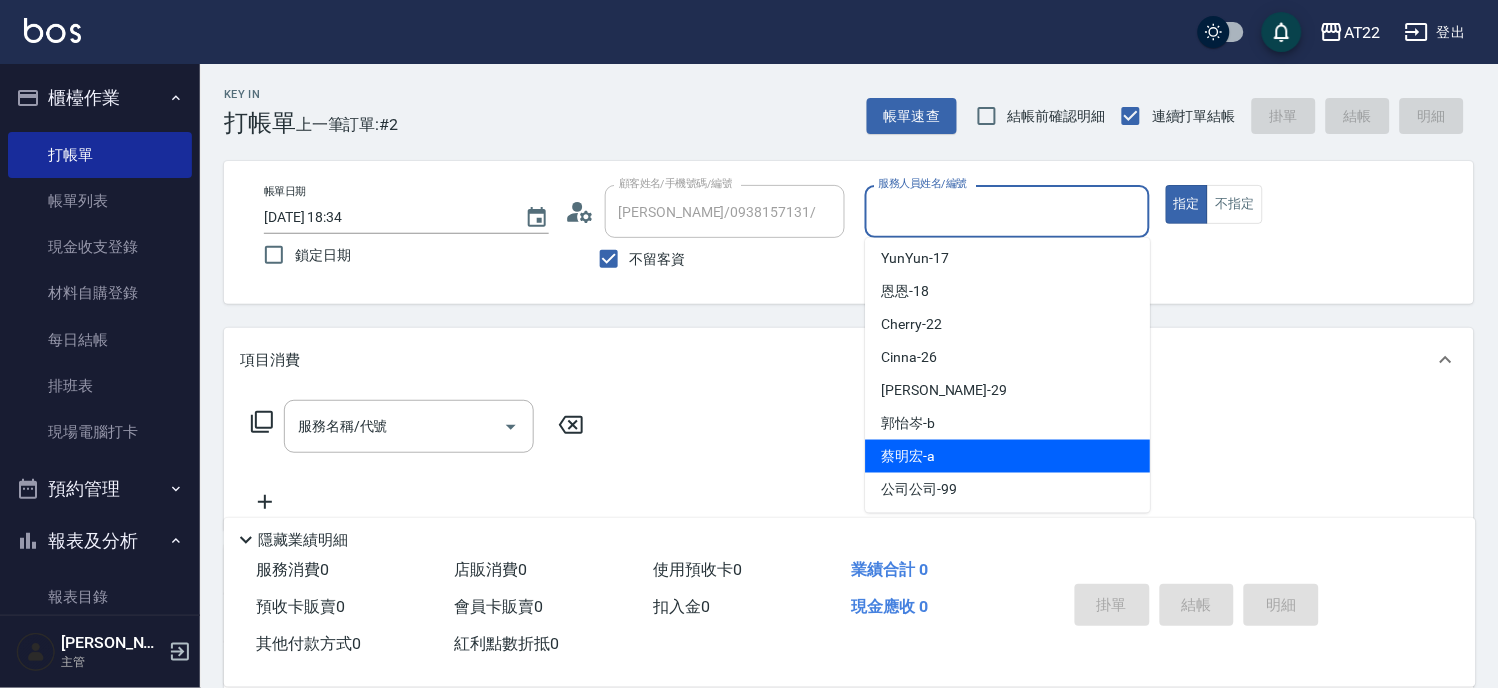 click on "蔡明宏 -a" at bounding box center [1008, 456] 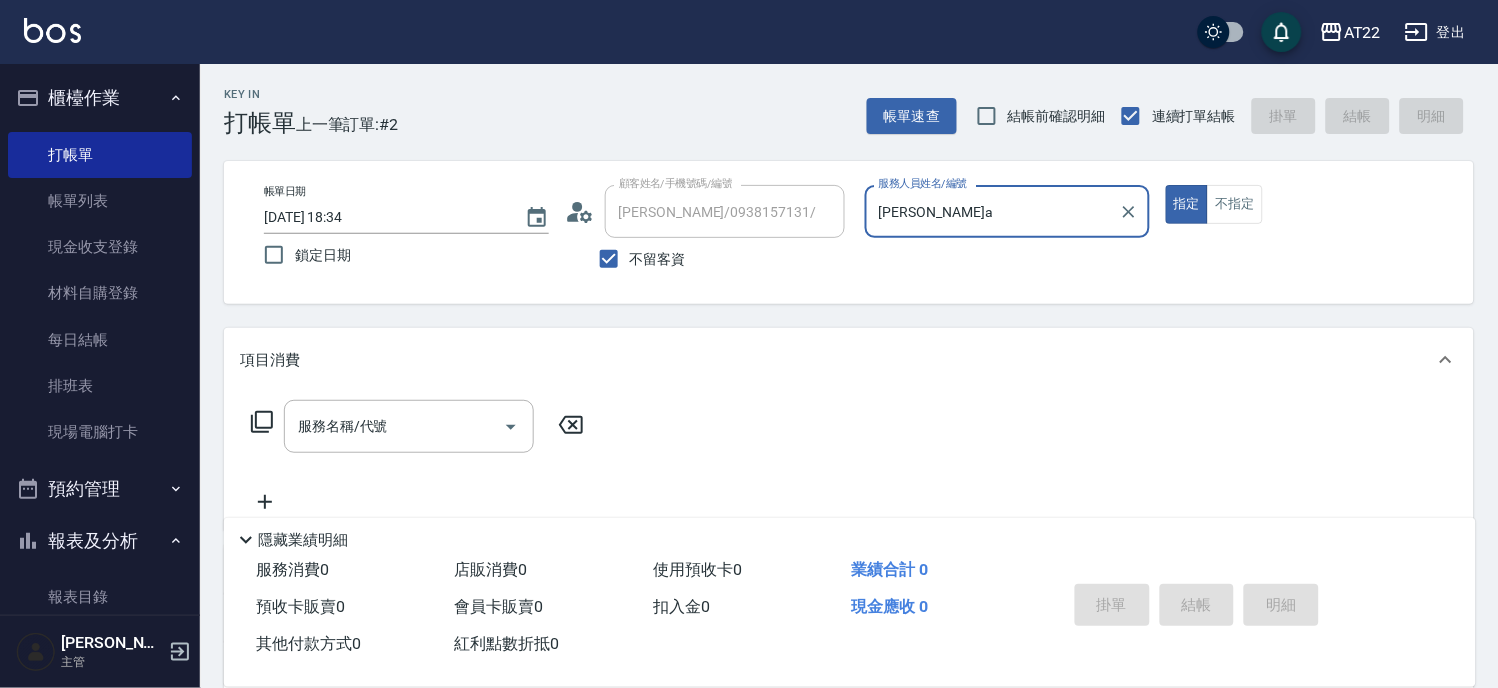 click on "指定" at bounding box center [1187, 204] 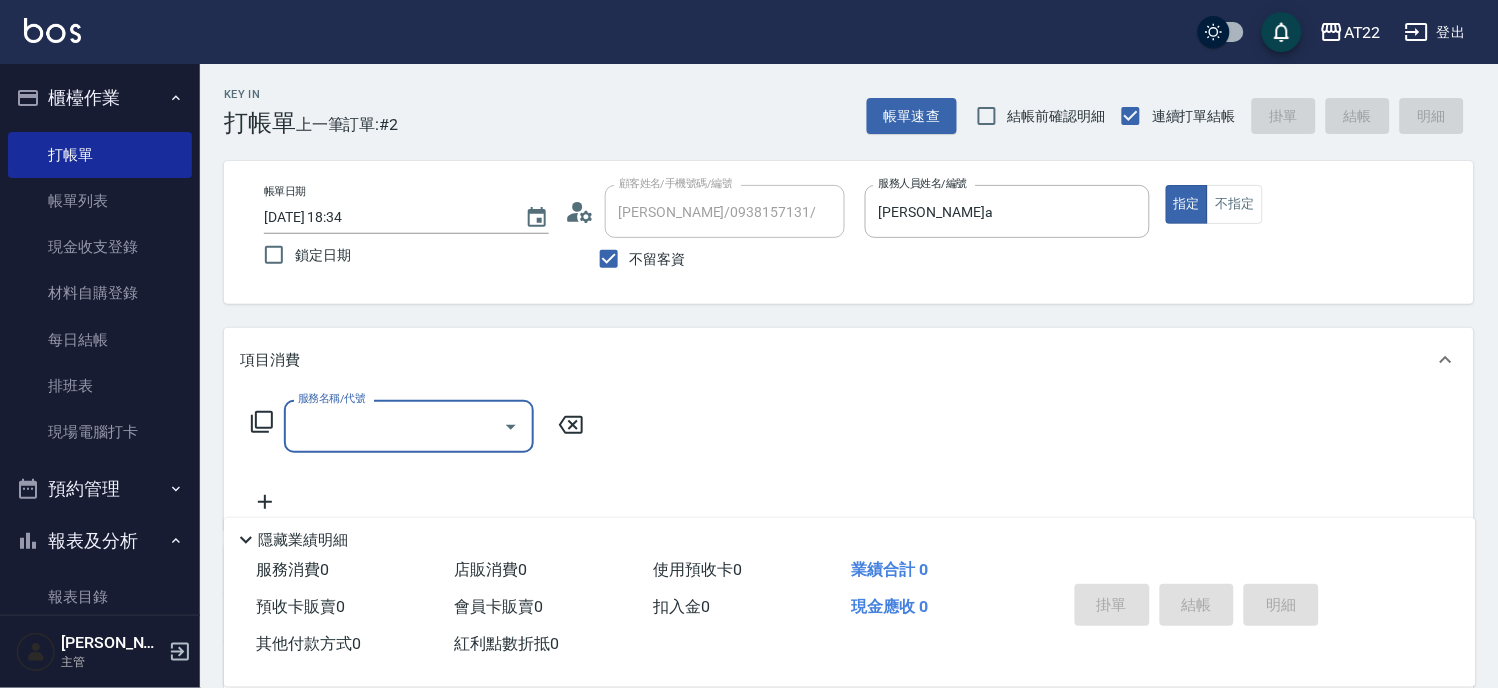 type on "0" 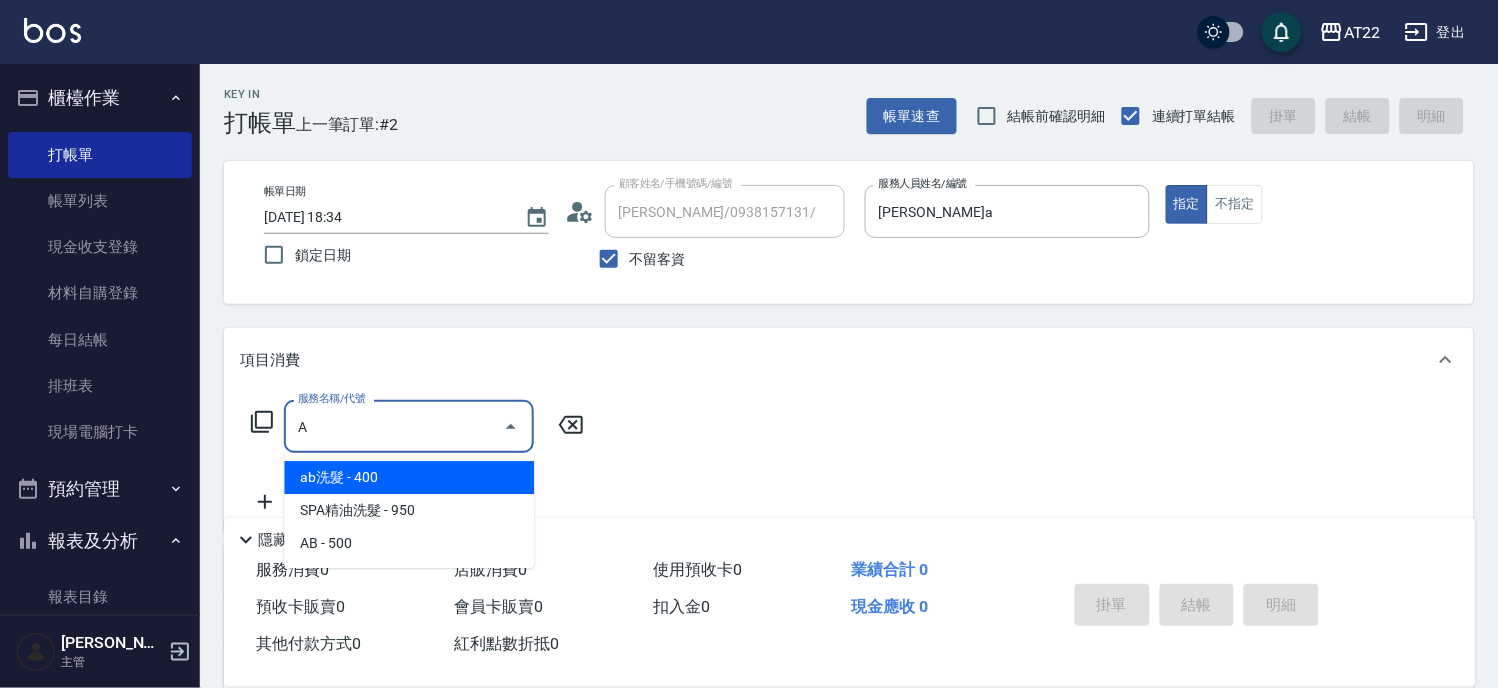 click on "ab洗髮 - 400" at bounding box center (409, 477) 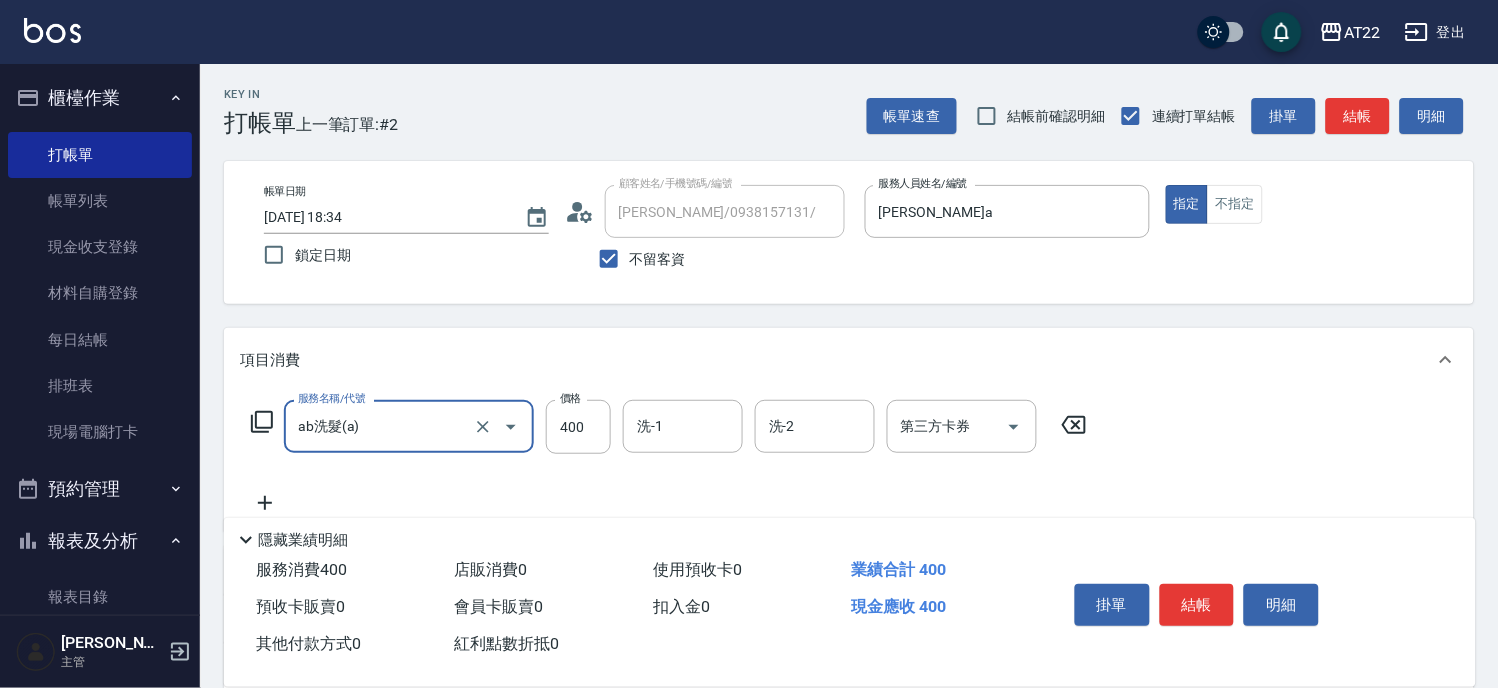 type on "ab洗髮(a)" 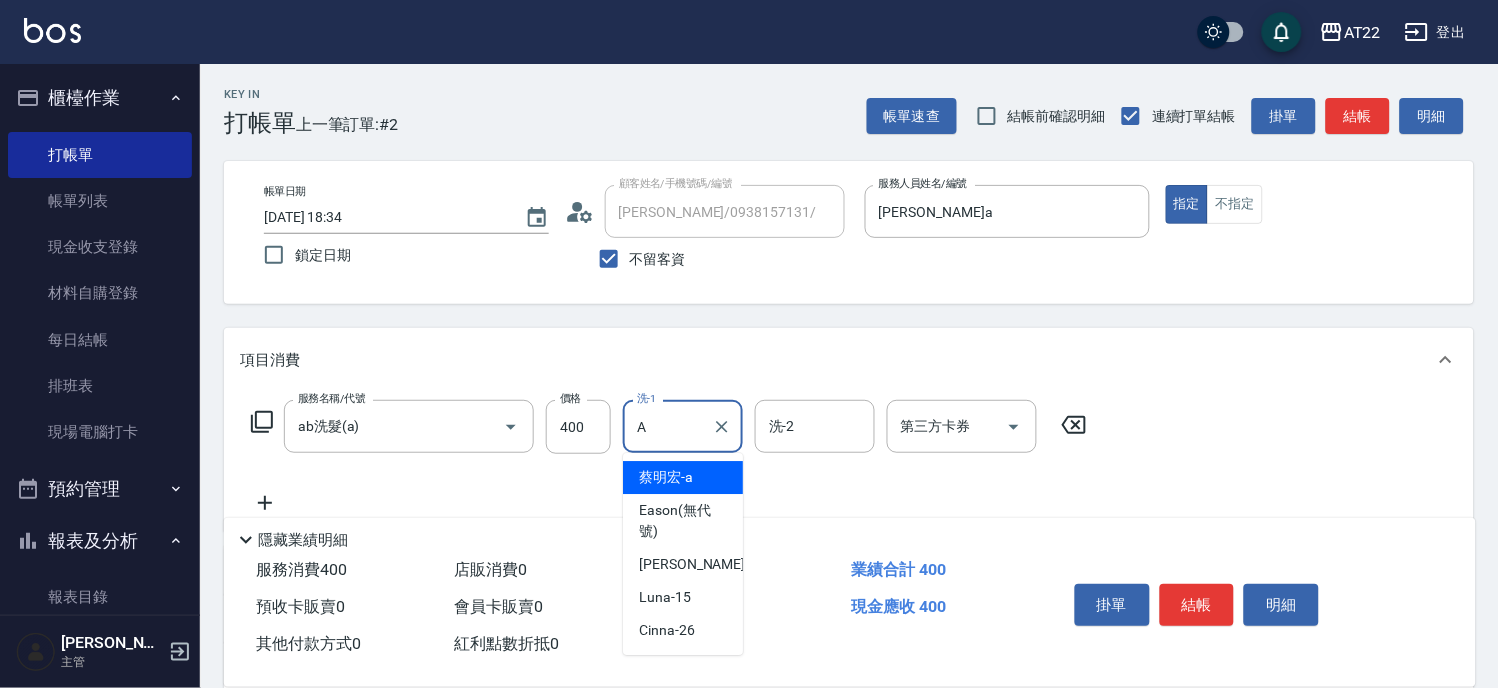 type on "蔡明宏-a" 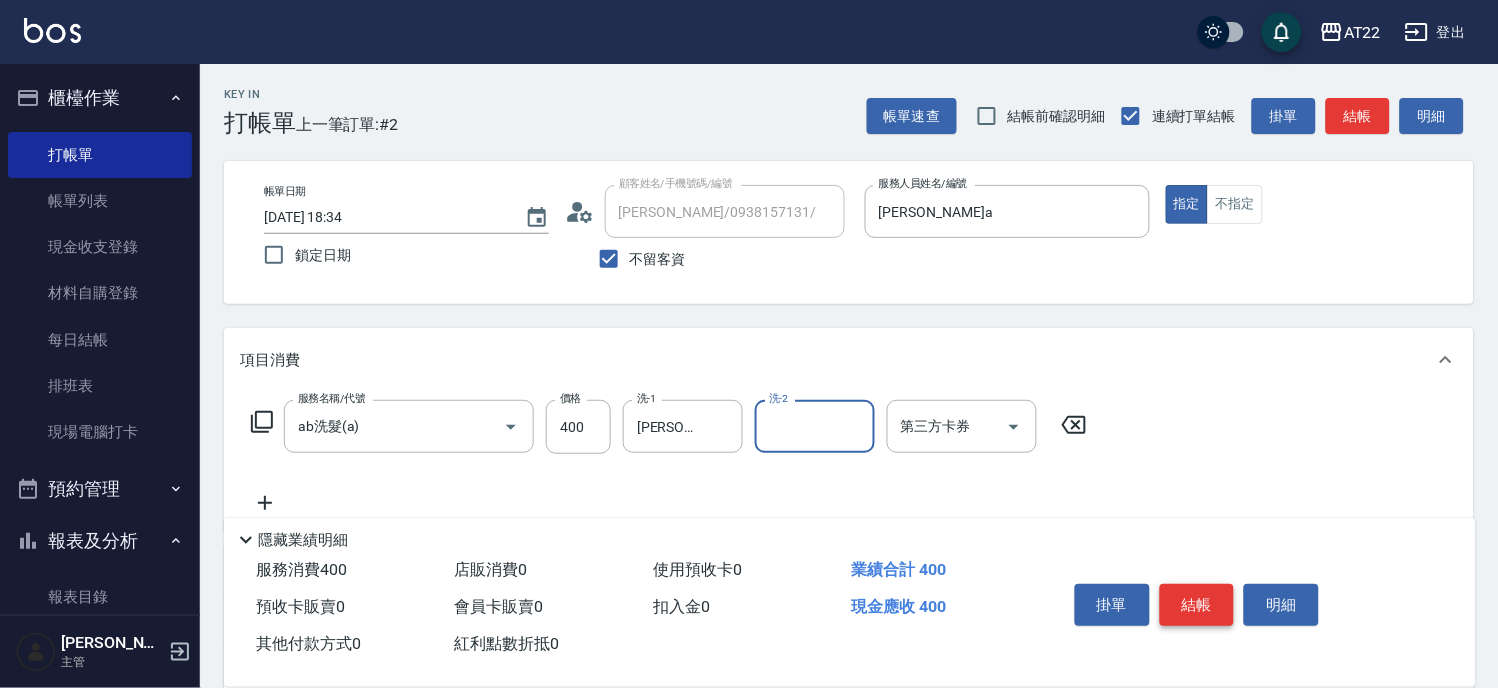 click on "結帳" at bounding box center [1197, 605] 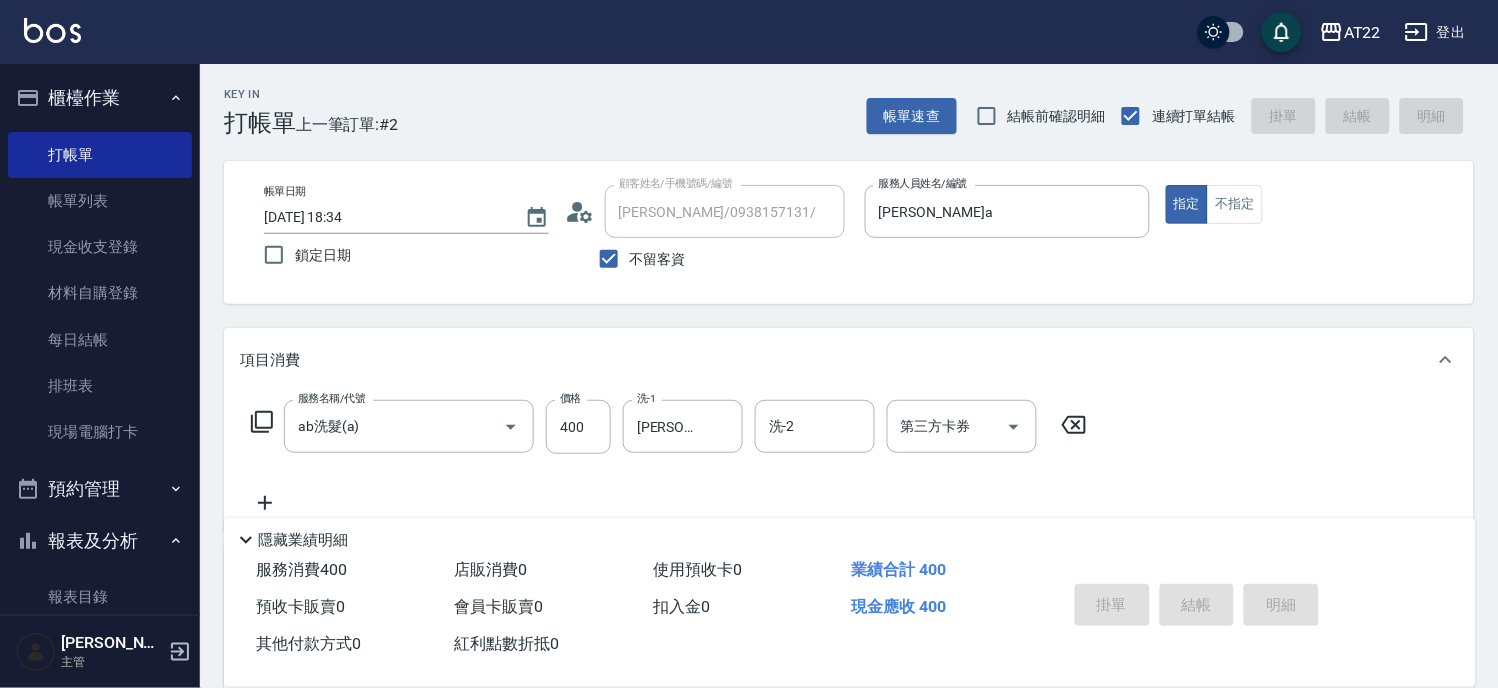 type on "2025/07/11 18:35" 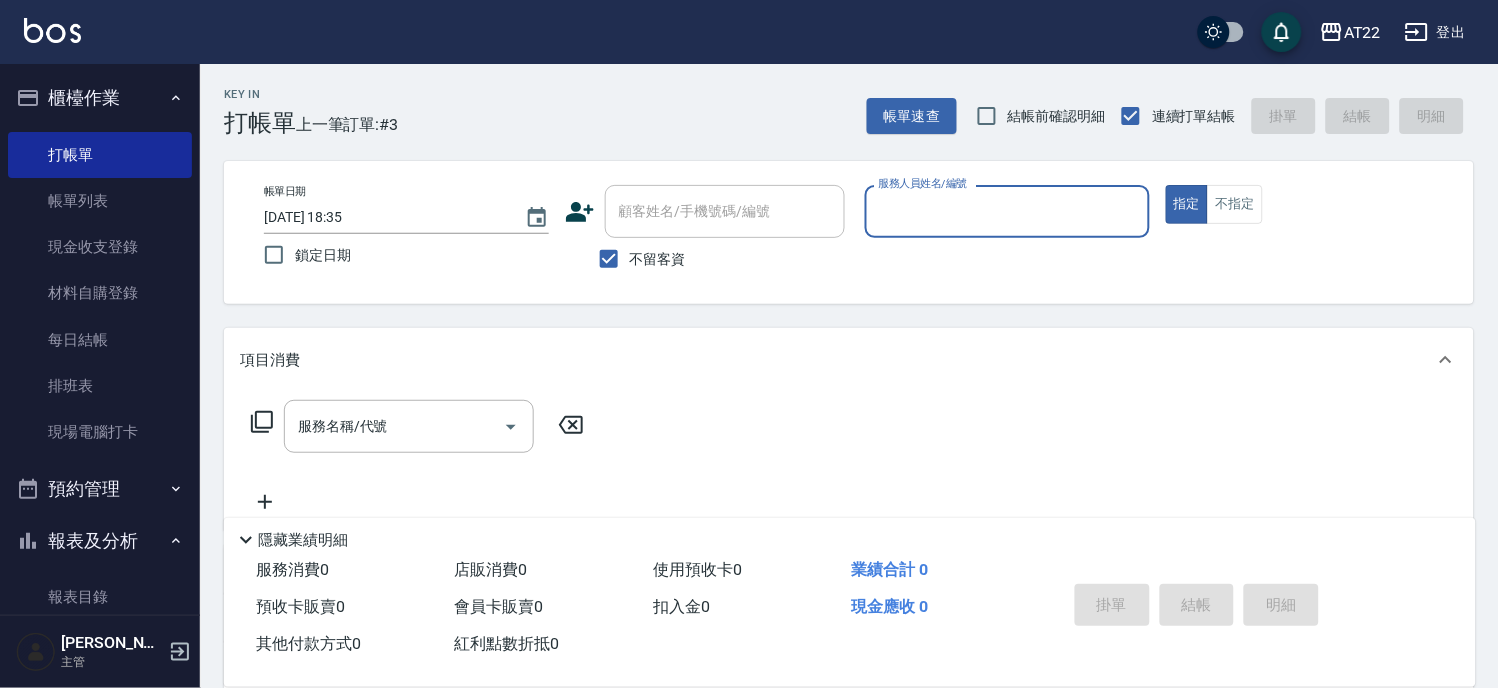 click on "不留客資" at bounding box center [658, 259] 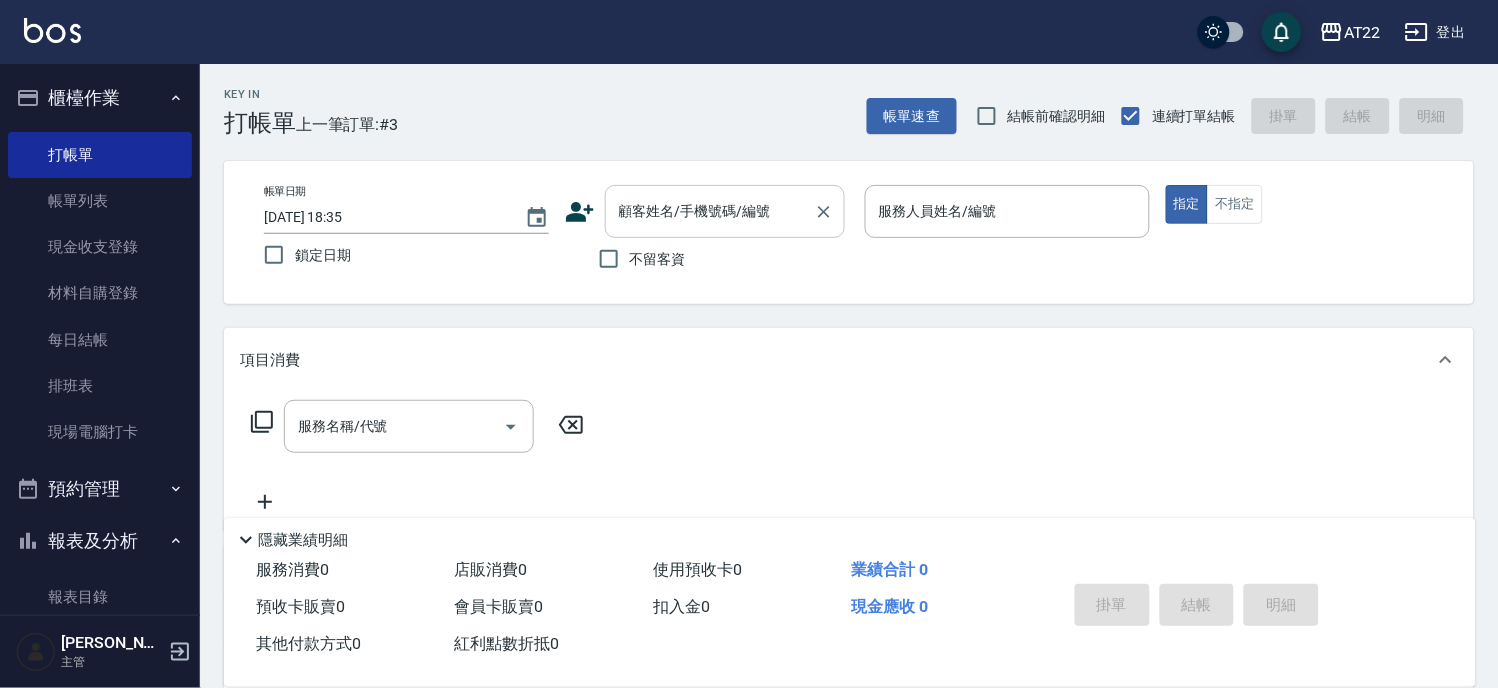 click on "顧客姓名/手機號碼/編號" at bounding box center (710, 211) 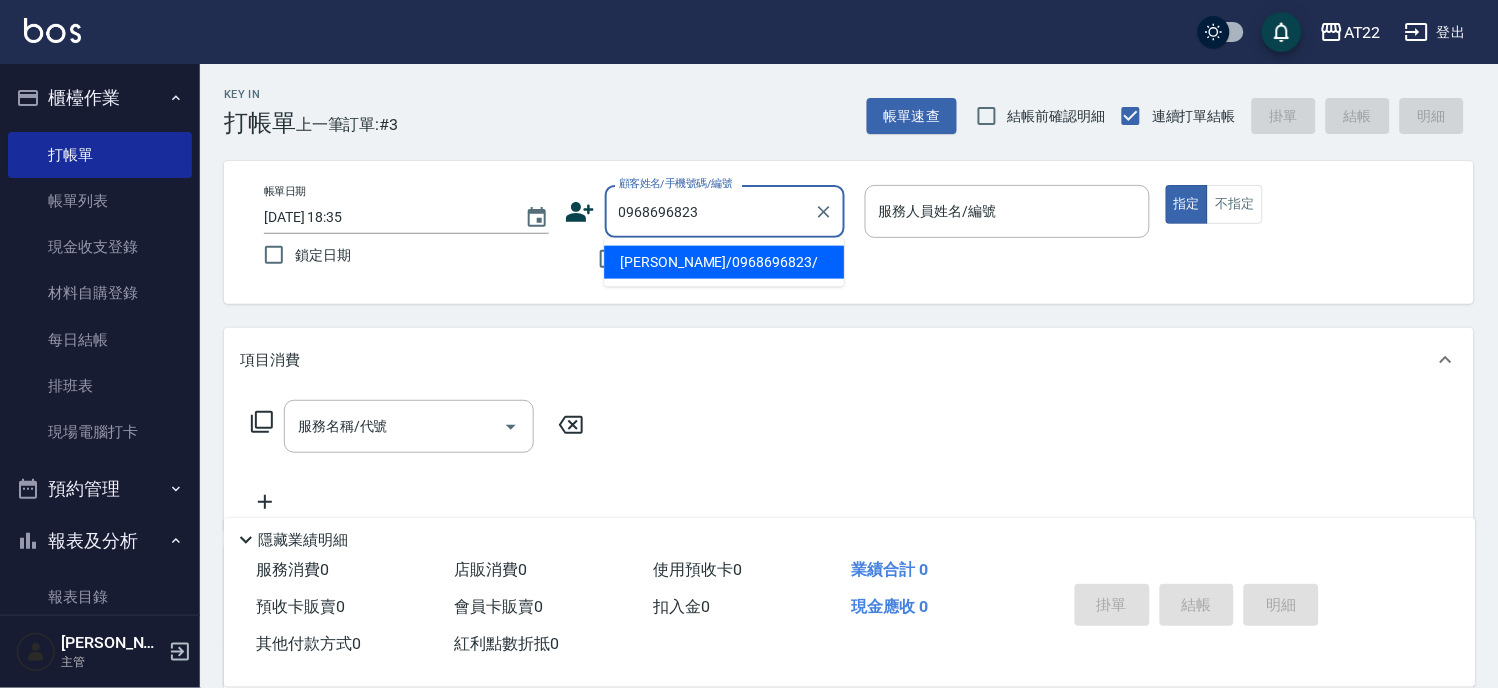 type on "李居益/0968696823/" 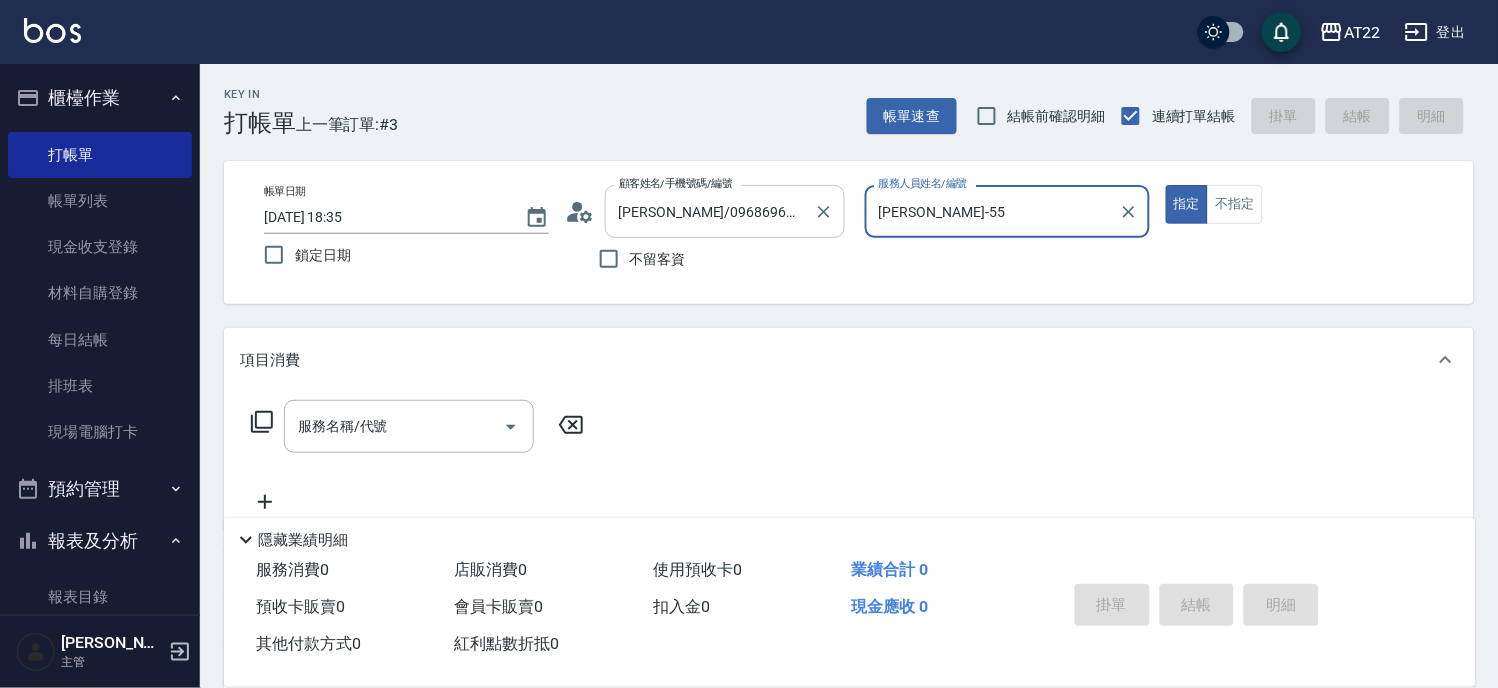 click on "指定" at bounding box center (1187, 204) 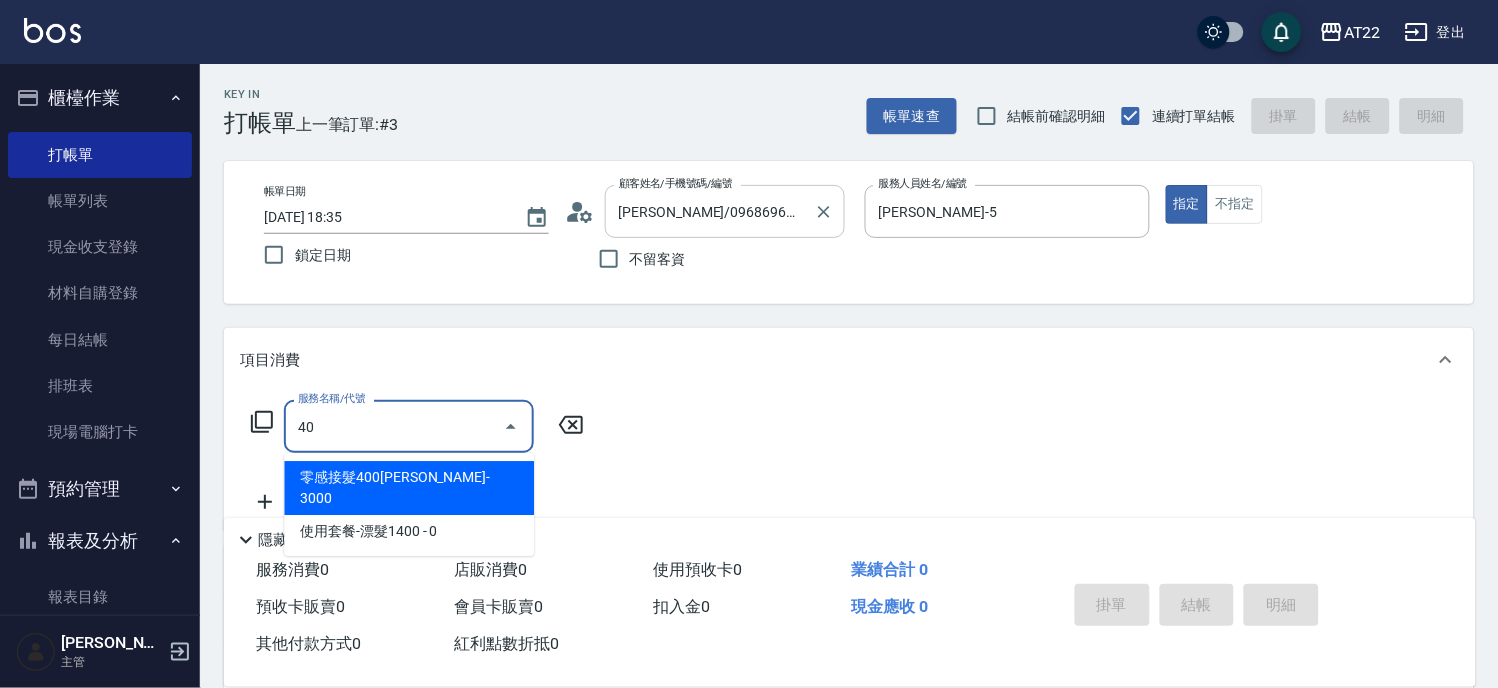 type on "400" 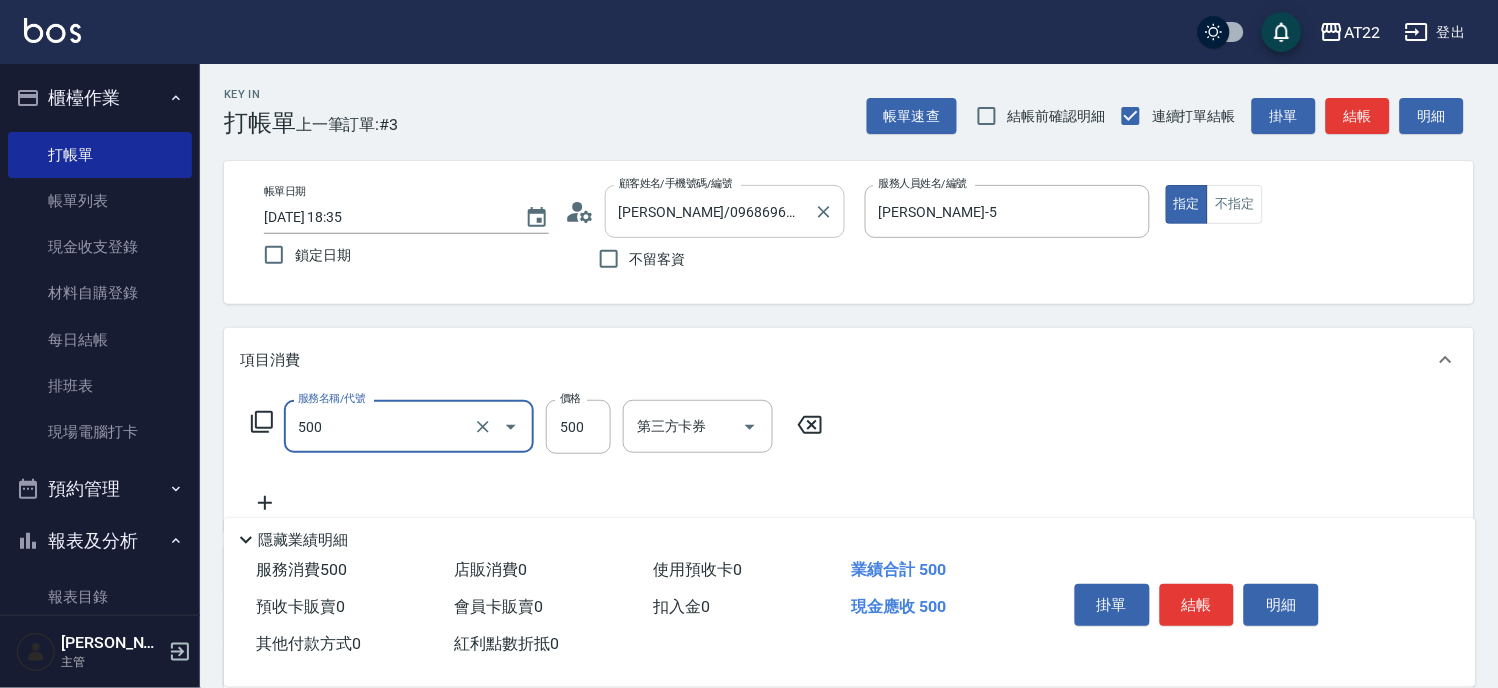 type on "剪髮(500)" 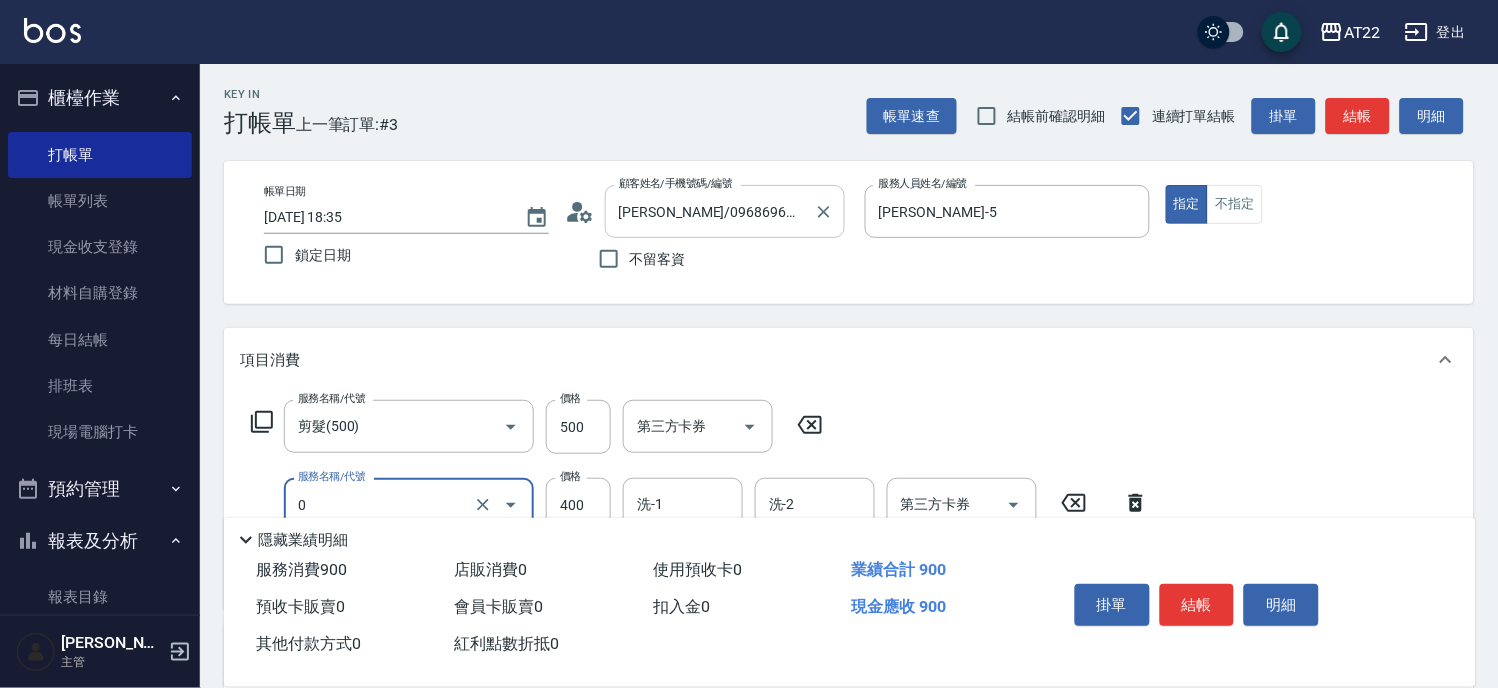 type on "有機洗髮(0)" 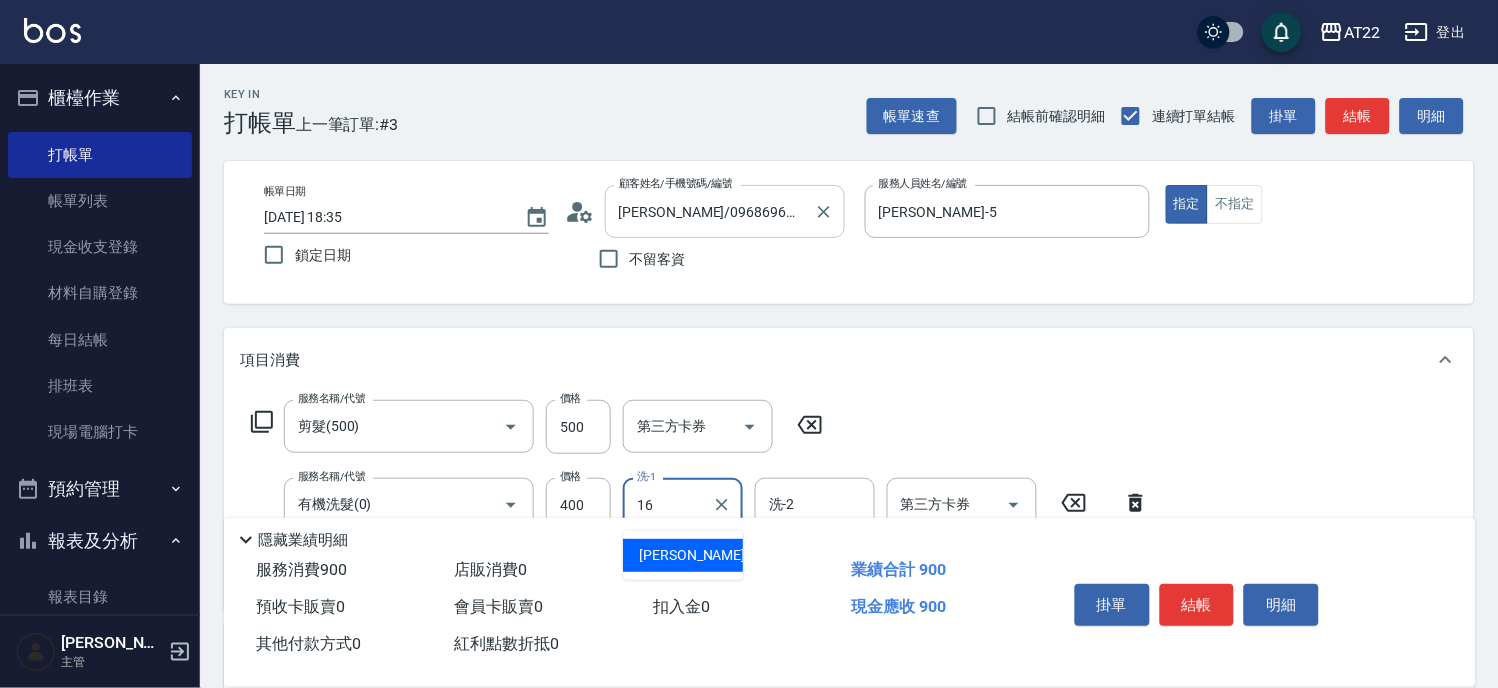 type on "Joe-16" 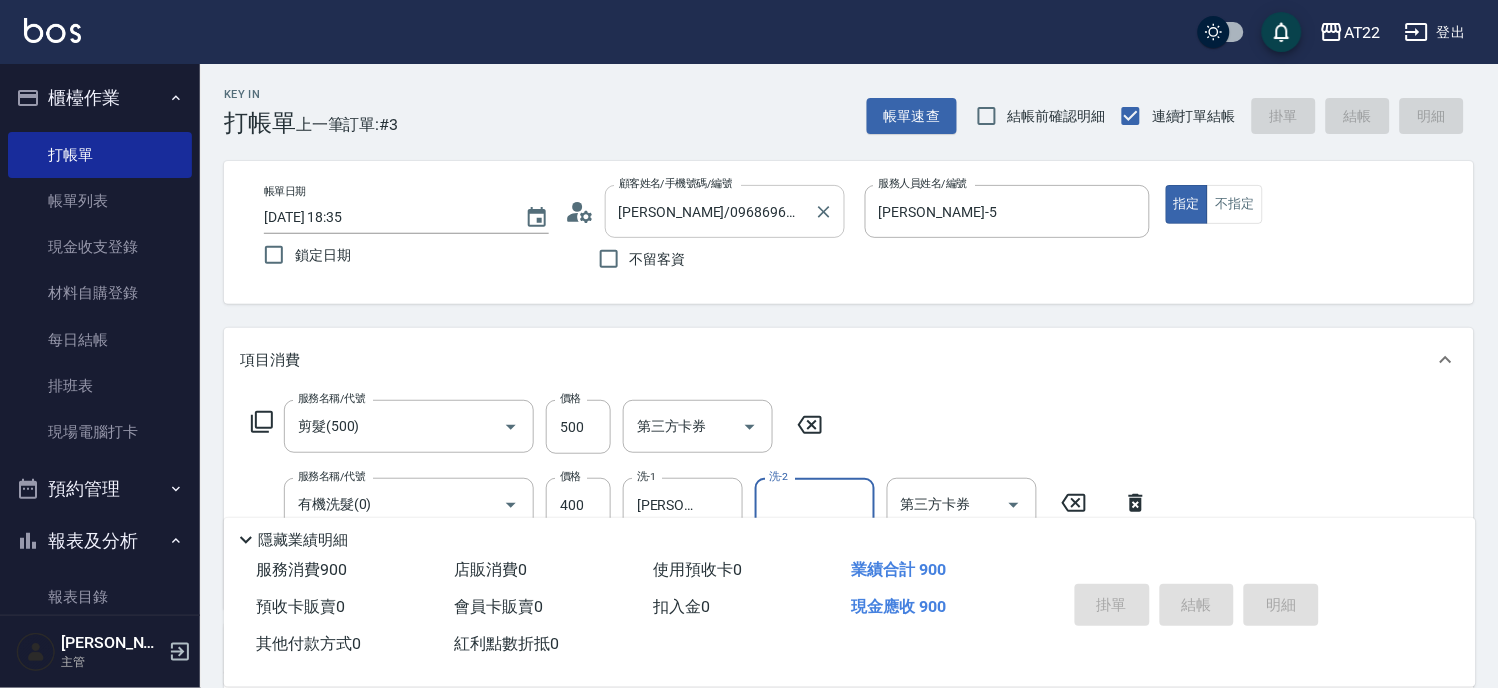 type 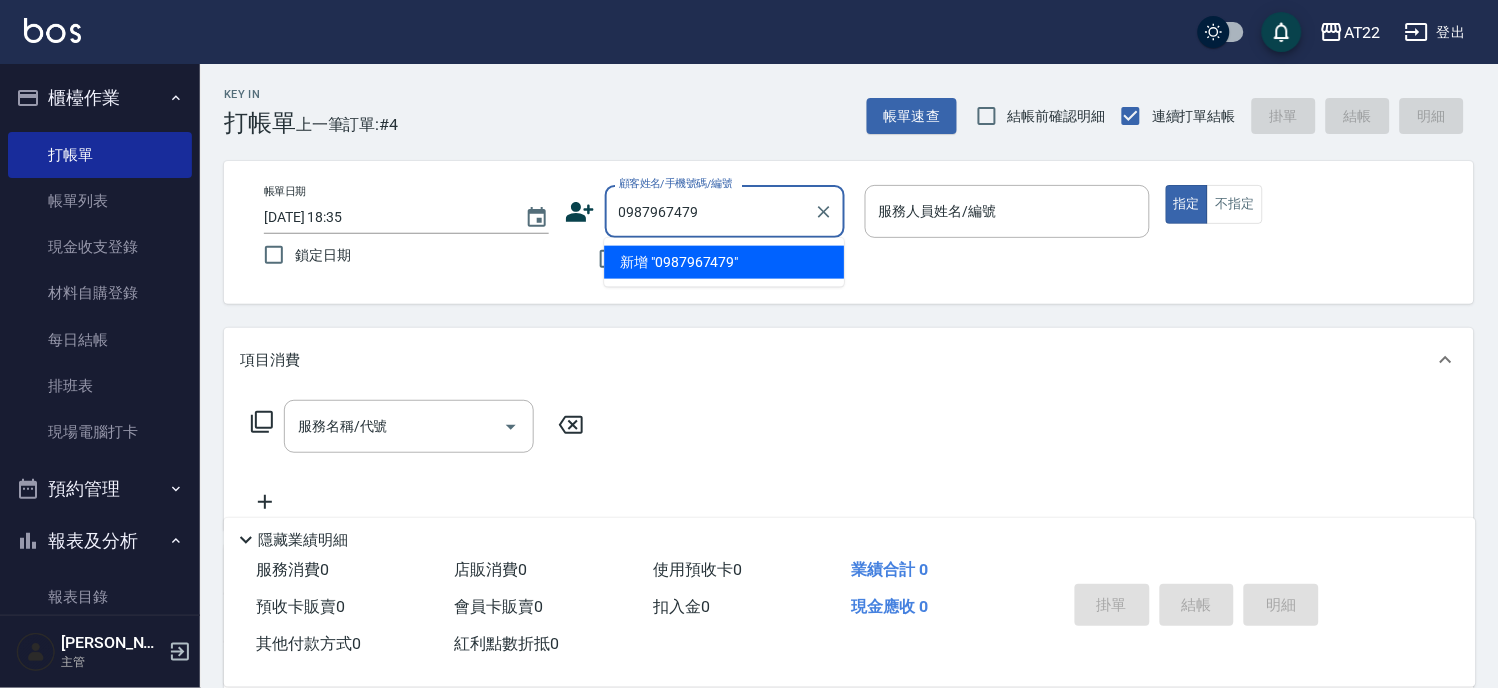 type on "0987967479" 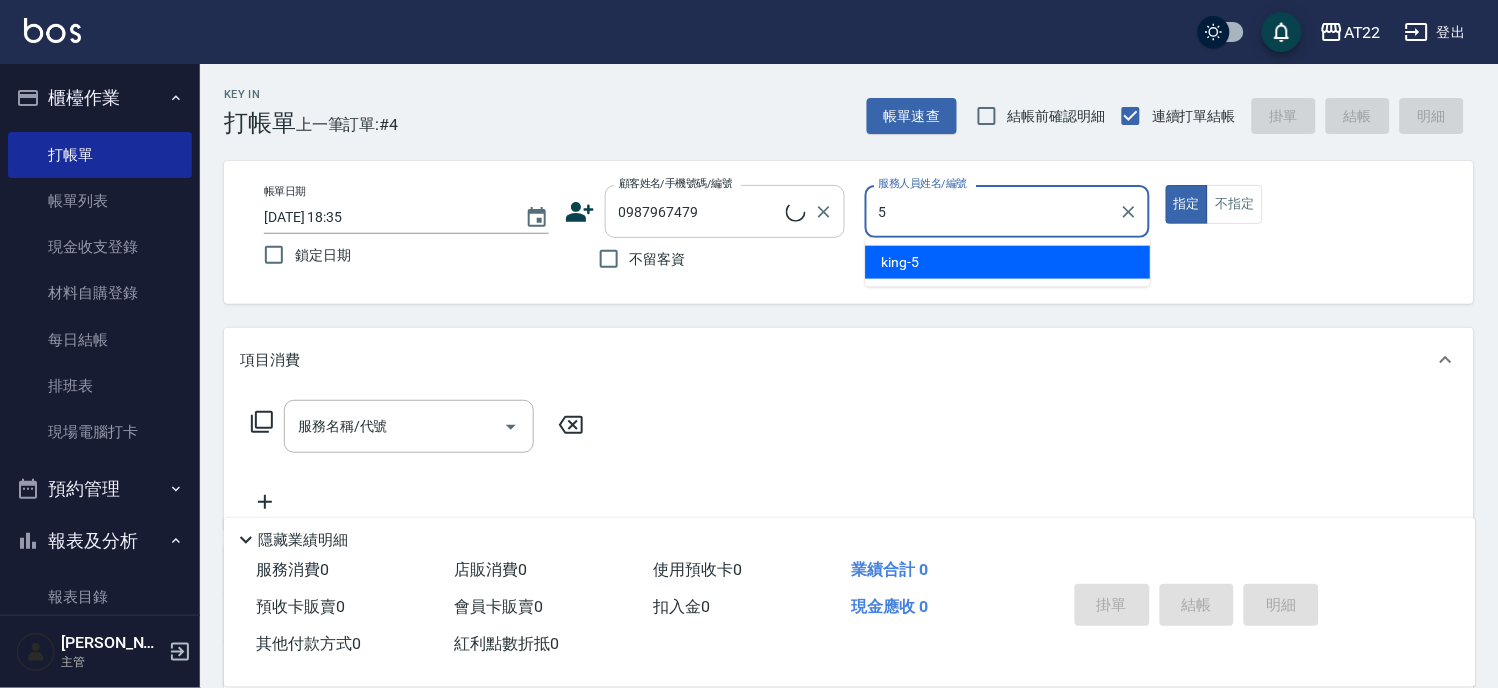 type on "king-5" 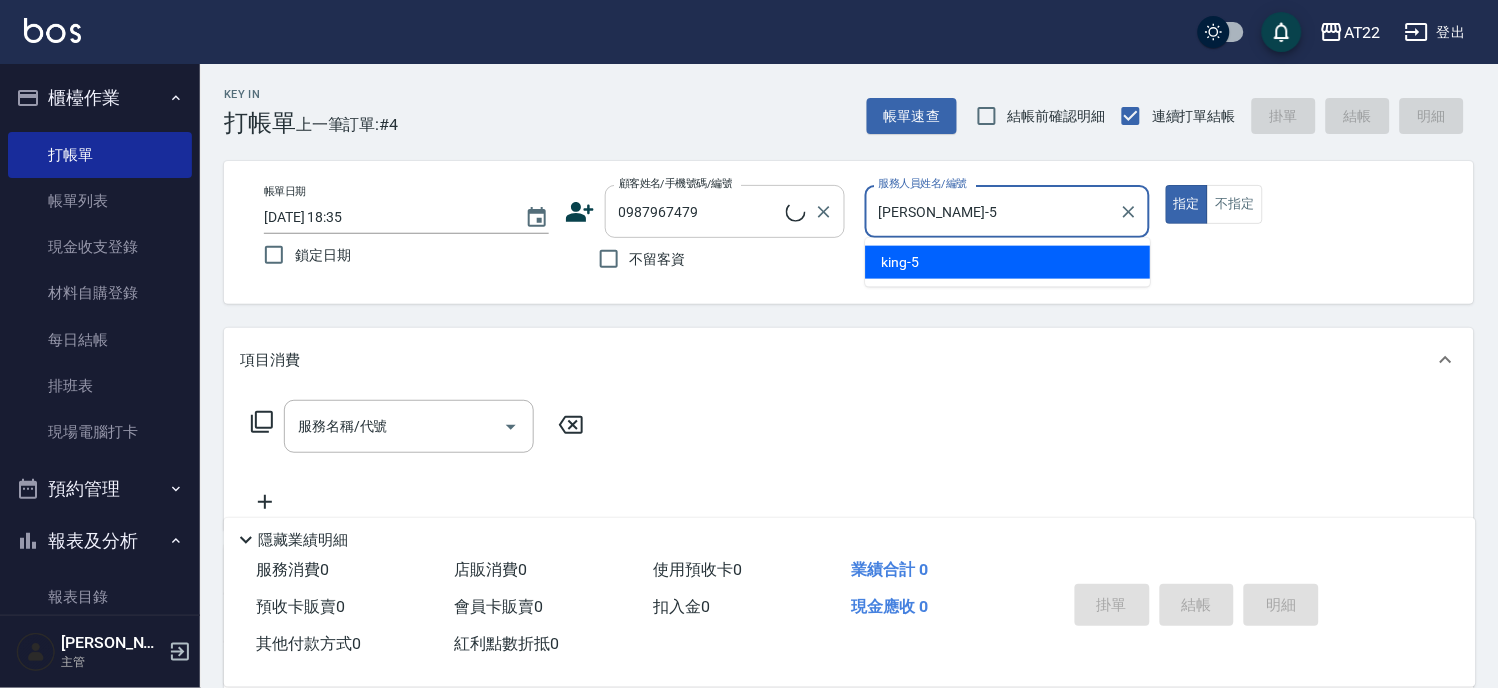 type on "黃穎26.8.2/0987967479/V81835" 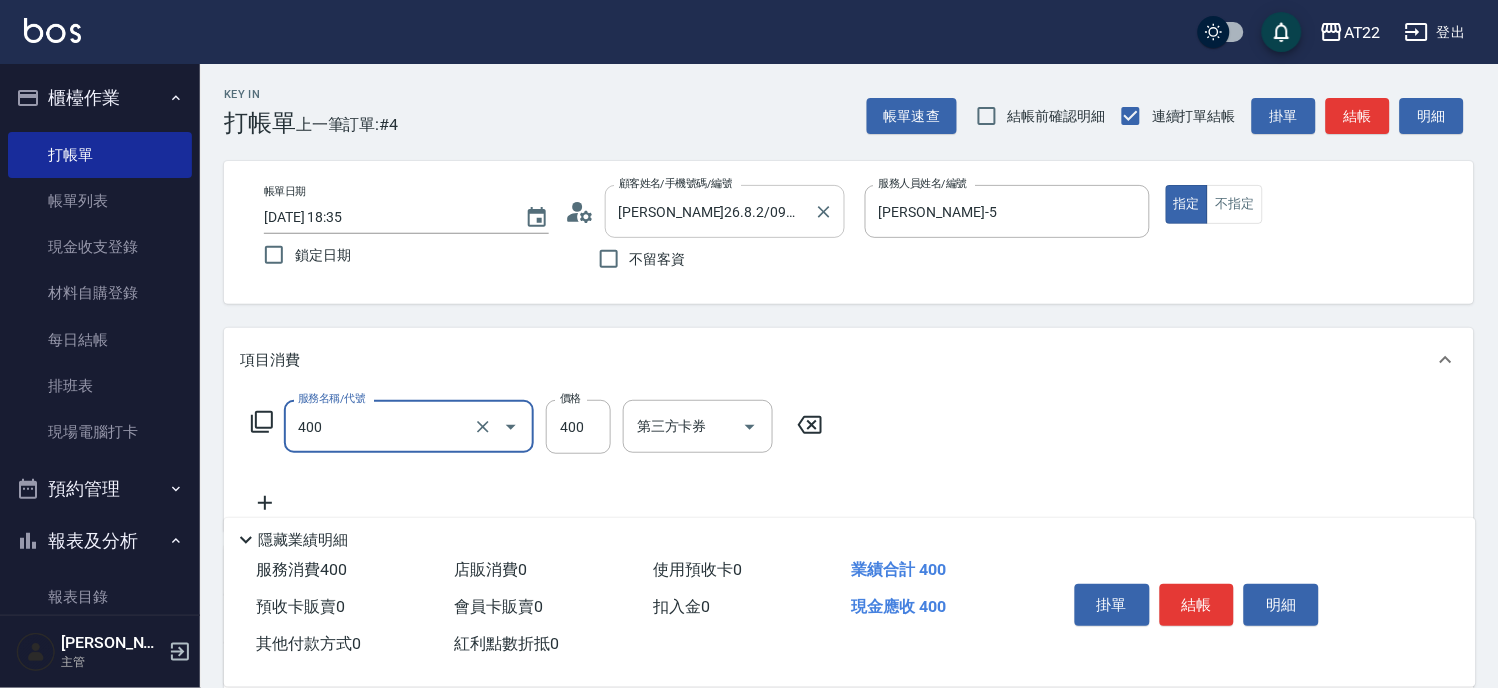 type on "剪髮(400)" 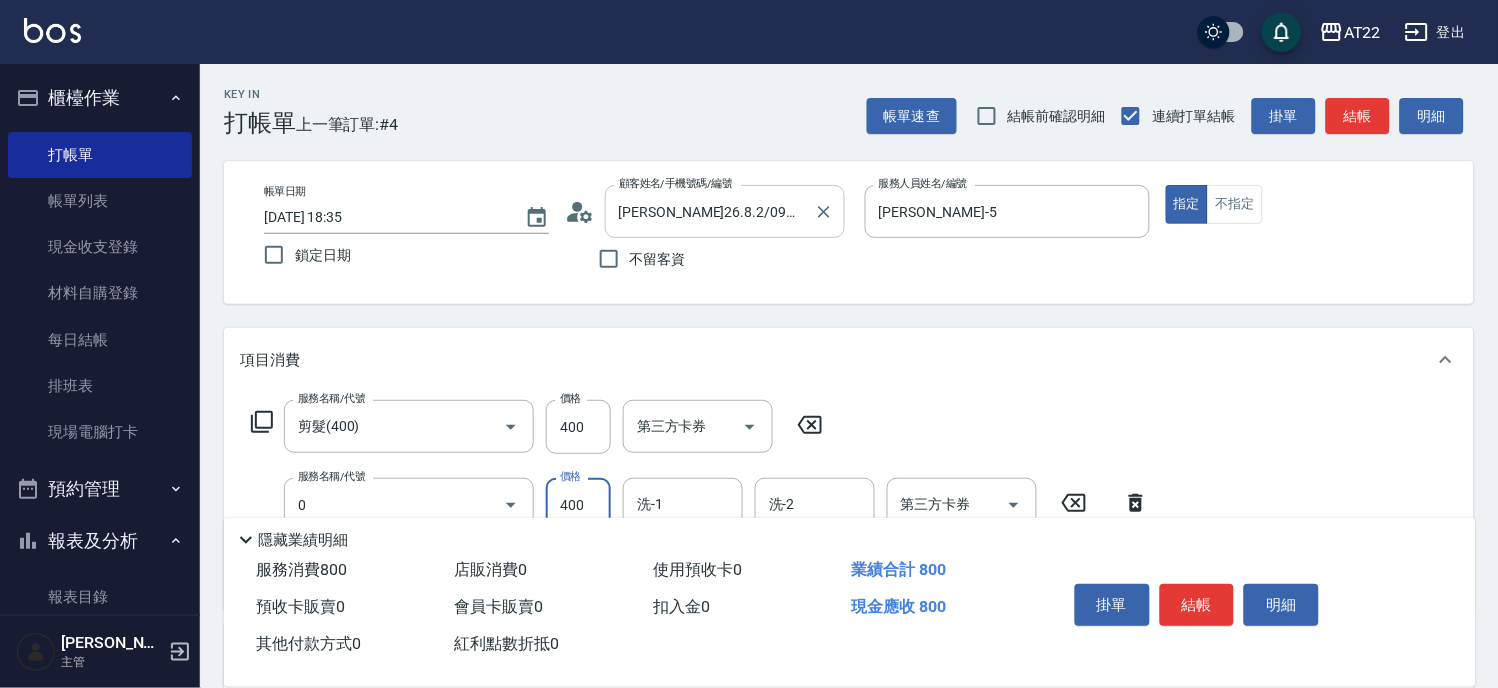 type on "有機洗髮(0)" 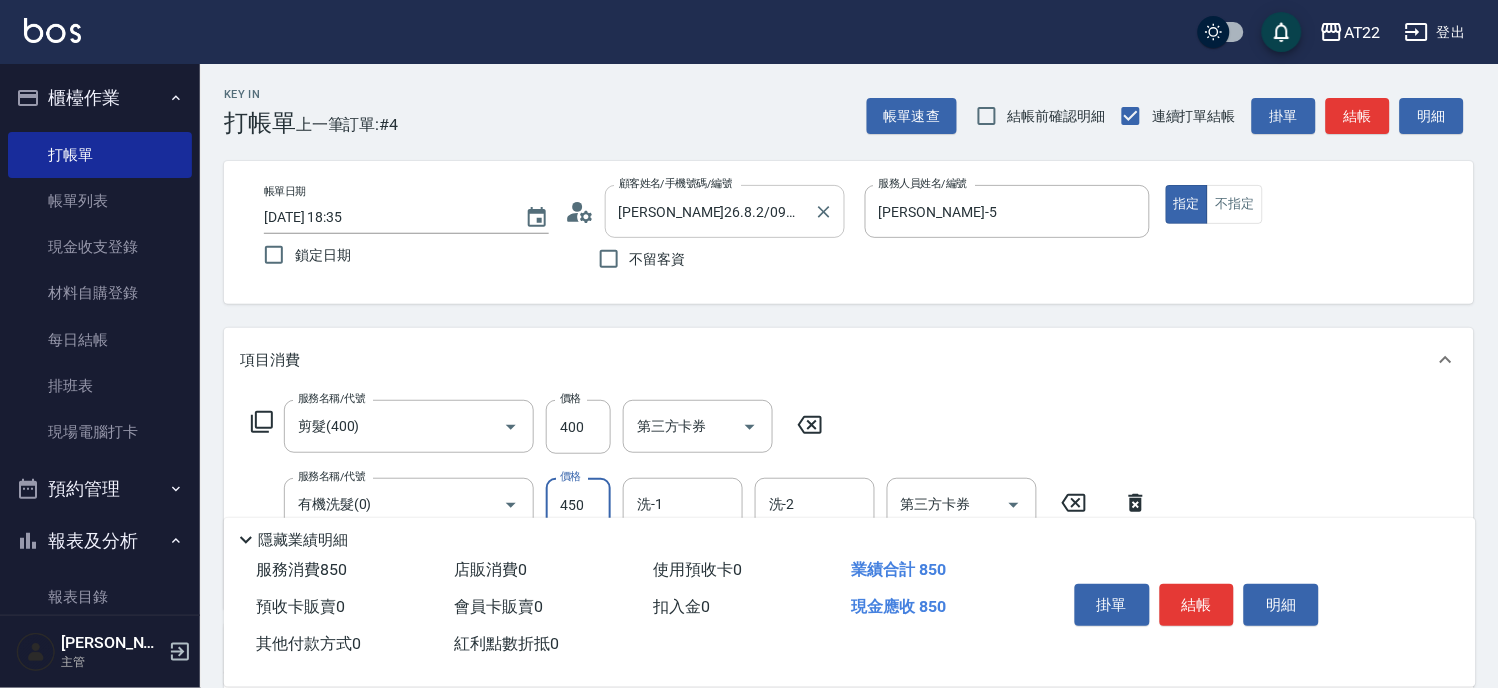 type on "450" 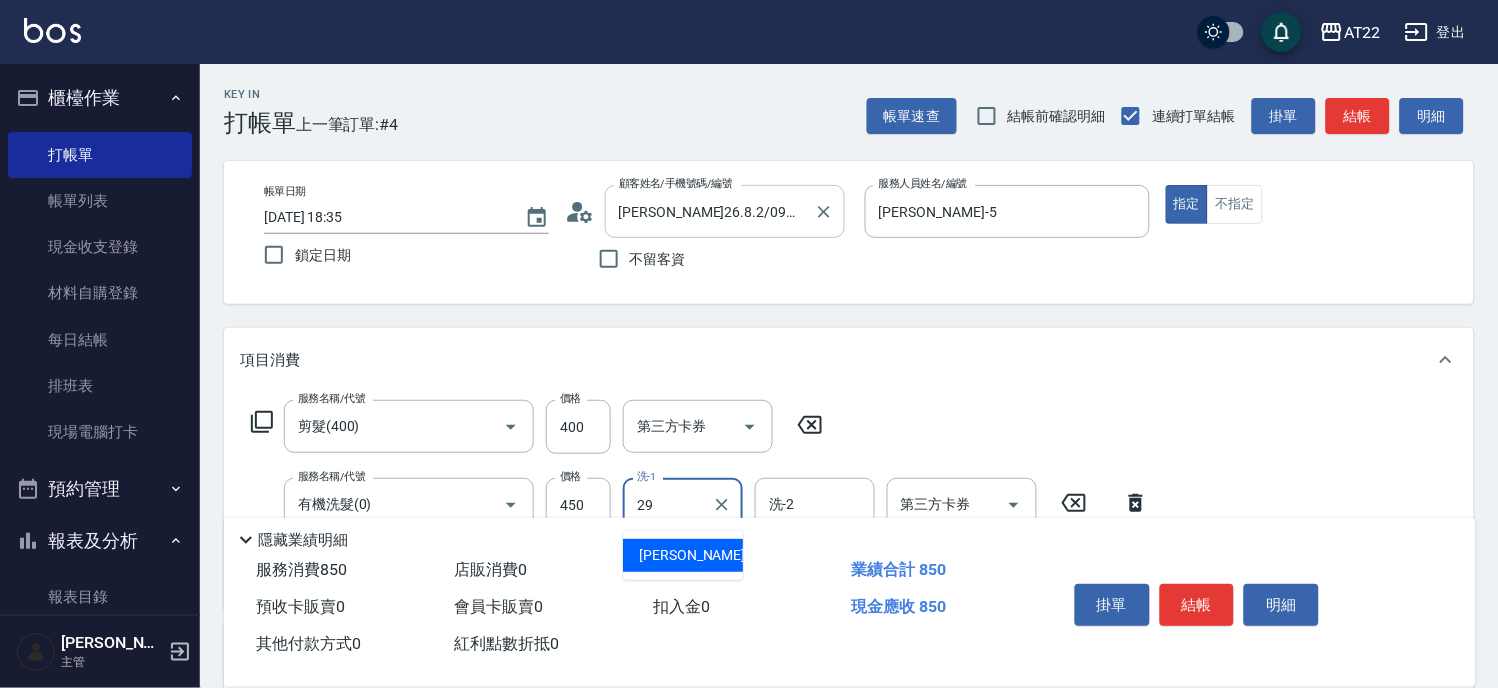 type on "Joyce-29" 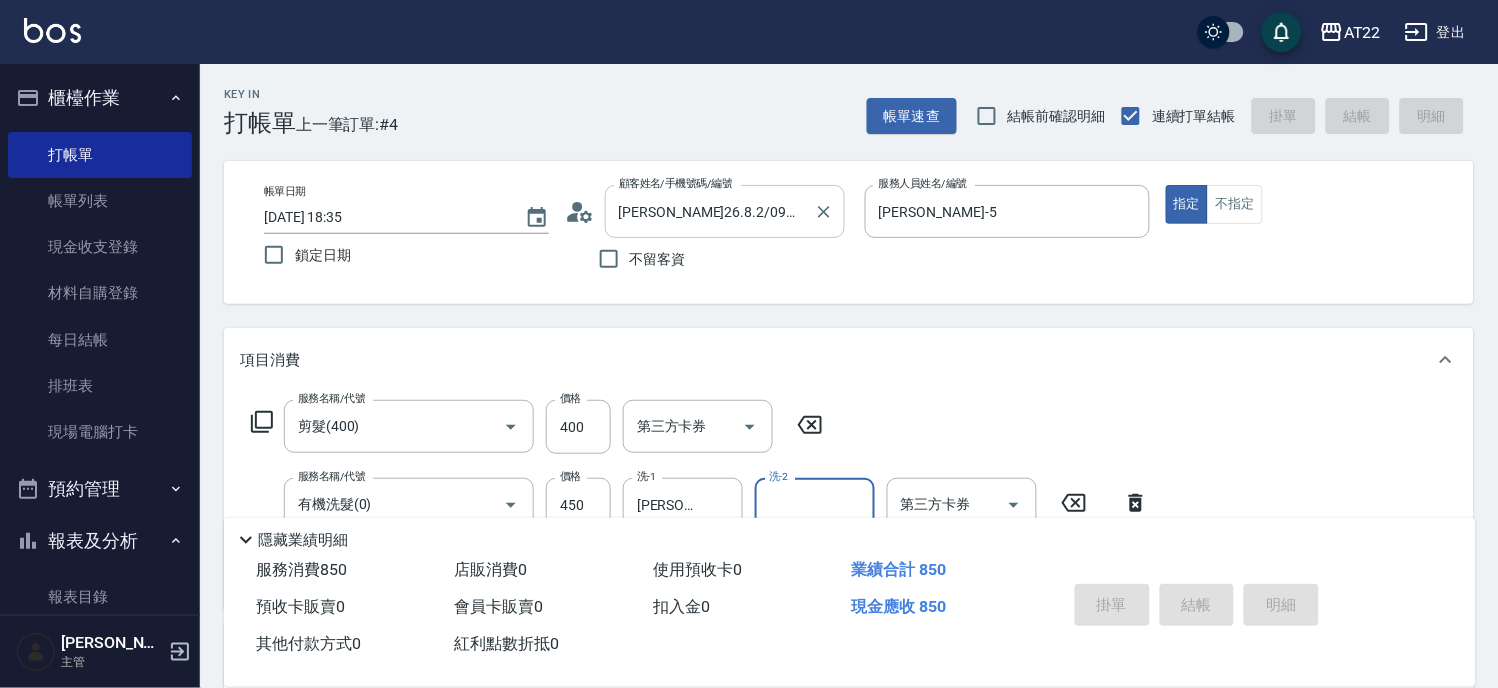 type on "2025/07/11 18:36" 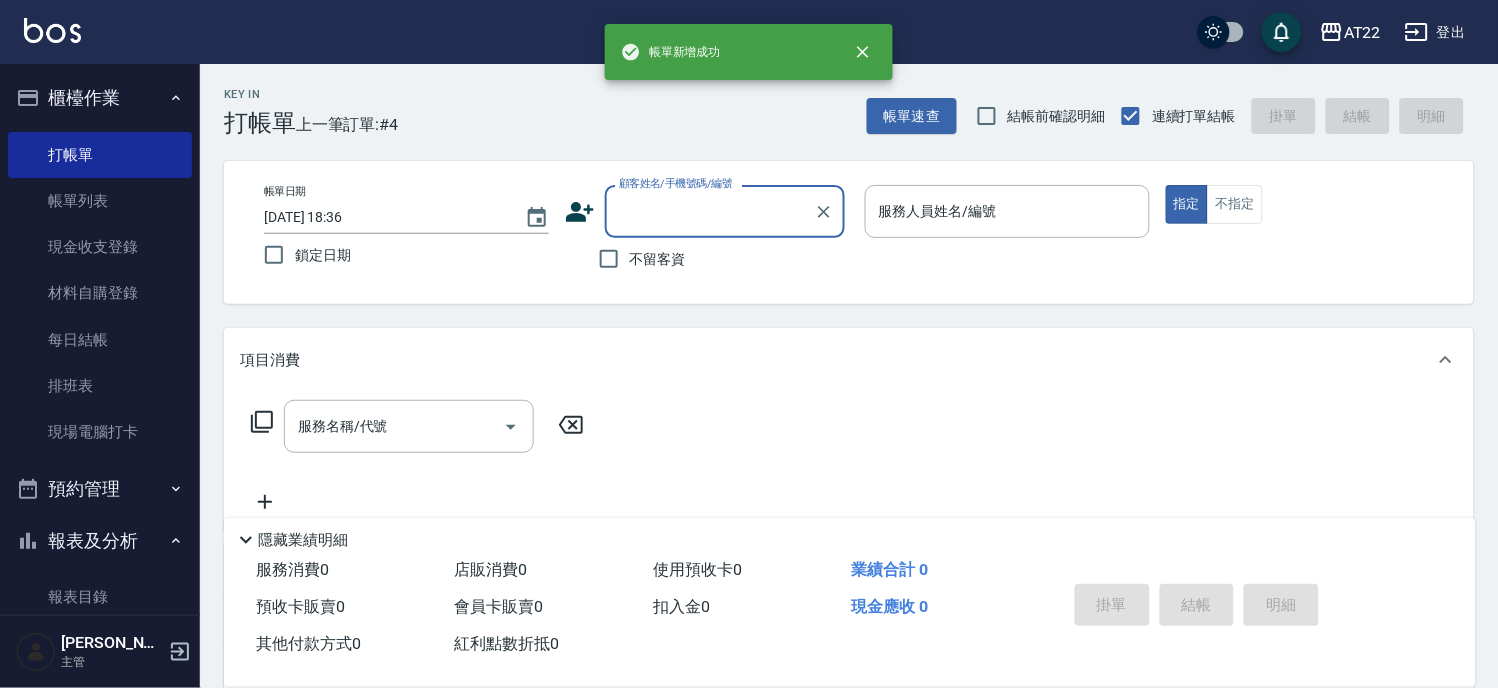 scroll, scrollTop: 0, scrollLeft: 0, axis: both 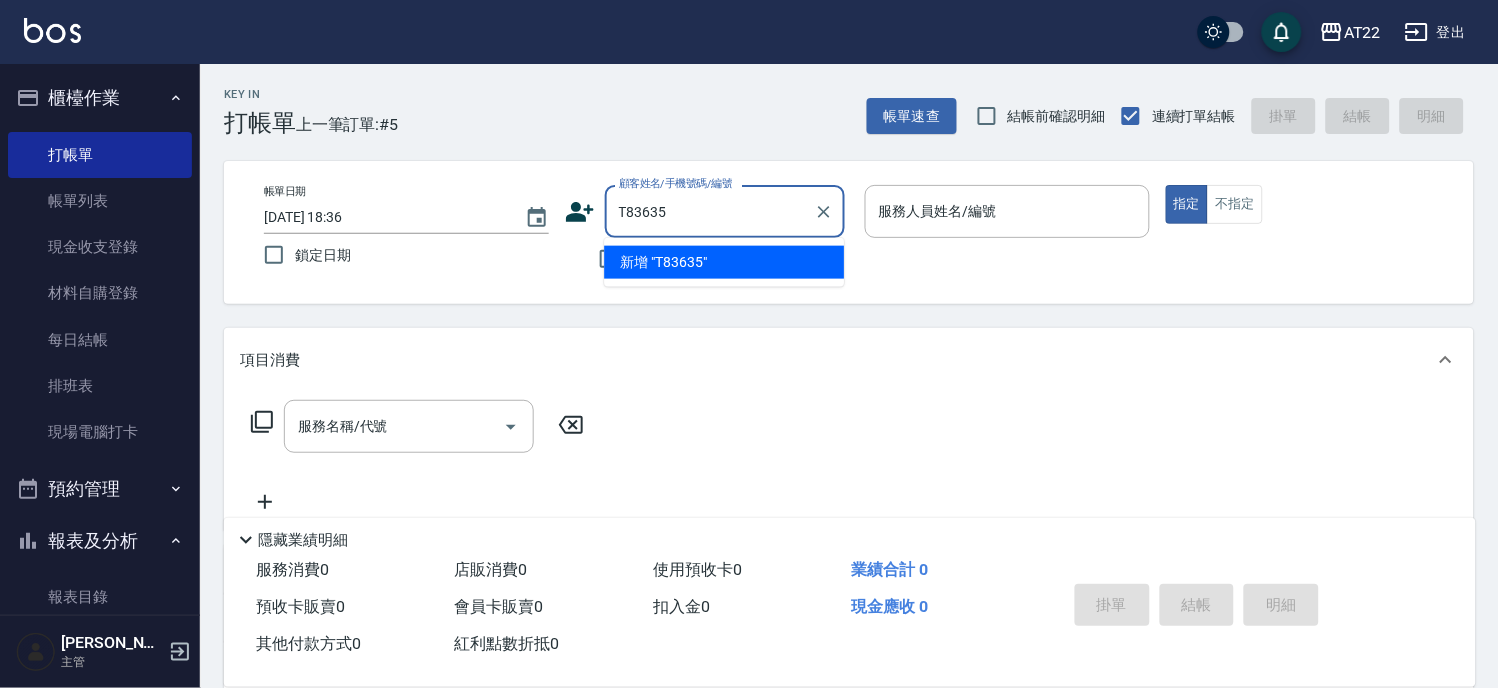 type on "T83635" 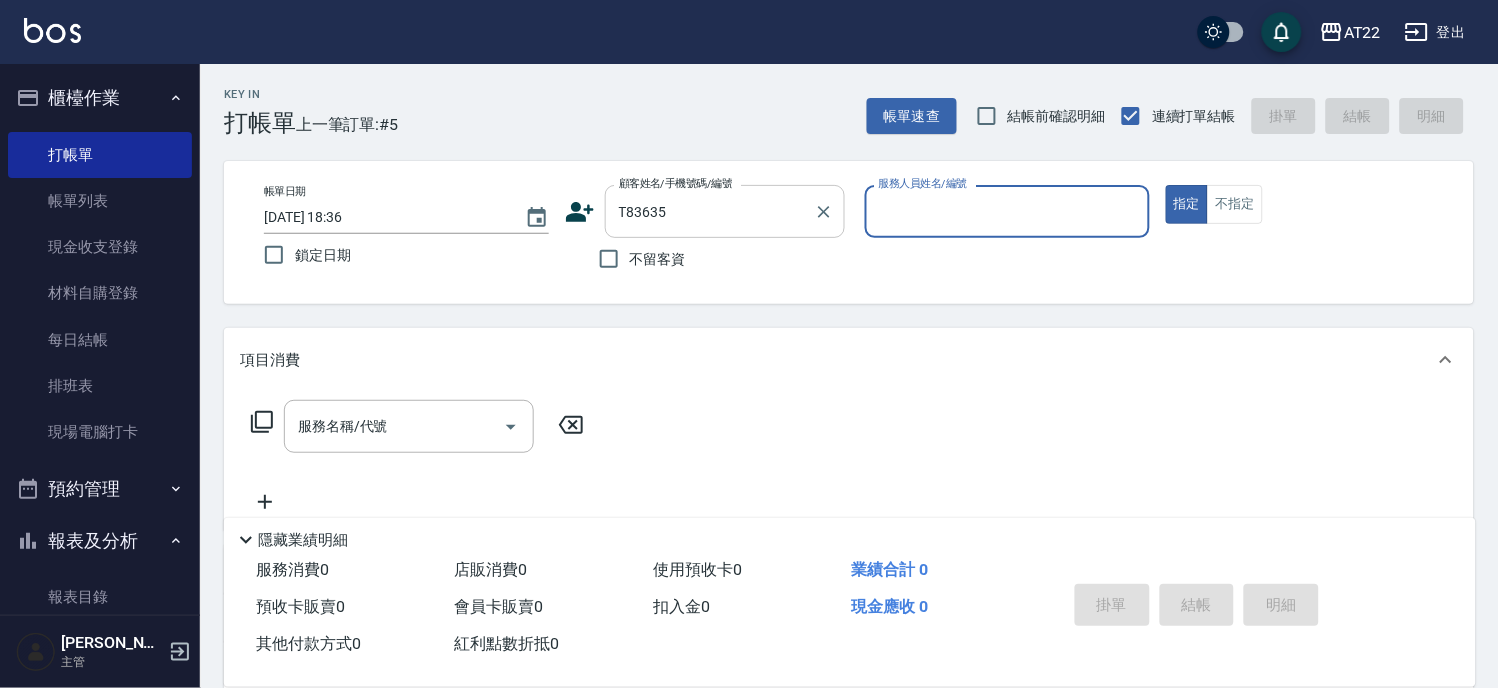 type on "7" 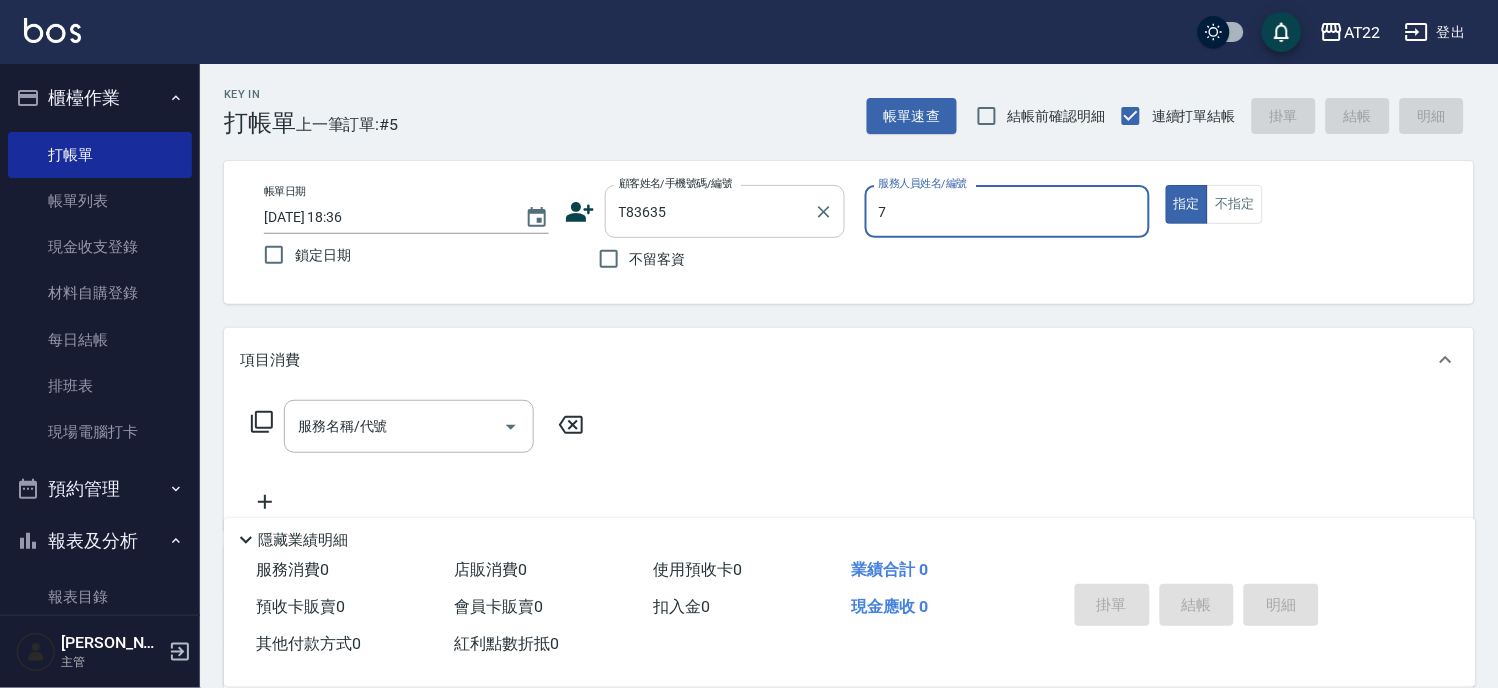 type on "林昱禎/0928016970/T83635" 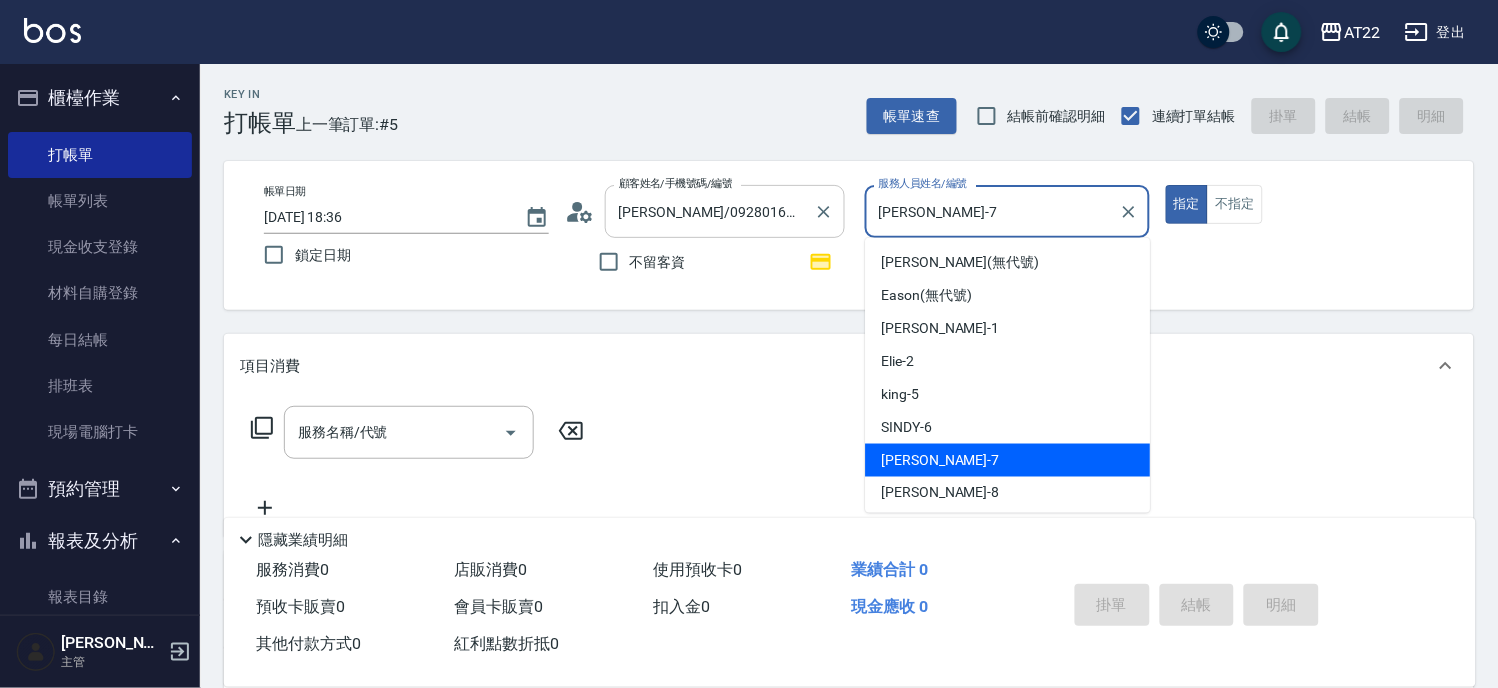 type on "[PERSON_NAME]-7" 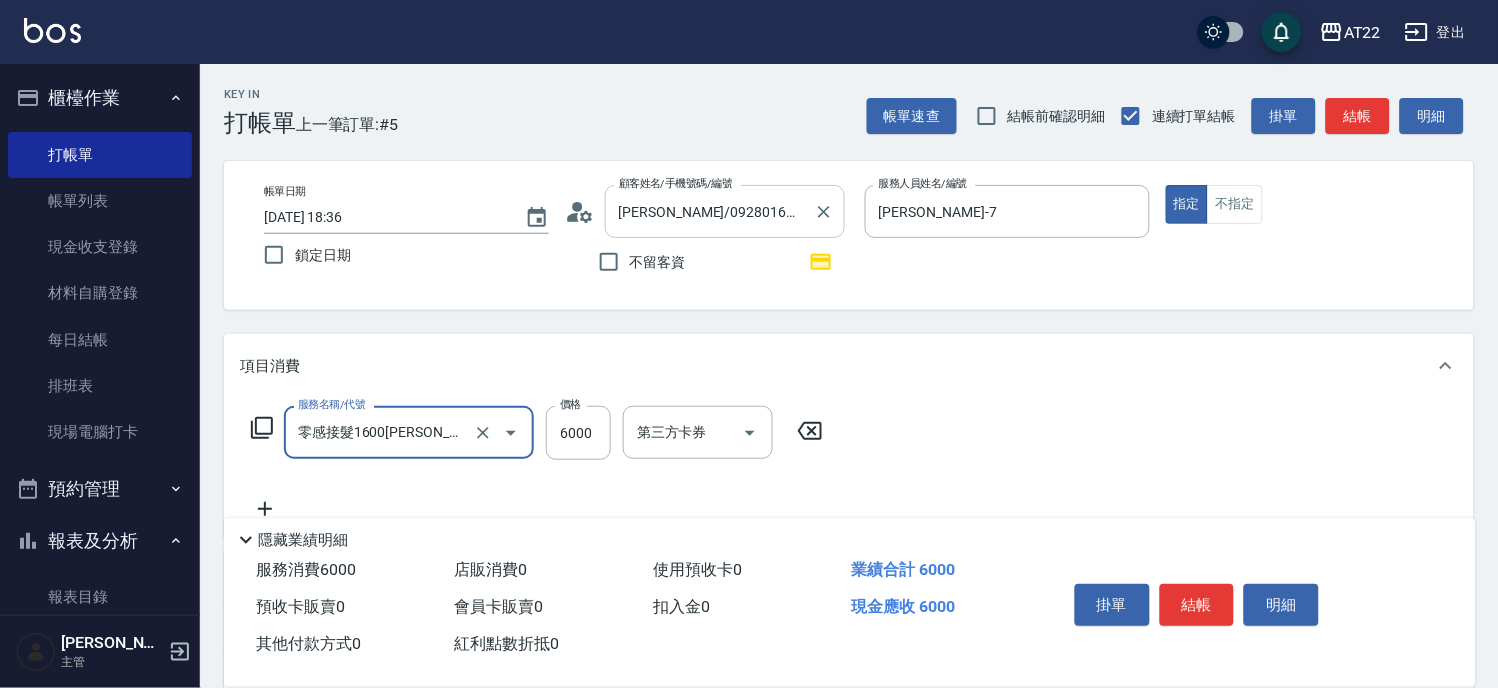 type on "零感接髮1600根" 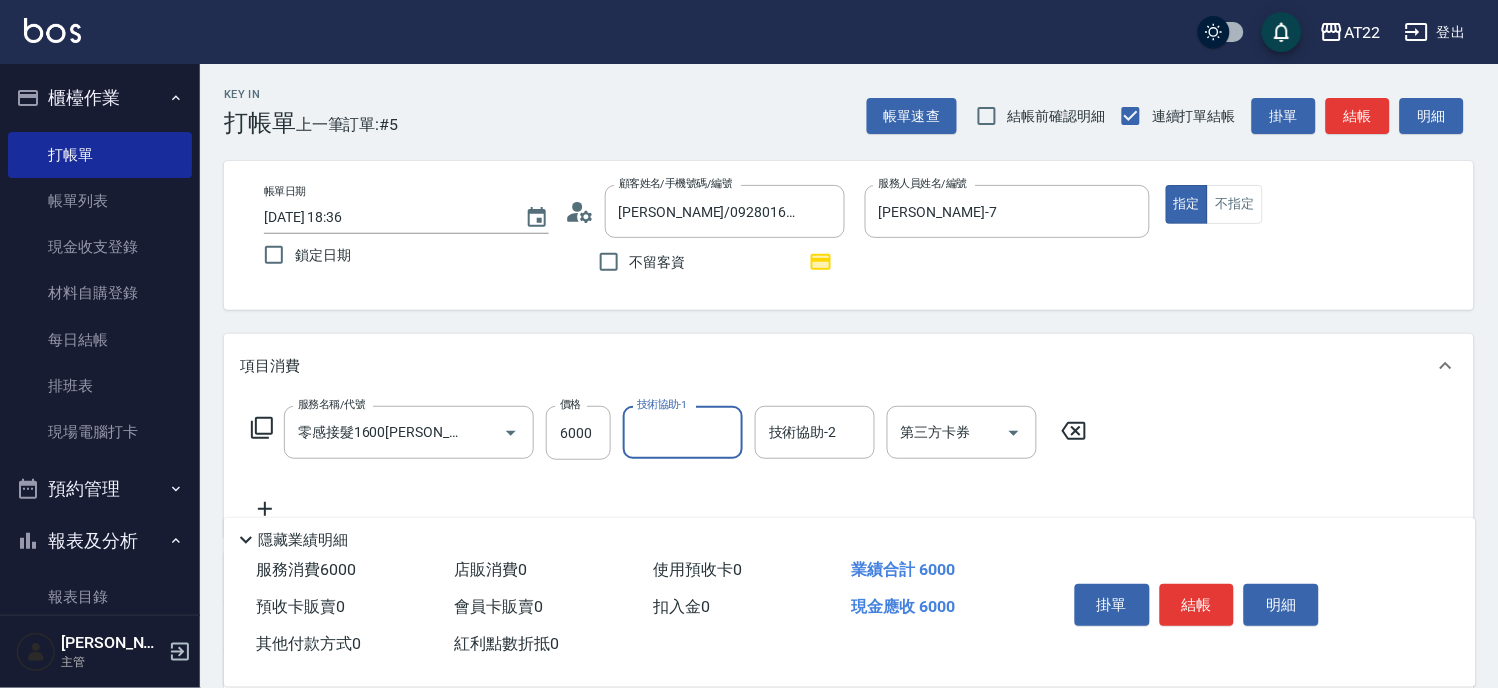 click 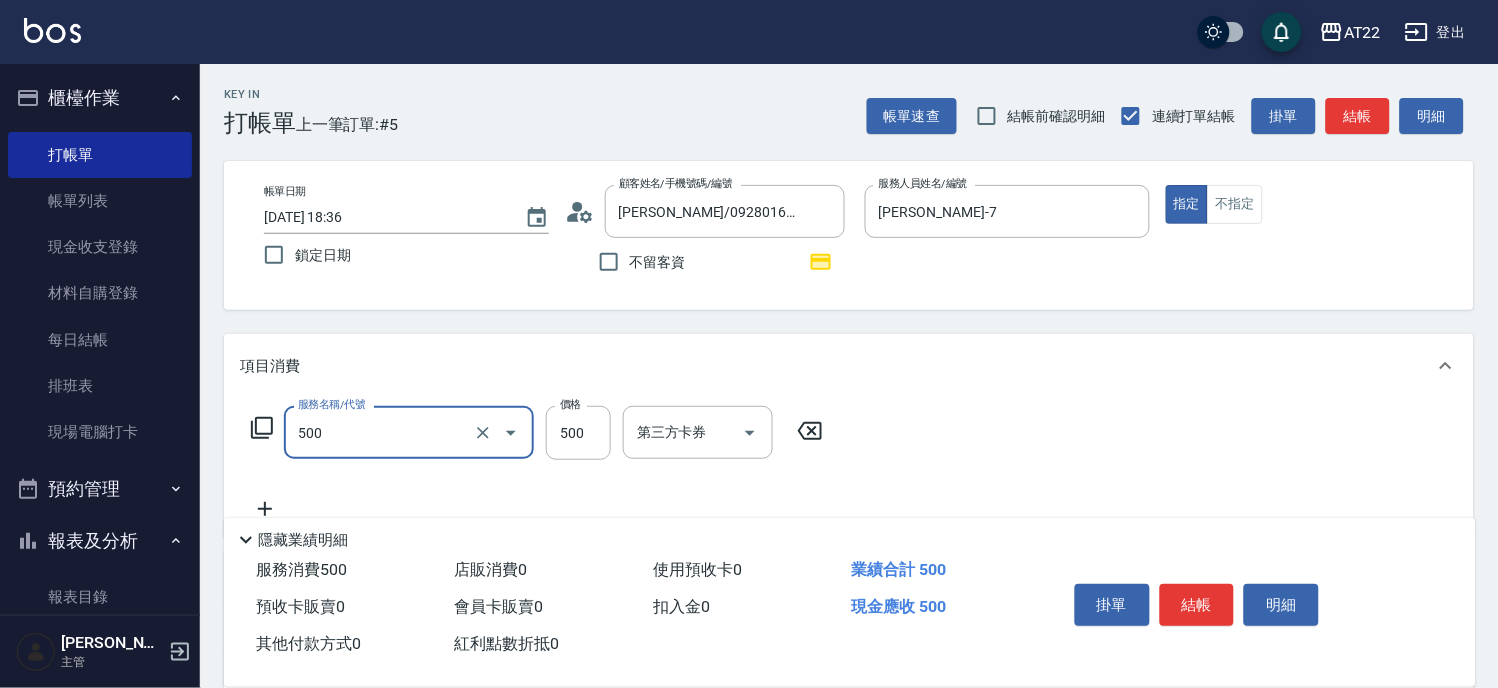 type on "剪髮(500)" 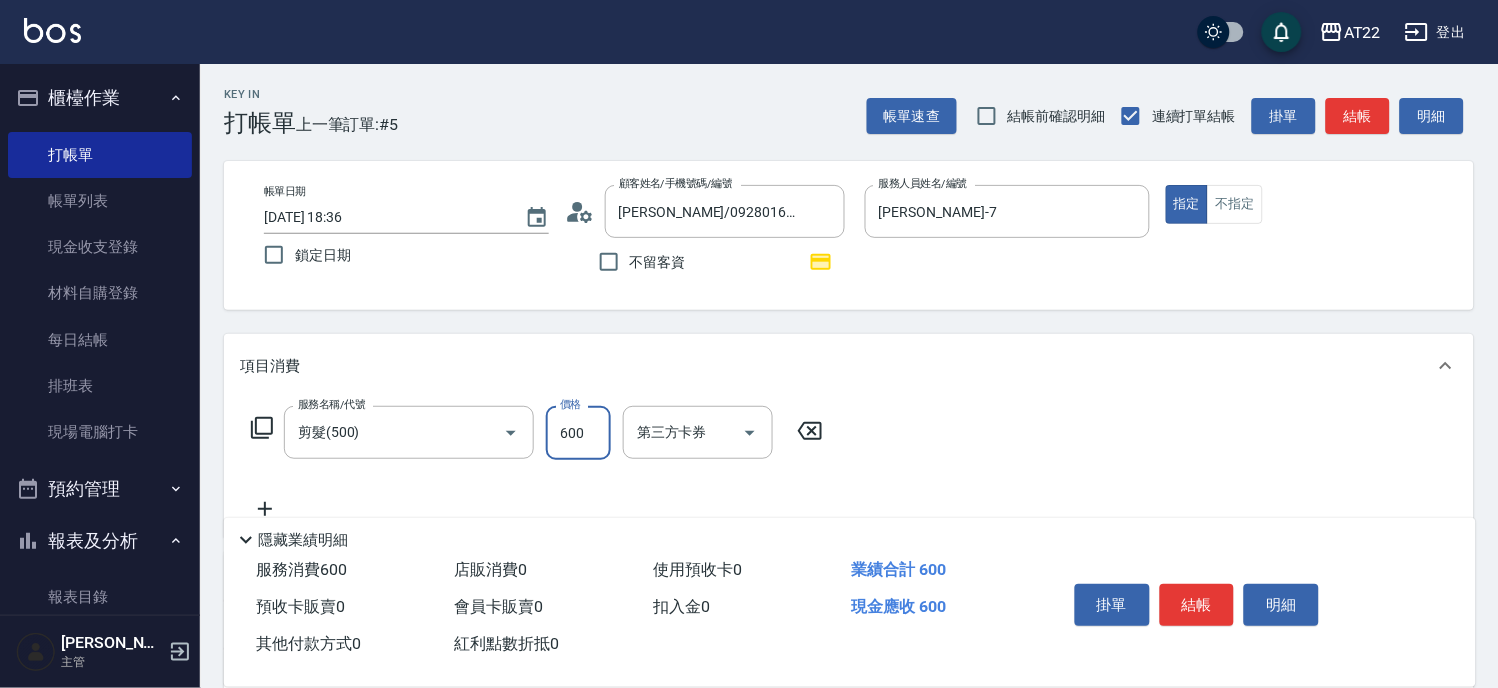type on "600" 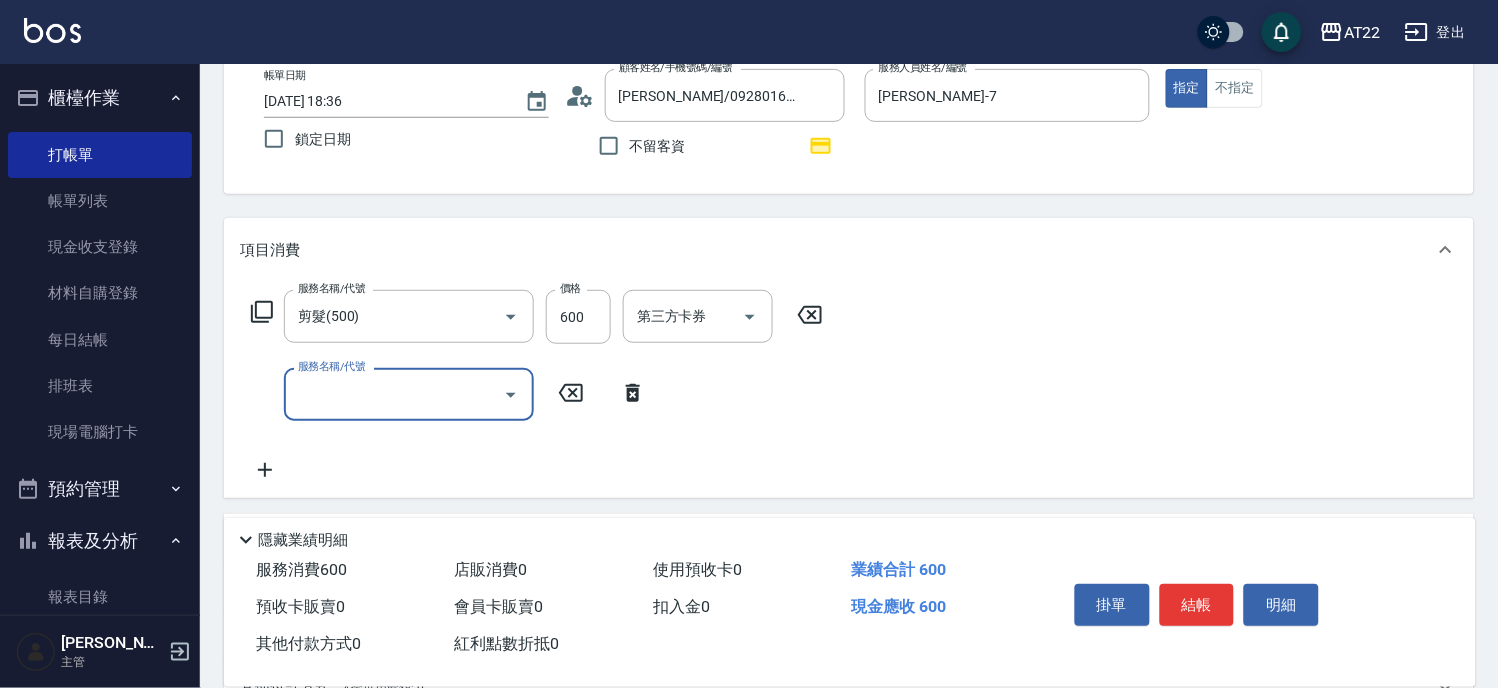 scroll, scrollTop: 222, scrollLeft: 0, axis: vertical 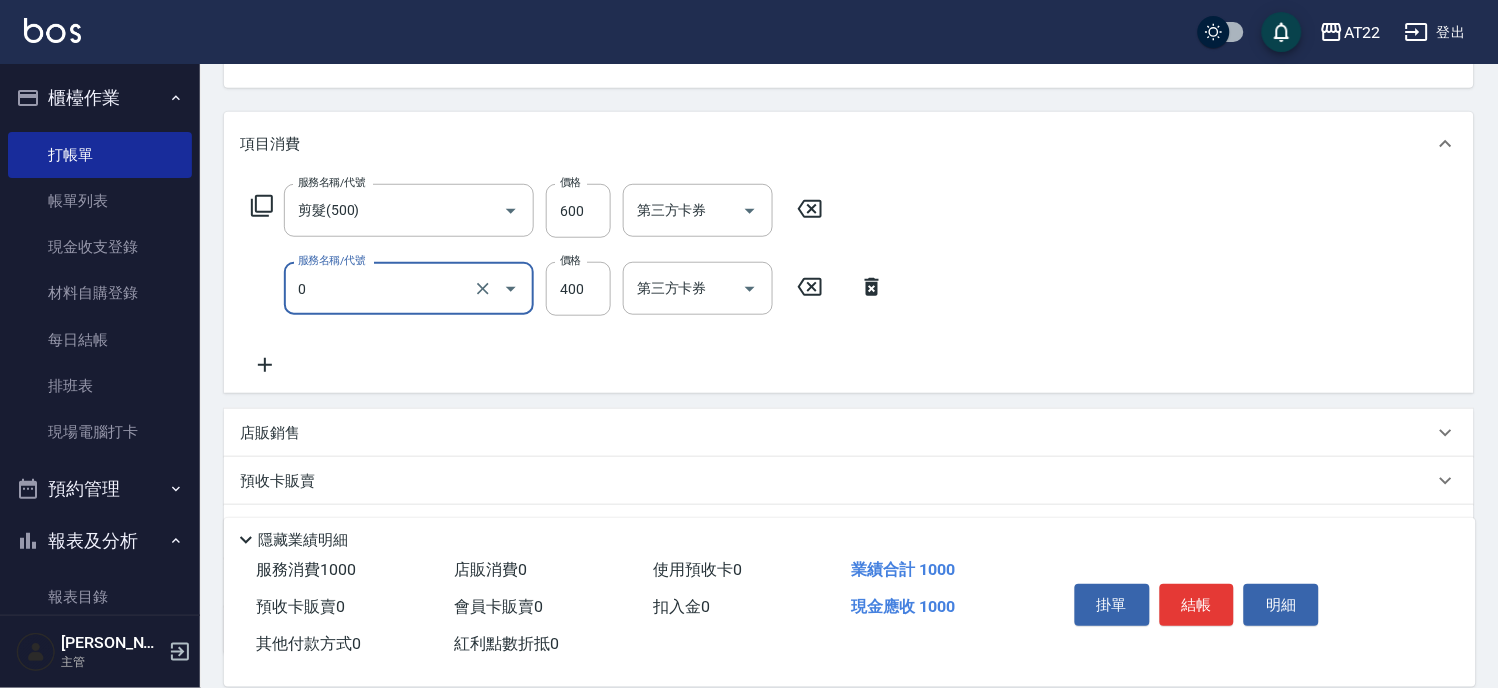 type on "有機洗髮(0)" 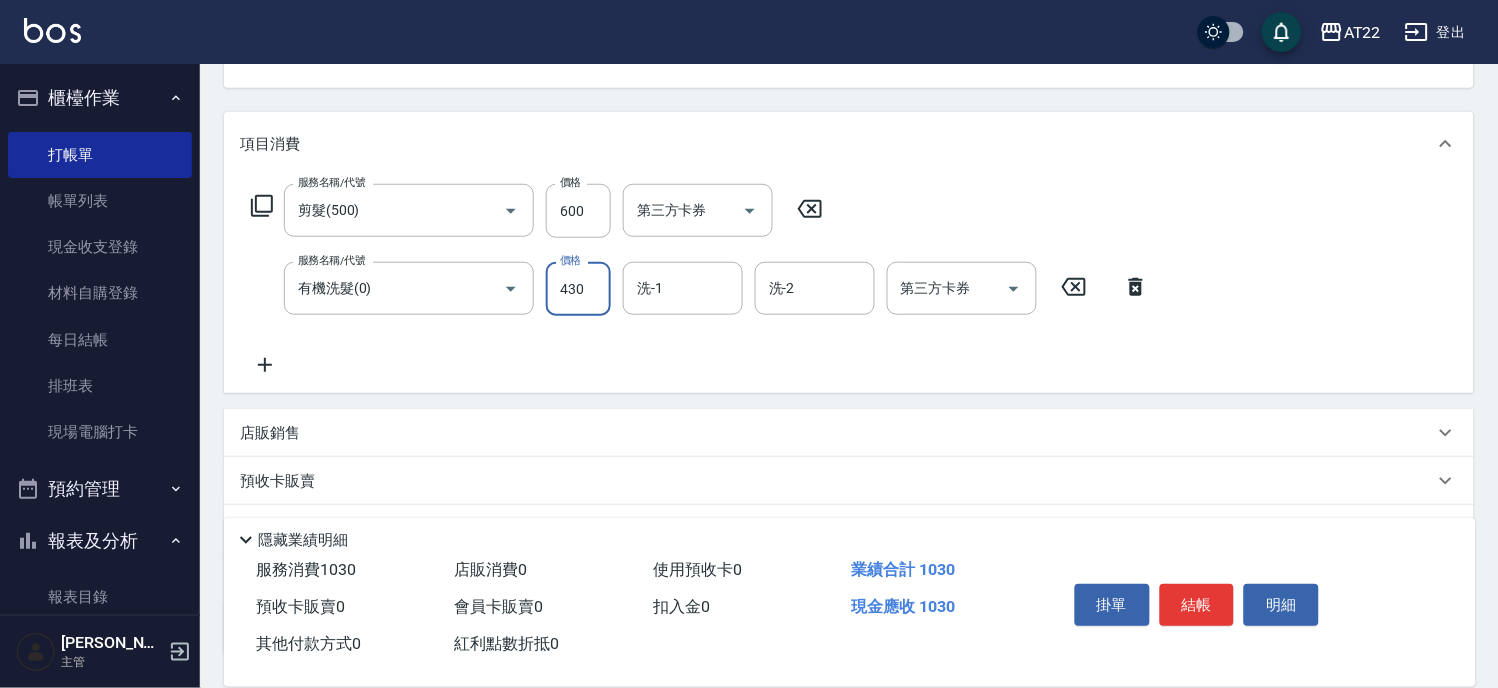 type on "430" 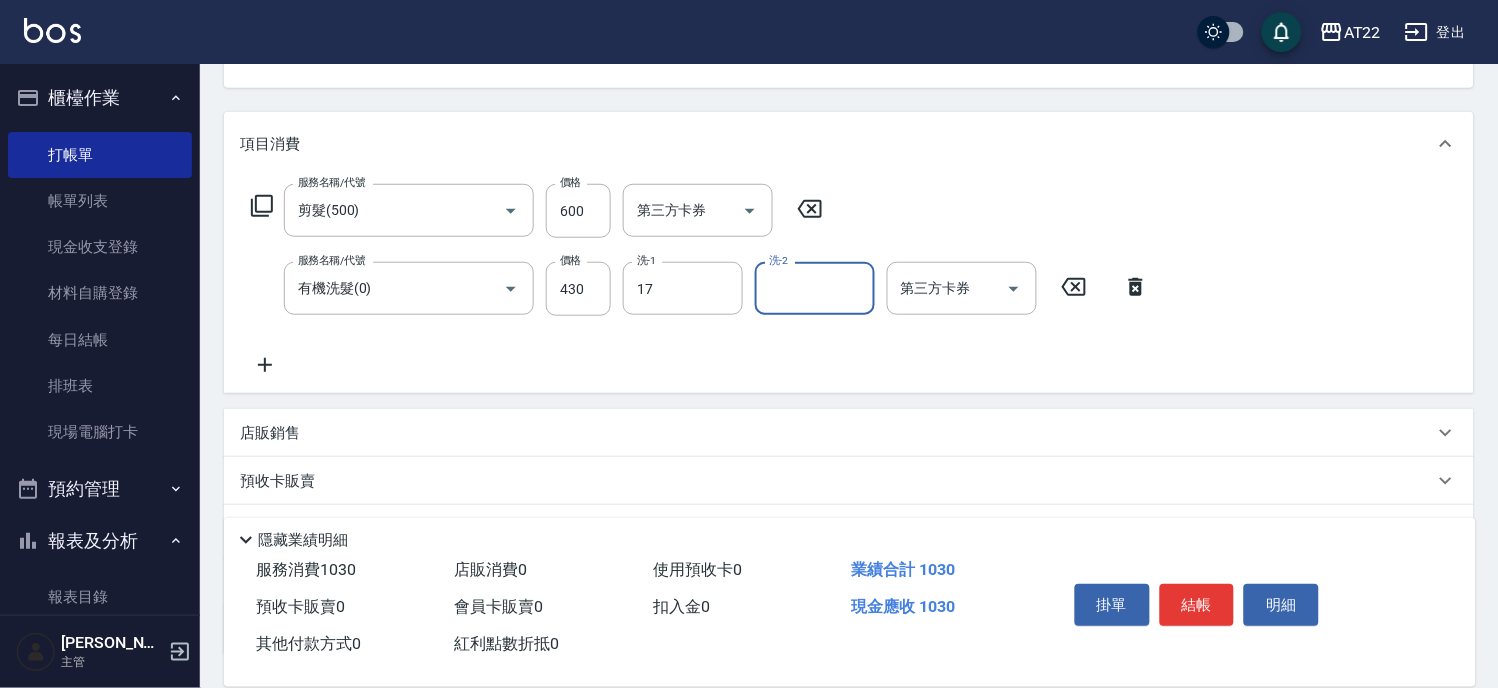 type on "YunYun-17" 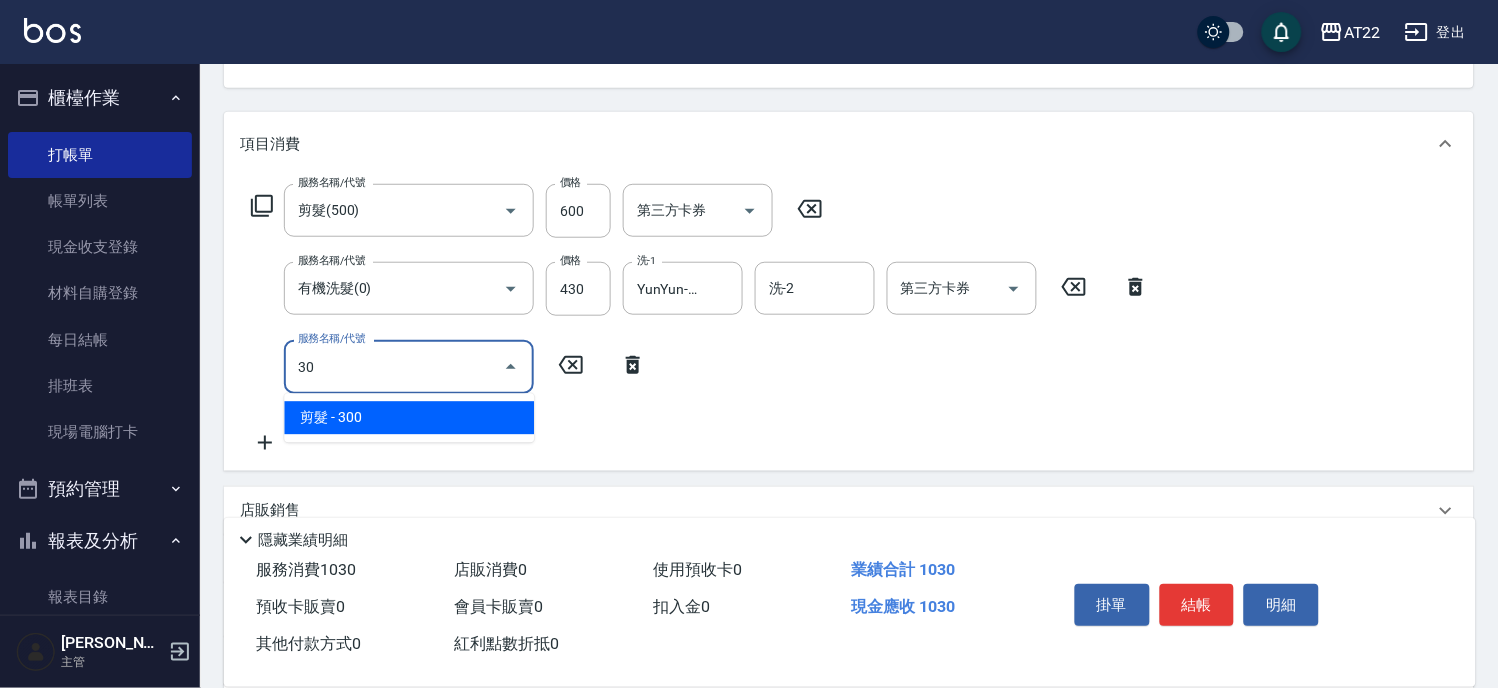 type on "3" 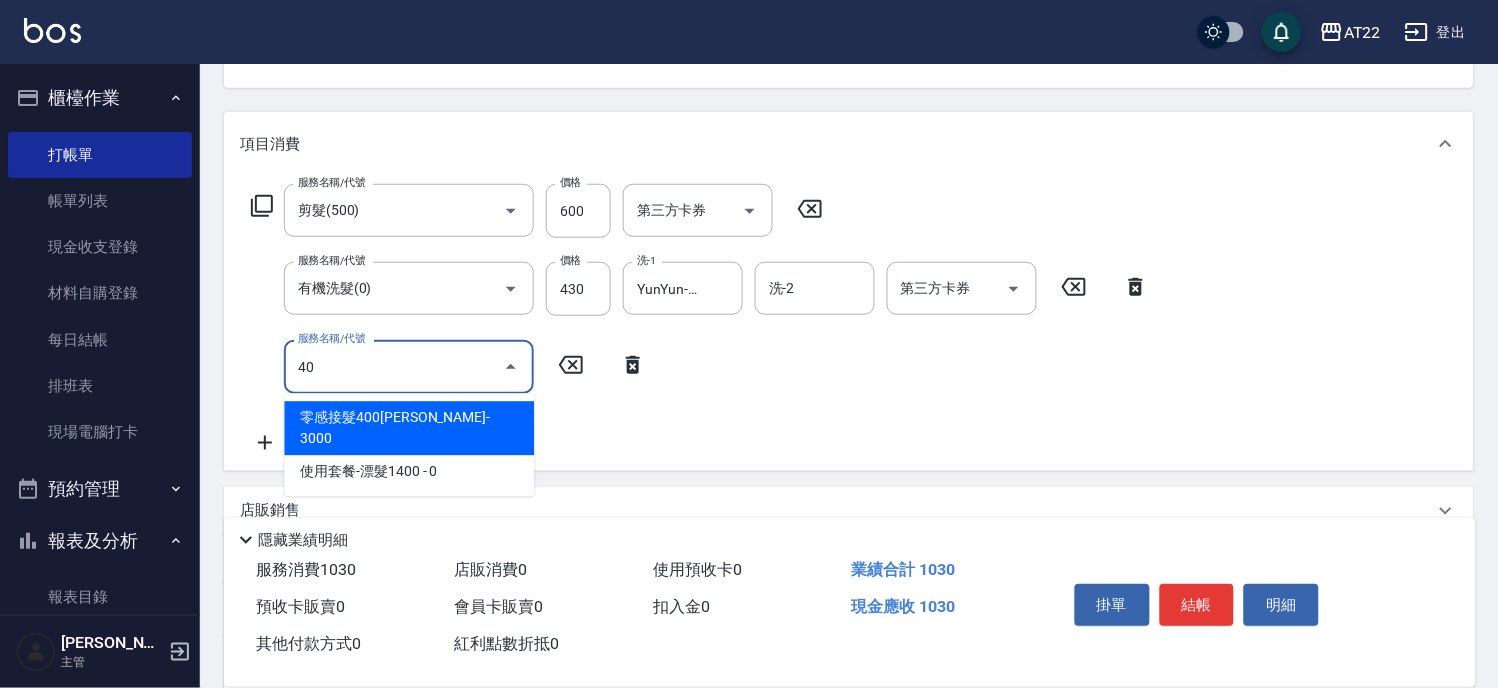 type on "4" 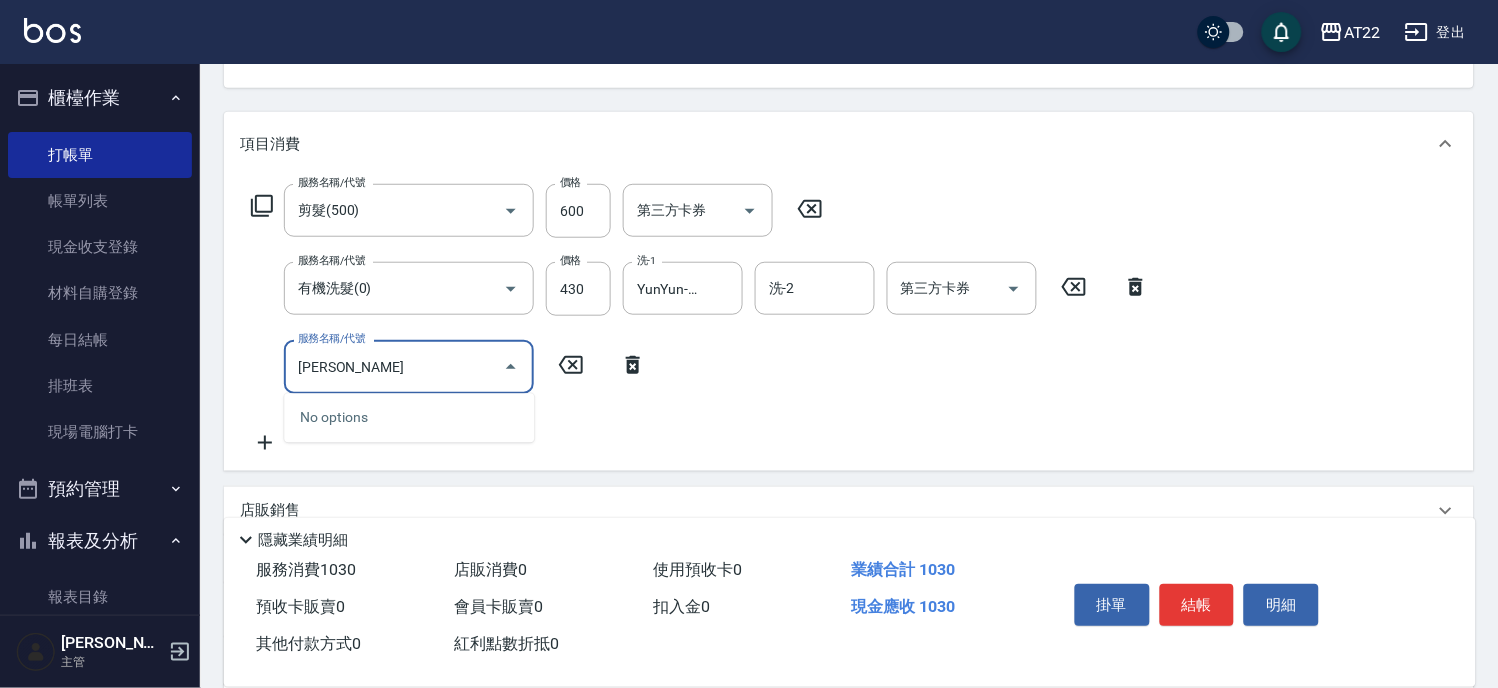 type on "W" 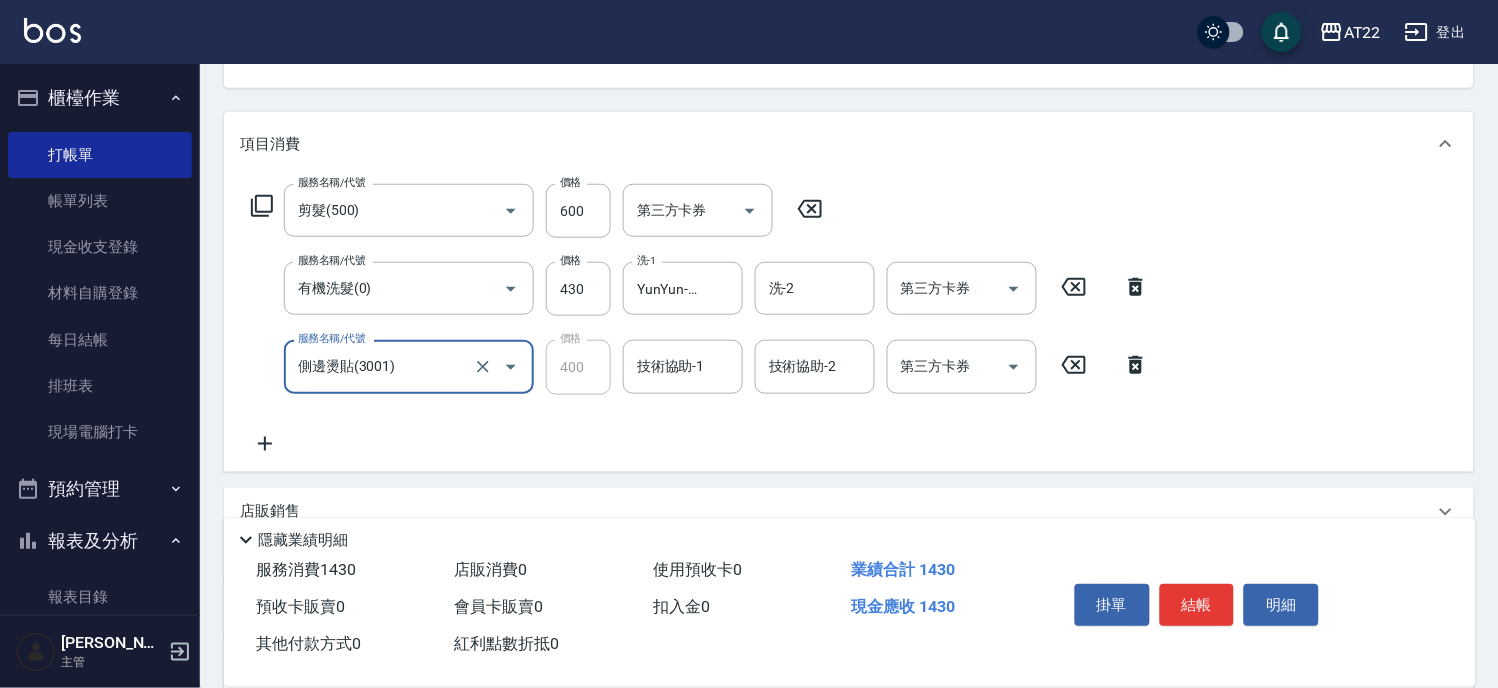 type on "側邊燙貼(3001)" 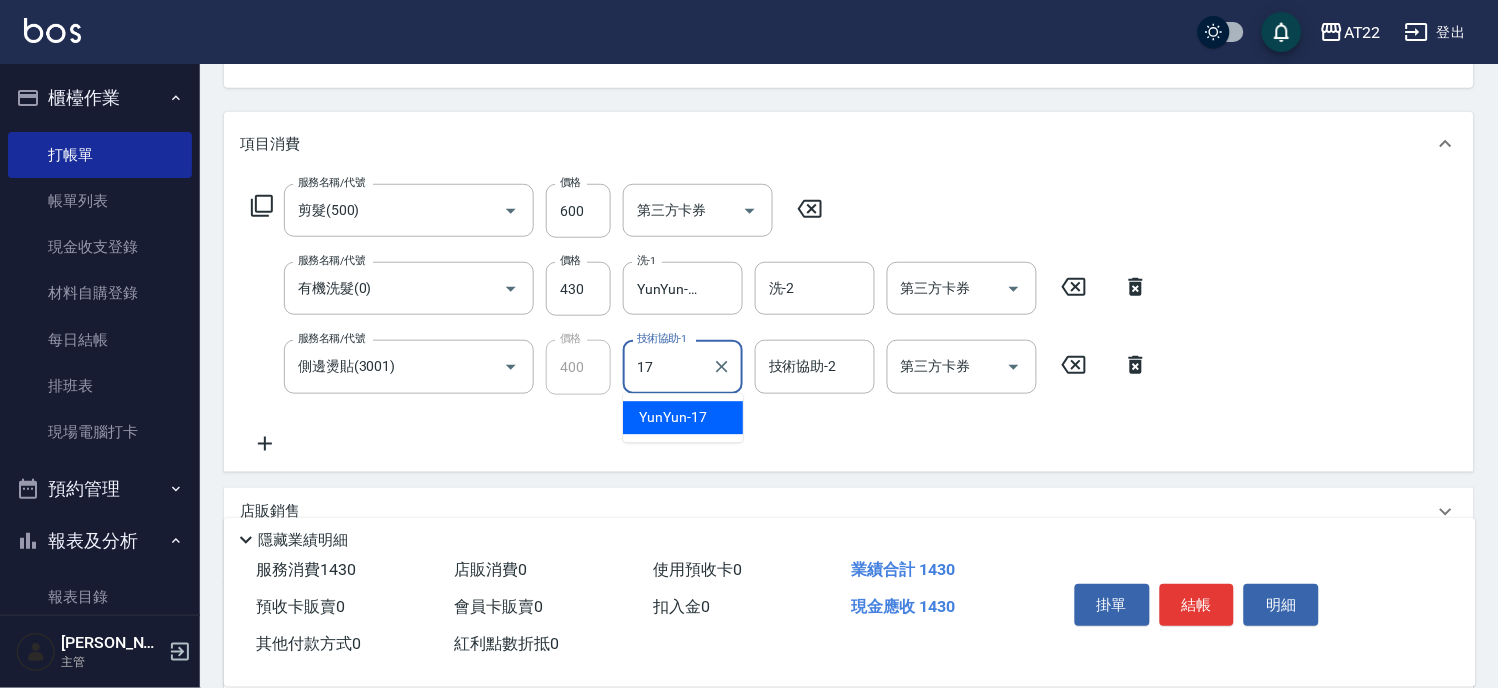 type on "YunYun-17" 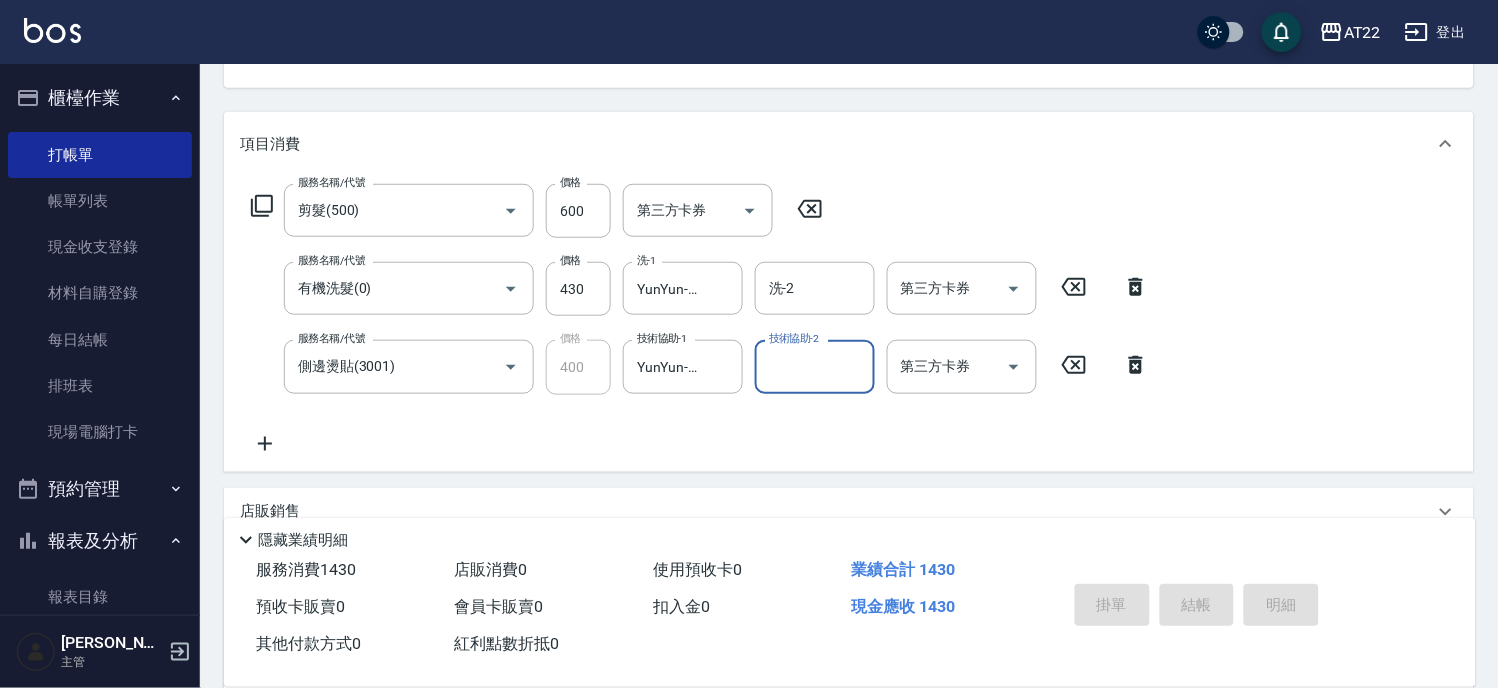 type on "2025/07/11 18:37" 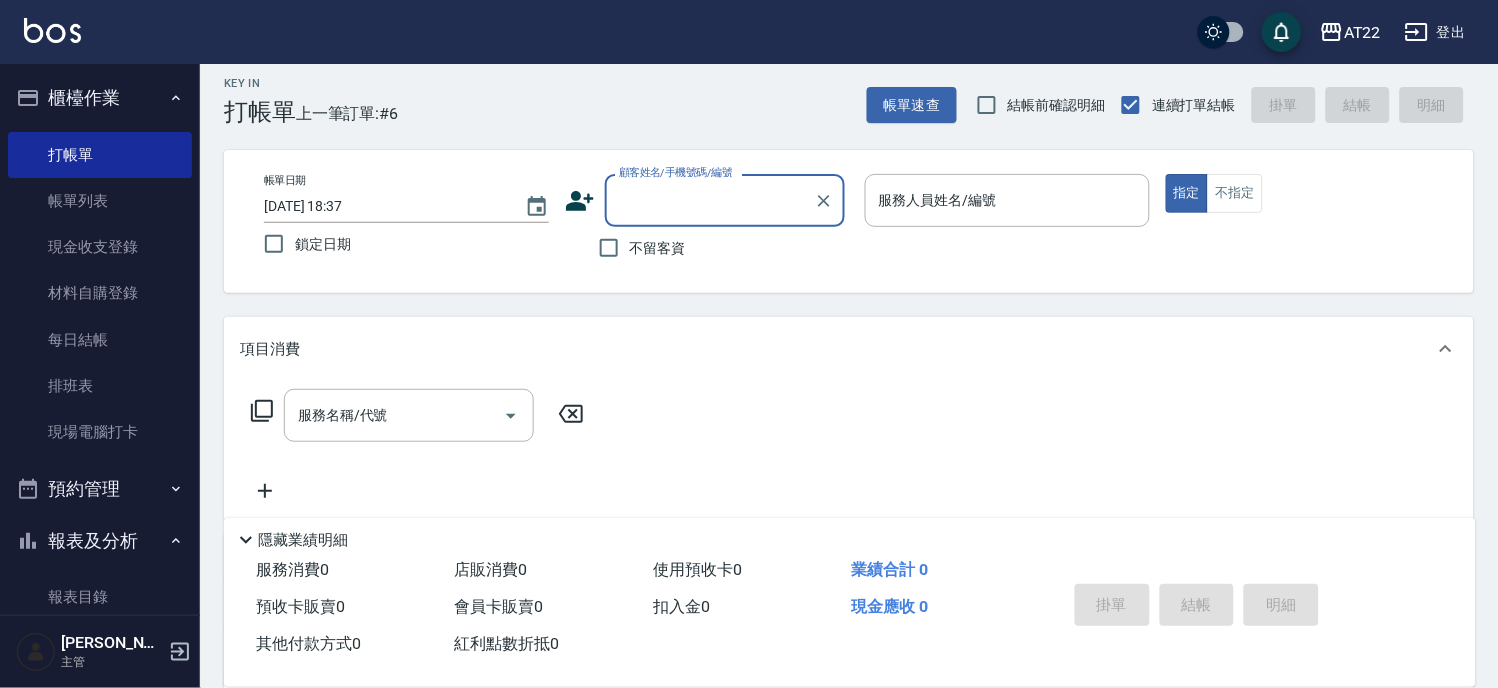 scroll, scrollTop: 0, scrollLeft: 0, axis: both 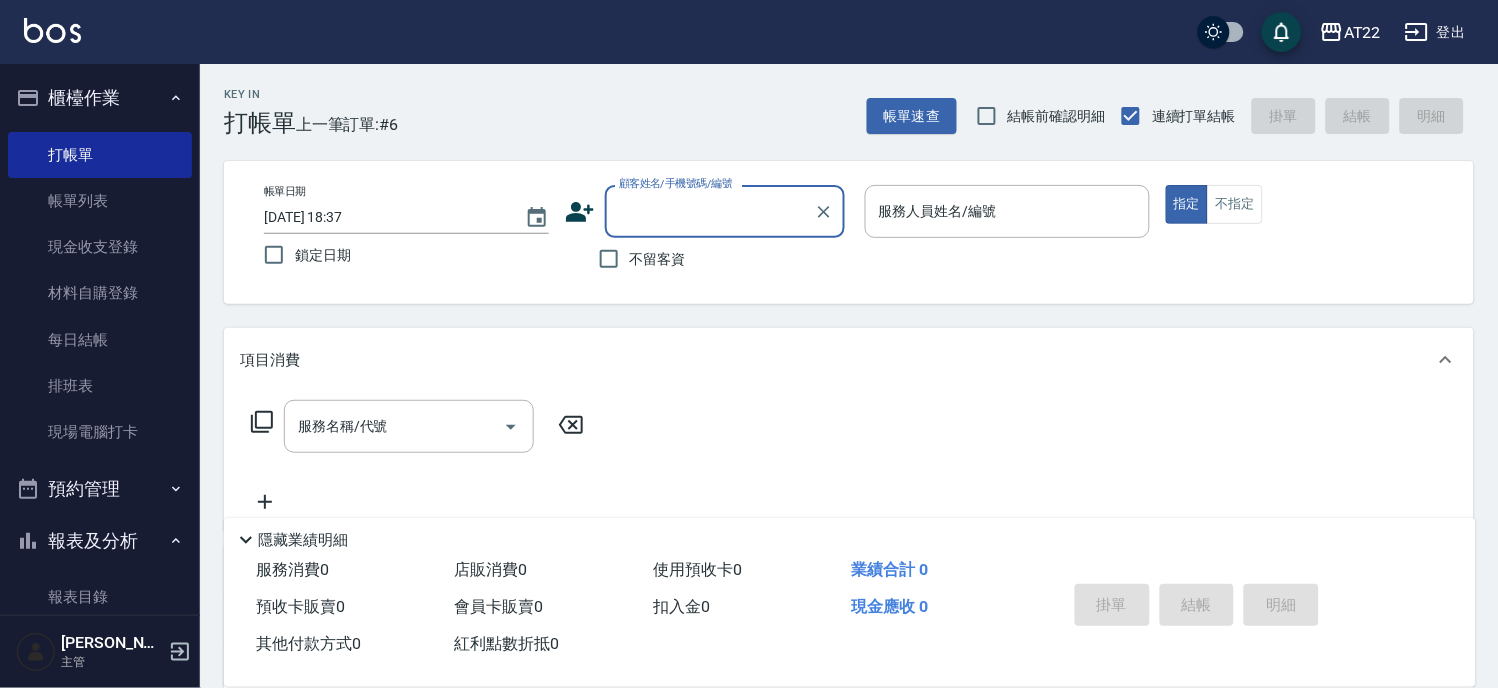 click on "不留客資" at bounding box center [658, 259] 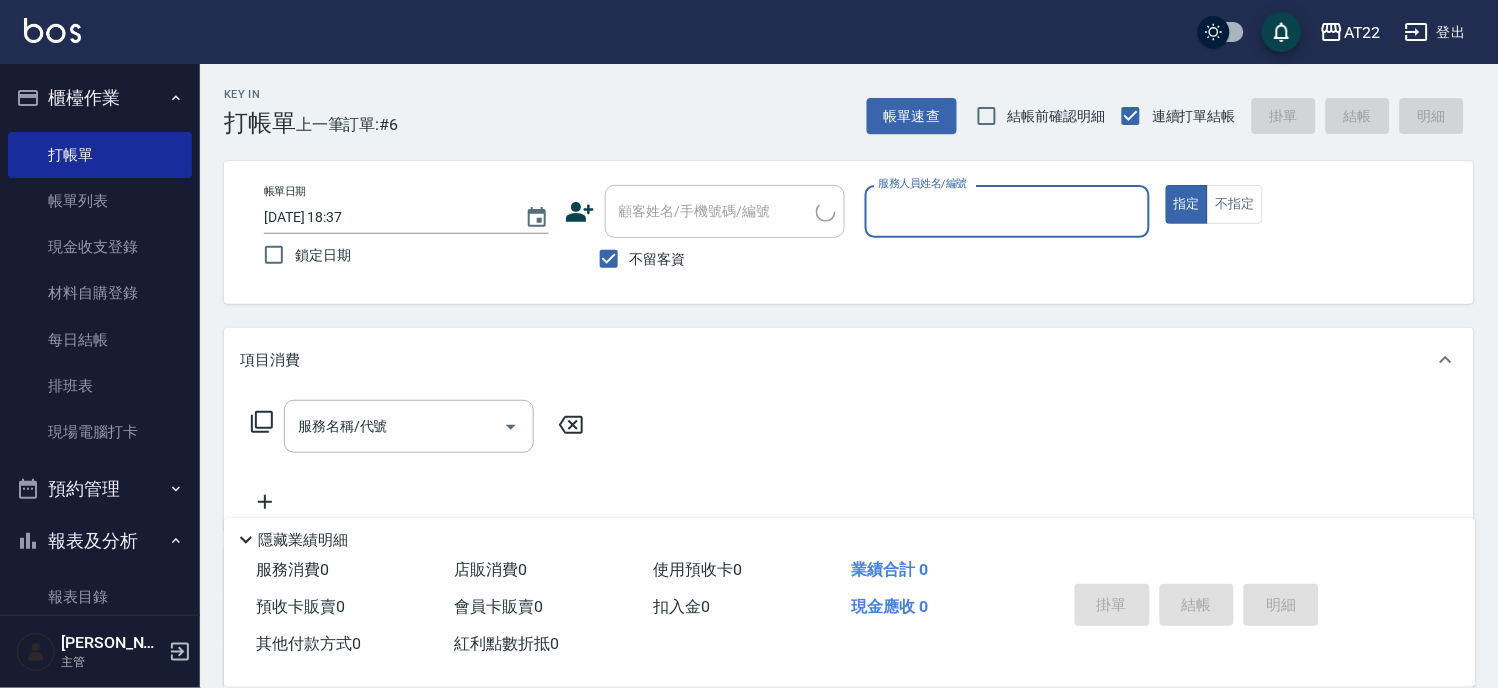 type on "ㄇ" 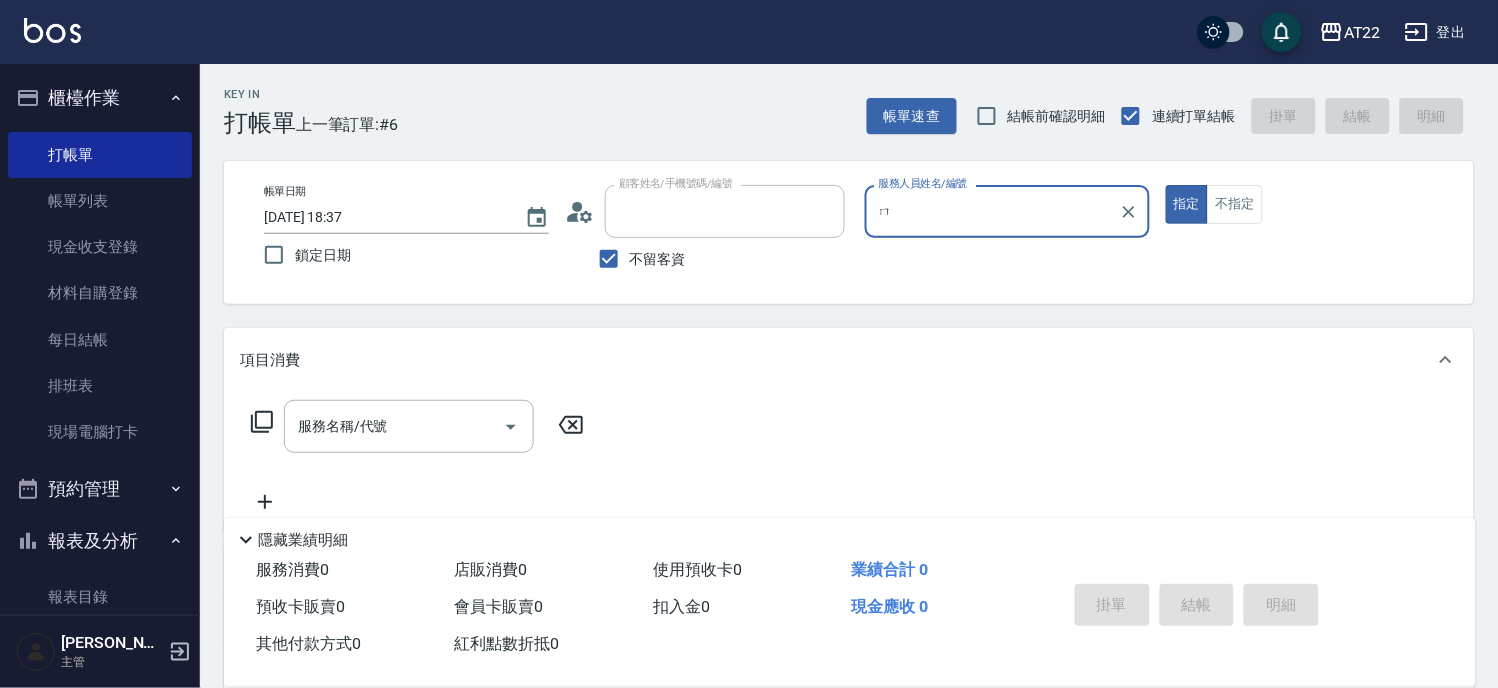 type on "洪文信/0938157131/" 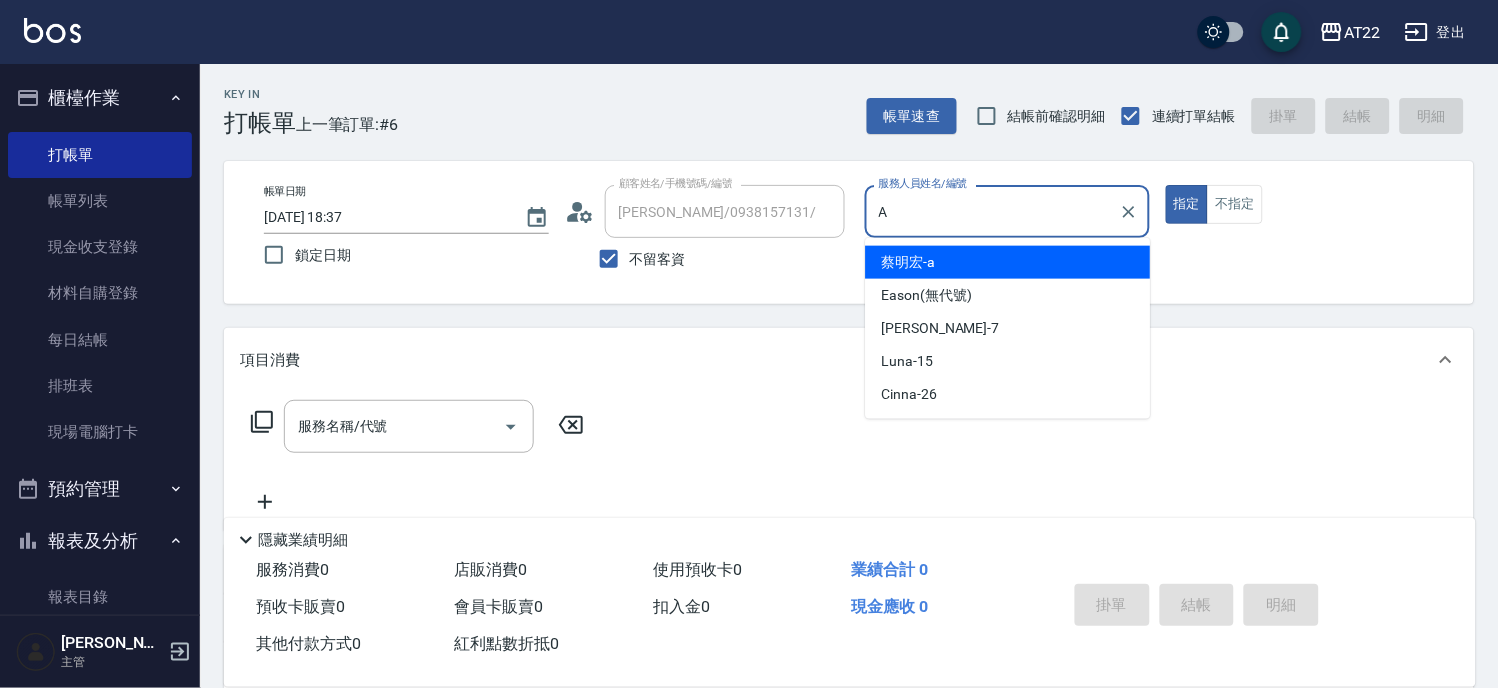 click on "蔡明宏 -a" at bounding box center [1008, 262] 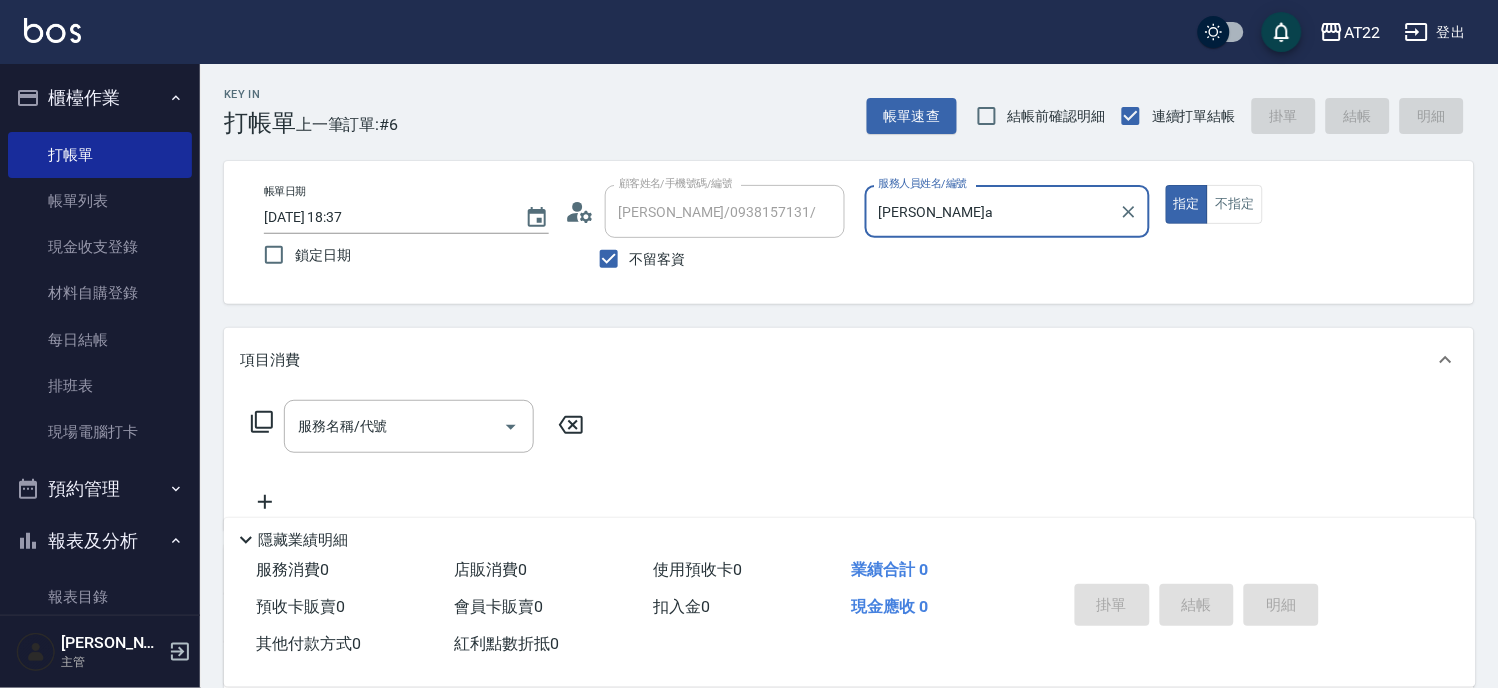 type on "蔡明宏-a" 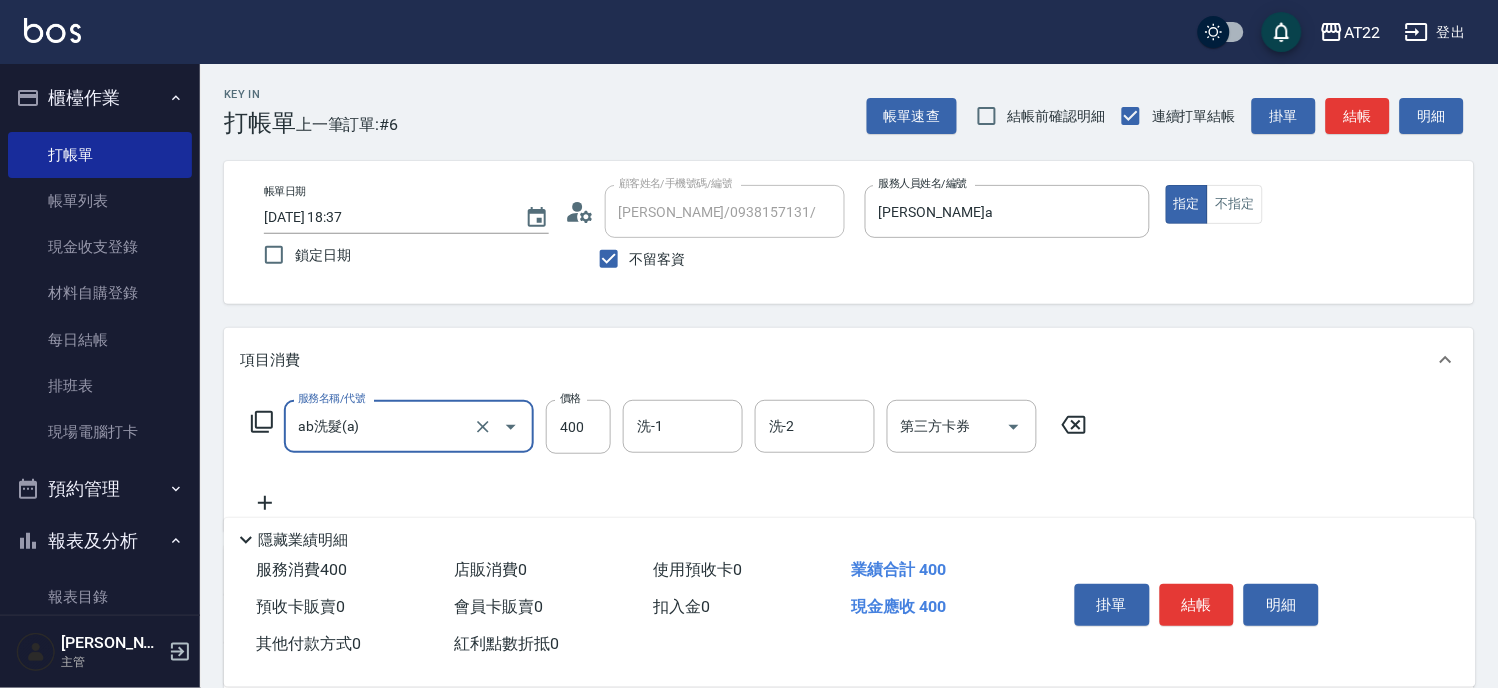 type on "ab洗髮(a)" 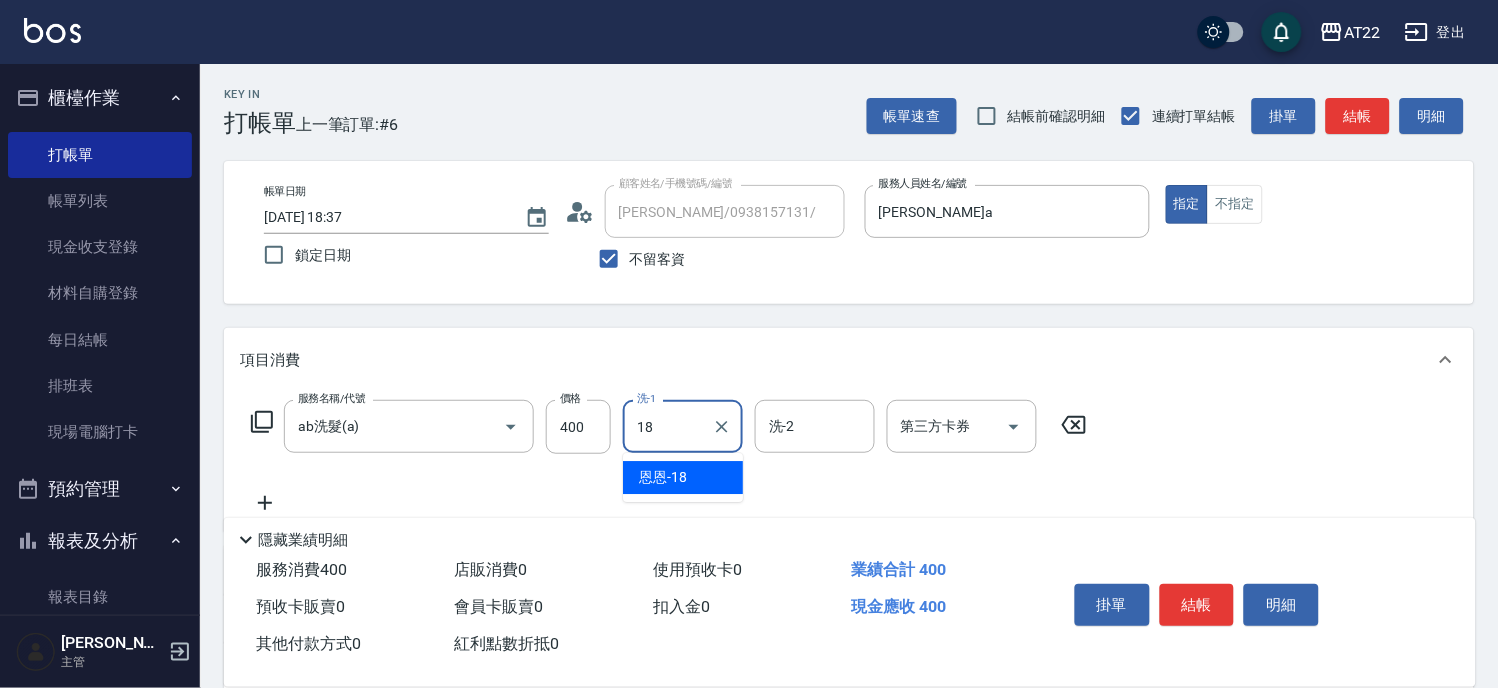 type on "恩恩-18" 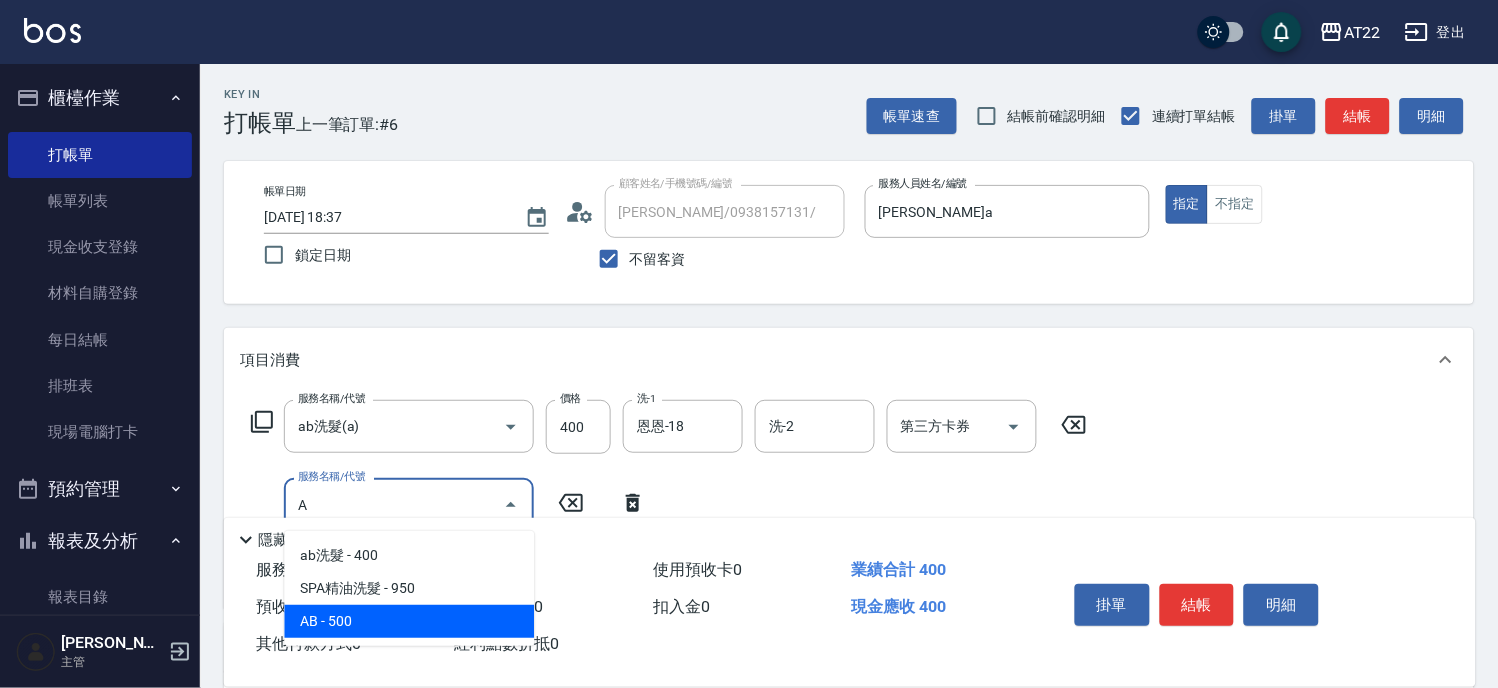 click on "AB - 500" at bounding box center [409, 621] 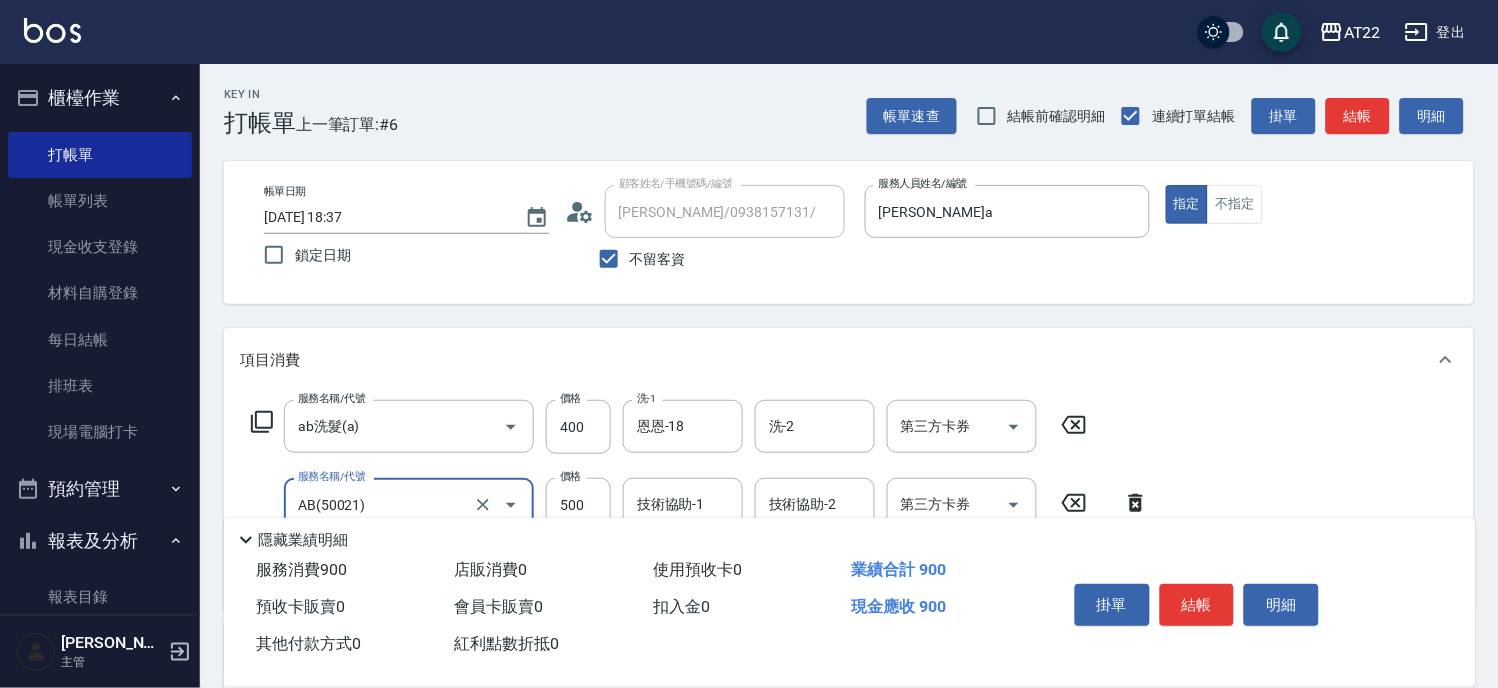 type on "AB(50021)" 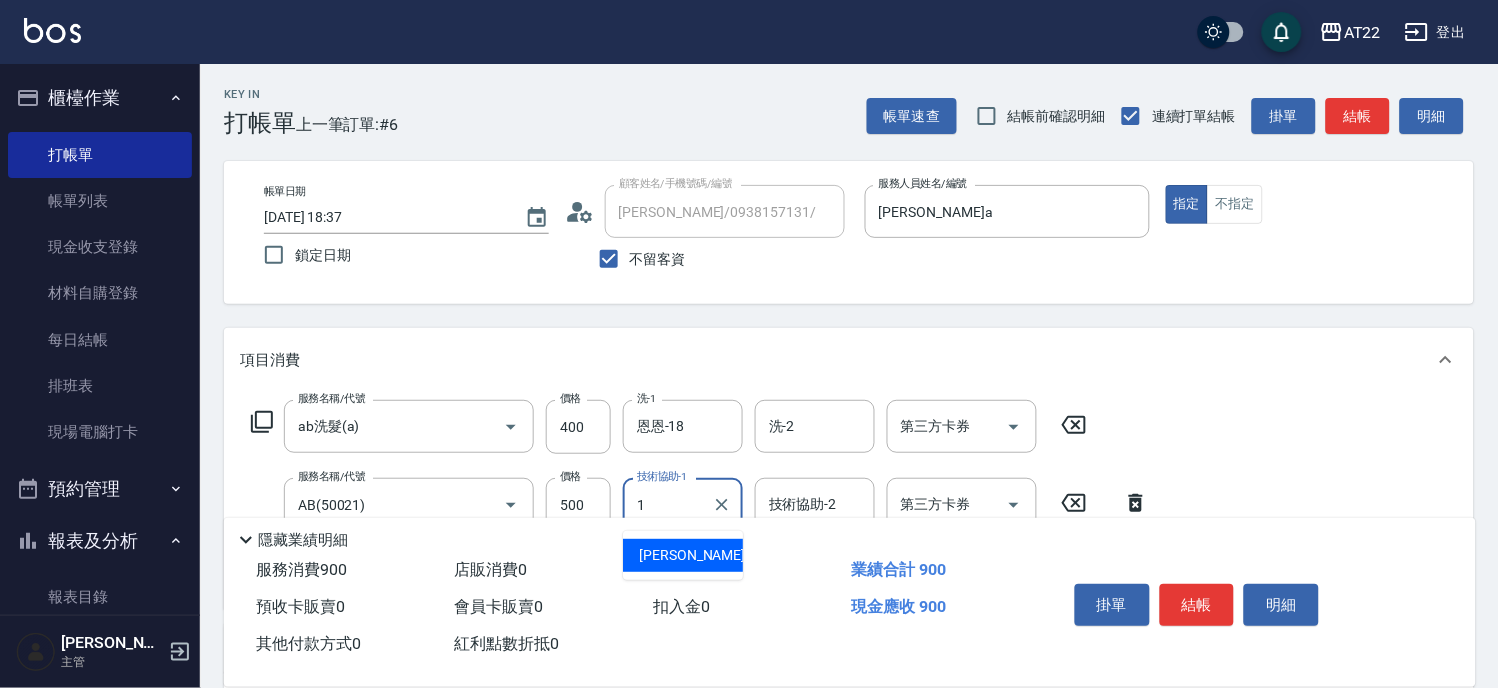 type on "18" 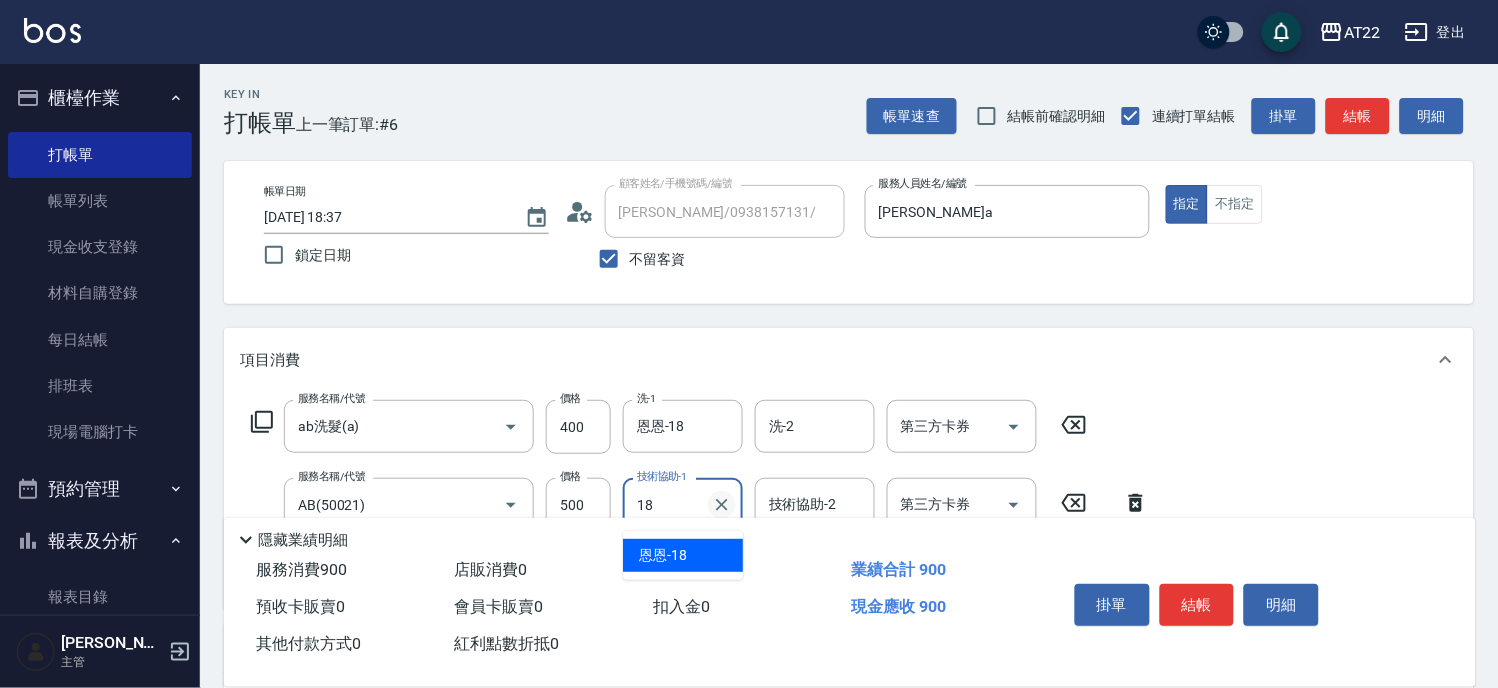 click 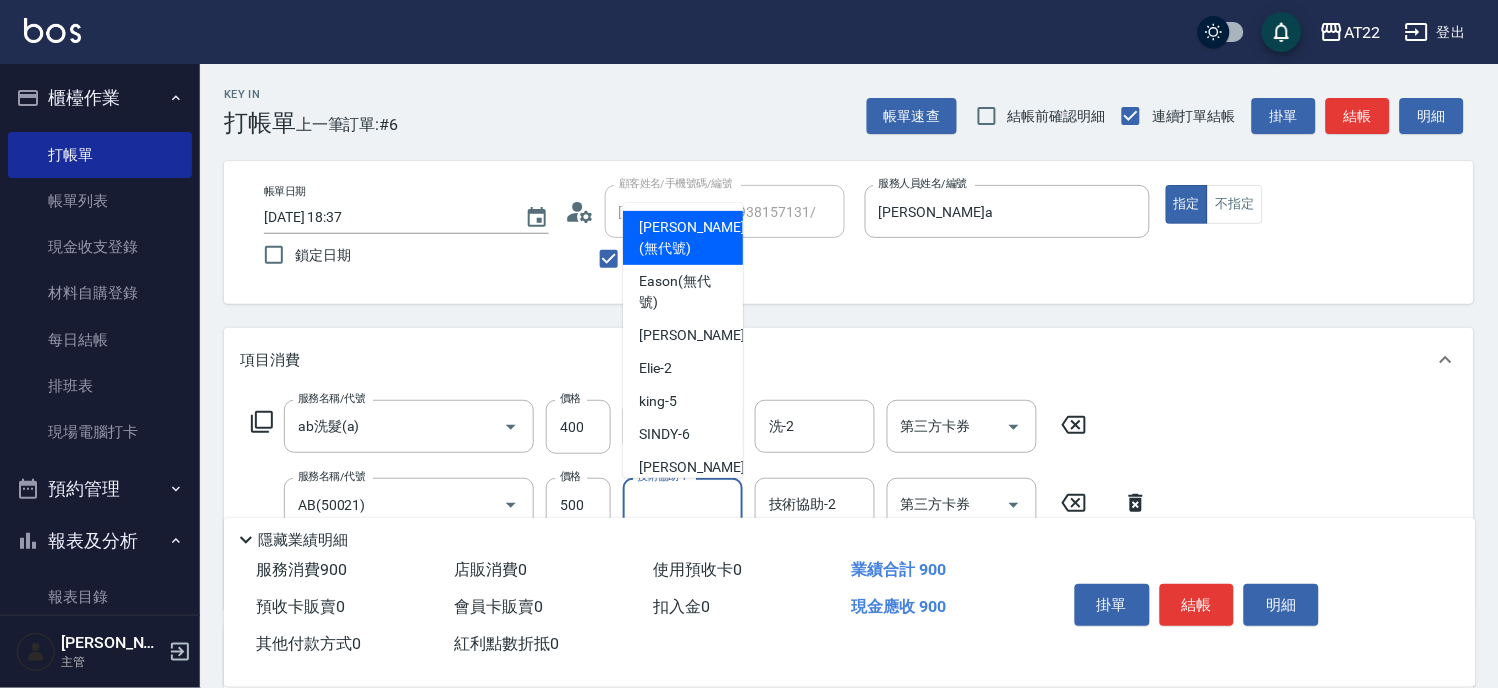 click 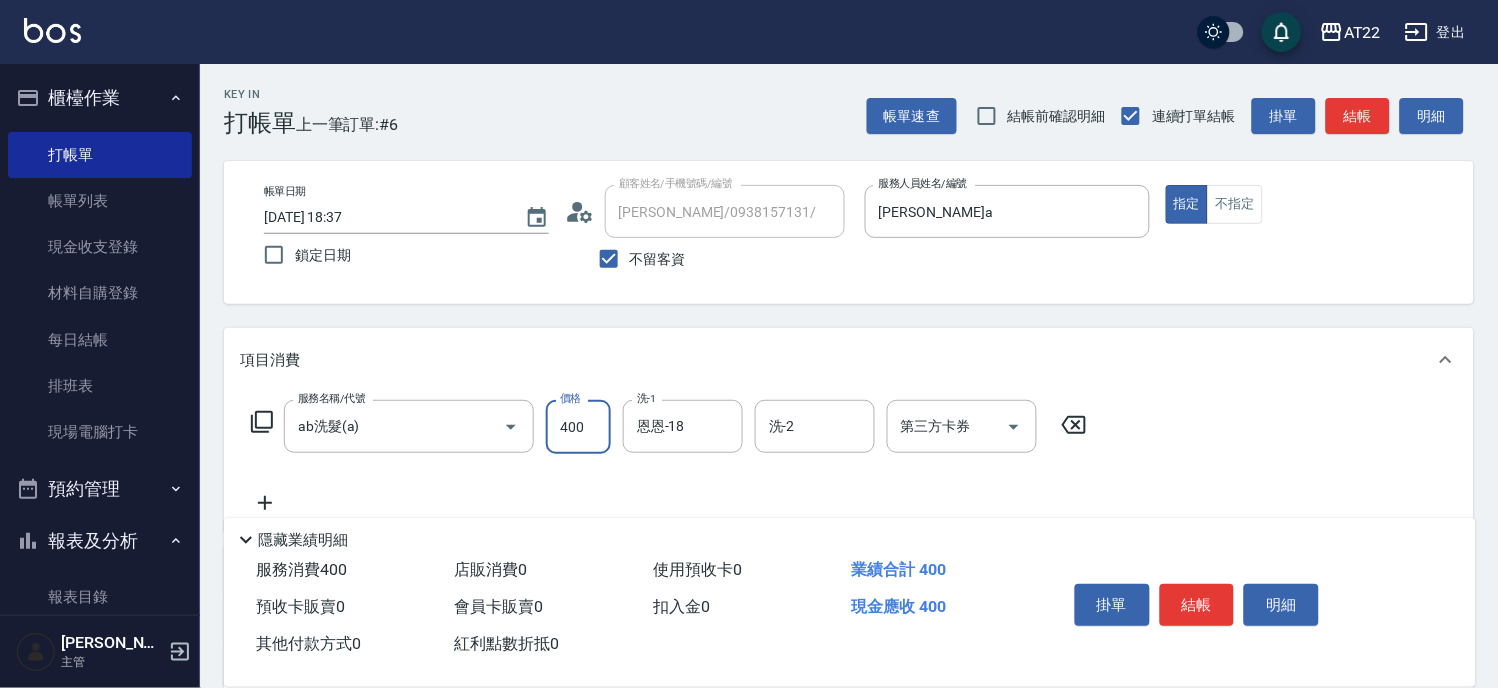 drag, startPoint x: 547, startPoint y: 413, endPoint x: 585, endPoint y: 424, distance: 39.56008 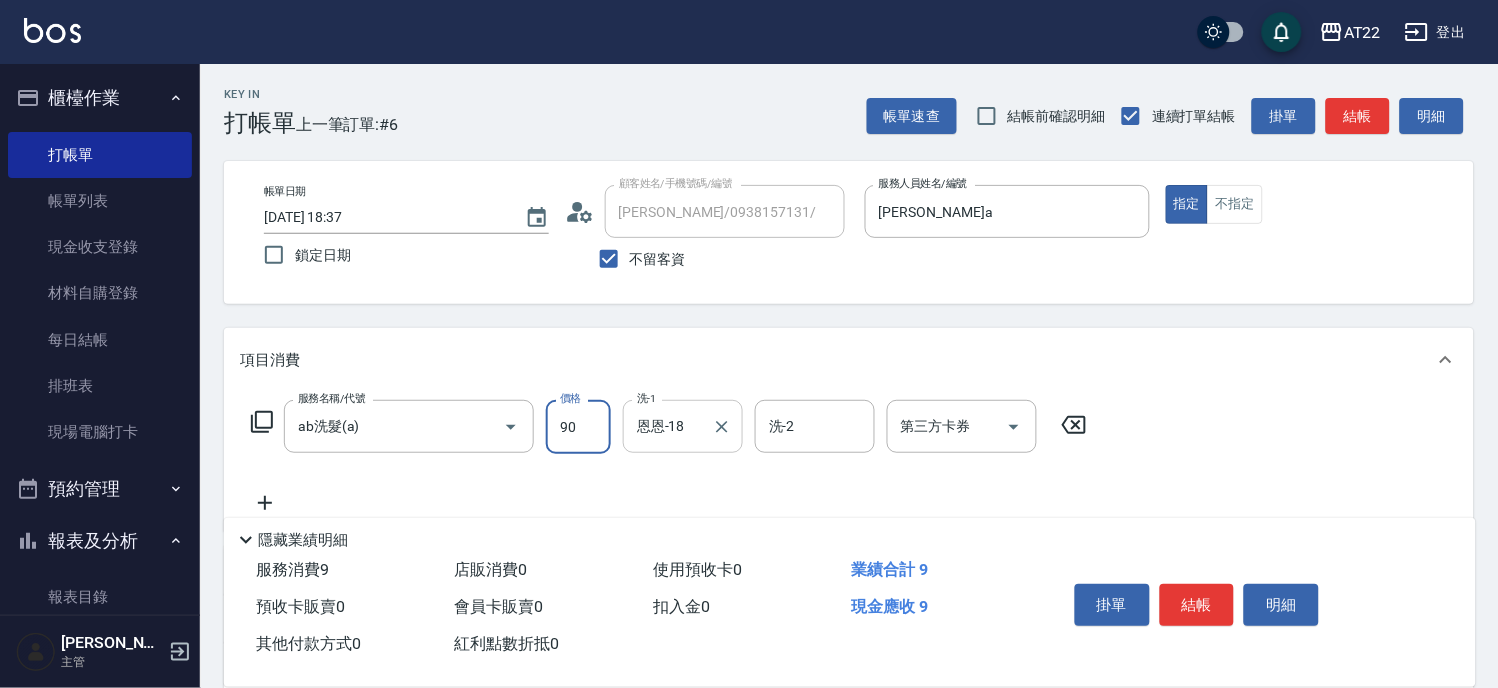 type on "900" 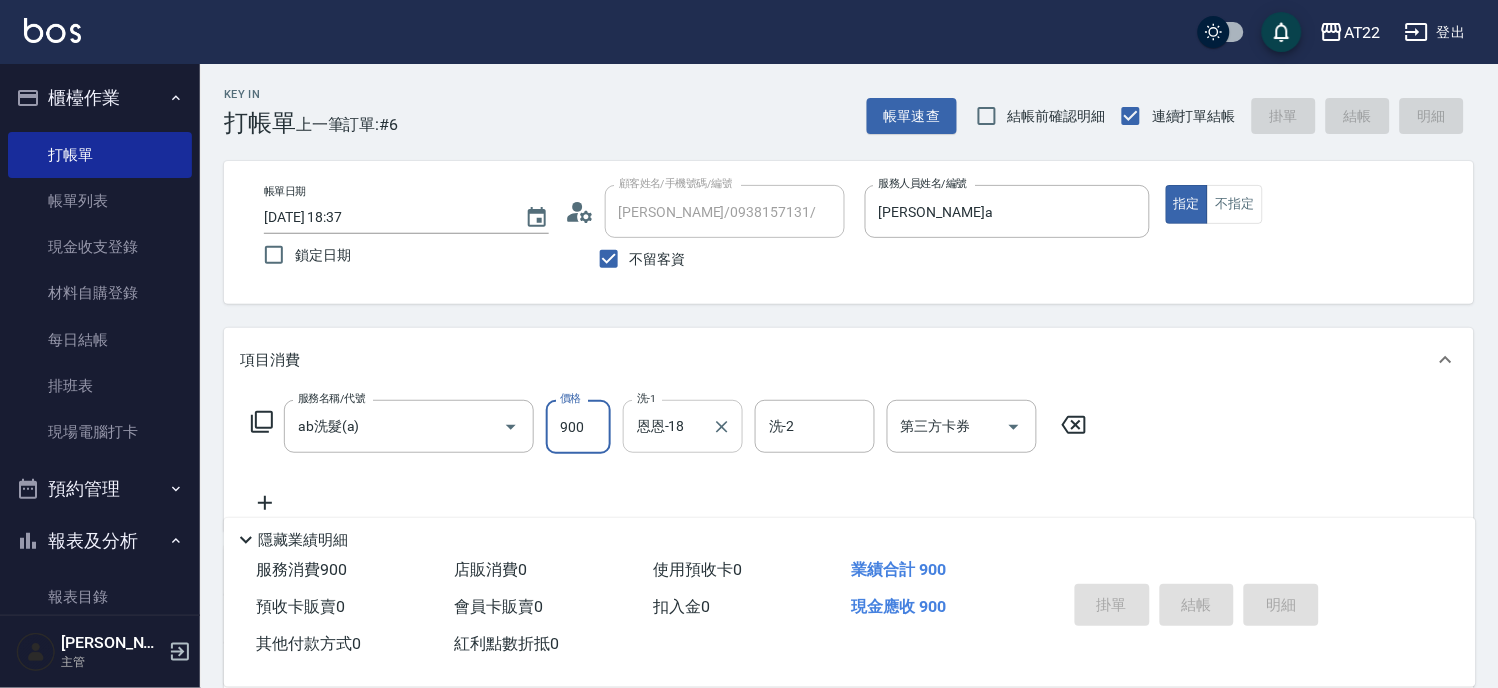 type 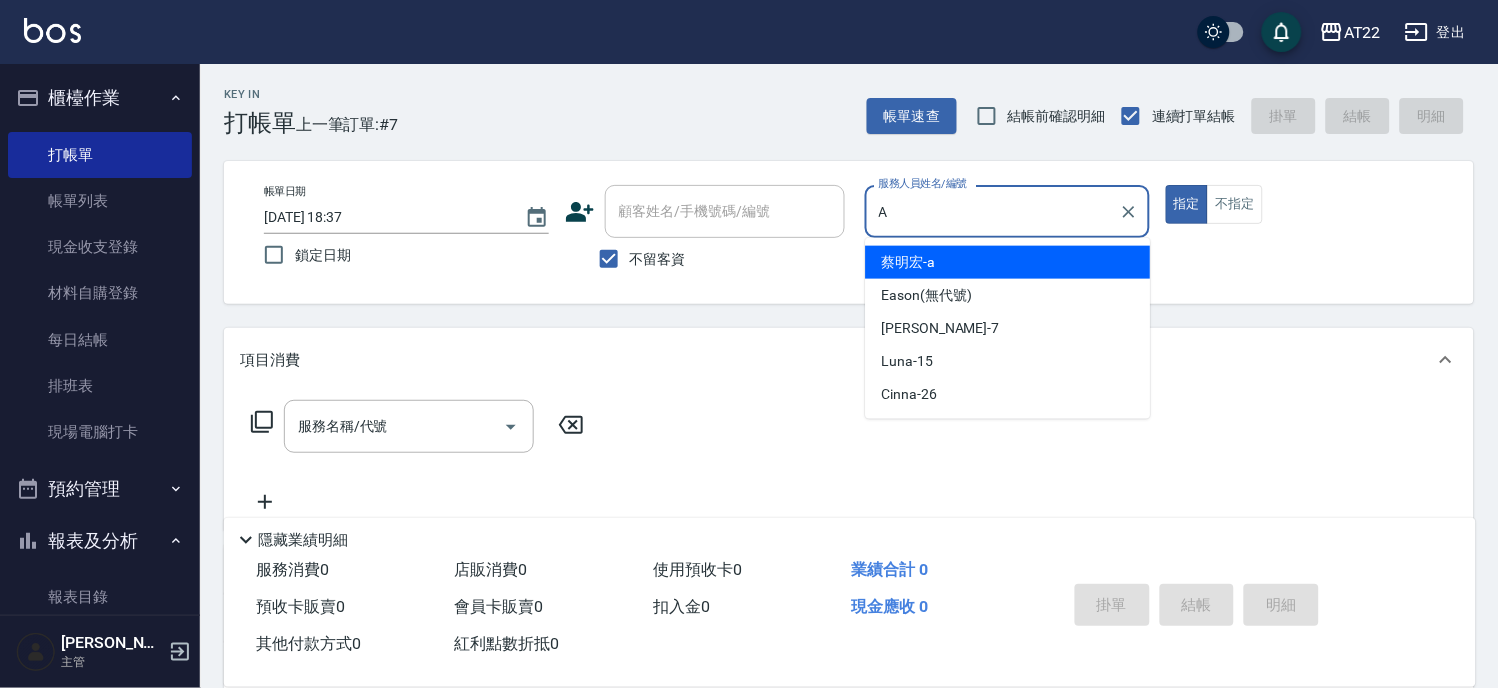 type on "蔡明宏-a" 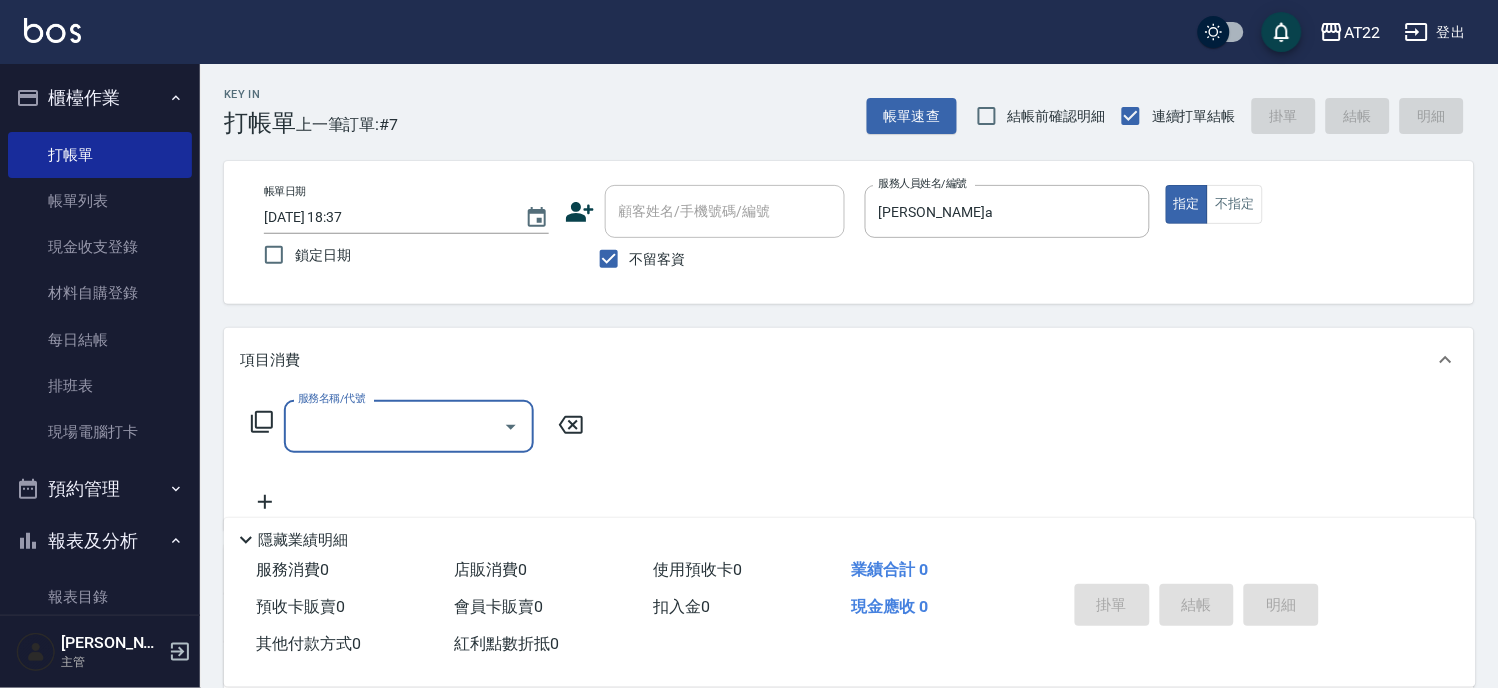 type on "0" 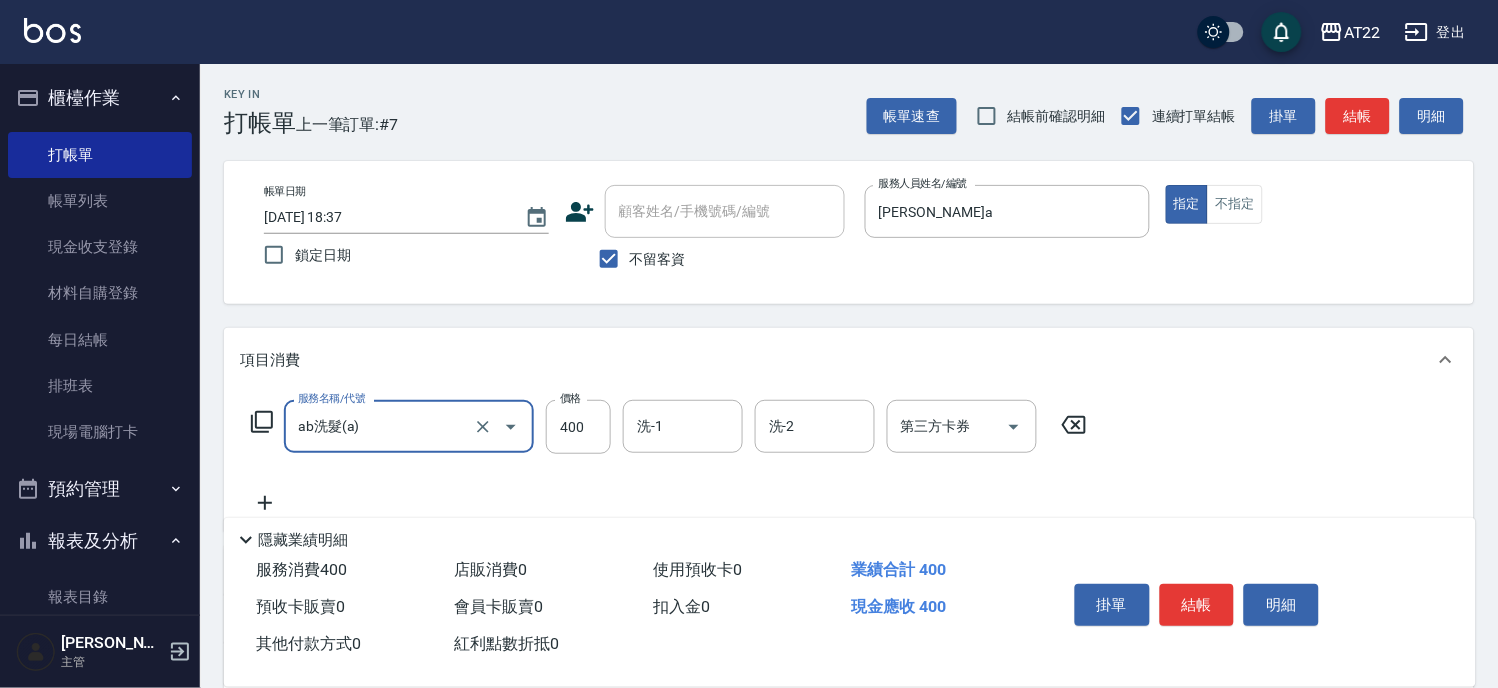 type on "ab洗髮(a)" 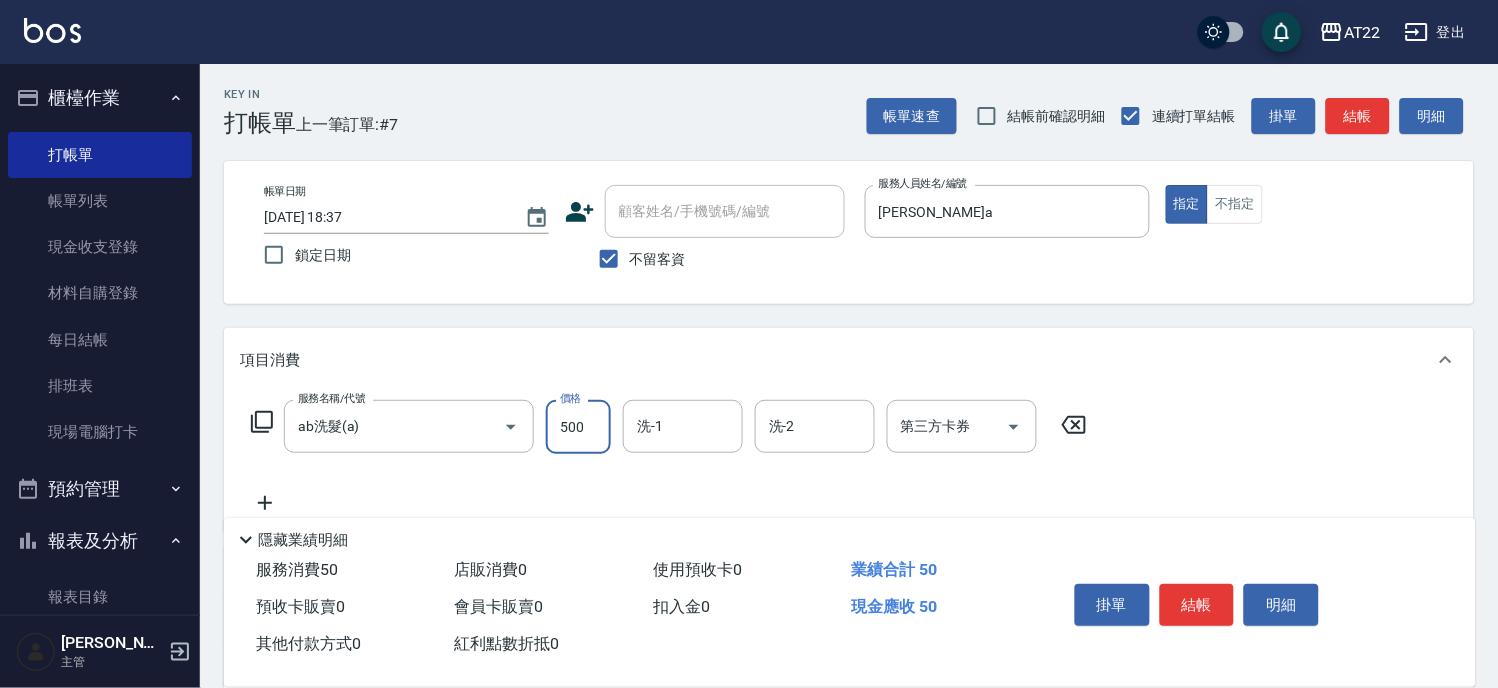 type on "500" 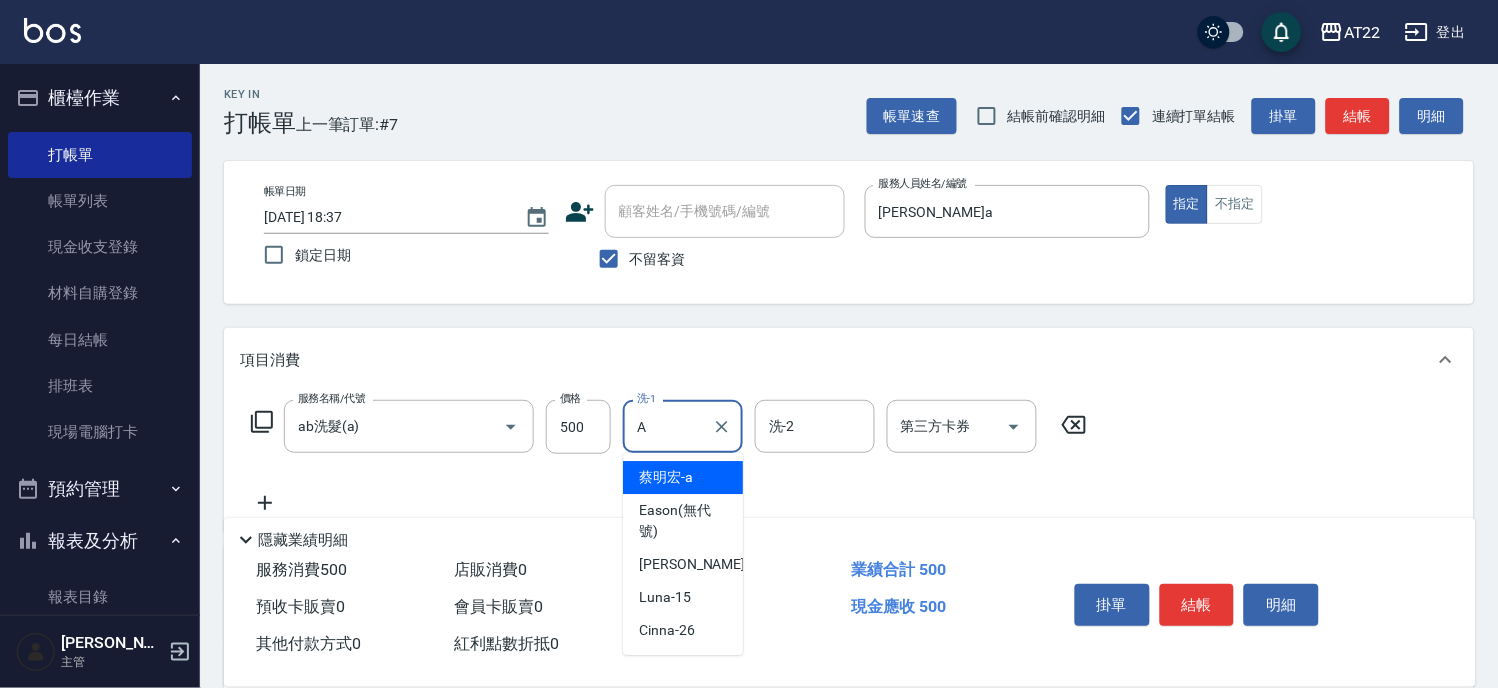 type on "蔡明宏-a" 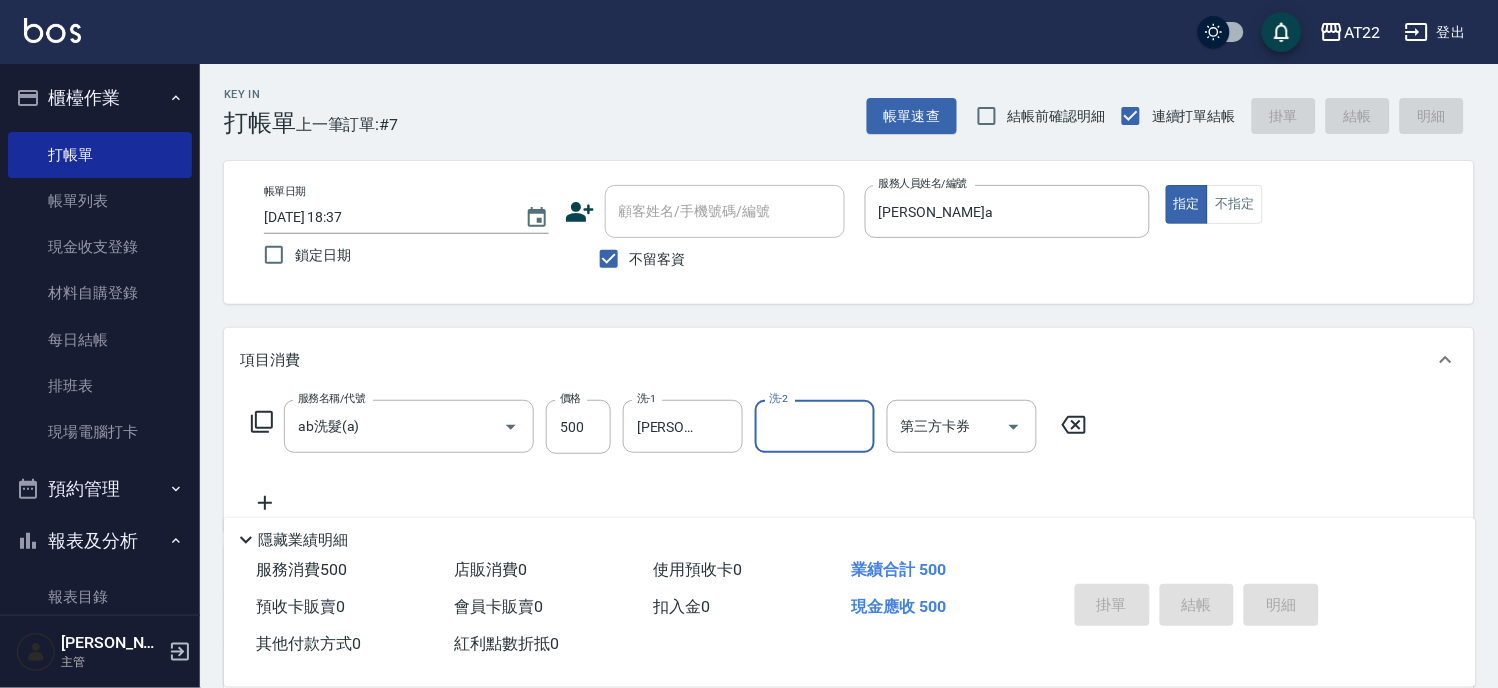 type 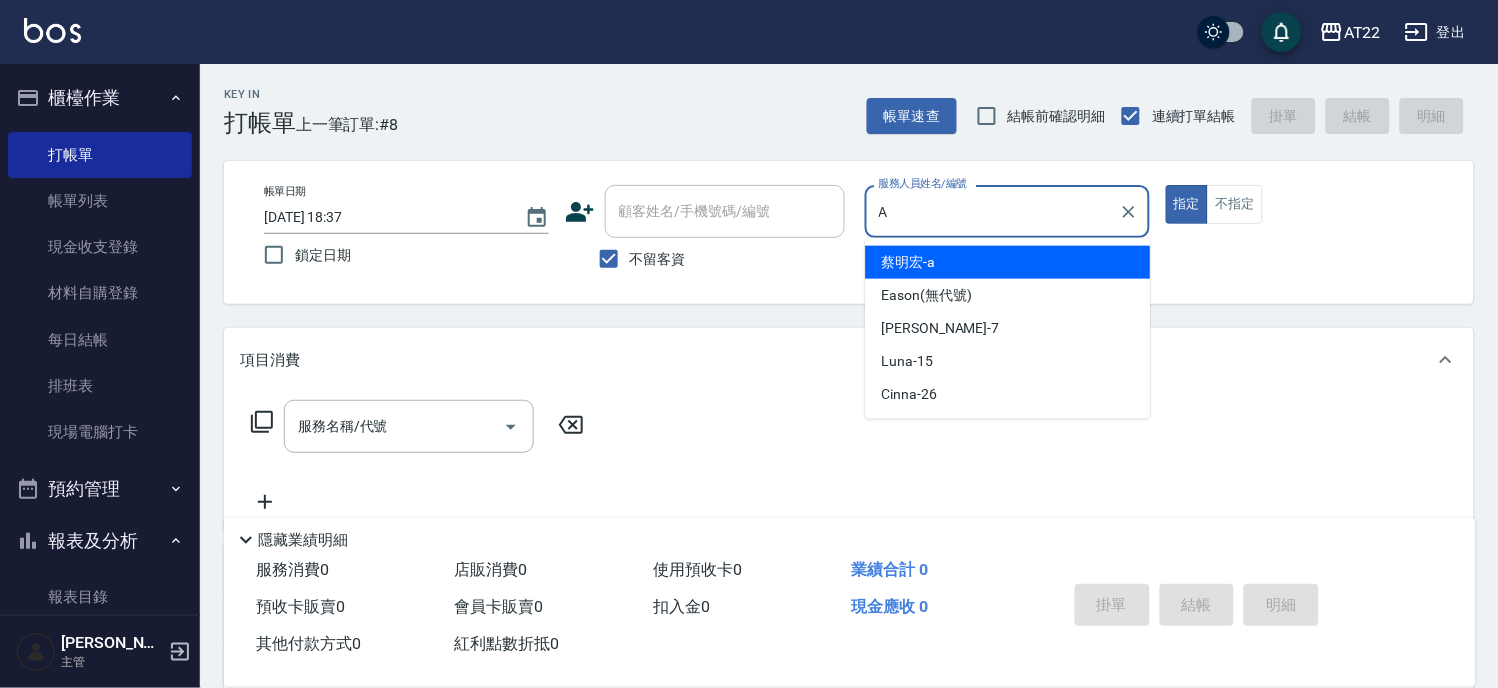 type on "蔡明宏-a" 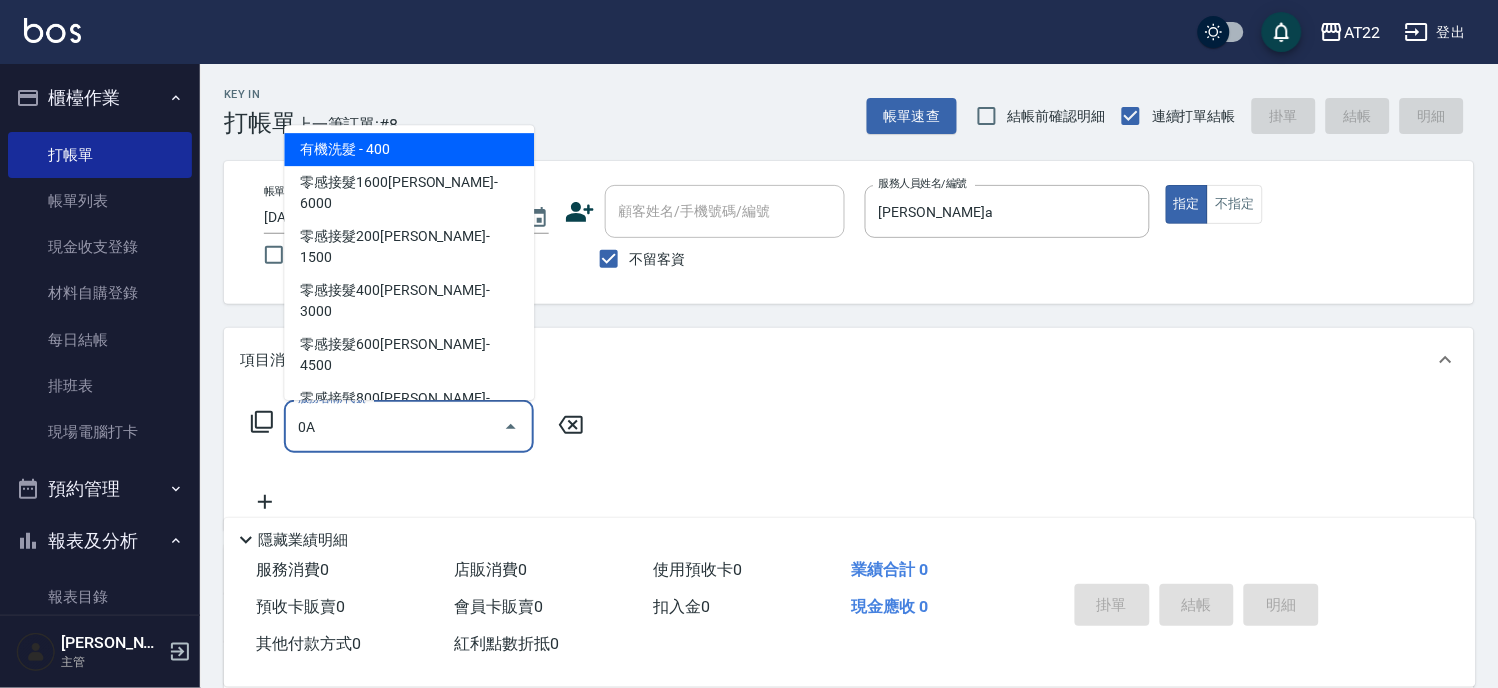 type on "0" 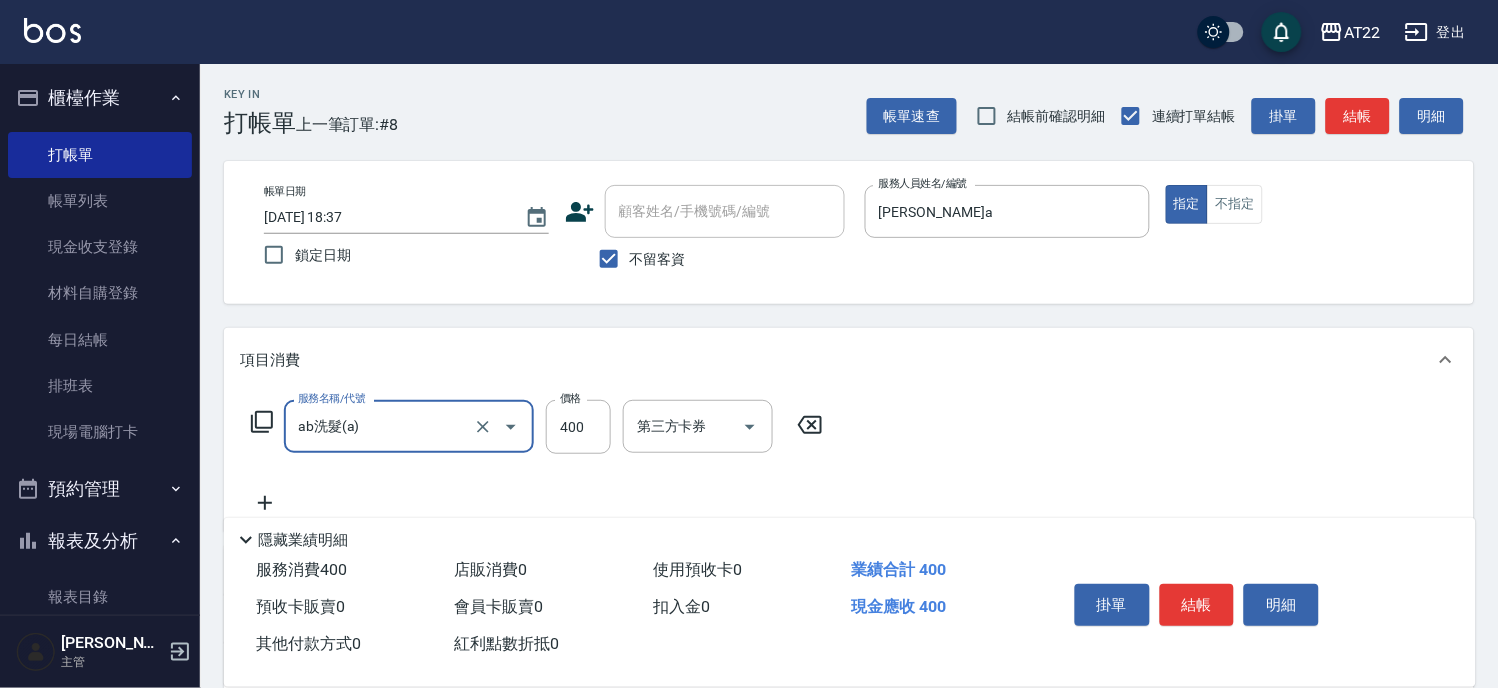 type on "ab洗髮(a)" 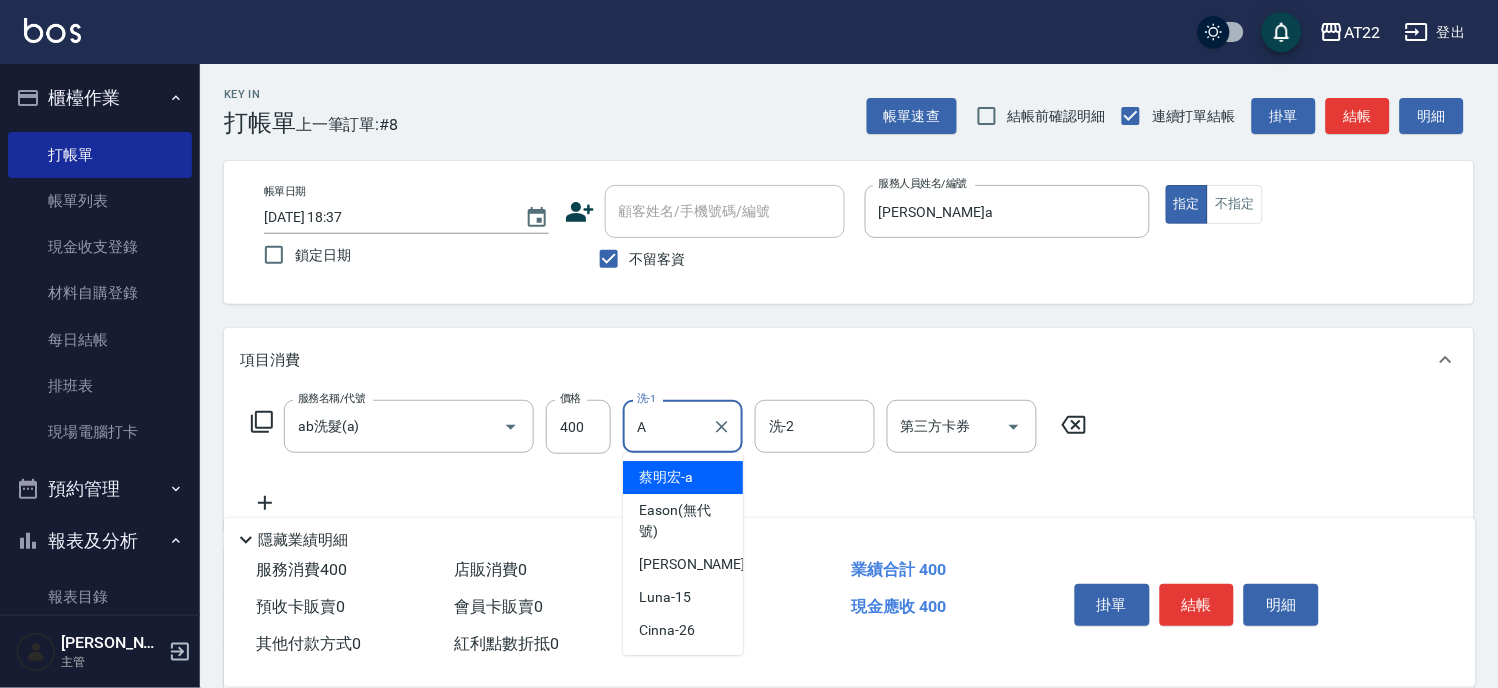 type on "蔡明宏-a" 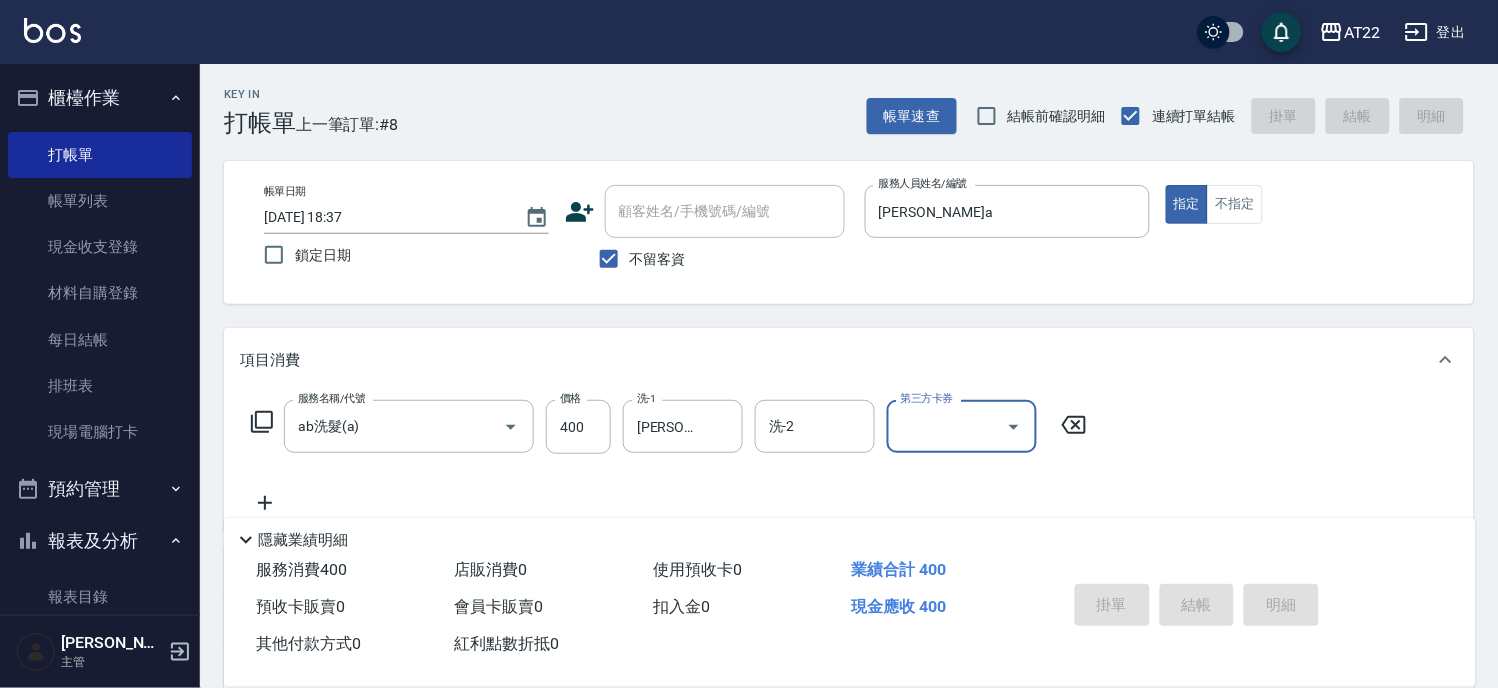 type on "2025/07/11 18:38" 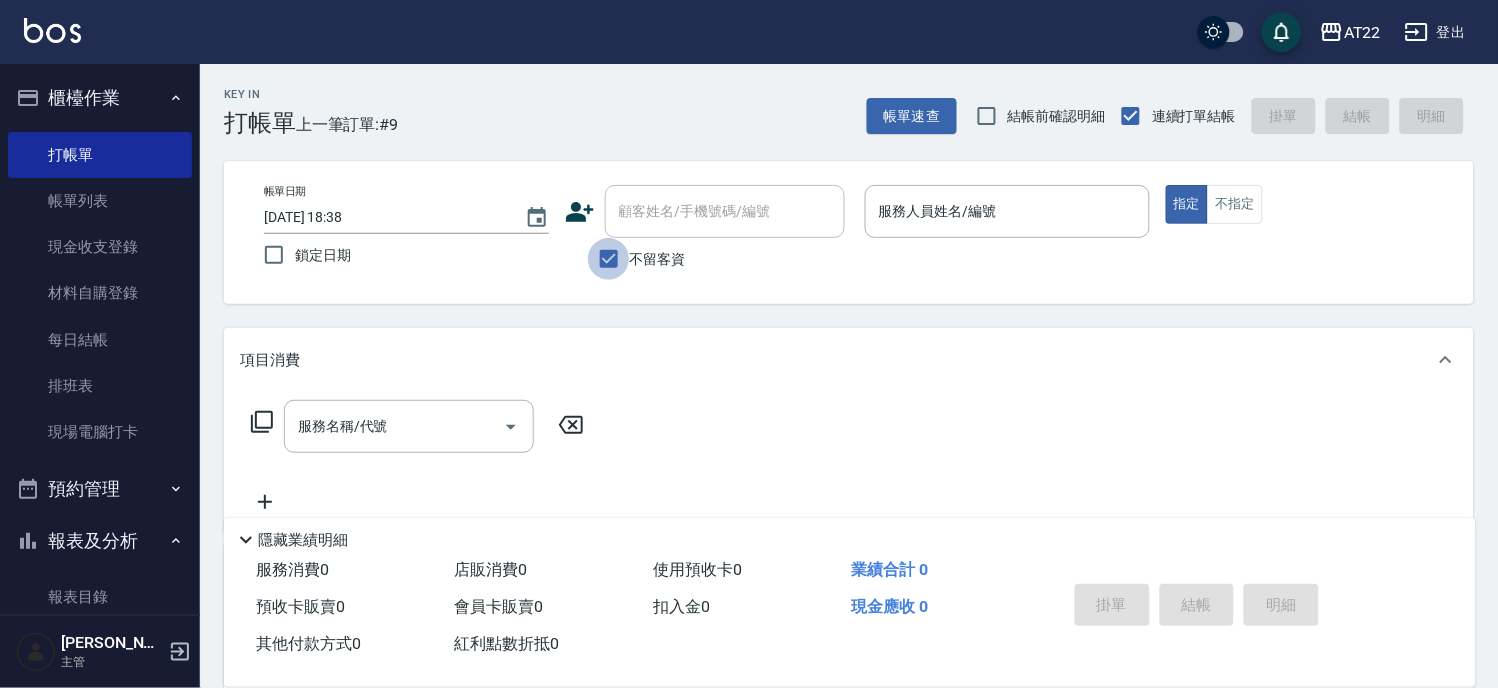 click on "不留客資" at bounding box center [609, 259] 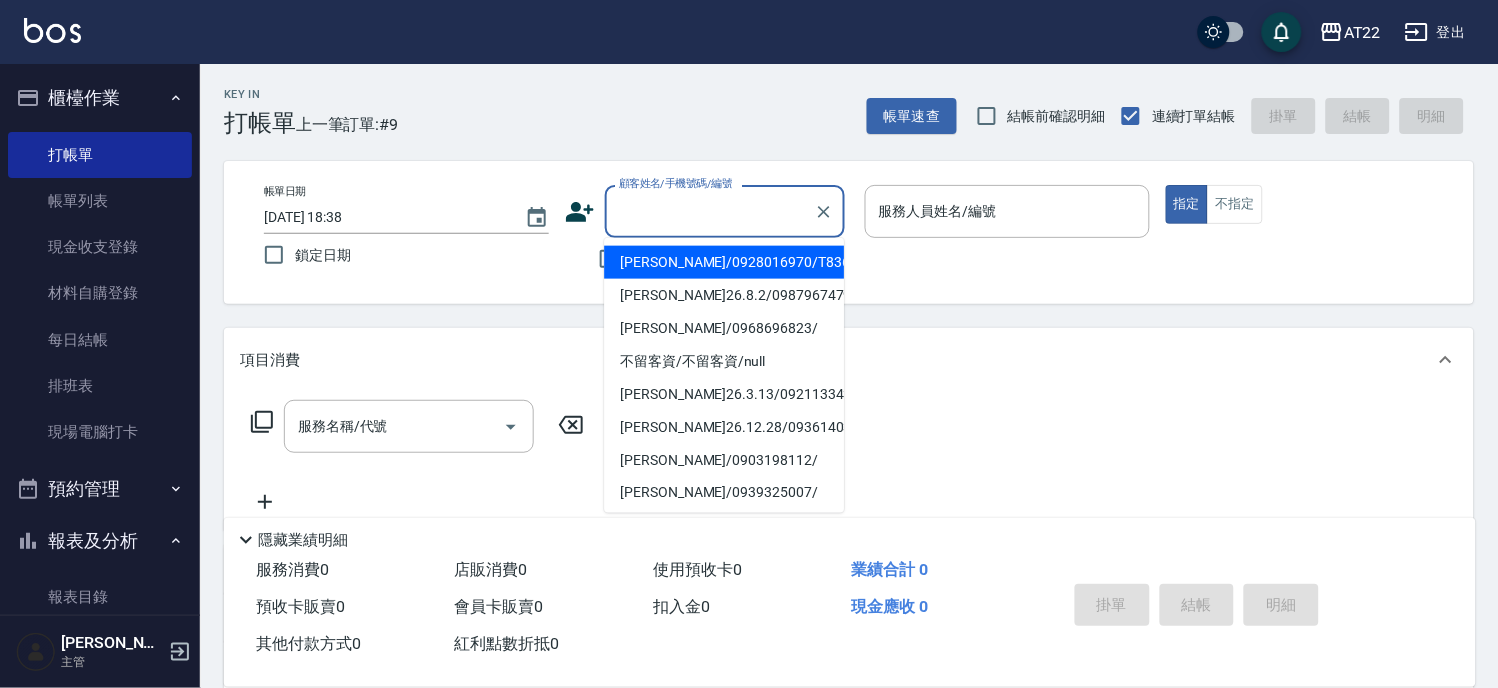click on "顧客姓名/手機號碼/編號 顧客姓名/手機號碼/編號" at bounding box center [725, 211] 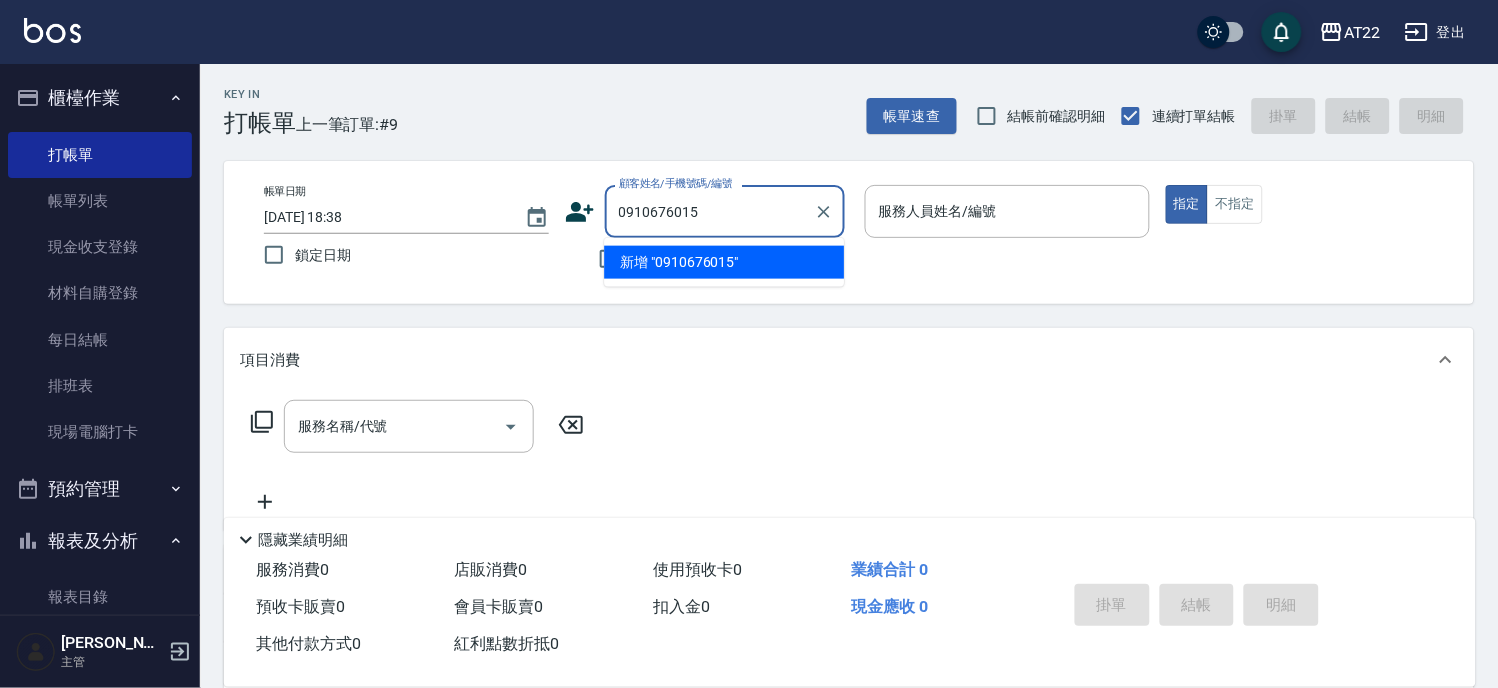 type on "0910676015" 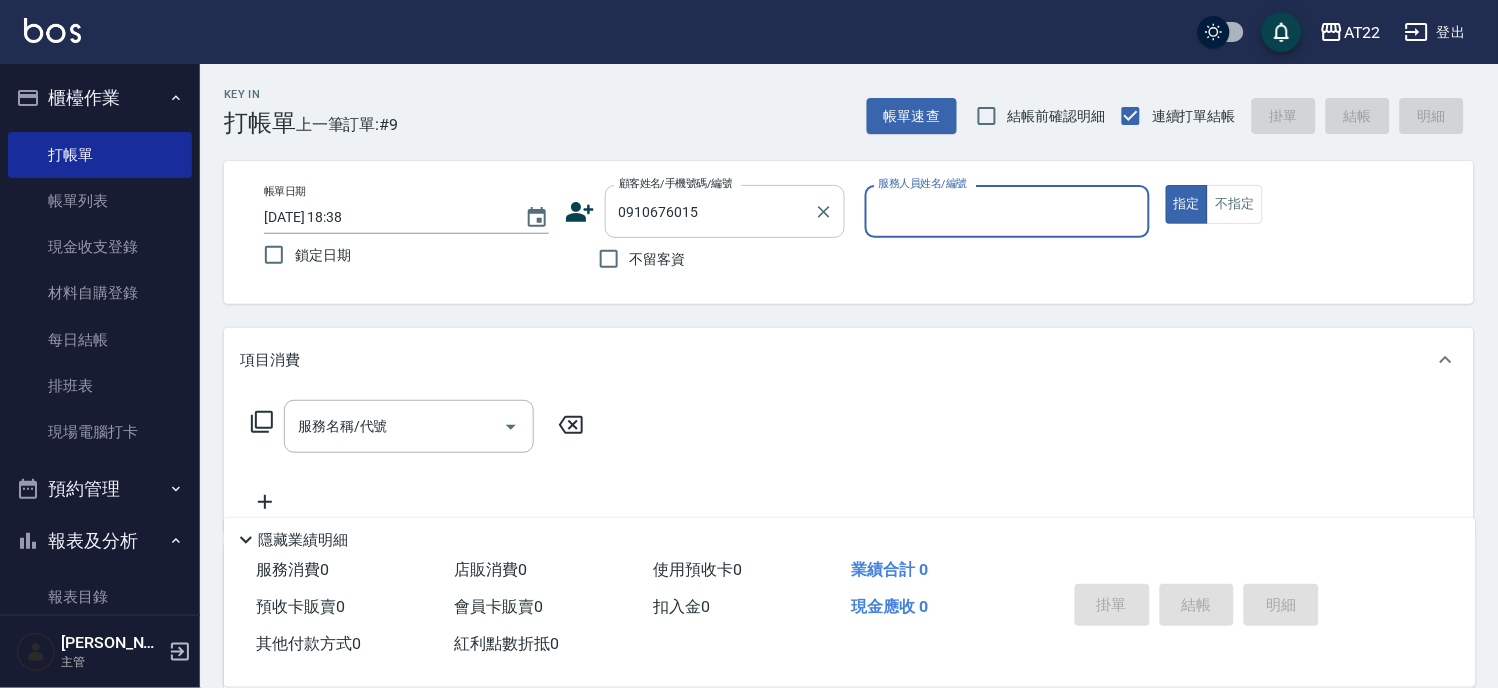 type on "1" 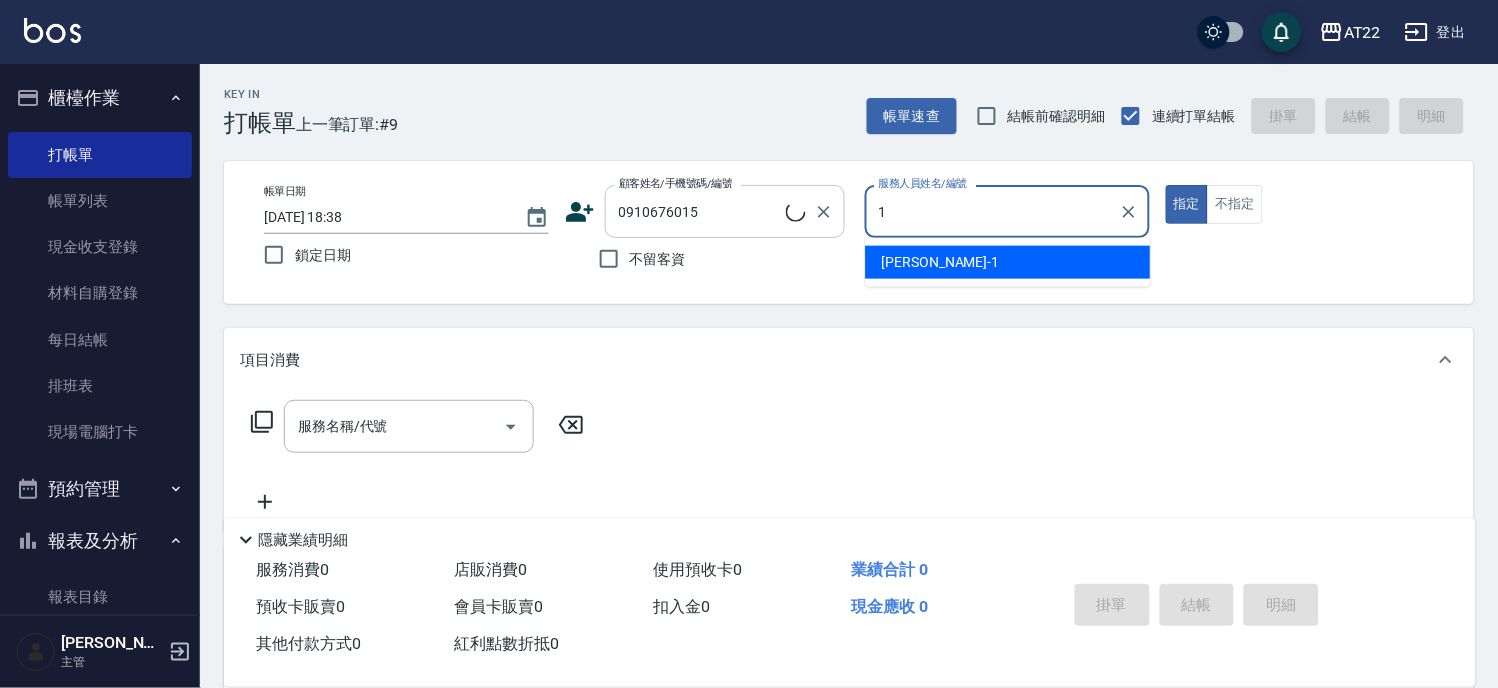 type on "張美華26.12.26/0910676015/T81995" 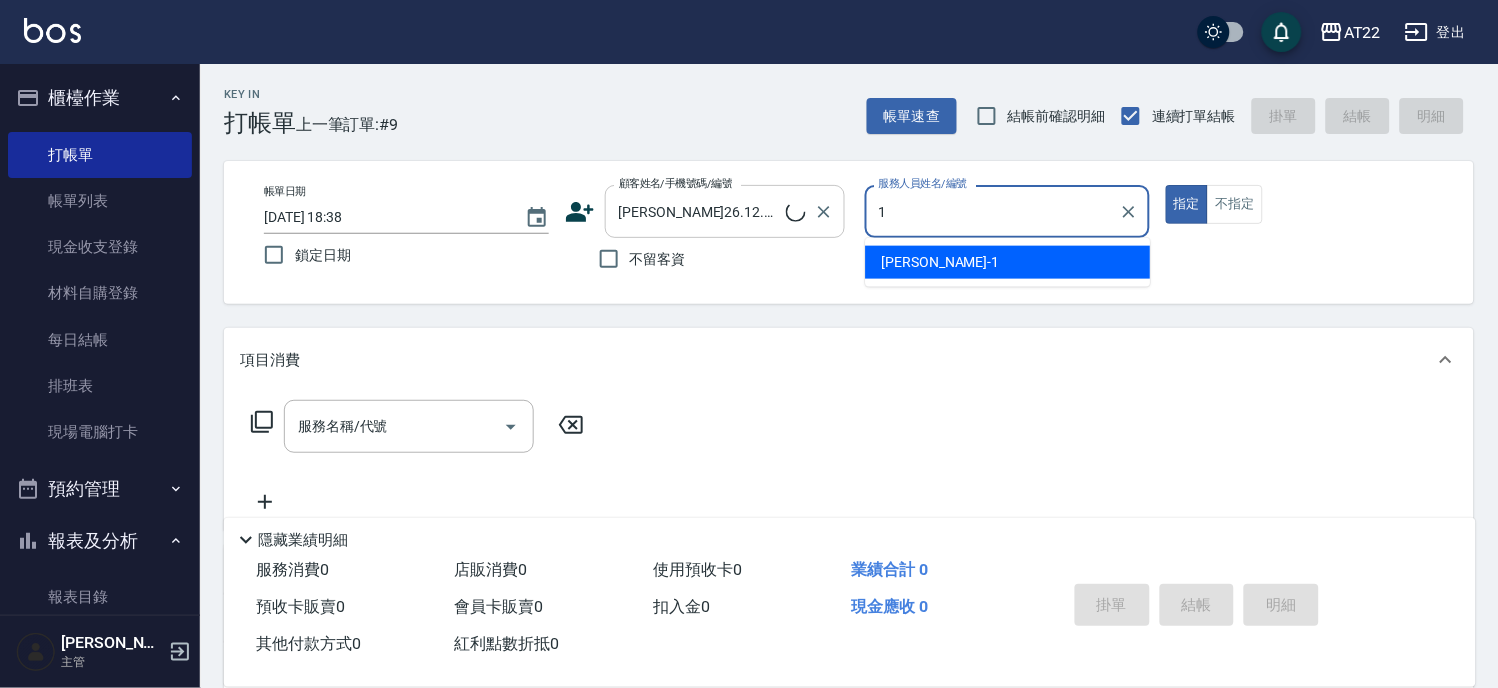 type on "孫一平-1" 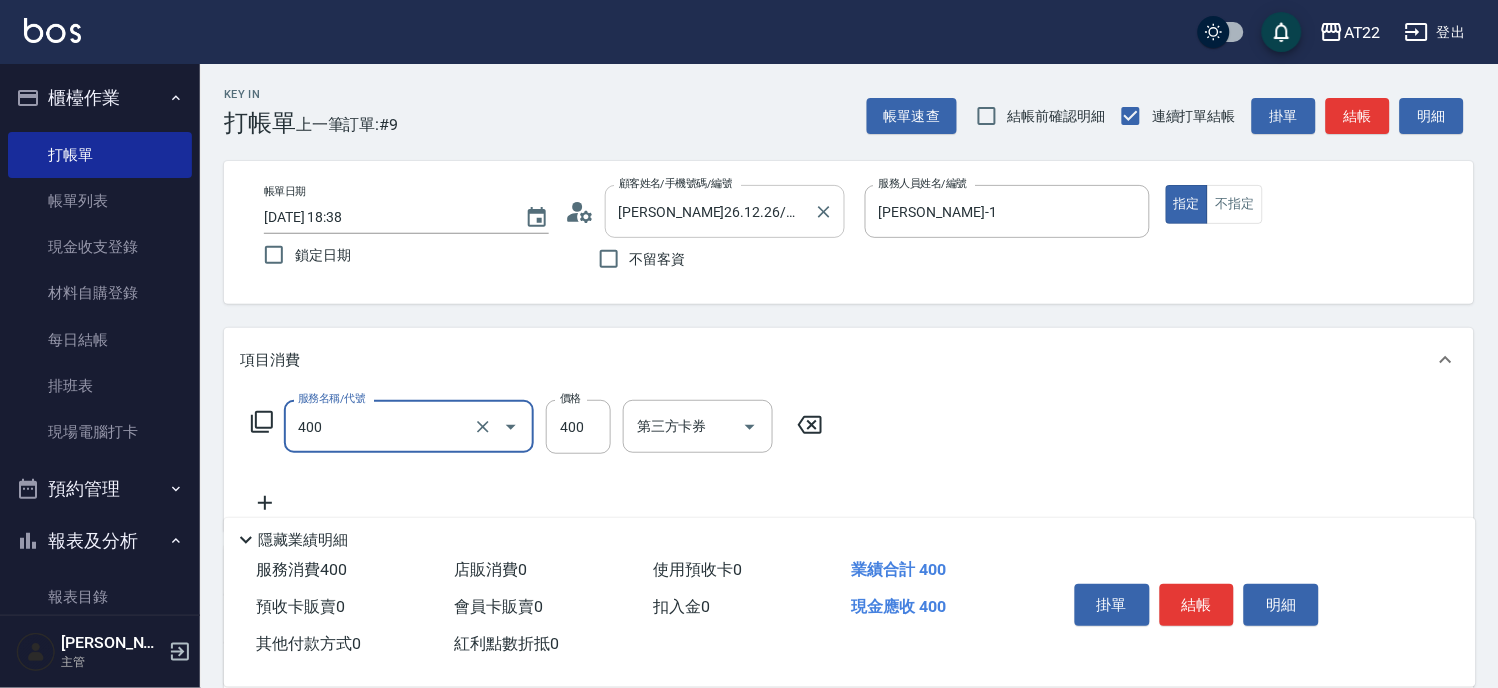 type on "剪髮(400)" 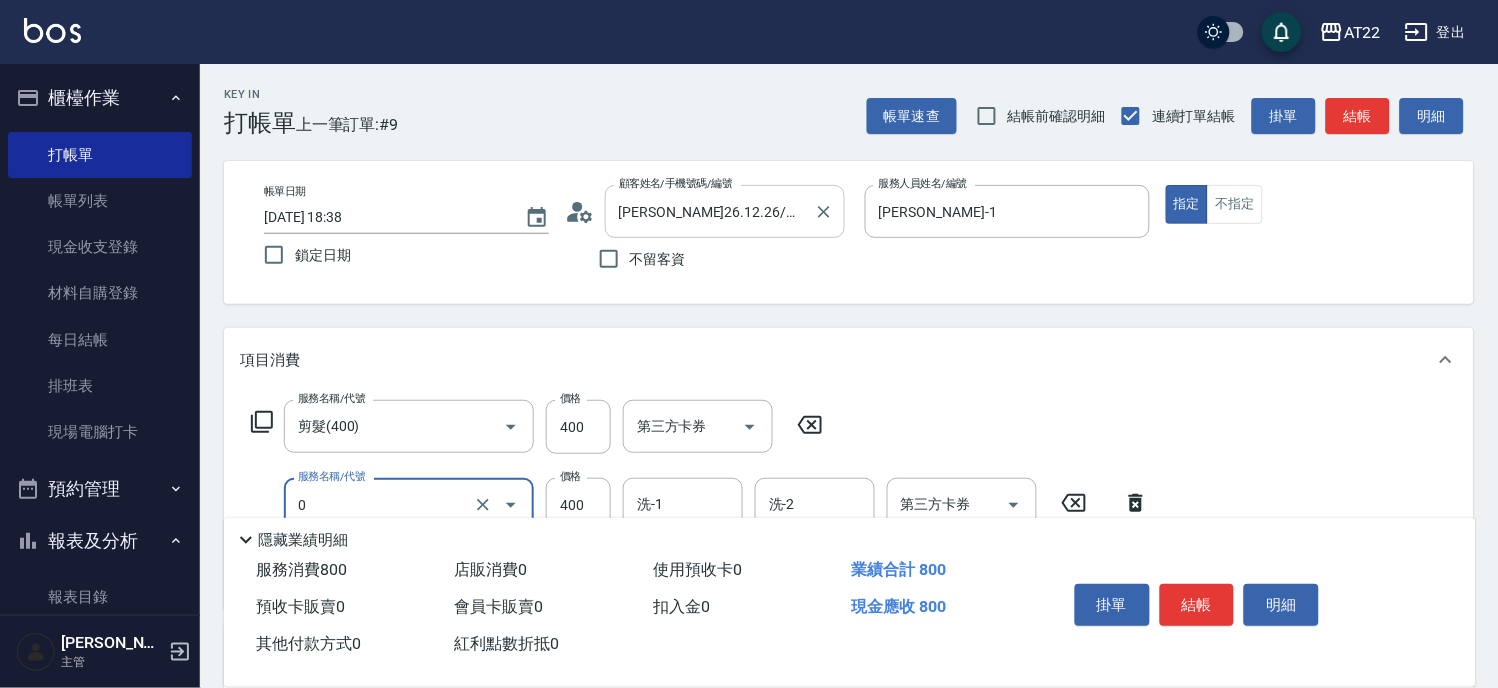type on "有機洗髮(0)" 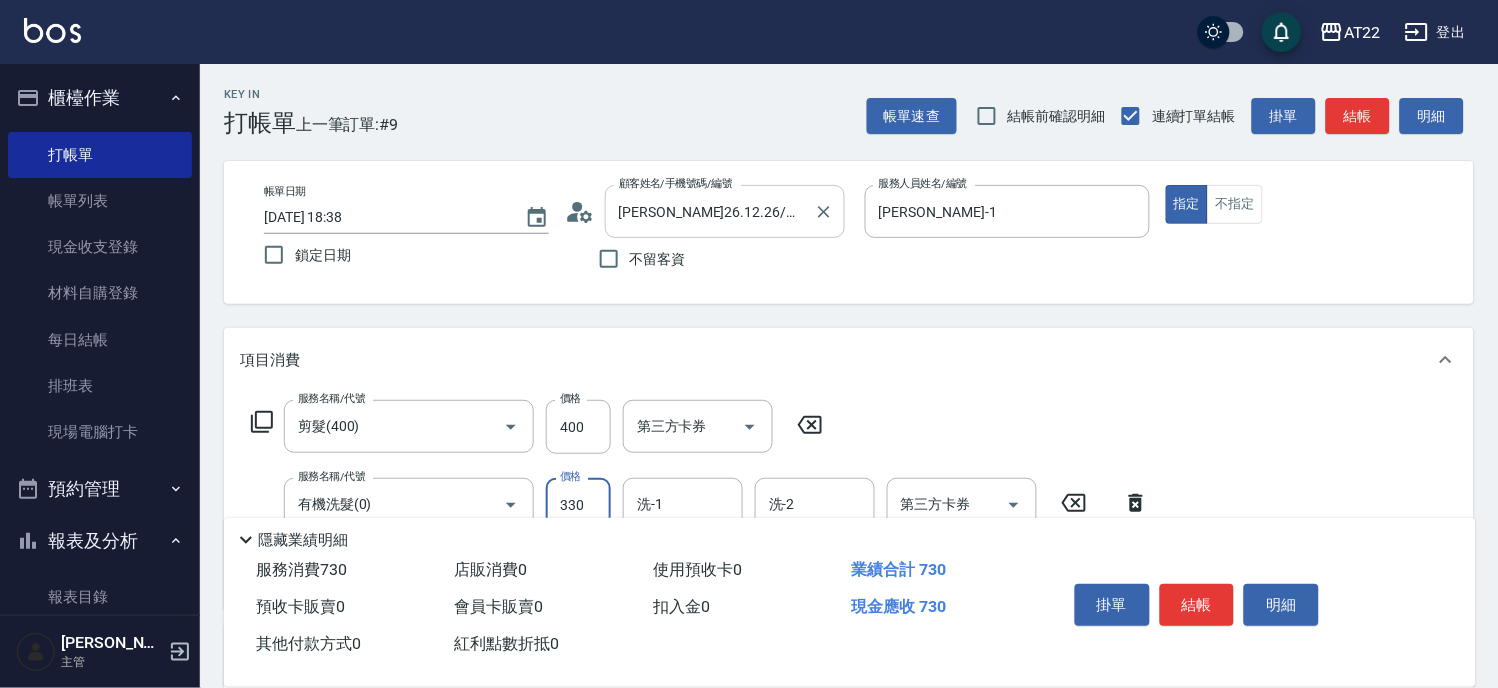 type on "330" 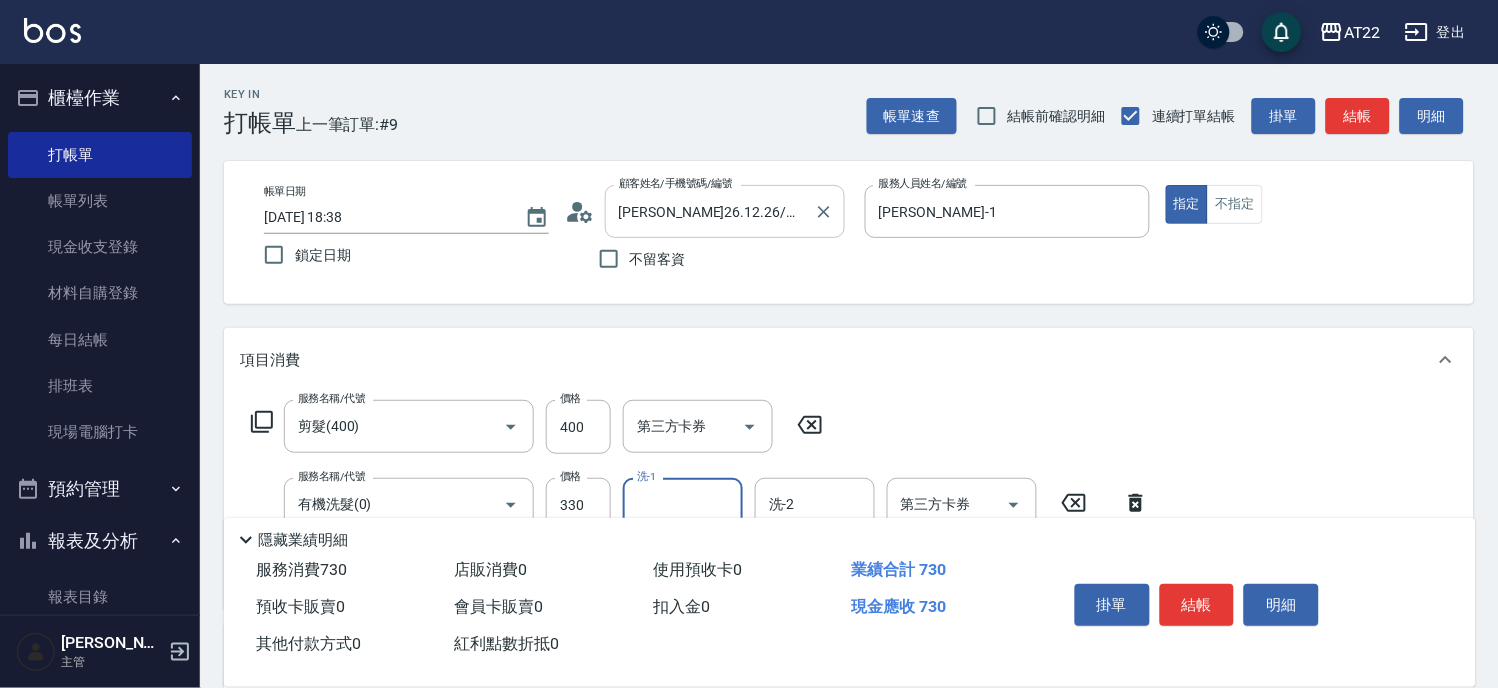 scroll, scrollTop: 111, scrollLeft: 0, axis: vertical 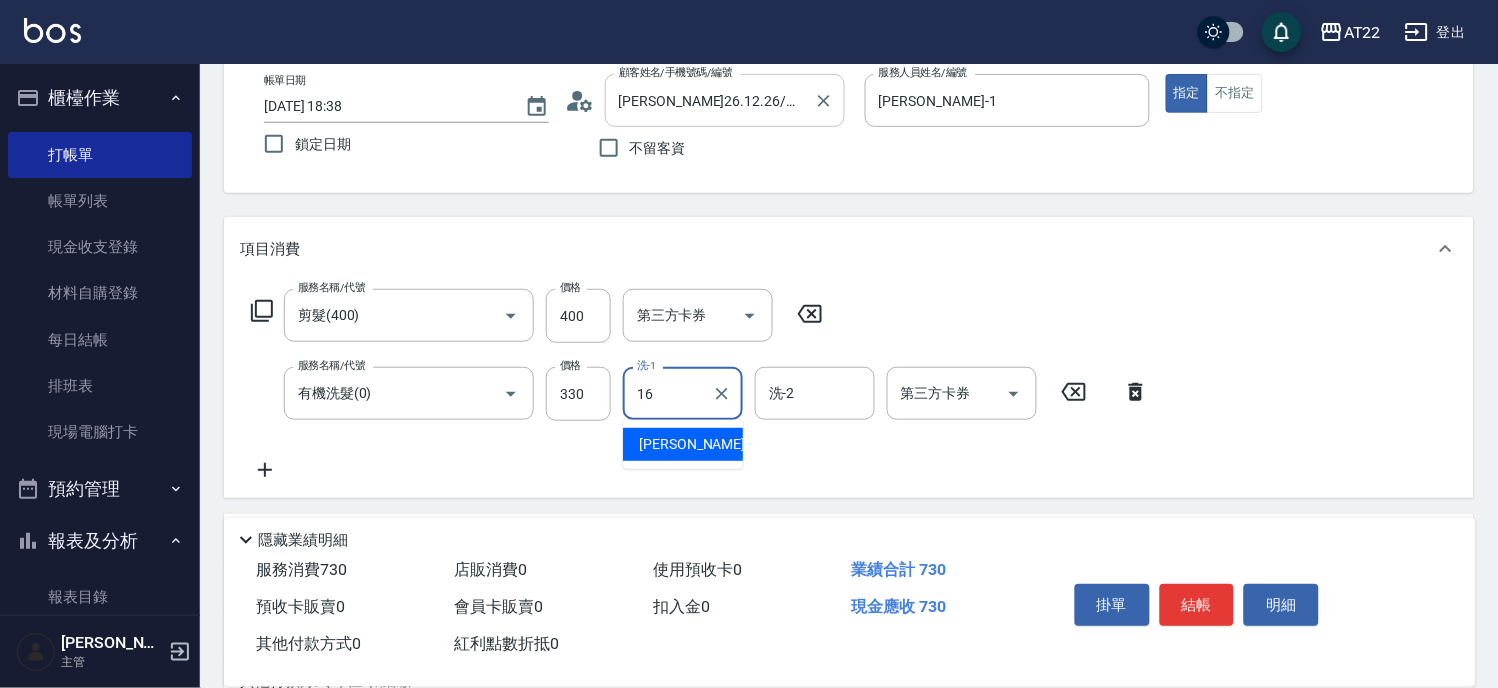 type on "Joe-16" 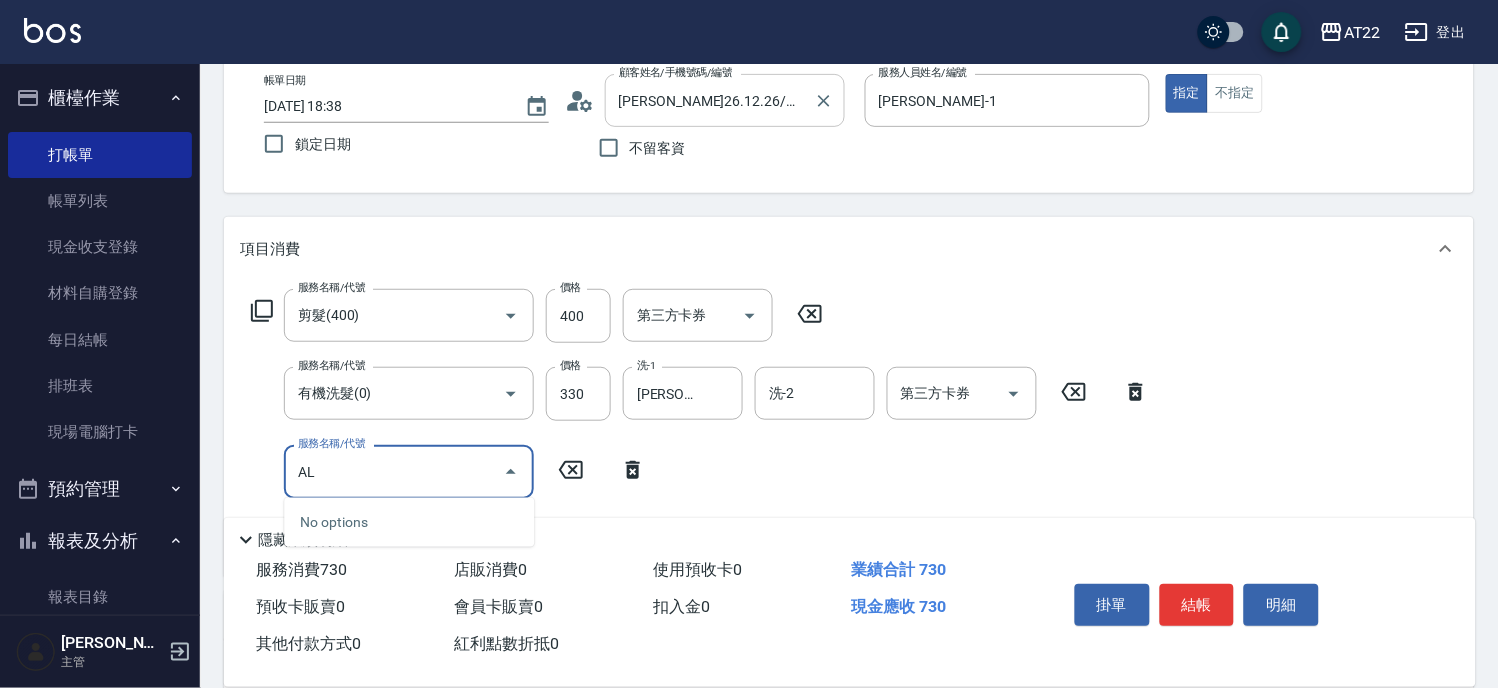 type on "A" 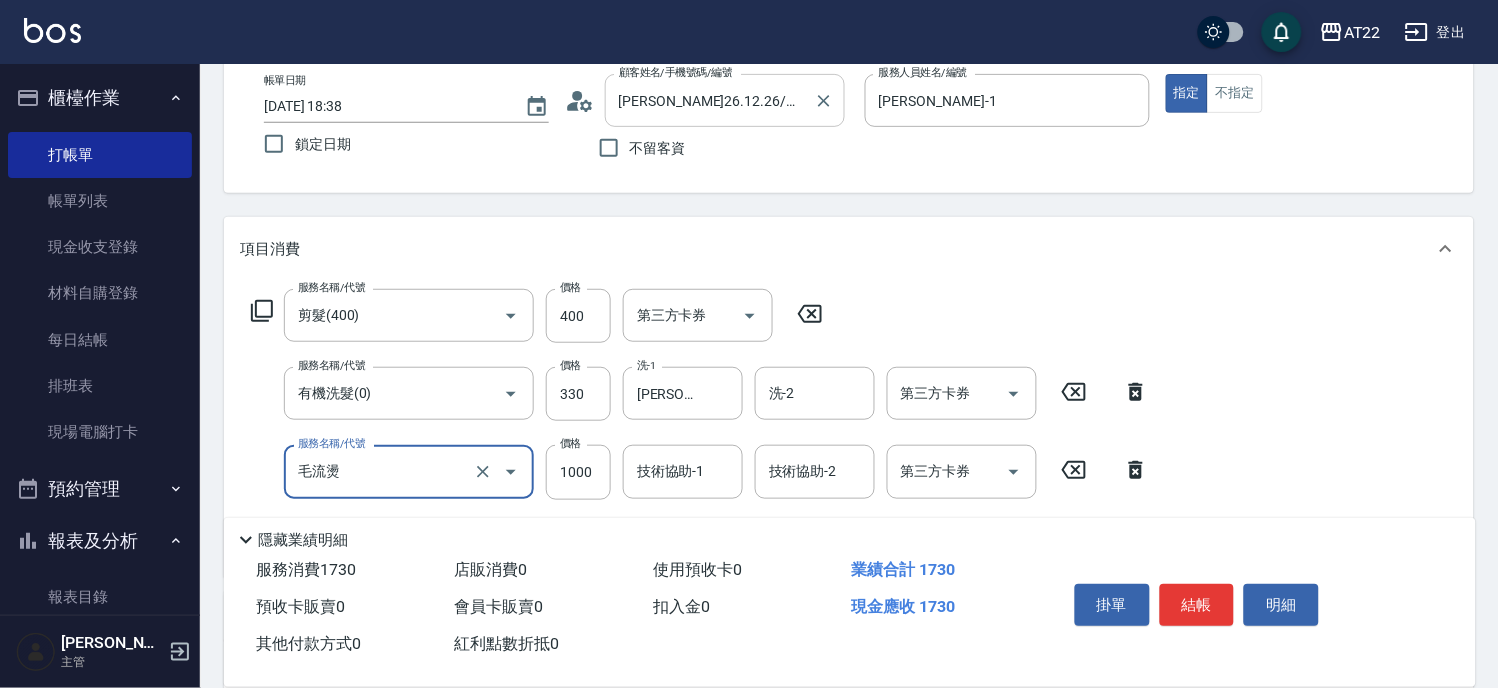 type on "毛流燙" 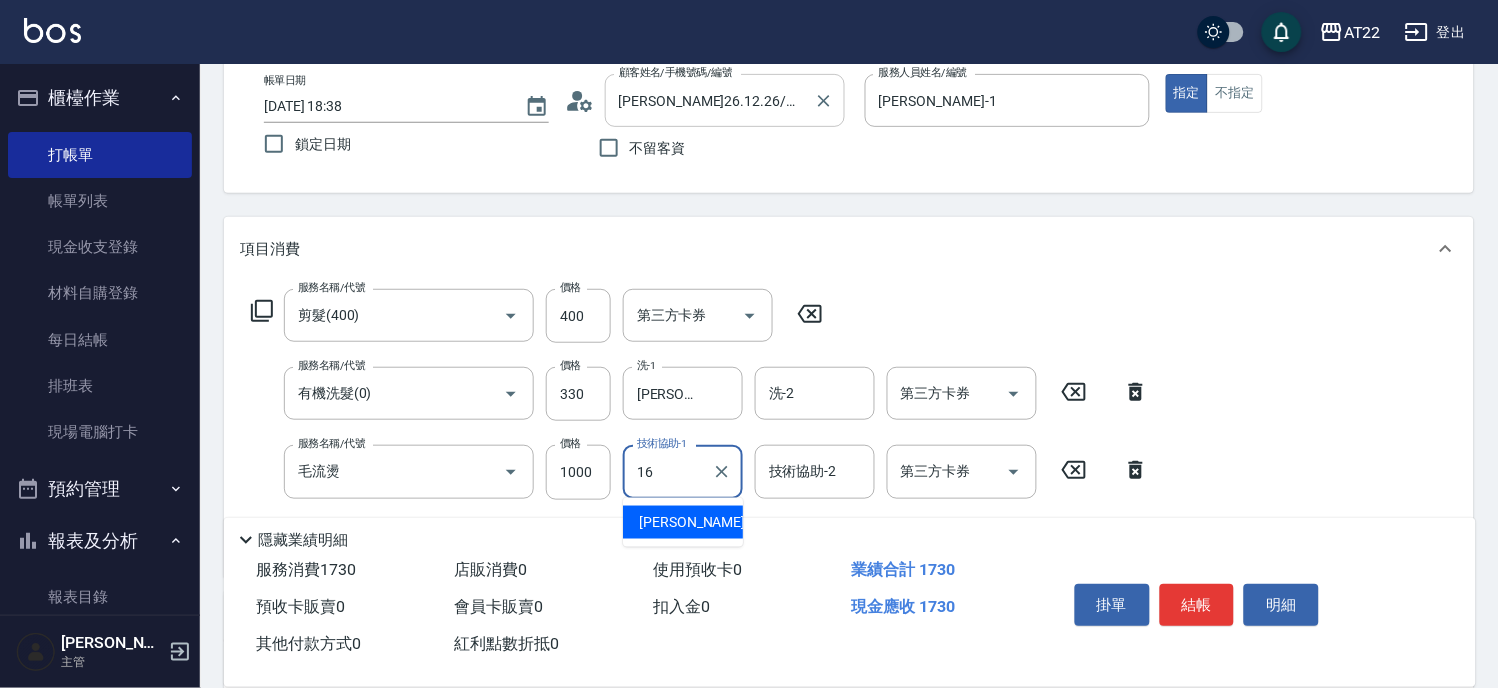 type on "Joe-16" 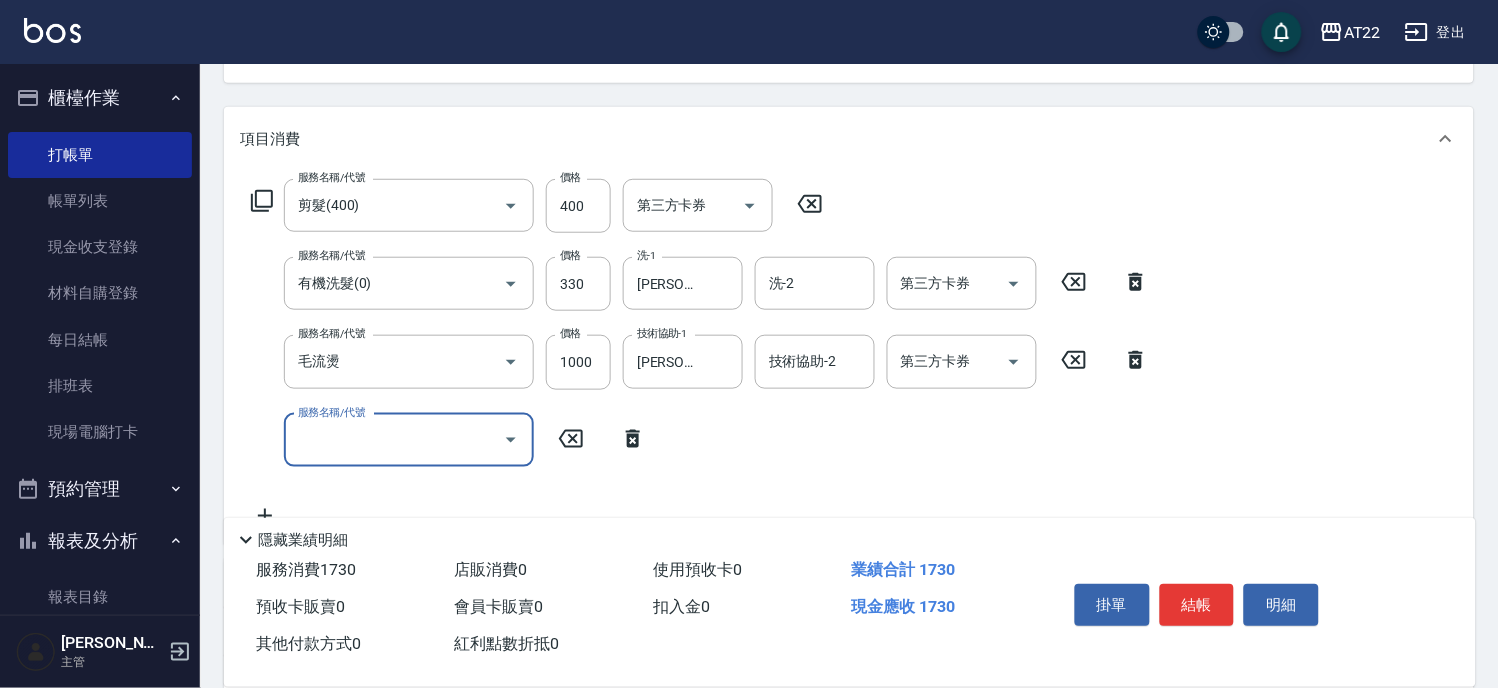 scroll, scrollTop: 222, scrollLeft: 0, axis: vertical 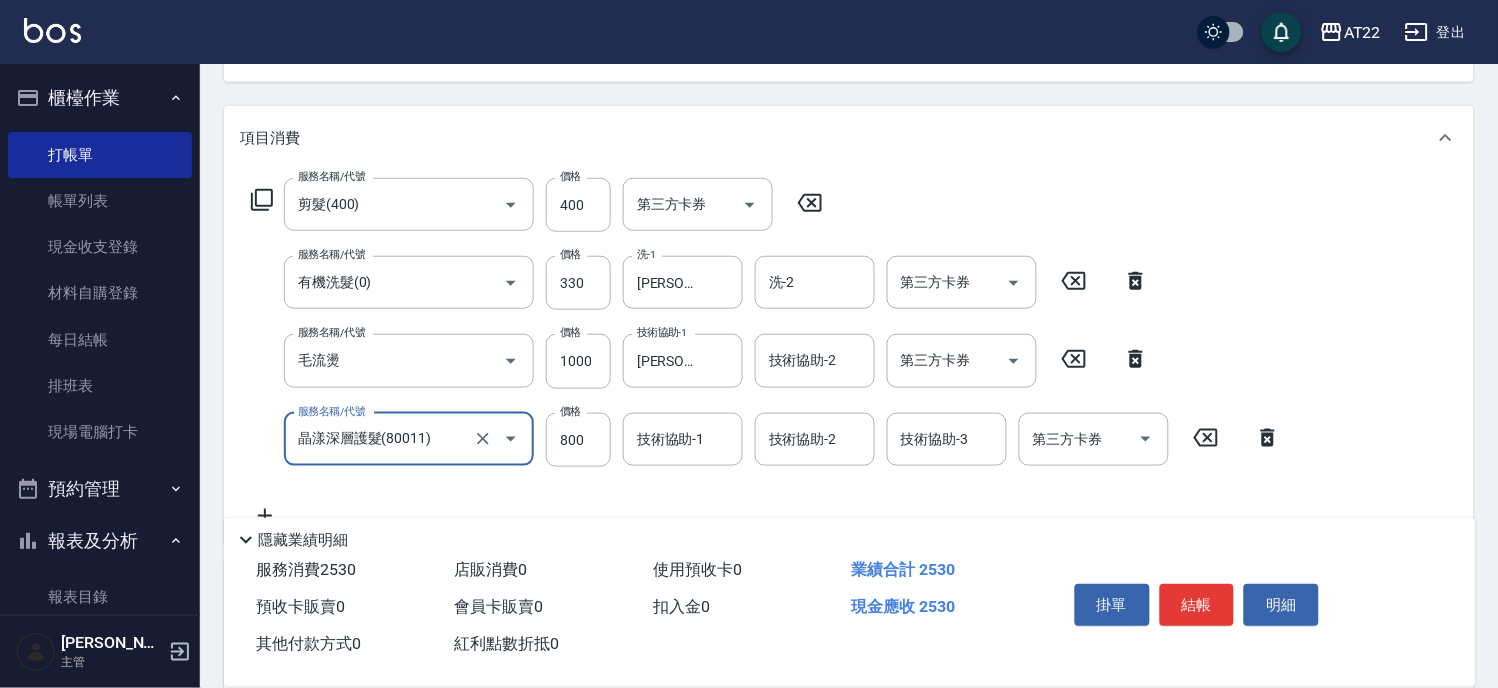 type on "晶漾深層護髮(80011)" 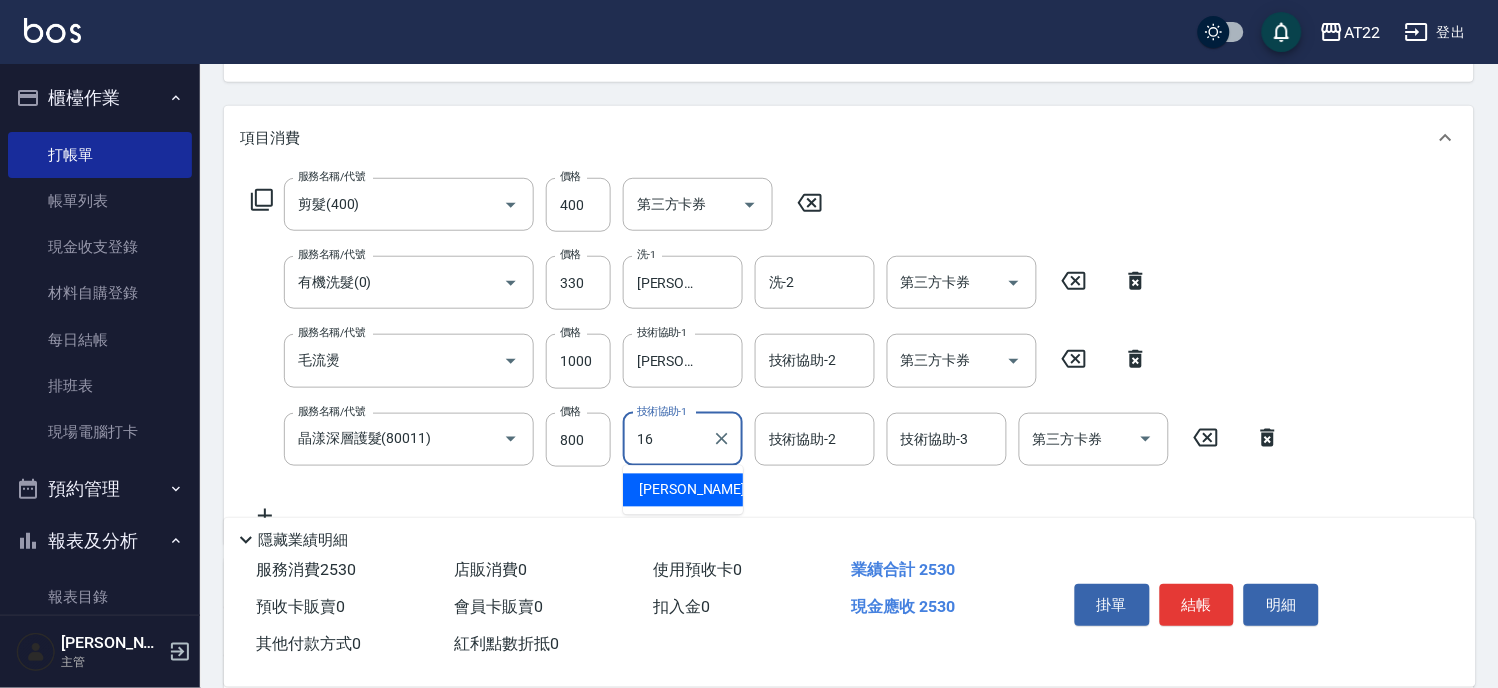 type on "Joe-16" 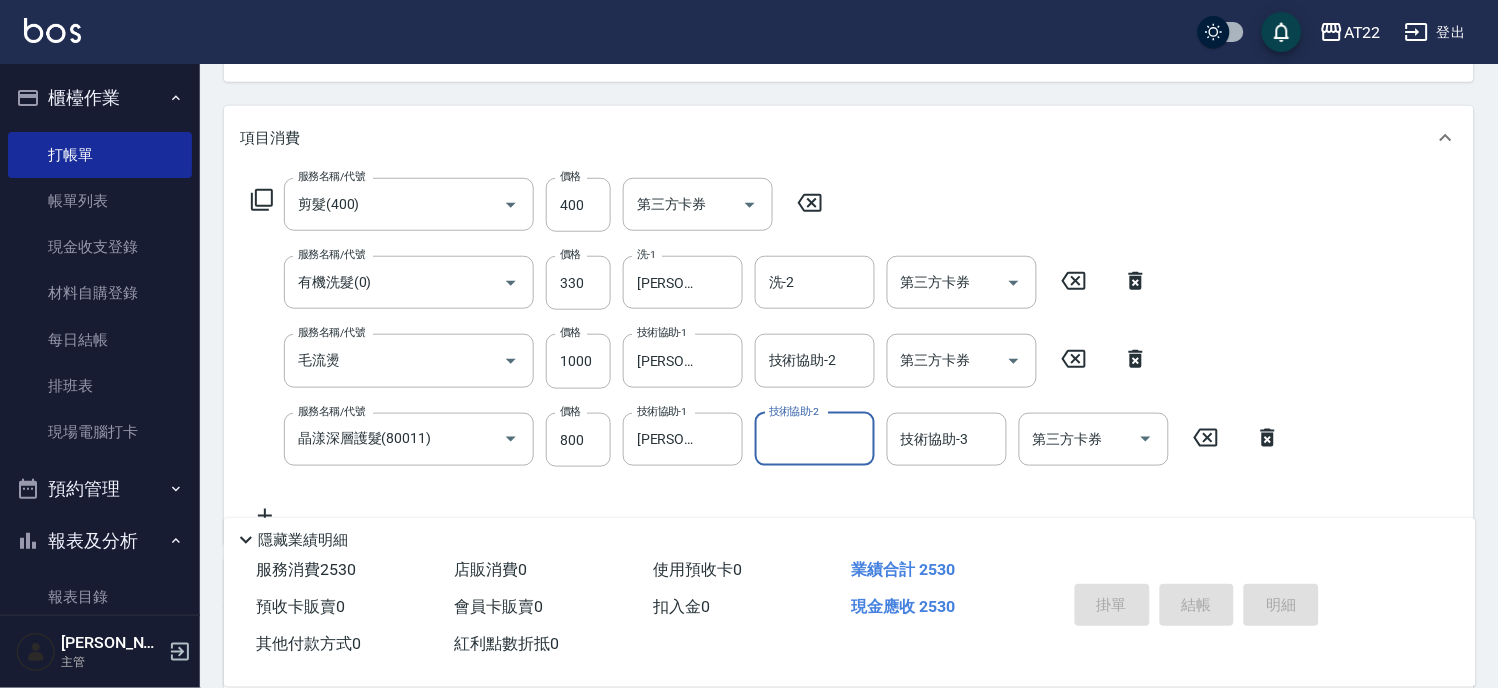 type on "2025/07/11 18:39" 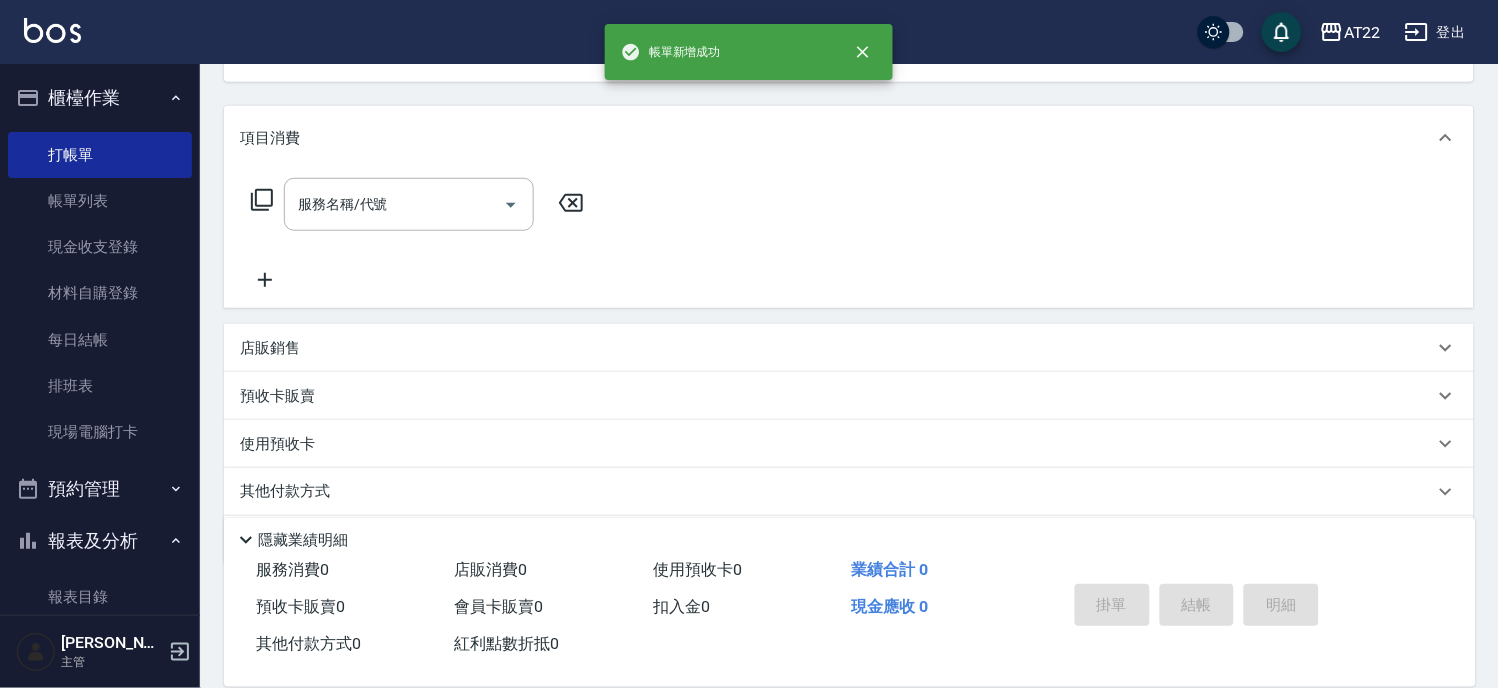 scroll, scrollTop: 194, scrollLeft: 0, axis: vertical 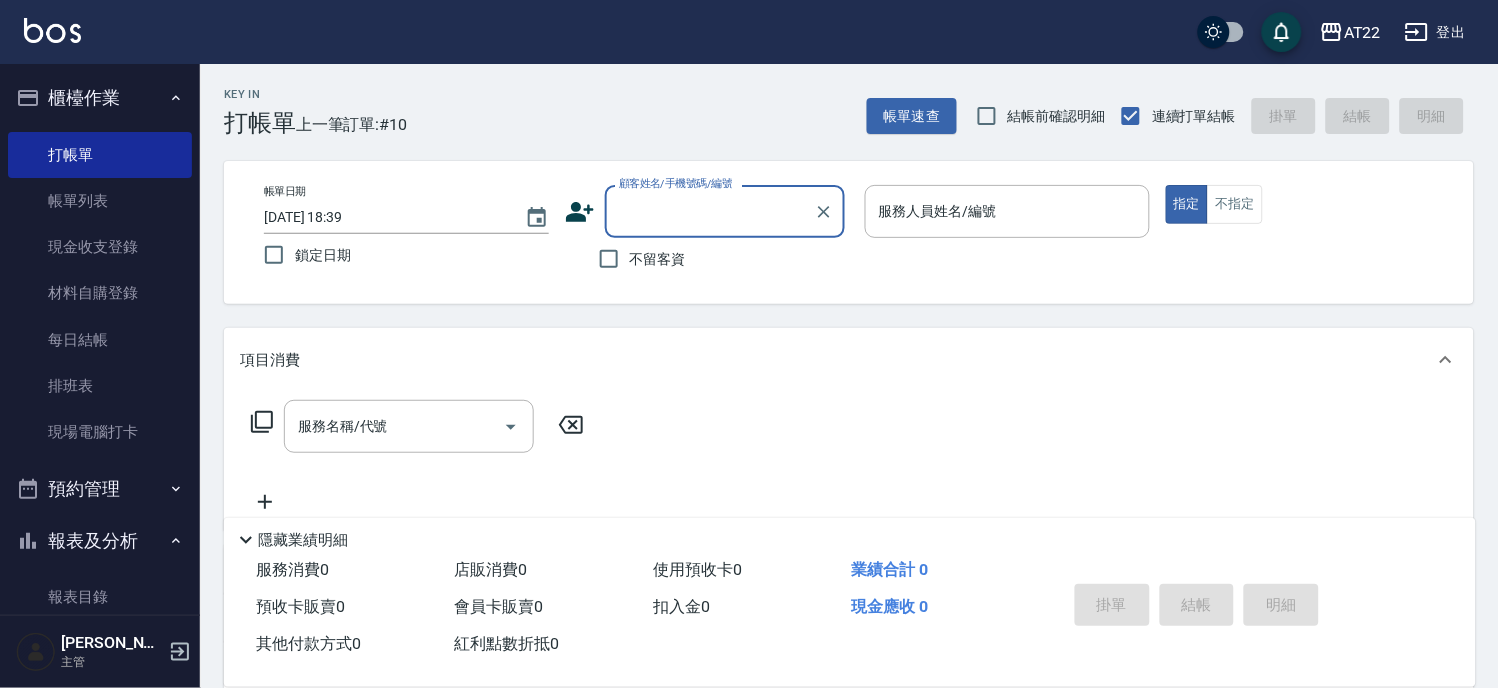click on "顧客姓名/手機號碼/編號" at bounding box center (710, 211) 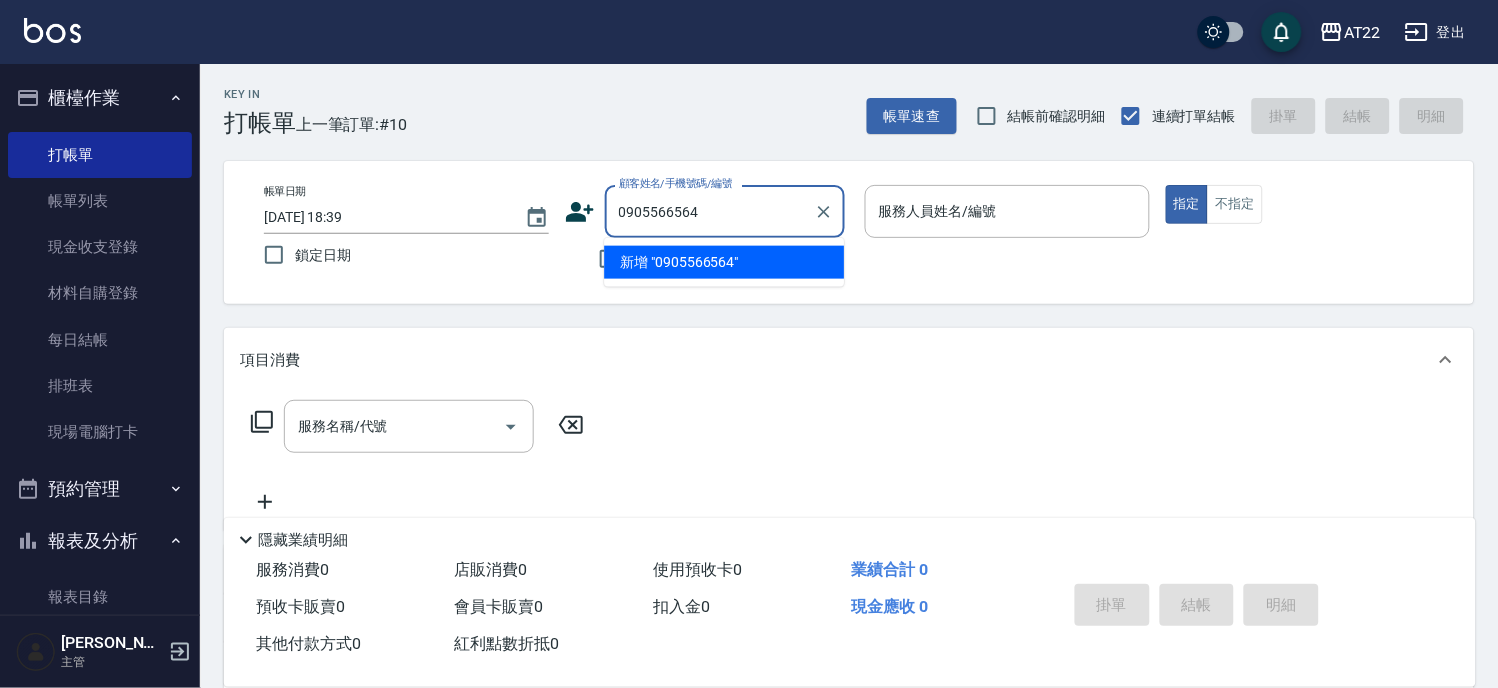 type on "0905566564" 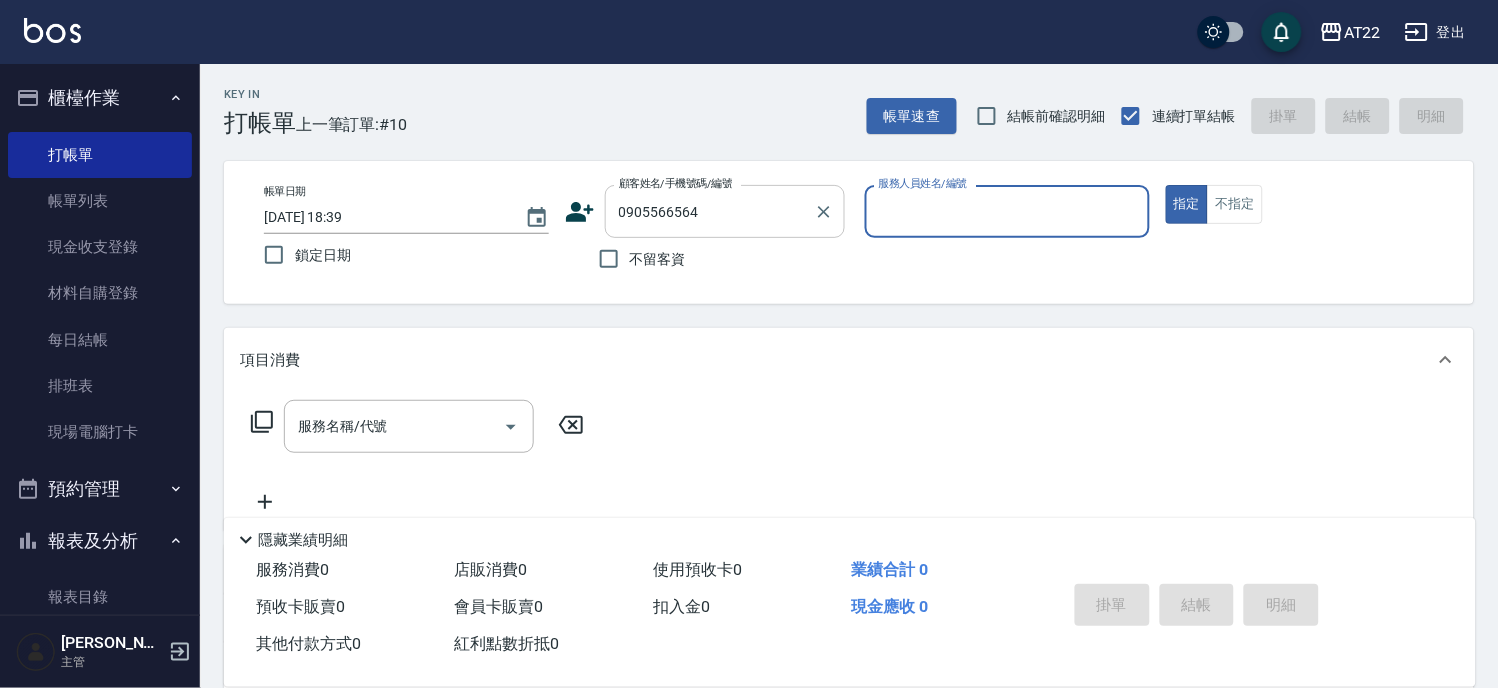 type on "1" 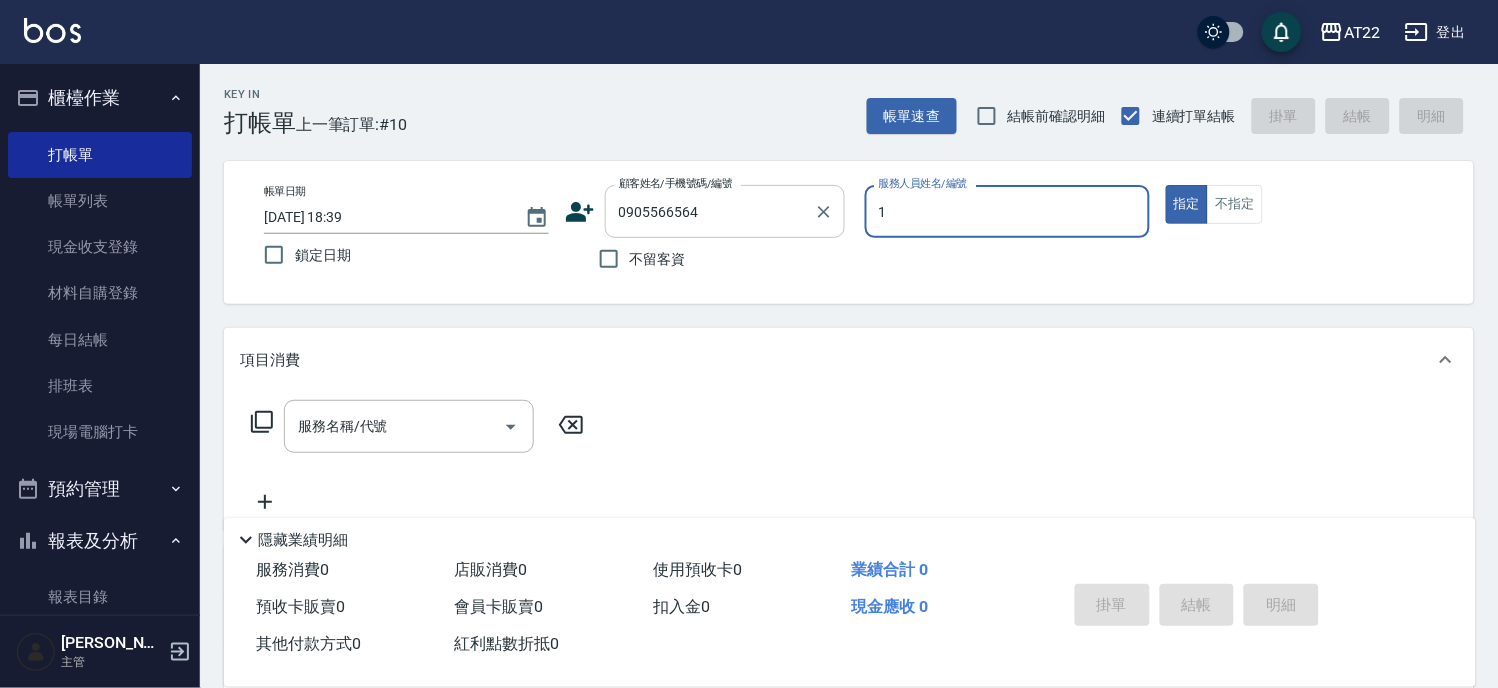 type on "洪佑清/0905566564/" 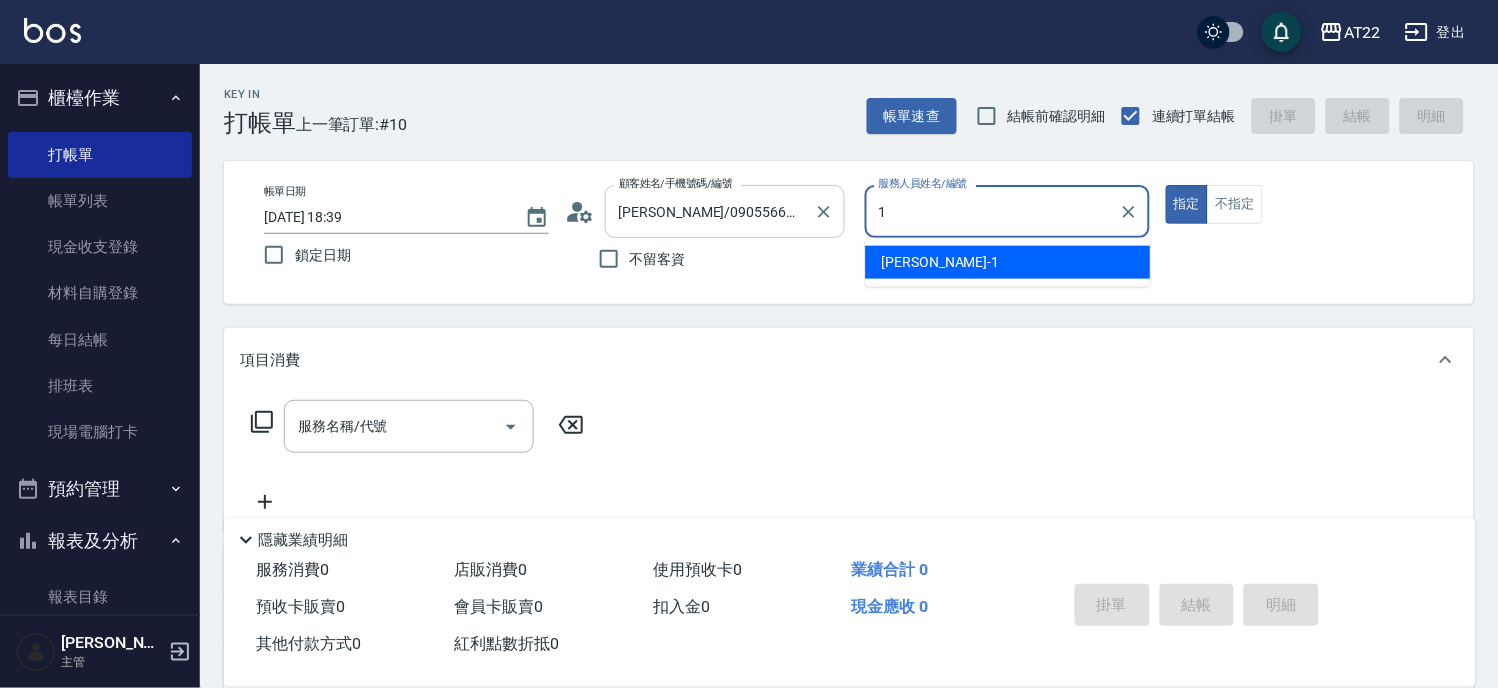 type on "孫一平-1" 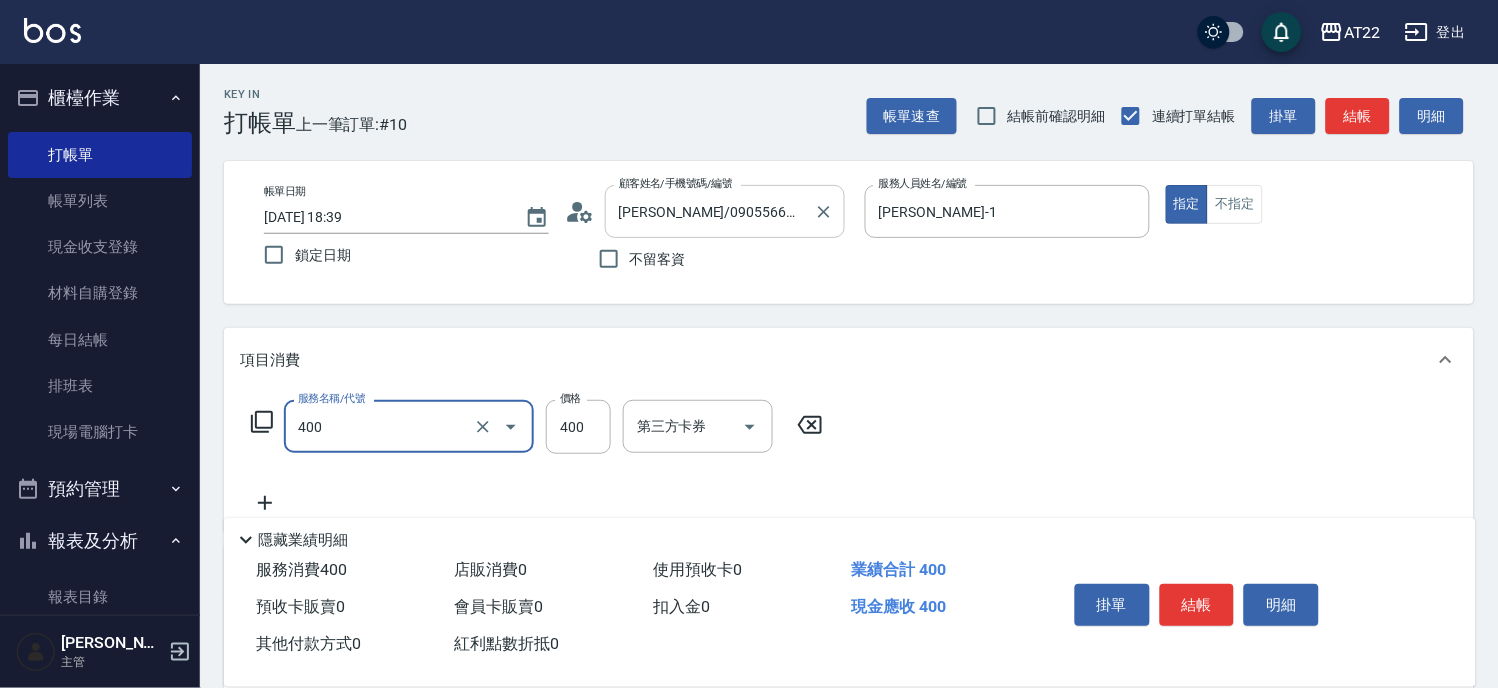 type on "剪髮(400)" 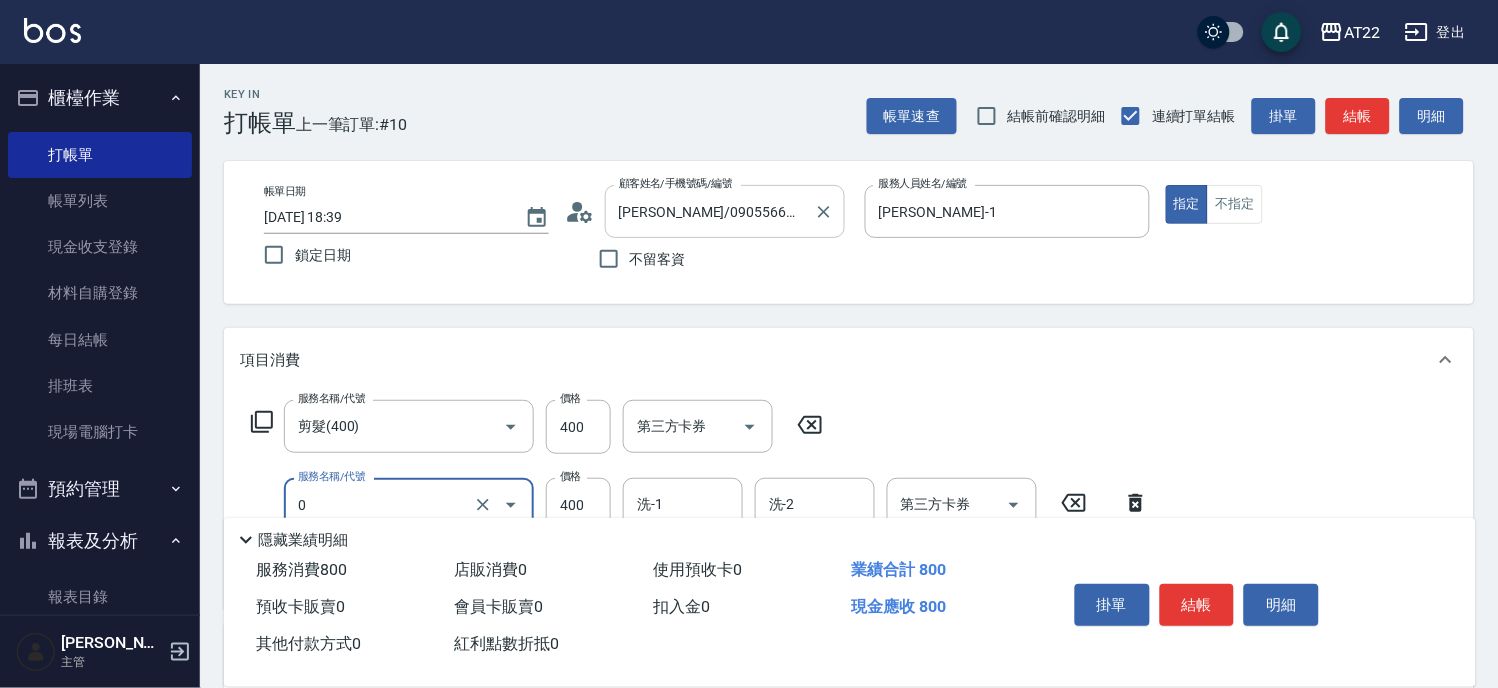type on "有機洗髮(0)" 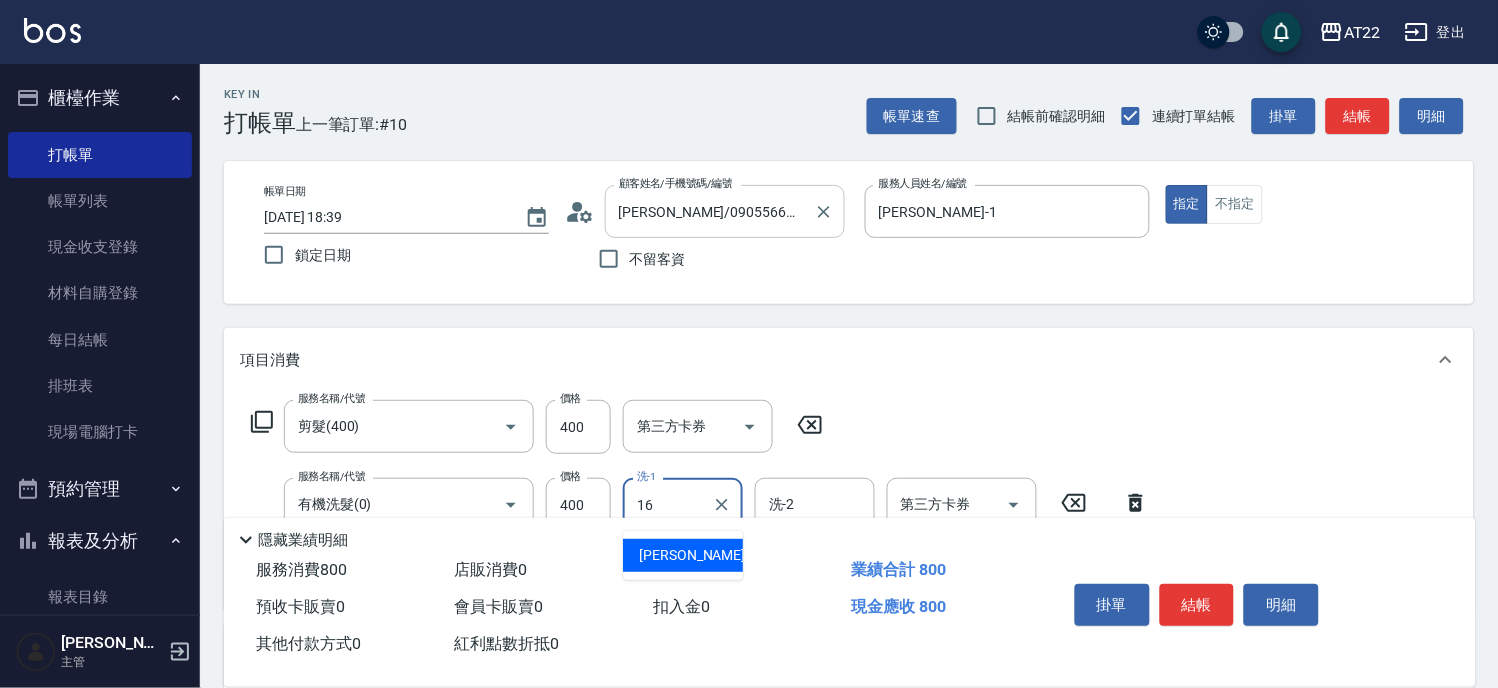 type on "Joe-16" 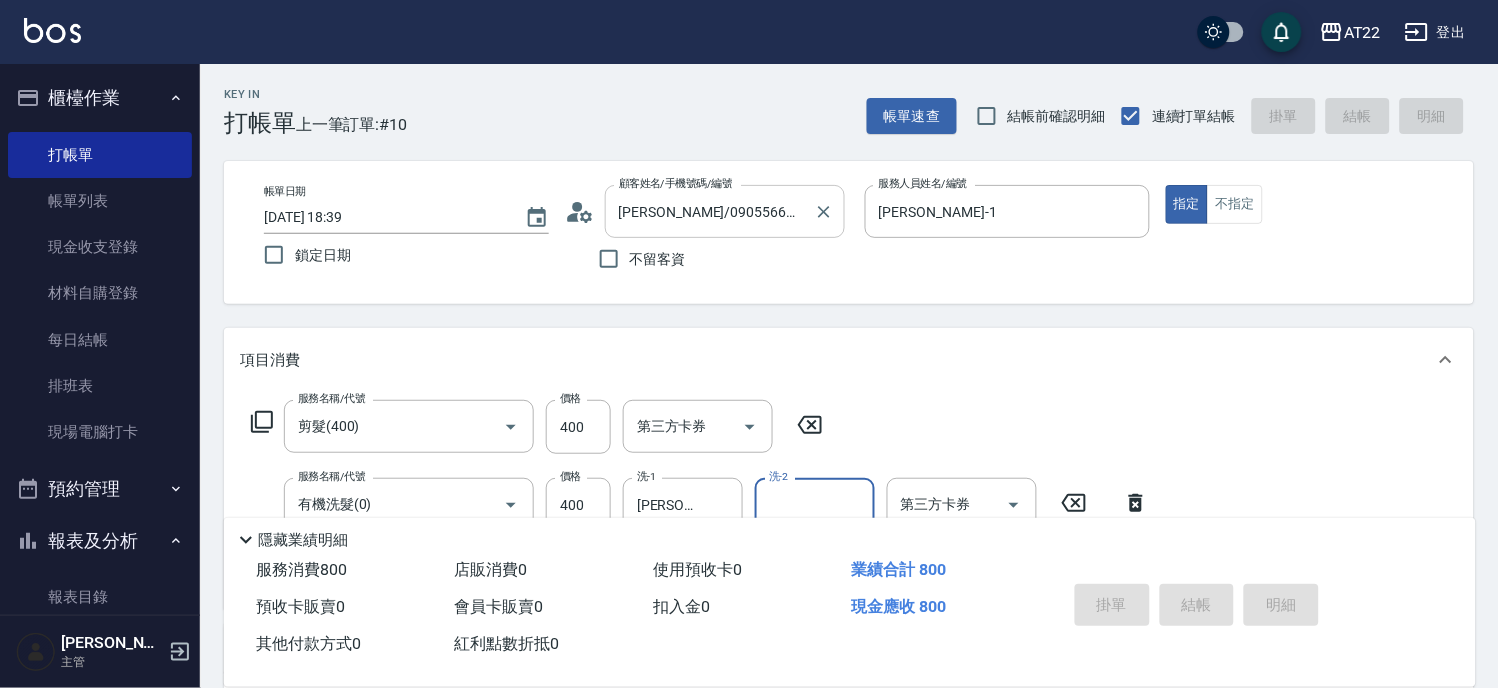 type 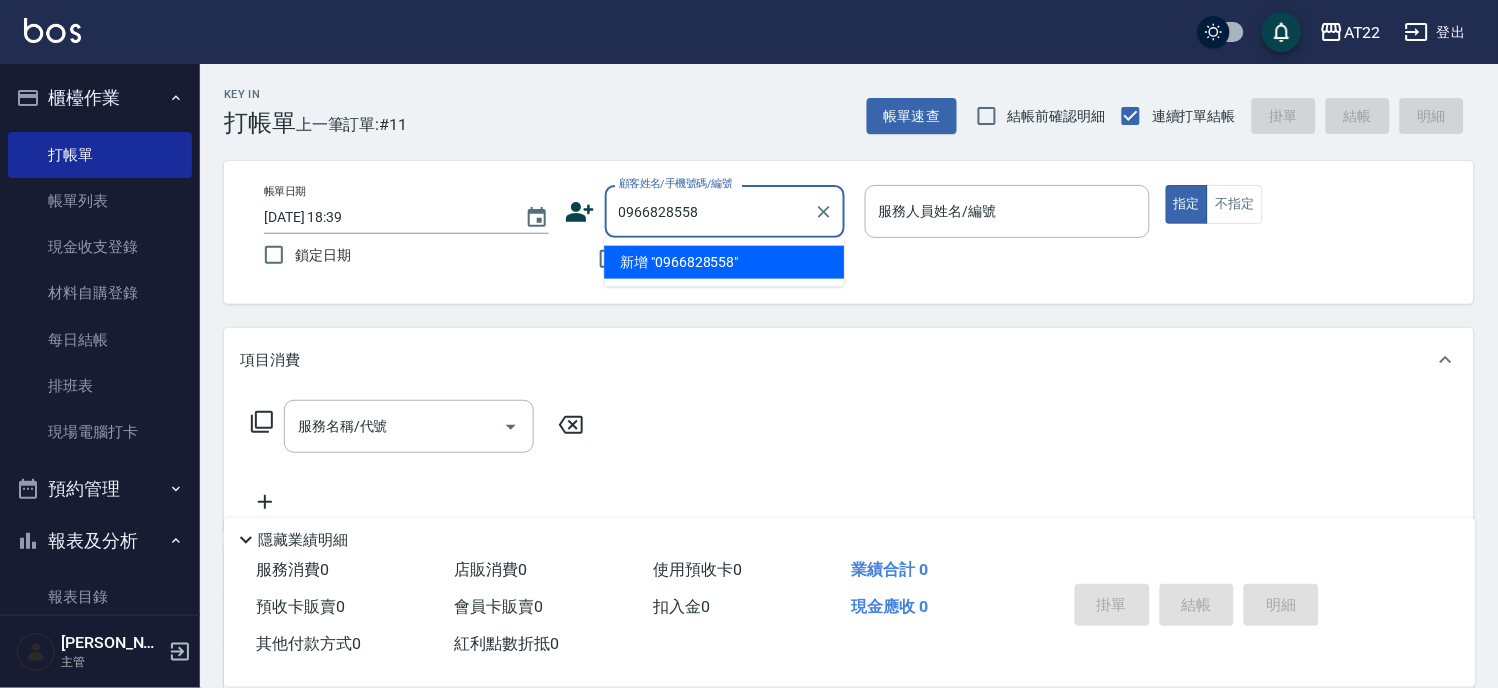 type on "0966828558" 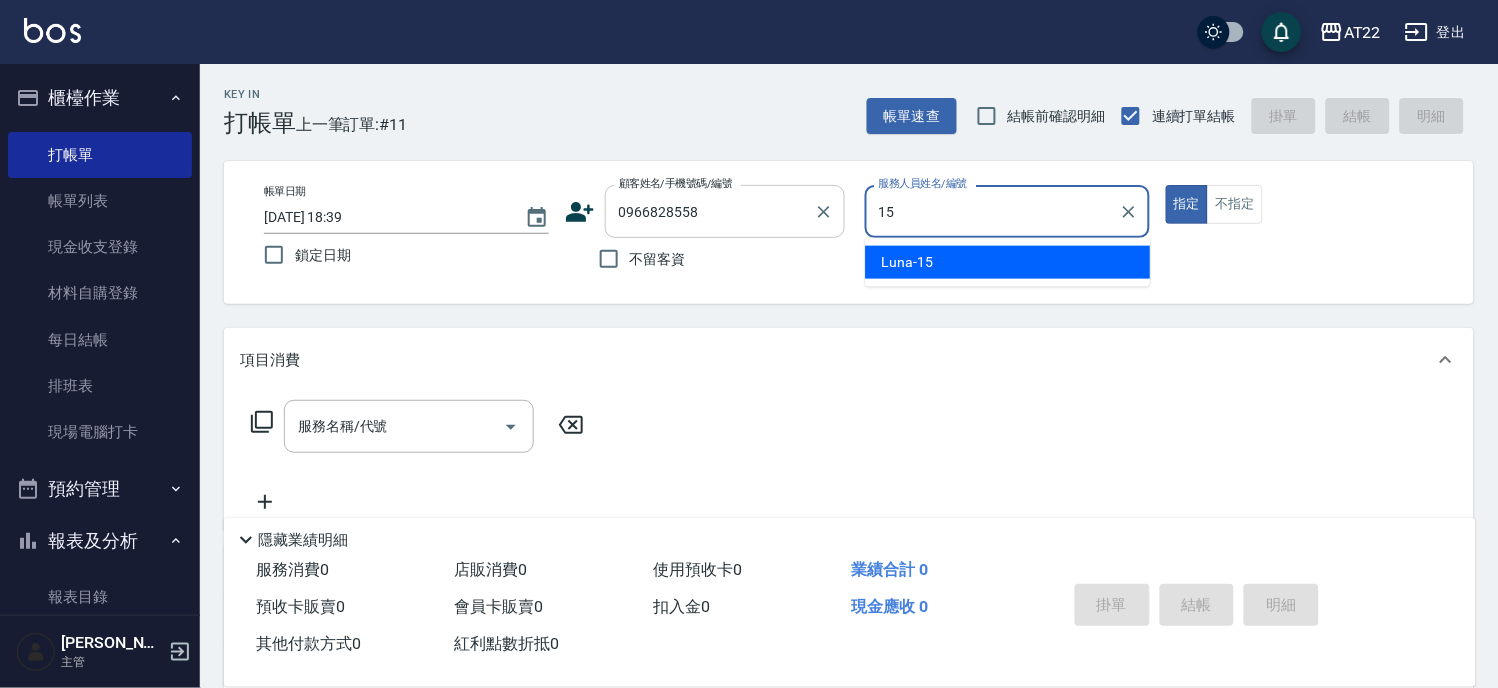 type on "Luna-15" 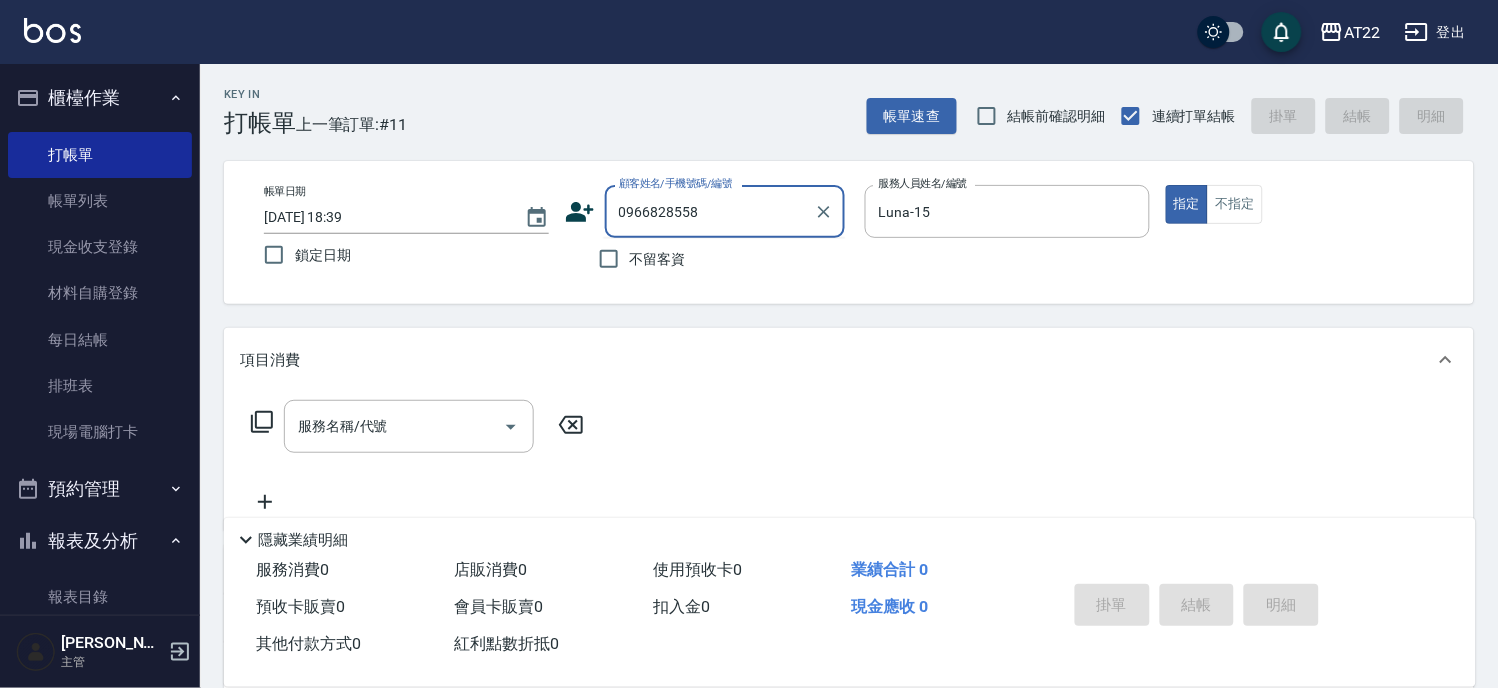 drag, startPoint x: 744, startPoint y: 203, endPoint x: 410, endPoint y: 217, distance: 334.29327 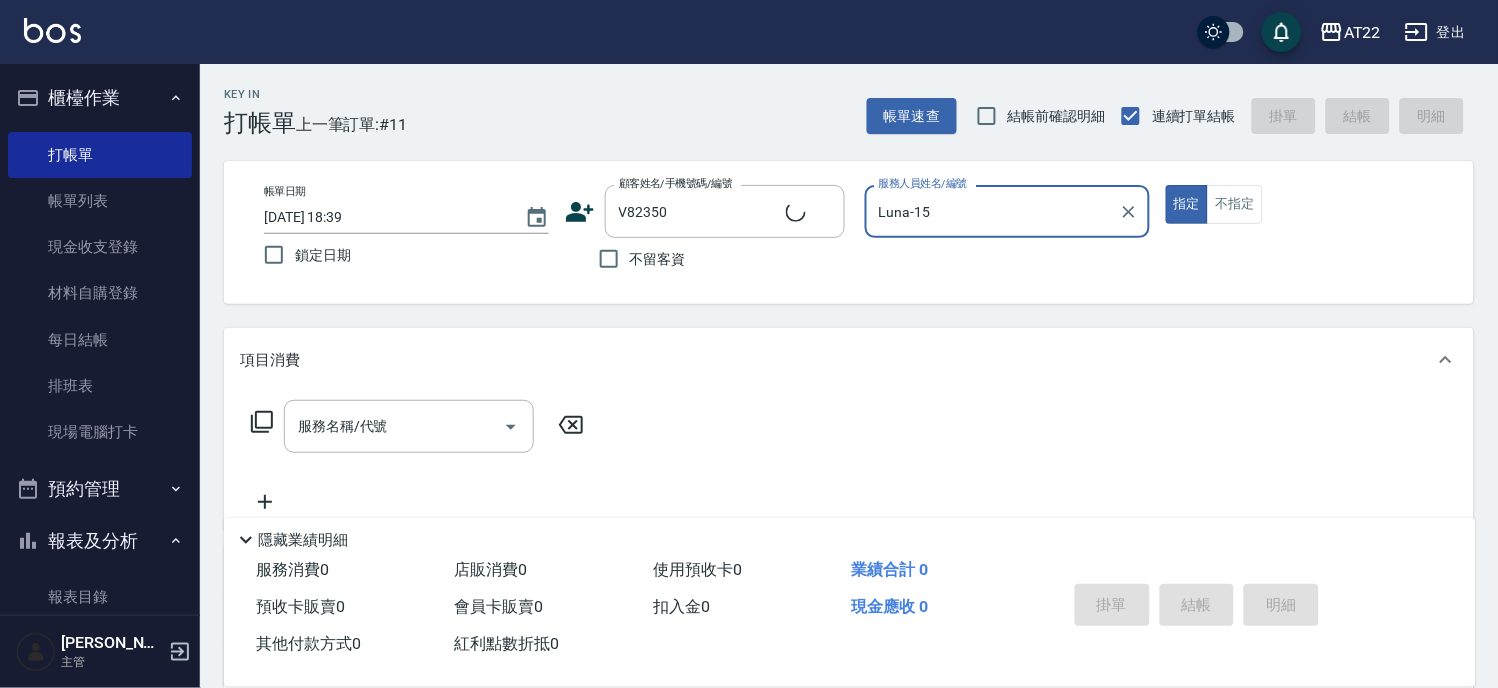 type on "蘇士仁/0966828555/V82350" 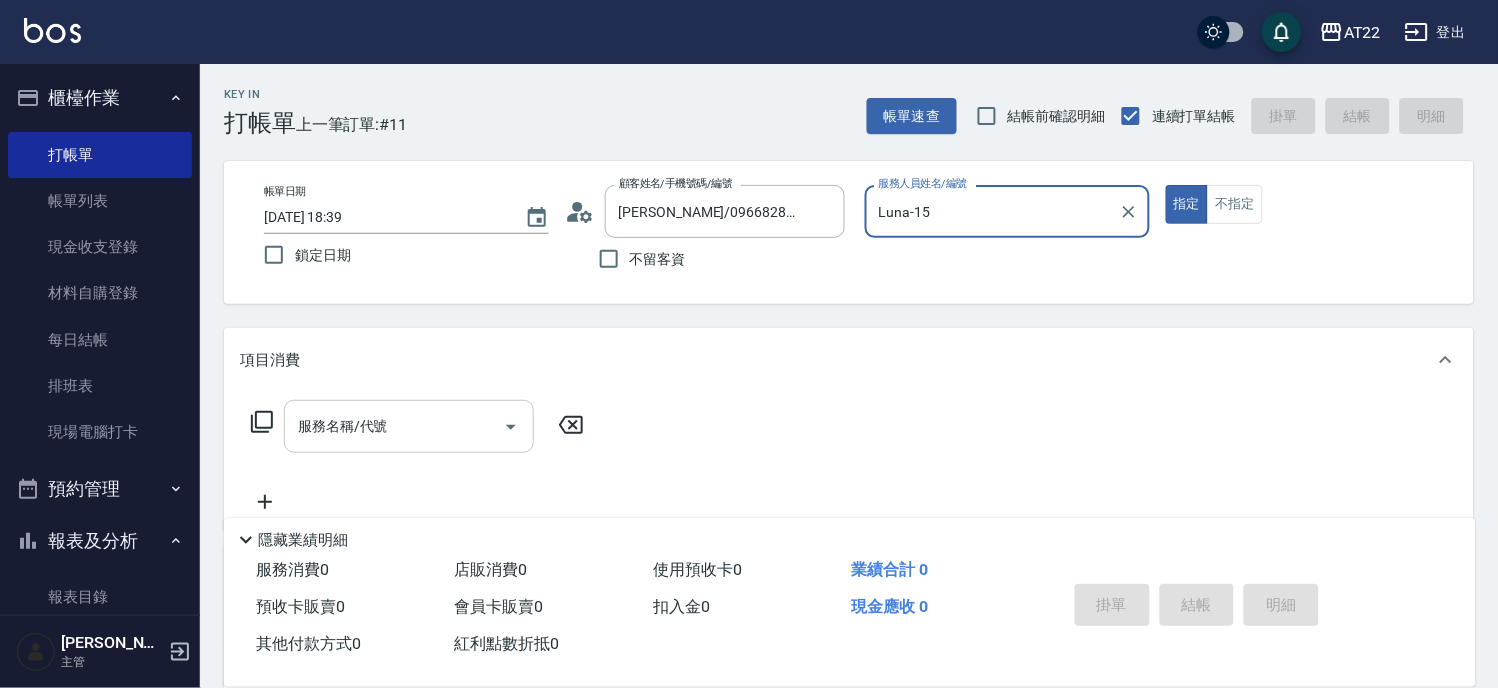click on "服務名稱/代號" at bounding box center [394, 426] 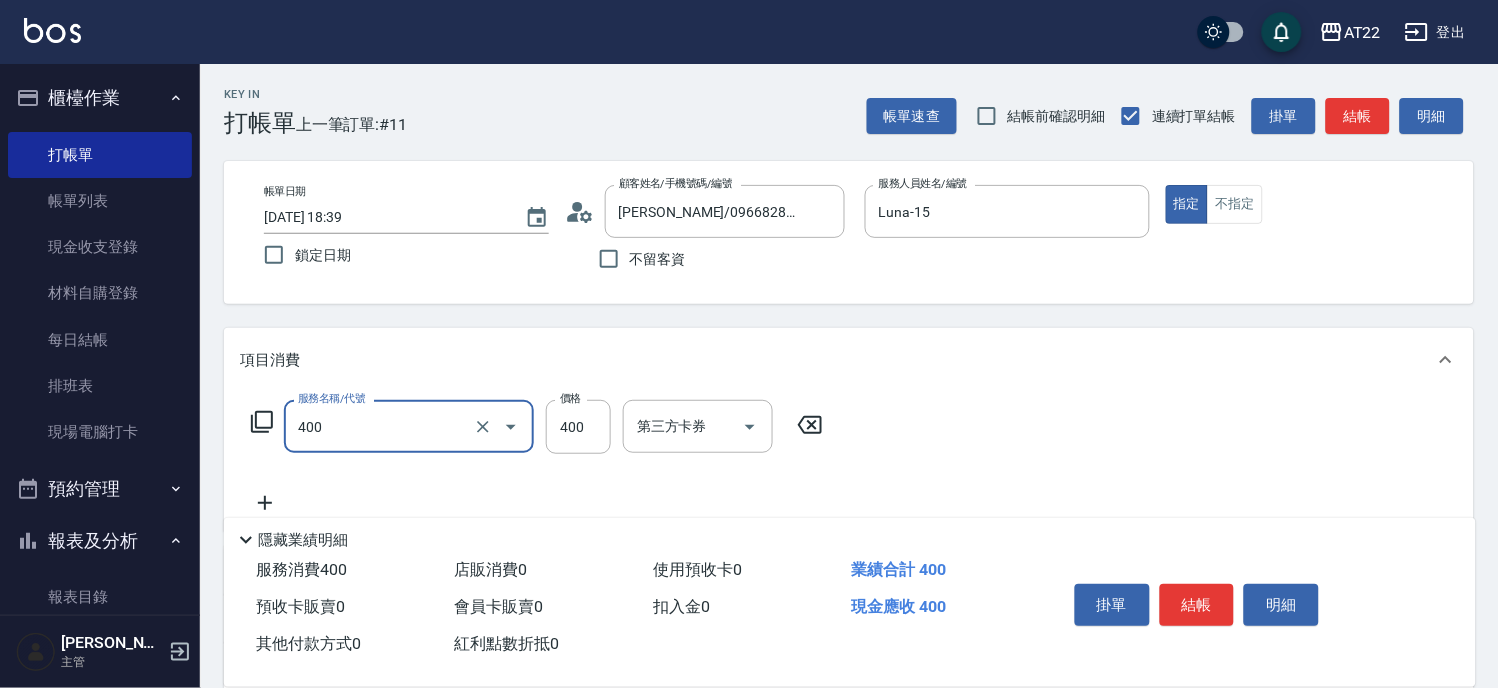 type on "剪髮(400)" 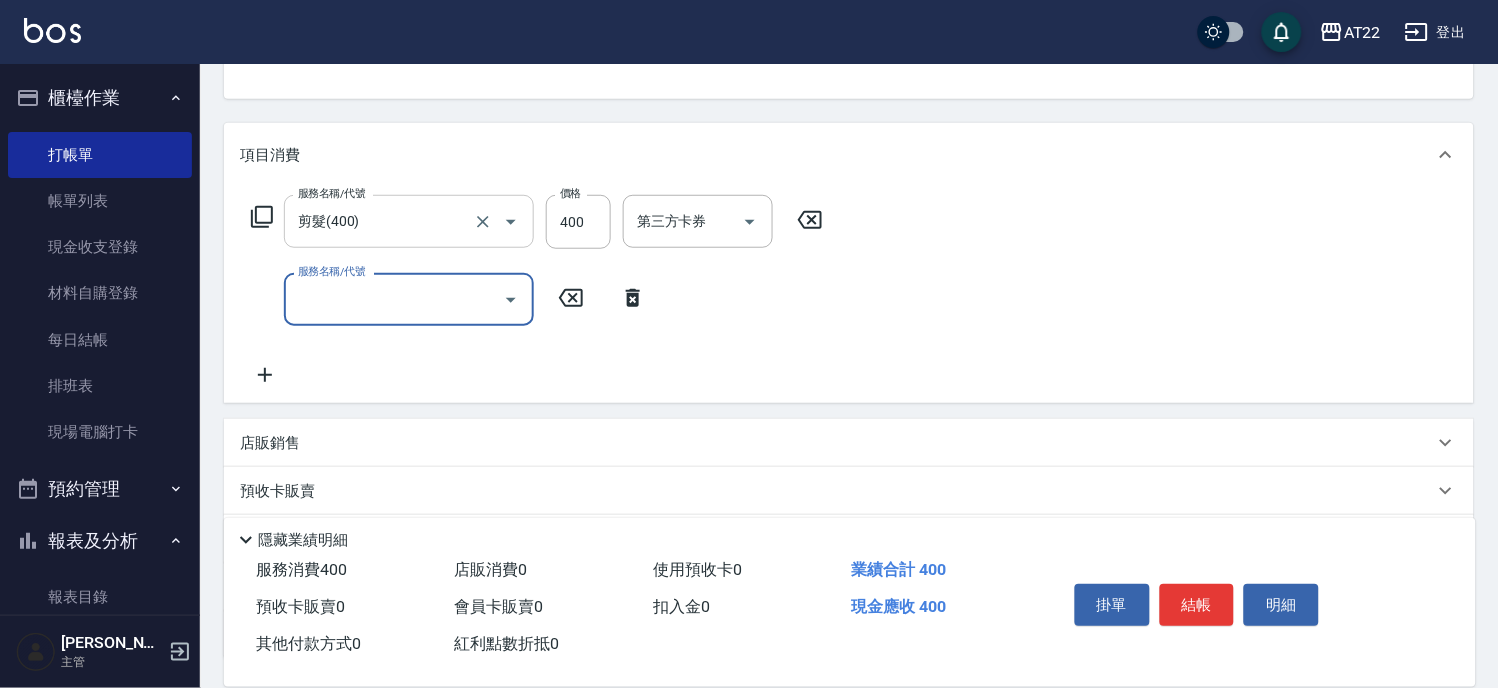 scroll, scrollTop: 222, scrollLeft: 0, axis: vertical 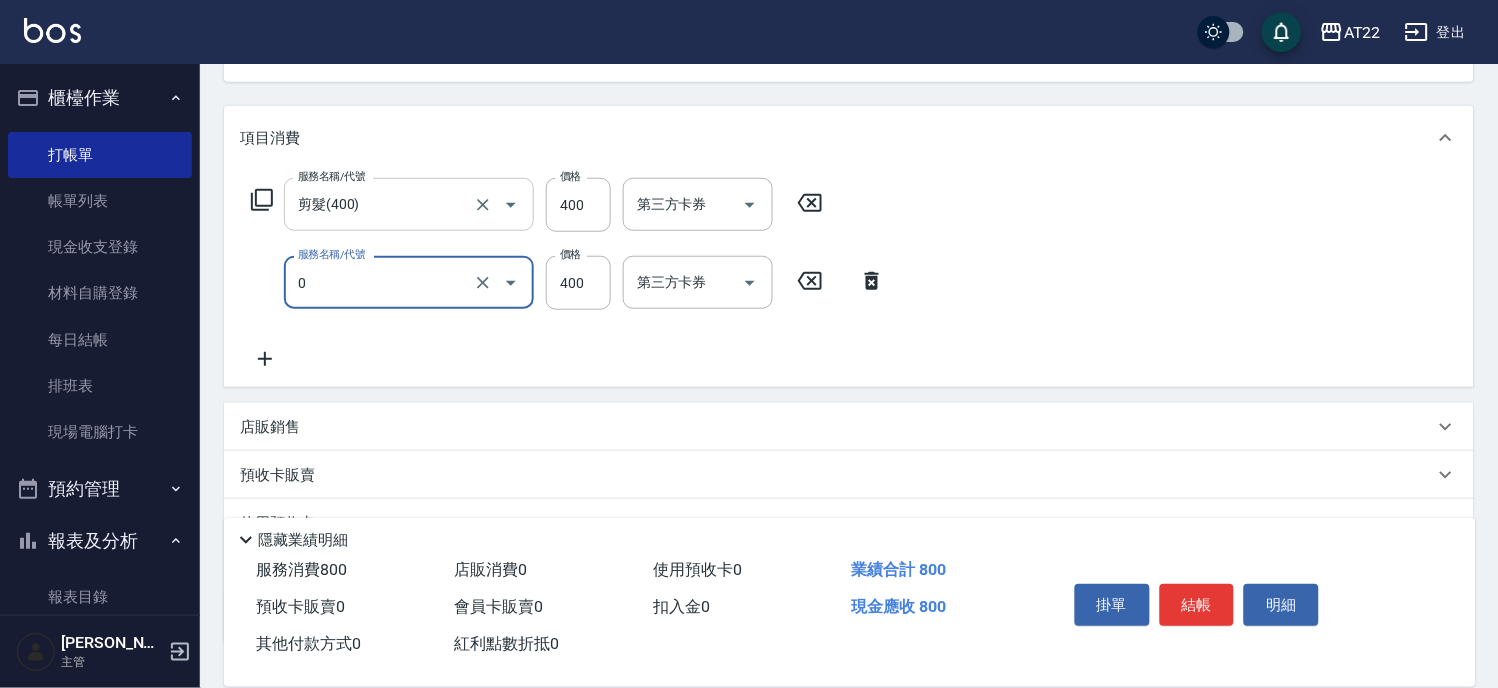 type on "有機洗髮(0)" 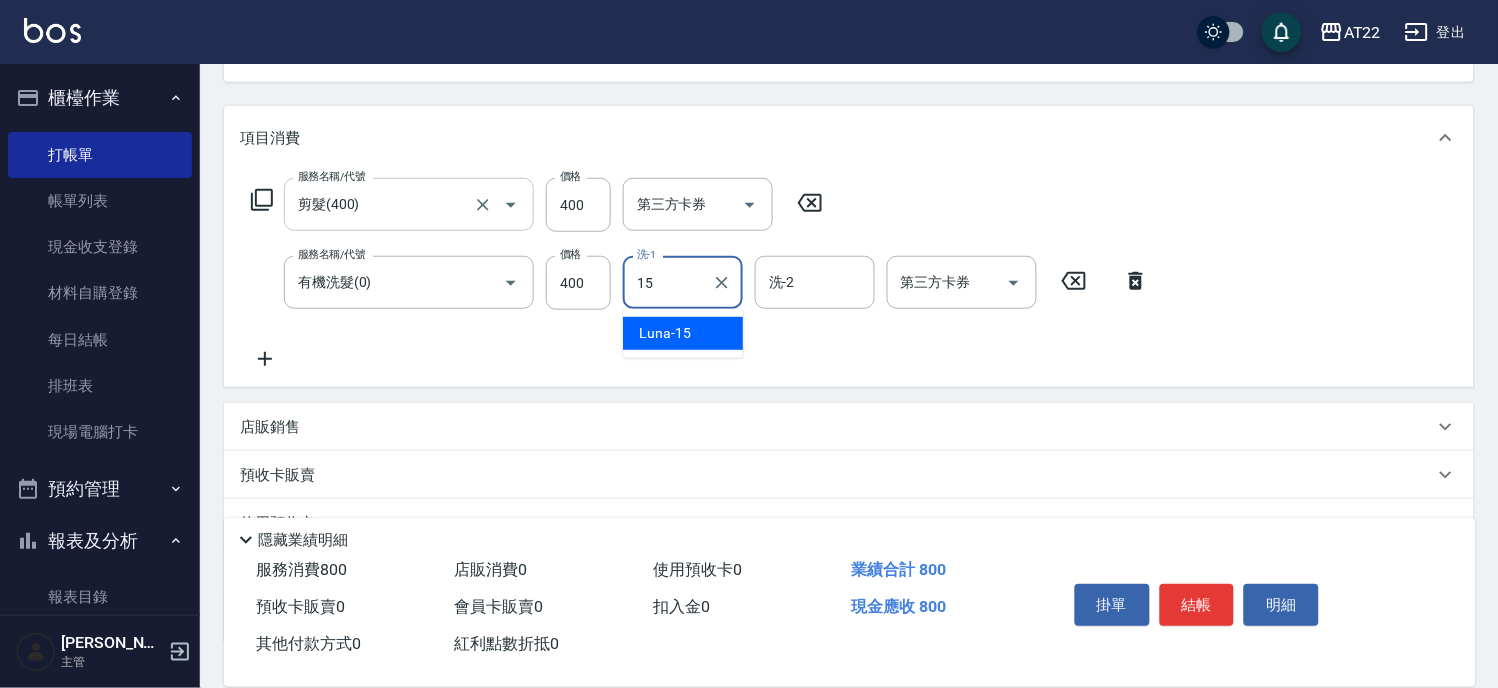type on "Luna-15" 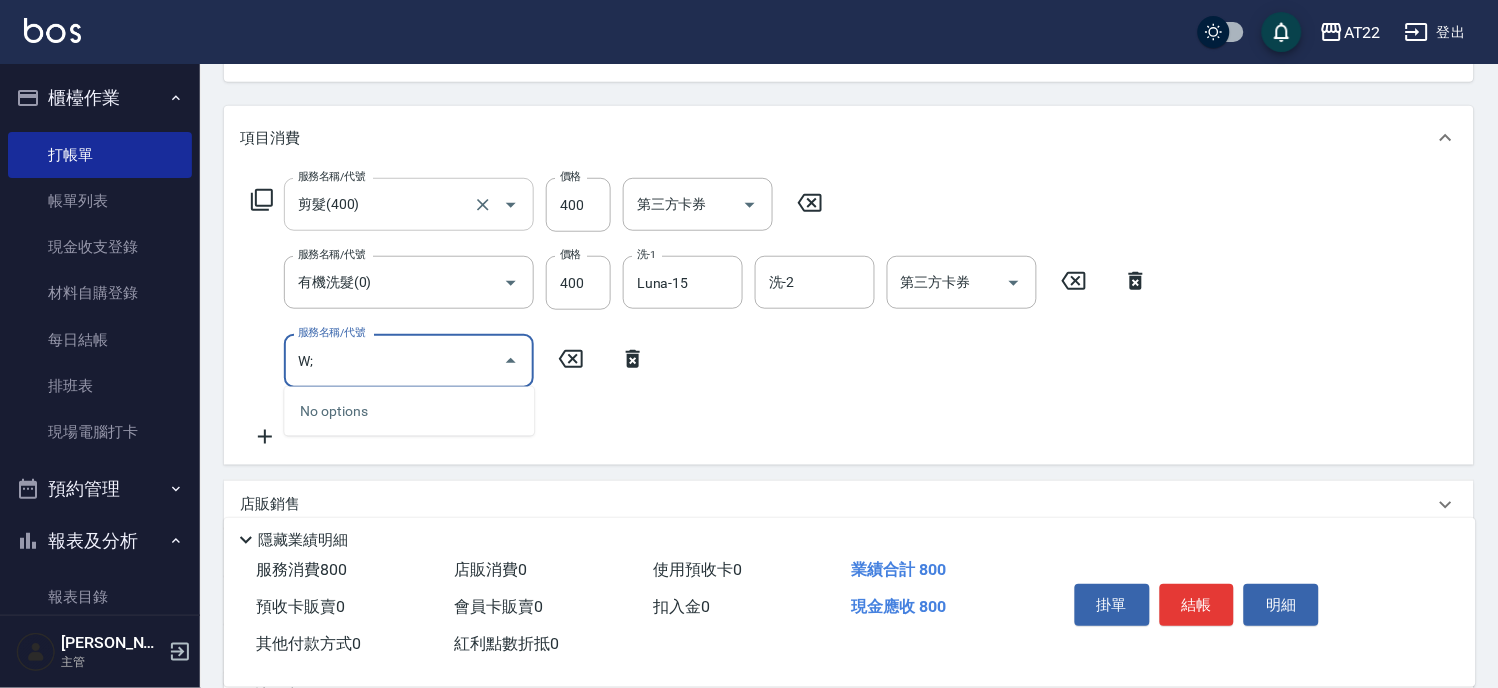 type on "W" 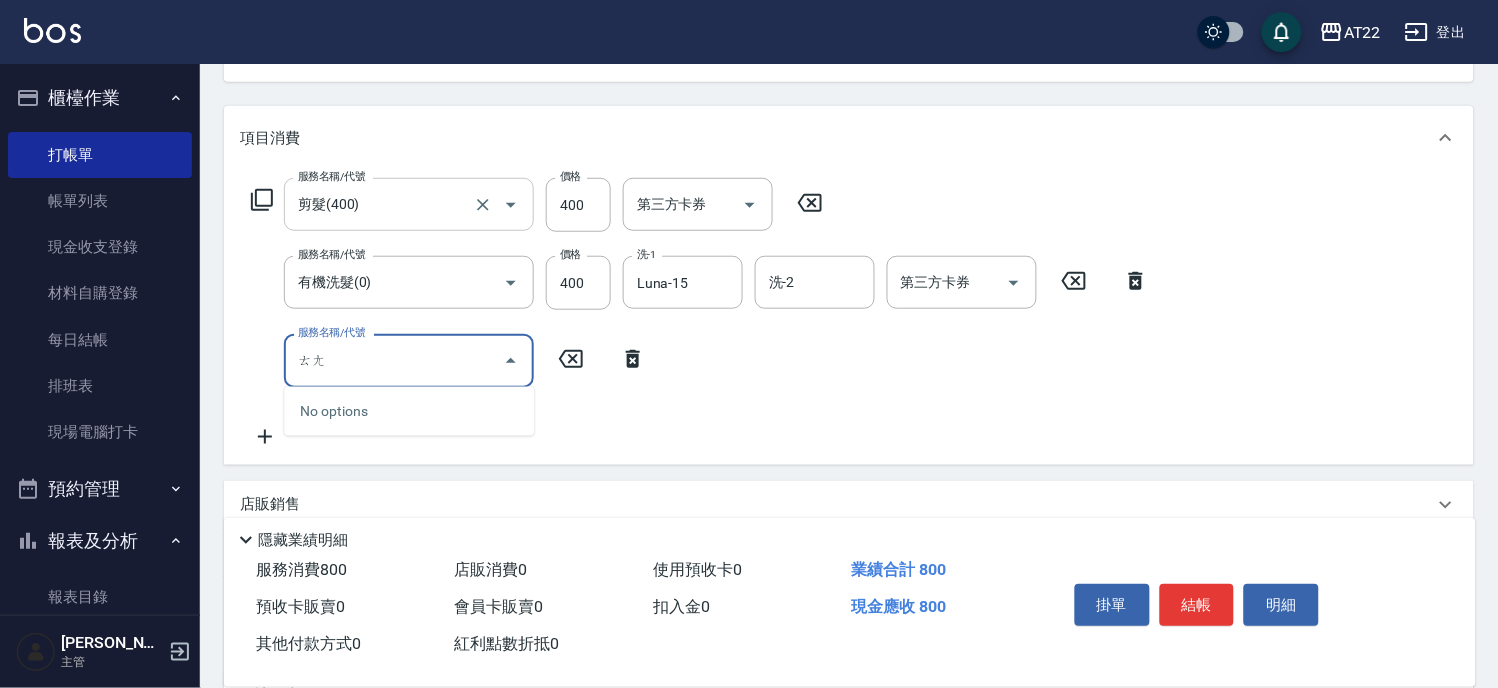 type on "湯" 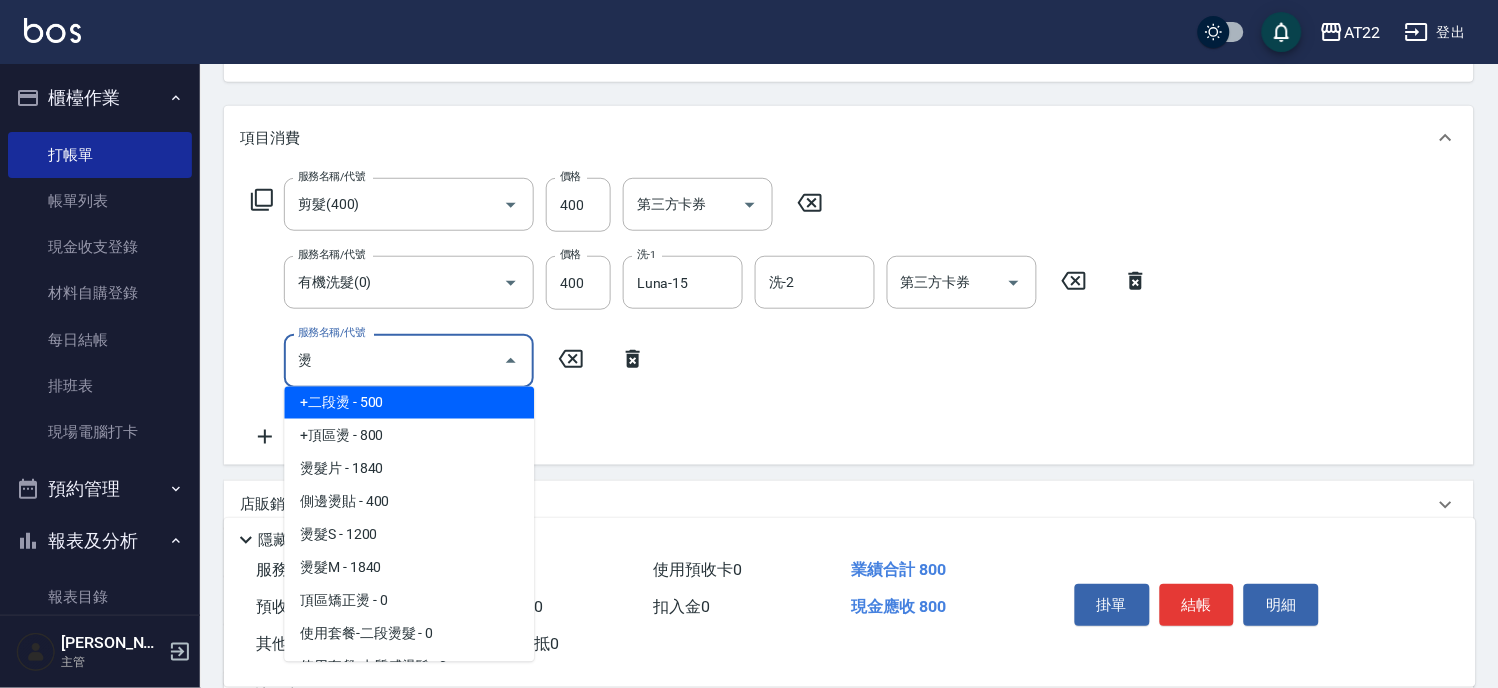 scroll, scrollTop: 222, scrollLeft: 0, axis: vertical 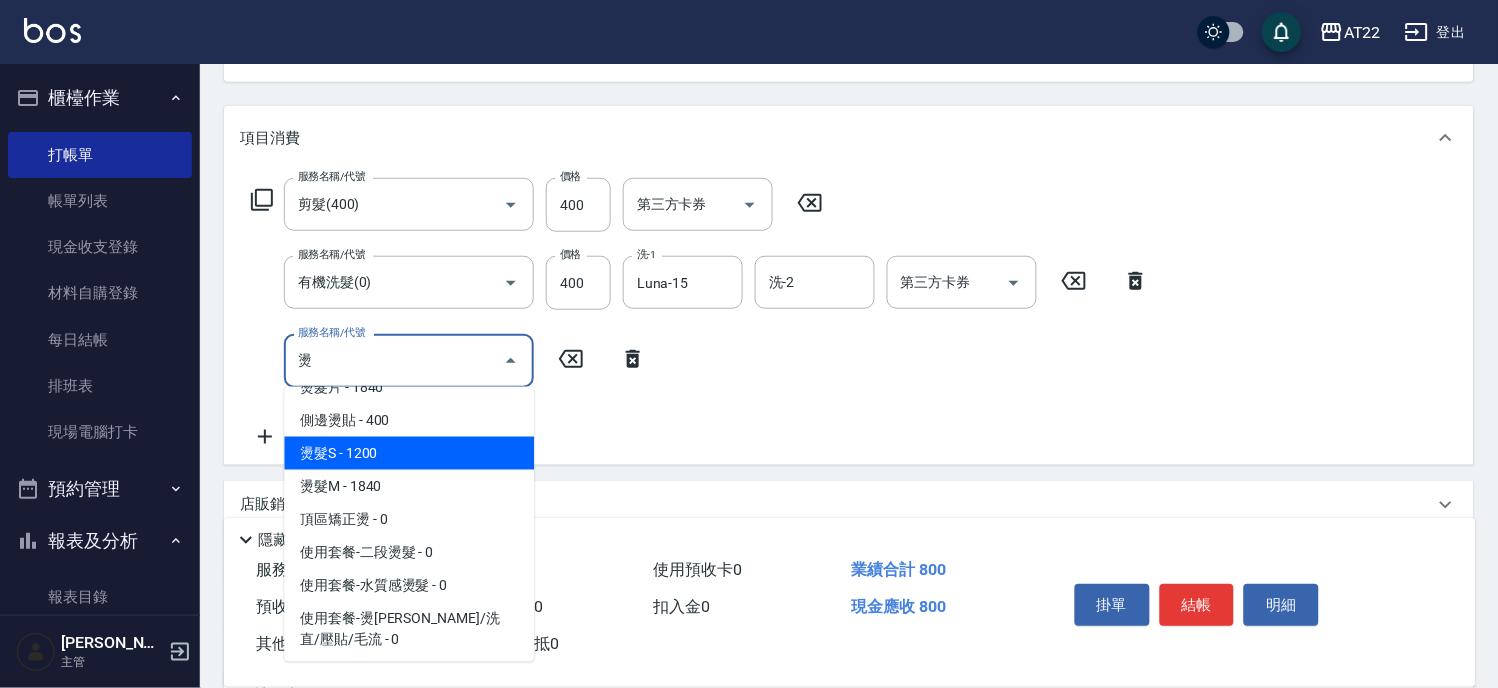 click on "燙髮XL - 0" at bounding box center (409, 222) 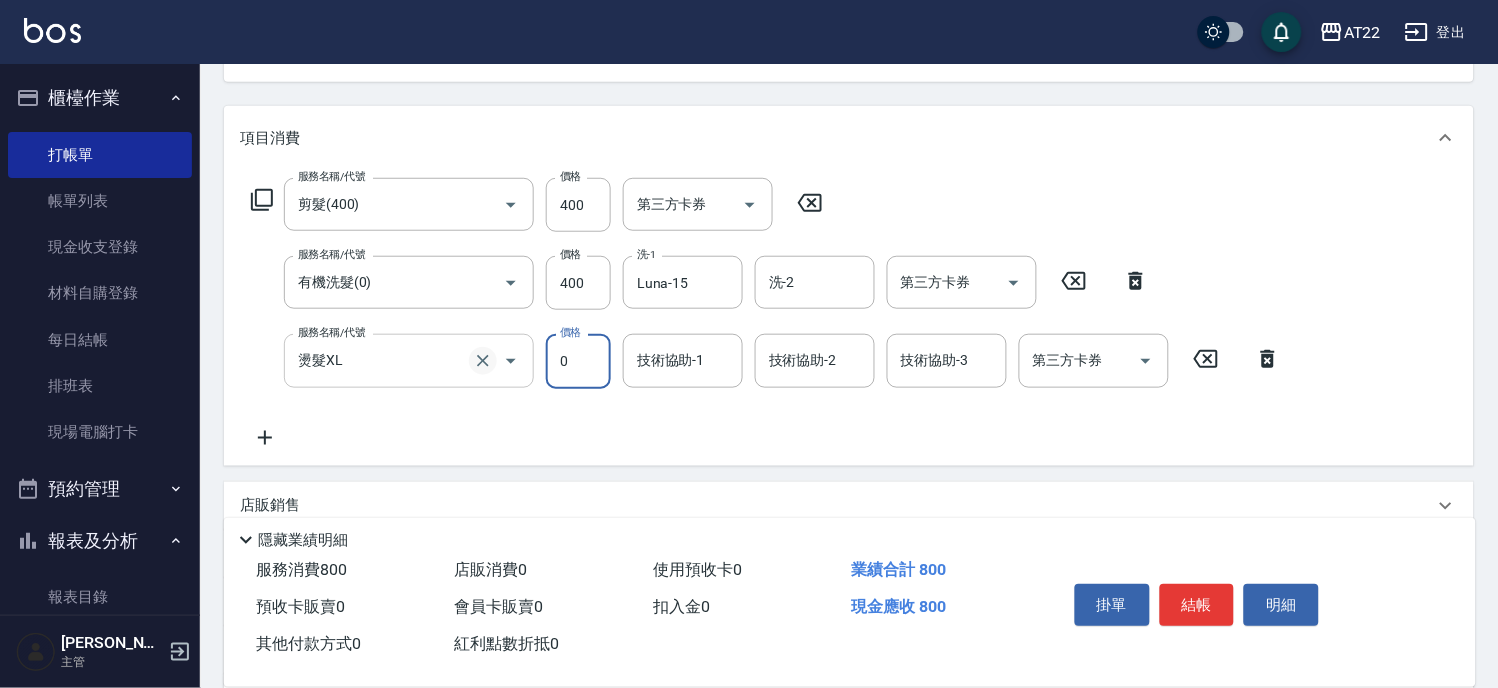 click 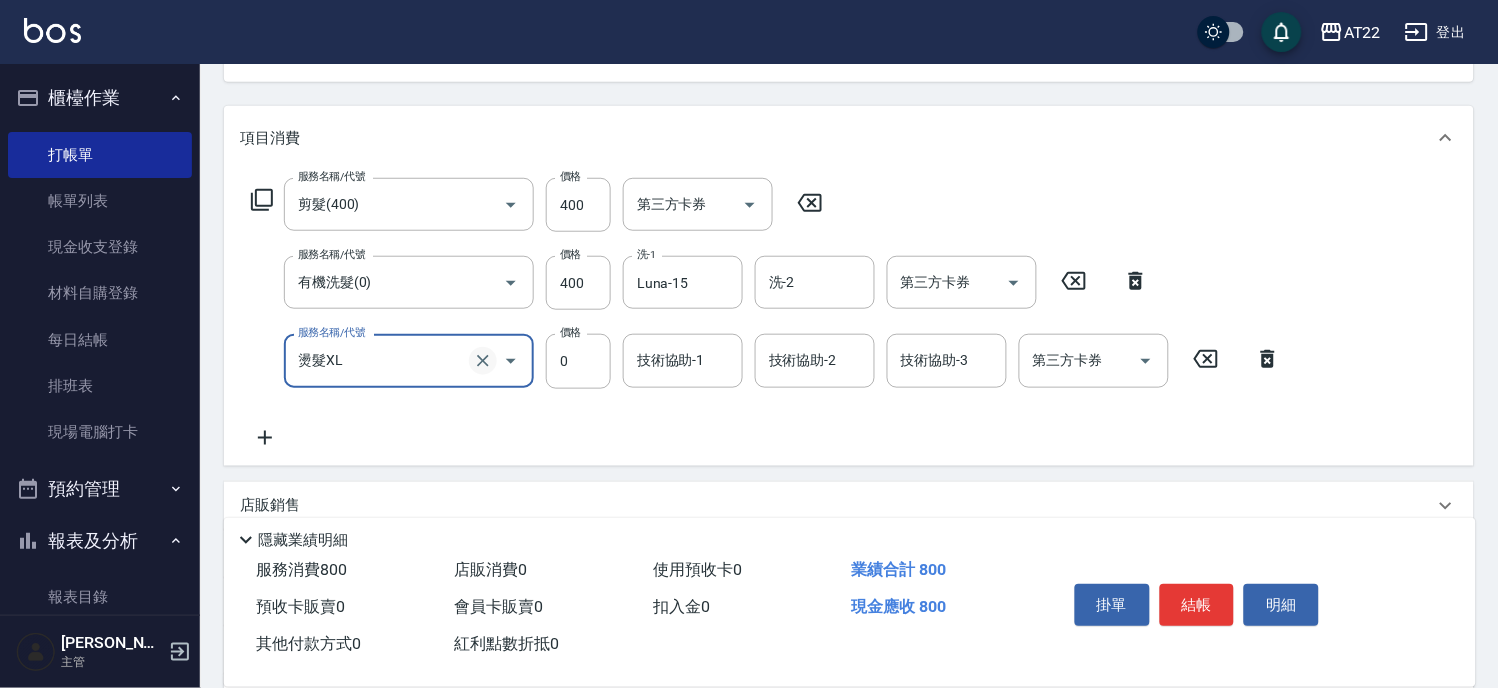 click 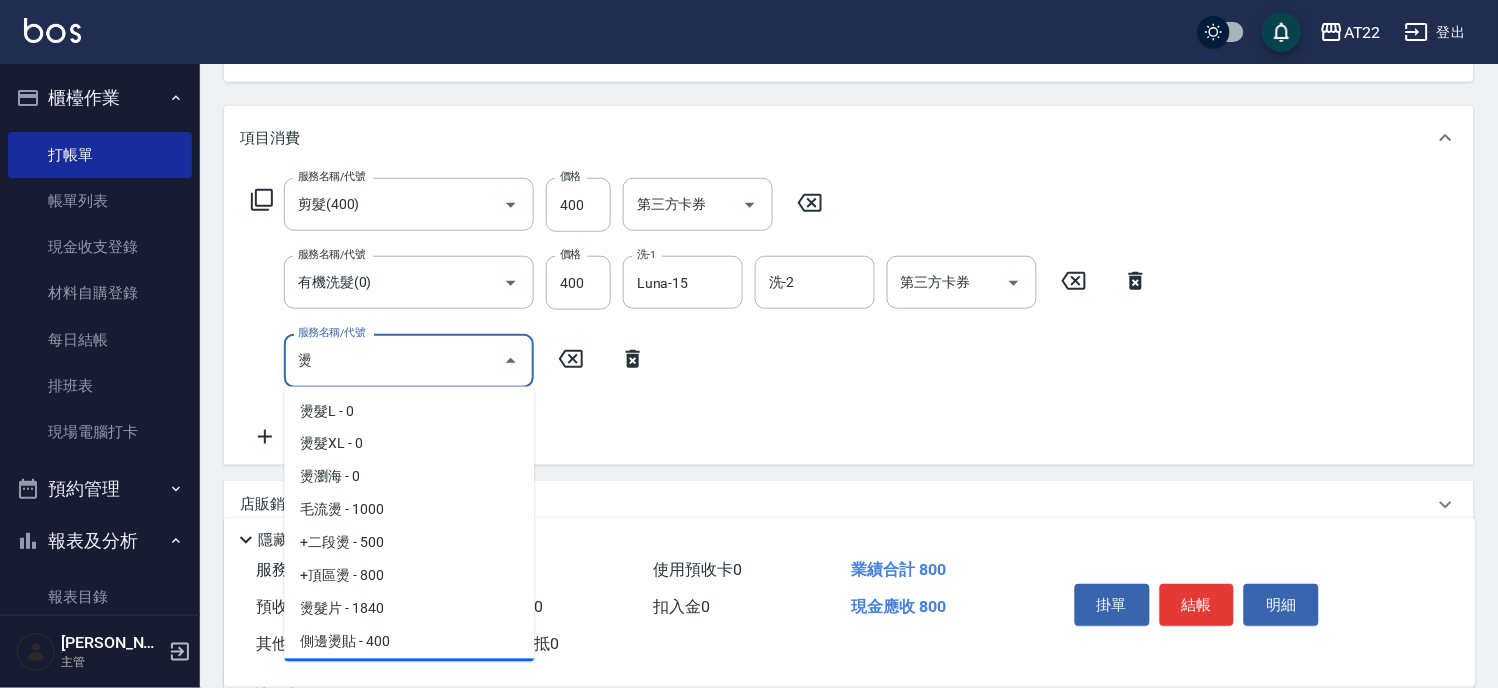 scroll, scrollTop: 28, scrollLeft: 0, axis: vertical 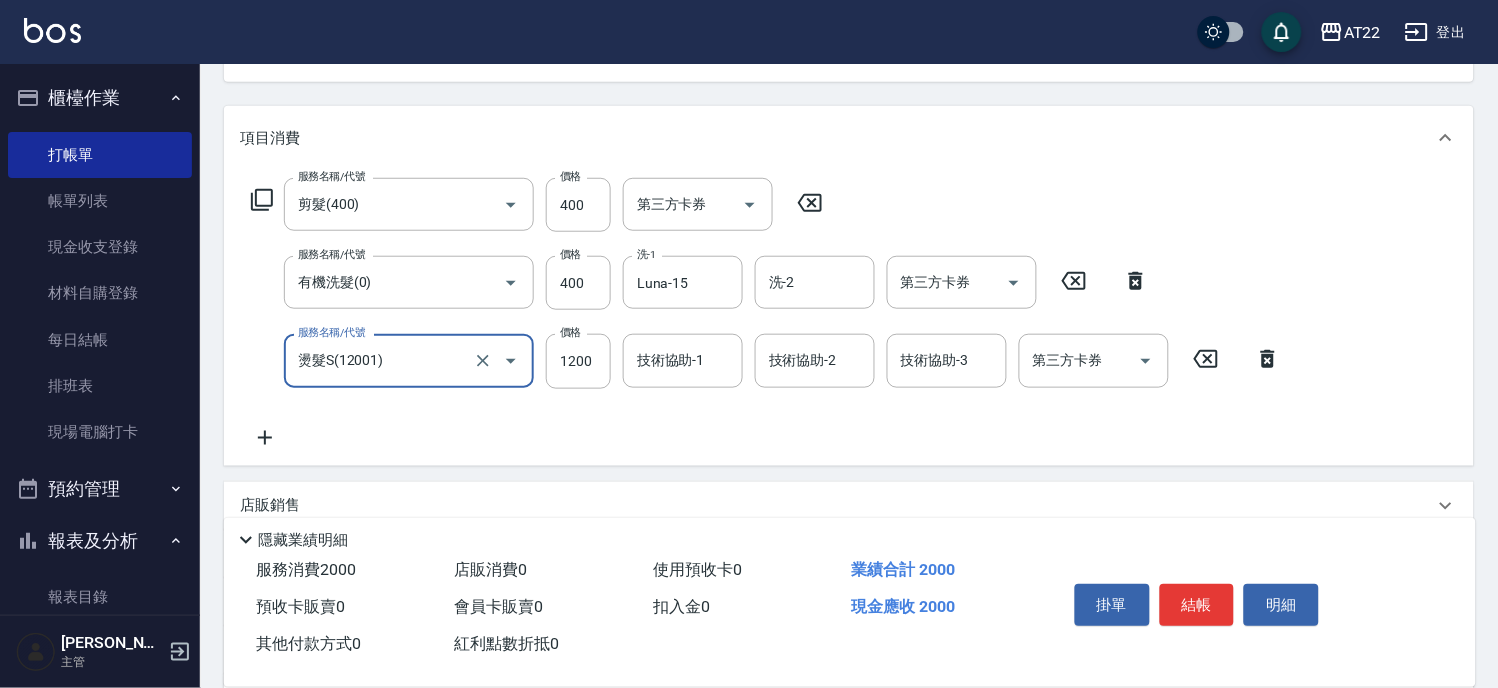 type on "燙髮S(12001)" 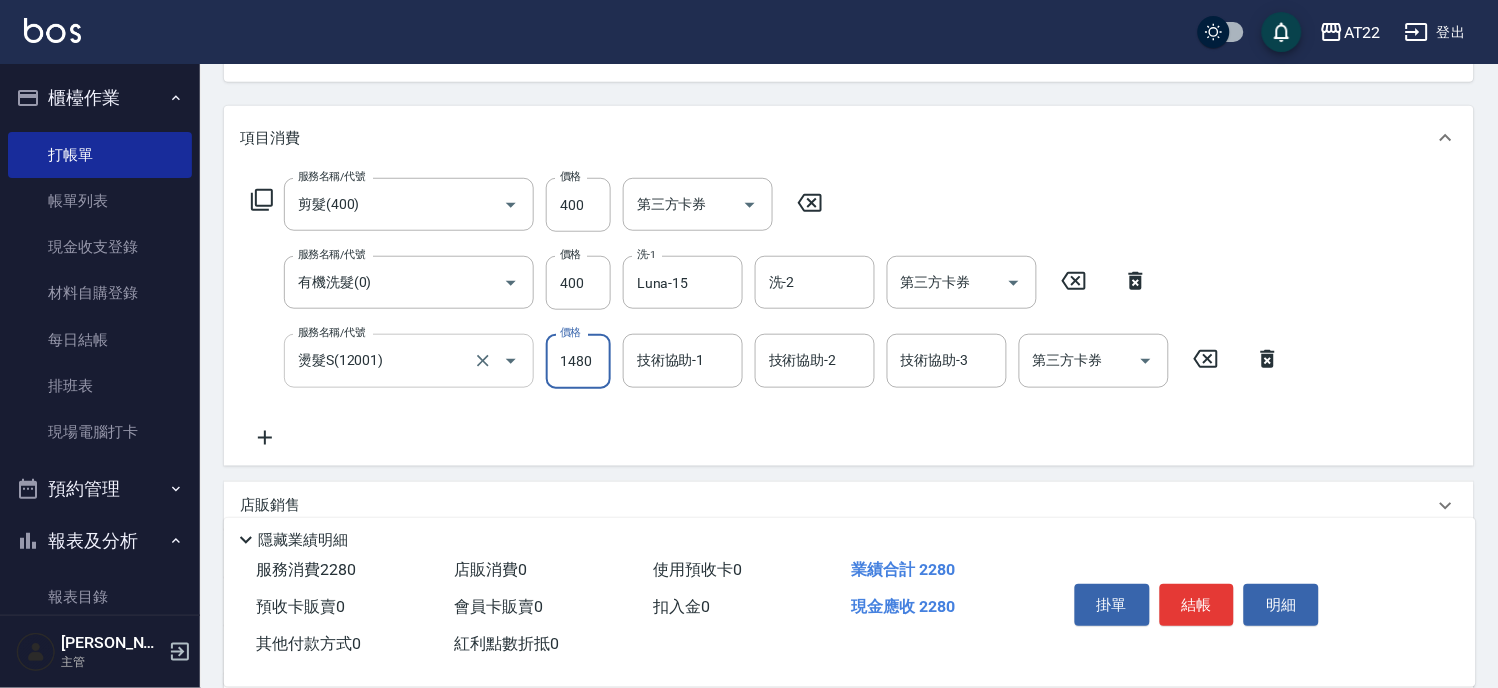 type on "1480" 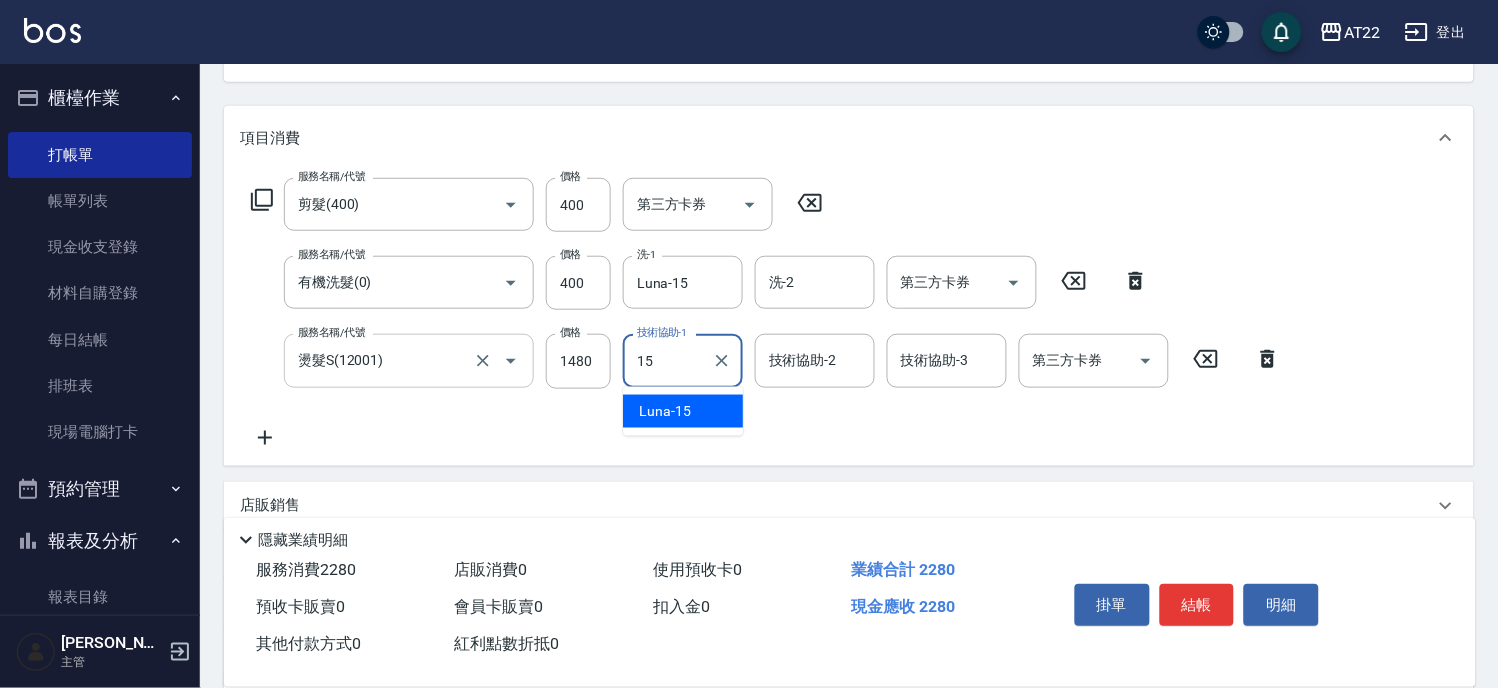 type on "Luna-15" 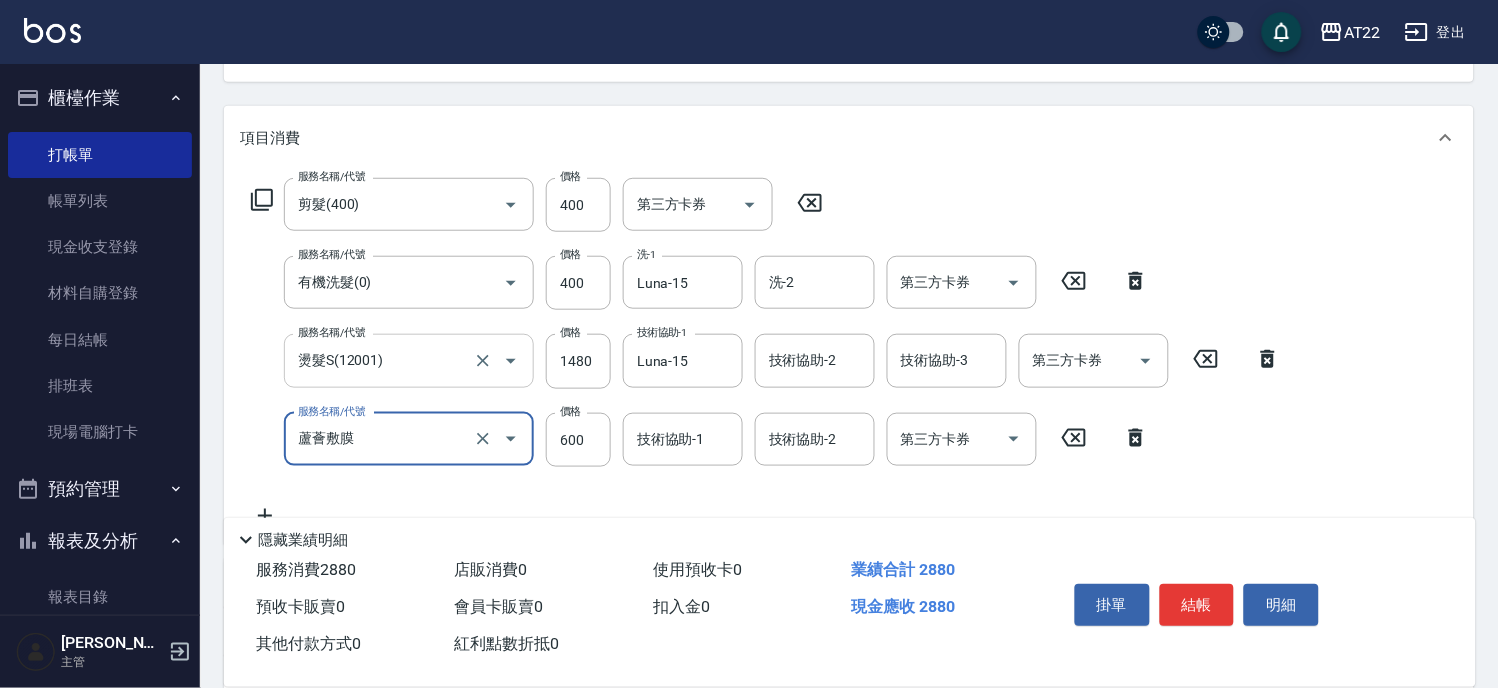 type on "蘆薈敷膜" 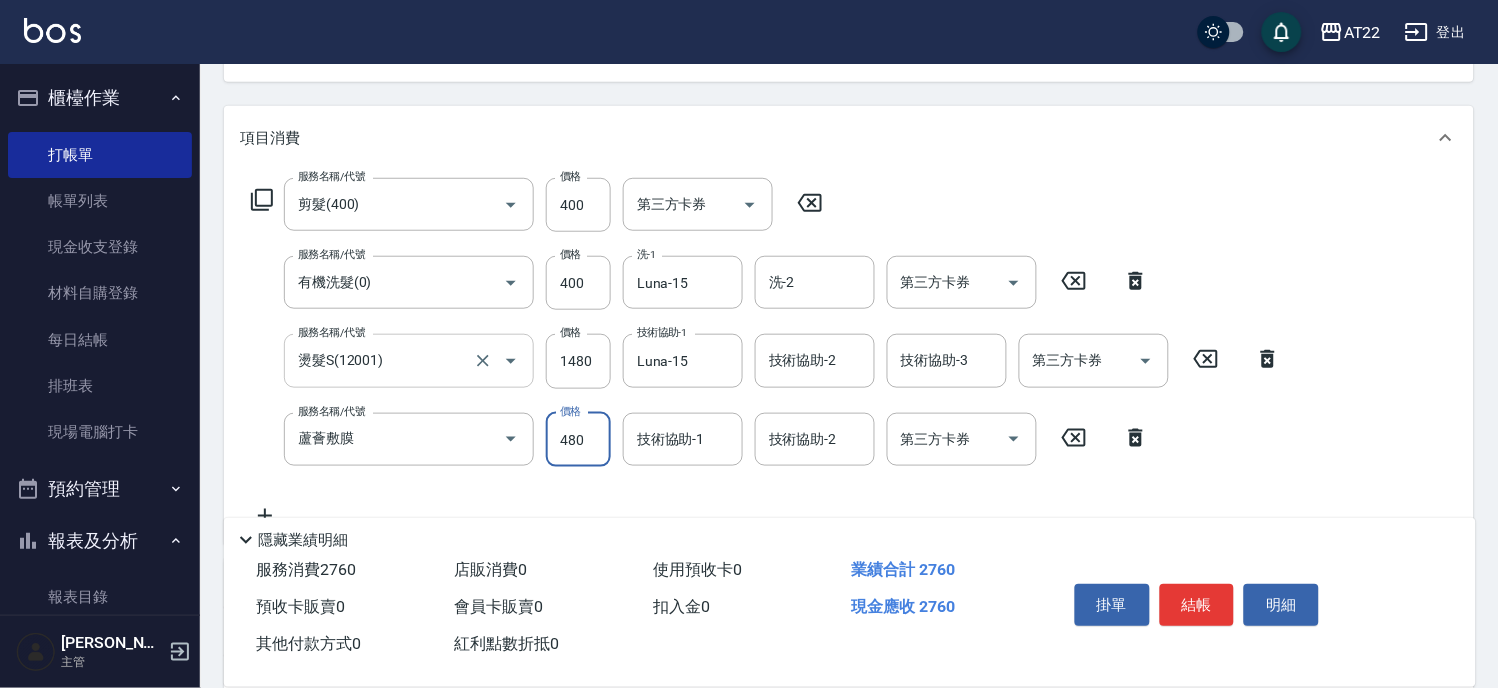 type on "480" 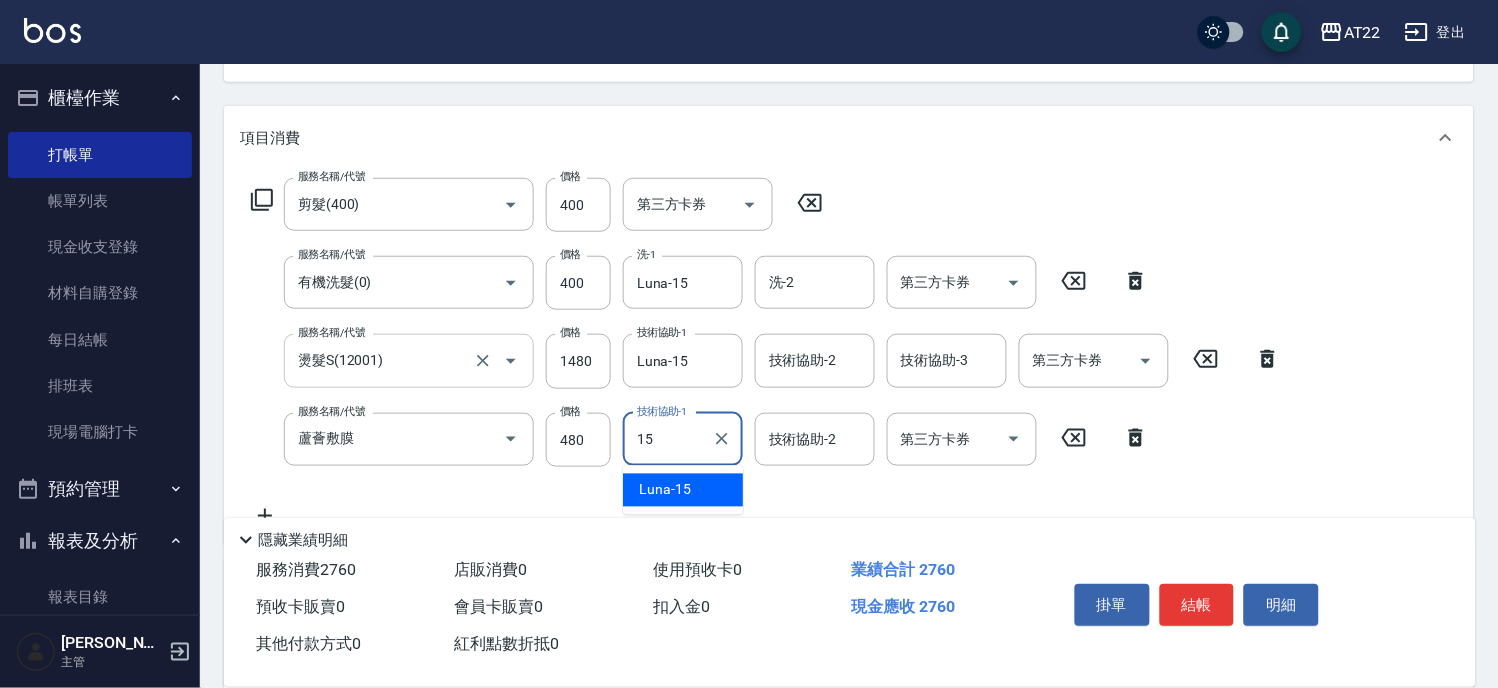 type on "Luna-15" 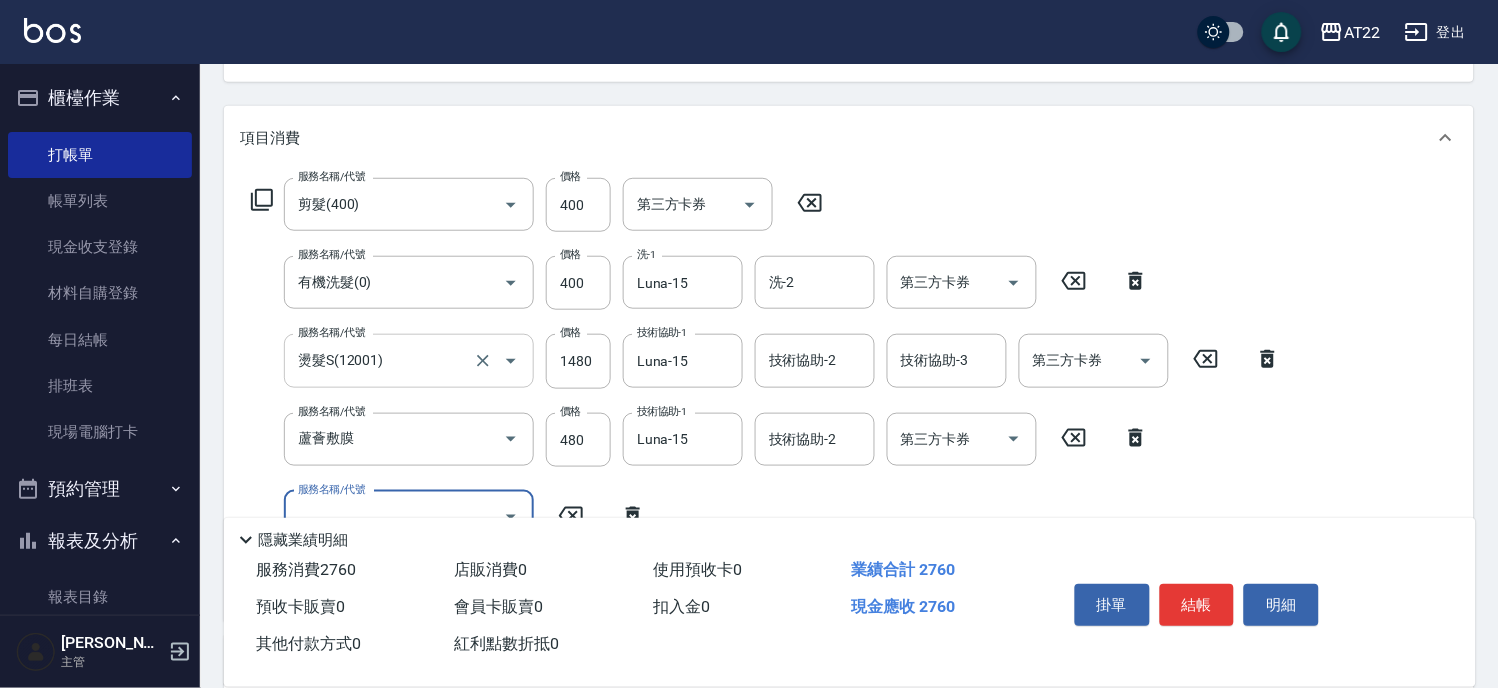 scroll, scrollTop: 444, scrollLeft: 0, axis: vertical 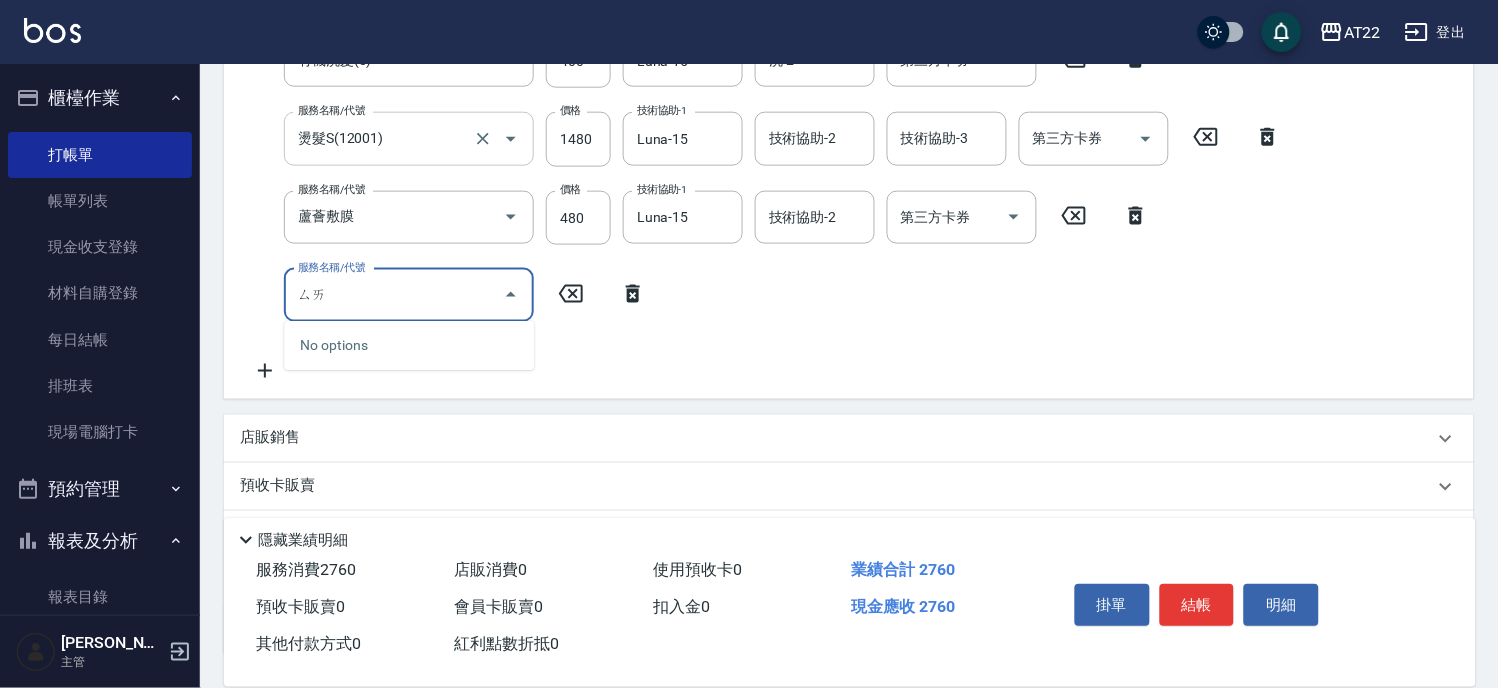 type on "塞" 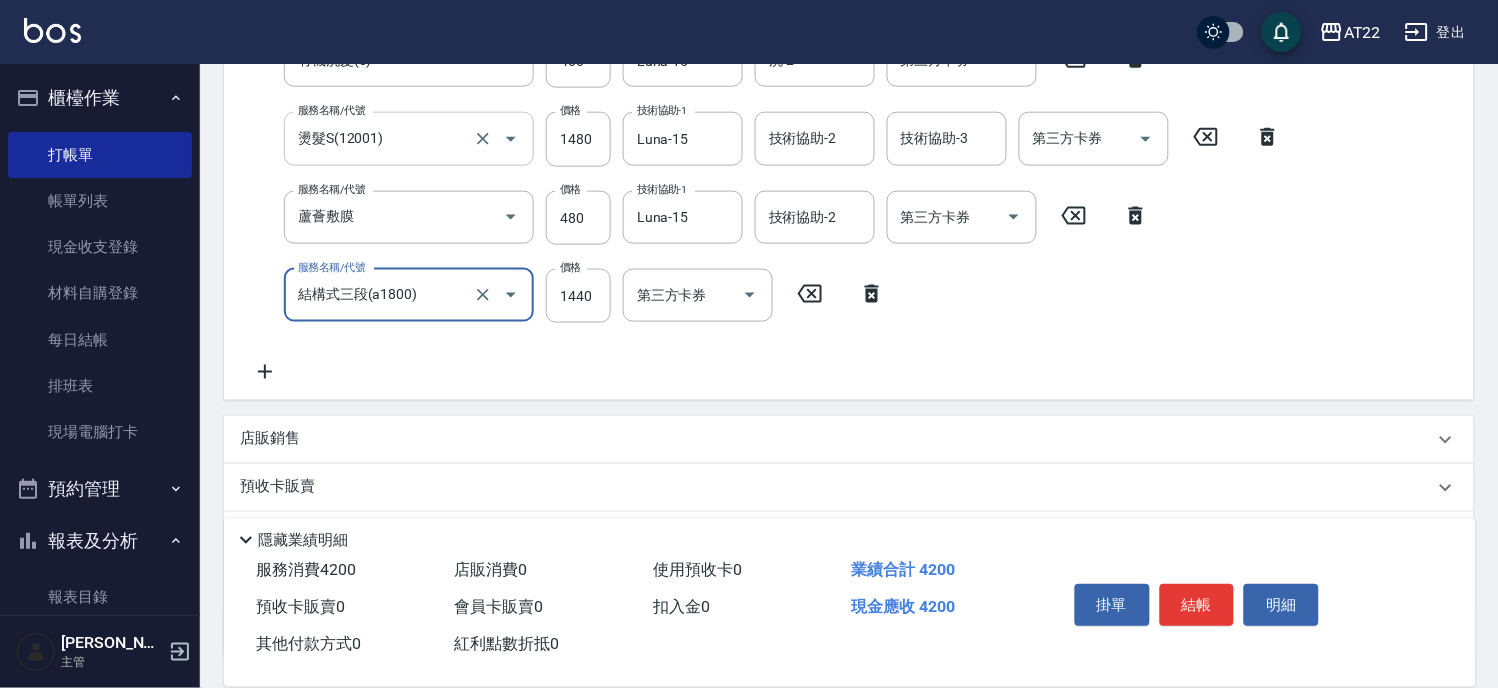 type on "結構式三段(a1800)" 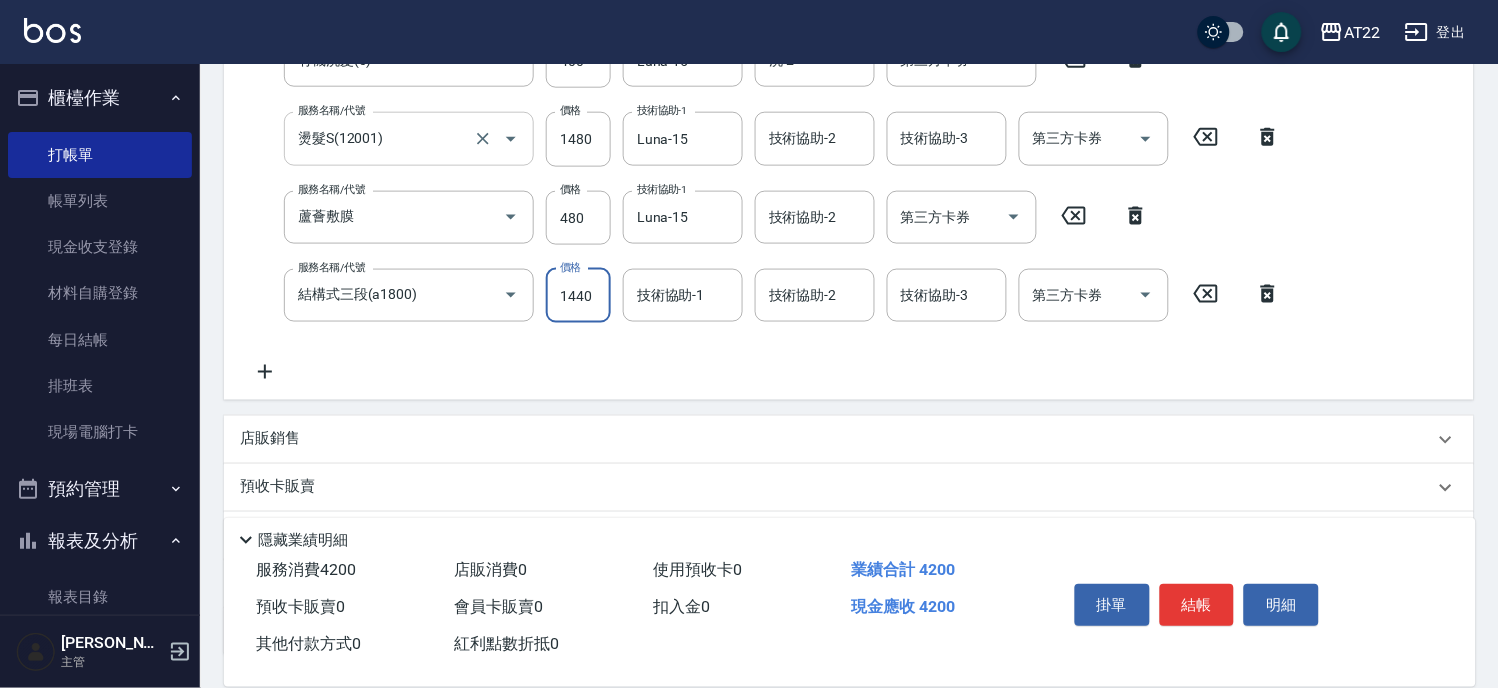 scroll, scrollTop: 400, scrollLeft: 0, axis: vertical 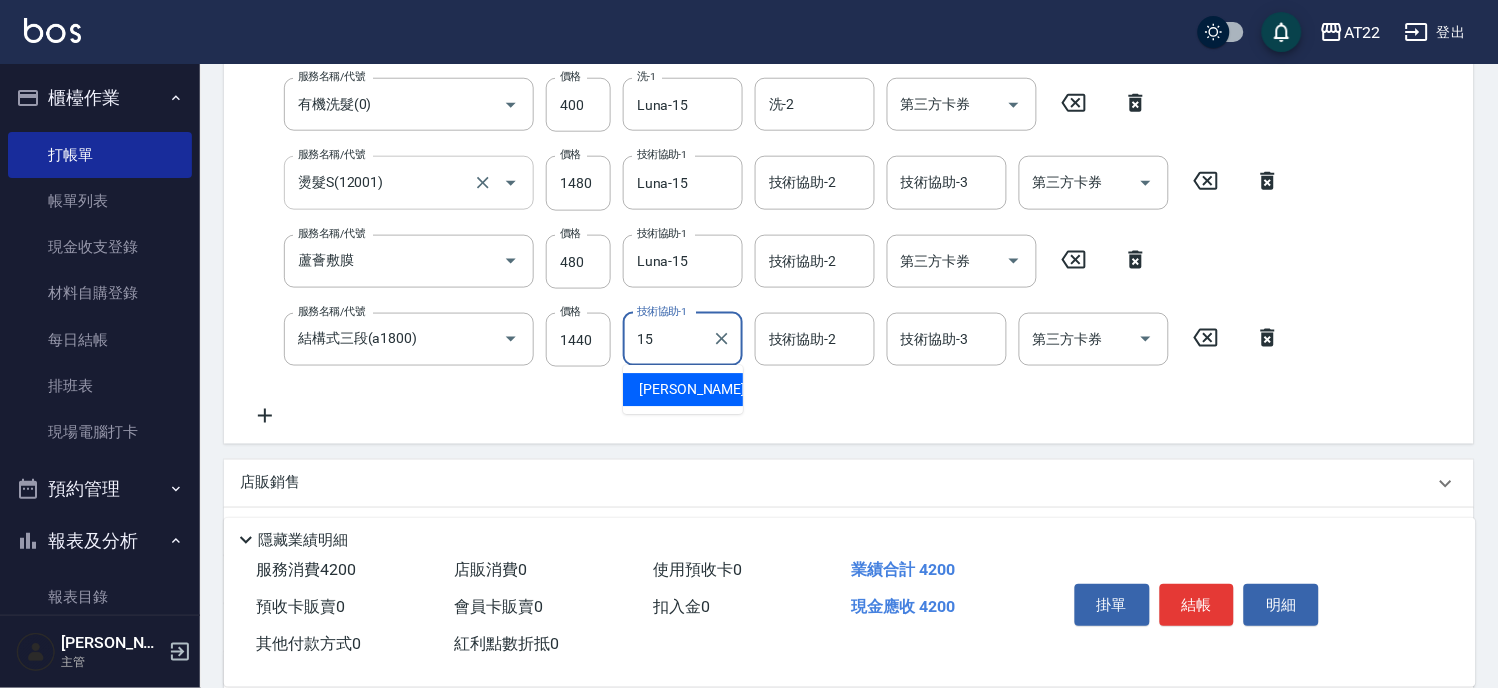 type on "Luna-15" 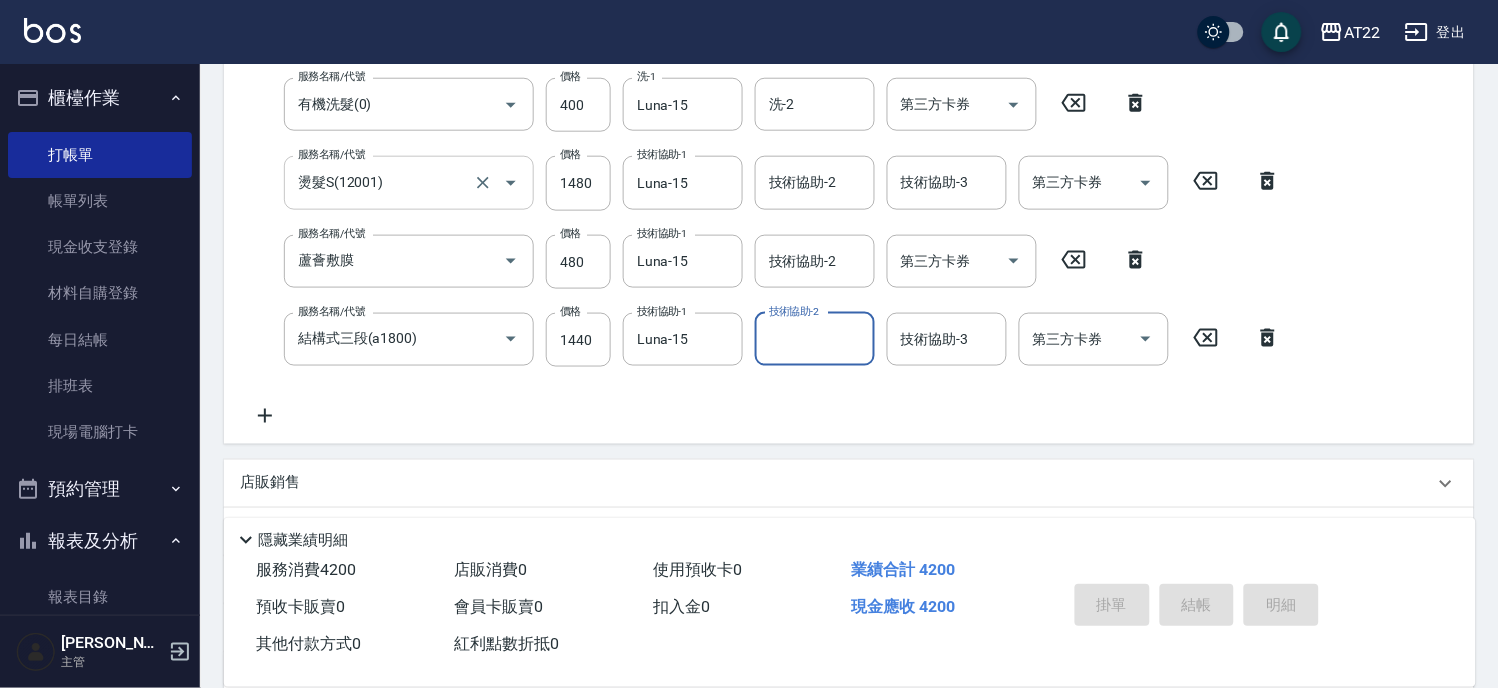 type on "2025/07/11 18:40" 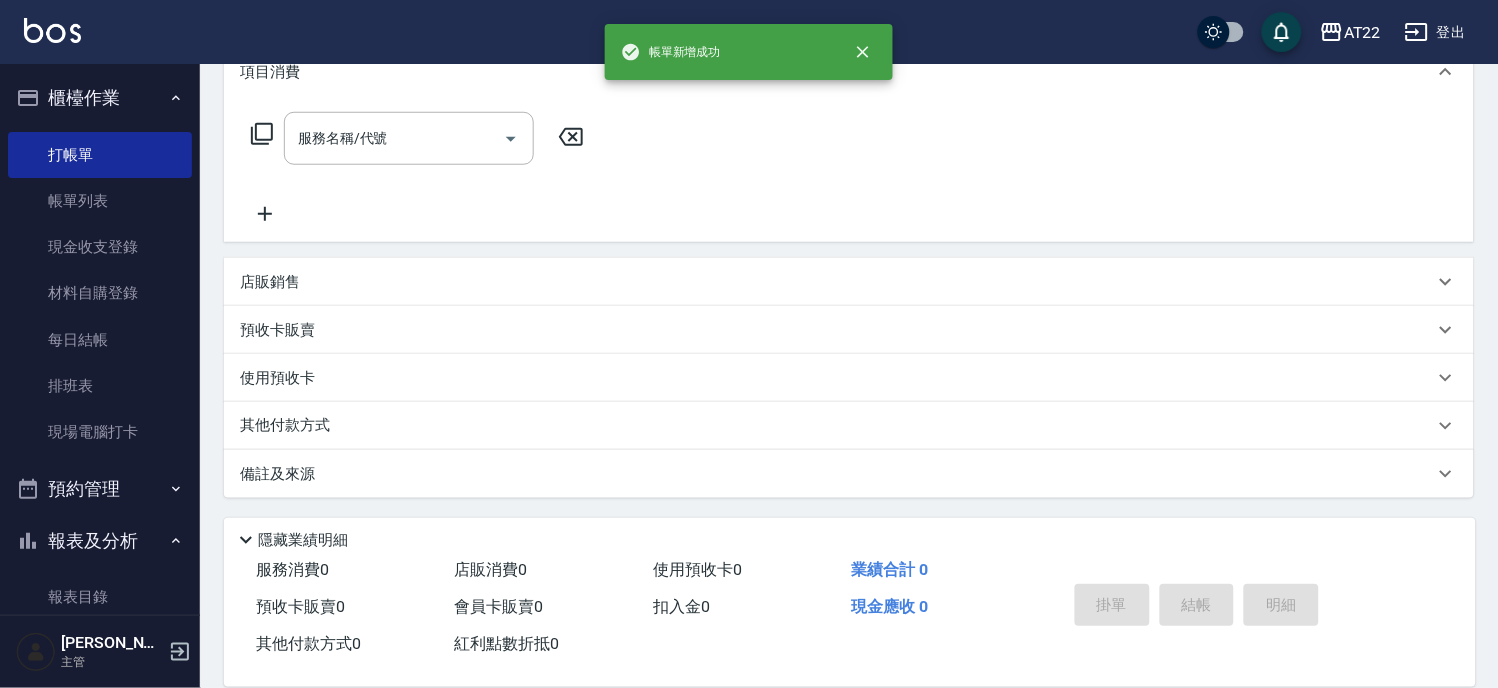 scroll, scrollTop: 0, scrollLeft: 0, axis: both 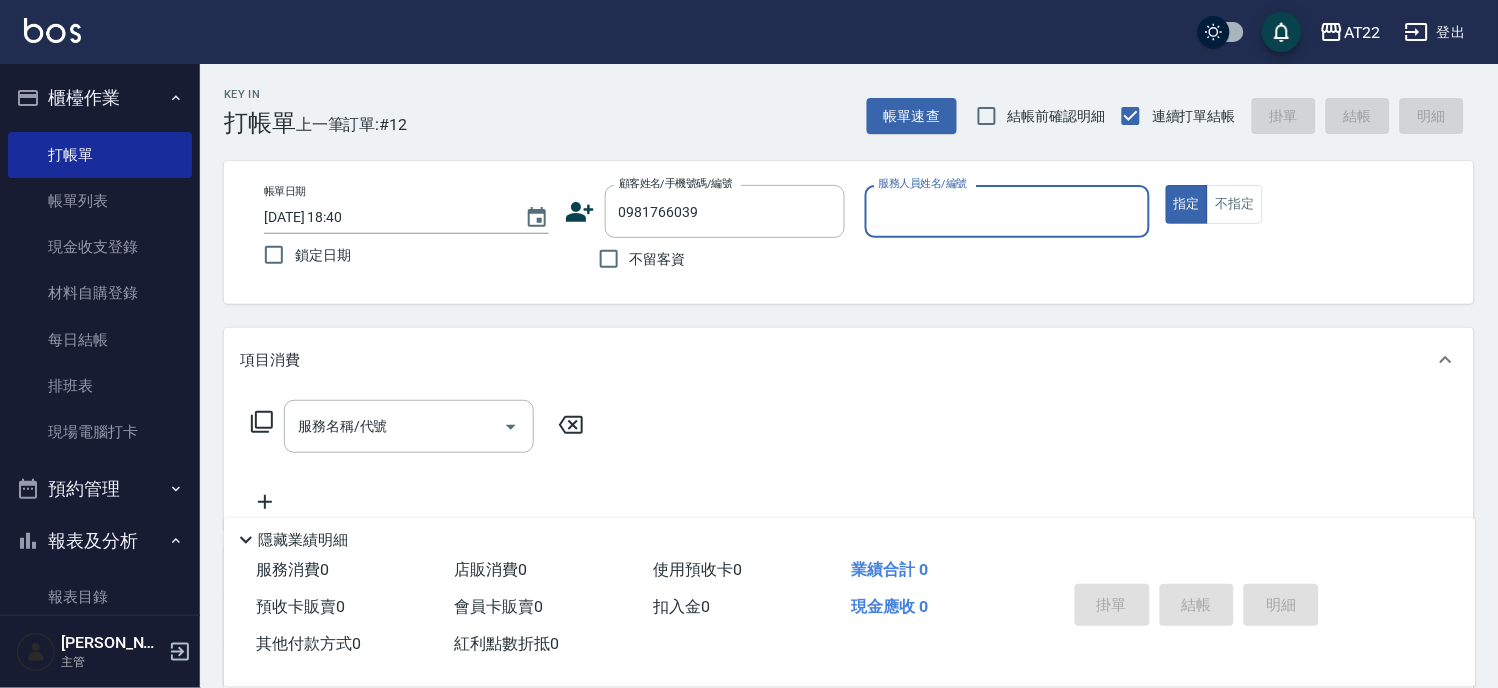 type on "陳璞玉26.6.11/0981766039/T86511" 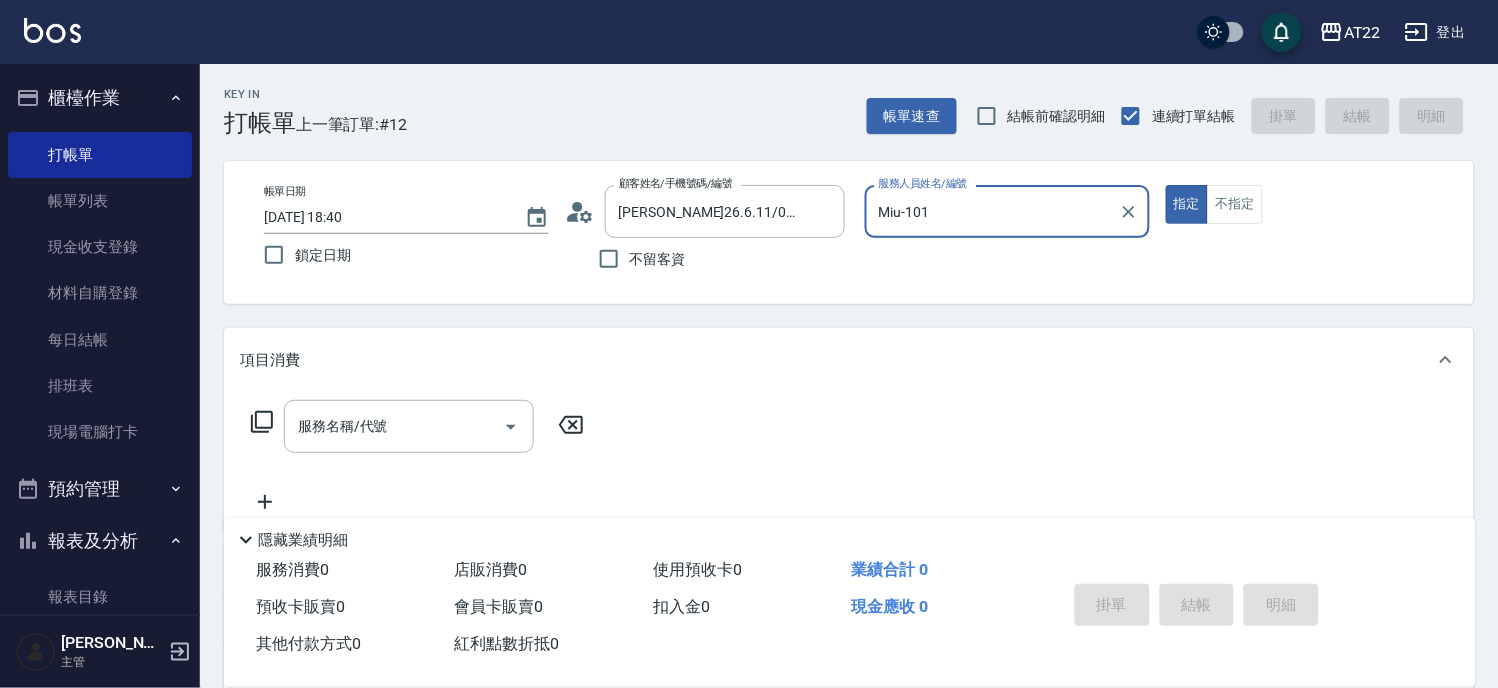 type on "Miu-10" 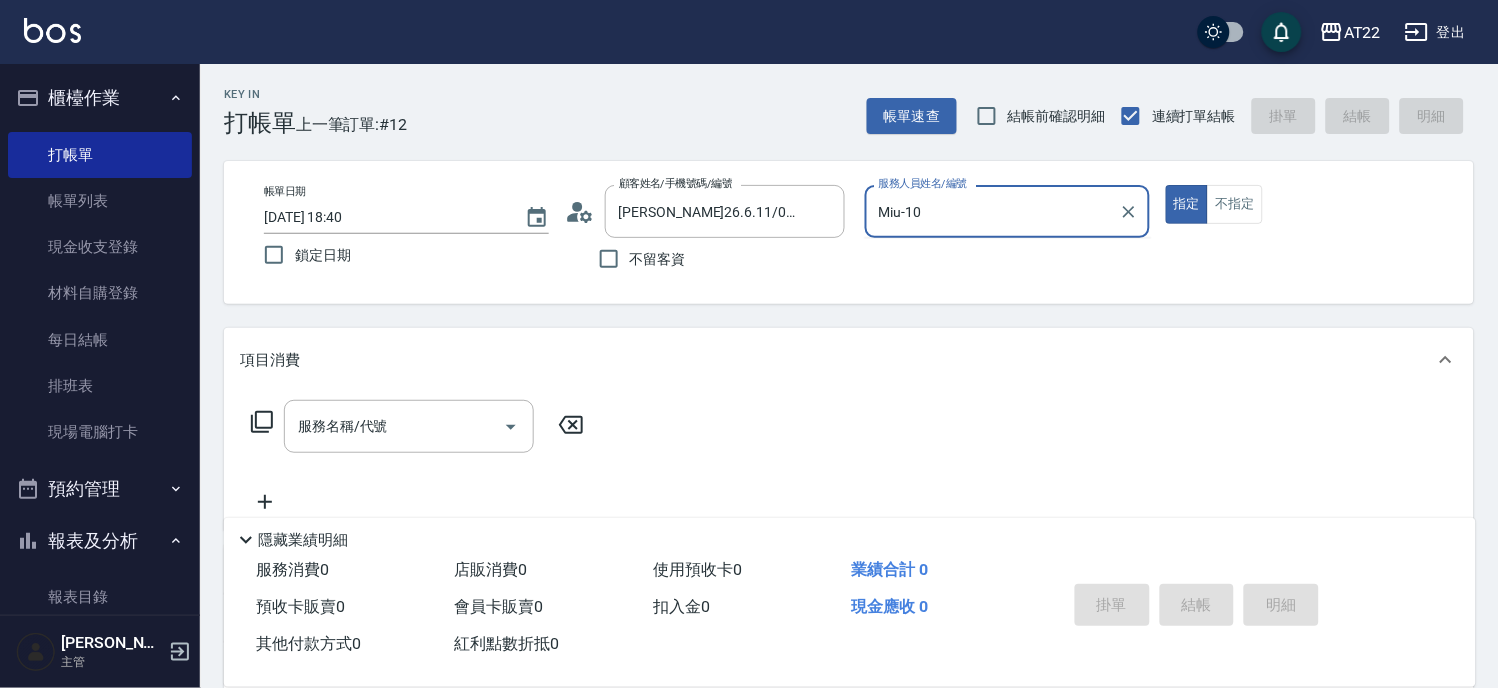 click on "指定" at bounding box center [1187, 204] 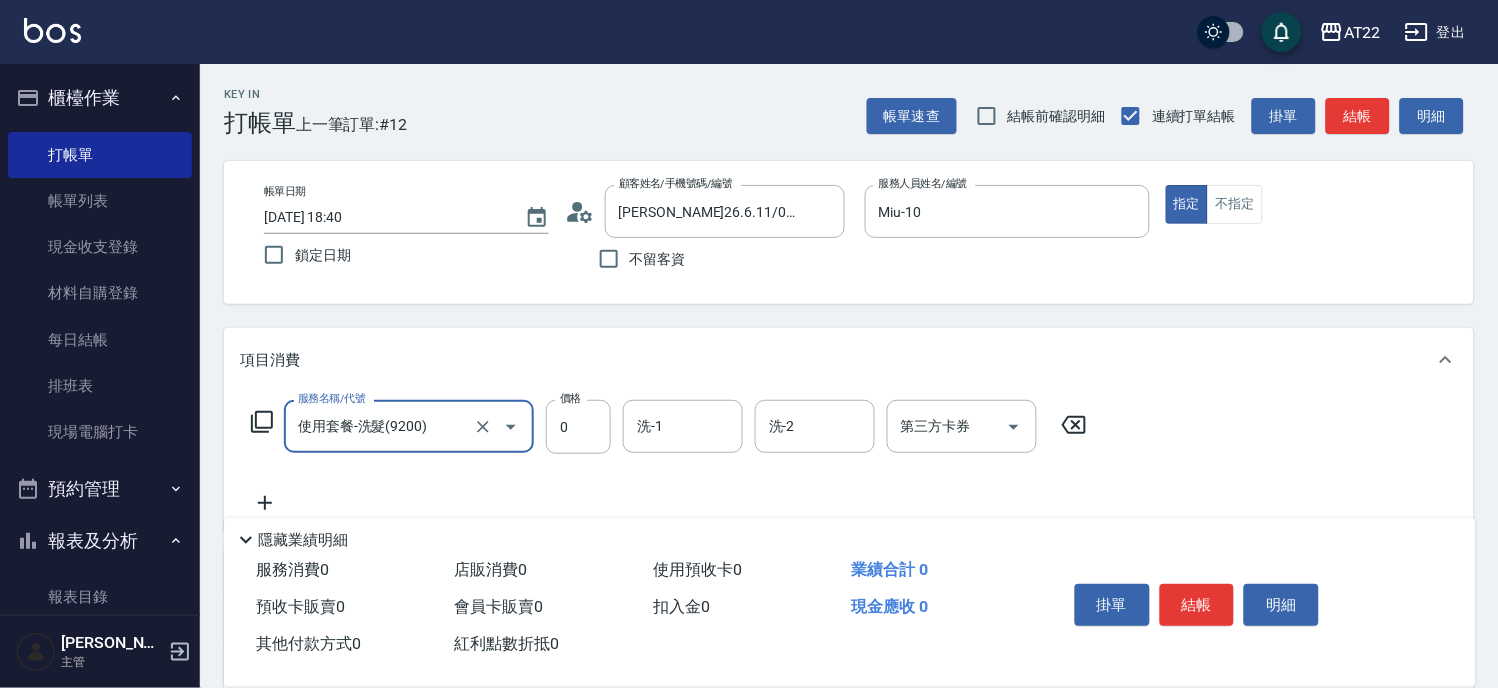 type on "使用套餐-洗髮(9200)" 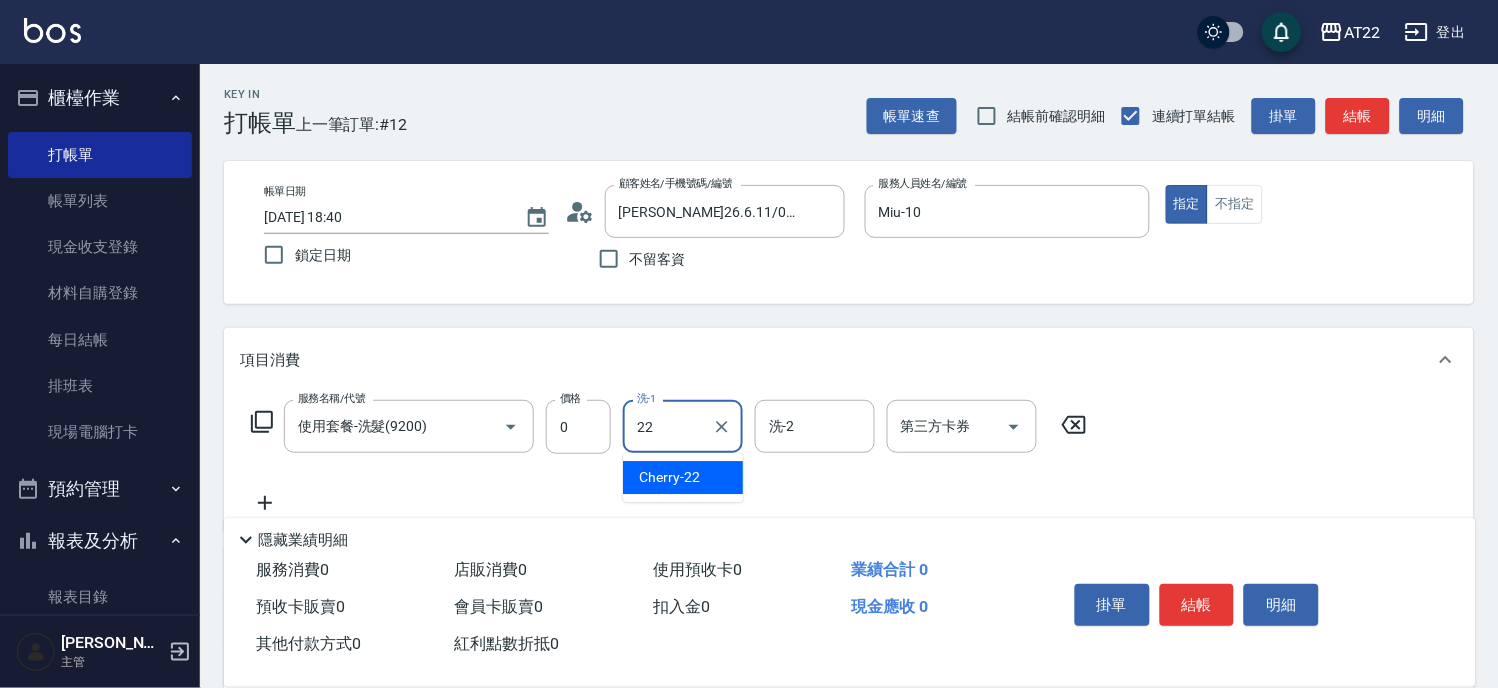 type on "Cherry-22" 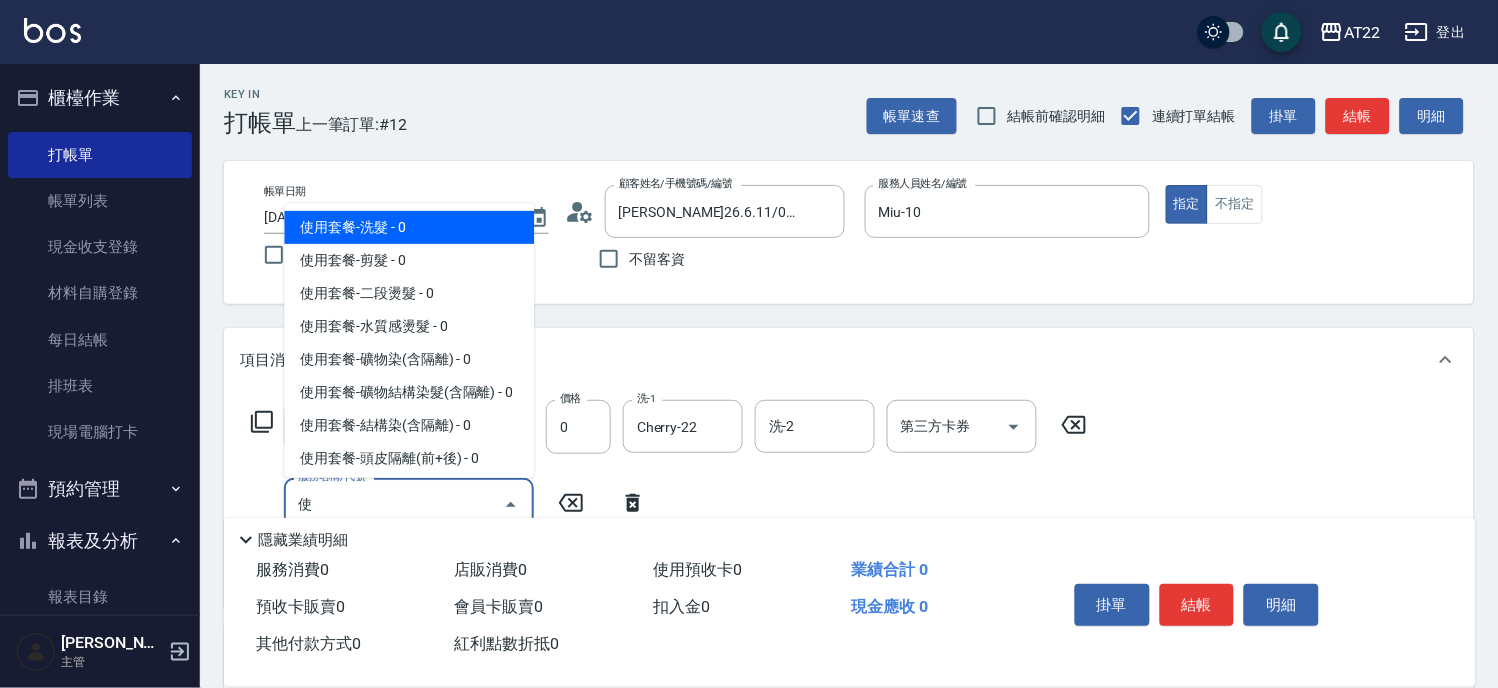 type on "駛" 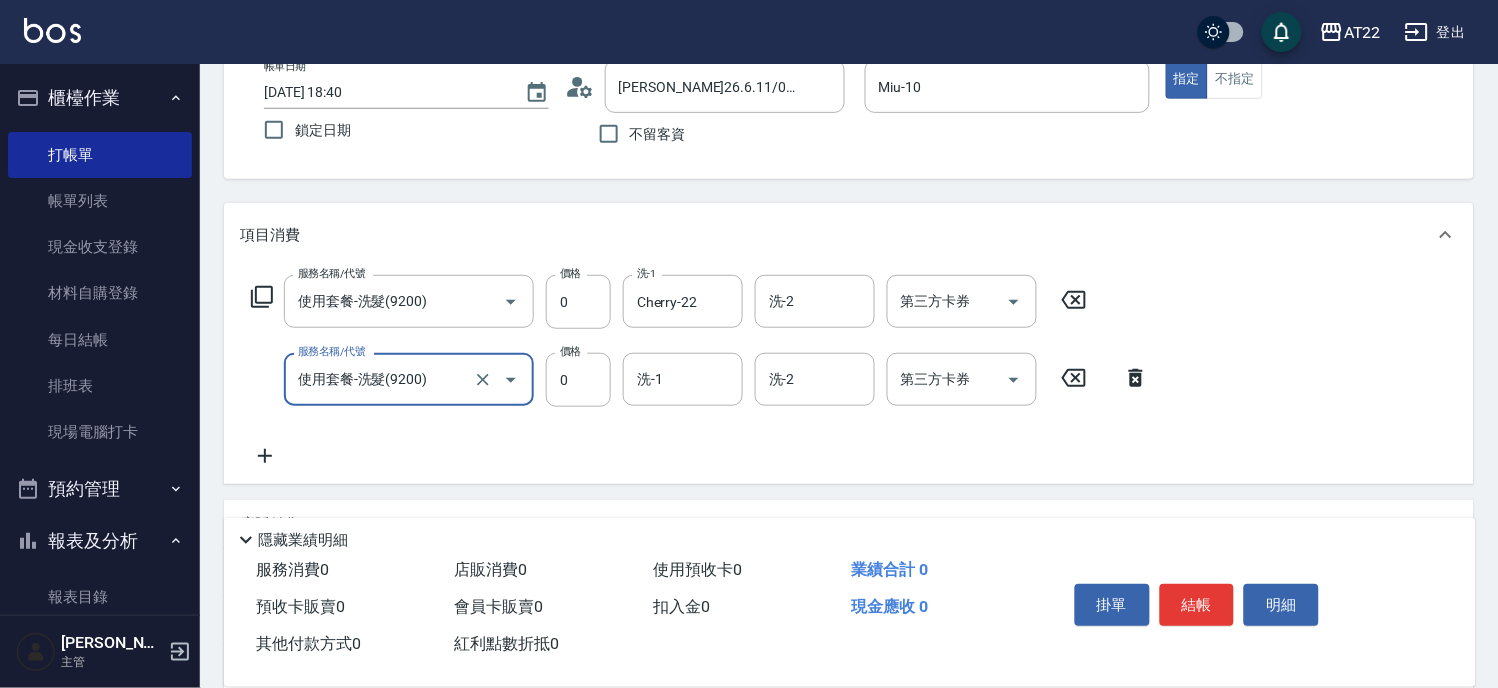 scroll, scrollTop: 222, scrollLeft: 0, axis: vertical 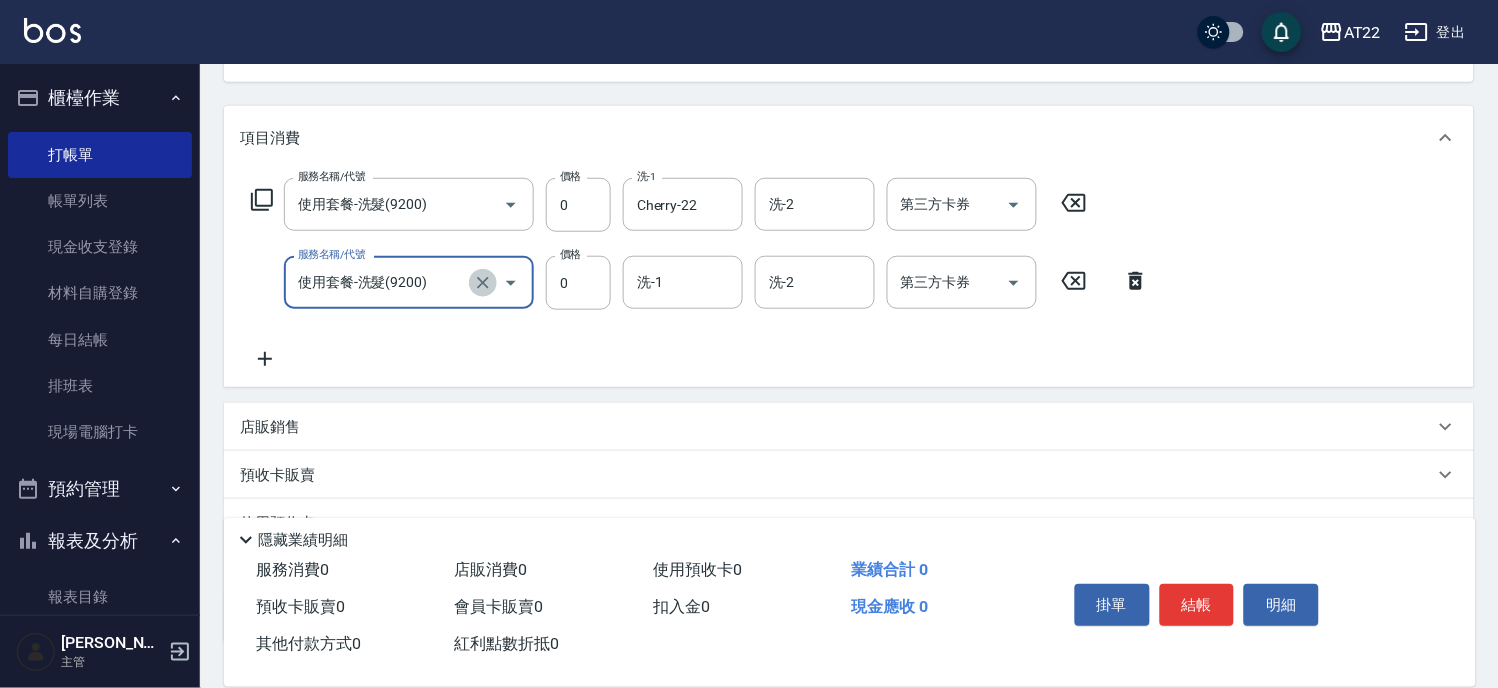 click 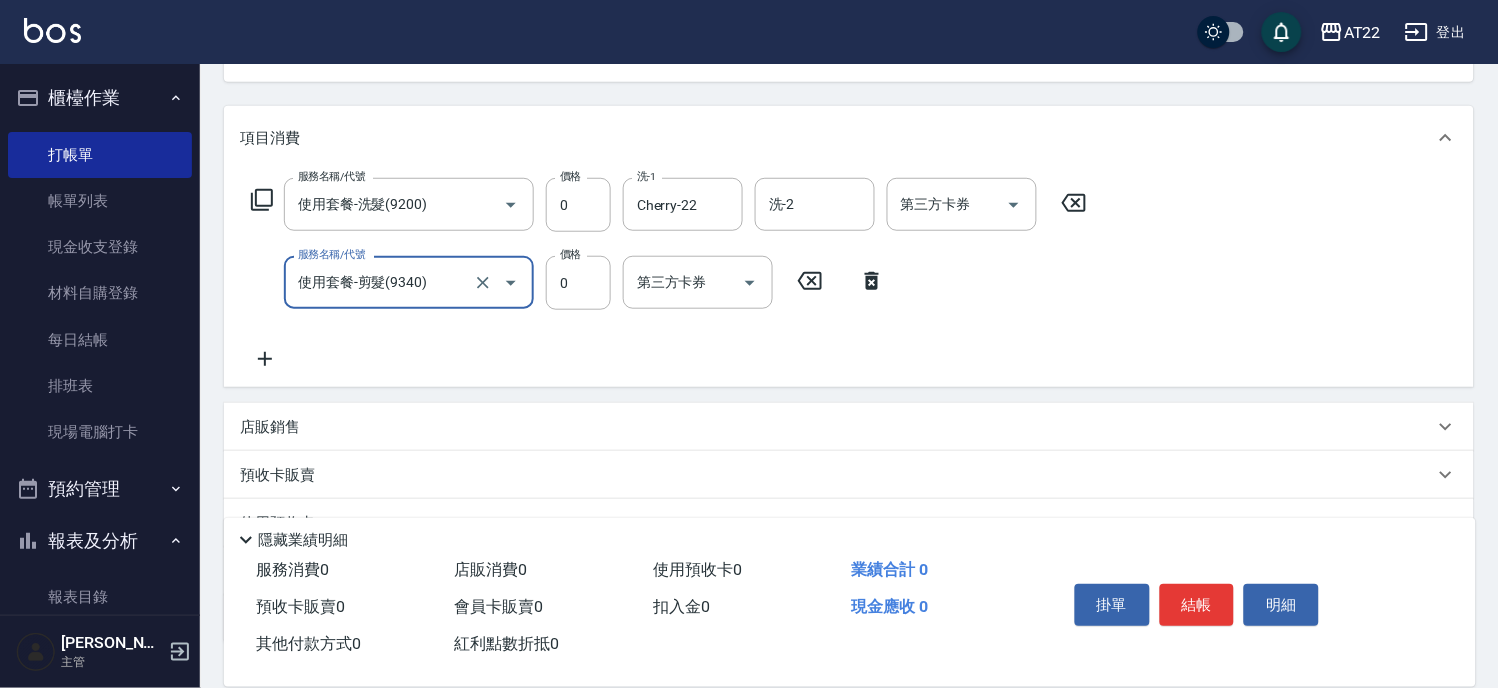 type on "使用套餐-剪髮(9340)" 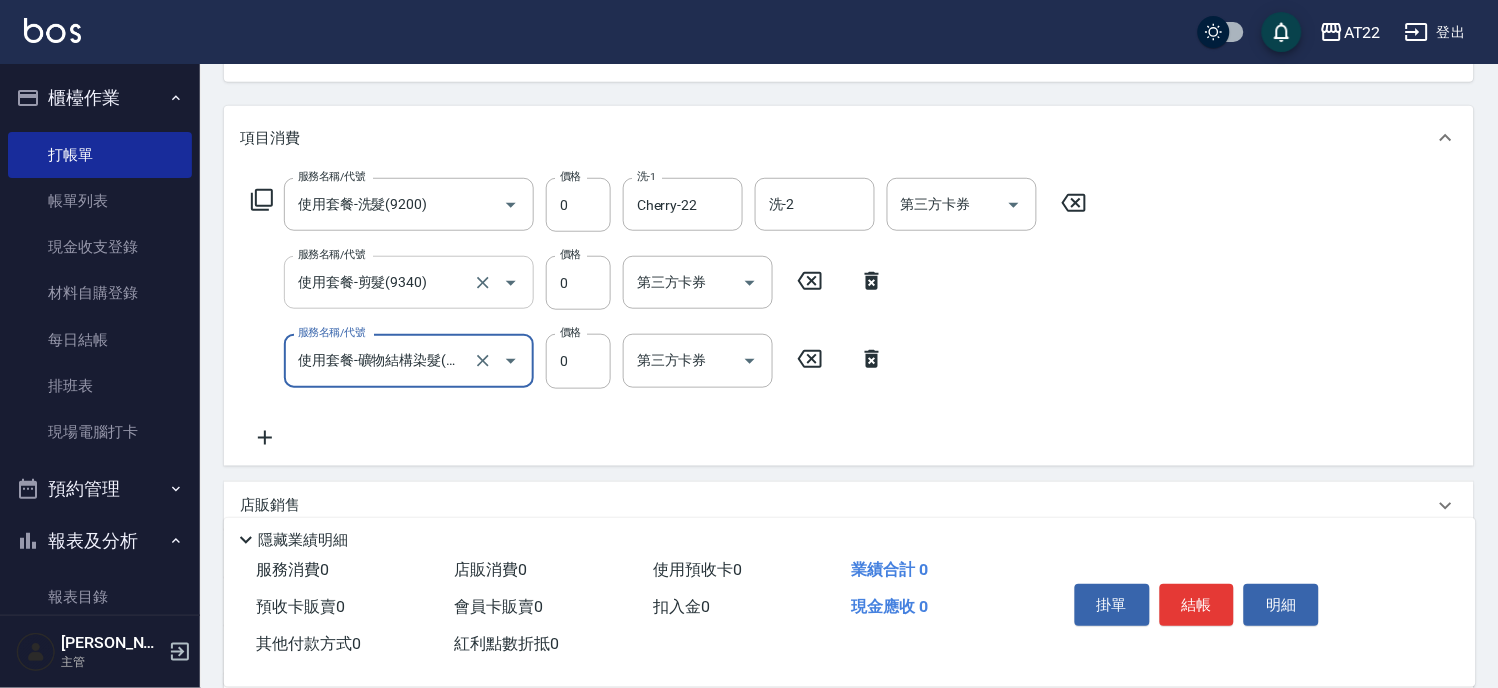 type on "使用套餐-礦物結構染髮(含隔離)(91002)" 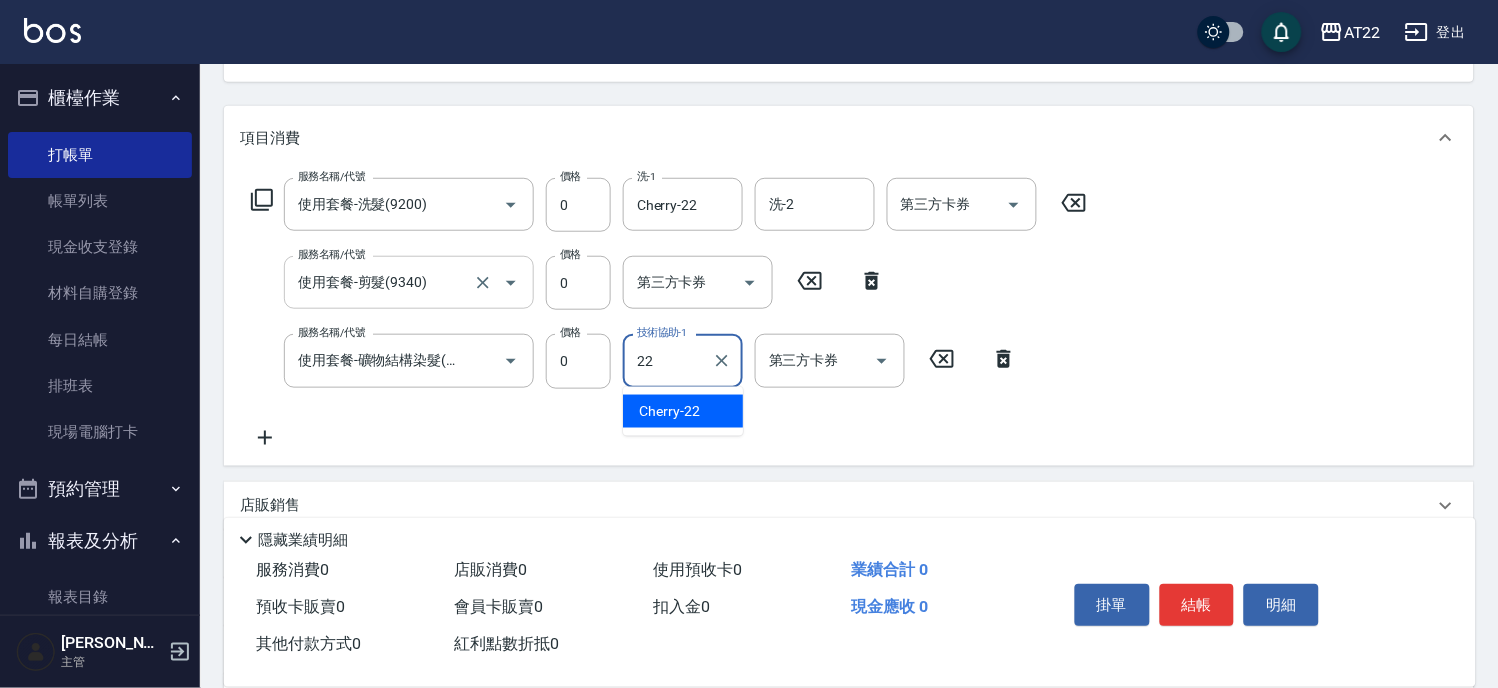 type on "Cherry-22" 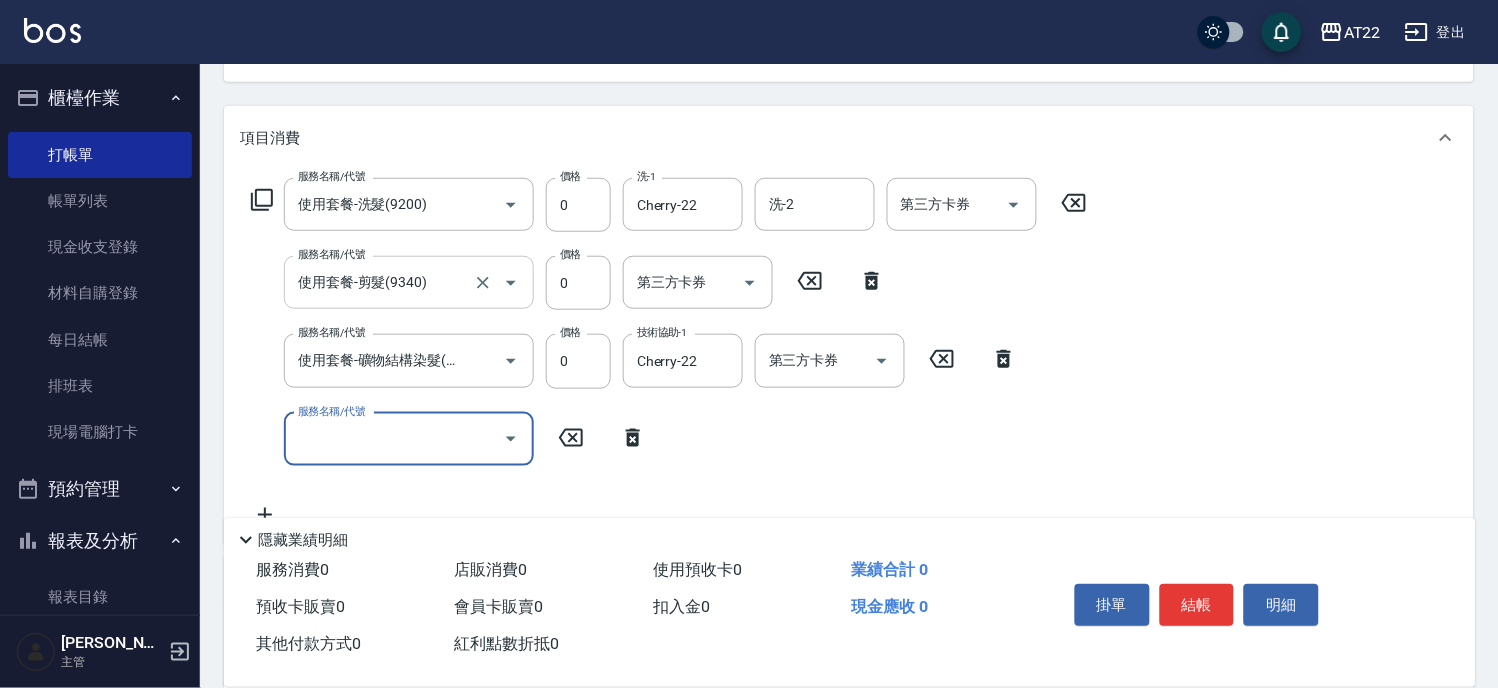 scroll, scrollTop: 0, scrollLeft: 0, axis: both 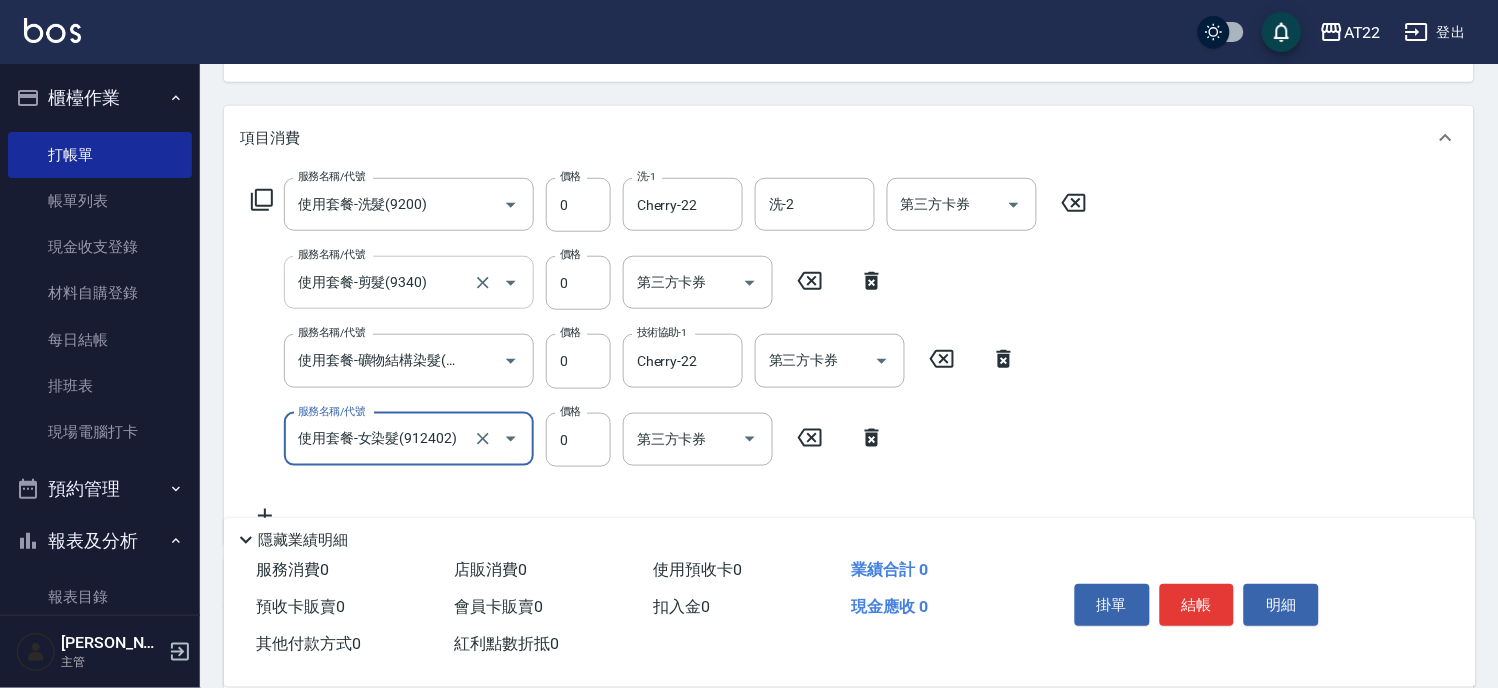 type on "使用套餐-女染髮(912402)" 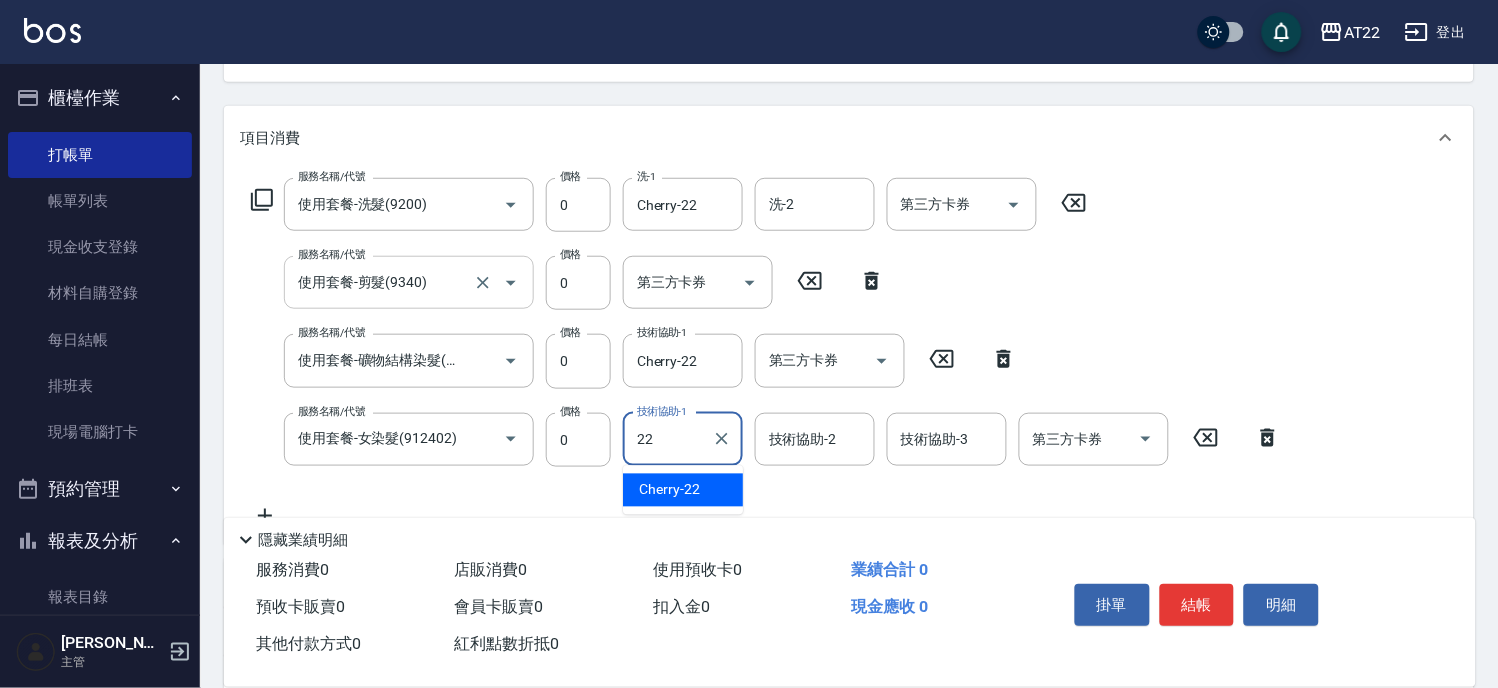 type on "Cherry-22" 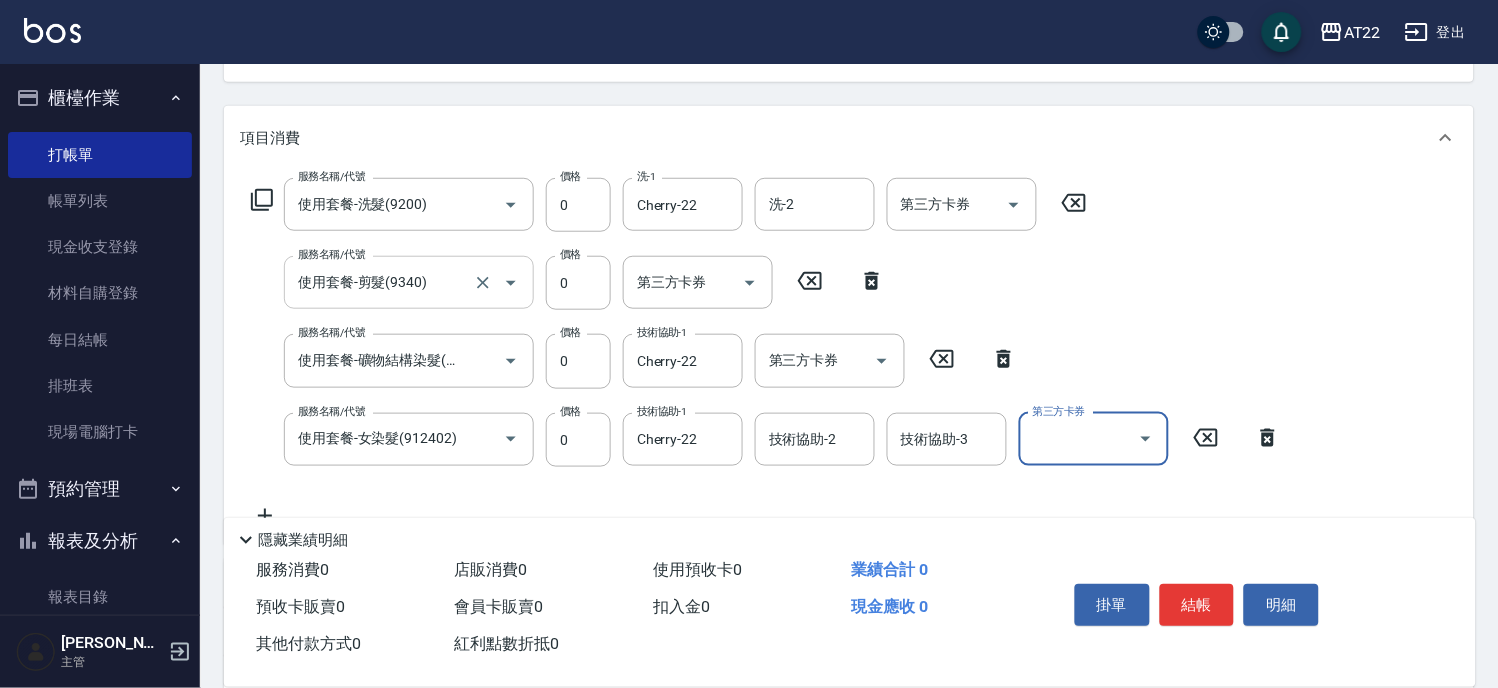 scroll, scrollTop: 0, scrollLeft: 0, axis: both 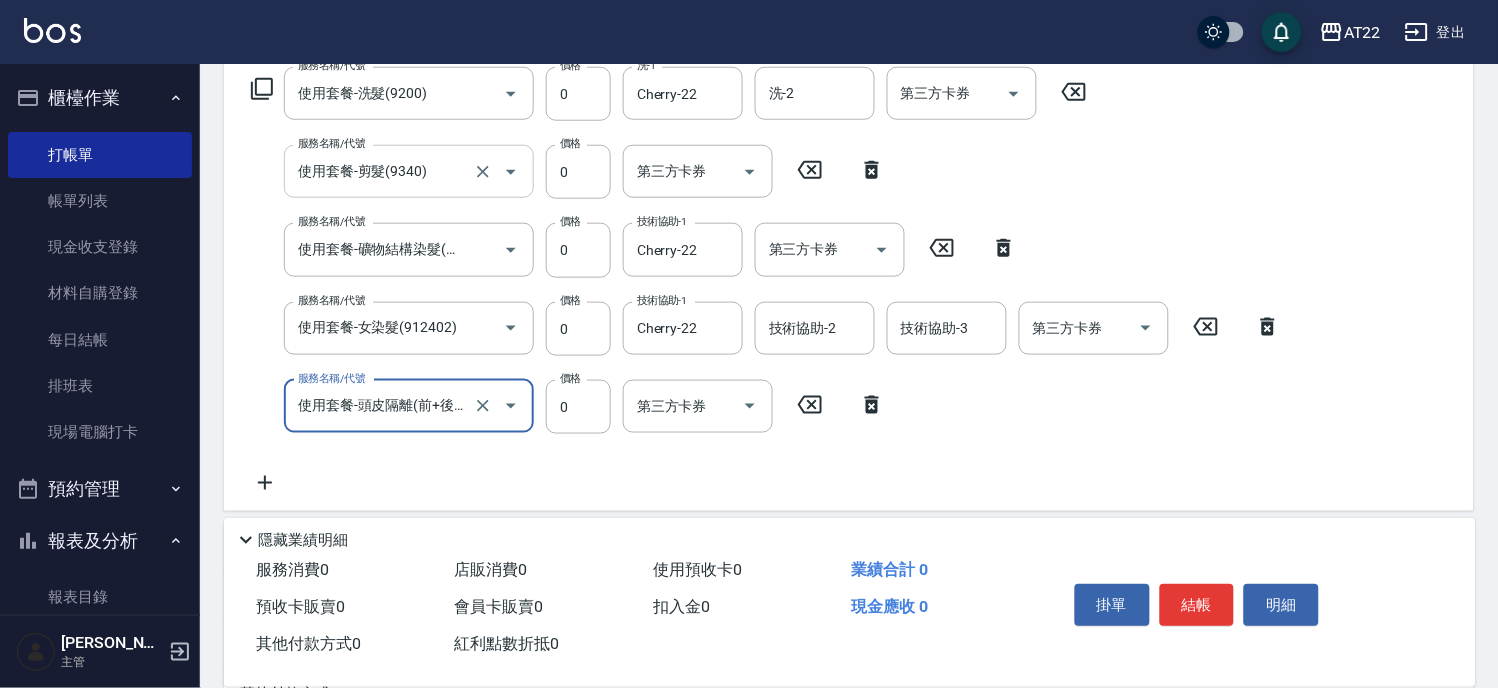 type on "使用套餐-頭皮隔離(前+後)(93203)" 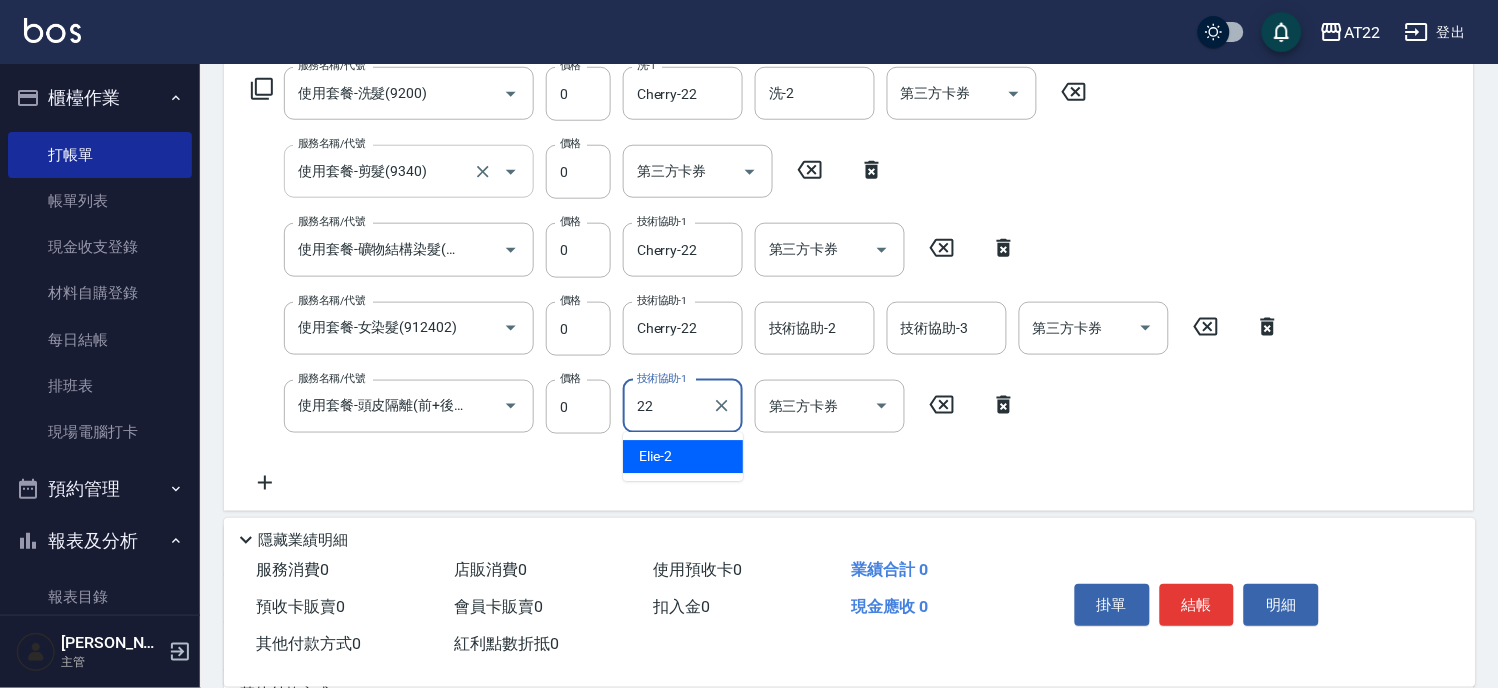 type on "Cherry-22" 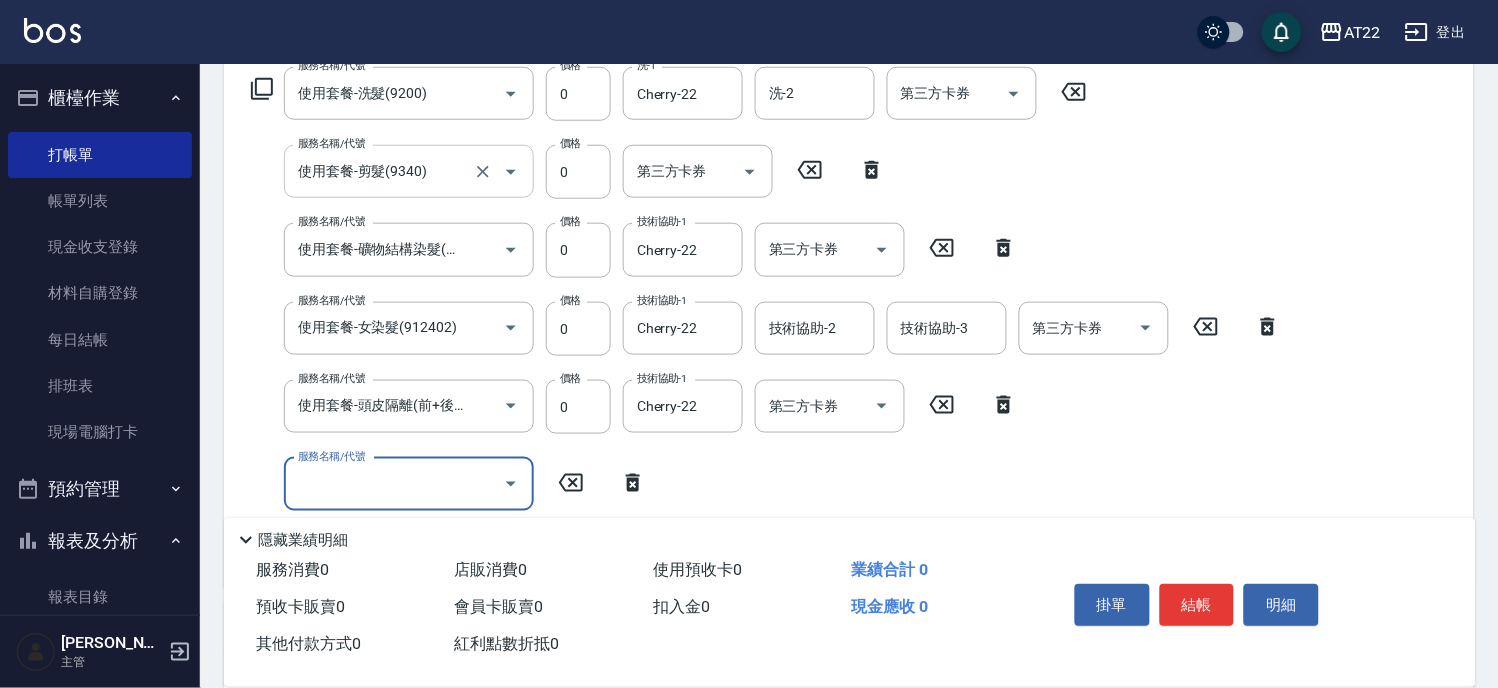 scroll, scrollTop: 0, scrollLeft: 0, axis: both 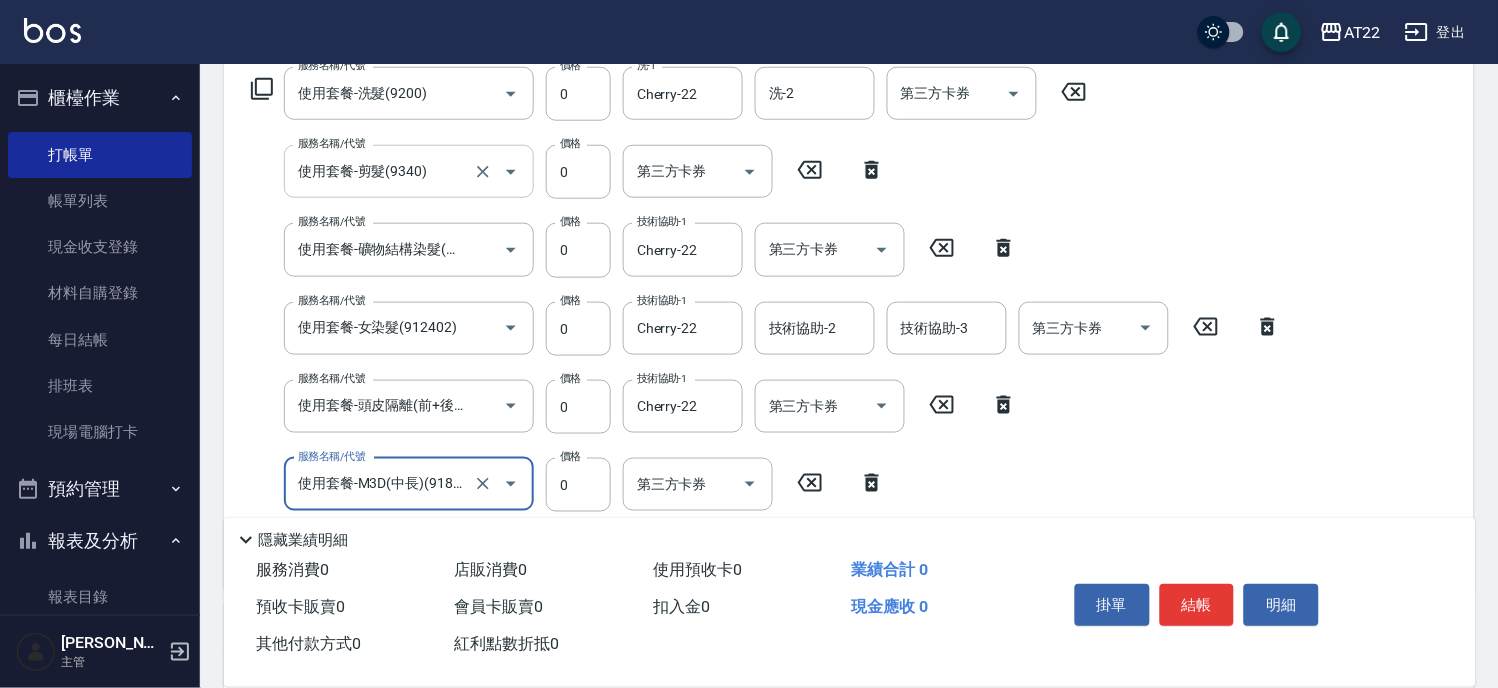 type on "使用套餐-M3D(中長)(918403)" 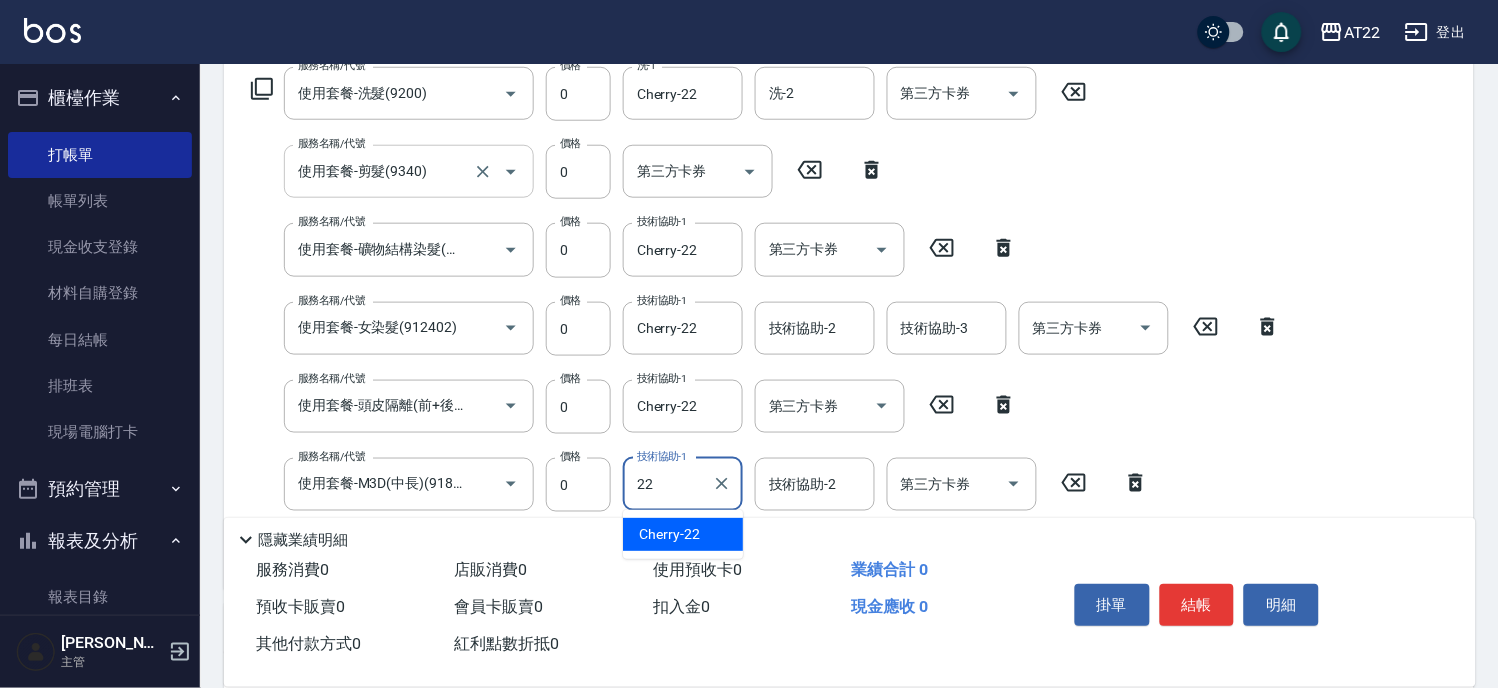 type on "Cherry-22" 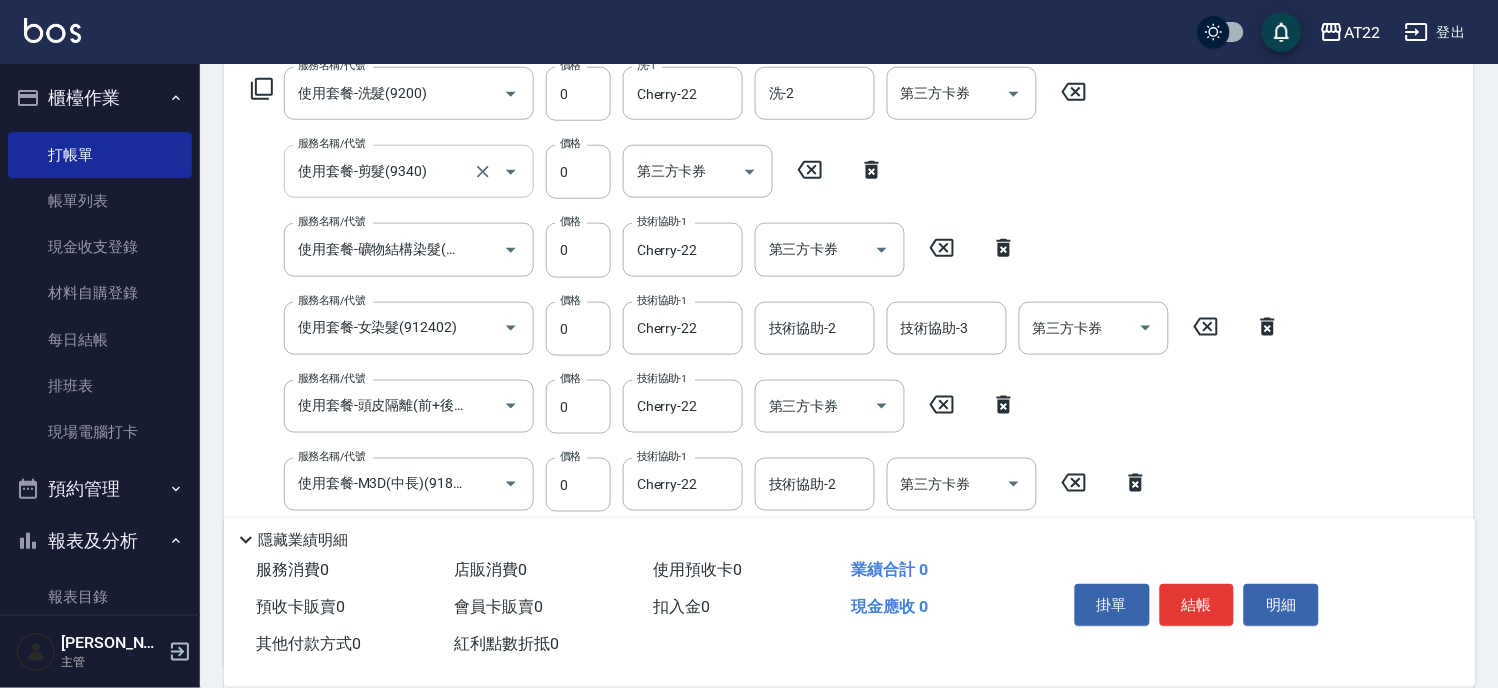scroll, scrollTop: 0, scrollLeft: 0, axis: both 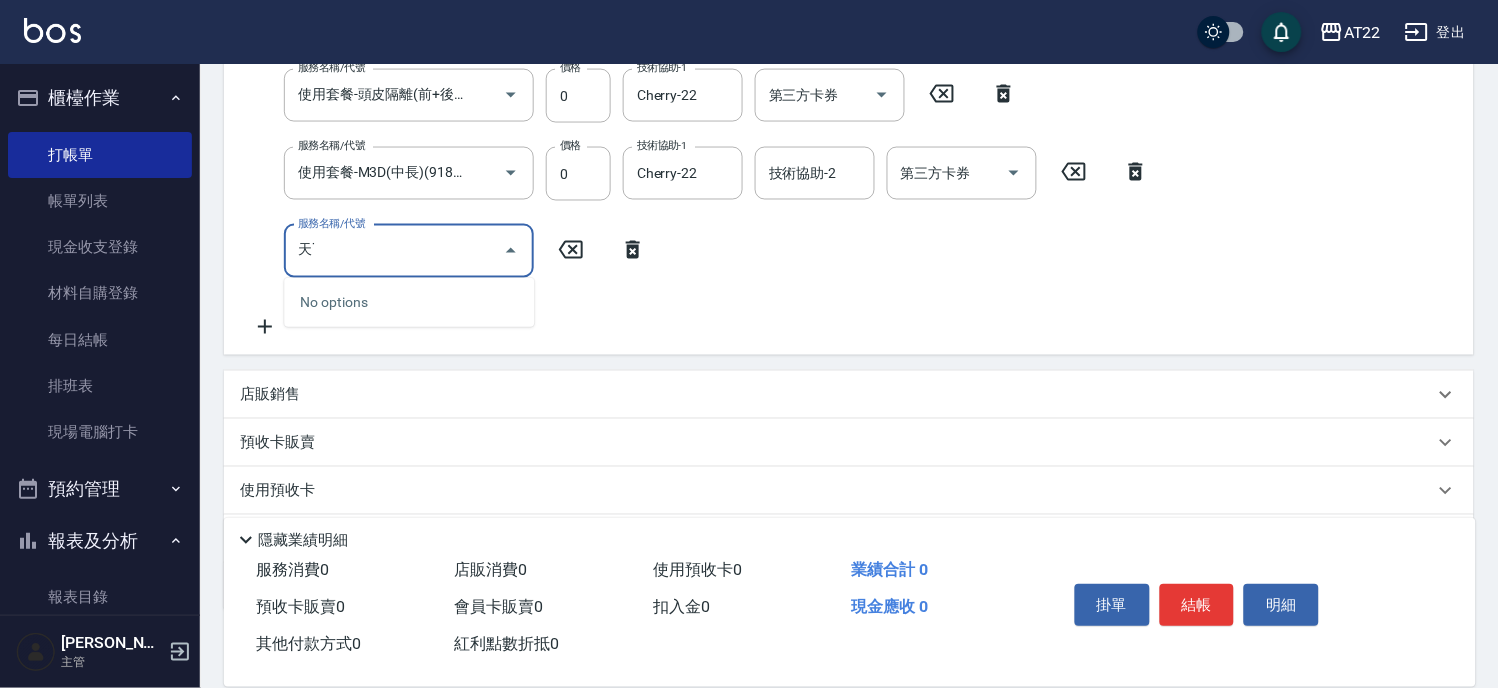 type on "天" 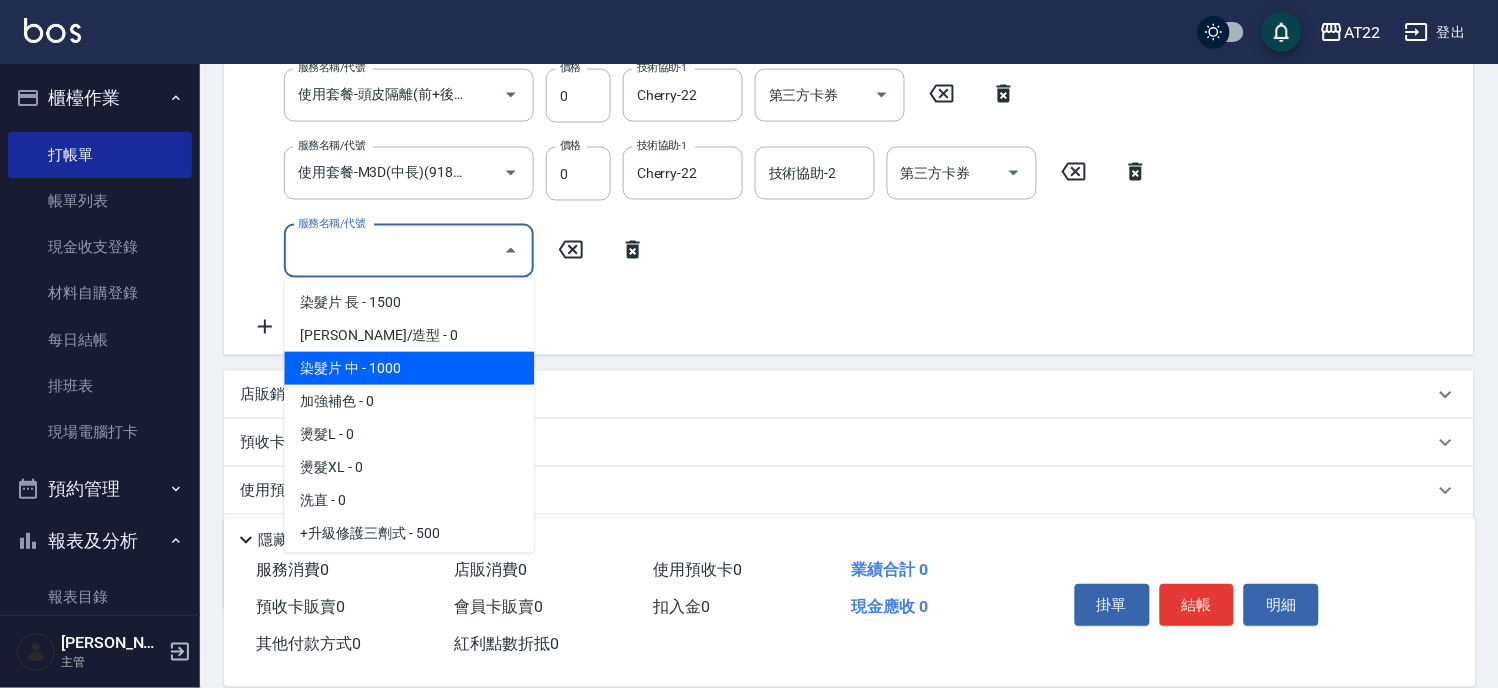 scroll, scrollTop: 533, scrollLeft: 0, axis: vertical 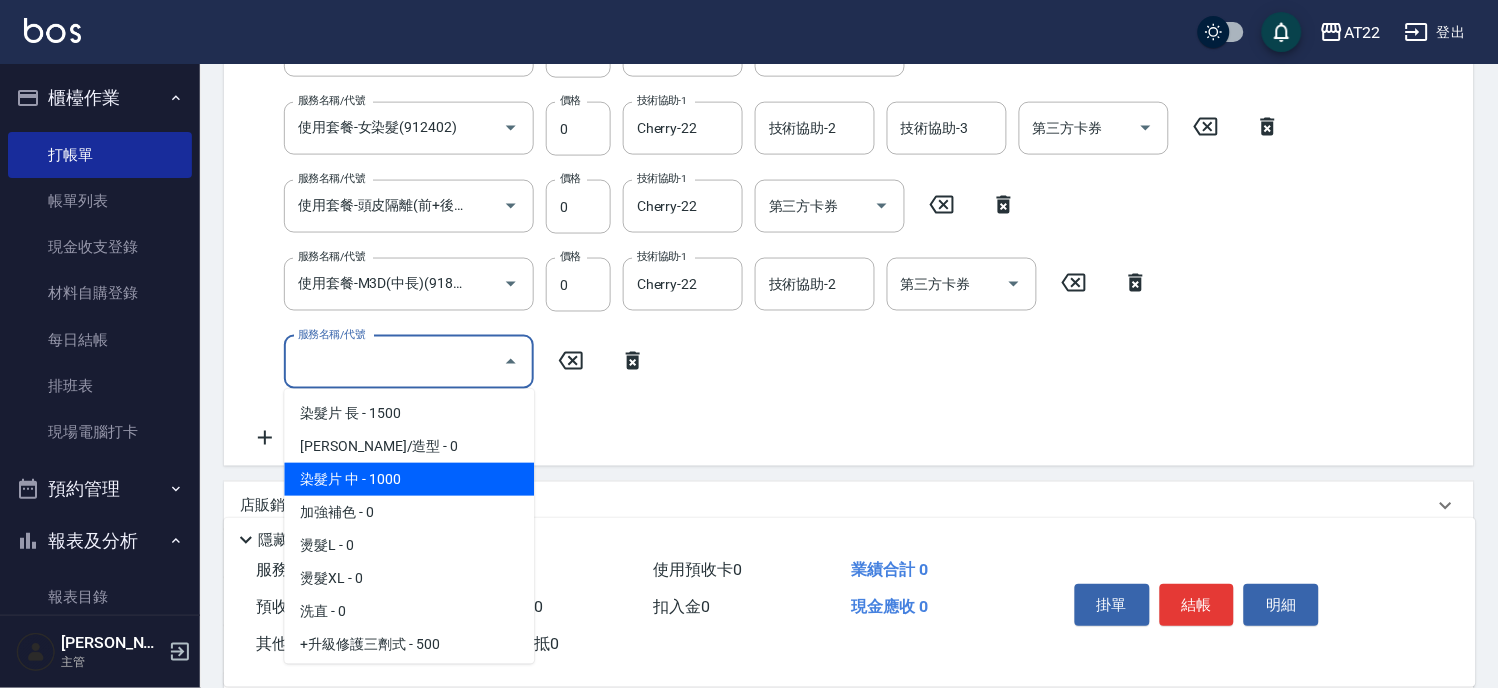 click on "染髮片 中 - 1000" at bounding box center [409, 479] 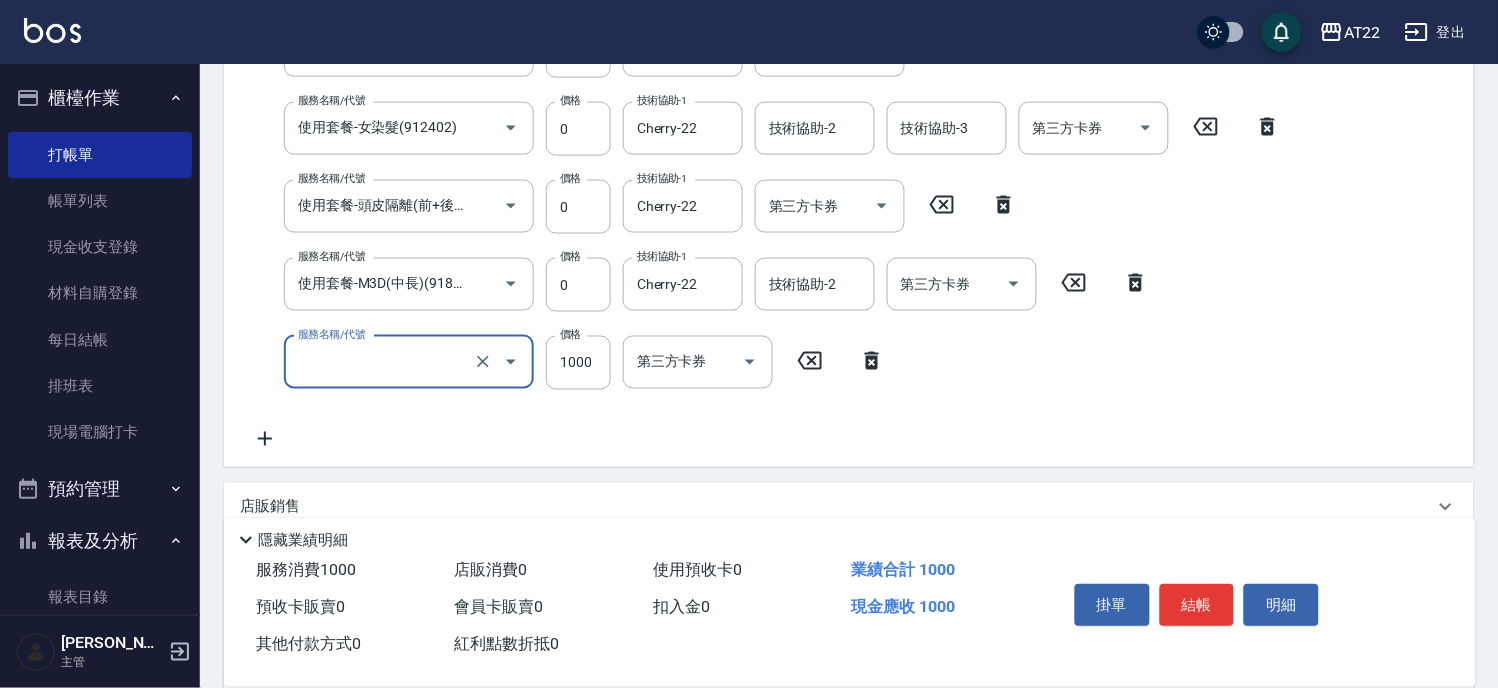 type on "染髮片 中" 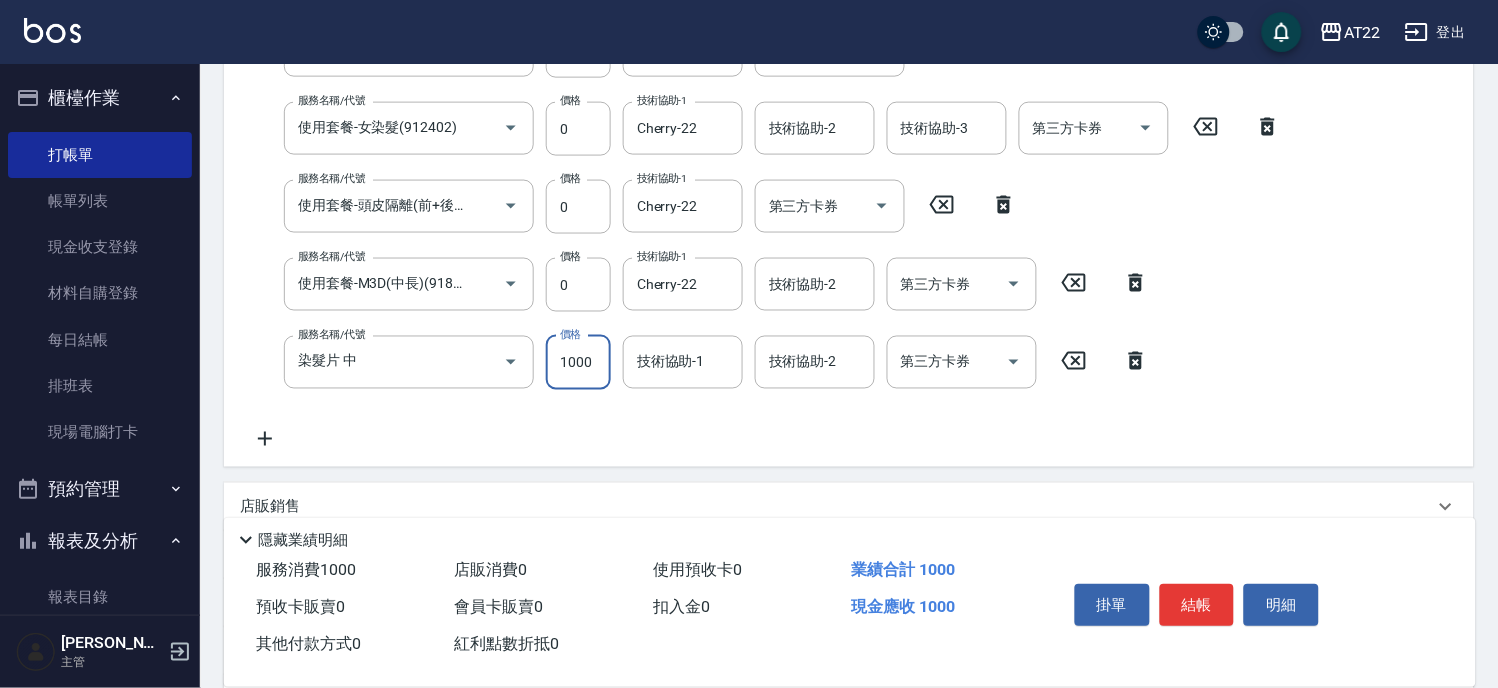 scroll, scrollTop: 473, scrollLeft: 0, axis: vertical 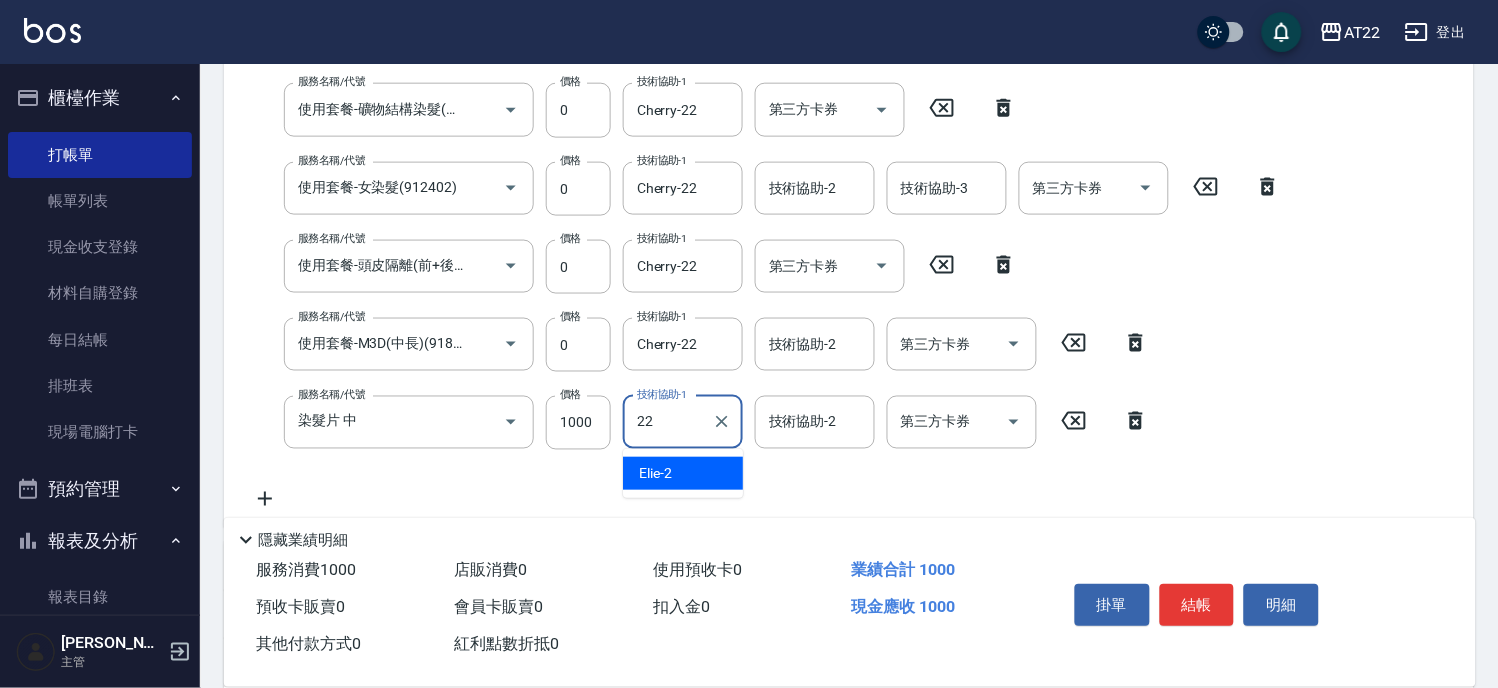 type on "Cherry-22" 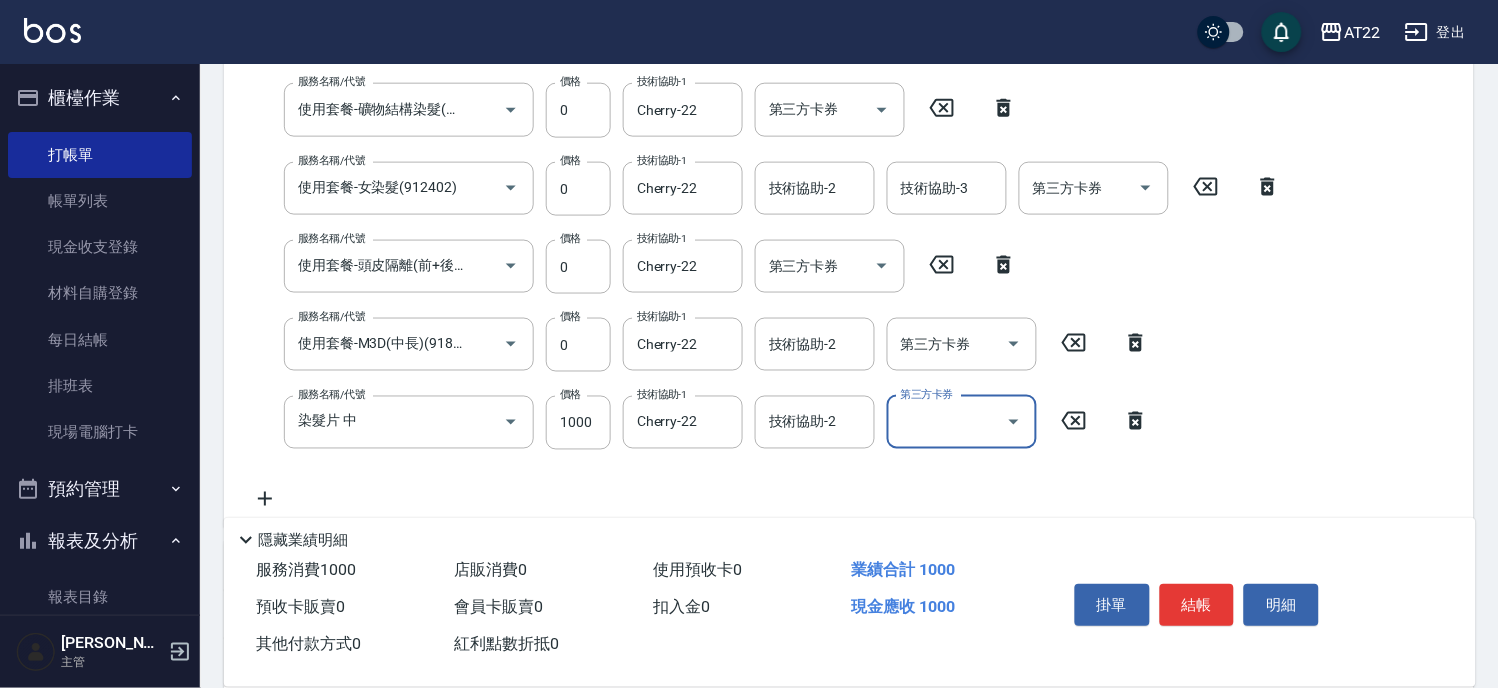 click on "技術協助-2 技術協助-2" at bounding box center (815, 422) 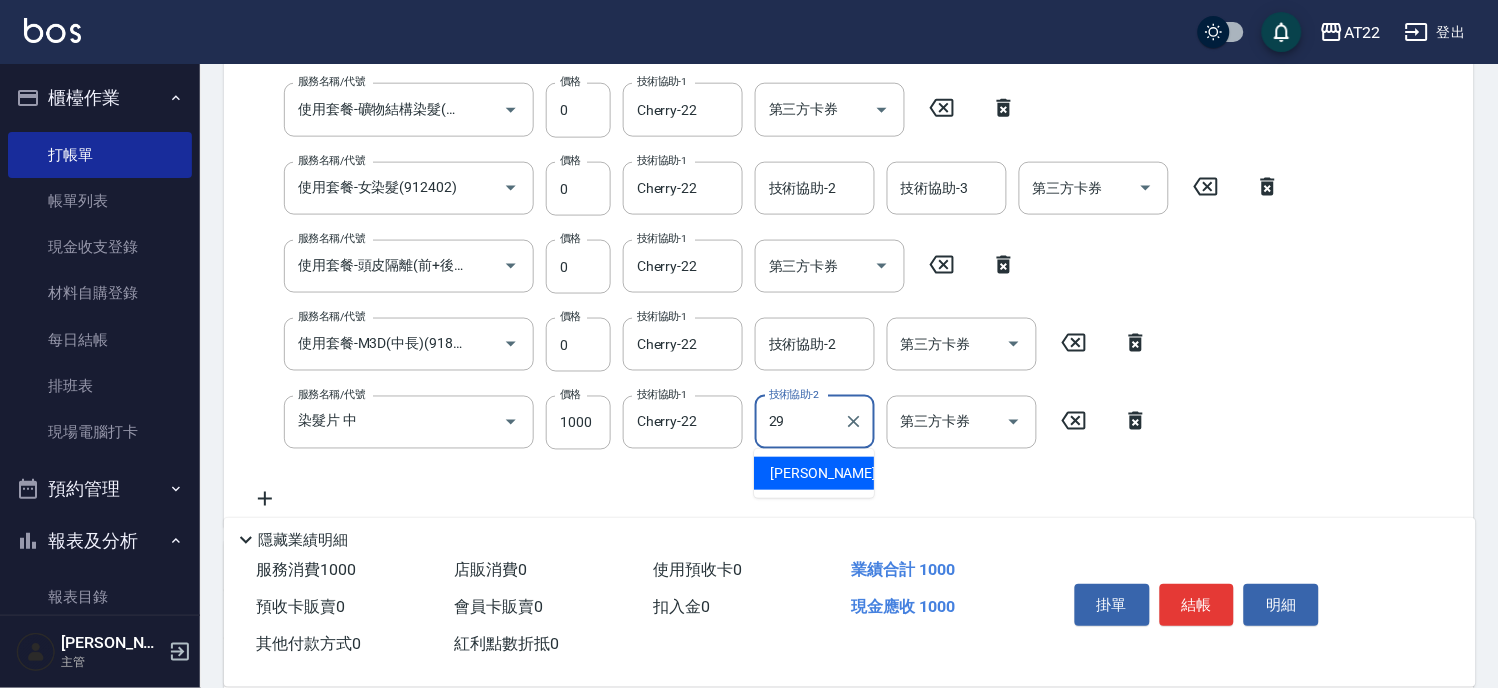 type on "Joyce-29" 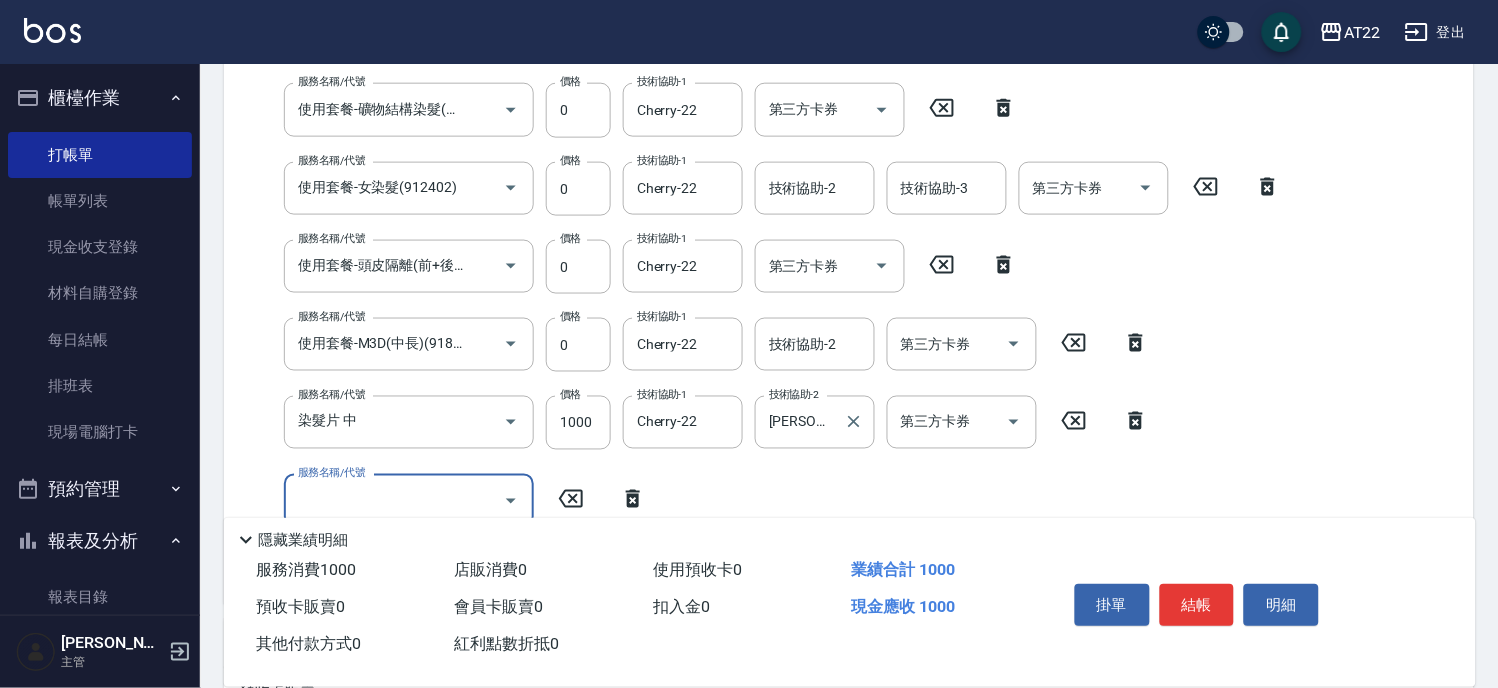 scroll, scrollTop: 472, scrollLeft: 0, axis: vertical 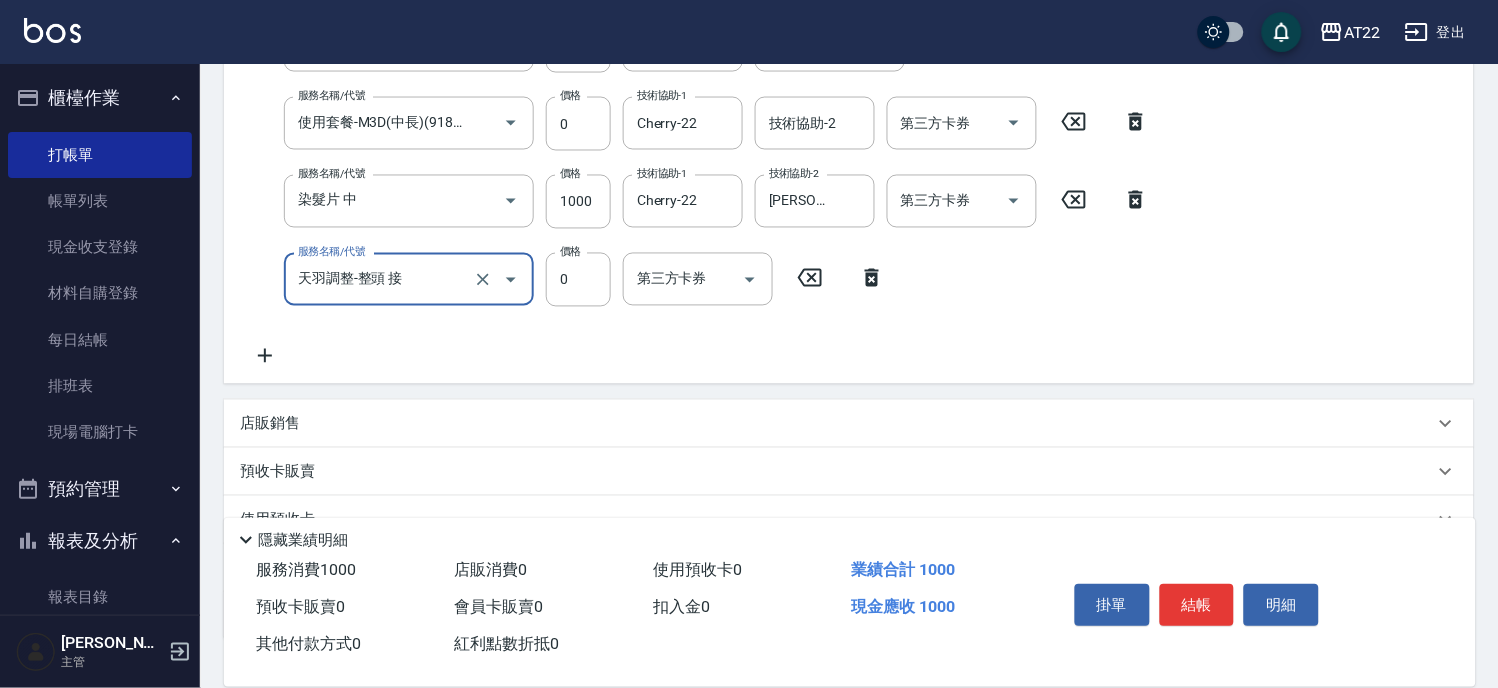 type on "天羽調整-整頭 接" 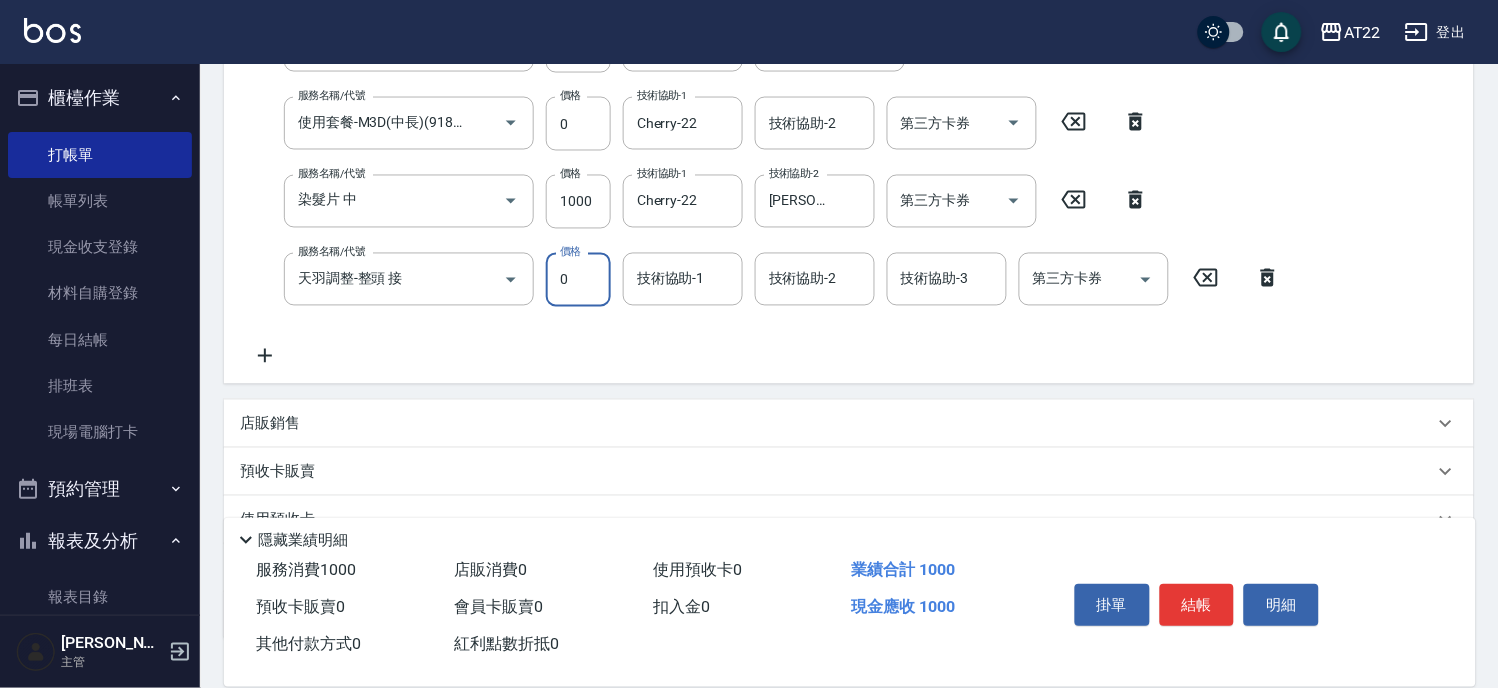 scroll, scrollTop: 473, scrollLeft: 0, axis: vertical 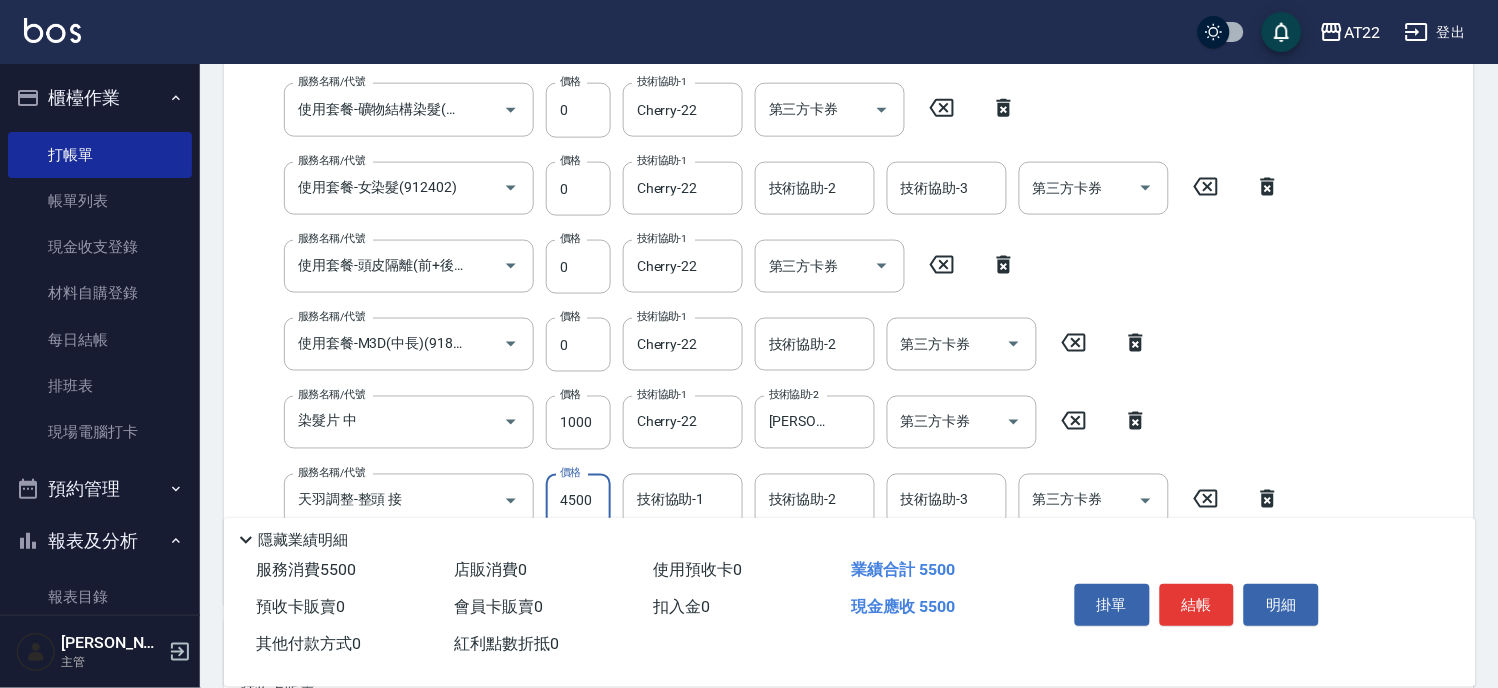 type on "4500" 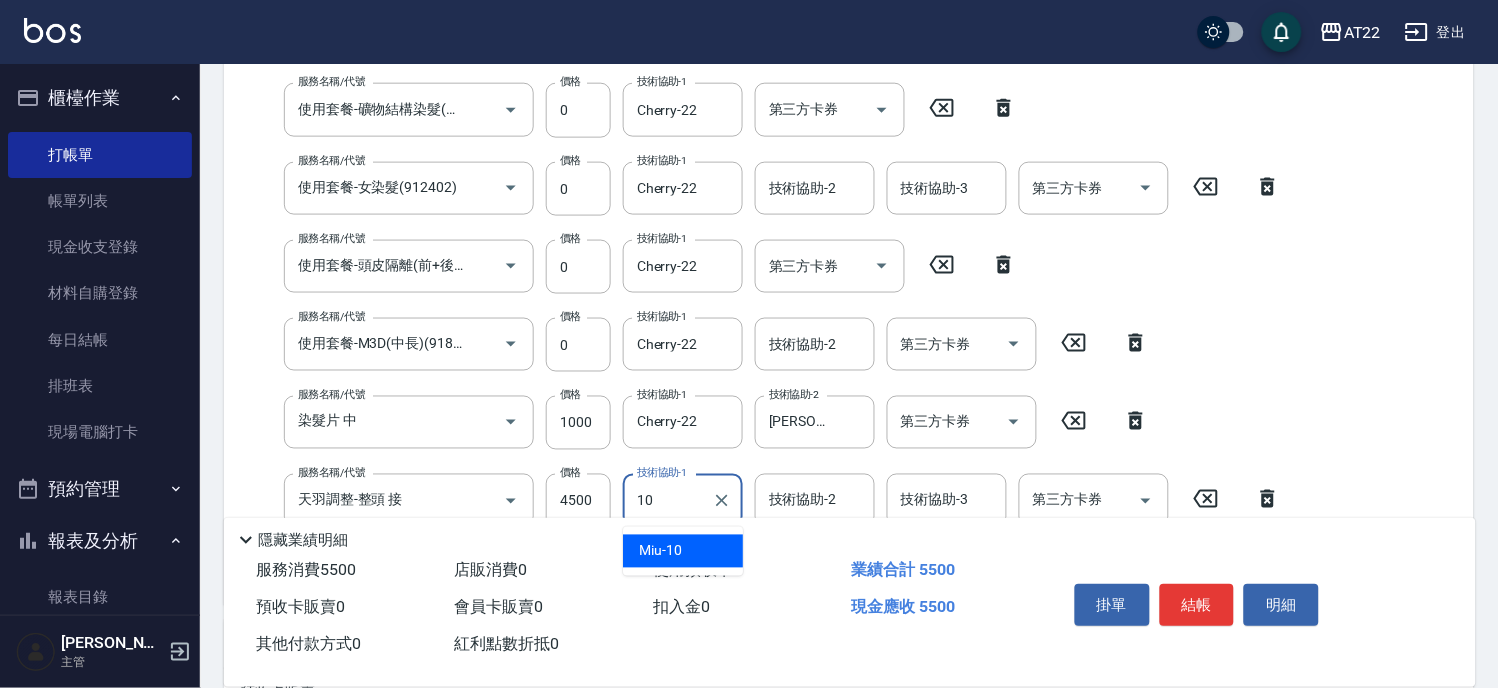 type on "Miu-10" 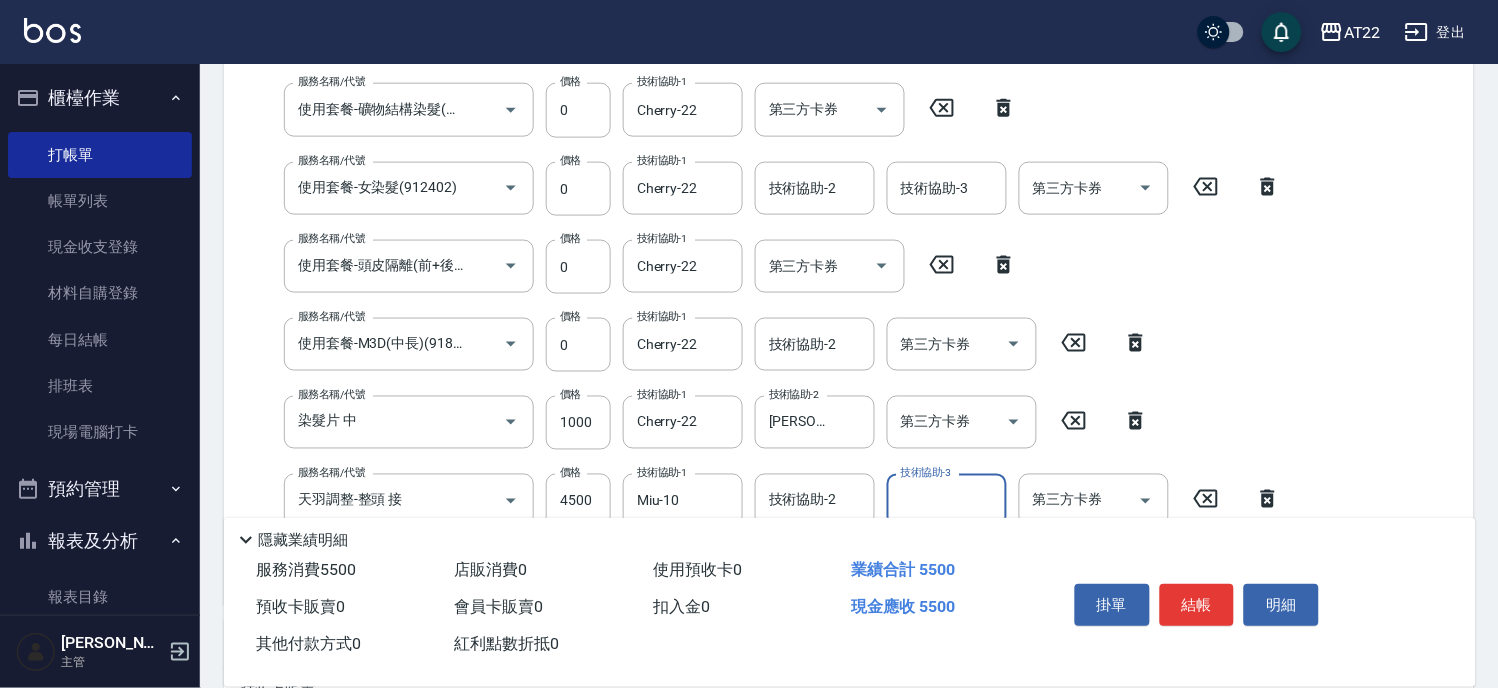 scroll, scrollTop: 806, scrollLeft: 0, axis: vertical 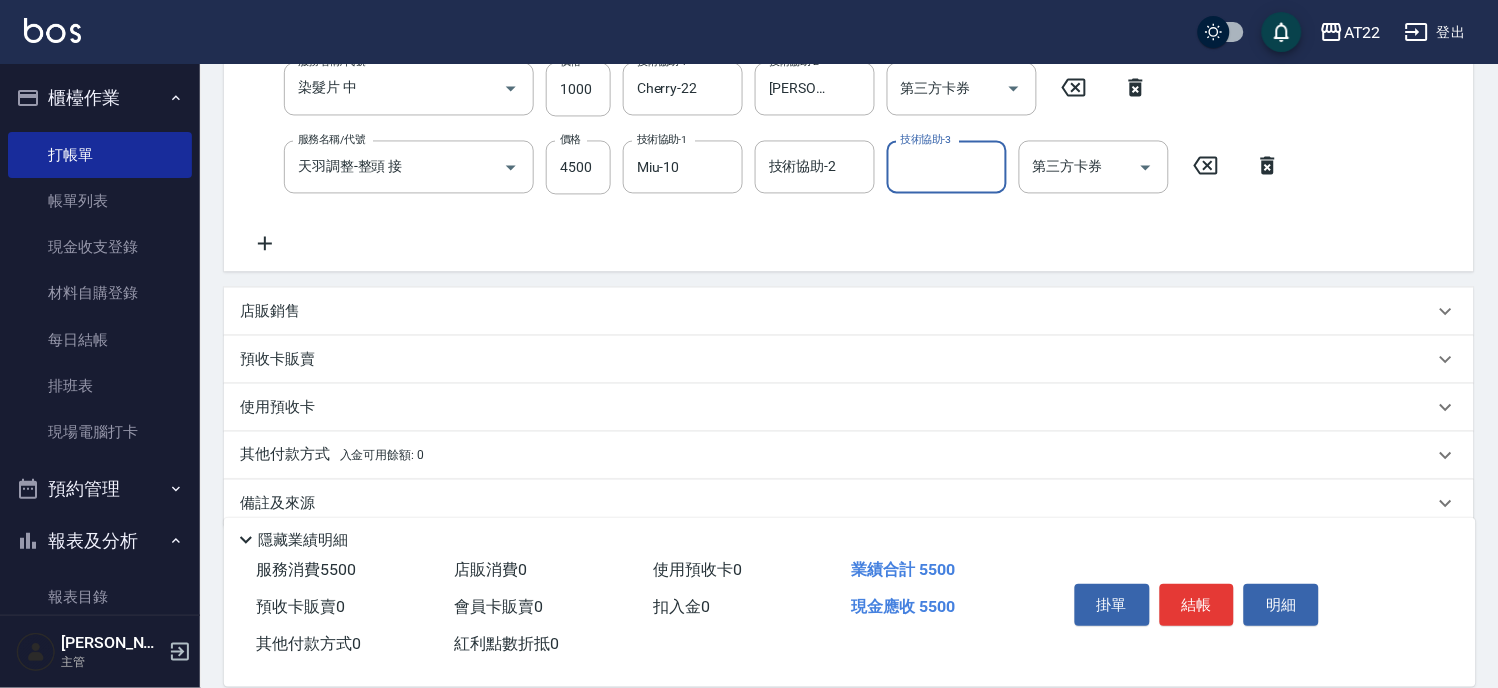 click on "店販銷售" at bounding box center (270, 312) 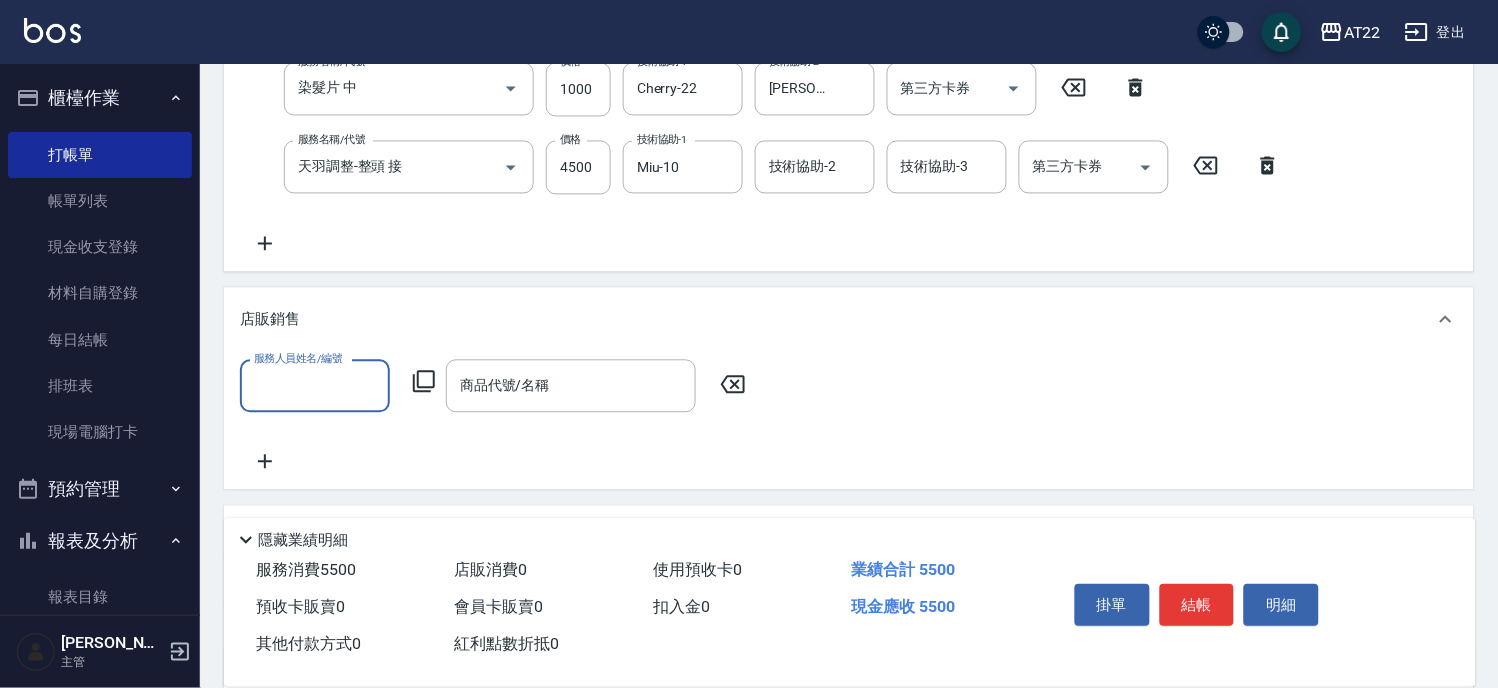 scroll, scrollTop: 0, scrollLeft: 0, axis: both 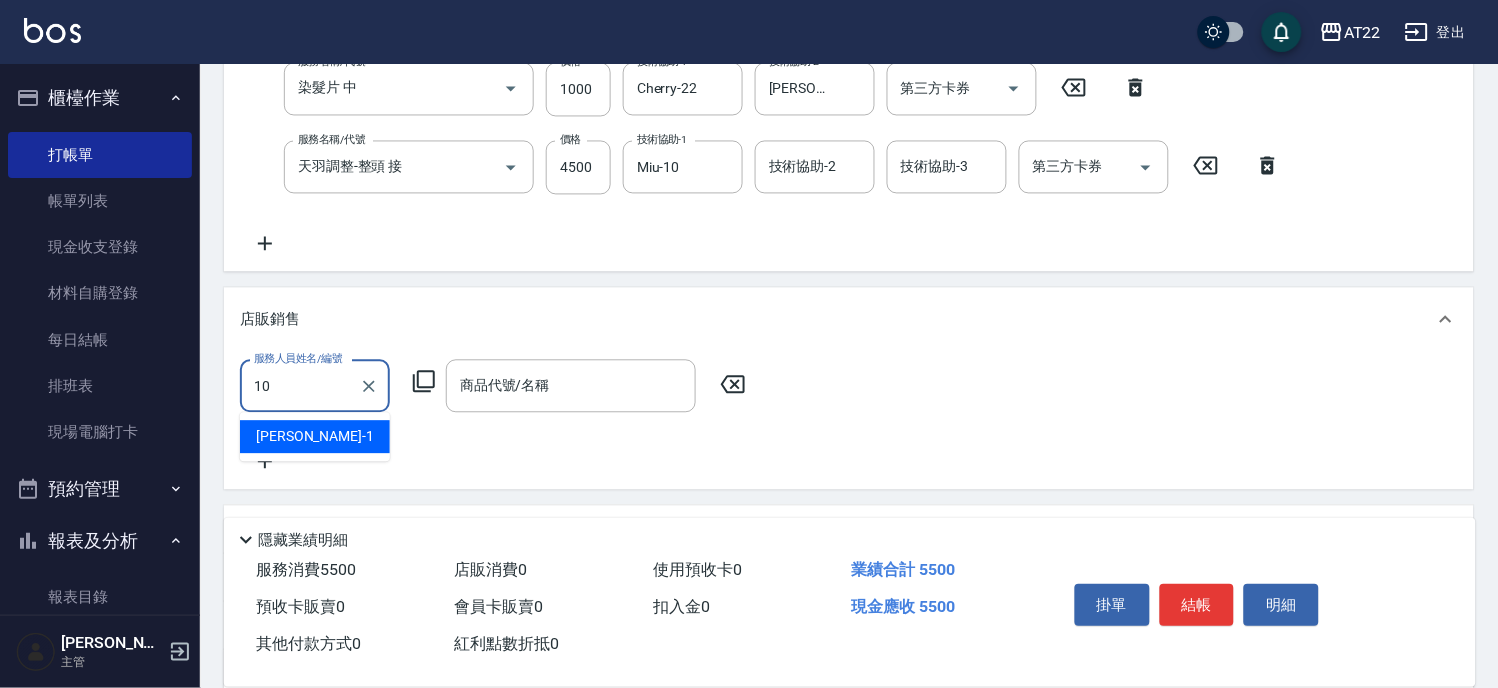 type on "Miu-10" 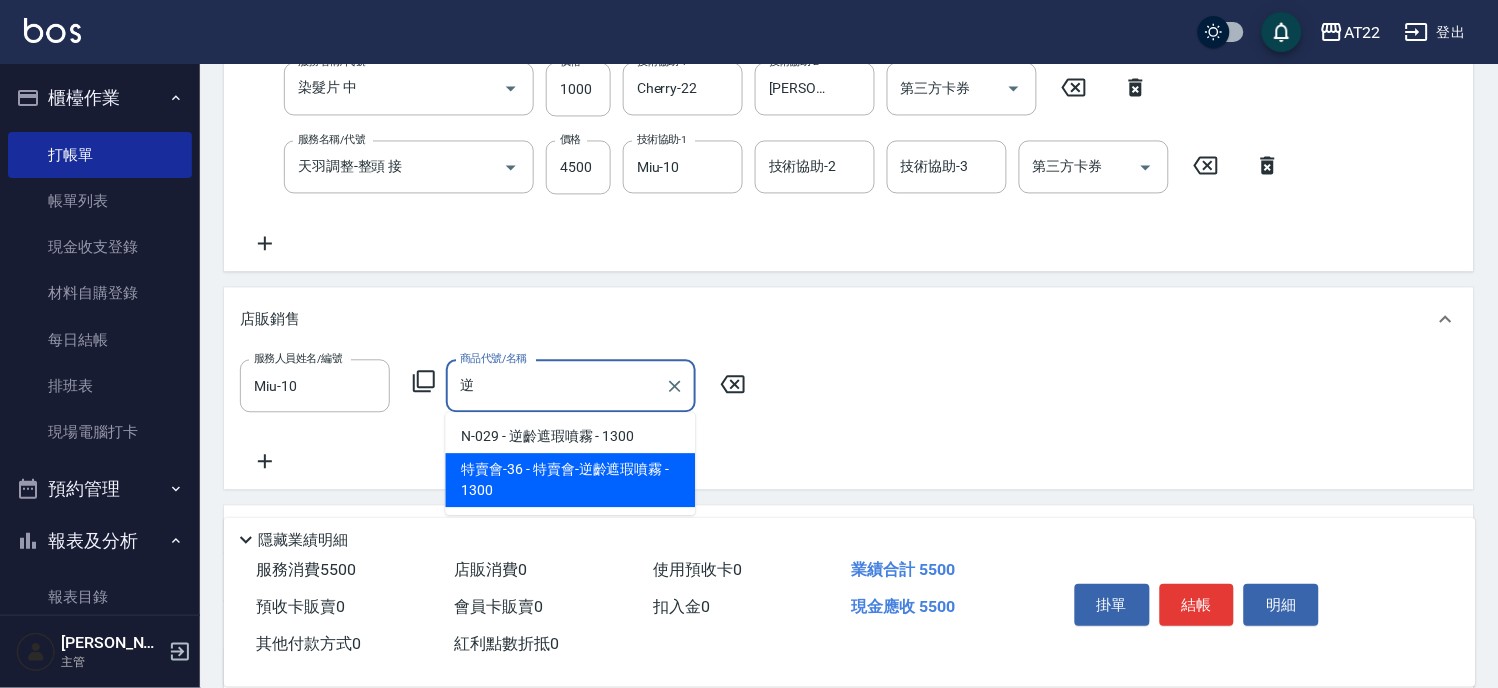type on "特賣會-逆齡遮瑕噴霧" 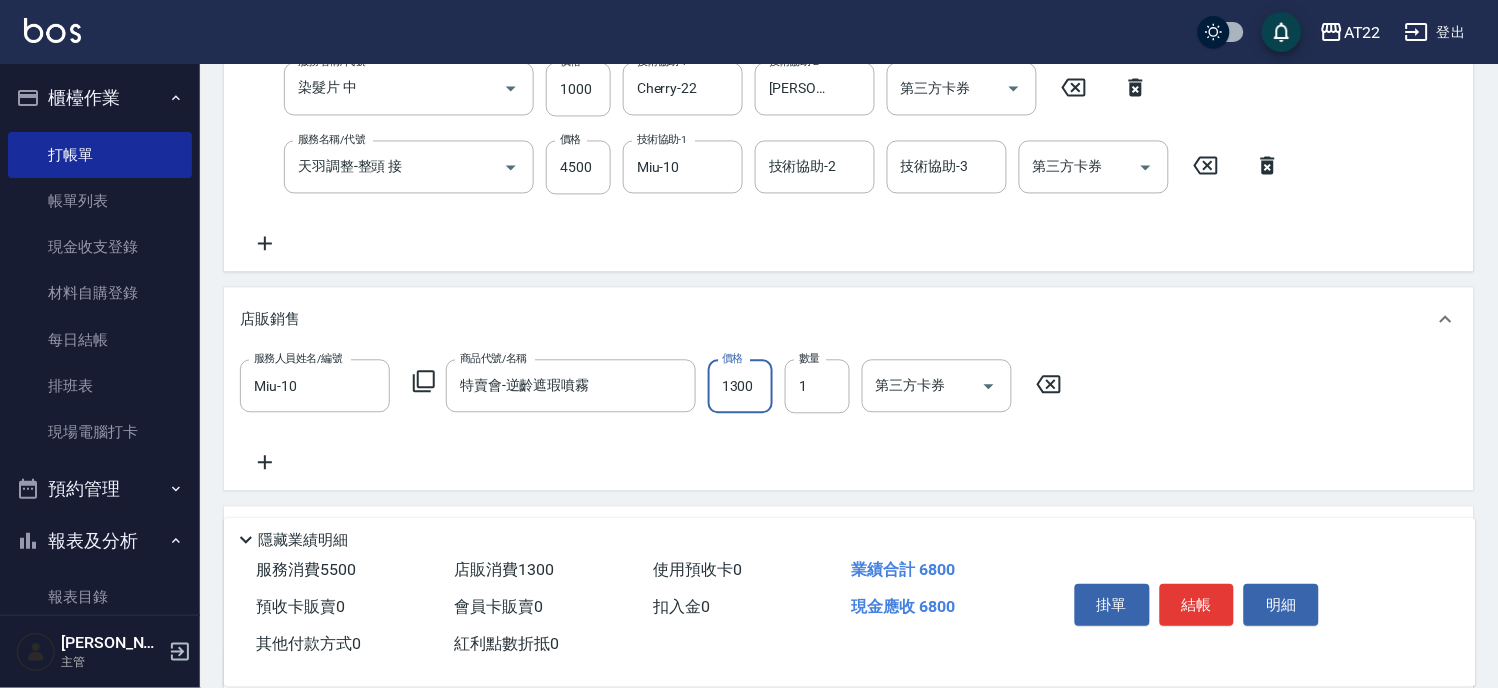 click on "1300" at bounding box center [740, 387] 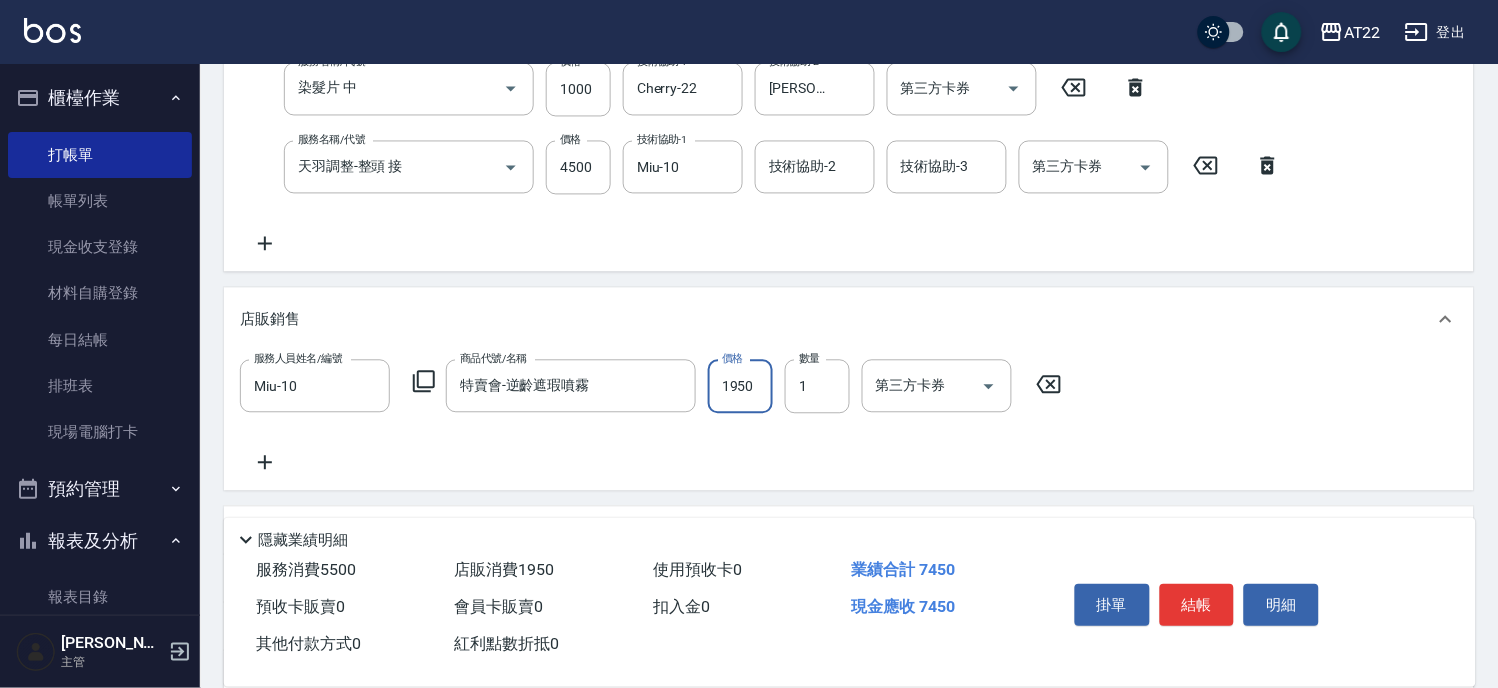 type on "1950" 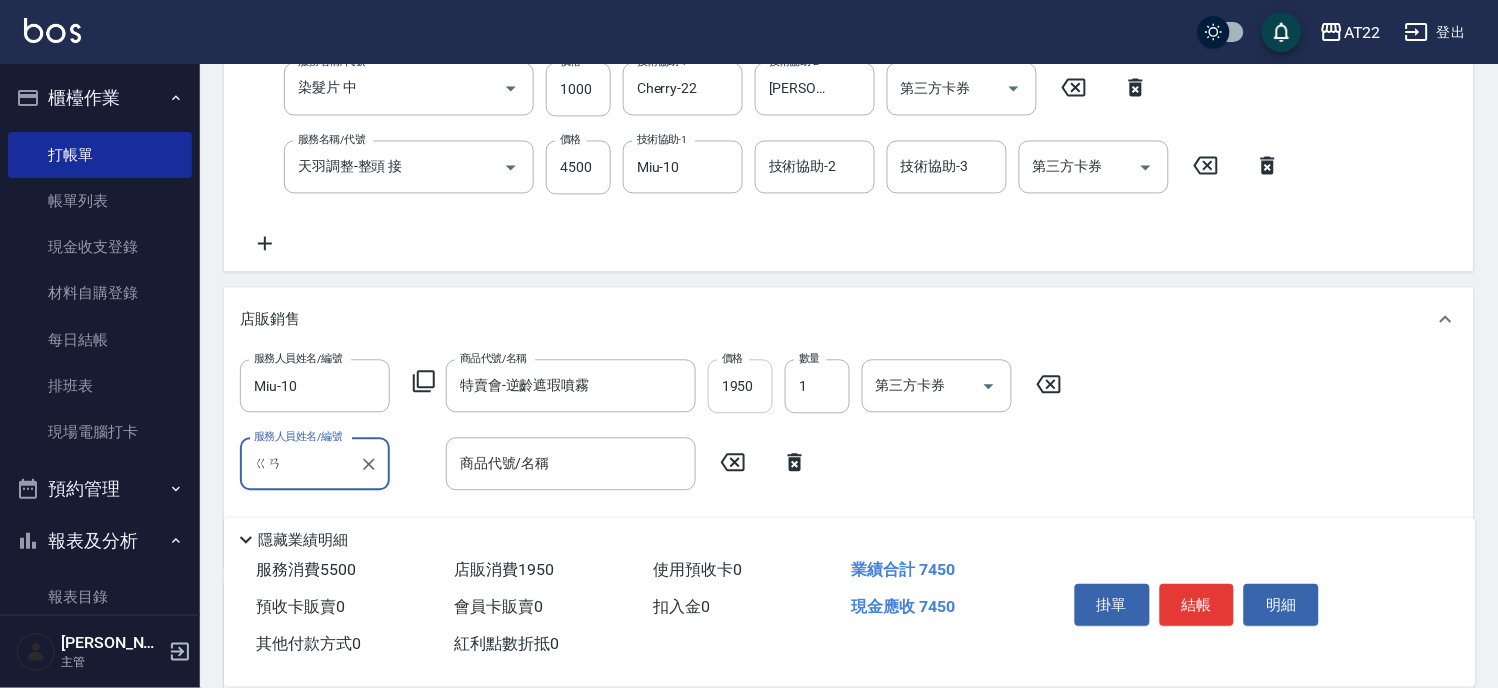 type on "乾" 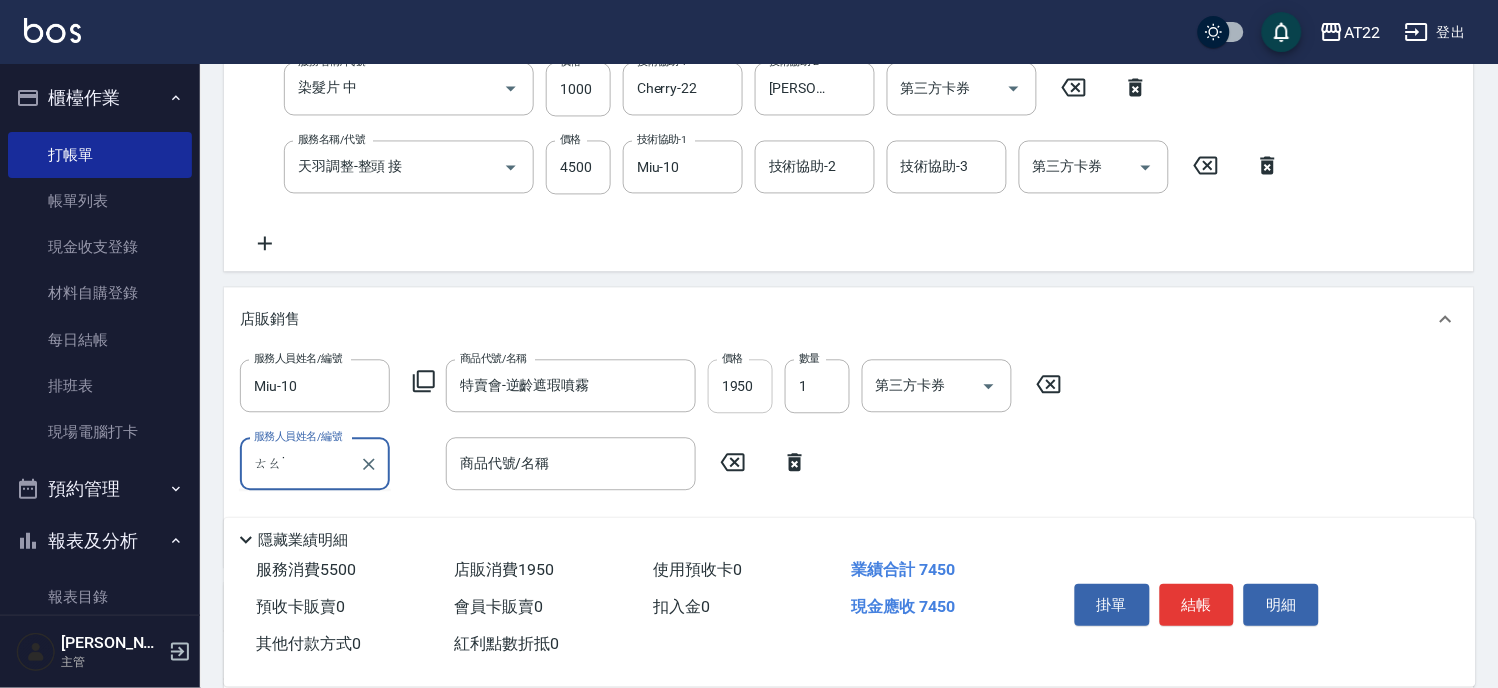 type on "陶" 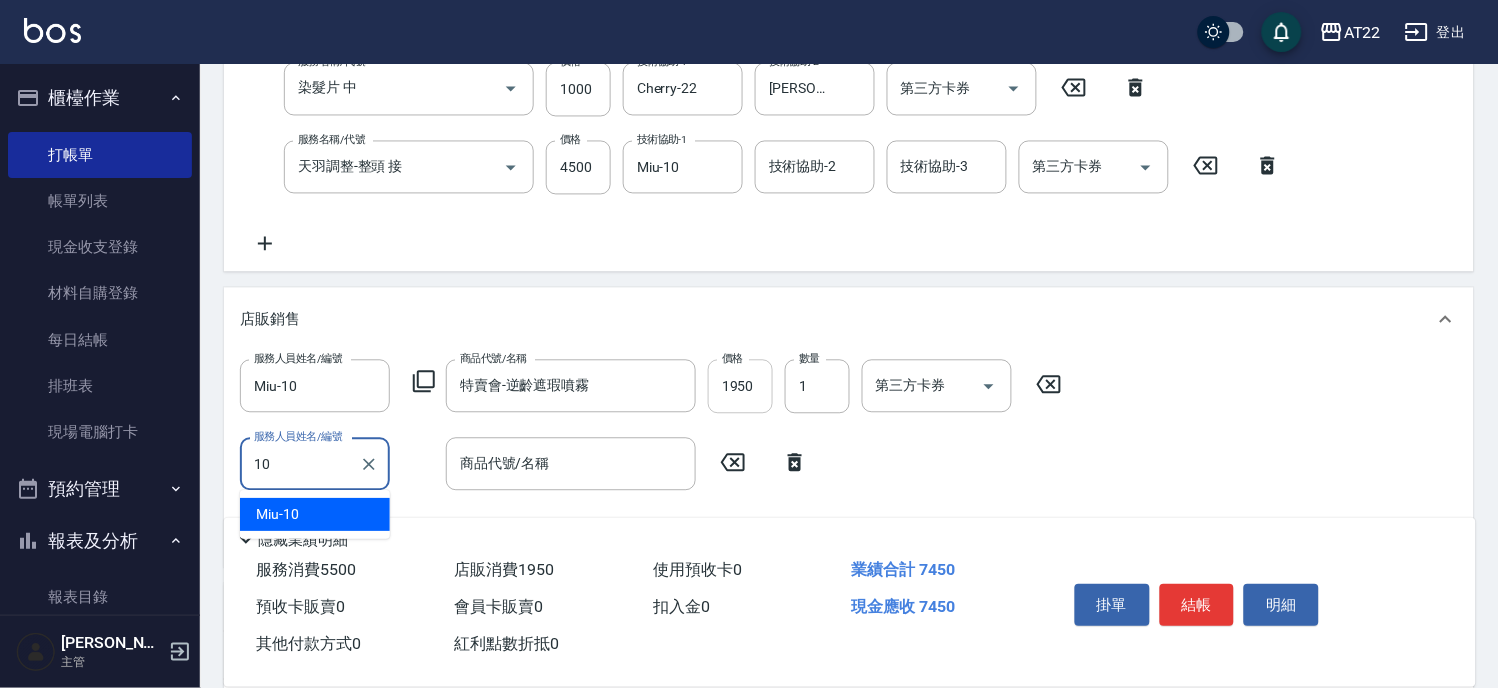 type on "Miu-10" 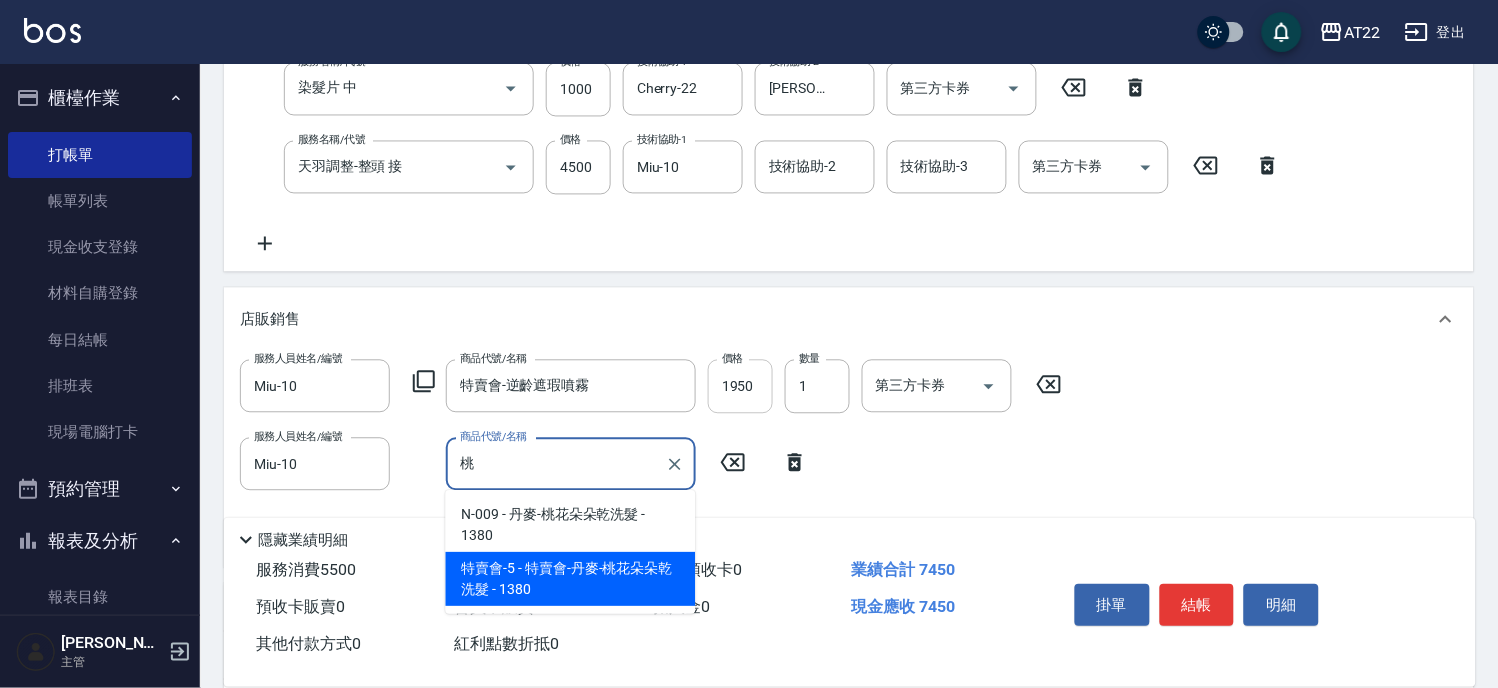 type on "特賣會-丹麥-桃花朵朵乾洗髮" 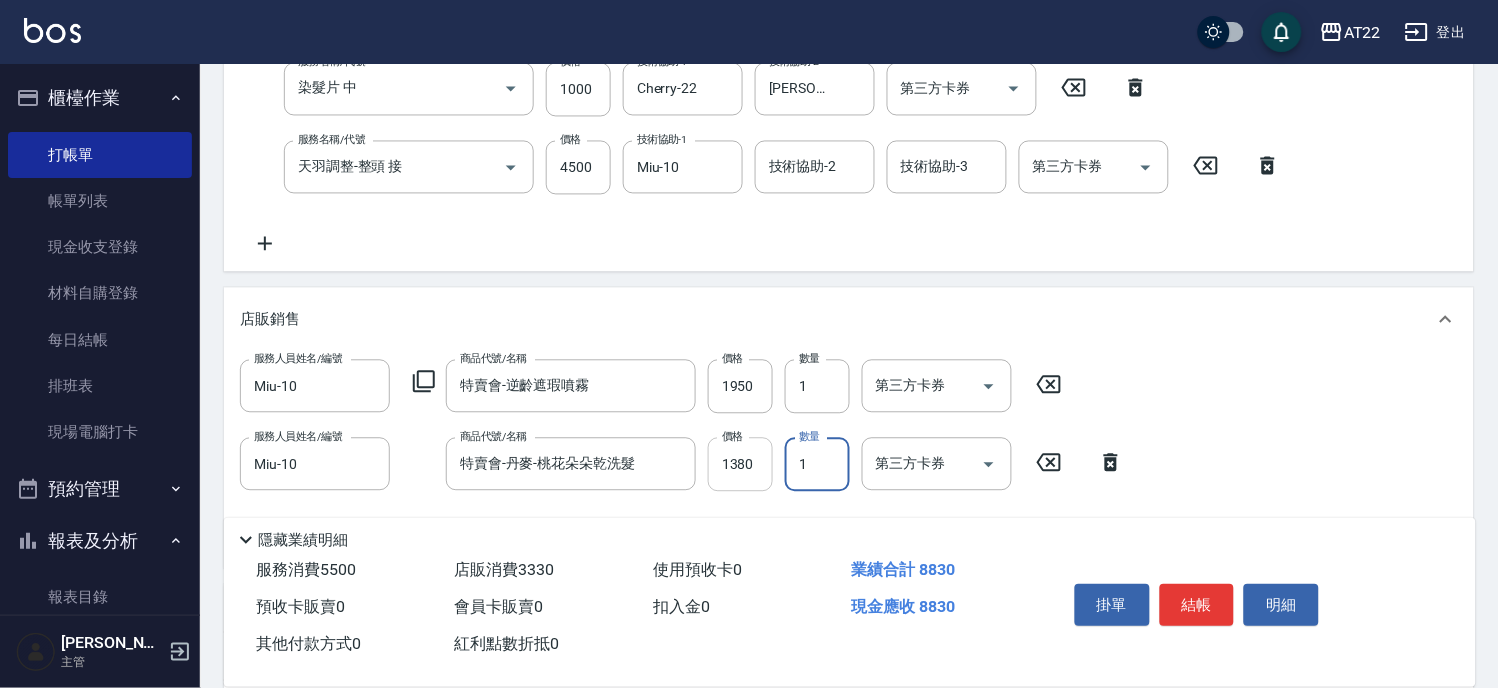 click on "1380" at bounding box center [740, 465] 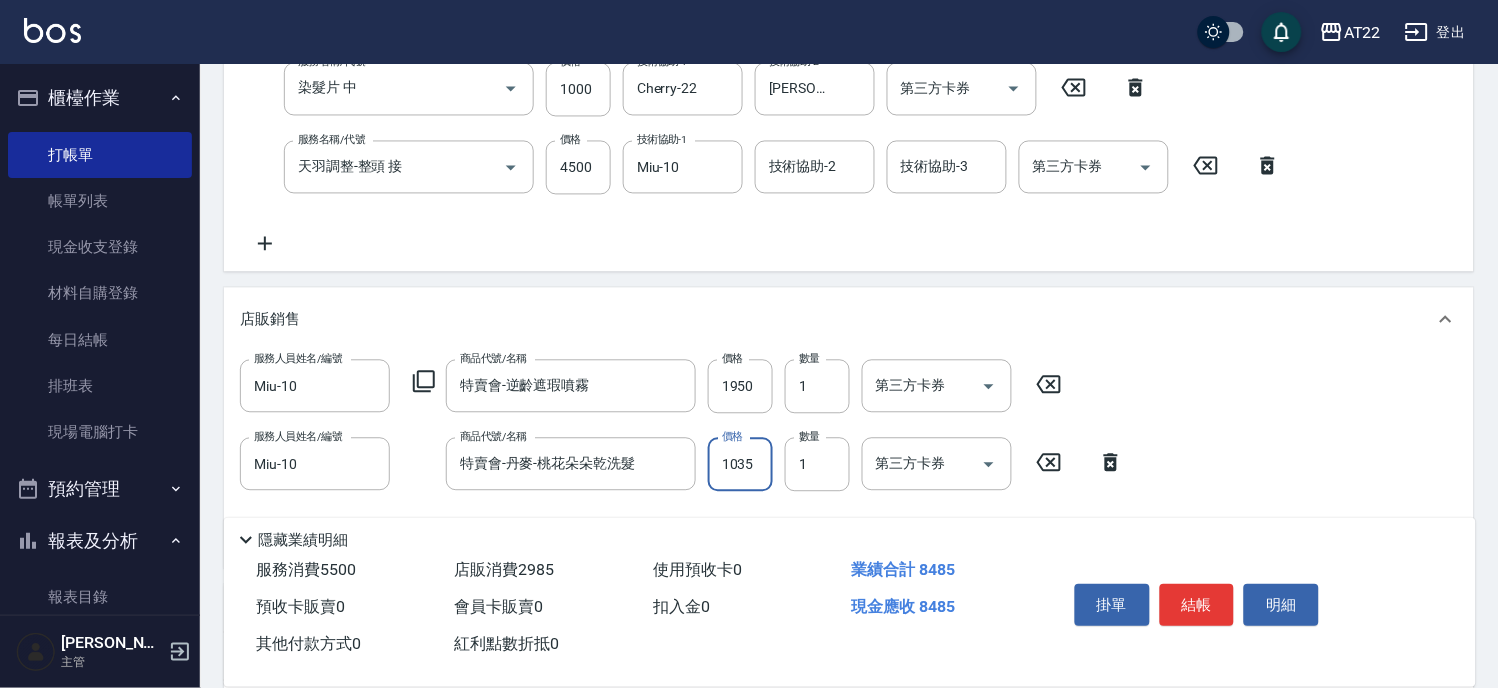 type on "1035" 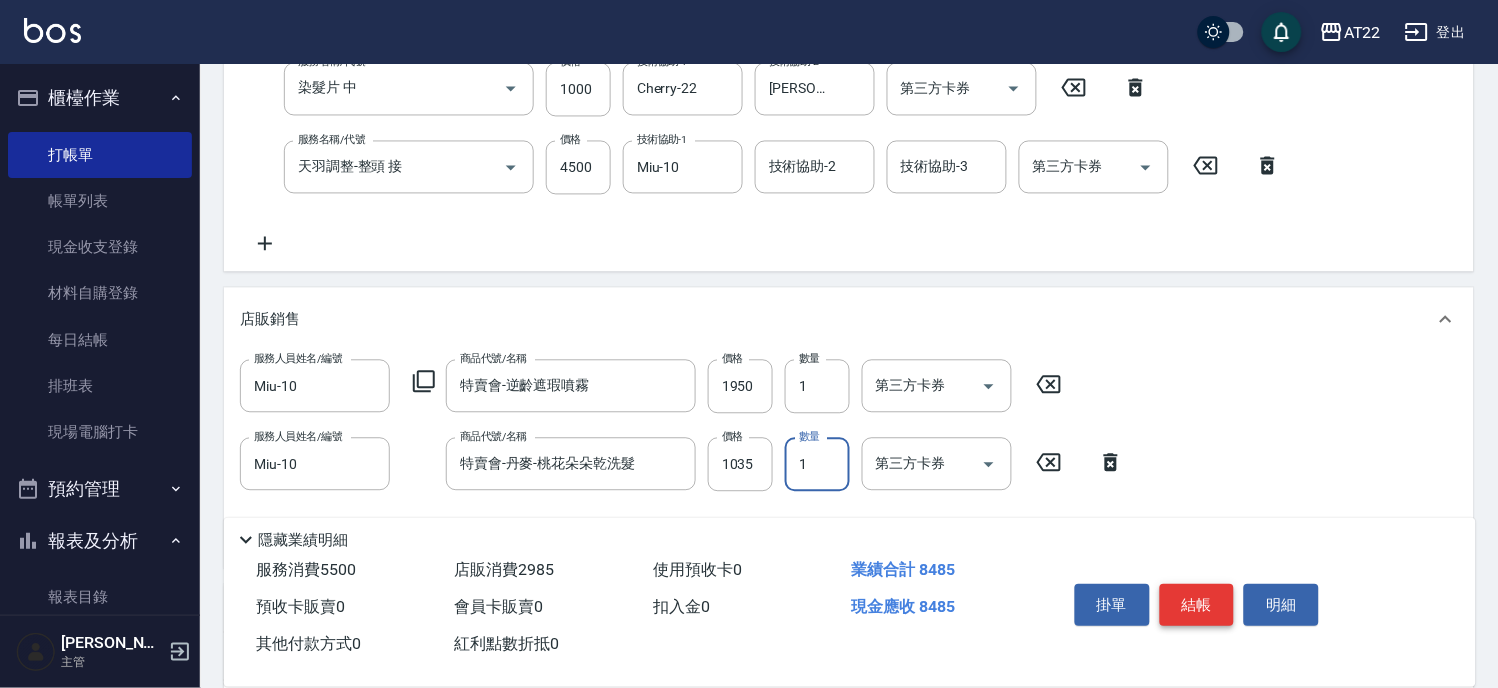 click on "結帳" at bounding box center (1197, 605) 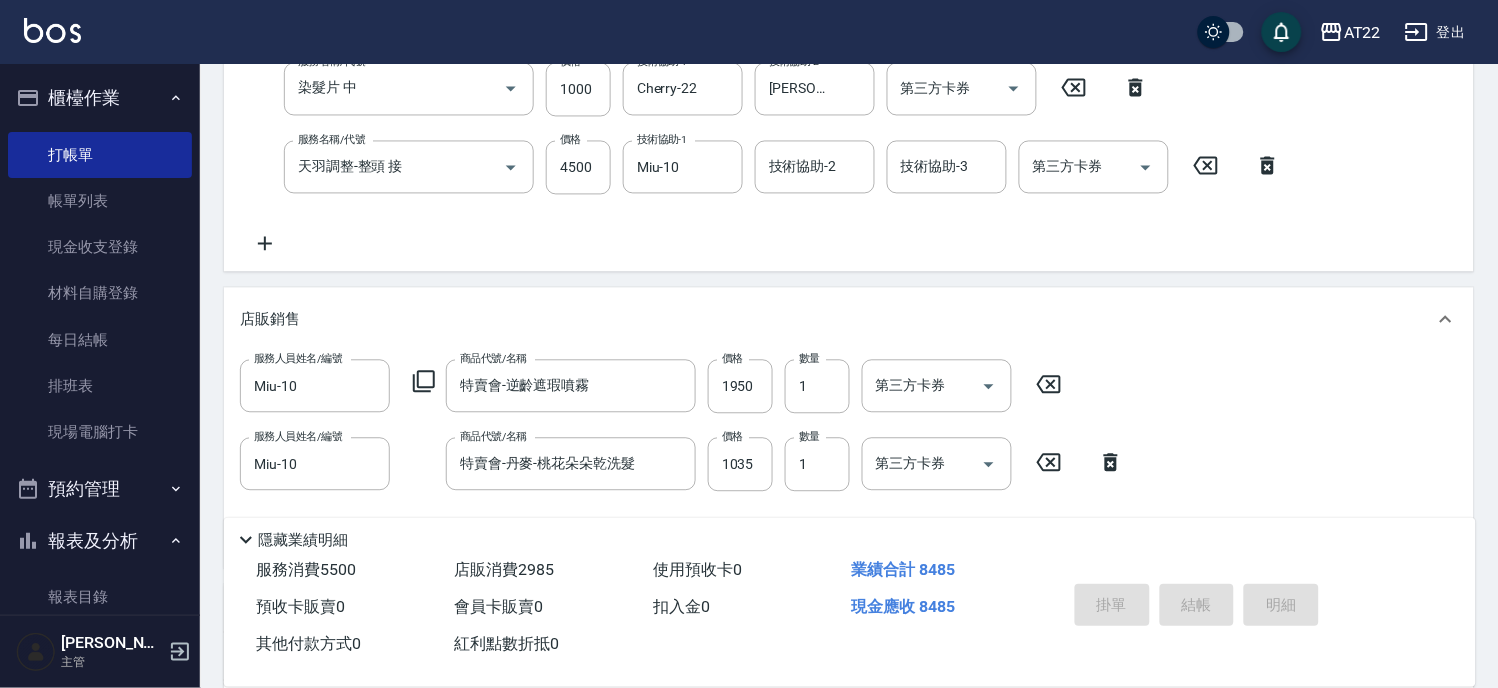 type on "2025/07/11 18:44" 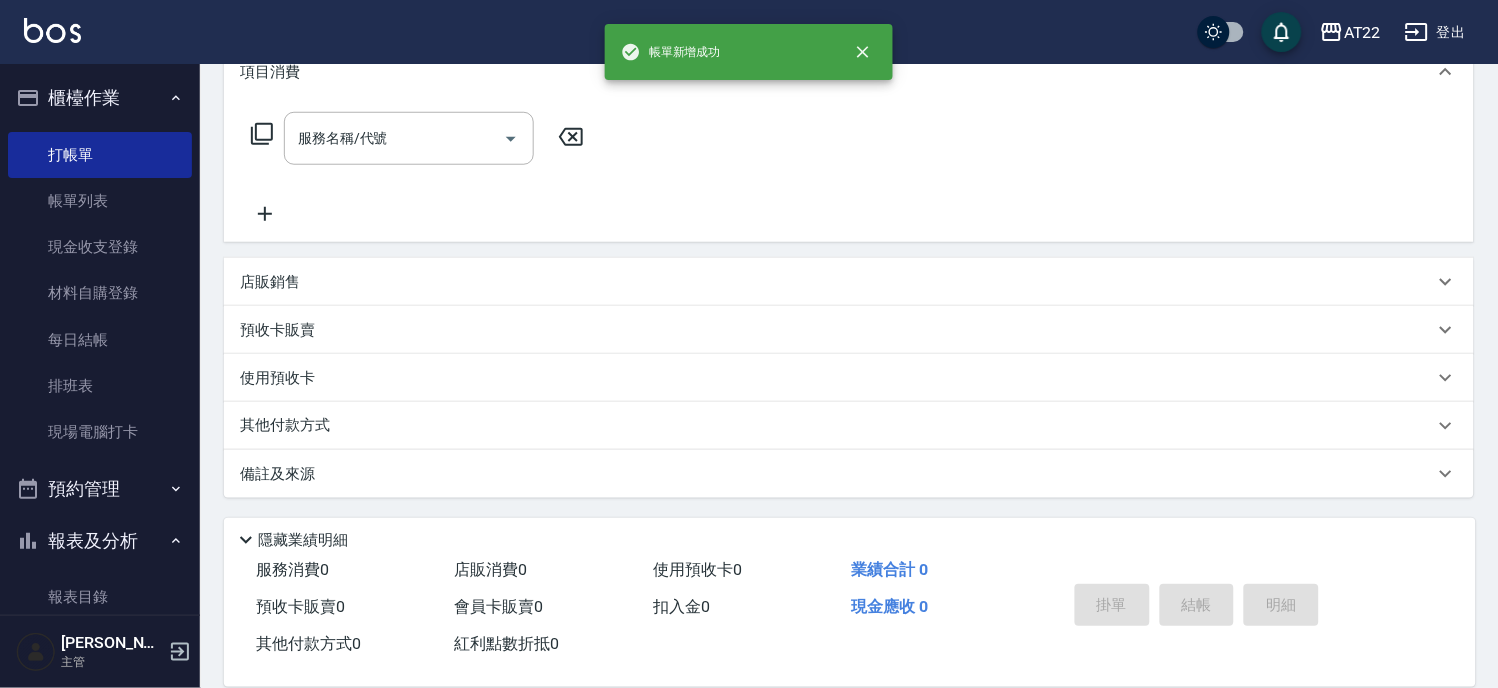 scroll, scrollTop: 0, scrollLeft: 0, axis: both 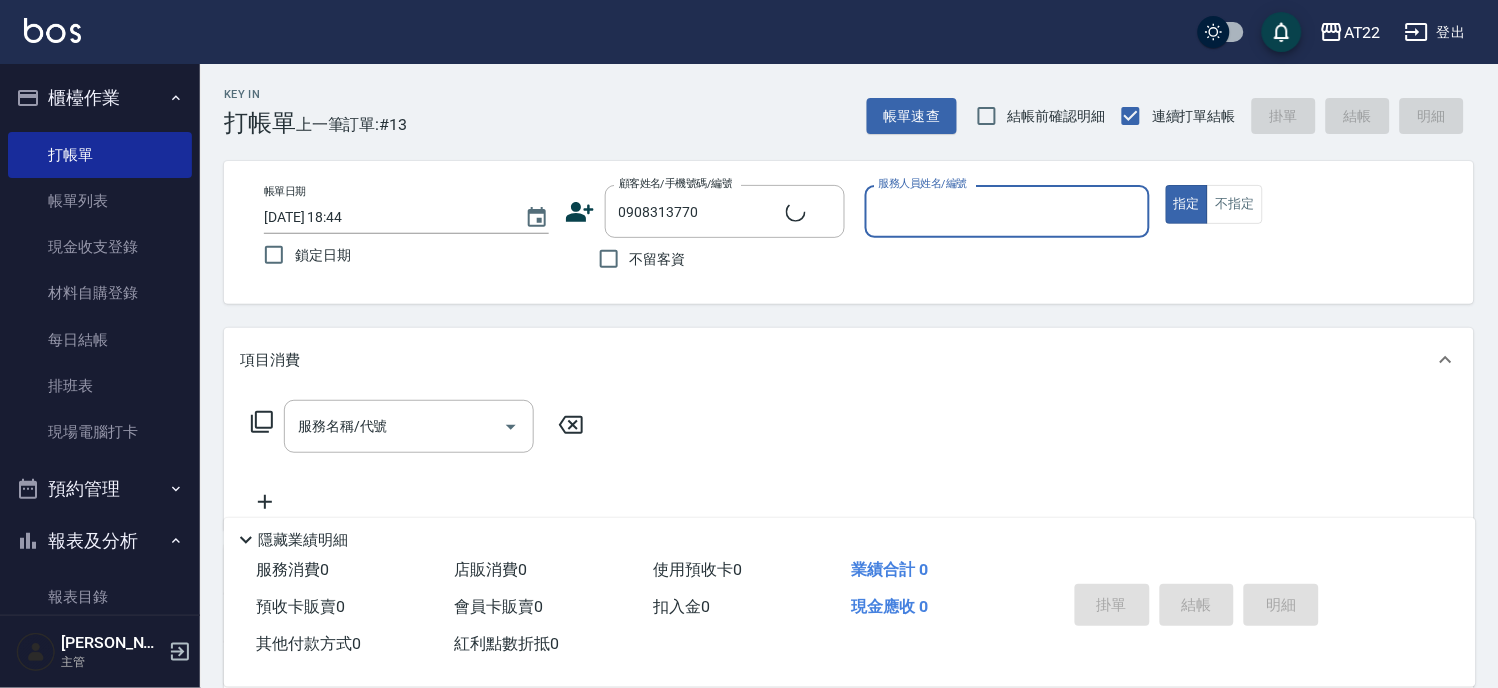 type on "游其源/0908313770/T83229" 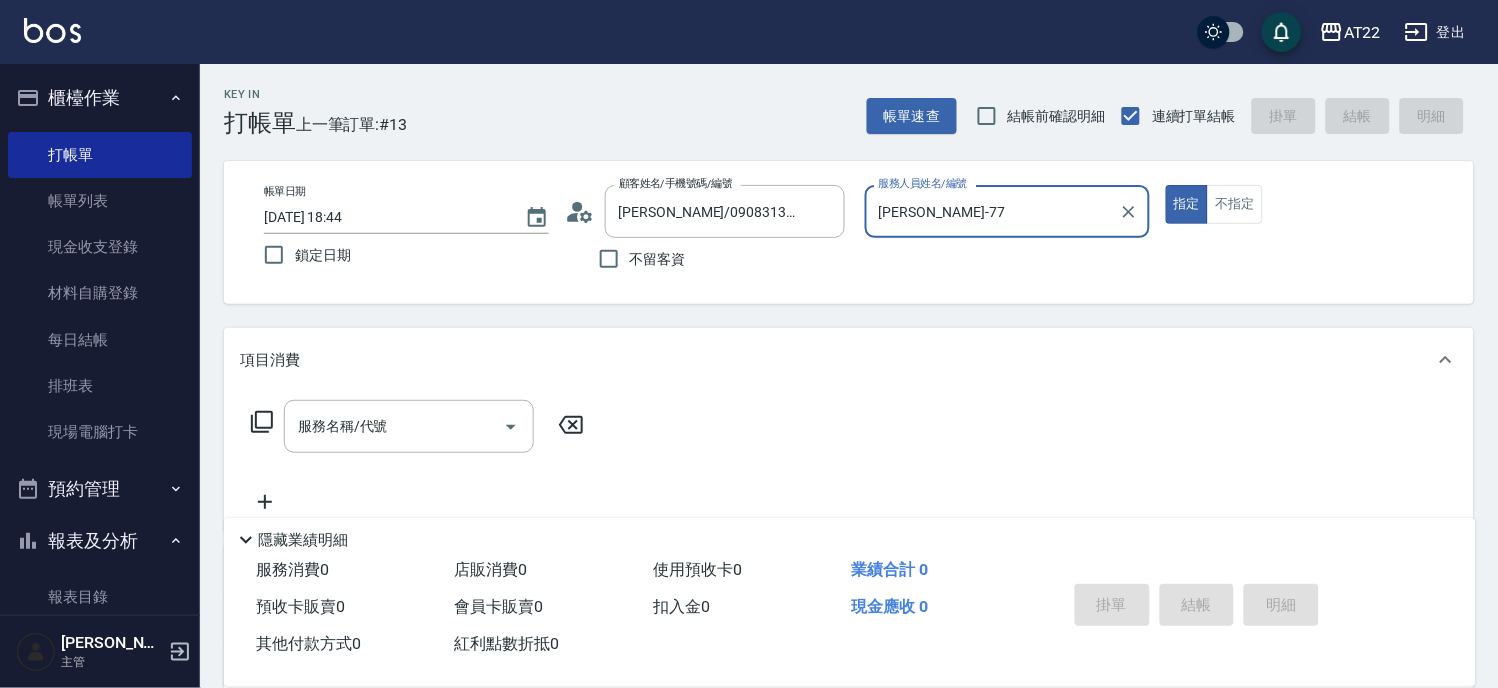 type on "Allen-7" 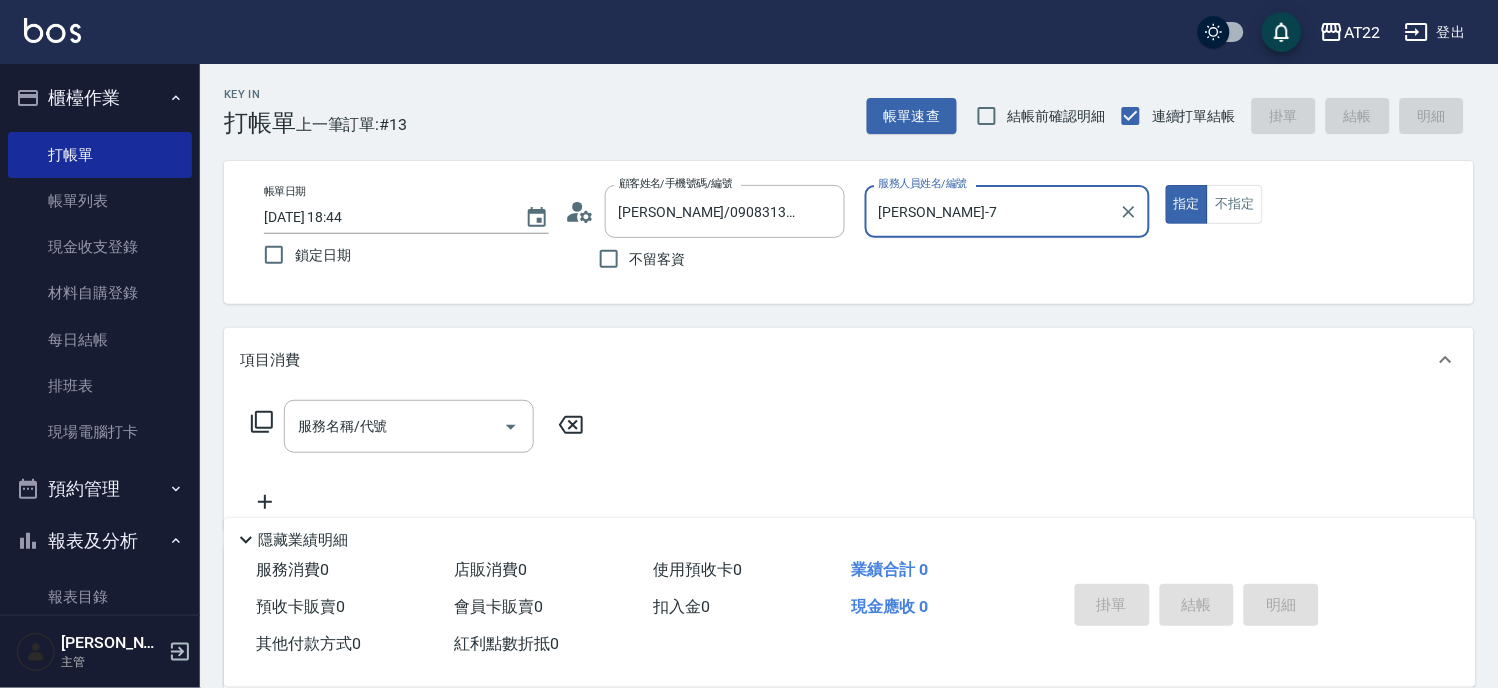 click on "指定" at bounding box center (1187, 204) 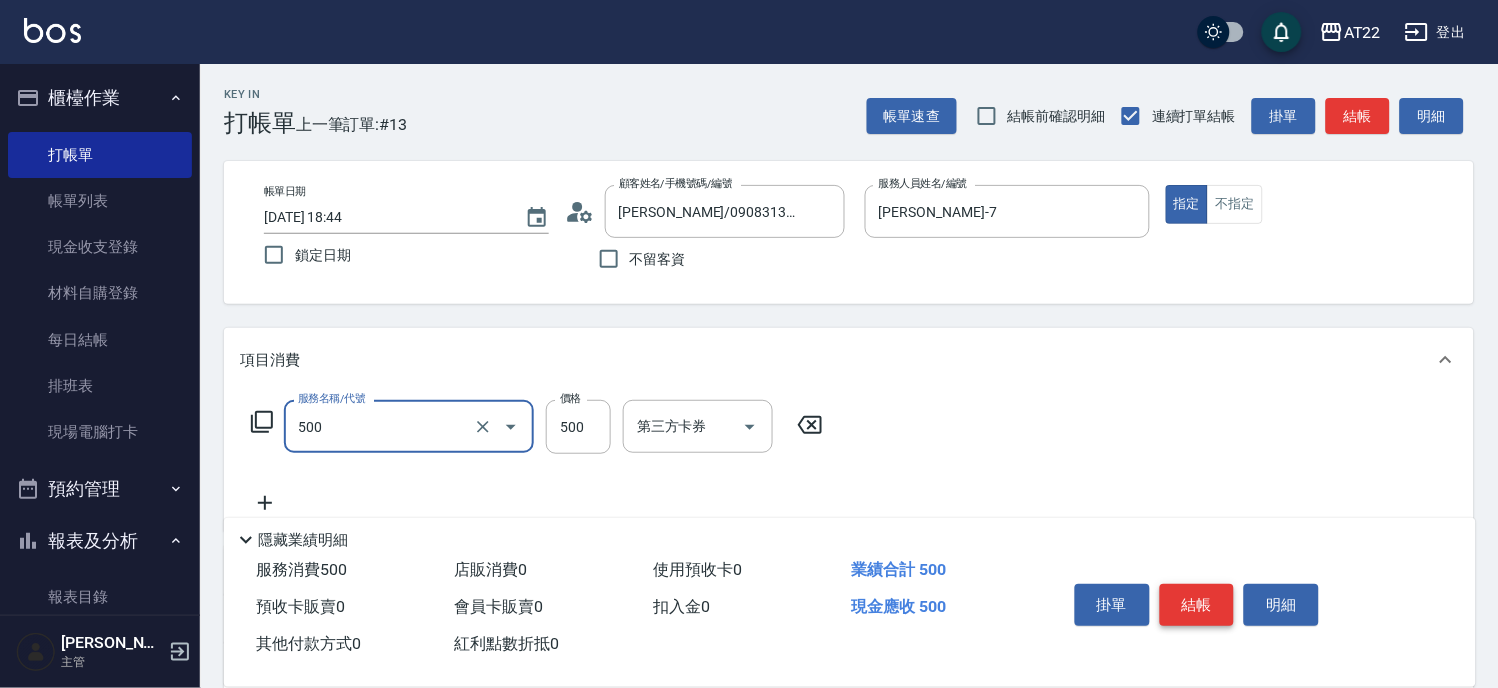 type on "剪髮(500)" 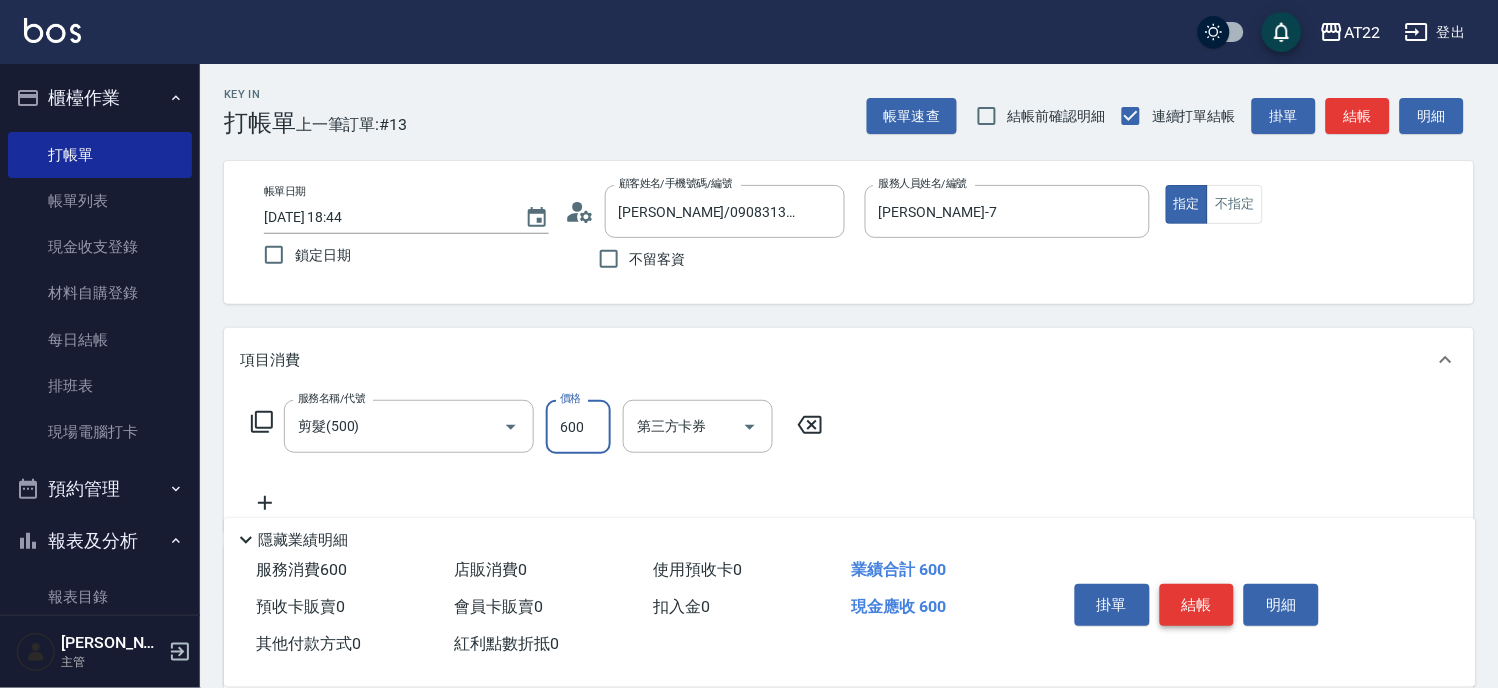 type on "600" 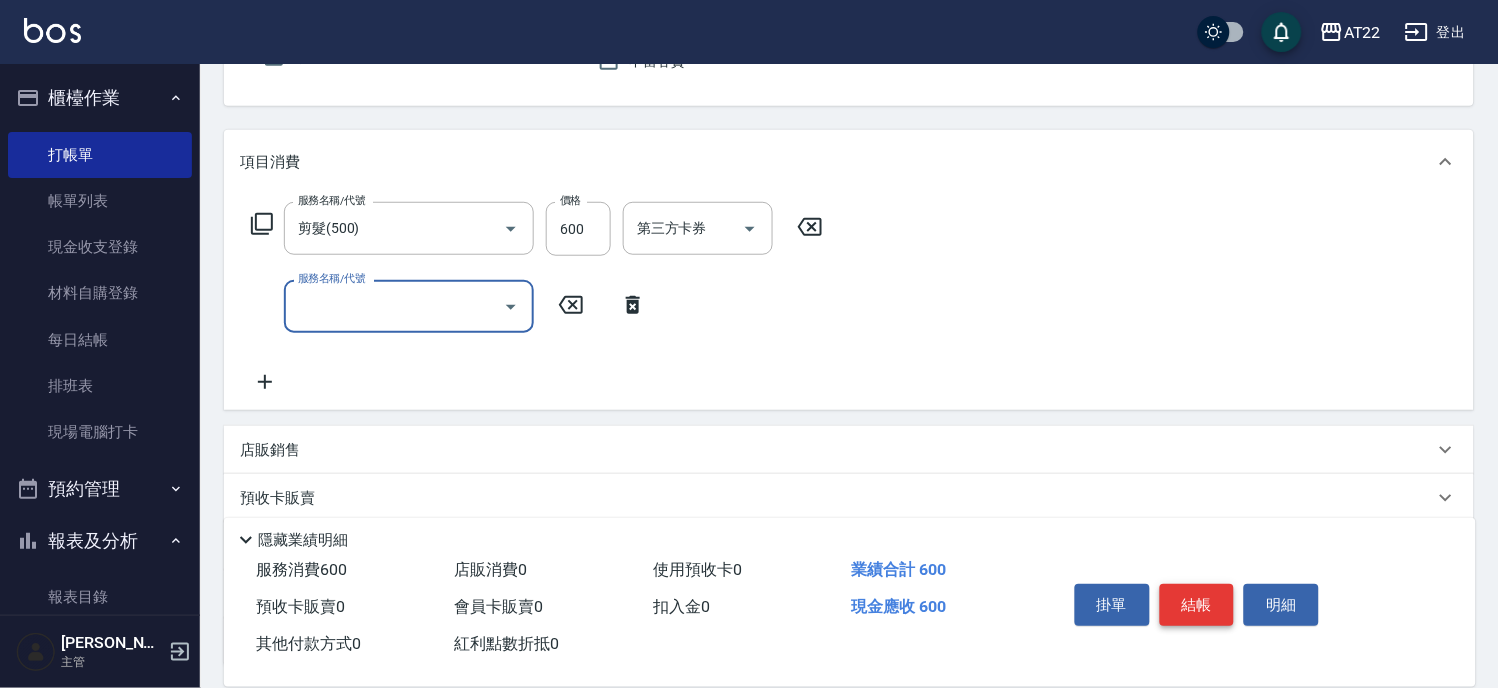 scroll, scrollTop: 222, scrollLeft: 0, axis: vertical 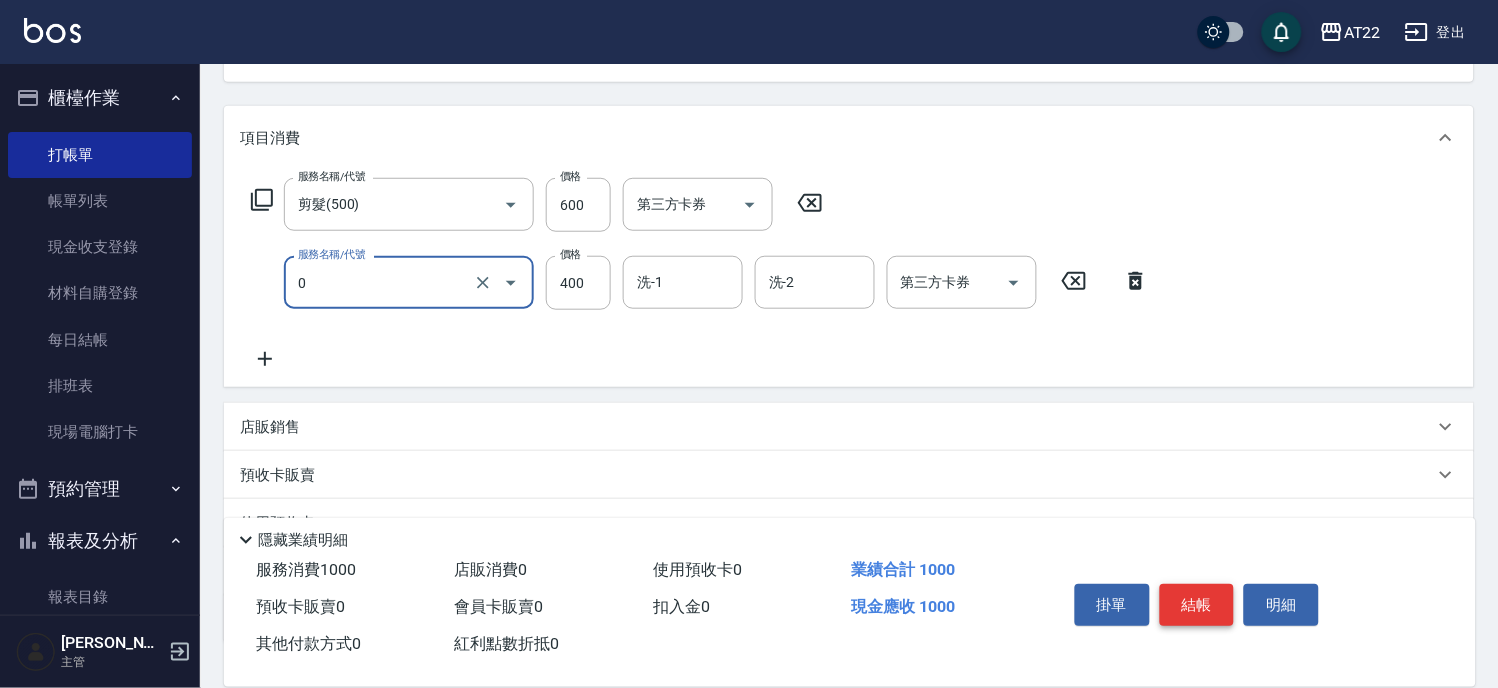 type 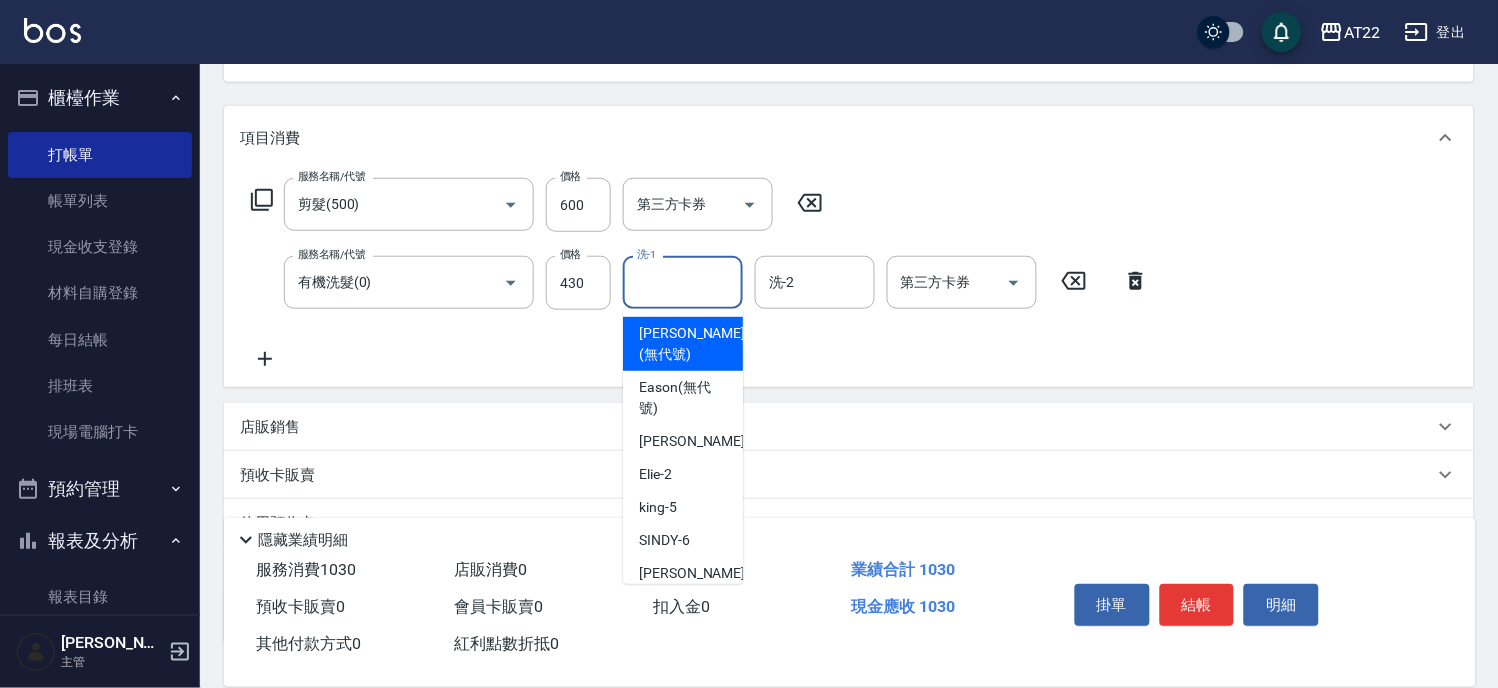 click on "洗-1" at bounding box center (683, 282) 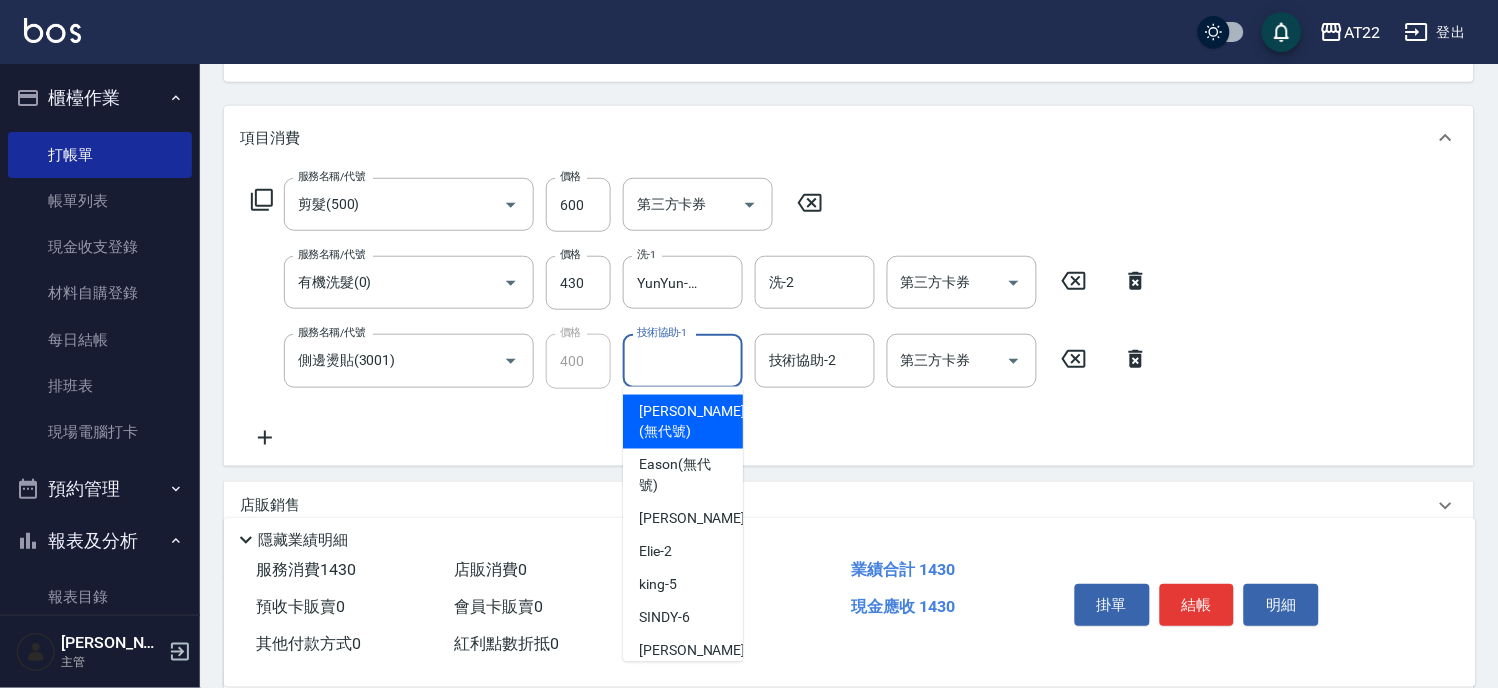 click on "技術協助-1 技術協助-1" at bounding box center (683, 360) 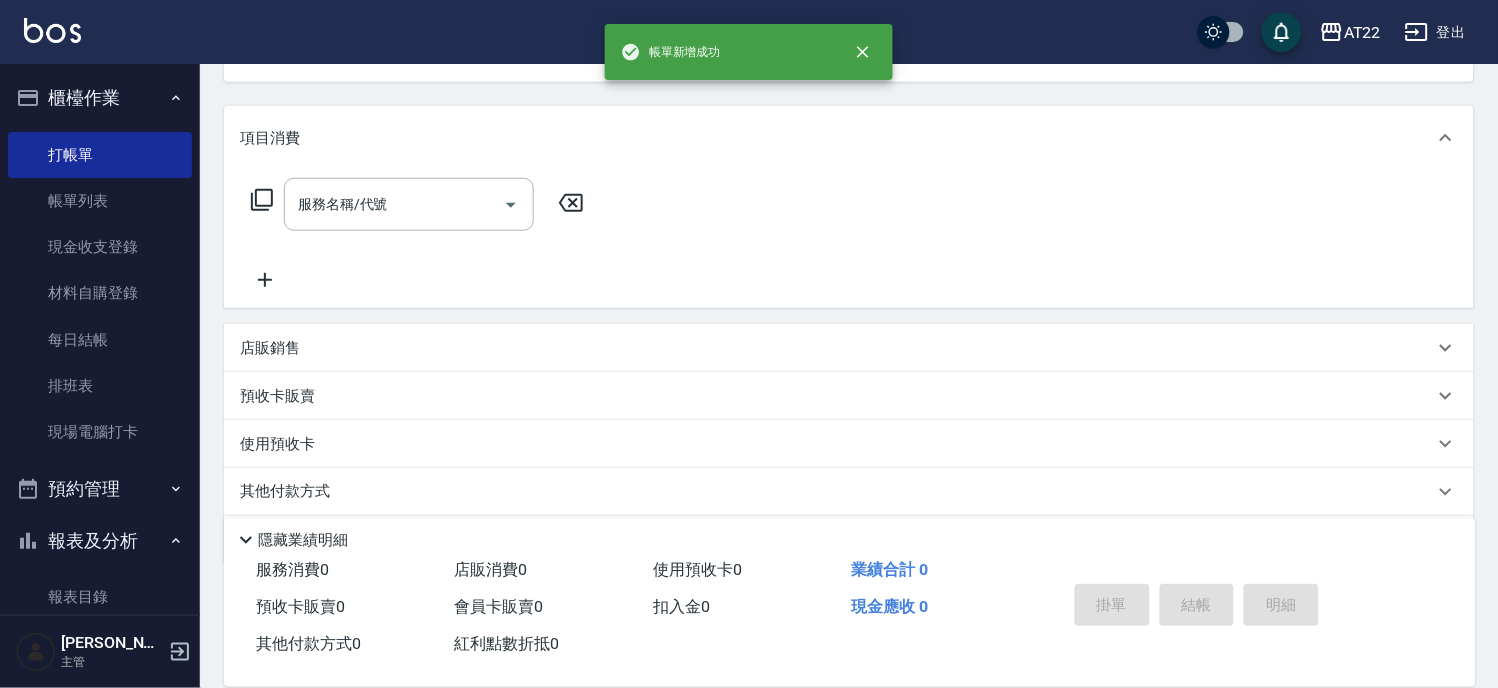 scroll, scrollTop: 194, scrollLeft: 0, axis: vertical 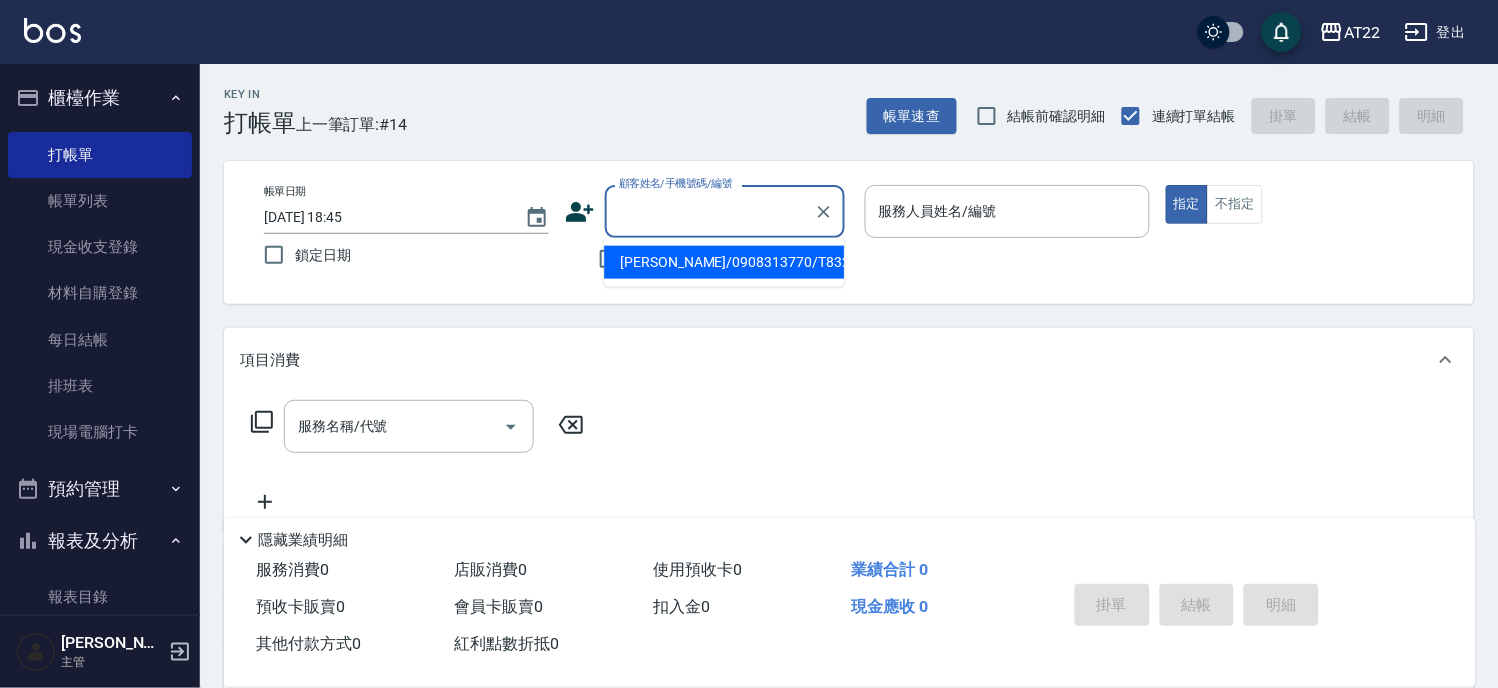 click on "顧客姓名/手機號碼/編號" at bounding box center (710, 211) 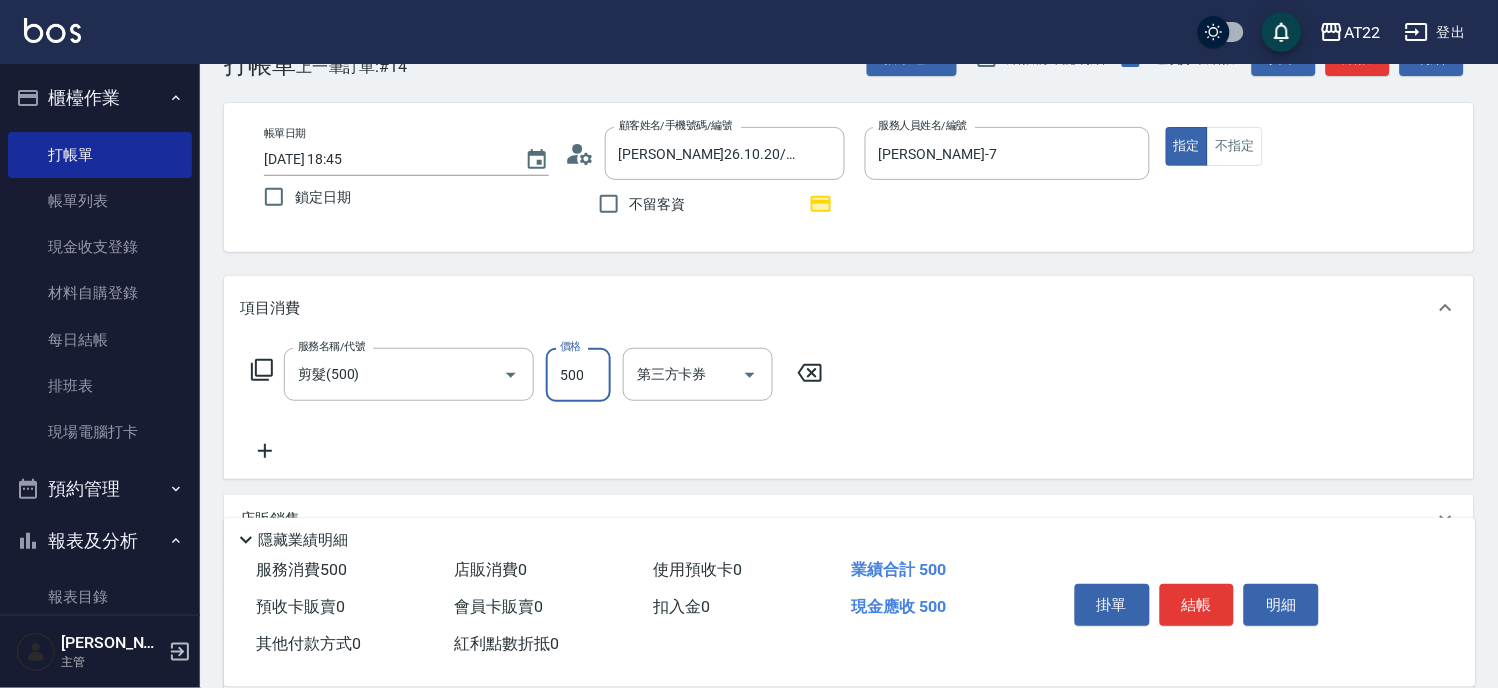 scroll, scrollTop: 111, scrollLeft: 0, axis: vertical 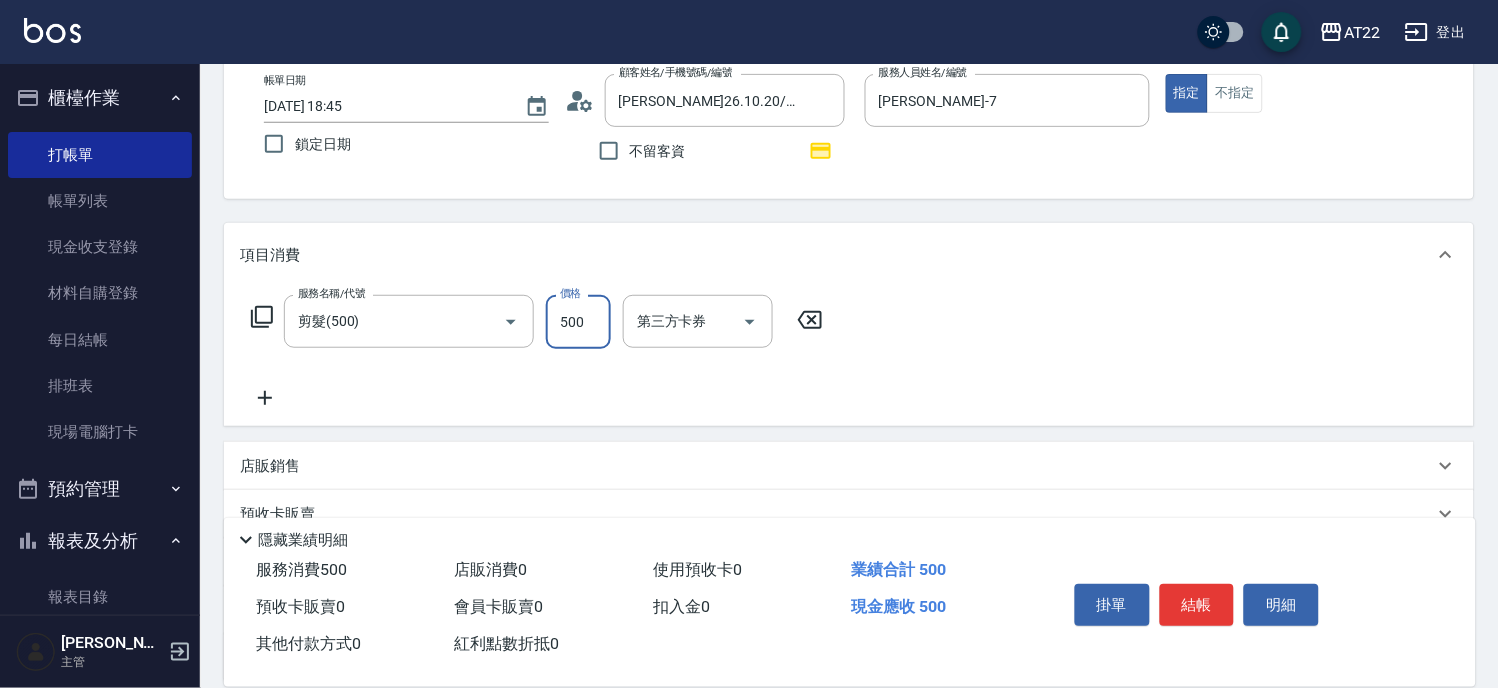 click 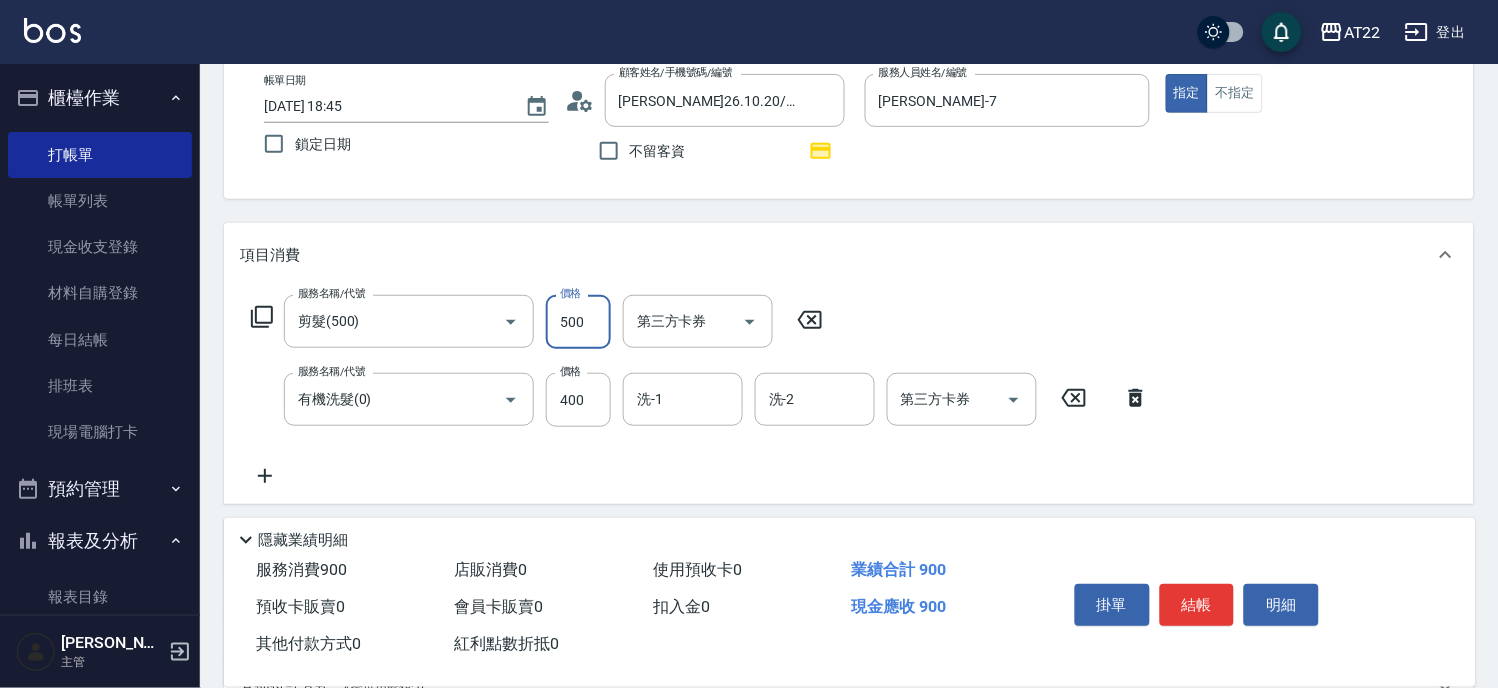 click on "500" at bounding box center [578, 322] 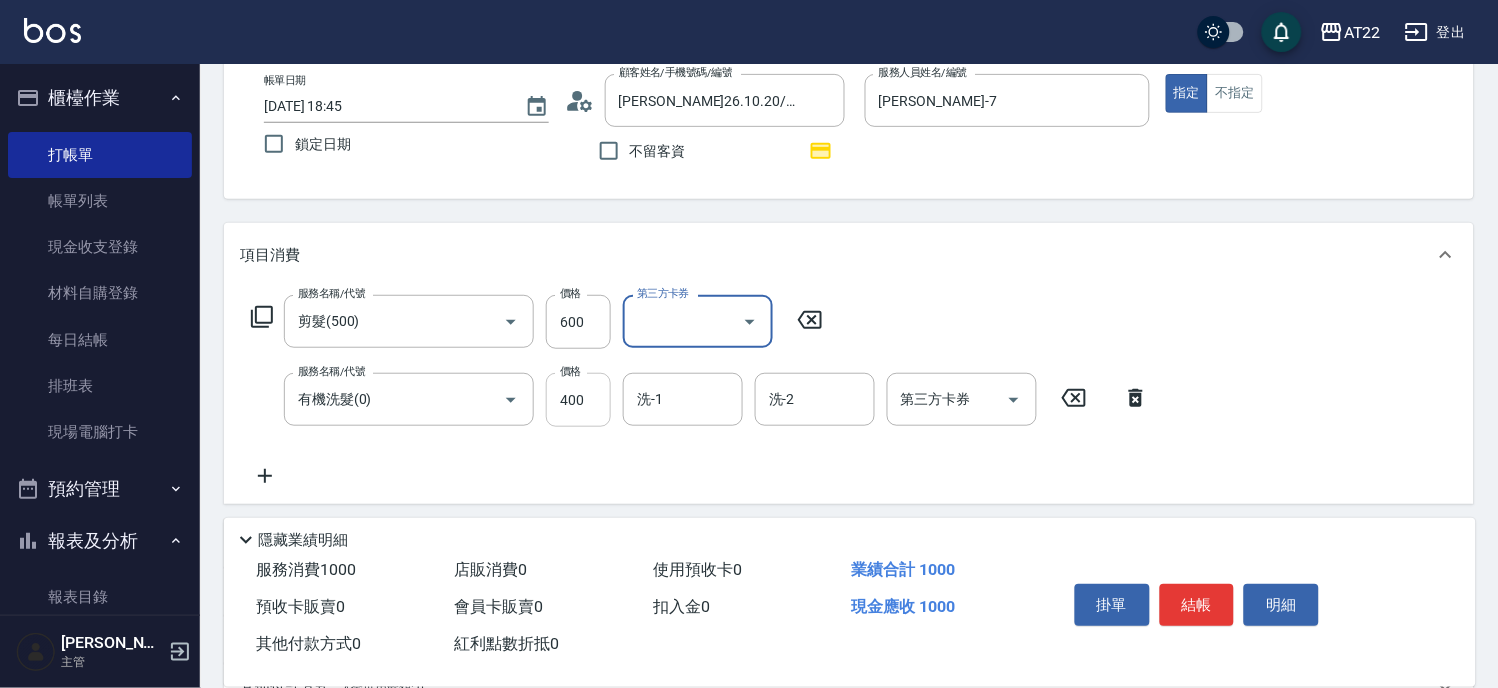 click on "400" at bounding box center [578, 400] 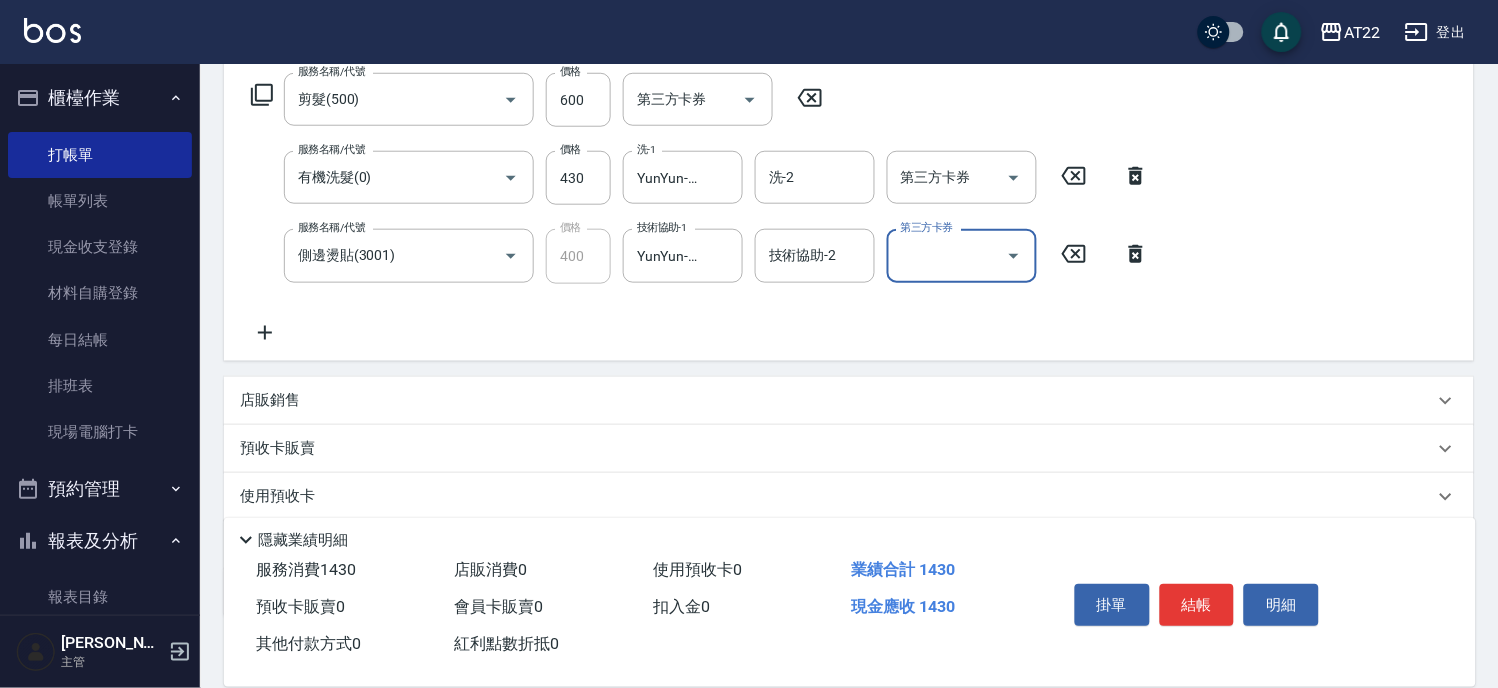 scroll, scrollTop: 450, scrollLeft: 0, axis: vertical 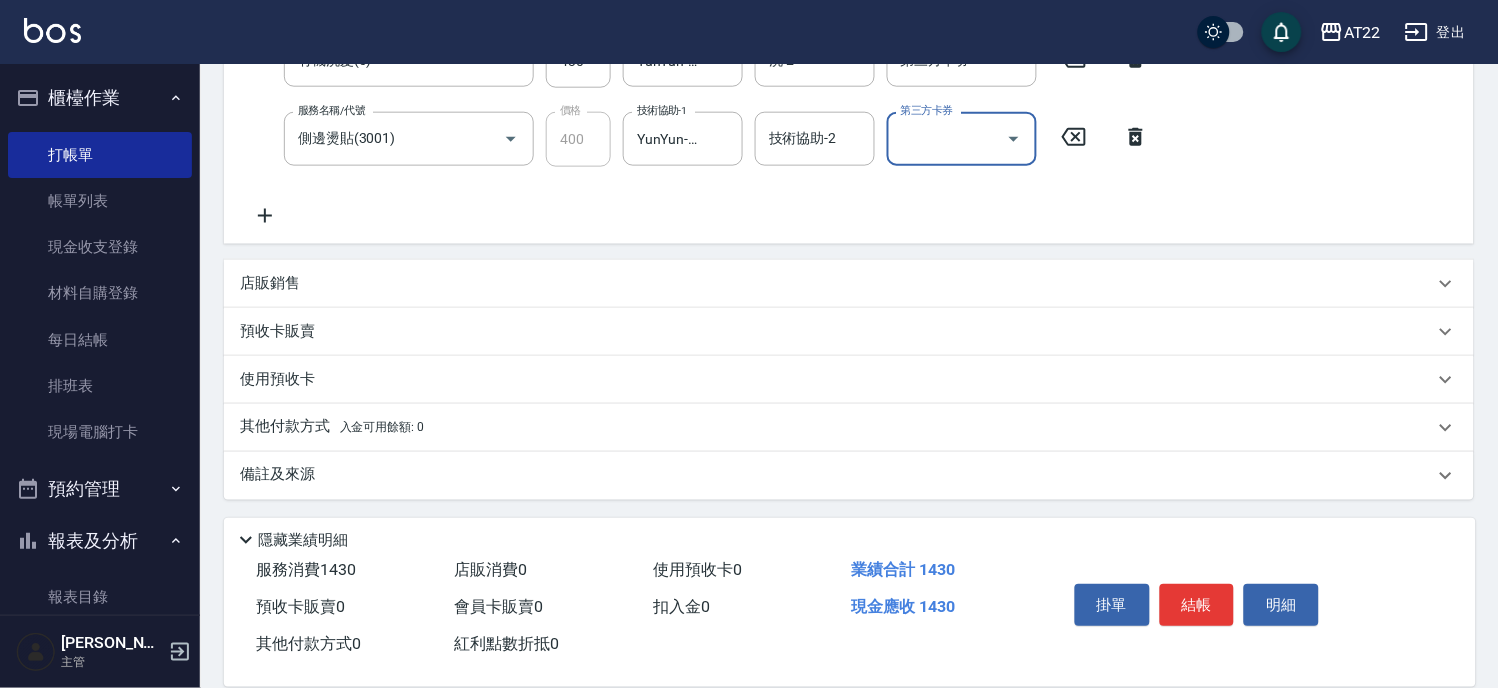 click on "店販銷售" at bounding box center (837, 283) 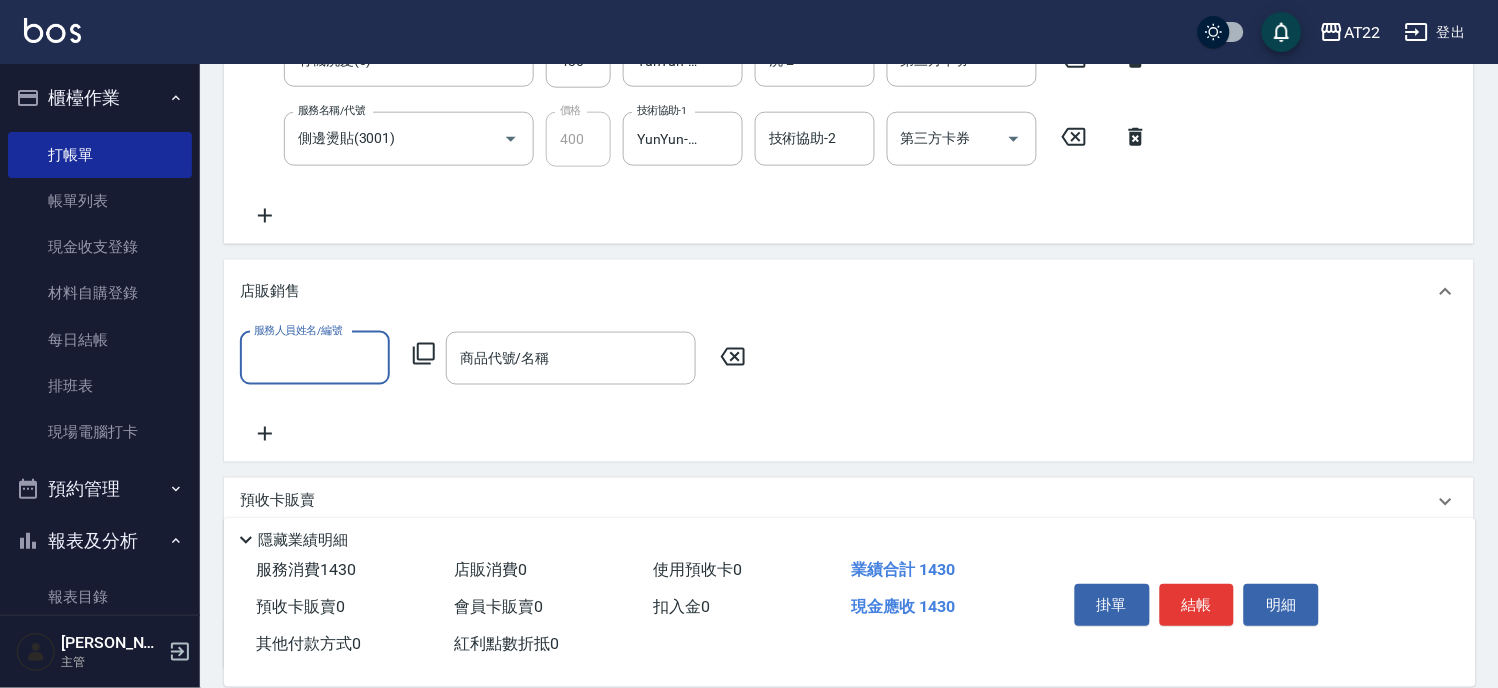scroll, scrollTop: 0, scrollLeft: 0, axis: both 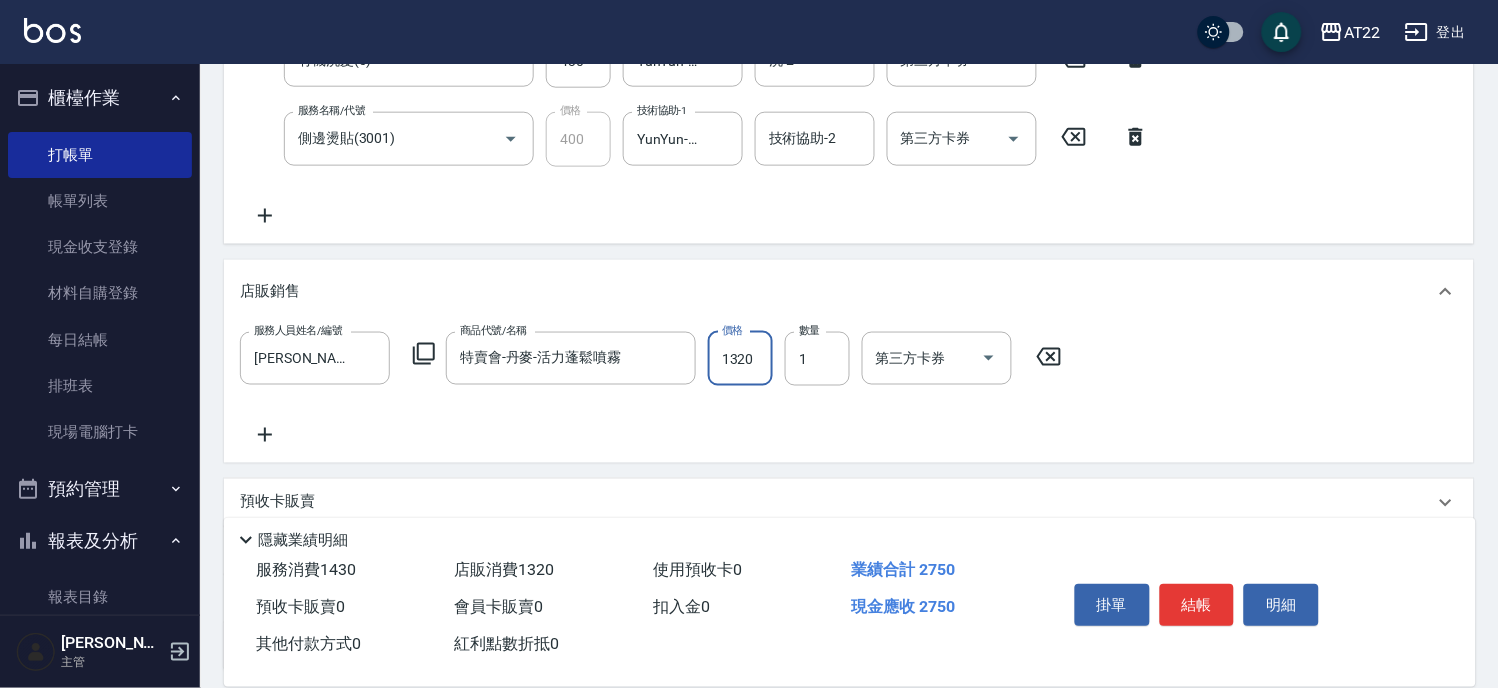 click on "1320" at bounding box center (740, 359) 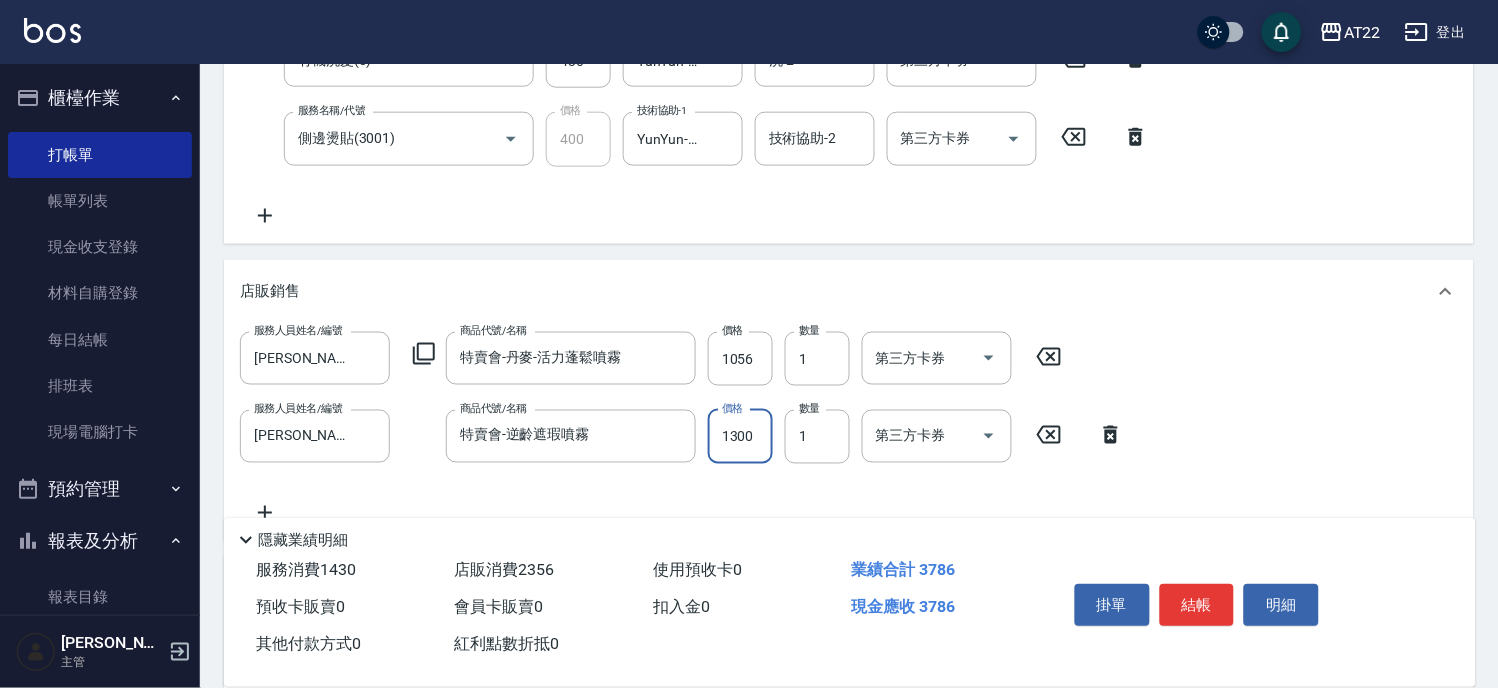 click on "1300" at bounding box center [740, 437] 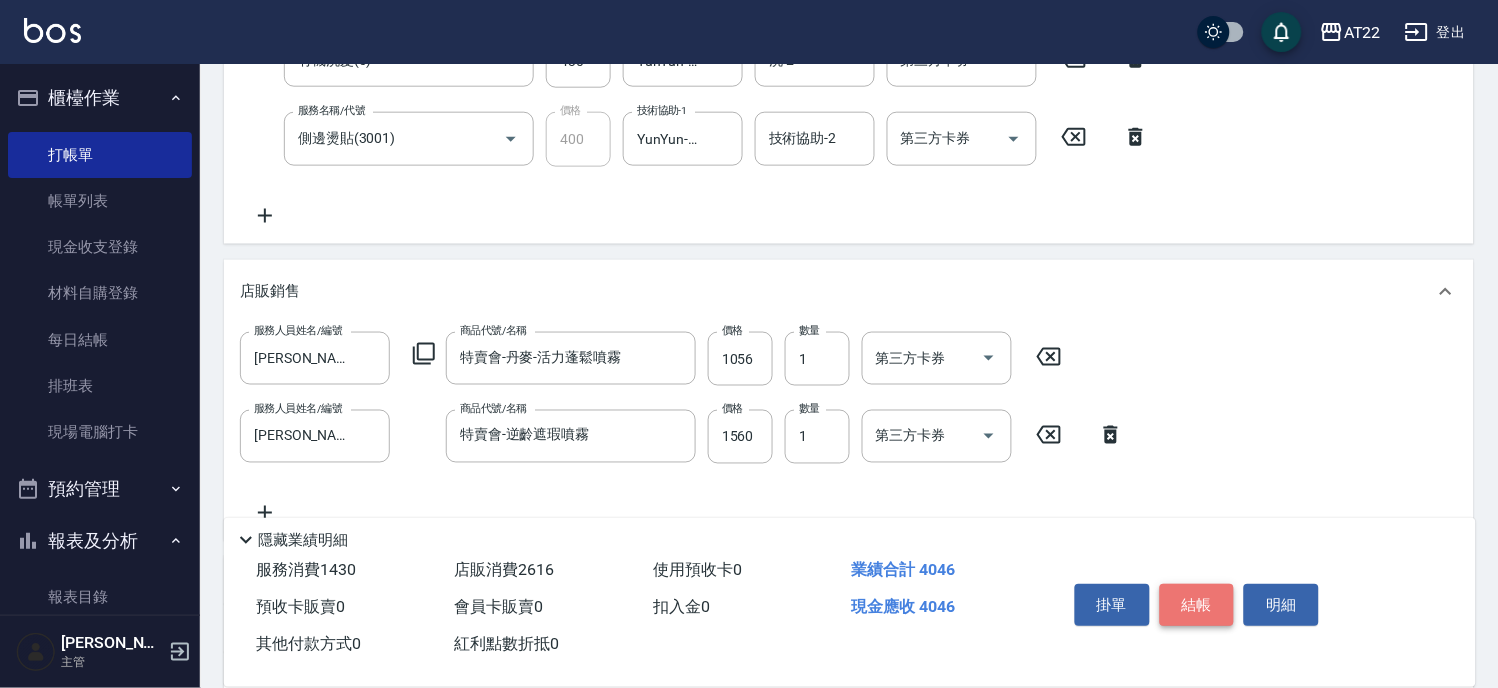 click on "結帳" at bounding box center (1197, 605) 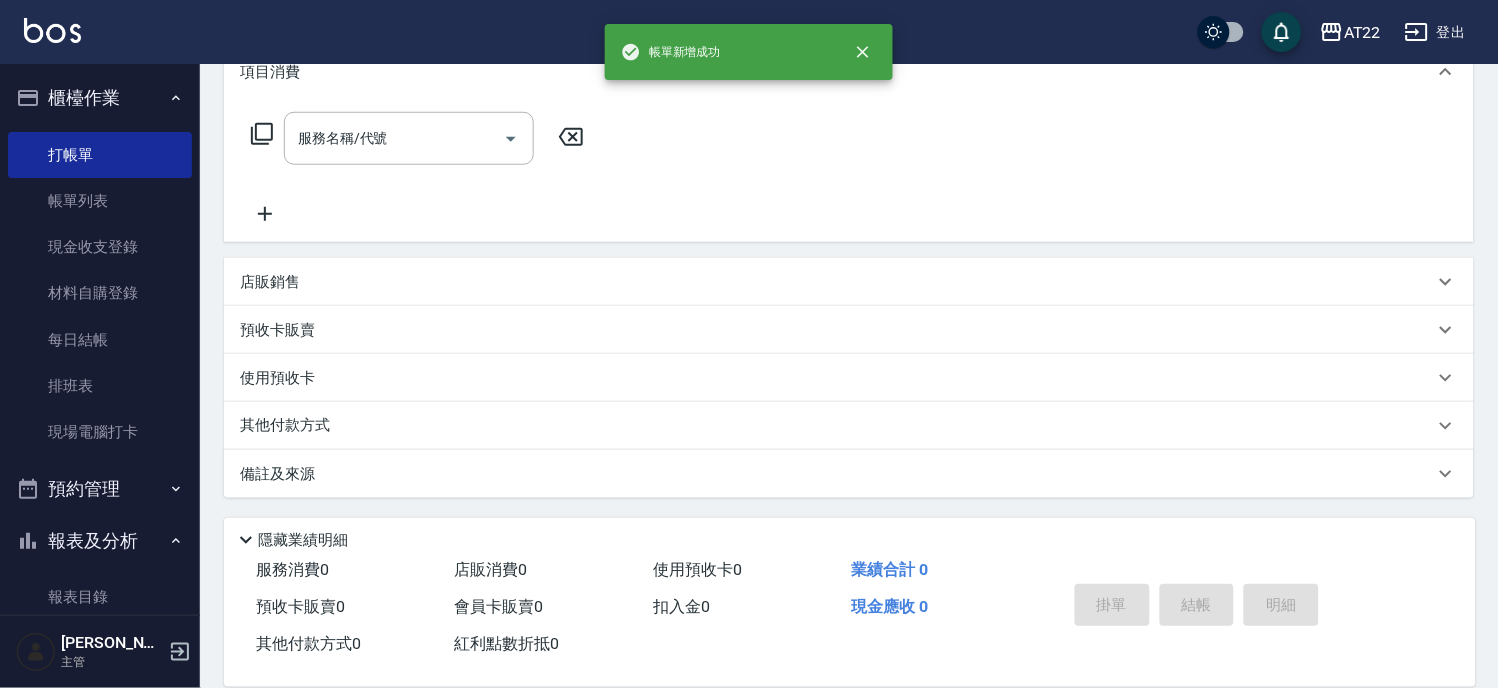 scroll, scrollTop: 0, scrollLeft: 0, axis: both 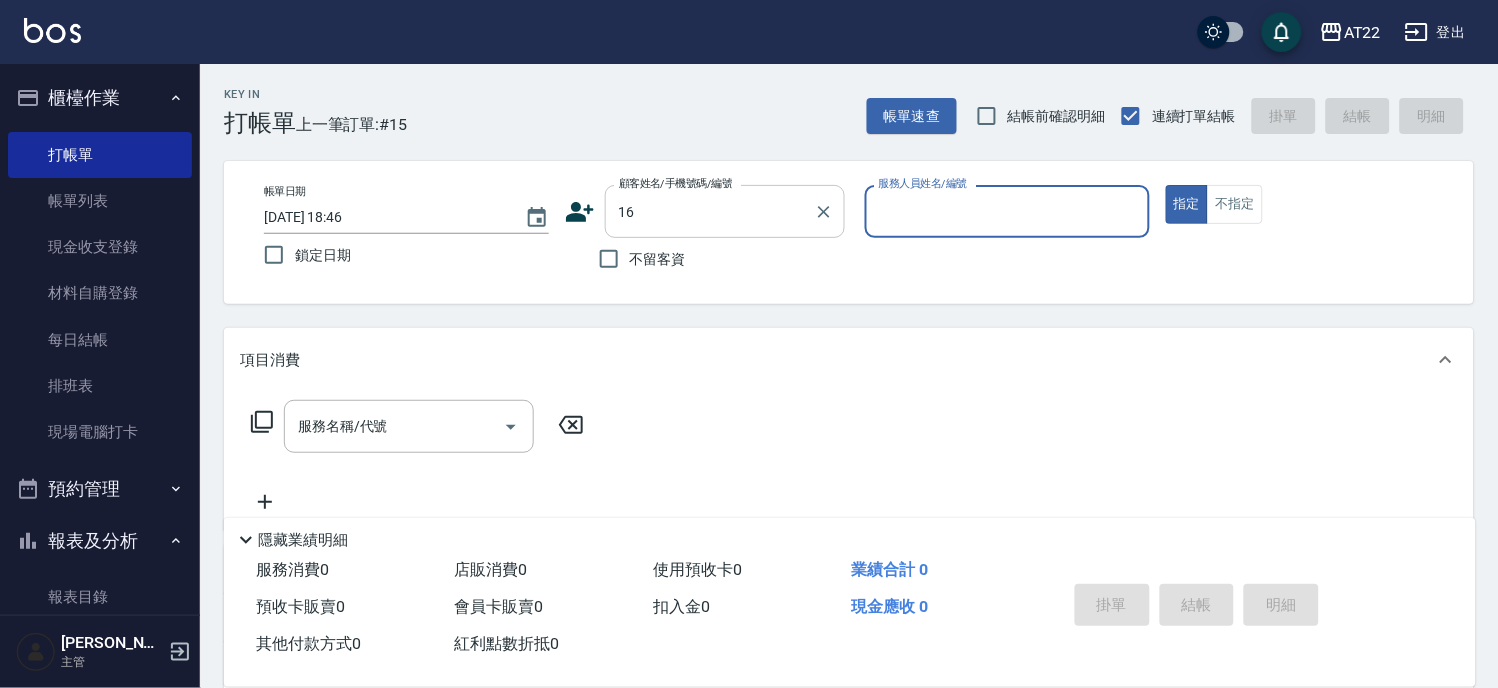 click on "16" at bounding box center (710, 211) 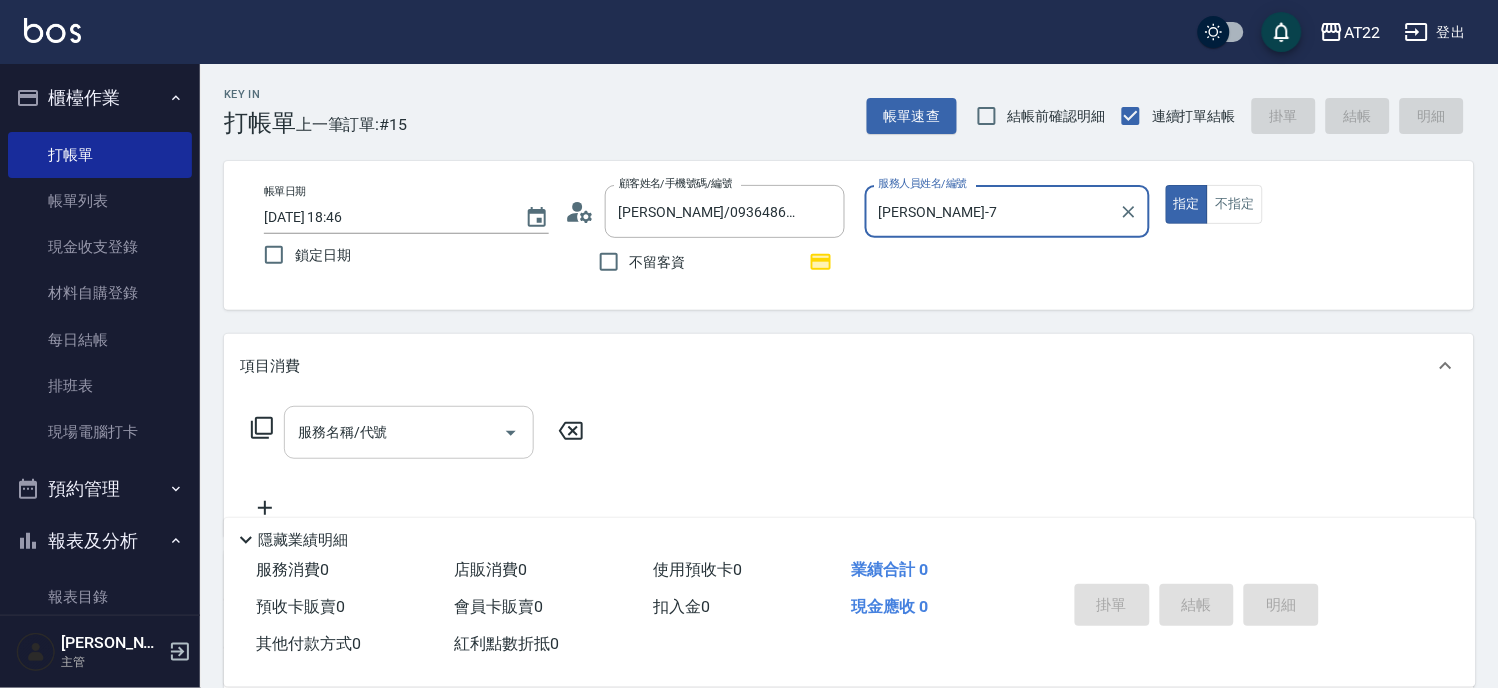 click on "服務名稱/代號" at bounding box center [394, 432] 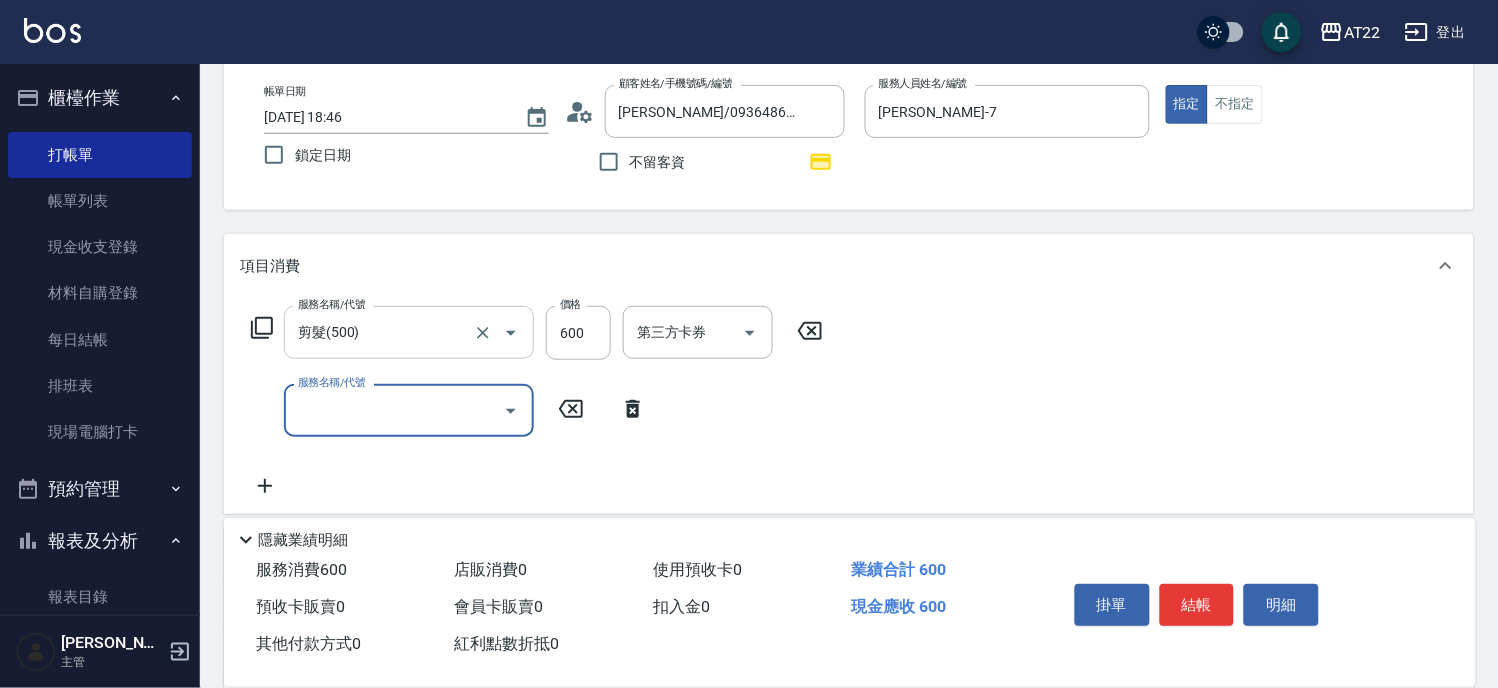 scroll, scrollTop: 222, scrollLeft: 0, axis: vertical 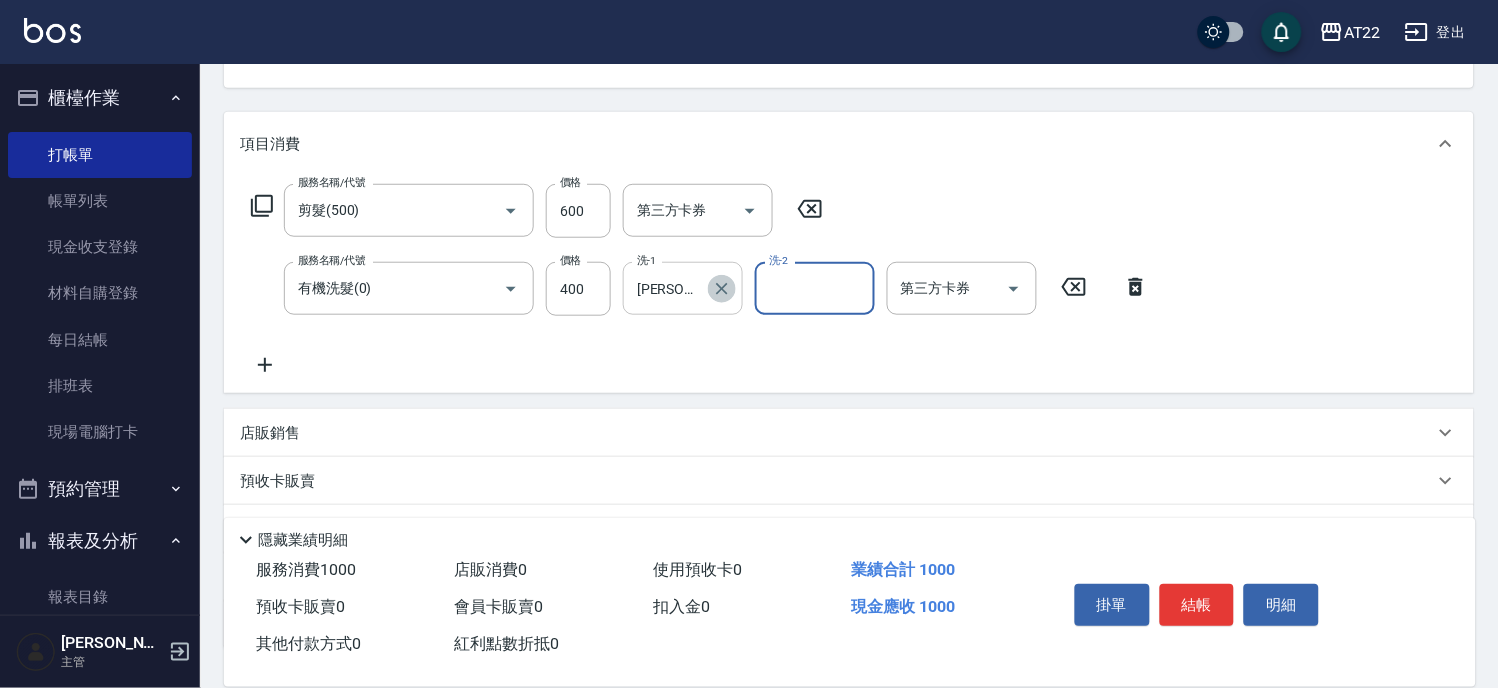 click 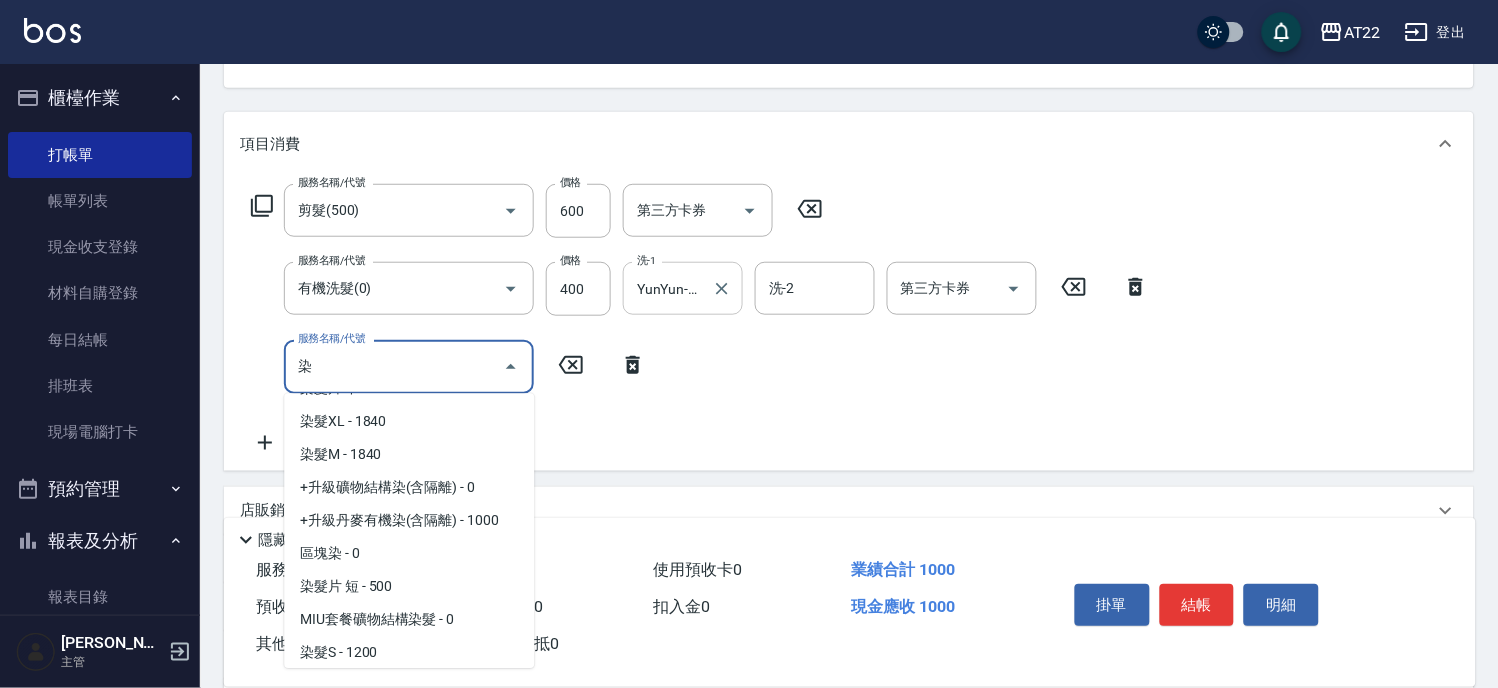 scroll, scrollTop: 95, scrollLeft: 0, axis: vertical 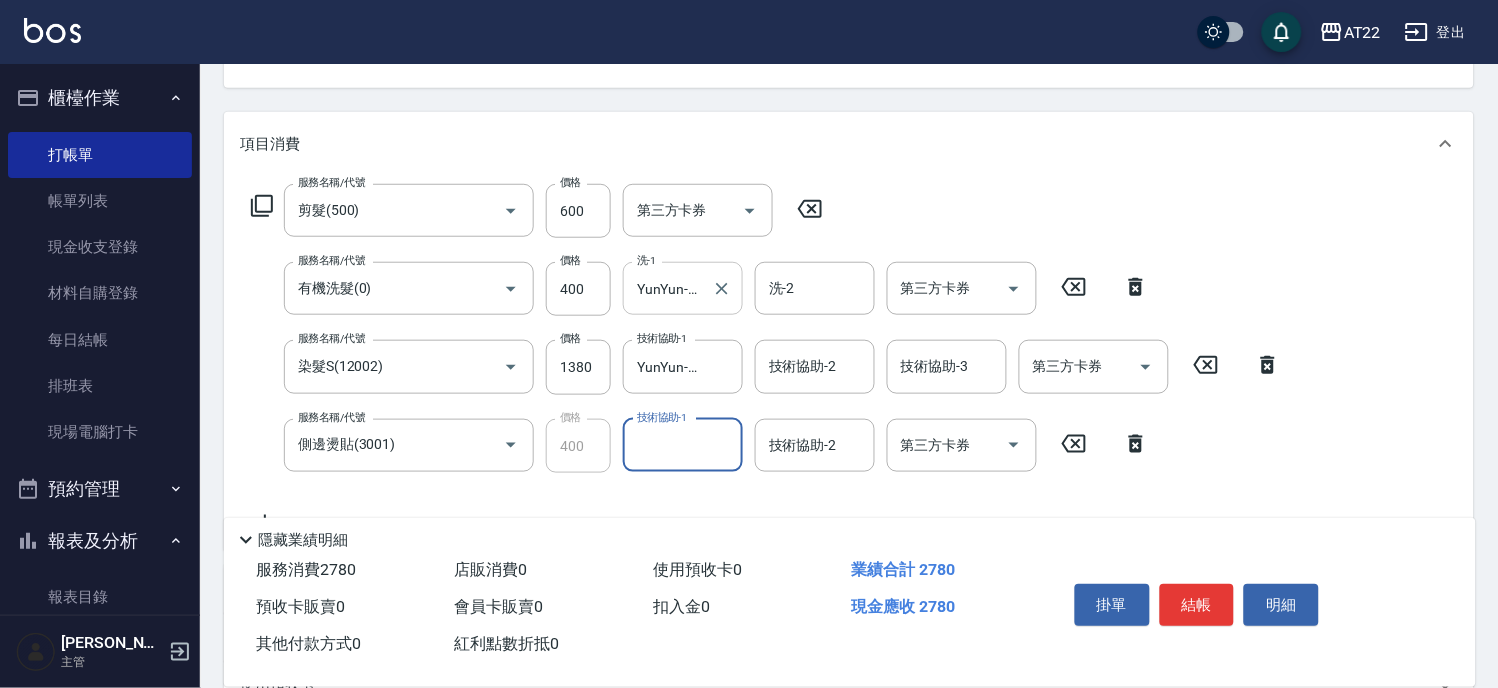 click 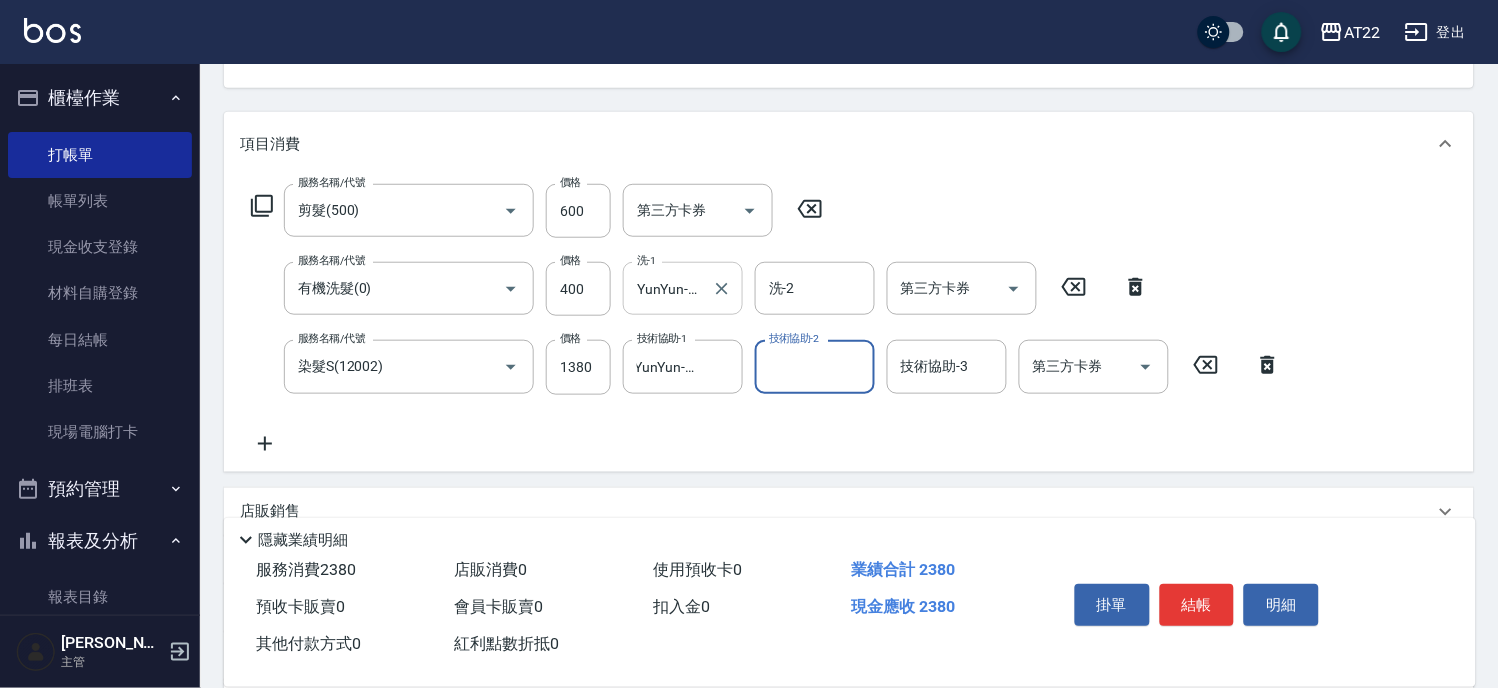 scroll, scrollTop: 0, scrollLeft: 0, axis: both 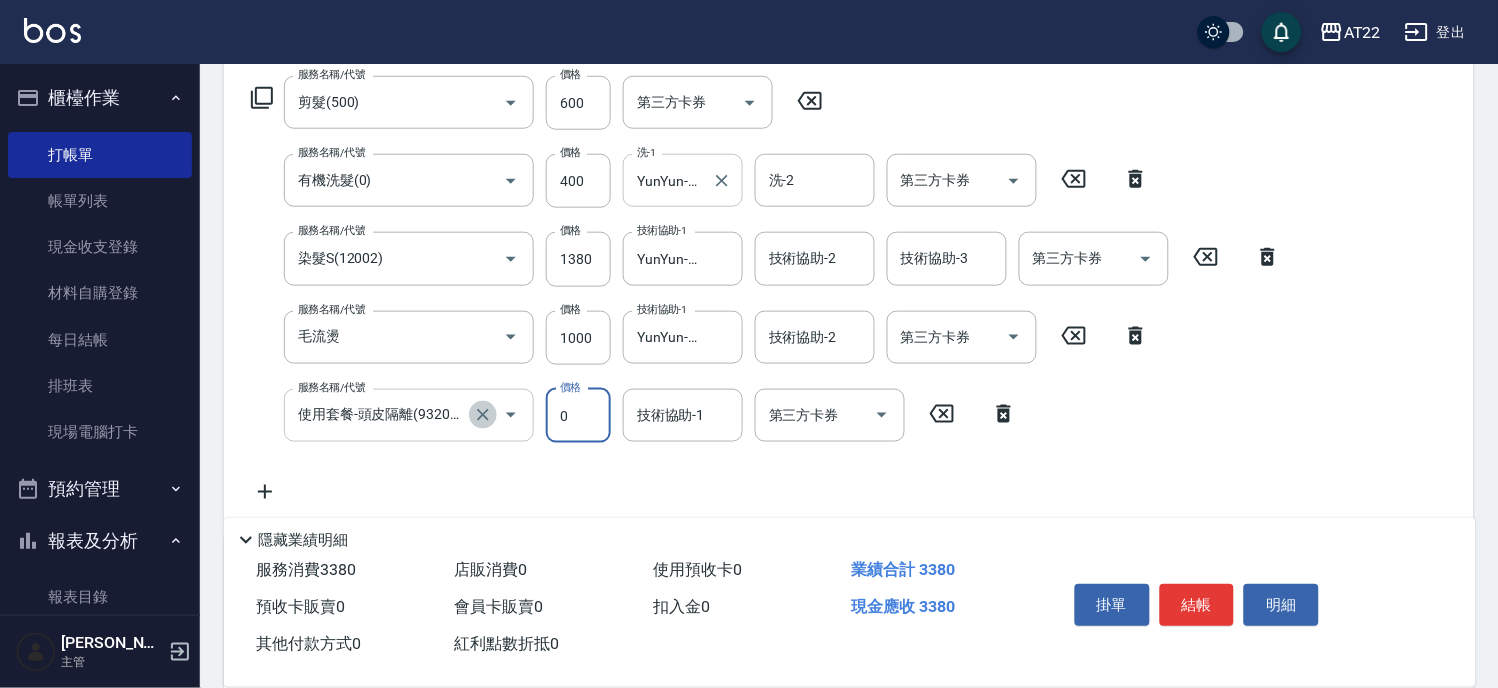 click 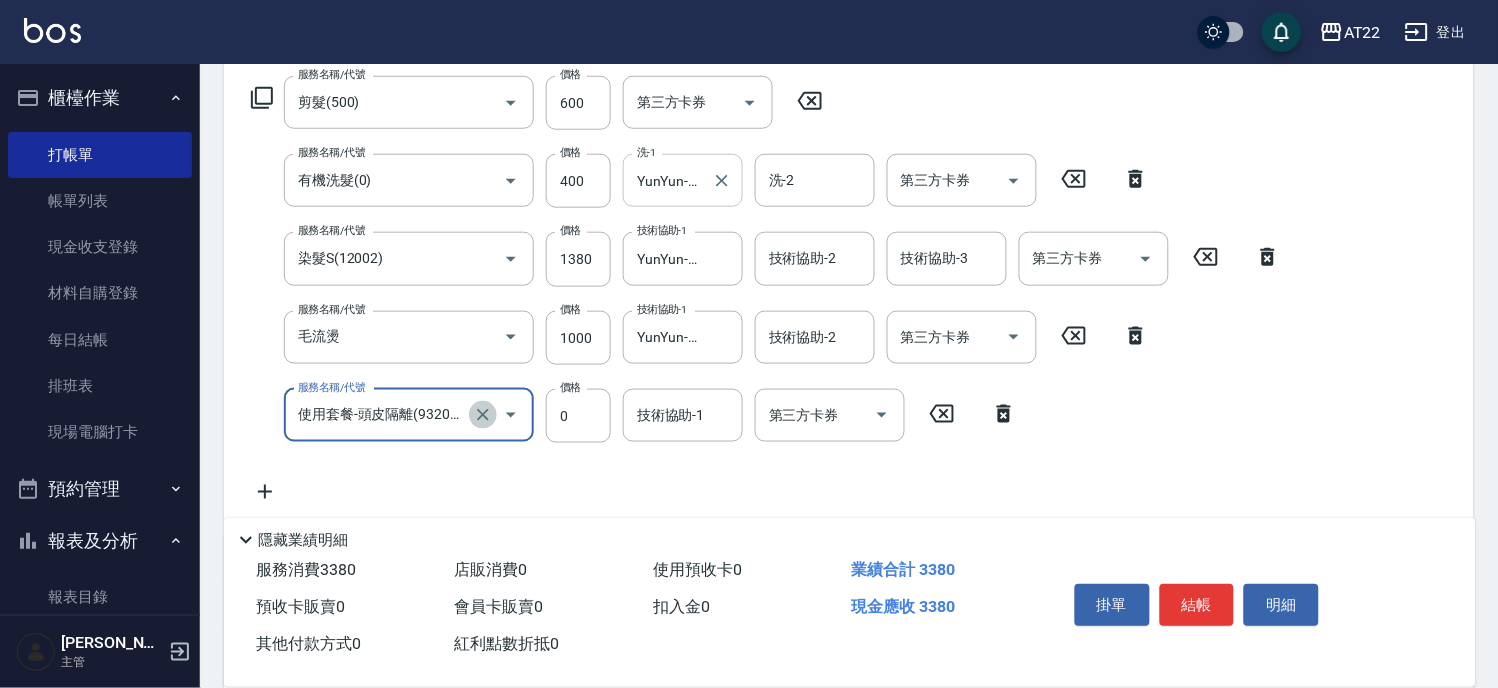 click 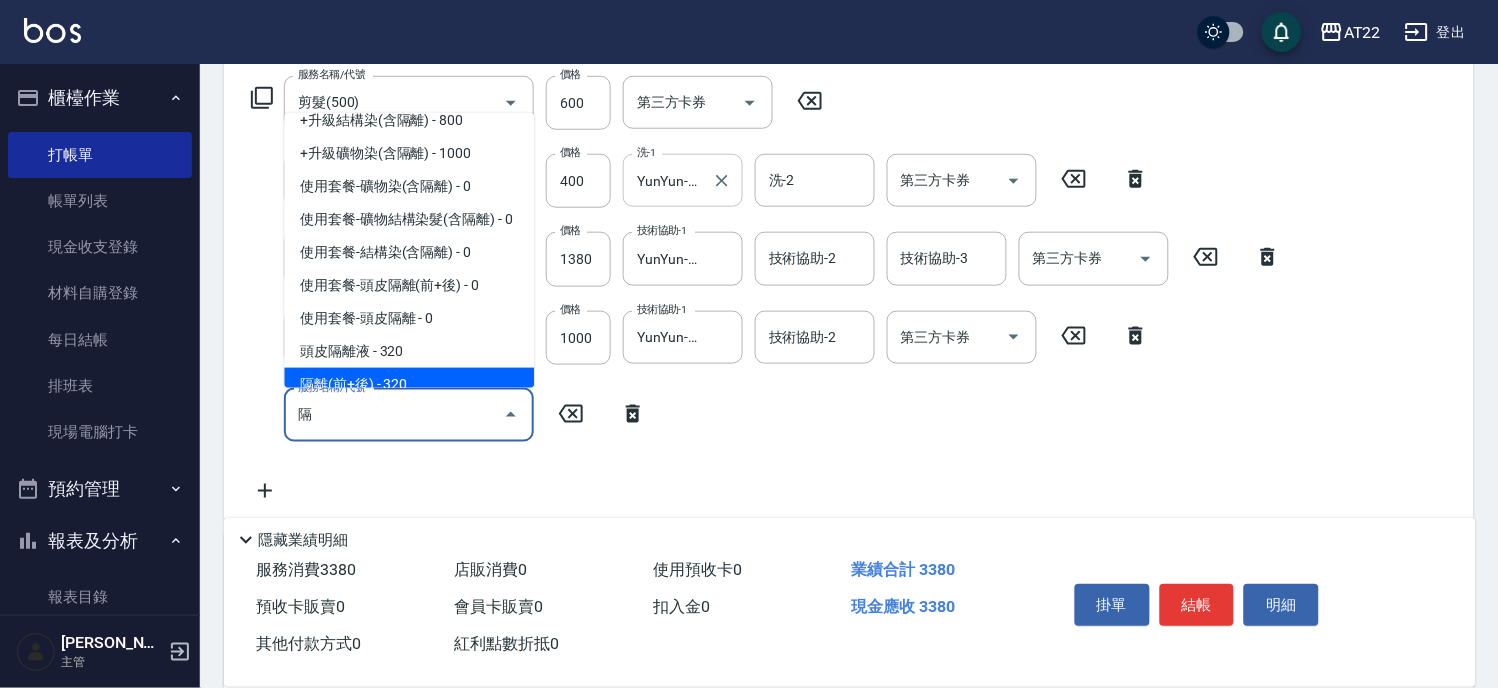 scroll, scrollTop: 115, scrollLeft: 0, axis: vertical 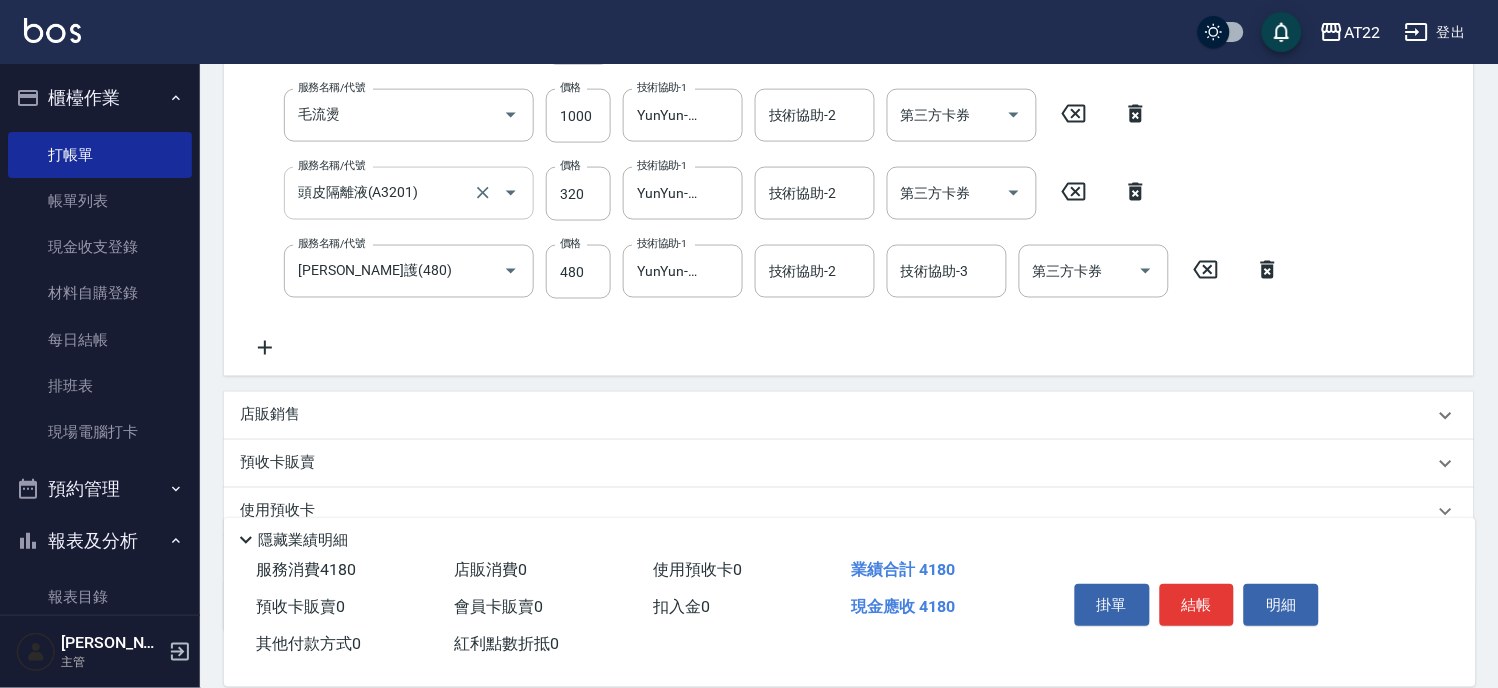 click on "店販銷售" at bounding box center (837, 415) 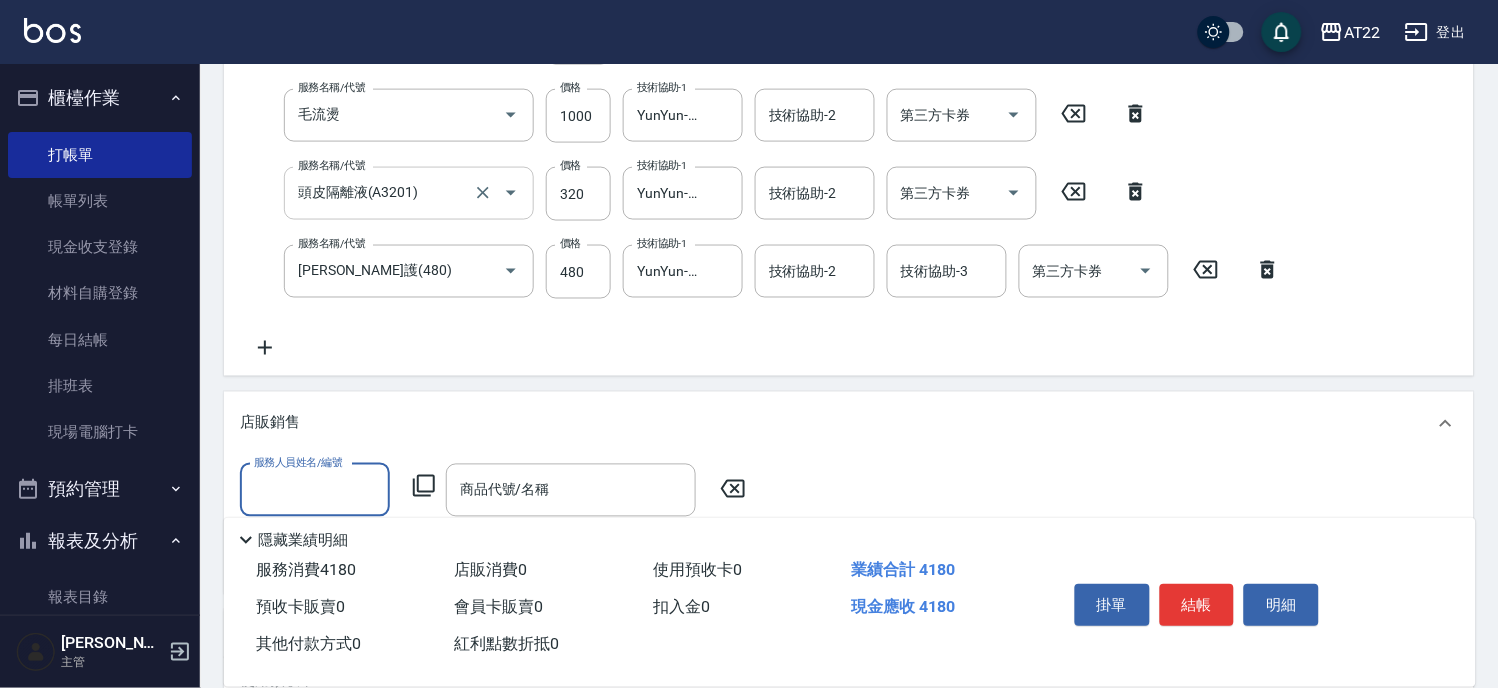 scroll, scrollTop: 0, scrollLeft: 0, axis: both 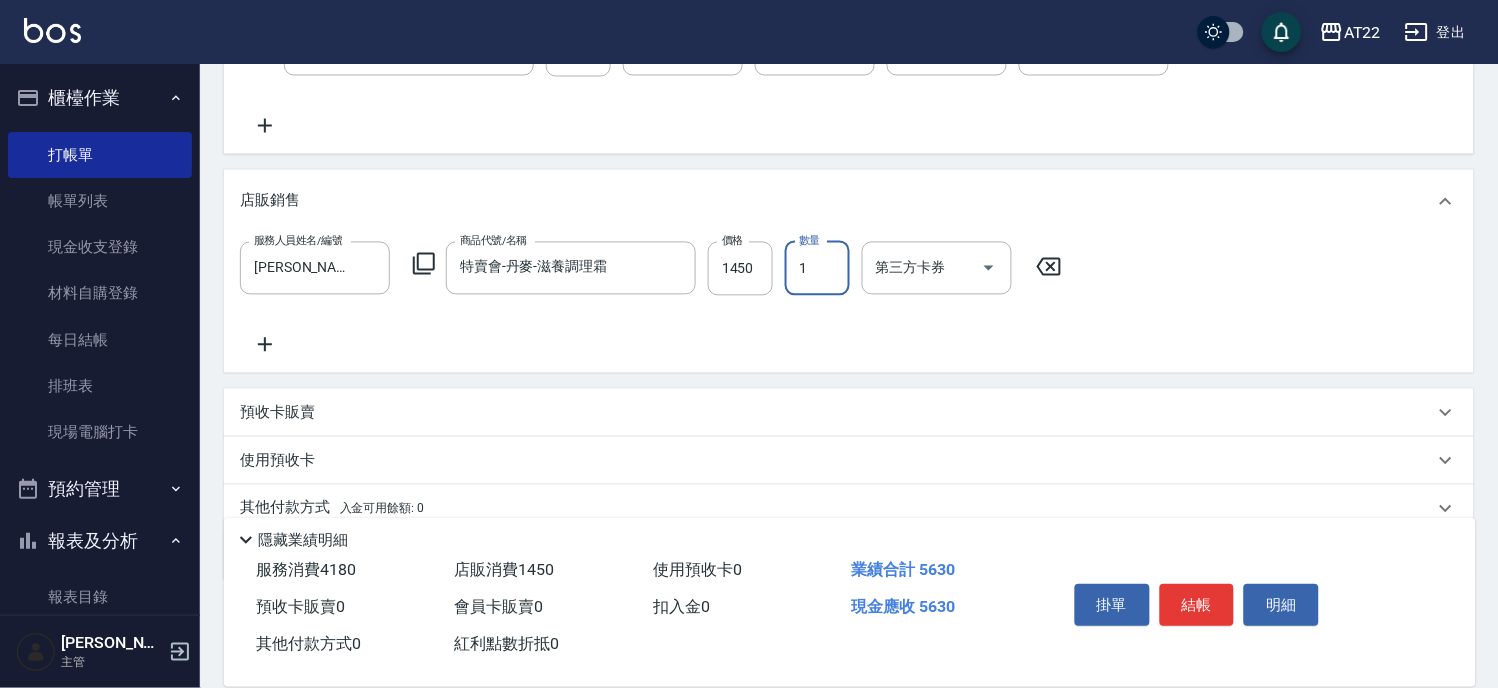 click on "價格" at bounding box center (732, 240) 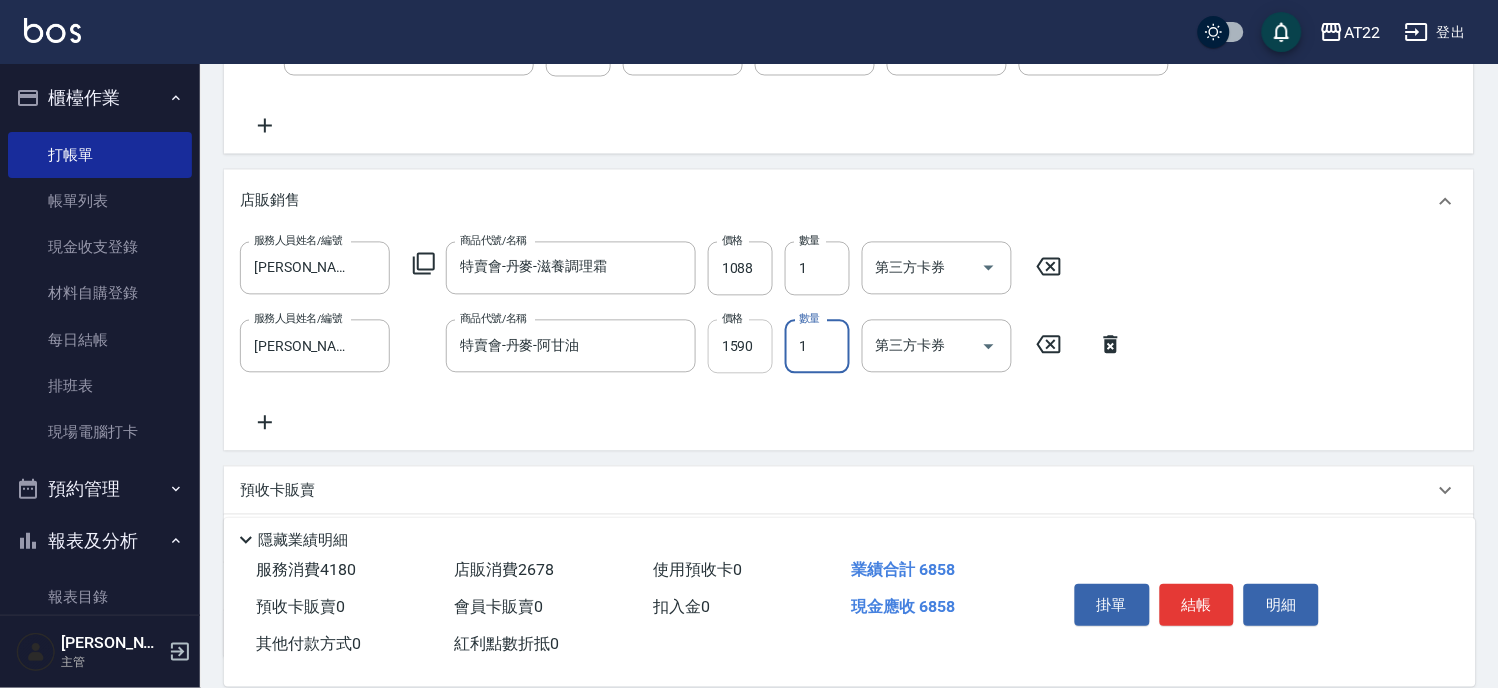 click on "1590" at bounding box center (740, 347) 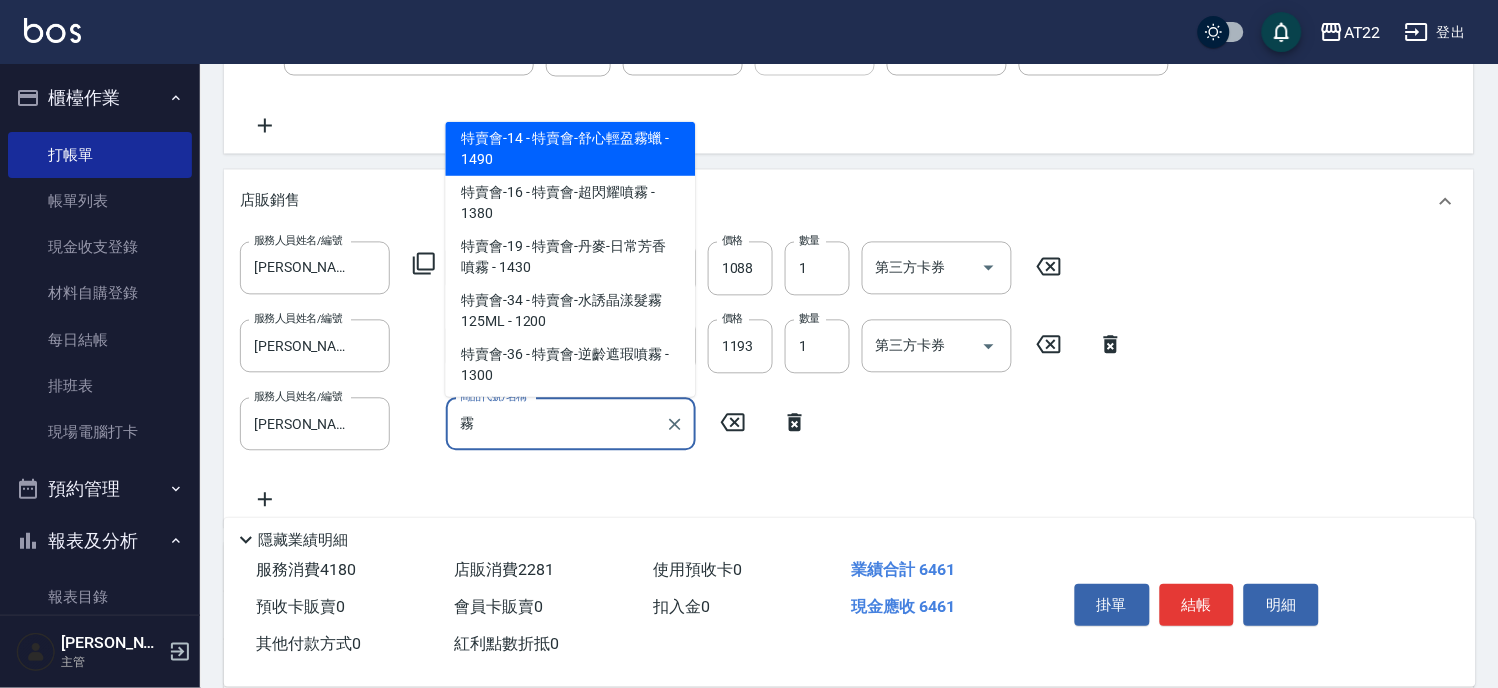 scroll, scrollTop: 358, scrollLeft: 0, axis: vertical 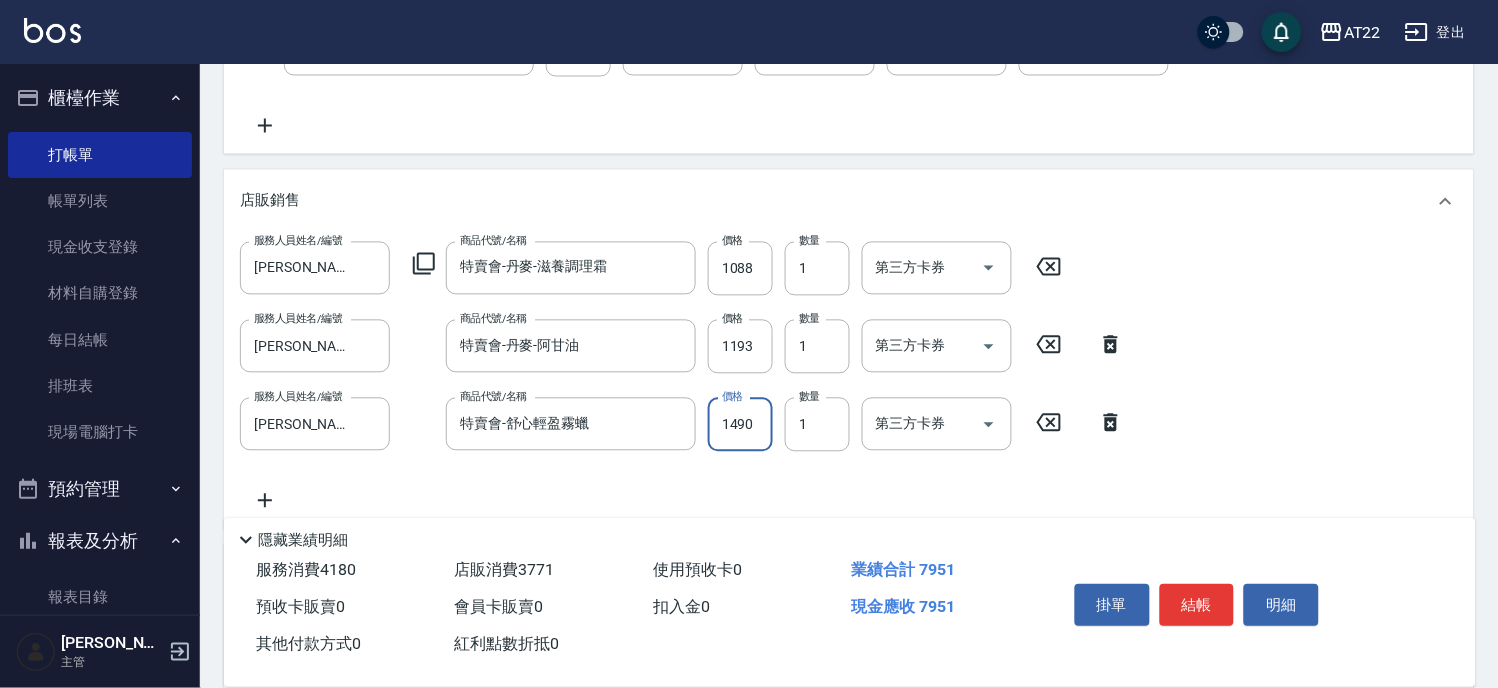 click on "1490" at bounding box center (740, 425) 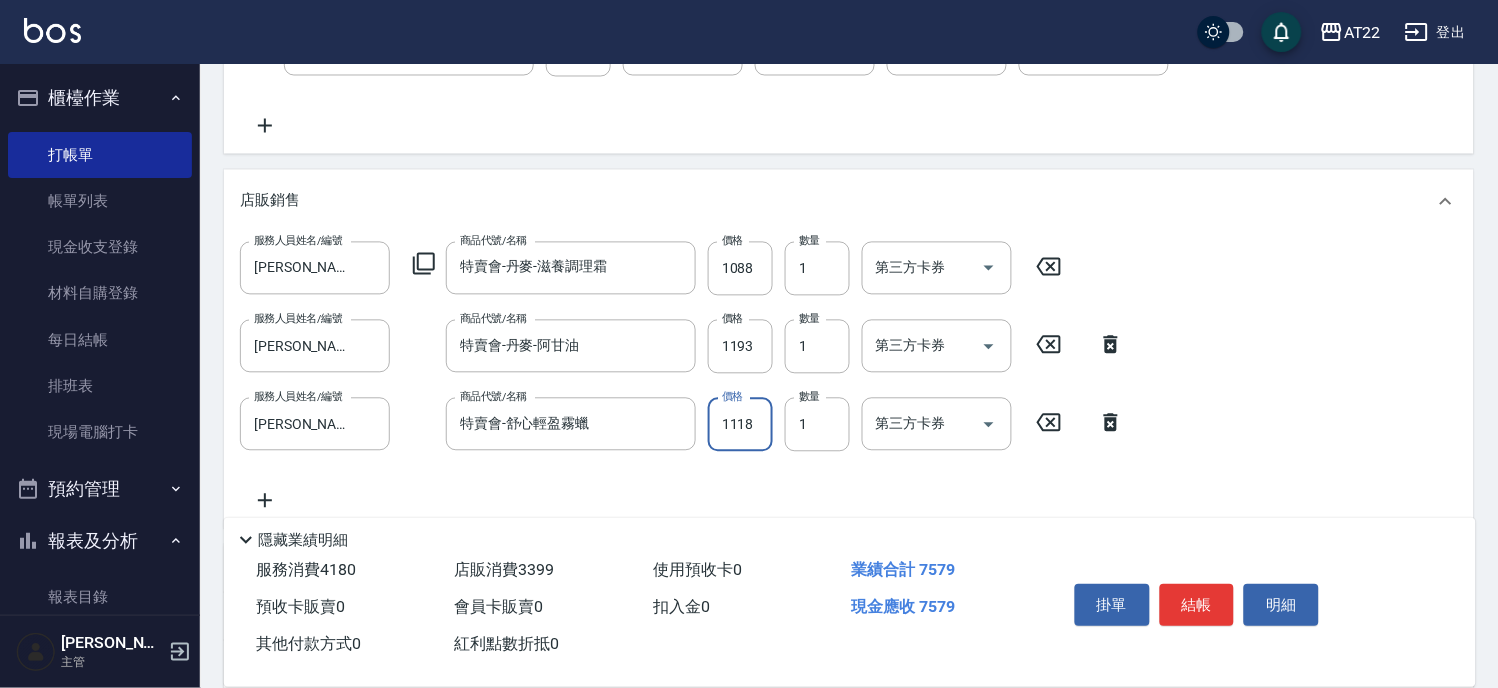 scroll, scrollTop: 0, scrollLeft: 0, axis: both 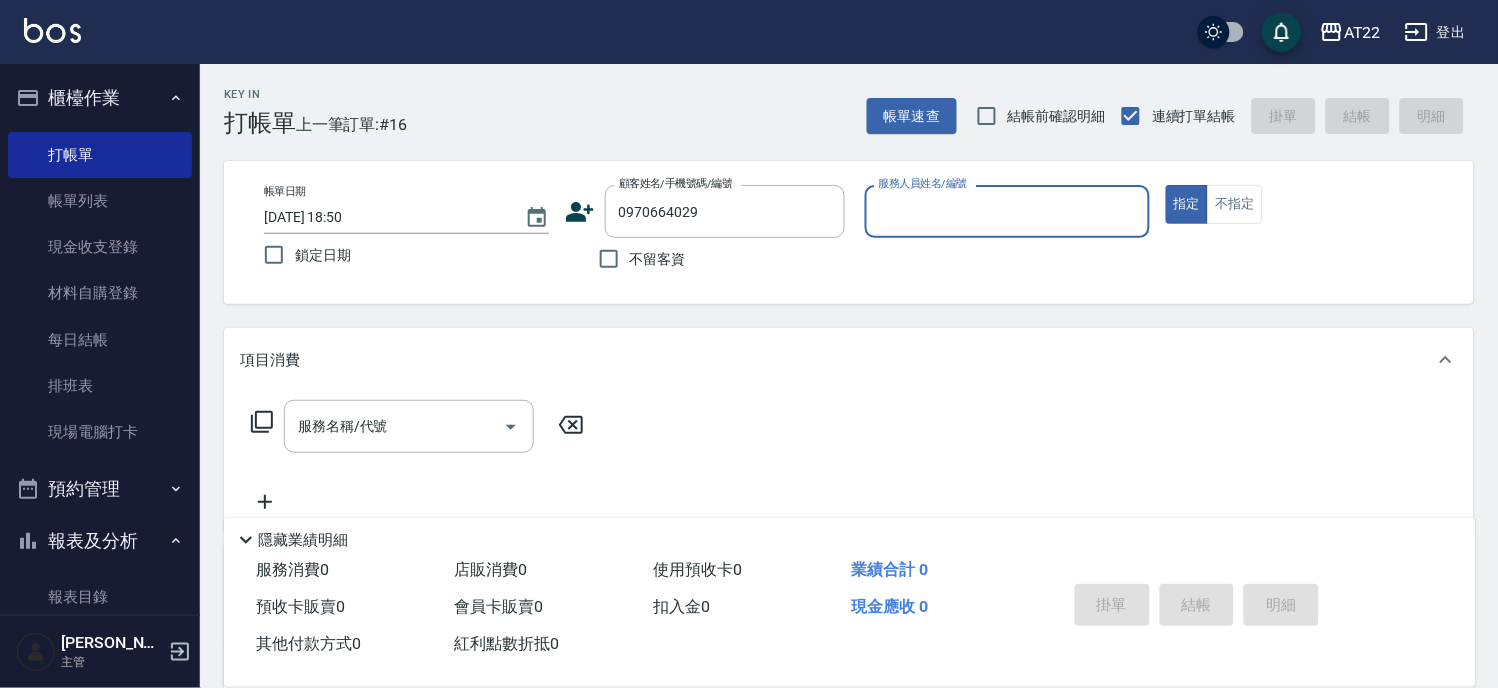 click on "指定" at bounding box center (1187, 204) 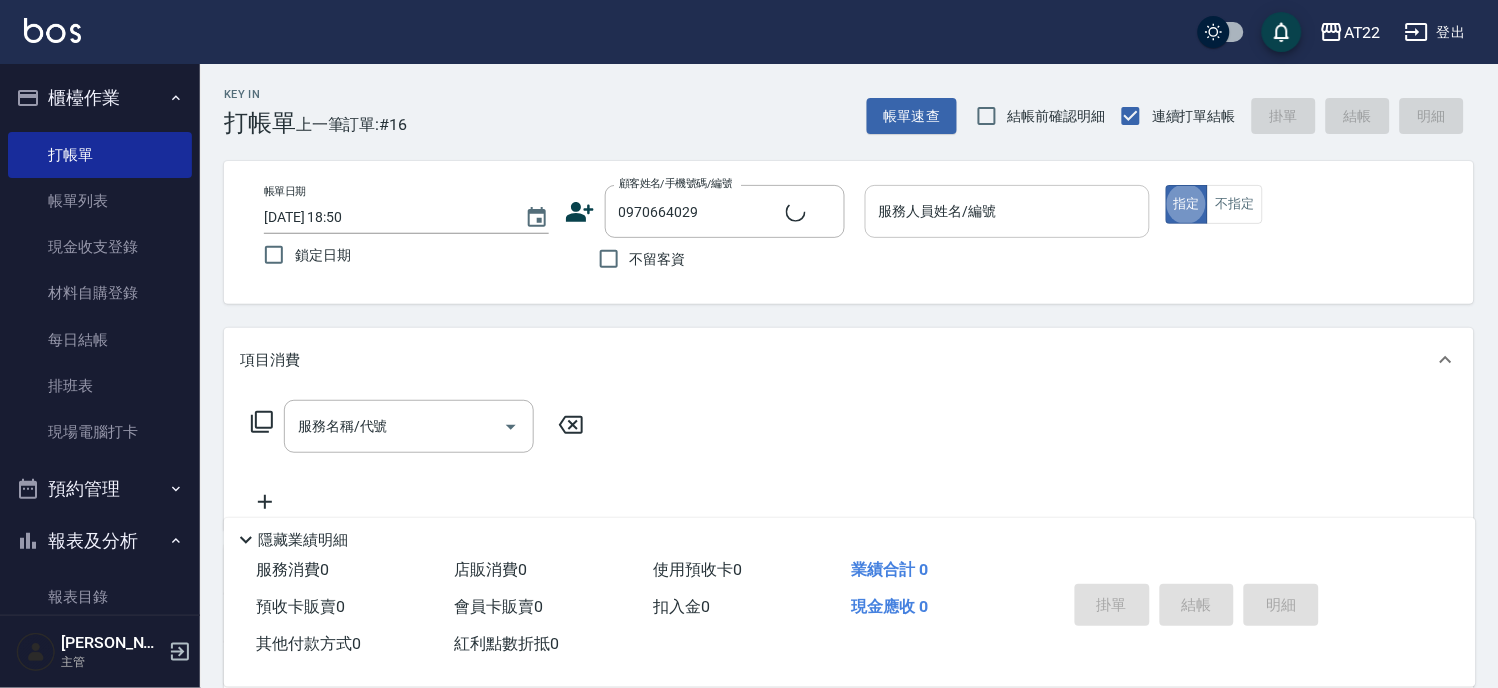 click on "服務人員姓名/編號 服務人員姓名/編號" at bounding box center [1007, 211] 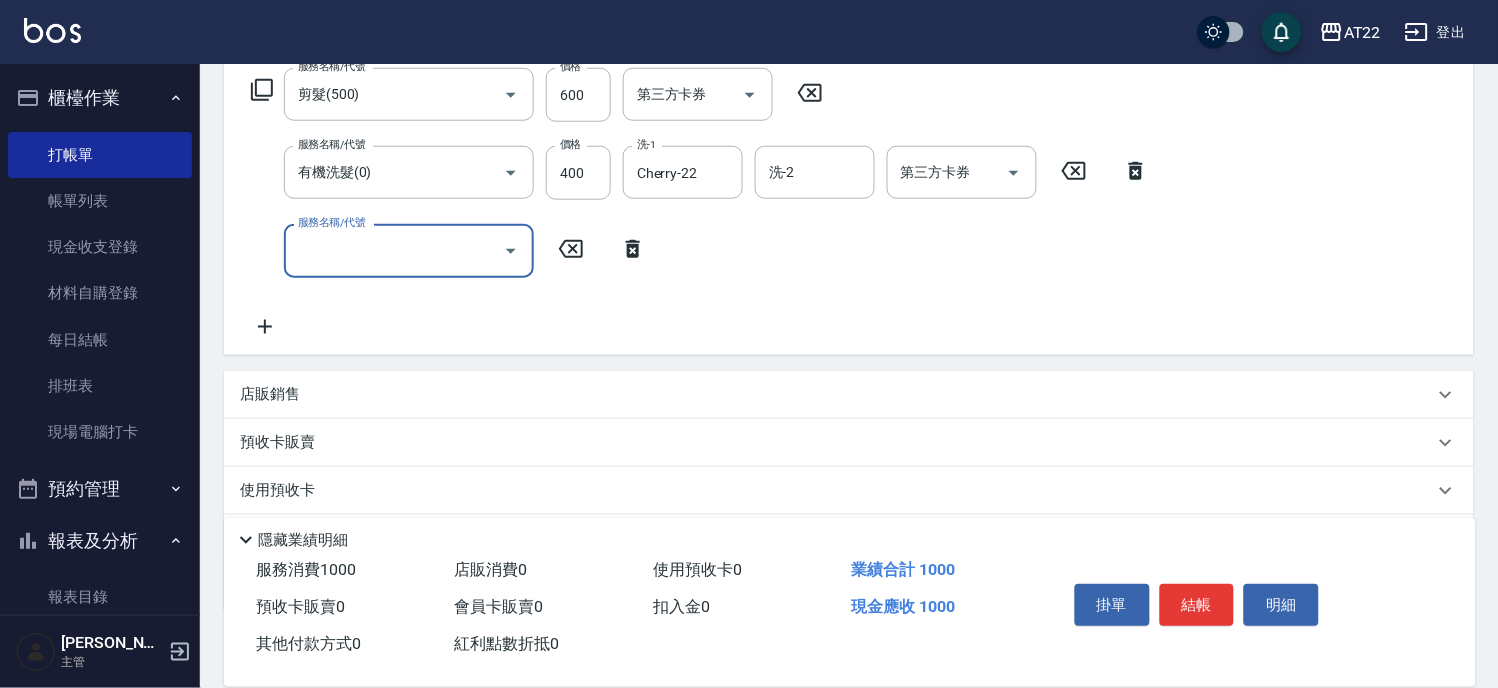 scroll, scrollTop: 333, scrollLeft: 0, axis: vertical 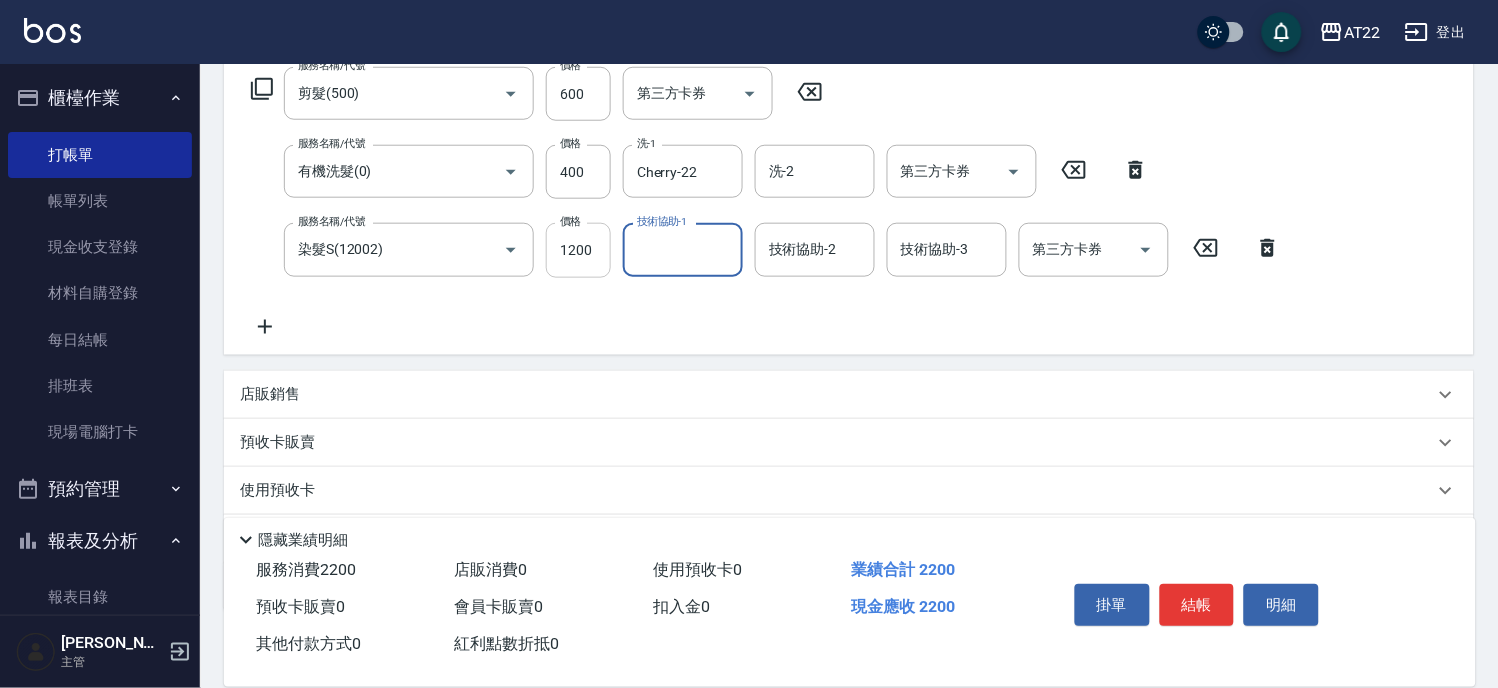 click on "1200" at bounding box center (578, 250) 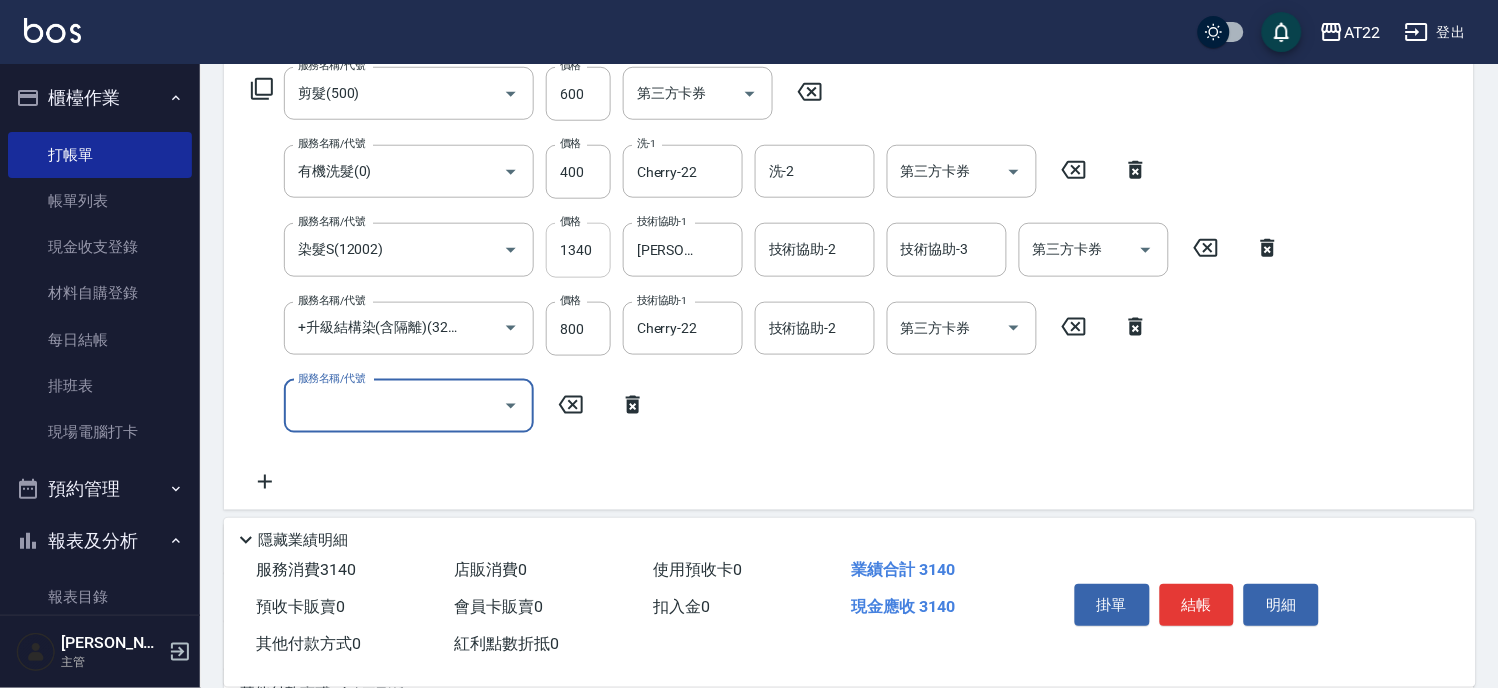 scroll, scrollTop: 0, scrollLeft: 0, axis: both 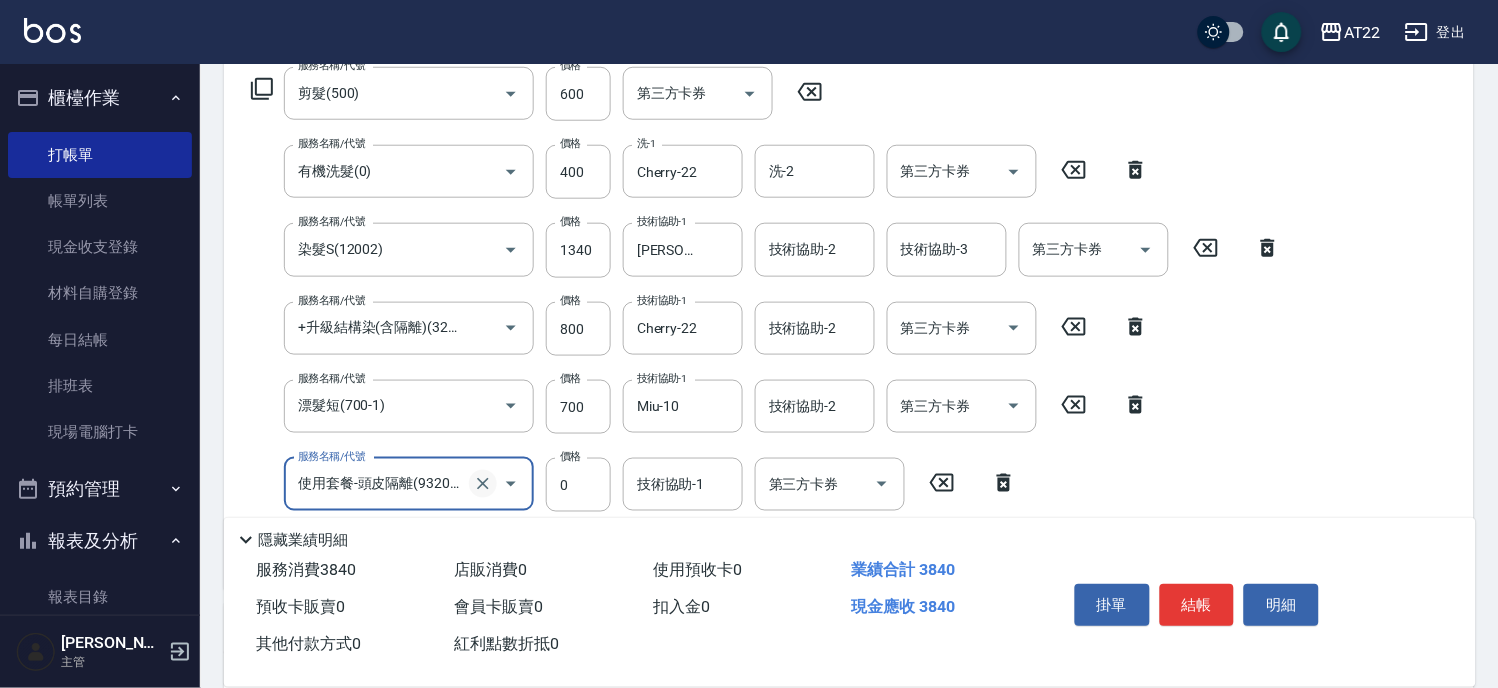 click 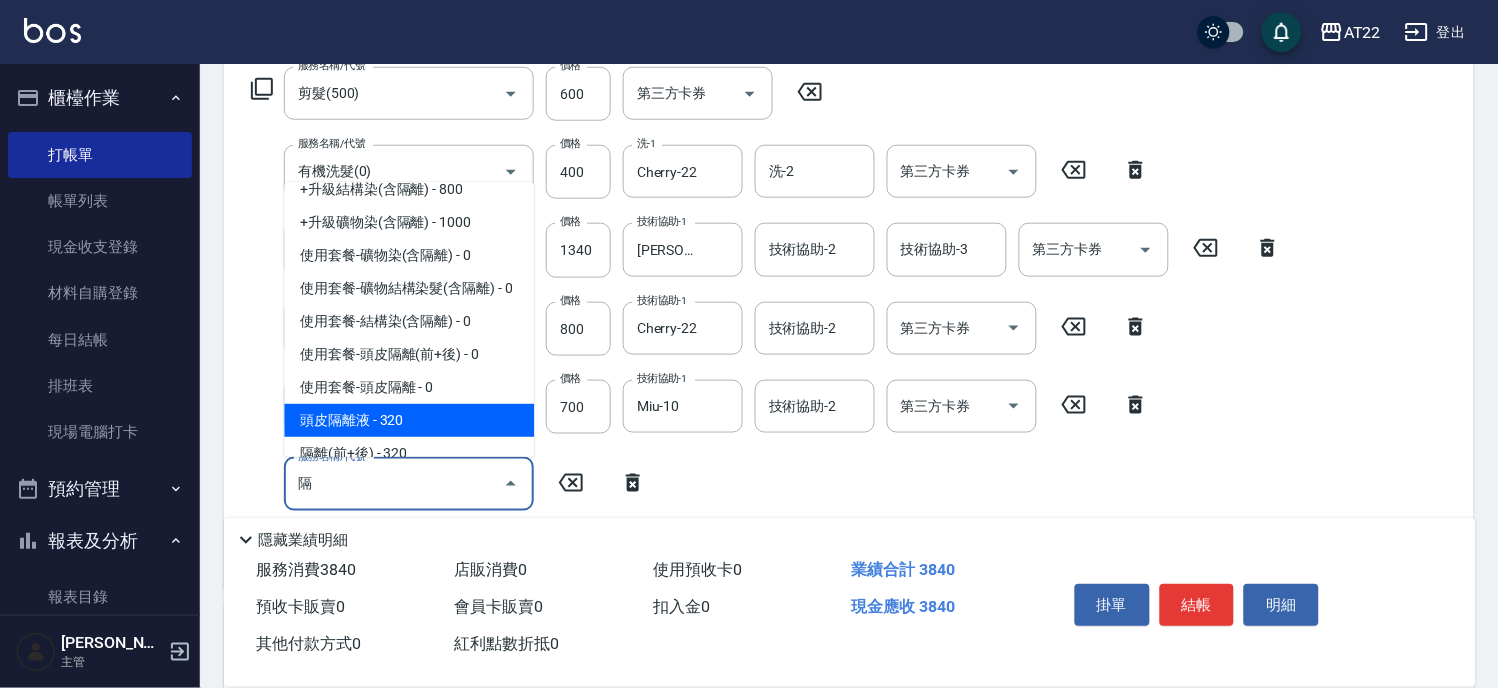 scroll, scrollTop: 115, scrollLeft: 0, axis: vertical 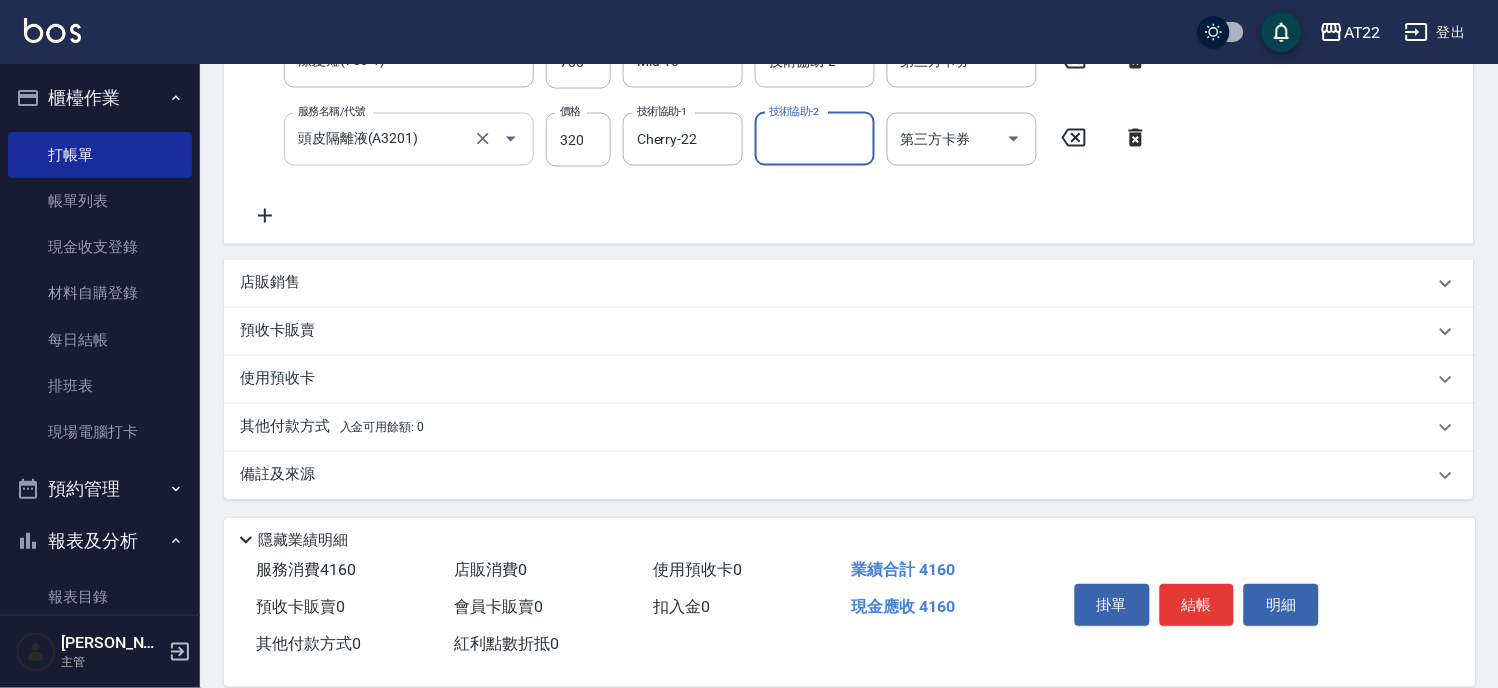 click on "店販銷售" at bounding box center [837, 283] 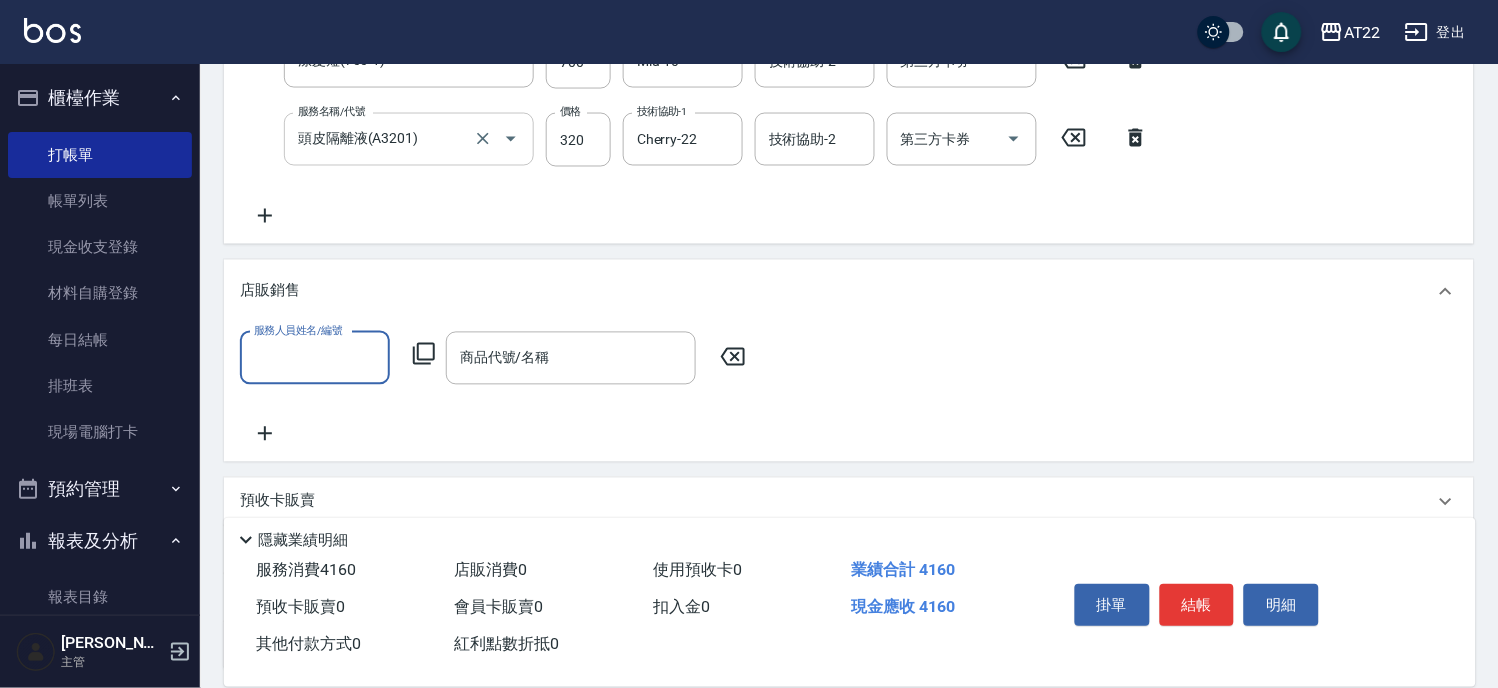 scroll, scrollTop: 0, scrollLeft: 0, axis: both 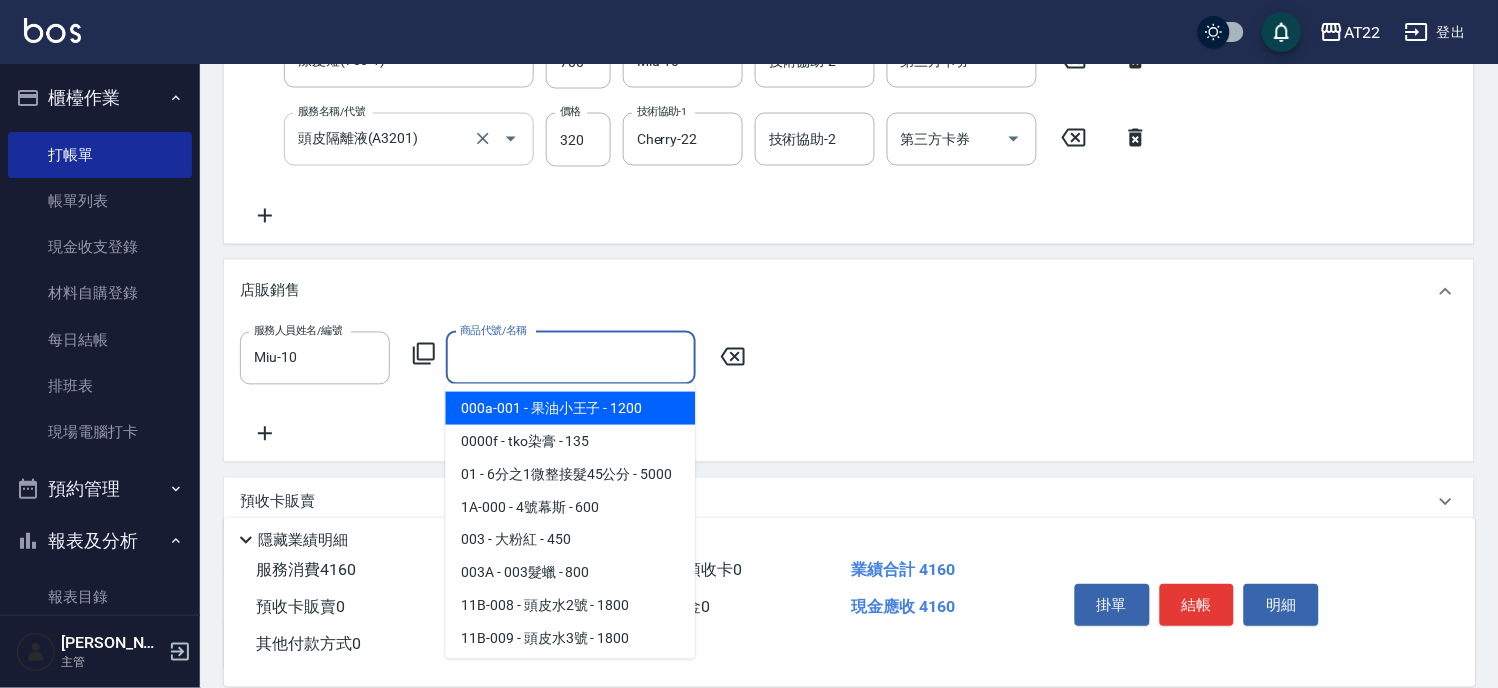 click 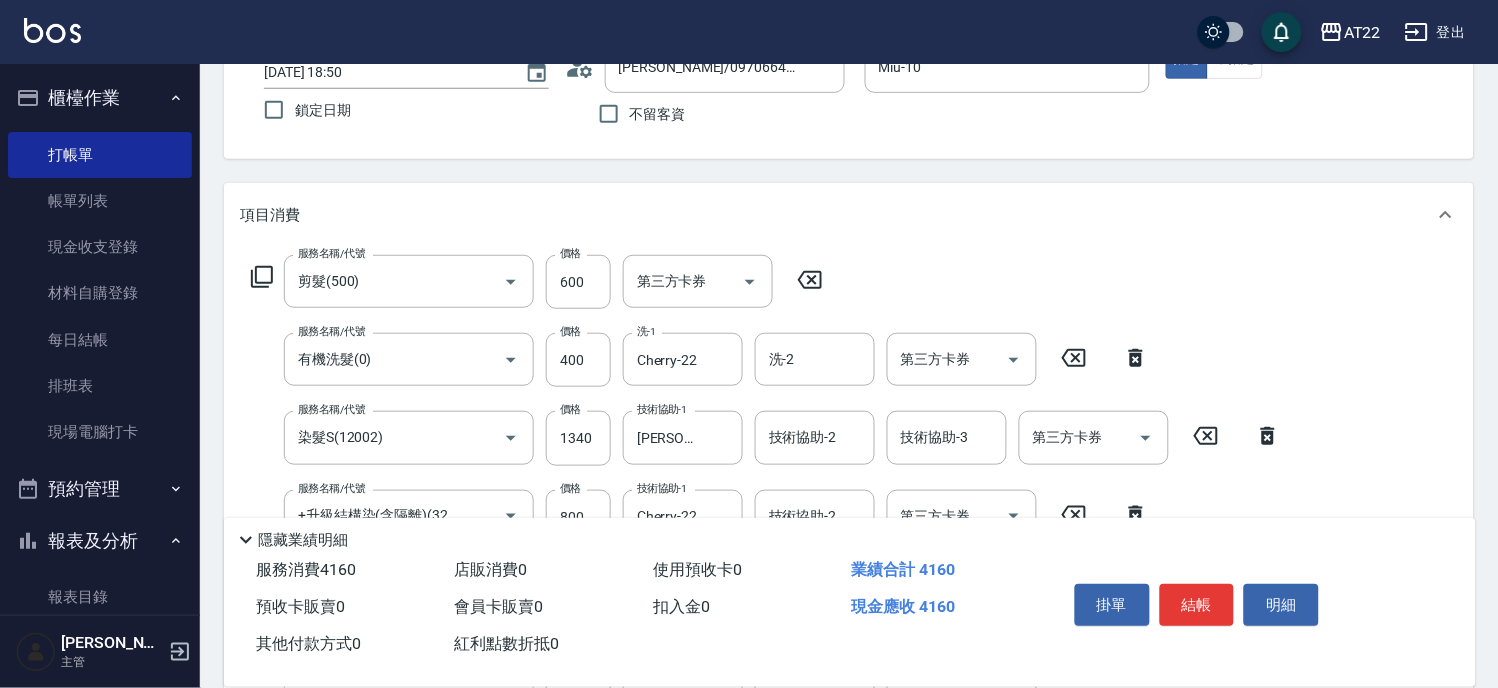 scroll, scrollTop: 0, scrollLeft: 0, axis: both 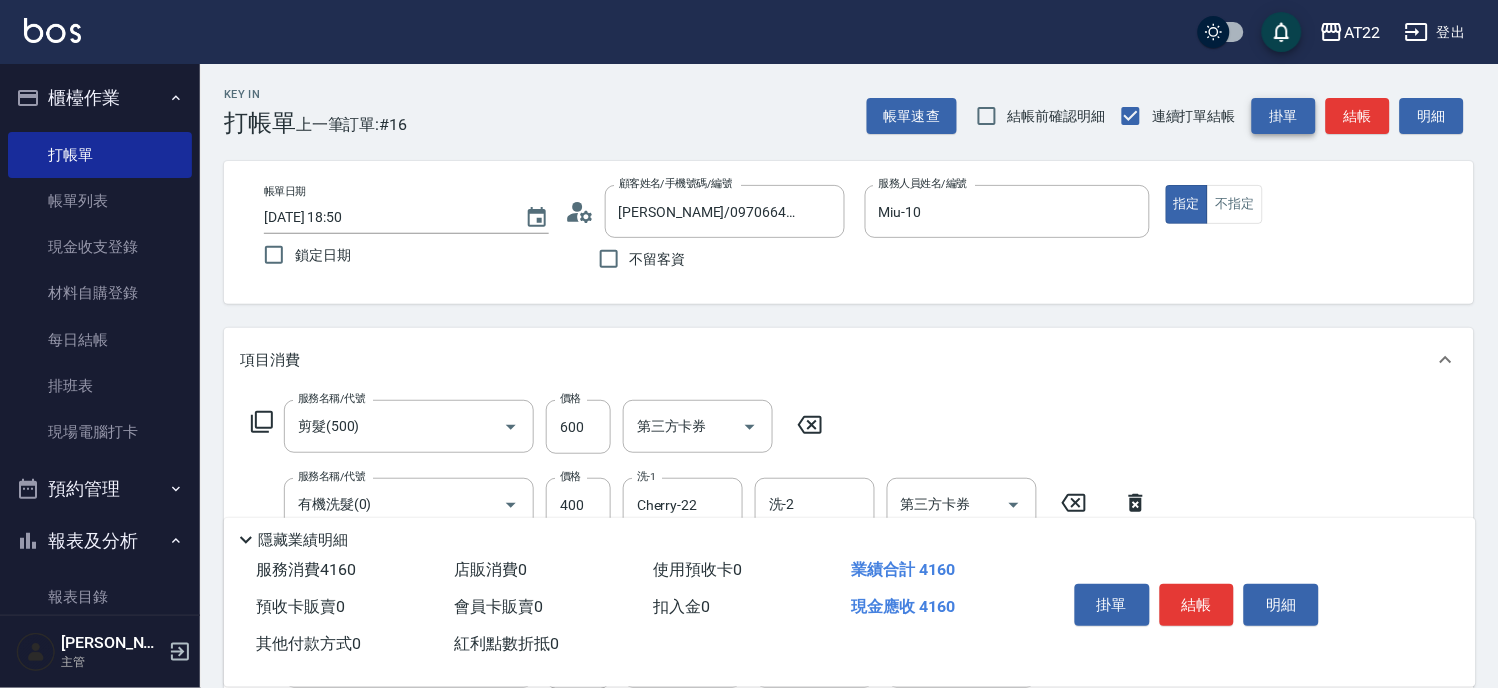 click on "掛單" at bounding box center [1284, 116] 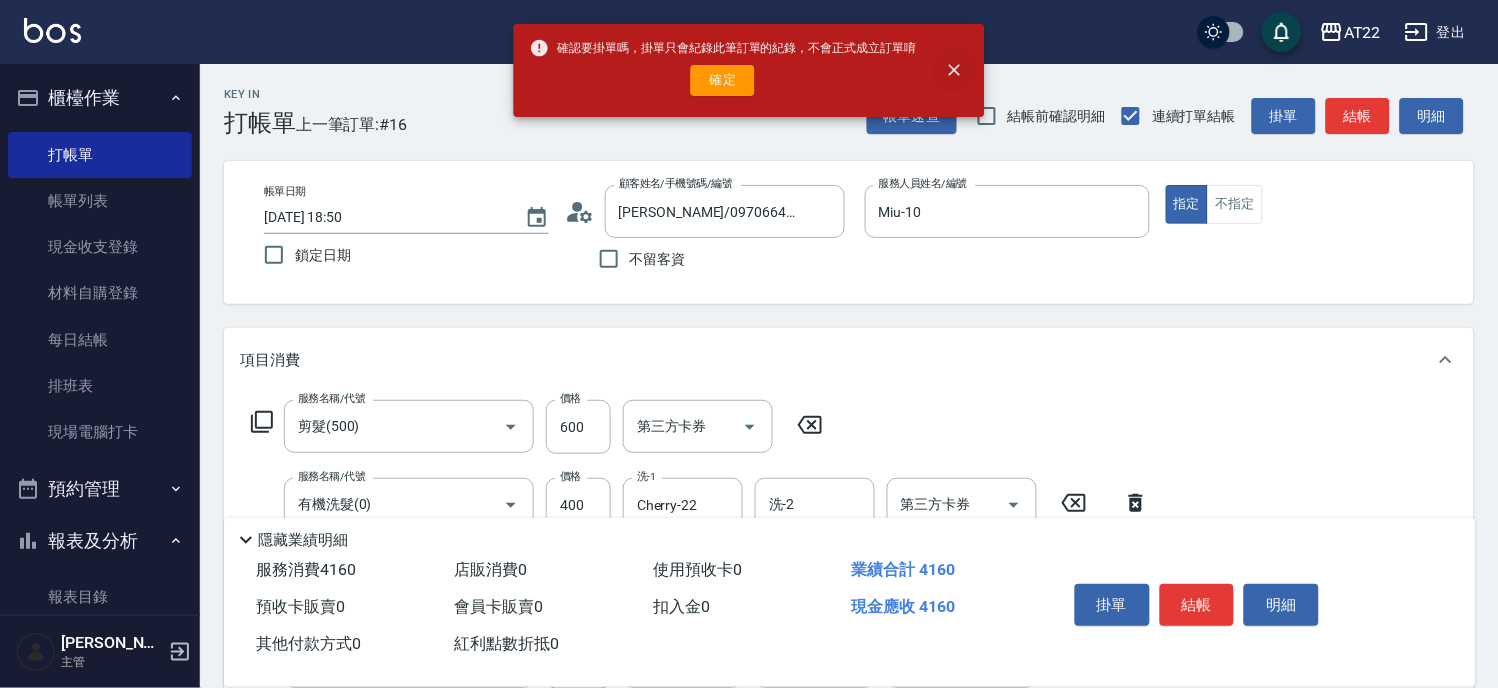 click 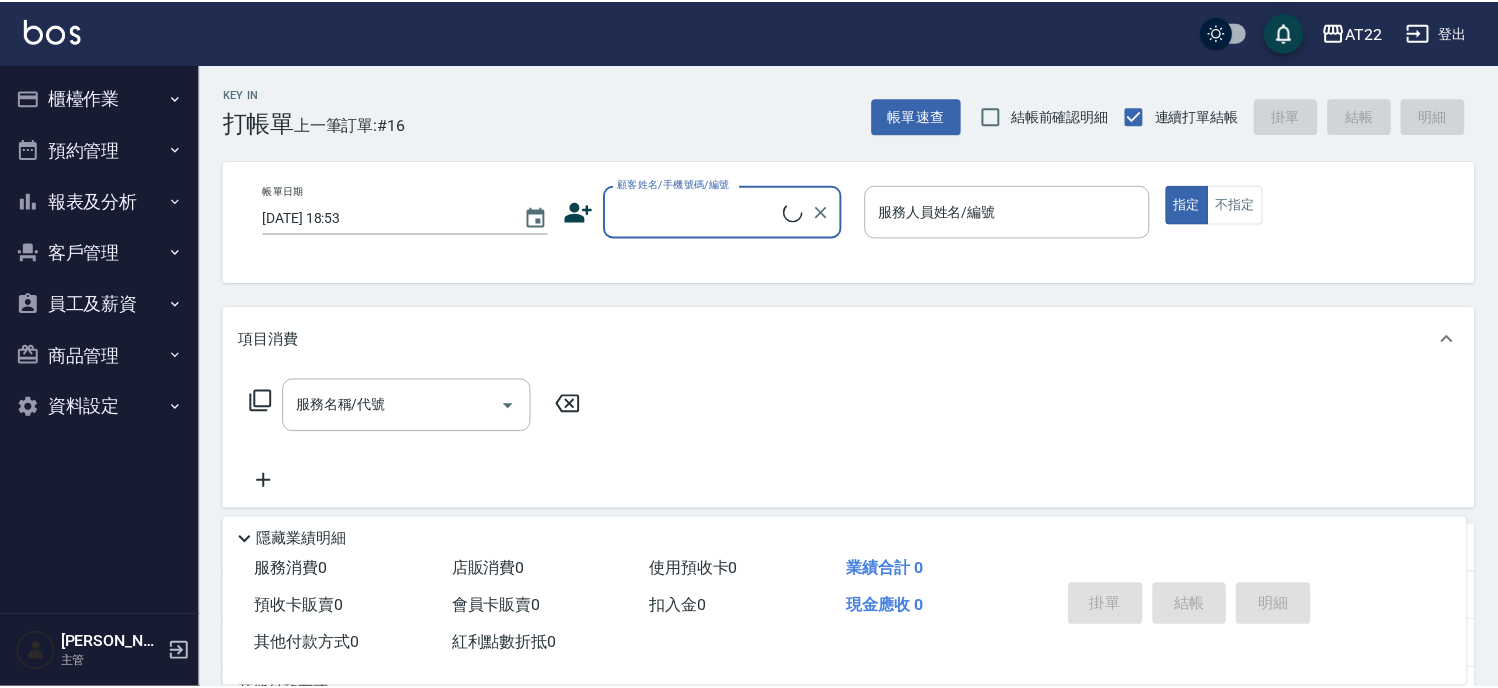 scroll, scrollTop: 0, scrollLeft: 0, axis: both 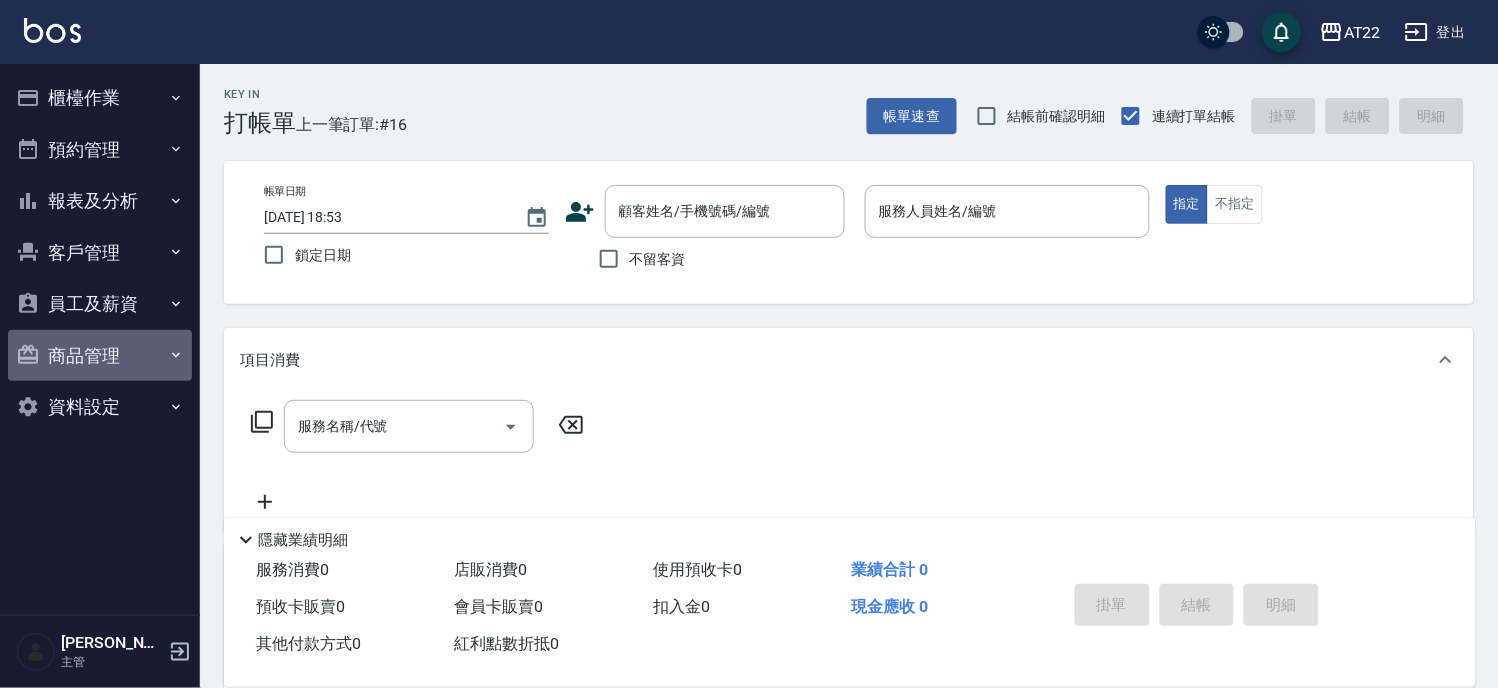 click on "商品管理" at bounding box center [100, 356] 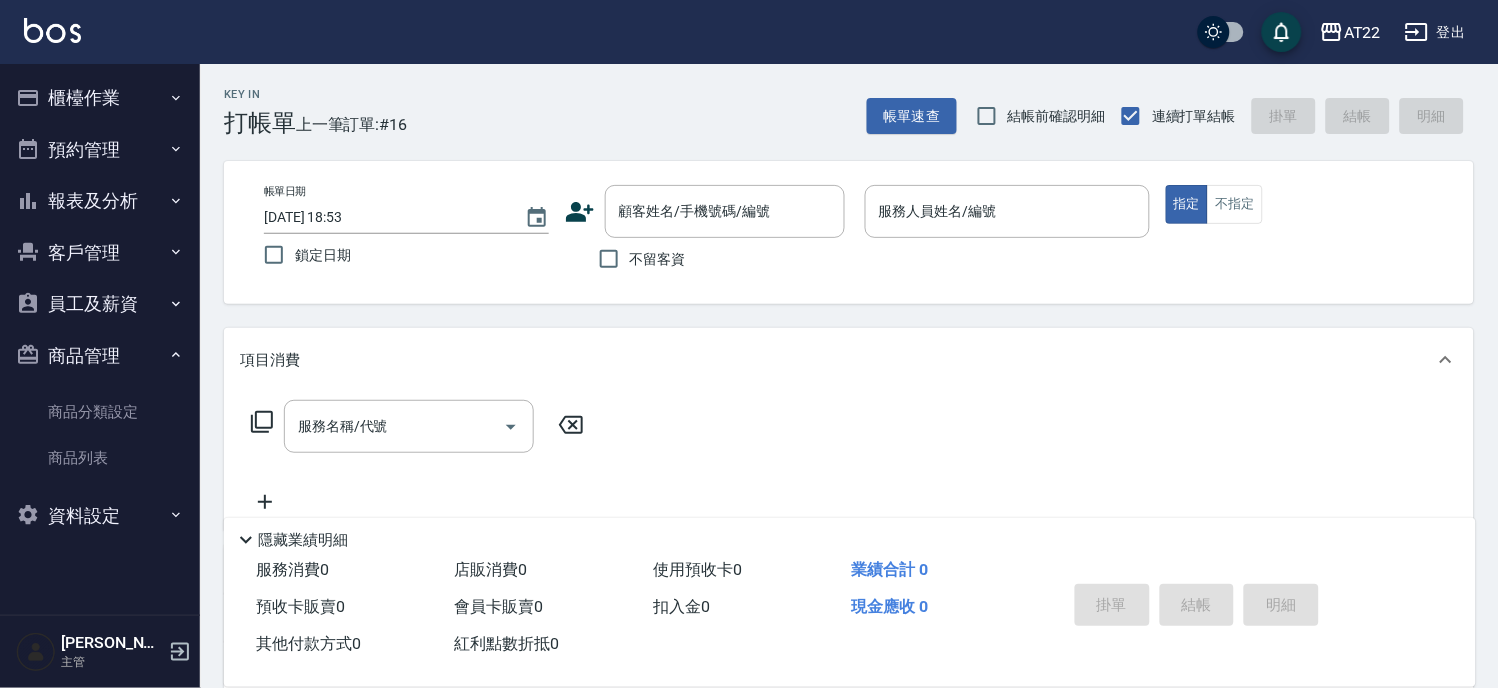 click on "商品管理" at bounding box center [100, 356] 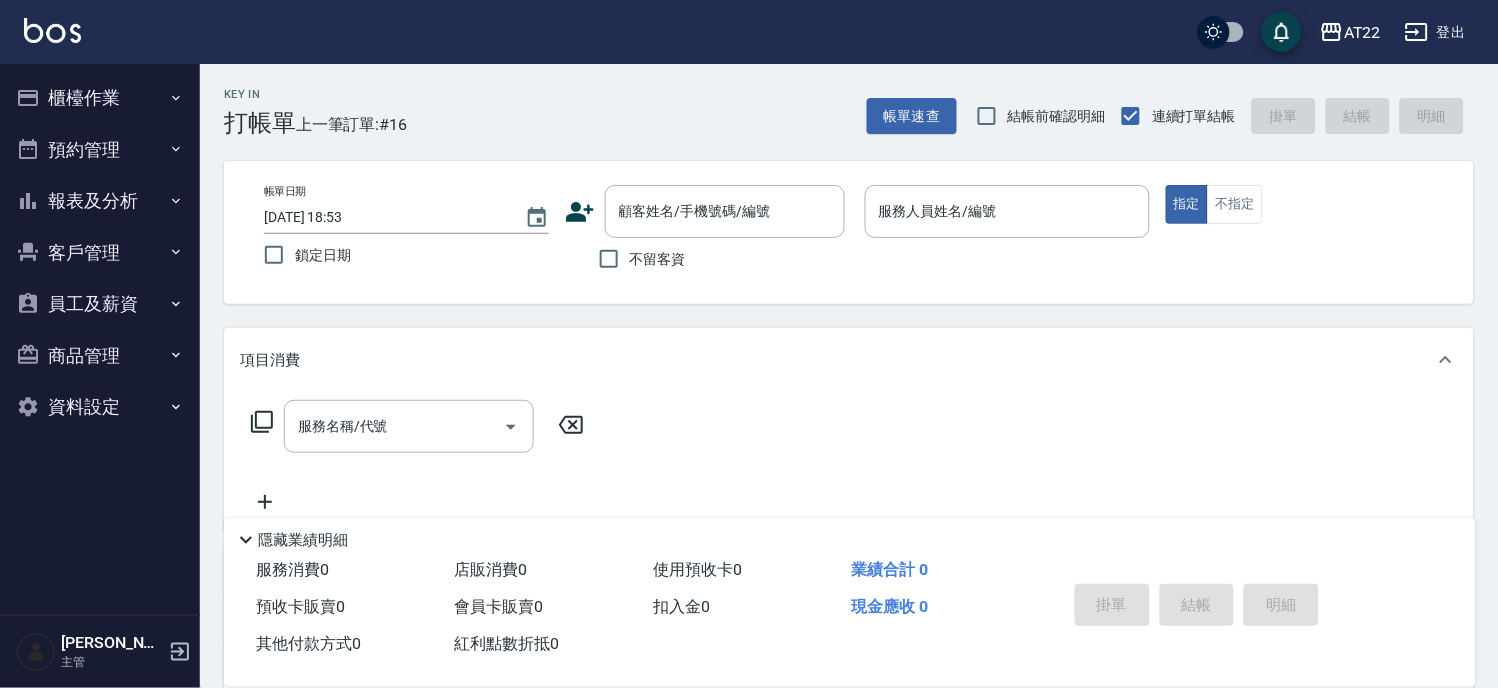 click on "員工及薪資" at bounding box center [100, 304] 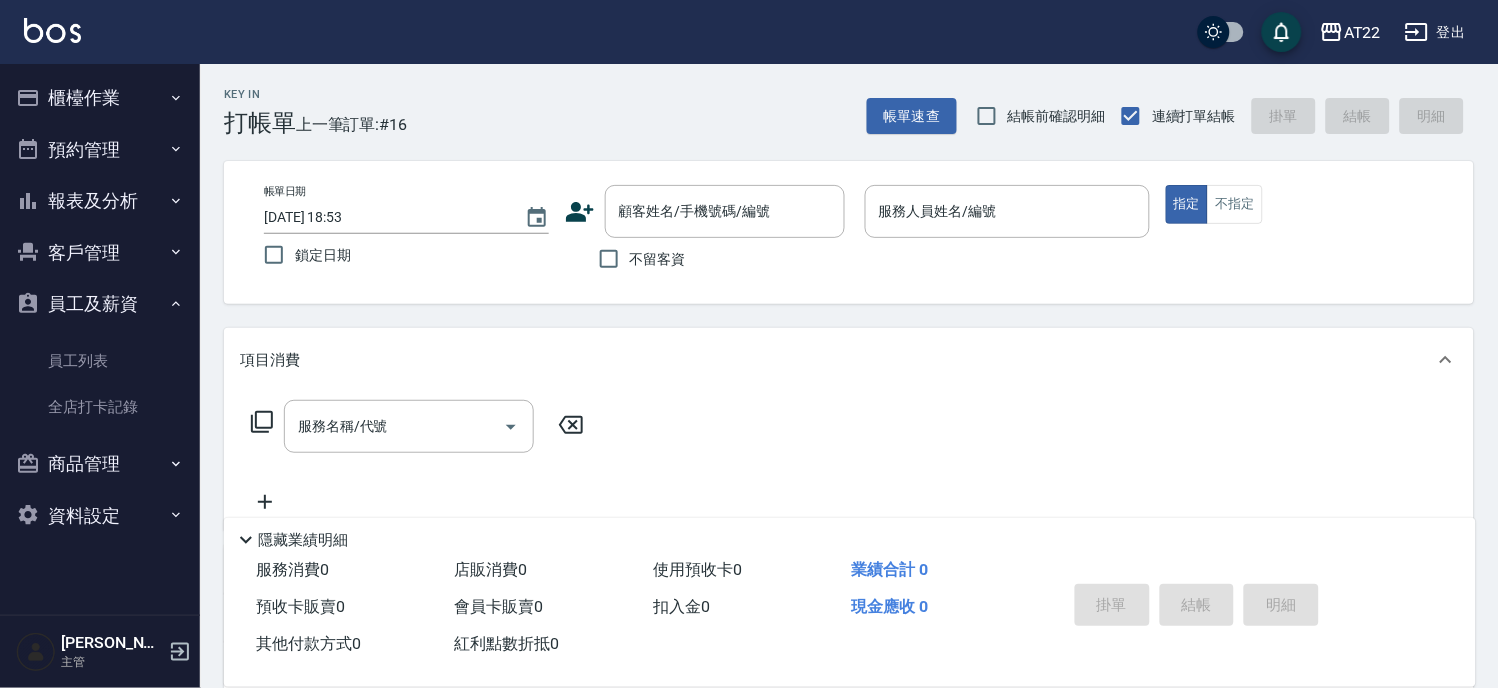 click on "員工及薪資" at bounding box center (100, 304) 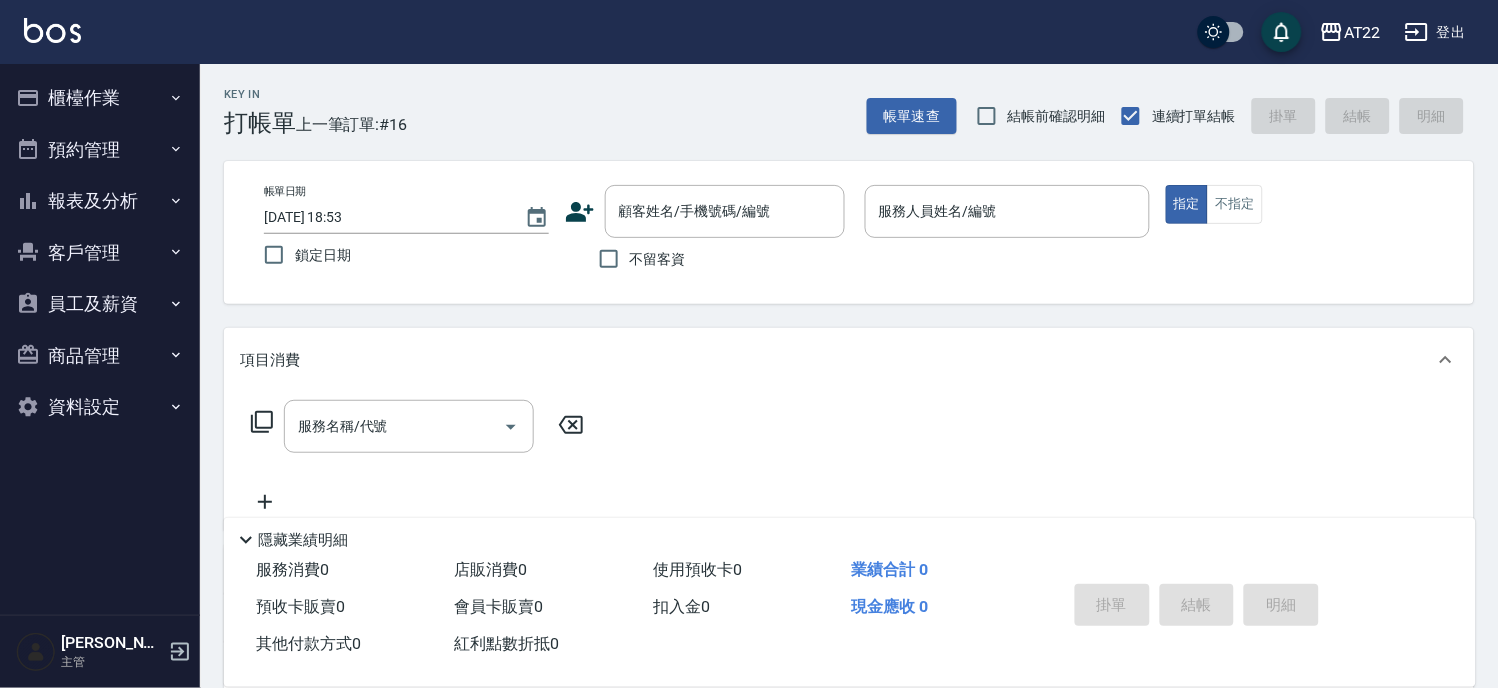 click on "商品管理" at bounding box center [100, 356] 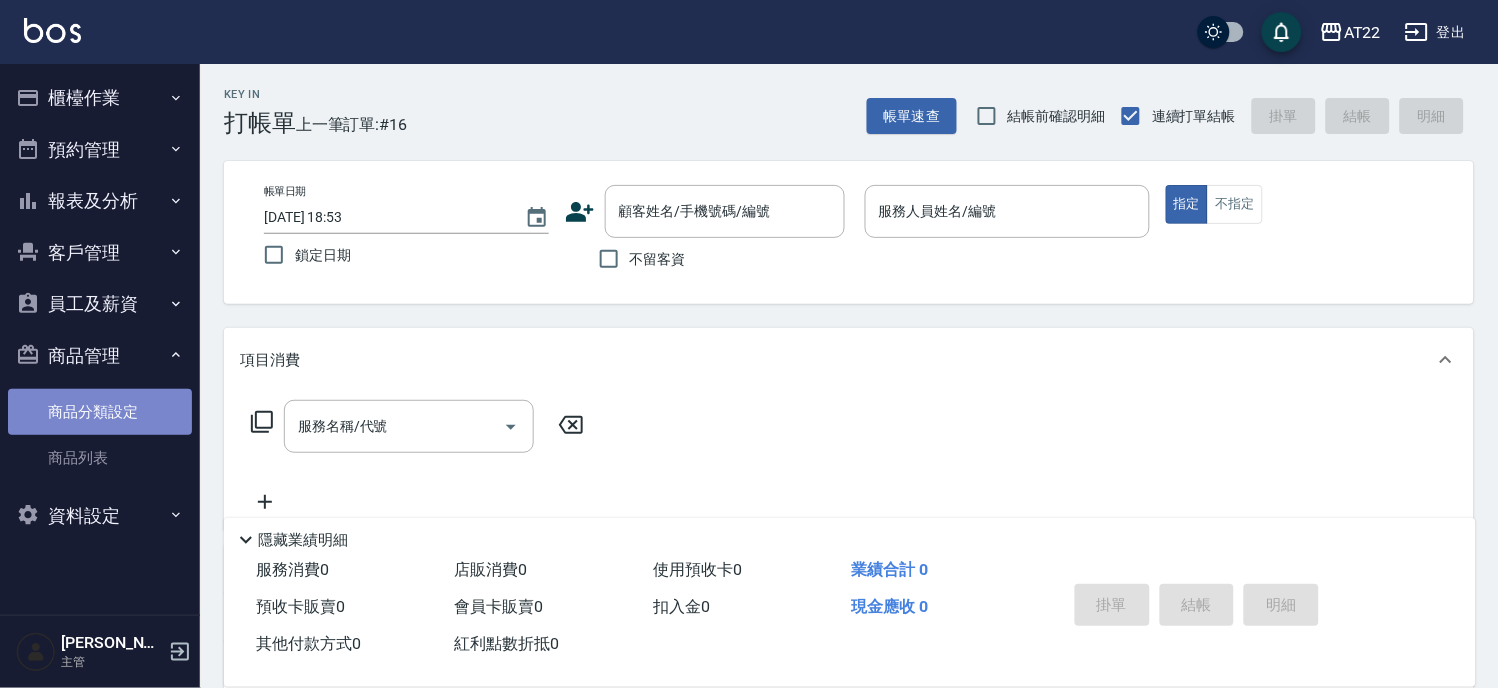 click on "商品分類設定" at bounding box center [100, 412] 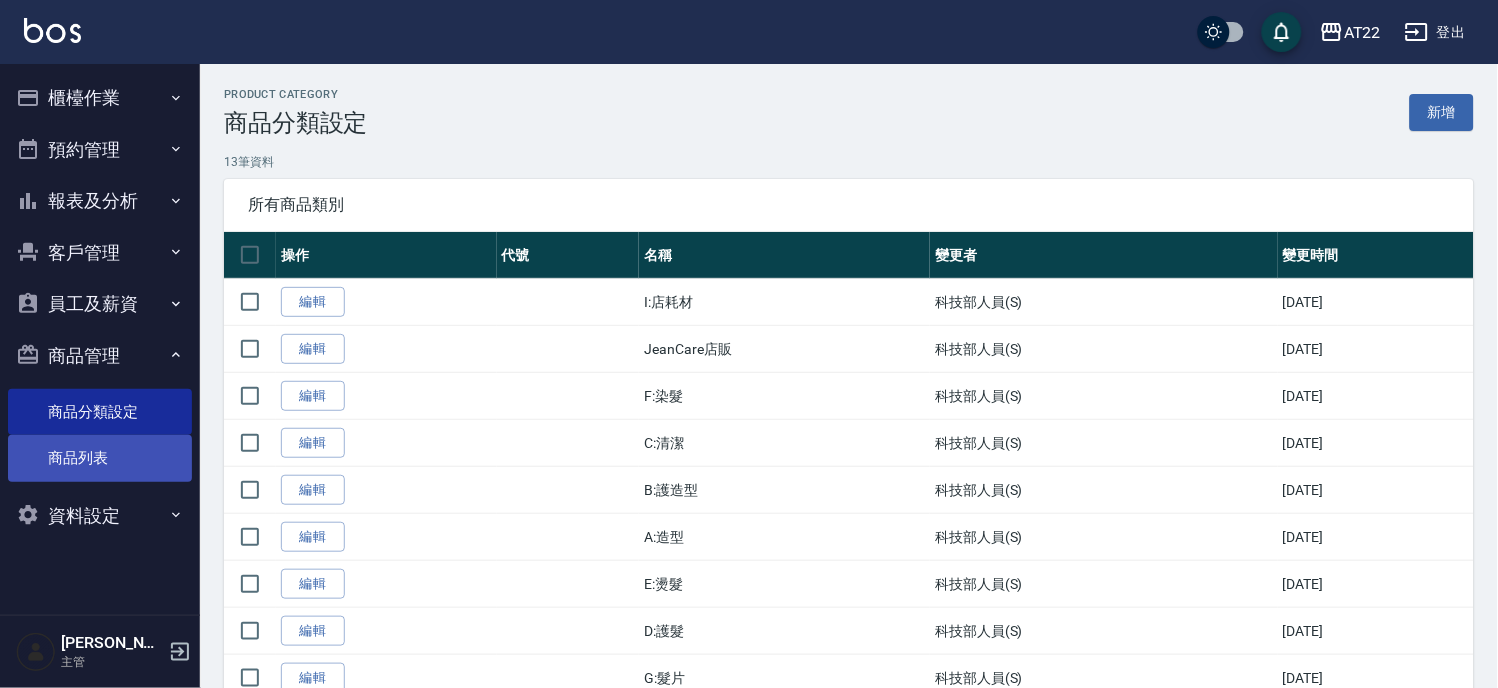 click on "商品列表" at bounding box center [100, 458] 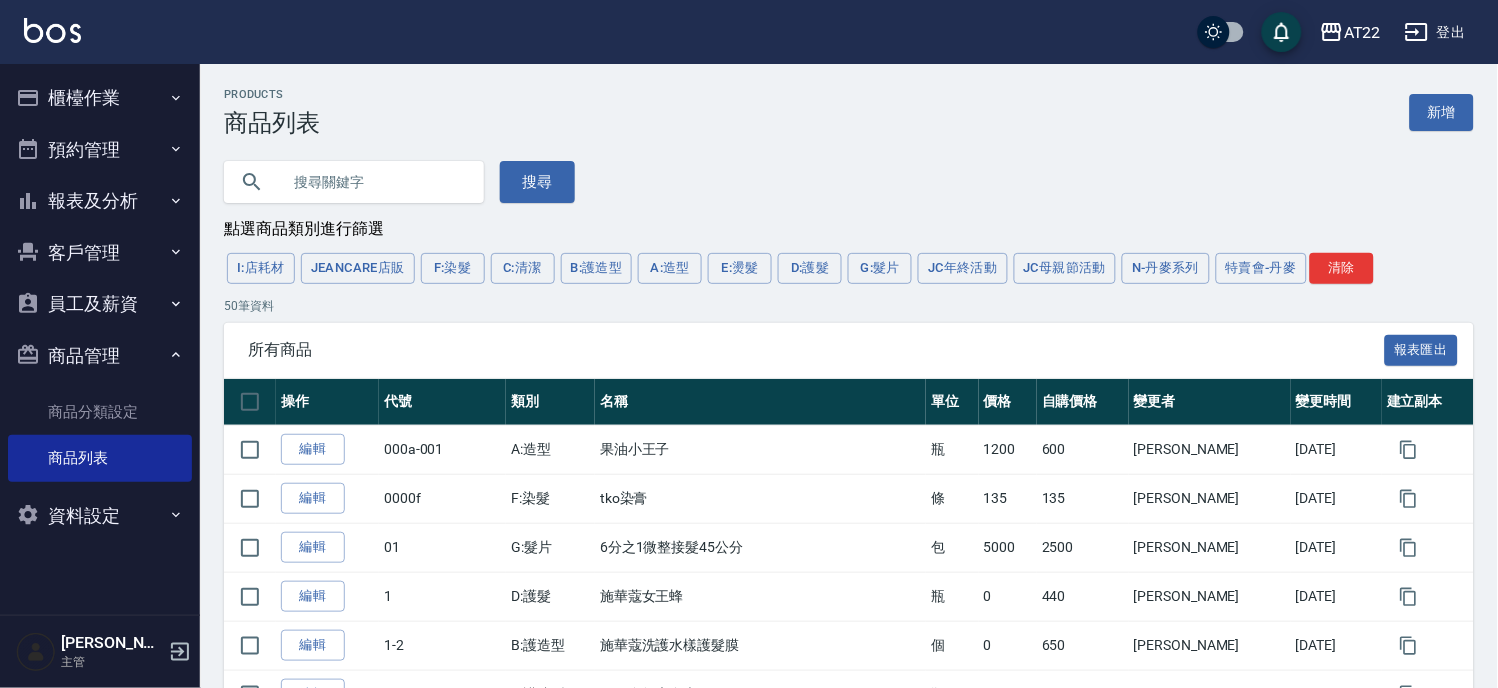 click on "Products 商品列表 新增" at bounding box center [849, 112] 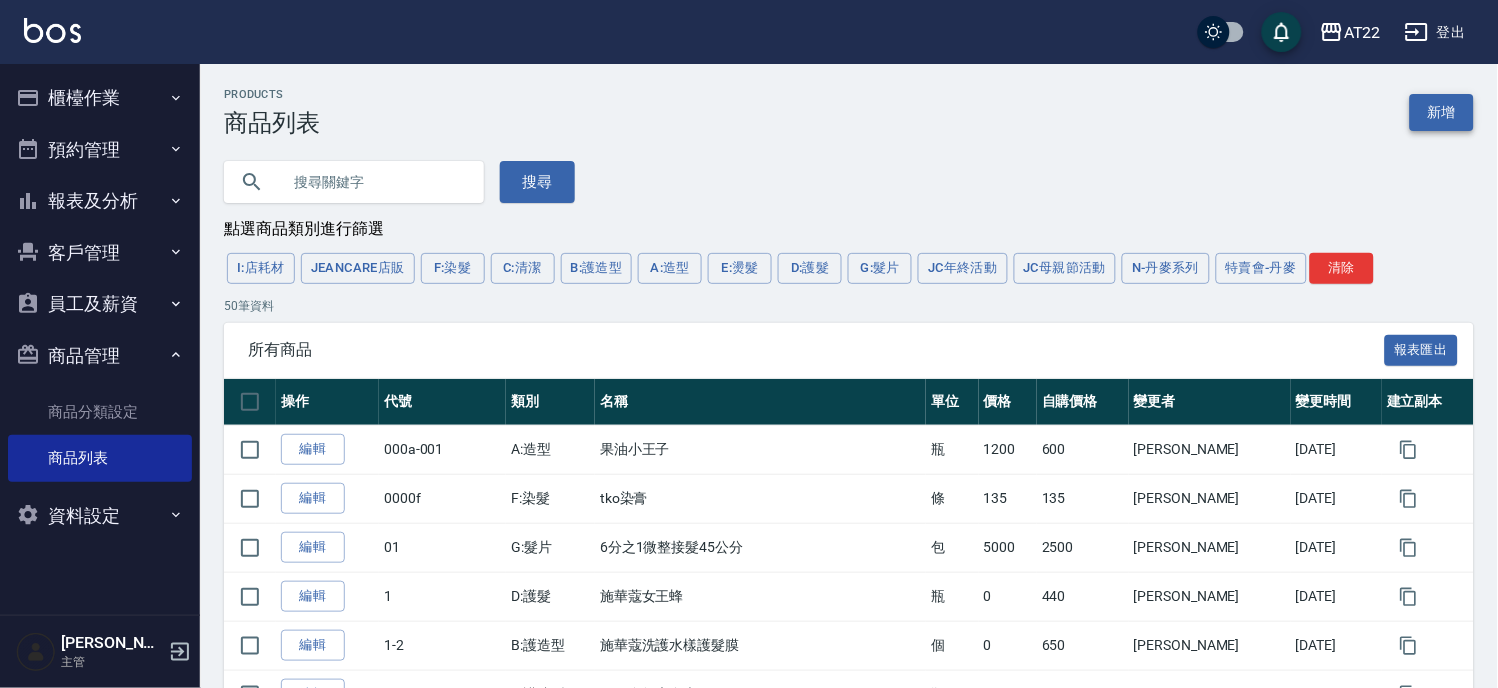 click on "新增" at bounding box center [1442, 112] 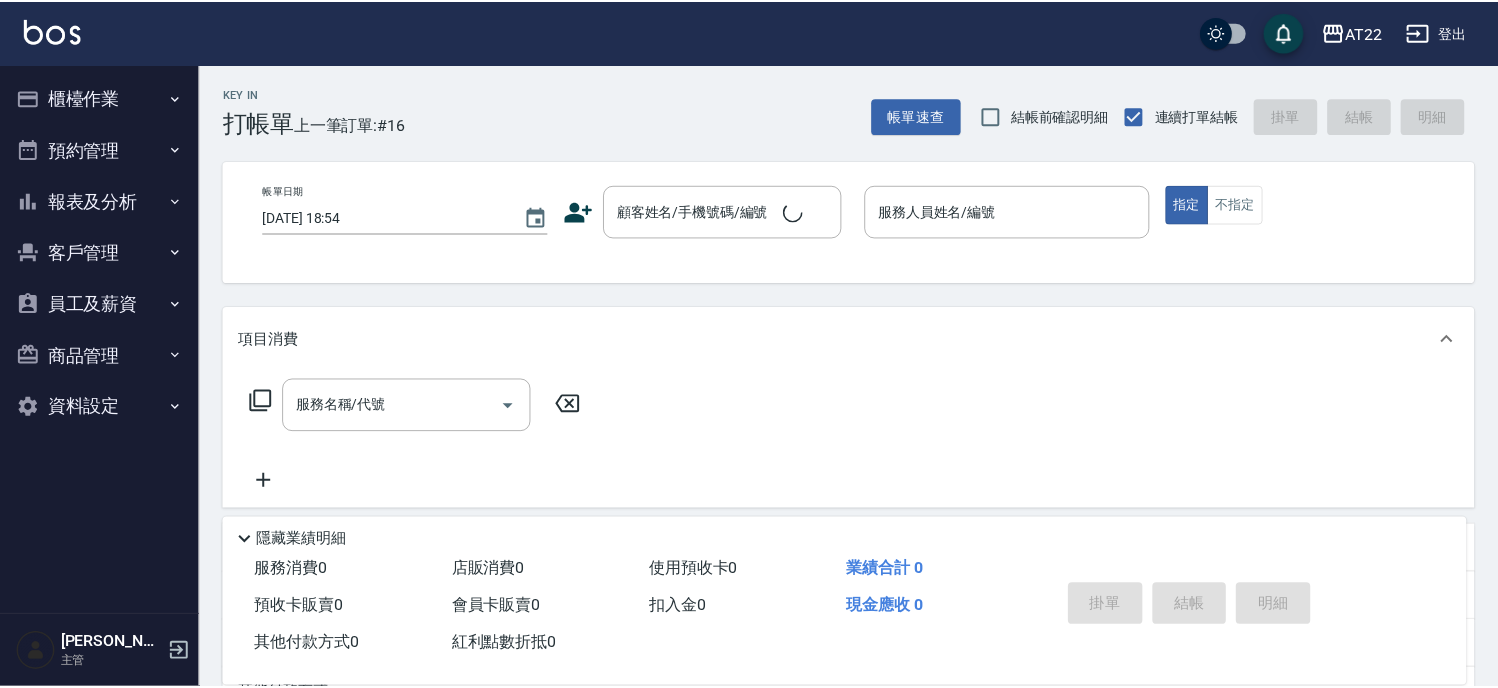 scroll, scrollTop: 0, scrollLeft: 0, axis: both 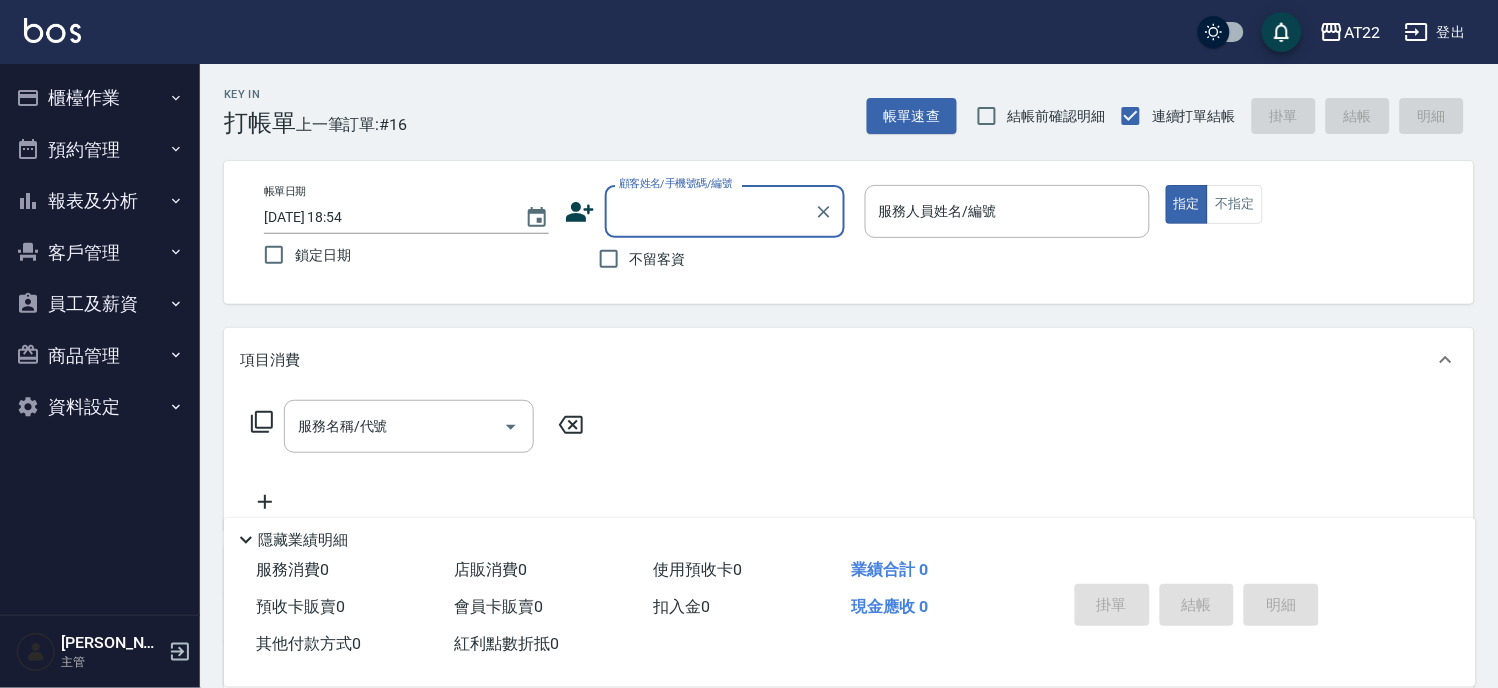 click on "商品管理" at bounding box center (100, 356) 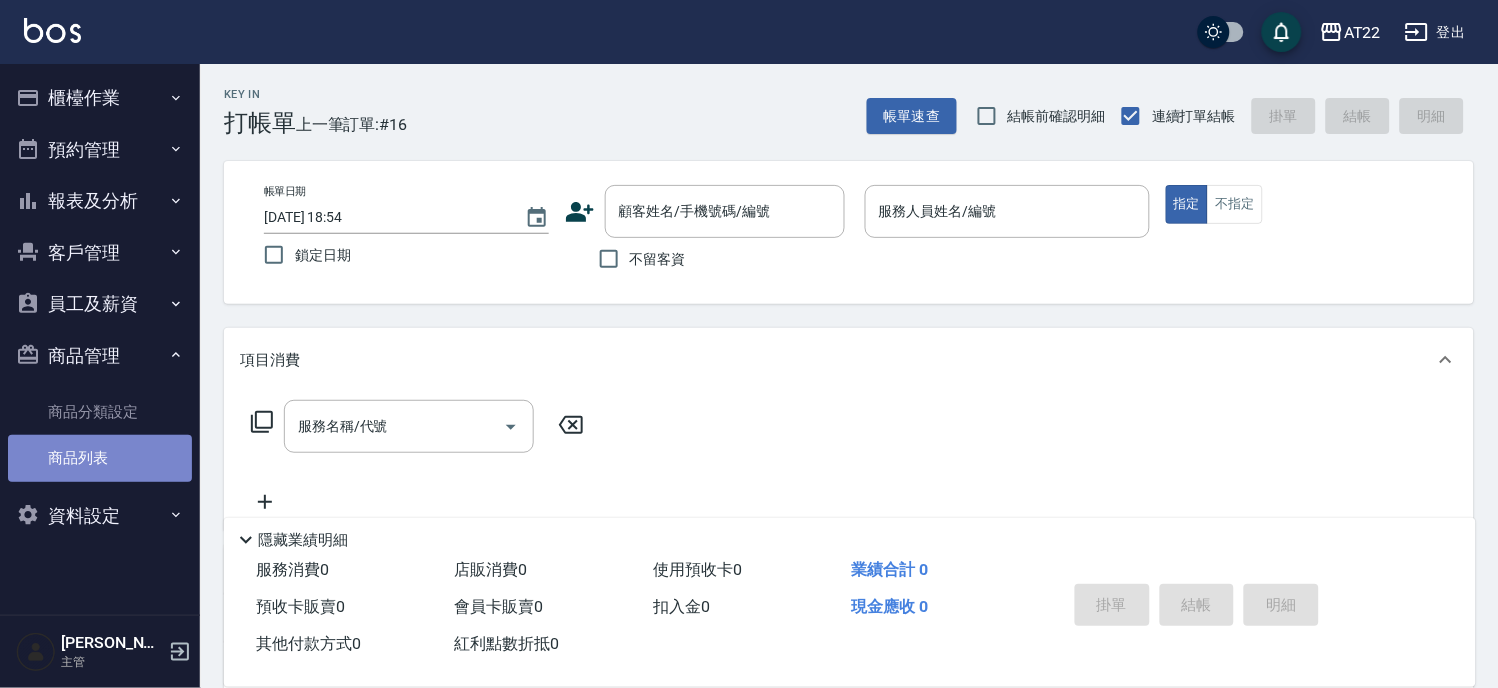 click on "商品列表" at bounding box center (100, 458) 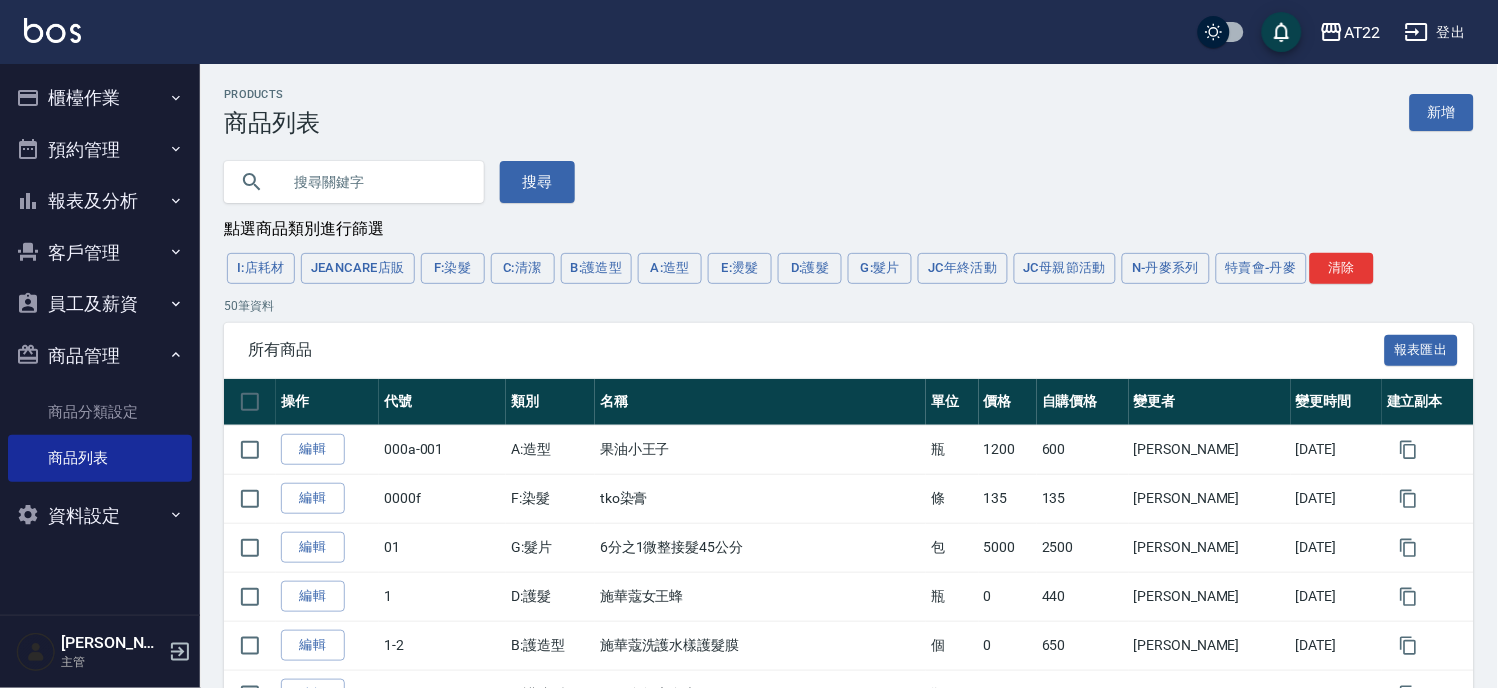 click on "新增" at bounding box center [1442, 112] 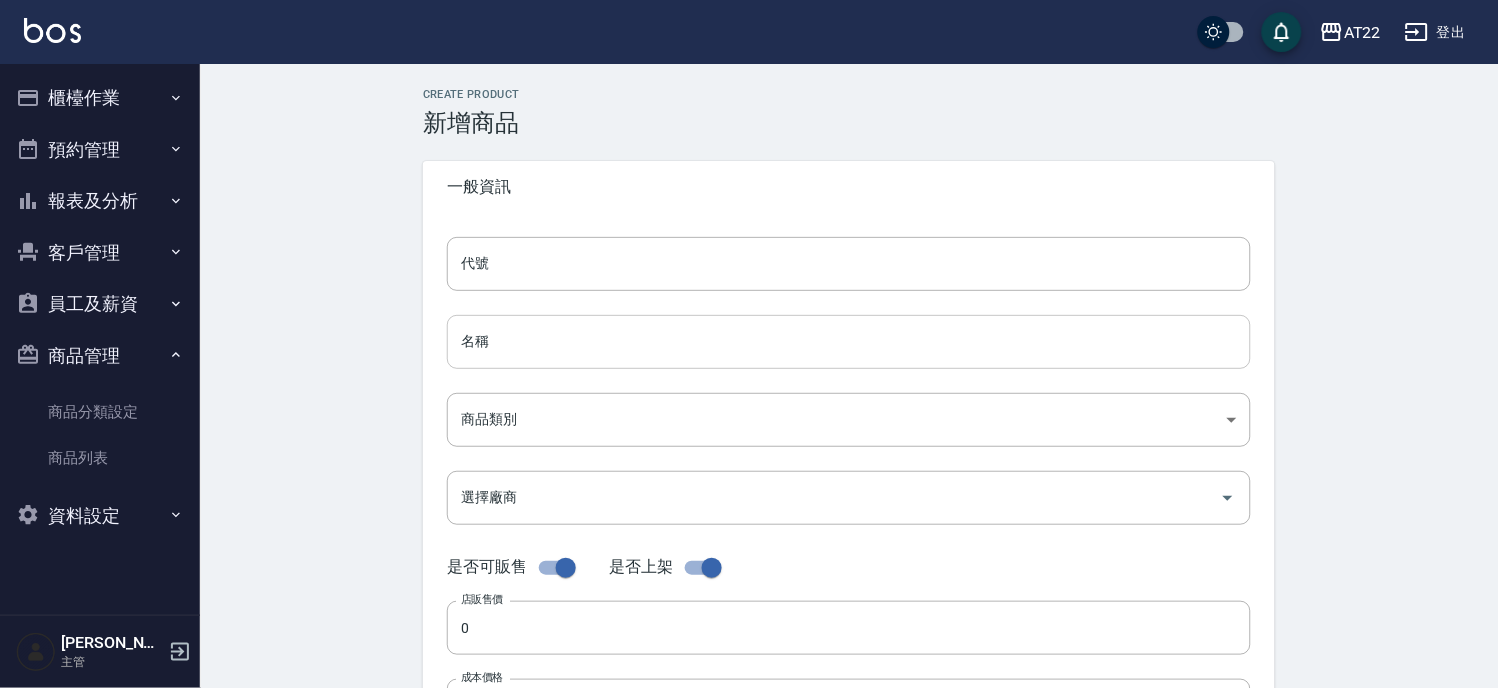 click on "名稱" at bounding box center [849, 342] 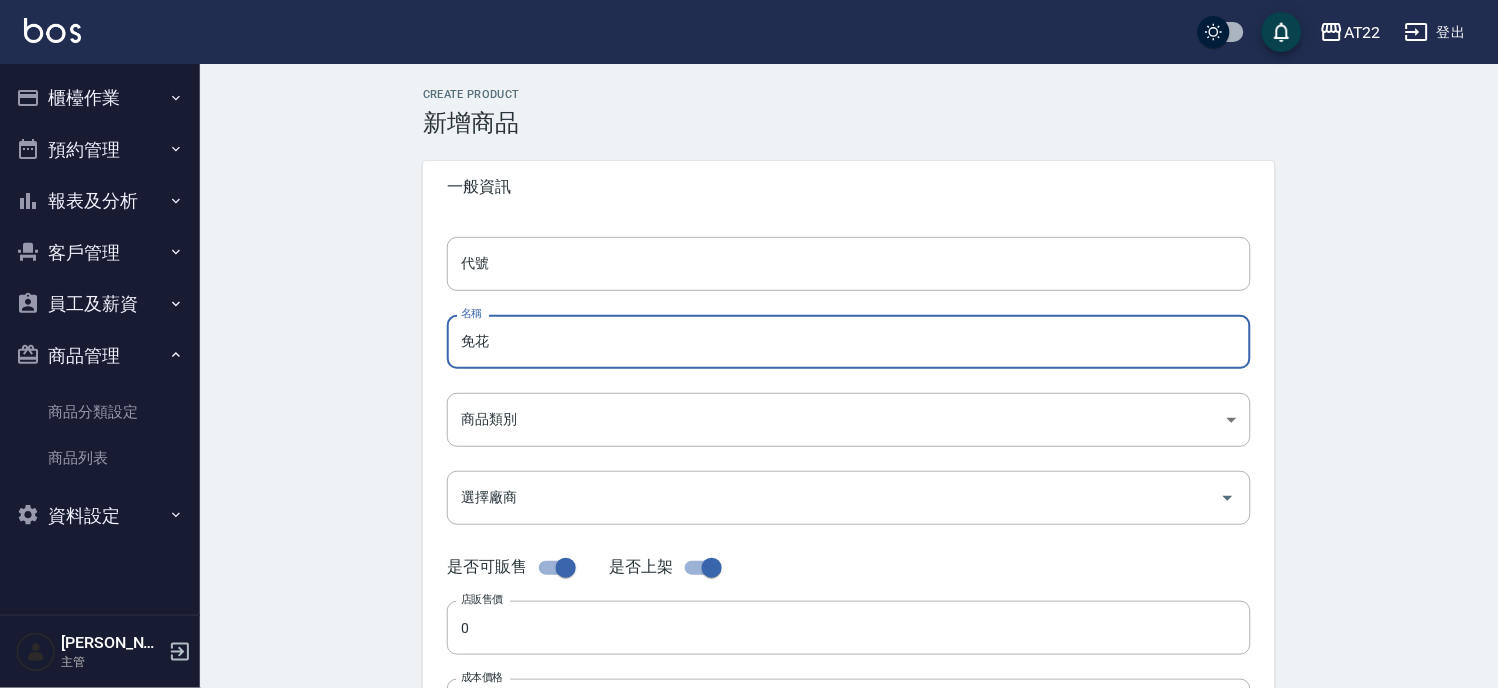 type on "免" 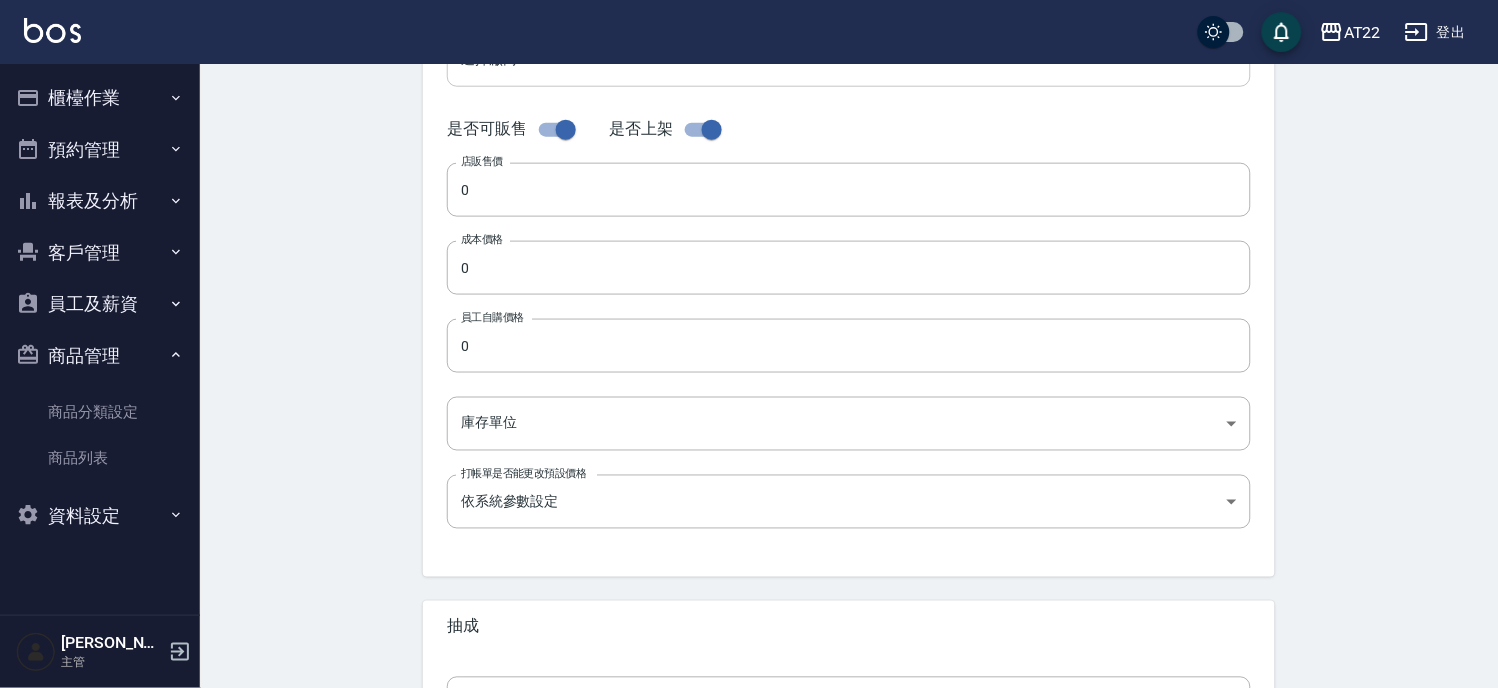 scroll, scrollTop: 222, scrollLeft: 0, axis: vertical 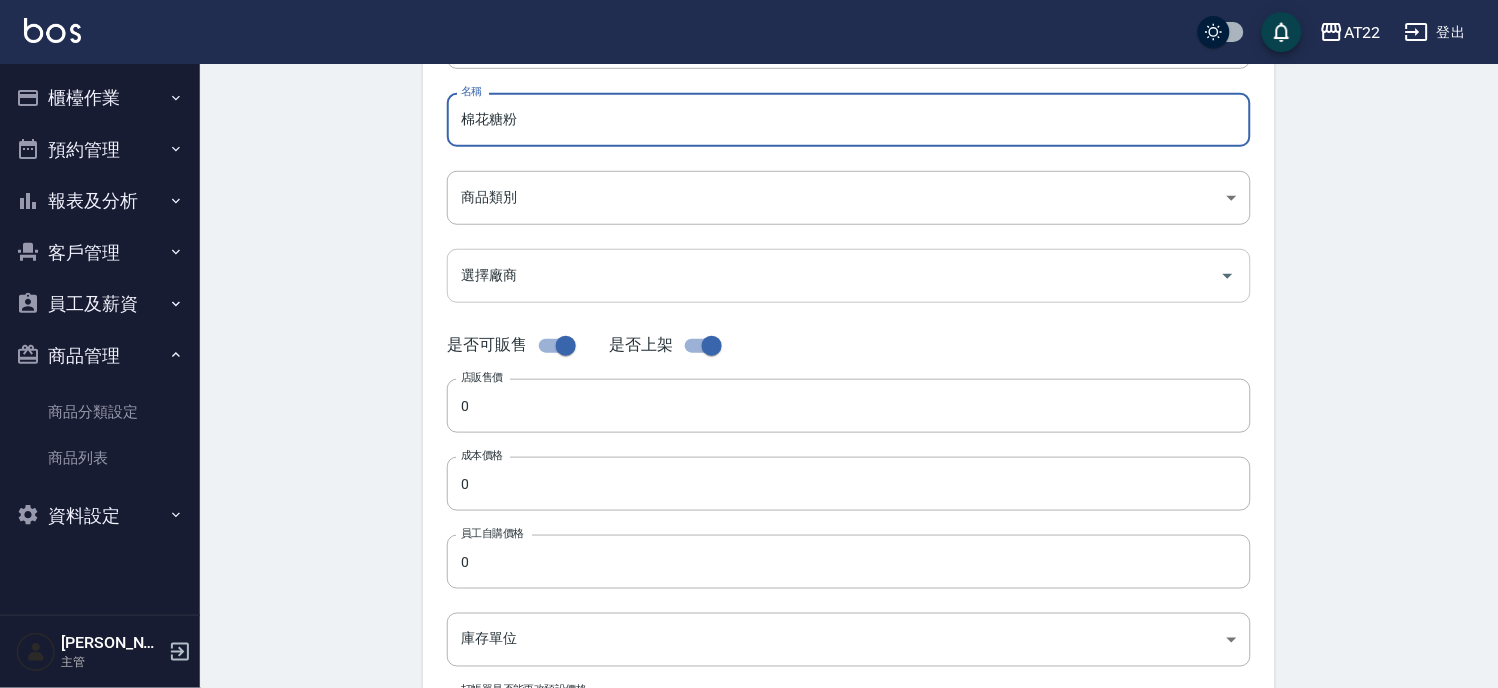 type on "棉花糖粉" 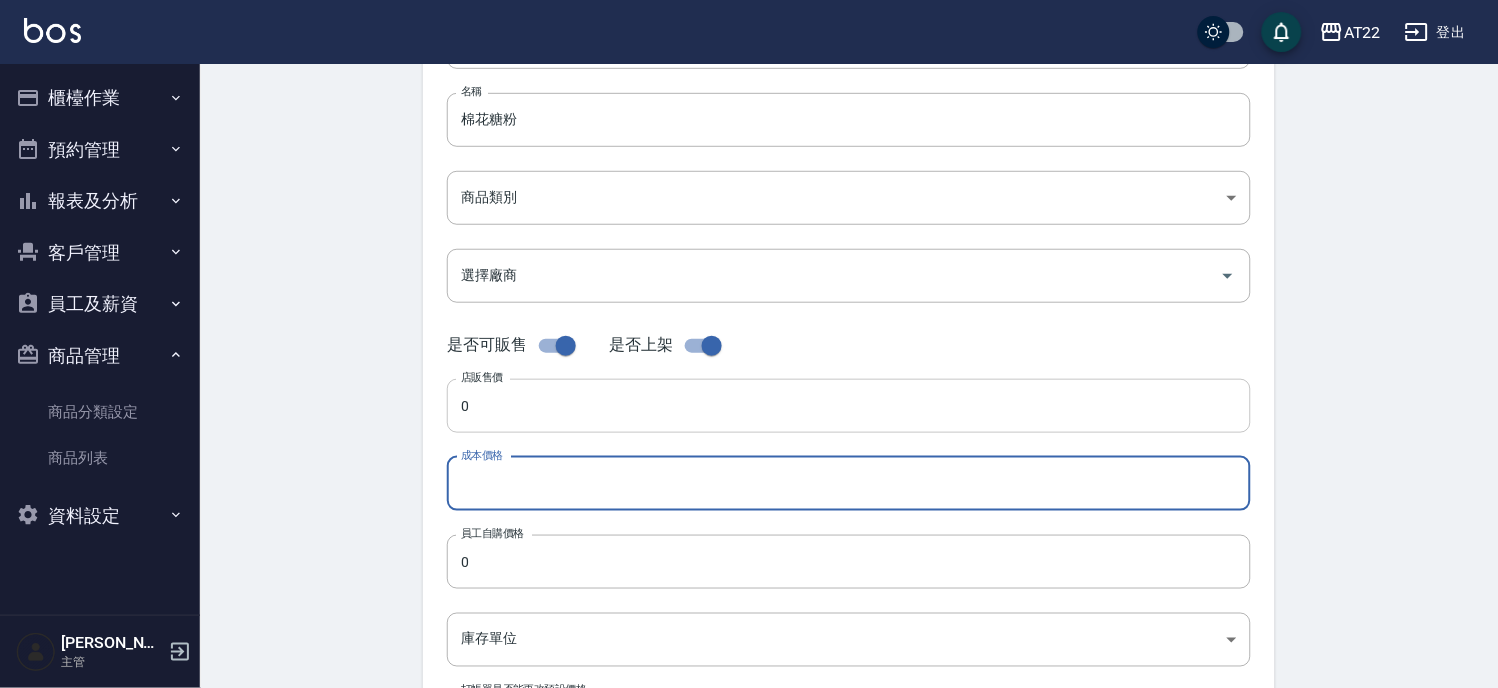 type 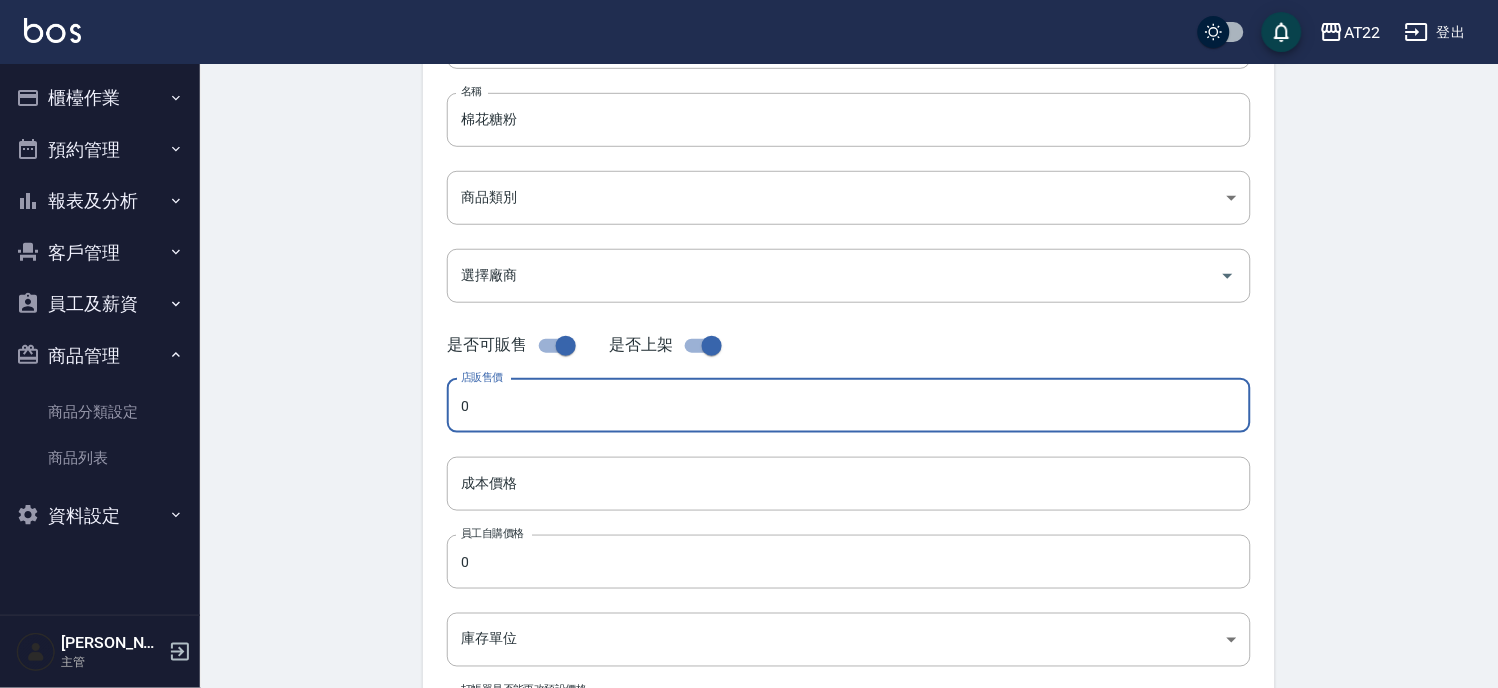 click on "0" at bounding box center (849, 406) 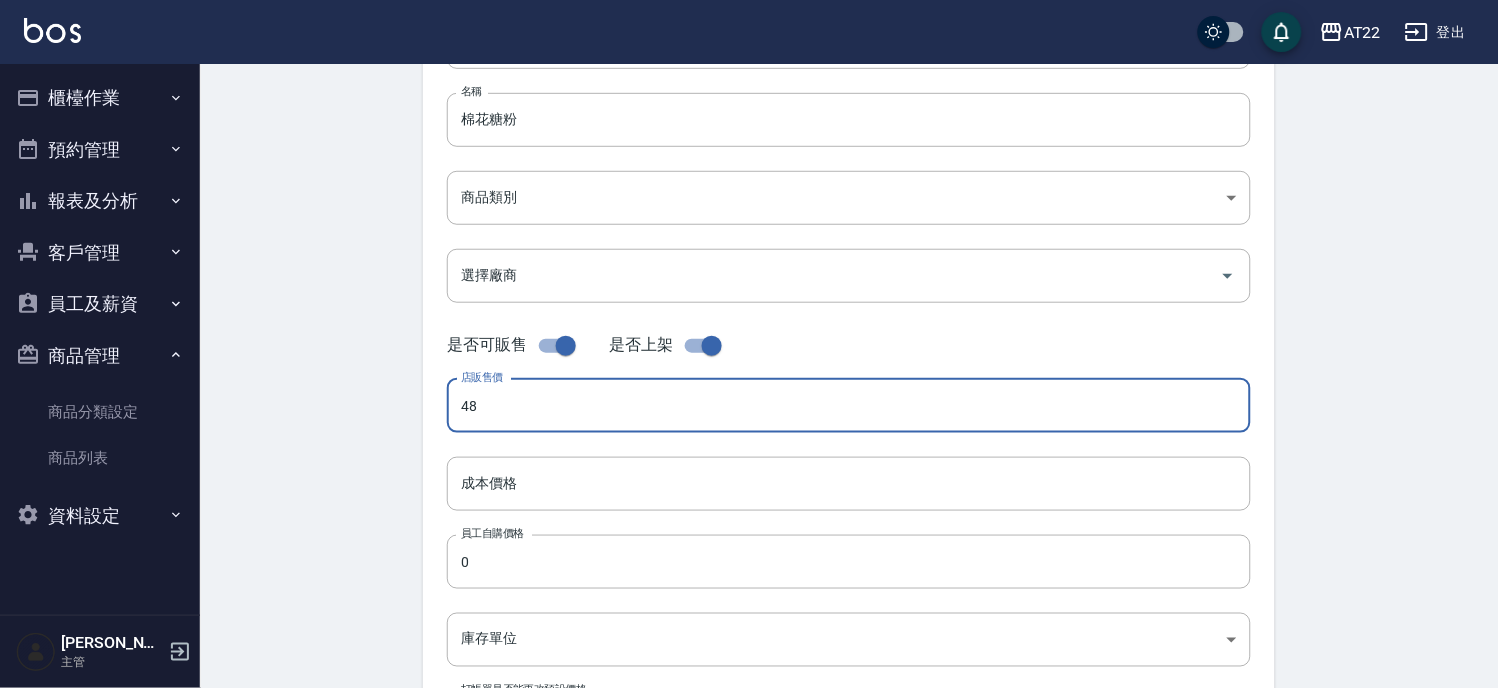 type on "4" 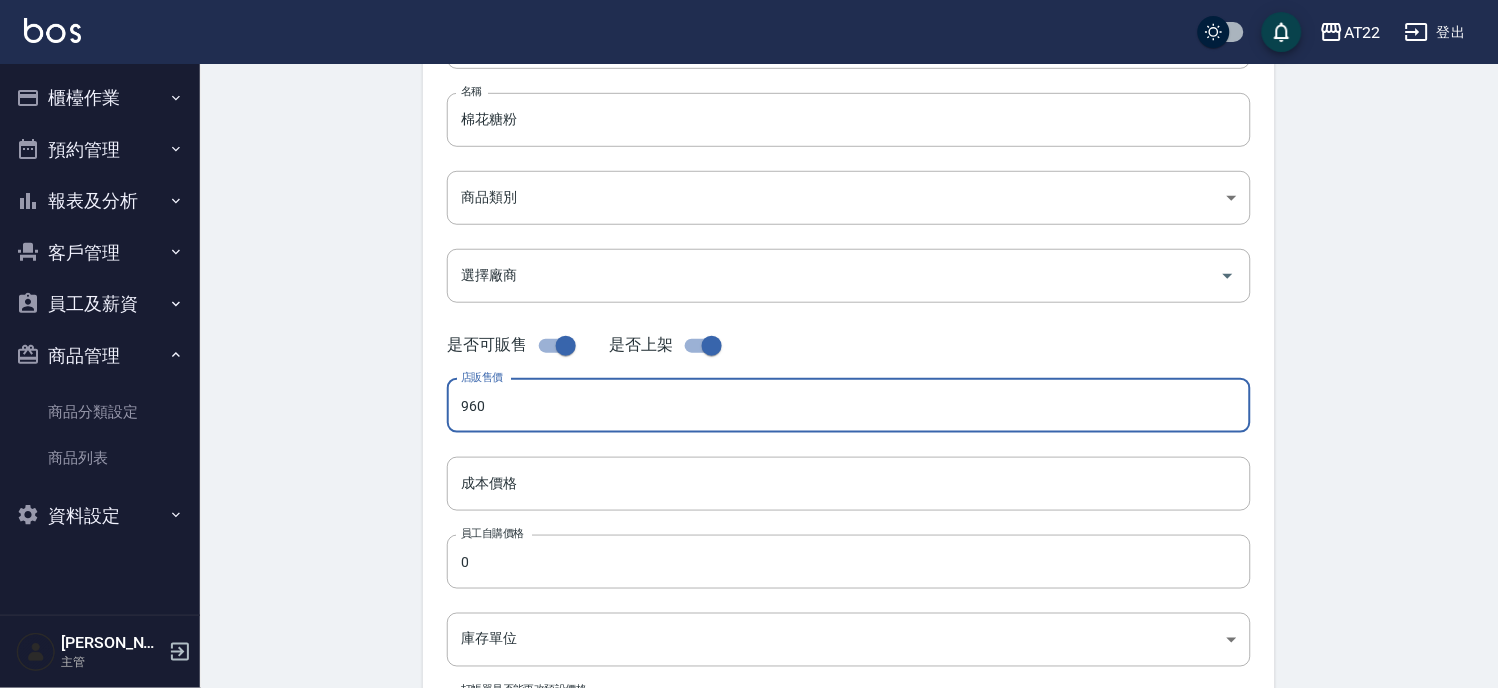 type on "960" 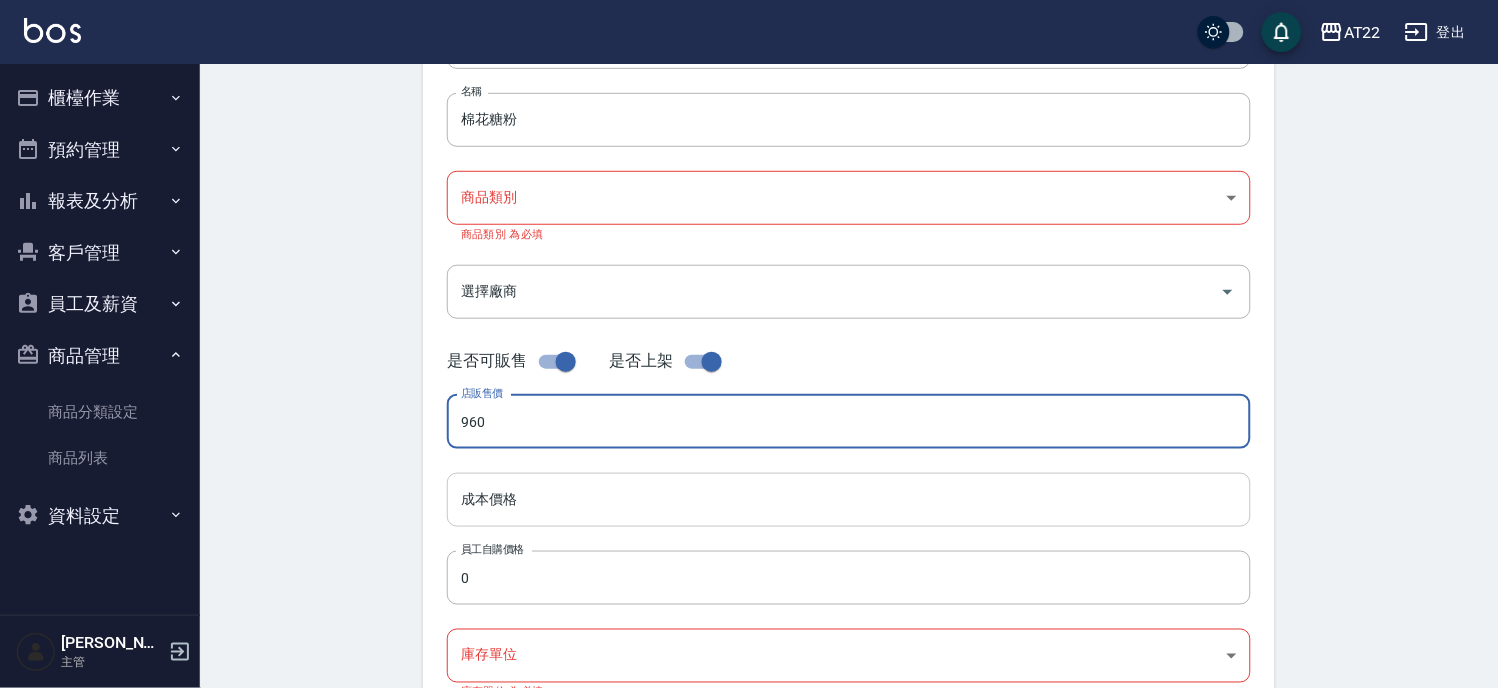 click on "成本價格" at bounding box center (849, 500) 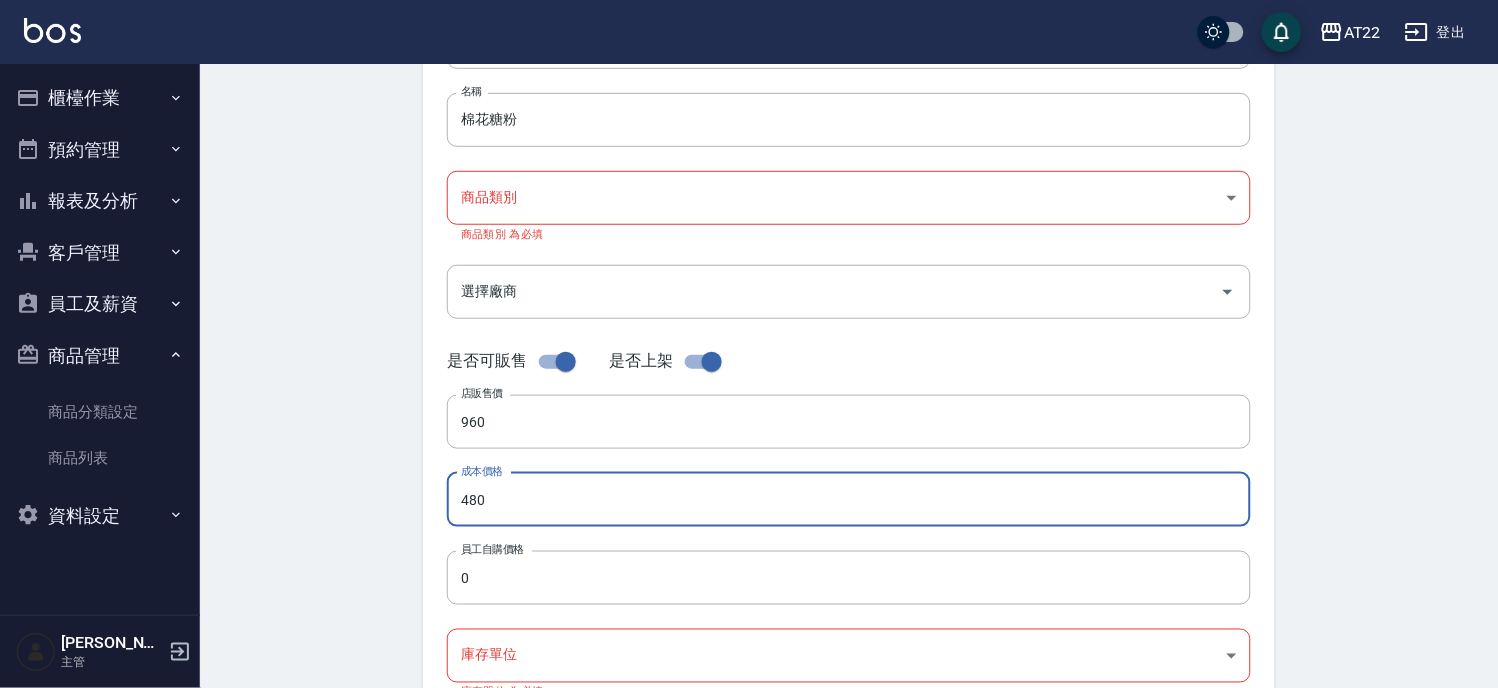 type on "480" 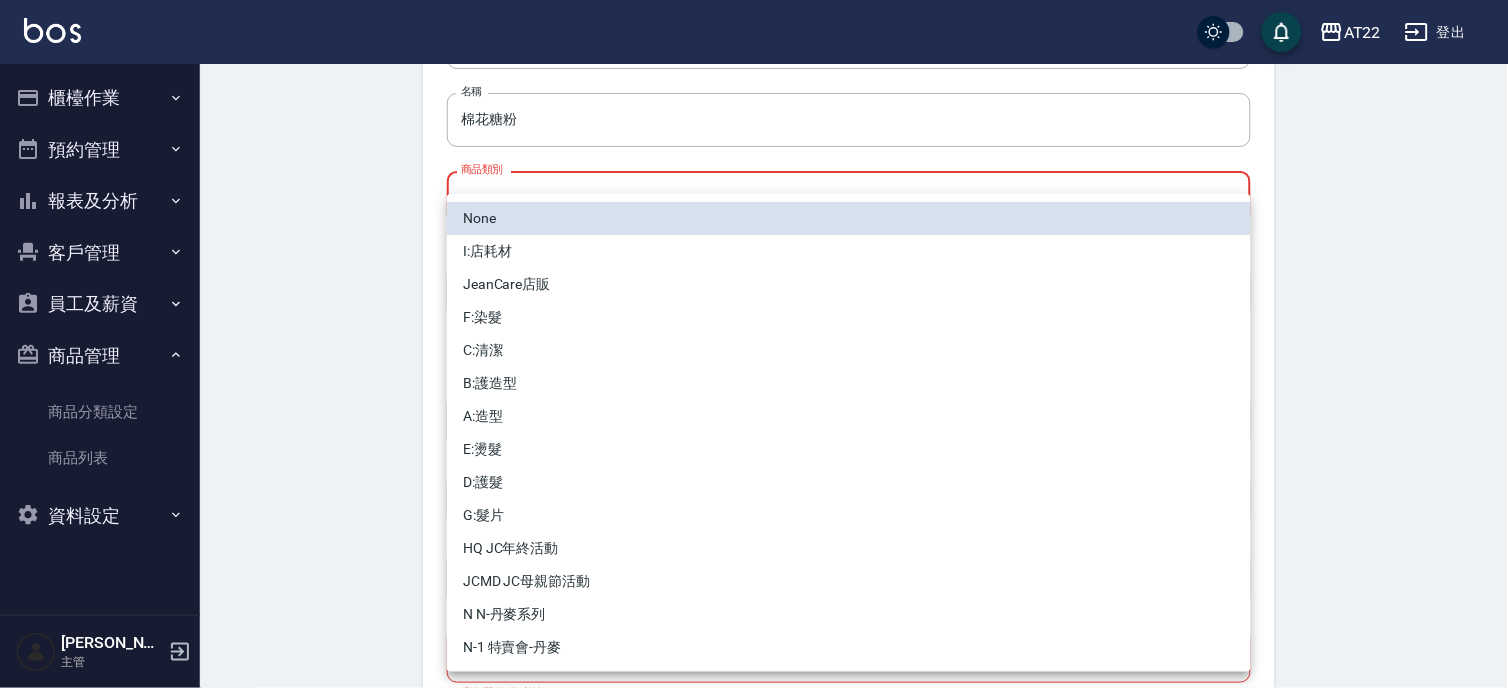 click on "AT22 登出 櫃檯作業 打帳單 帳單列表 現金收支登錄 材料自購登錄 每日結帳 排班表 現場電腦打卡 預約管理 預約管理 單日預約紀錄 單週預約紀錄 報表及分析 報表目錄 店家區間累計表 店家日報表 店家排行榜 互助排行榜 互助點數明細 全店業績分析表 設計師業績表 設計師日報表 設計師業績分析表 設計師排行榜 商品銷售排行榜 商品消耗明細 服務扣項明細表 單一服務項目查詢 店販抽成明細 顧客入金餘額表 顧客卡券餘額表 每日收支明細 收支分類明細表 收支匯款表 費用分析表 多店業績統計表 客戶管理 客戶列表 卡券管理 入金管理 員工及薪資 員工列表 全店打卡記錄 商品管理 商品分類設定 商品列表 資料設定 服務分類設定 服務項目設定 預收卡設定 支付方式設定 第三方卡券設定 尤信翰 主管 Create Product 新增商品 一般資訊 代號 代號 名稱 棉花糖粉 名稱 ​ 960 0" at bounding box center [754, 484] 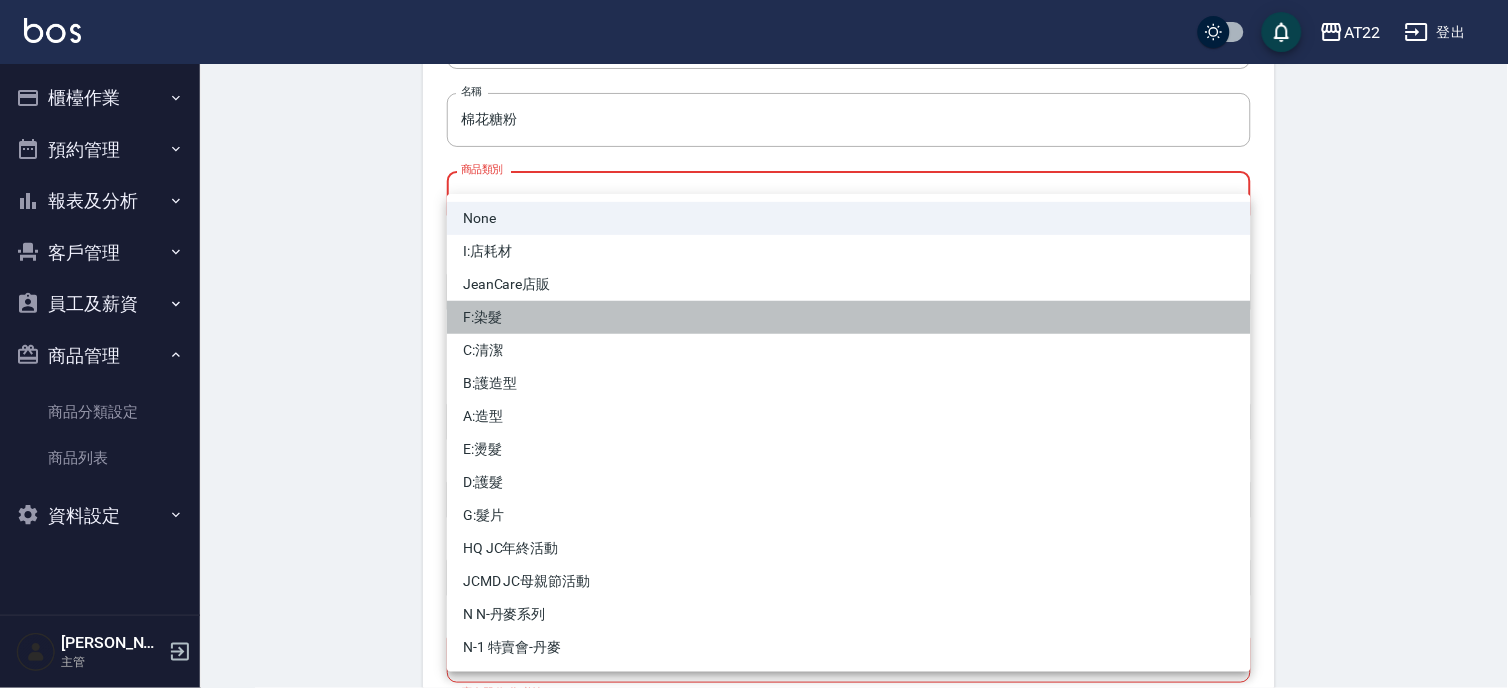 click on "F:染髮" at bounding box center [849, 317] 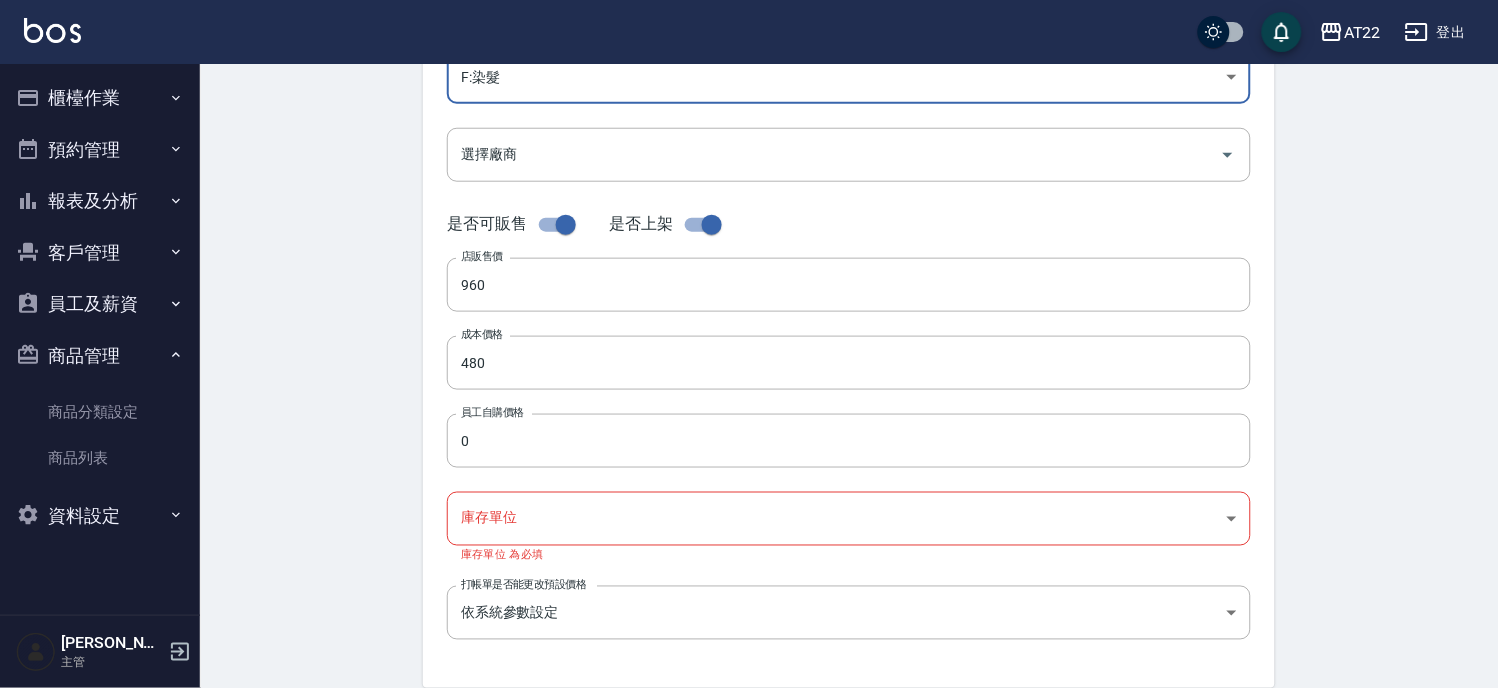 scroll, scrollTop: 444, scrollLeft: 0, axis: vertical 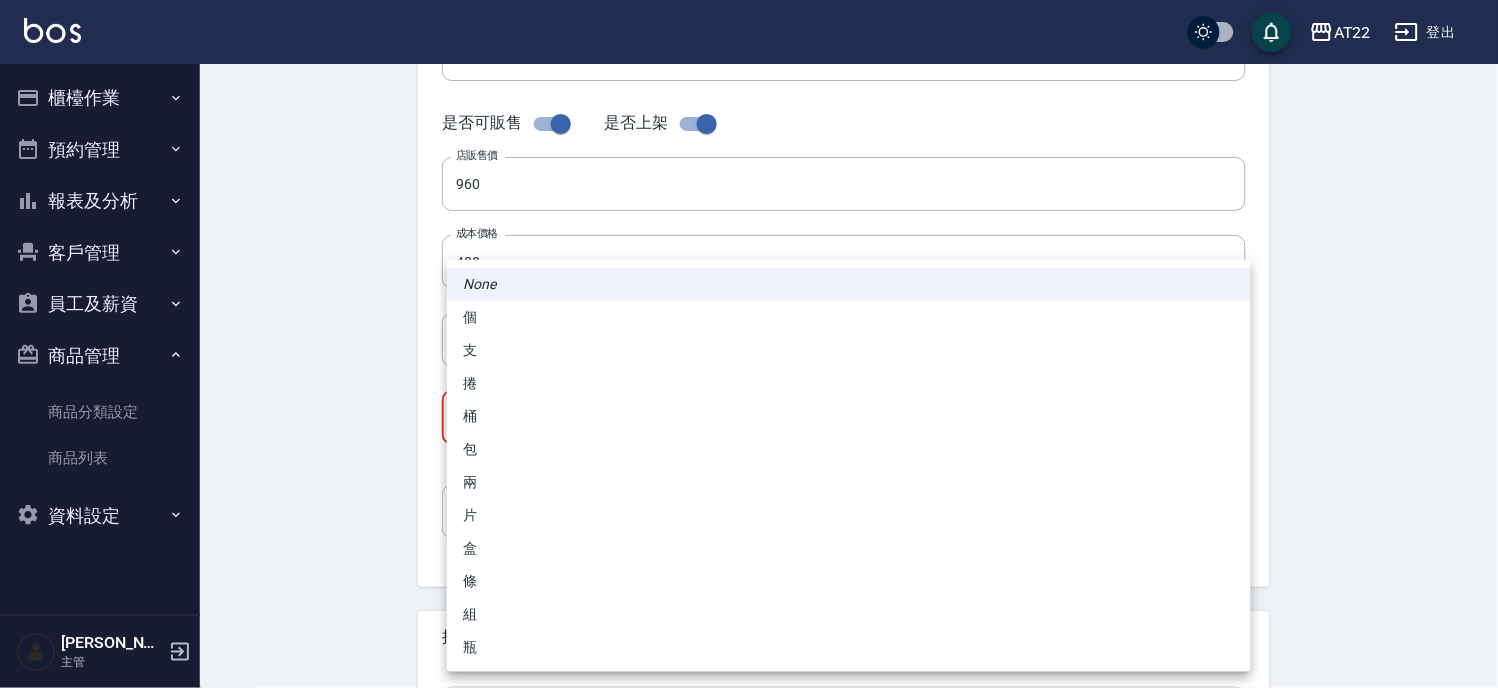 click on "AT22 登出 櫃檯作業 打帳單 帳單列表 現金收支登錄 材料自購登錄 每日結帳 排班表 現場電腦打卡 預約管理 預約管理 單日預約紀錄 單週預約紀錄 報表及分析 報表目錄 店家區間累計表 店家日報表 店家排行榜 互助排行榜 互助點數明細 全店業績分析表 設計師業績表 設計師日報表 設計師業績分析表 設計師排行榜 商品銷售排行榜 商品消耗明細 服務扣項明細表 單一服務項目查詢 店販抽成明細 顧客入金餘額表 顧客卡券餘額表 每日收支明細 收支分類明細表 收支匯款表 費用分析表 多店業績統計表 客戶管理 客戶列表 卡券管理 入金管理 員工及薪資 員工列表 全店打卡記錄 商品管理 商品分類設定 商品列表 資料設定 服務分類設定 服務項目設定 預收卡設定 支付方式設定 第三方卡券設定 尤信翰 主管 Create Product 新增商品 一般資訊 代號 代號 名稱 棉花糖粉 名稱   F:染髮" at bounding box center (749, 254) 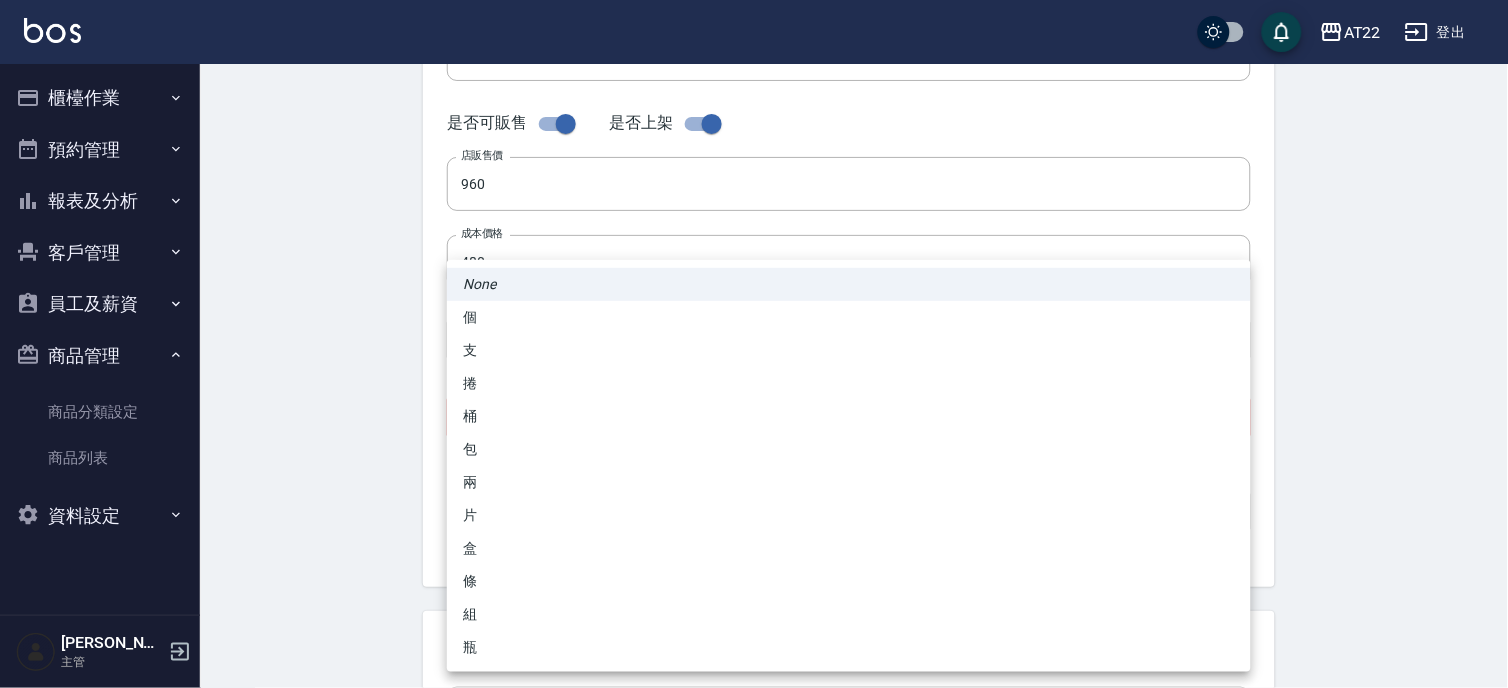 click on "支" at bounding box center [849, 350] 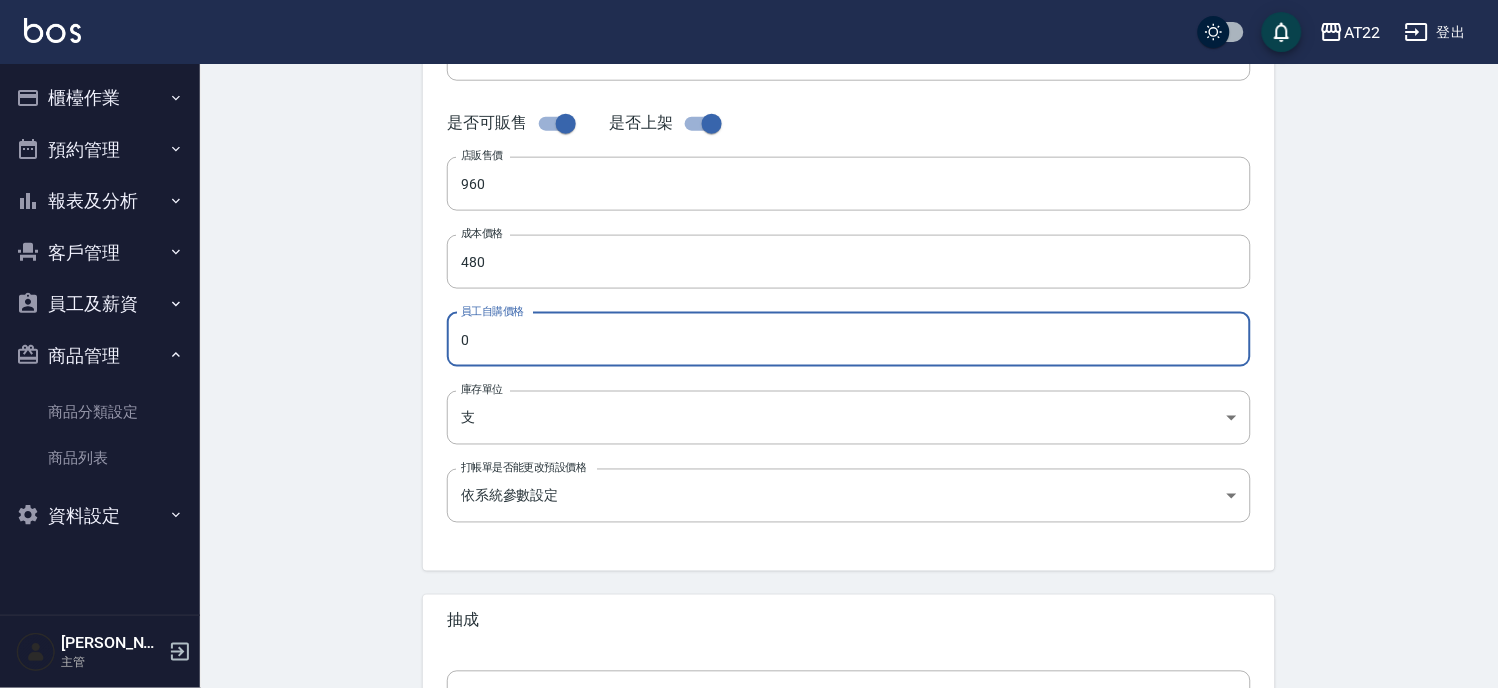 click on "0" at bounding box center [849, 340] 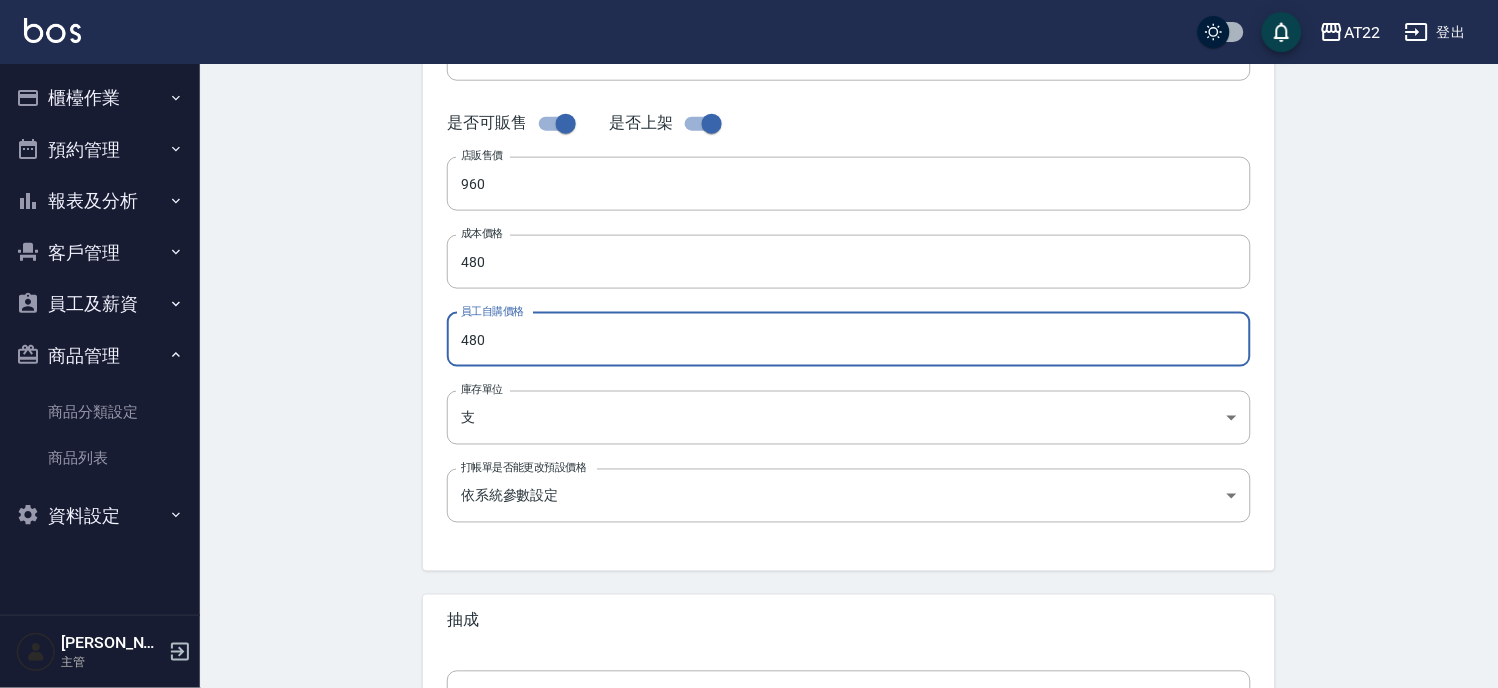 type on "480" 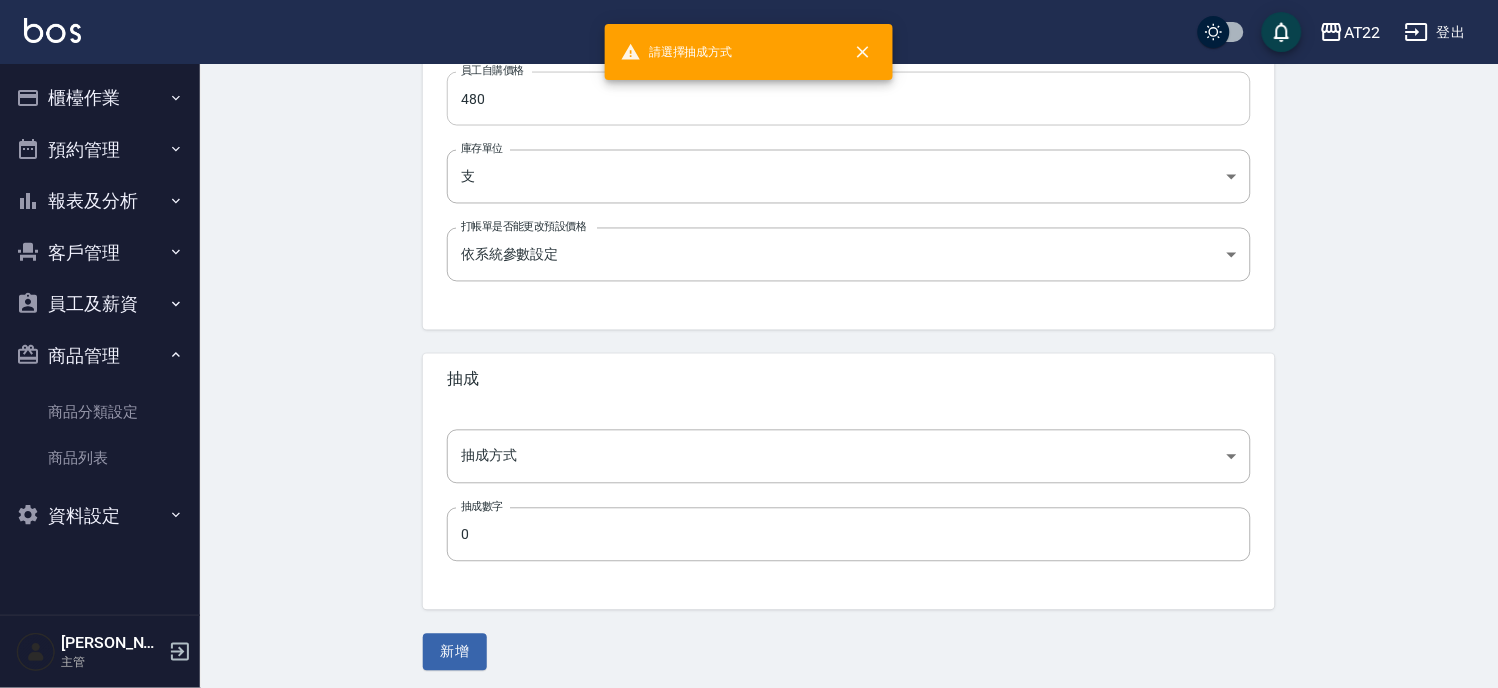 scroll, scrollTop: 691, scrollLeft: 0, axis: vertical 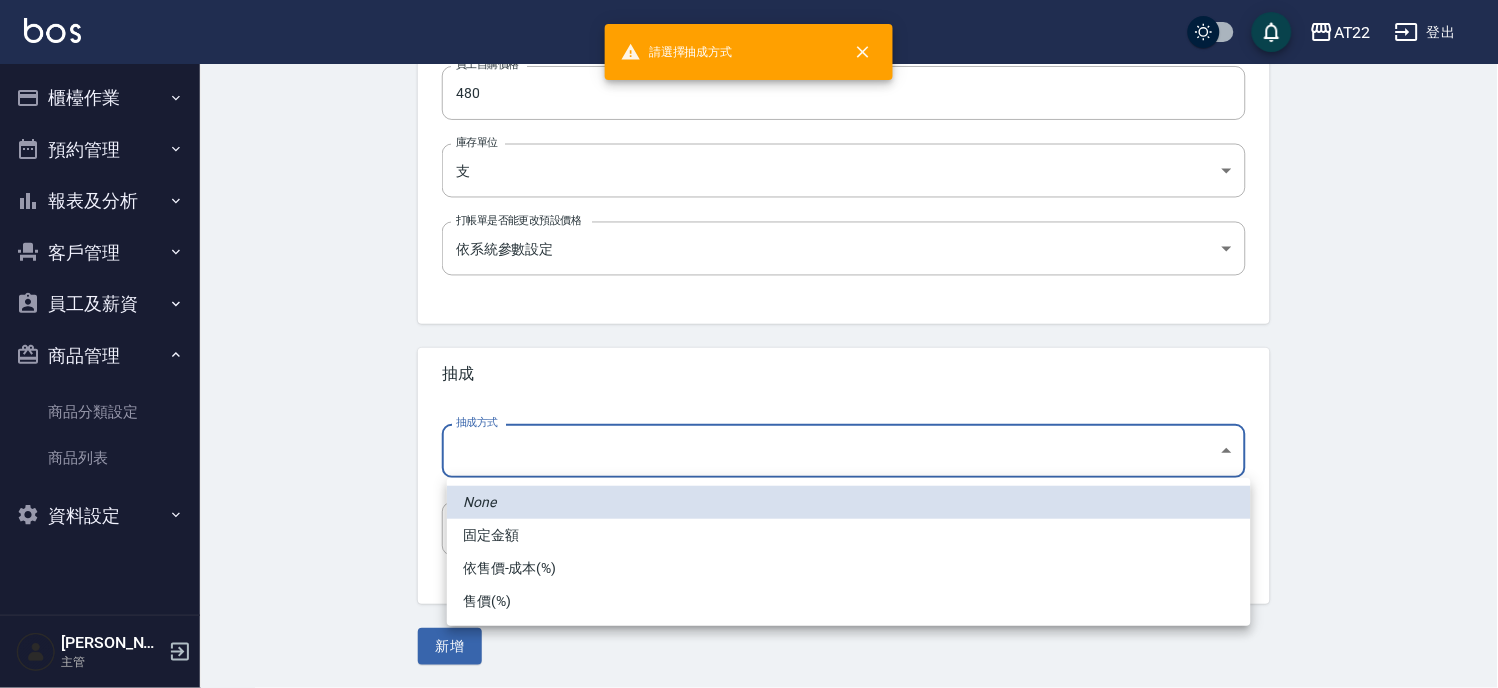 click on "請選擇抽成方式 AT22 登出 櫃檯作業 打帳單 帳單列表 現金收支登錄 材料自購登錄 每日結帳 排班表 現場電腦打卡 預約管理 預約管理 單日預約紀錄 單週預約紀錄 報表及分析 報表目錄 店家區間累計表 店家日報表 店家排行榜 互助排行榜 互助點數明細 全店業績分析表 設計師業績表 設計師日報表 設計師業績分析表 設計師排行榜 商品銷售排行榜 商品消耗明細 服務扣項明細表 單一服務項目查詢 店販抽成明細 顧客入金餘額表 顧客卡券餘額表 每日收支明細 收支分類明細表 收支匯款表 費用分析表 多店業績統計表 客戶管理 客戶列表 卡券管理 入金管理 員工及薪資 員工列表 全店打卡記錄 商品管理 商品分類設定 商品列表 資料設定 服務分類設定 服務項目設定 預收卡設定 支付方式設定 第三方卡券設定 尤信翰 主管 Create Product 新增商品 一般資訊 代號 代號 名稱 名稱" at bounding box center [749, -1] 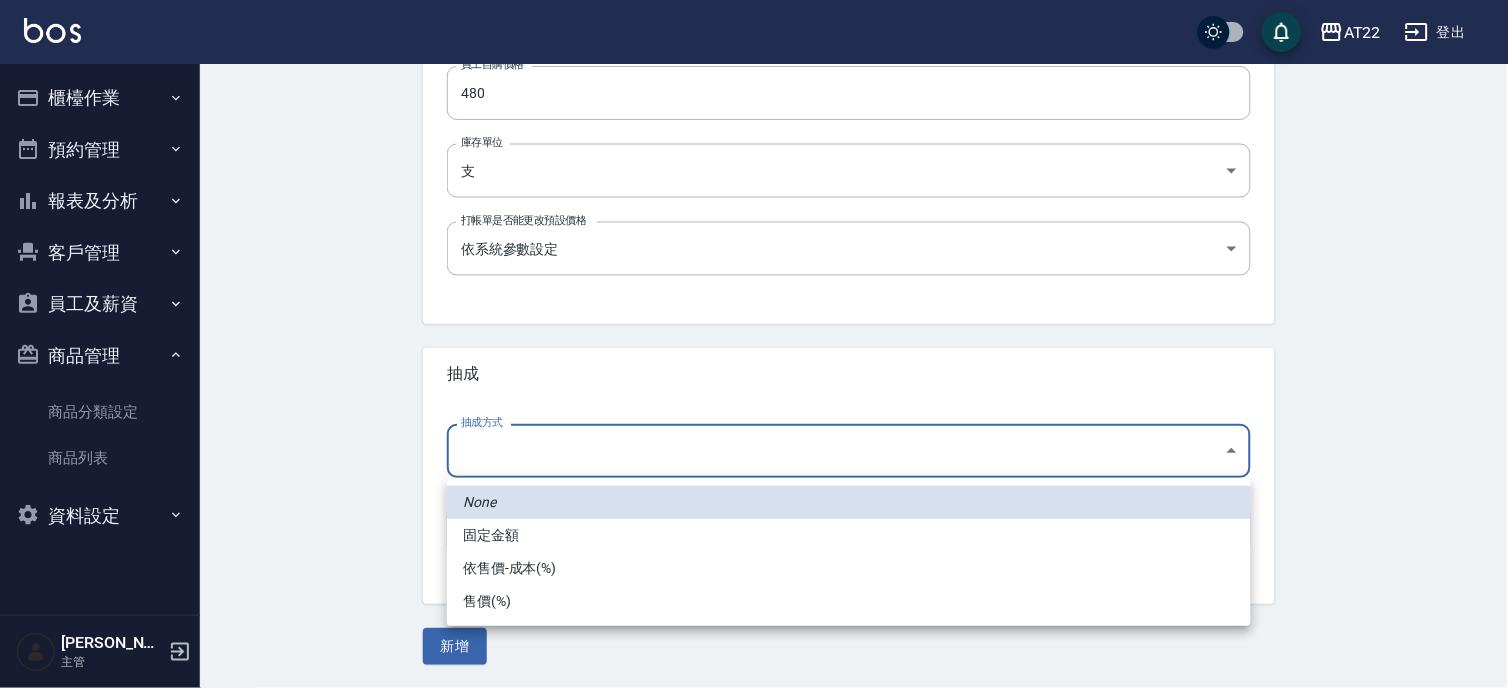 click on "依售價-成本(%)" at bounding box center [849, 568] 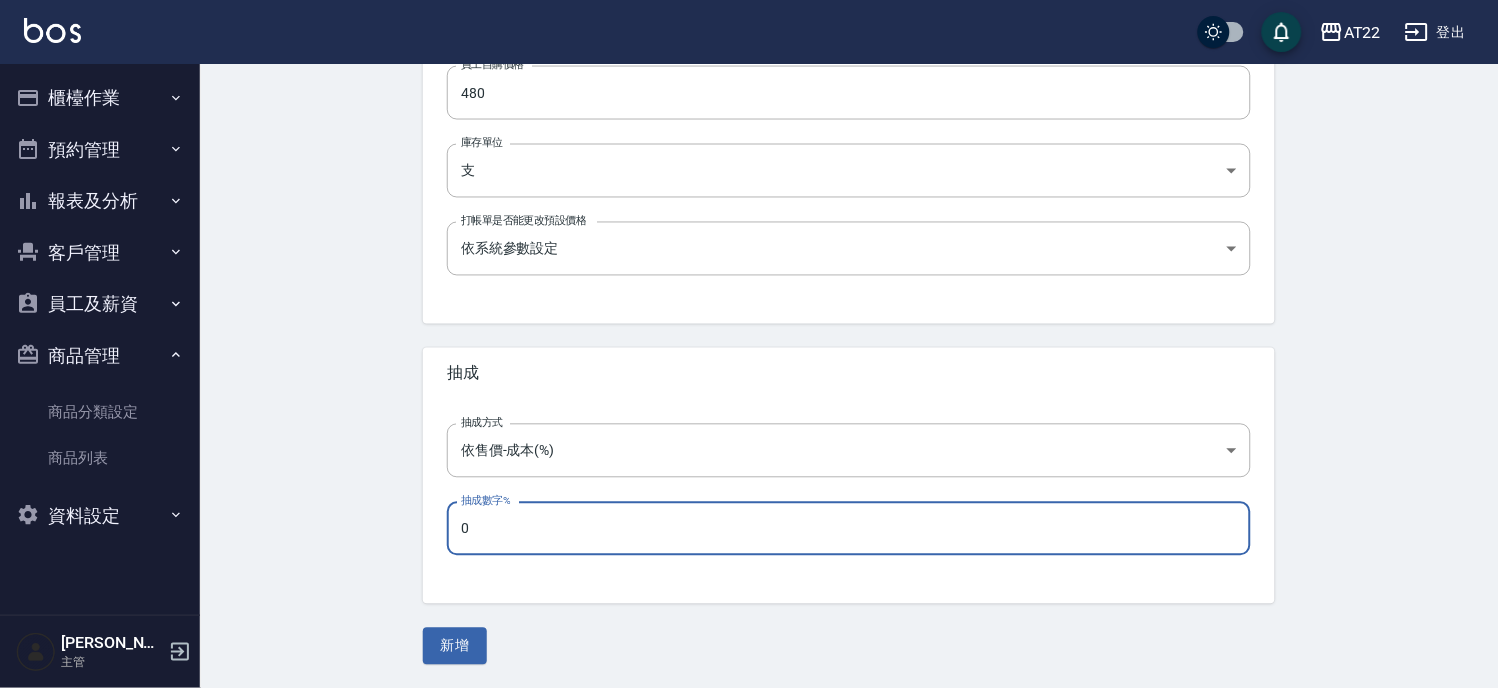 click on "0" at bounding box center [849, 529] 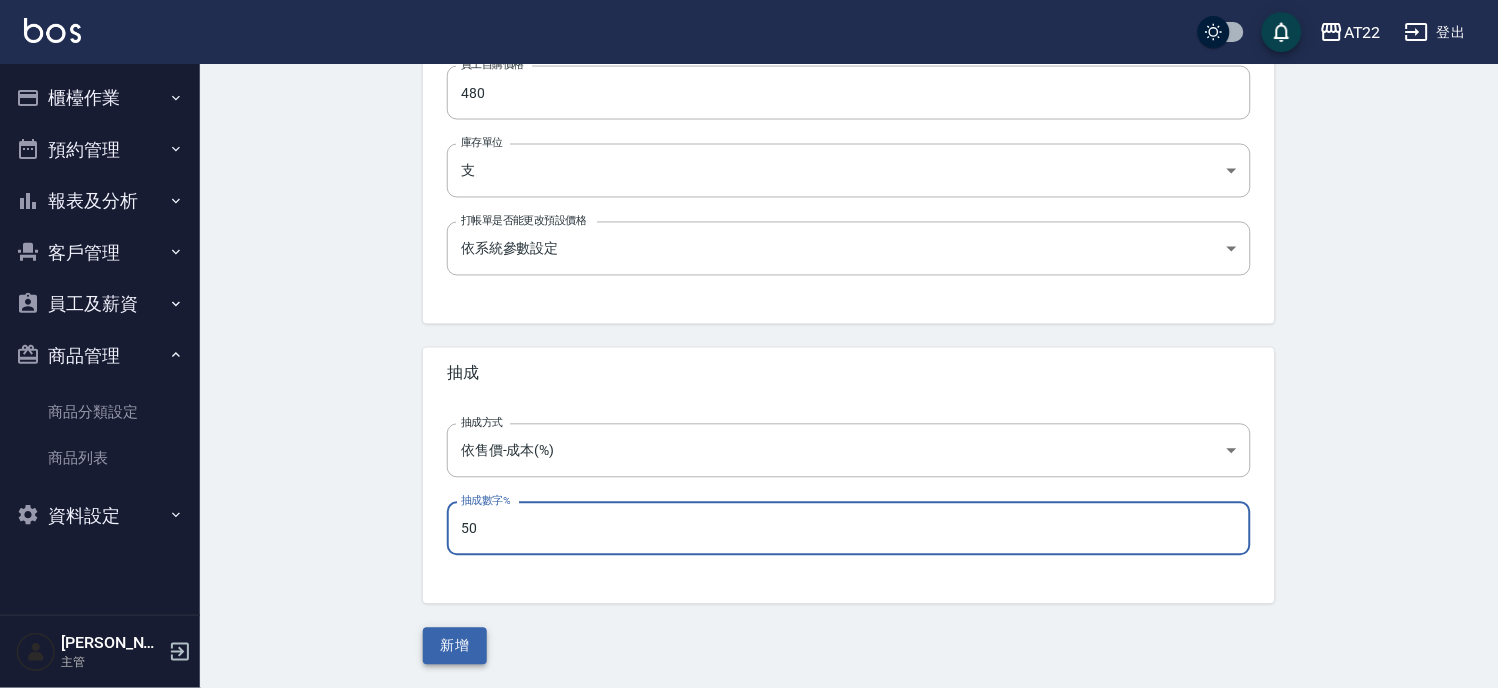 type on "50" 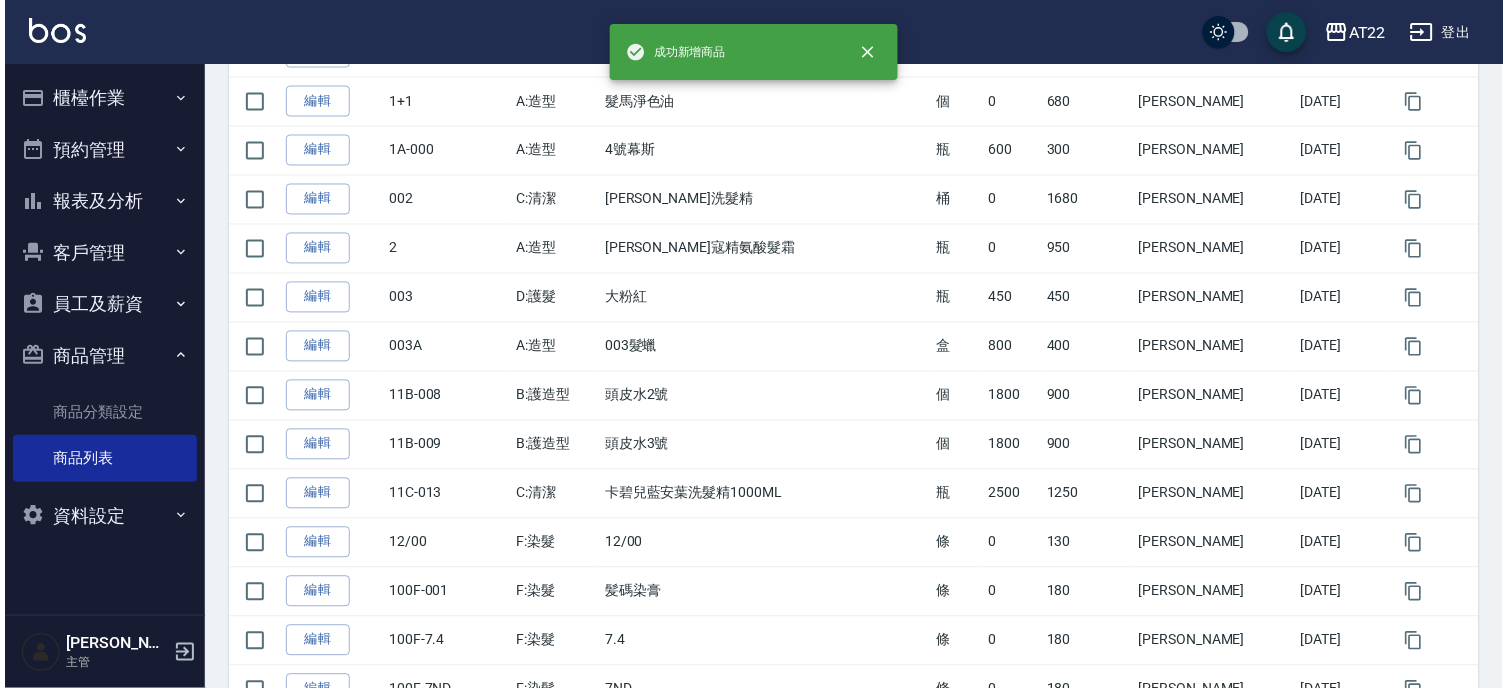 scroll, scrollTop: 0, scrollLeft: 0, axis: both 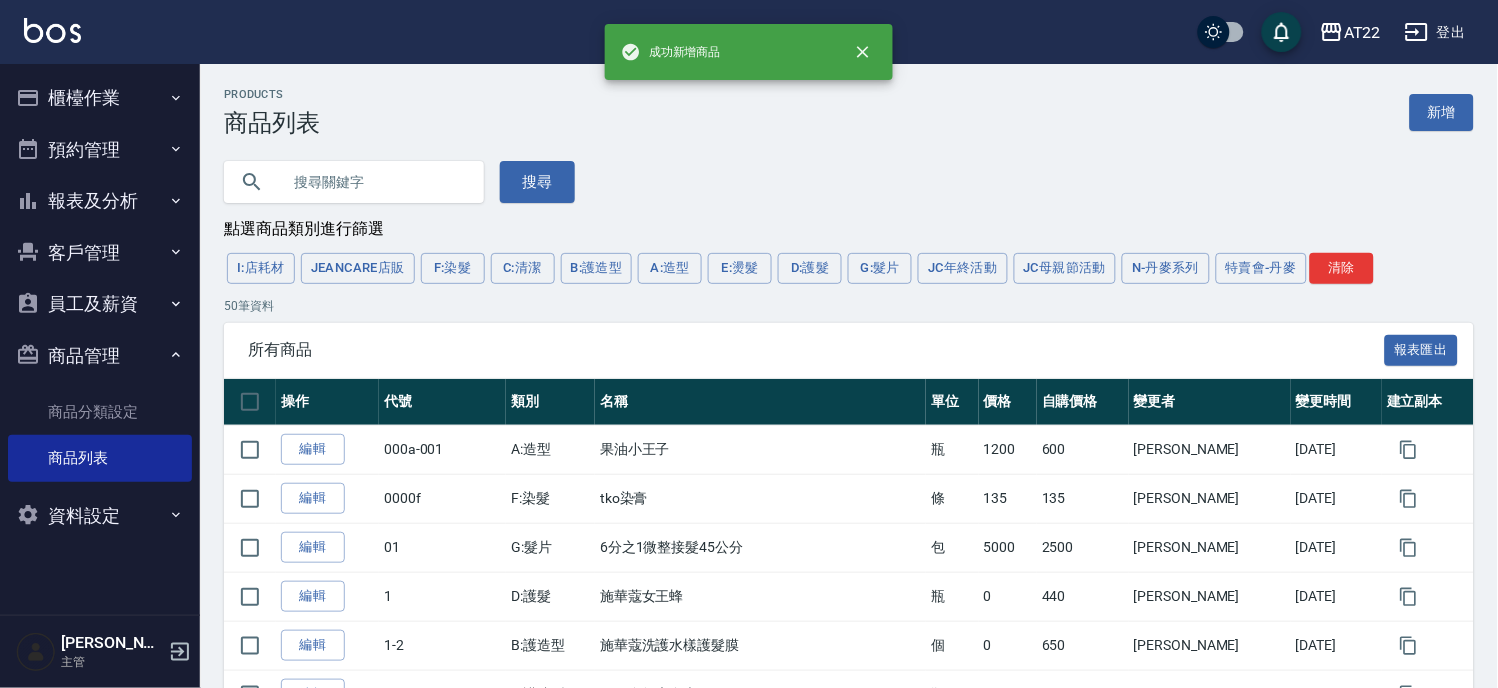 drag, startPoint x: 116, startPoint y: 252, endPoint x: 113, endPoint y: 273, distance: 21.213203 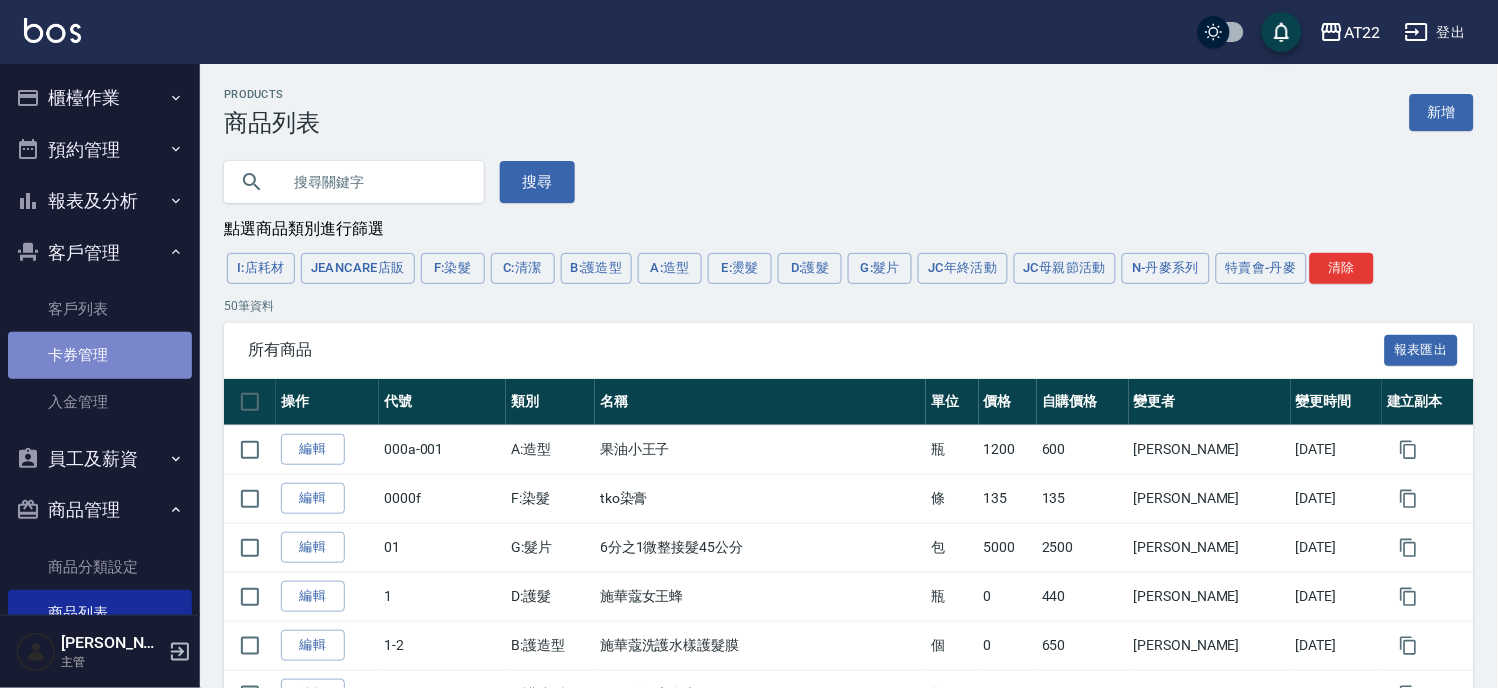 click on "卡券管理" at bounding box center (100, 355) 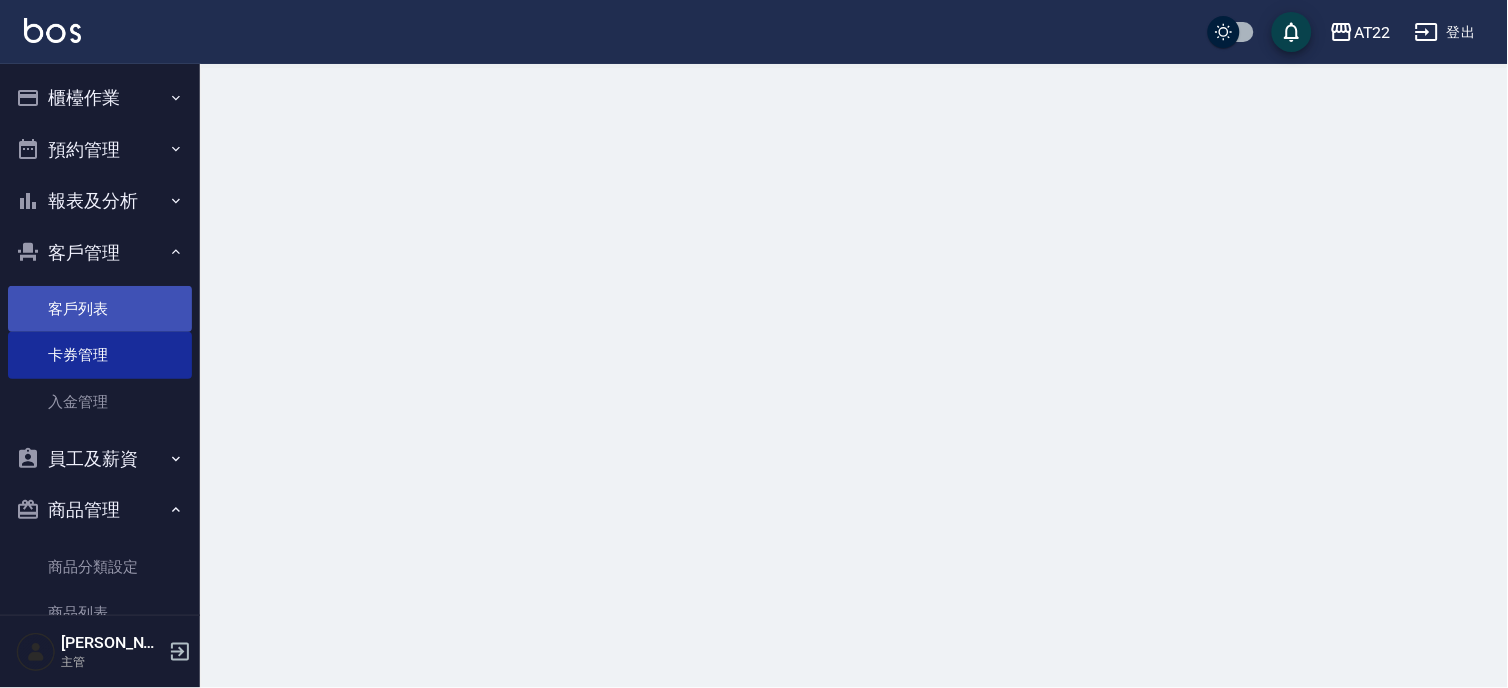 click on "客戶列表" at bounding box center [100, 309] 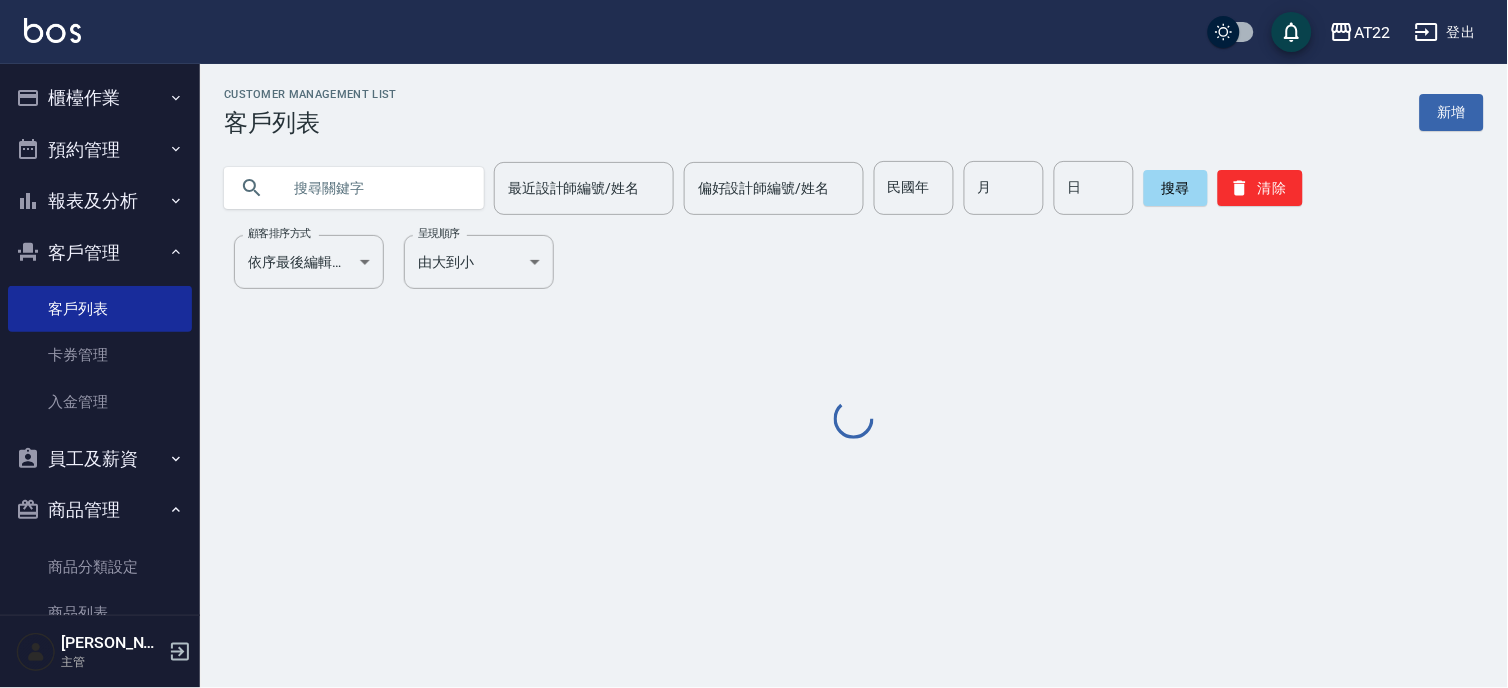 click at bounding box center [374, 188] 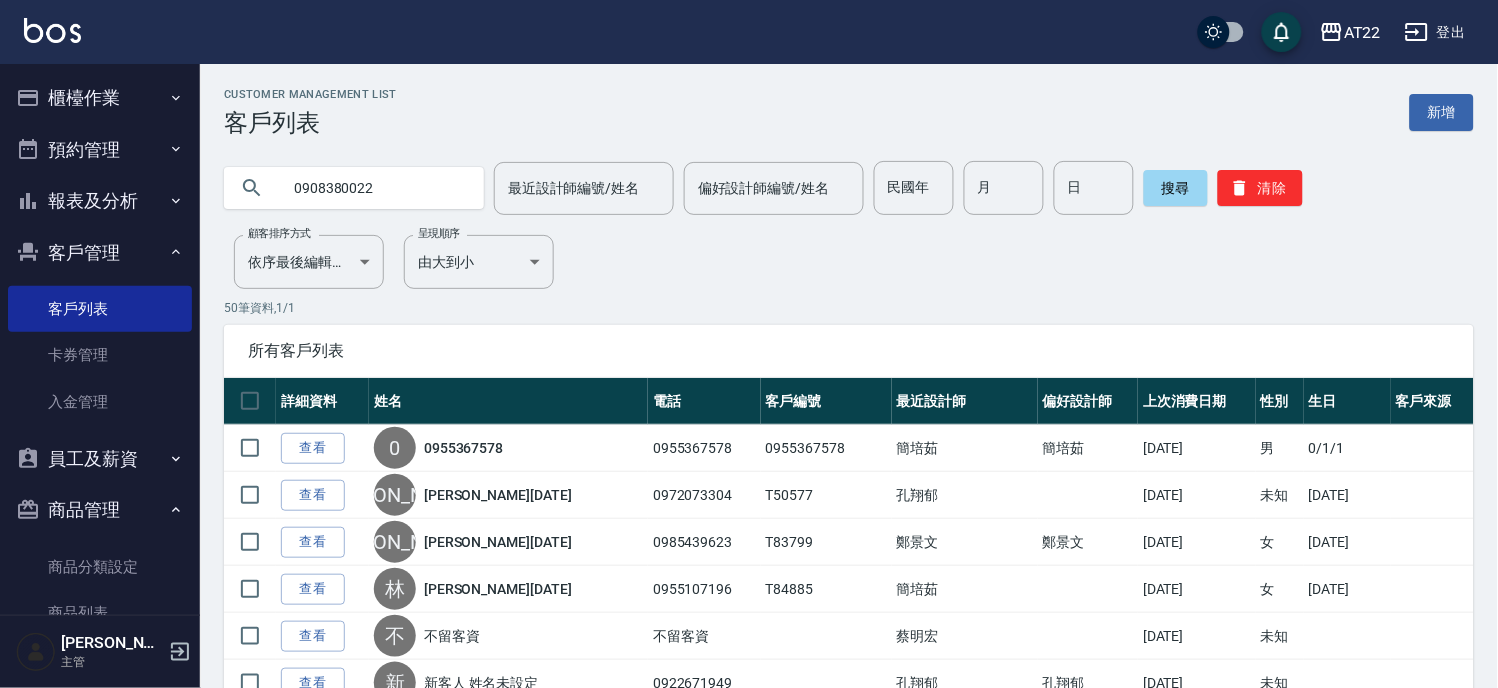 type on "0908380022" 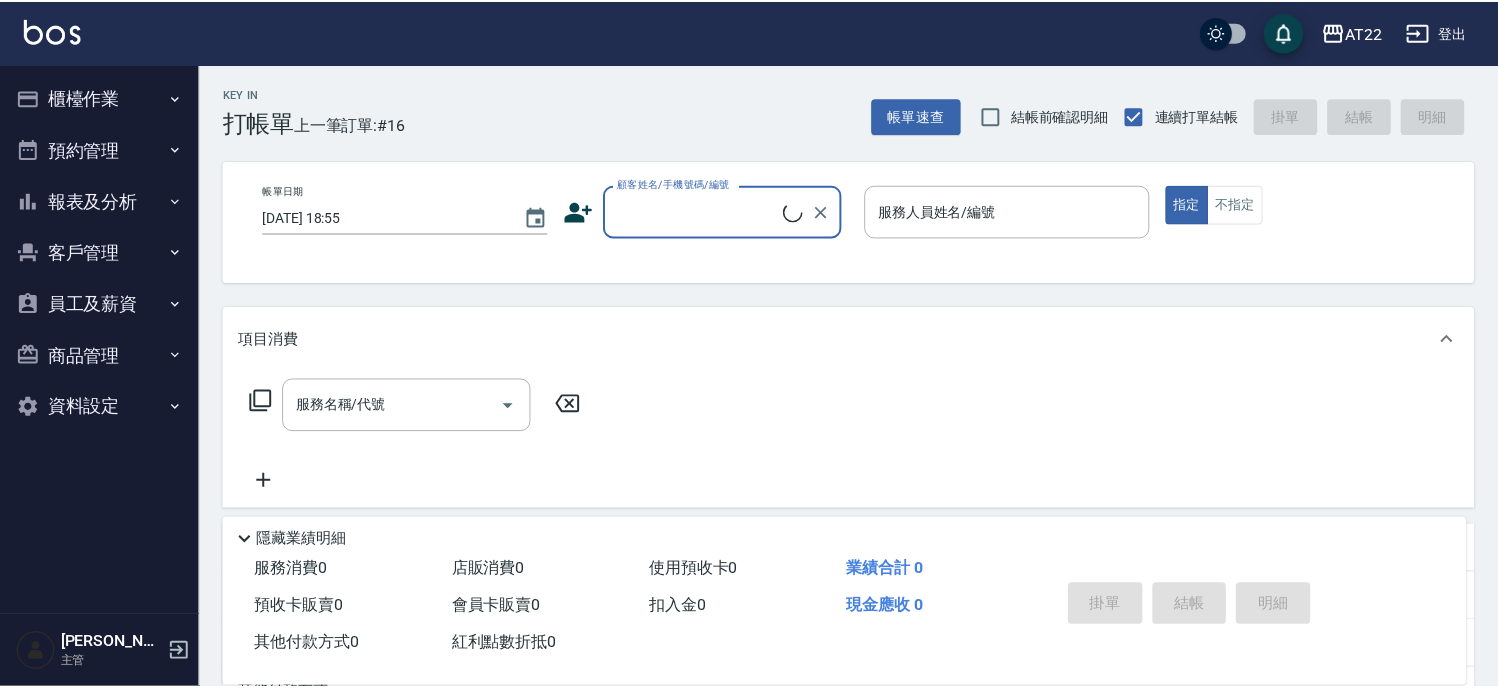 scroll, scrollTop: 0, scrollLeft: 0, axis: both 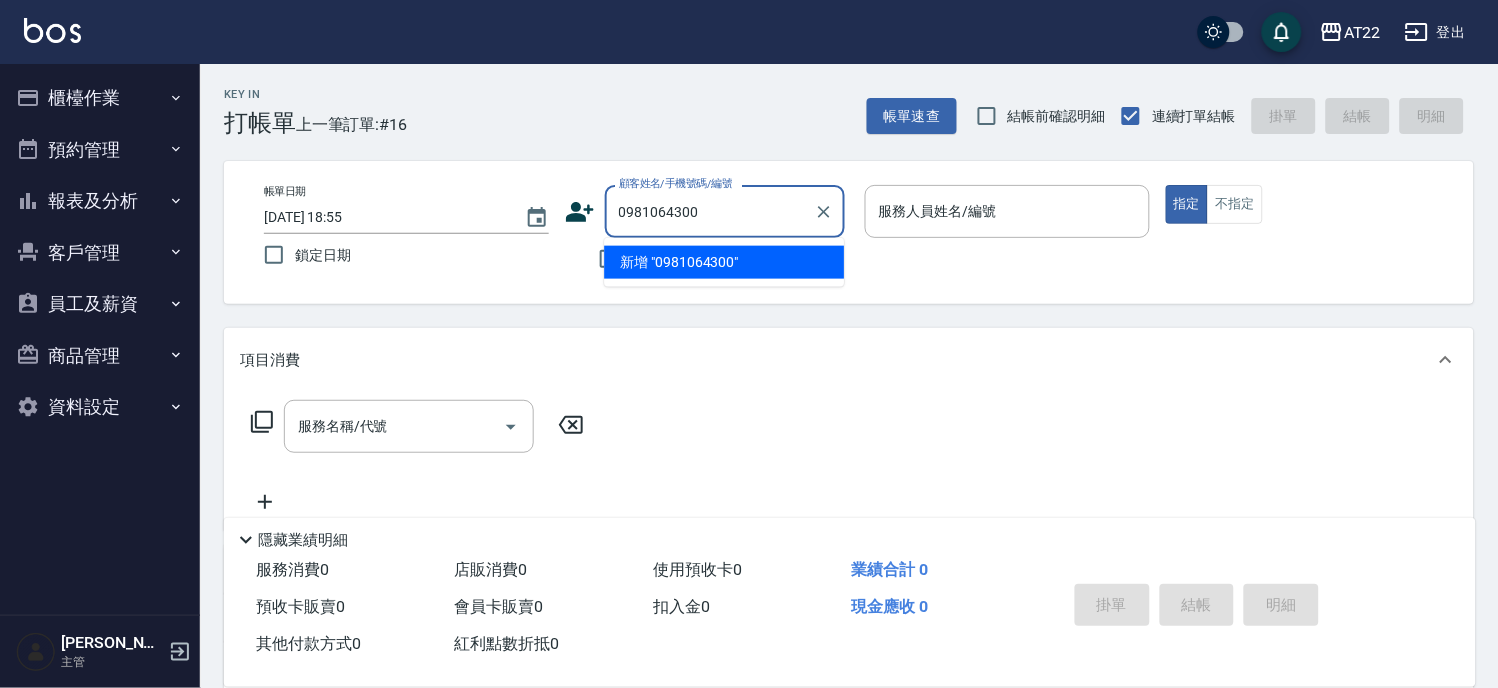 type on "0981064300" 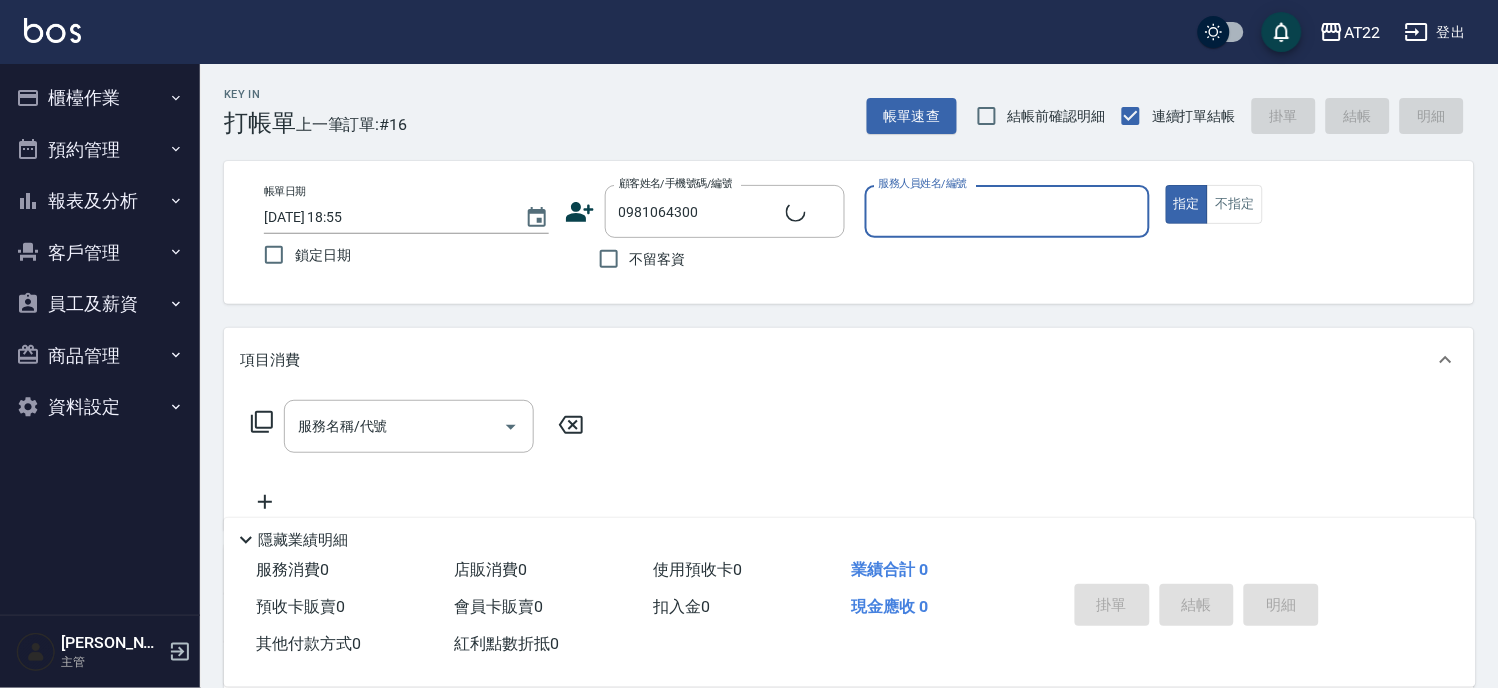 type on "8" 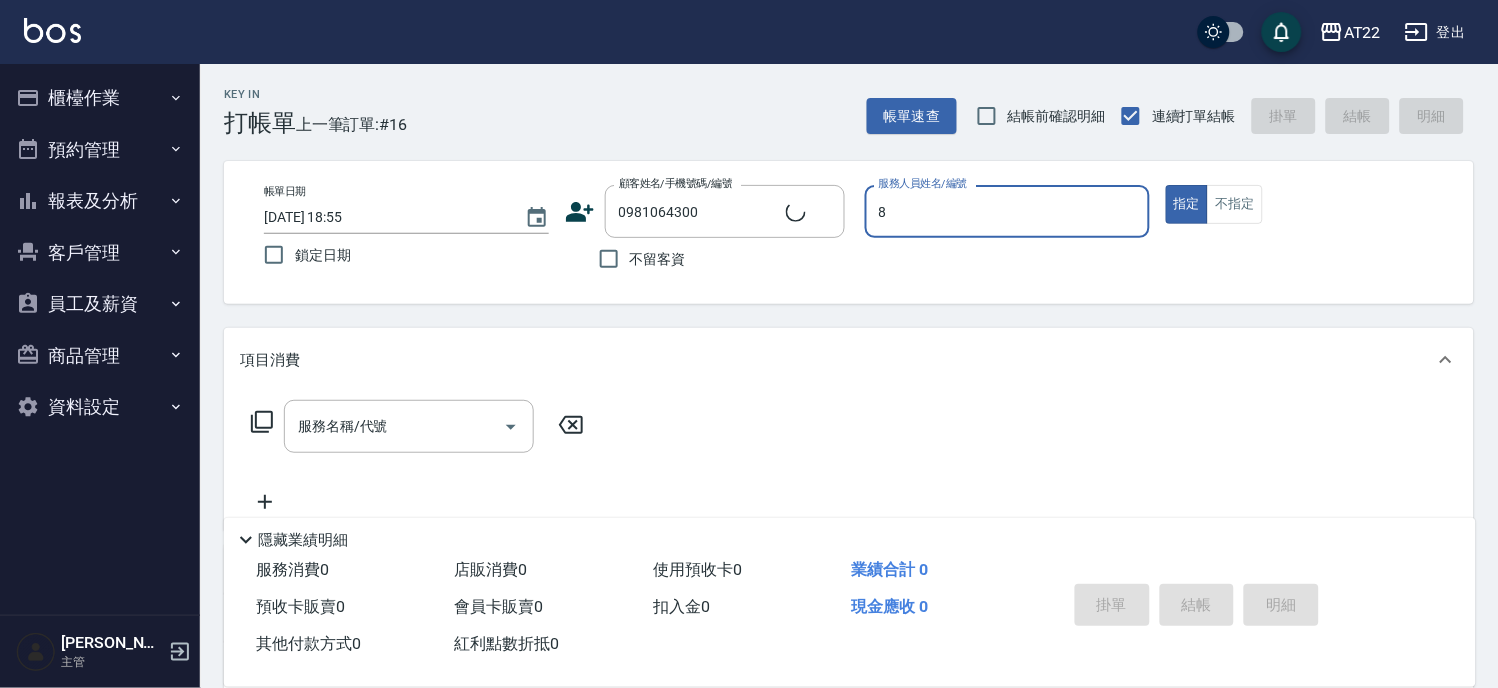 type on "許家豪26.1.12/0981064300/T83878" 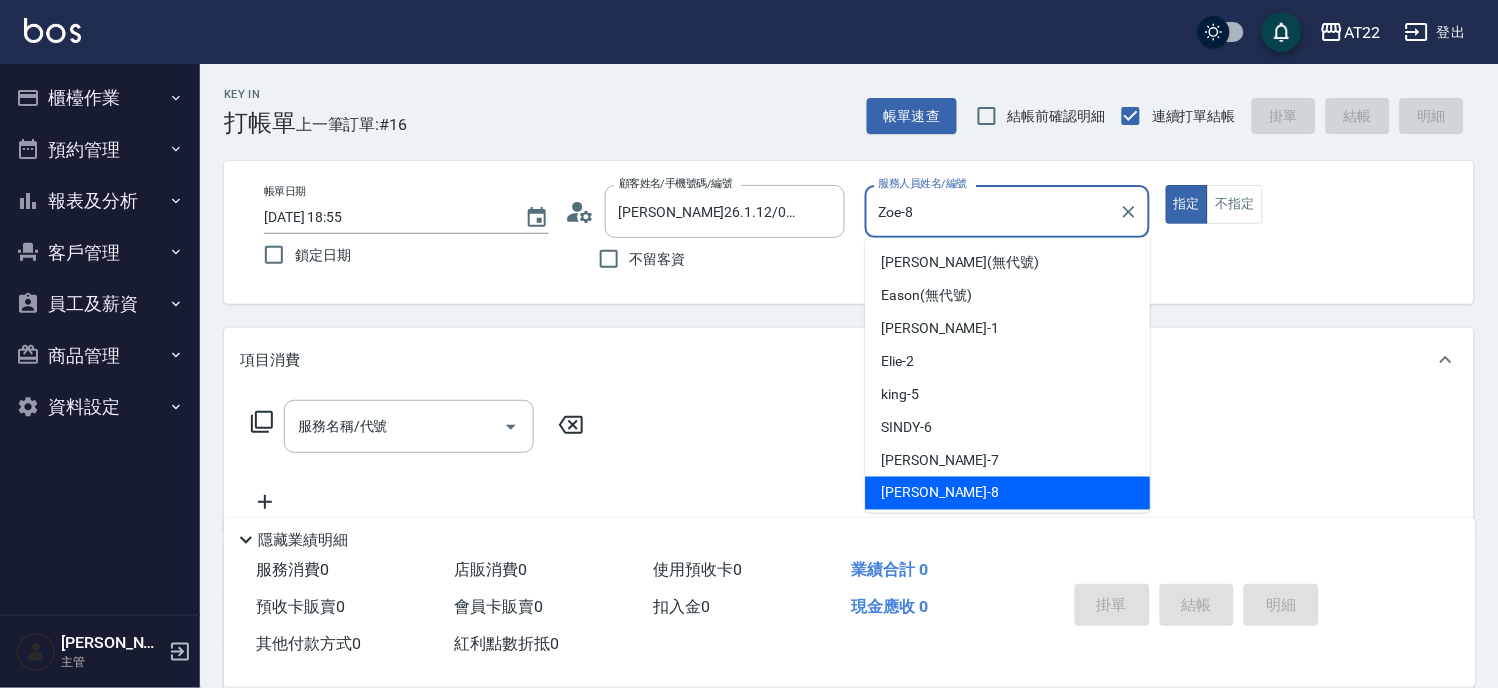 type on "Zoe-8" 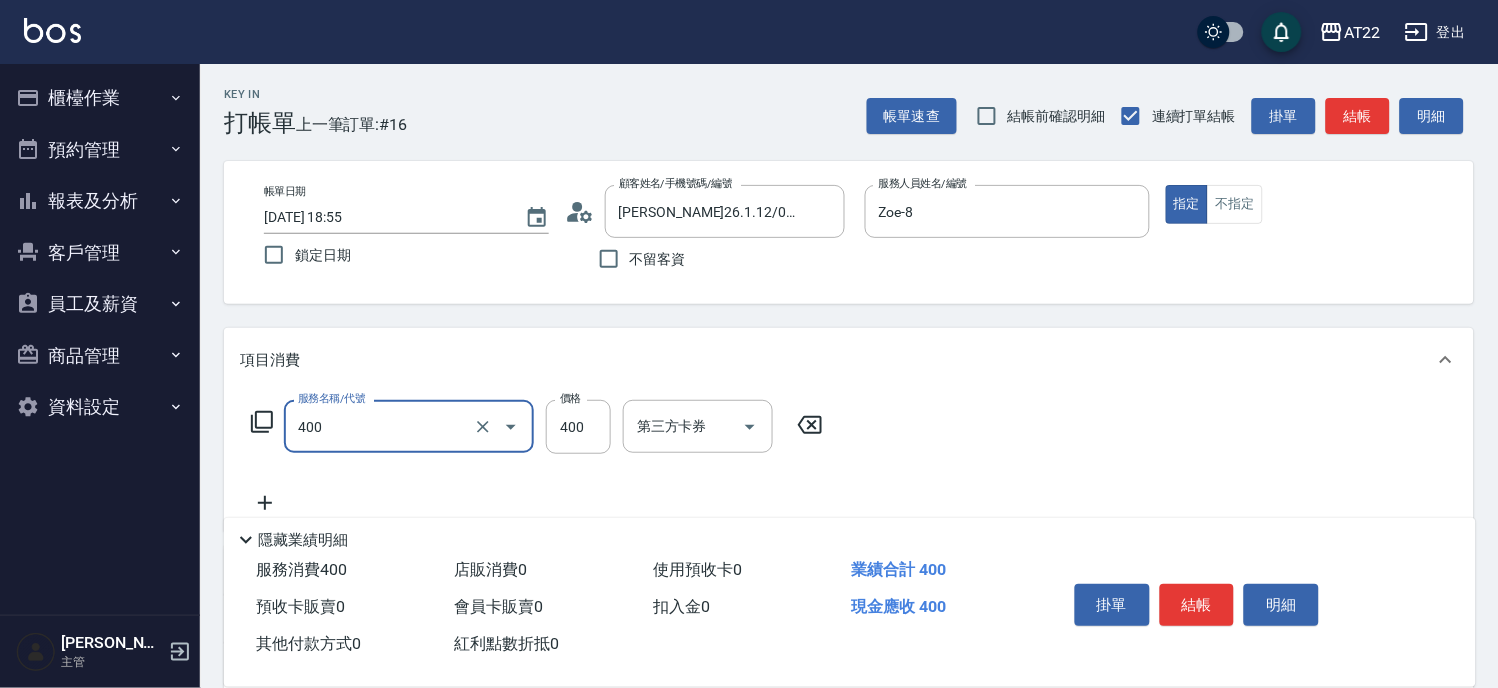 type on "剪髮(400)" 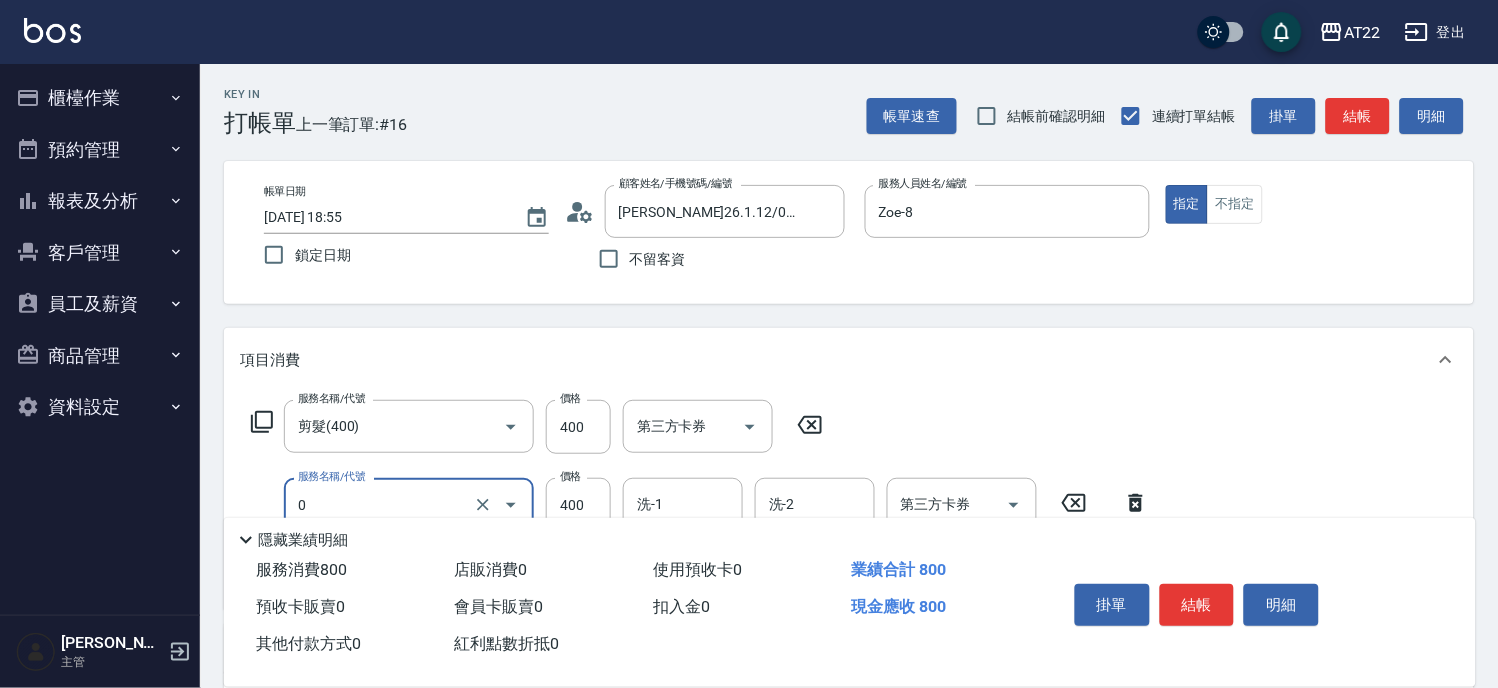 type on "有機洗髮(0)" 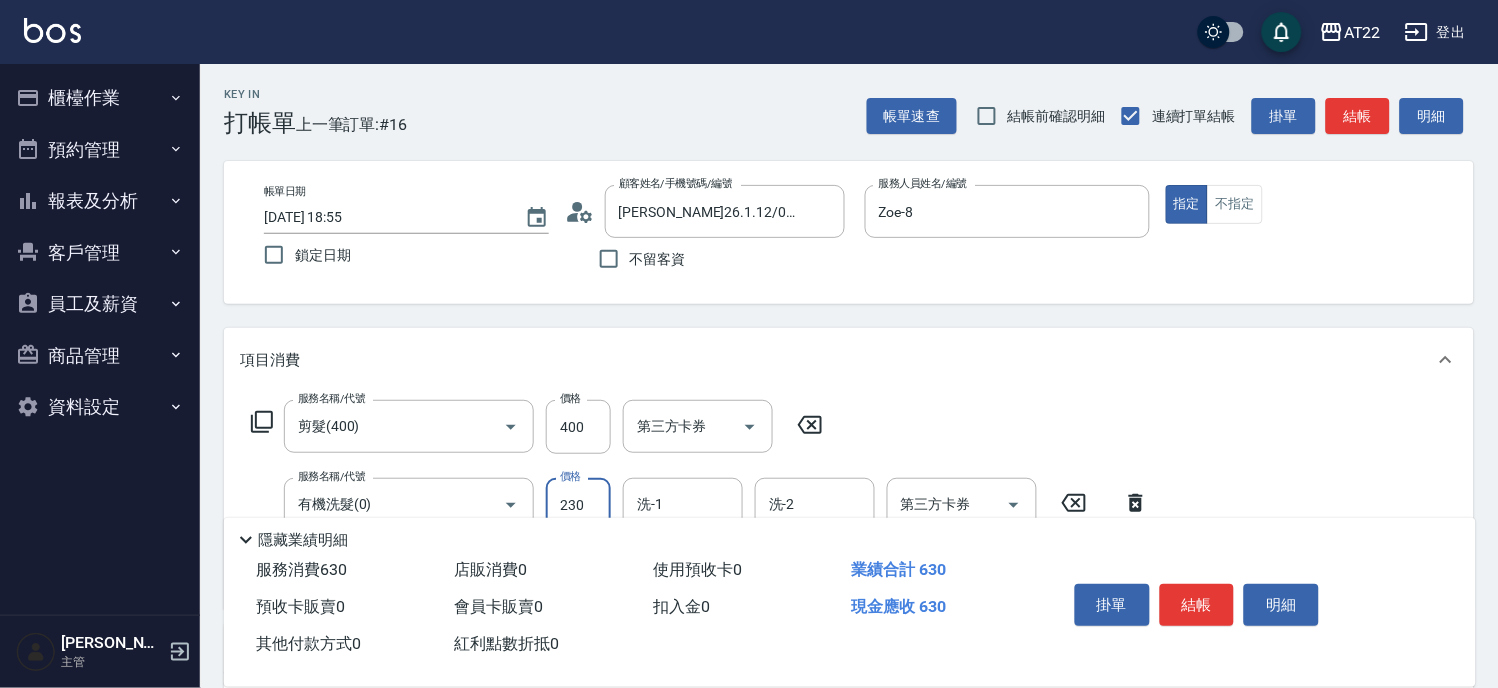 type on "230" 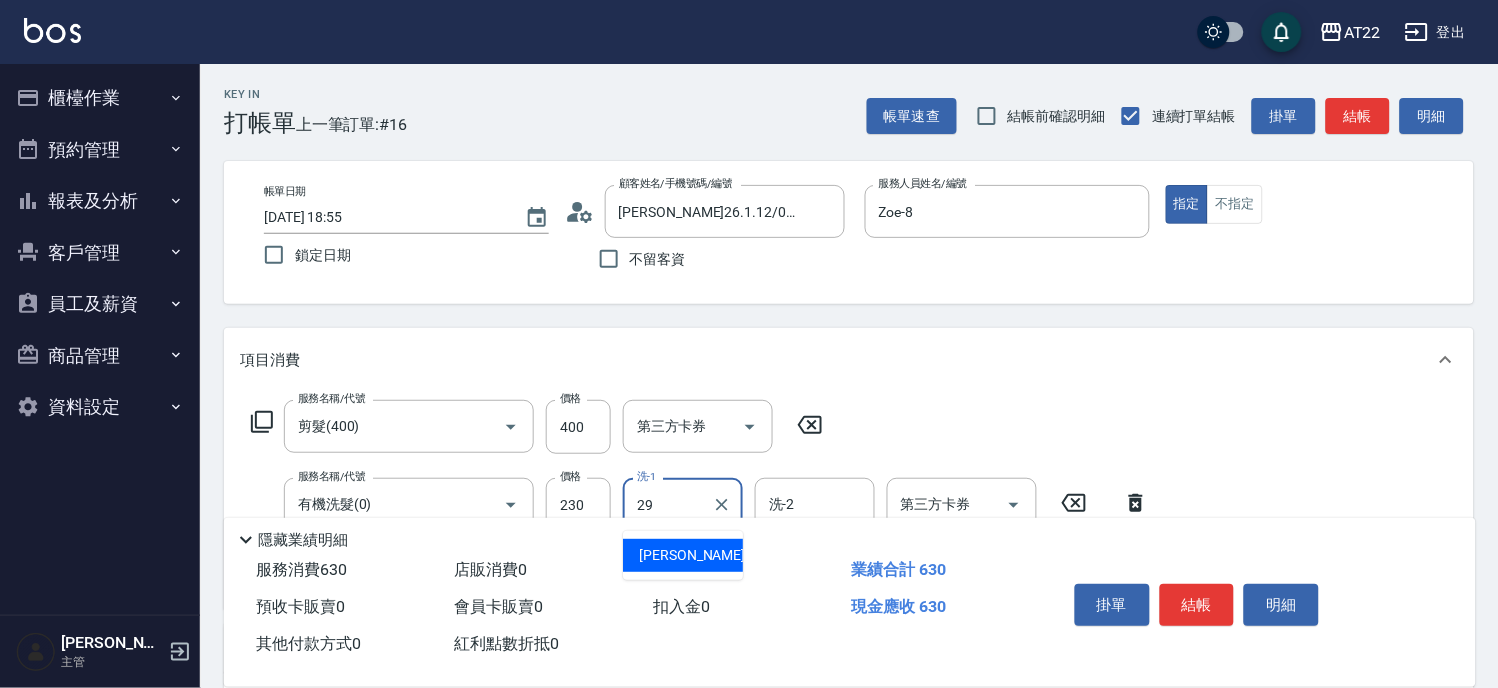 type on "[PERSON_NAME]-29" 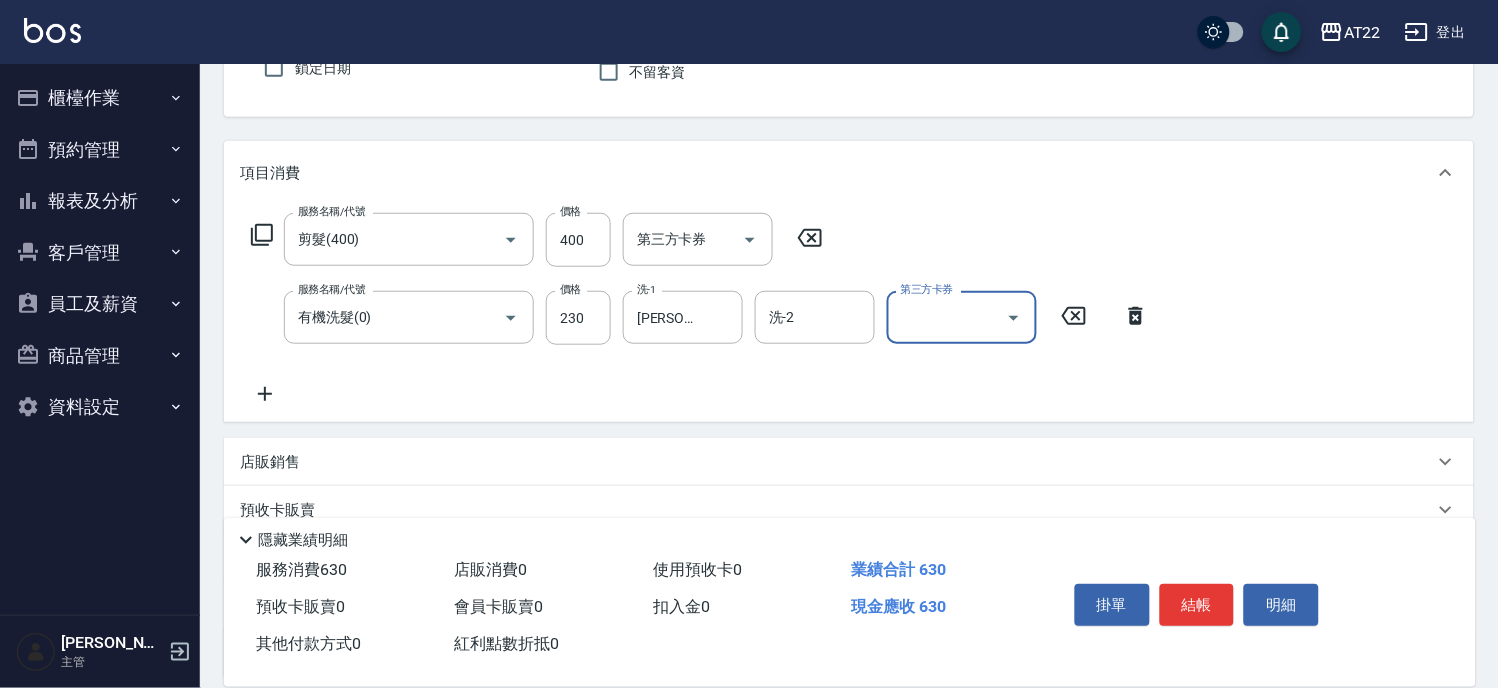 scroll, scrollTop: 366, scrollLeft: 0, axis: vertical 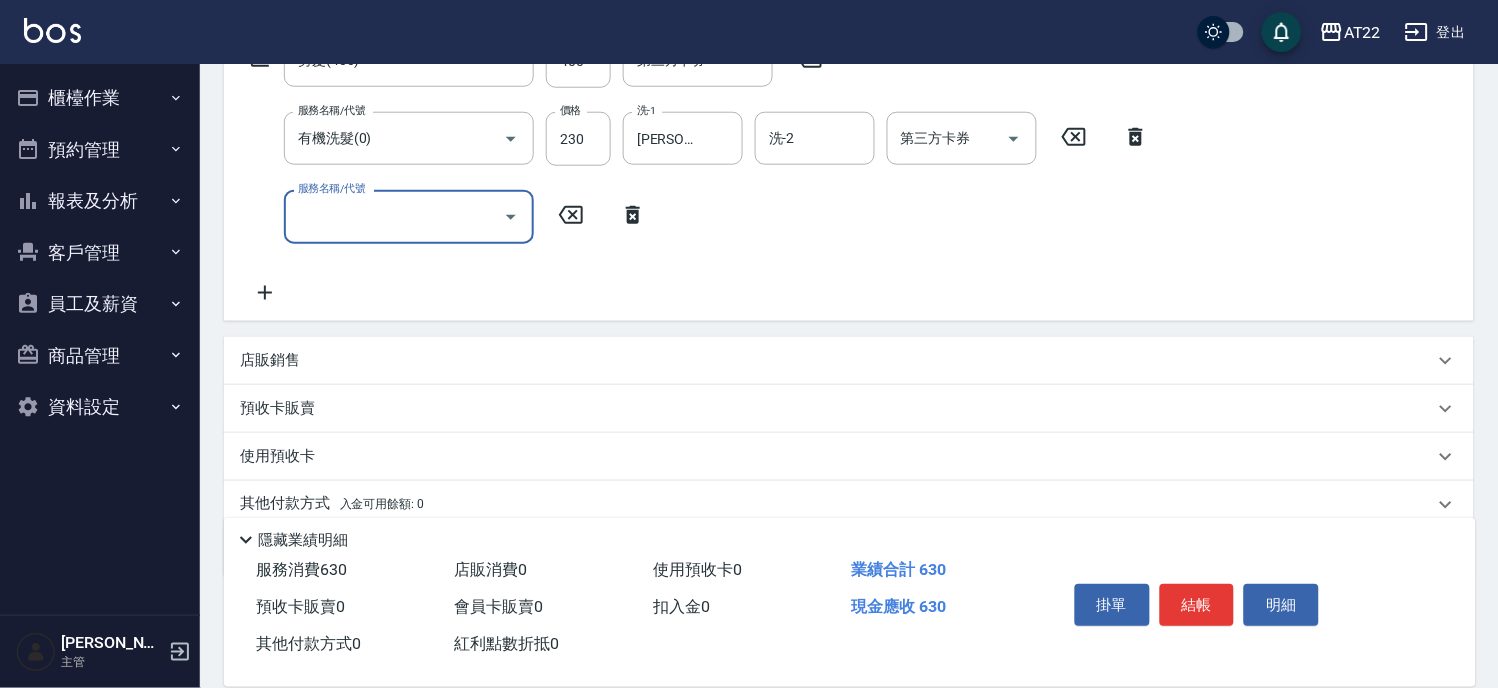 type on "ㄩ" 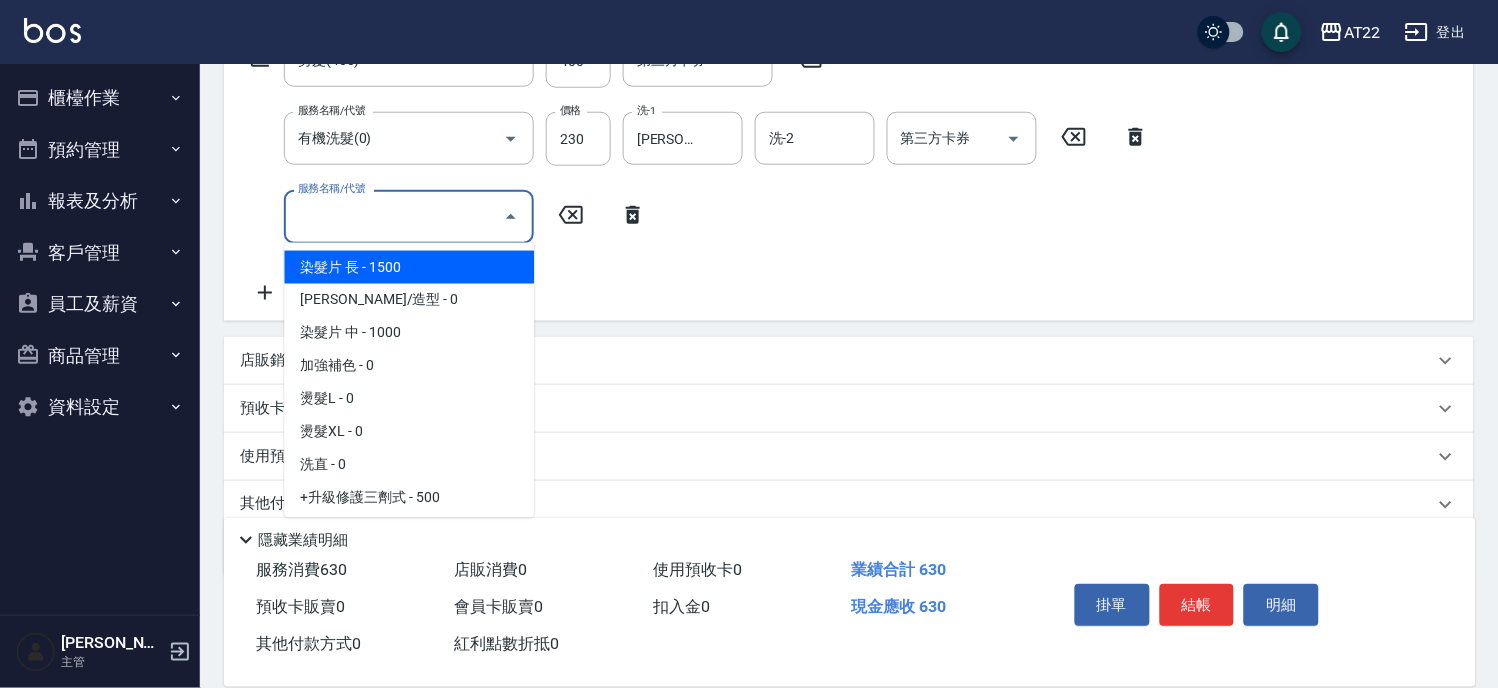 type on "M" 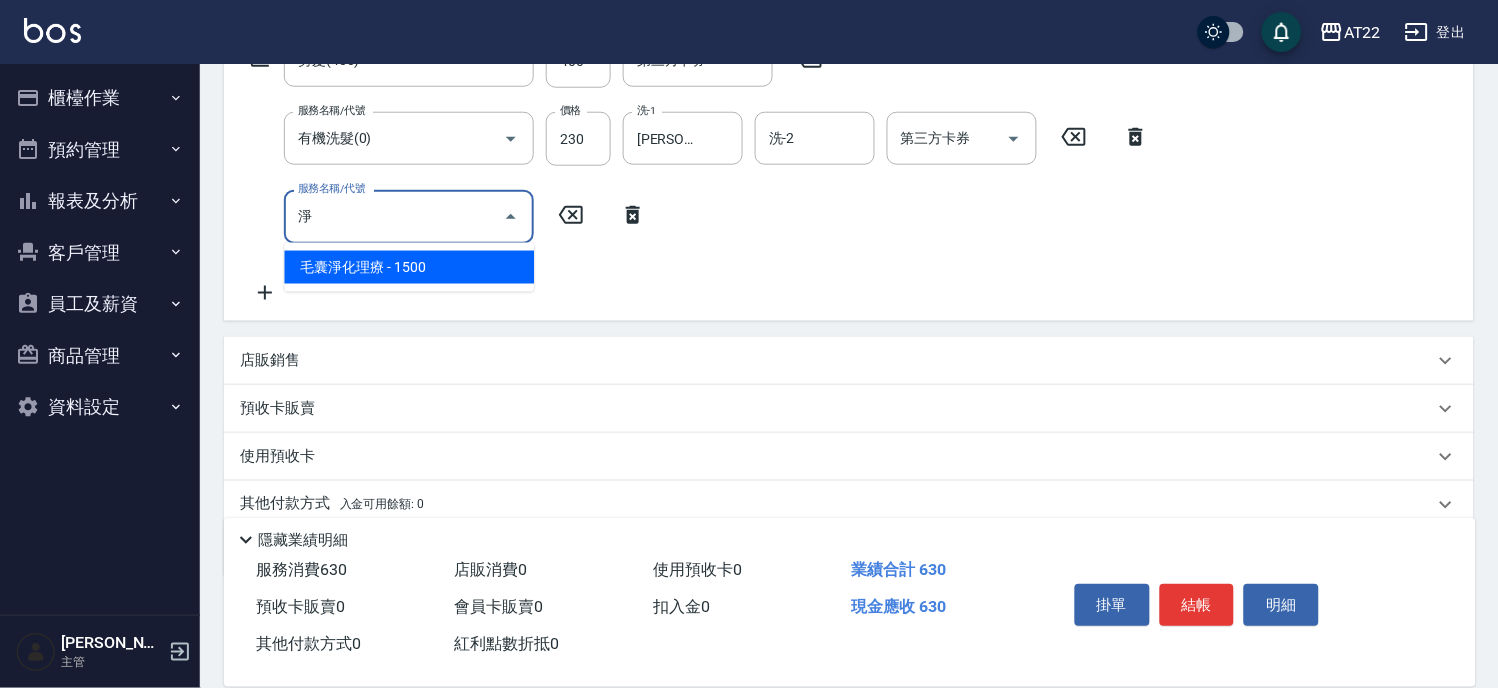 click on "毛囊淨化理療 - 1500" at bounding box center (409, 267) 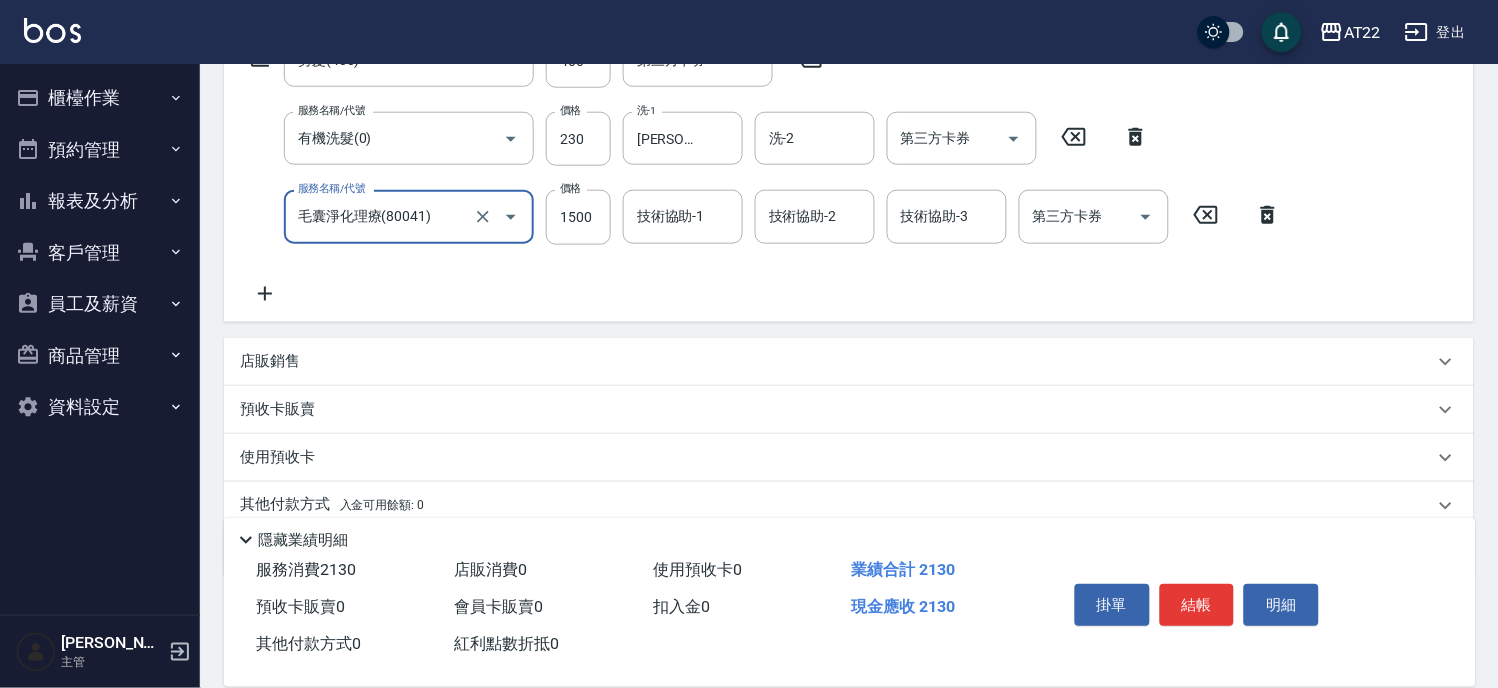 type on "毛囊淨化理療(80041)" 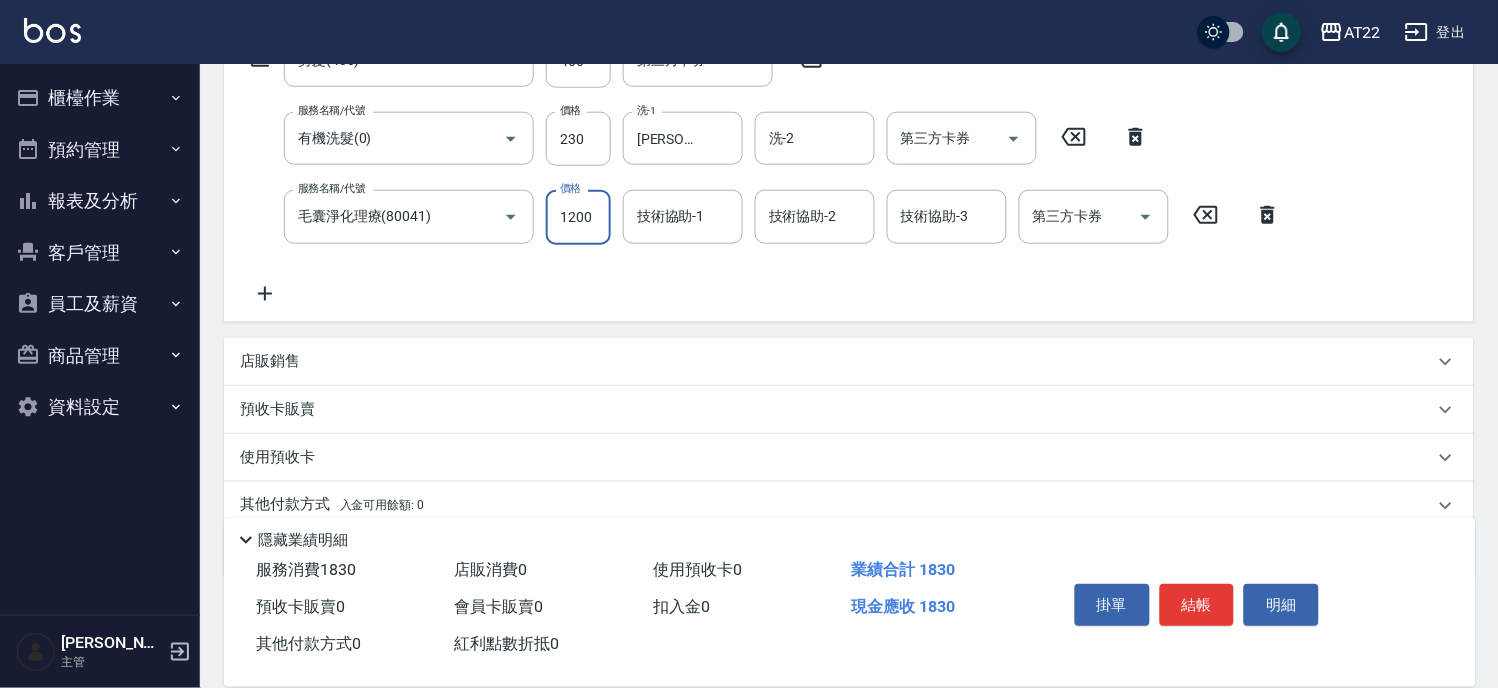 type on "1200" 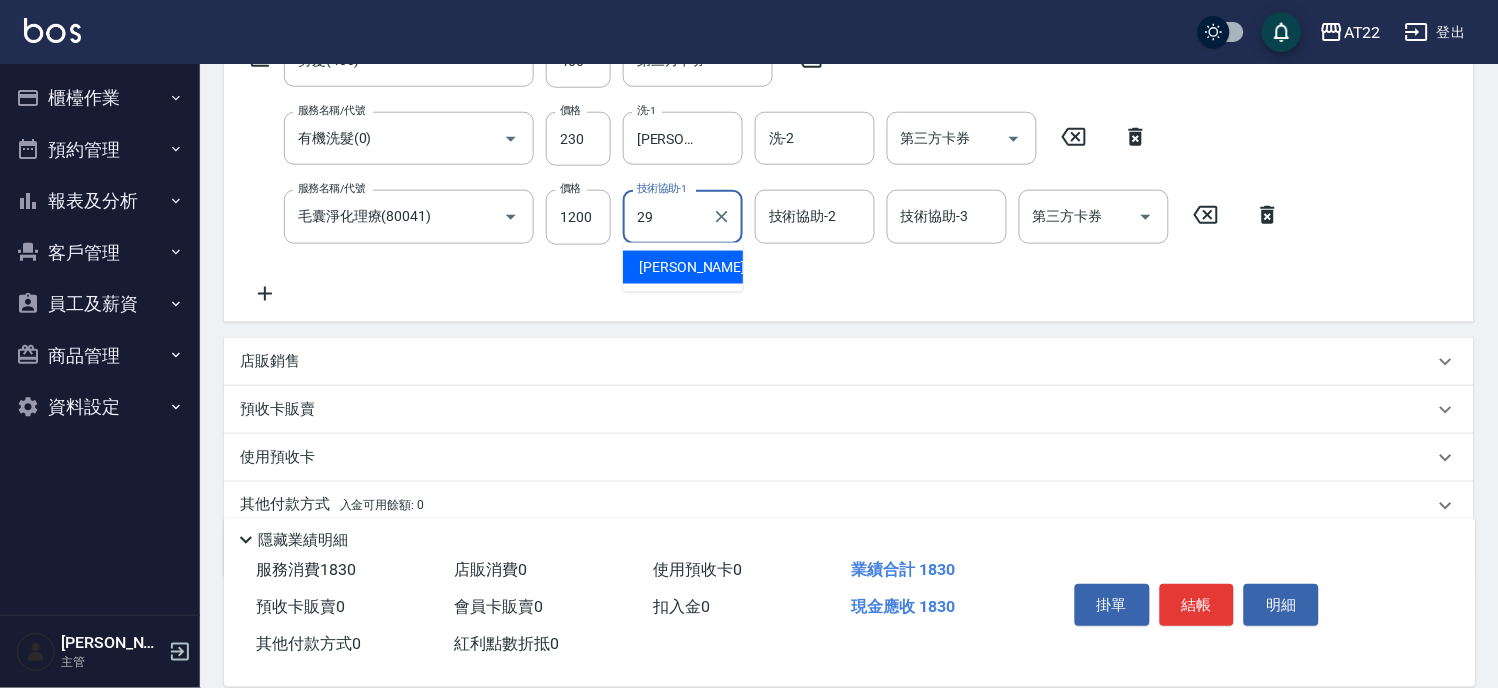 type on "[PERSON_NAME]-29" 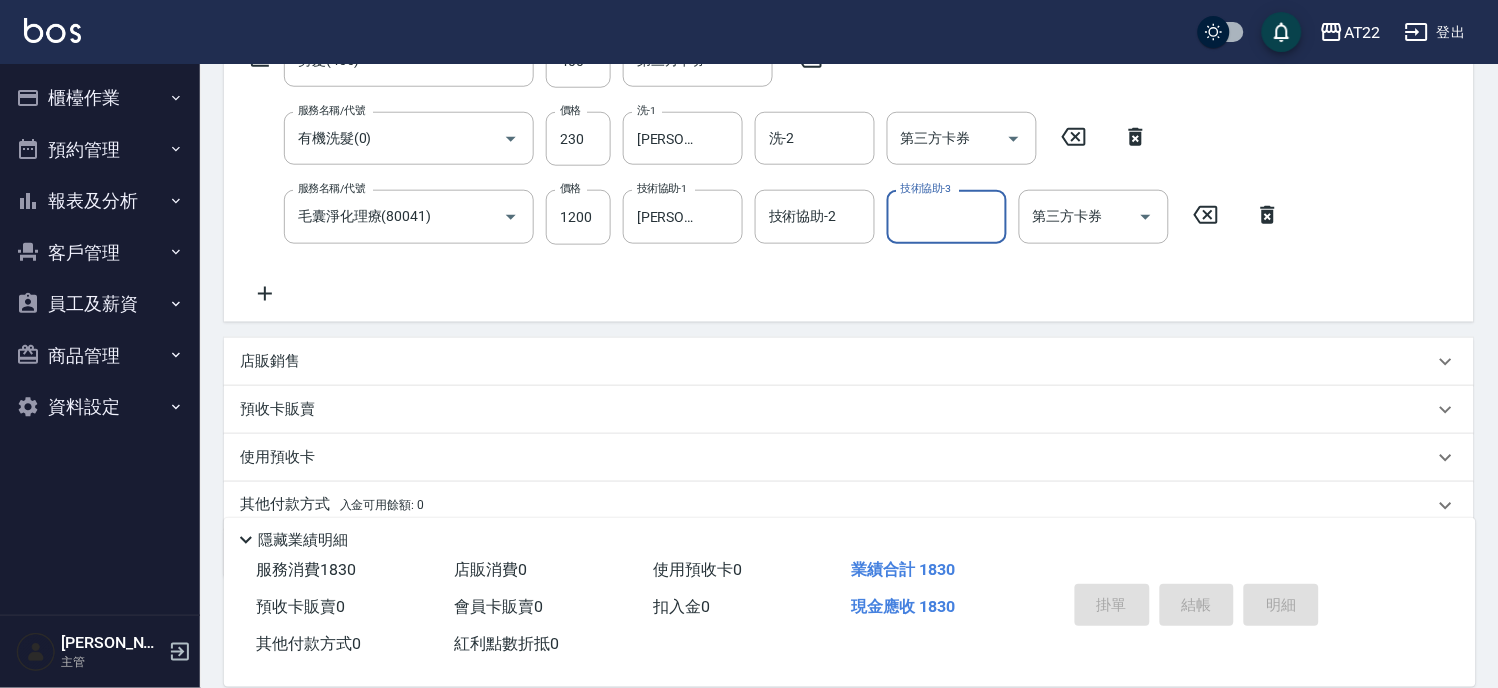 type on "2025/07/11 18:56" 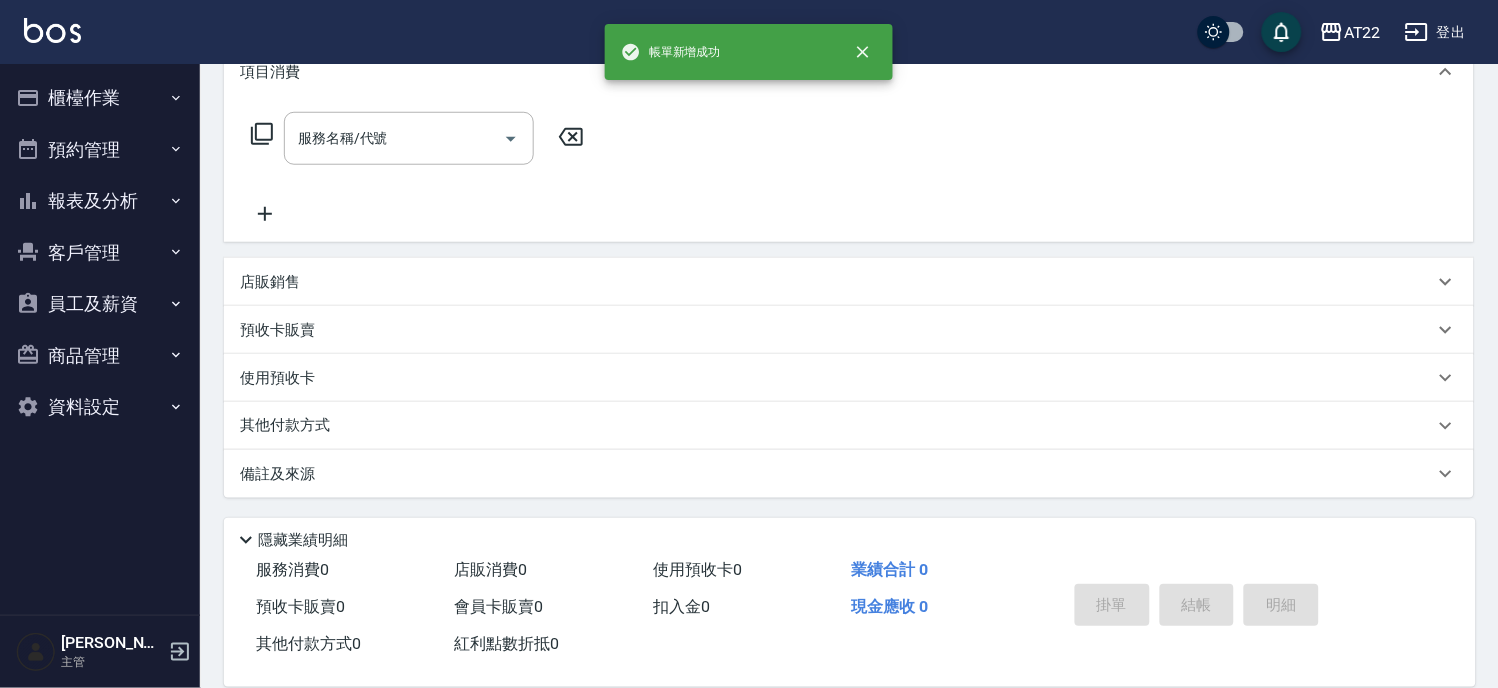 scroll, scrollTop: 0, scrollLeft: 0, axis: both 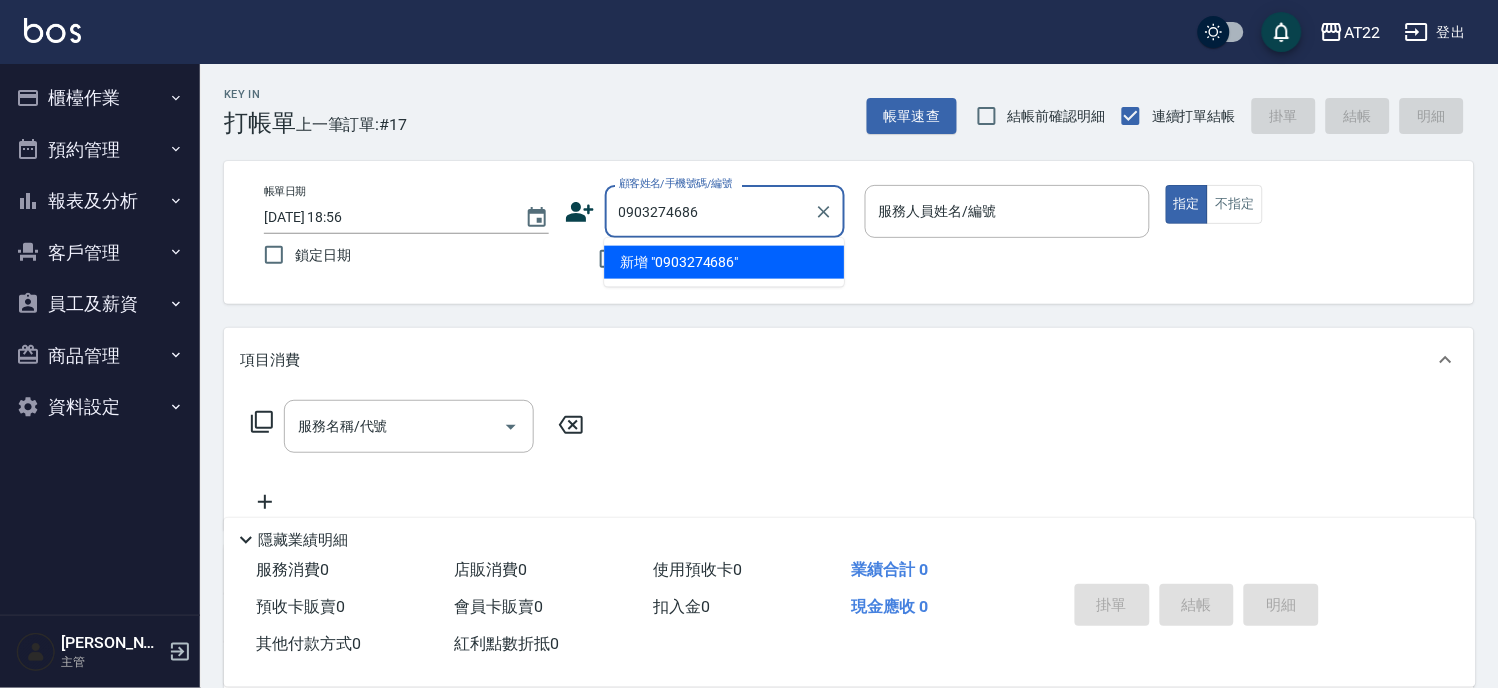 type on "0903274686" 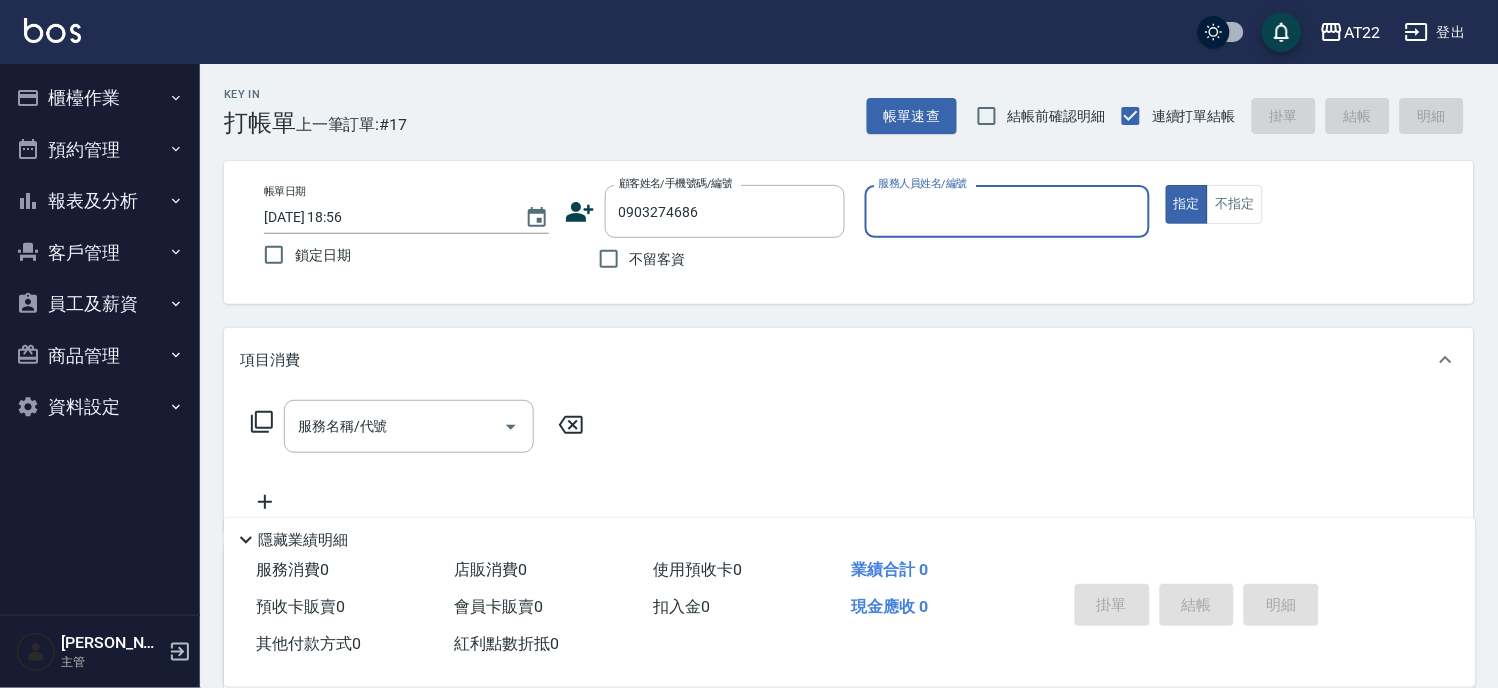 click 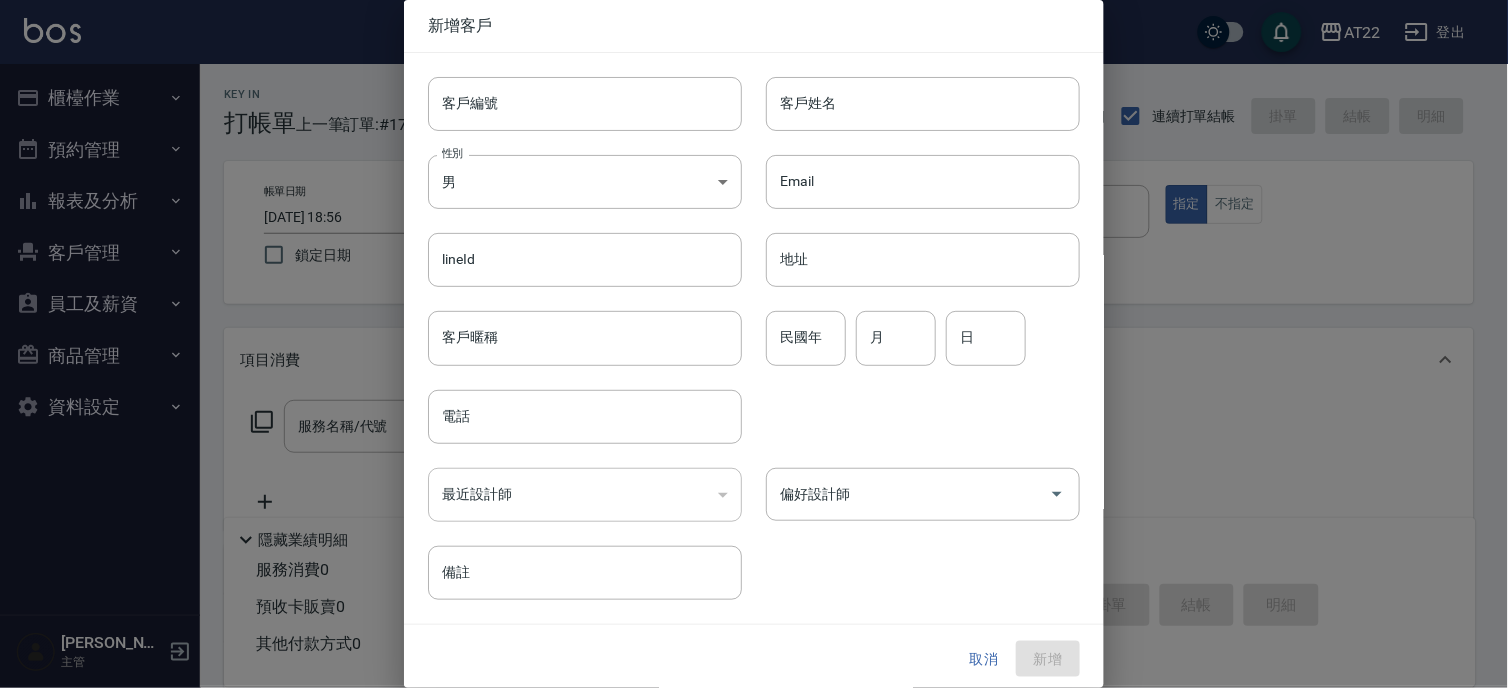 type on "0903274686" 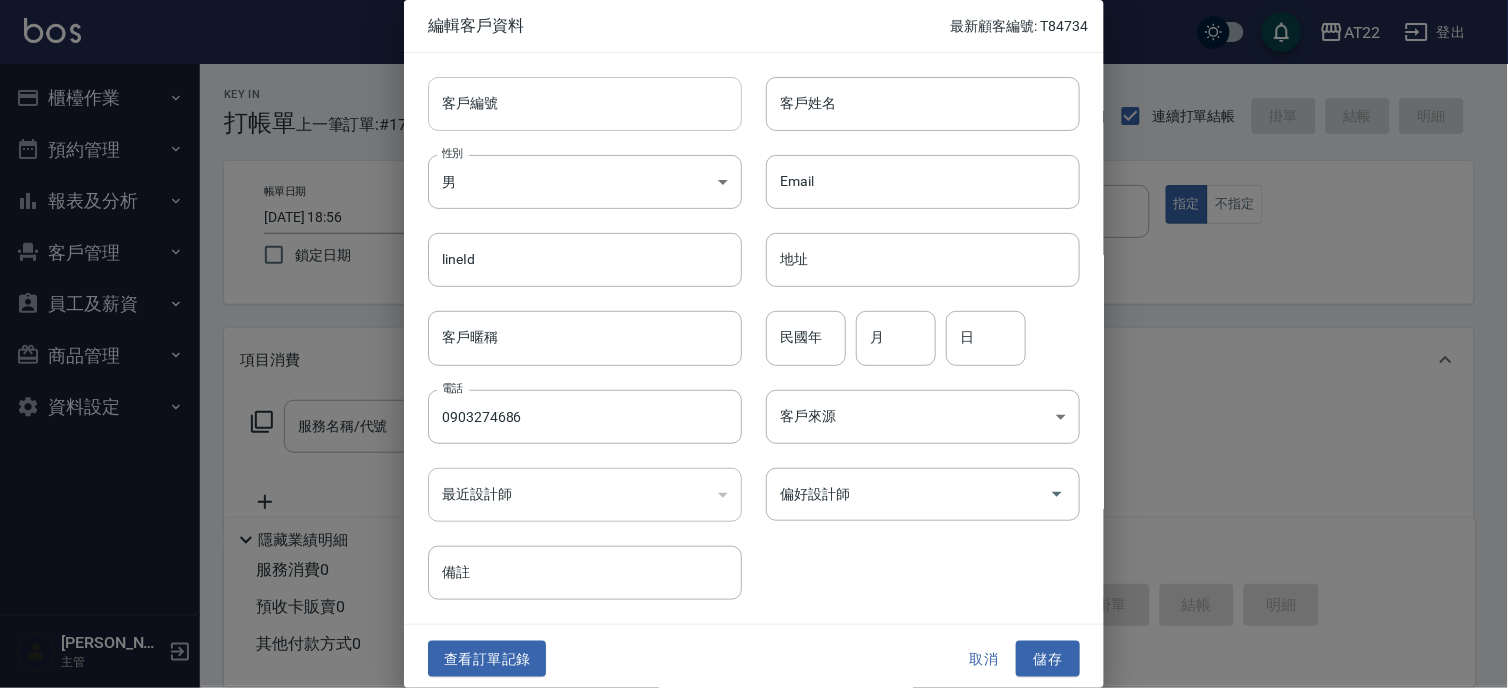 click on "客戶編號" at bounding box center [585, 104] 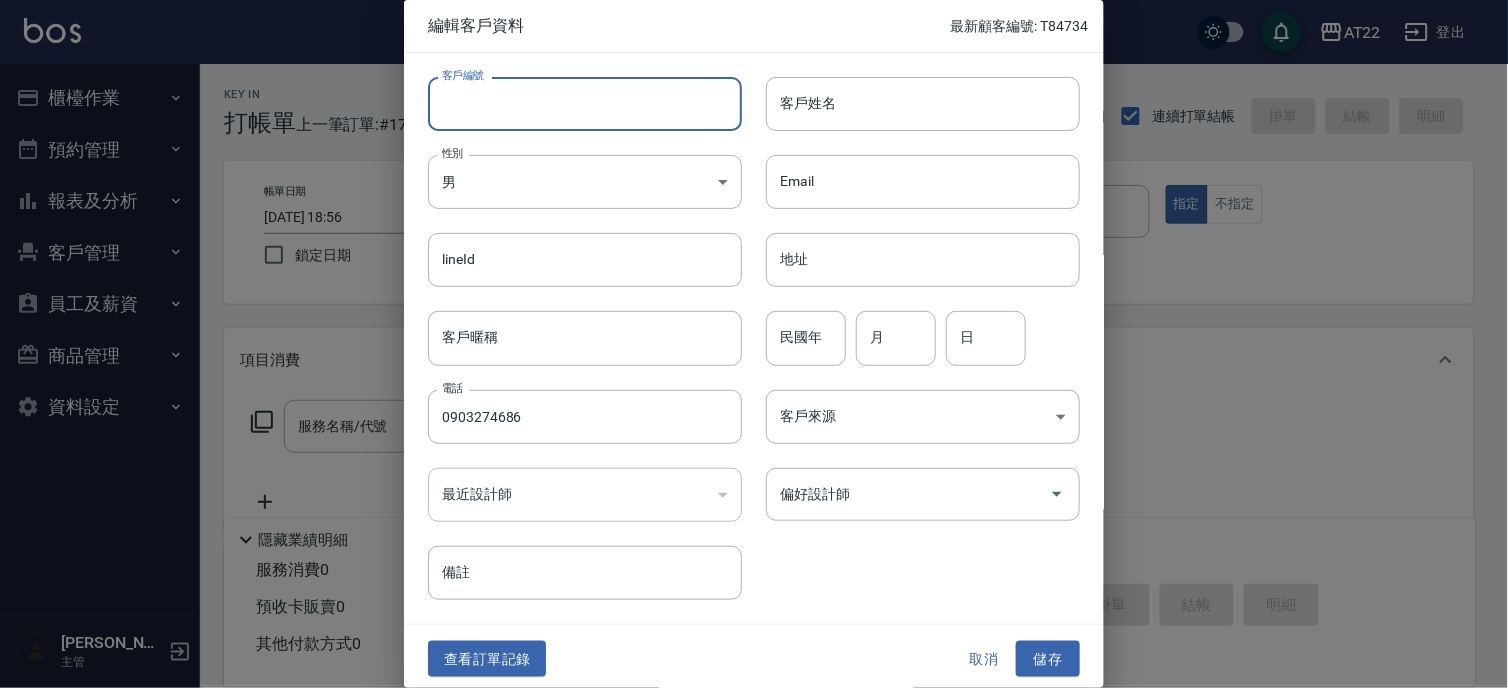 type on "ㄔ" 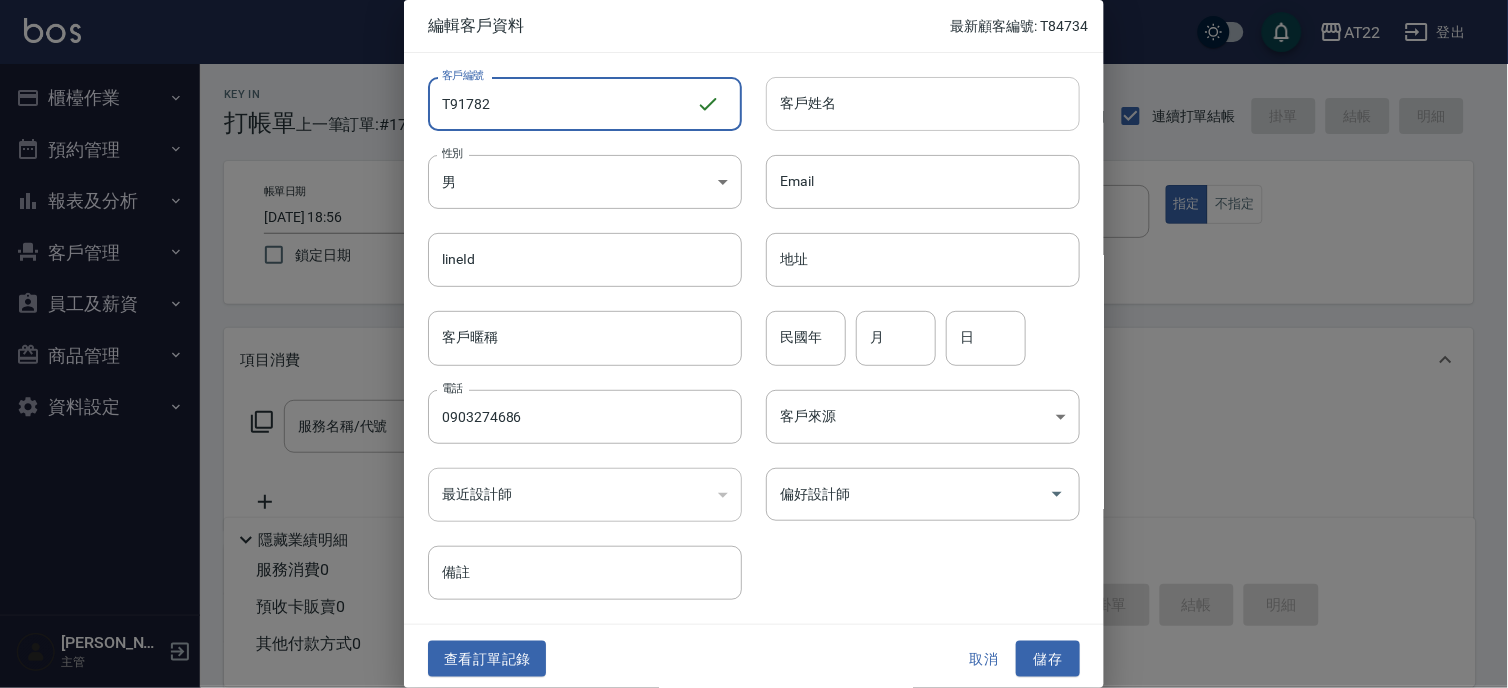 type on "T91782" 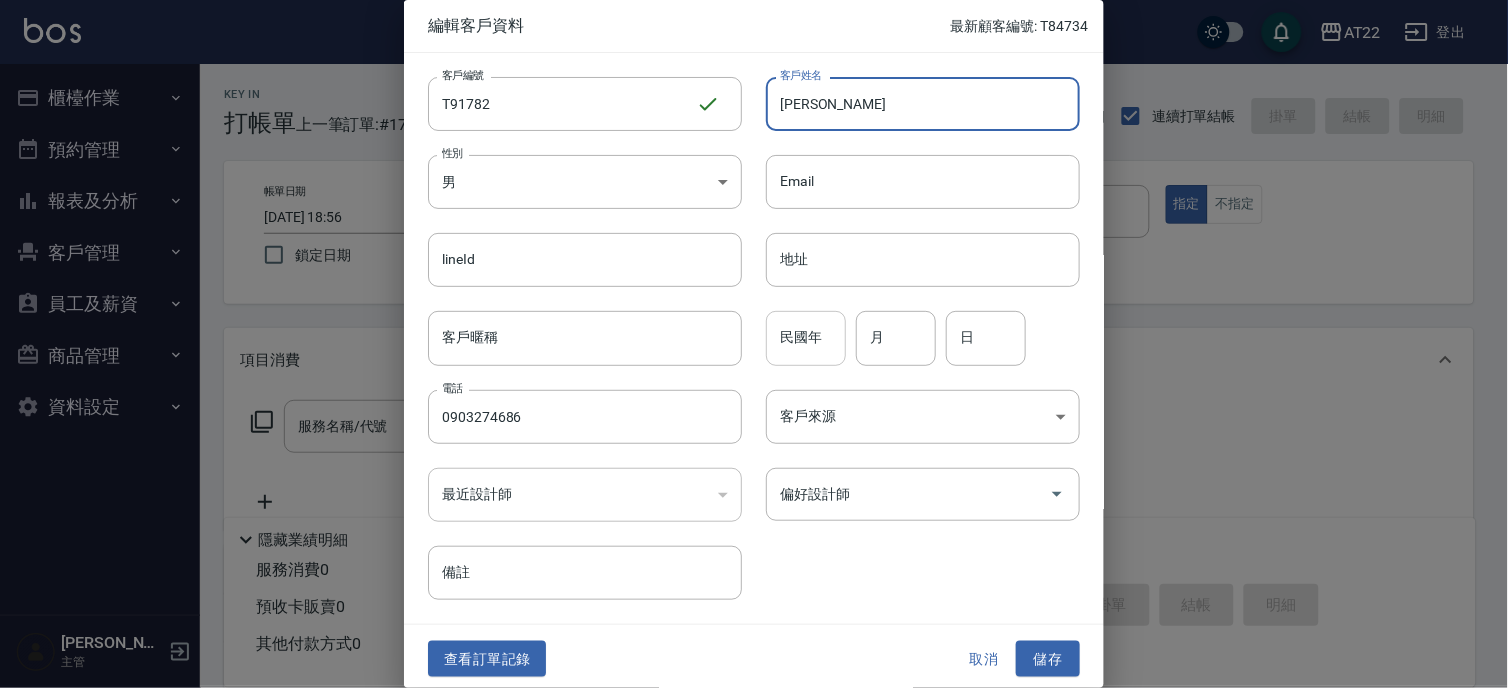 type on "王宥竣" 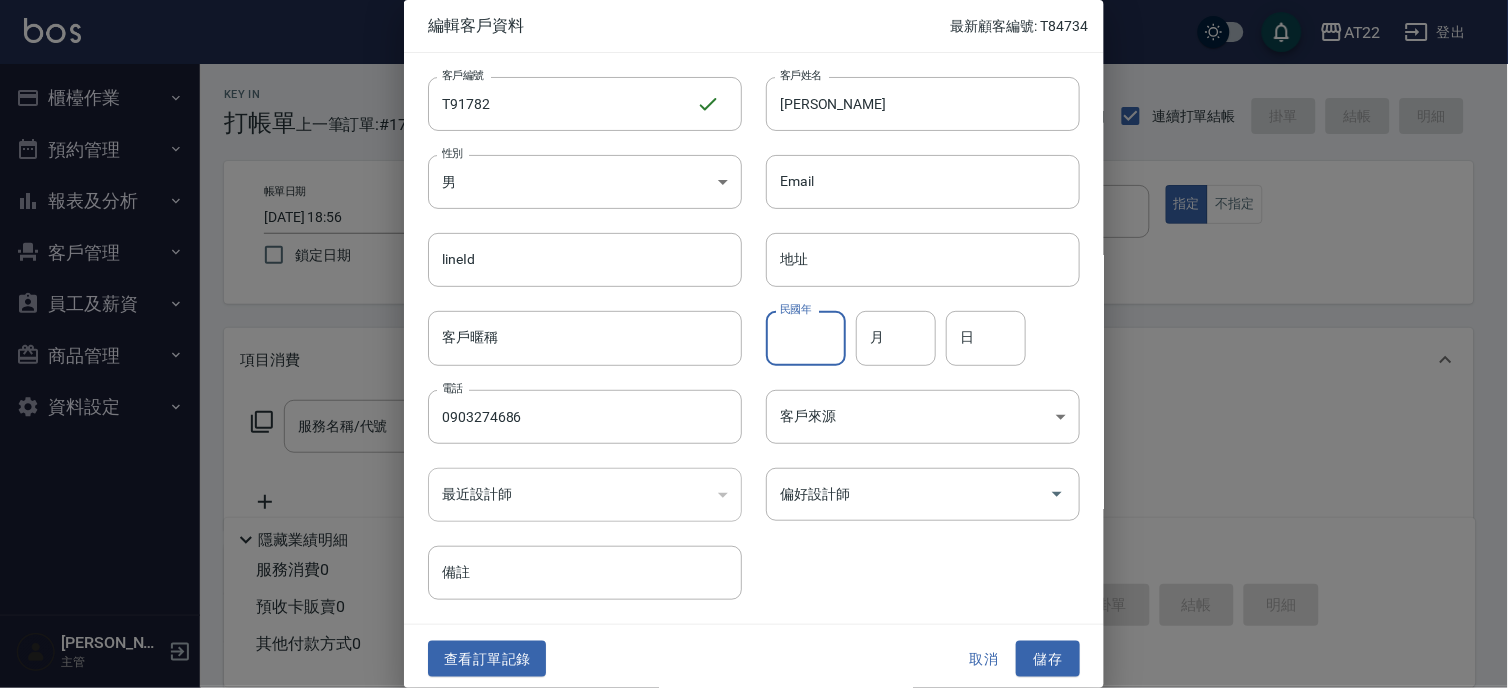 click on "民國年" at bounding box center [806, 338] 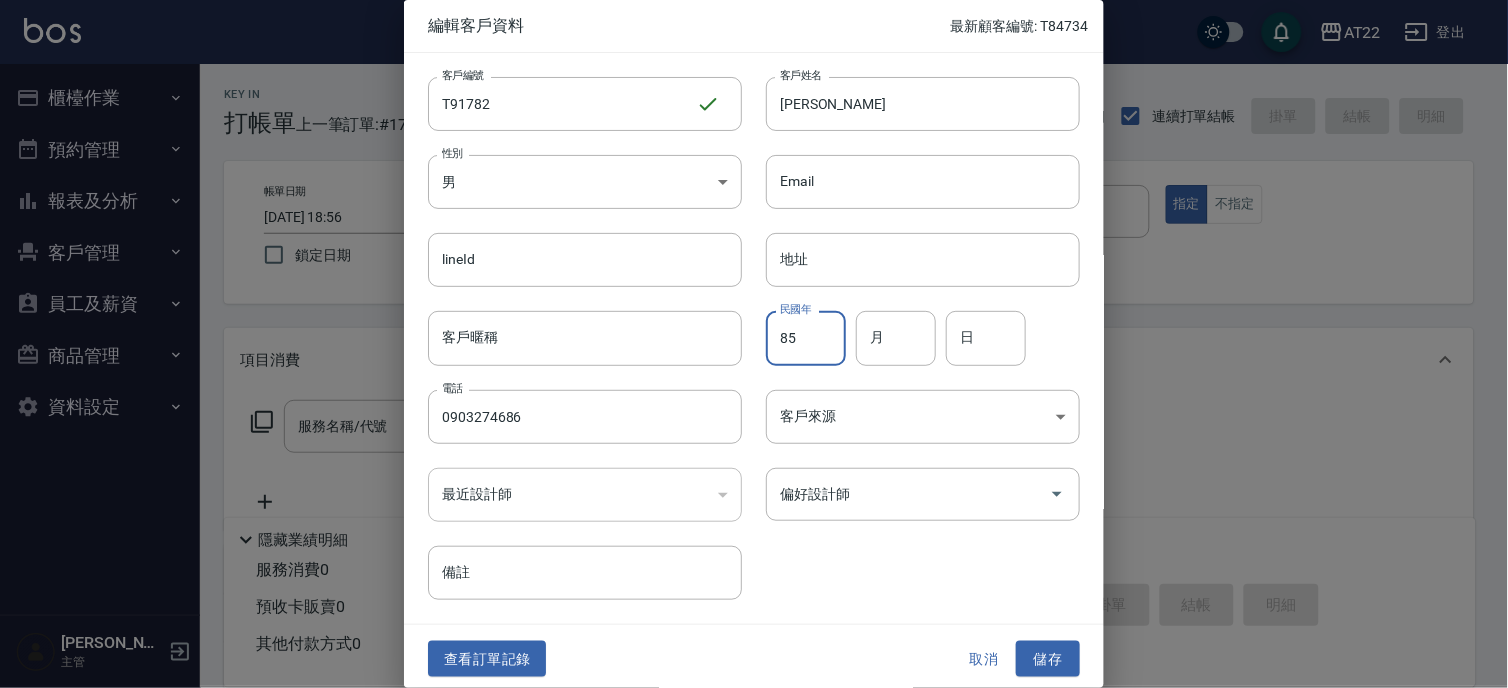 type on "85" 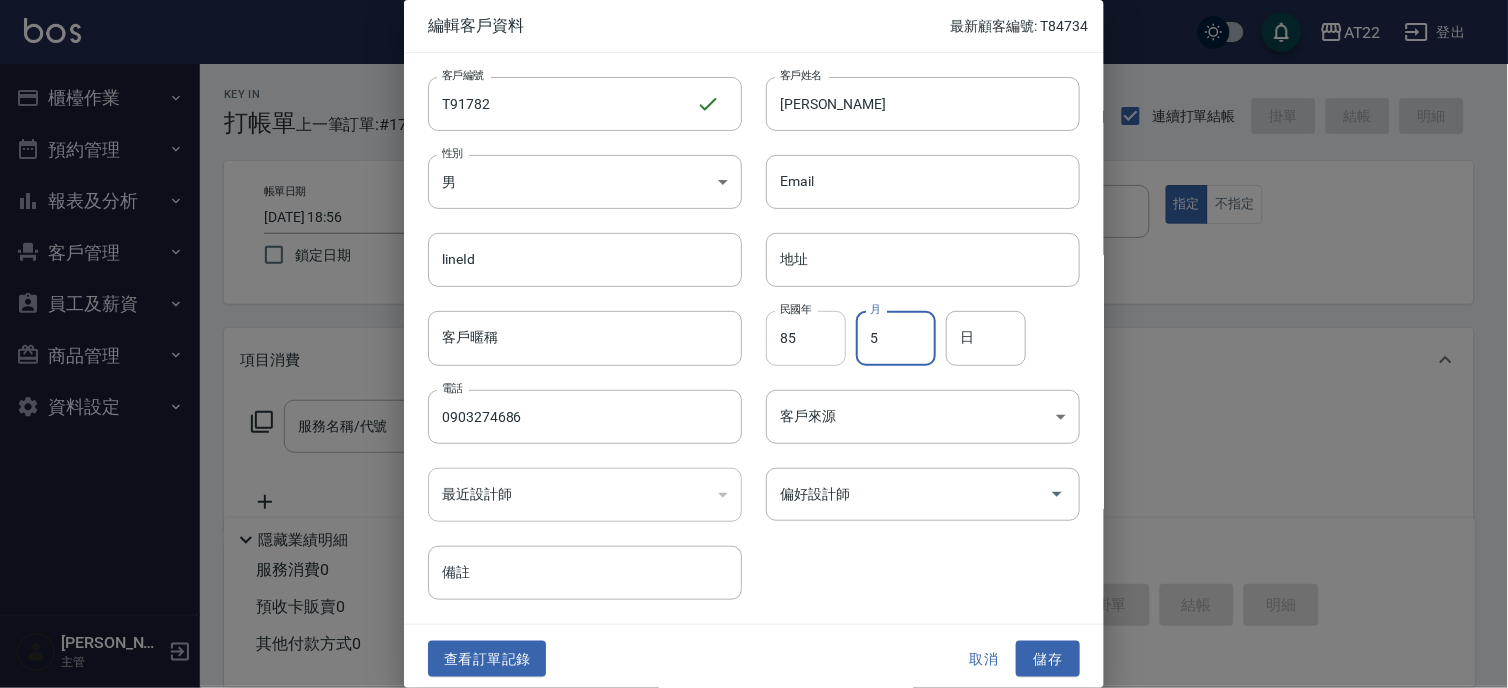 type on "5" 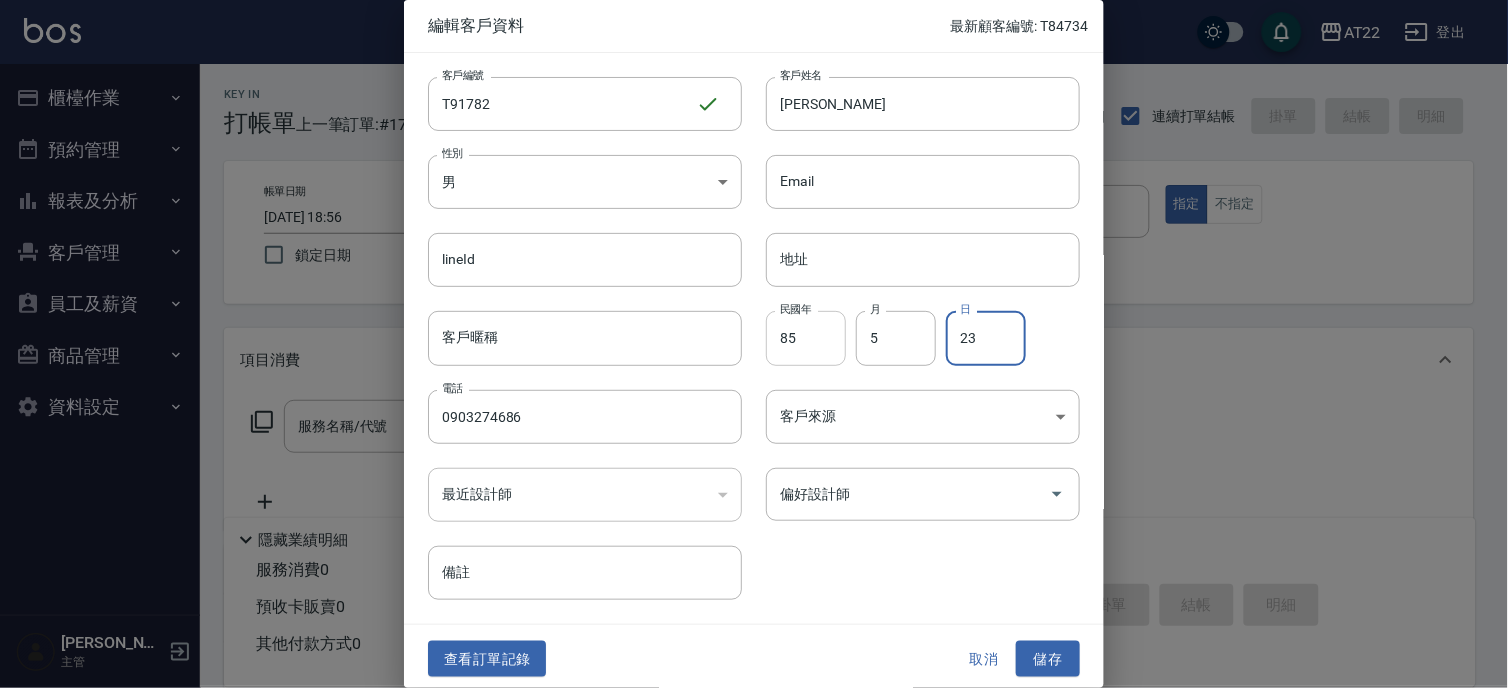 type on "23" 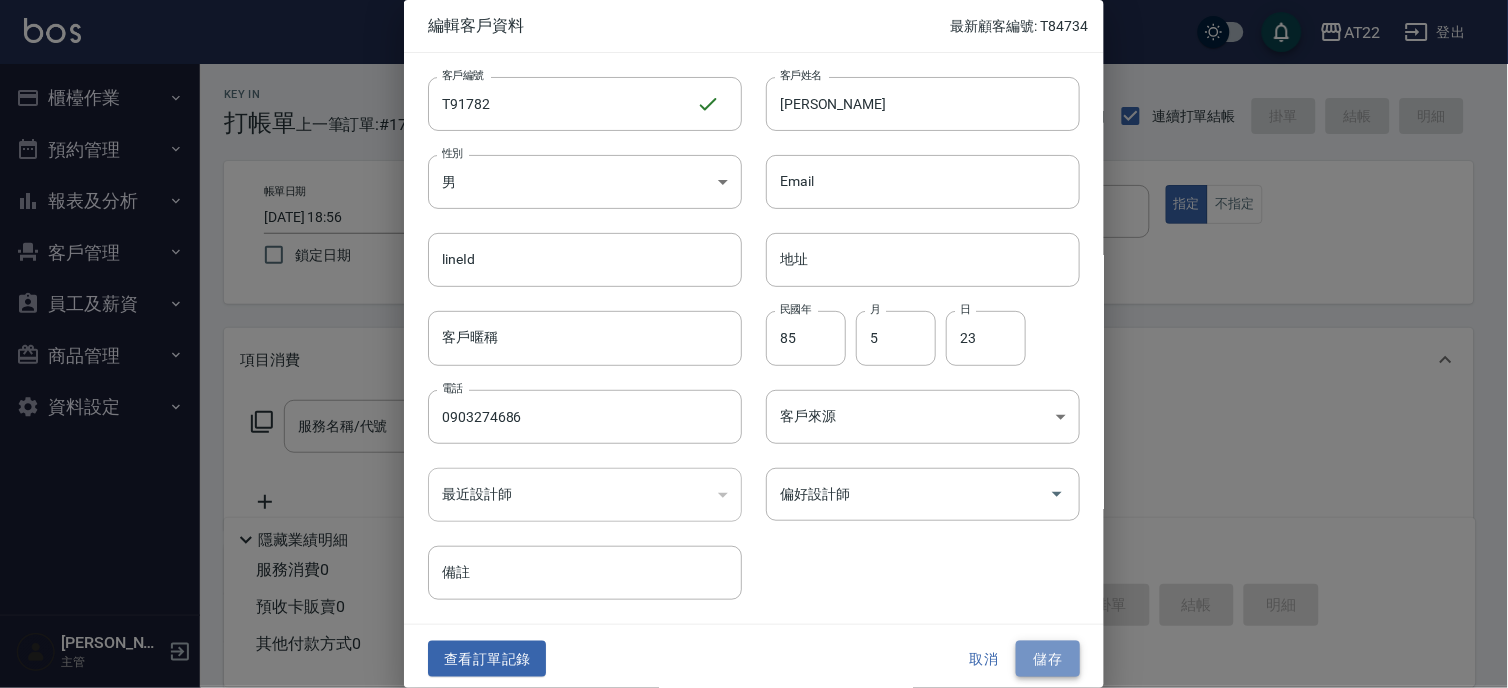 click on "儲存" at bounding box center [1048, 659] 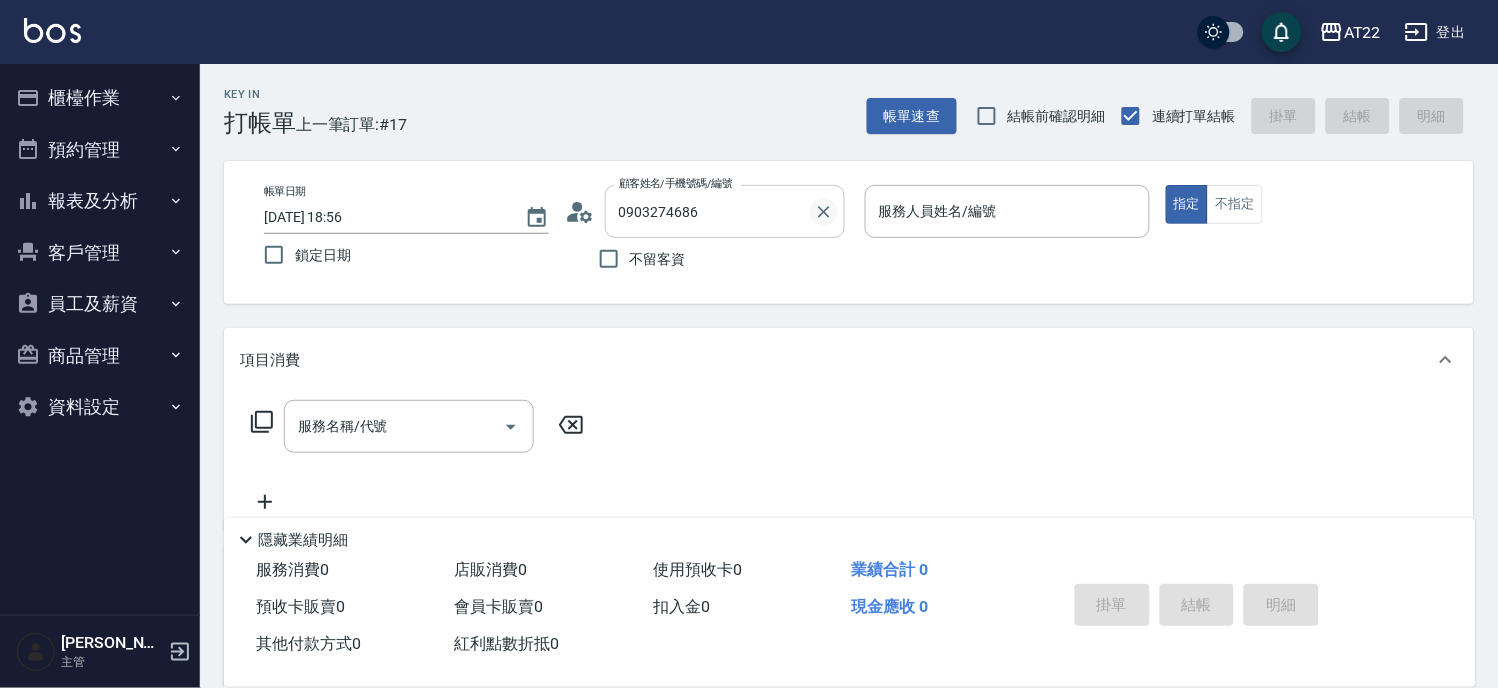 click 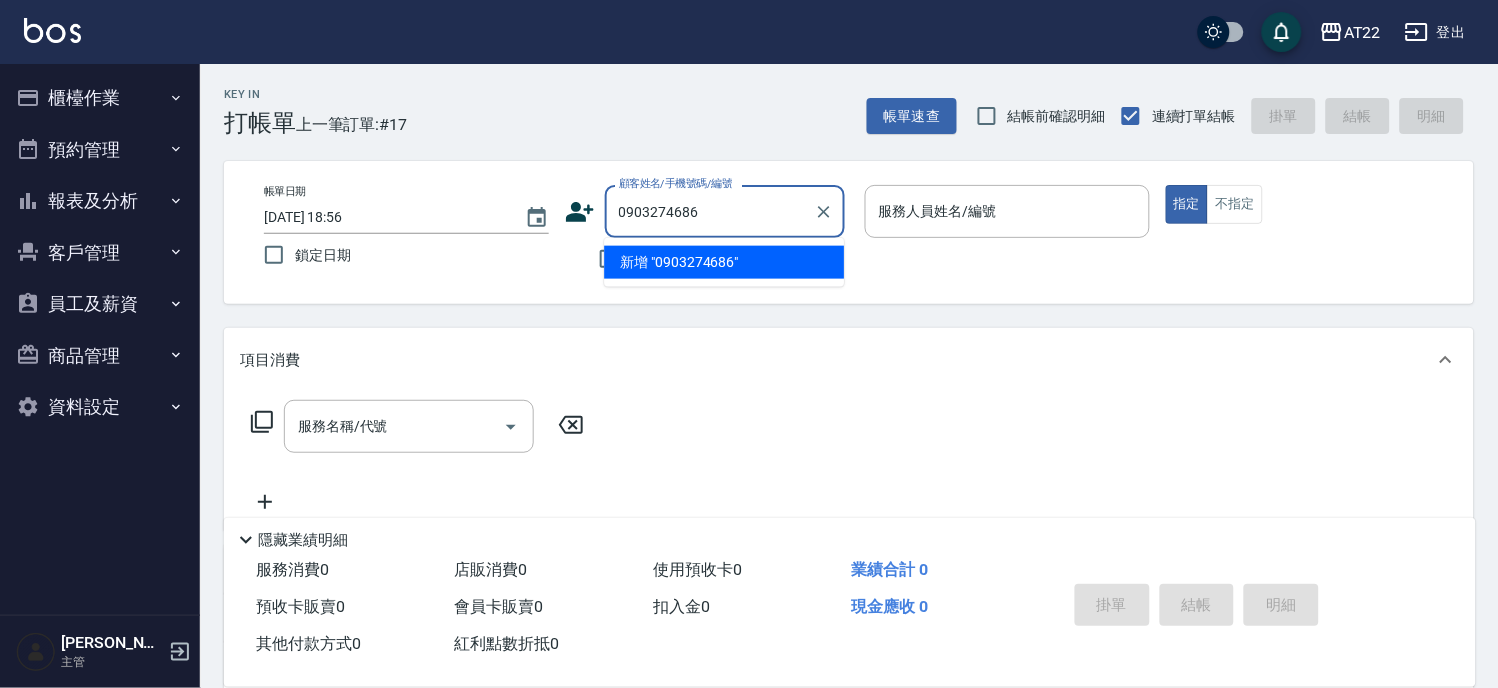 type on "0903274686" 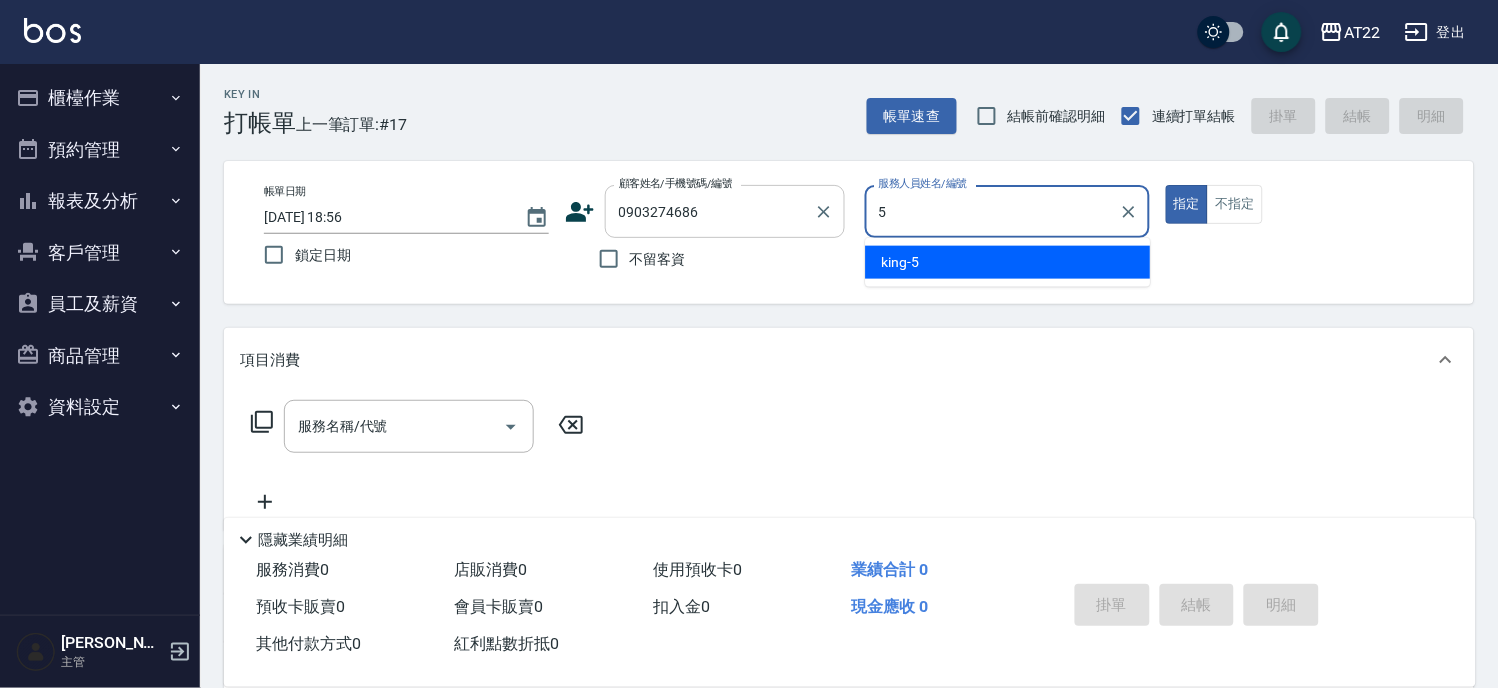 type on "[PERSON_NAME]-5" 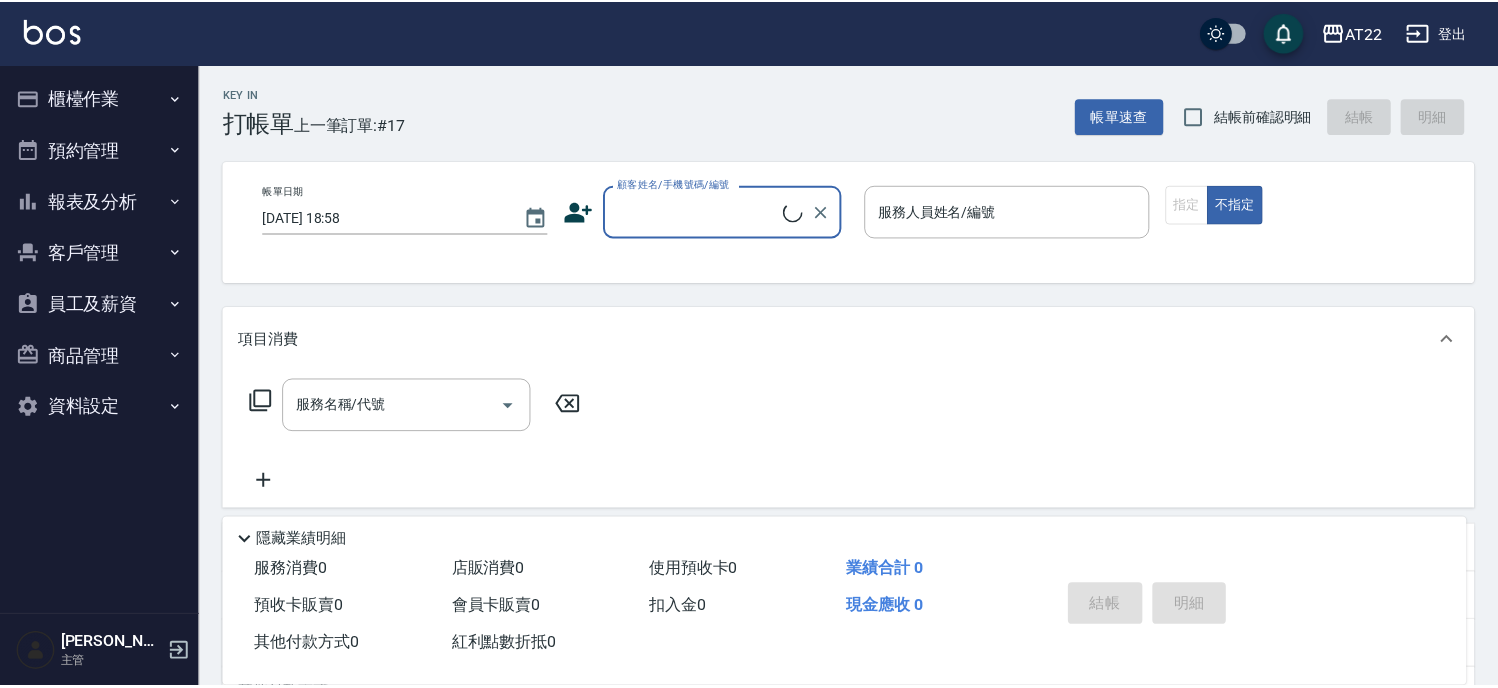 scroll, scrollTop: 0, scrollLeft: 0, axis: both 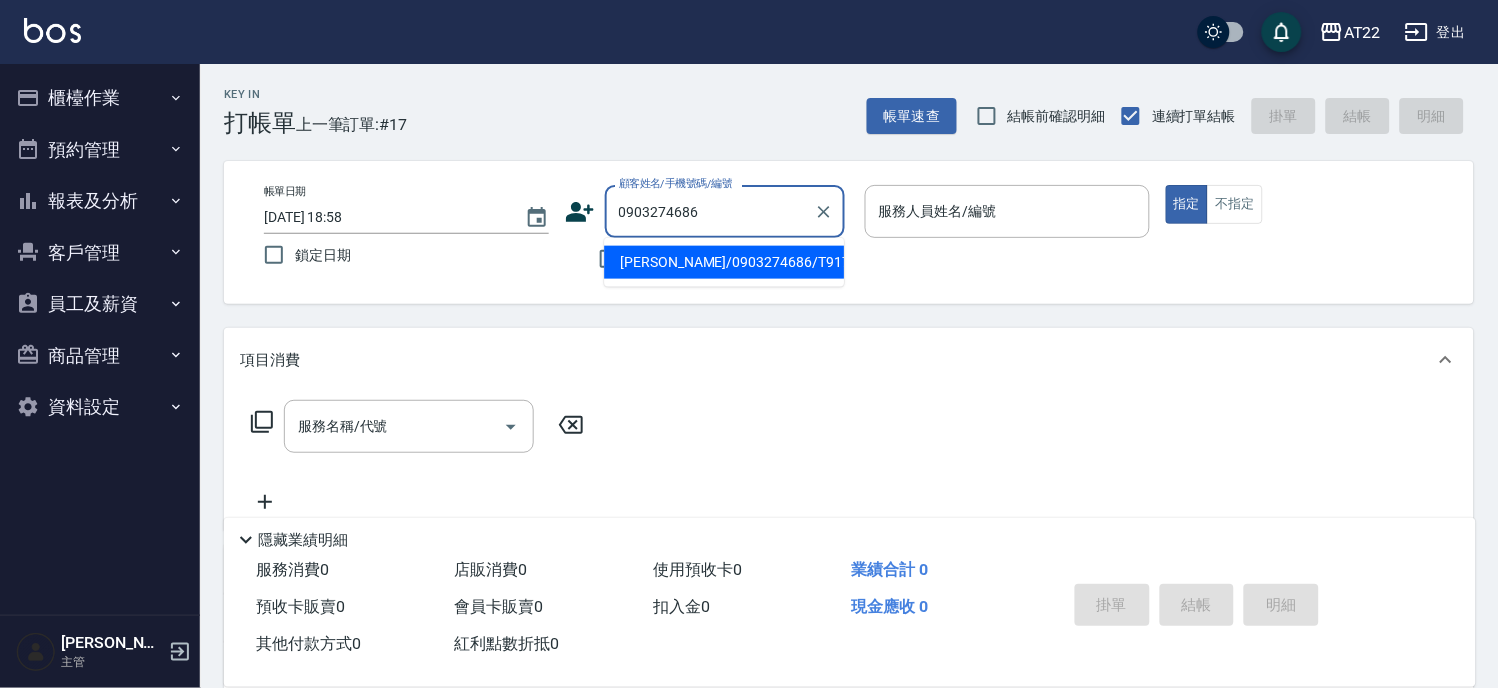 type on "[PERSON_NAME]/0903274686/T91782" 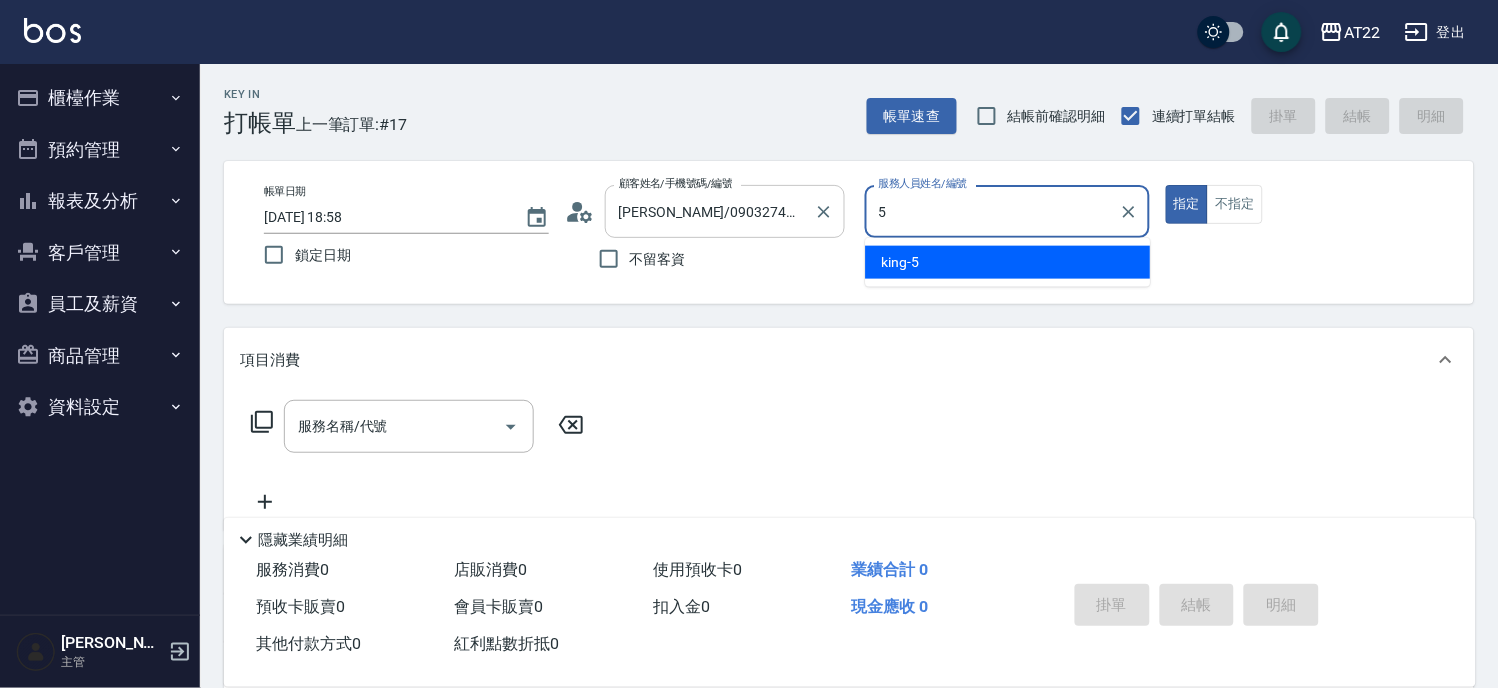 type on "[PERSON_NAME]-5" 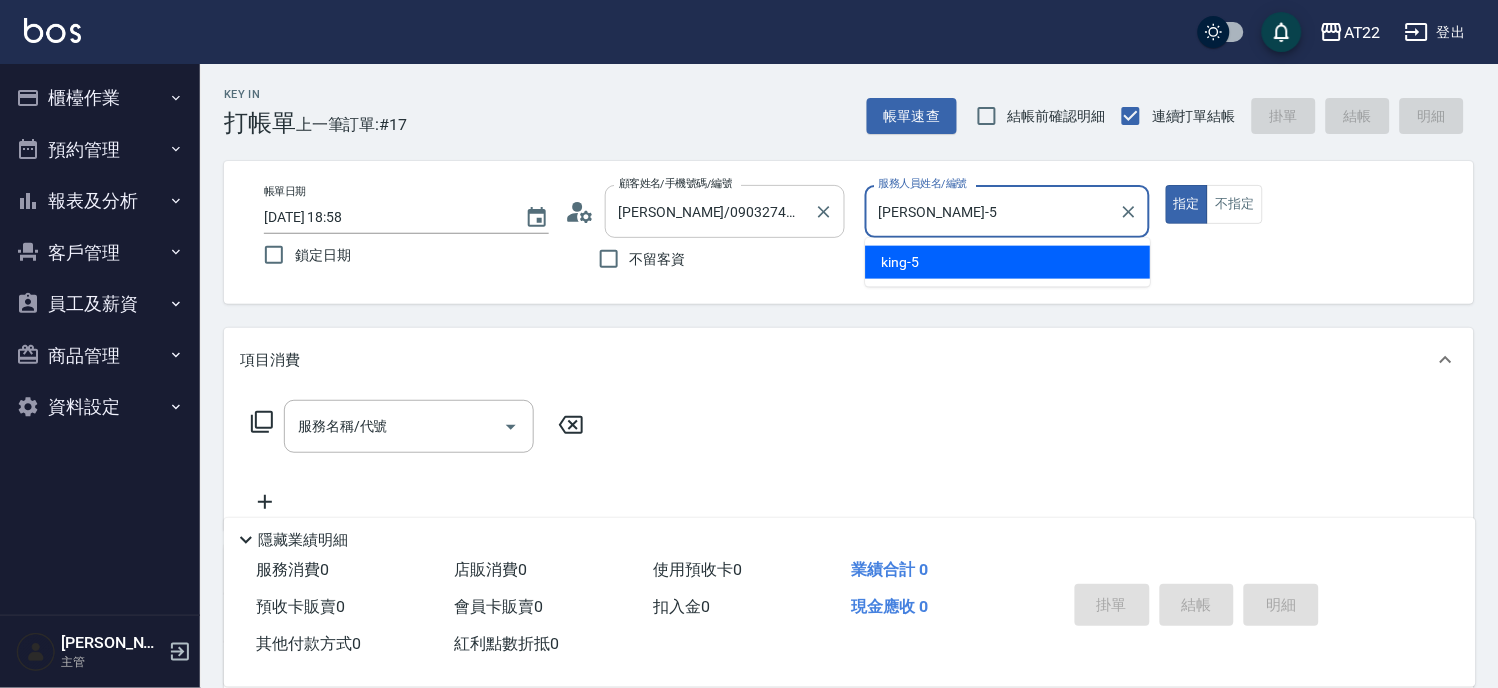 type on "true" 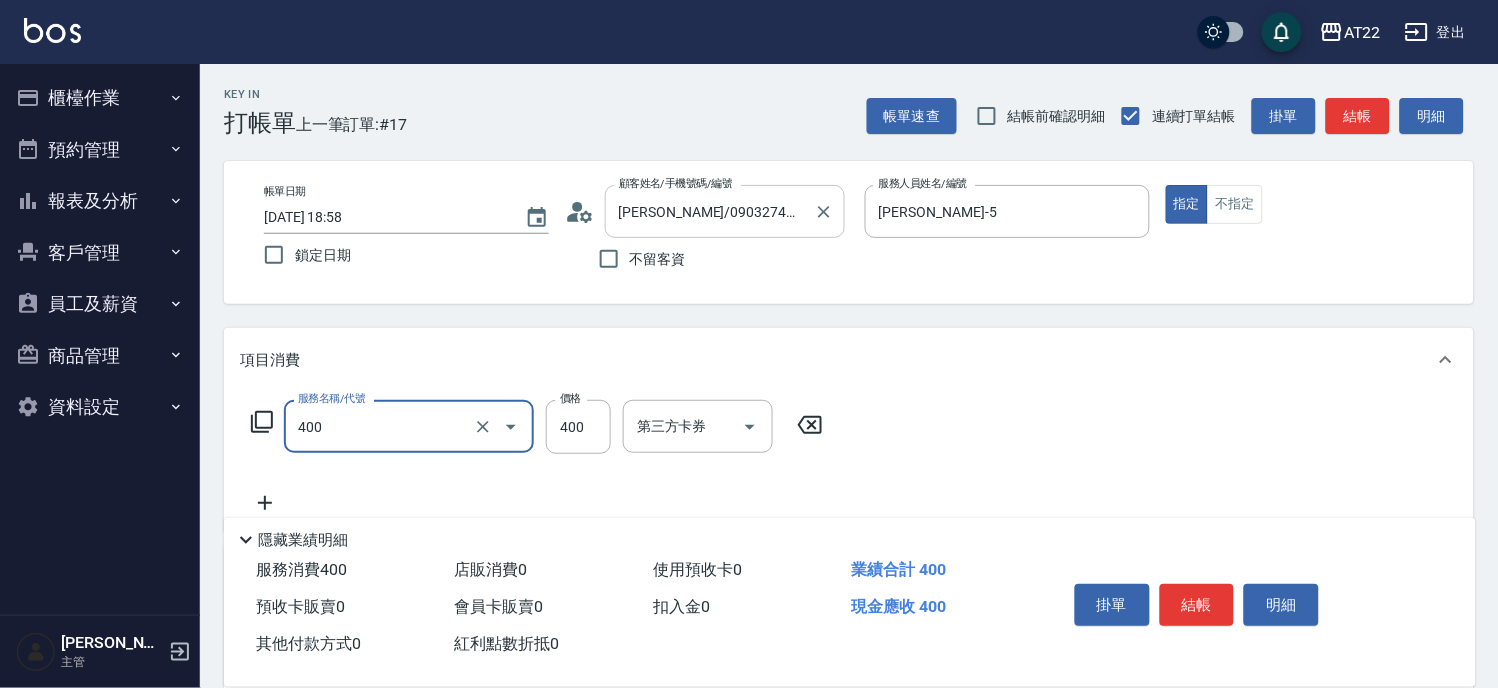 type on "剪髮(400)" 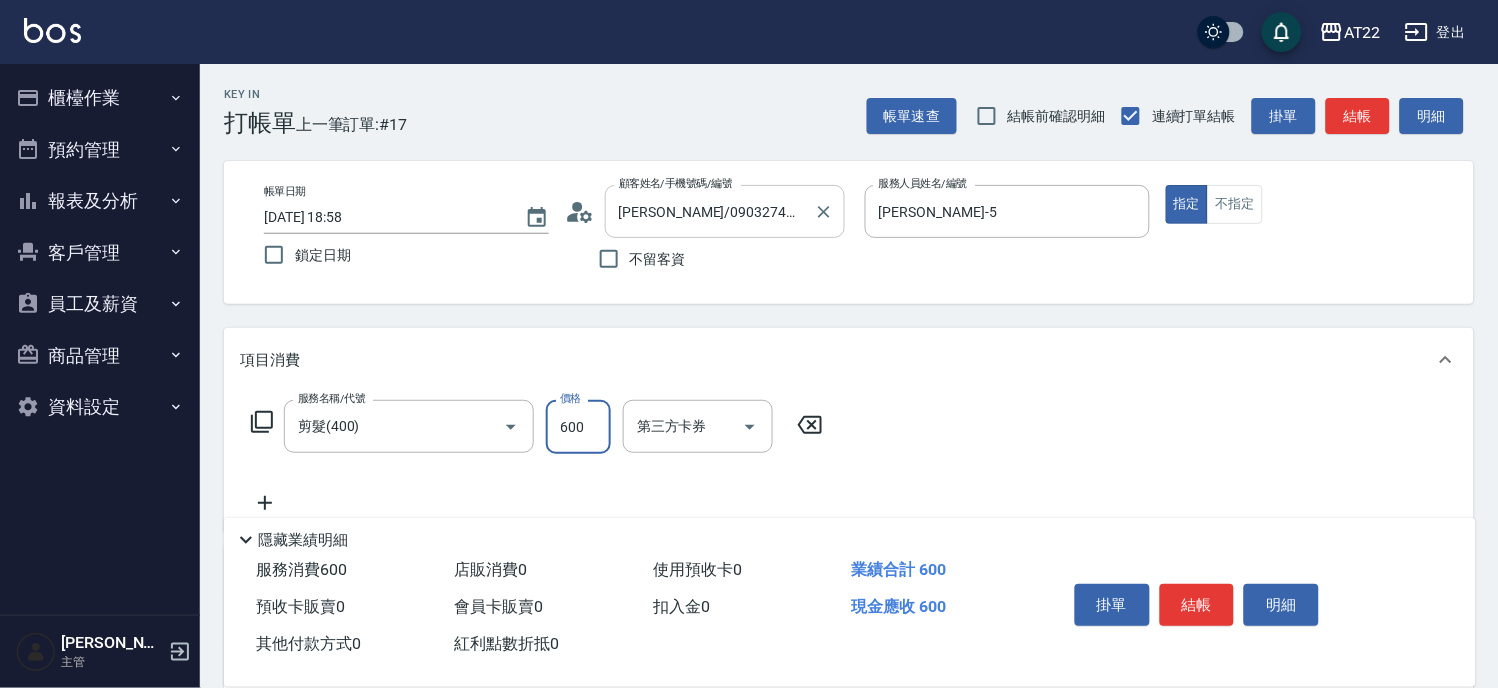 type on "600" 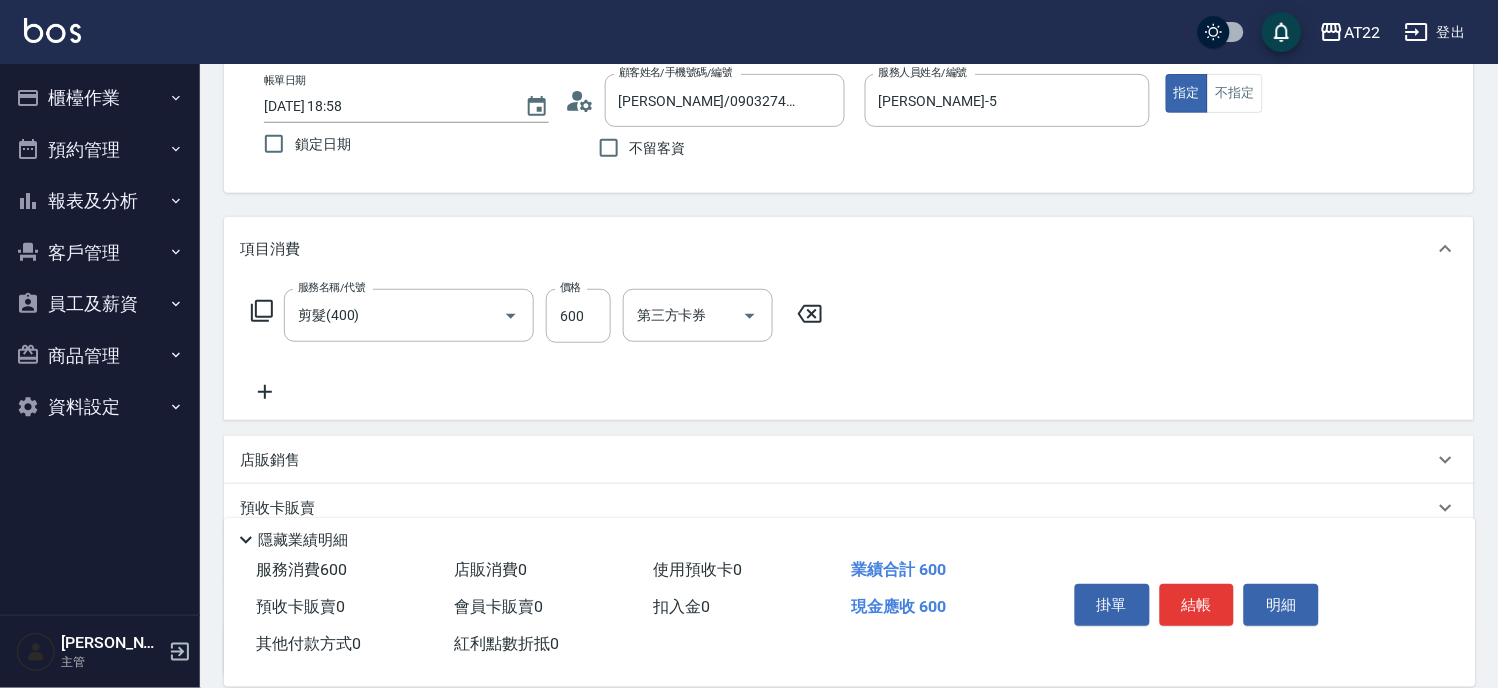 click 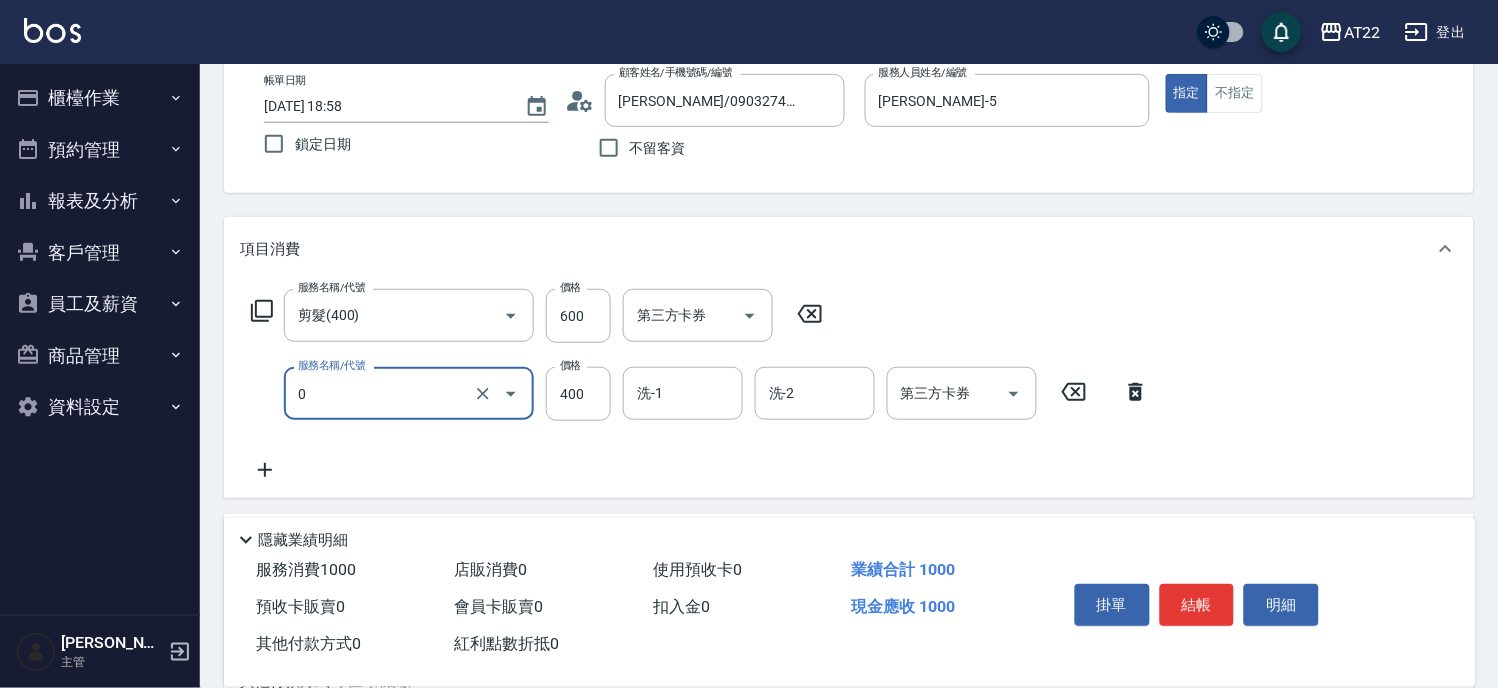 type on "有機洗髮(0)" 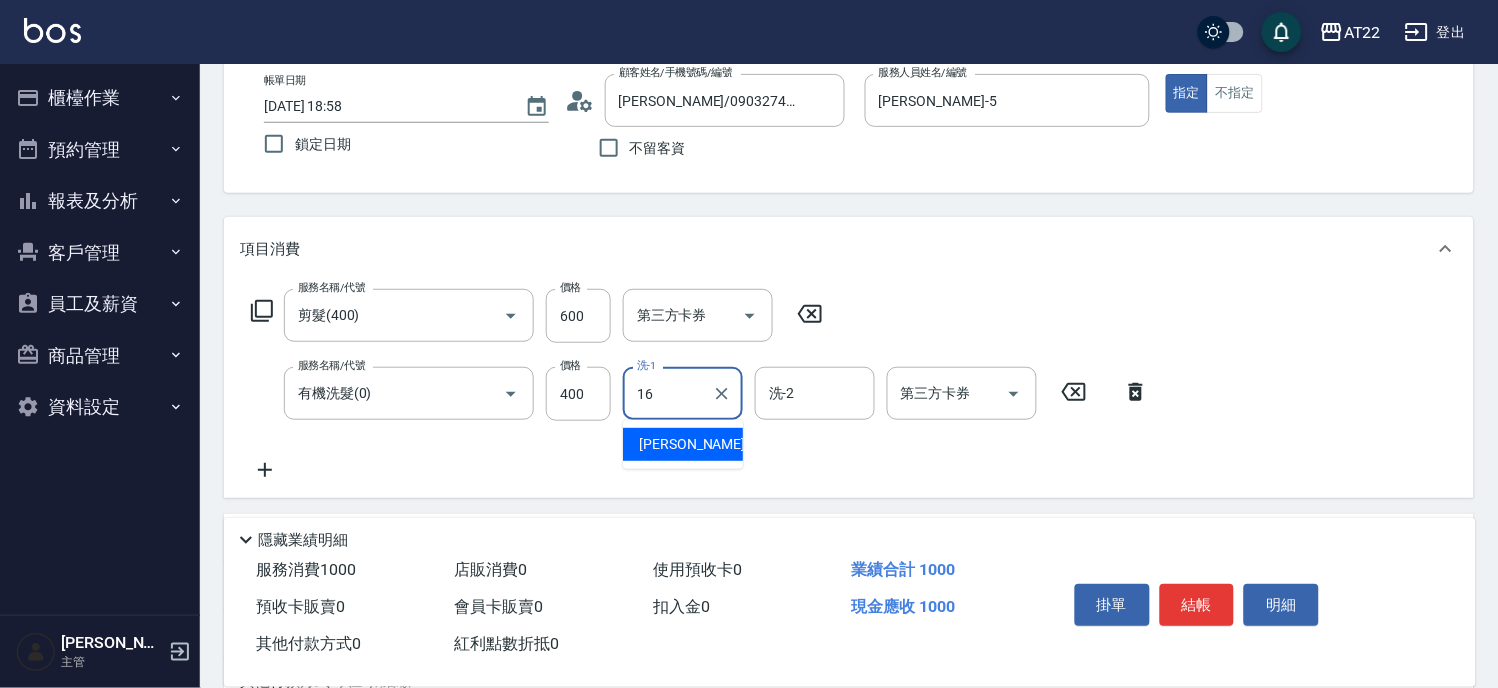 type on "Joe-16" 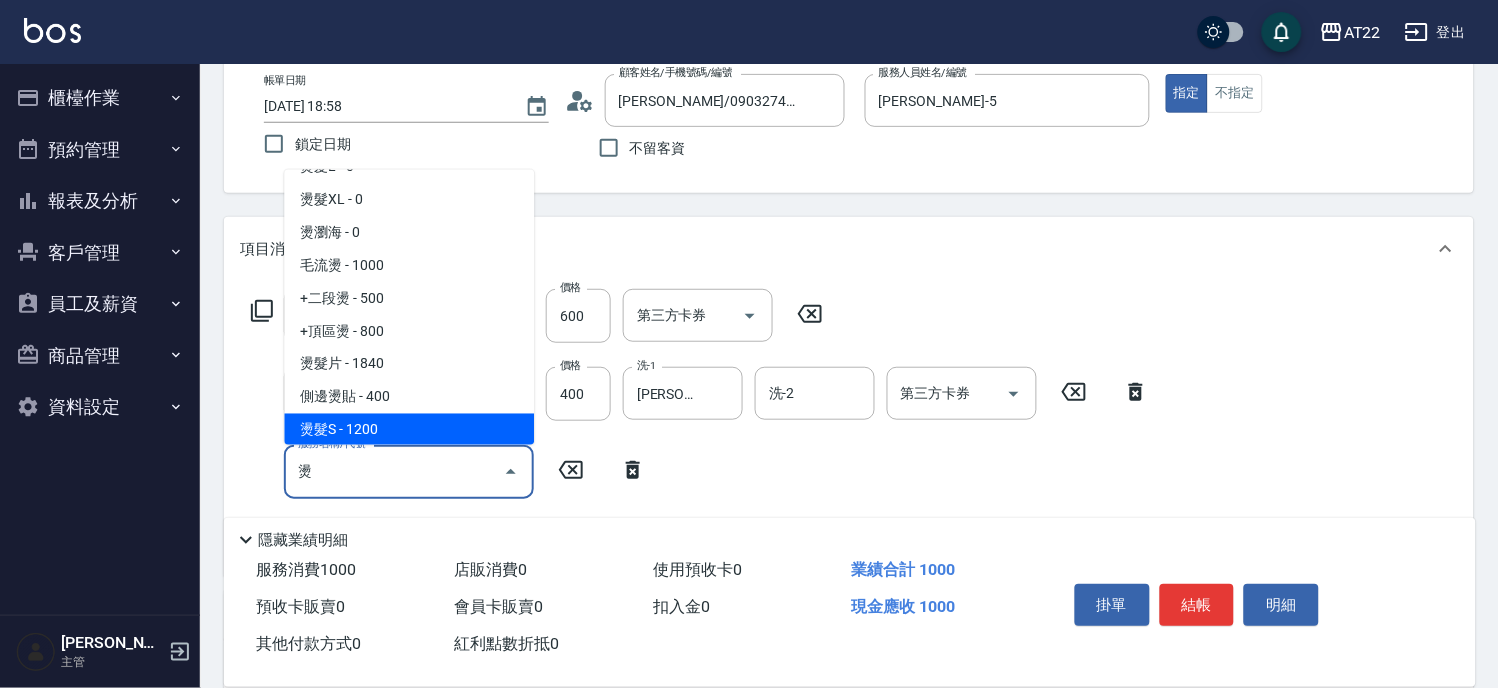 scroll, scrollTop: 62, scrollLeft: 0, axis: vertical 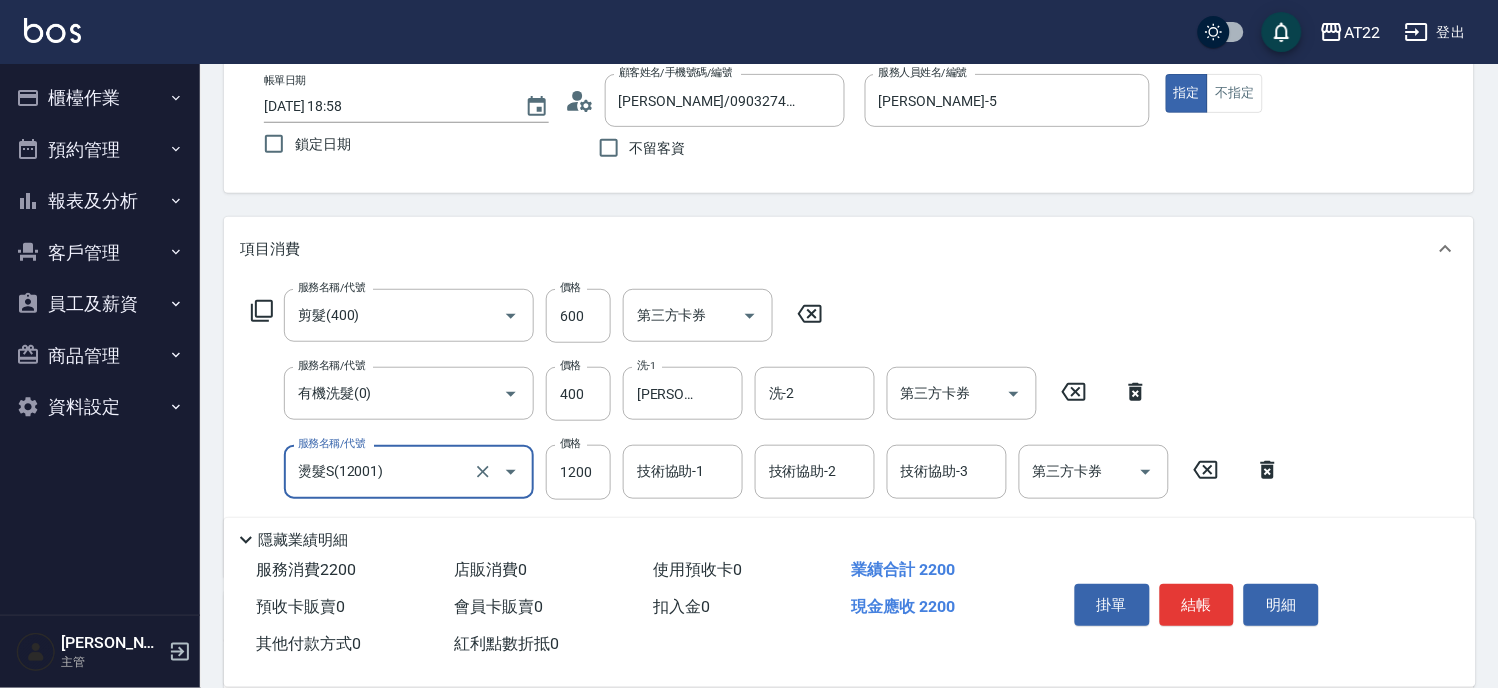 type on "燙髮S(12001)" 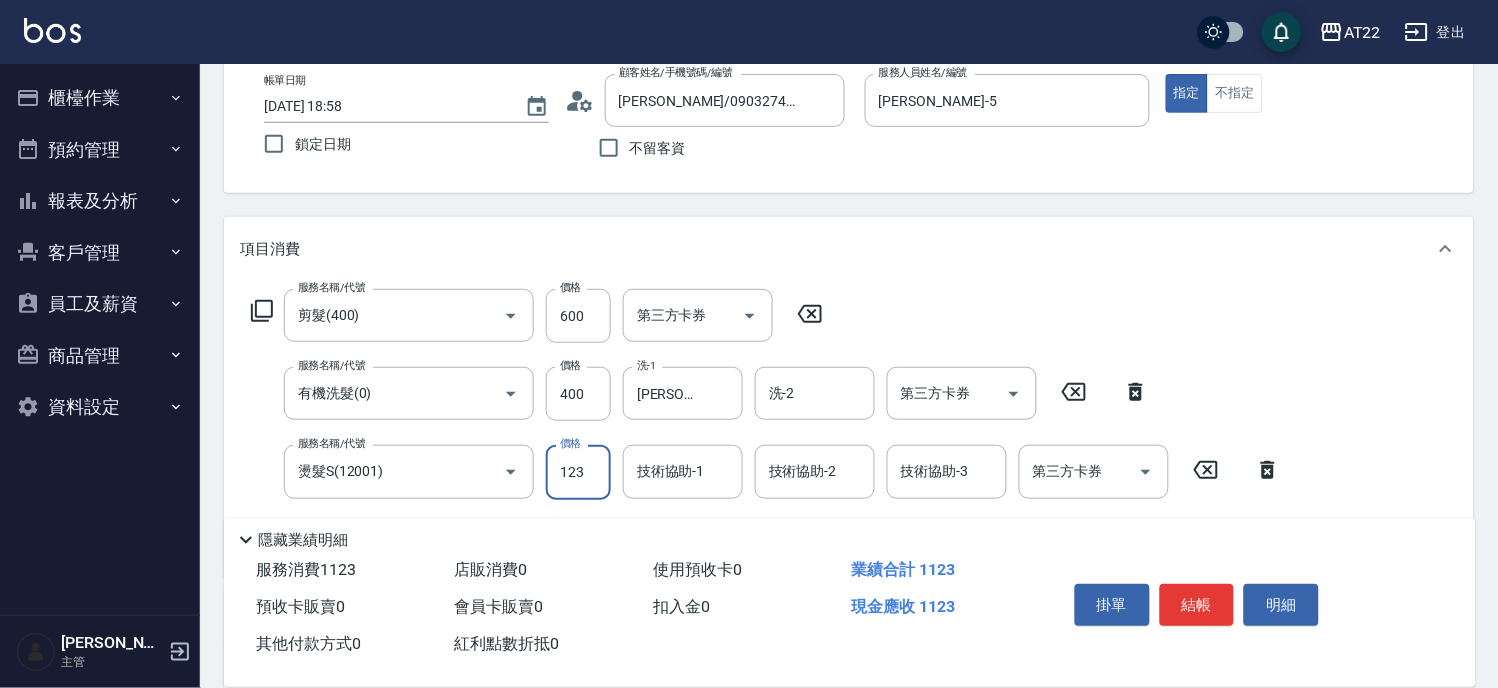 scroll, scrollTop: 0, scrollLeft: 0, axis: both 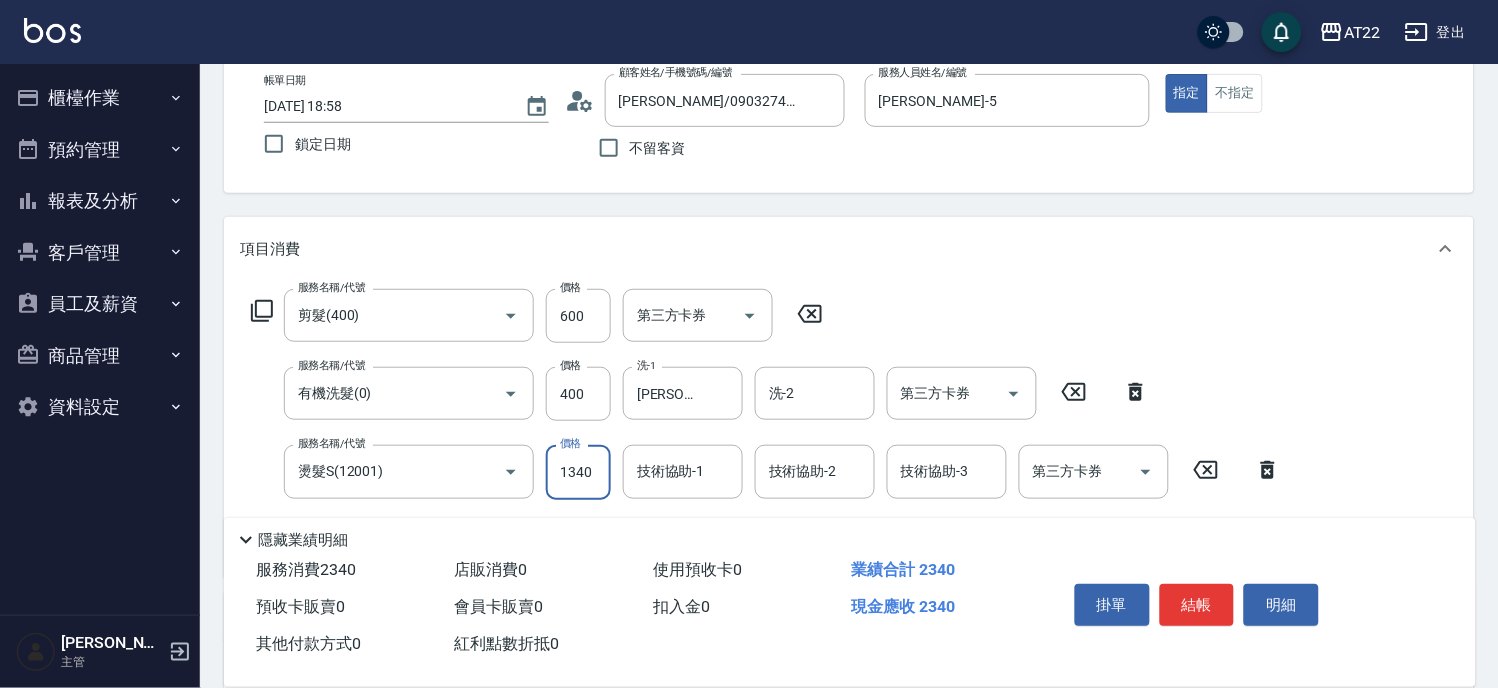 type on "1340" 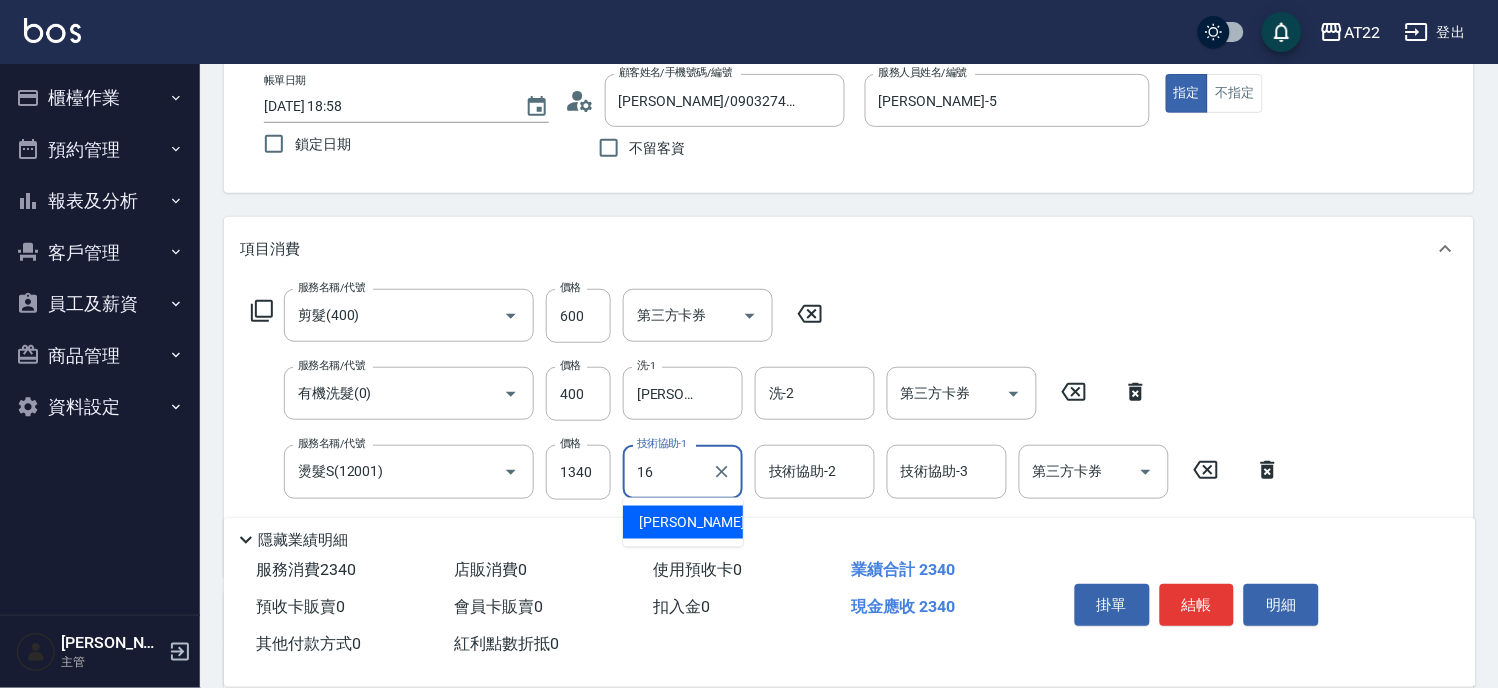 type on "Joe-16" 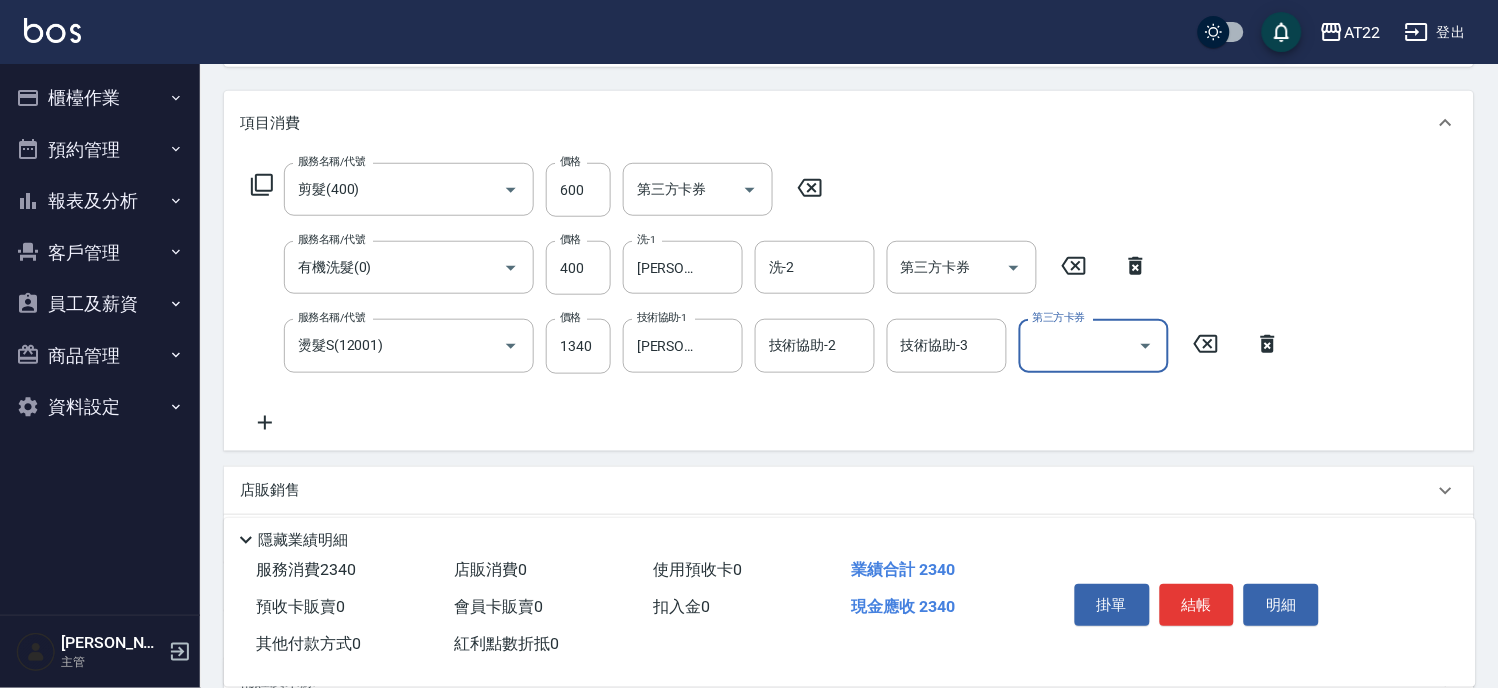 scroll, scrollTop: 444, scrollLeft: 0, axis: vertical 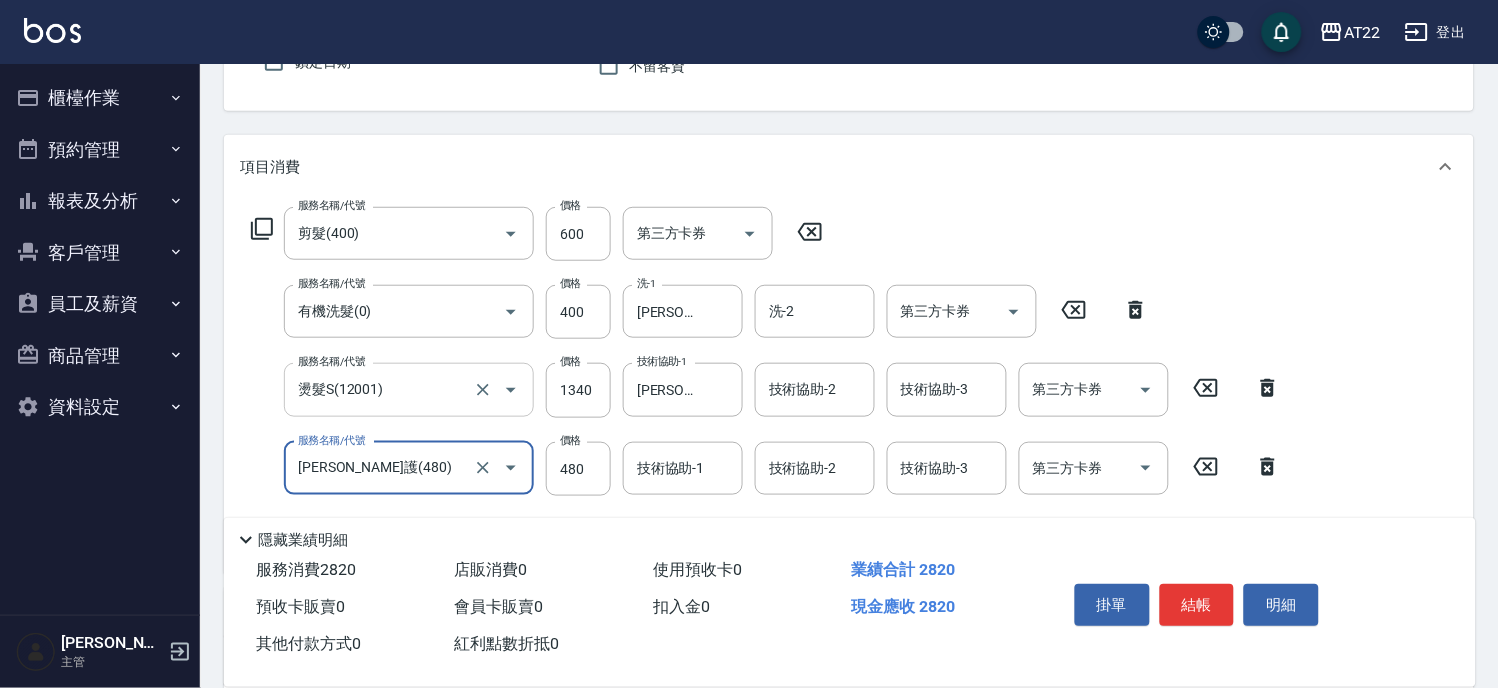 type on "潤澤修護(480)" 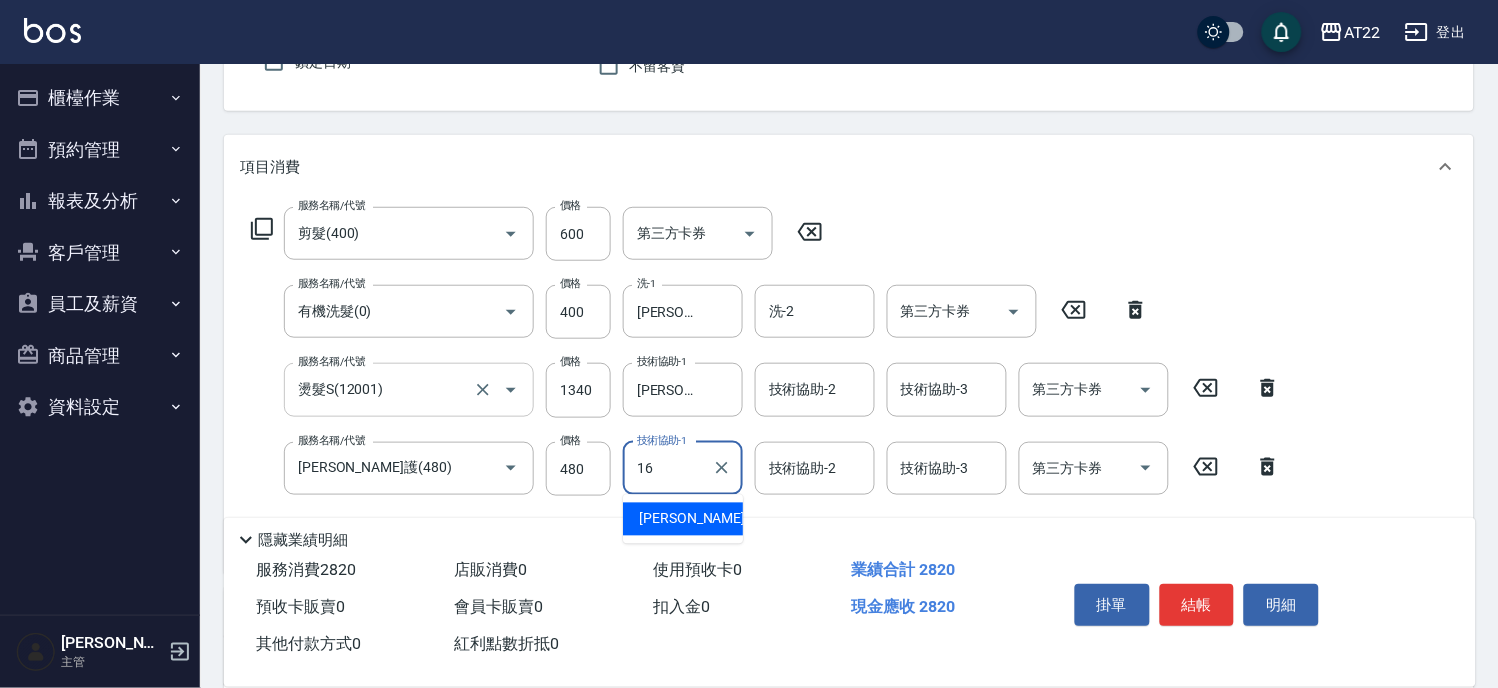 type on "Joe-16" 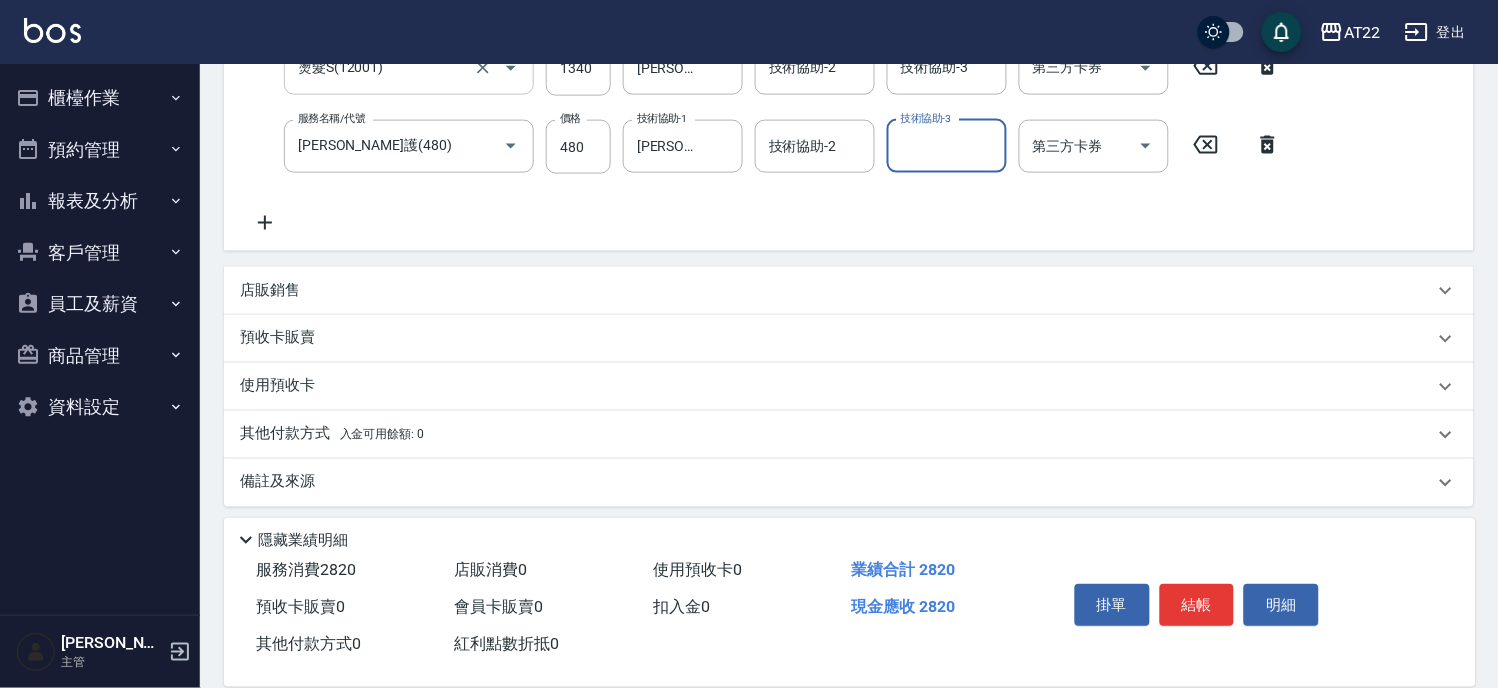 scroll, scrollTop: 522, scrollLeft: 0, axis: vertical 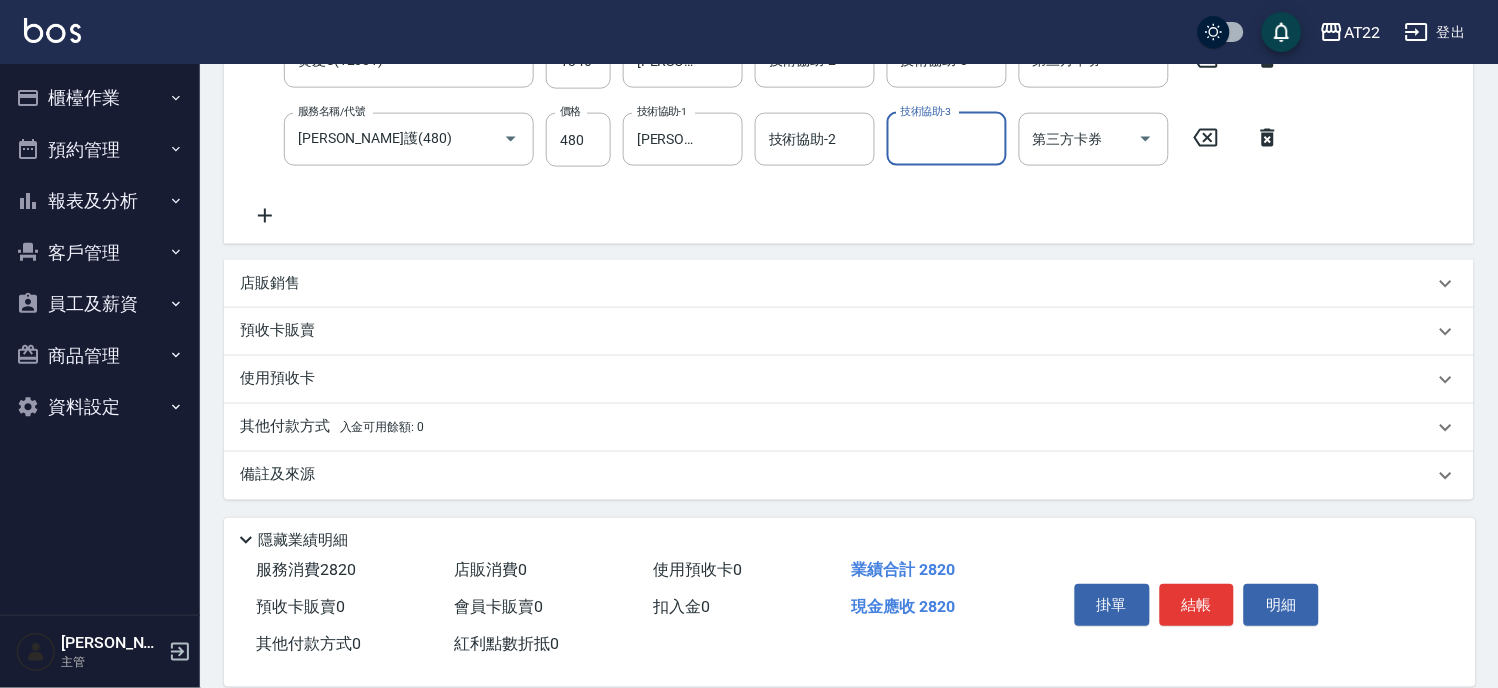 click on "店販銷售" at bounding box center [837, 283] 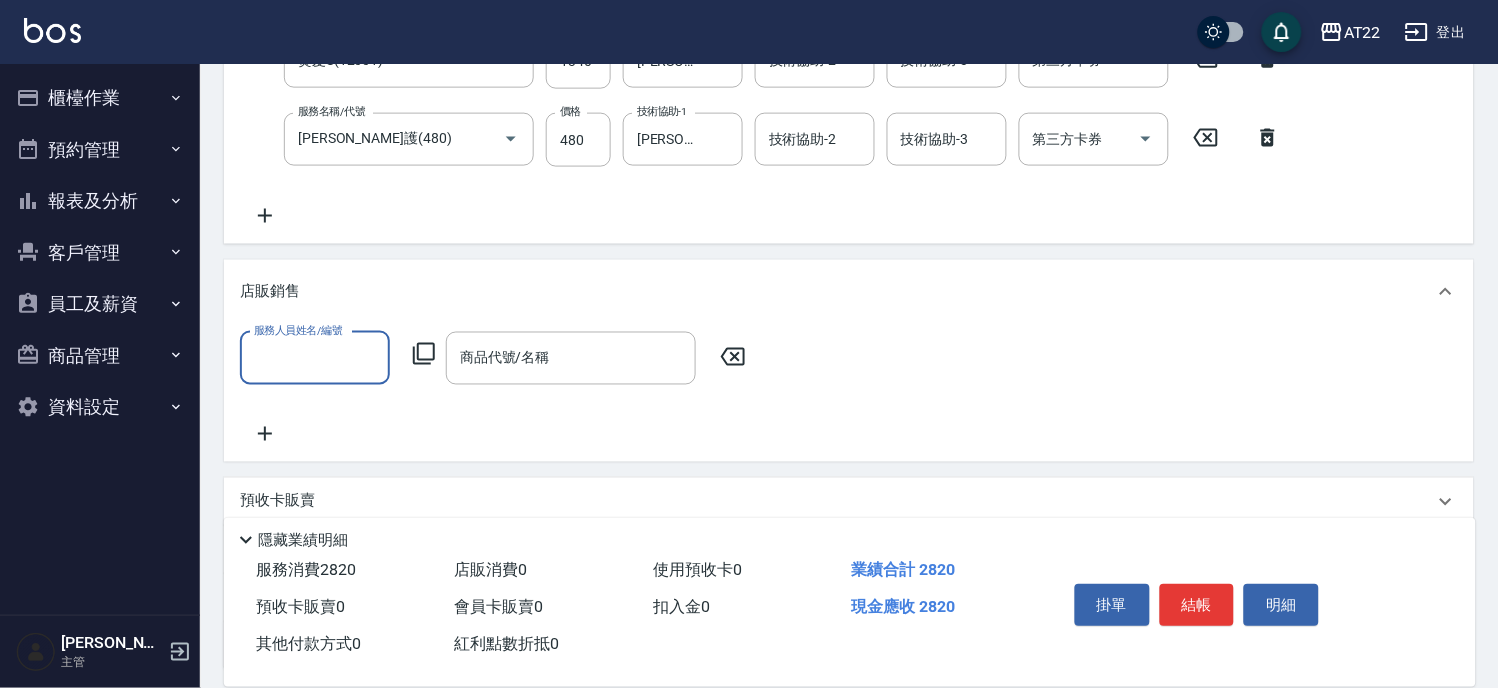 scroll, scrollTop: 0, scrollLeft: 0, axis: both 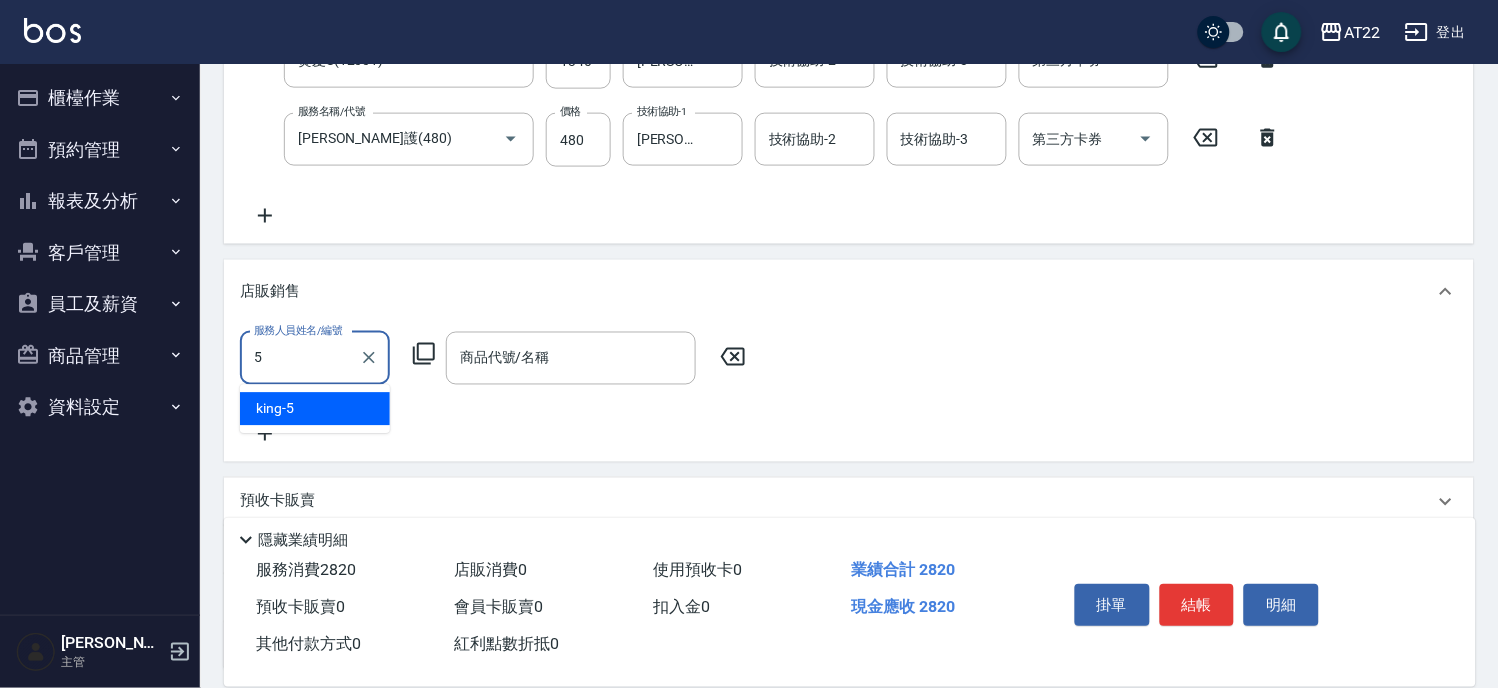 type on "king-5" 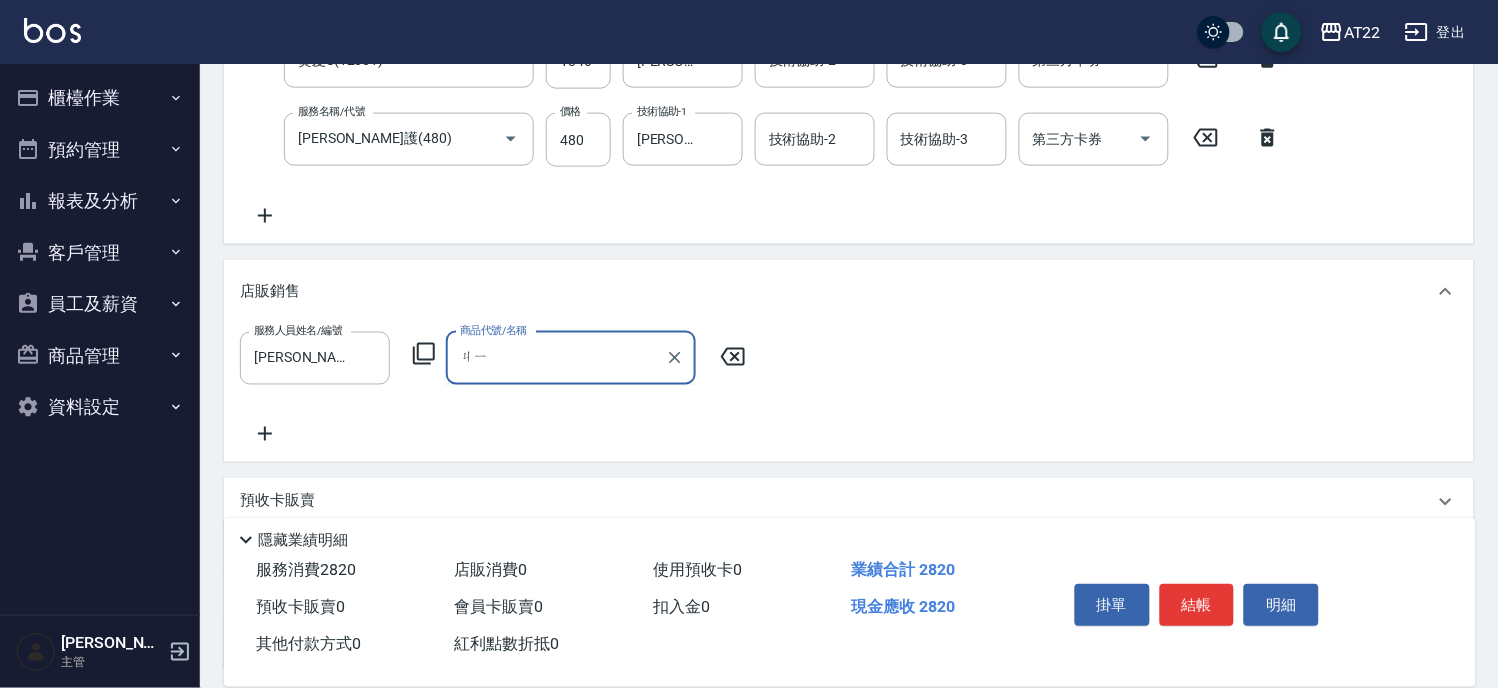 type on "機" 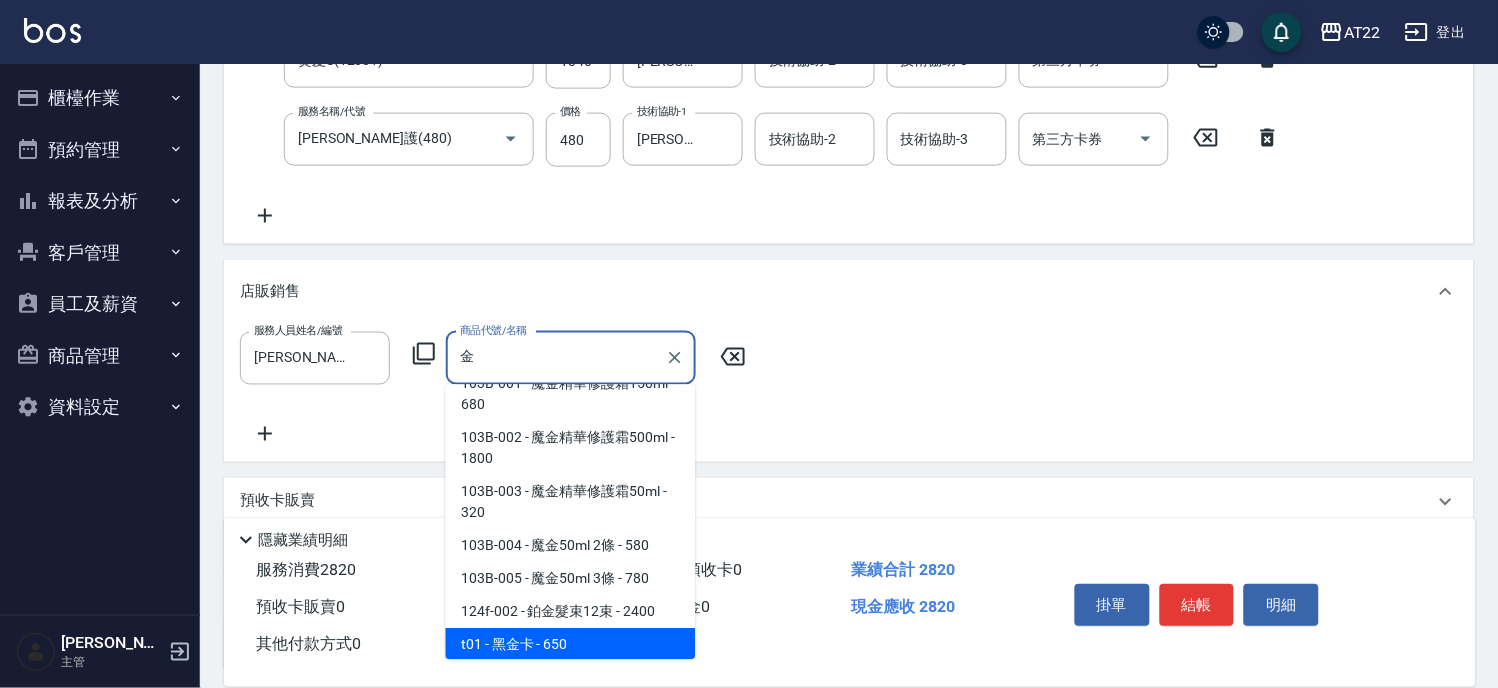 scroll, scrollTop: 92, scrollLeft: 0, axis: vertical 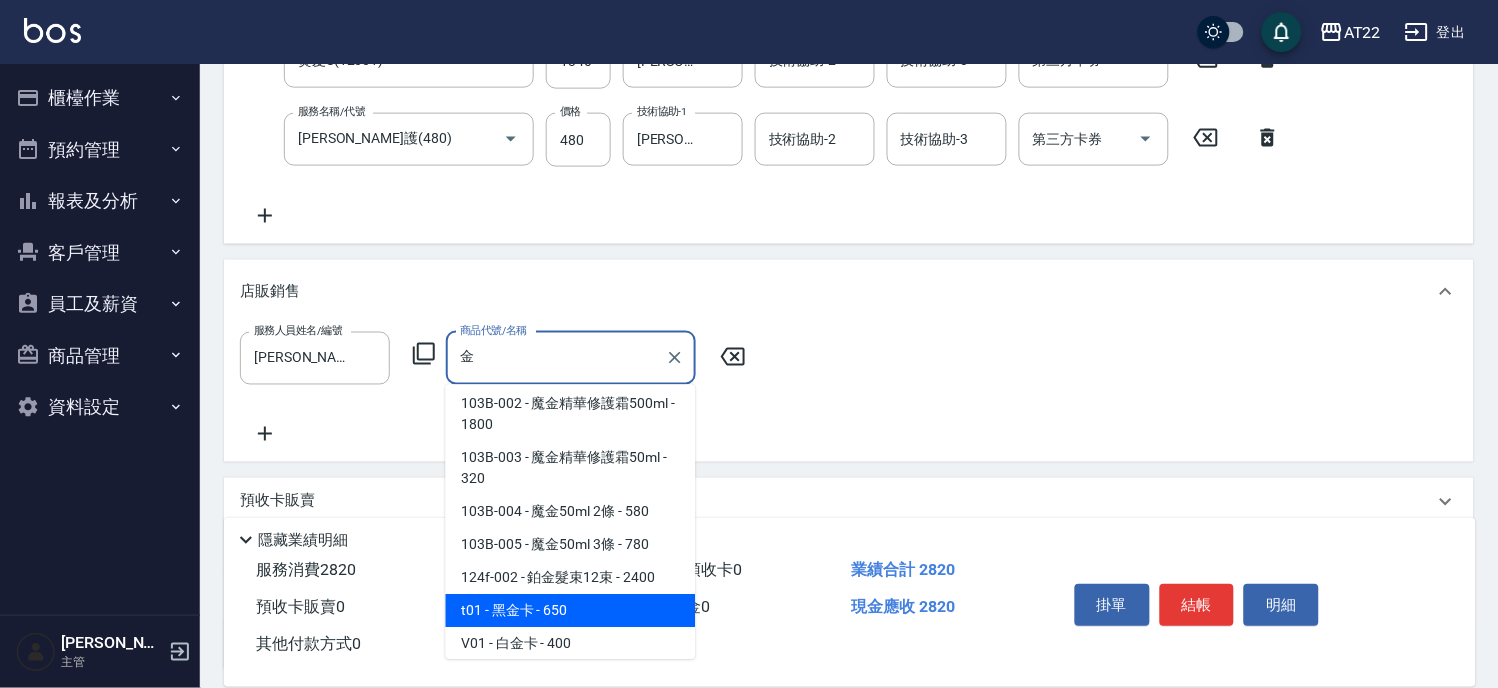 type on "黑金卡" 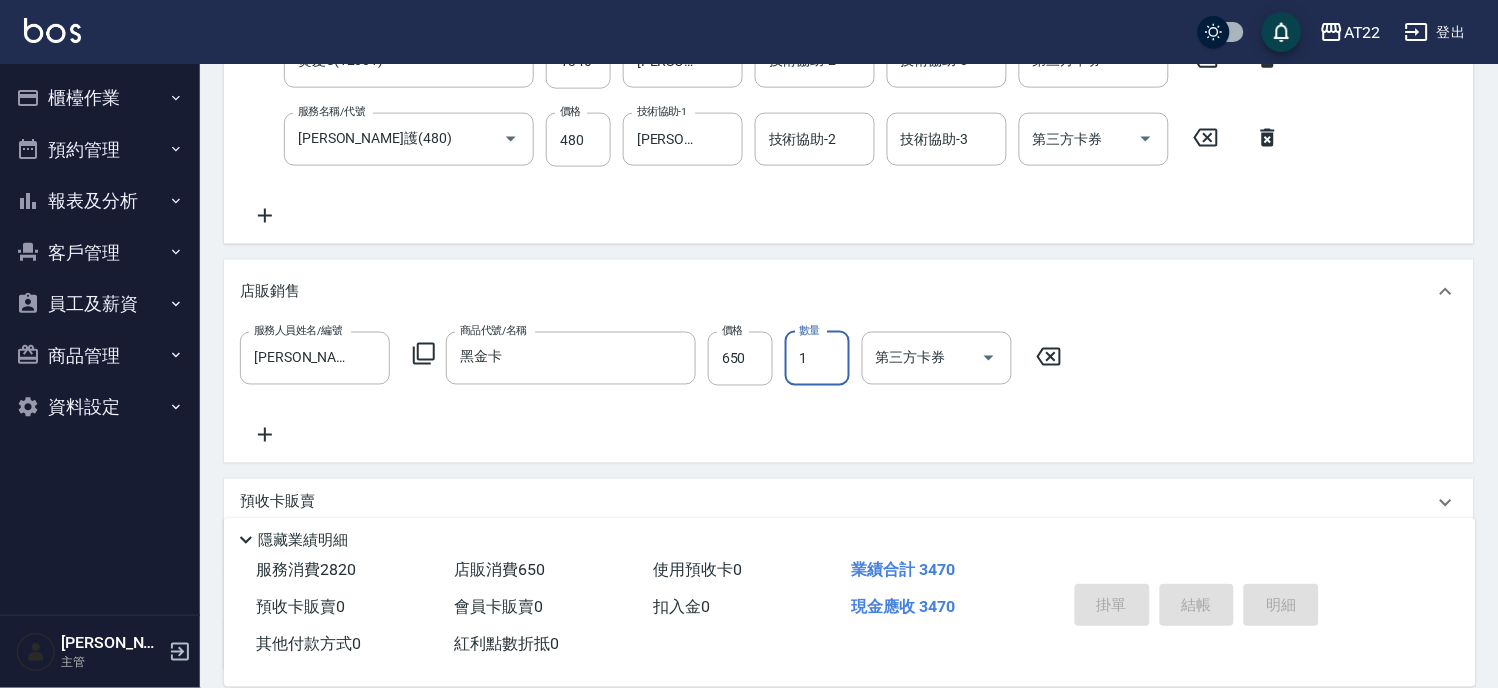 type on "2025/07/11 18:59" 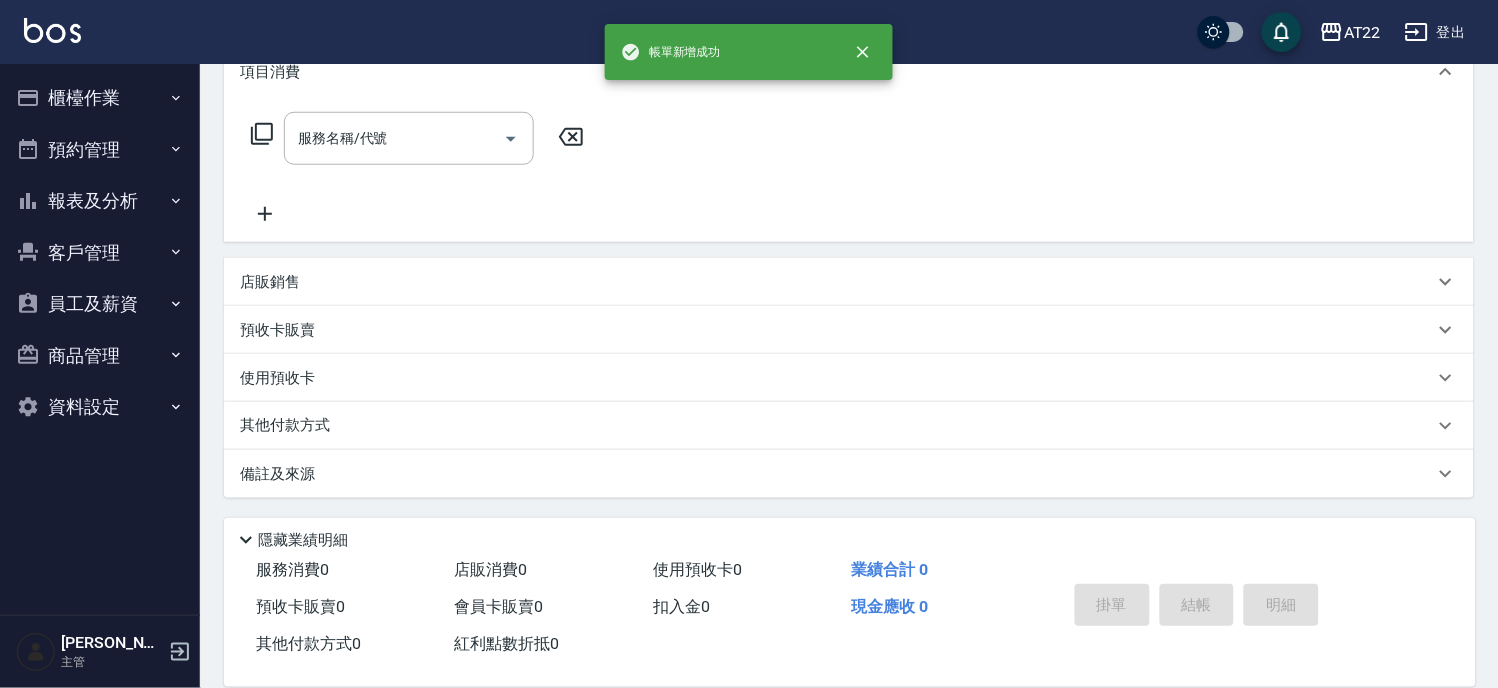 scroll, scrollTop: 0, scrollLeft: 0, axis: both 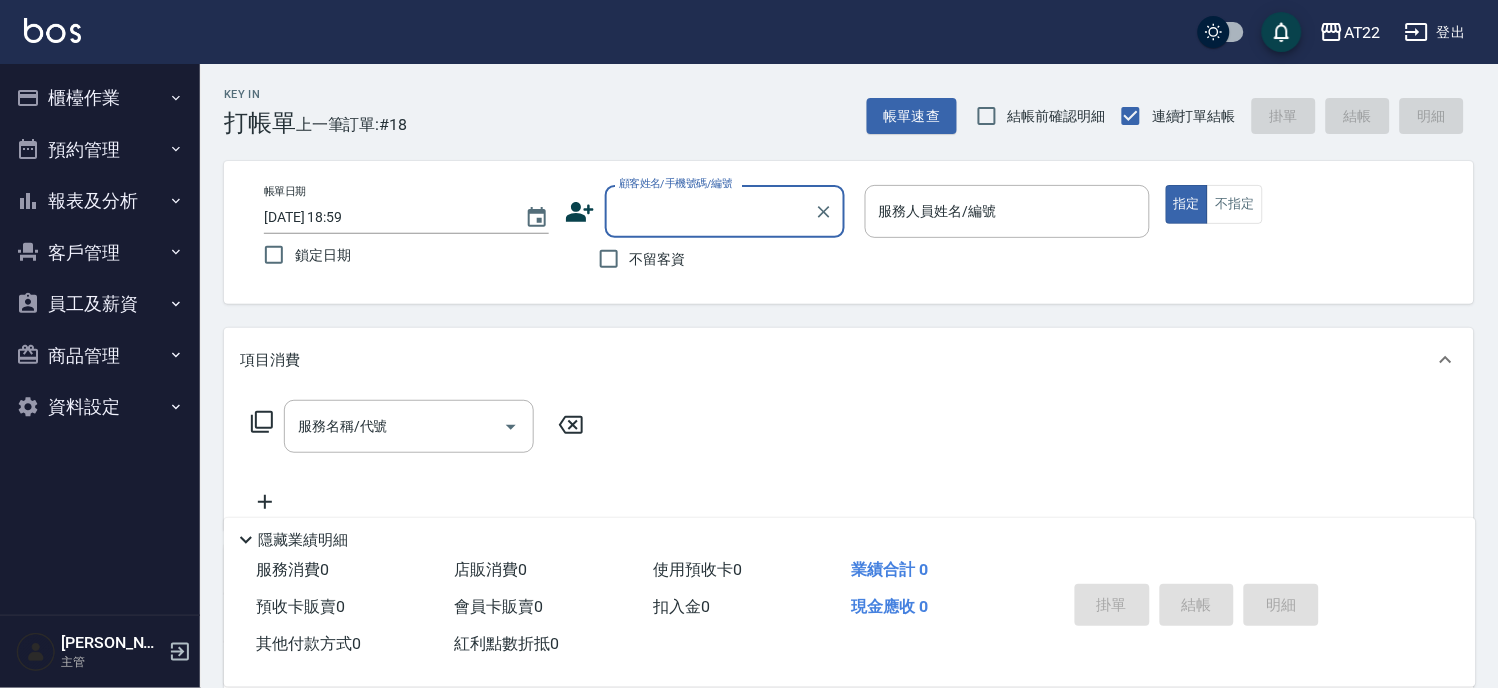 type on "ㄔ" 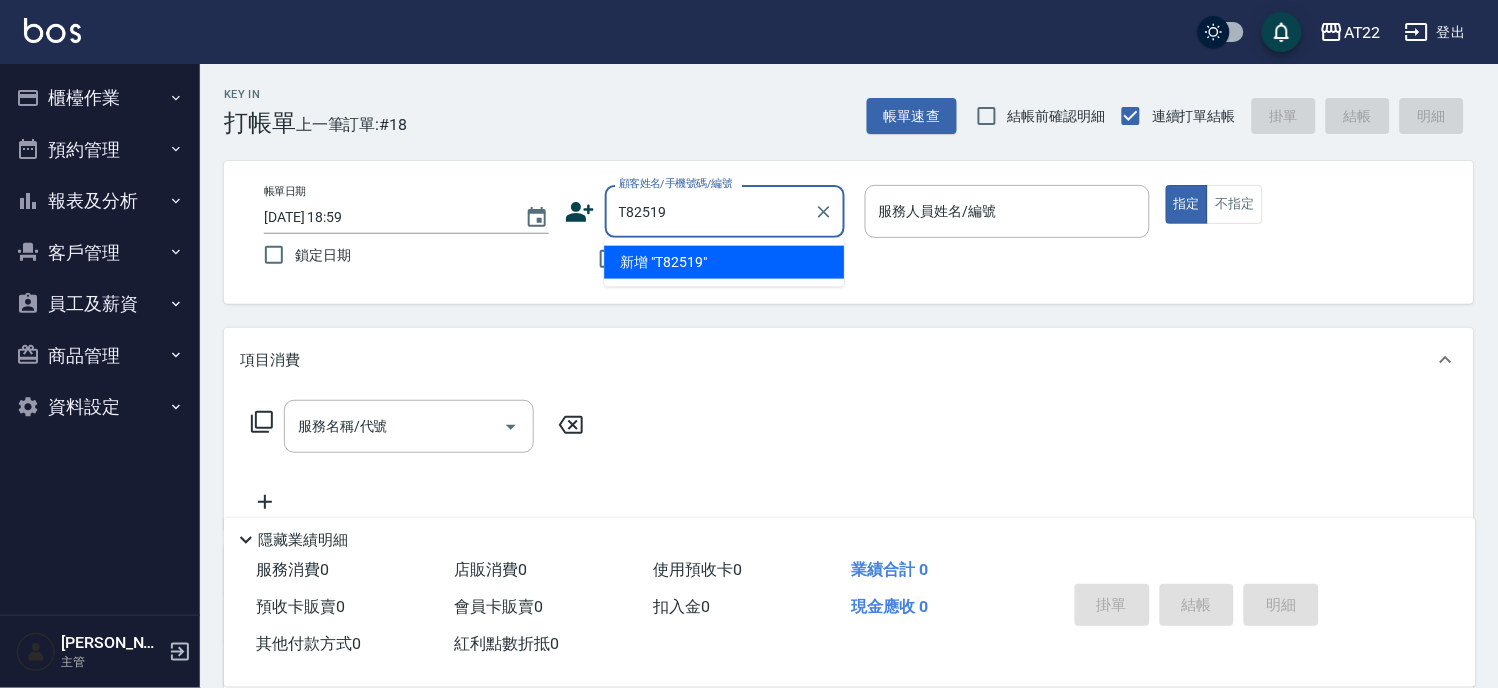type on "T82519" 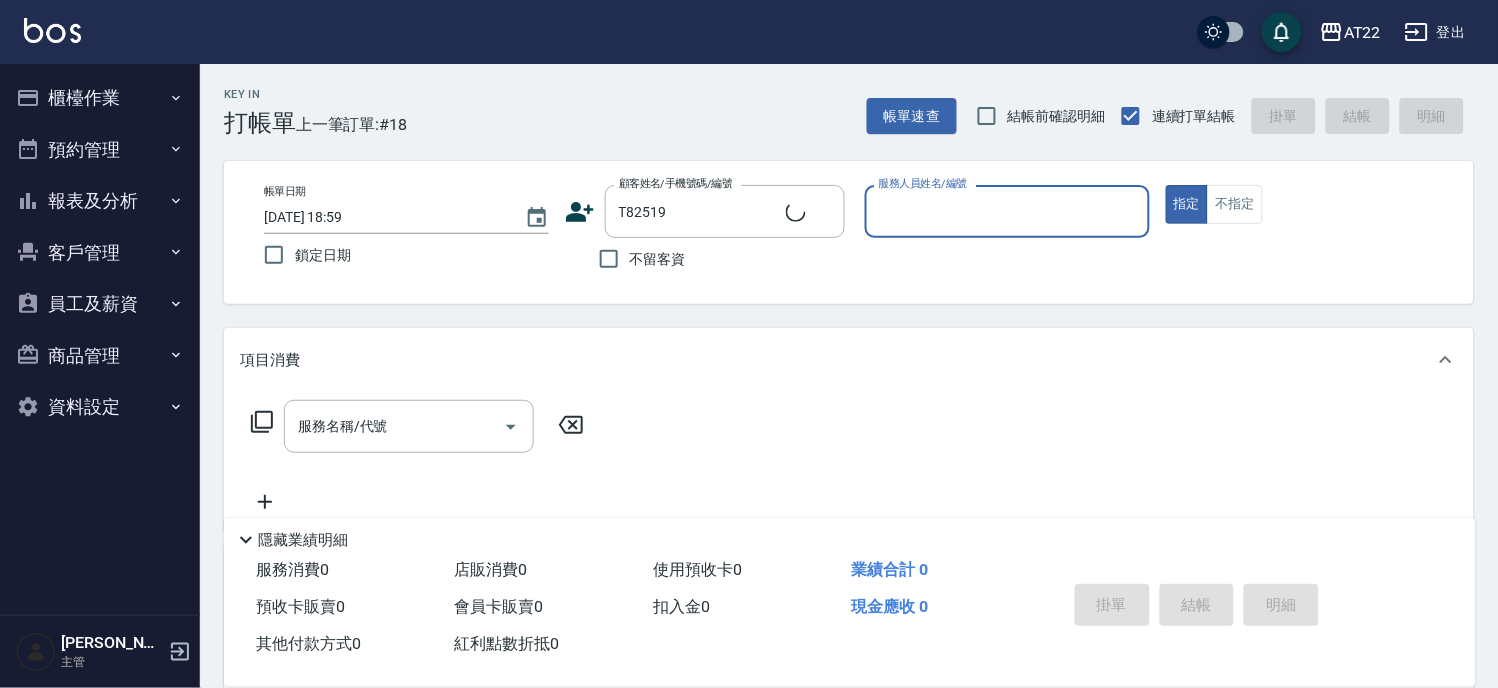 type on "1" 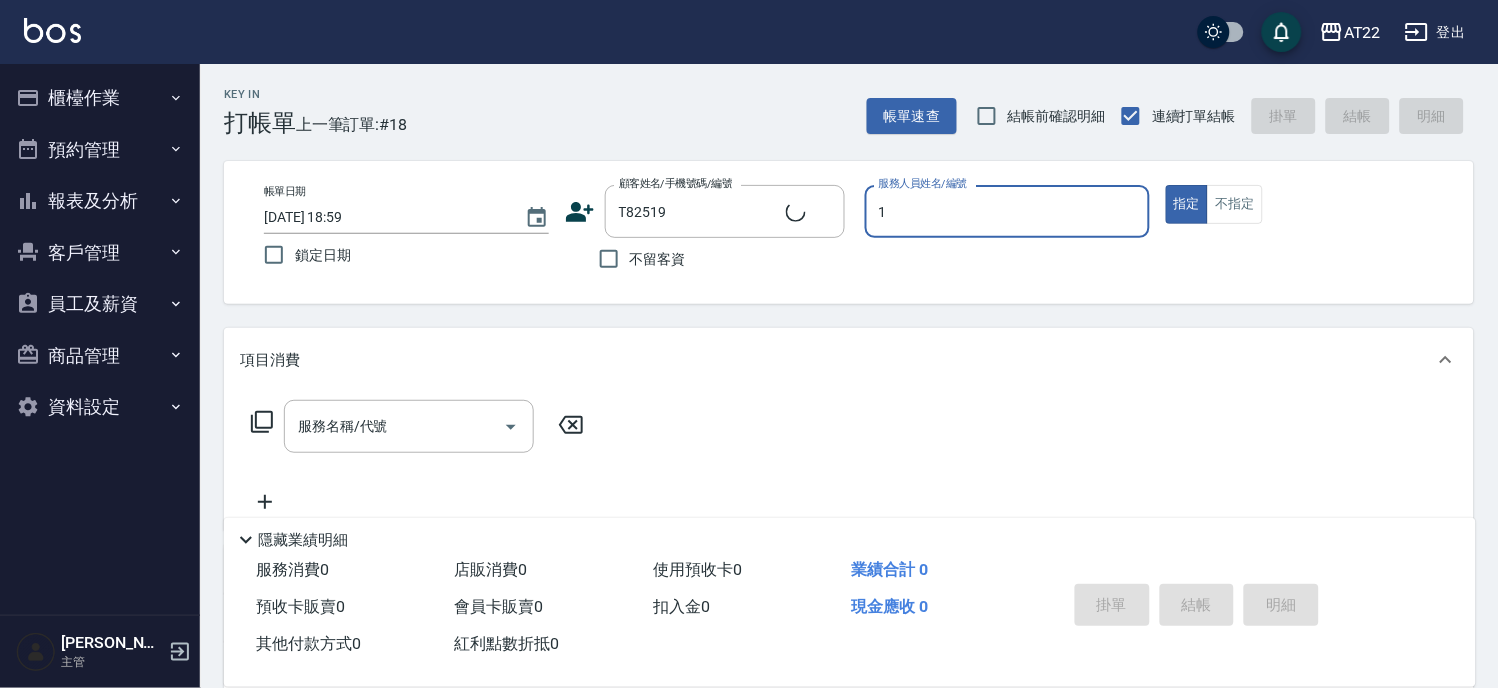type on "新客人 姓名未設定/T82519/null" 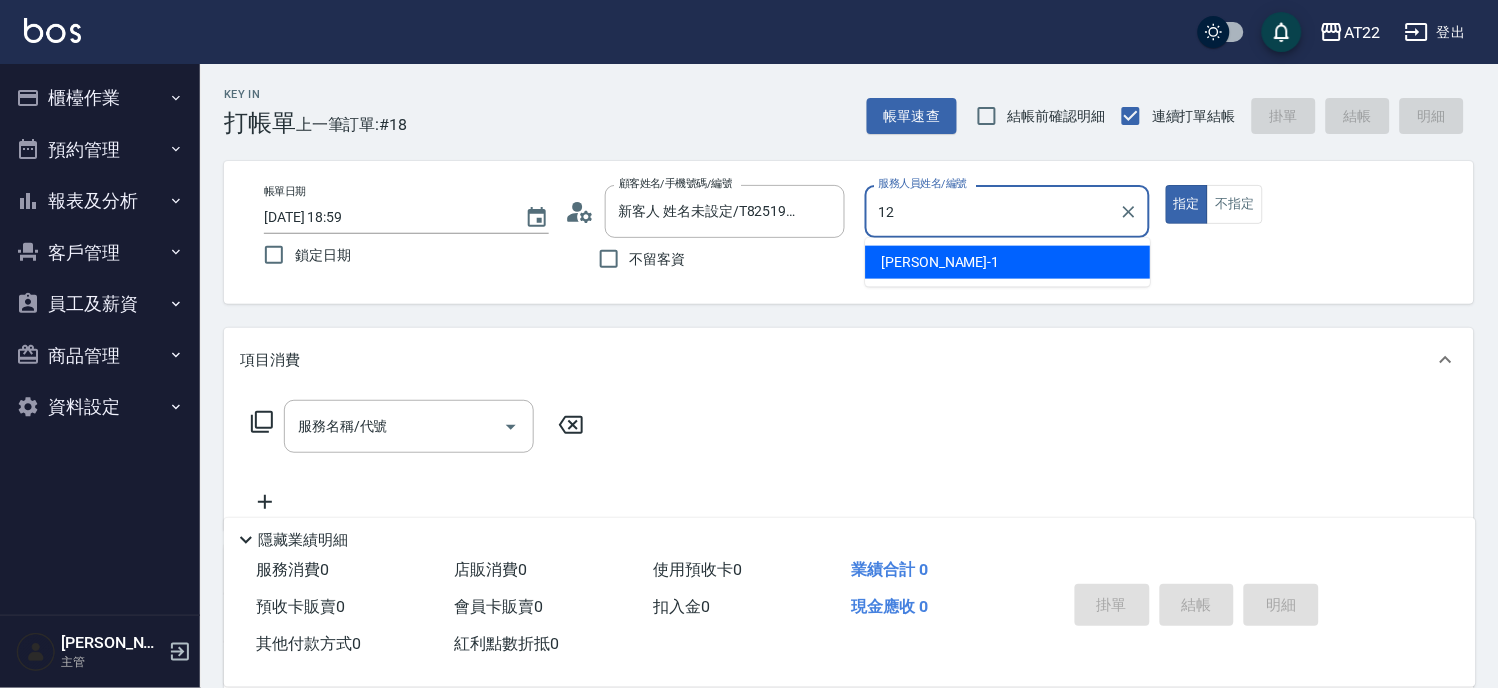 type on "Miko-12" 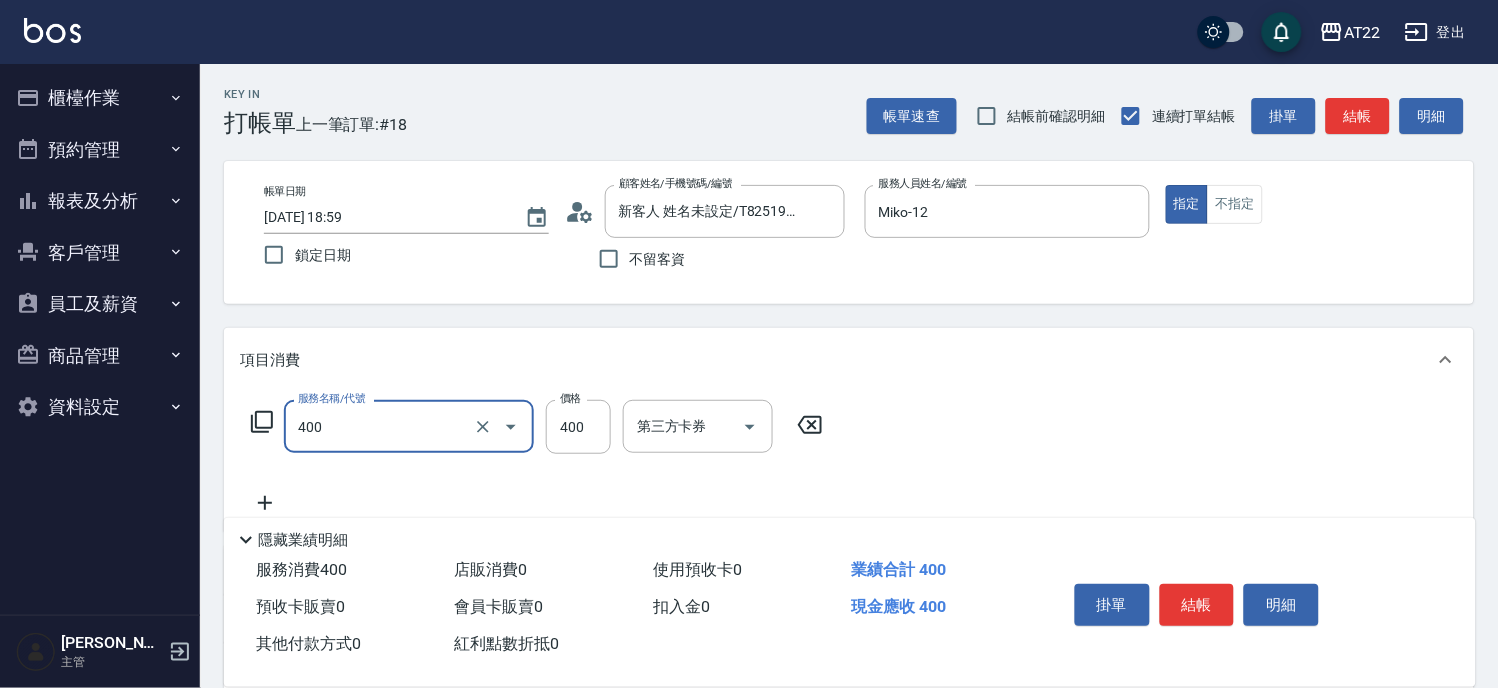 type on "剪髮(400)" 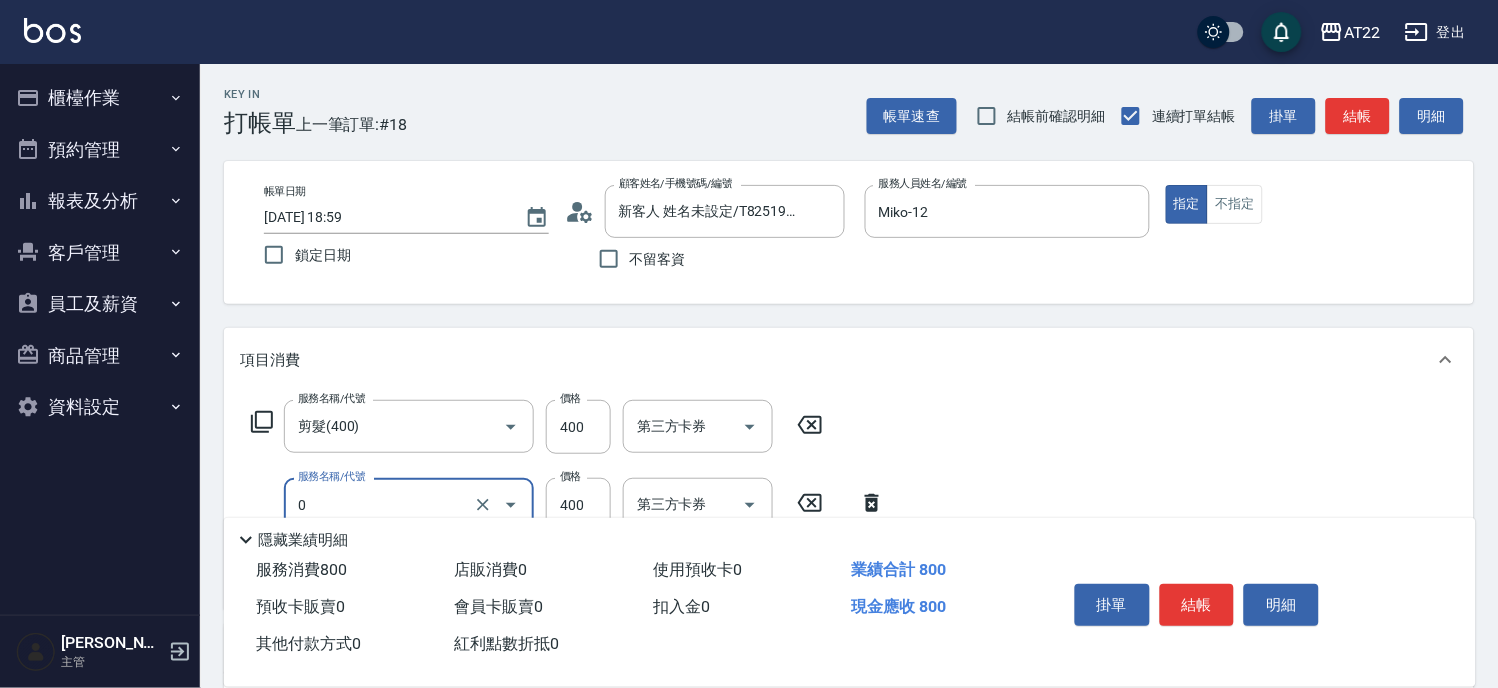 type on "有機洗髮(0)" 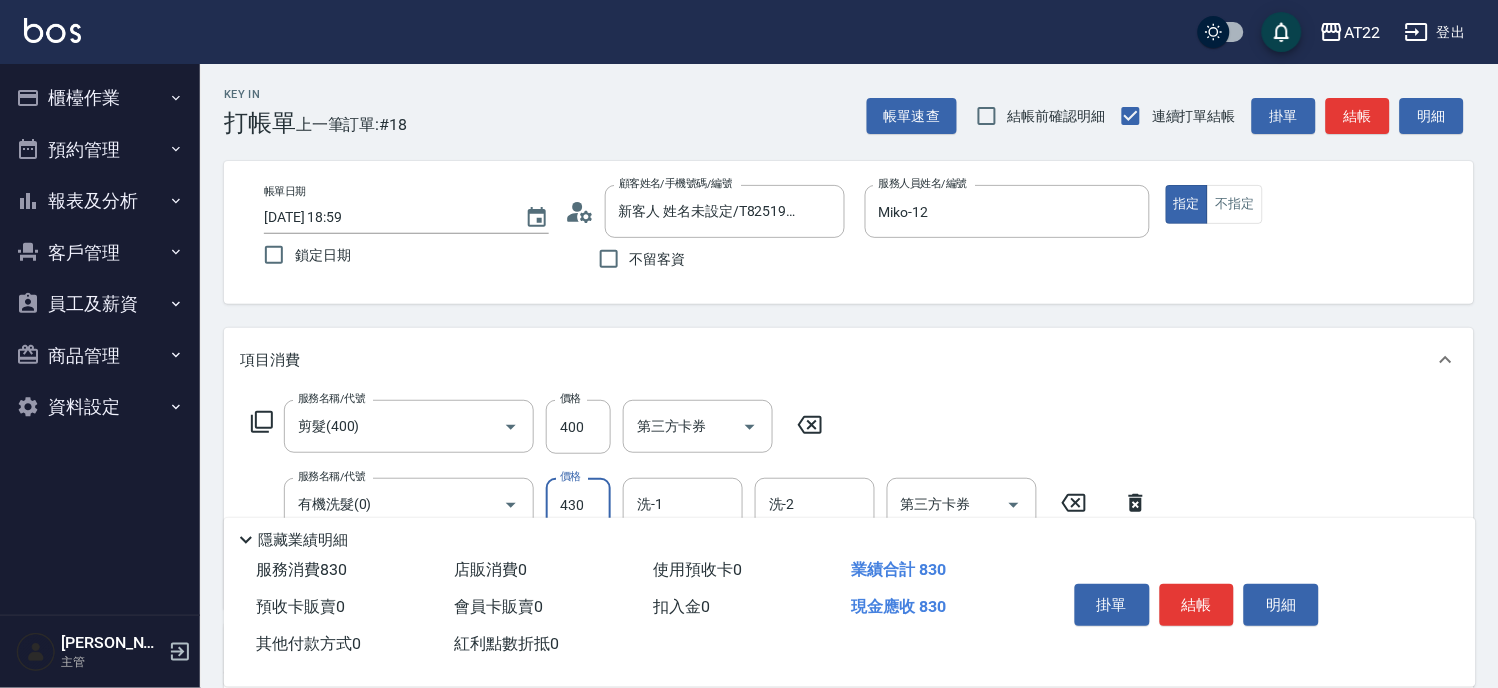 type on "430" 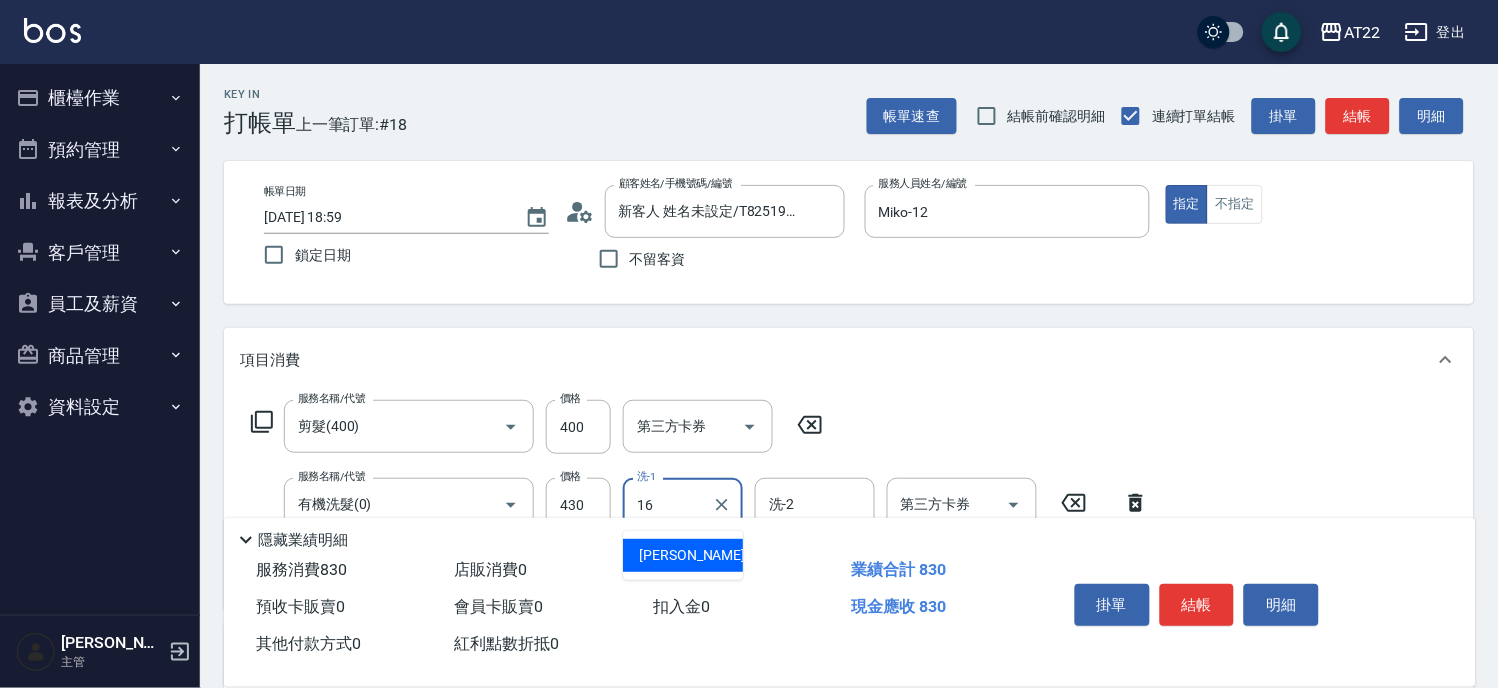 type on "Joe-16" 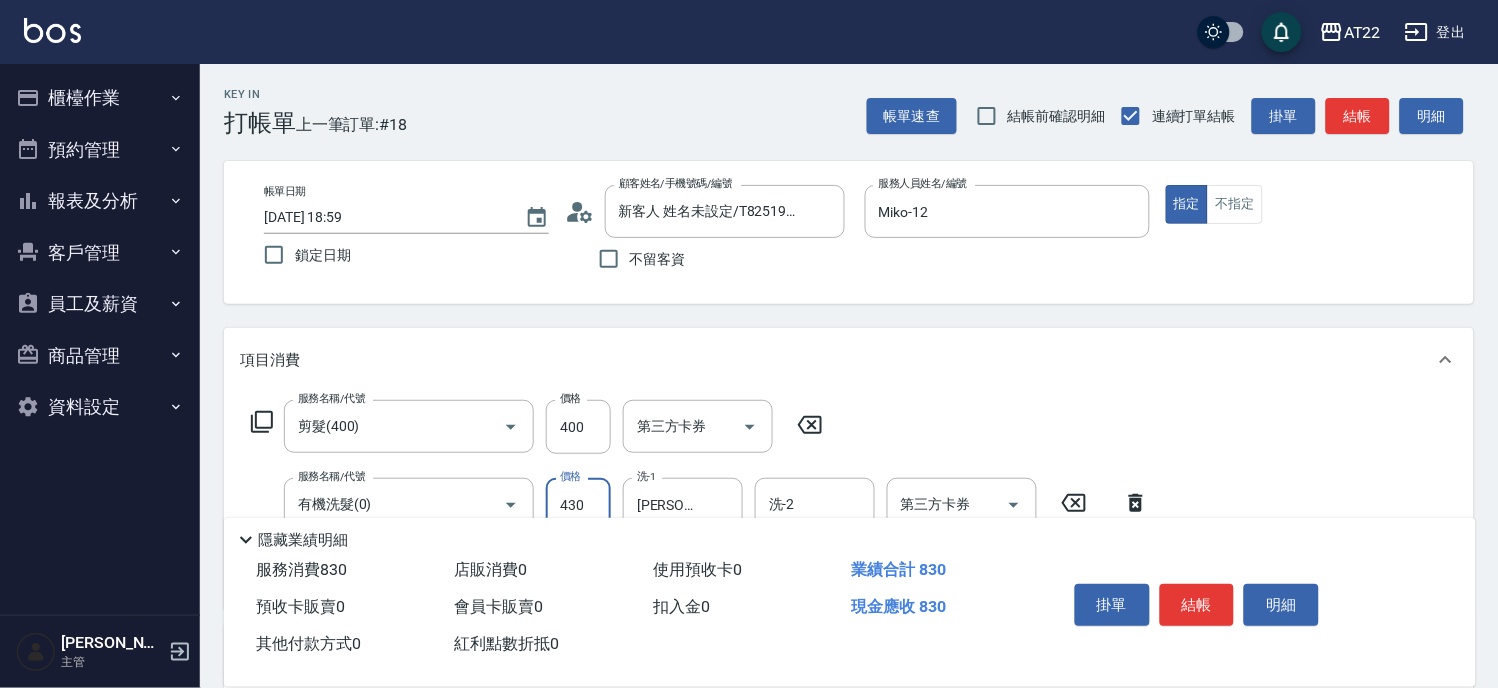 click on "430" at bounding box center (578, 505) 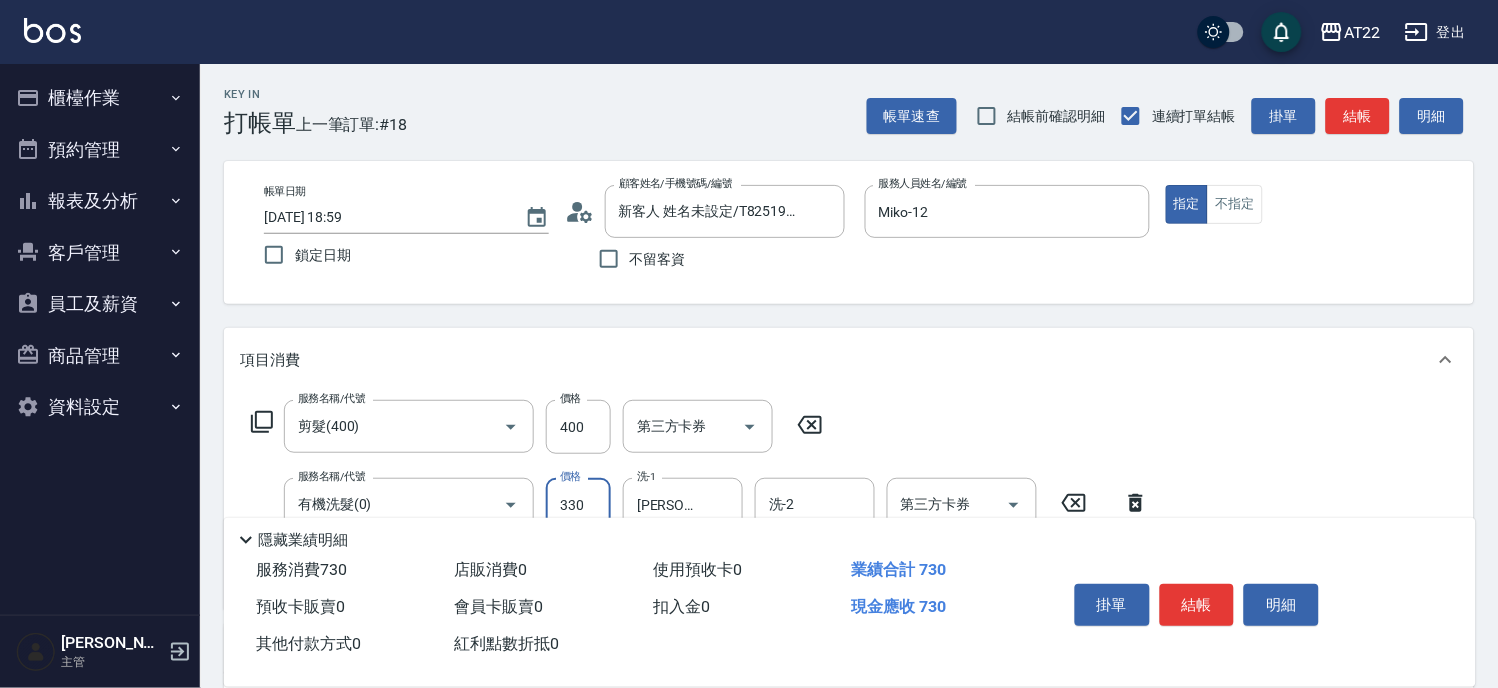 type on "330" 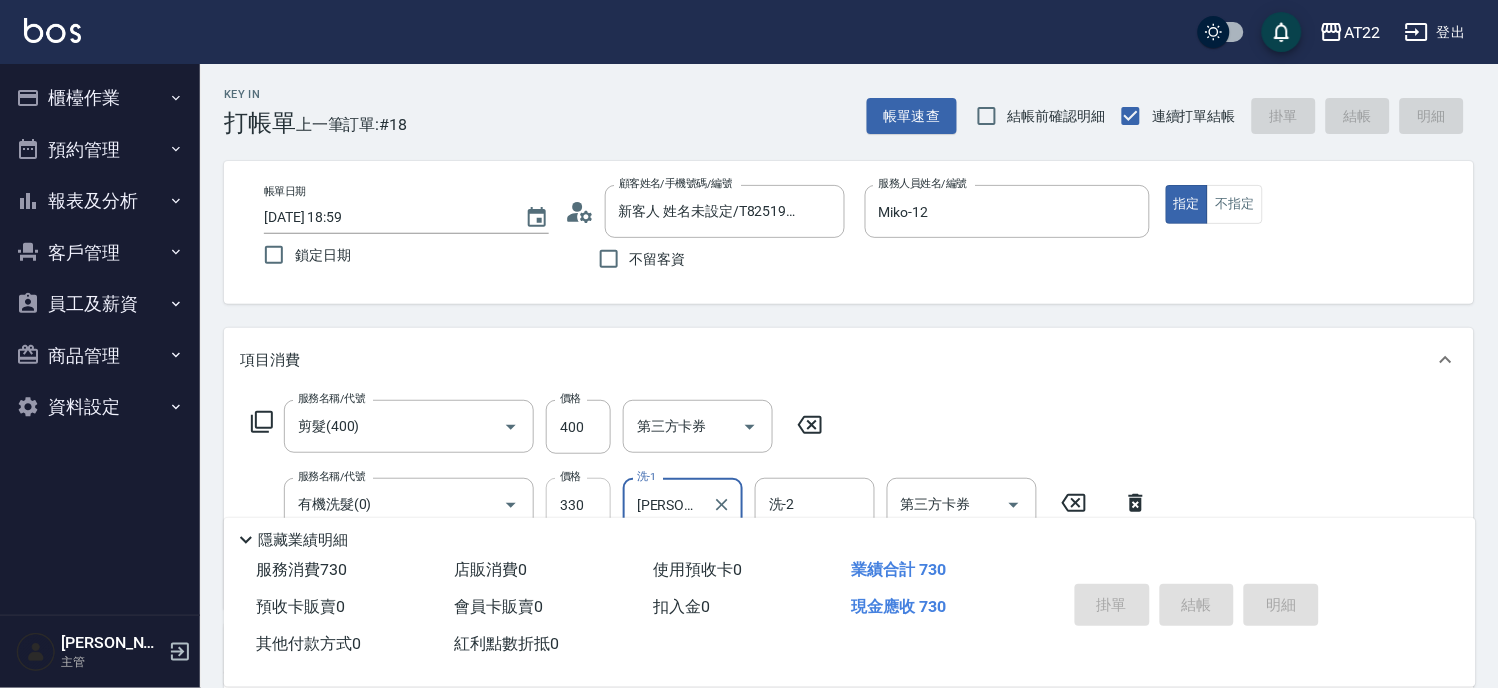 type 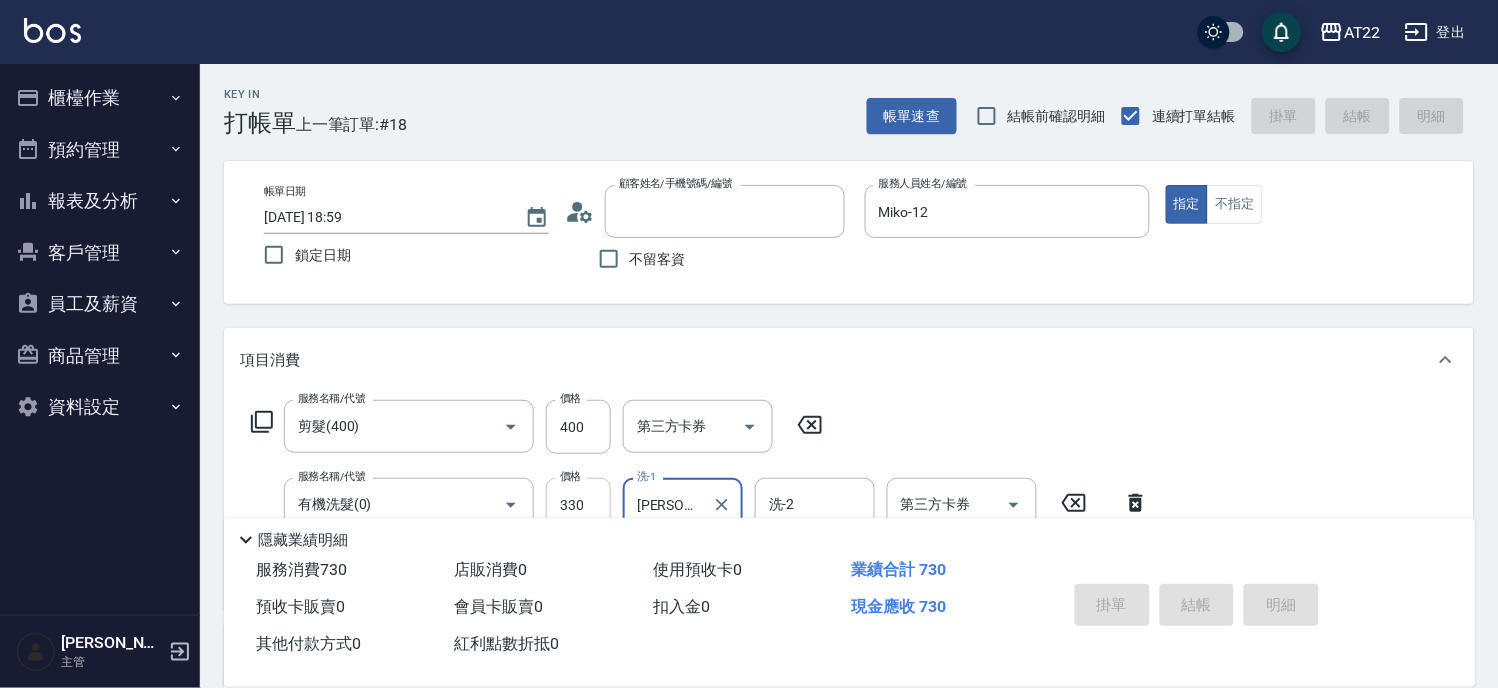type 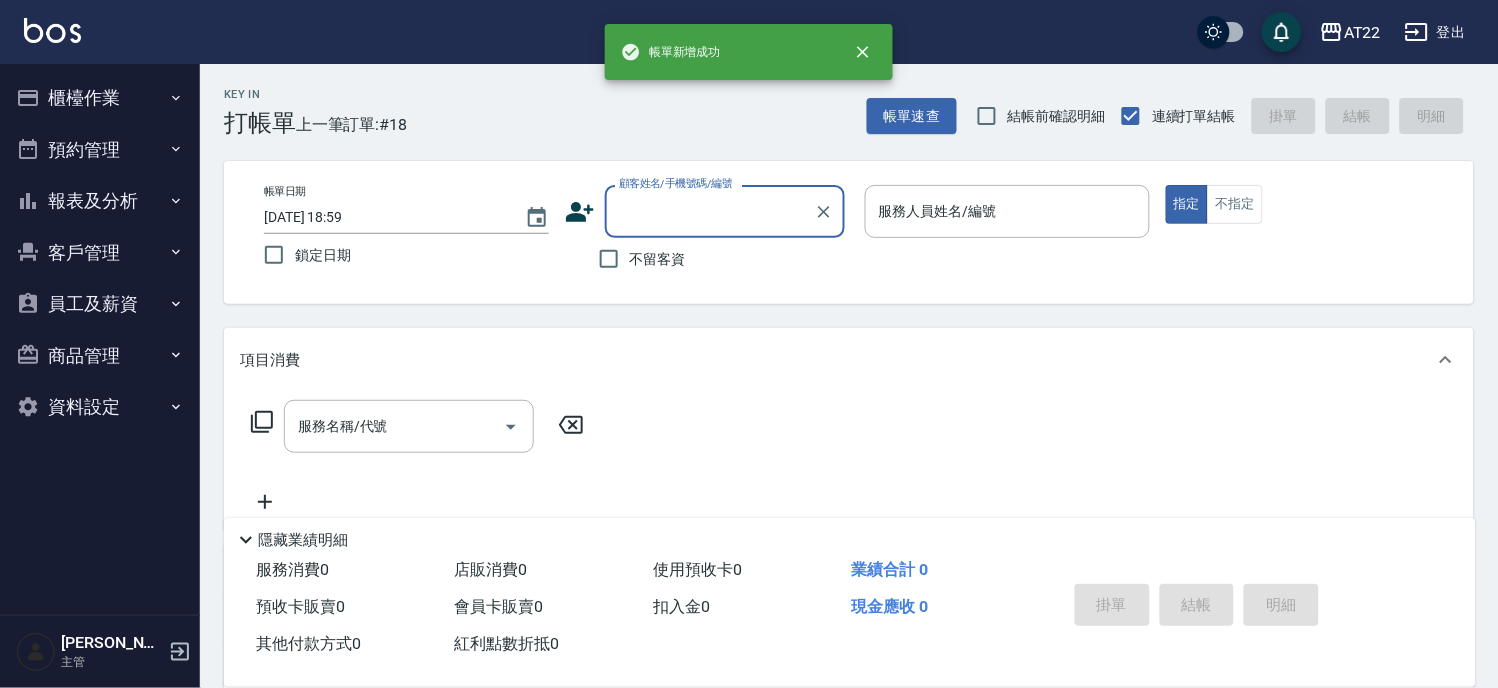 scroll, scrollTop: 0, scrollLeft: 0, axis: both 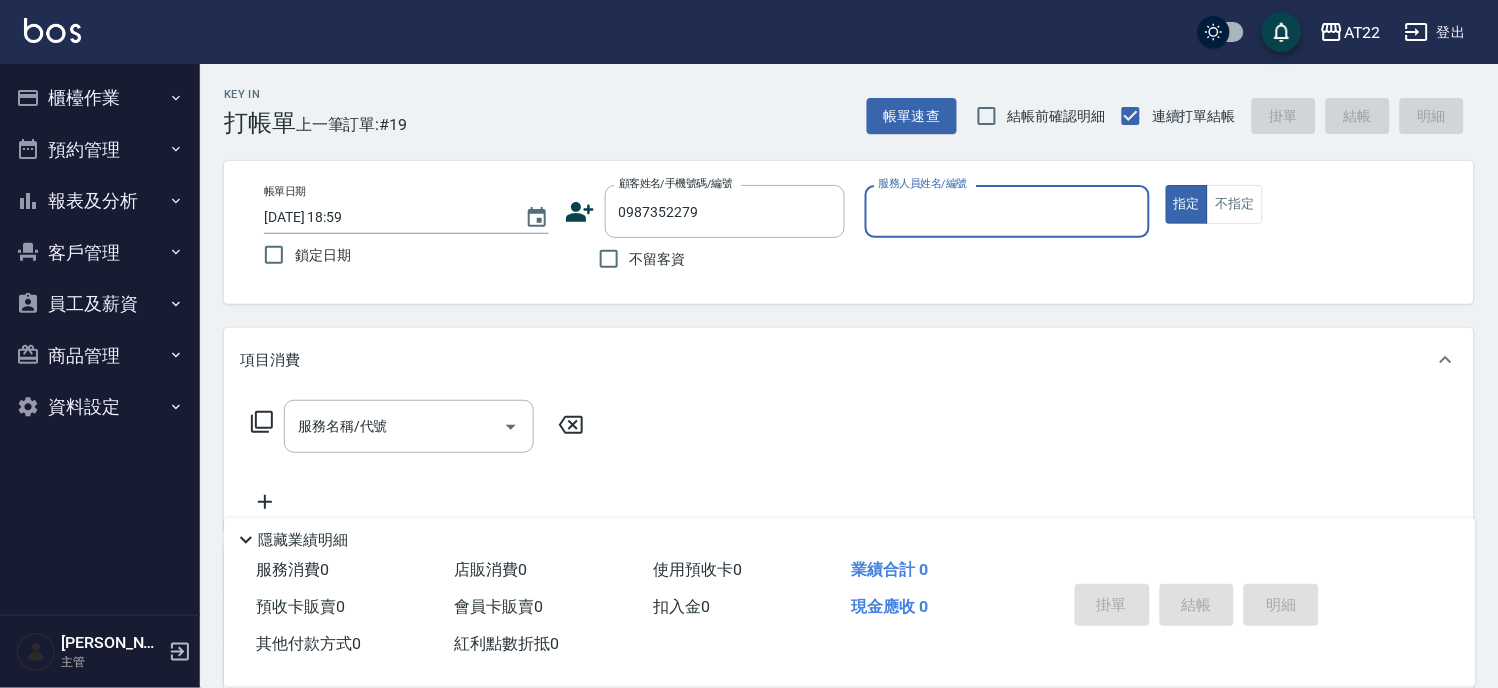 type on "0987352279/0987352279/0987352279" 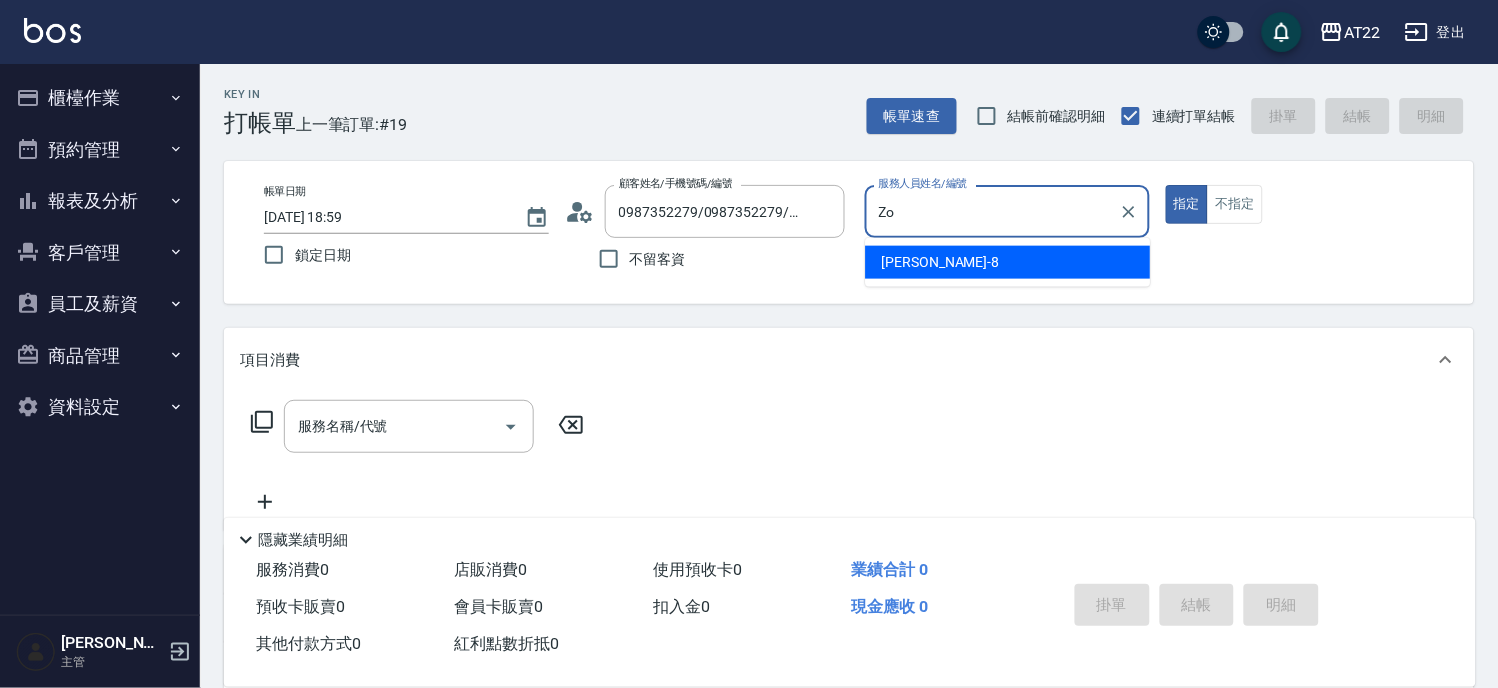 type on "Z" 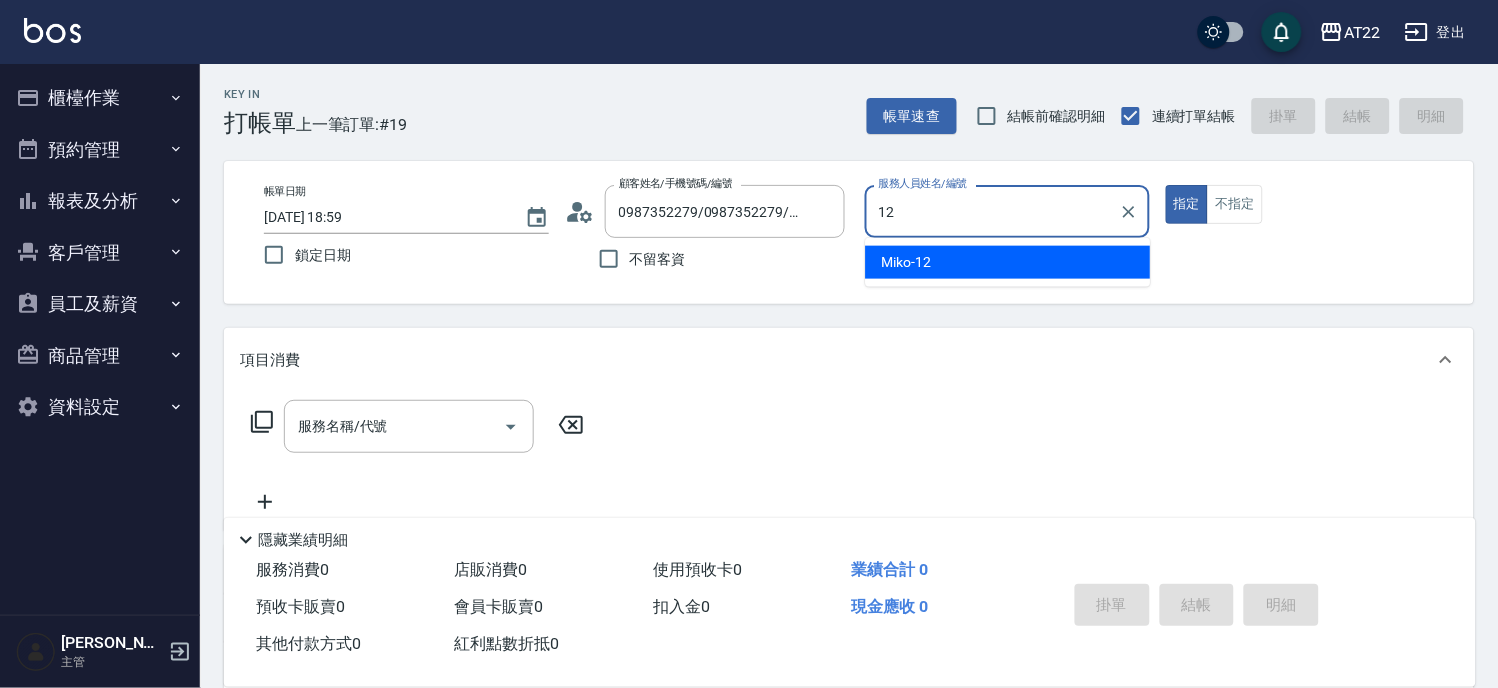 type on "Miko-12" 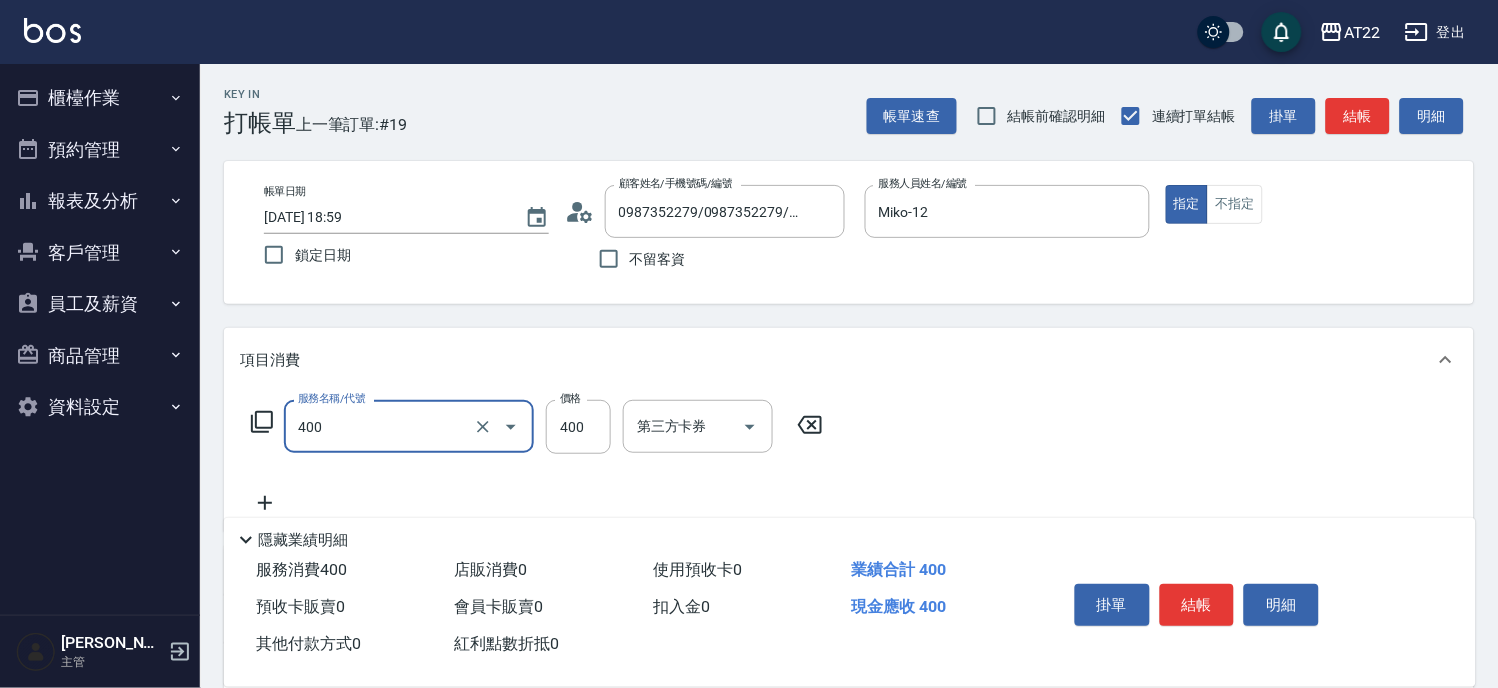 type on "剪髮(400)" 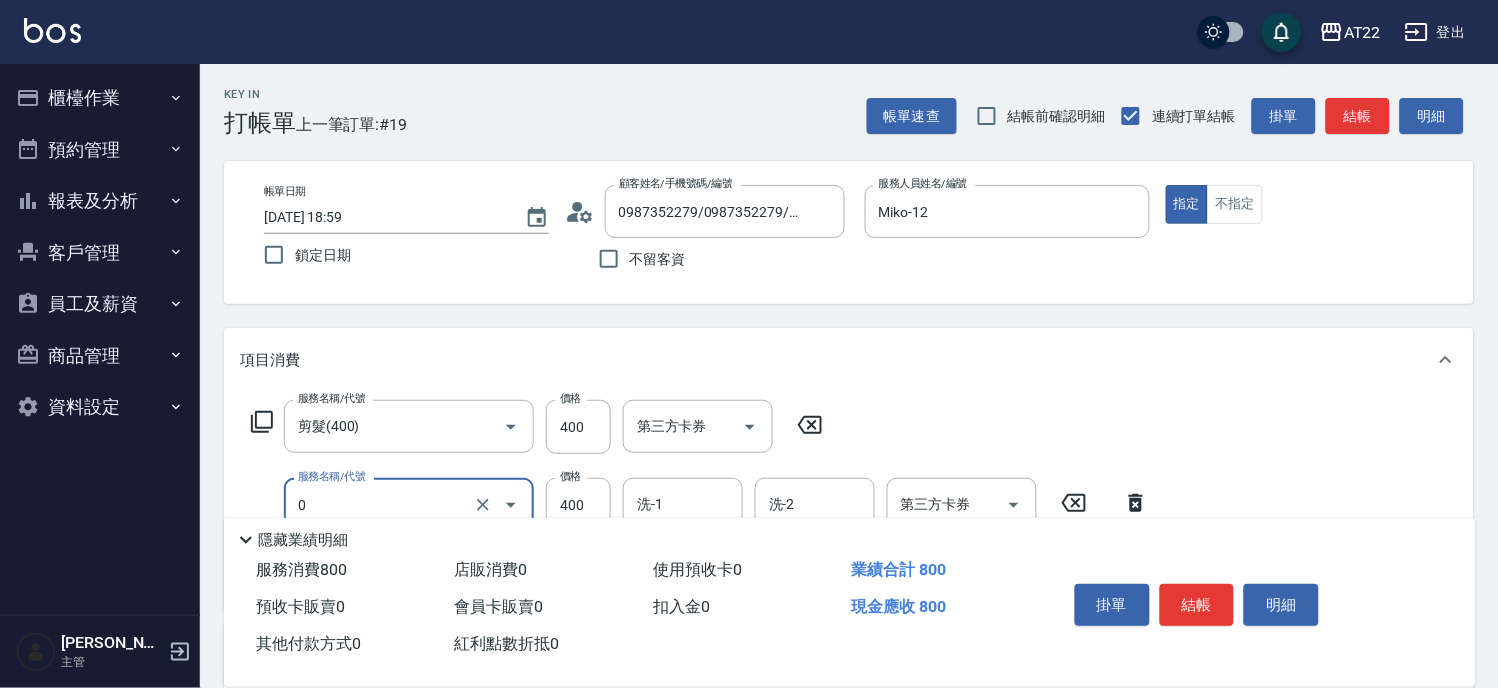 type on "有機洗髮(0)" 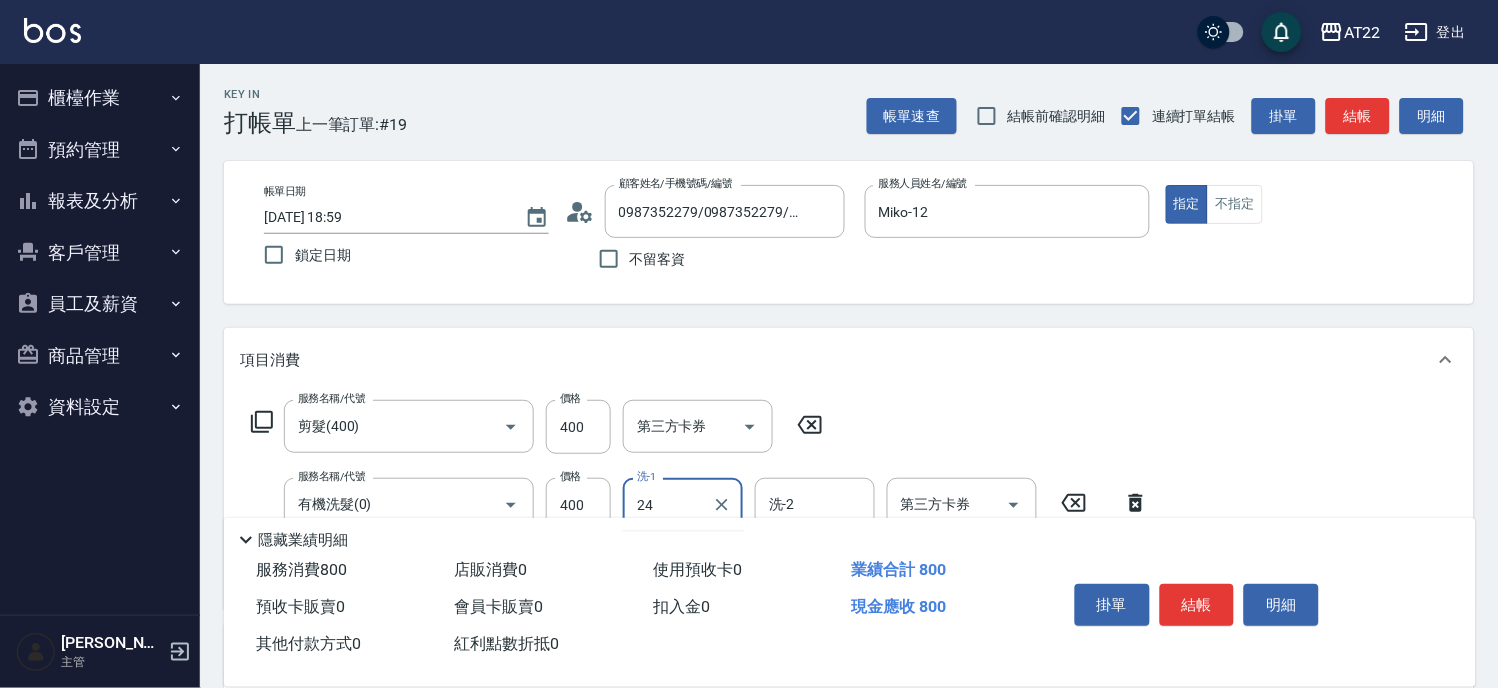 type on "24" 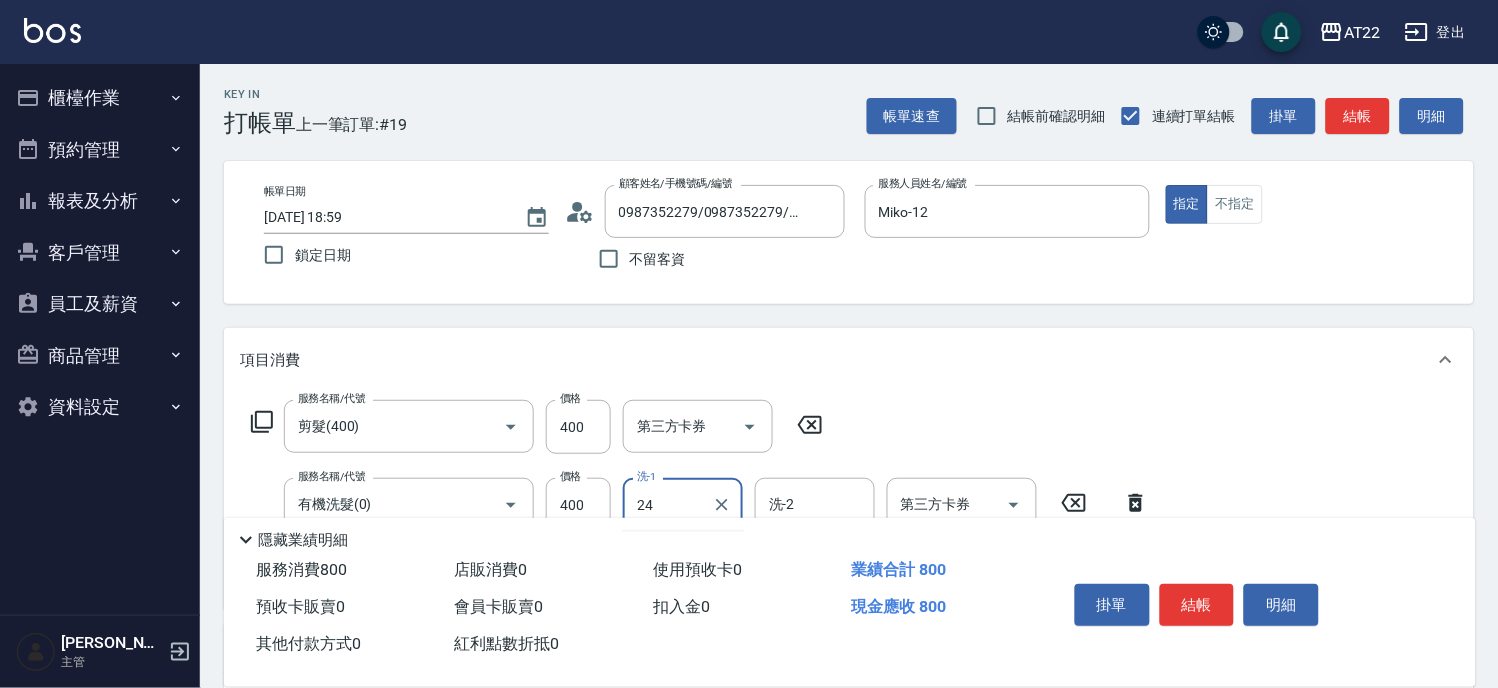 type 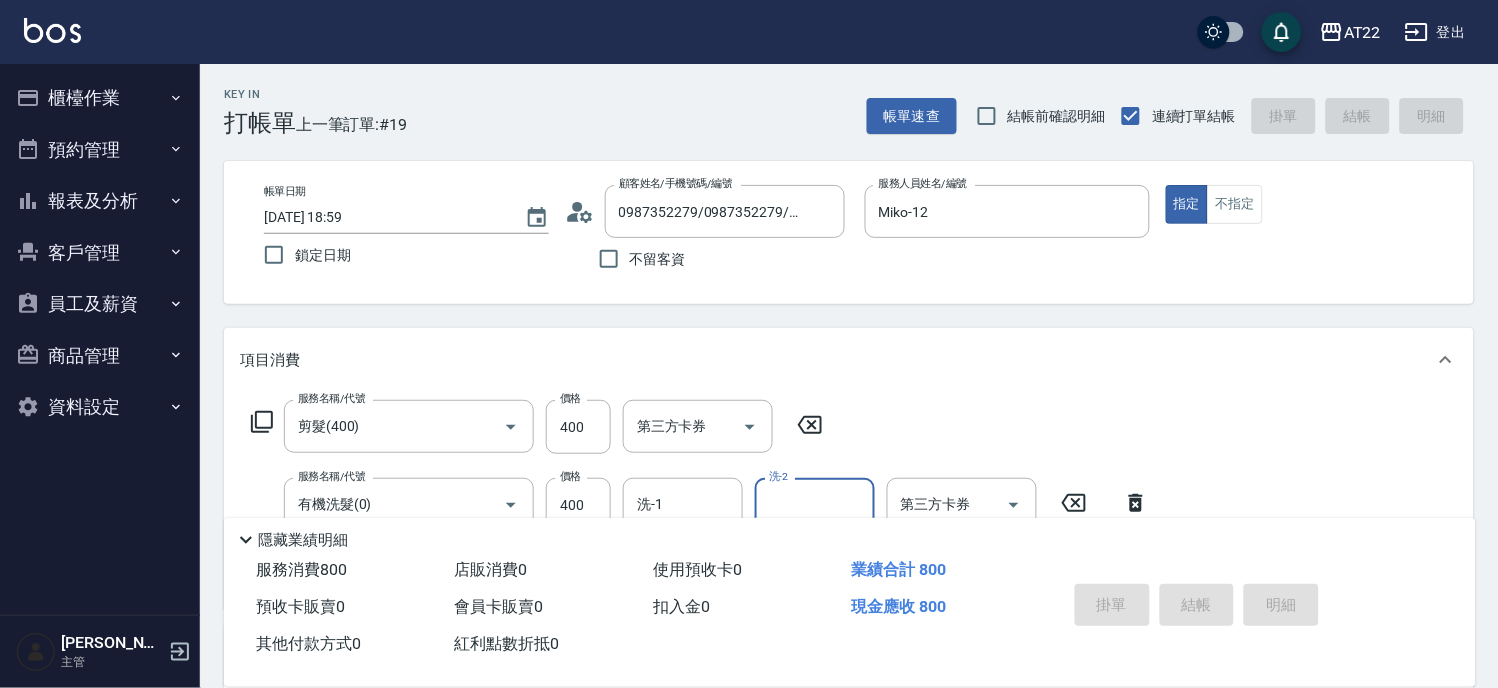 type on "2025/07/11 19:00" 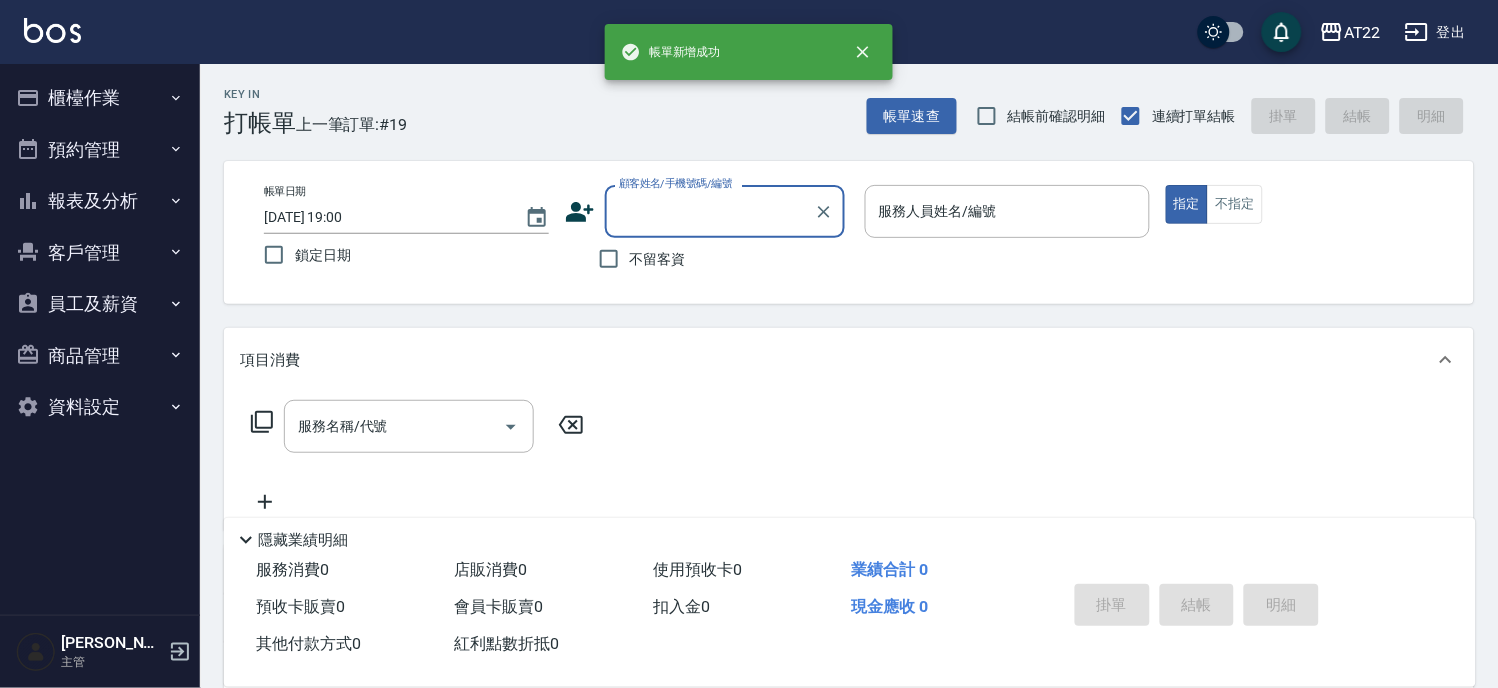 scroll, scrollTop: 0, scrollLeft: 0, axis: both 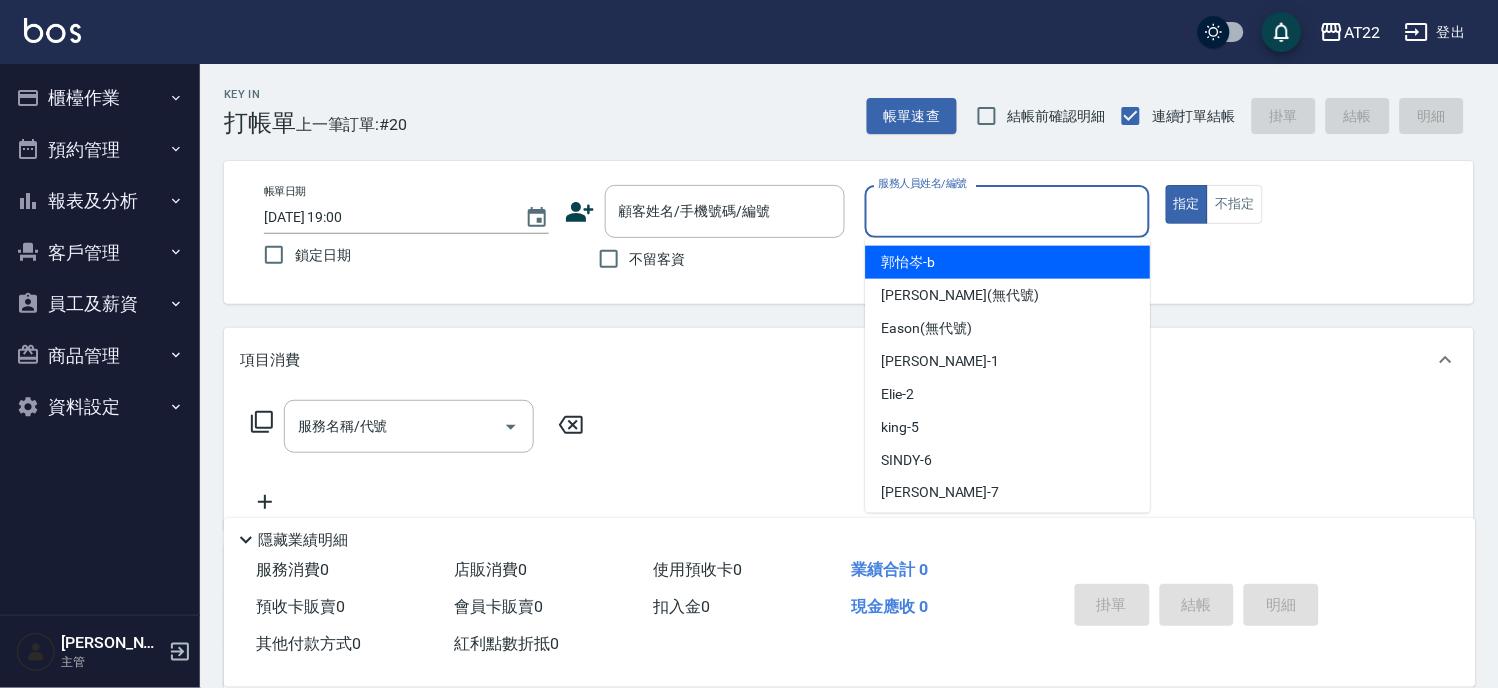 click on "服務人員姓名/編號" at bounding box center (1007, 211) 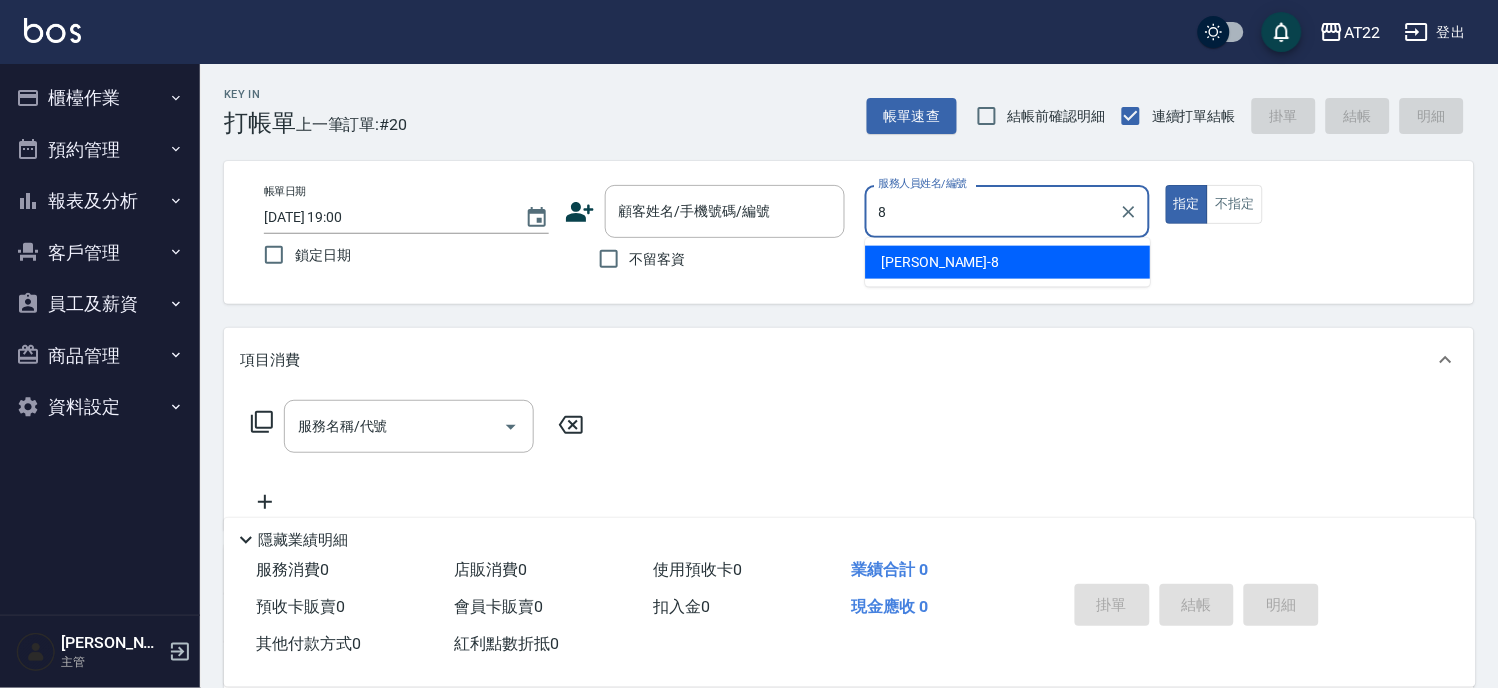 type on "Zoe-8" 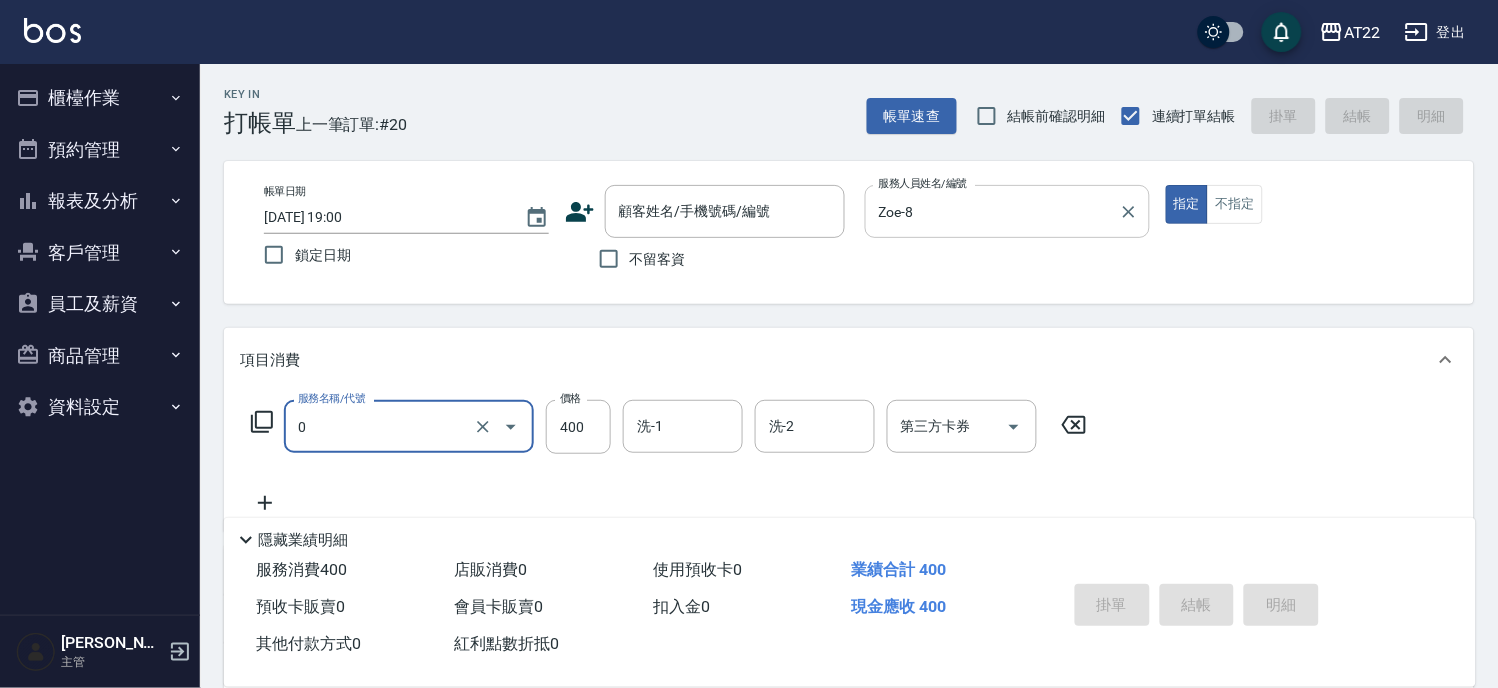 type on "有機洗髮(0)" 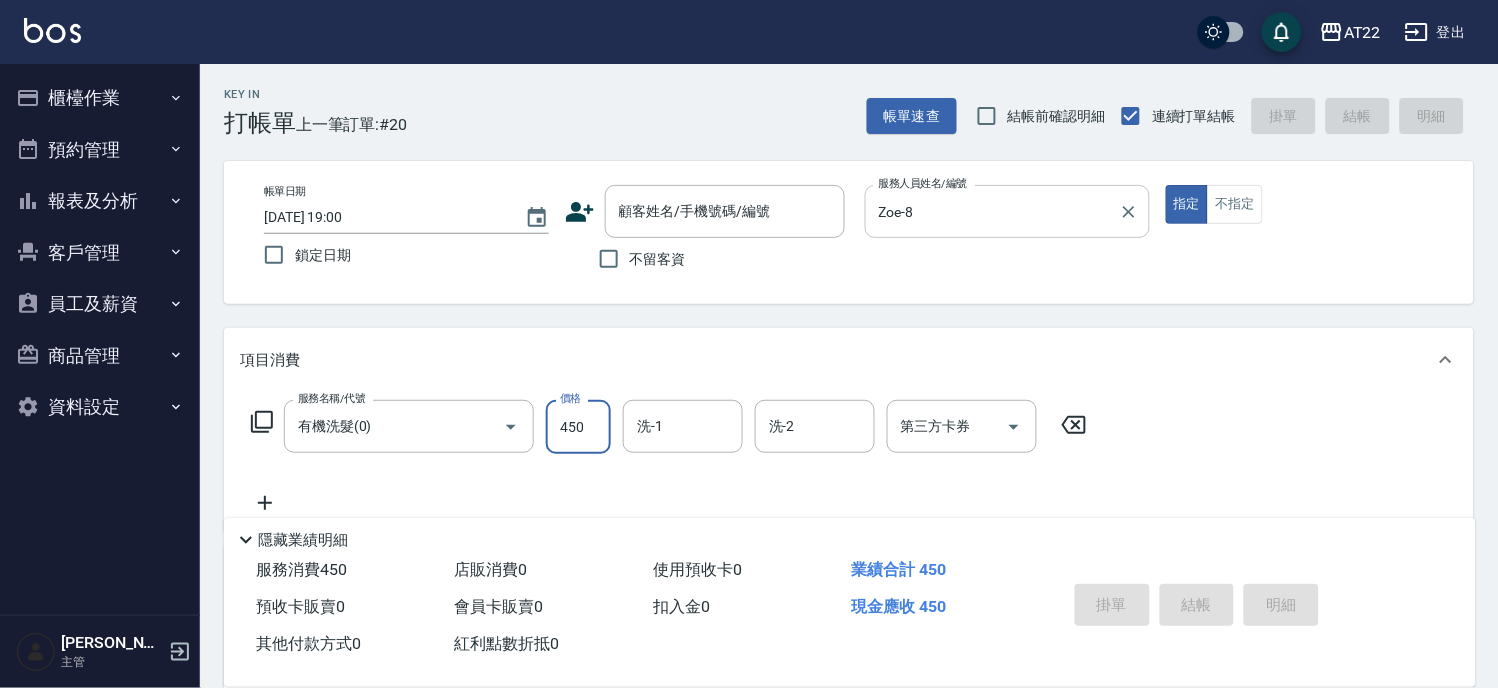 type on "450" 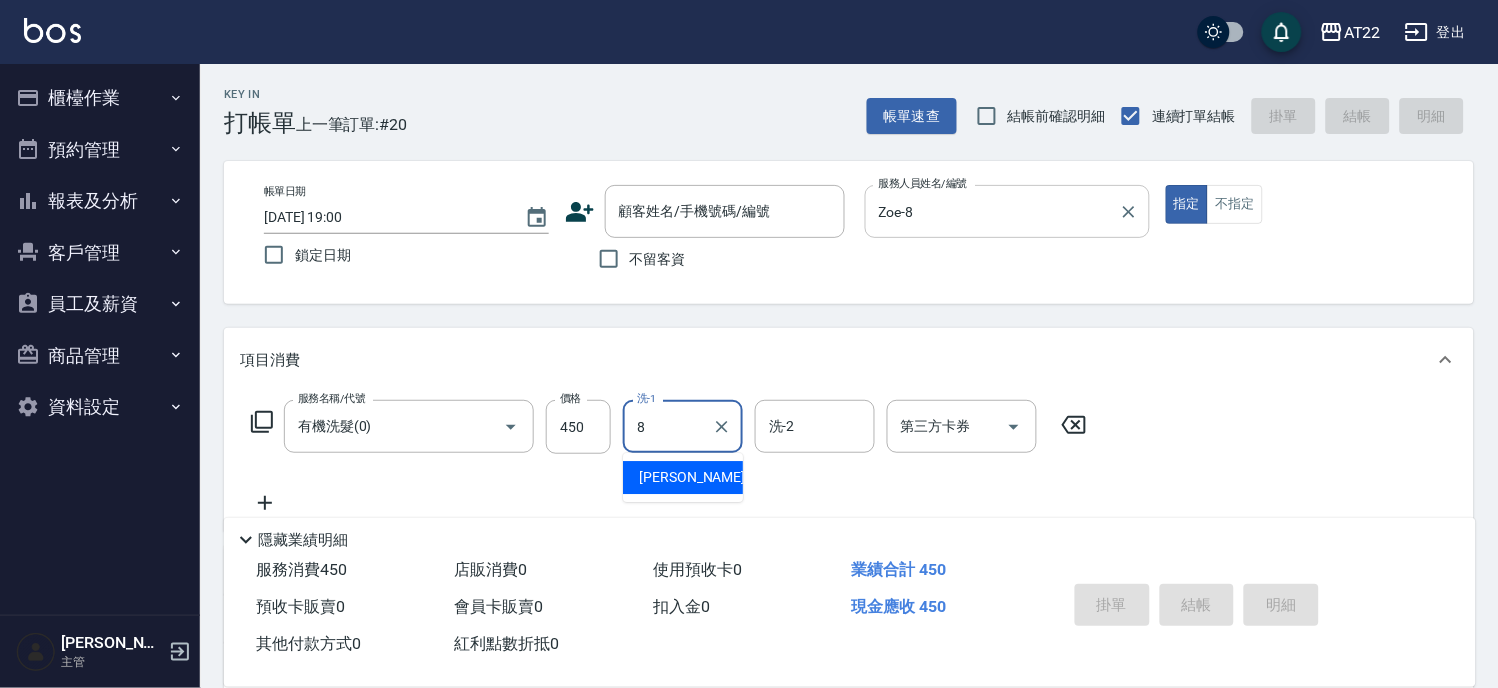 type on "Zoe-8" 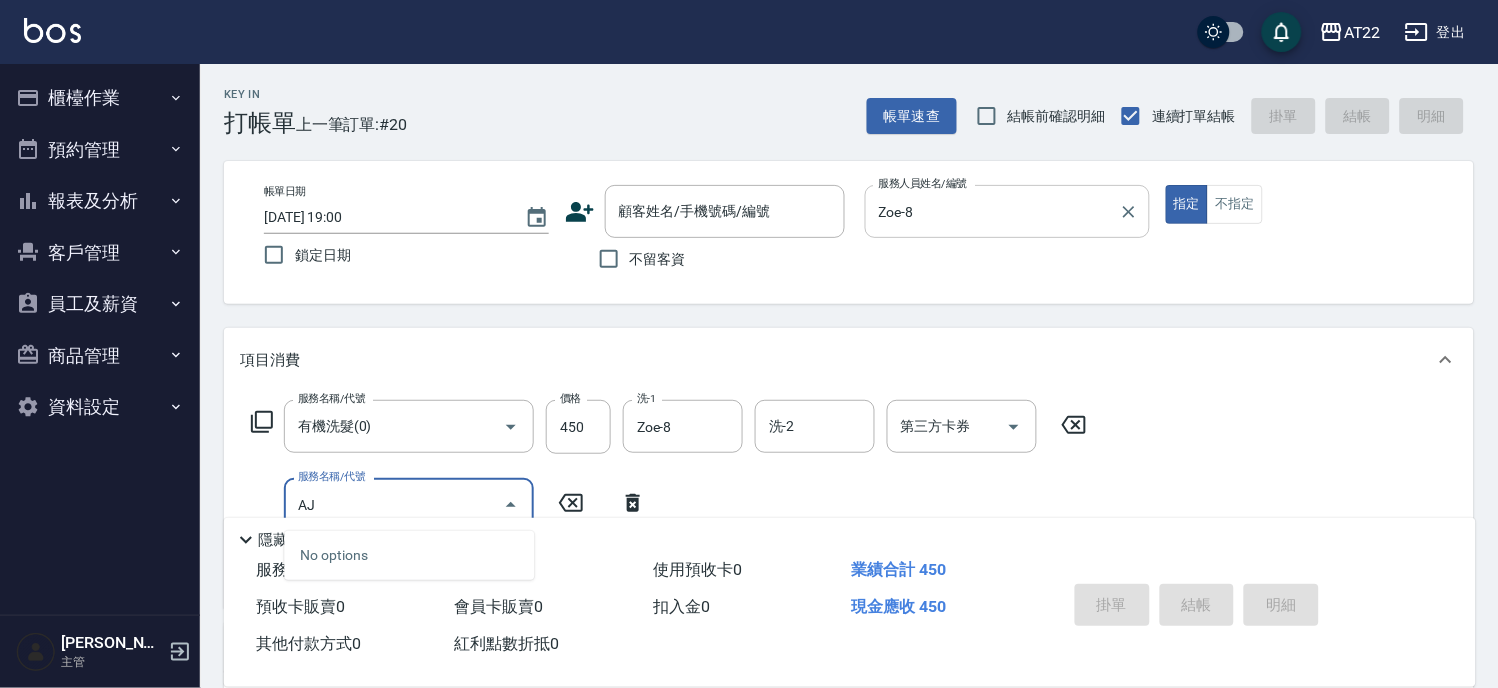 type on "A" 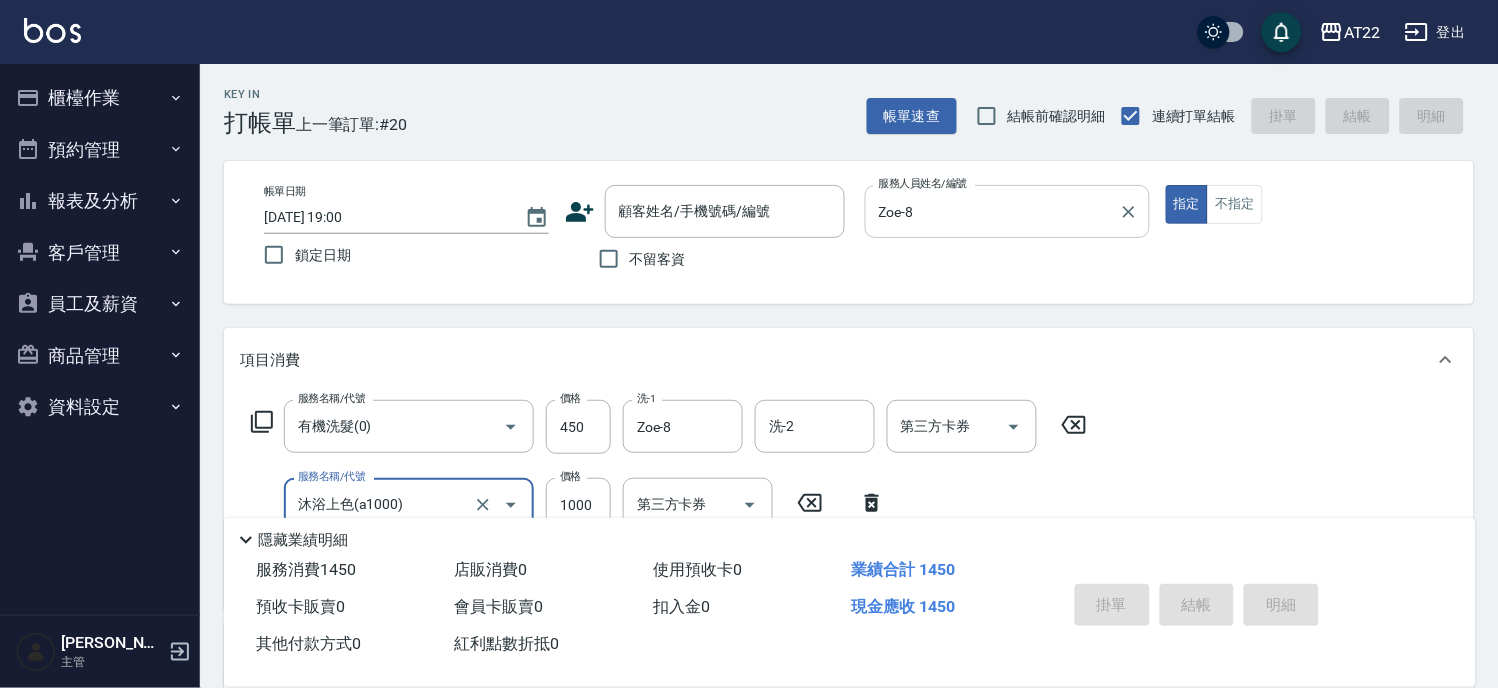 type on "沐浴上色(a1000)" 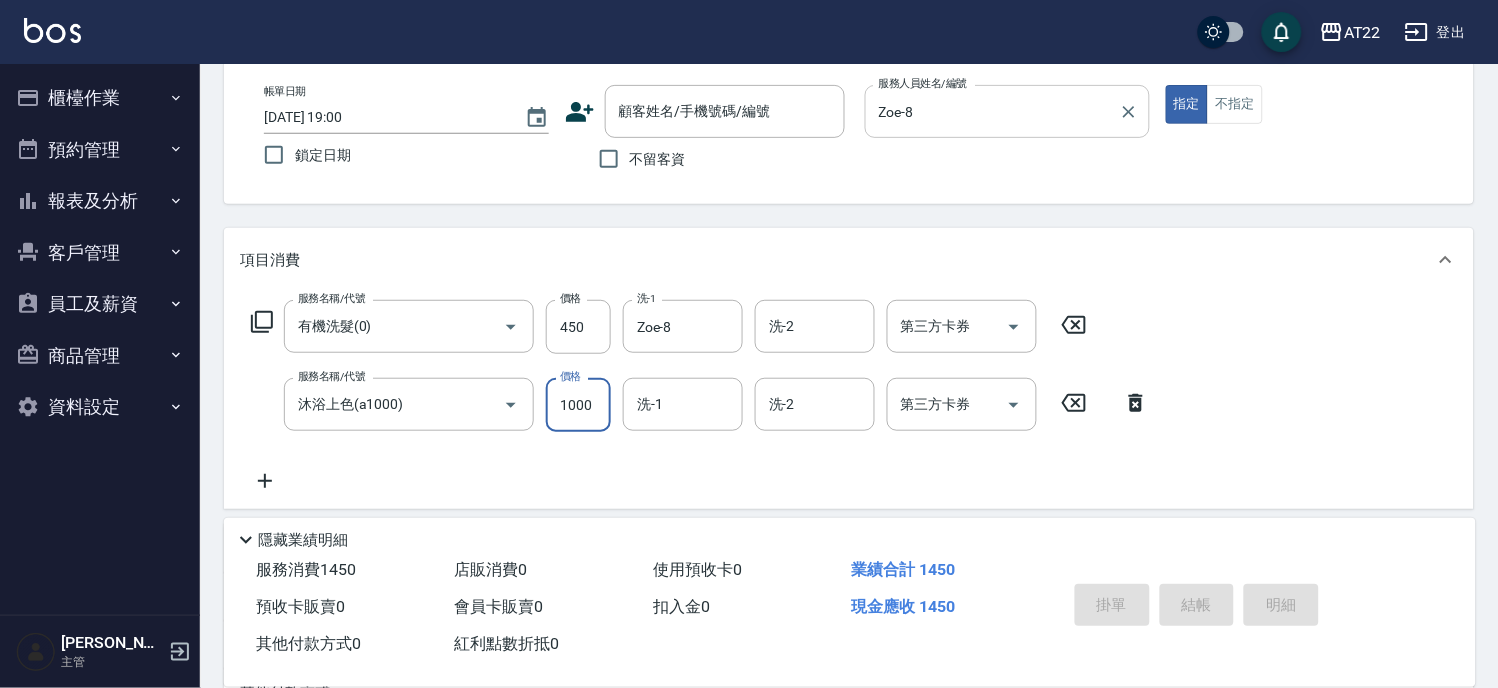 scroll, scrollTop: 222, scrollLeft: 0, axis: vertical 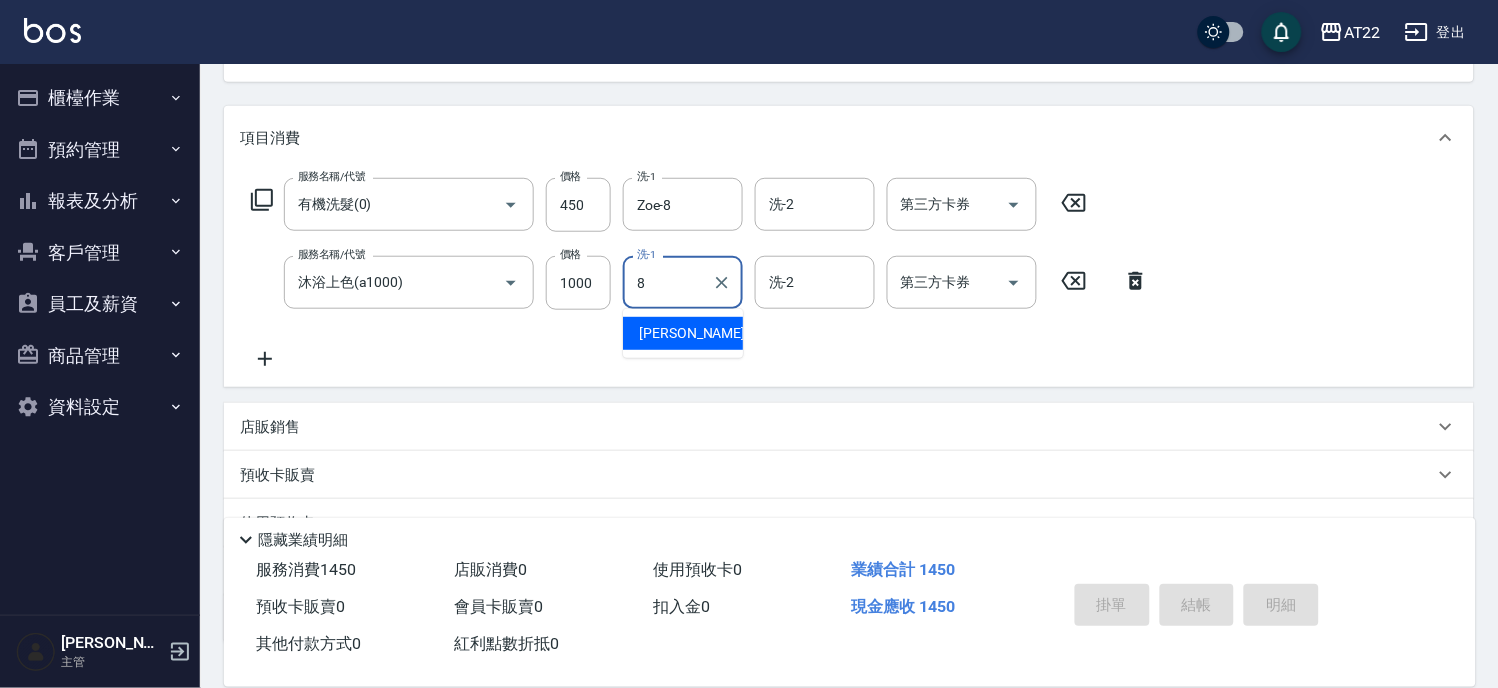 type on "Zoe-8" 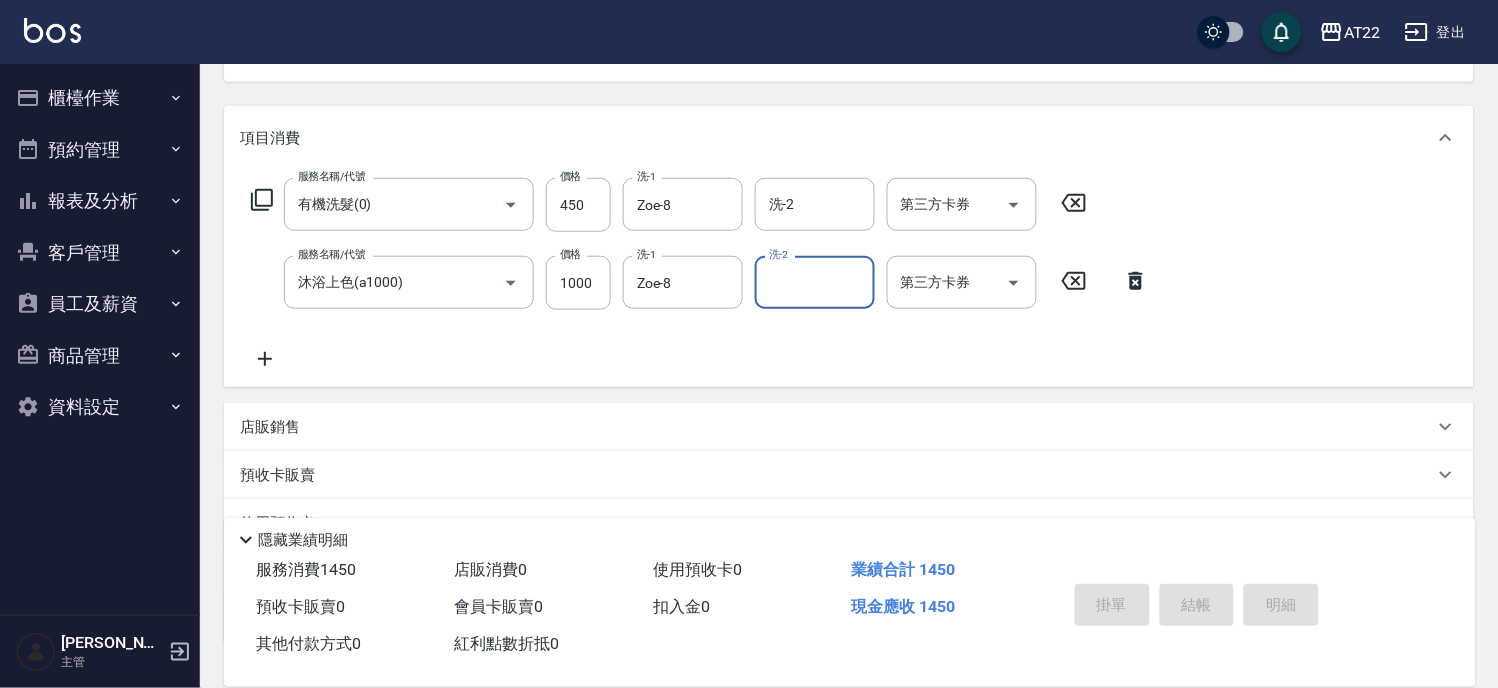 click on "店販銷售" at bounding box center (849, 427) 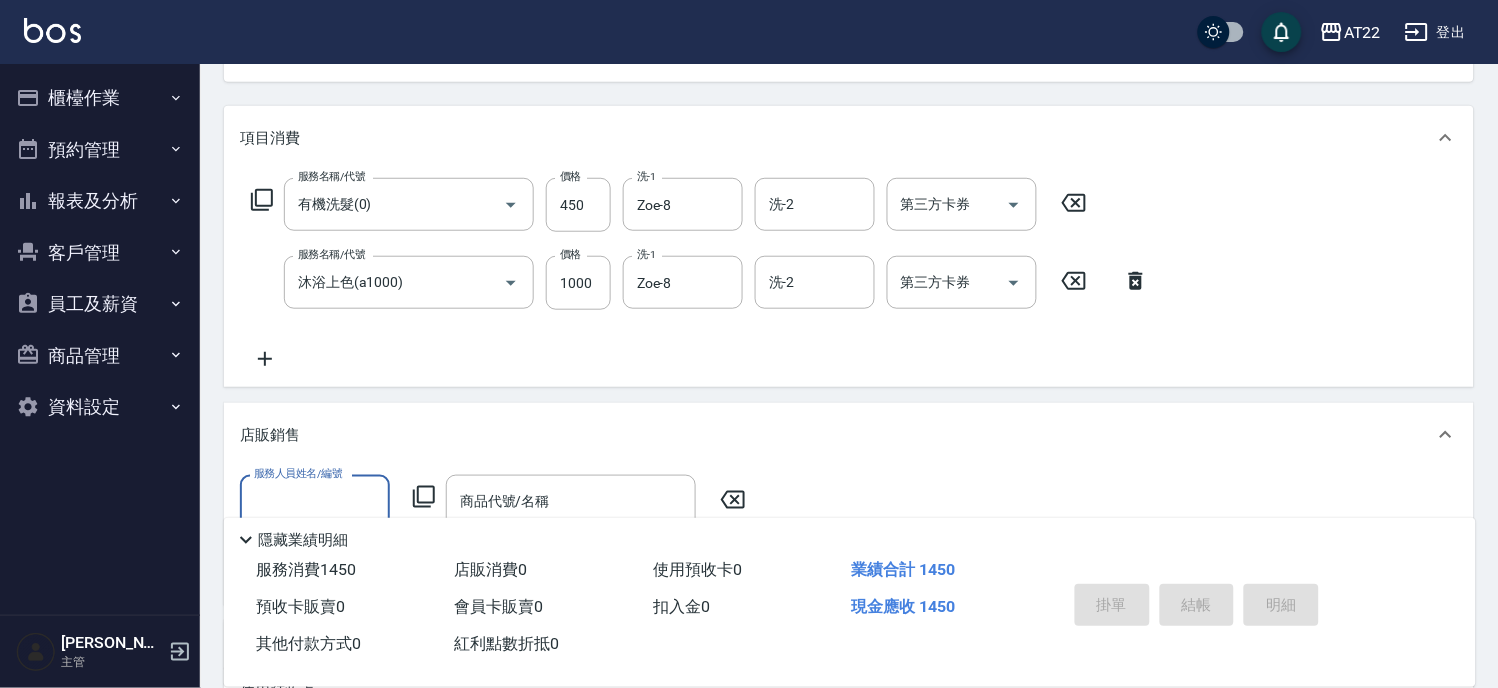 scroll, scrollTop: 0, scrollLeft: 0, axis: both 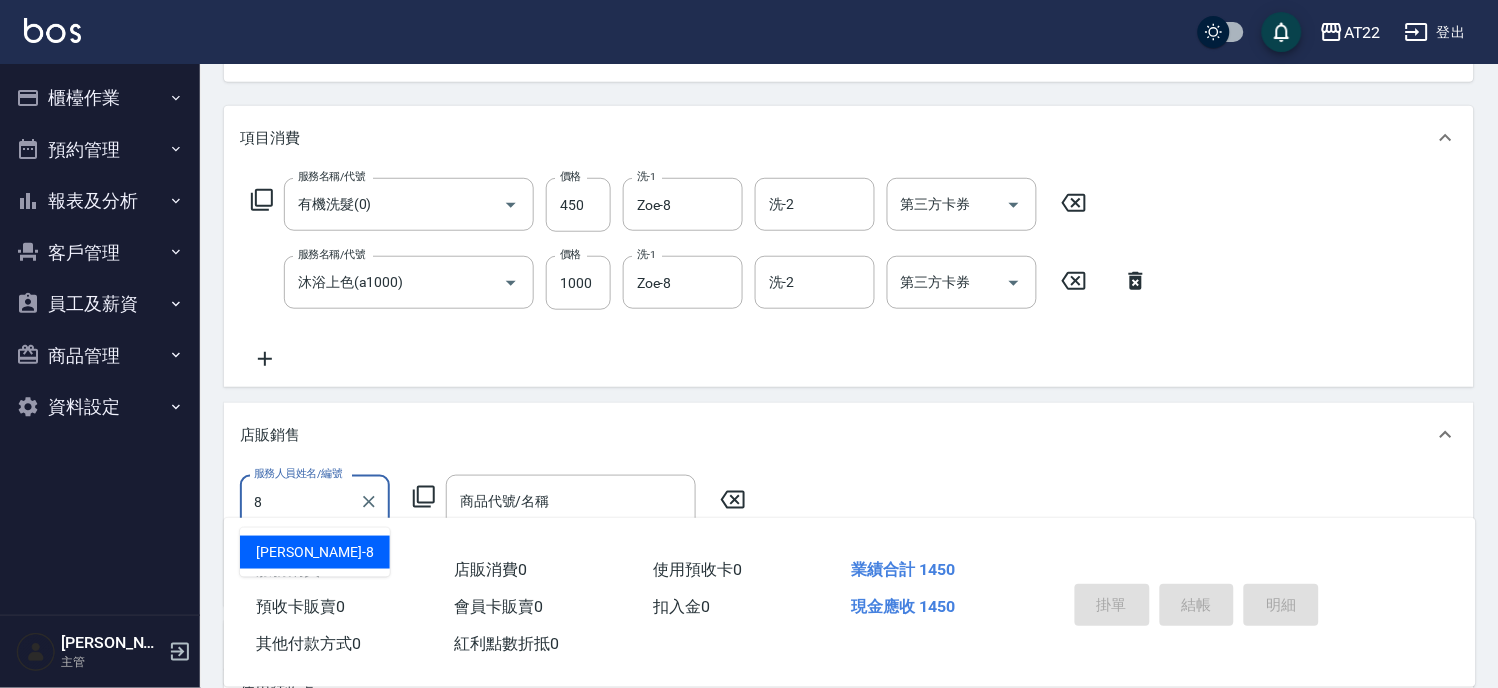 type on "Zoe-8" 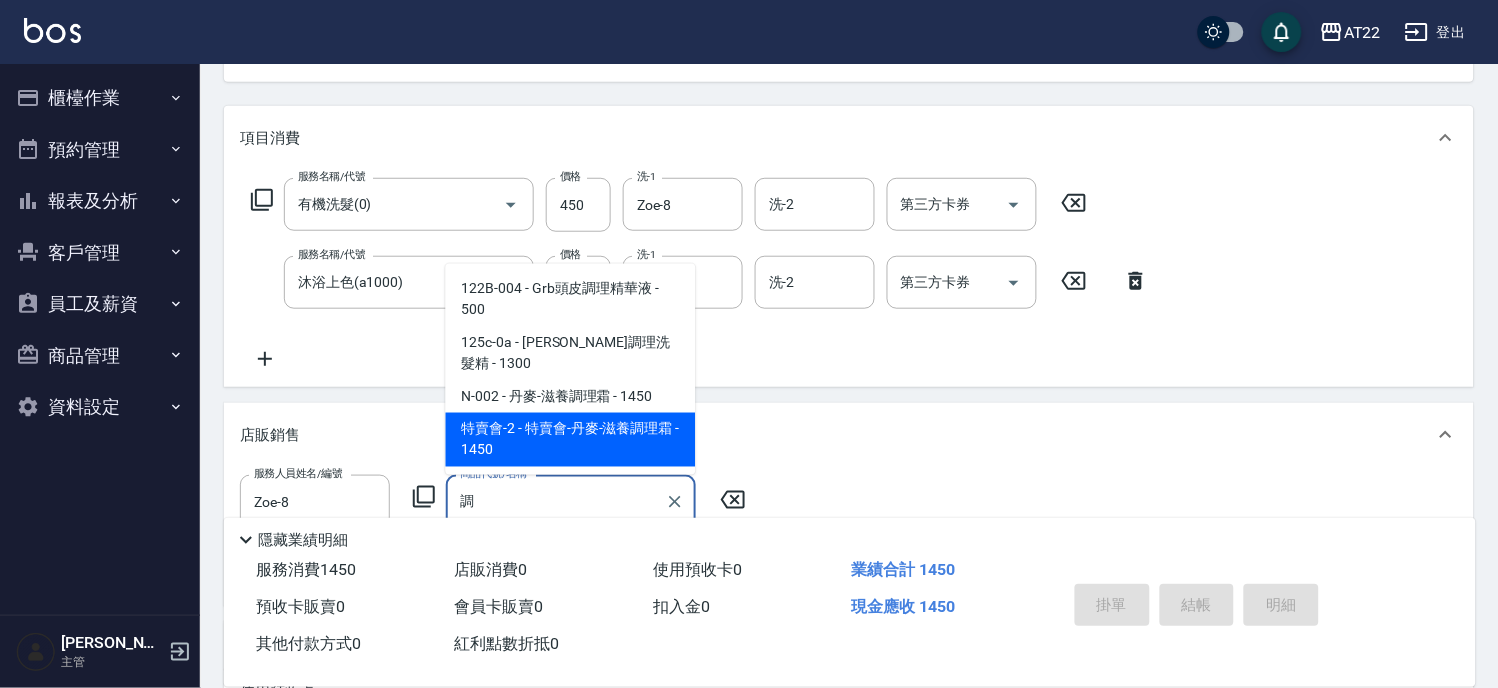 type on "特賣會-丹麥-滋養調理霜" 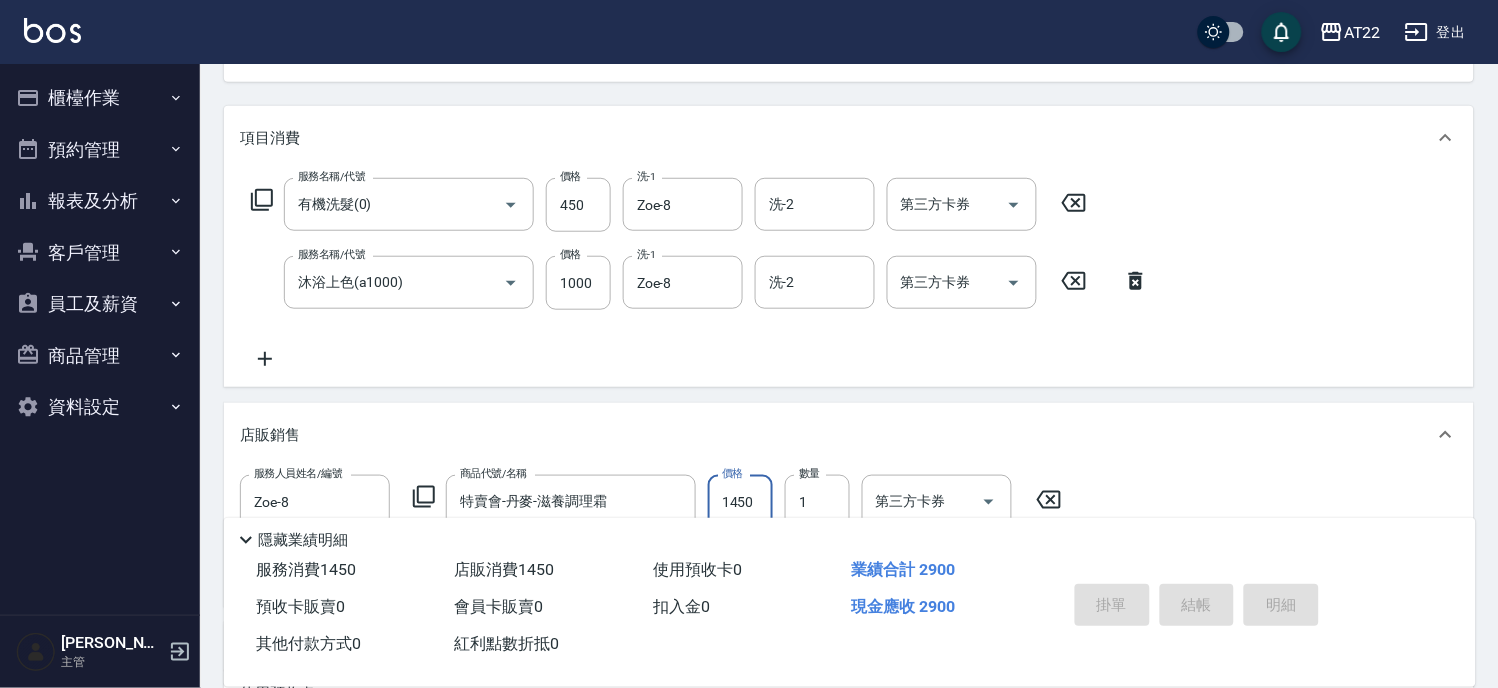 click on "1450" at bounding box center (740, 502) 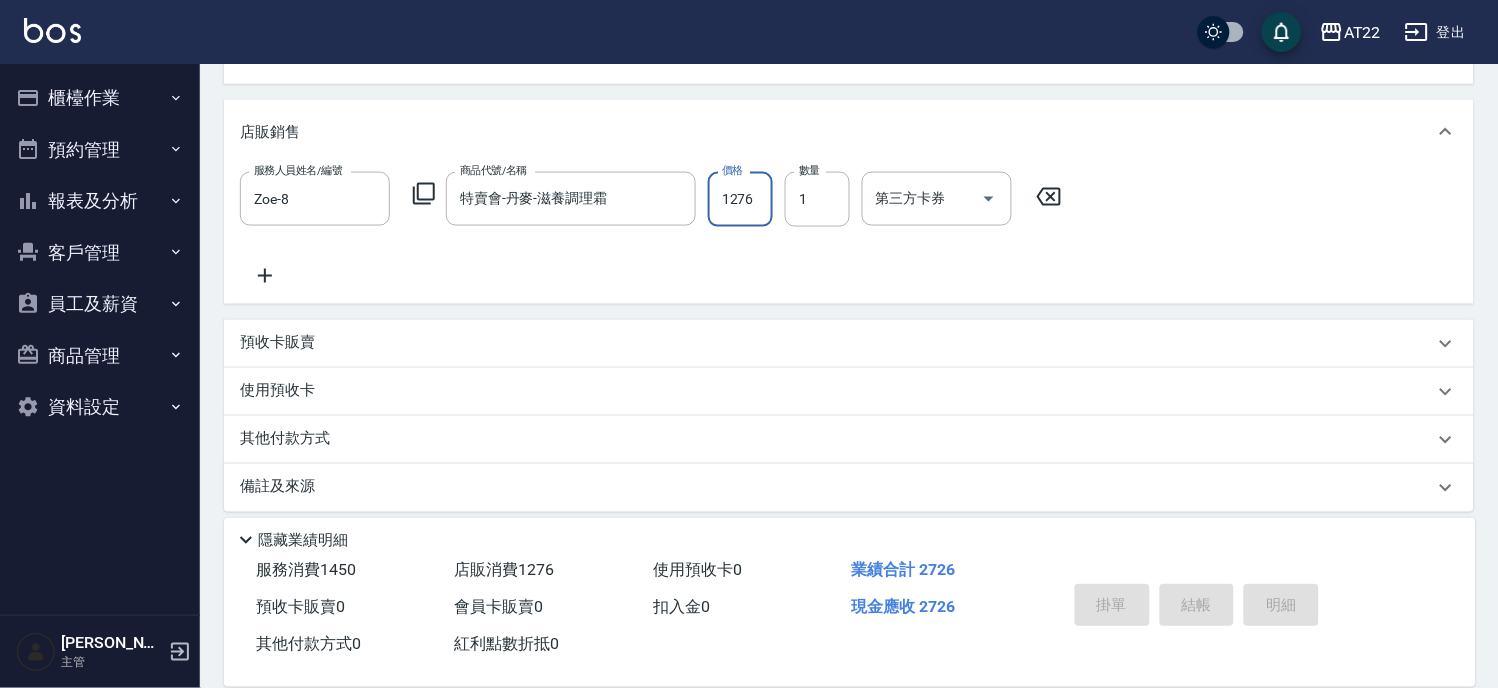 scroll, scrollTop: 537, scrollLeft: 0, axis: vertical 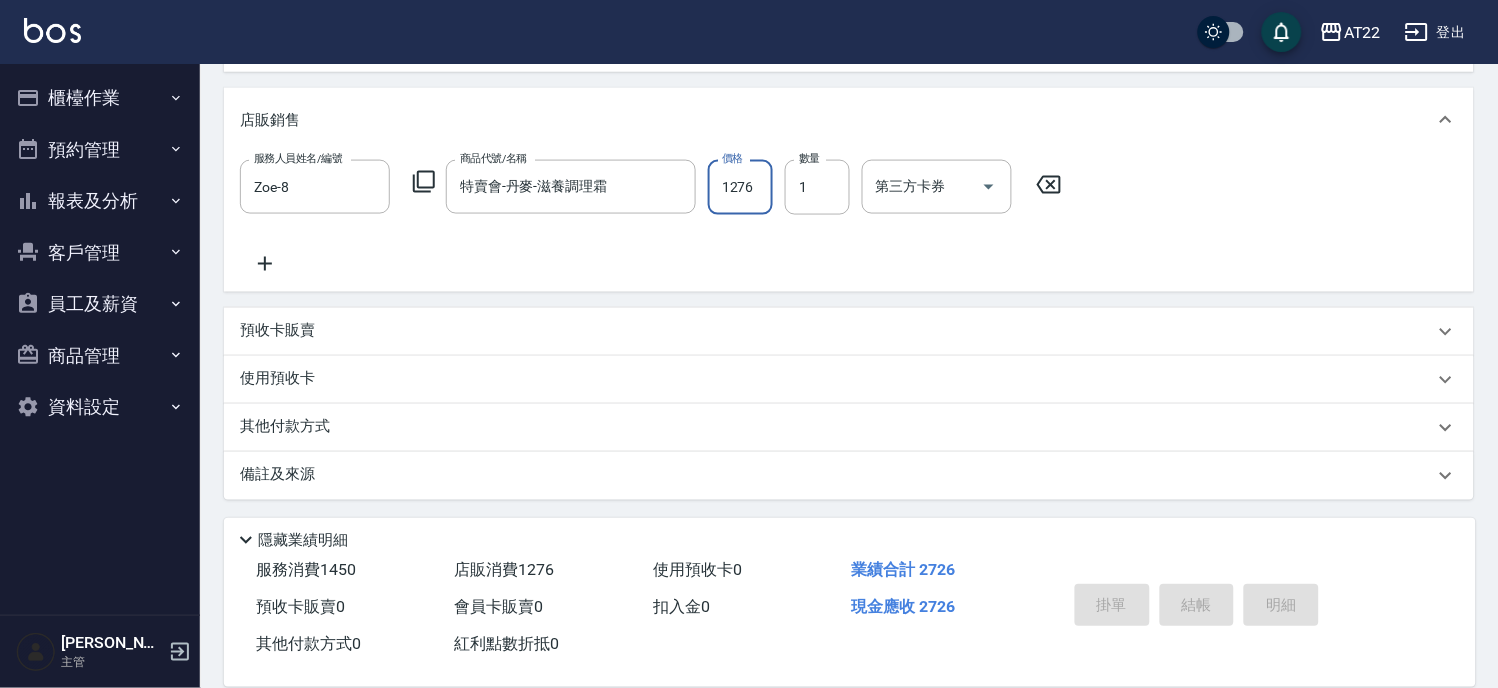 type on "1276" 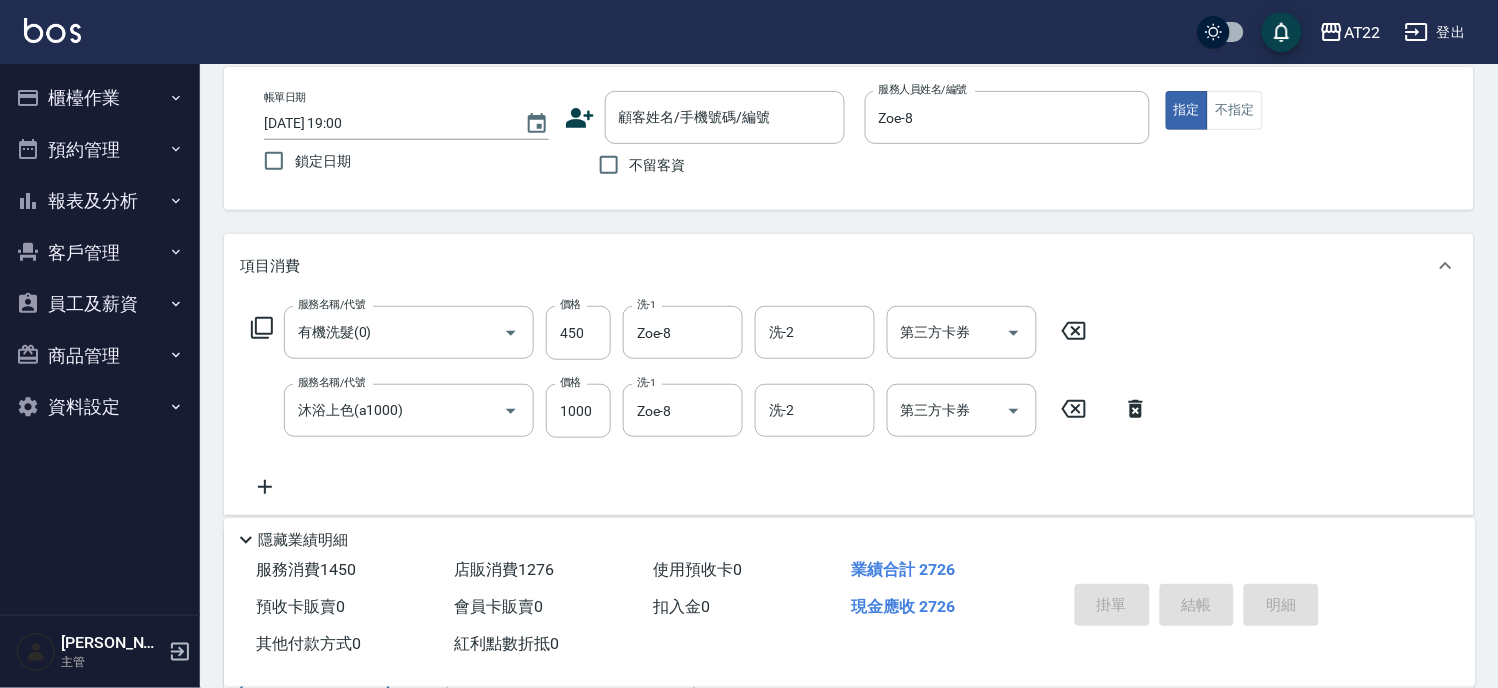 scroll, scrollTop: 93, scrollLeft: 0, axis: vertical 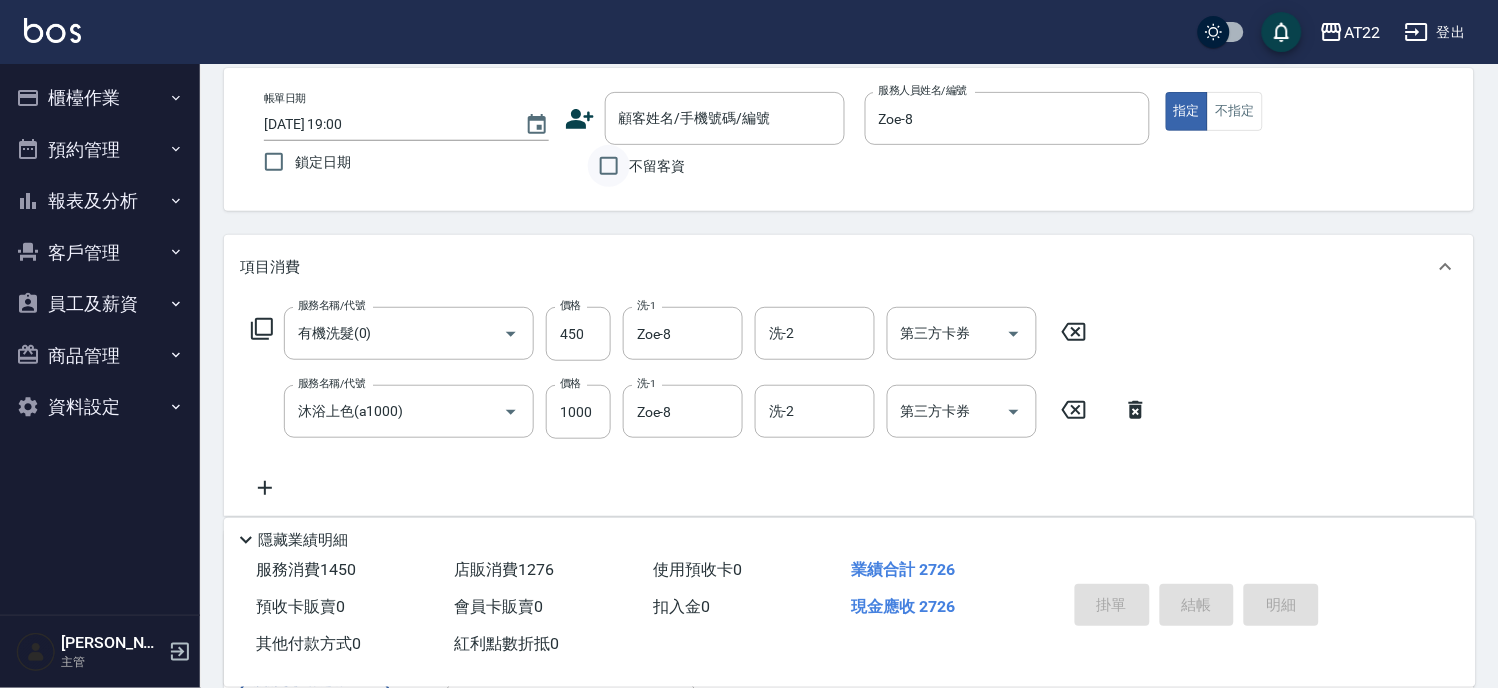 click on "不留客資" at bounding box center [609, 166] 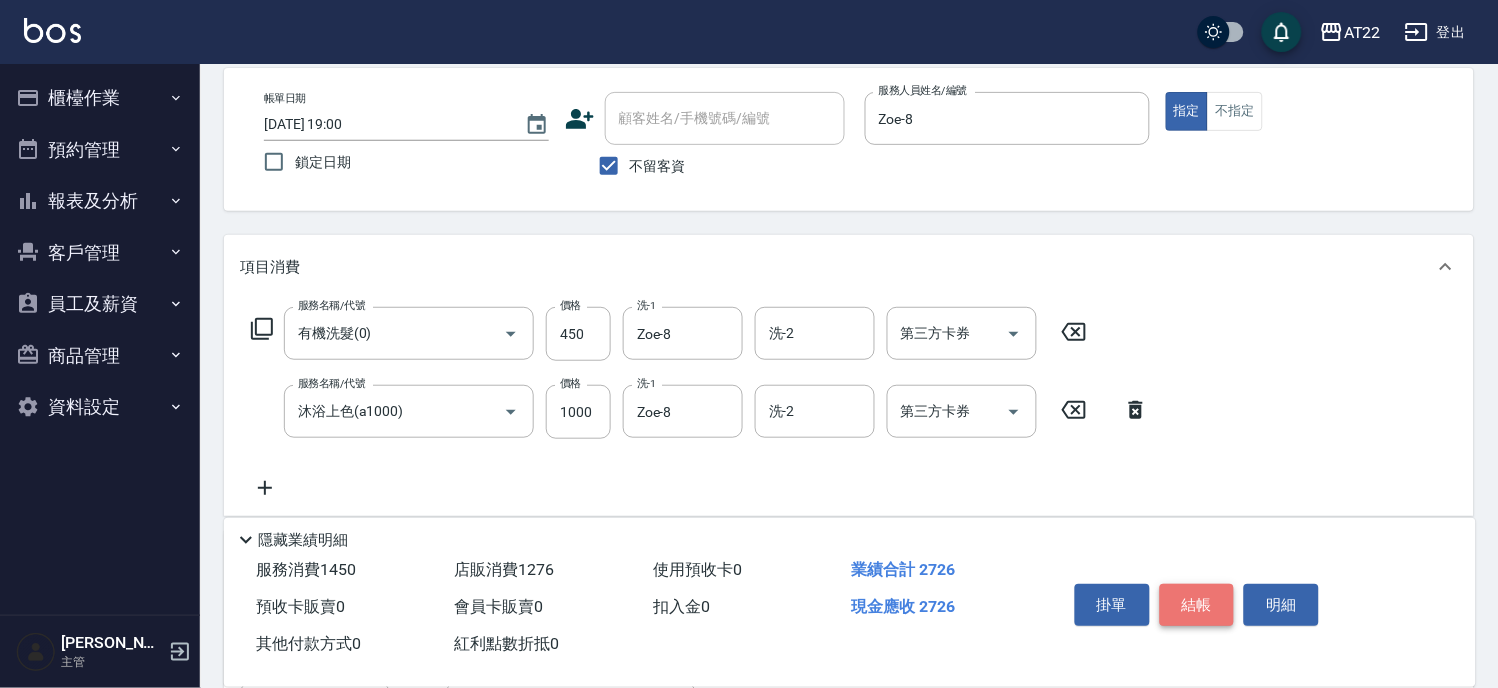 click on "結帳" at bounding box center (1197, 605) 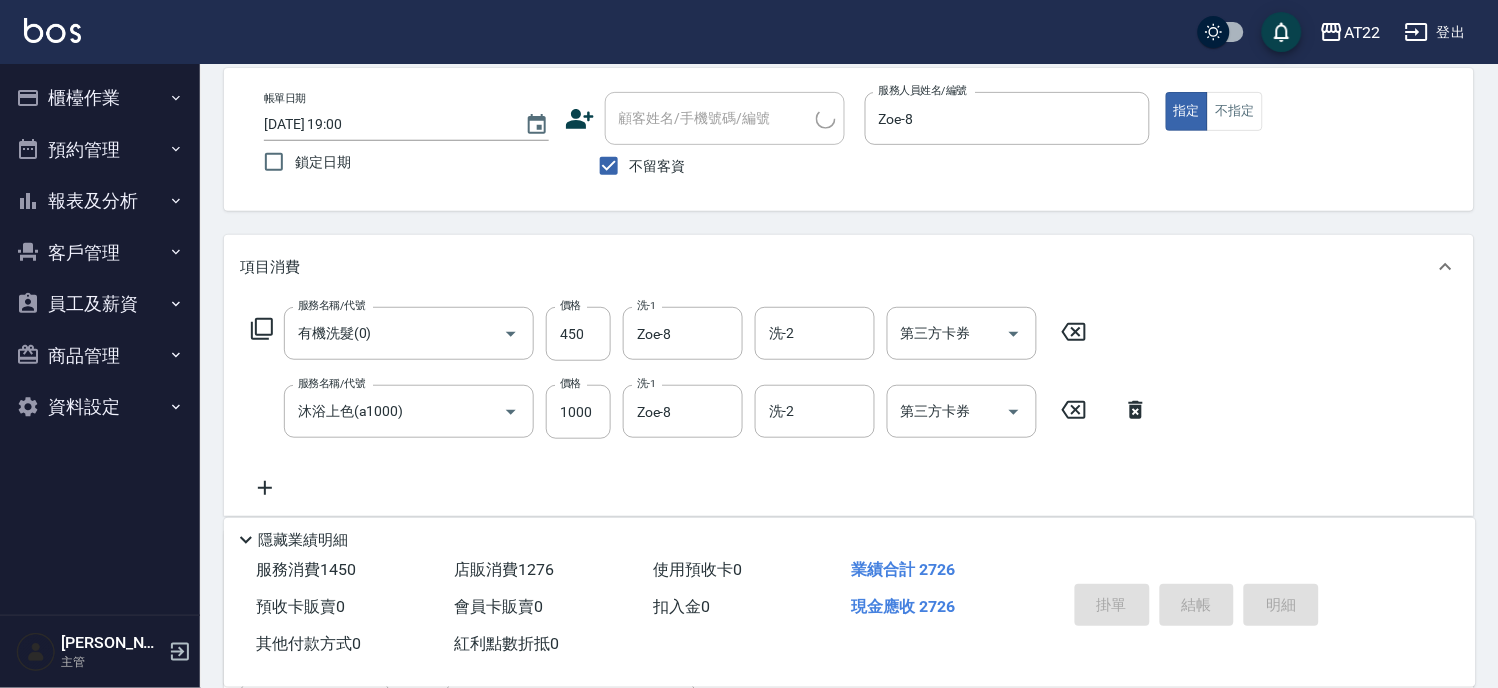 type on "王鈺元/0939325007/" 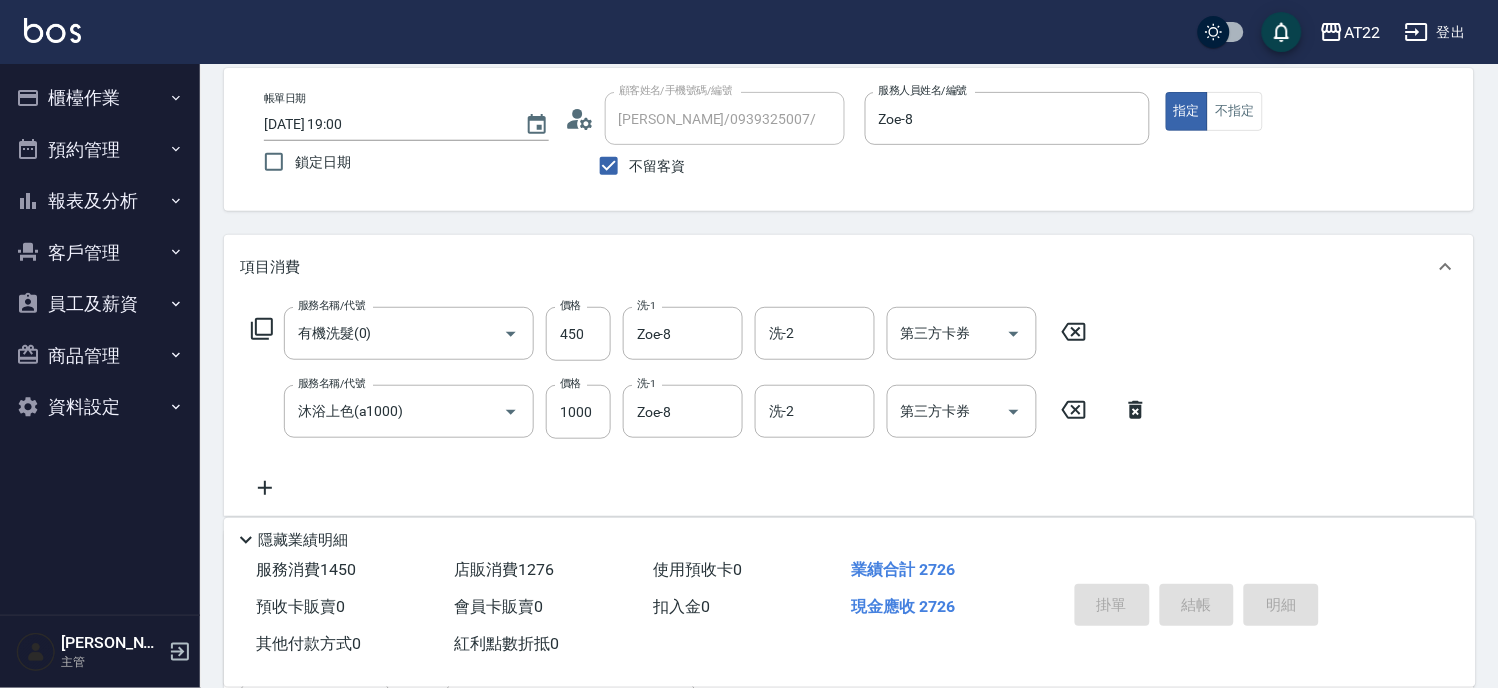 type 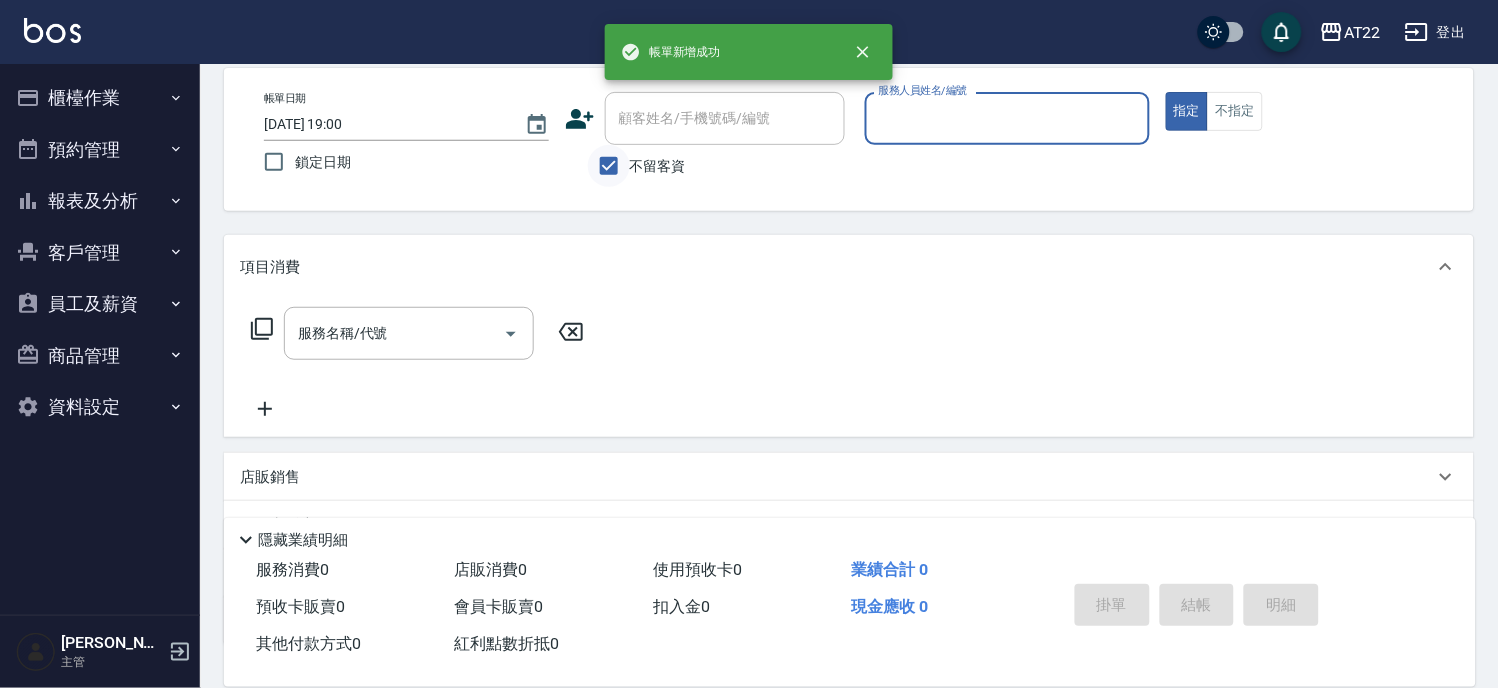 click on "不留客資" at bounding box center (609, 166) 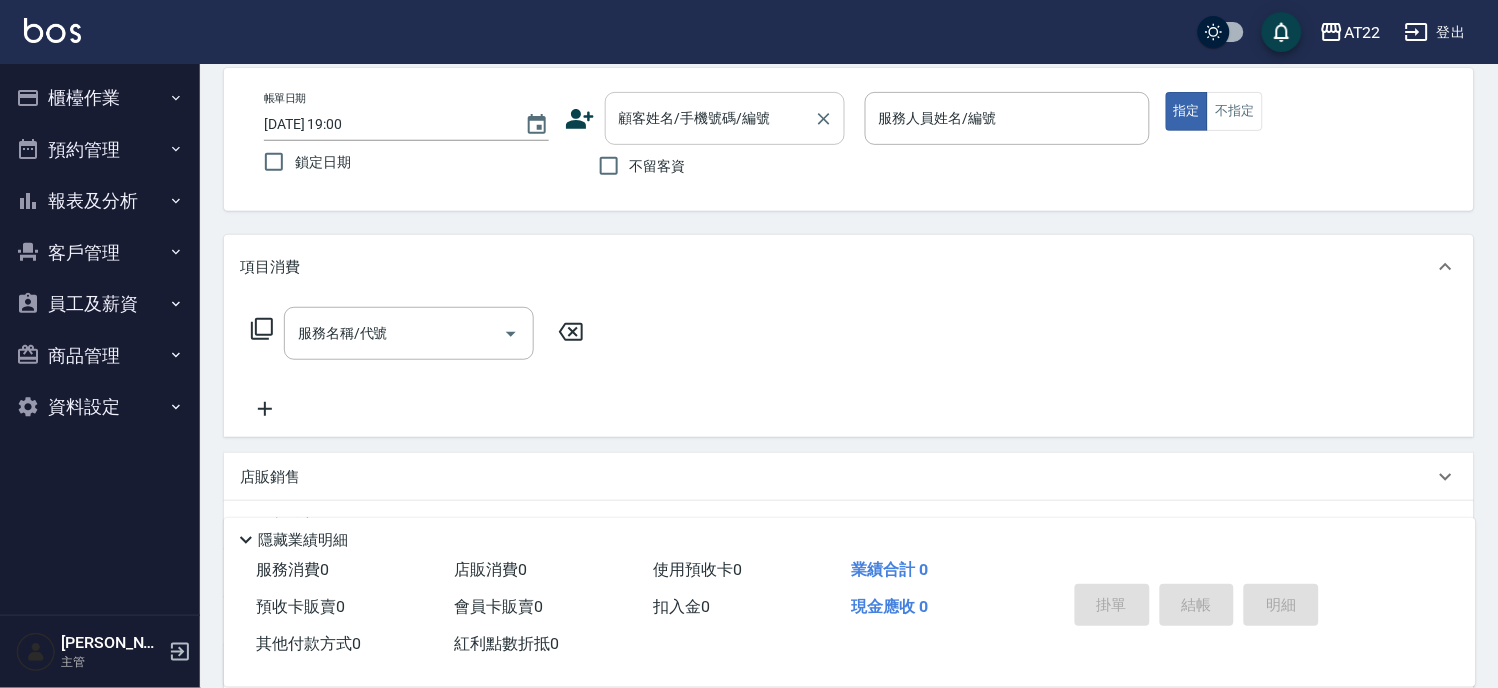 click on "顧客姓名/手機號碼/編號" at bounding box center [710, 118] 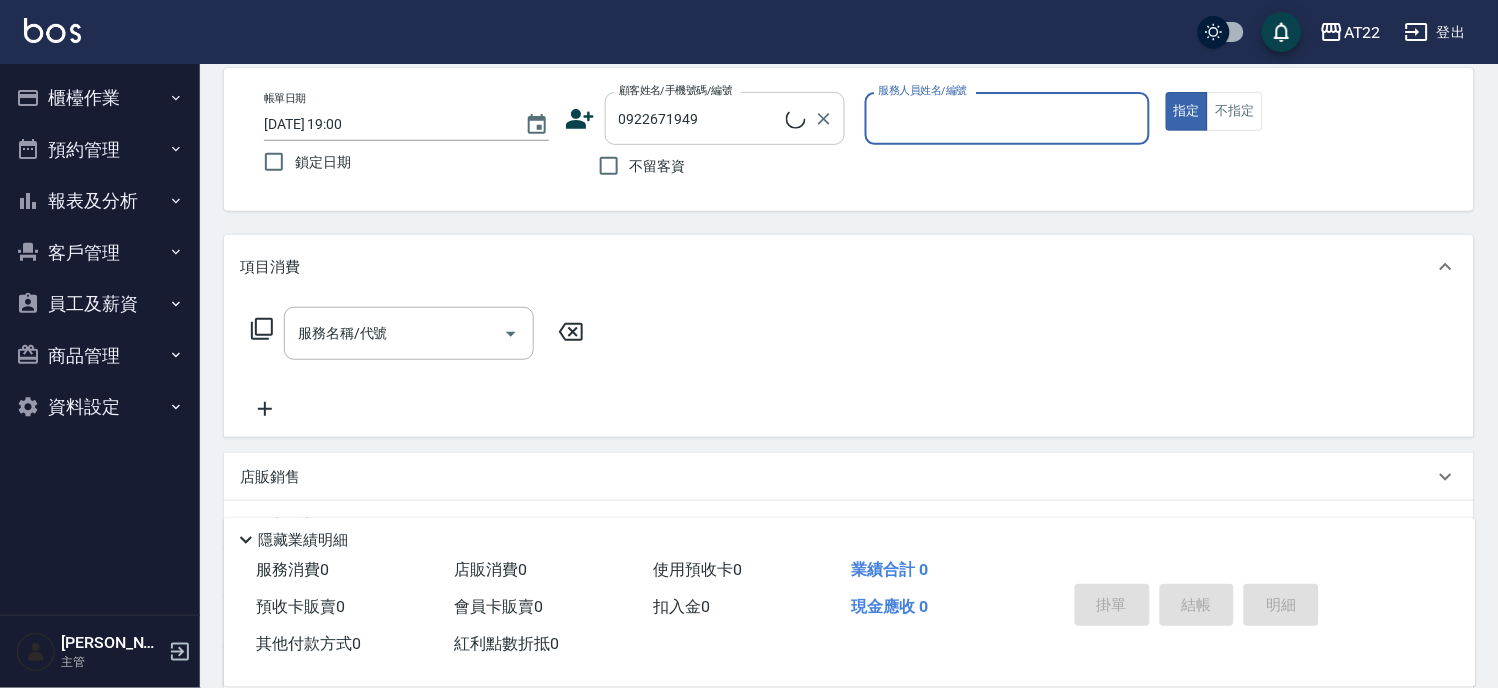 type on "新客人 姓名未設定/0922671949/null" 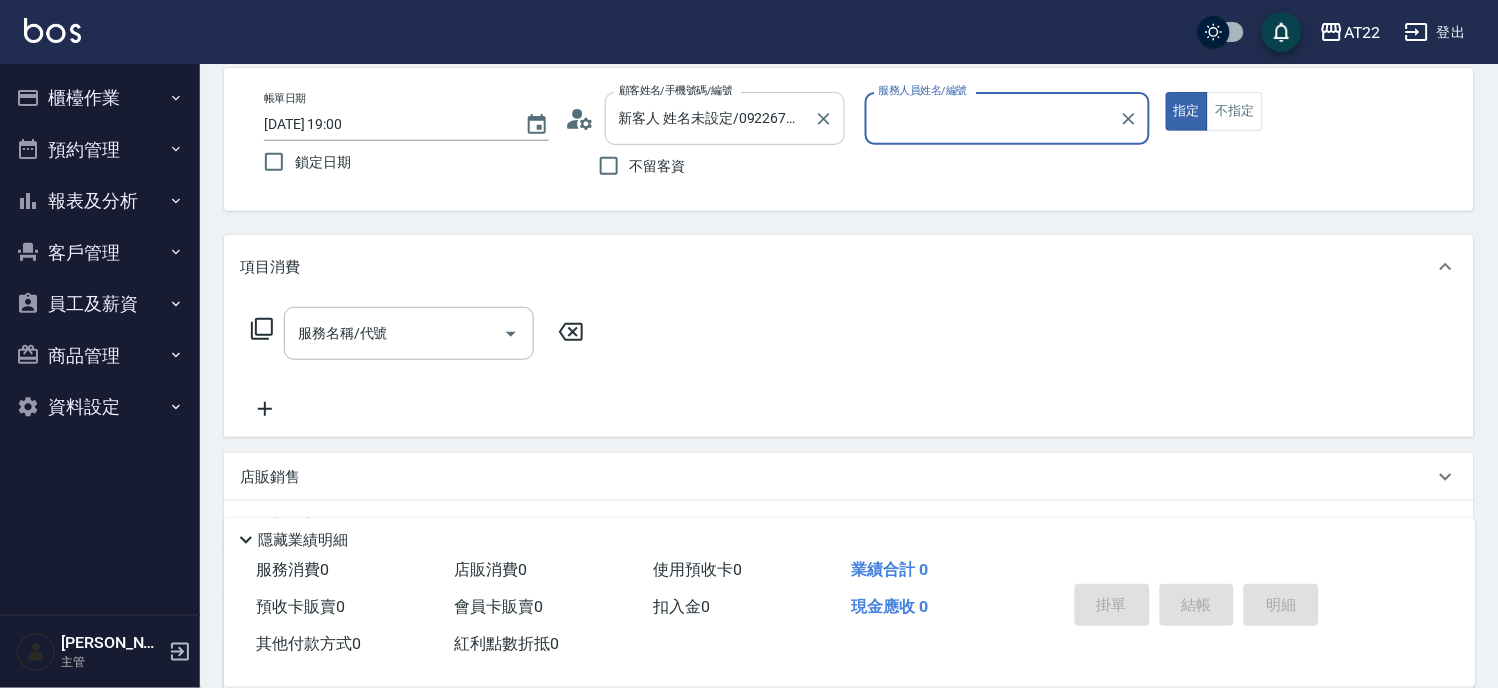 type on "[PERSON_NAME]-7" 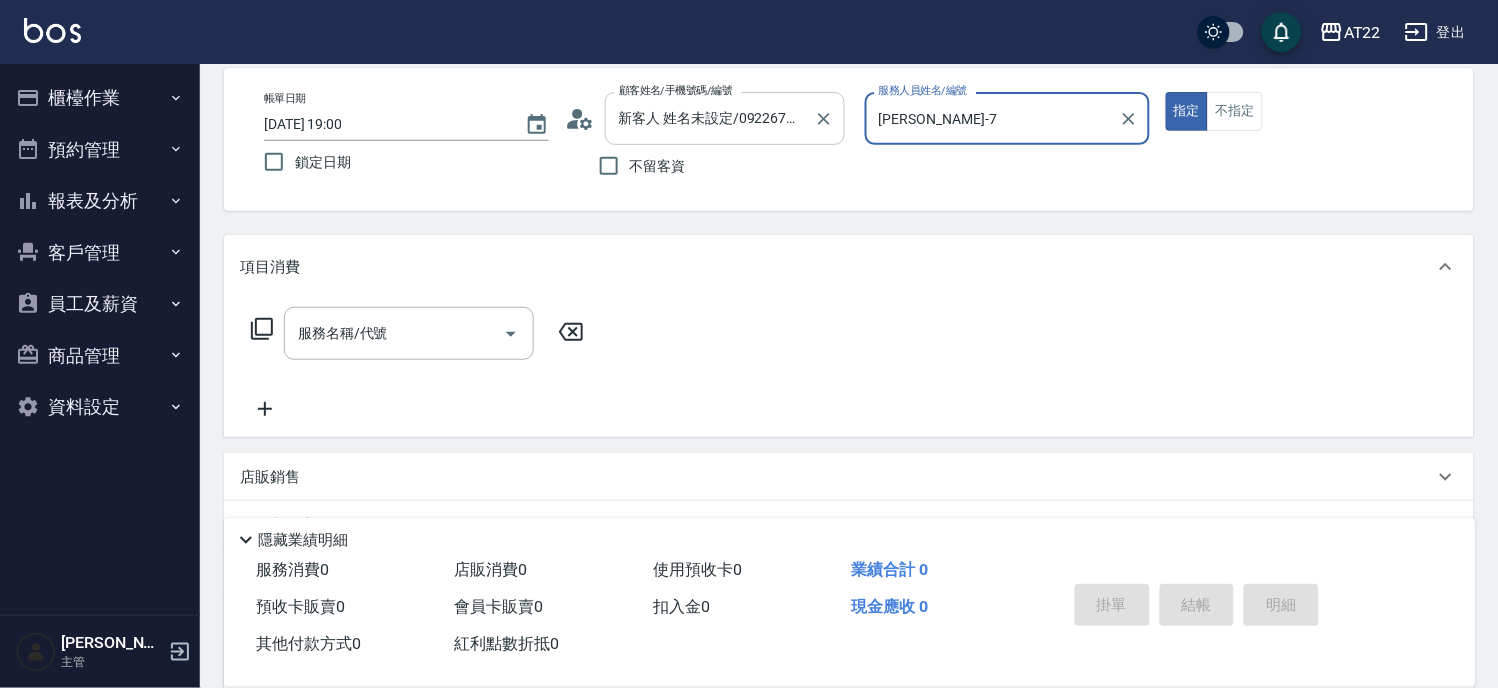 click on "指定" at bounding box center [1187, 111] 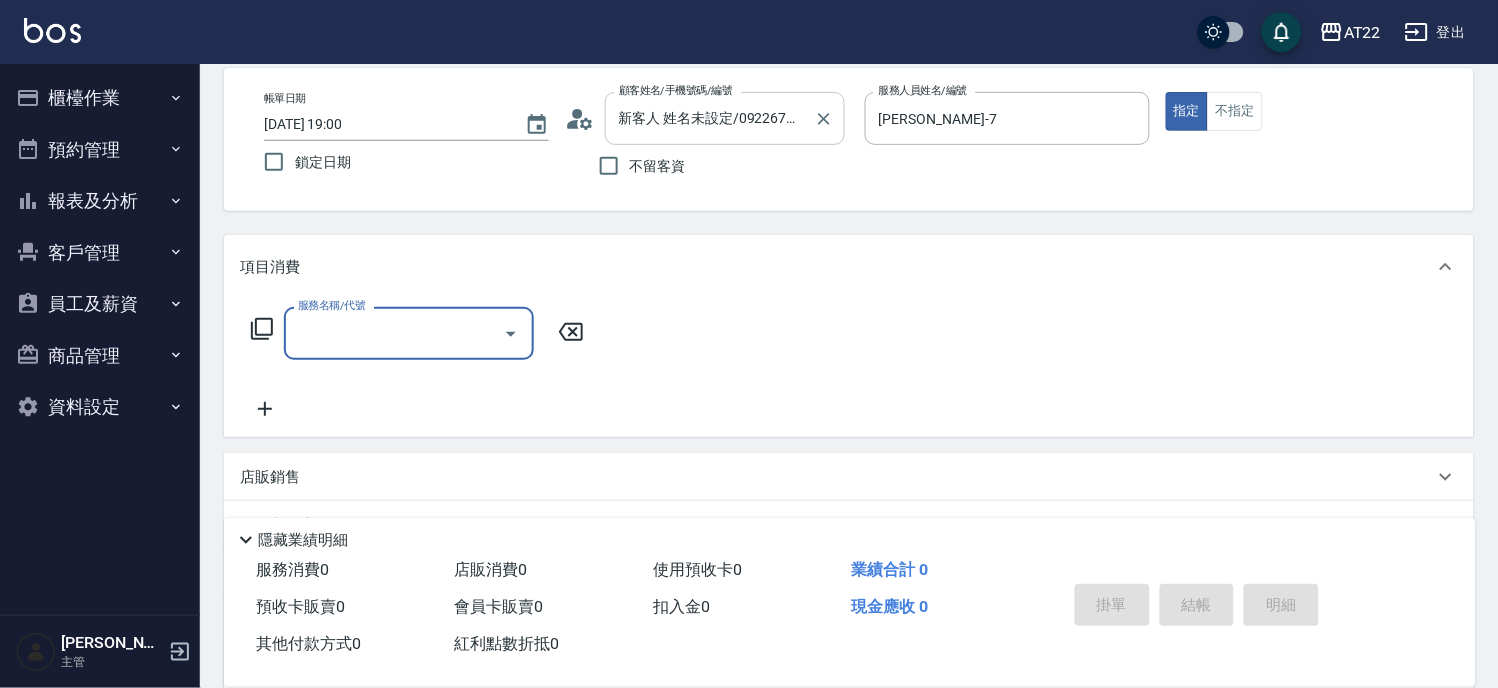 type on "4" 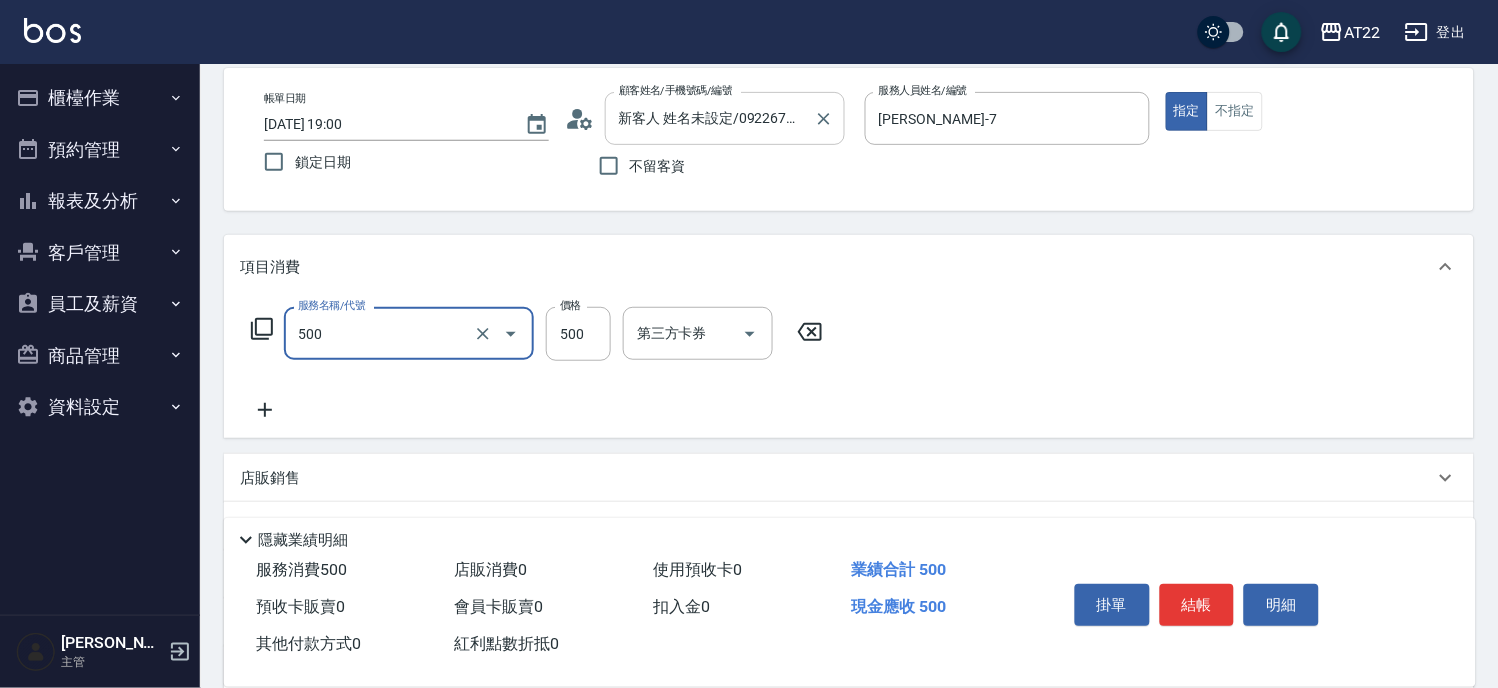 type on "剪髮(500)" 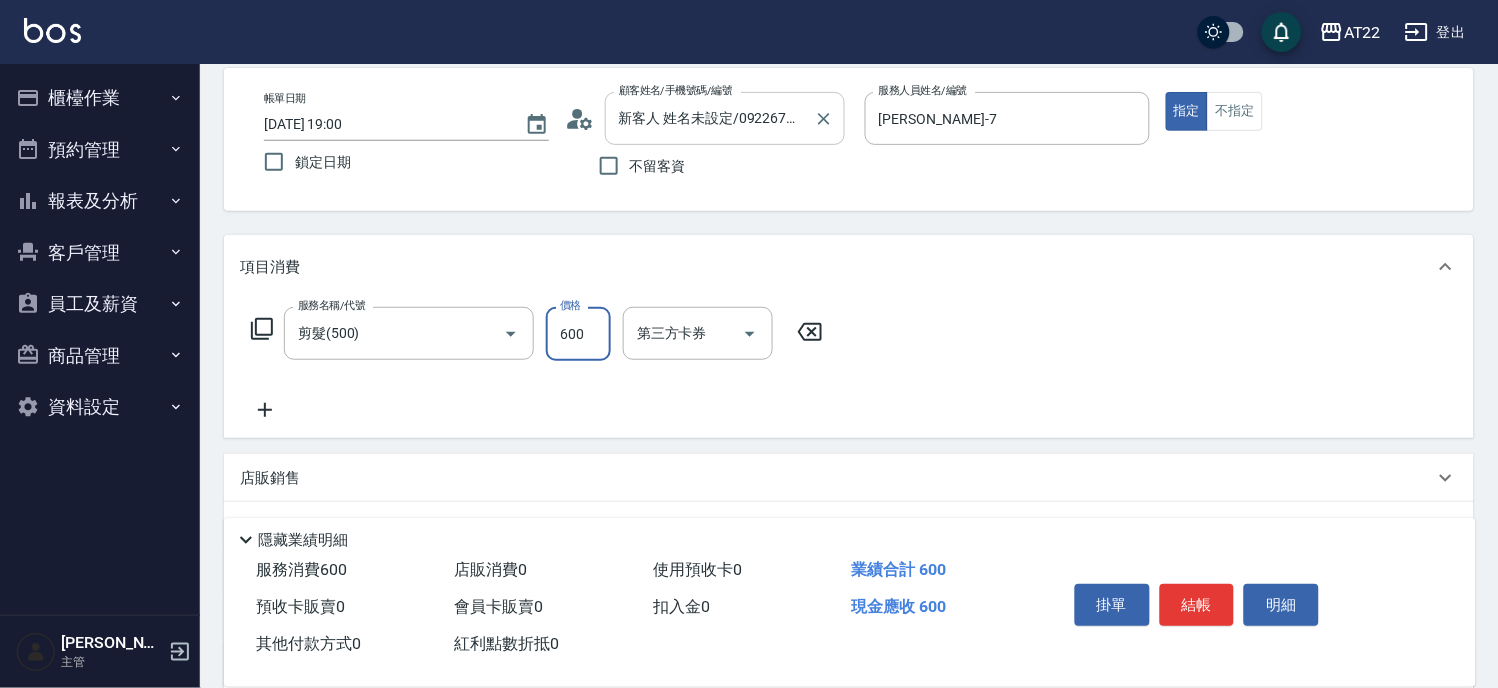 type on "600" 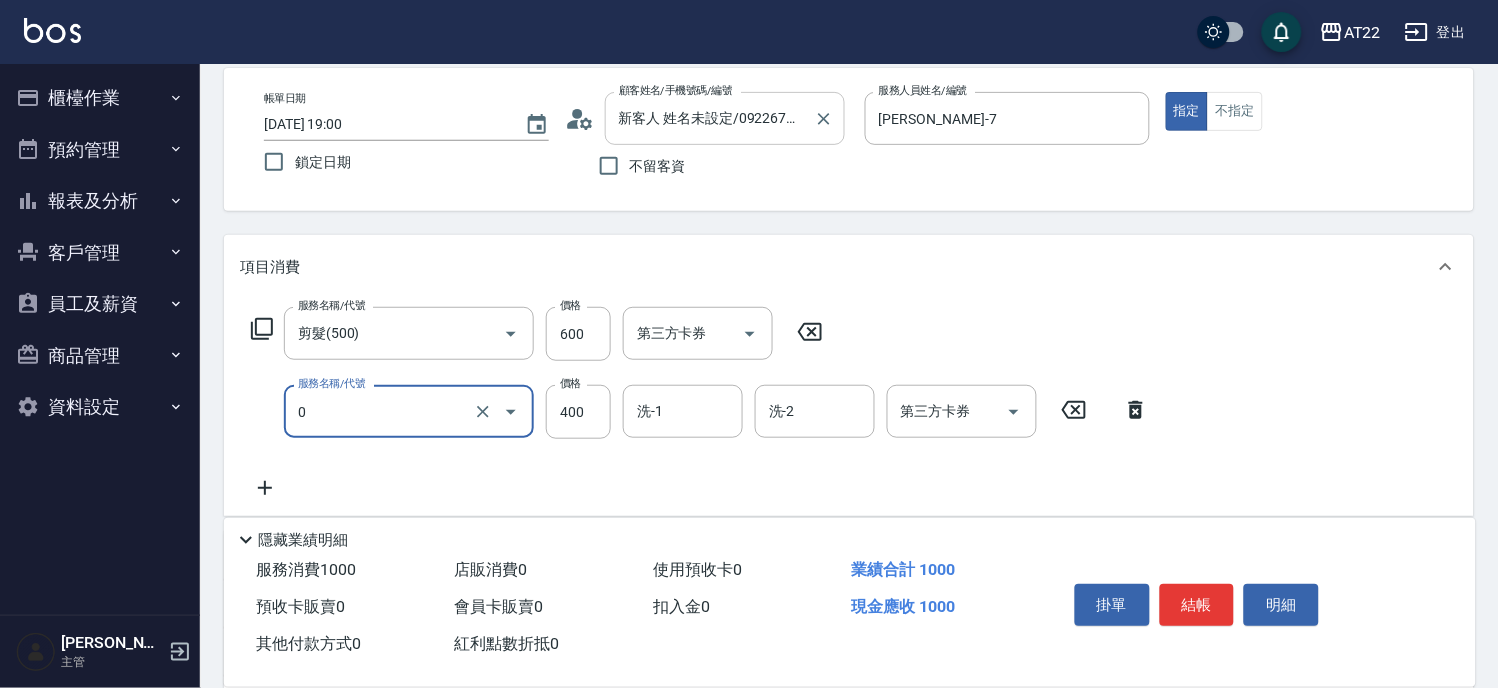 type on "有機洗髮(0)" 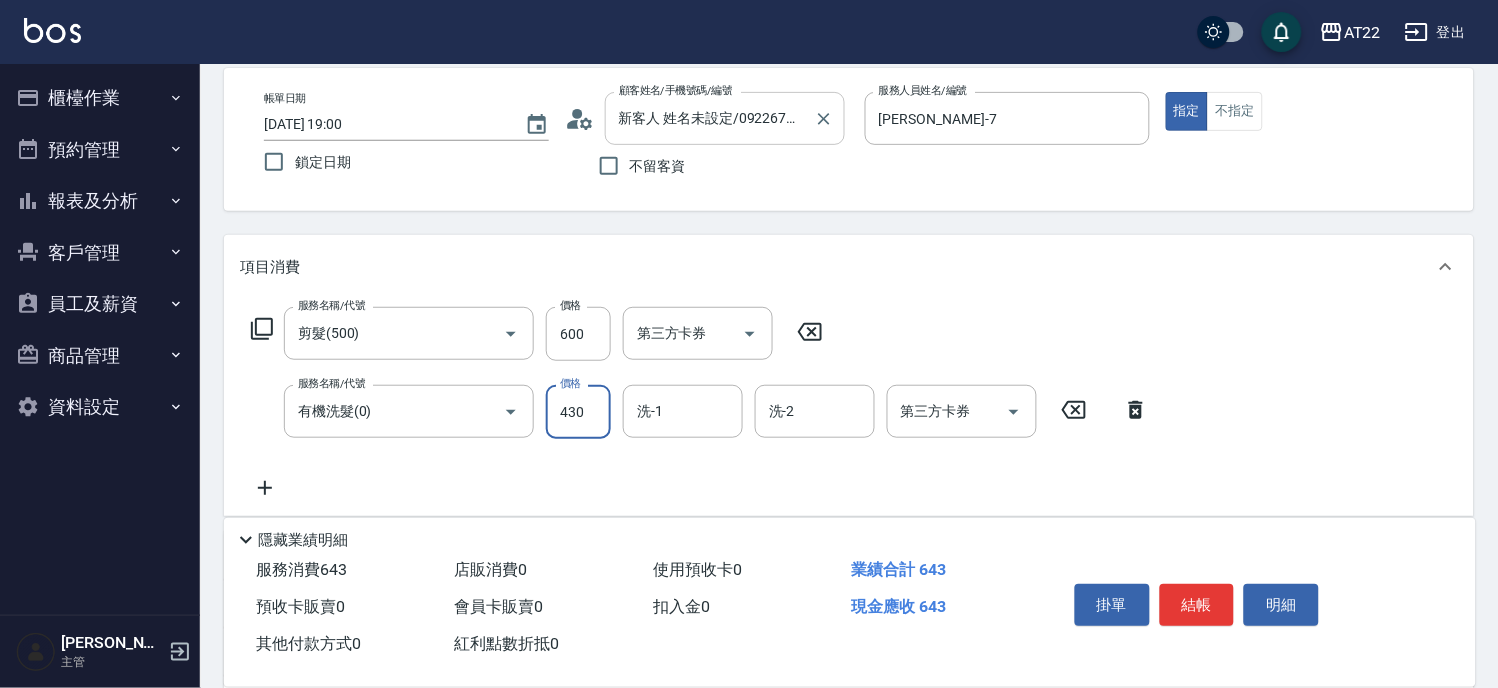 type on "430" 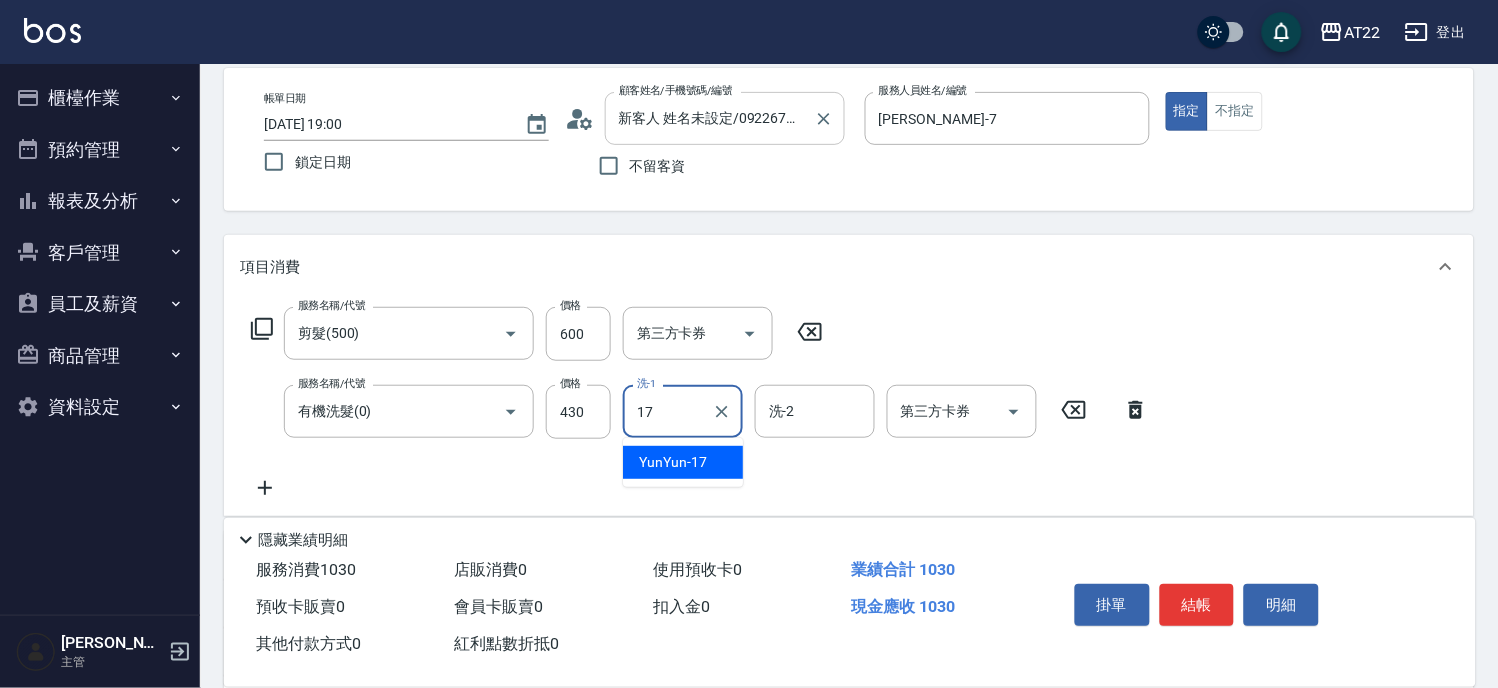 type on "YunYun-17" 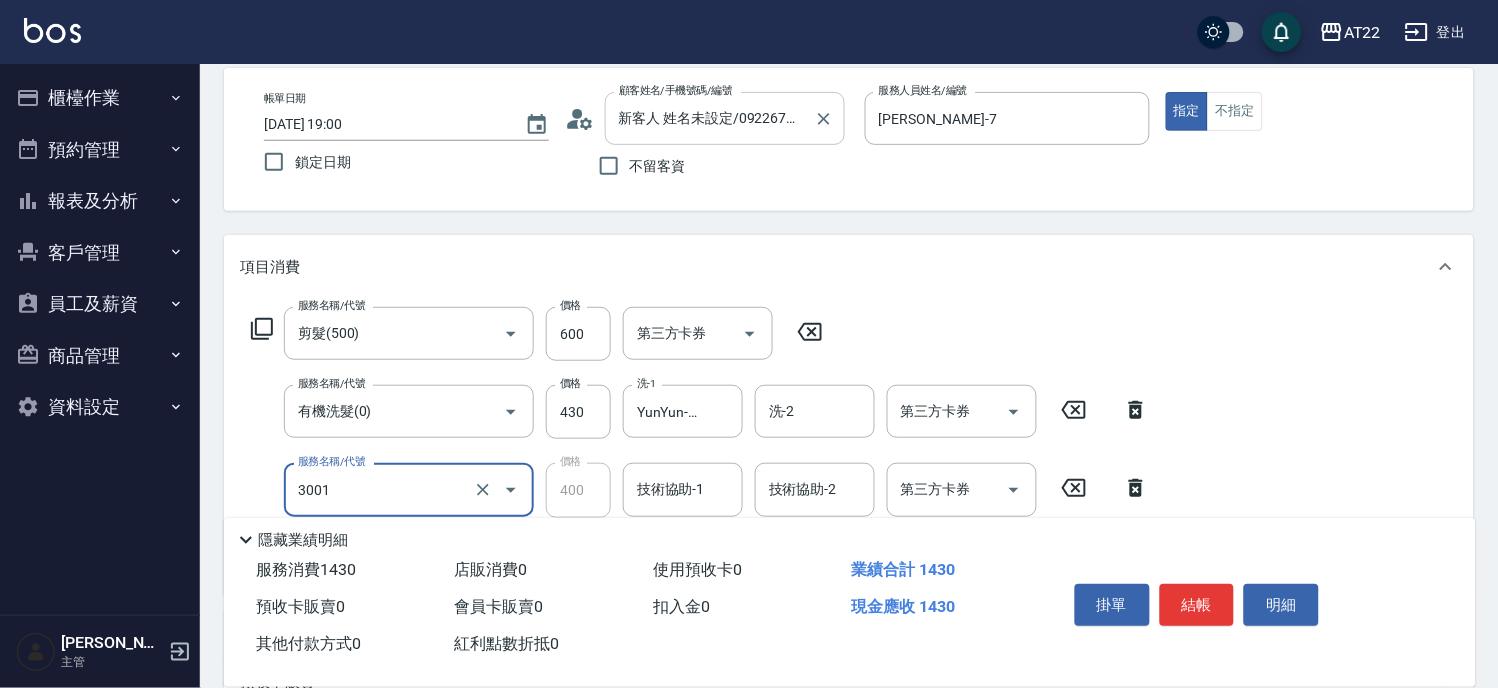 type on "側邊燙貼(3001)" 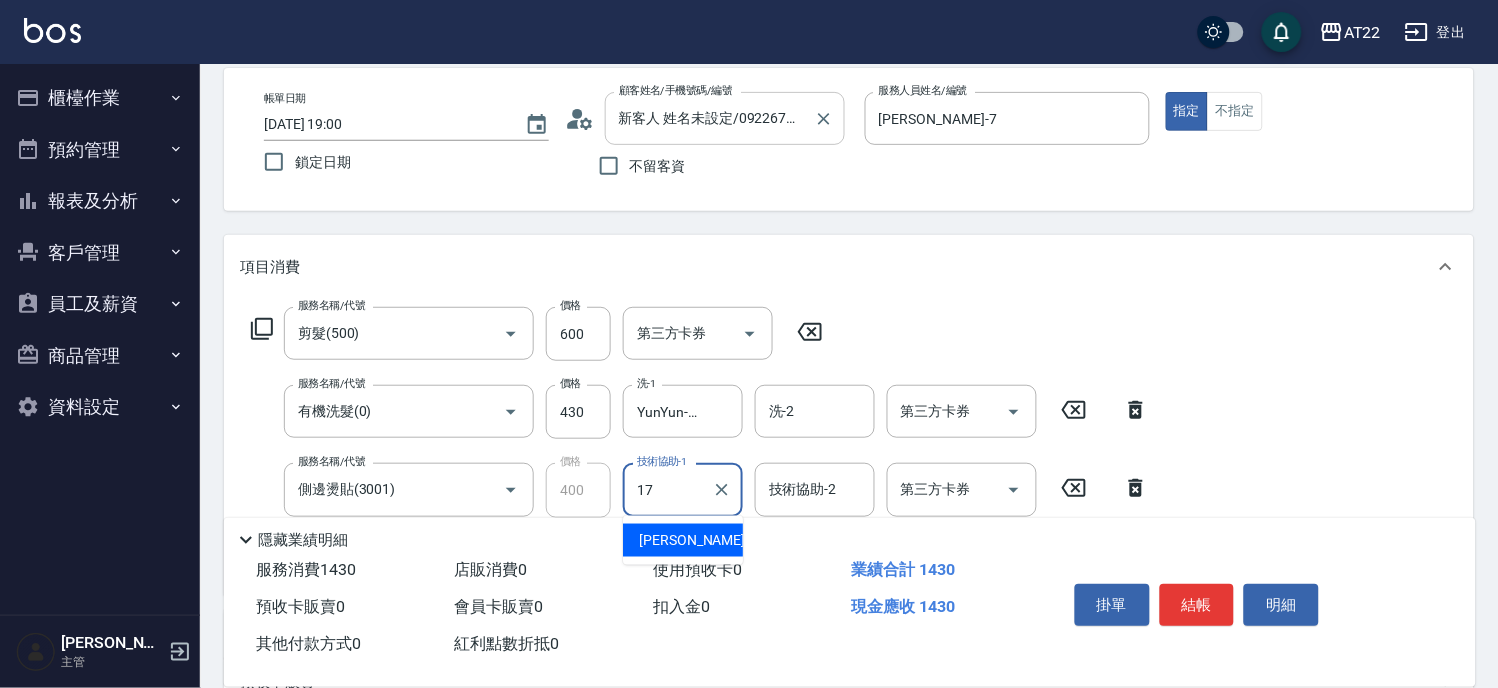 type on "YunYun-17" 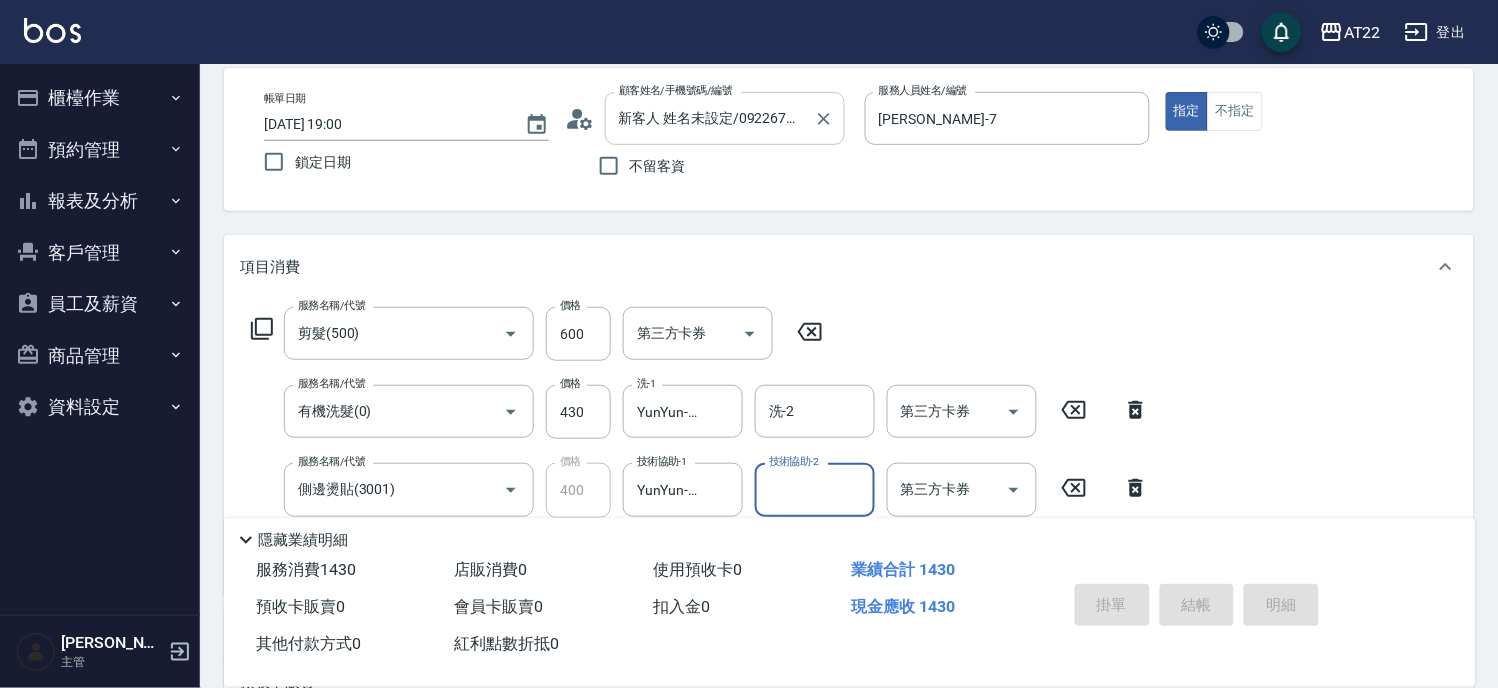 type on "2025/07/11 19:02" 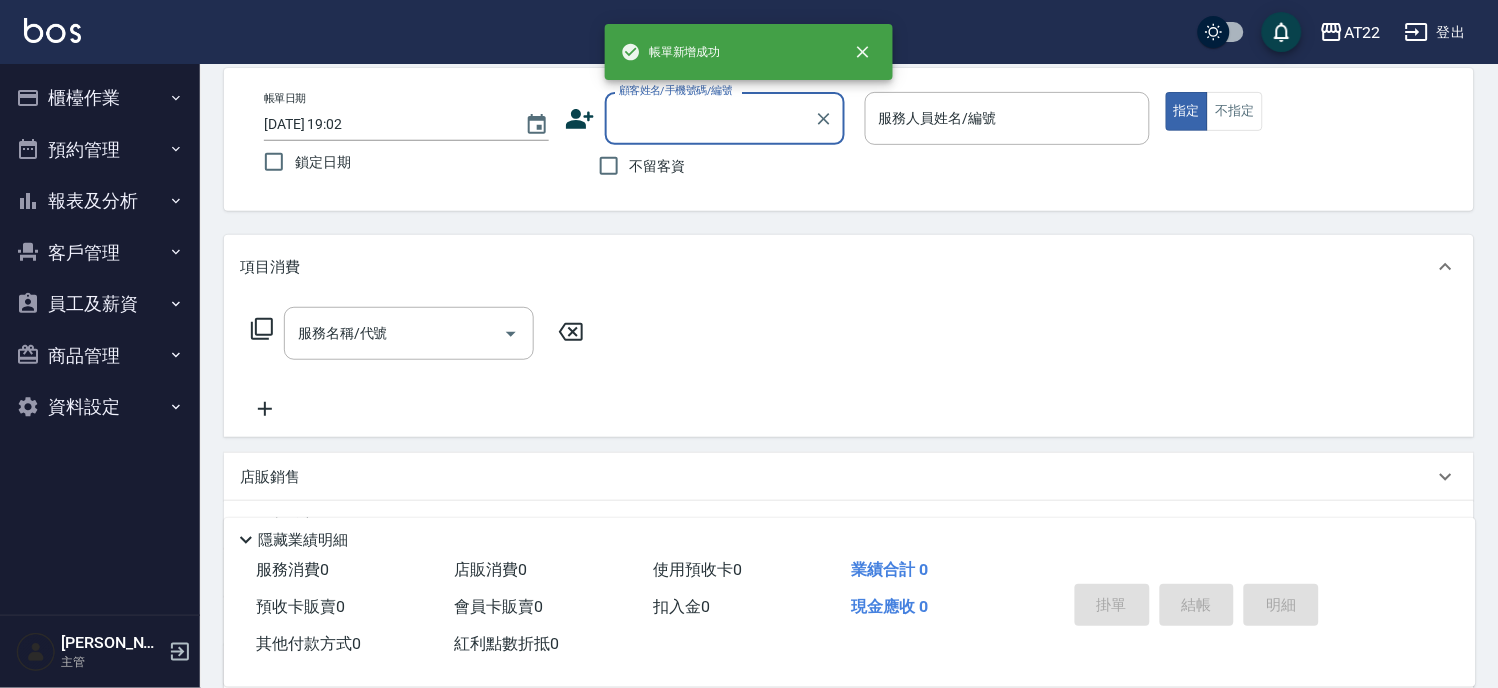 scroll, scrollTop: 0, scrollLeft: 0, axis: both 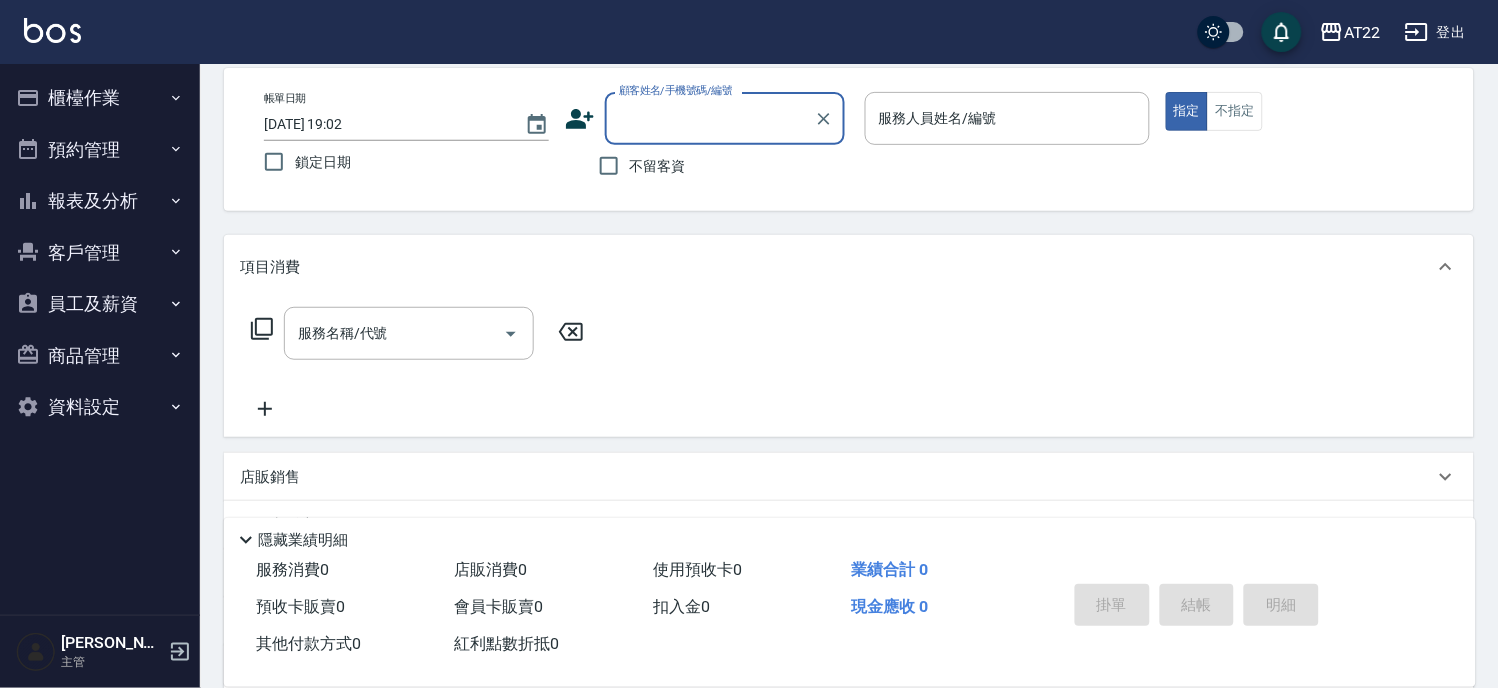 click on "不留客資" at bounding box center [658, 166] 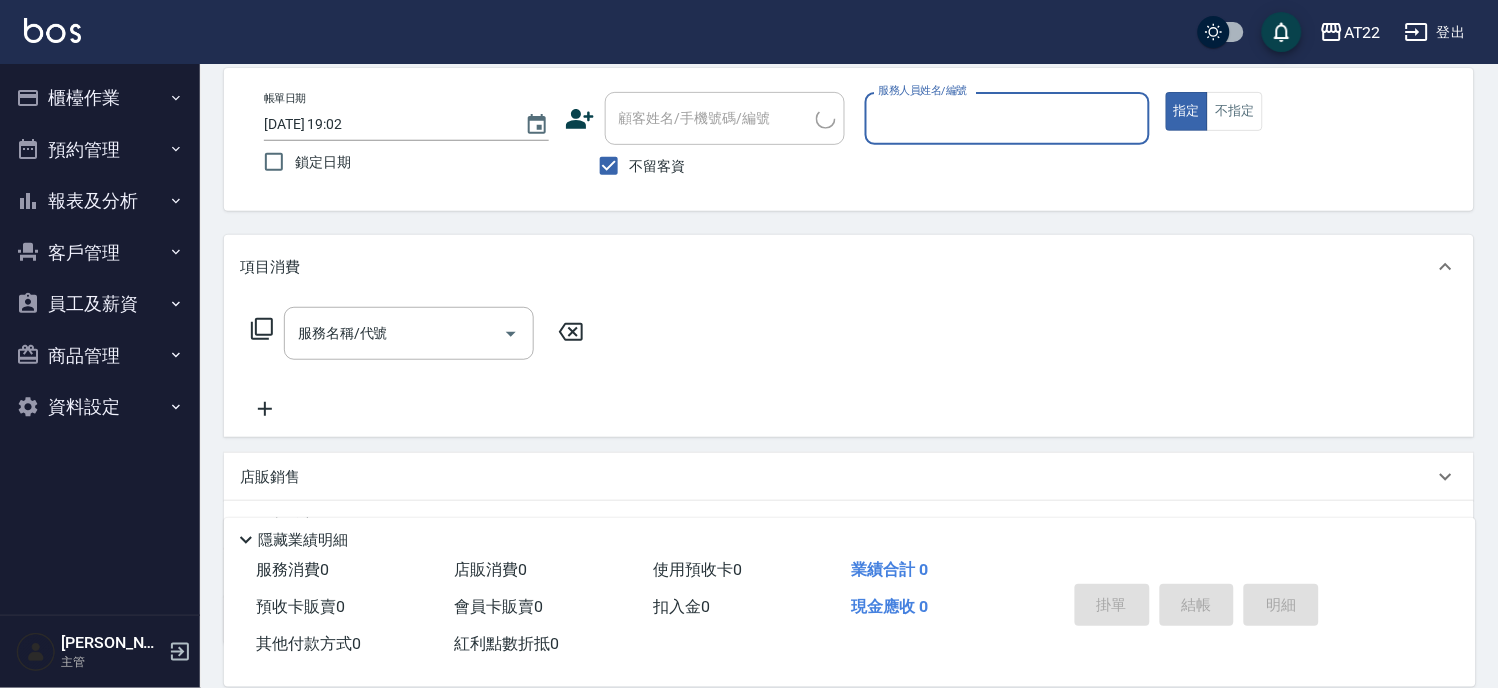 type on "A" 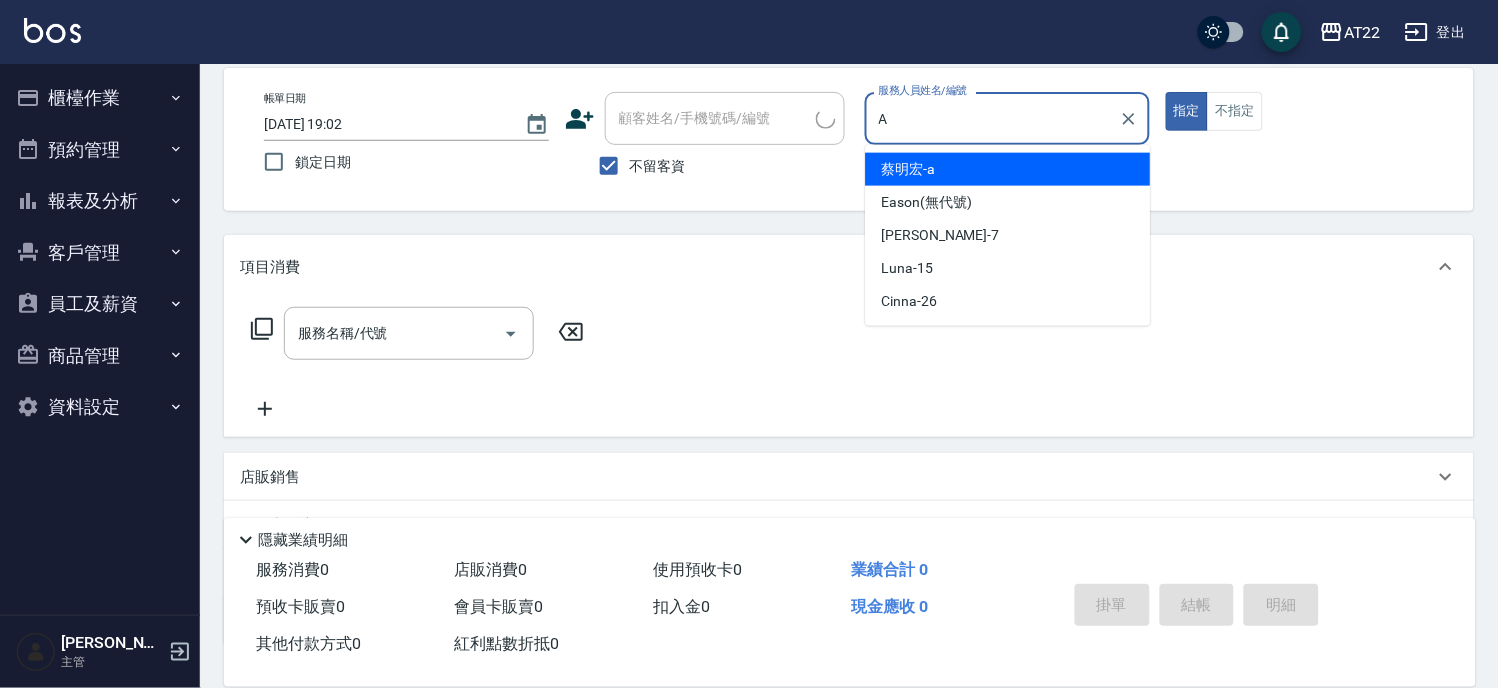 type on "王鈺元/0939325007/" 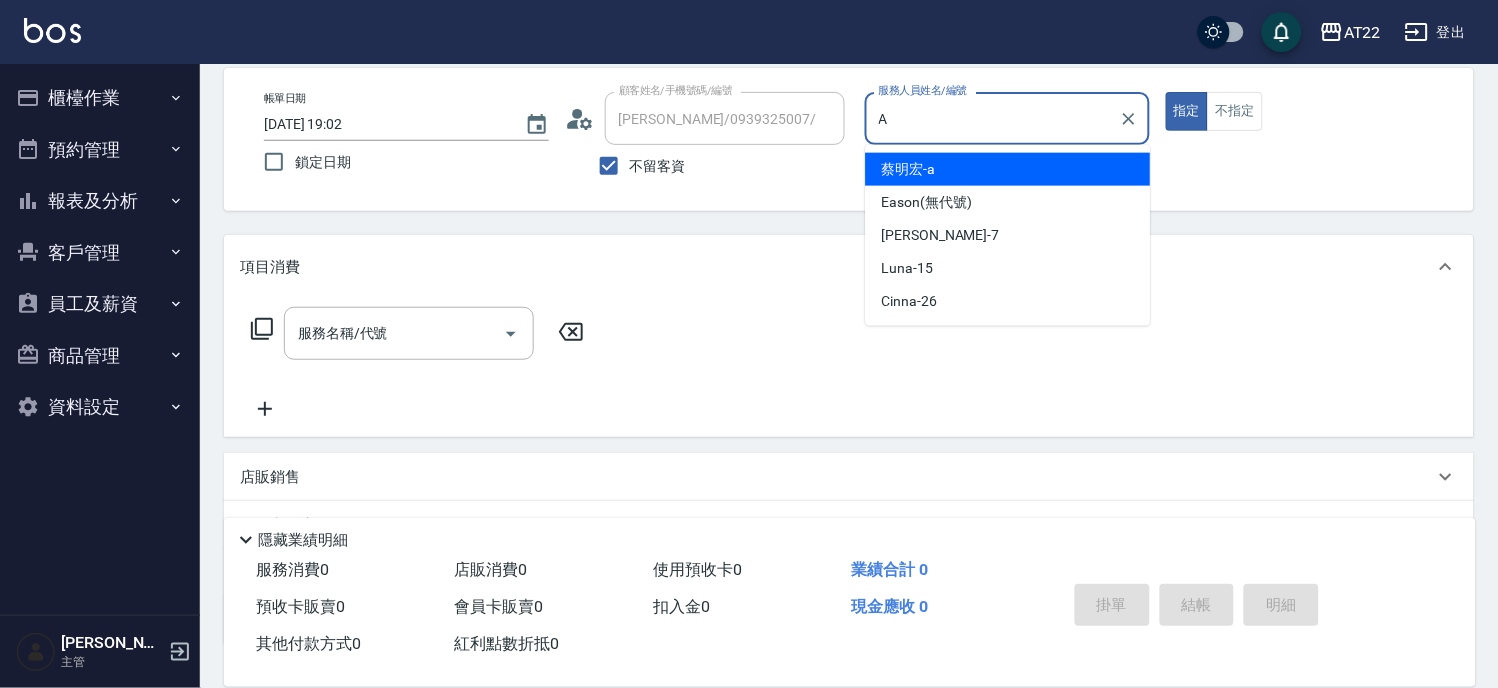 click on "蔡明宏 -a" at bounding box center (1008, 169) 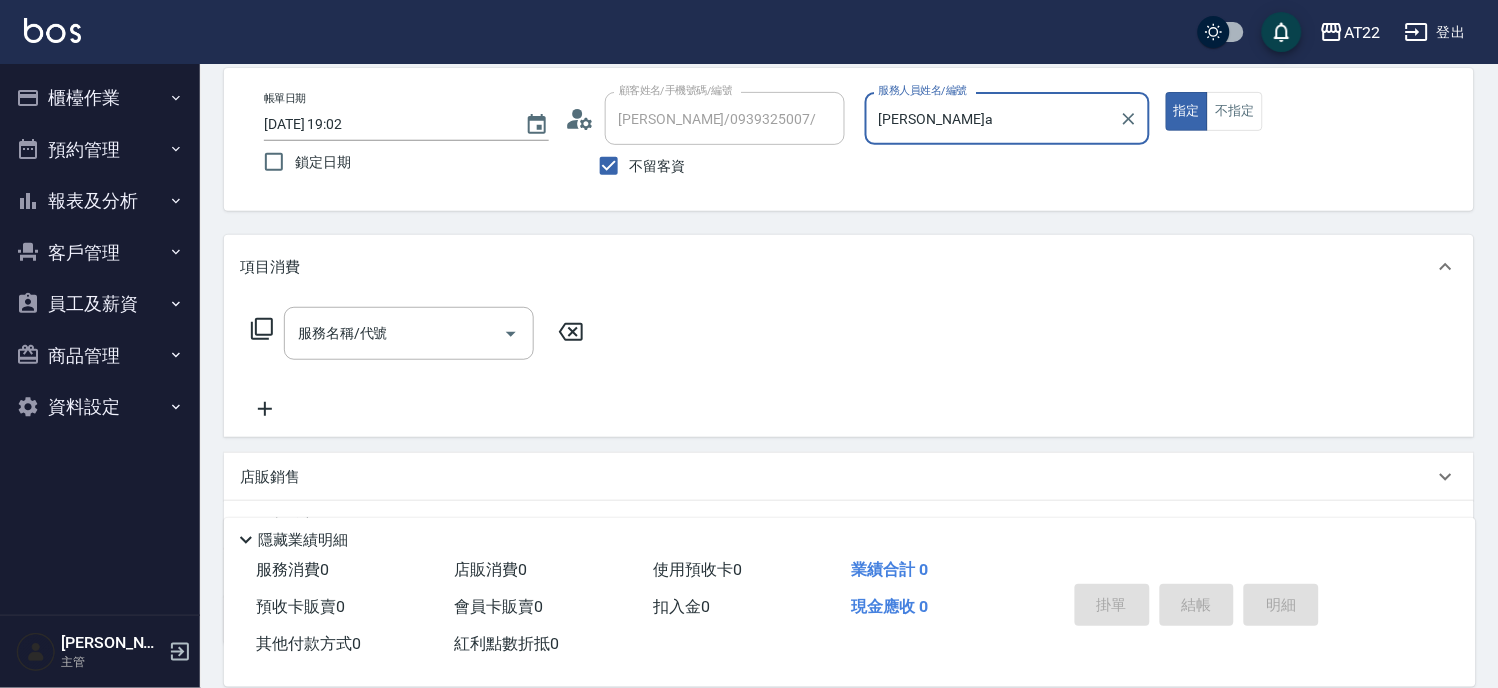 type on "蔡明宏-a" 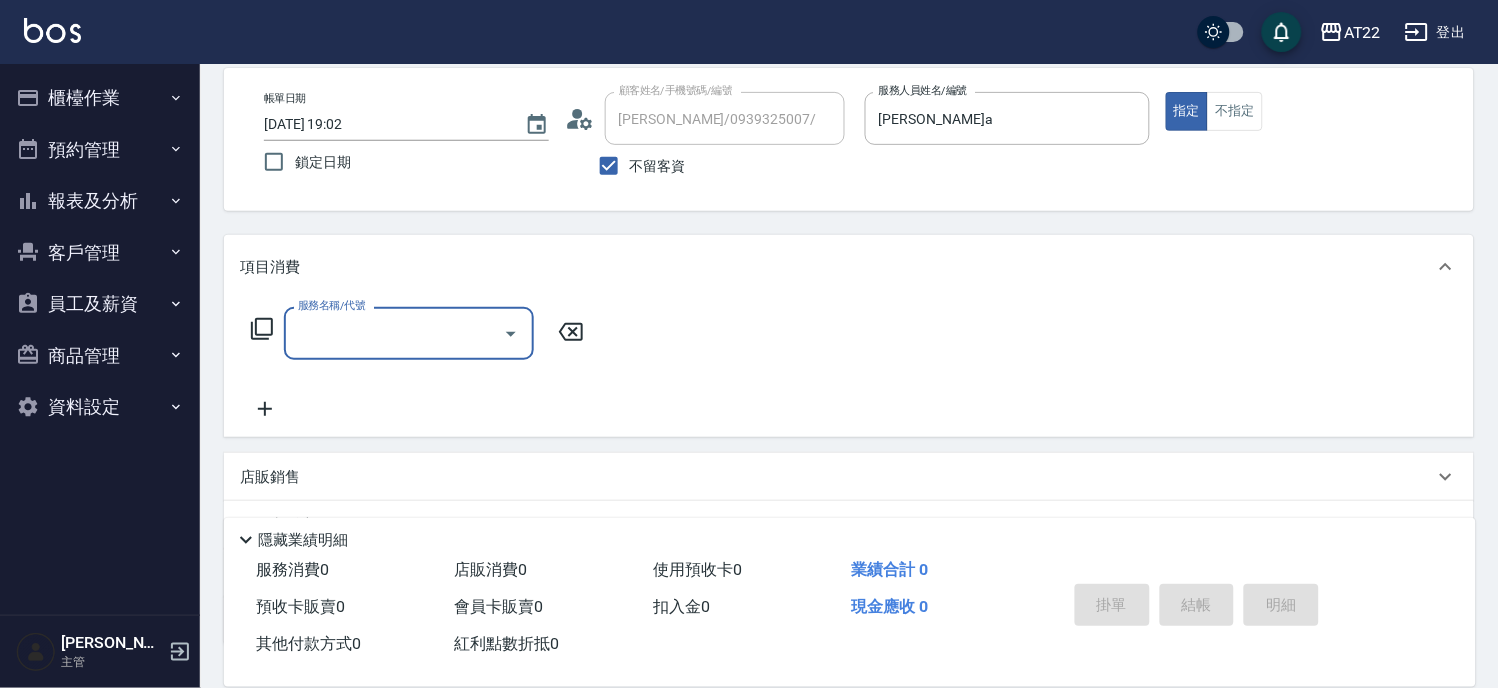 type on "0" 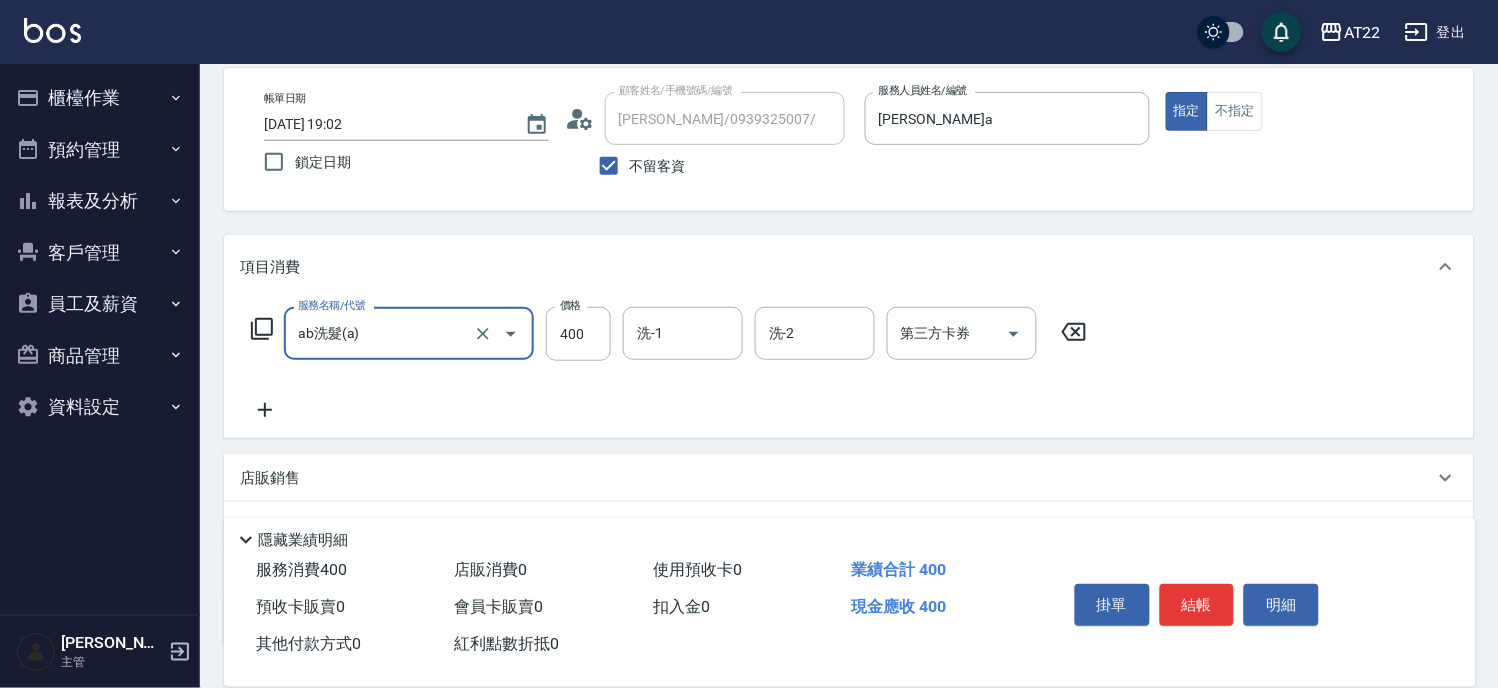type on "ab洗髮(a)" 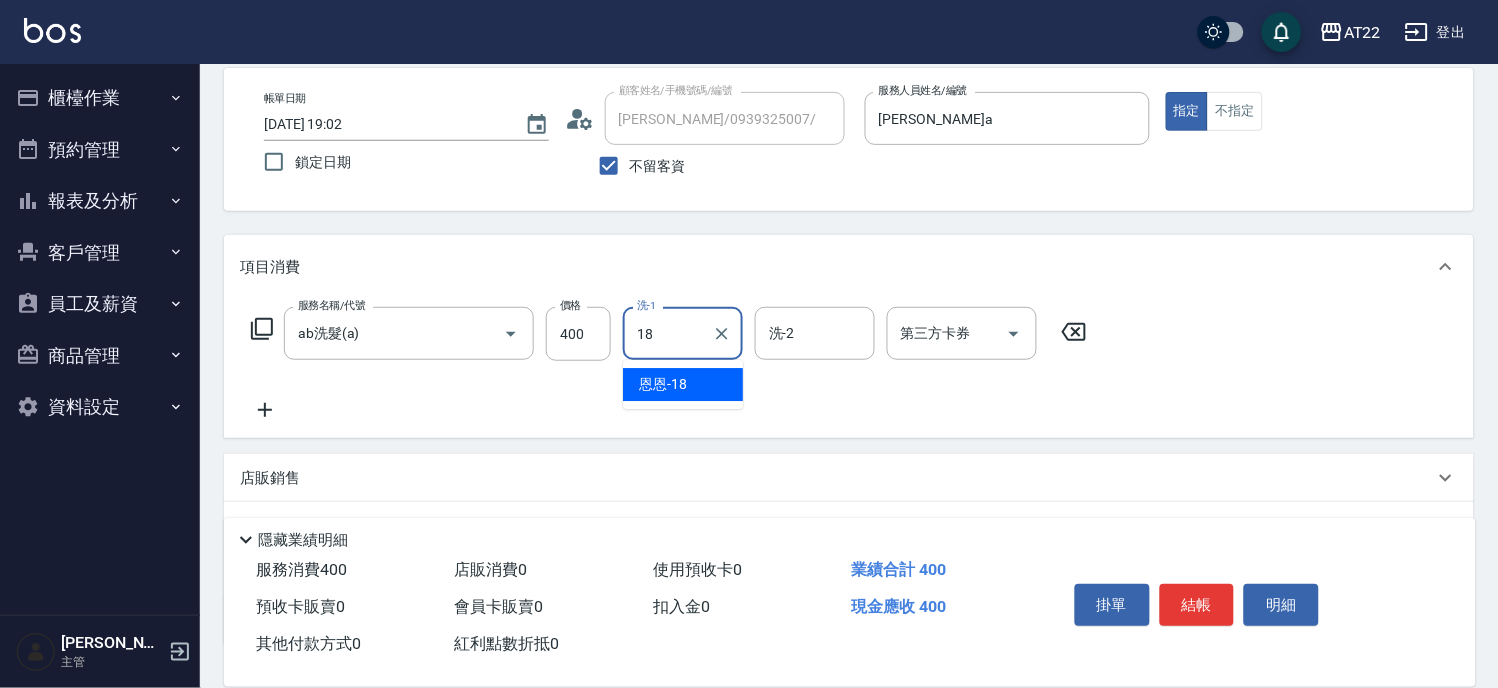 type on "恩恩-18" 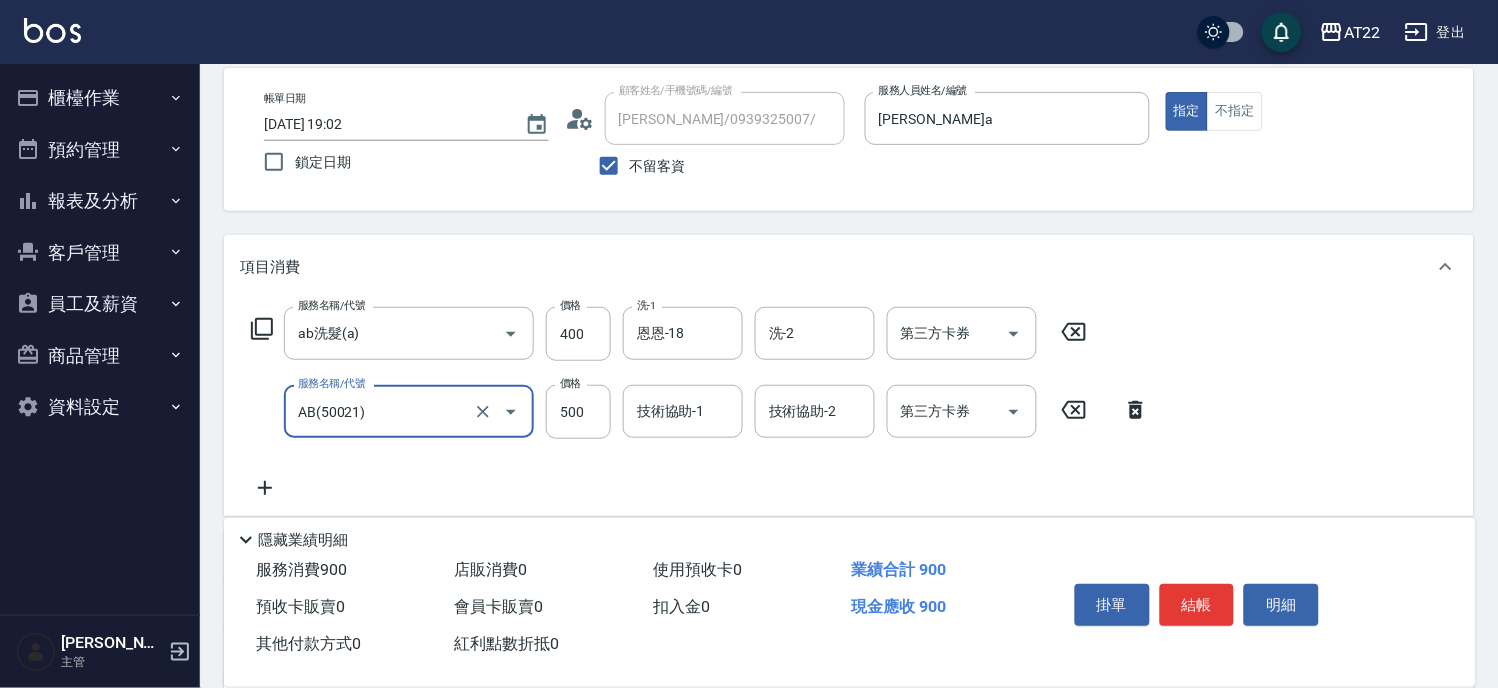 type on "AB(50021)" 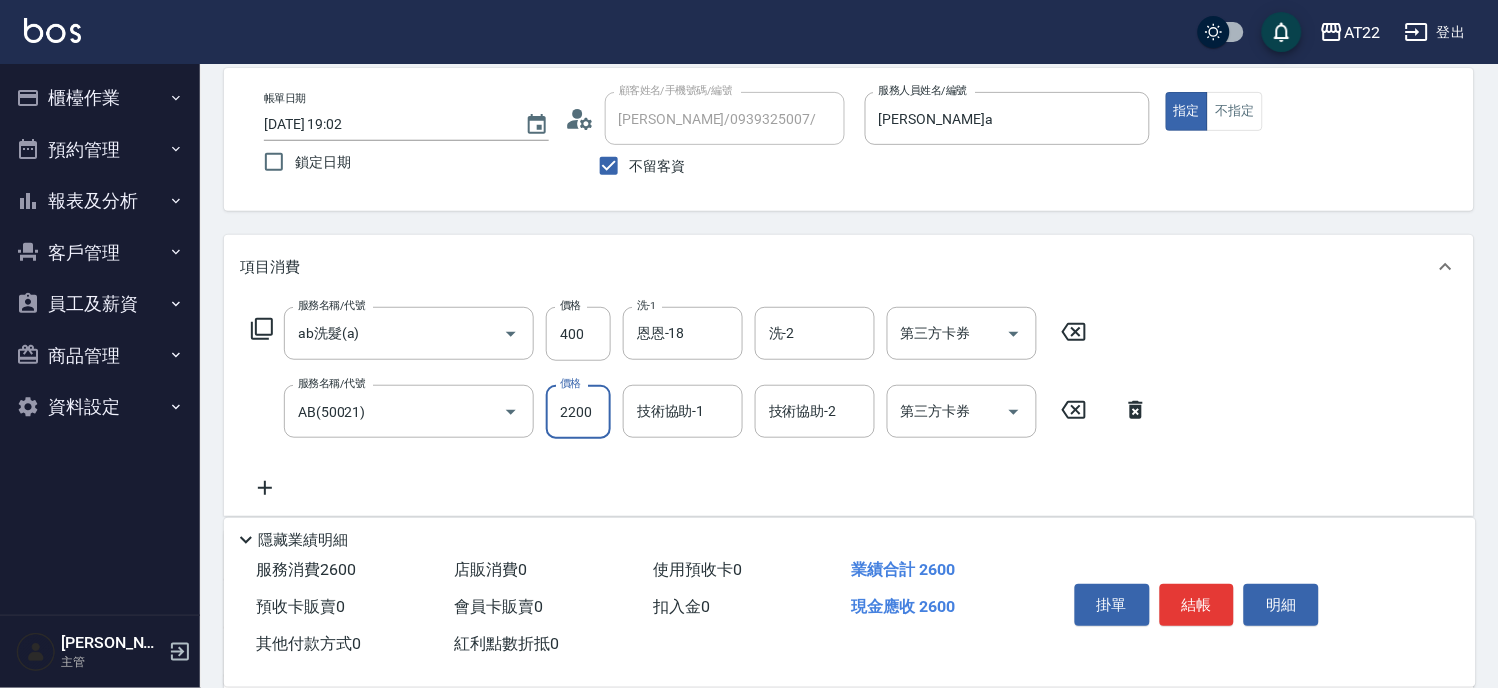 type on "2200" 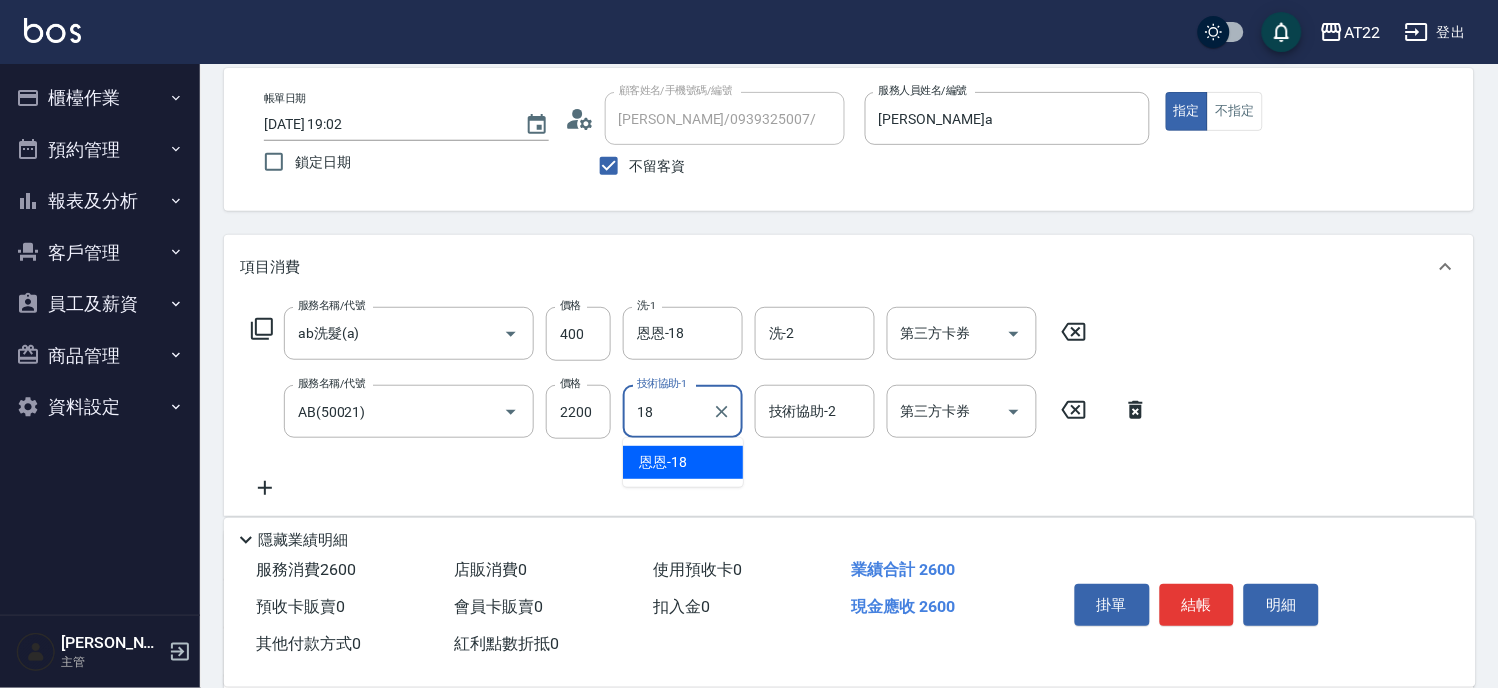 type on "恩恩-18" 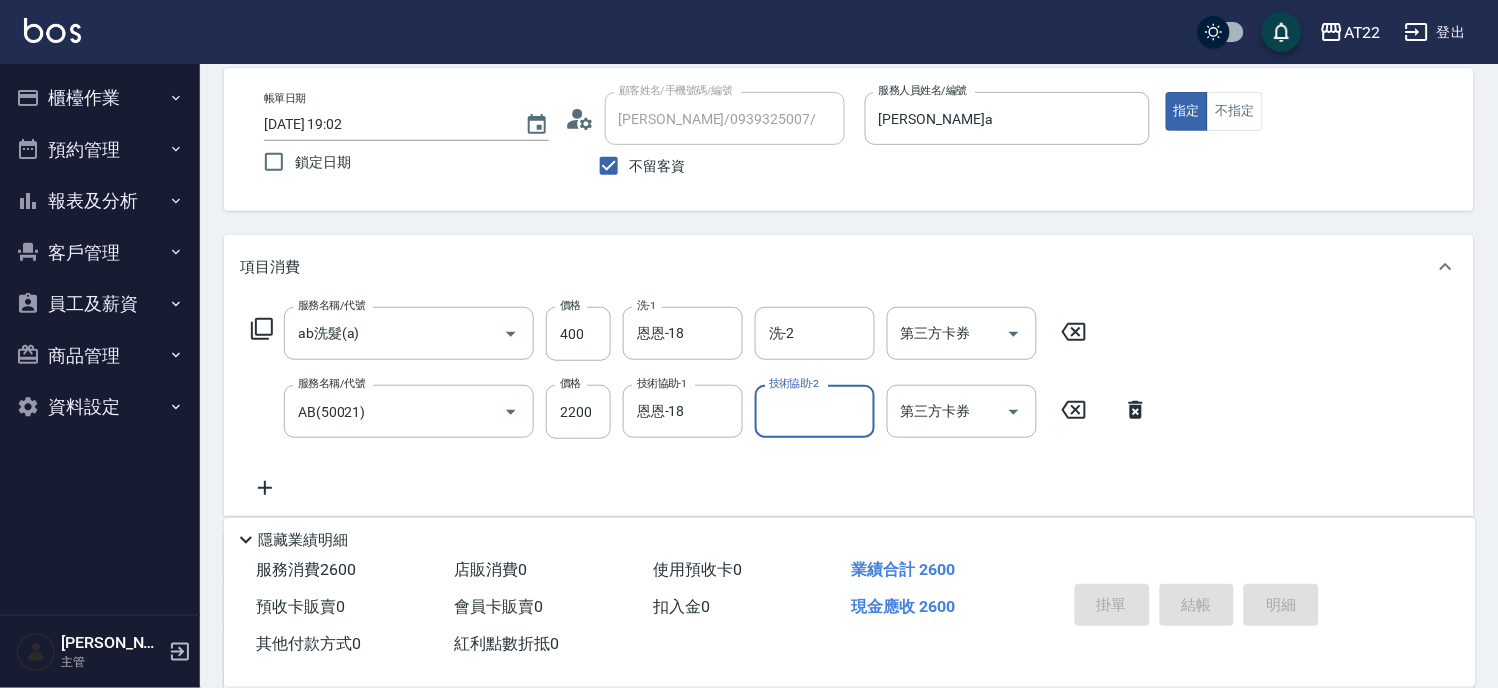 type on "2025/07/11 19:03" 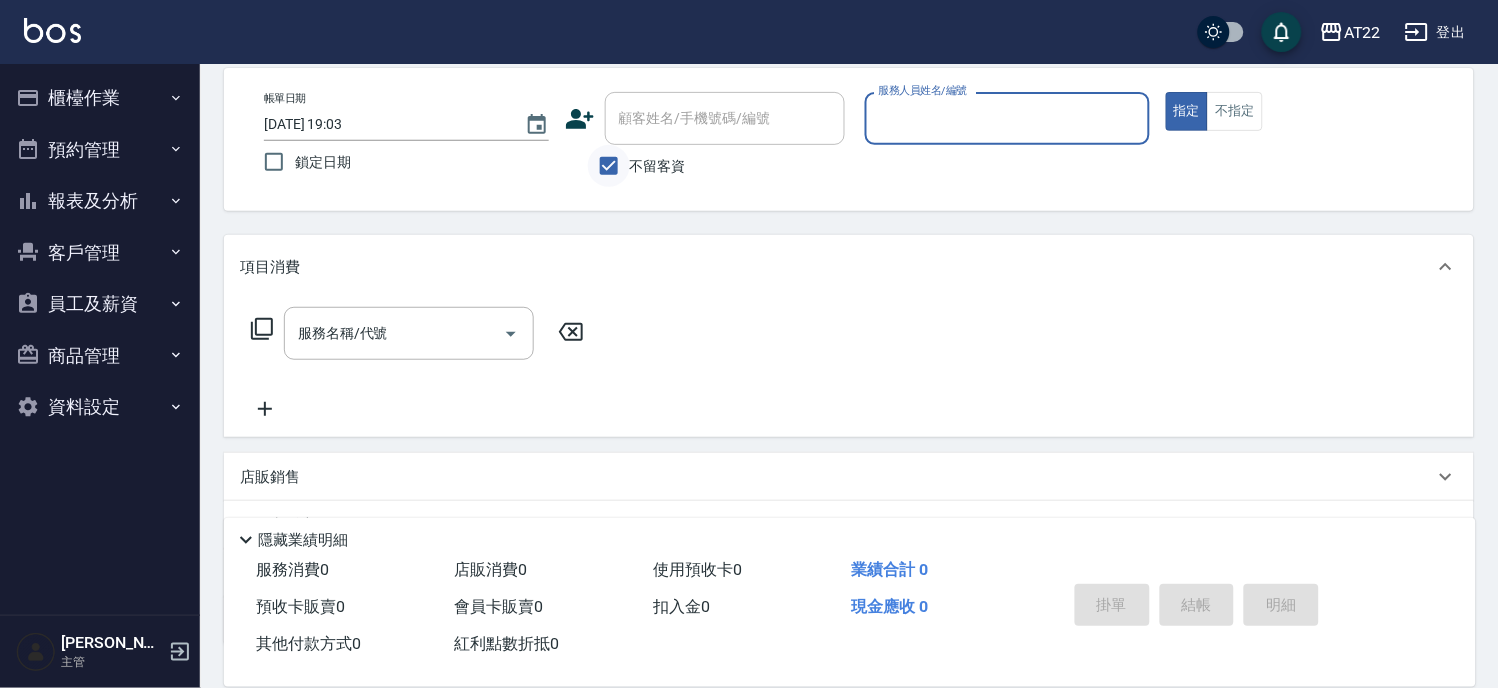 click on "不留客資" at bounding box center (609, 166) 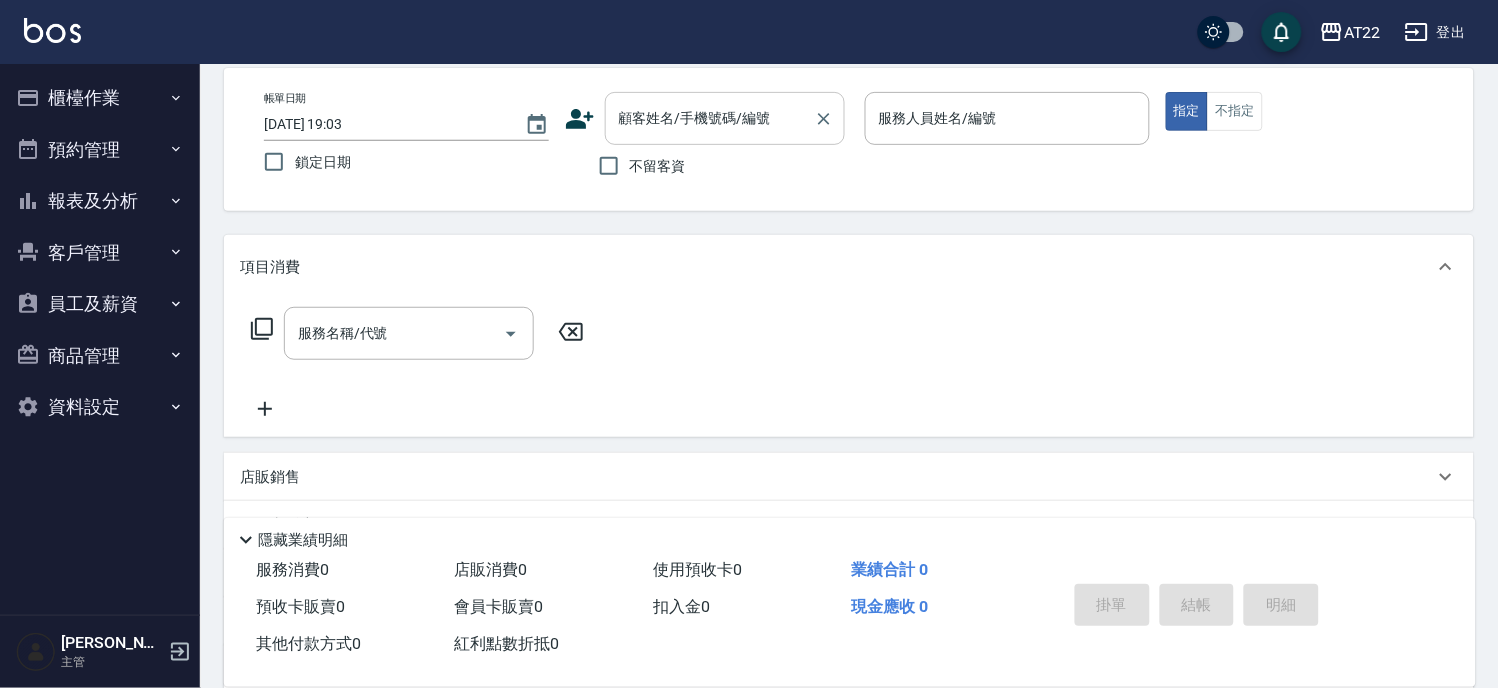 click on "顧客姓名/手機號碼/編號 顧客姓名/手機號碼/編號" at bounding box center (725, 118) 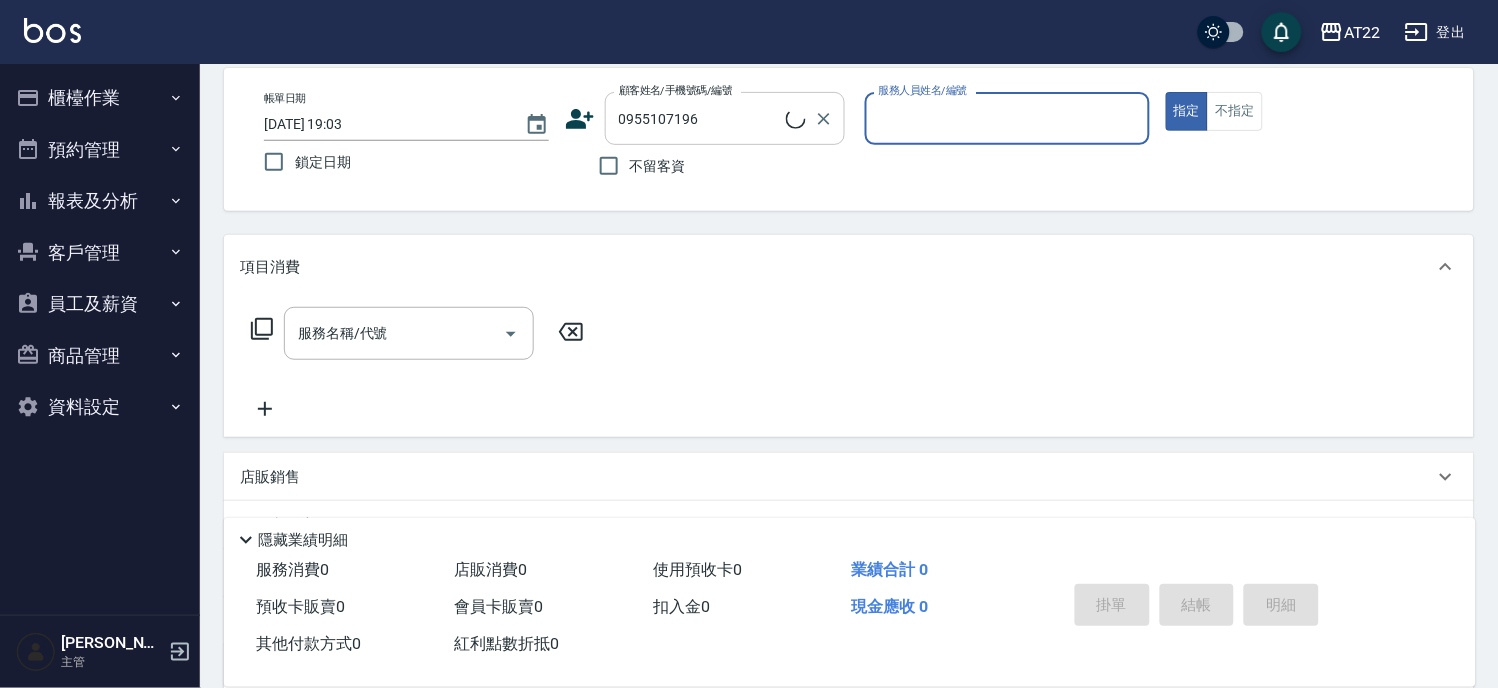 type on "[PERSON_NAME]25.3.31/0955107196/T84885" 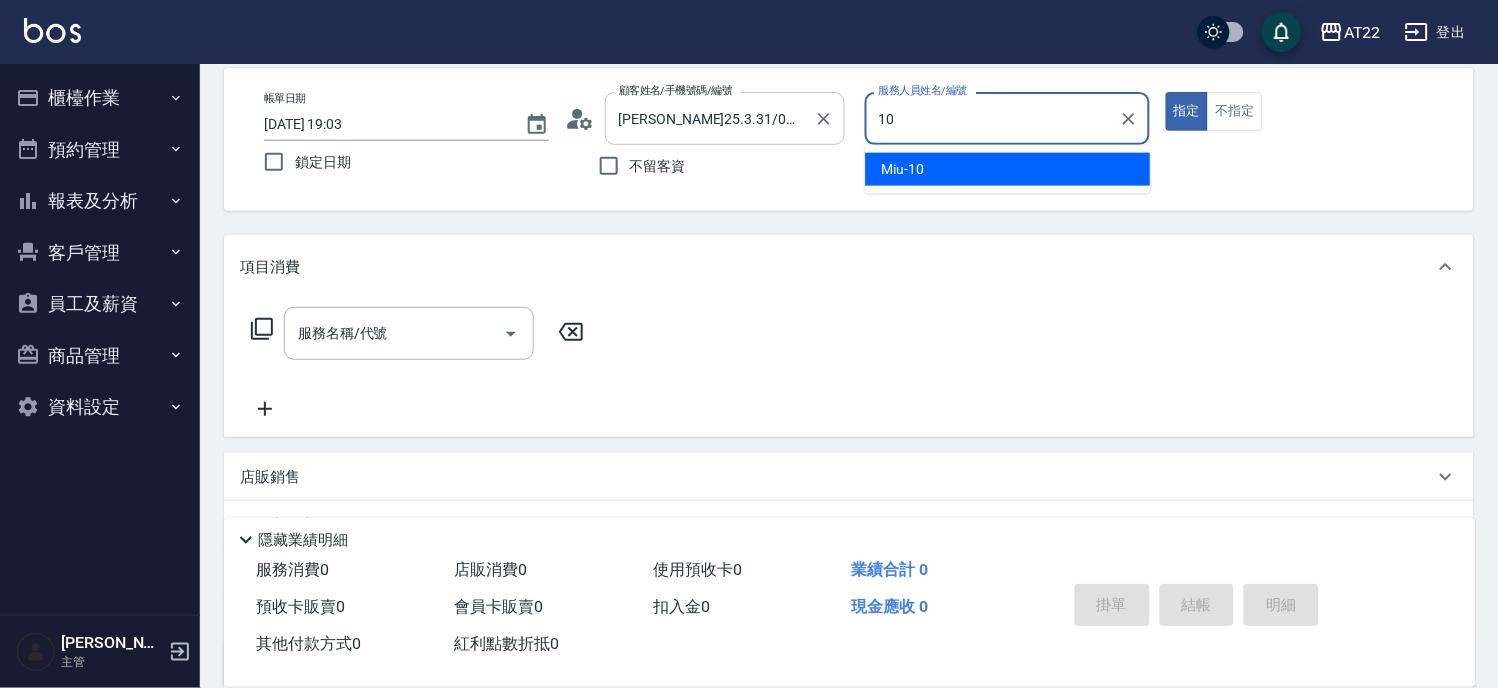type on "Miu-10" 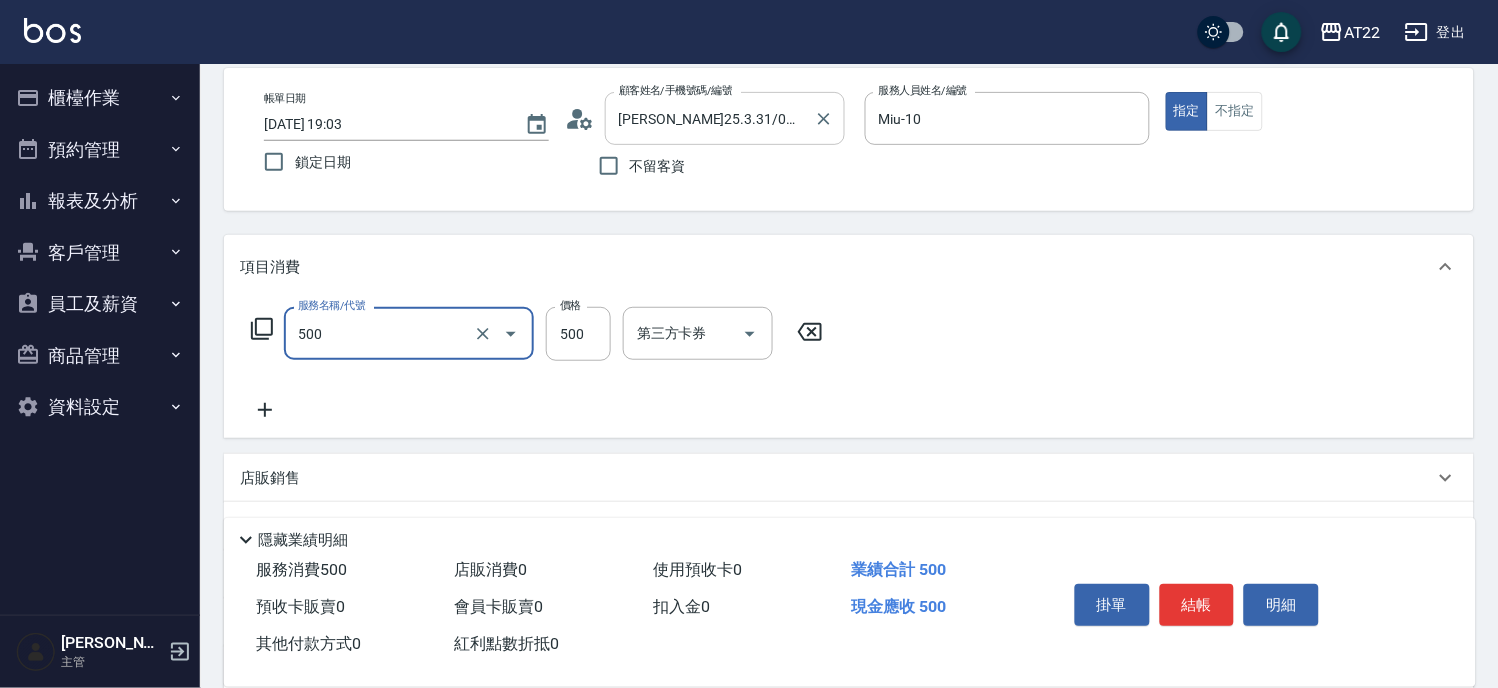 type on "剪髮(500)" 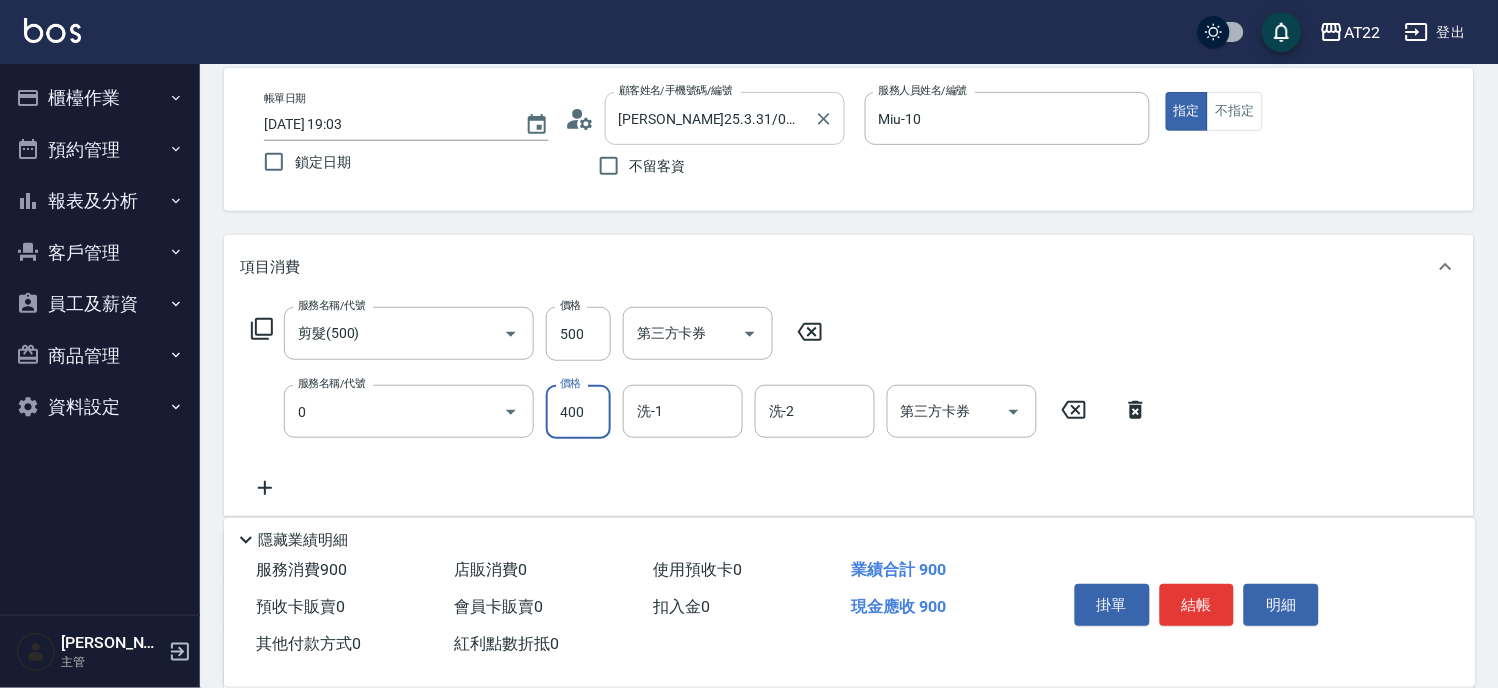 type on "有機洗髮(0)" 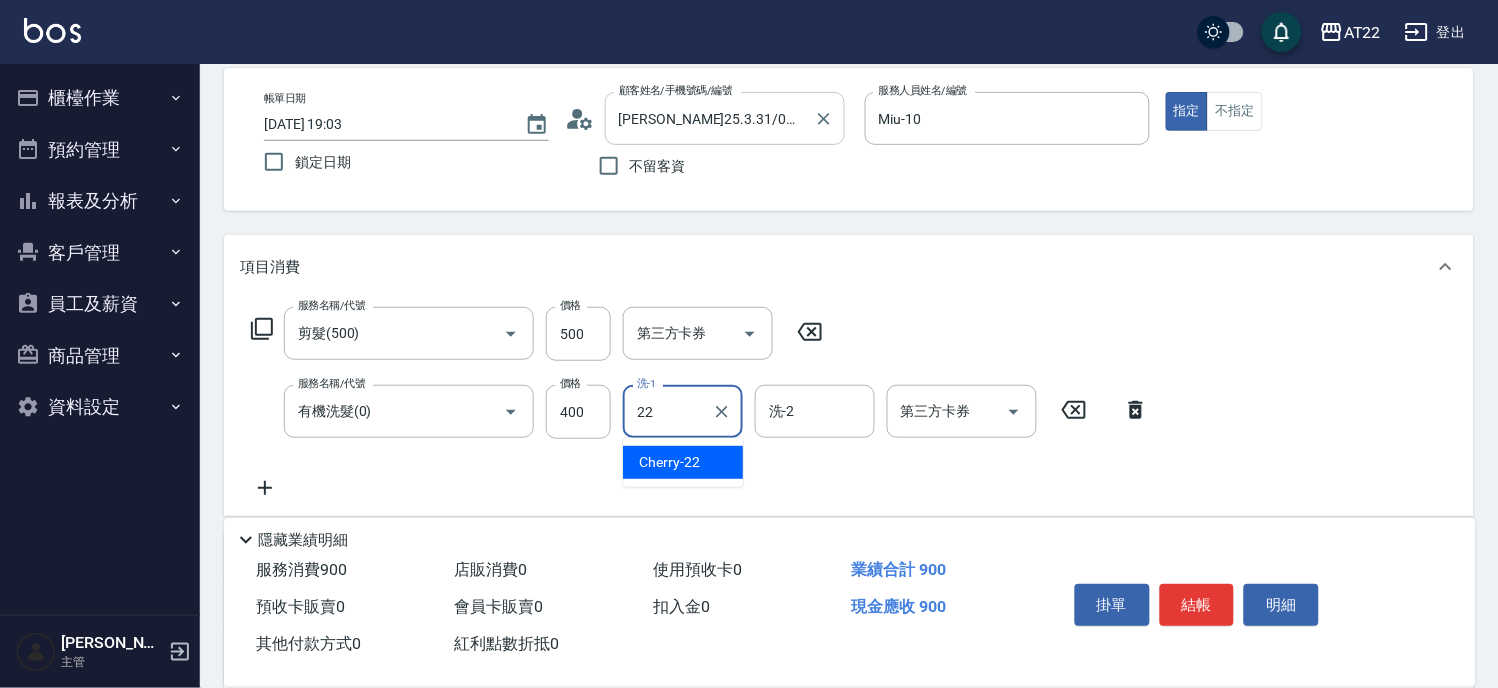 type on "Cherry-22" 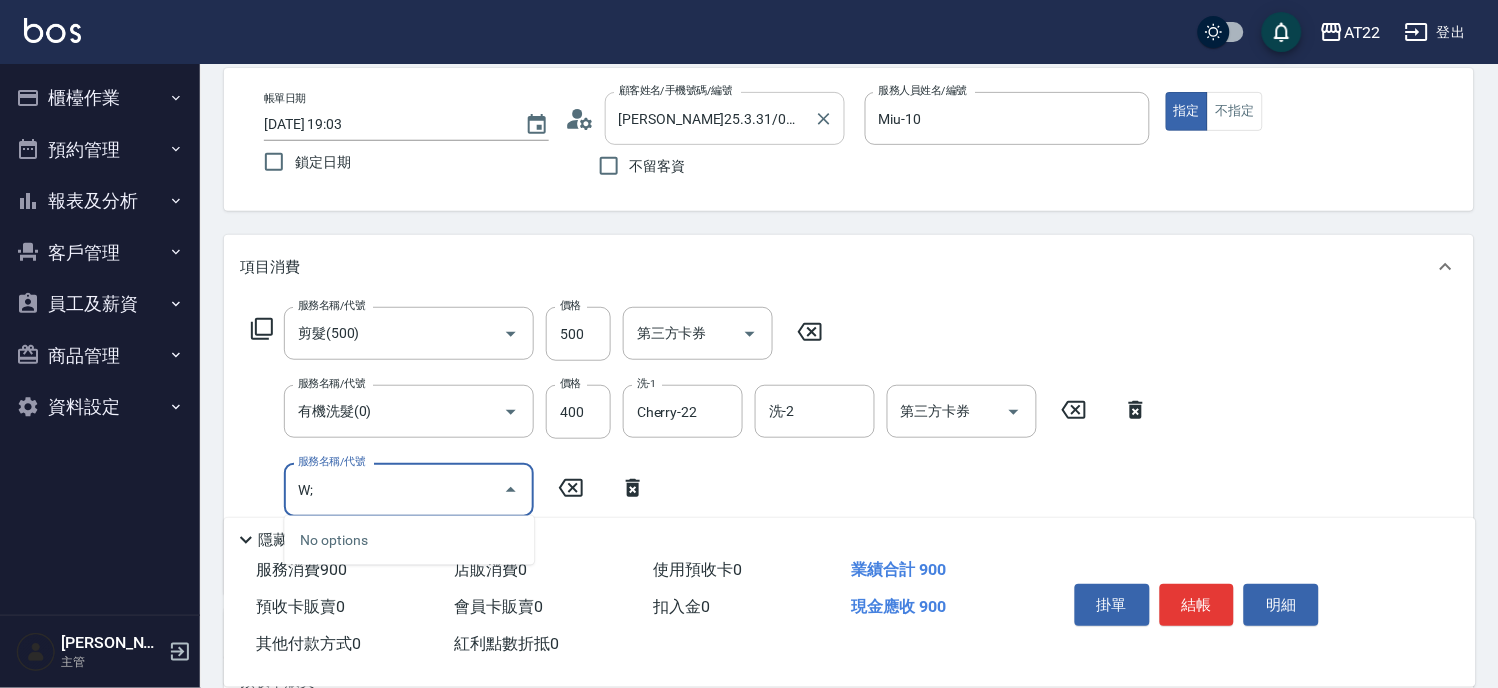 type on "W" 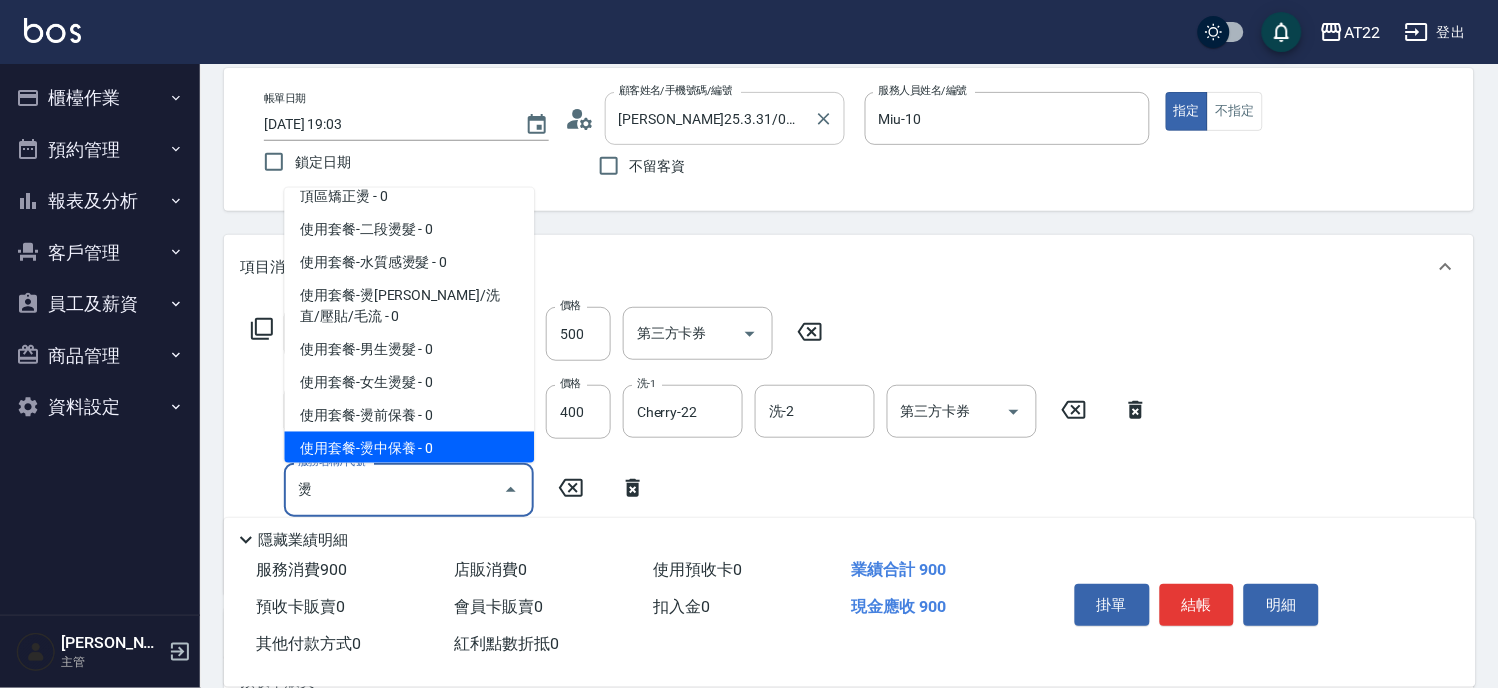 scroll, scrollTop: 7, scrollLeft: 0, axis: vertical 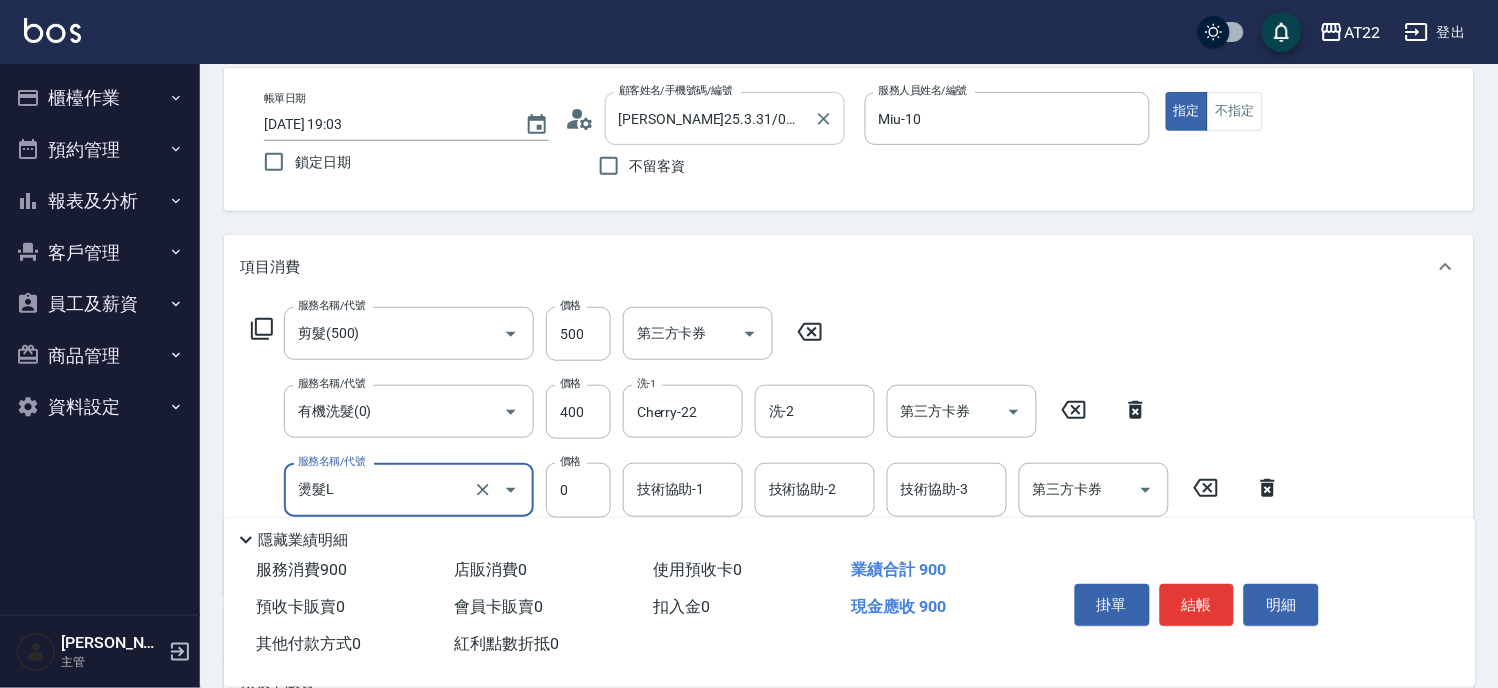 type on "燙髮L" 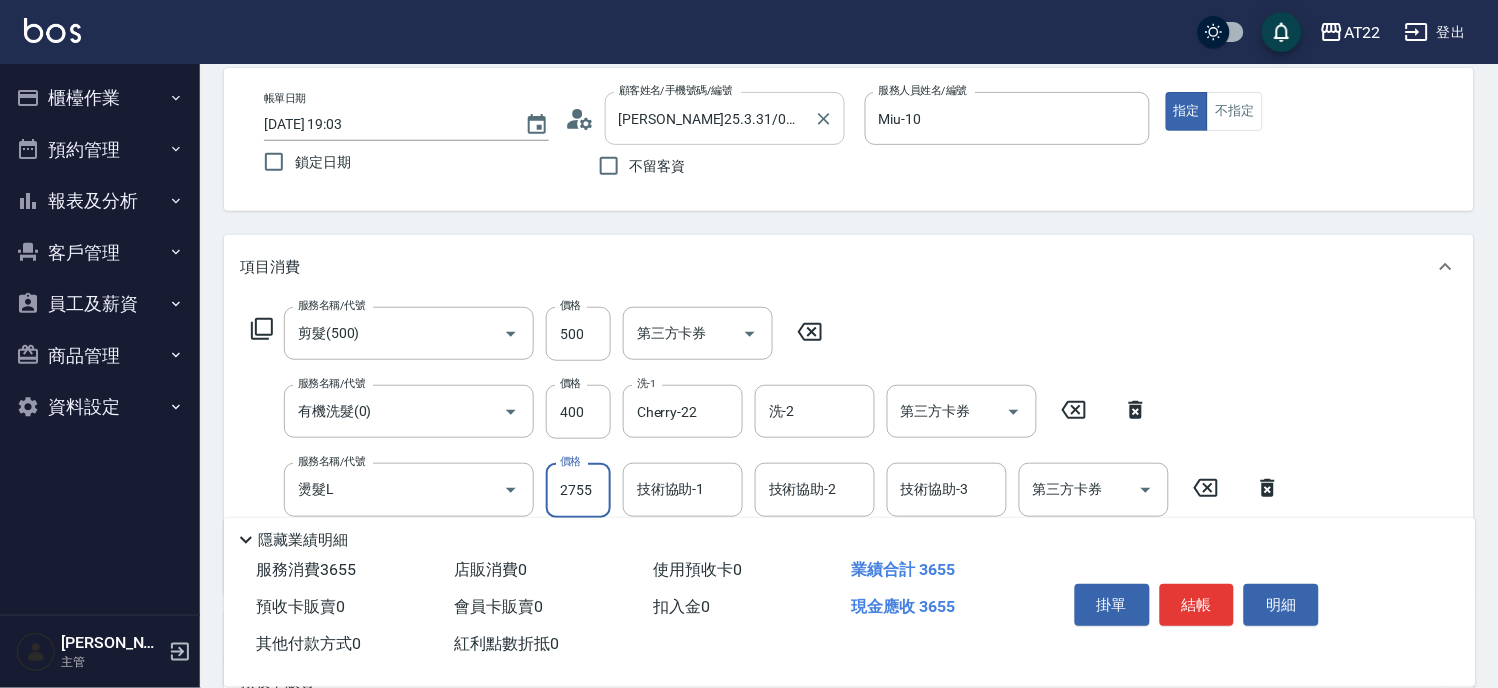 type on "2755" 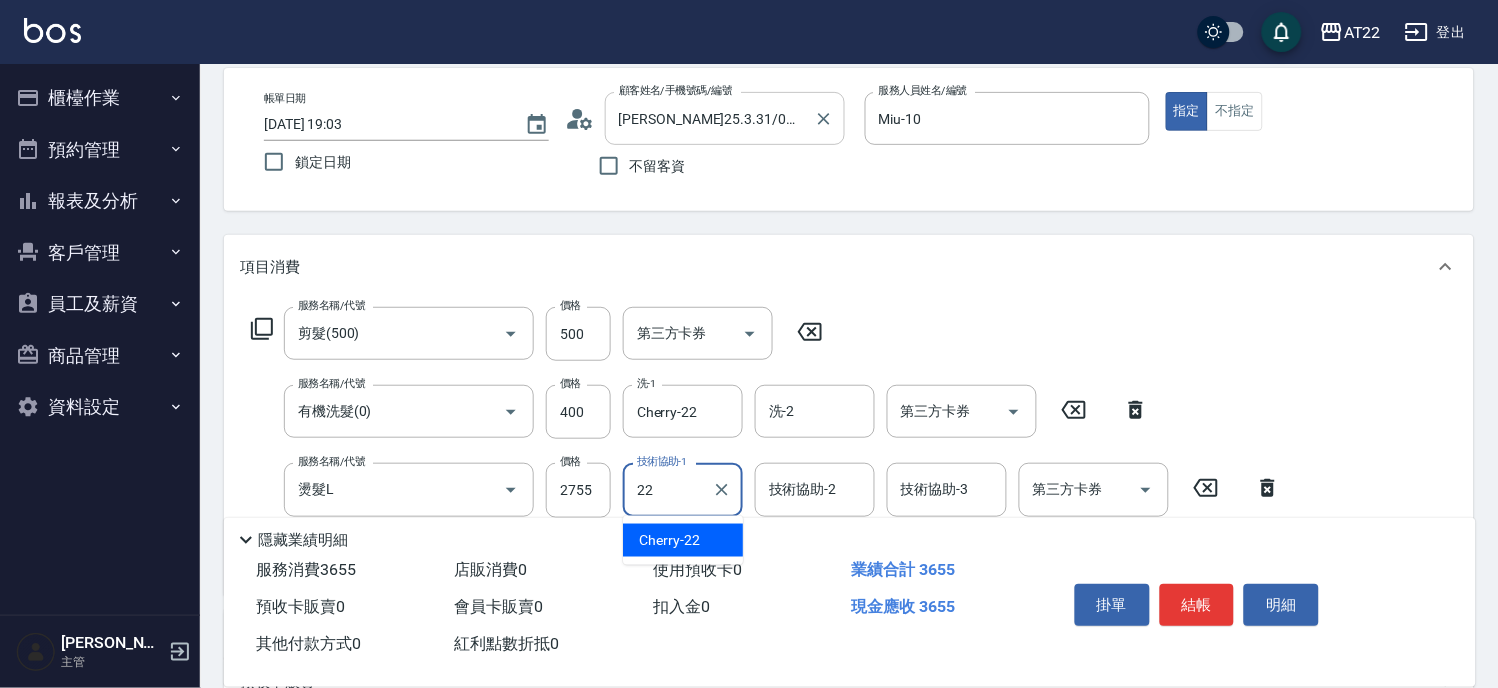 type on "Cherry-22" 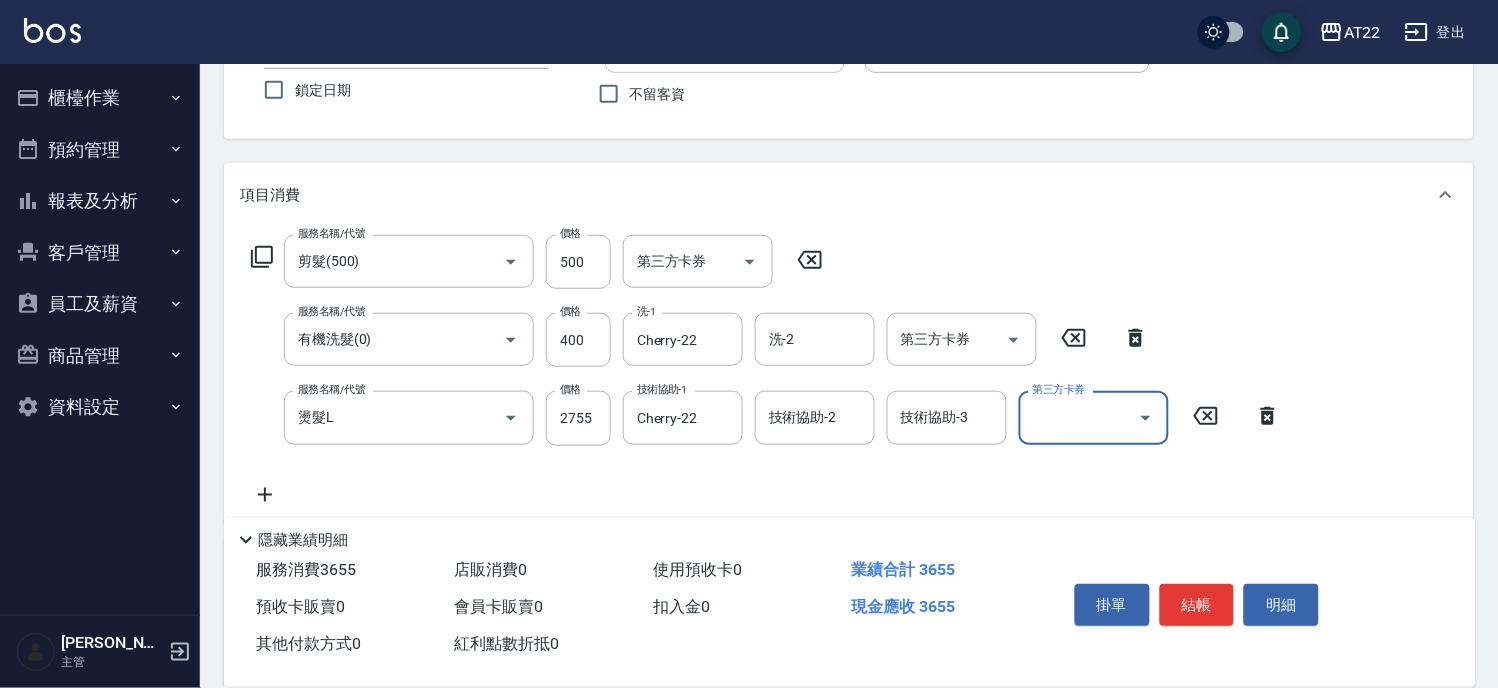 scroll, scrollTop: 204, scrollLeft: 0, axis: vertical 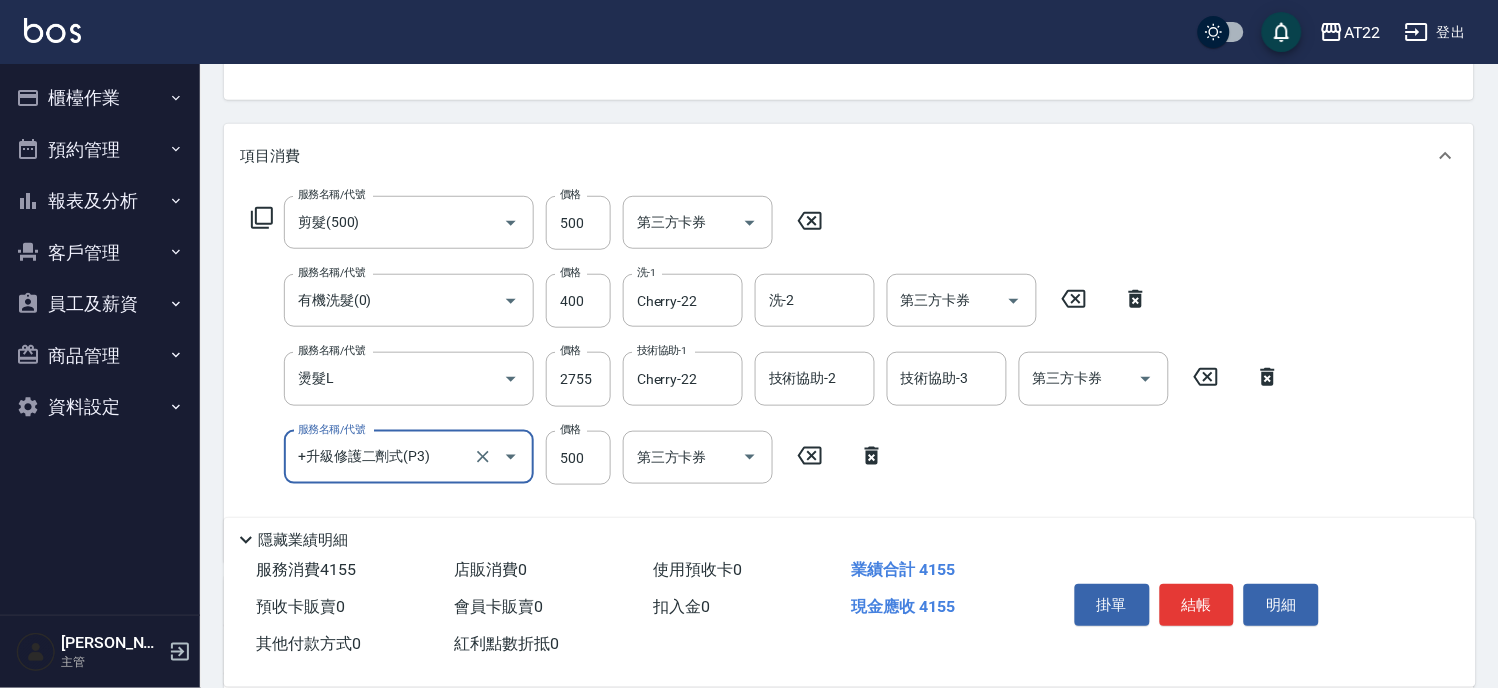 type on "+升級修護二劑式(P3)" 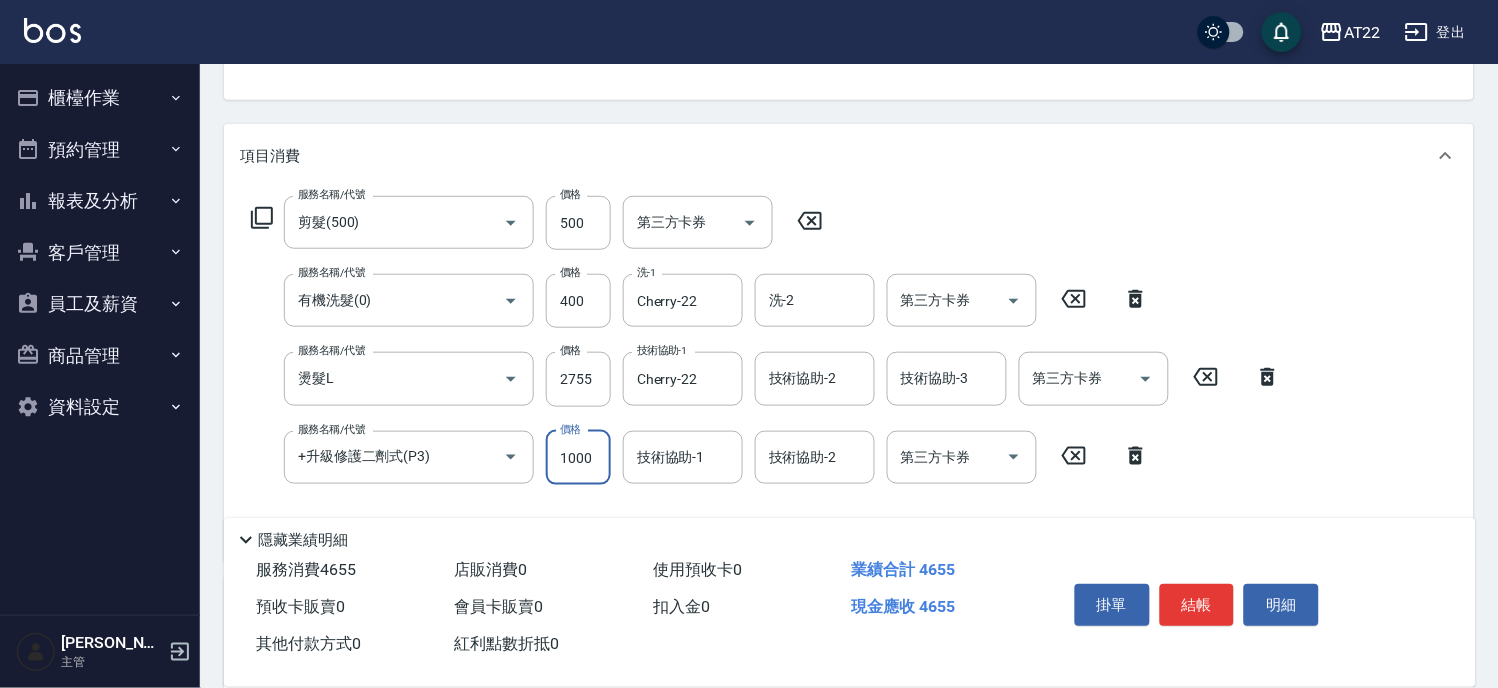 type on "1000" 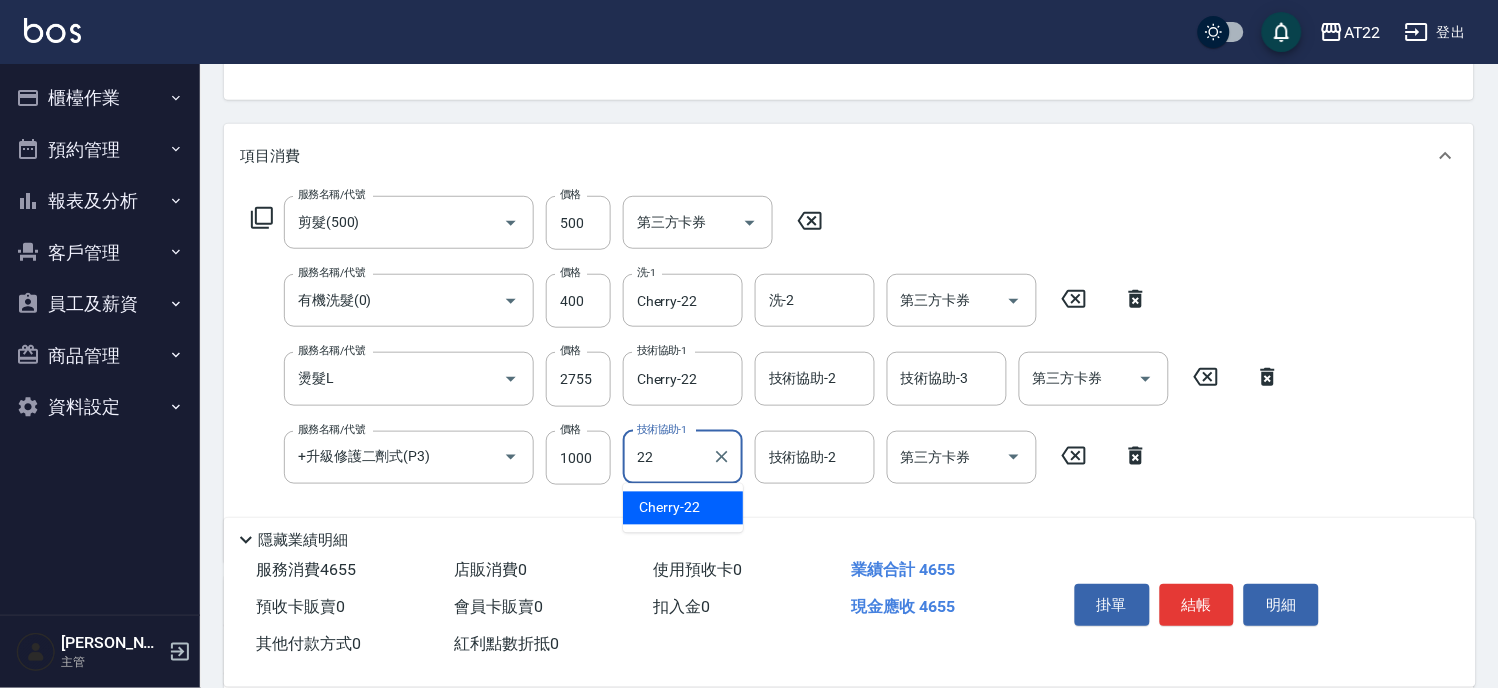 type on "Cherry-22" 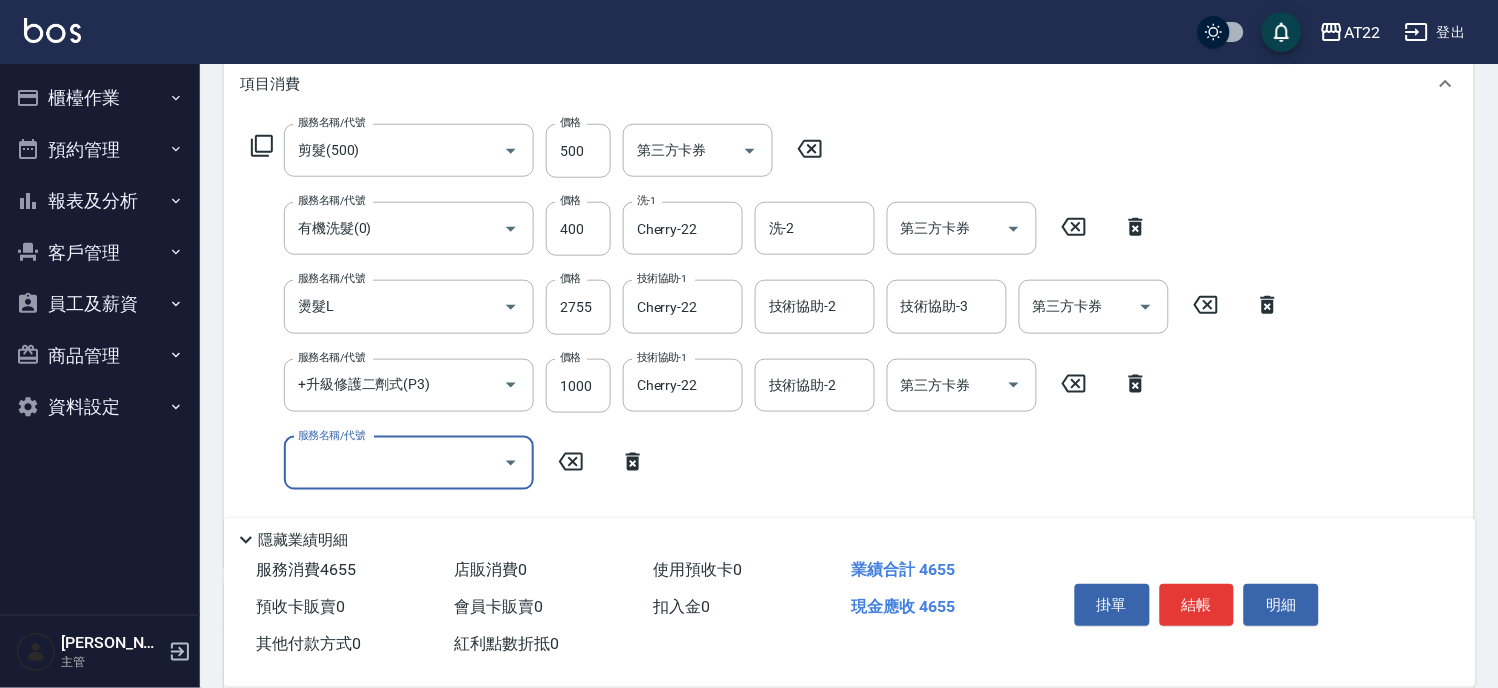 scroll, scrollTop: 315, scrollLeft: 0, axis: vertical 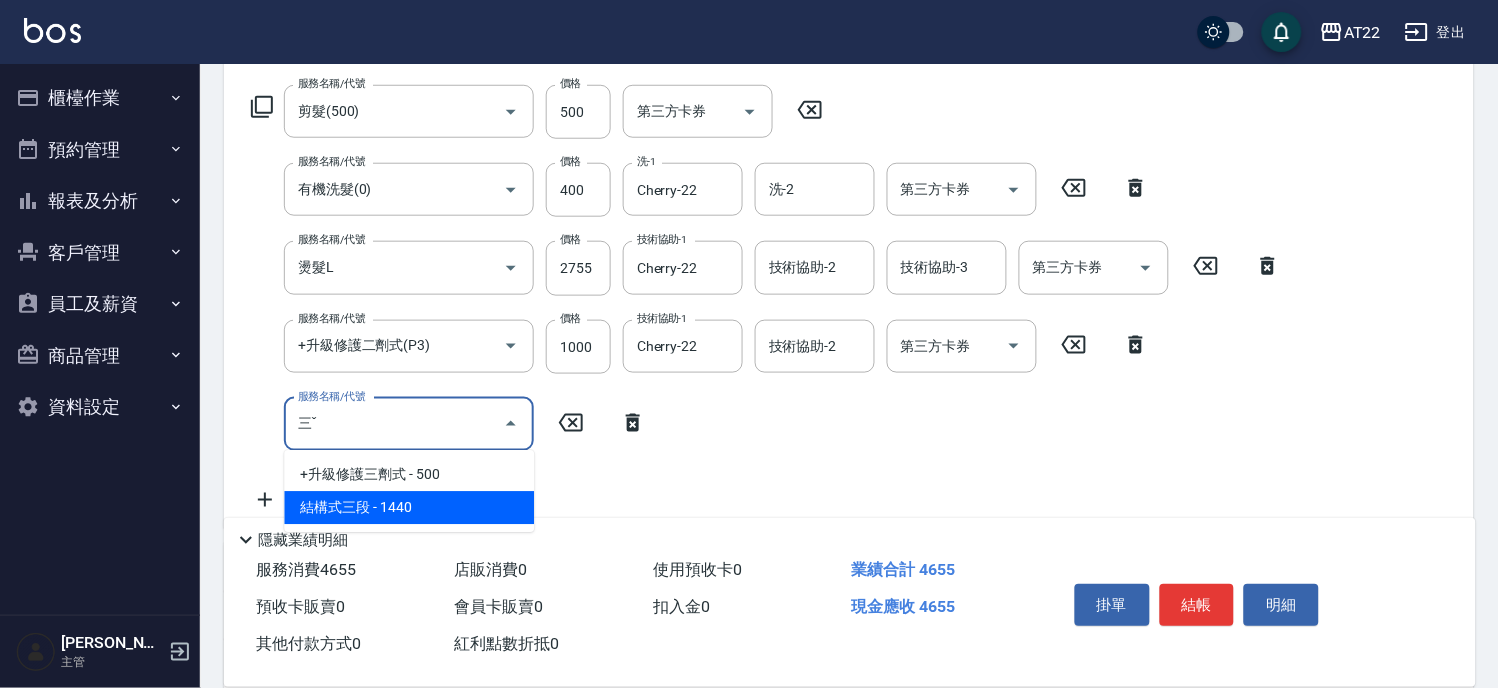 type on "三" 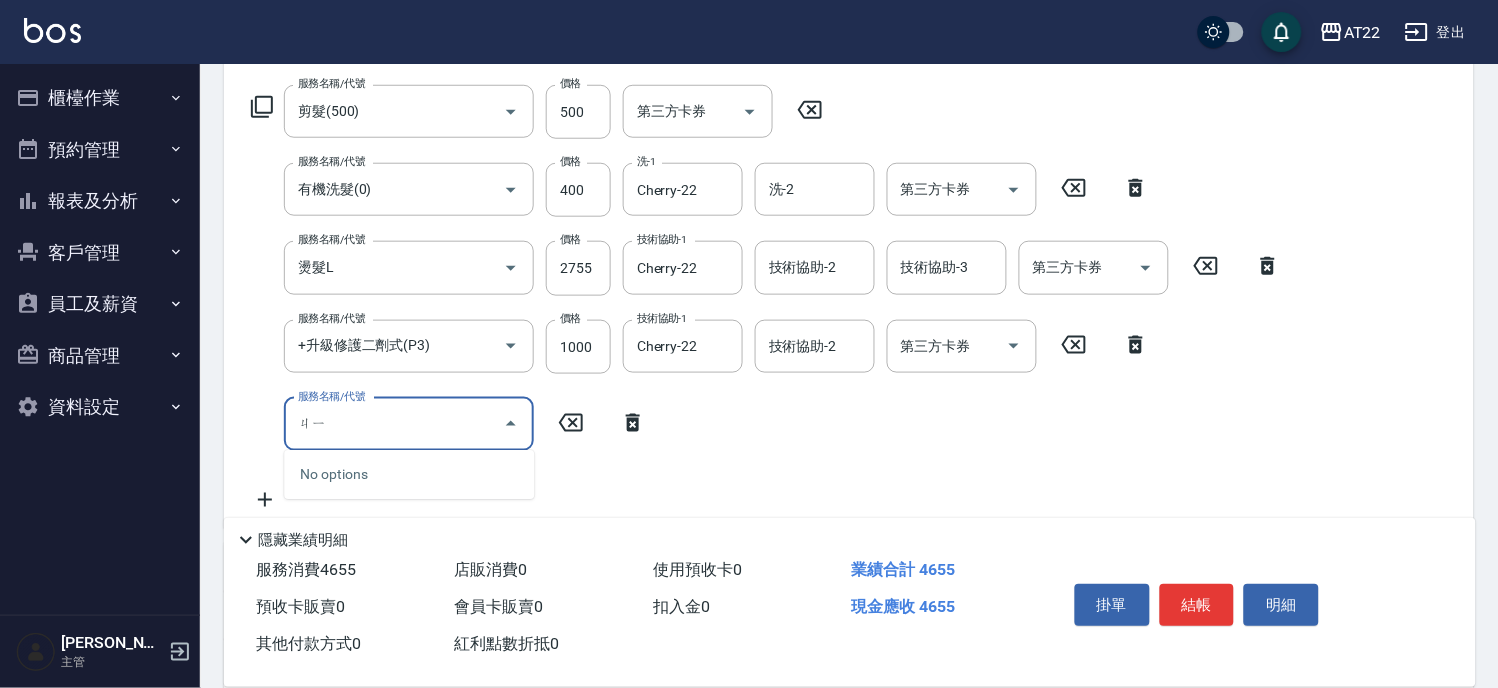 type on "ㄐ" 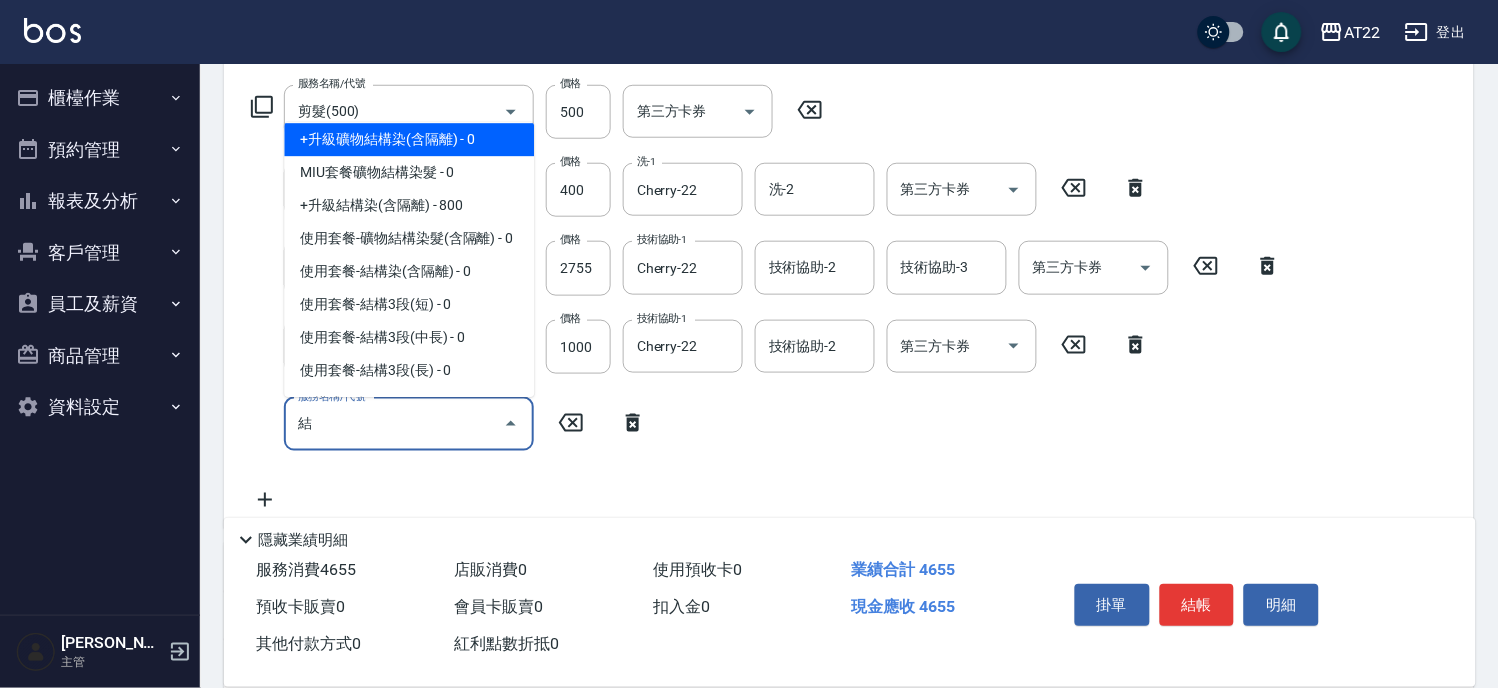 scroll, scrollTop: 50, scrollLeft: 0, axis: vertical 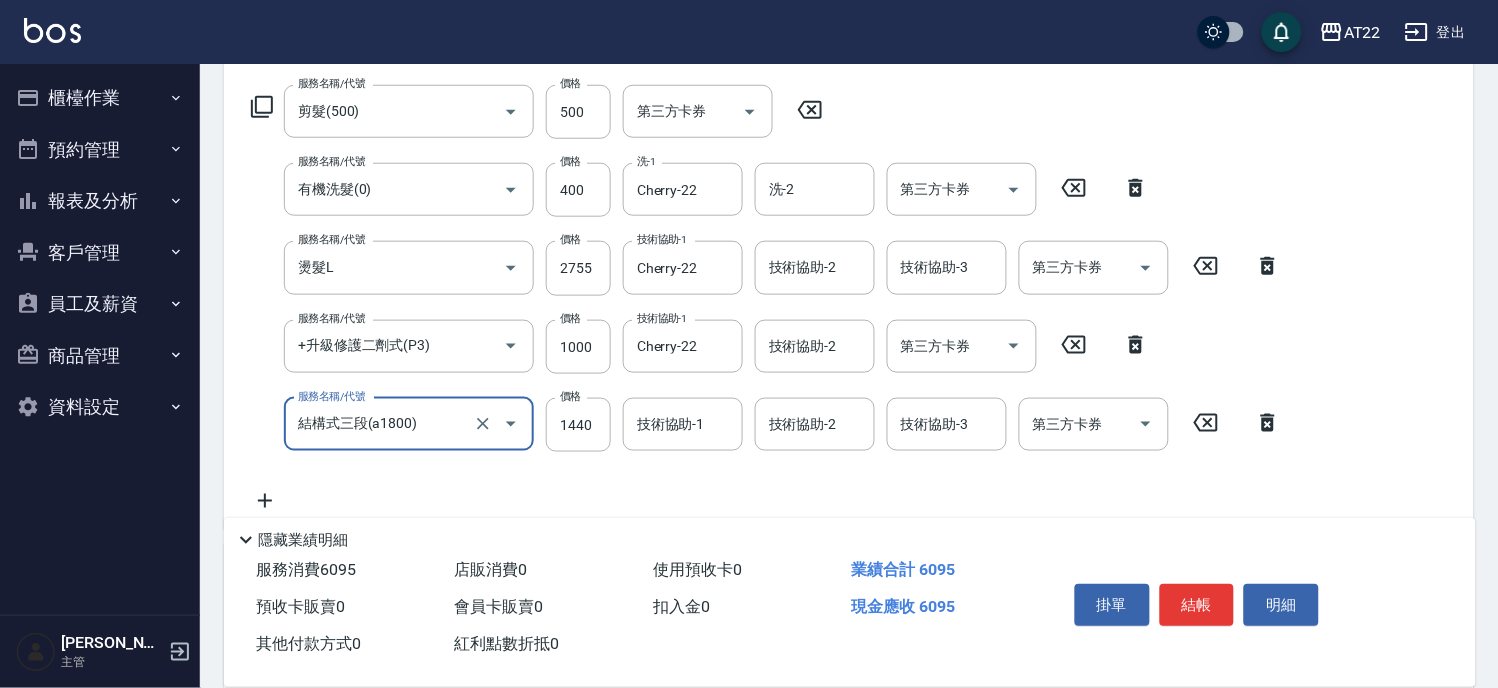 type on "結構式三段(a1800)" 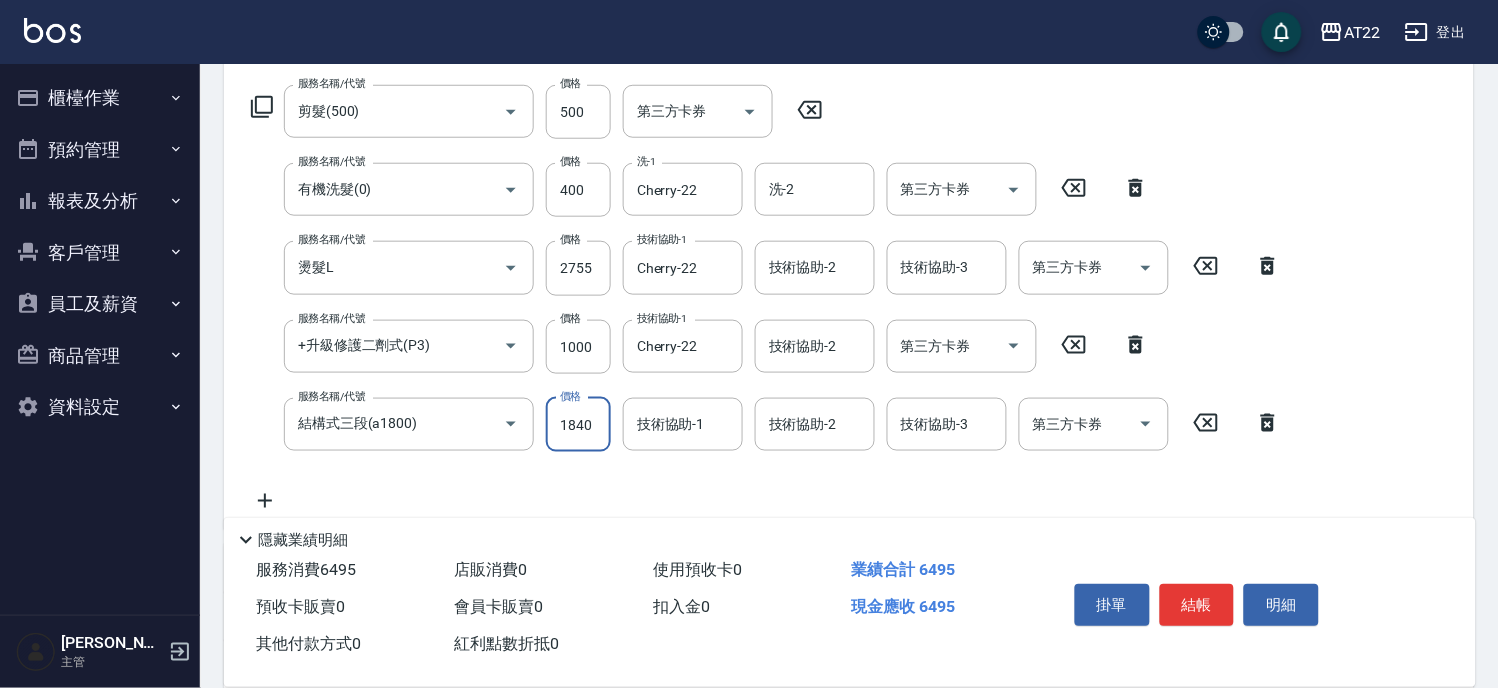 type on "1840" 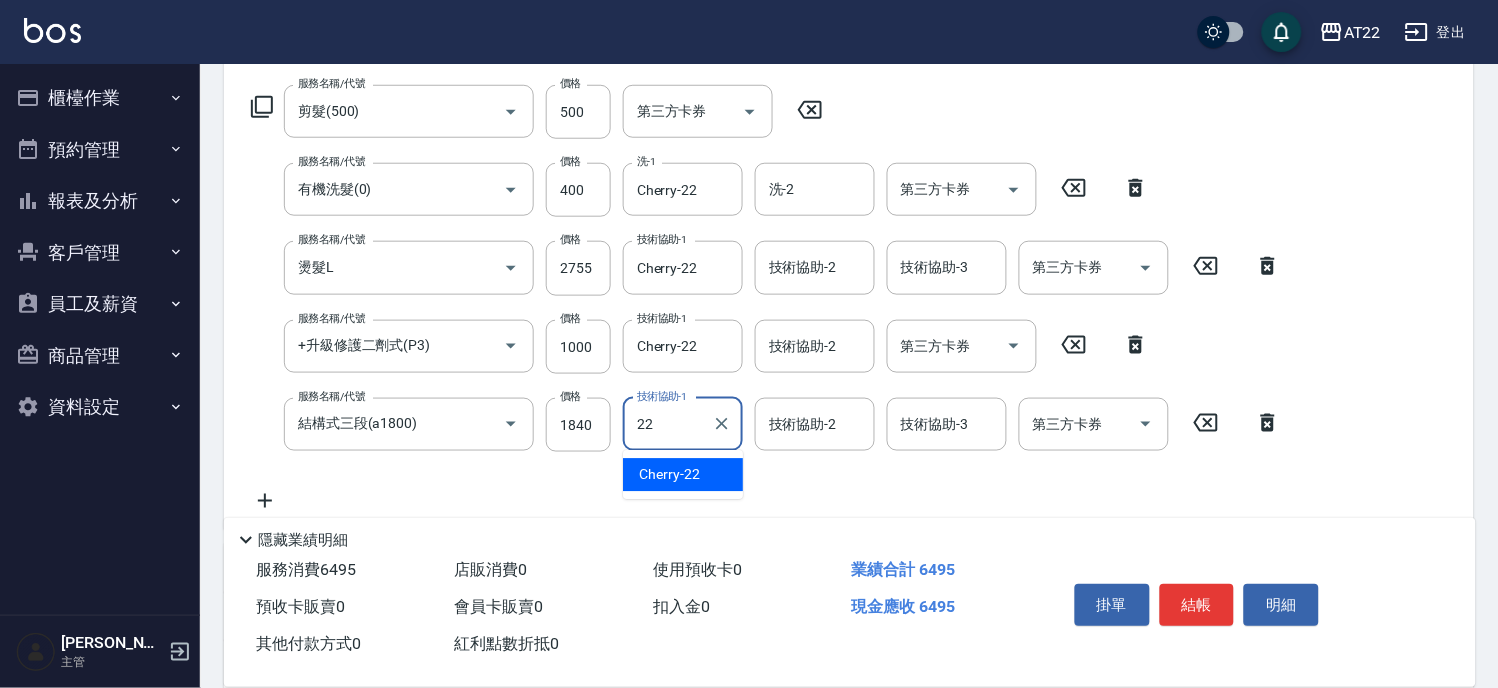 type on "Cherry-22" 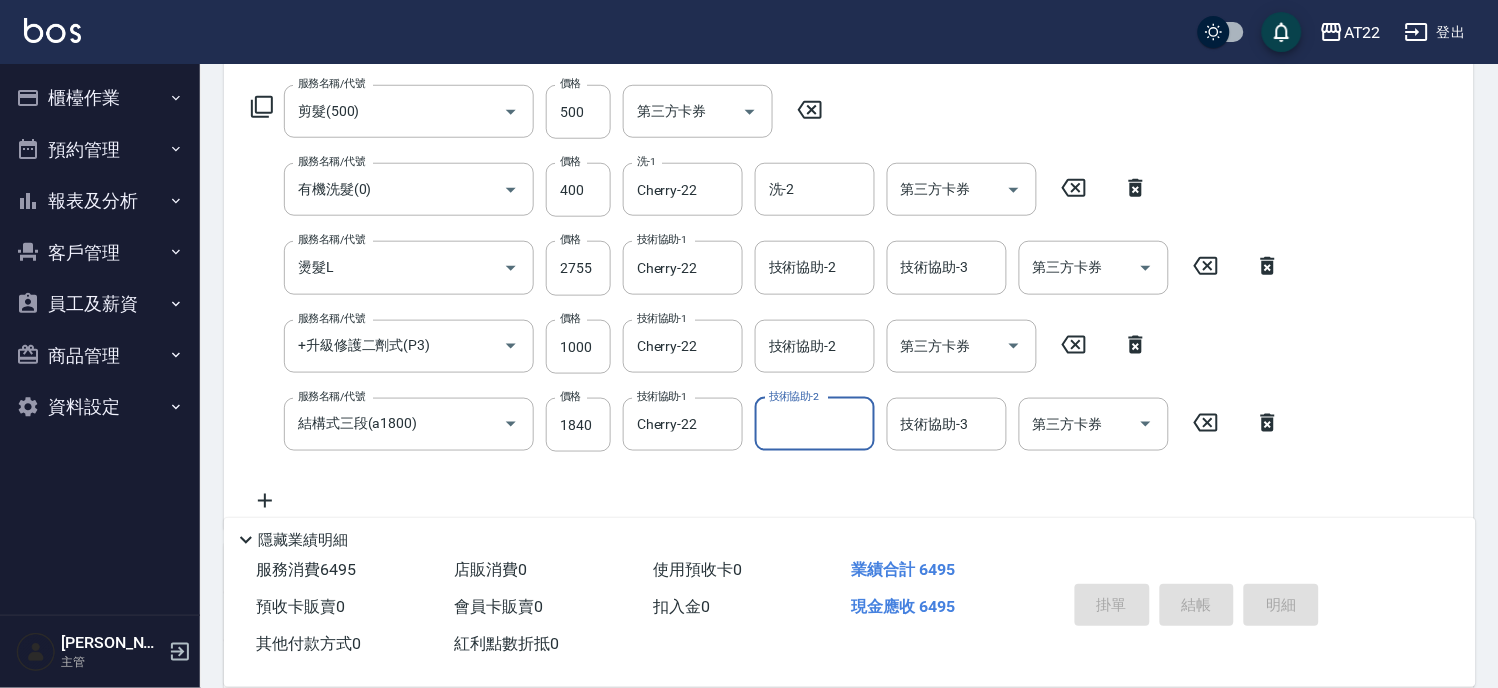 type on "2025/07/11 19:05" 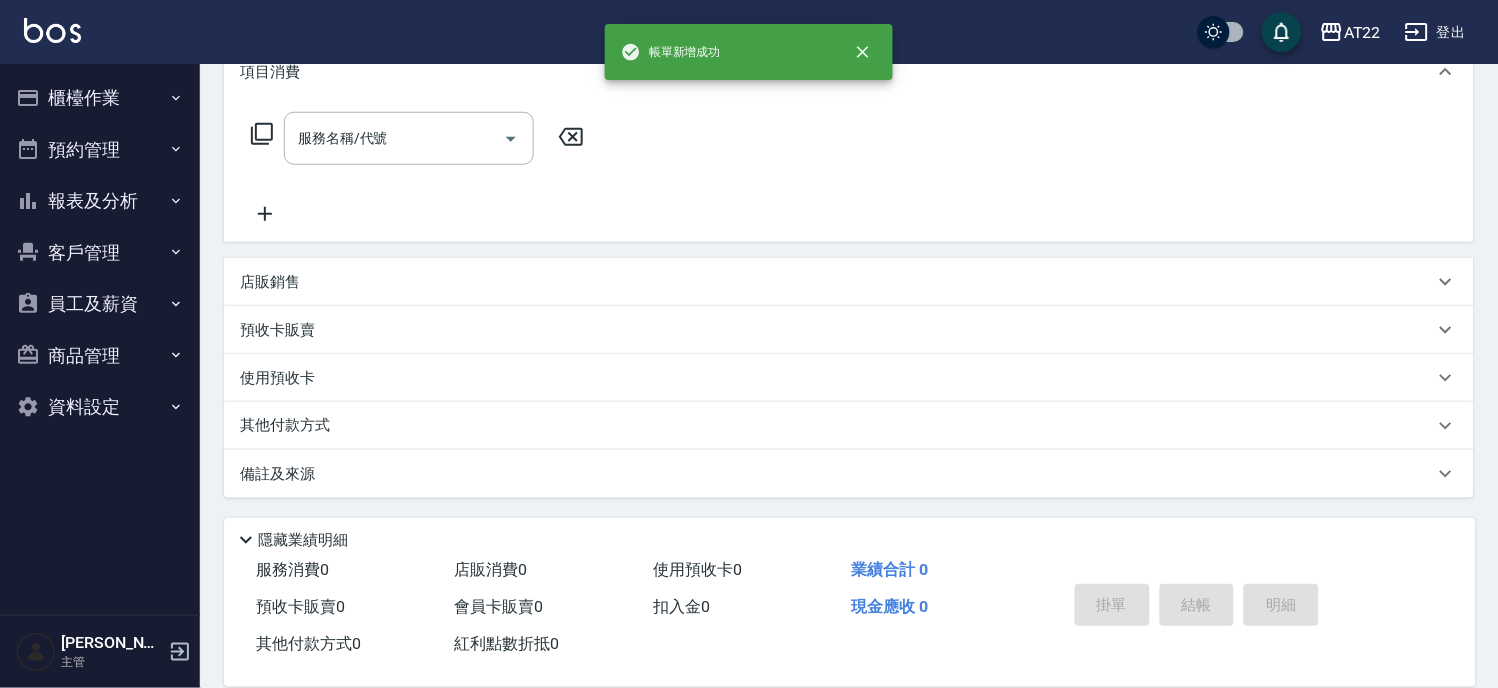 scroll, scrollTop: 0, scrollLeft: 0, axis: both 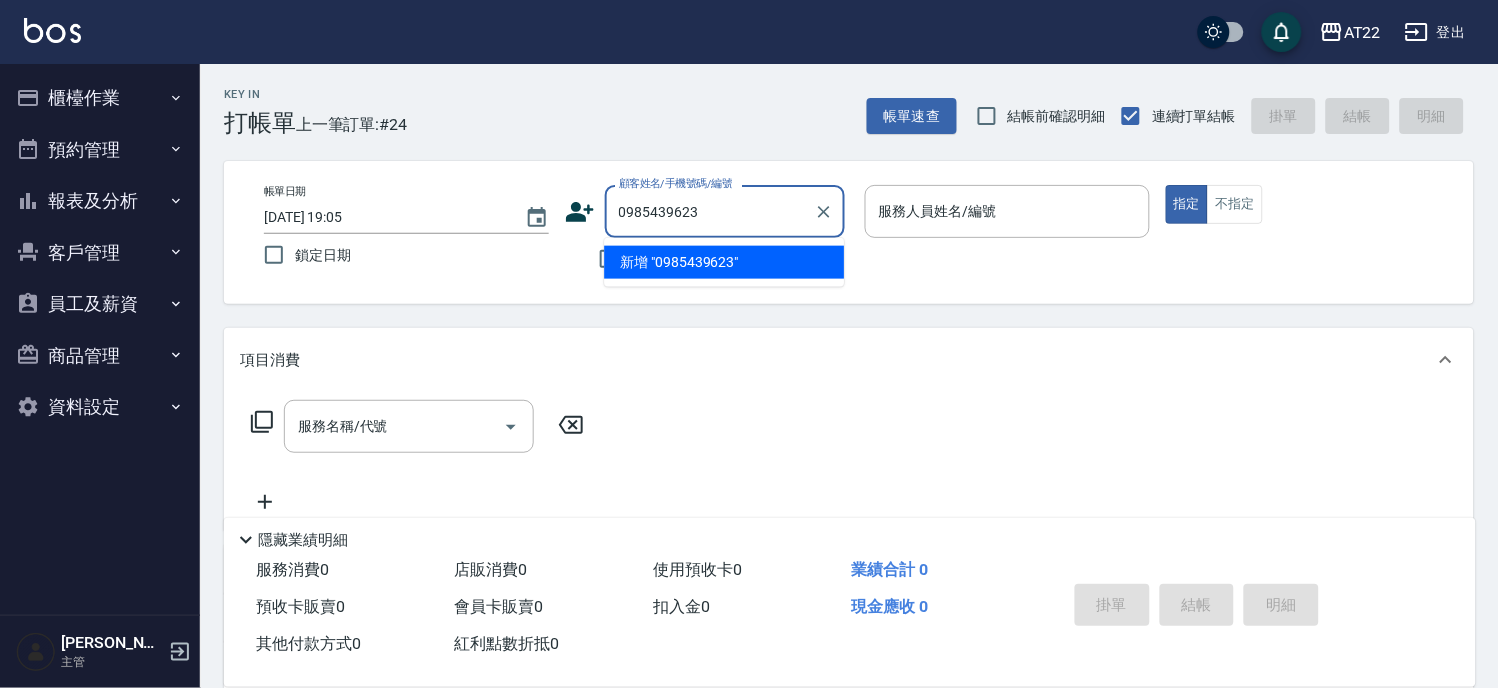 type on "0985439623" 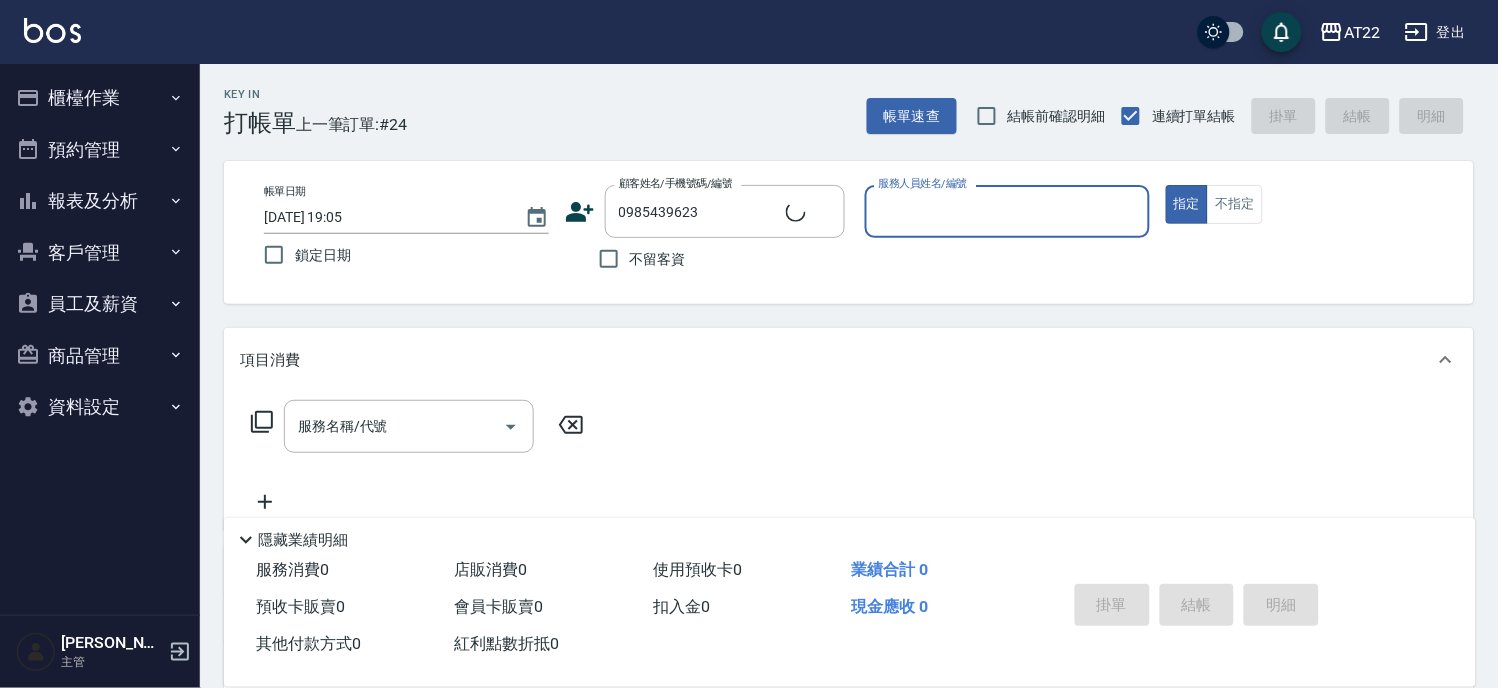 type on "5" 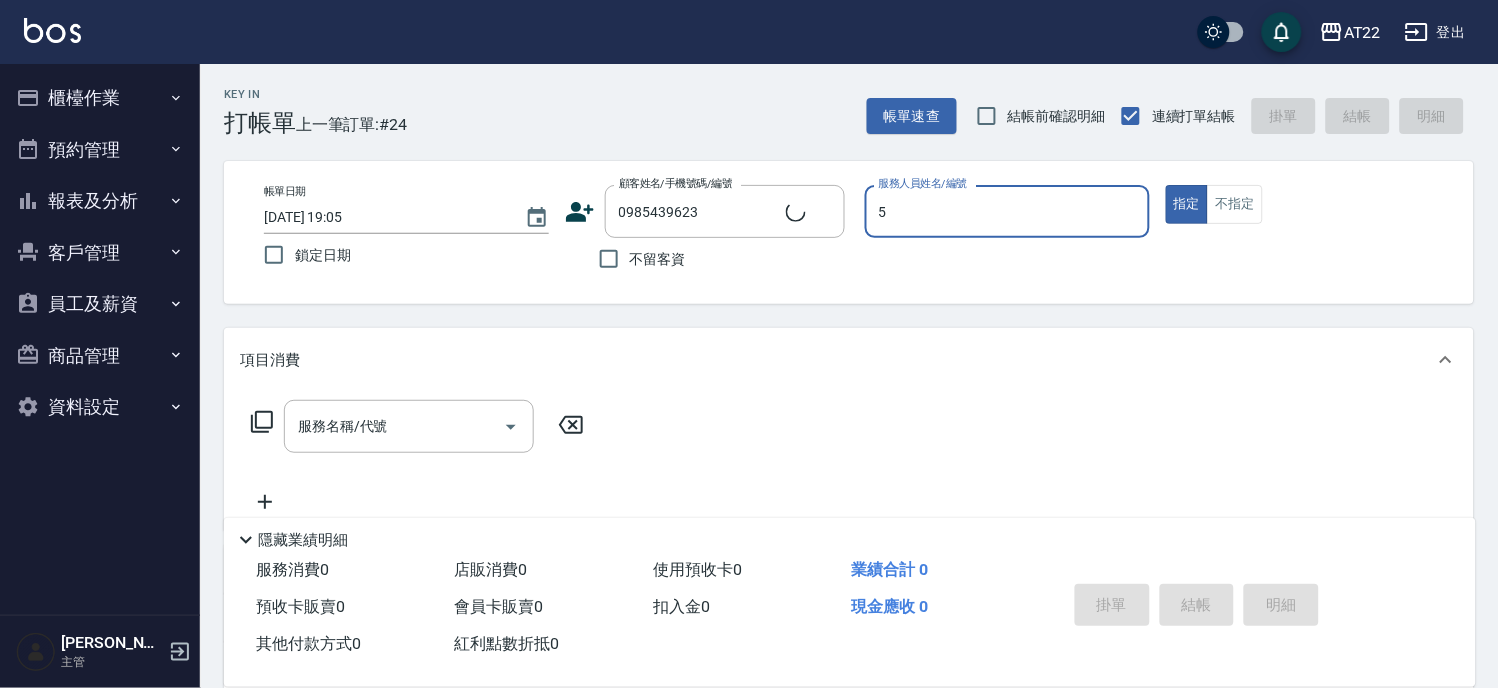 type on "李仰薰25.11.1/0985439623/T83799" 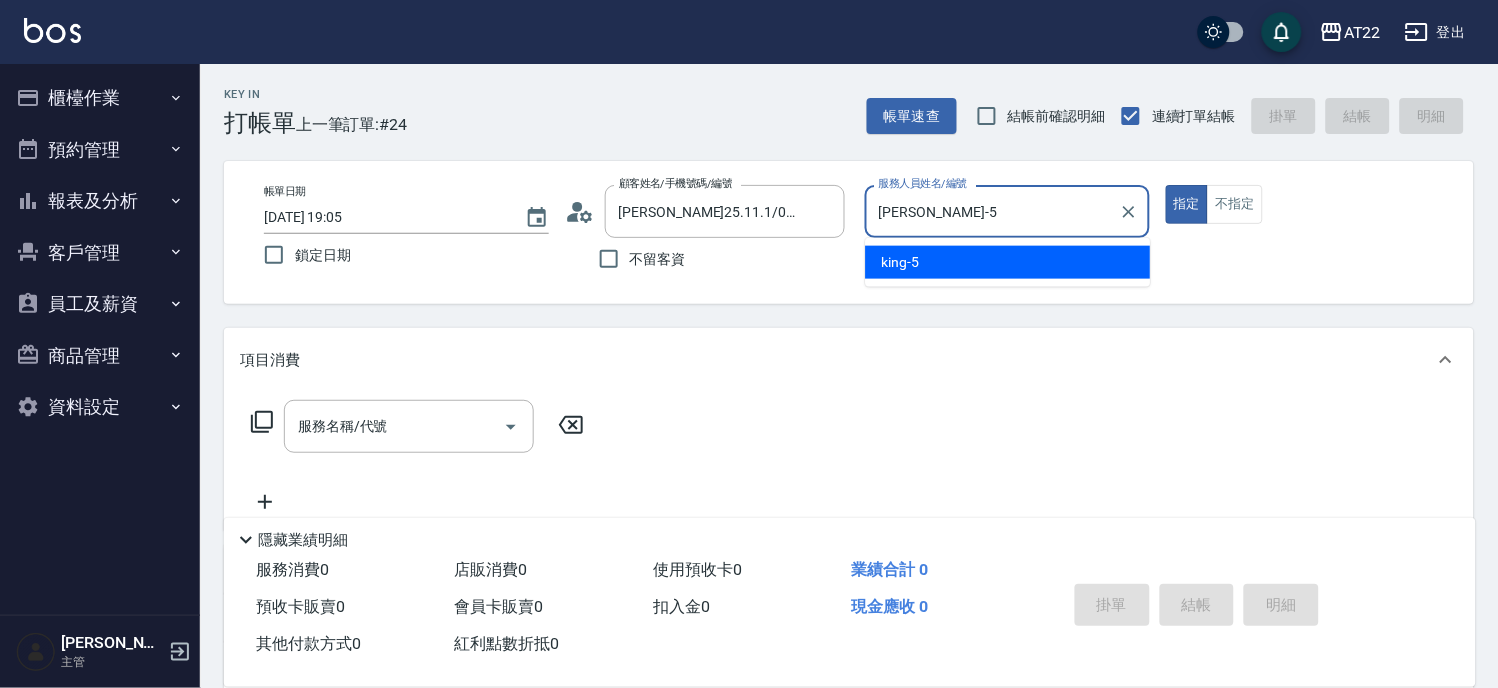 type on "king-5" 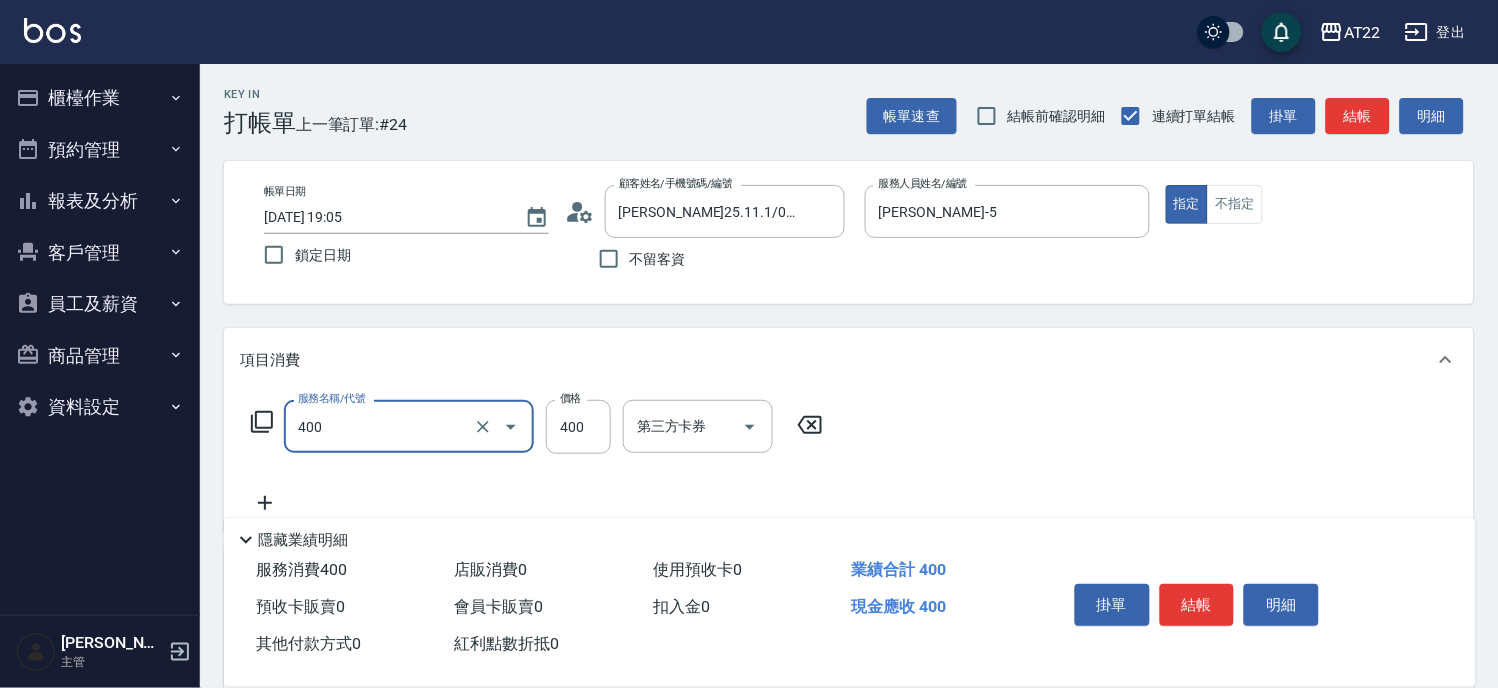 type on "剪髮(400)" 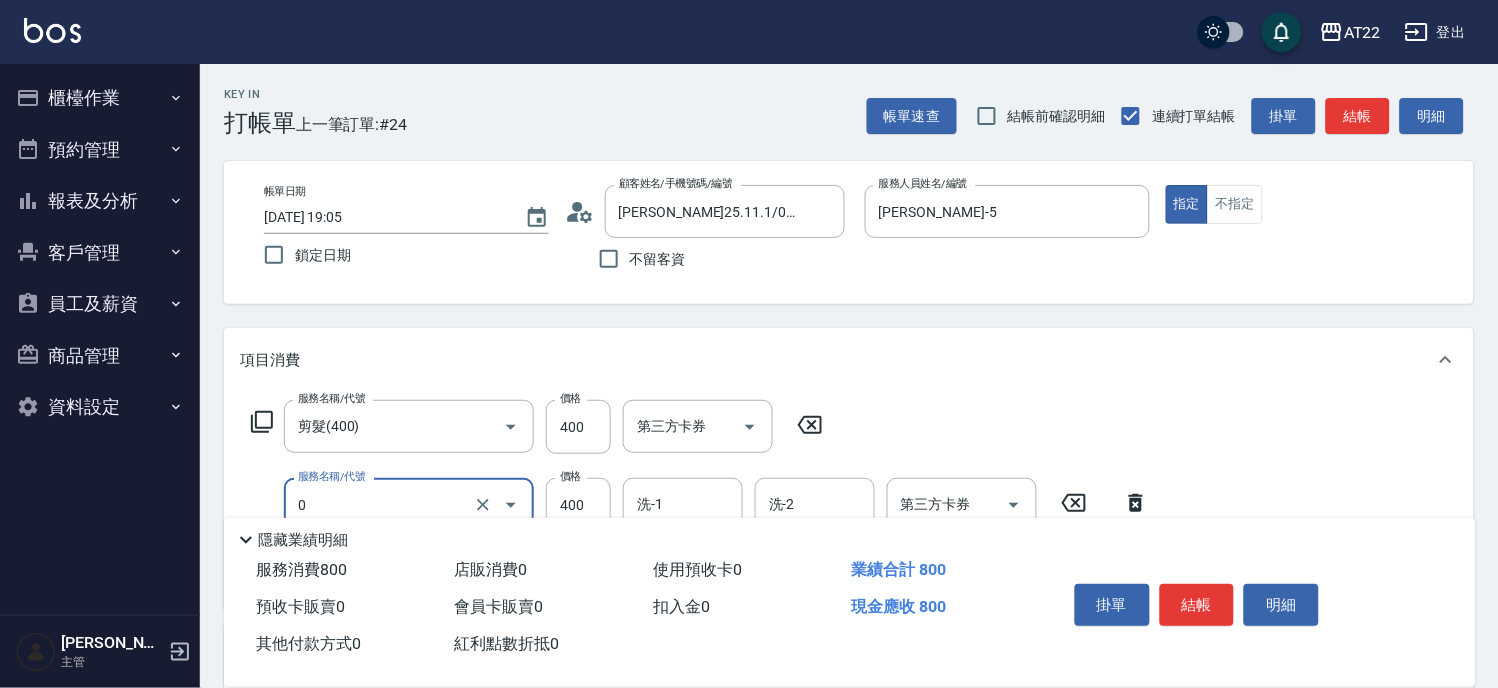 type on "有機洗髮(0)" 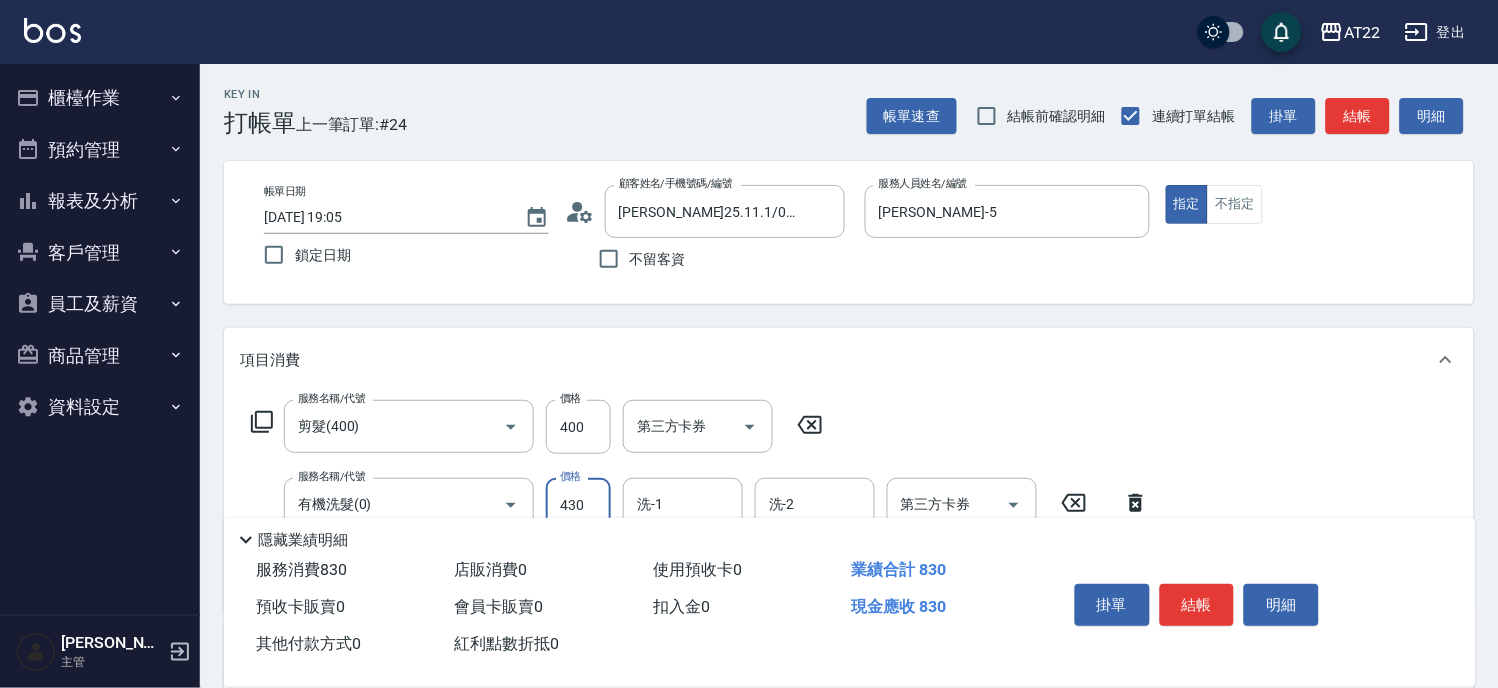 type on "430" 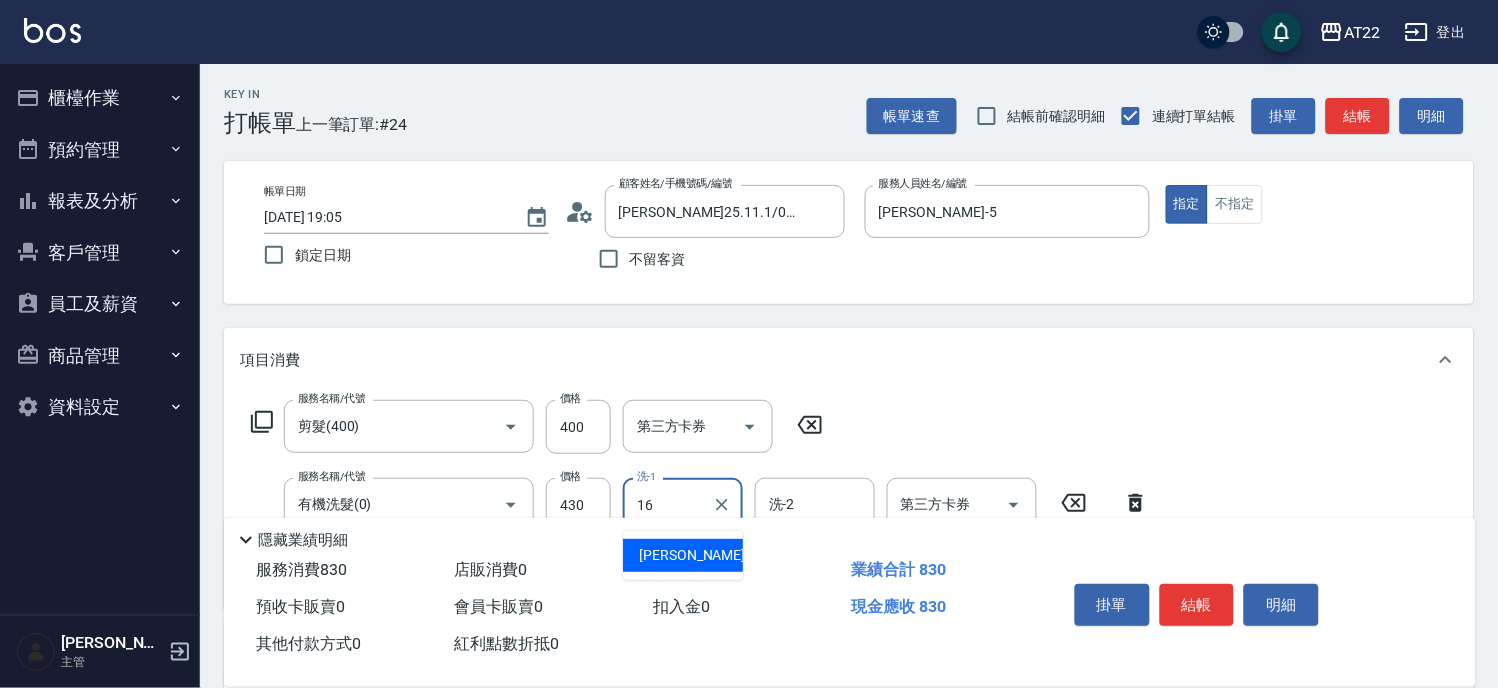 type on "Joe-16" 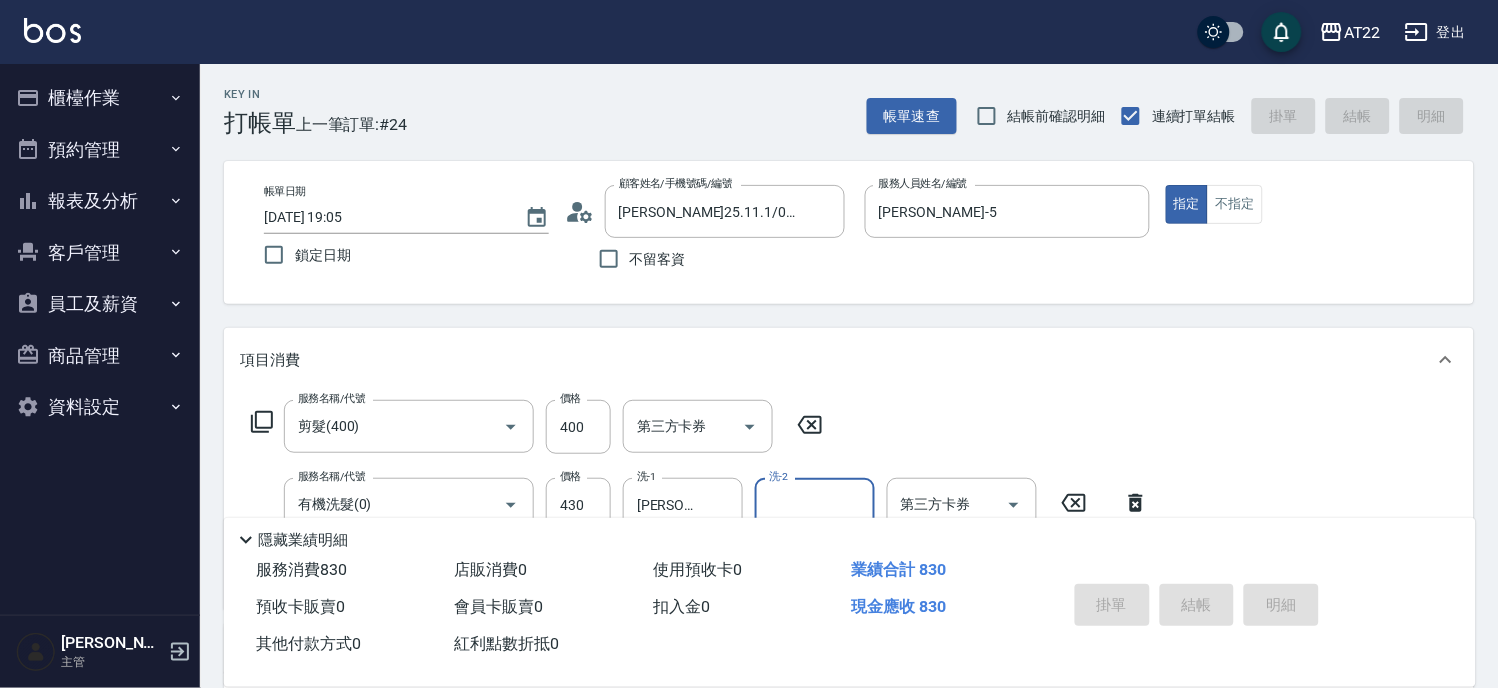type 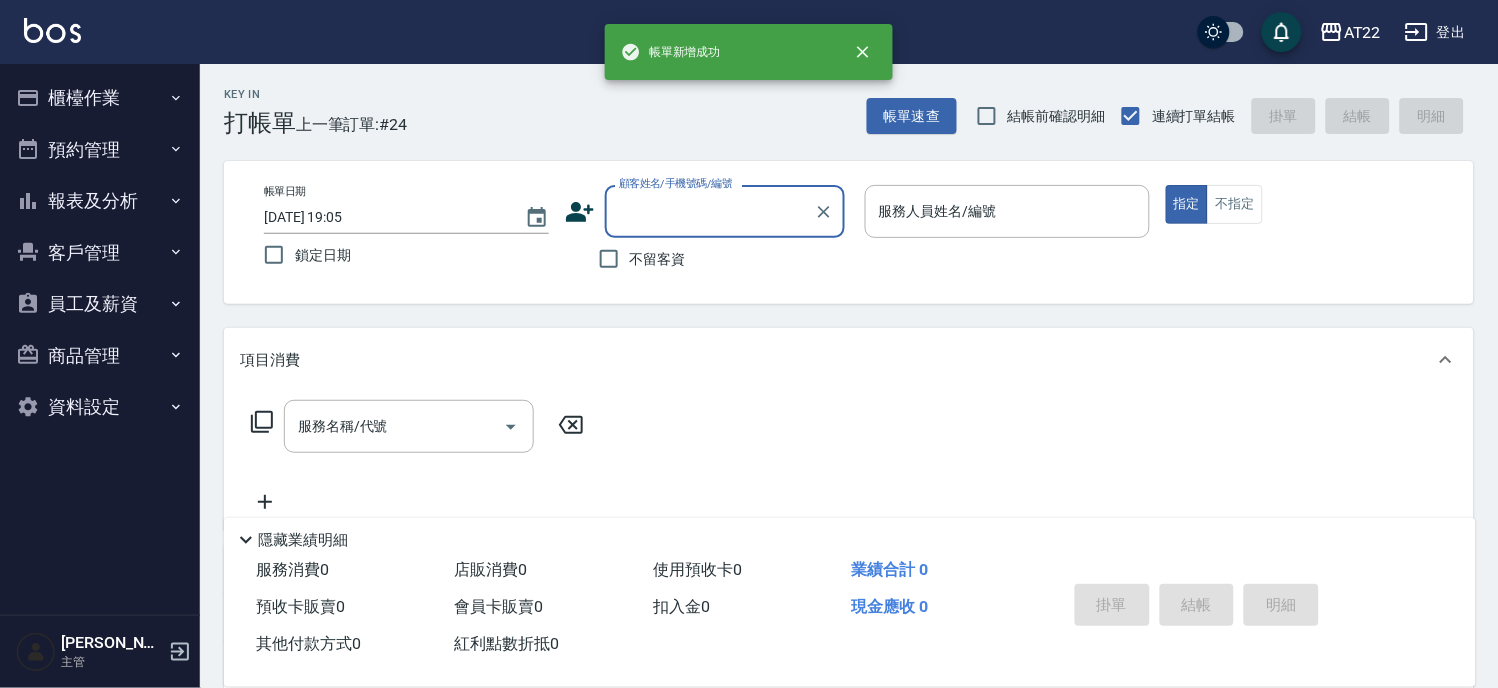 scroll, scrollTop: 0, scrollLeft: 0, axis: both 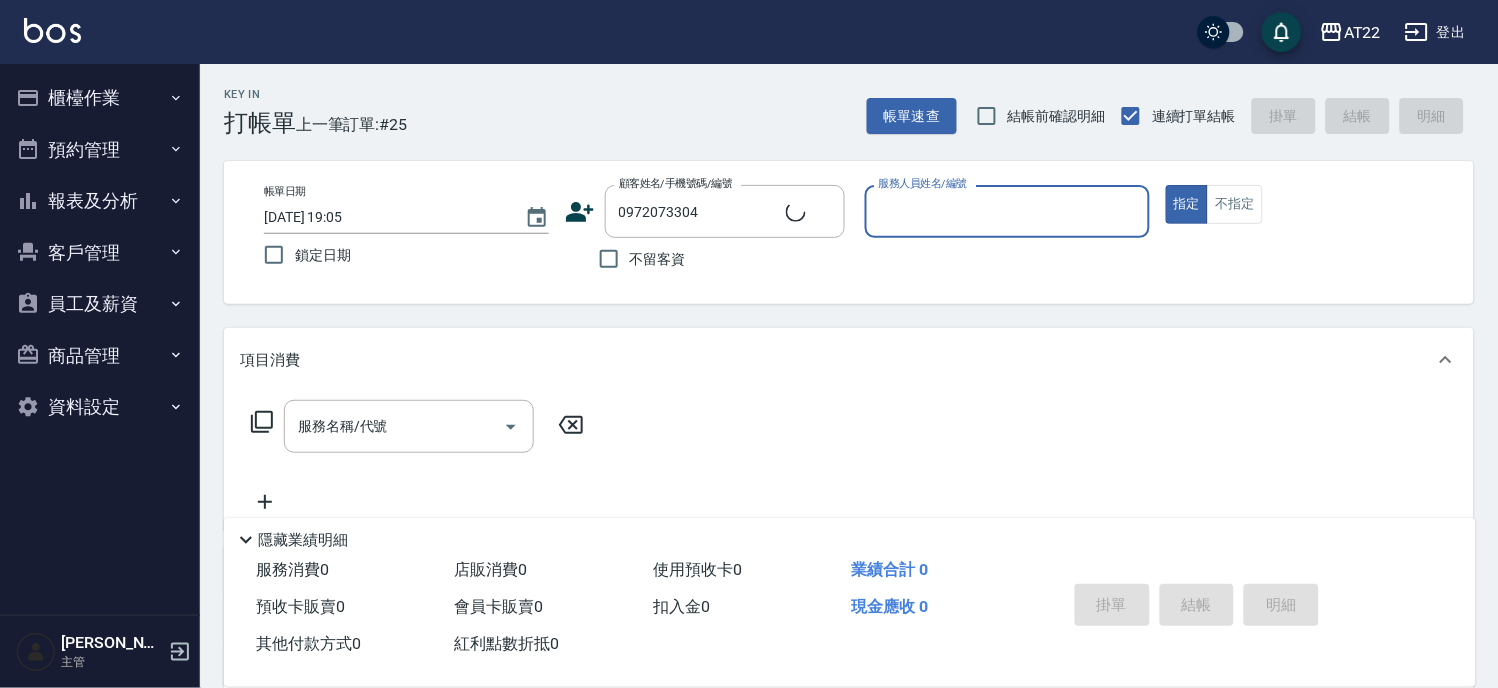 type on "李伯翰26.7.20/0972073304/T50577" 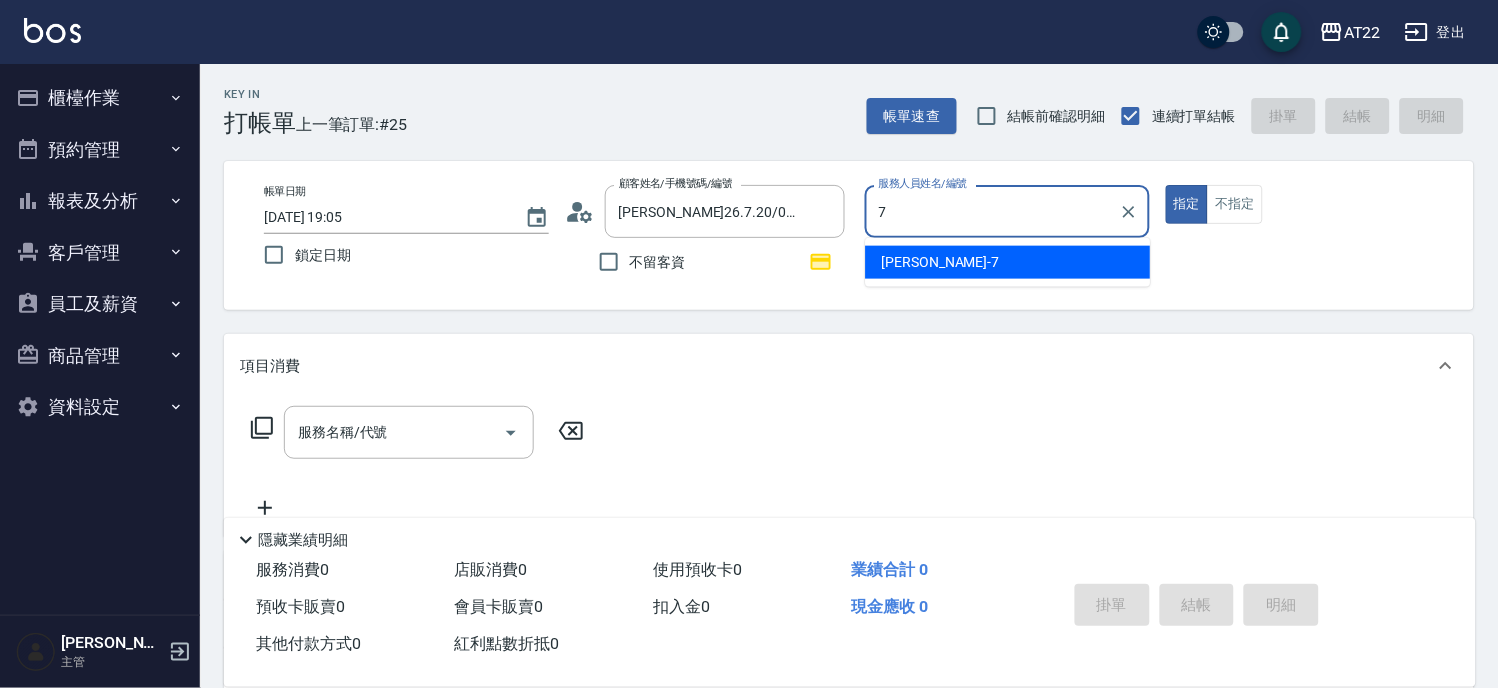 type on "Allen-7" 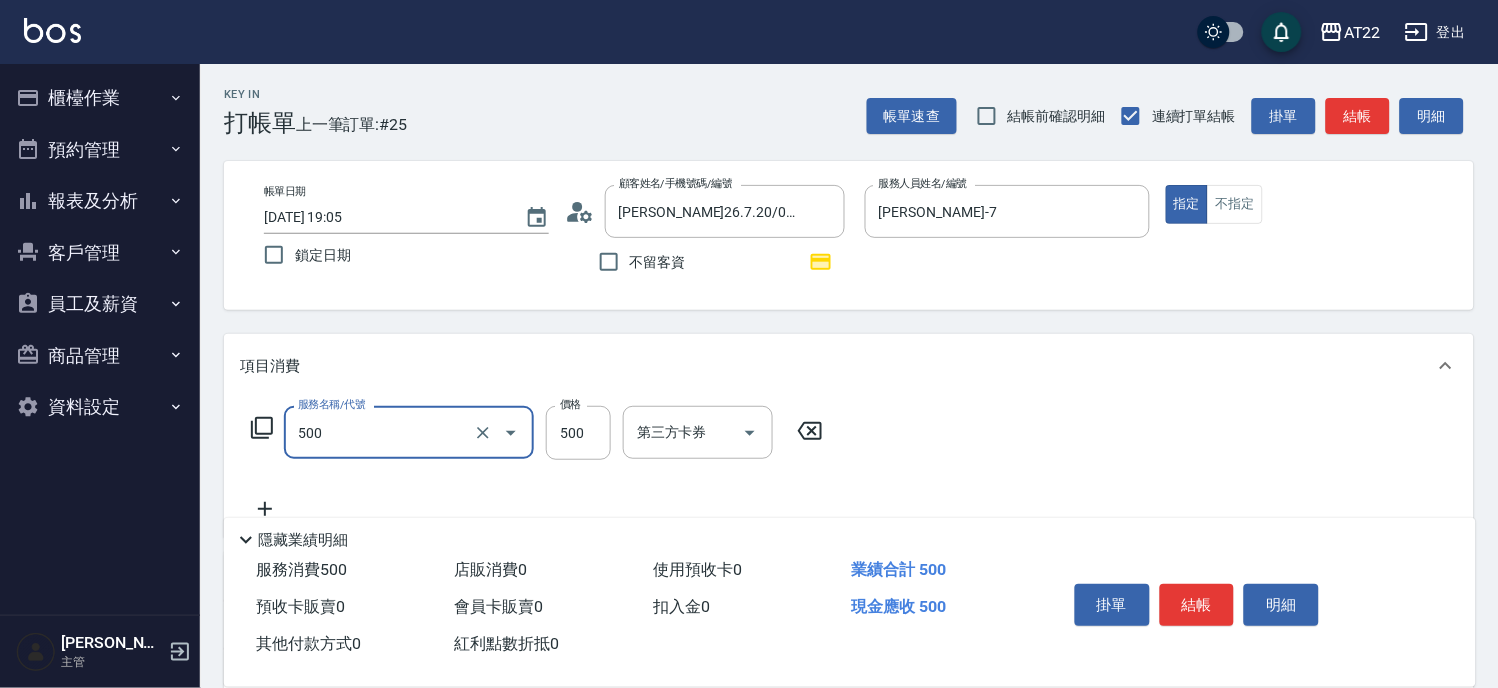 type on "剪髮(500)" 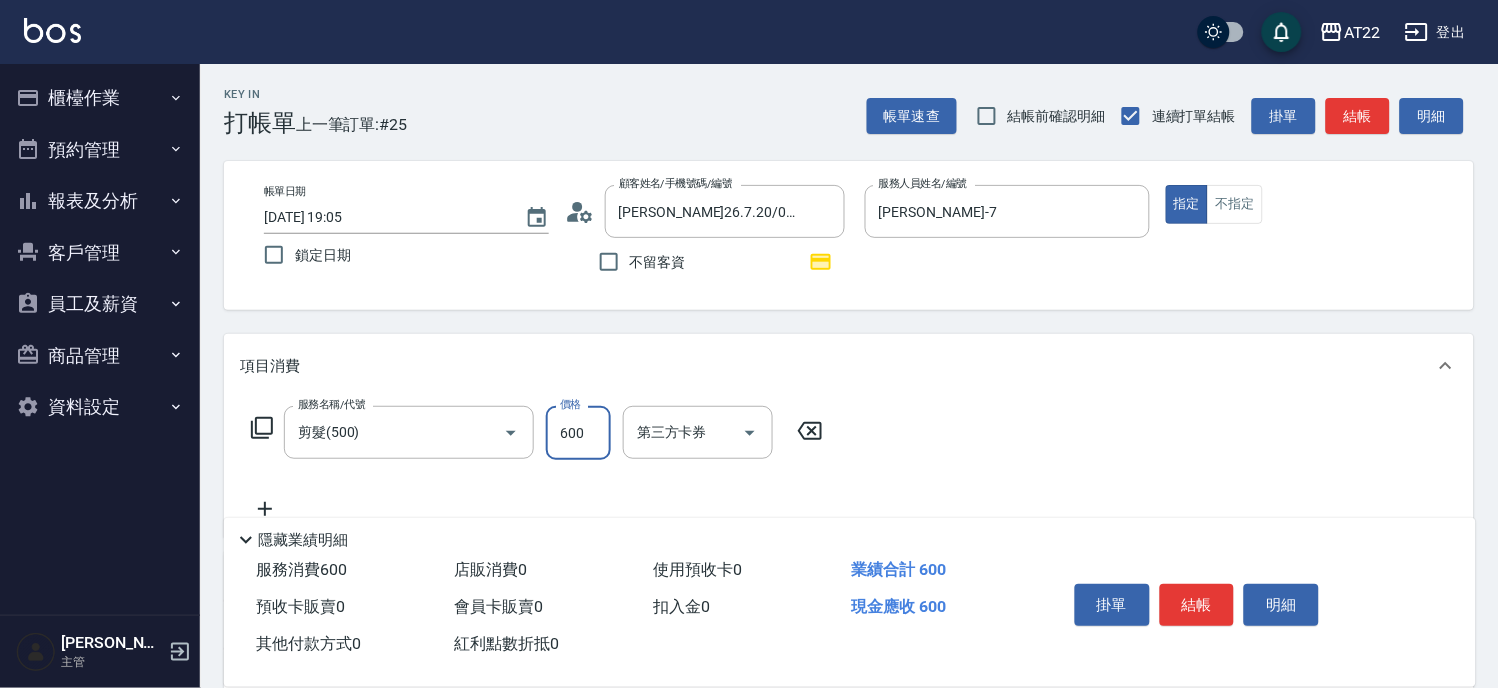 type on "600" 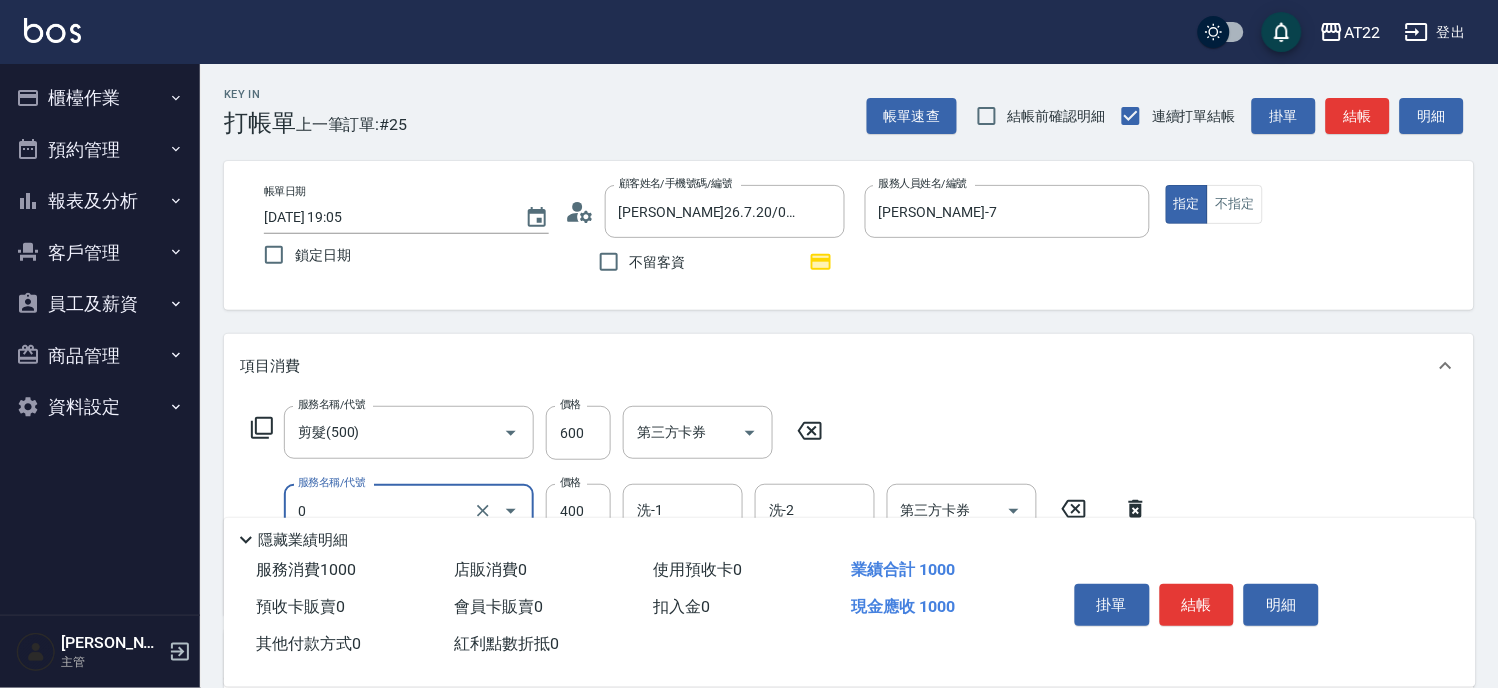 type on "有機洗髮(0)" 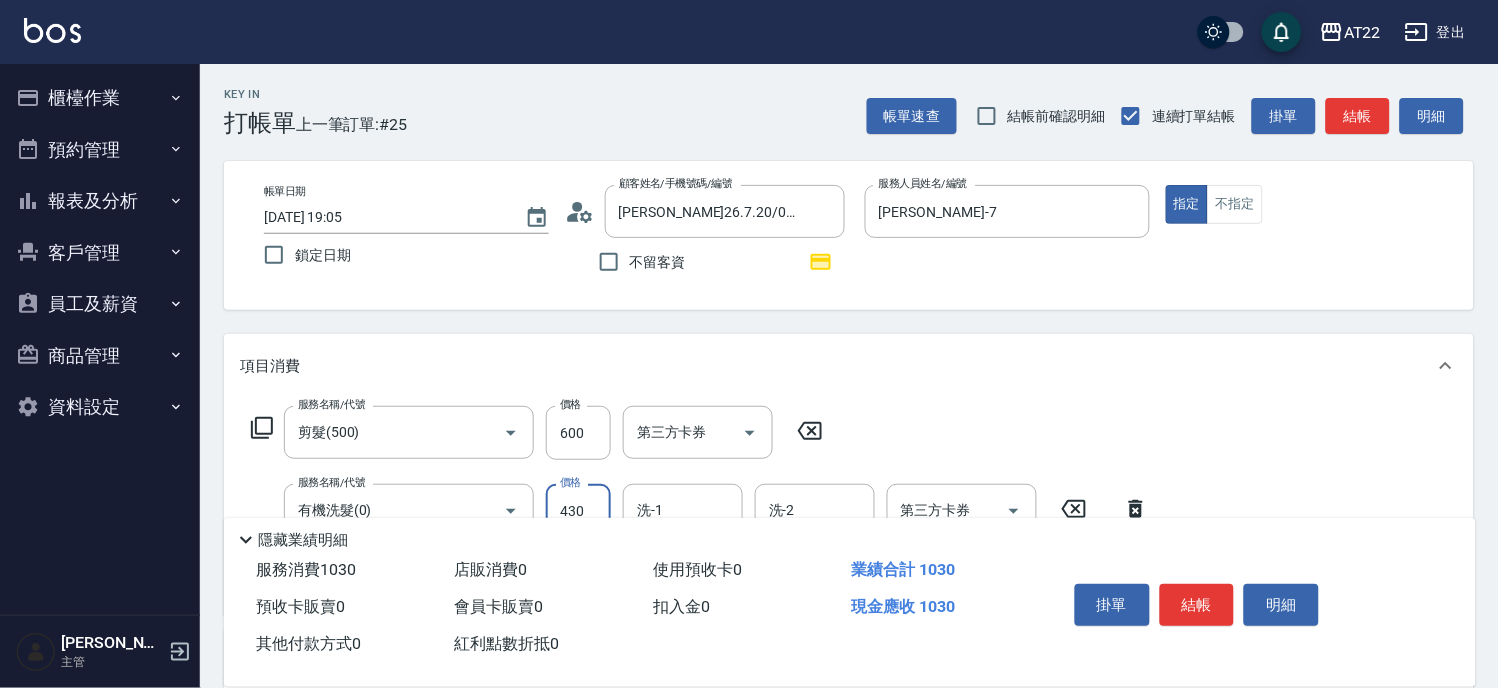 type on "430" 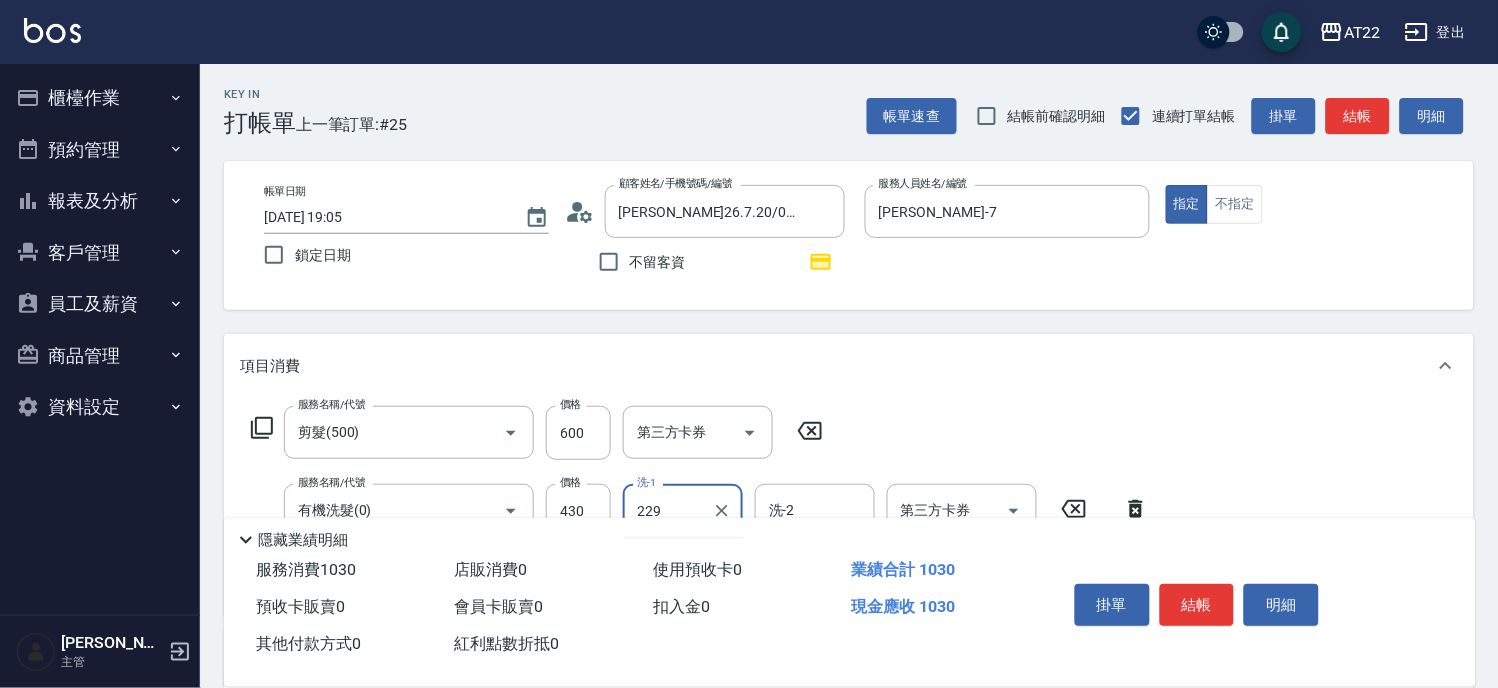 type on "229" 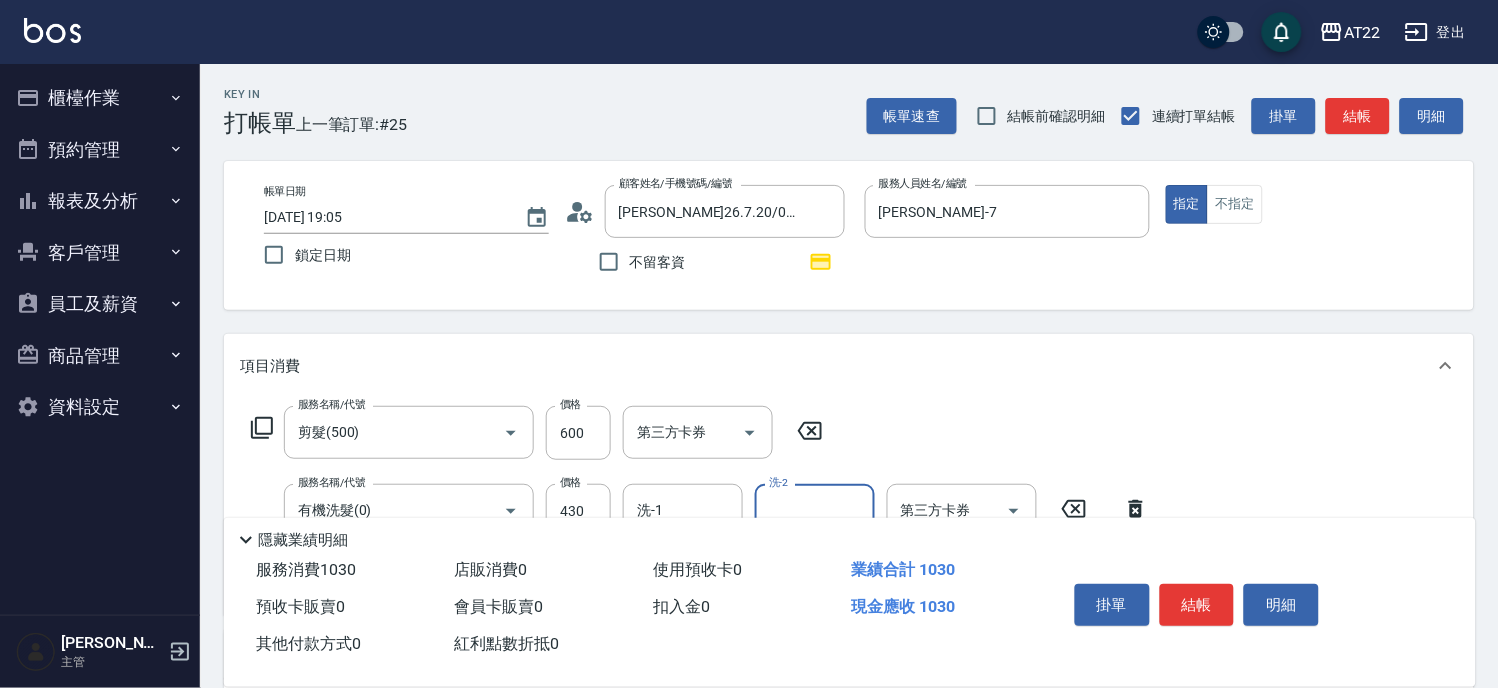 scroll, scrollTop: 222, scrollLeft: 0, axis: vertical 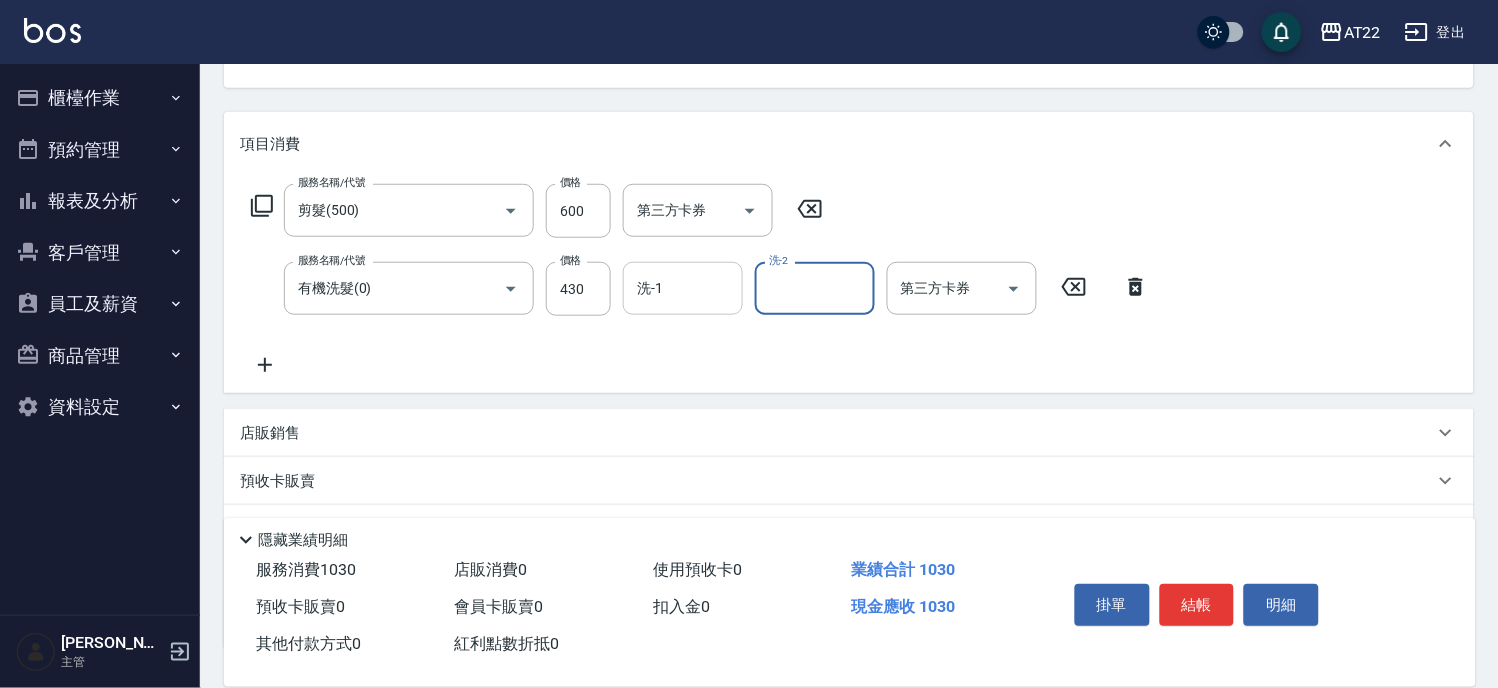 click on "洗-1" at bounding box center (683, 288) 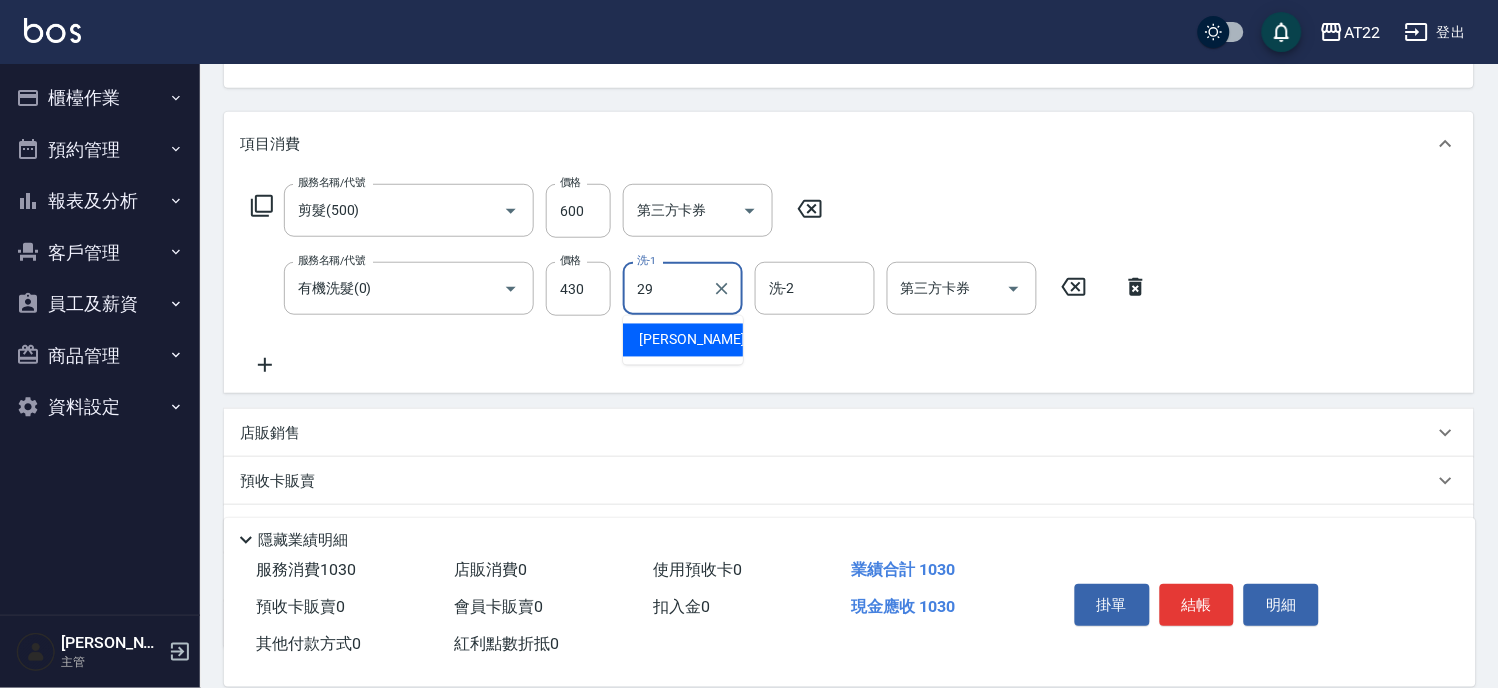 type on "Joyce-29" 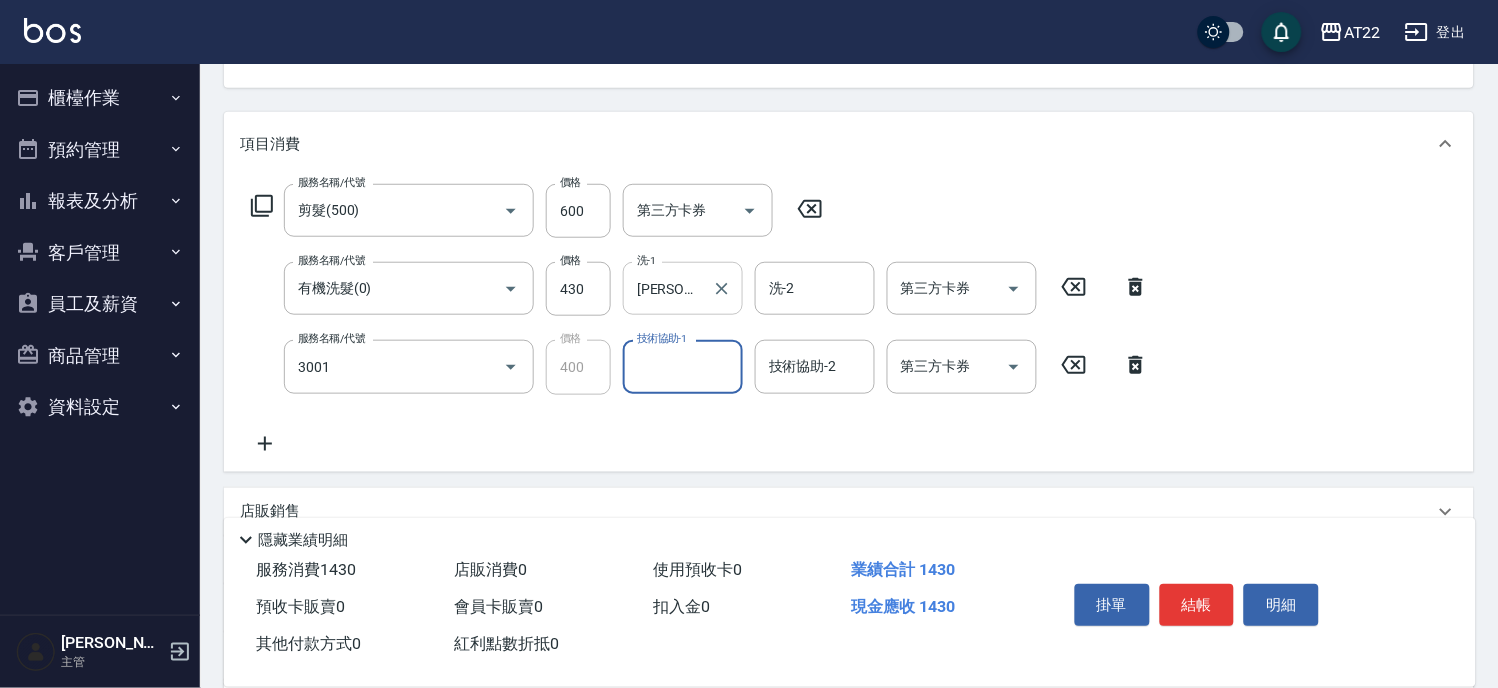 type on "側邊燙貼(3001)" 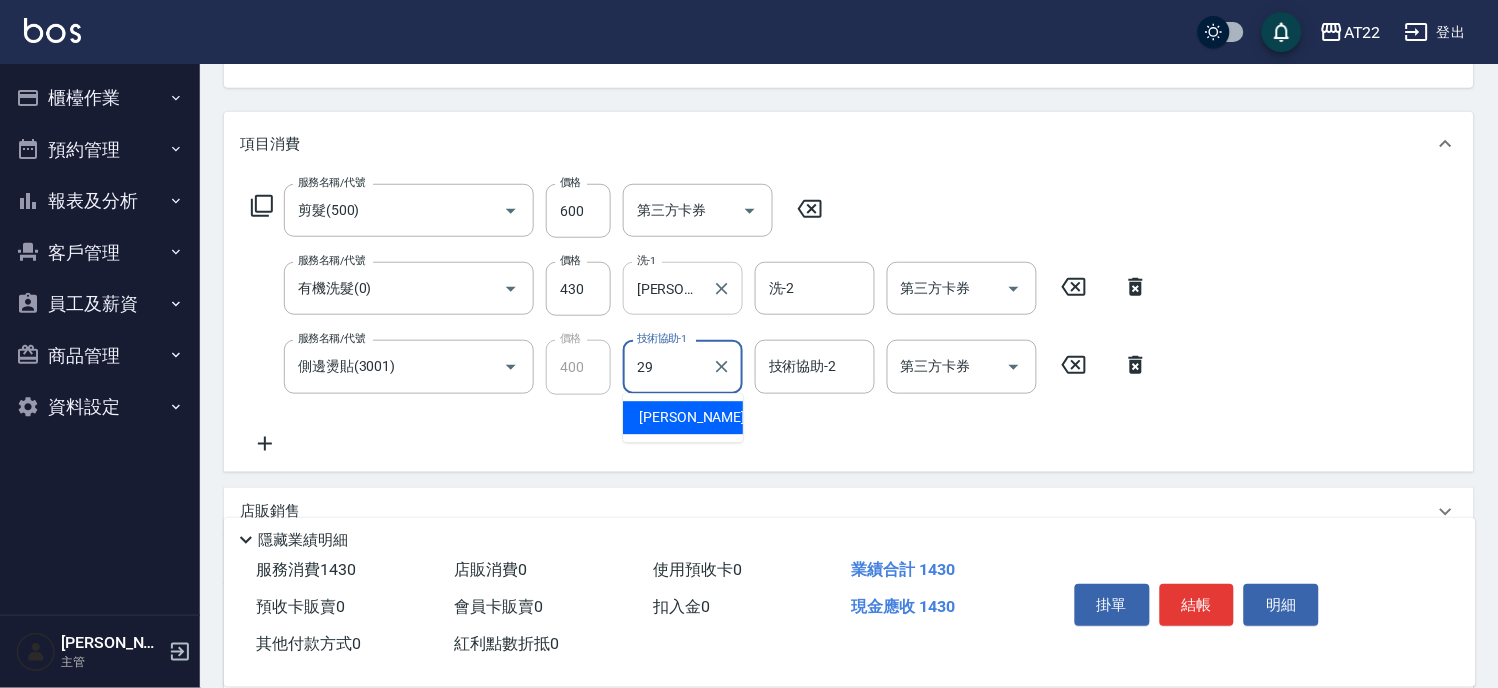 type on "Joyce-29" 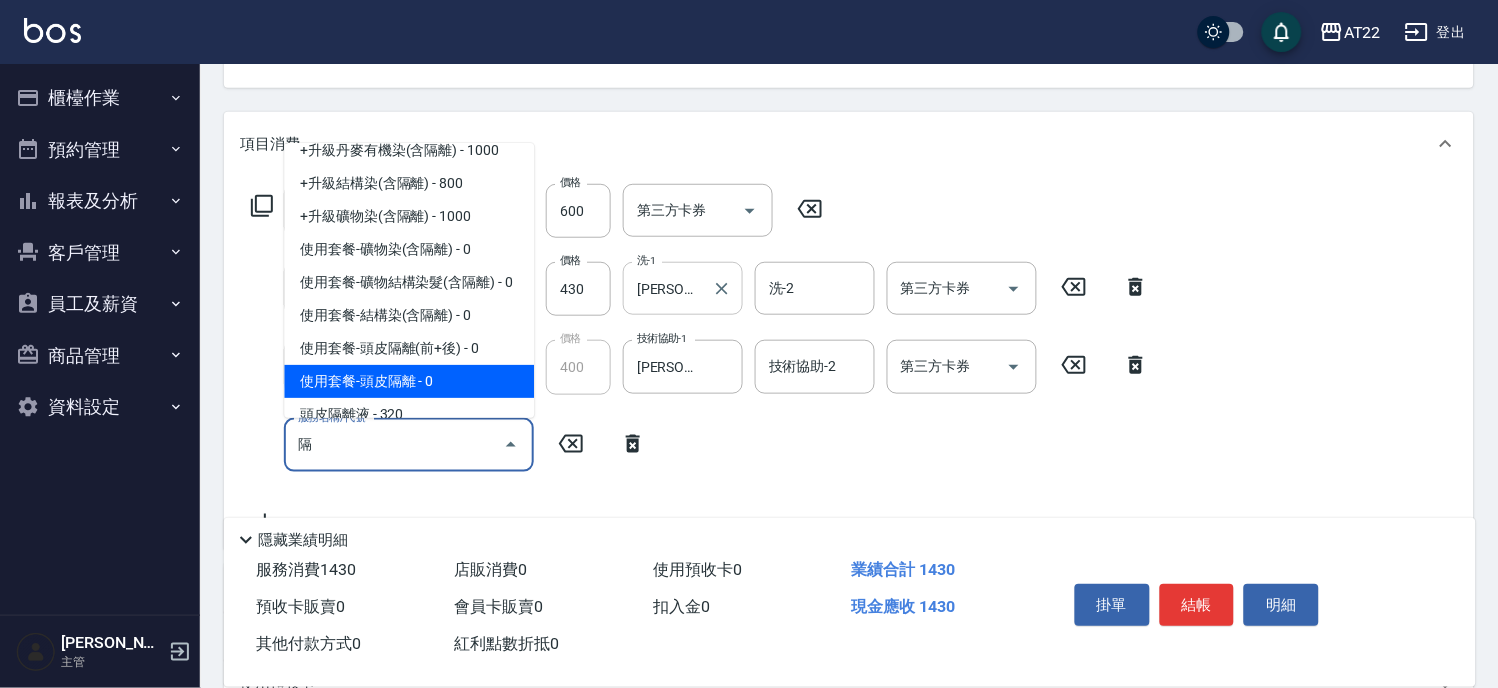 scroll, scrollTop: 83, scrollLeft: 0, axis: vertical 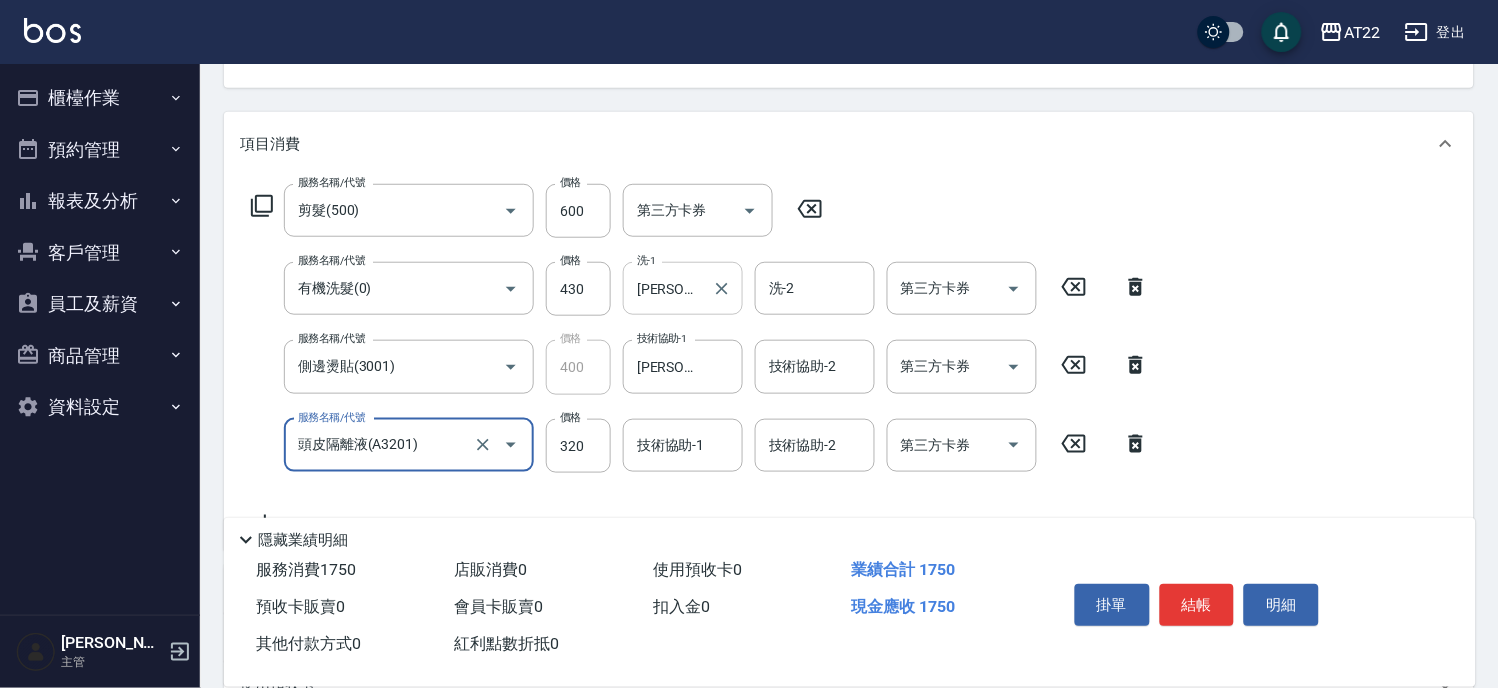 type on "頭皮隔離液(A3201)" 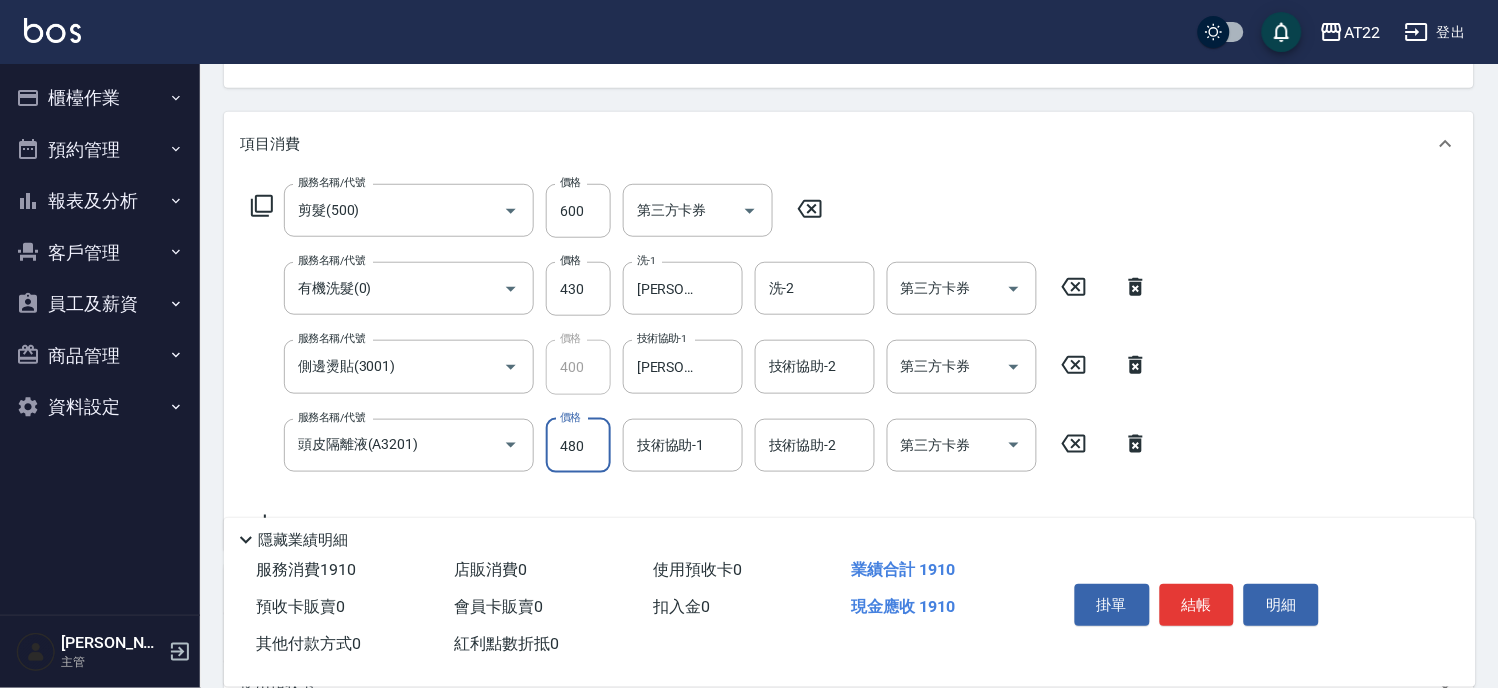 type on "480" 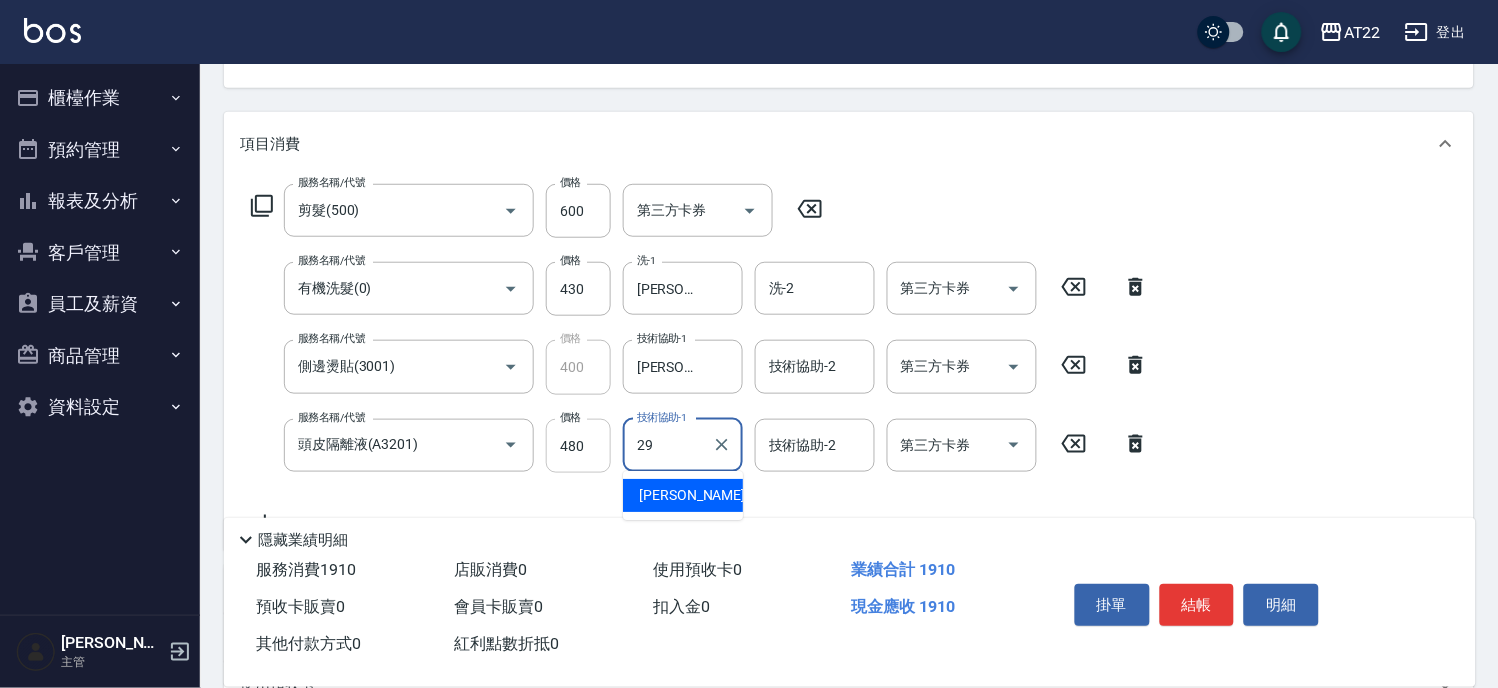 type on "Joyce-29" 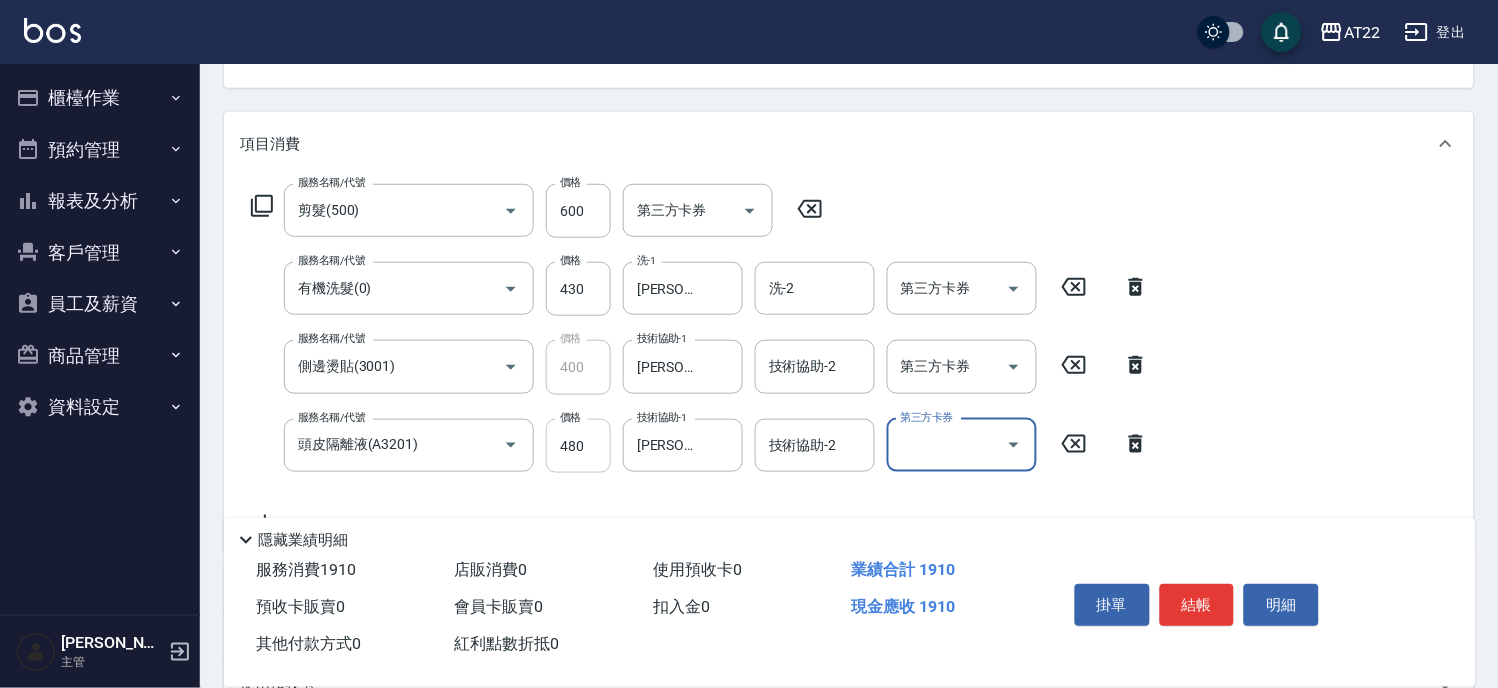 scroll, scrollTop: 528, scrollLeft: 0, axis: vertical 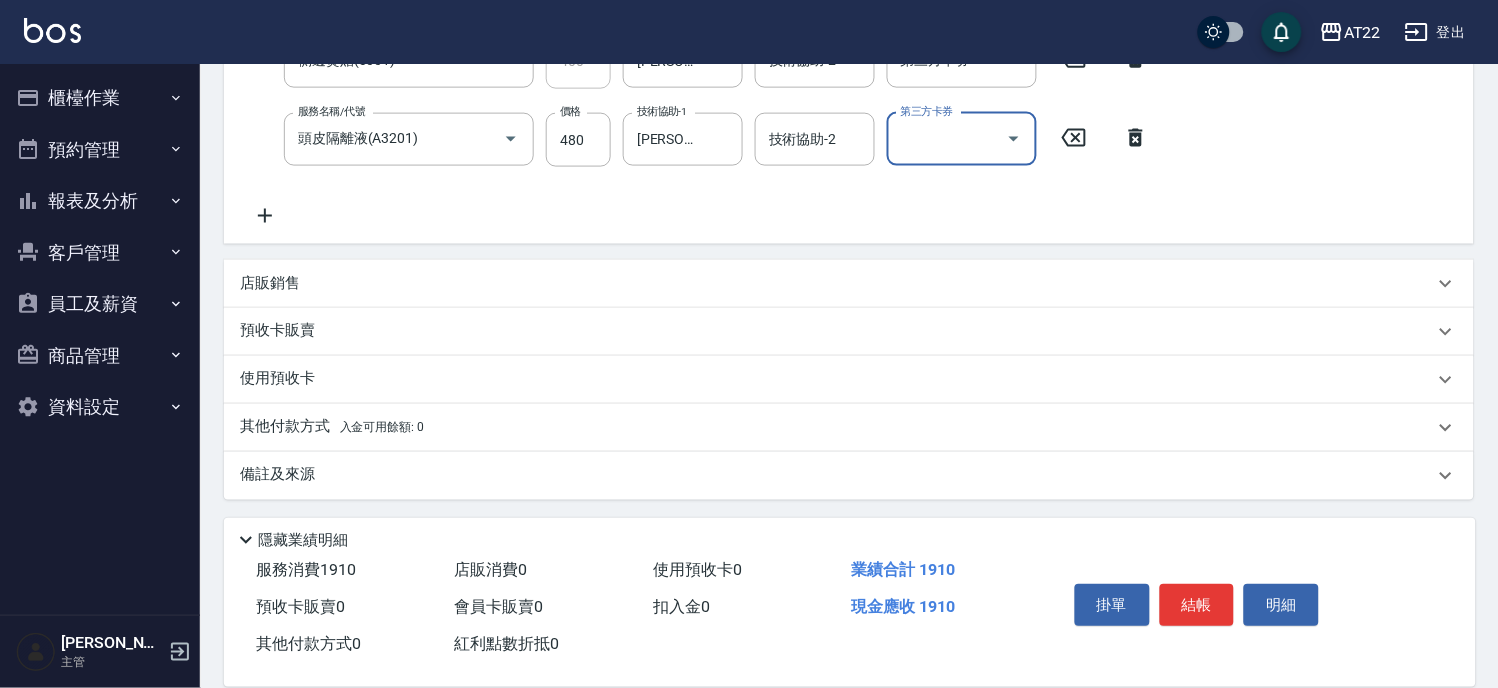click on "店販銷售" at bounding box center (837, 283) 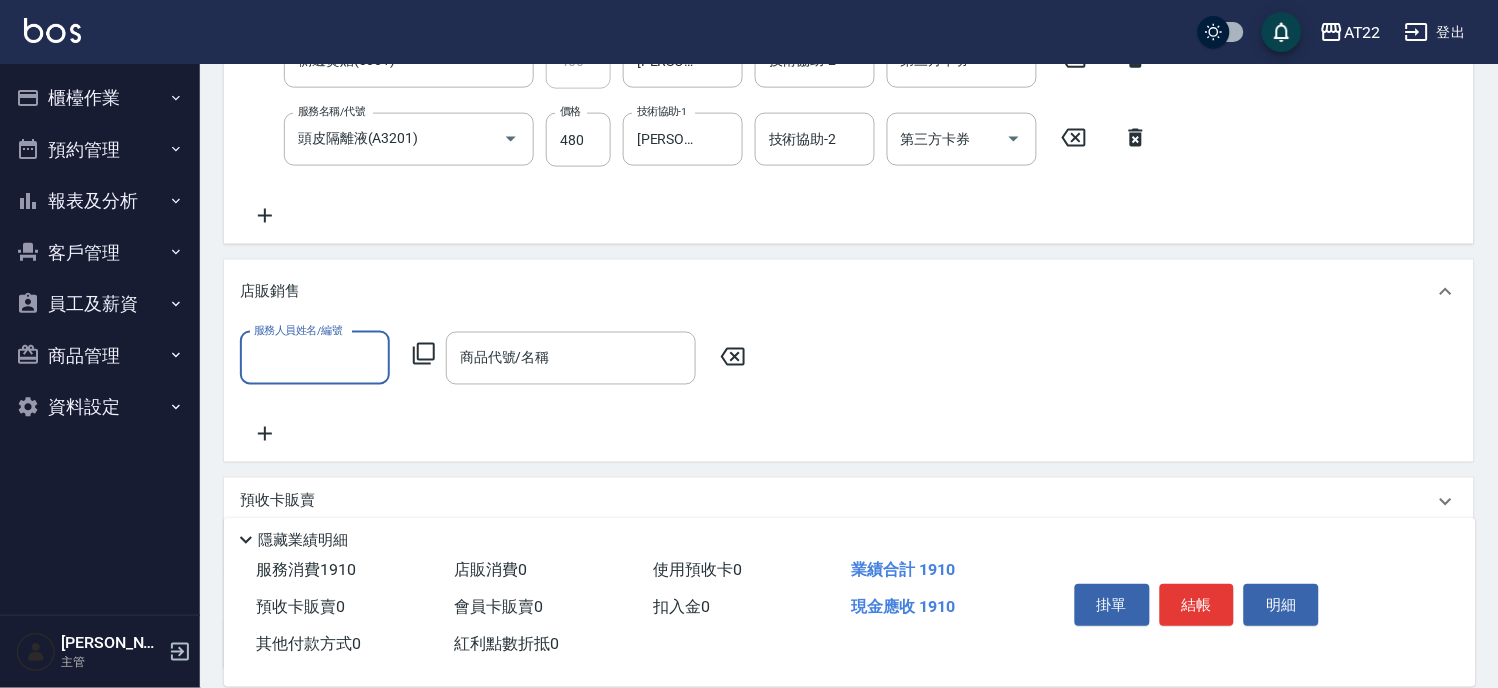scroll, scrollTop: 0, scrollLeft: 0, axis: both 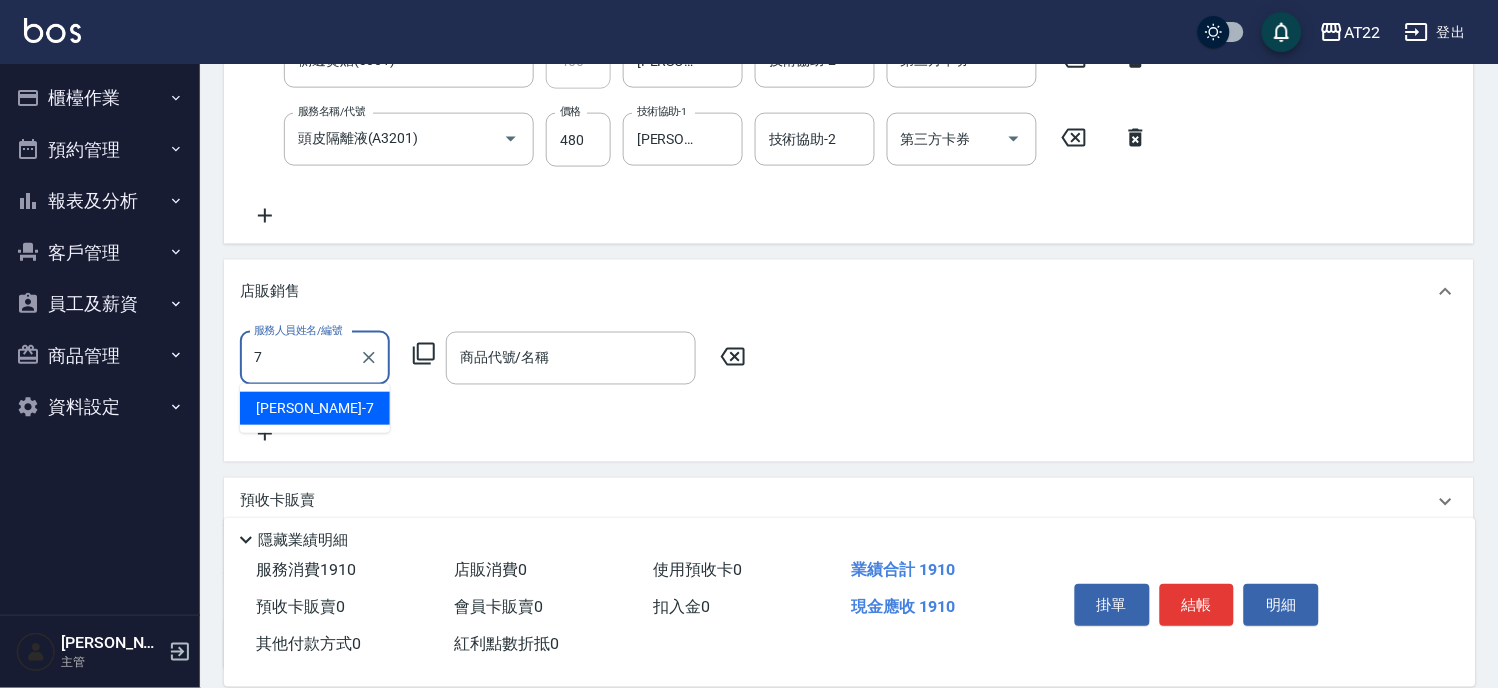 type on "Allen-7" 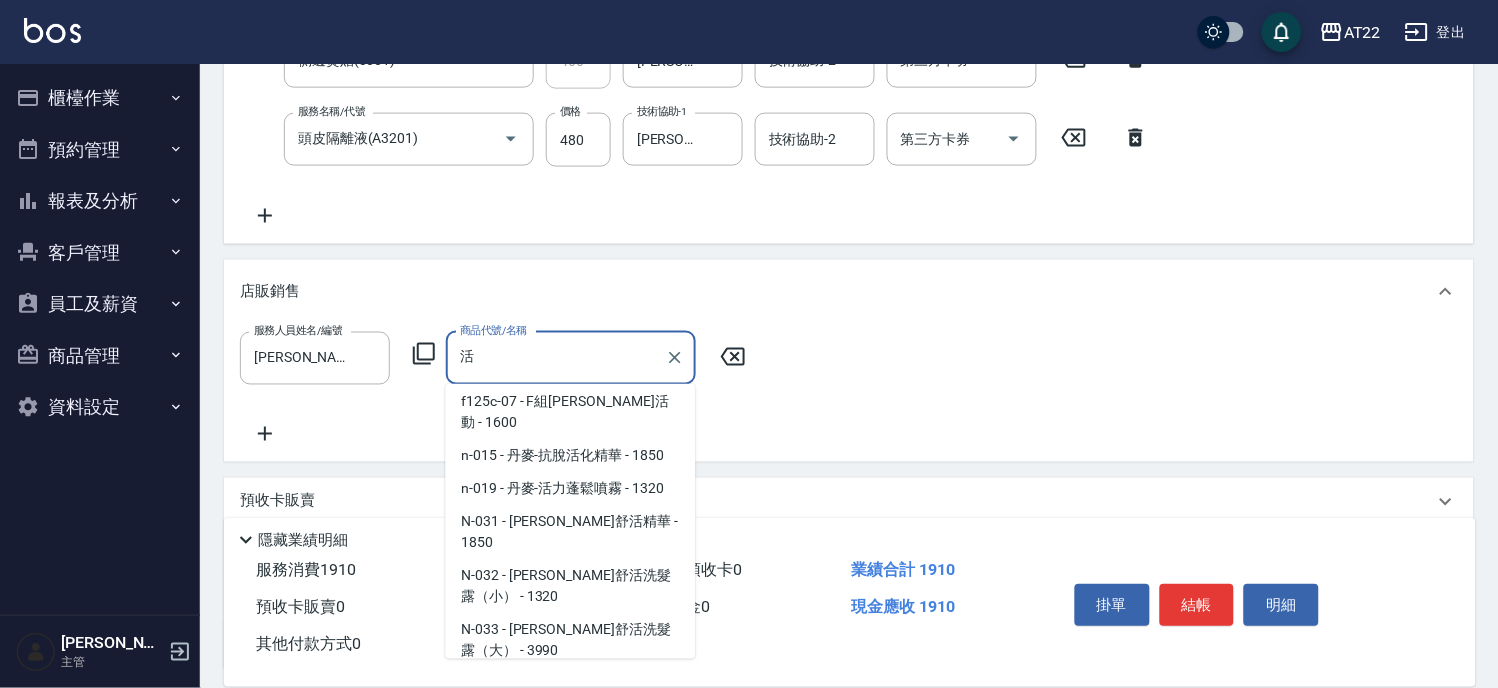 scroll, scrollTop: 473, scrollLeft: 0, axis: vertical 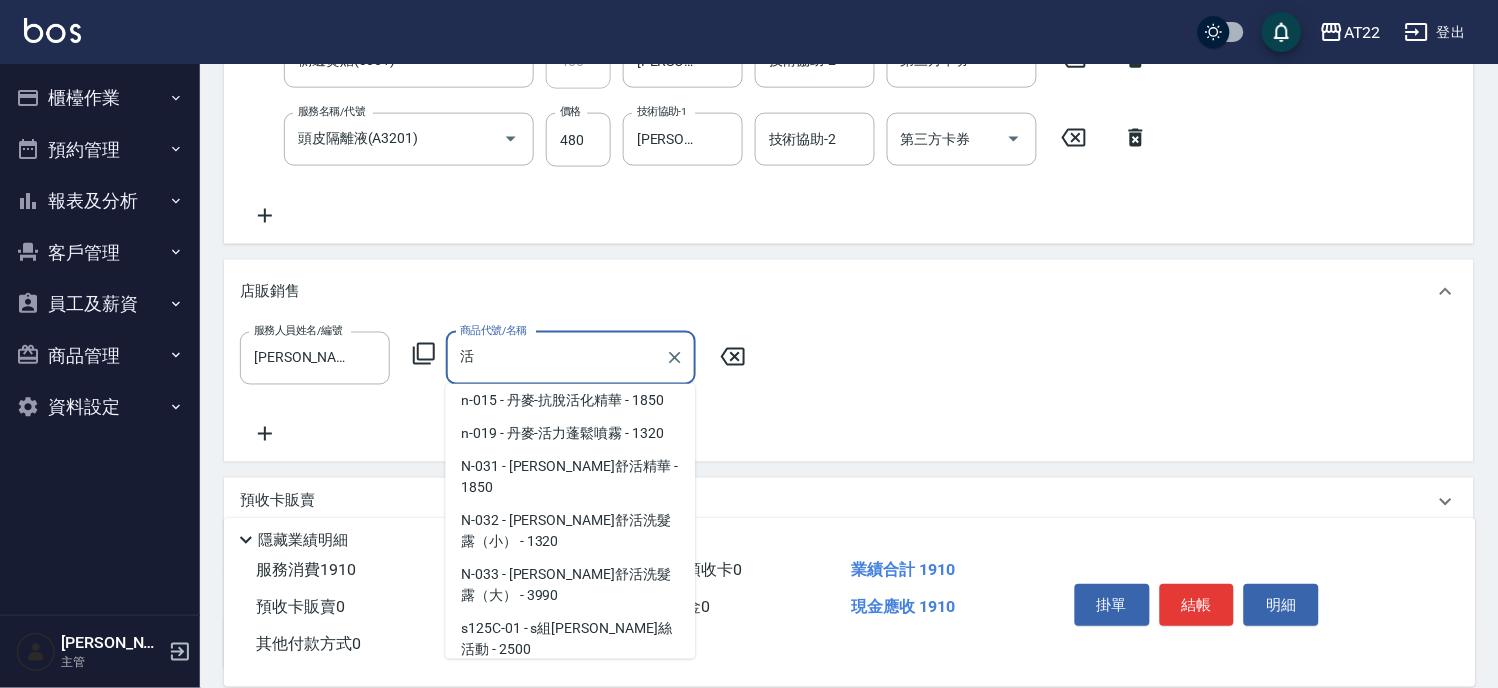 type on "特賣會-丹麥-活力蓬鬆噴霧" 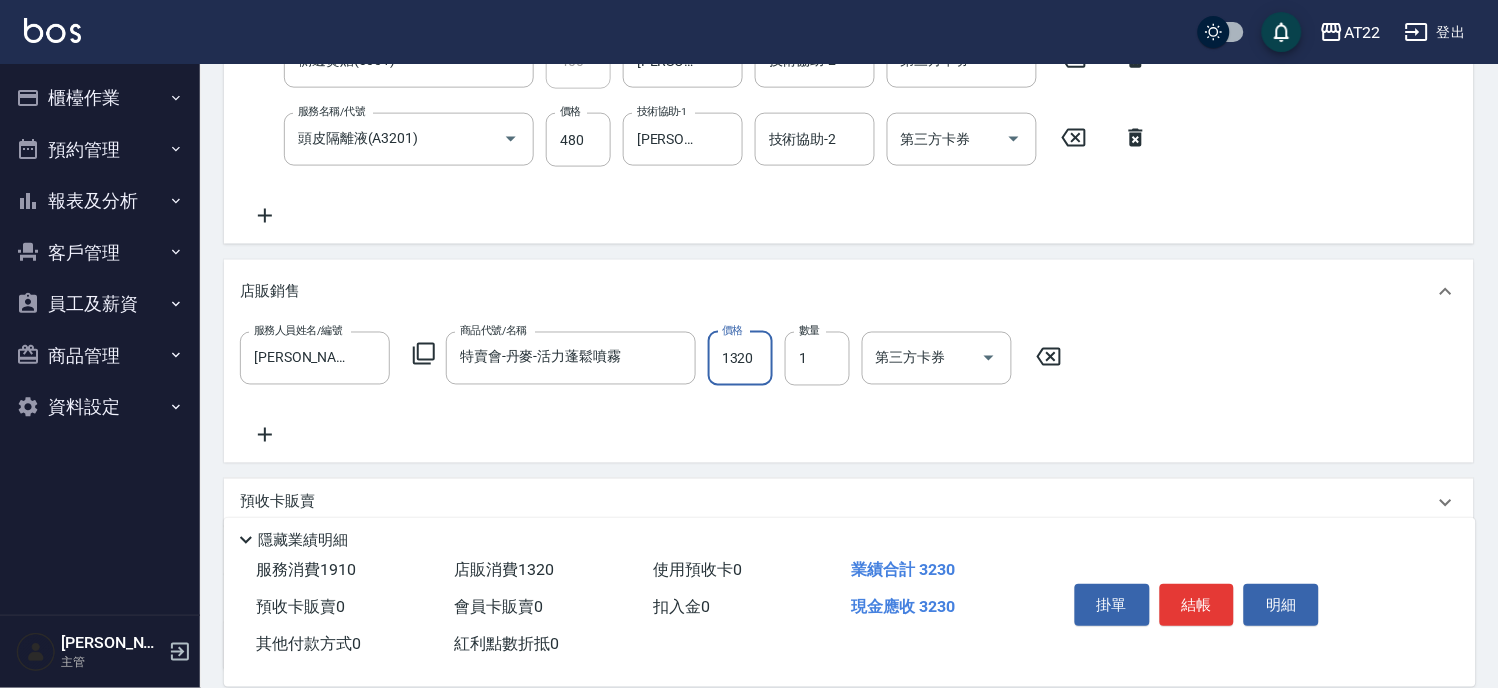 click on "1320" at bounding box center (740, 359) 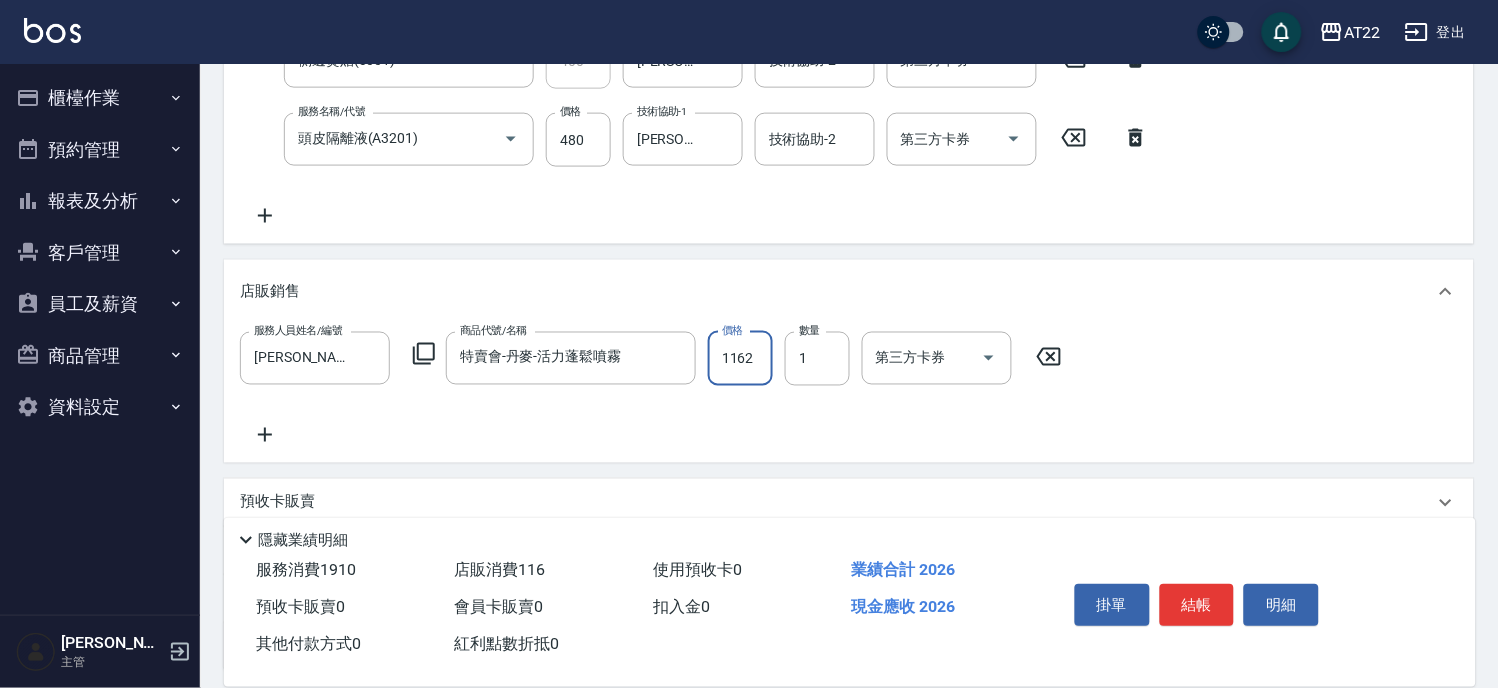 type on "1162" 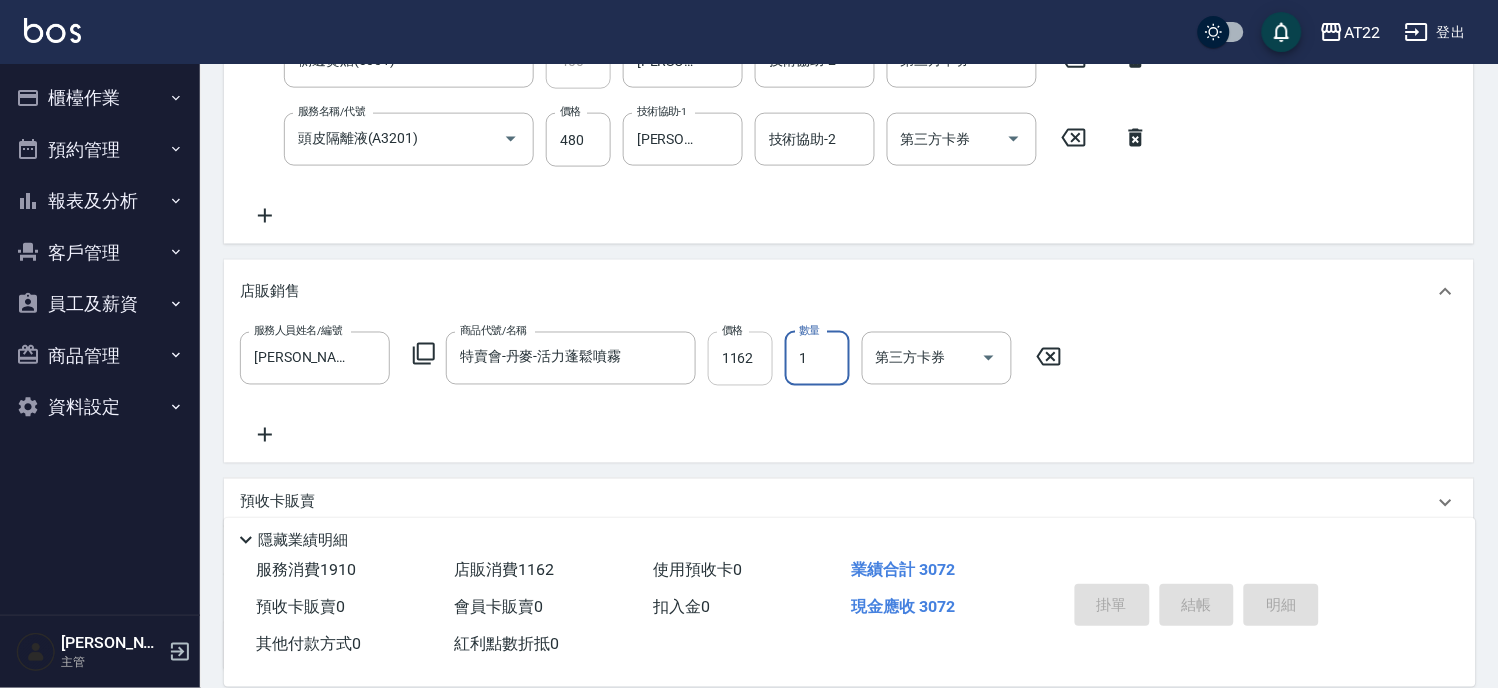 type on "2025/07/11 19:08" 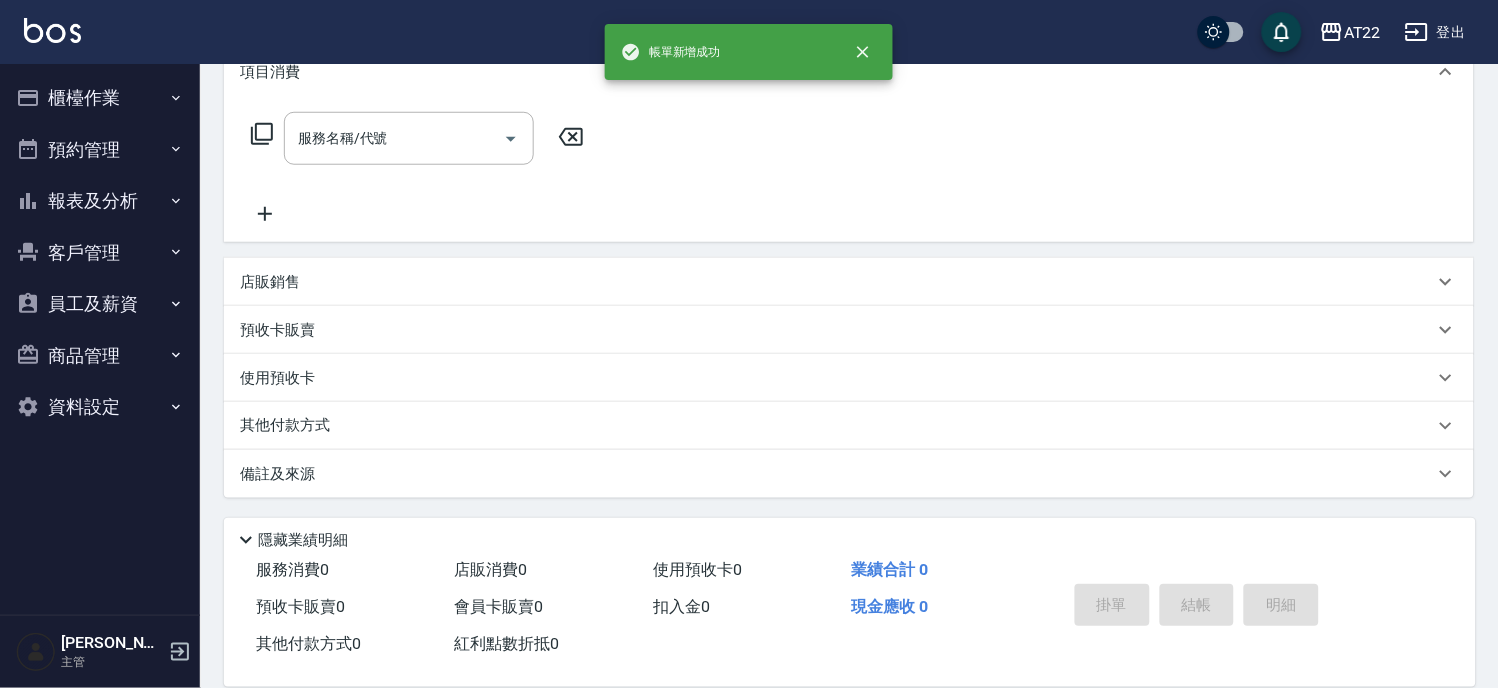 scroll, scrollTop: 0, scrollLeft: 0, axis: both 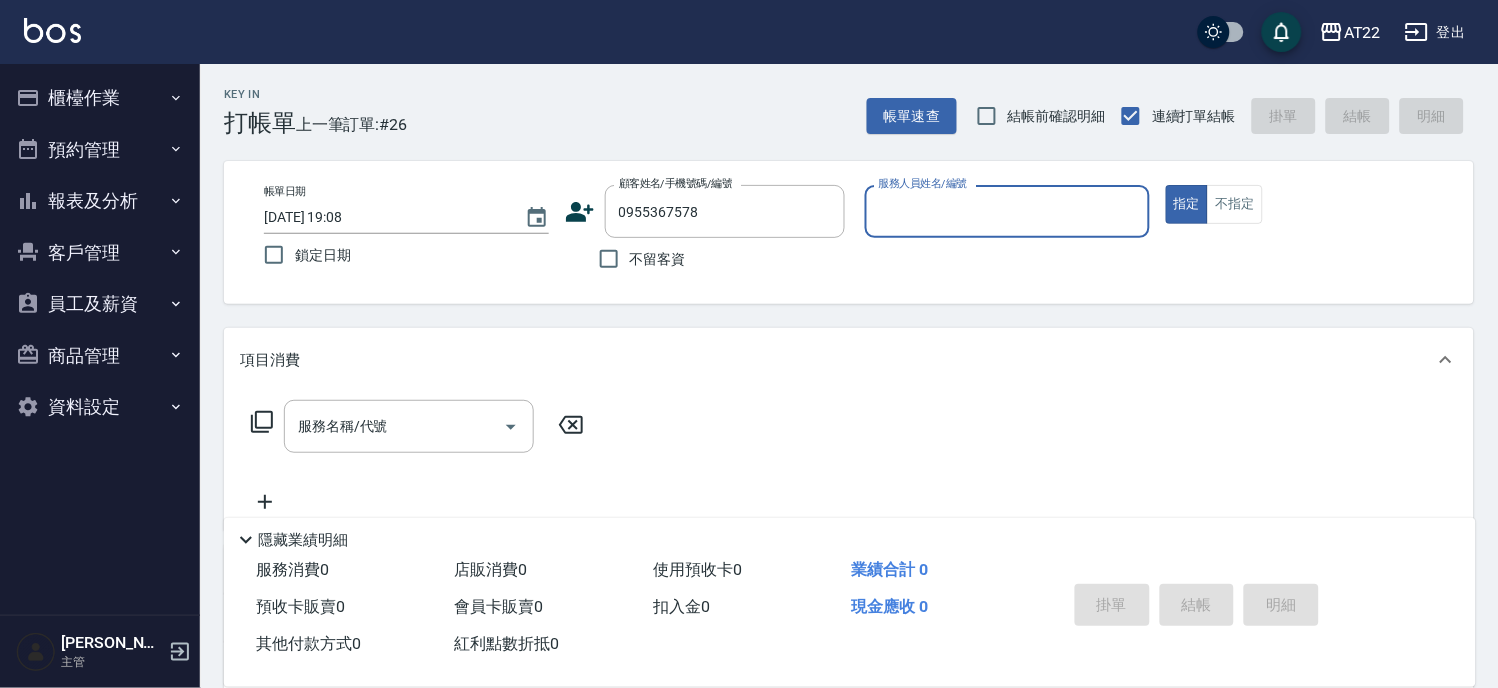 type on "0955367578/0955367578/0955367578" 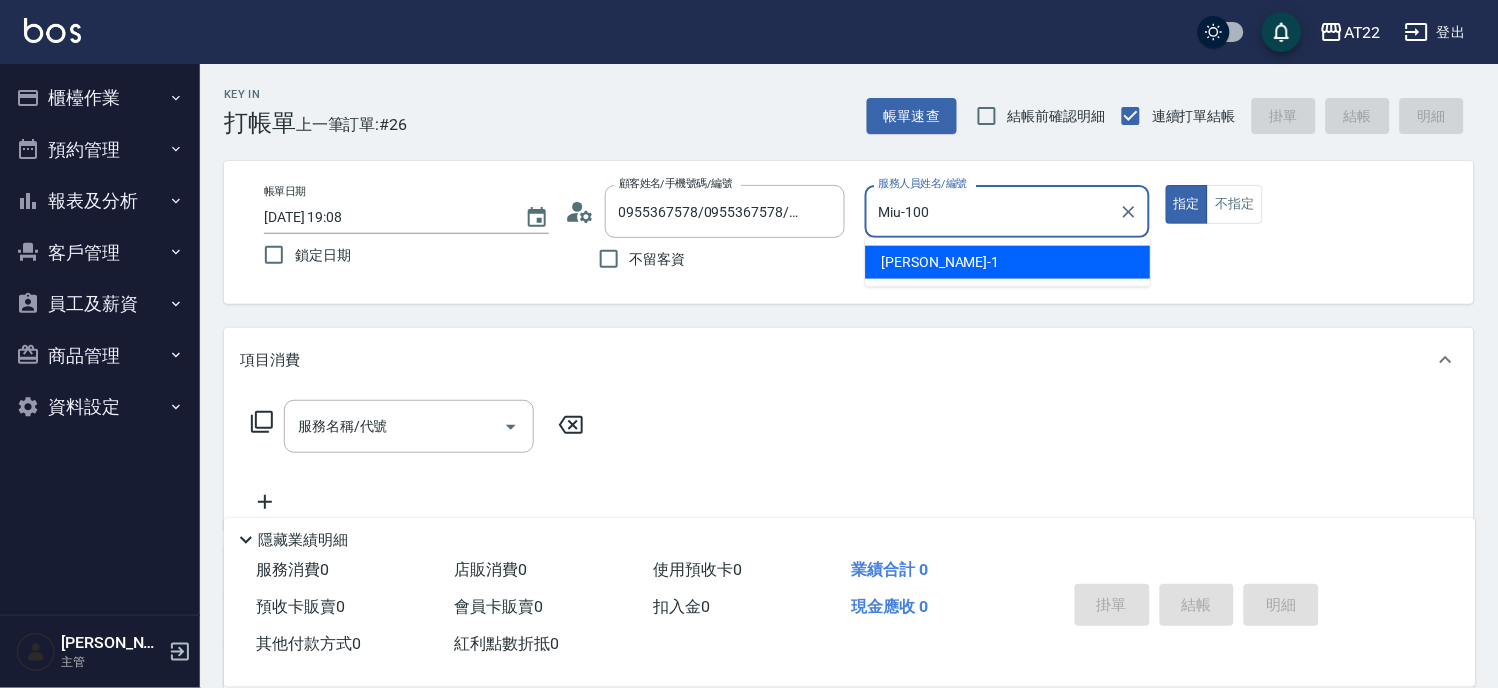 scroll, scrollTop: 0, scrollLeft: 0, axis: both 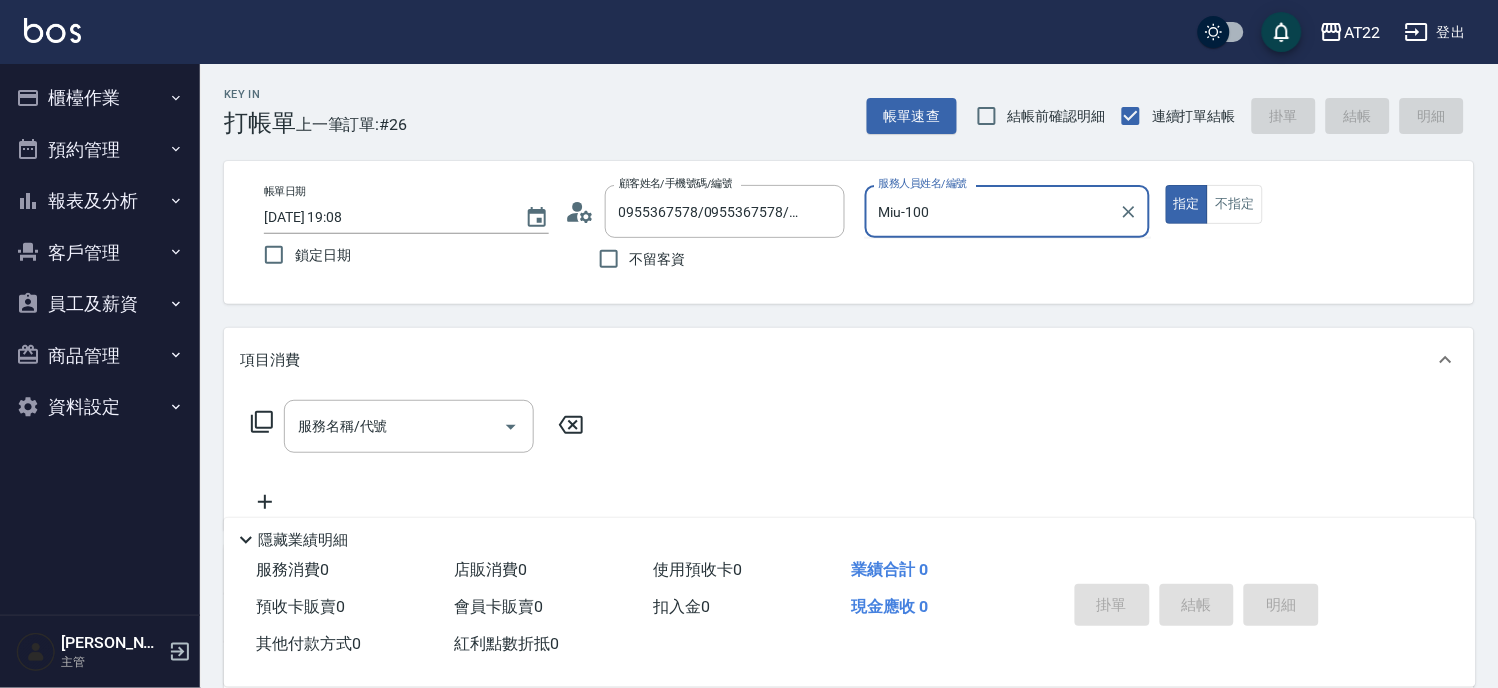 click on "指定" at bounding box center [1187, 204] 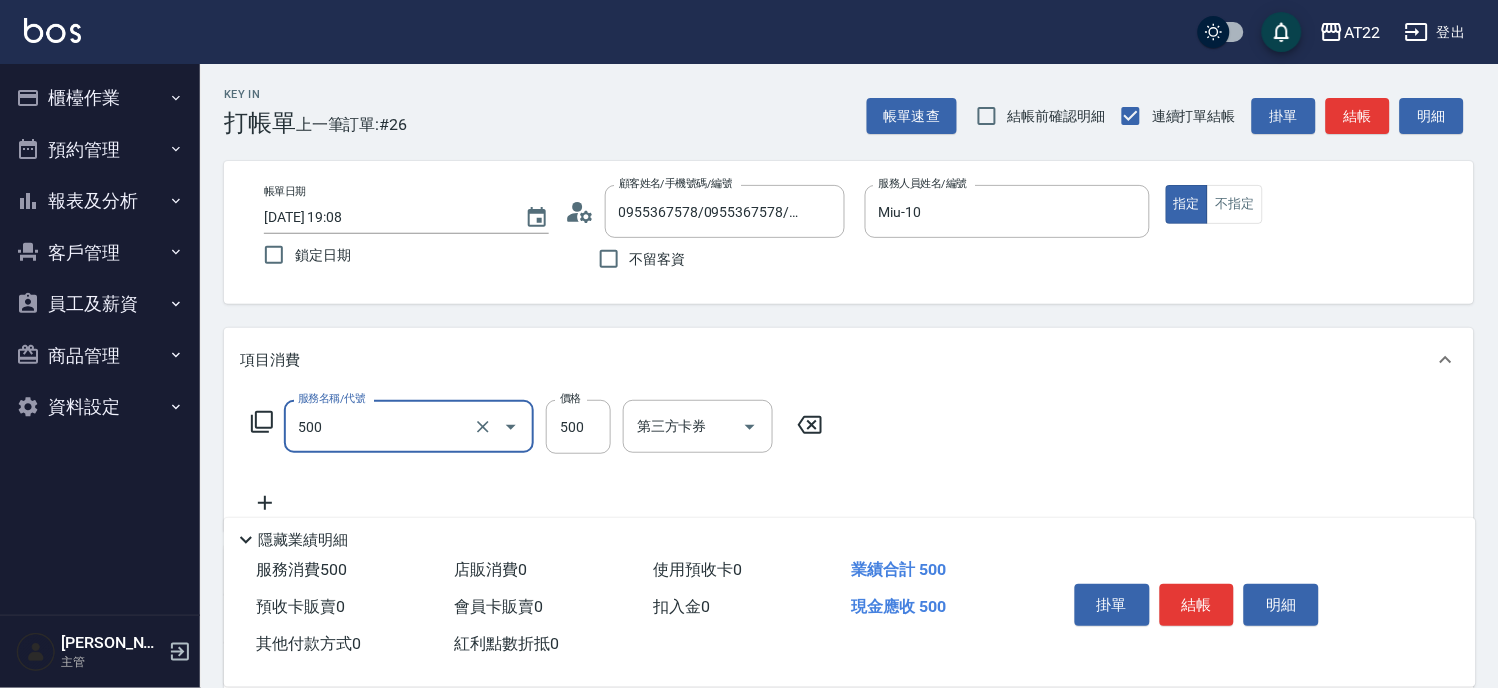 type on "剪髮(500)" 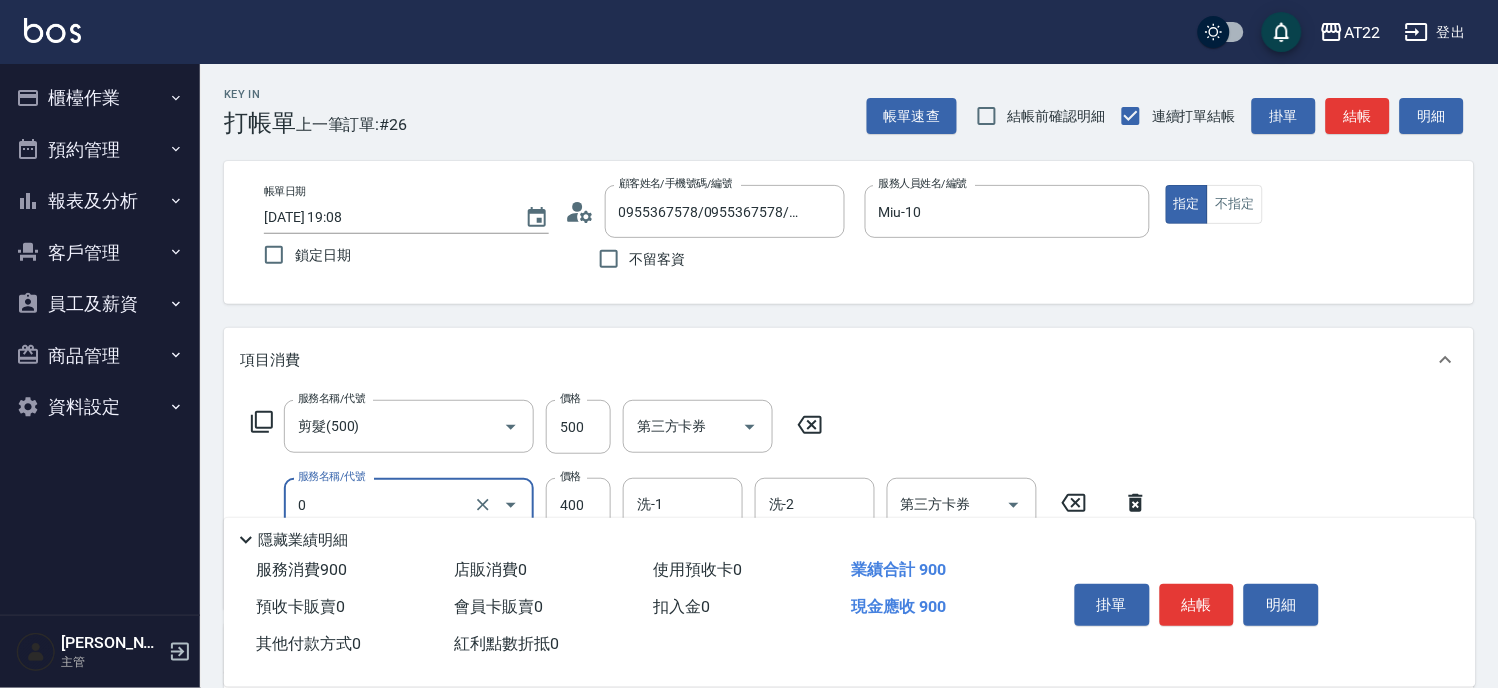 type on "有機洗髮(0)" 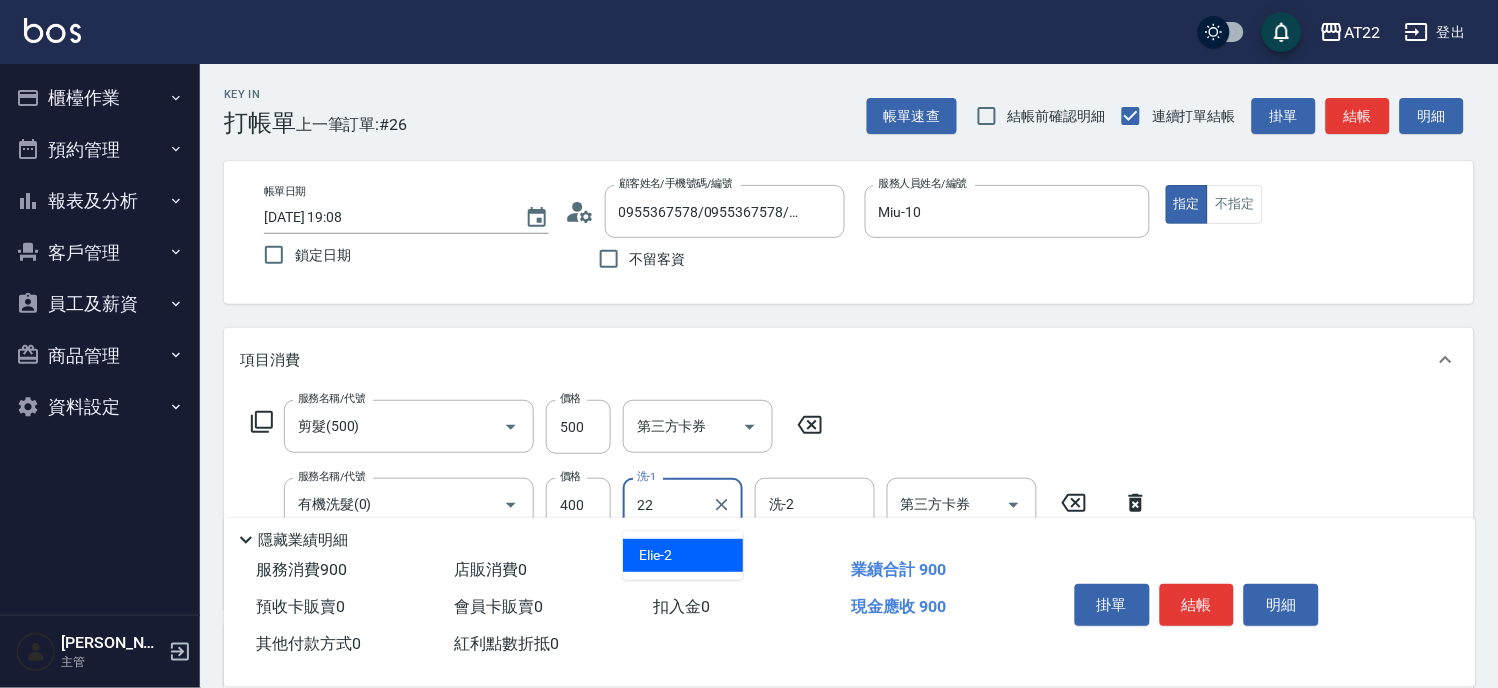 type on "Cherry-22" 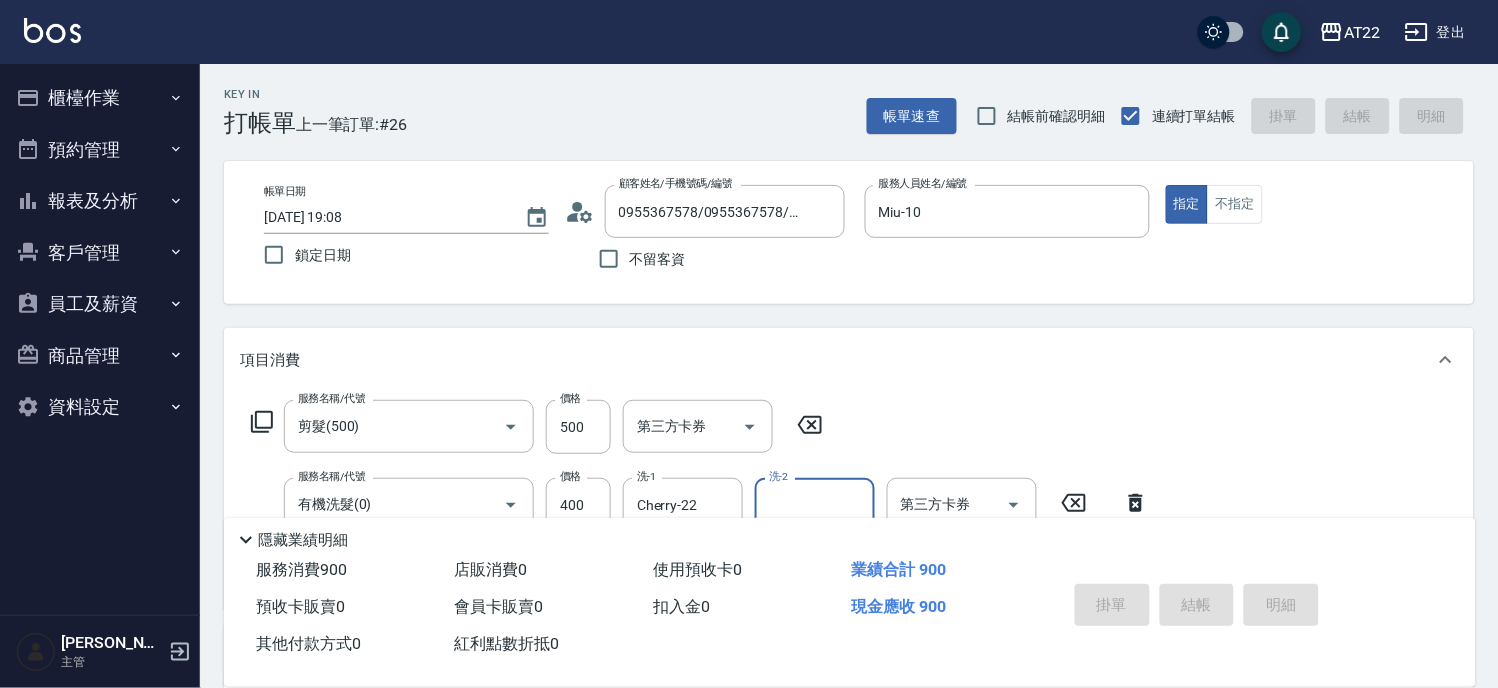 type 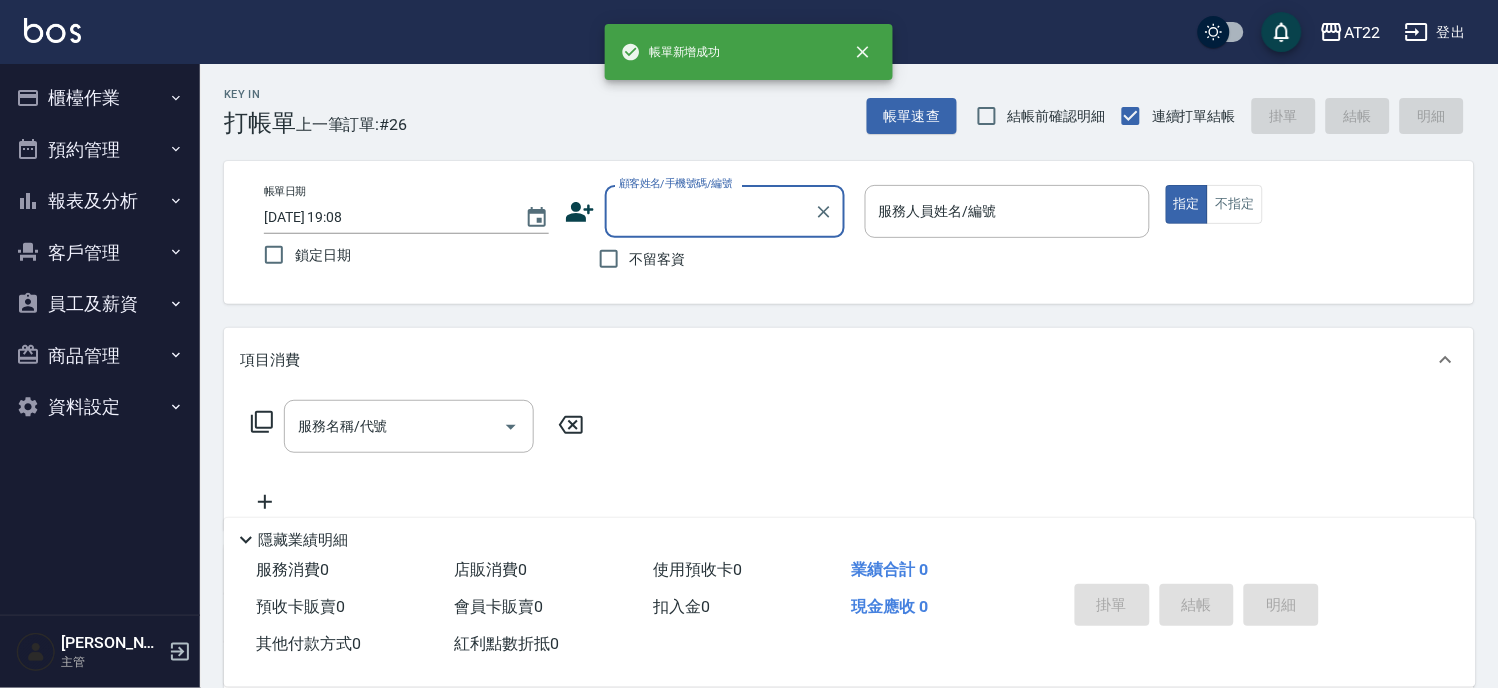 scroll, scrollTop: 0, scrollLeft: 0, axis: both 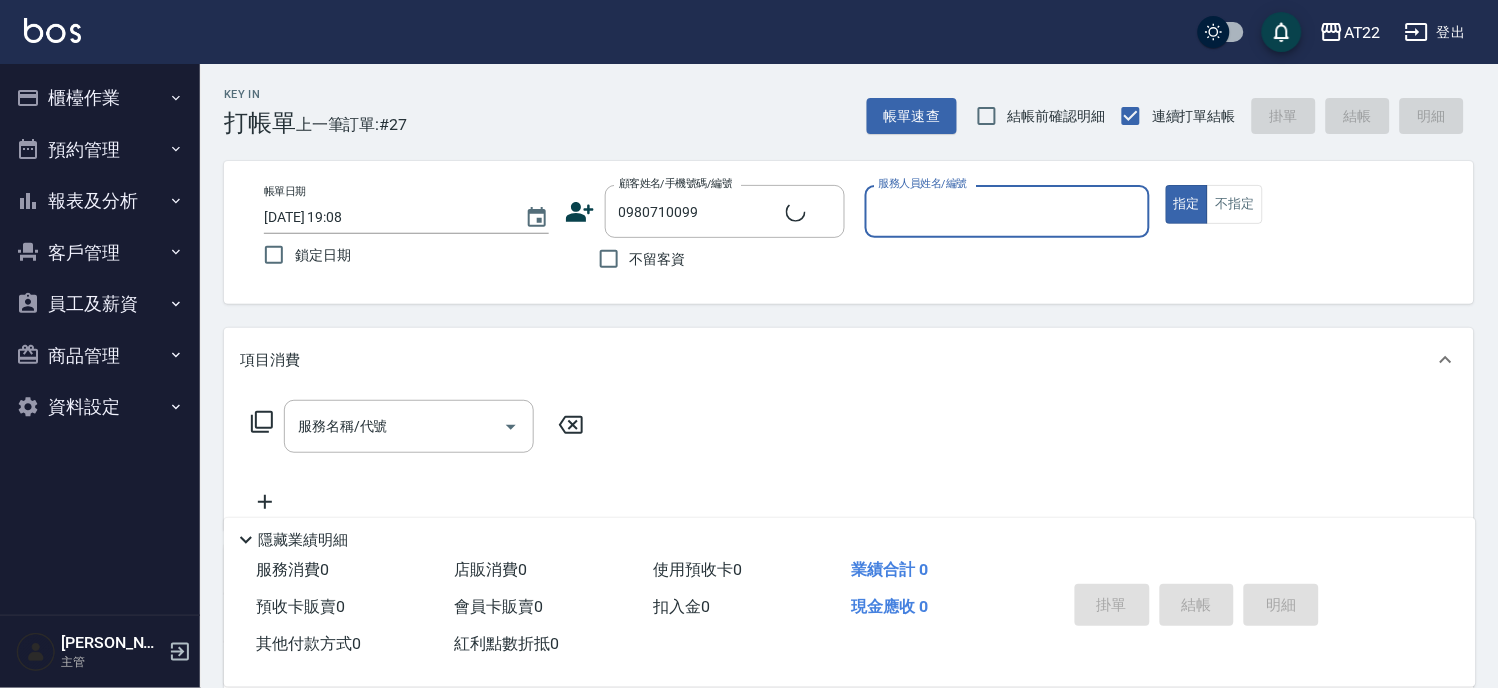 type on "盧逸/0980710099/T82707 25.06.02" 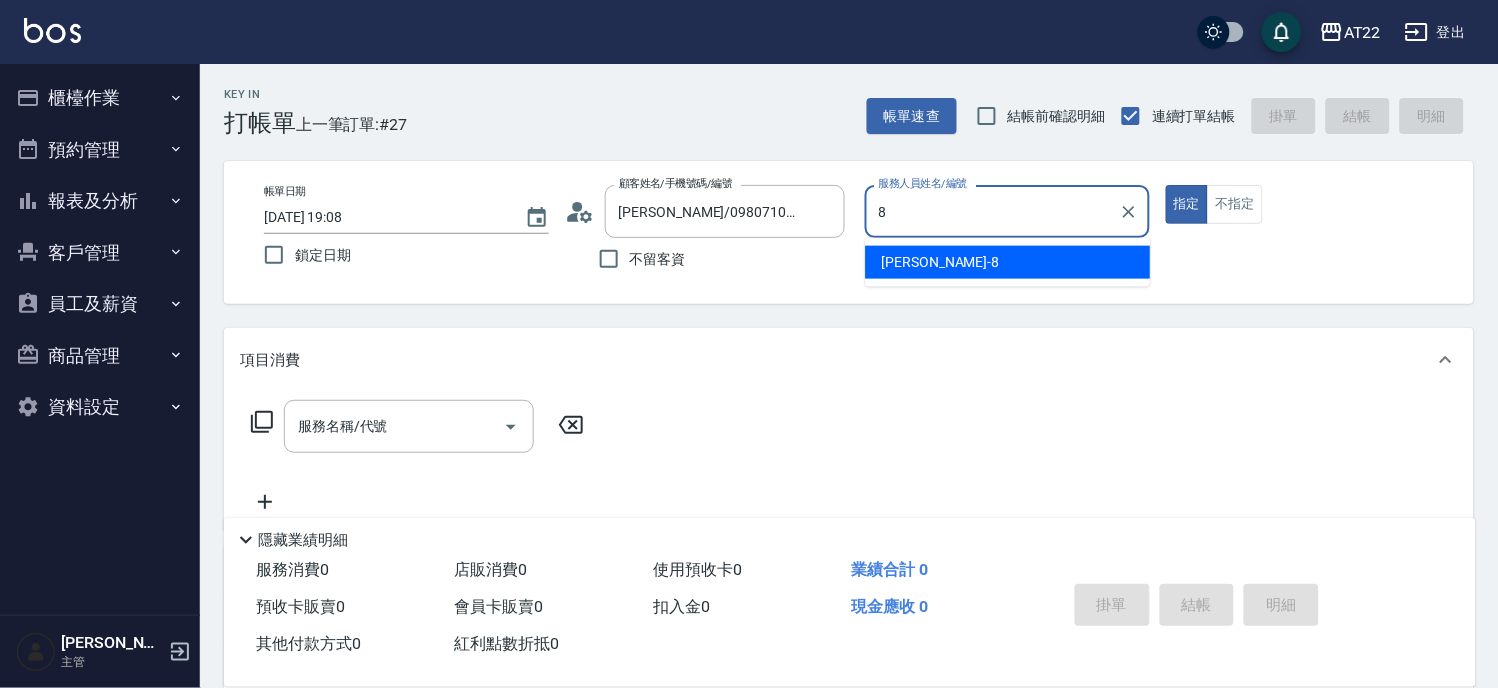 type on "Zoe-8" 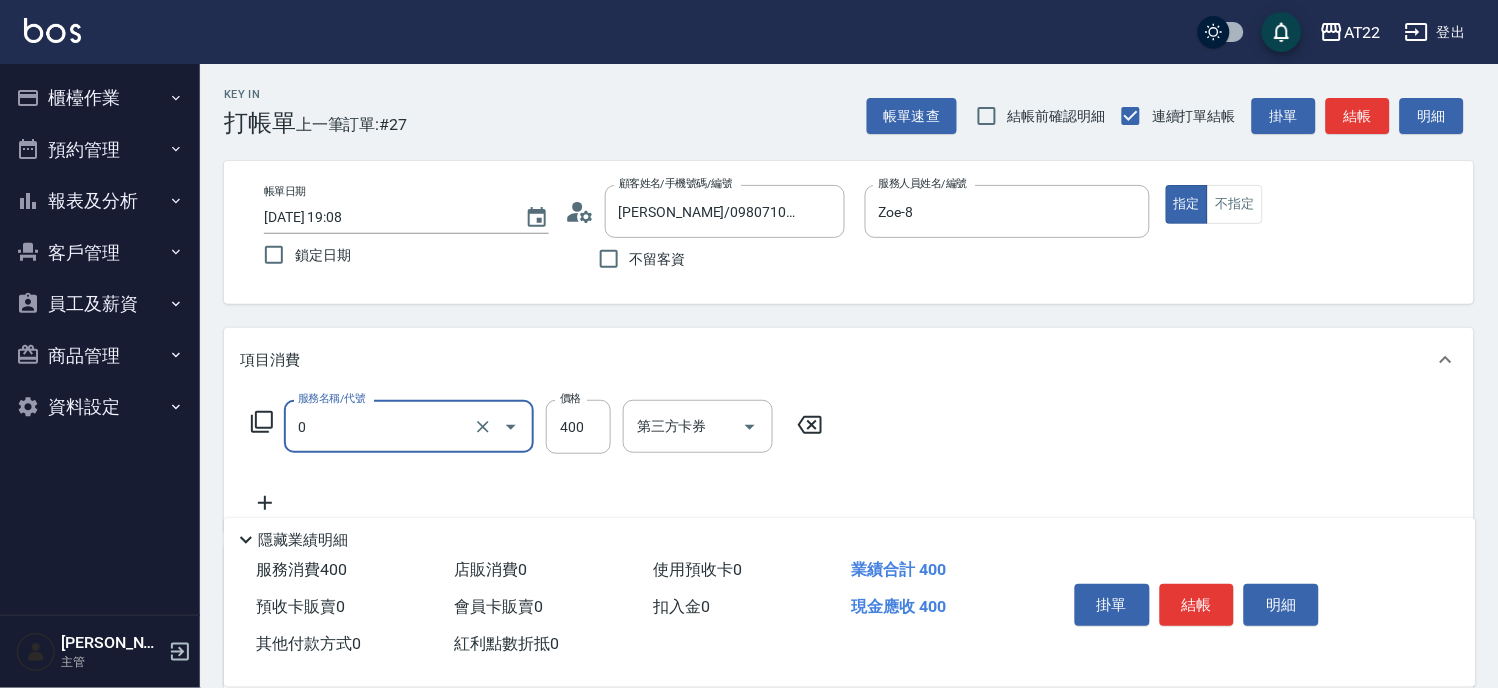 type on "有機洗髮(0)" 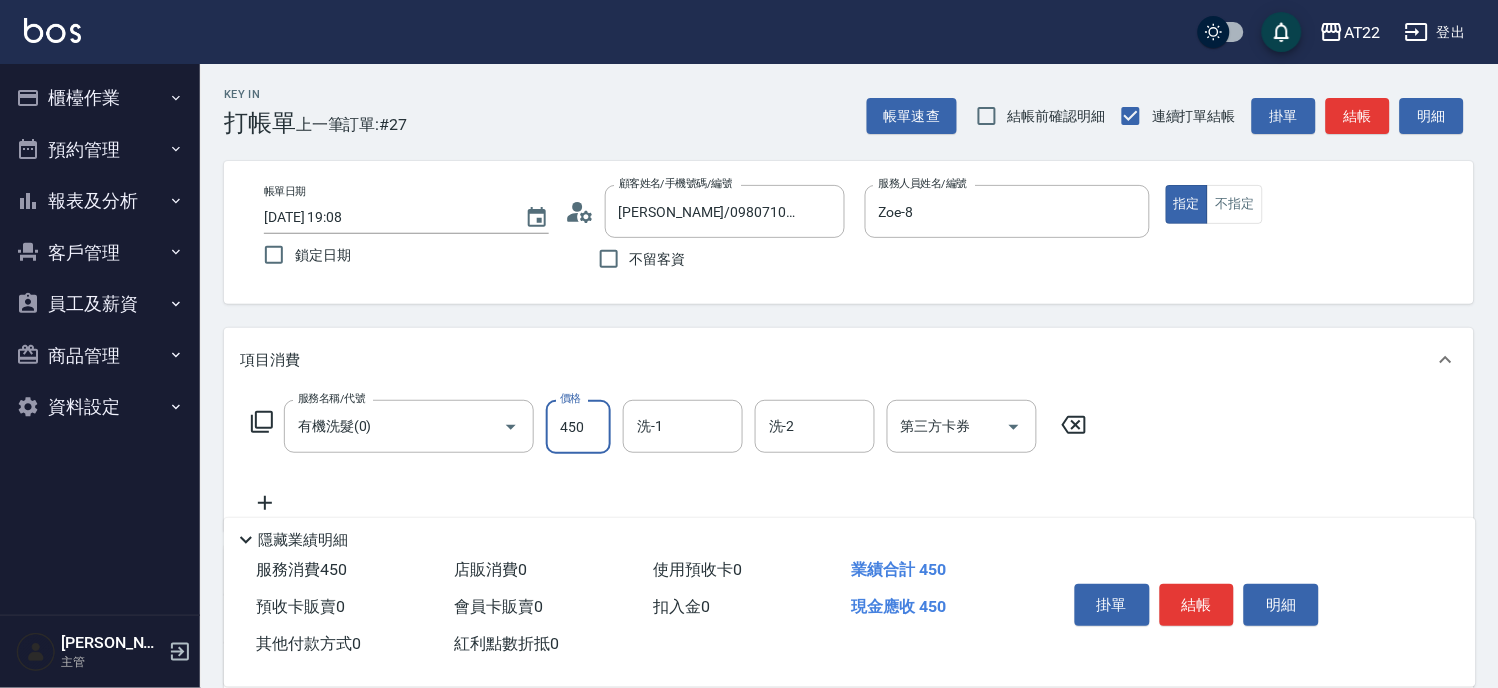 type on "450" 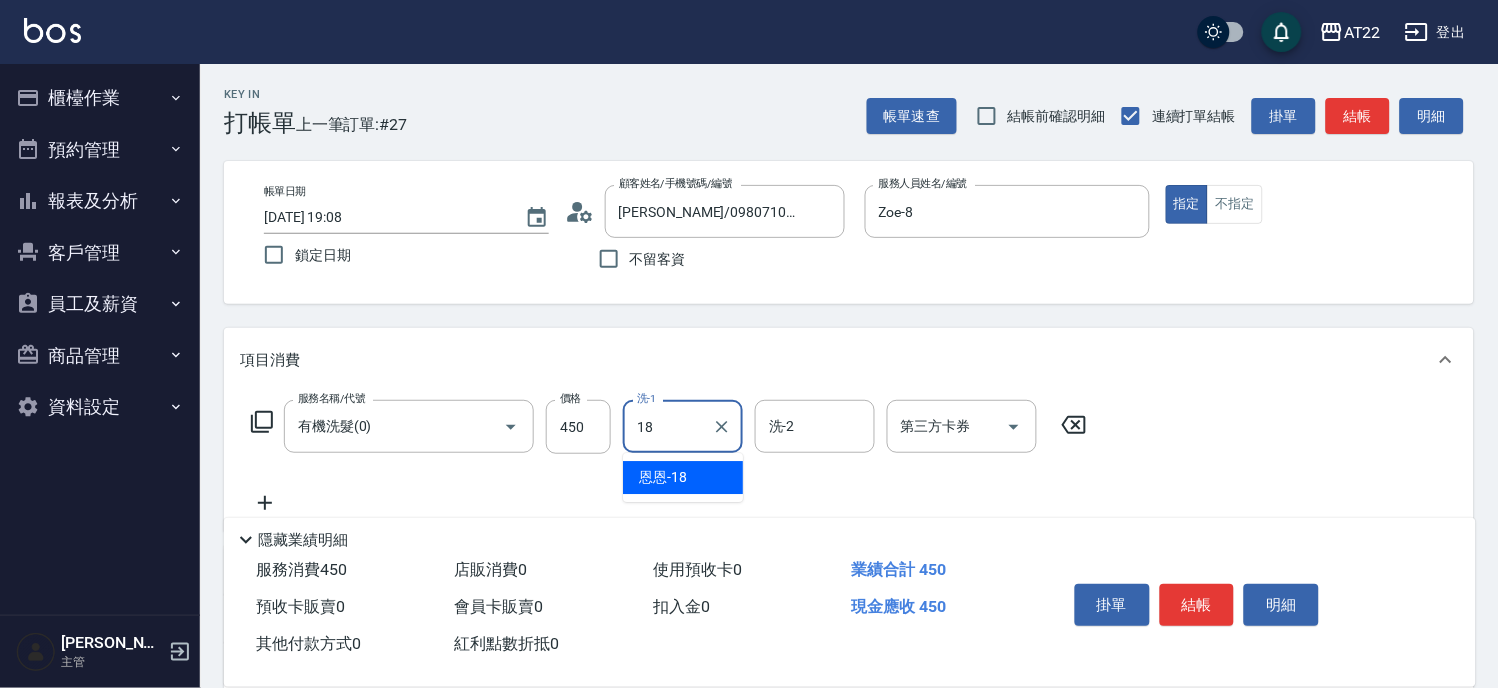 type on "恩恩-18" 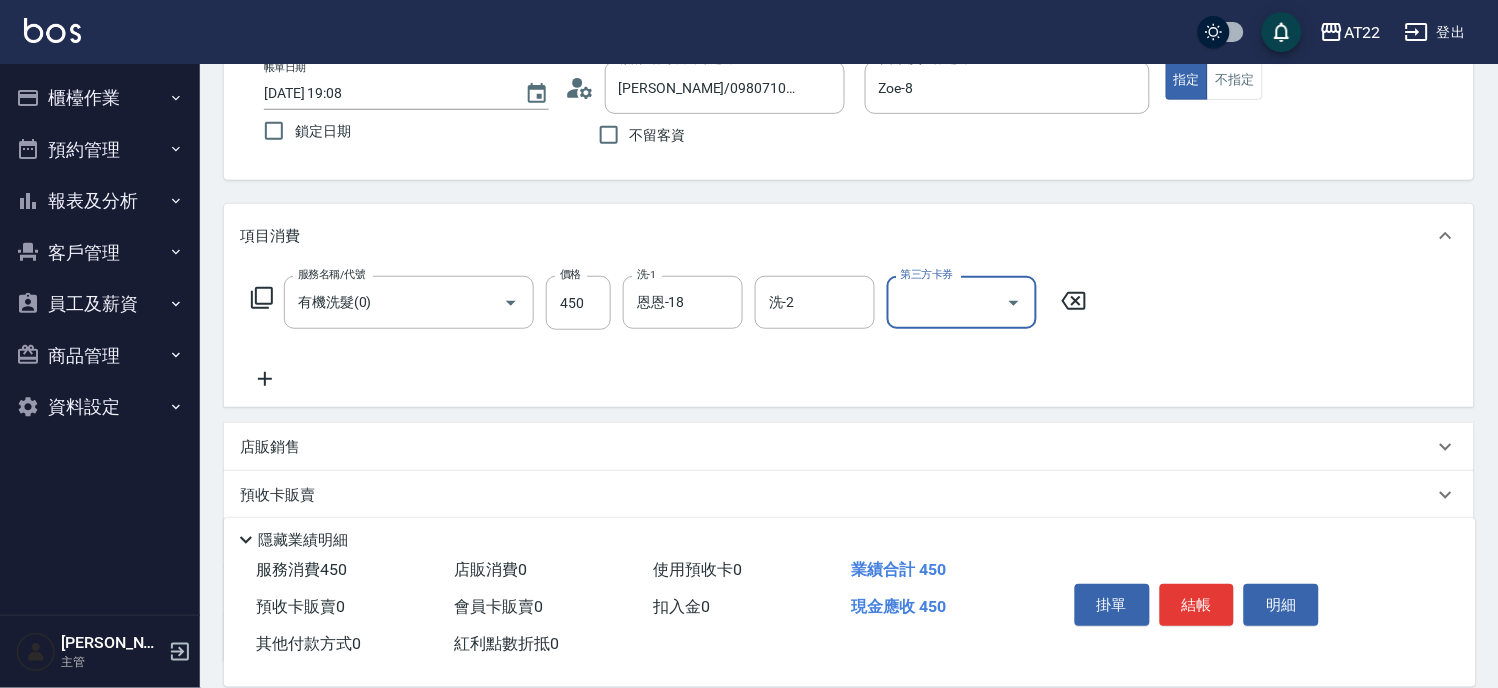 scroll, scrollTop: 222, scrollLeft: 0, axis: vertical 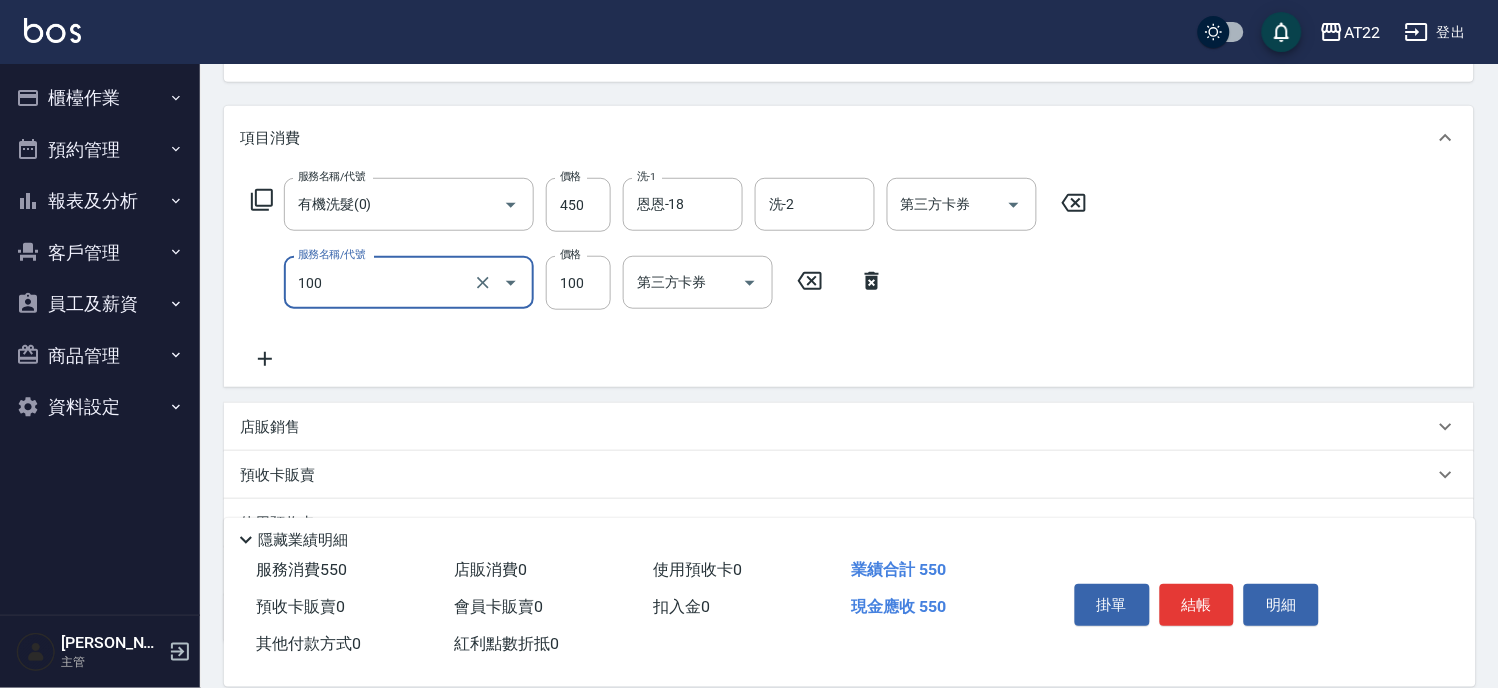 type on "修劉海(100)" 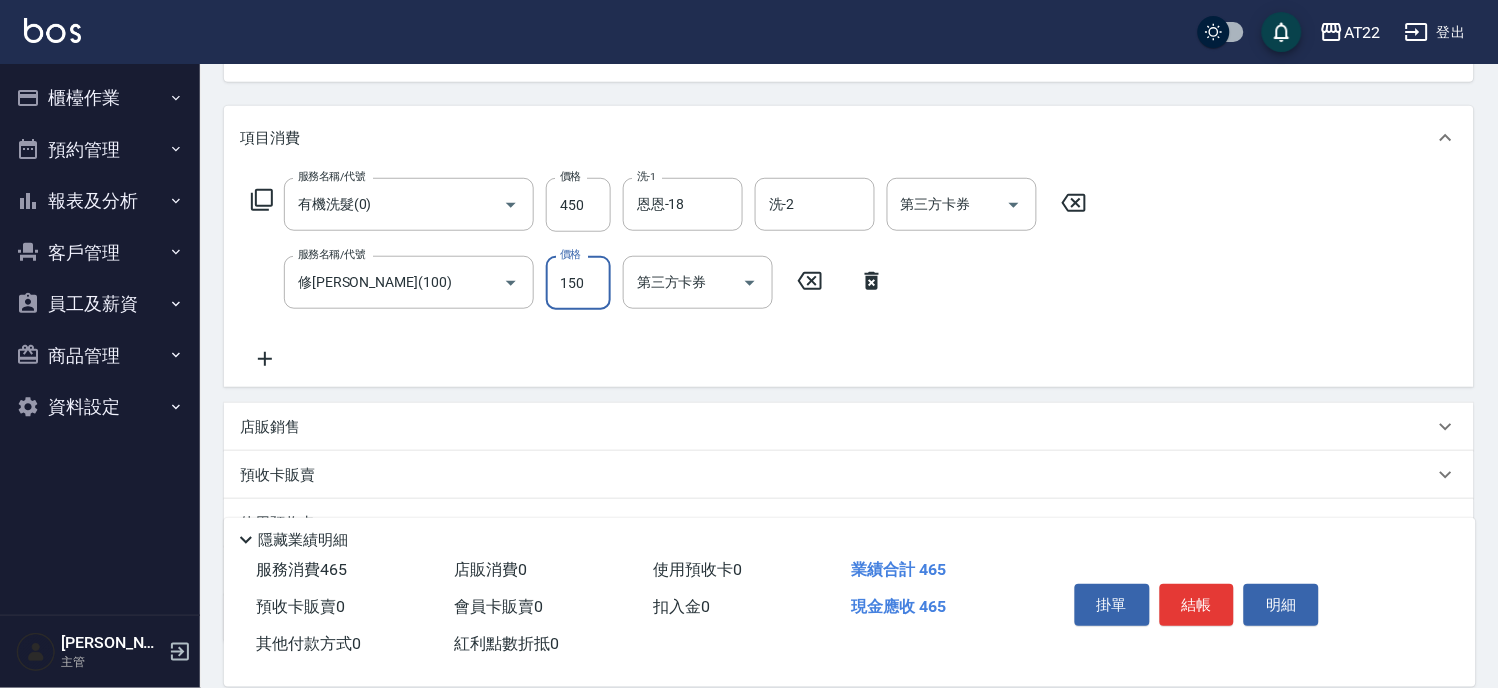 type on "150" 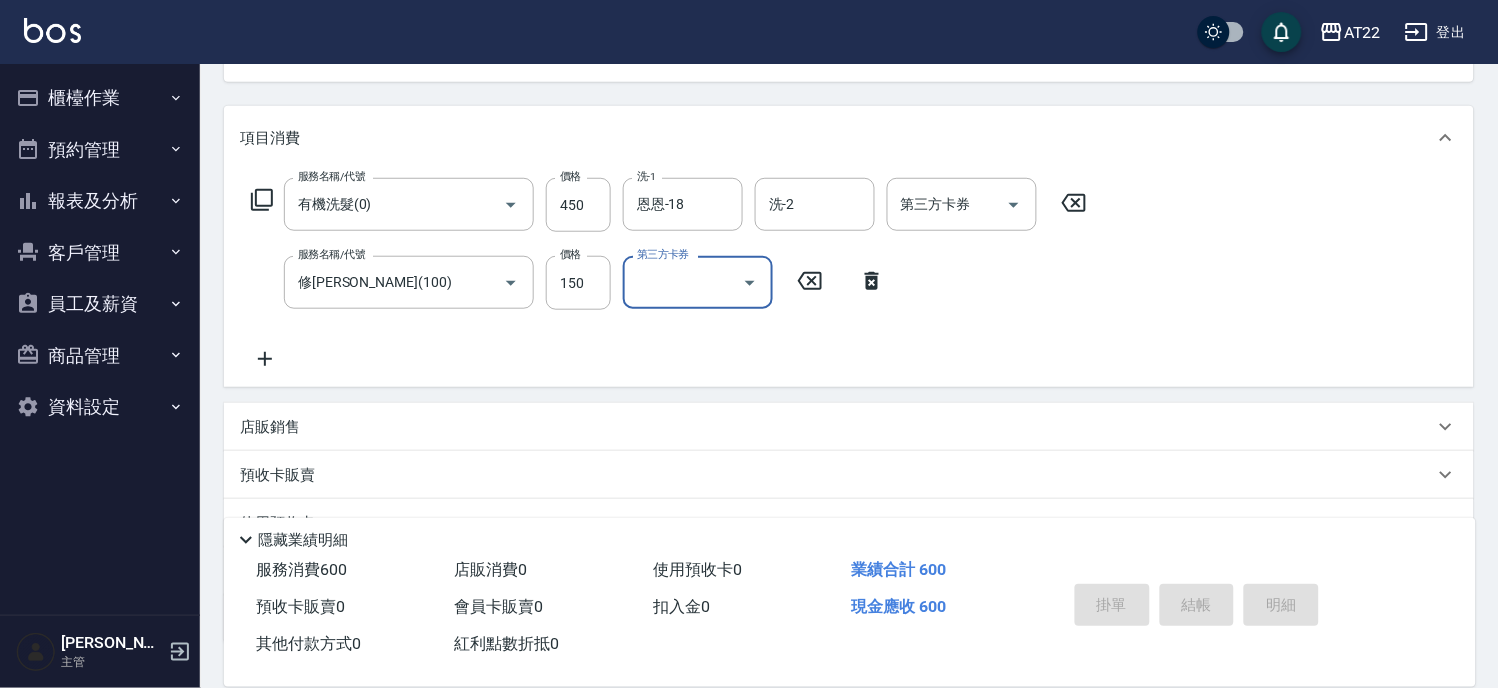type on "2025/07/11 19:10" 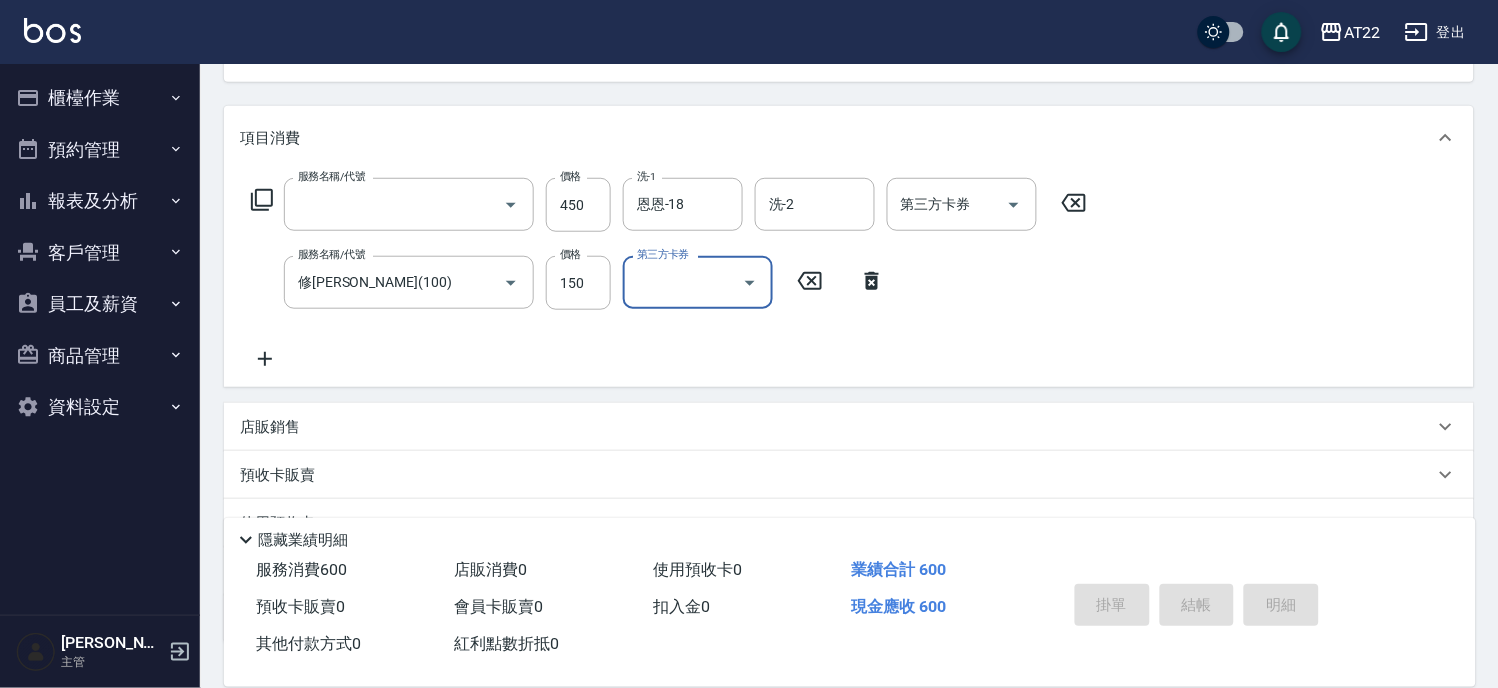 scroll, scrollTop: 194, scrollLeft: 0, axis: vertical 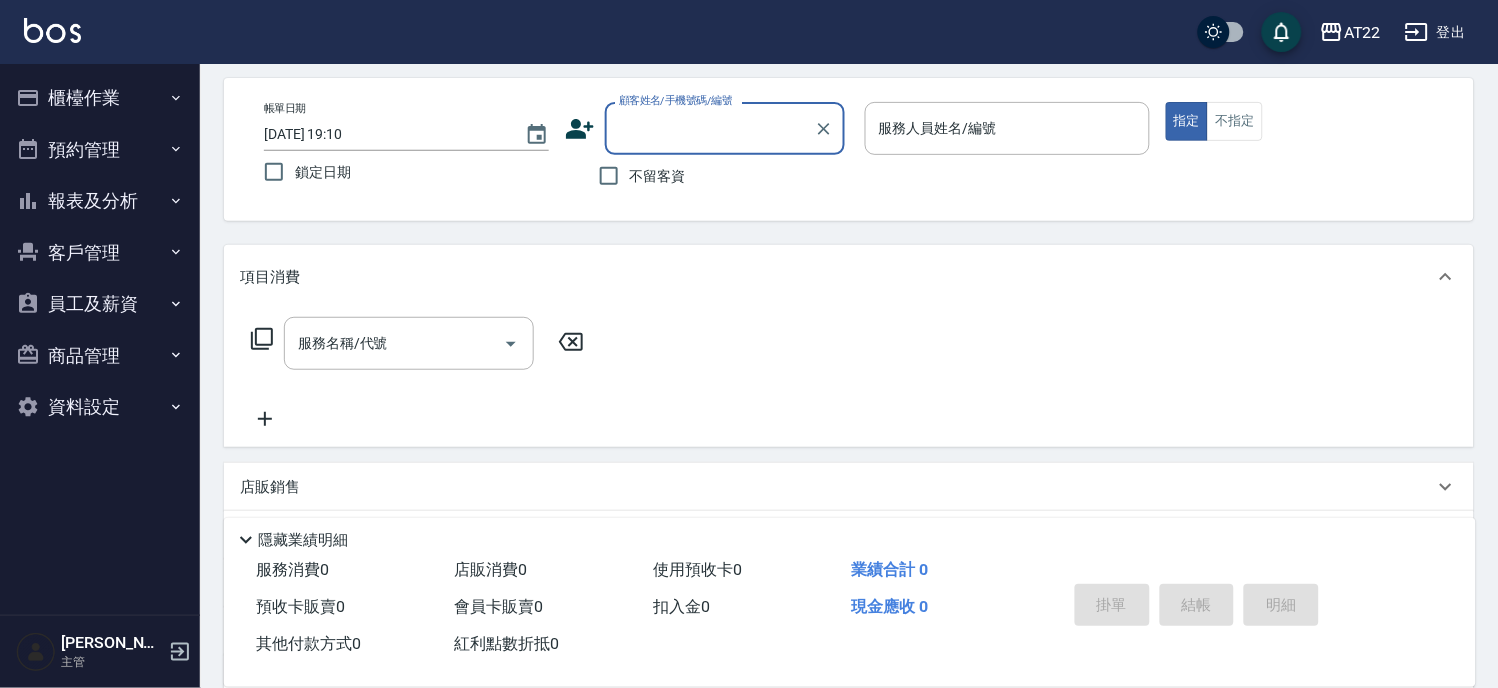 type on "ㄔ" 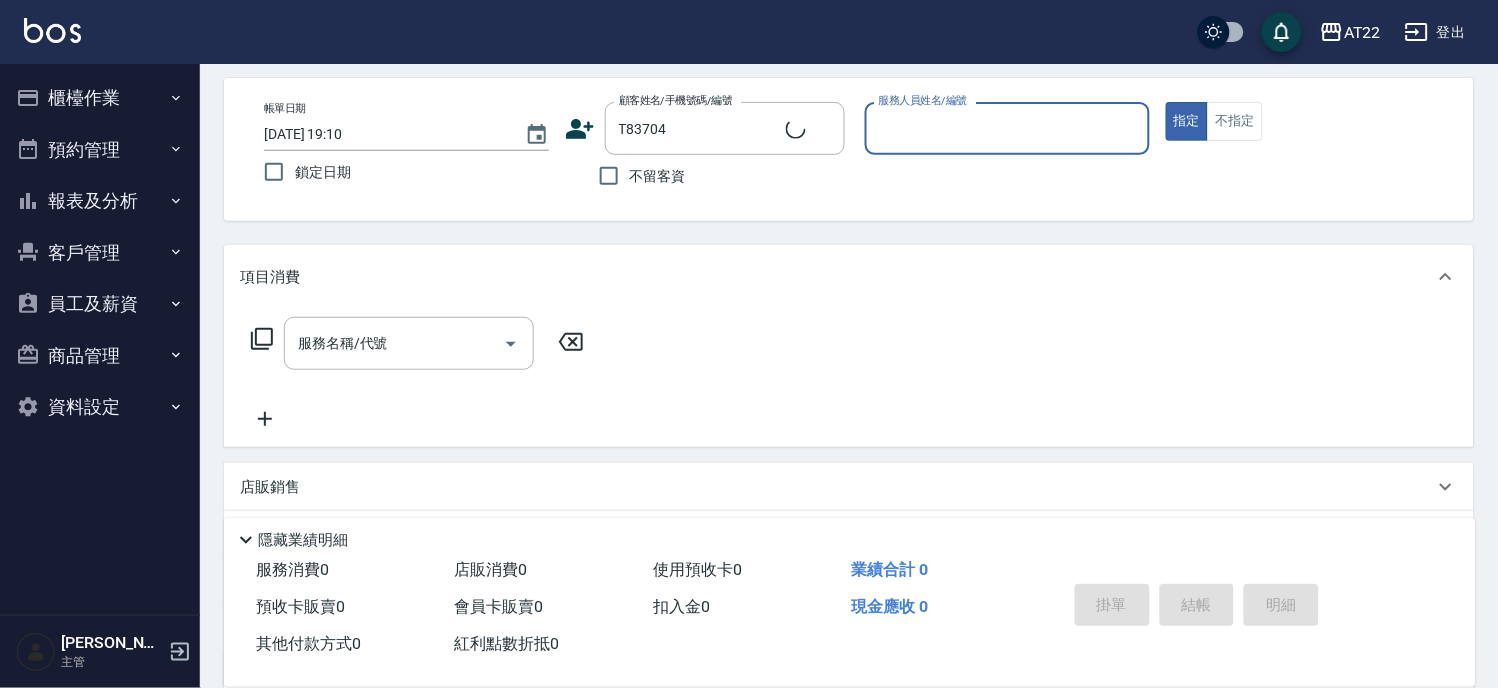 type on "吳心怡25.12.8/0958357212/T83704" 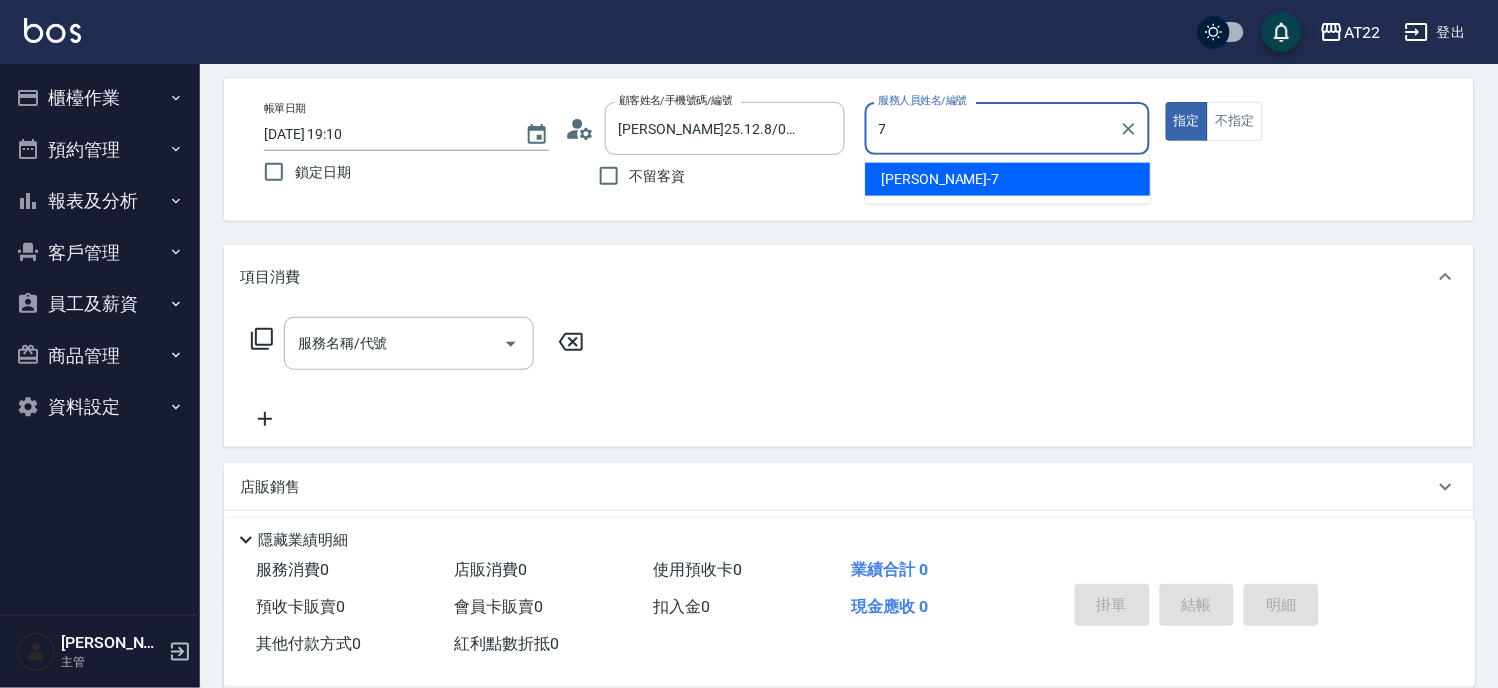type on "Allen-7" 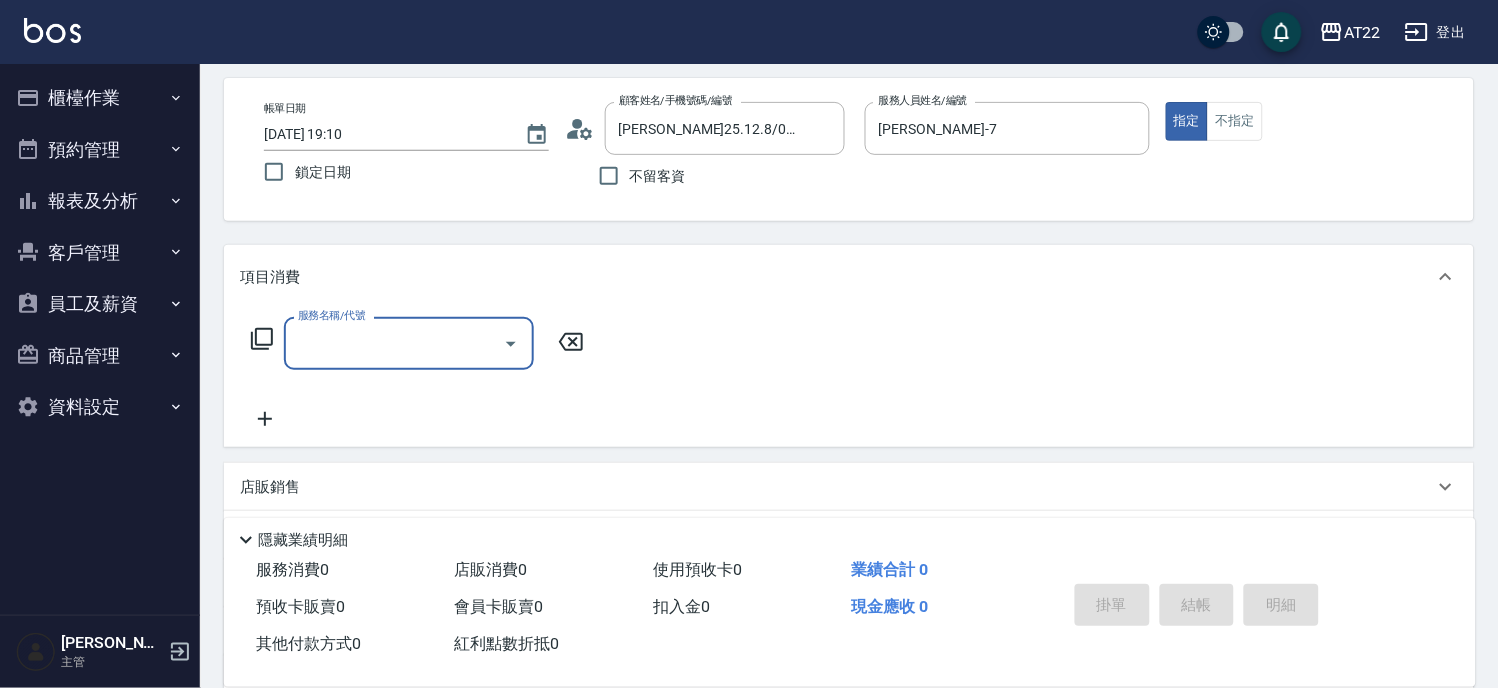 type on "G" 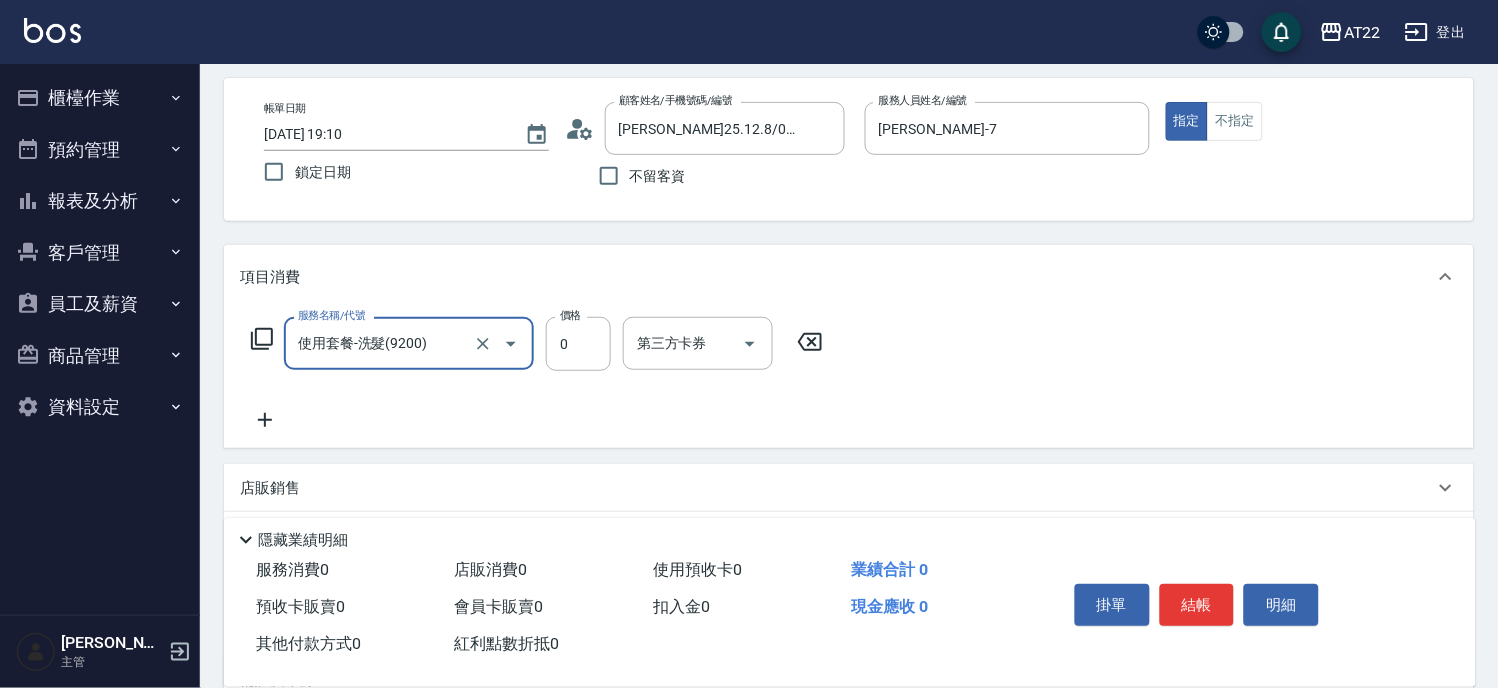 type on "使用套餐-洗髮(9200)" 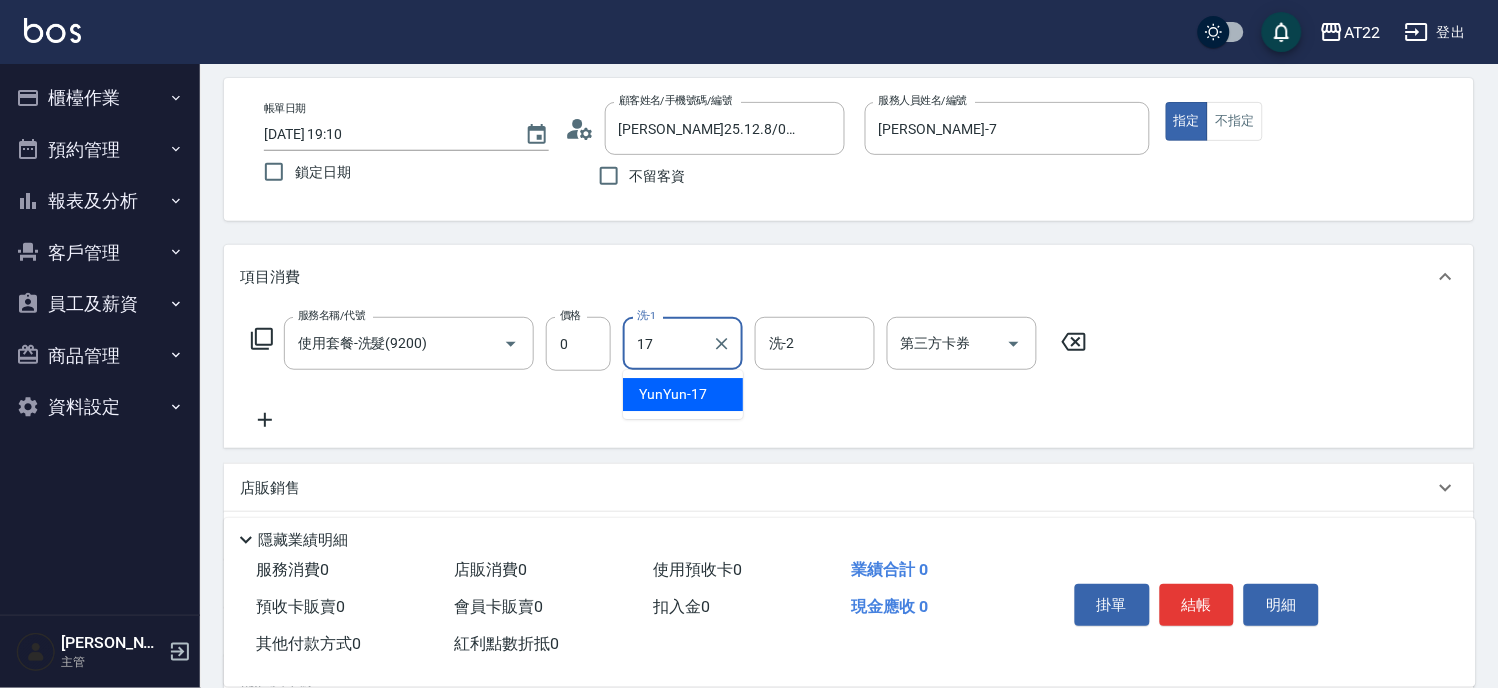 type on "1" 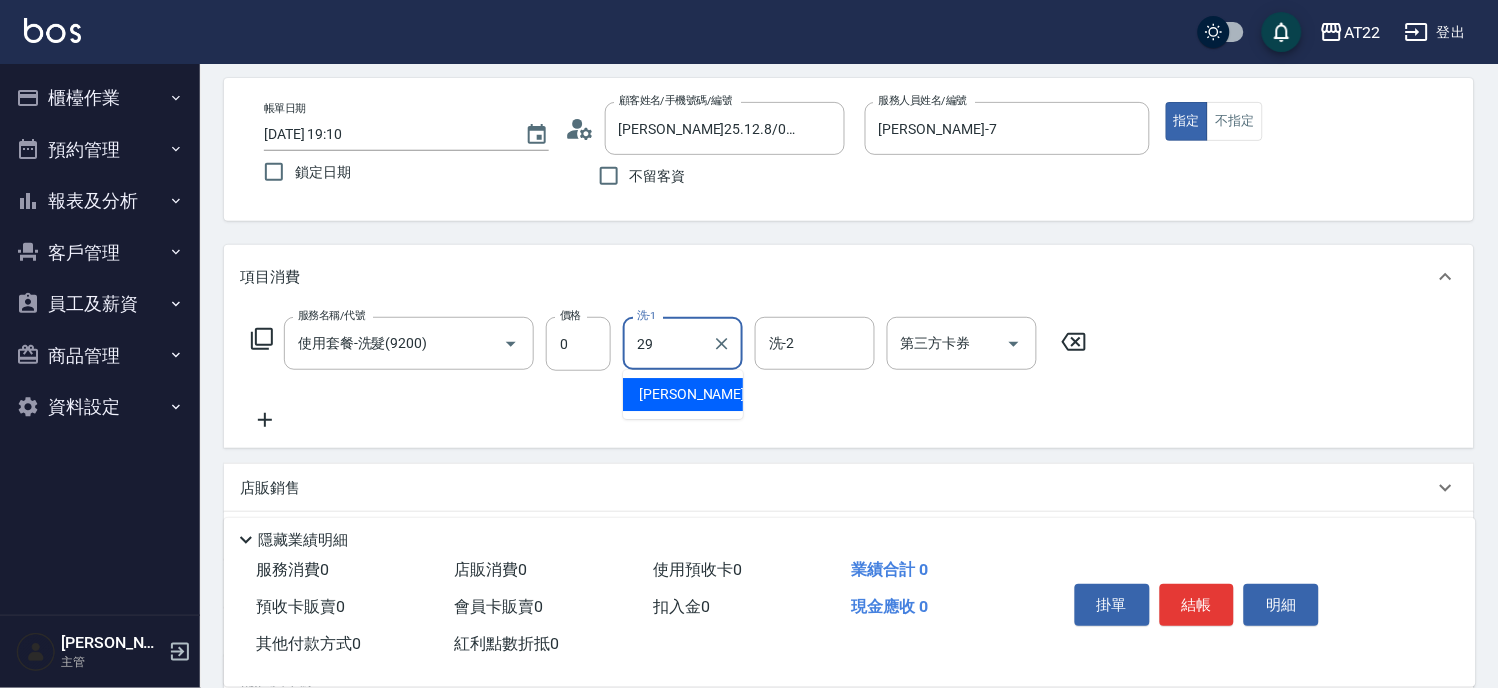 type on "Joyce-29" 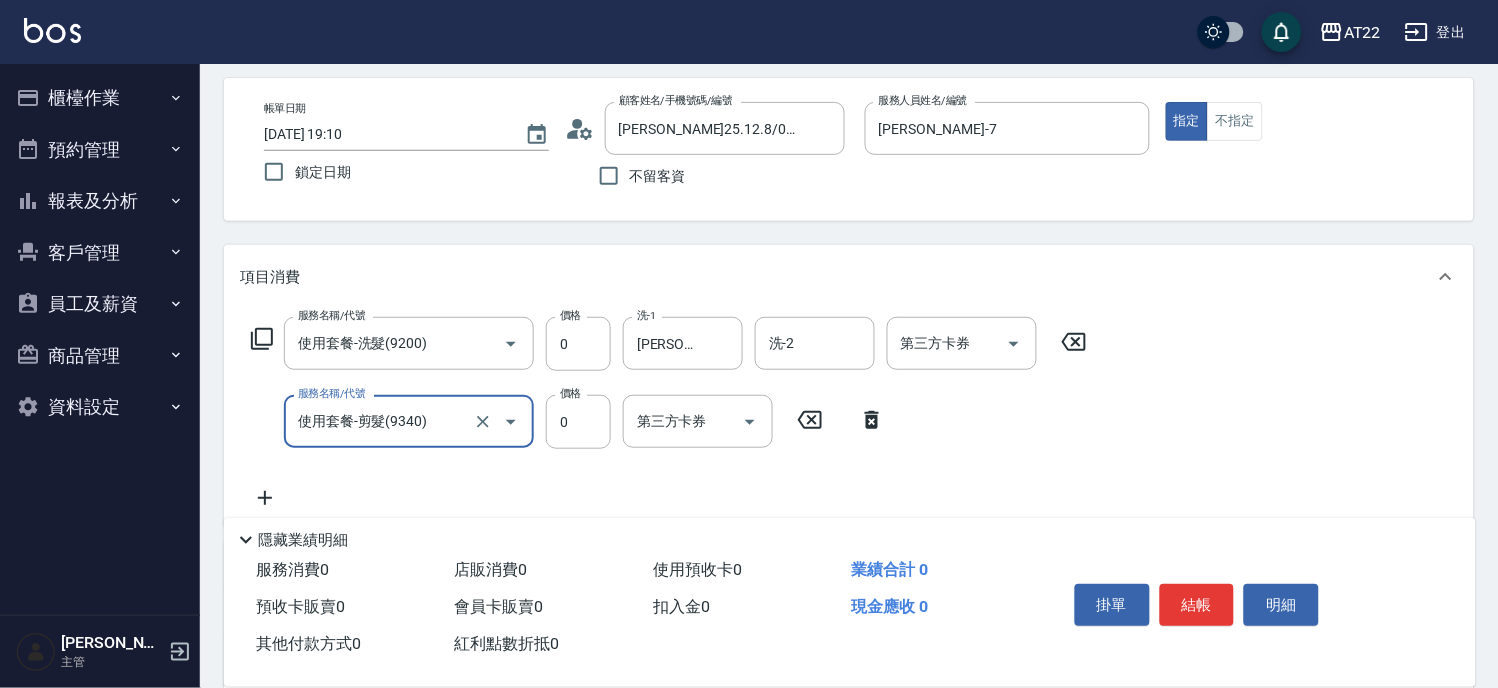 type on "使用套餐-剪髮(9340)" 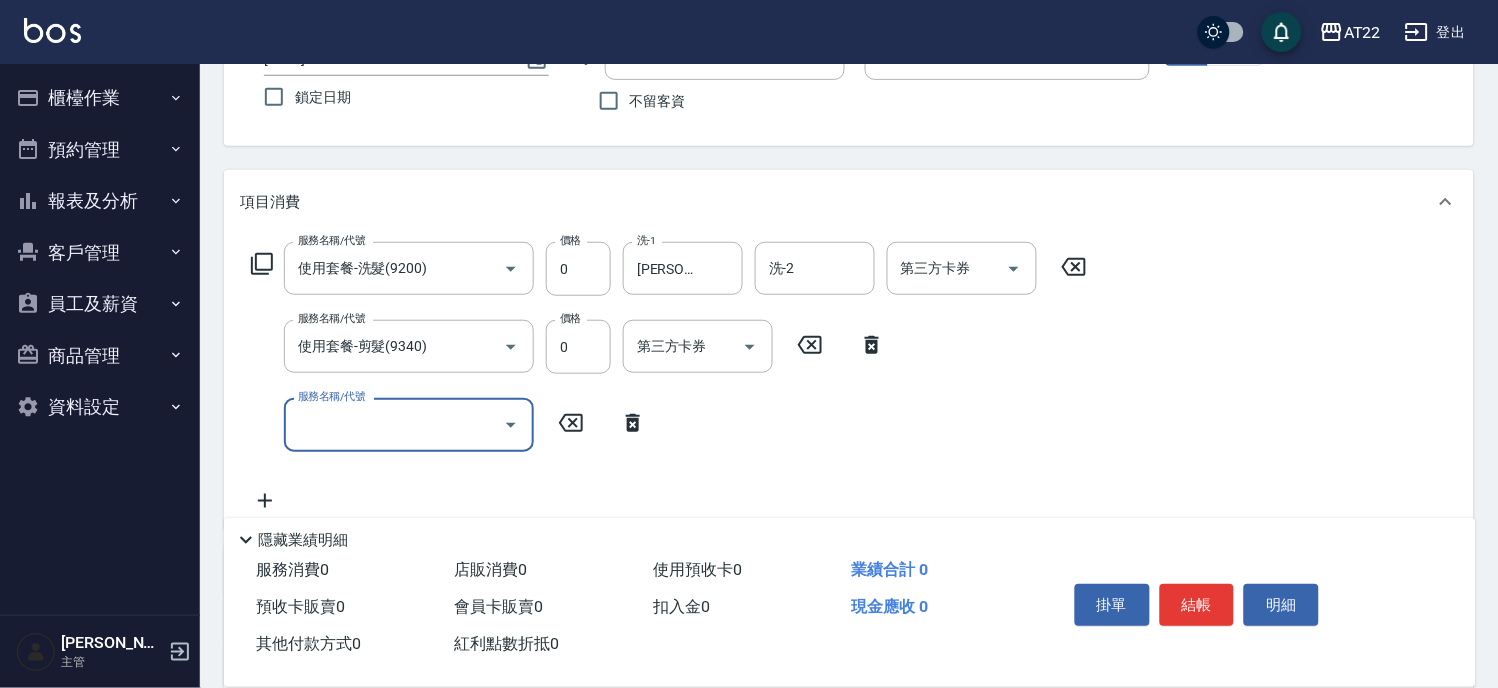 scroll, scrollTop: 194, scrollLeft: 0, axis: vertical 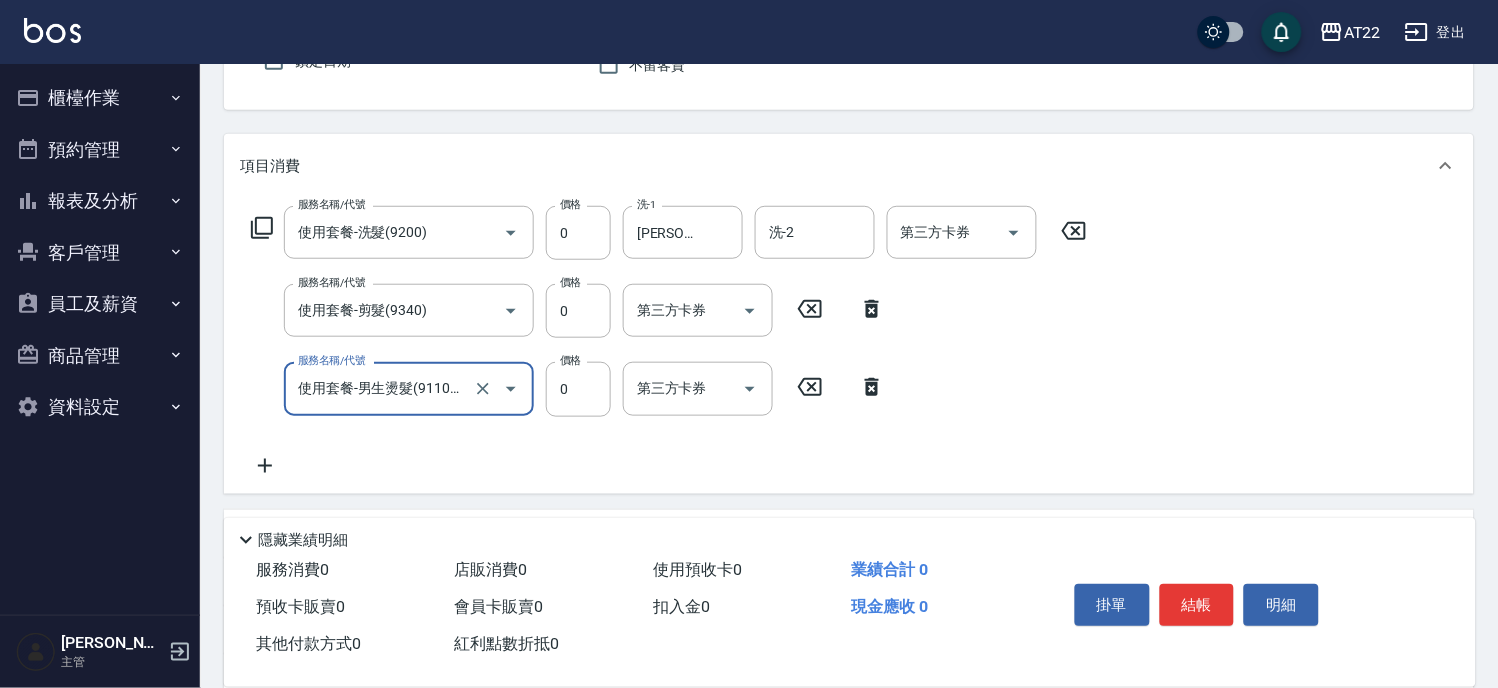 type on "使用套餐-男生燙髮(911001)" 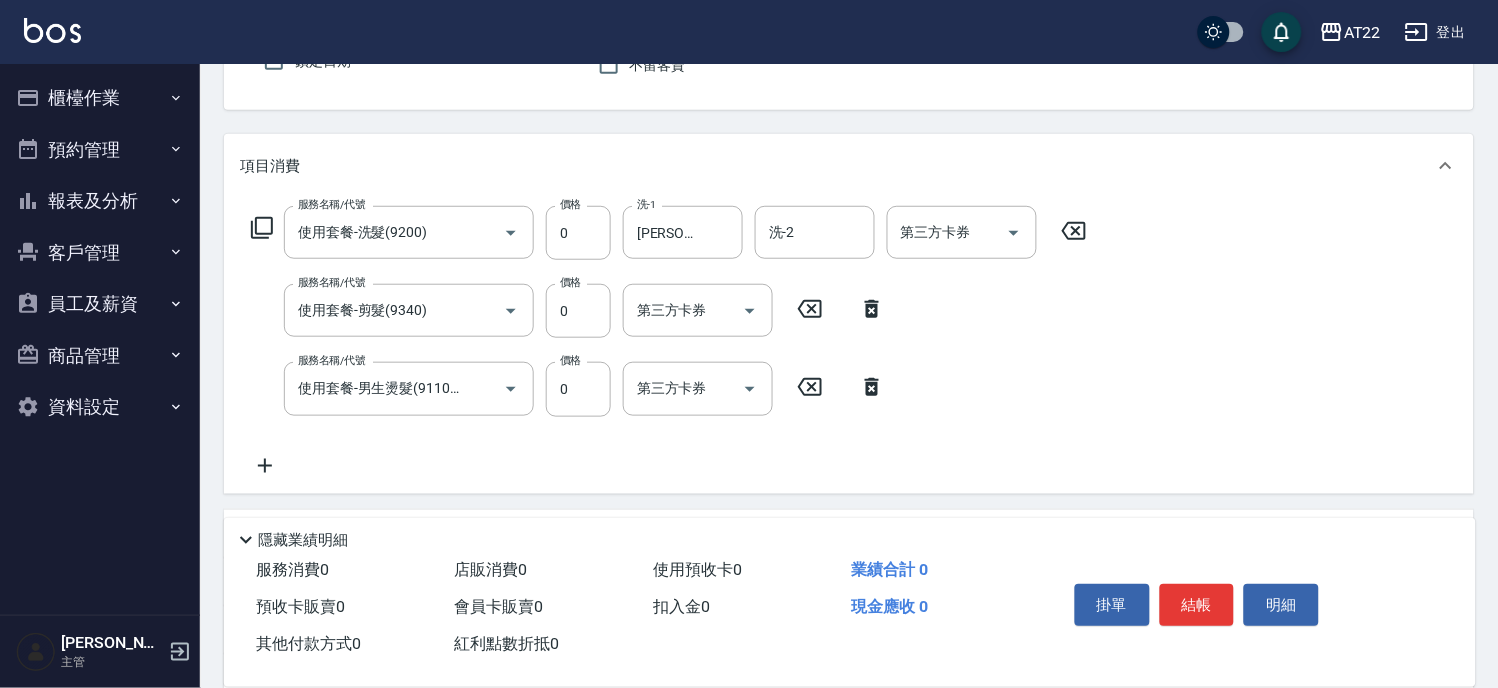 click 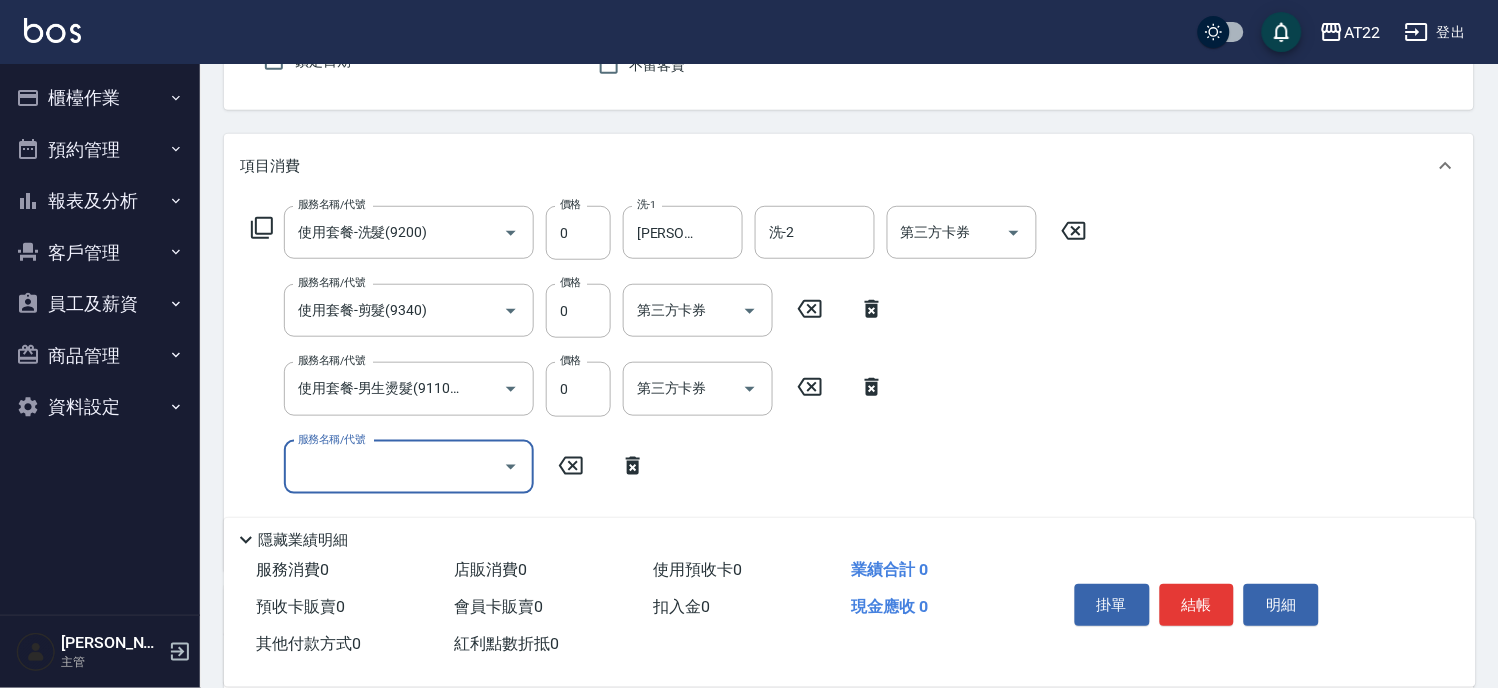 scroll, scrollTop: 0, scrollLeft: 0, axis: both 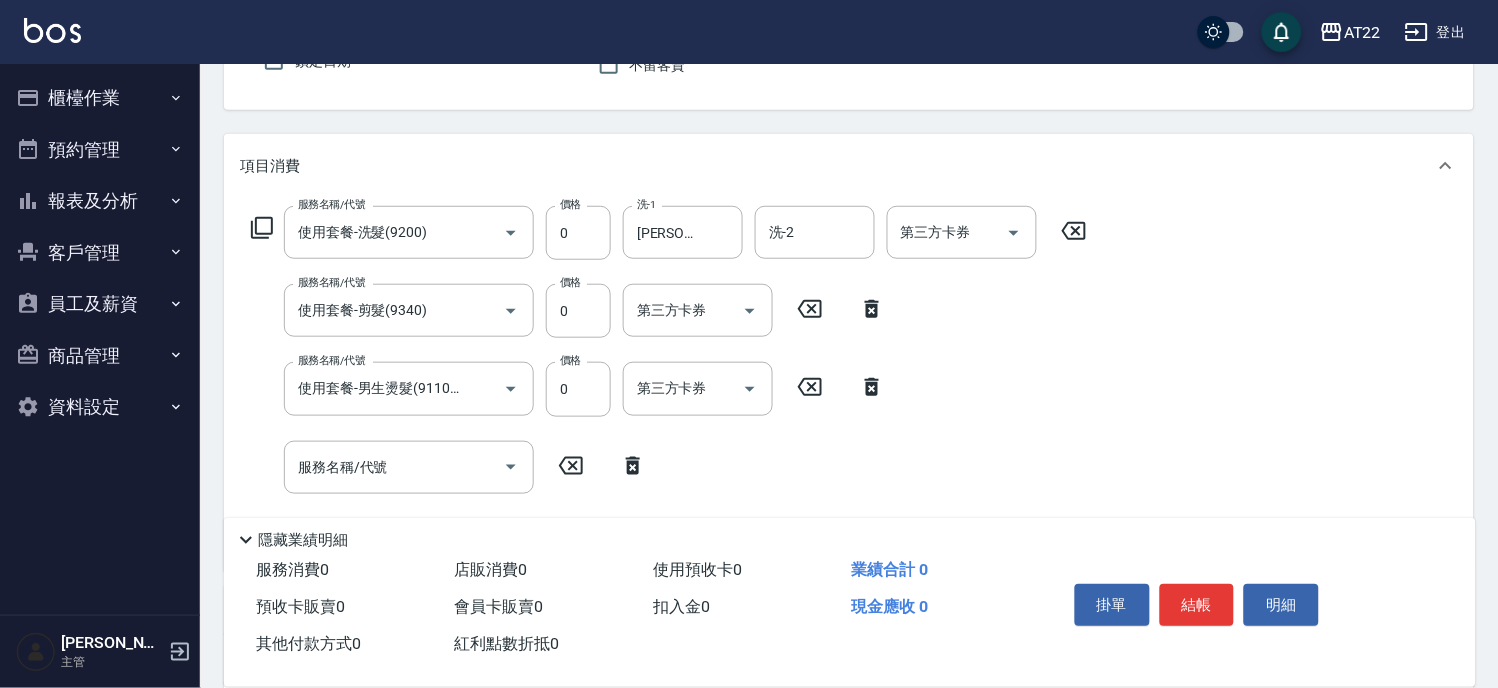 click 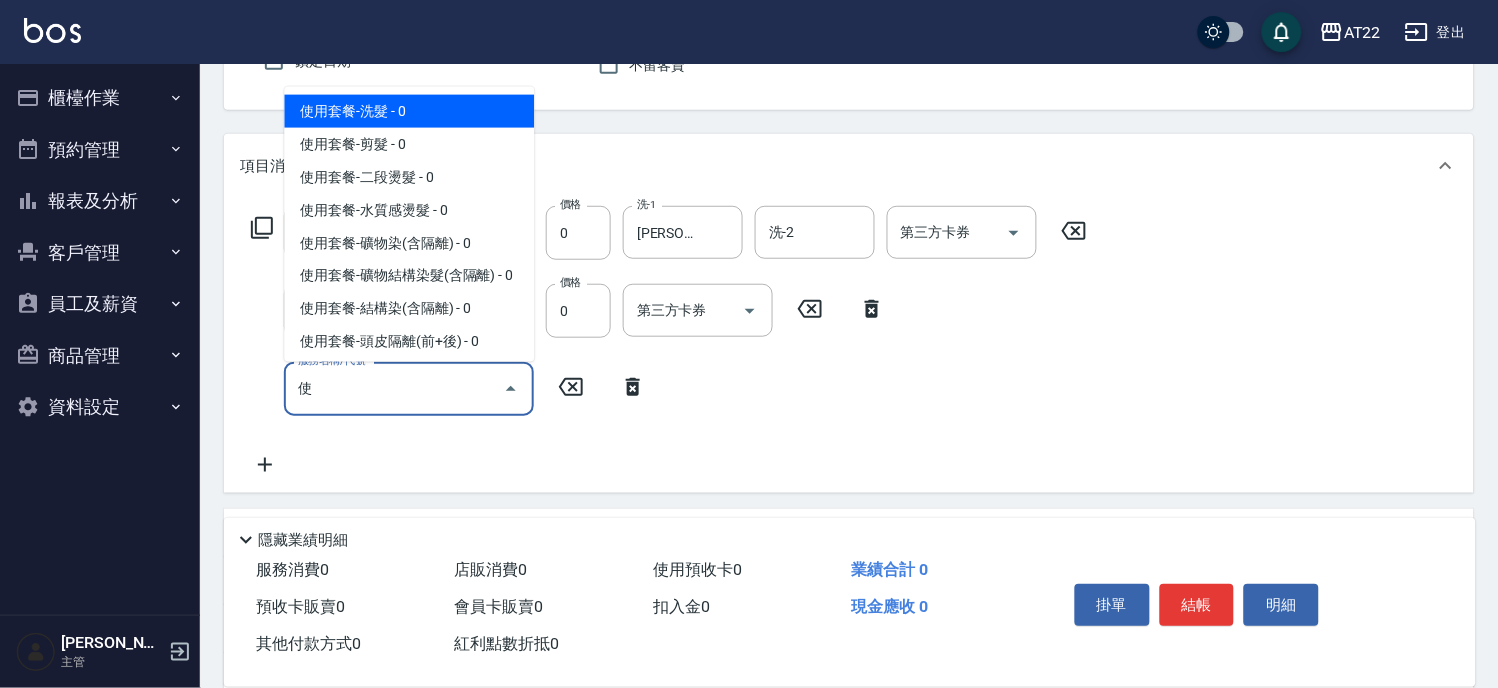 type on "使用套餐-洗髮(9200)" 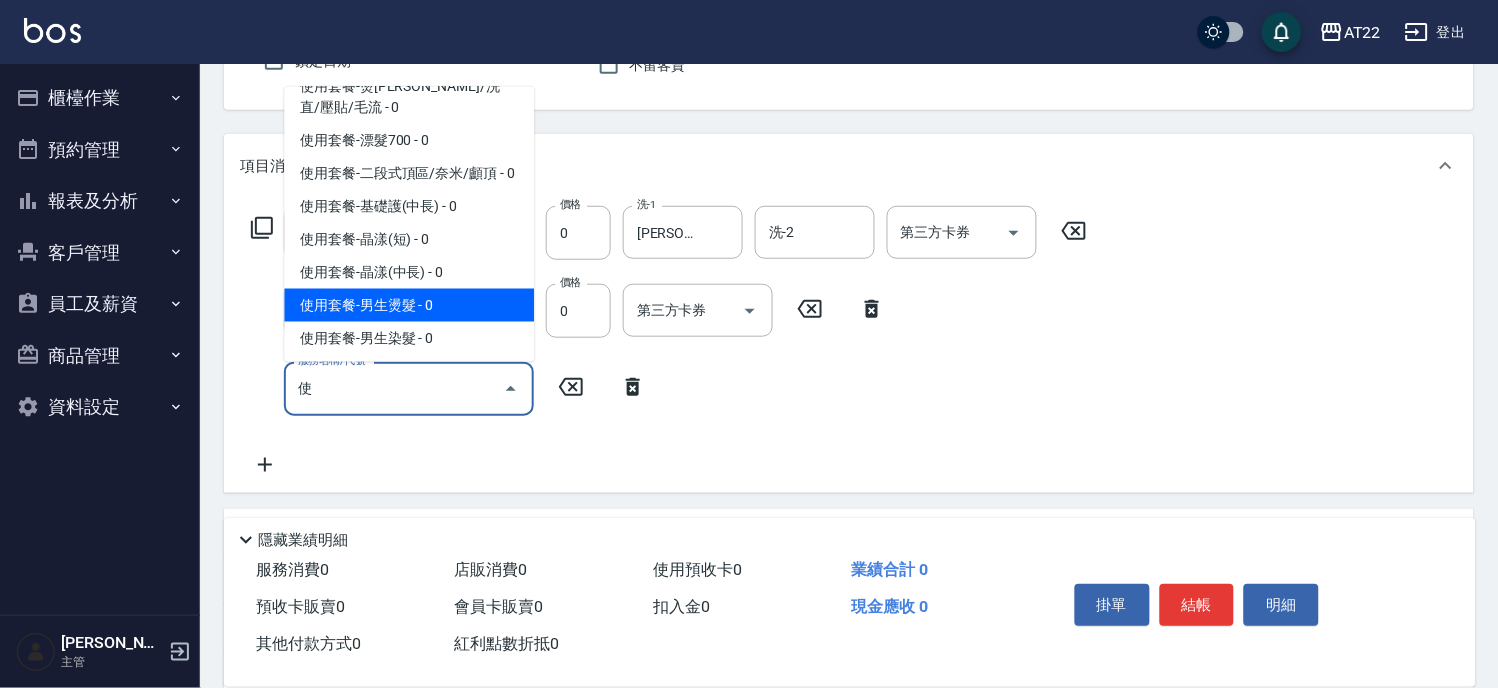 scroll, scrollTop: 388, scrollLeft: 0, axis: vertical 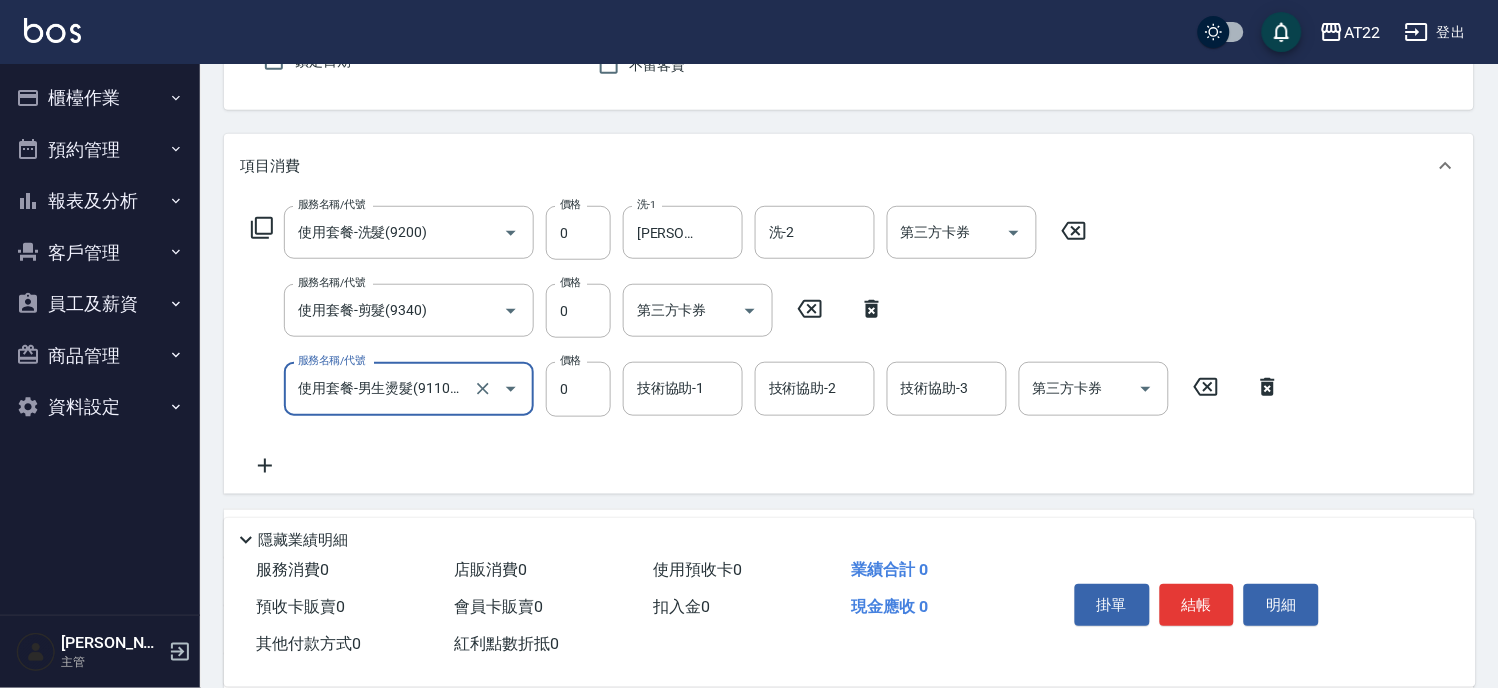 type on "使用套餐-男生燙髮(911001)" 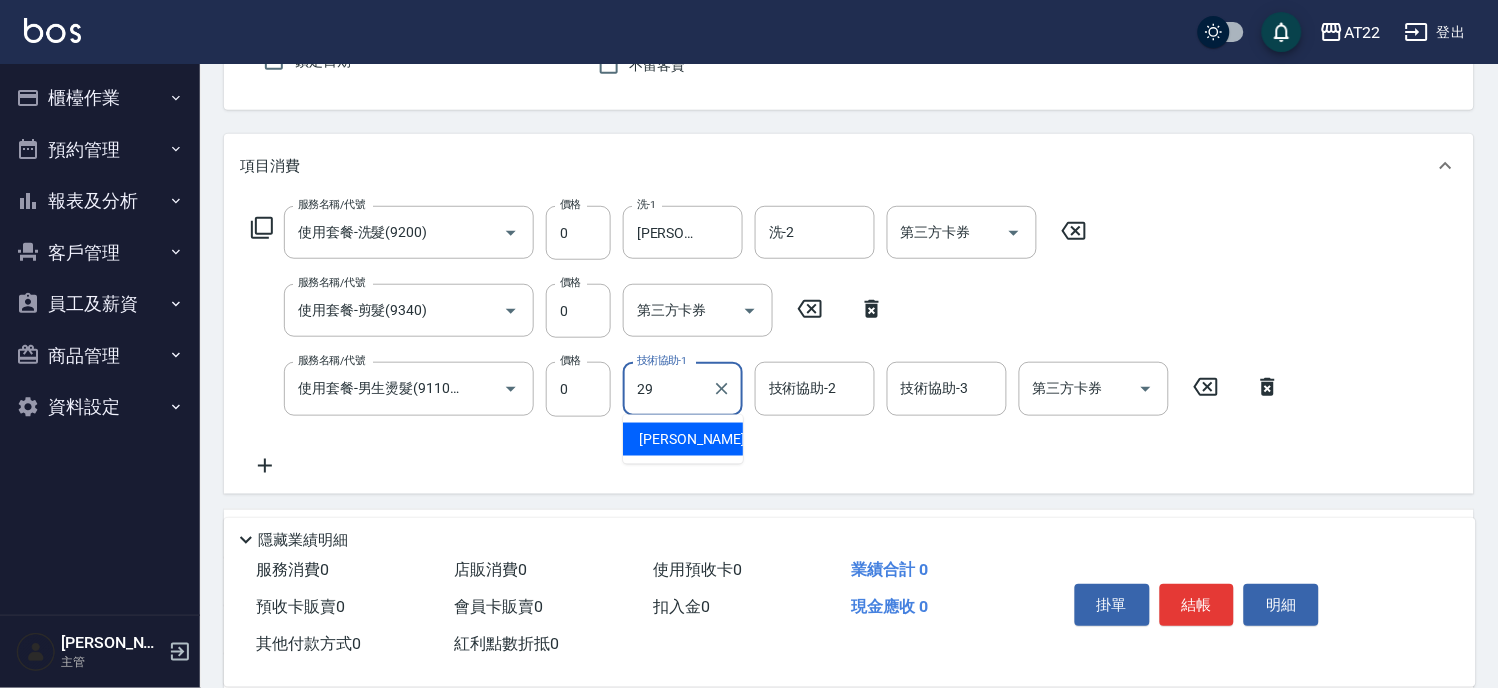 type on "Joyce-29" 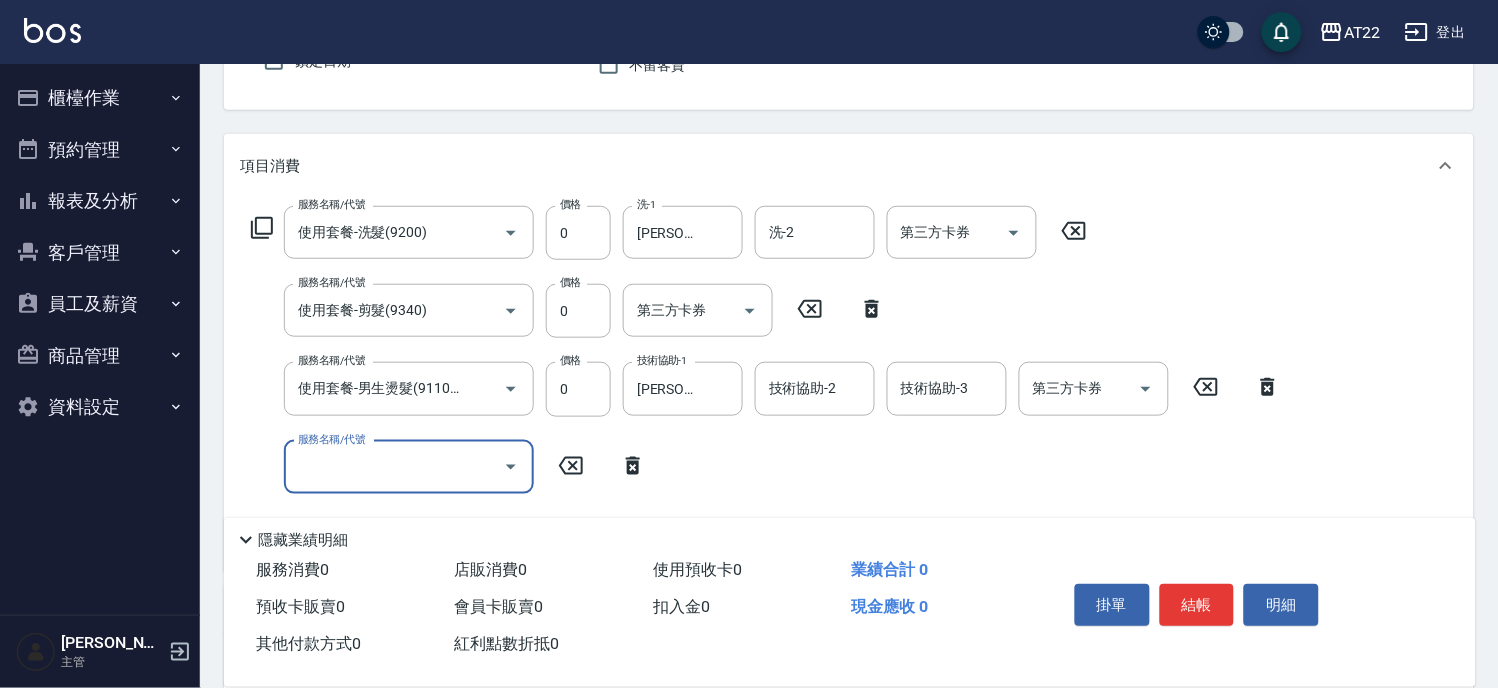 scroll, scrollTop: 0, scrollLeft: 0, axis: both 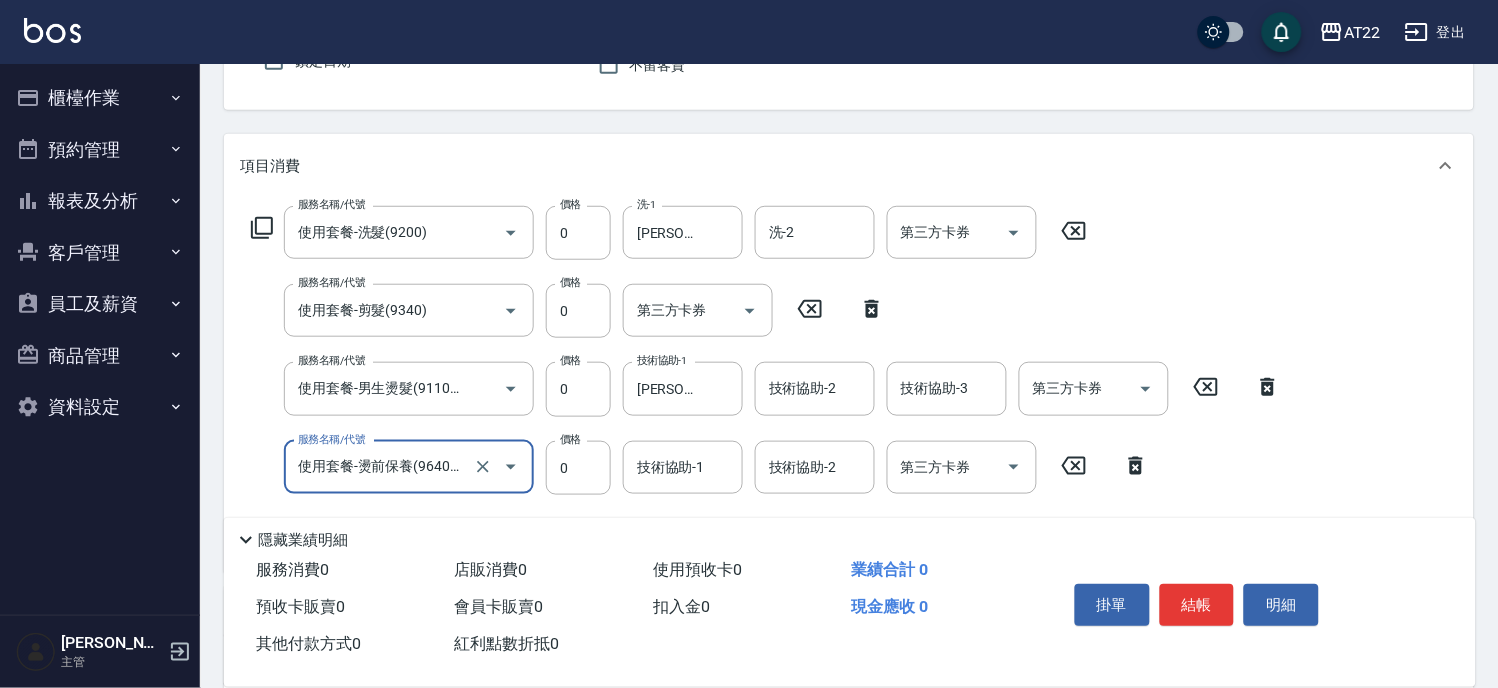 type on "使用套餐-燙前保養(9640001)" 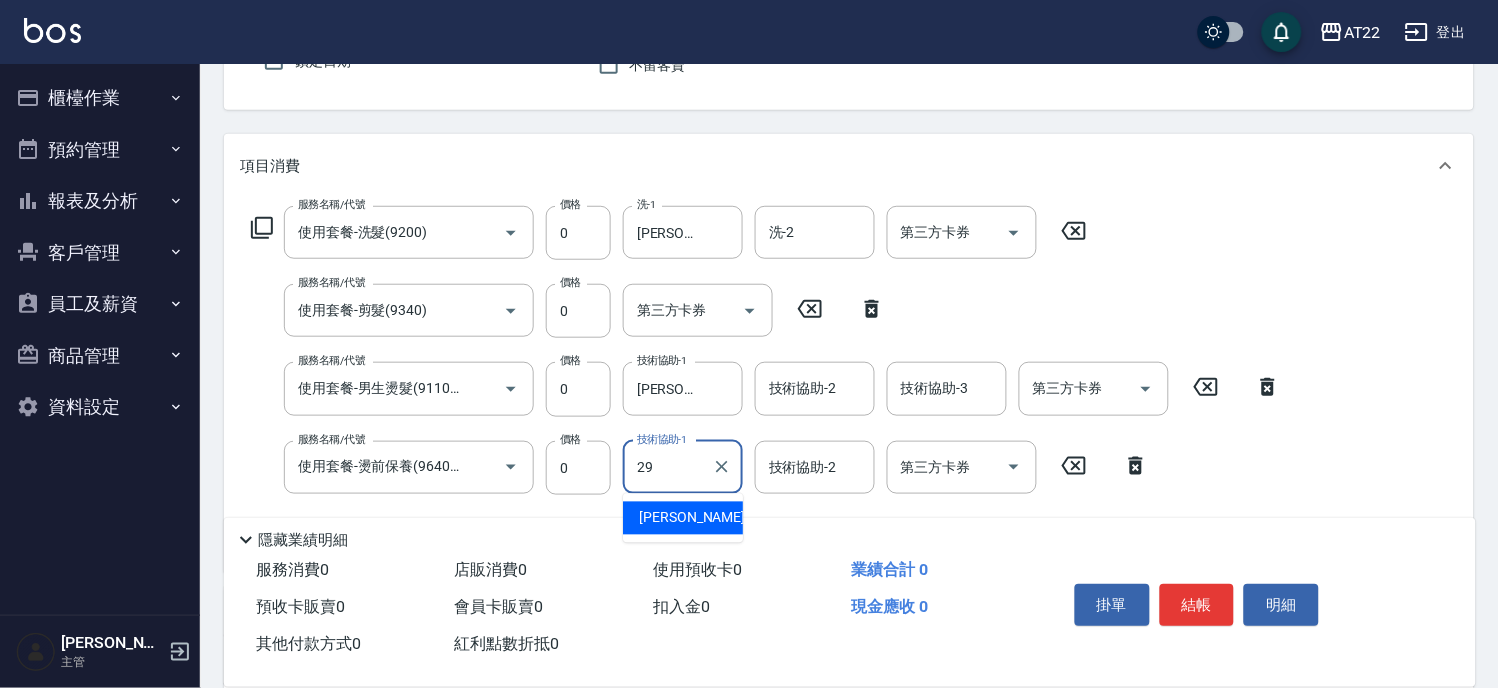 type on "Joyce-29" 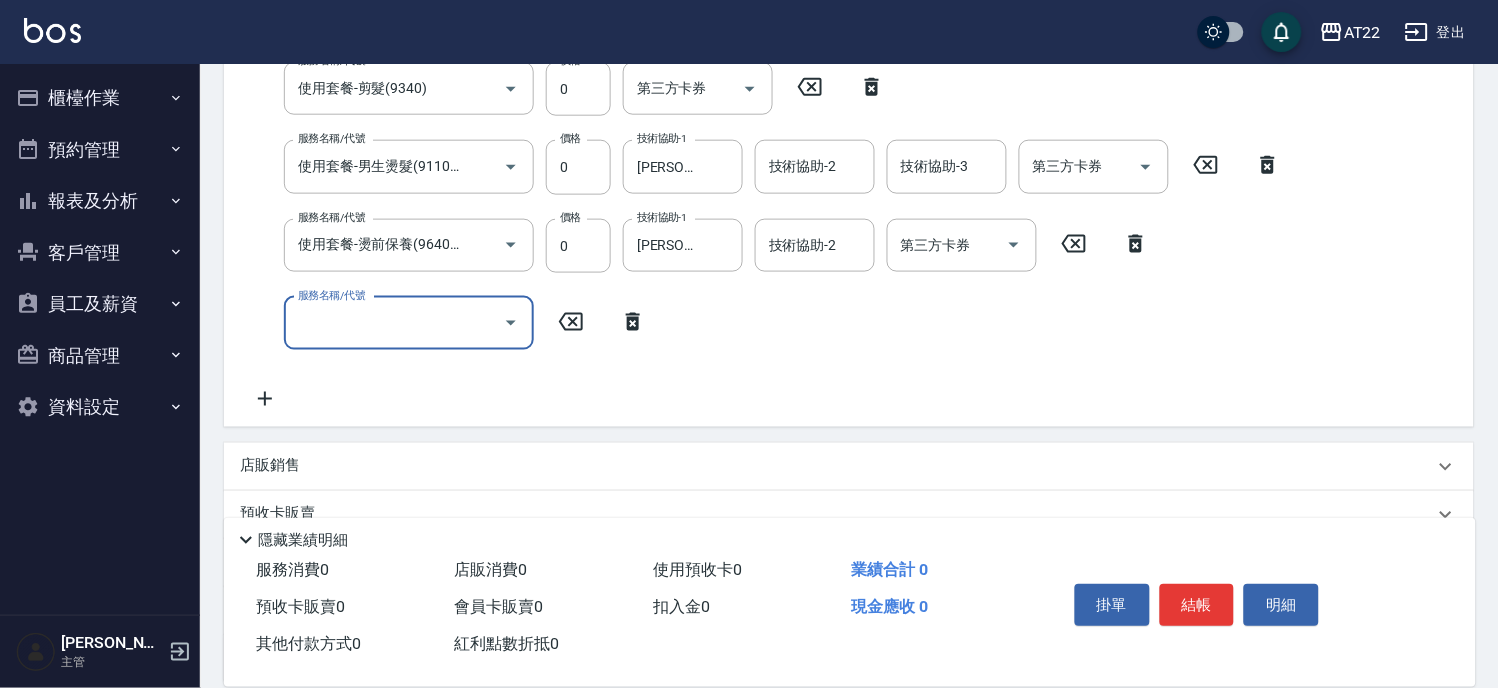 scroll, scrollTop: 408, scrollLeft: 0, axis: vertical 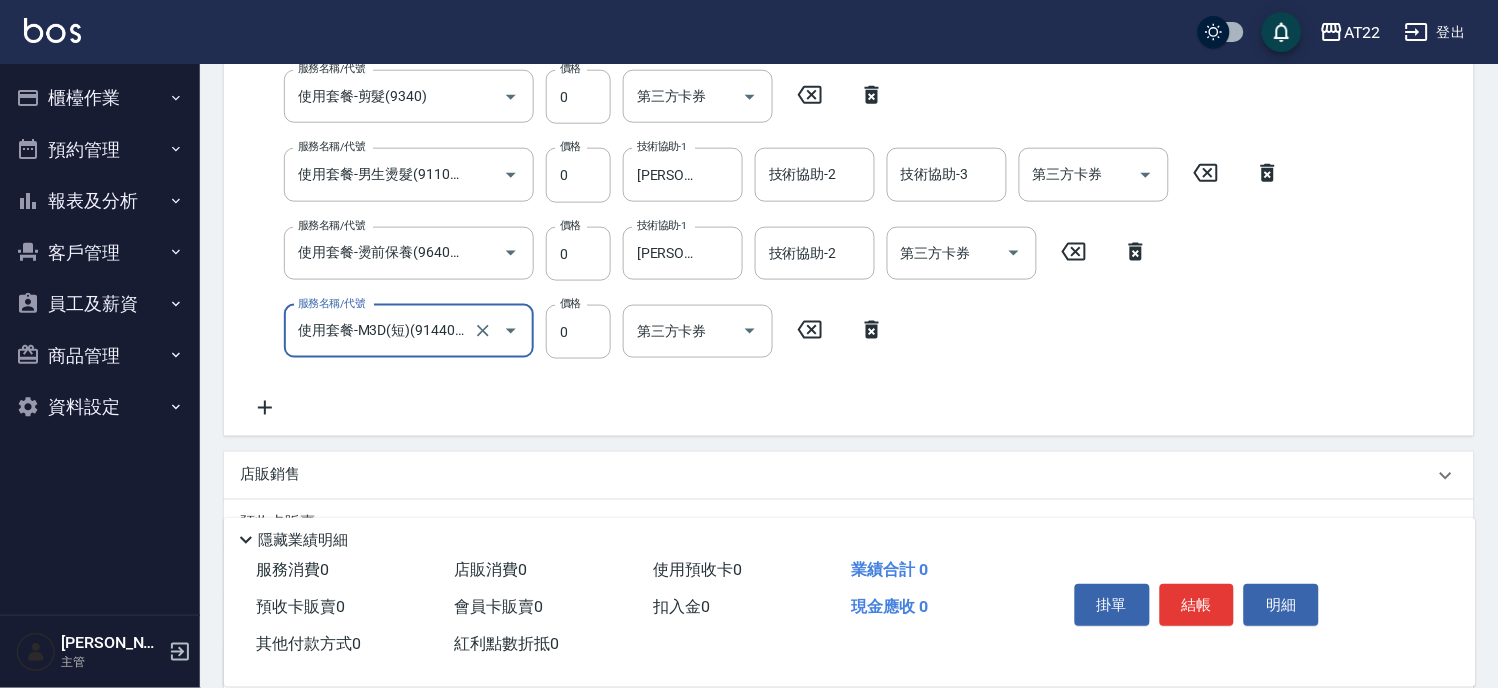 type on "使用套餐-M3D(短)(914403)" 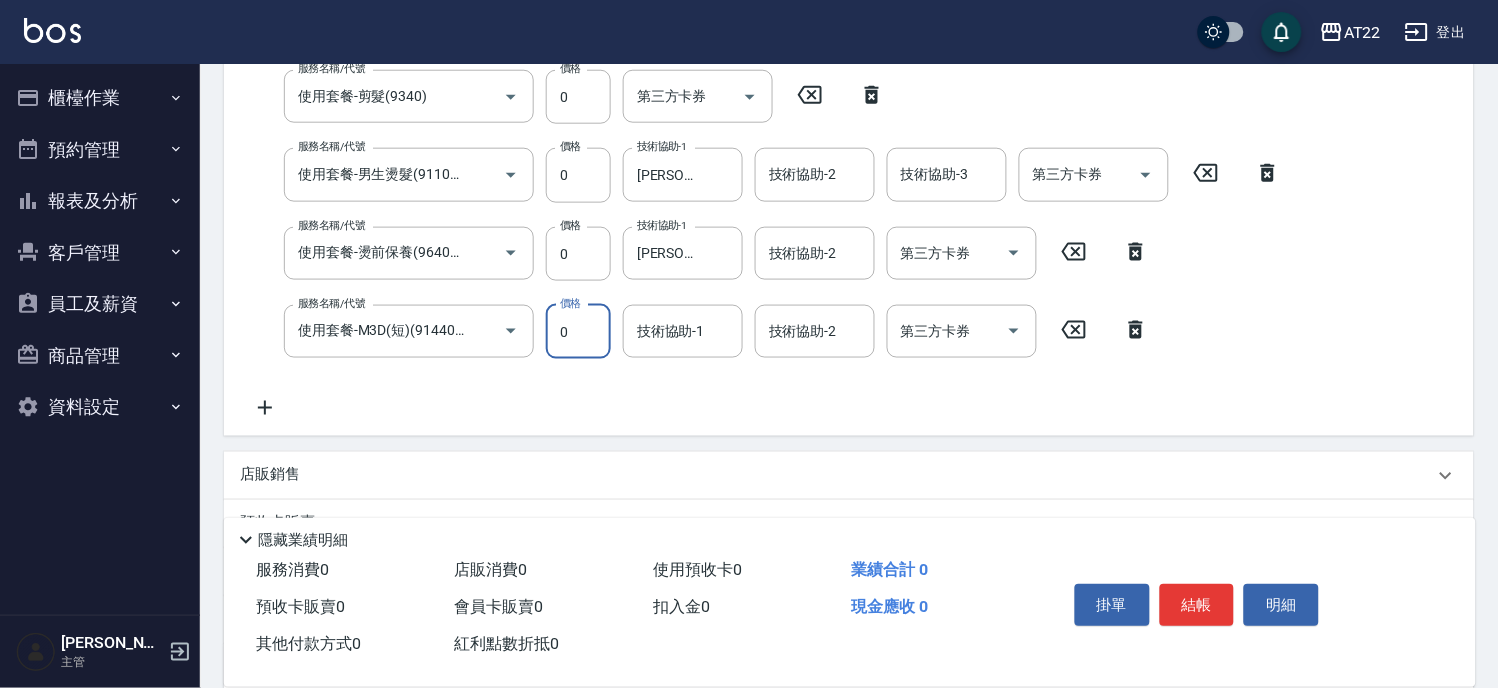 scroll, scrollTop: 400, scrollLeft: 0, axis: vertical 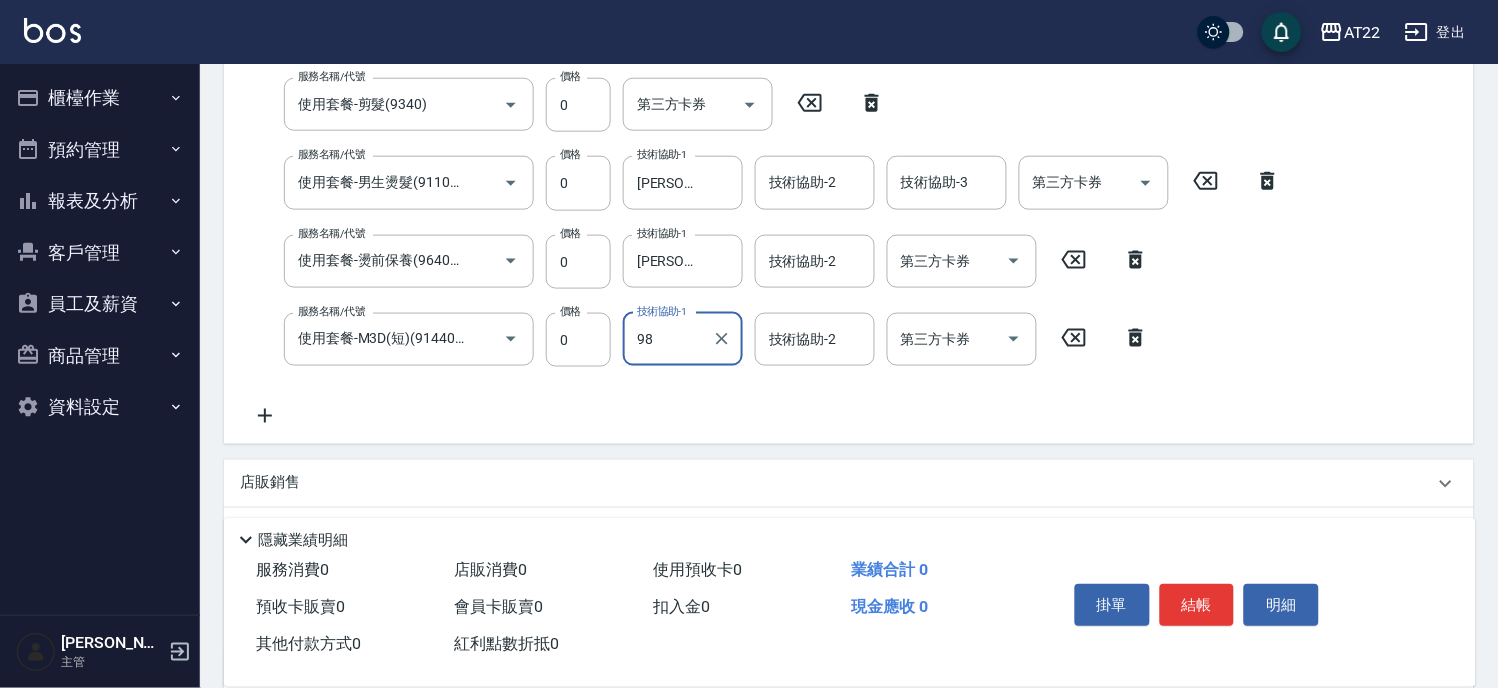 type on "9" 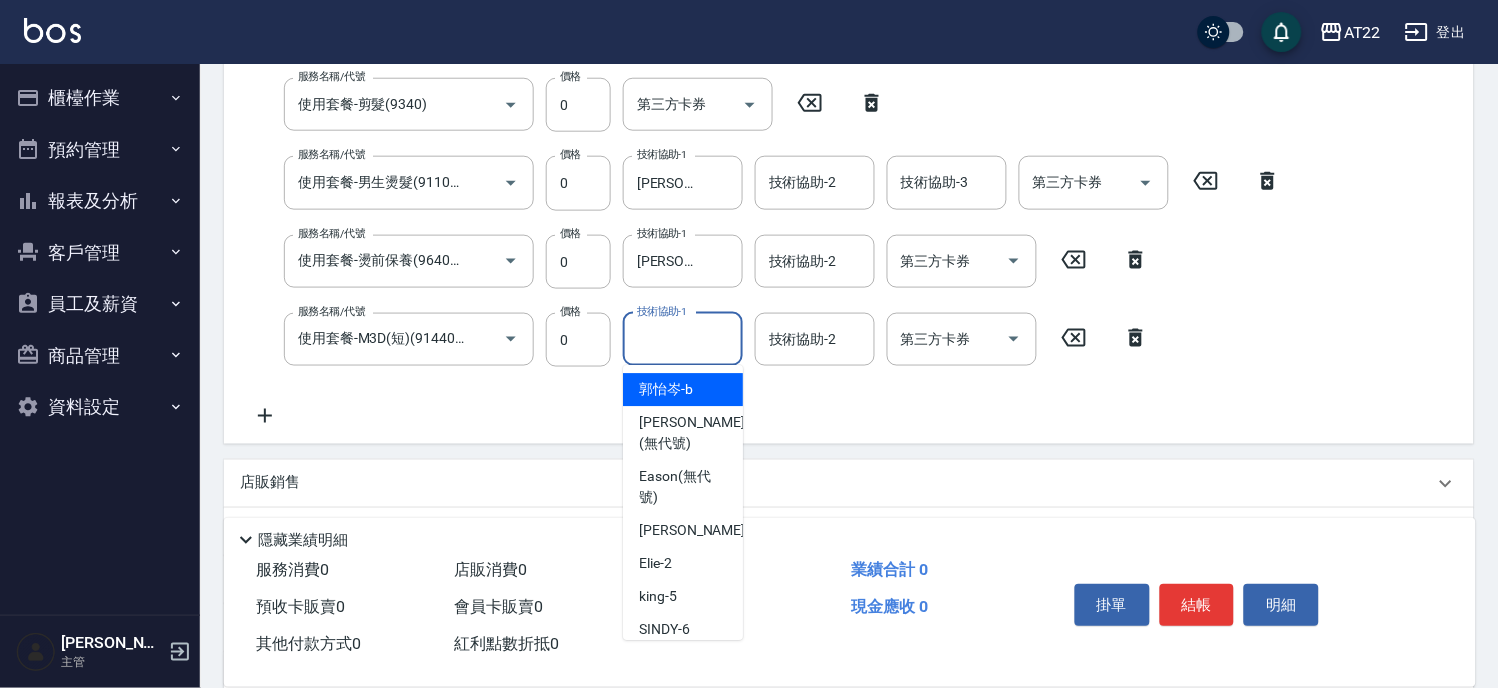 type on "9" 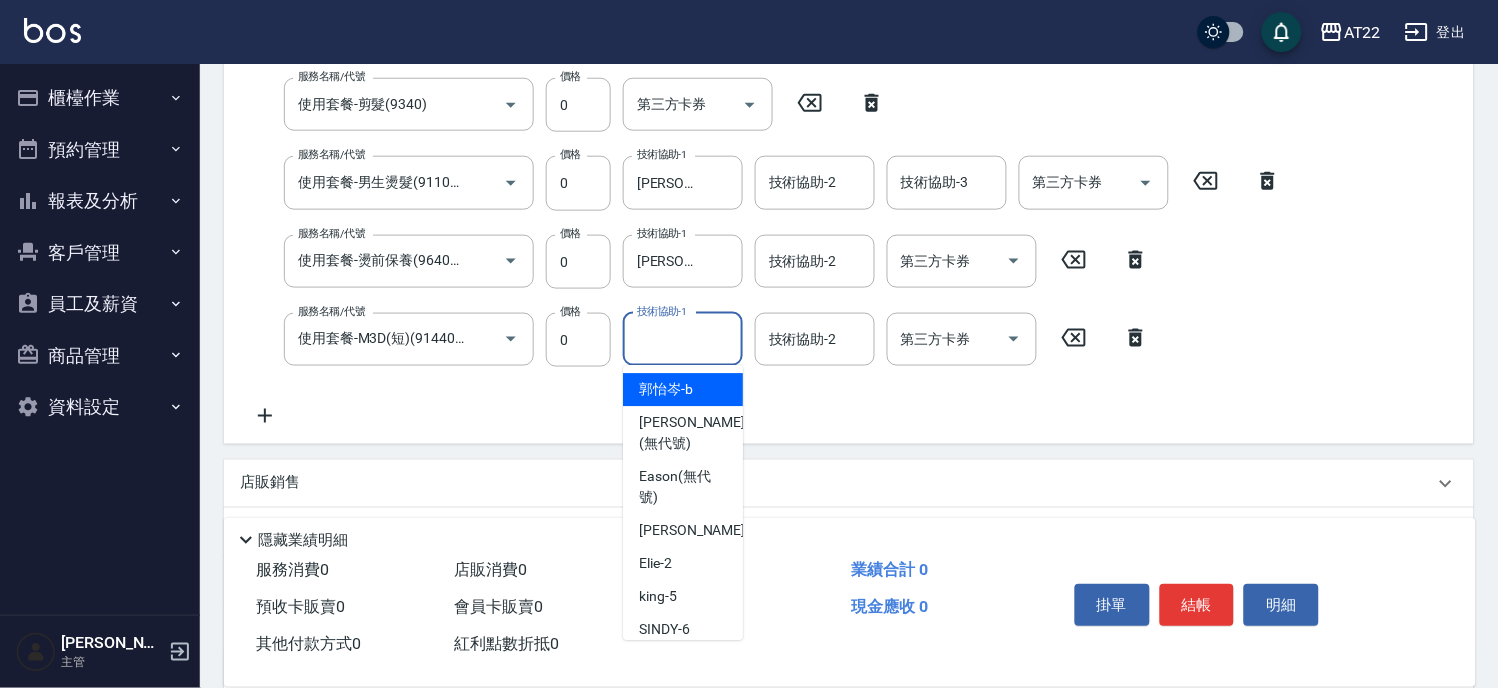 type on "9" 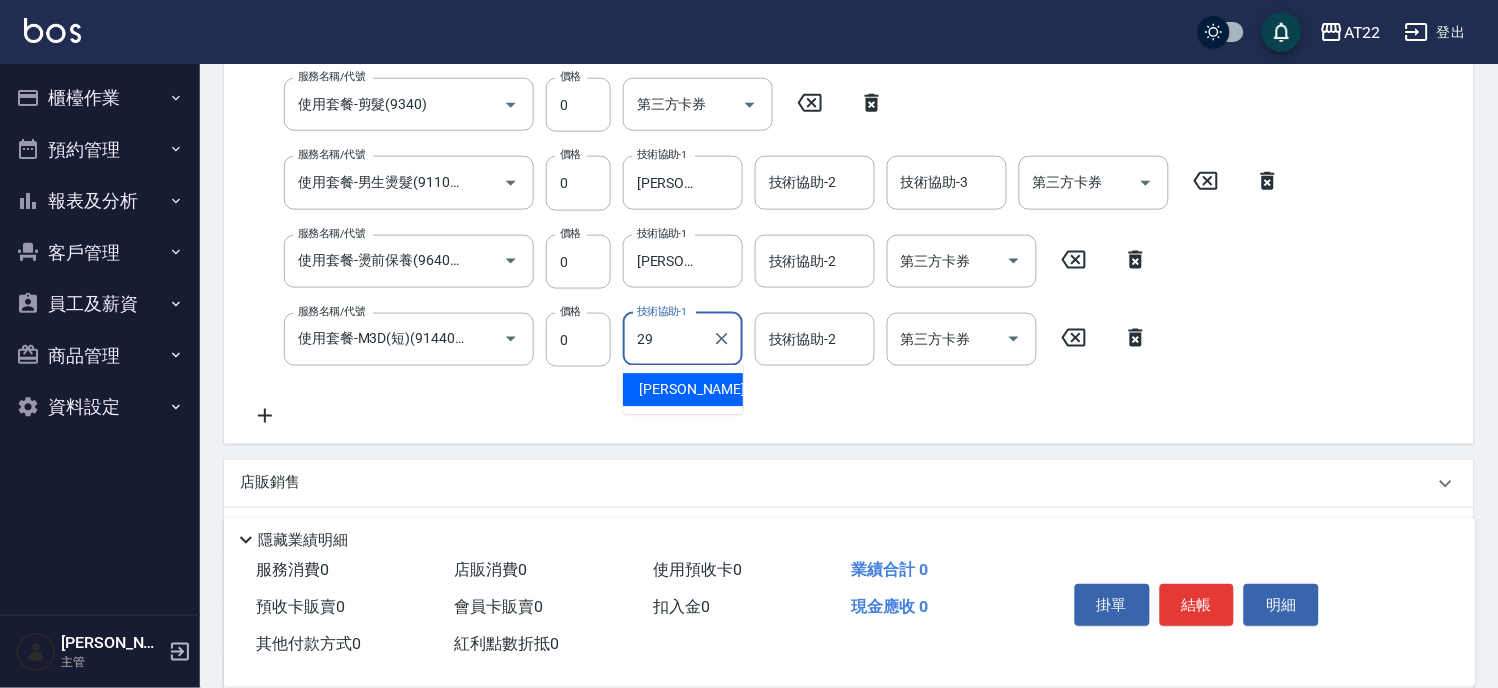 type on "Joyce-29" 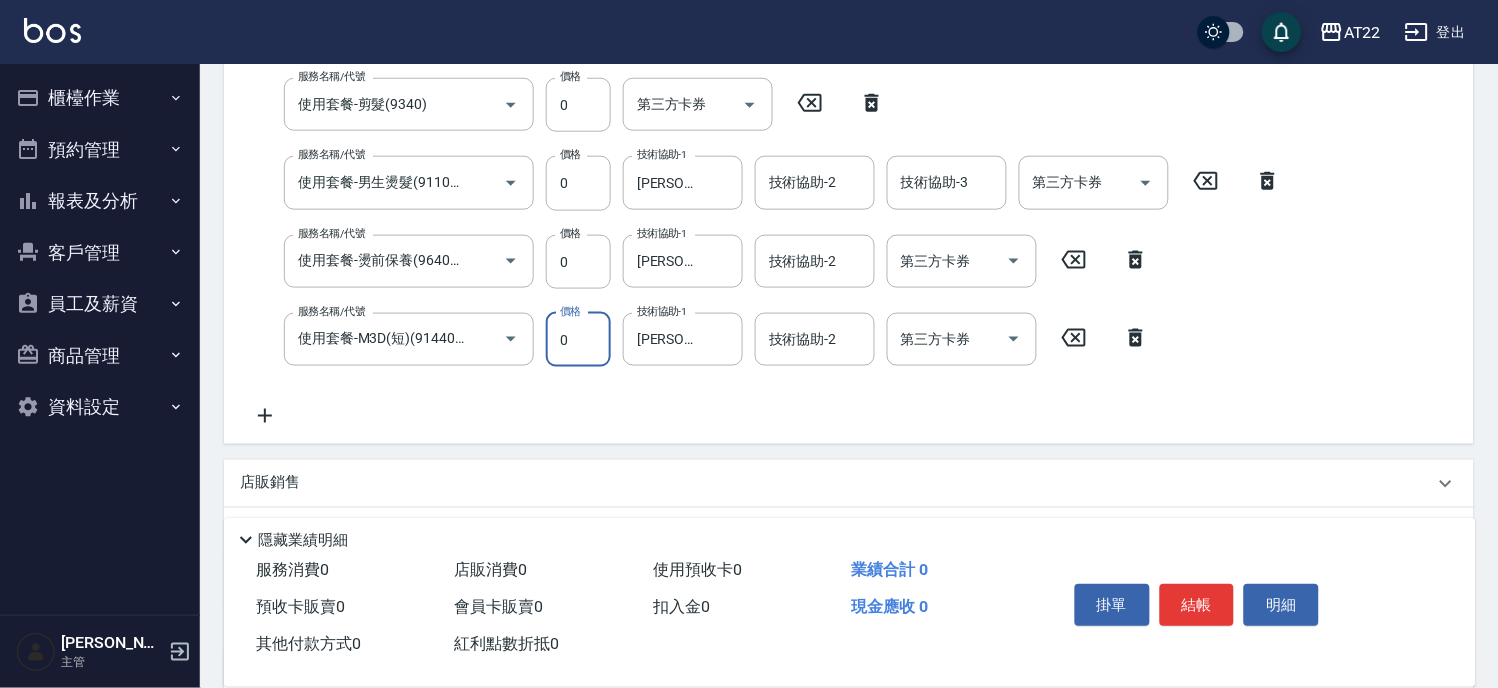 click on "0" at bounding box center [578, 340] 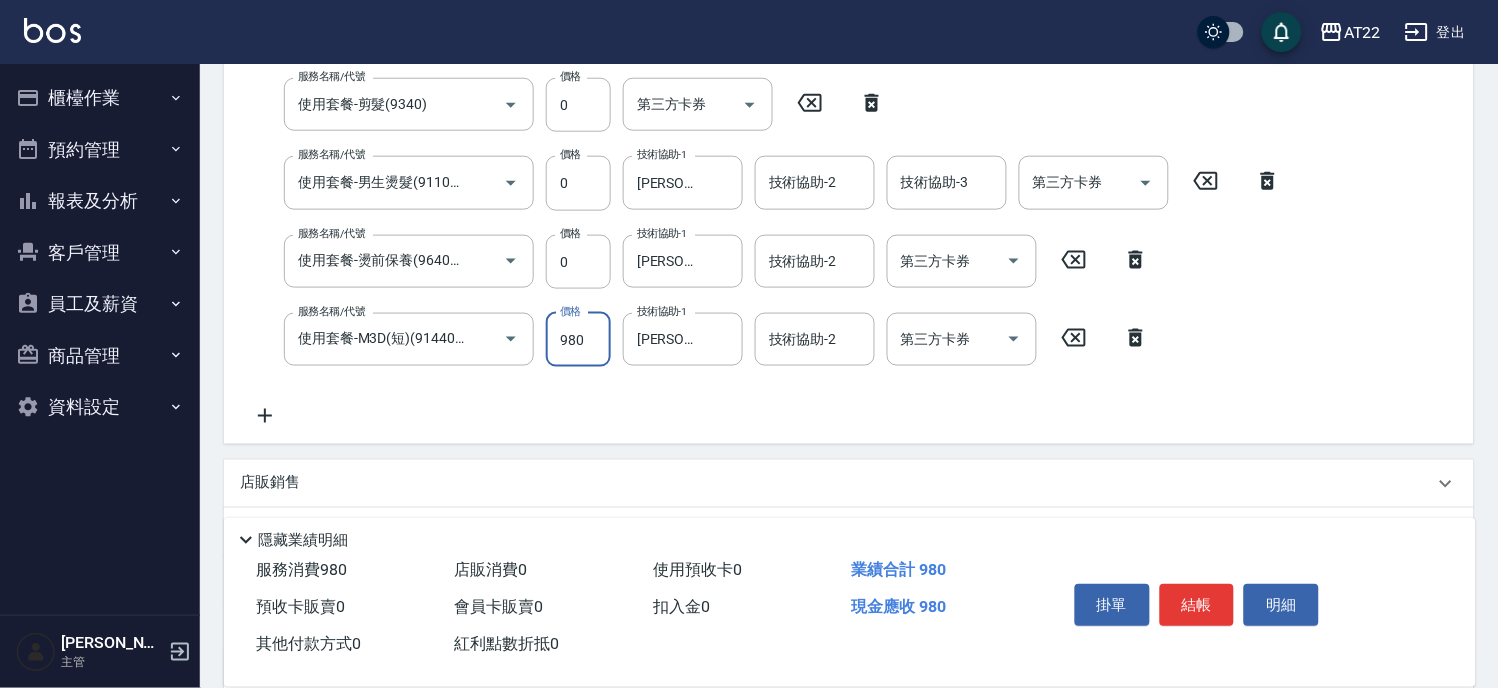 type on "980" 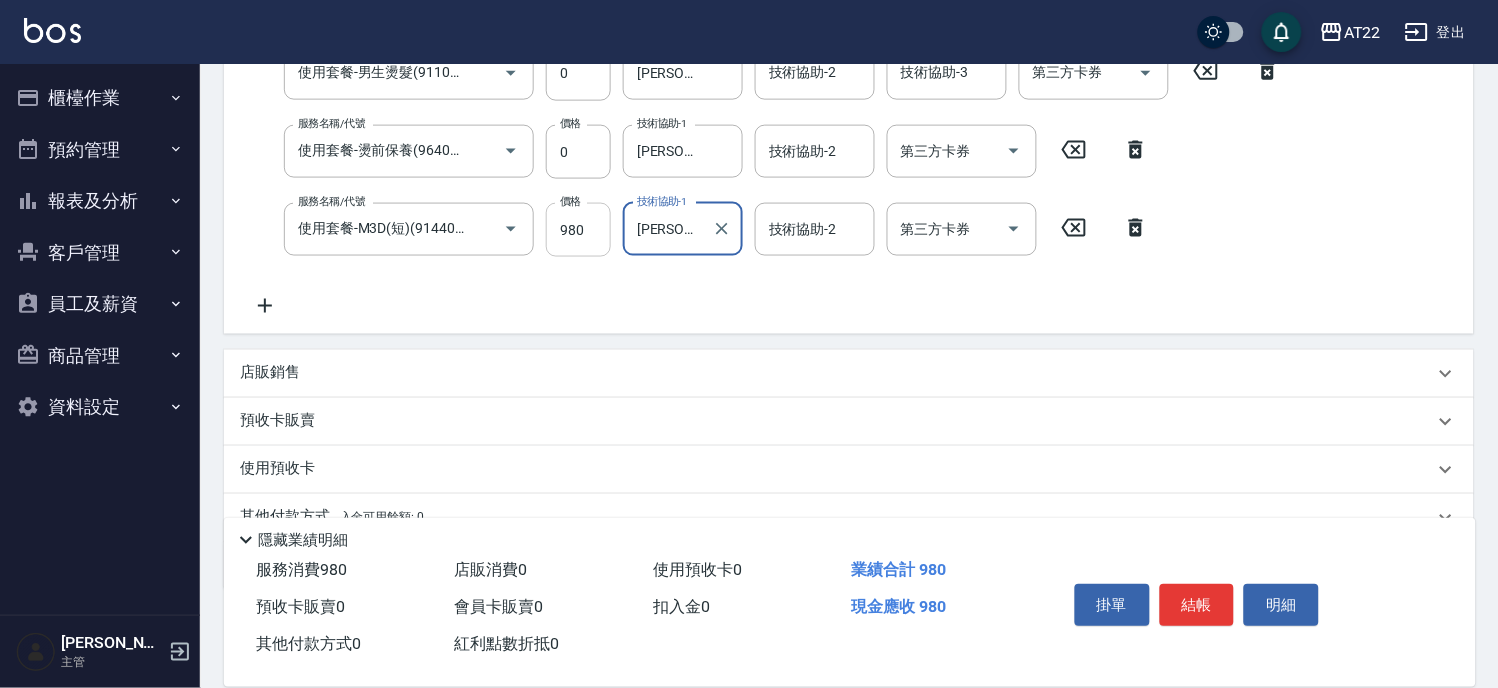 scroll, scrollTop: 600, scrollLeft: 0, axis: vertical 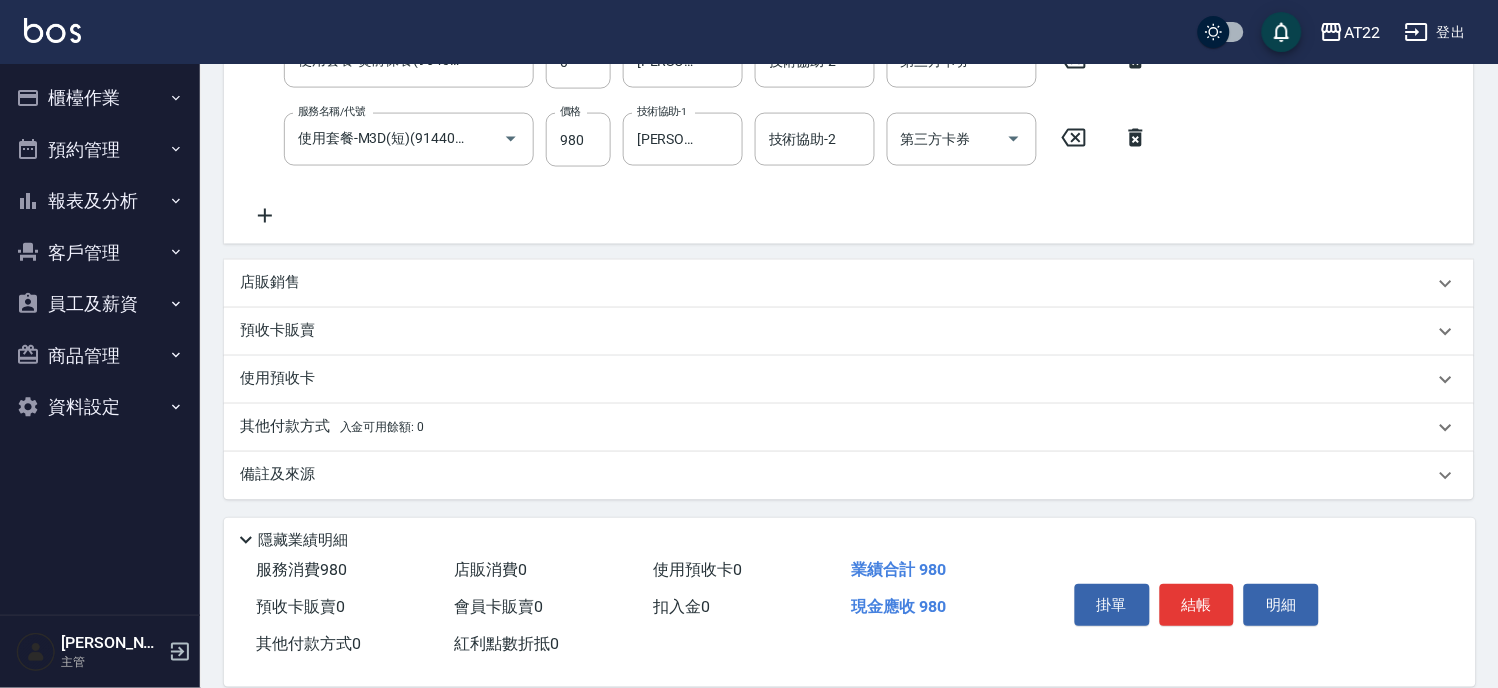 click on "店販銷售" at bounding box center (849, 284) 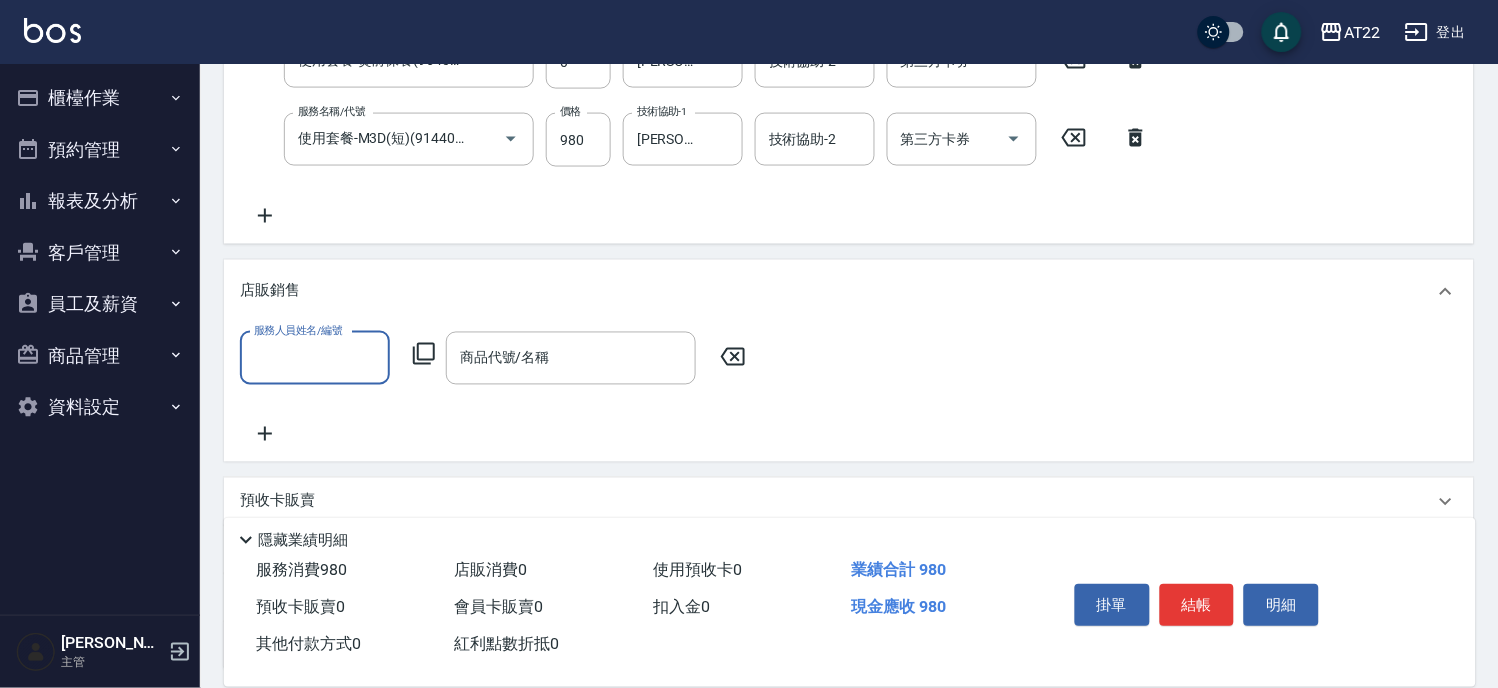 scroll, scrollTop: 0, scrollLeft: 0, axis: both 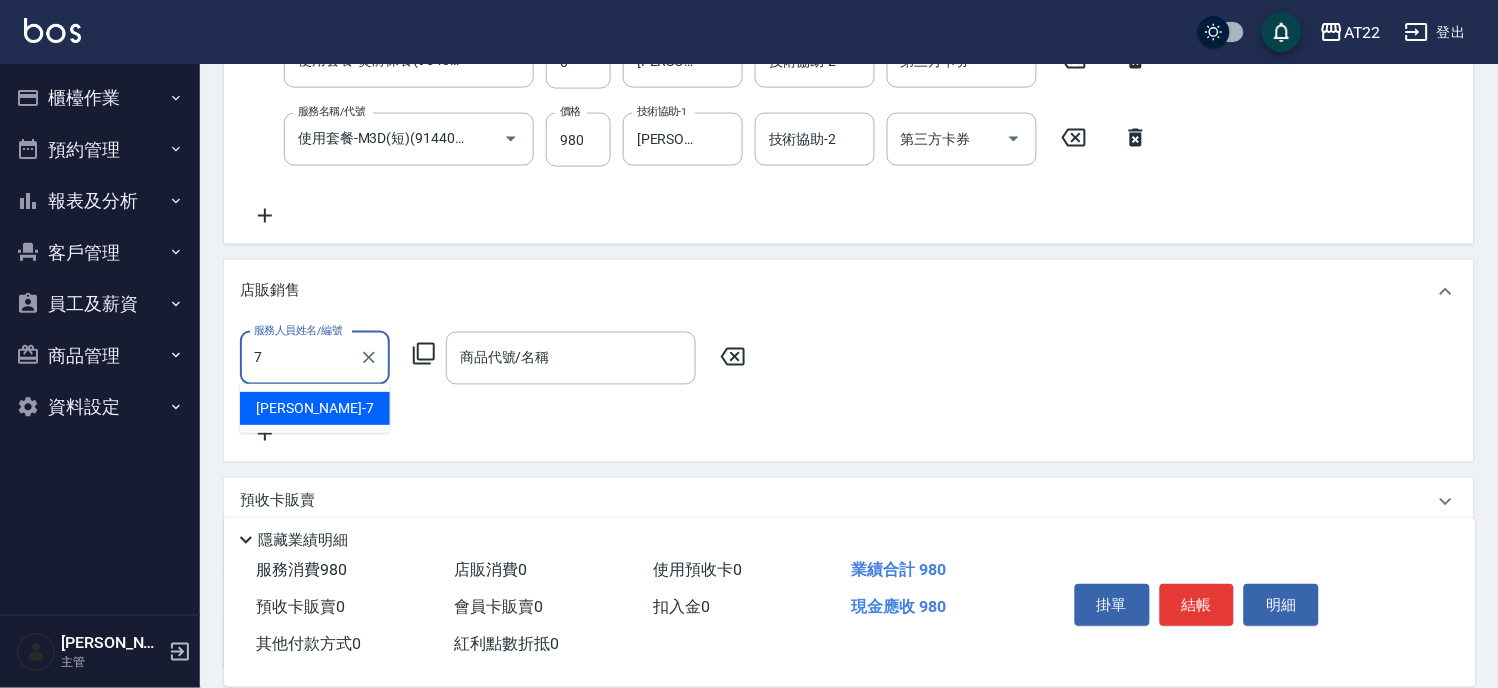type on "Allen-7" 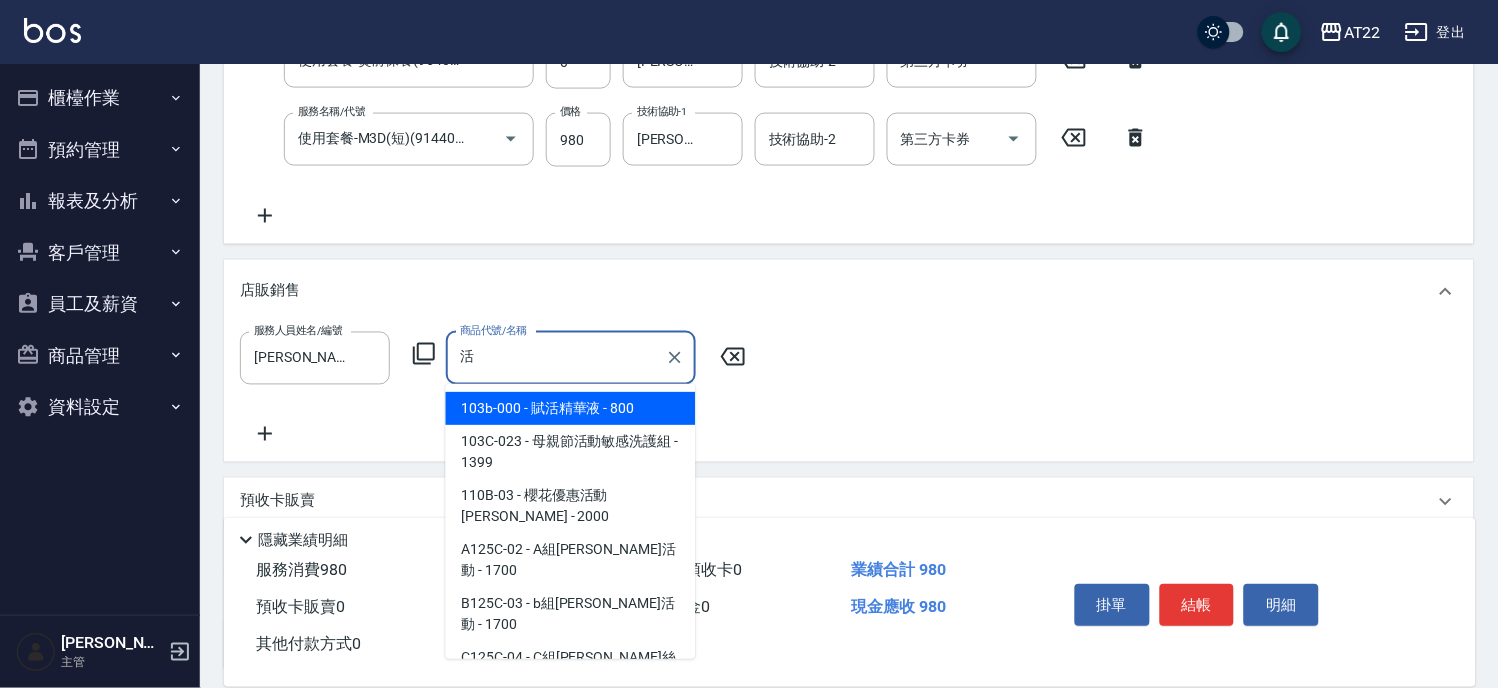 scroll, scrollTop: 581, scrollLeft: 0, axis: vertical 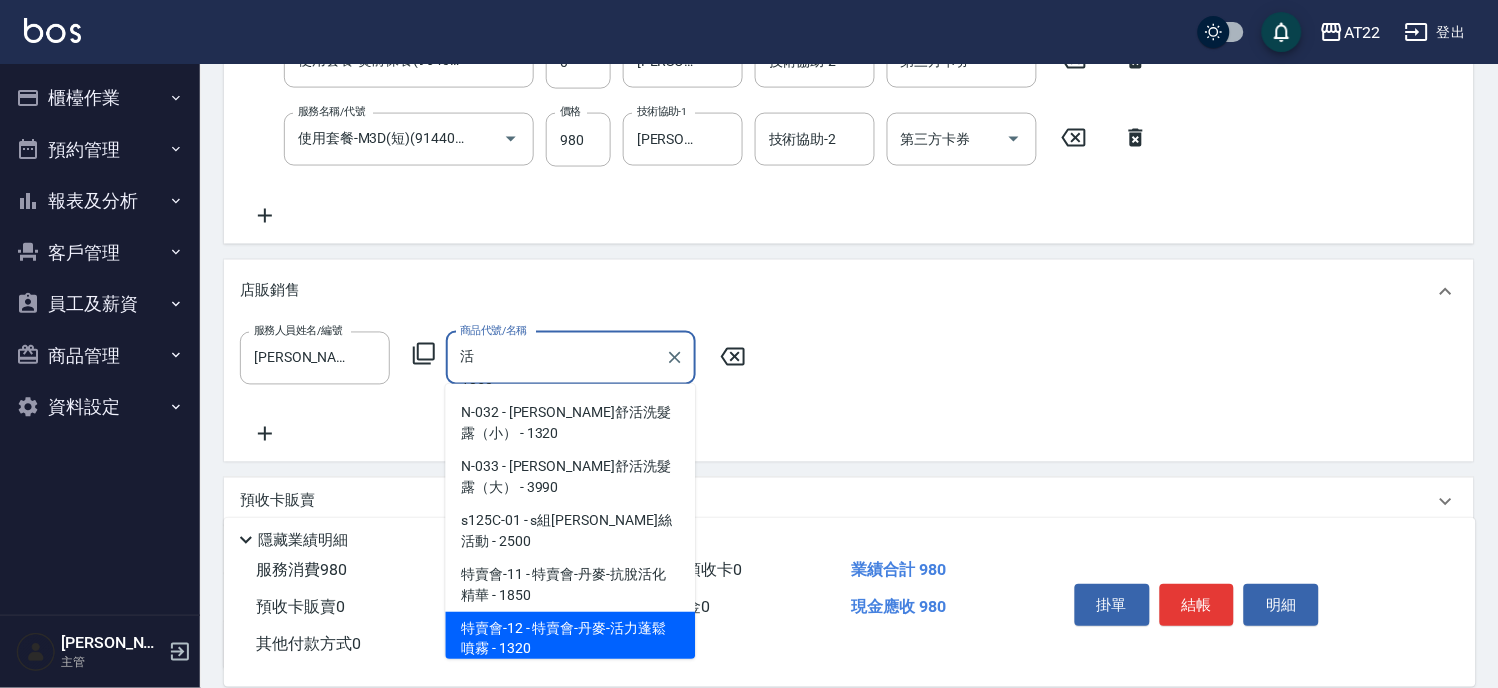 type on "特賣會-丹麥-活力蓬鬆噴霧" 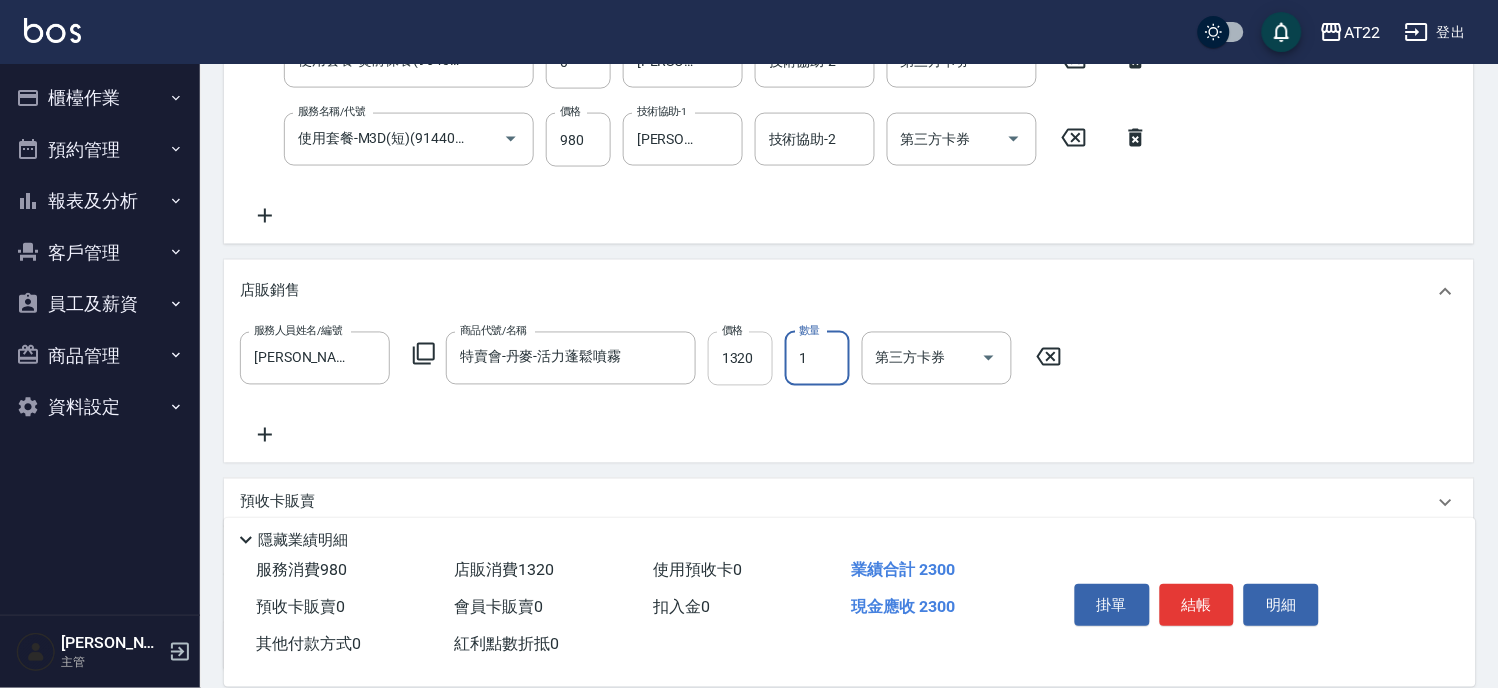 click on "1320" at bounding box center [740, 359] 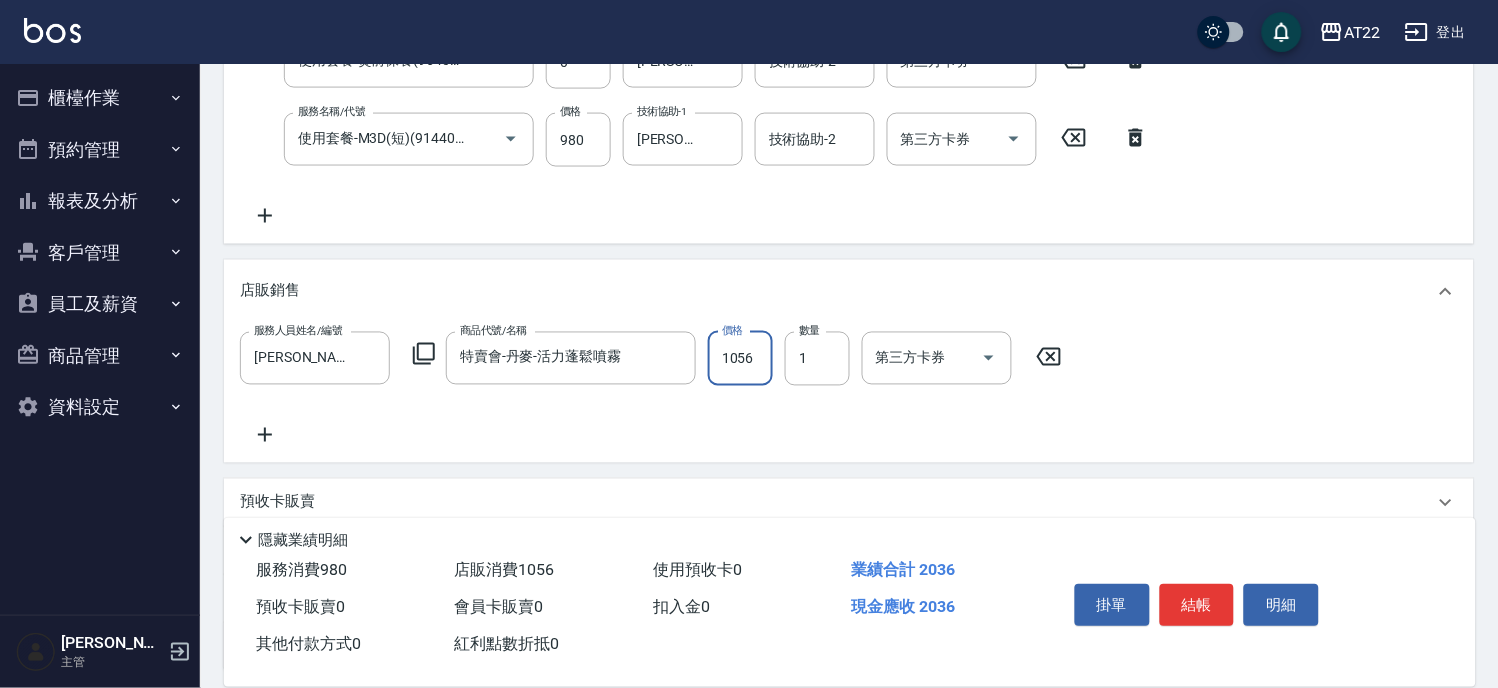 type on "1056" 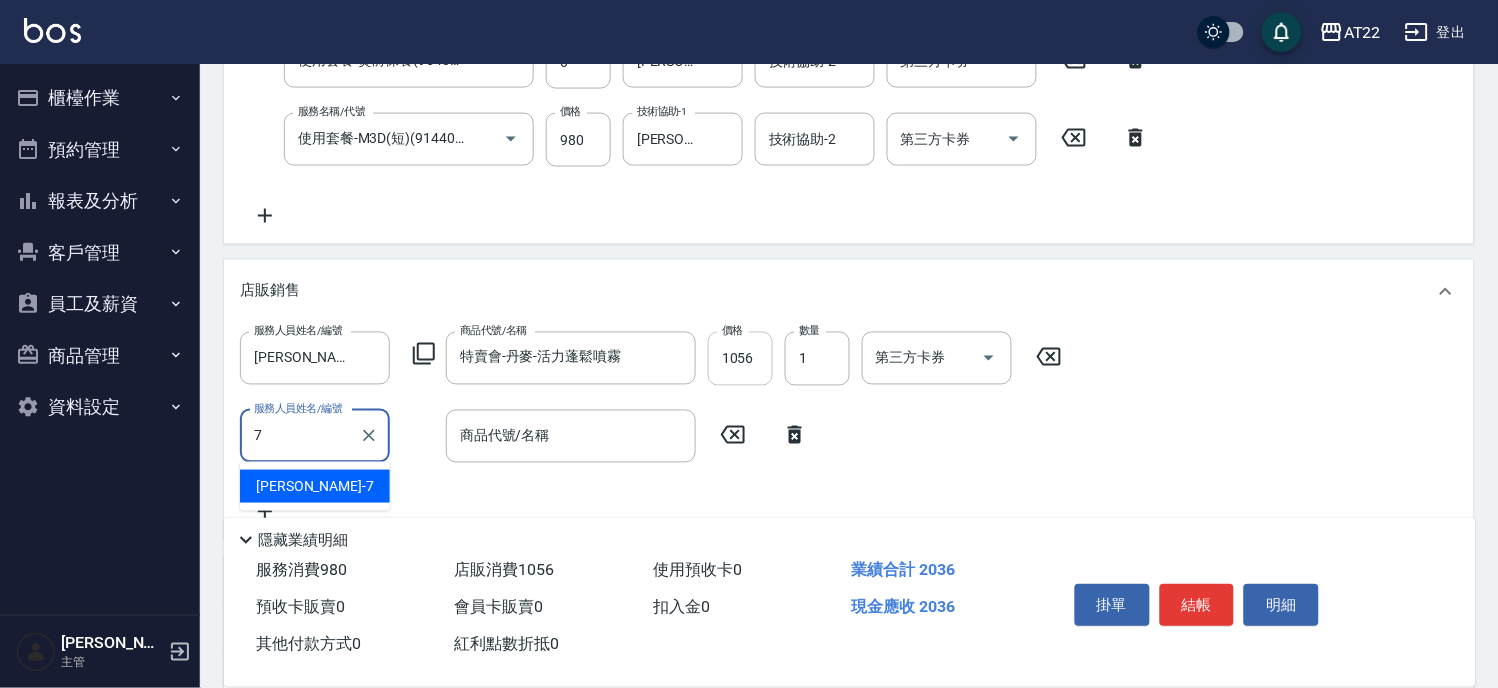 type on "Allen-7" 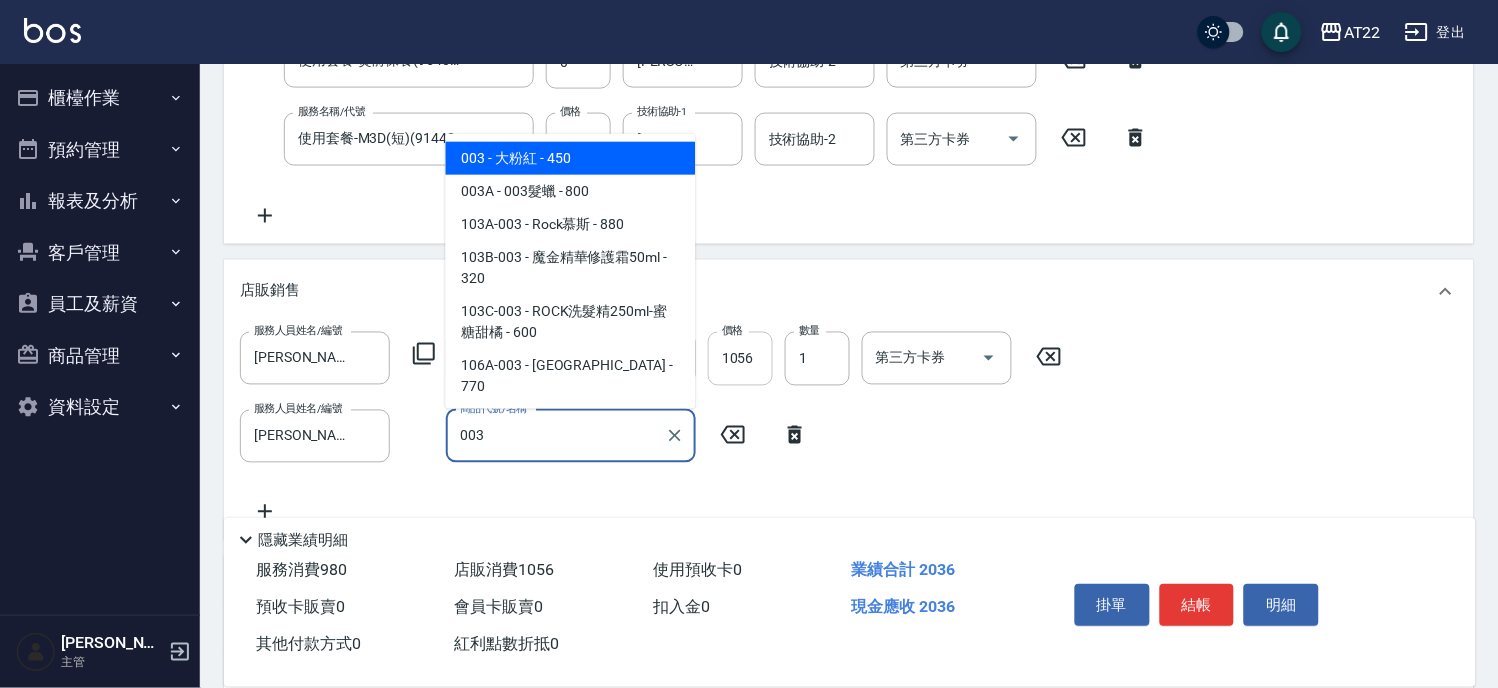 type on "大粉紅" 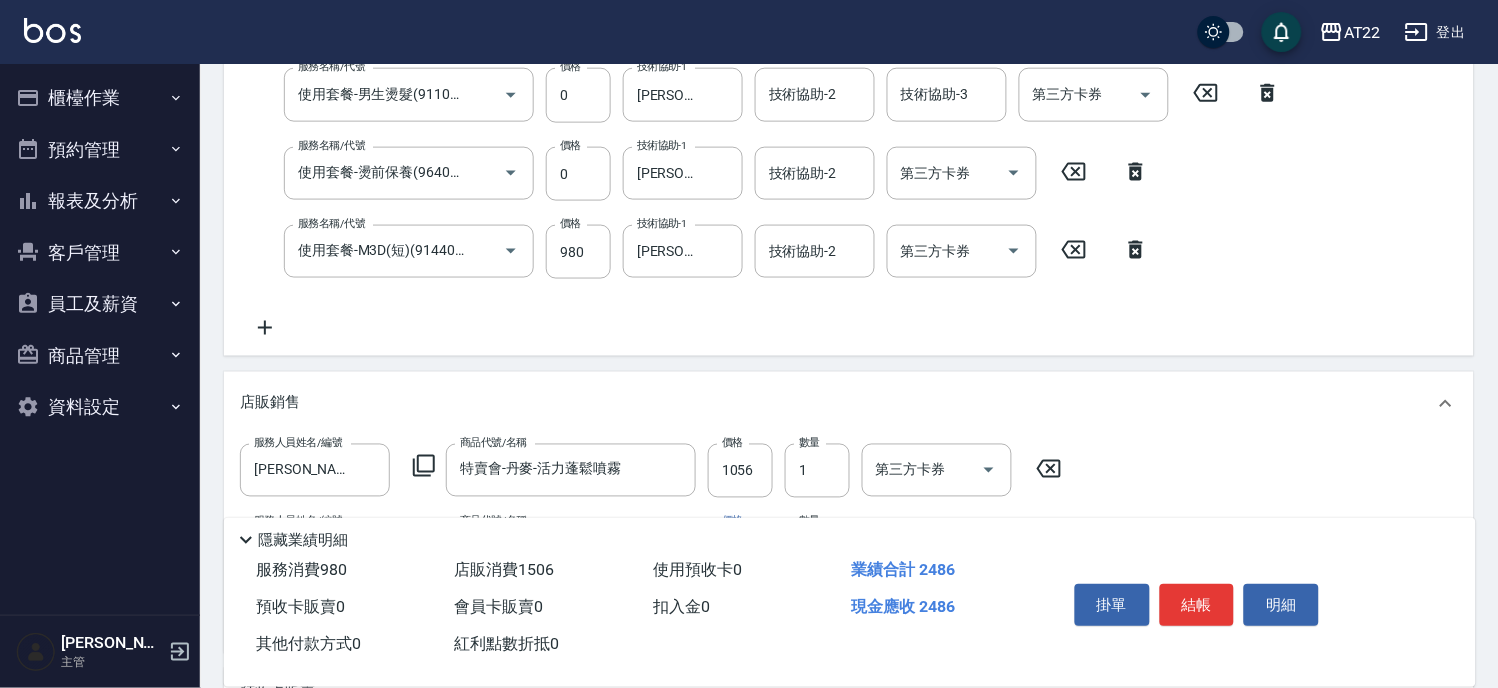 scroll, scrollTop: 850, scrollLeft: 0, axis: vertical 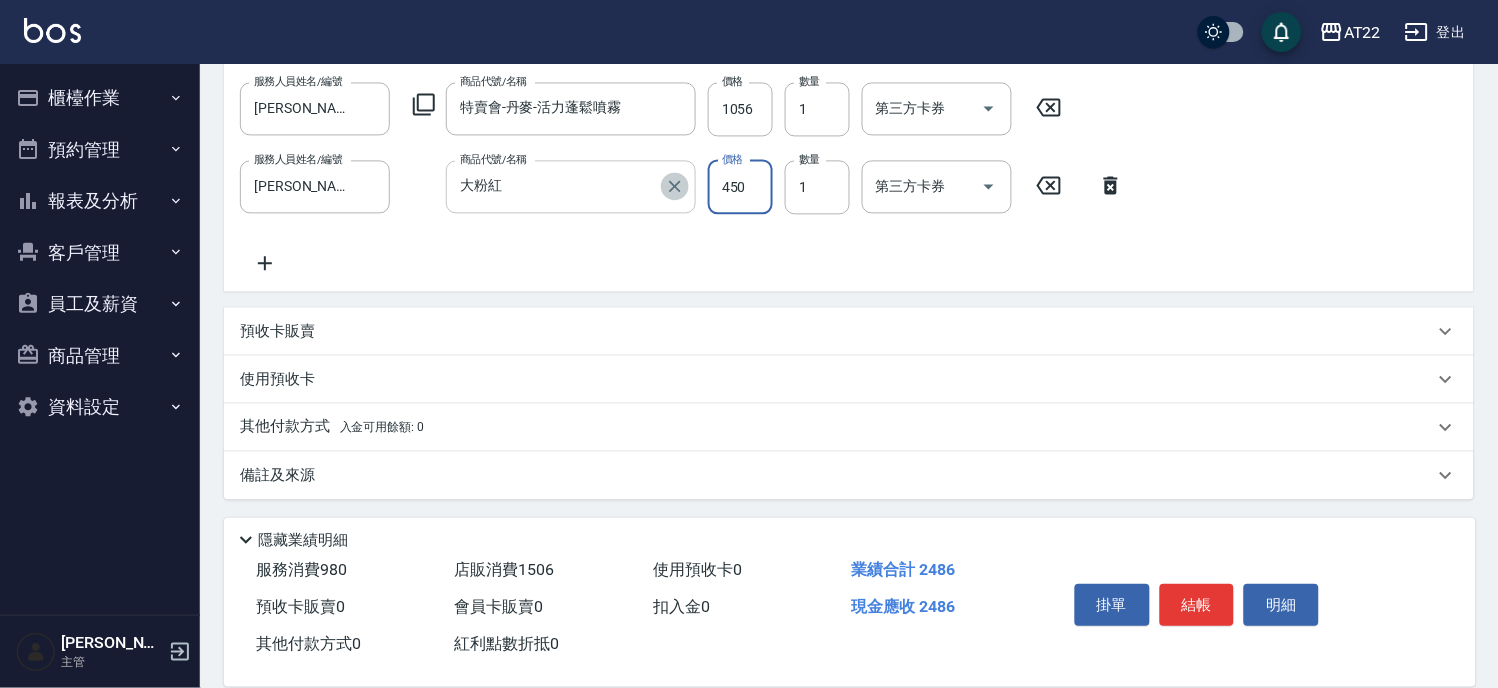 click 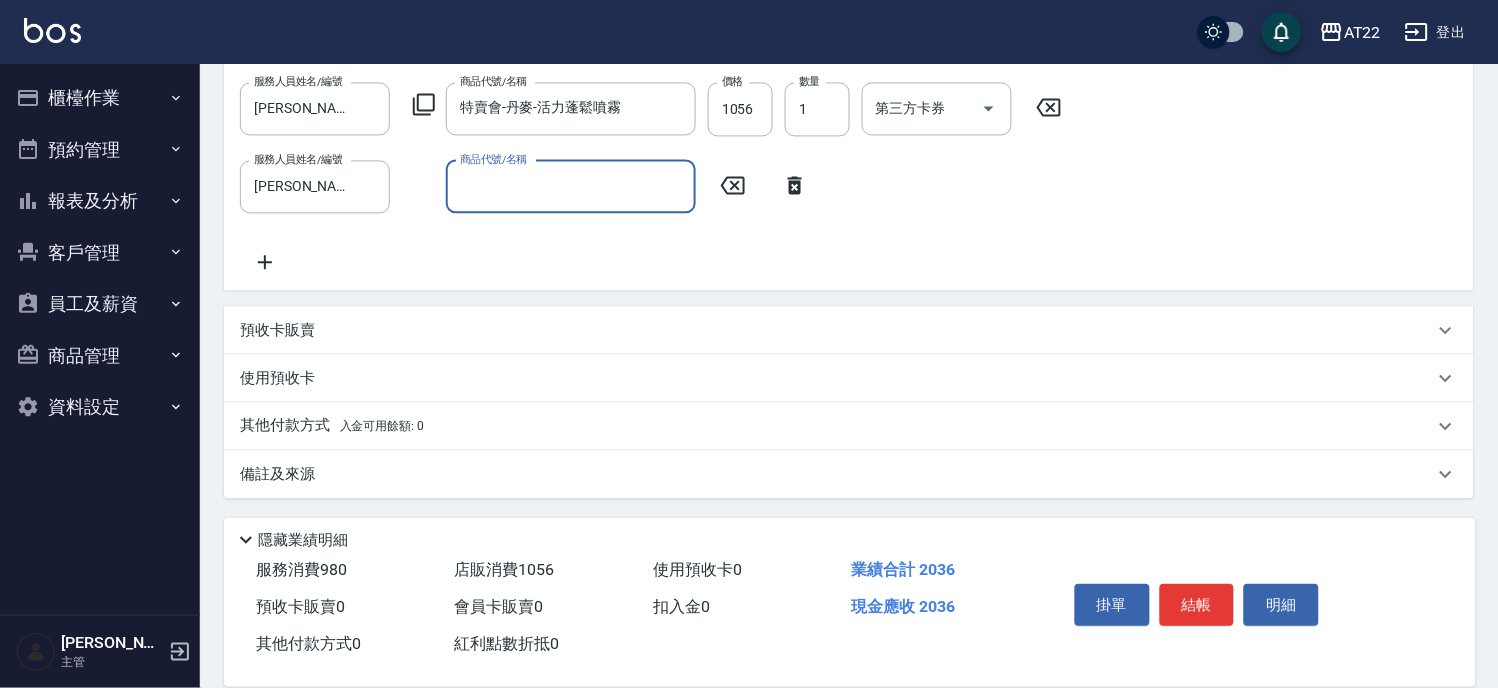 scroll, scrollTop: 848, scrollLeft: 0, axis: vertical 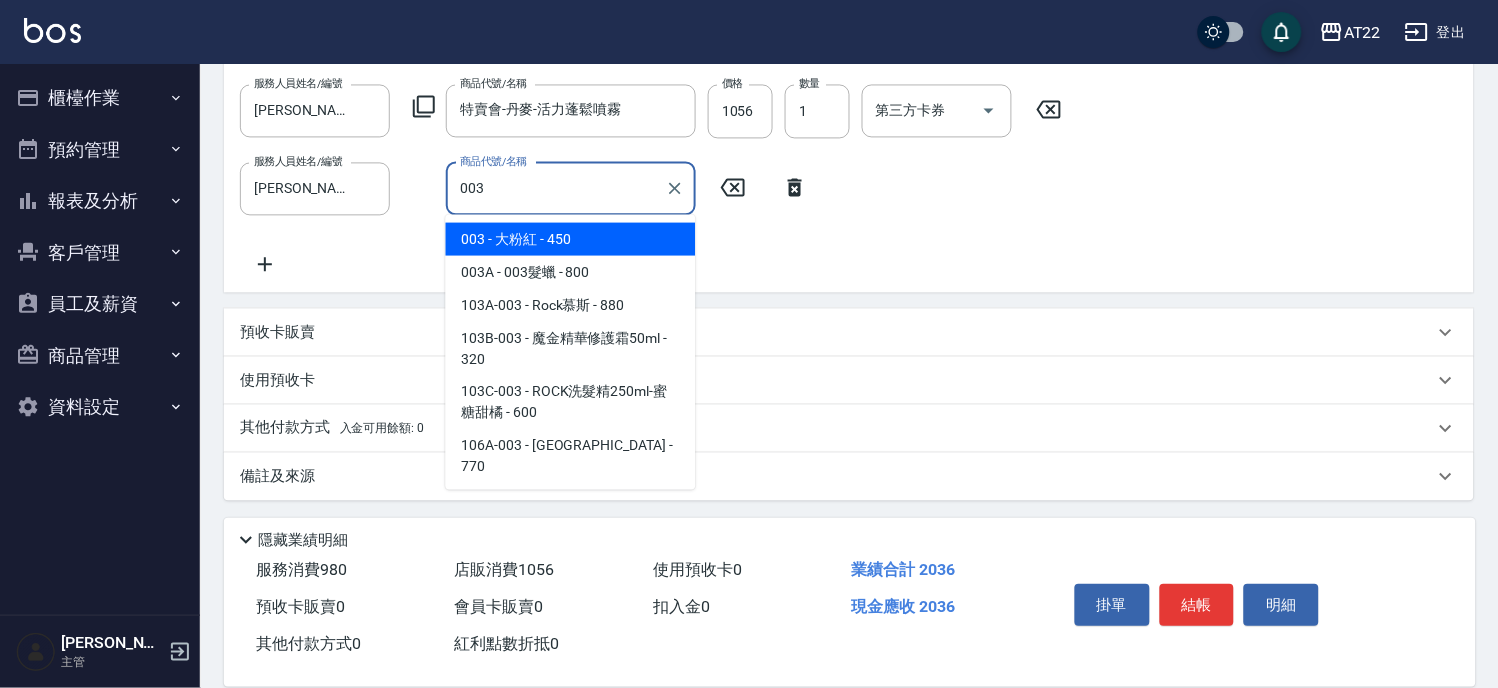 type on "大粉紅" 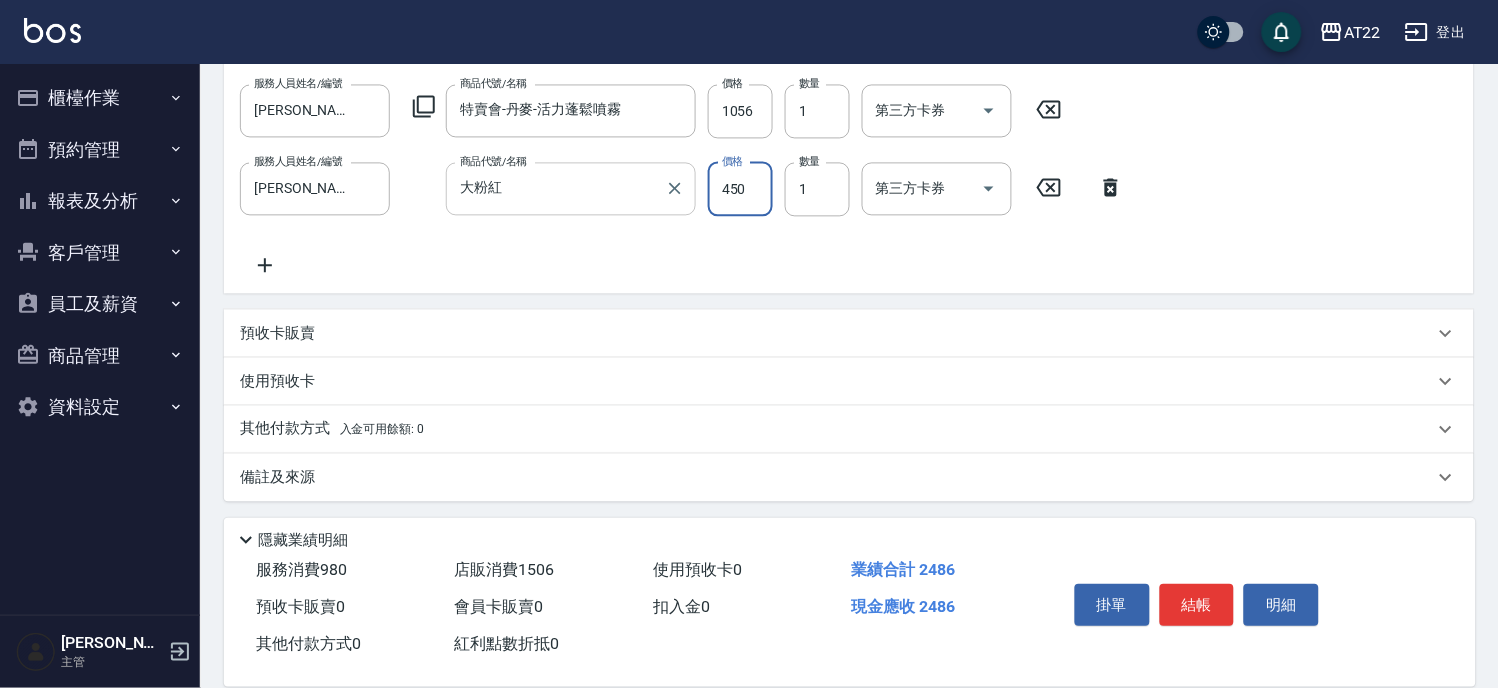 scroll, scrollTop: 850, scrollLeft: 0, axis: vertical 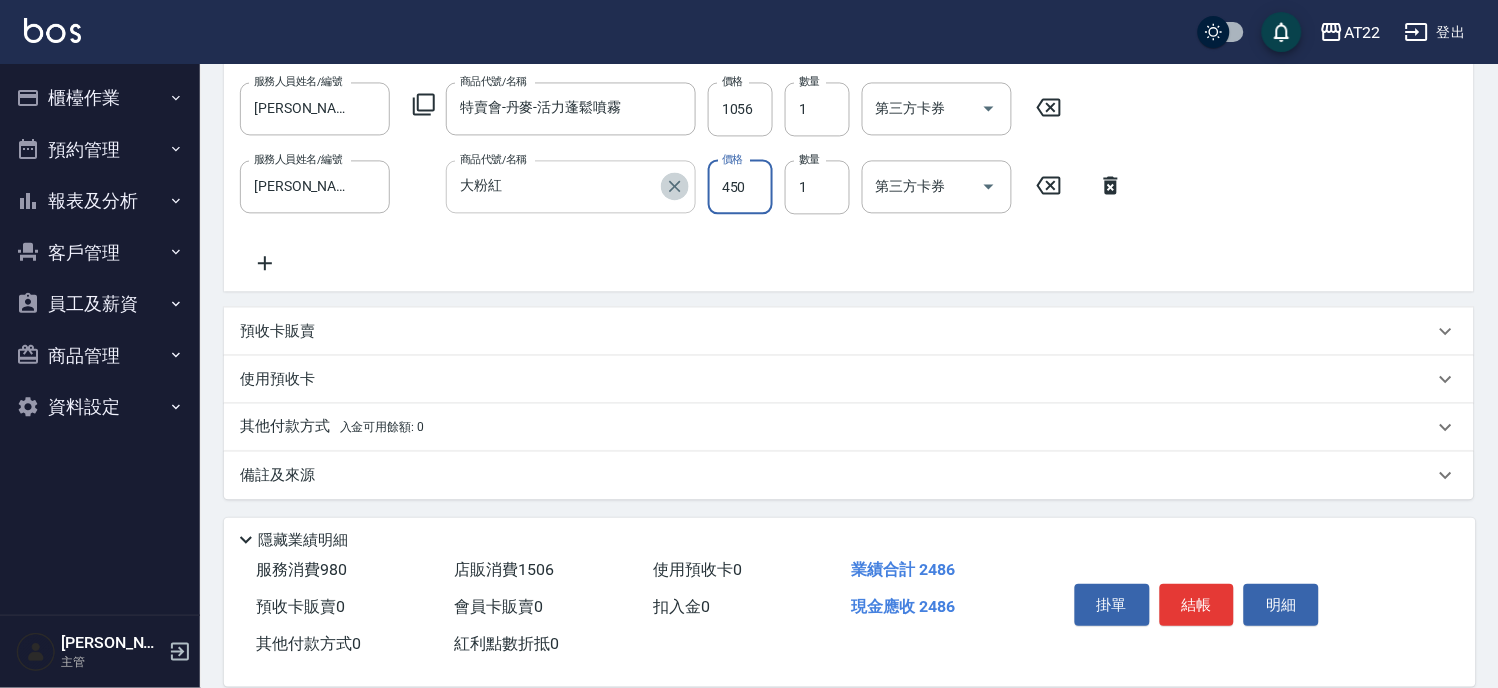 click 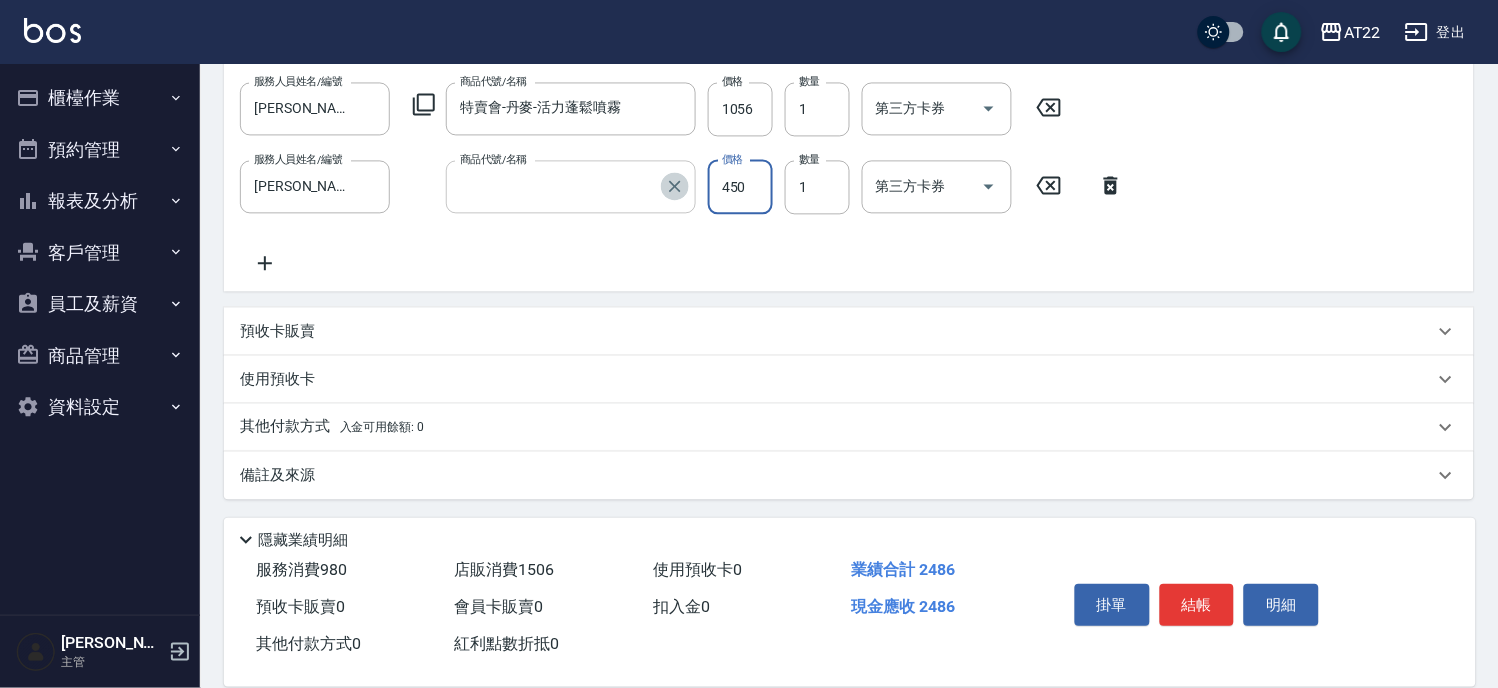 scroll, scrollTop: 848, scrollLeft: 0, axis: vertical 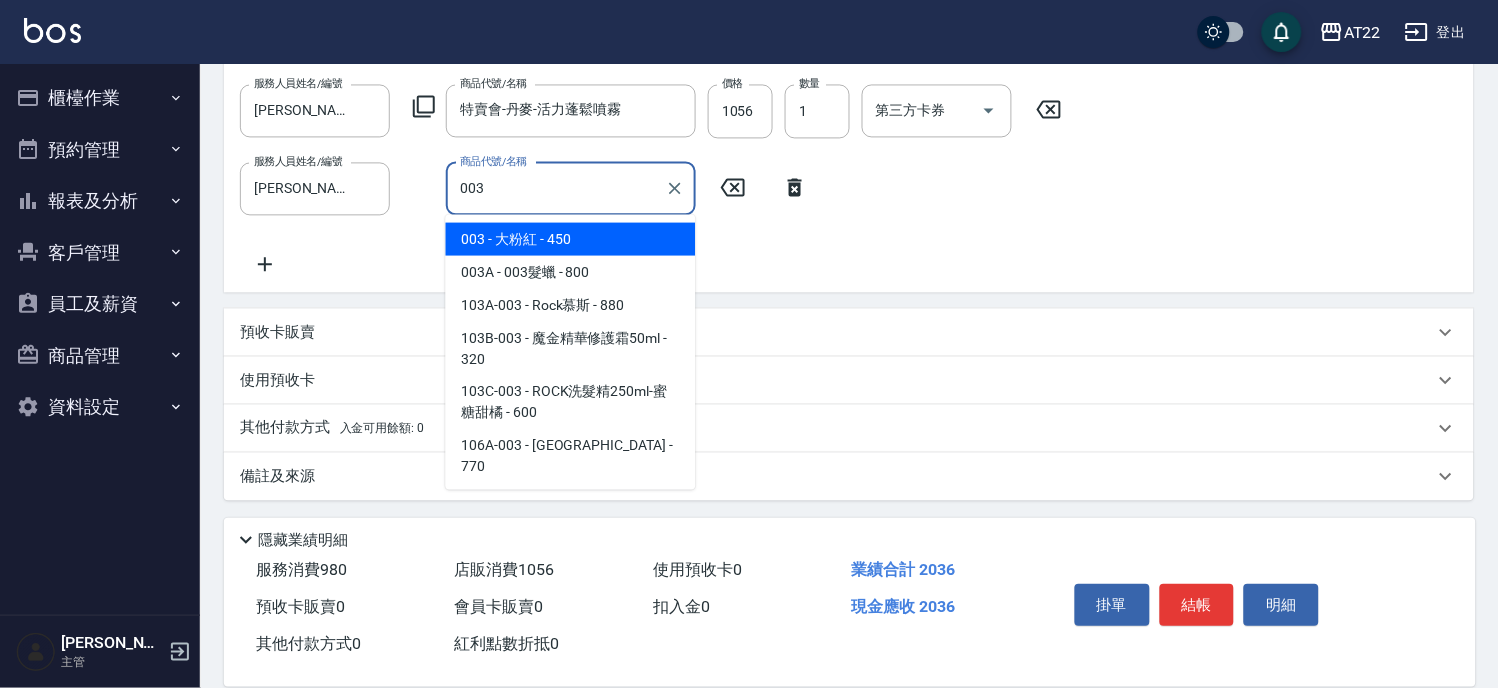 type on "大粉紅" 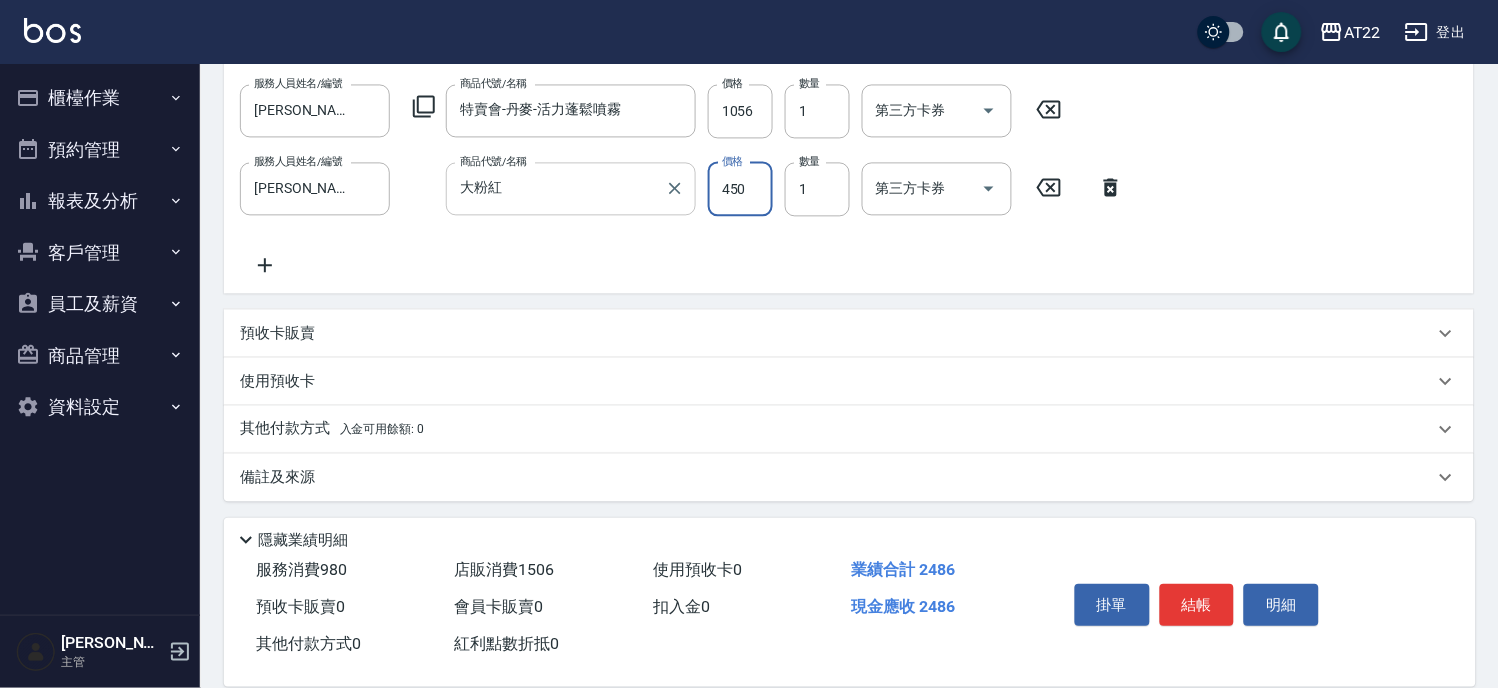 scroll, scrollTop: 850, scrollLeft: 0, axis: vertical 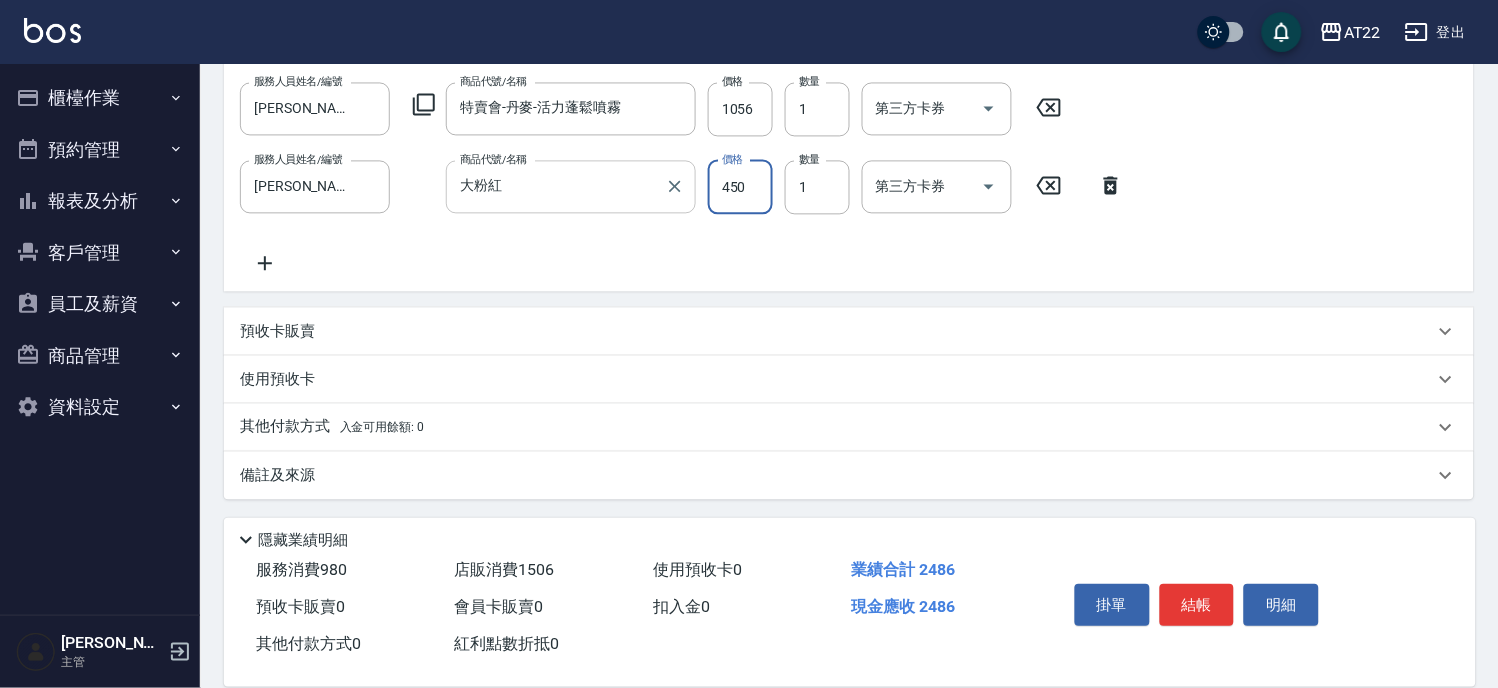 click 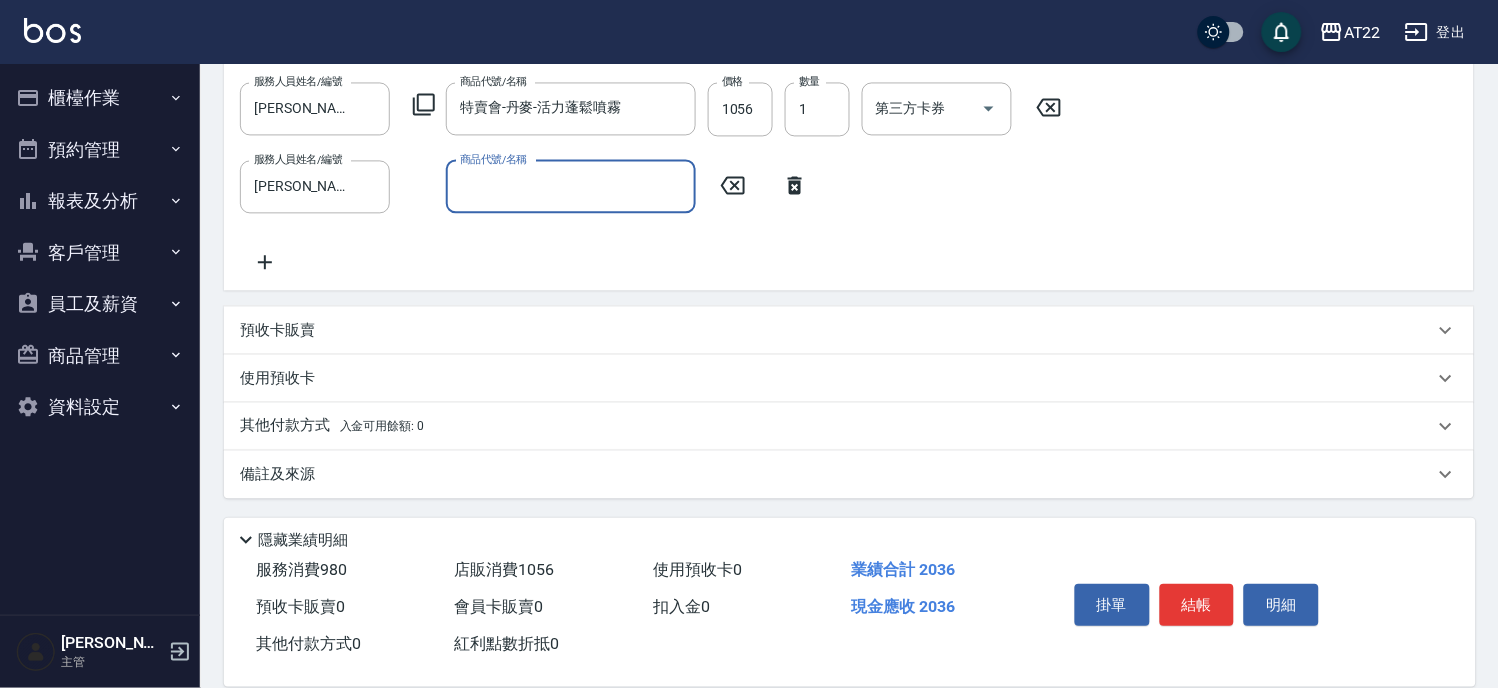 scroll, scrollTop: 848, scrollLeft: 0, axis: vertical 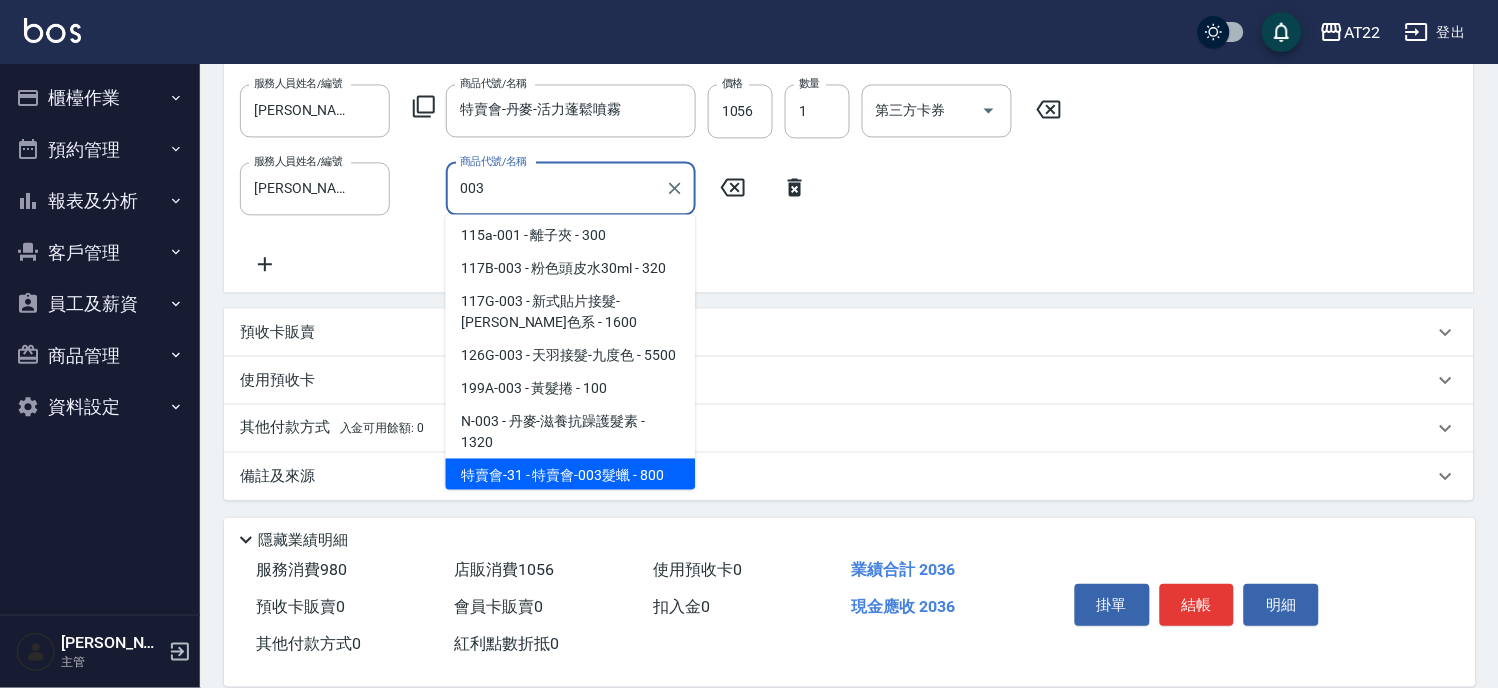 type on "特賣會-003髮蠟" 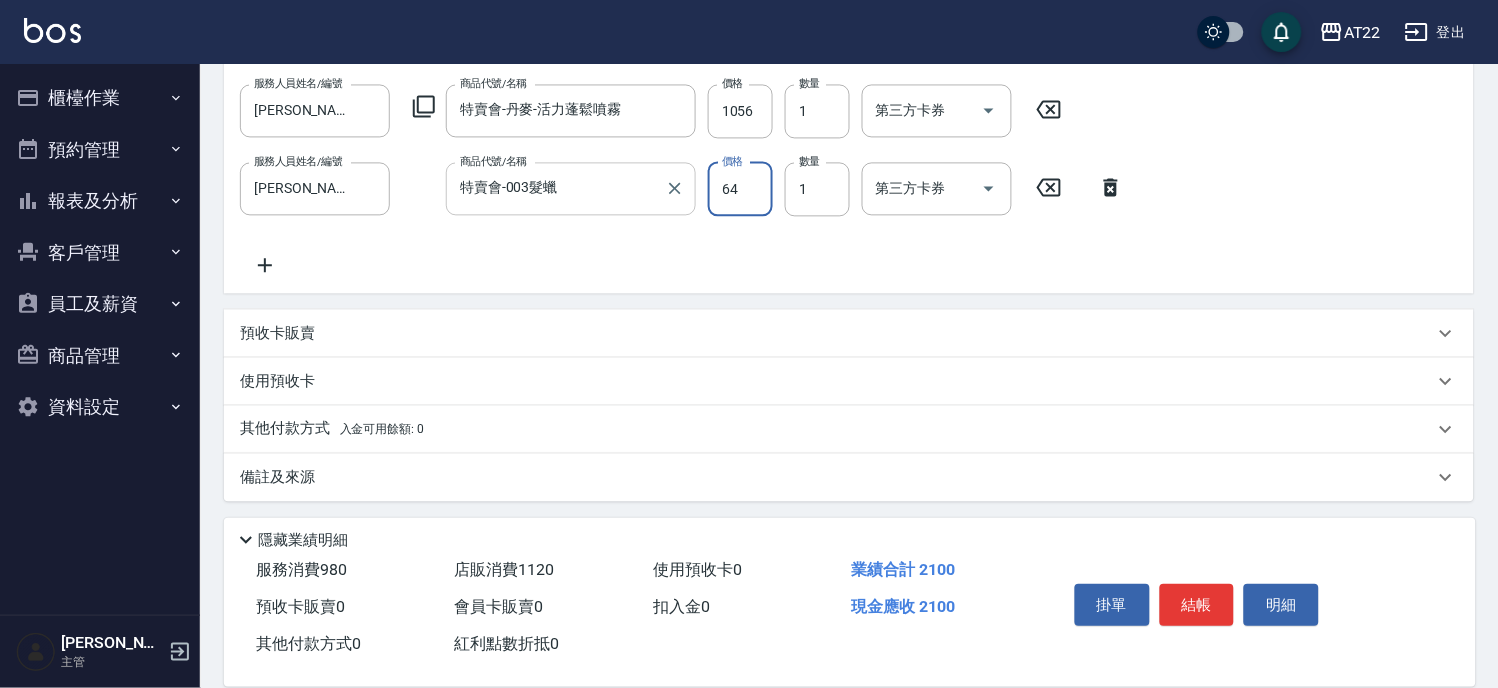type on "640" 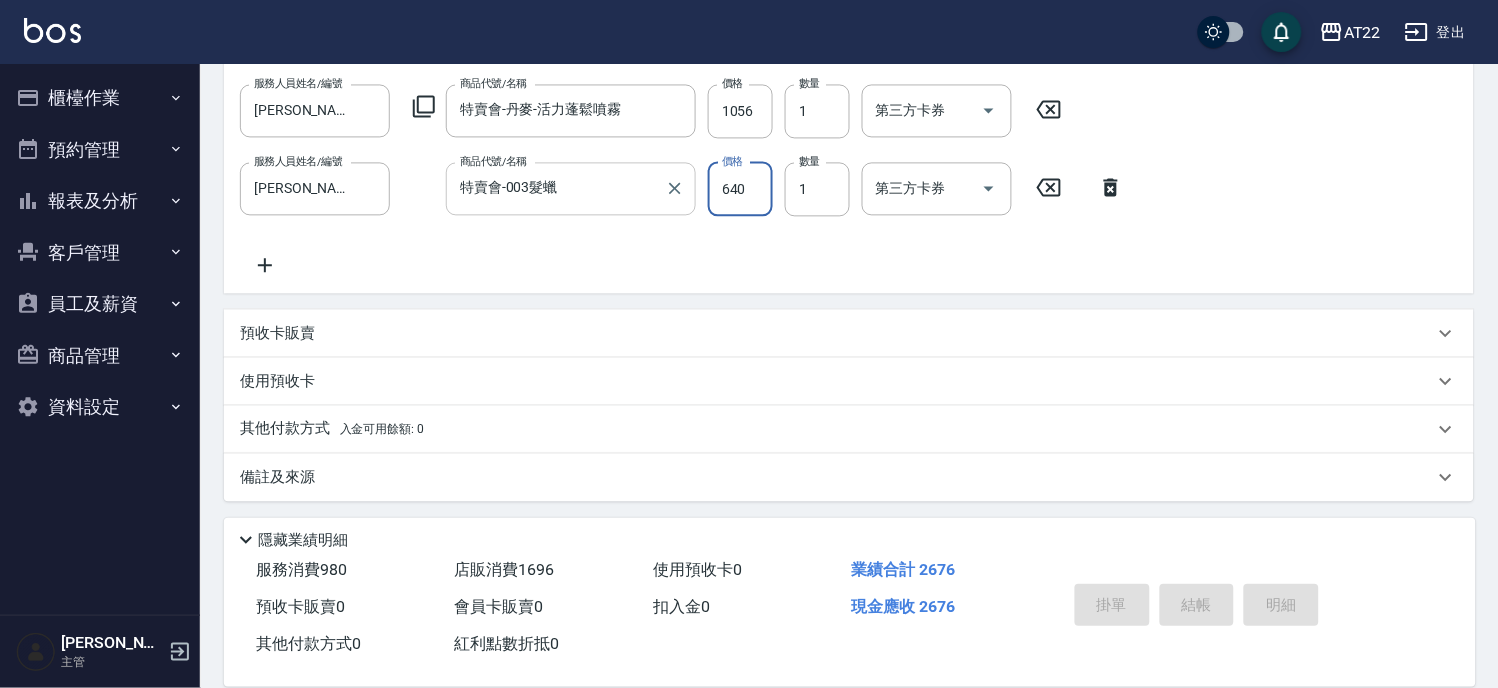 type on "2025/07/11 19:12" 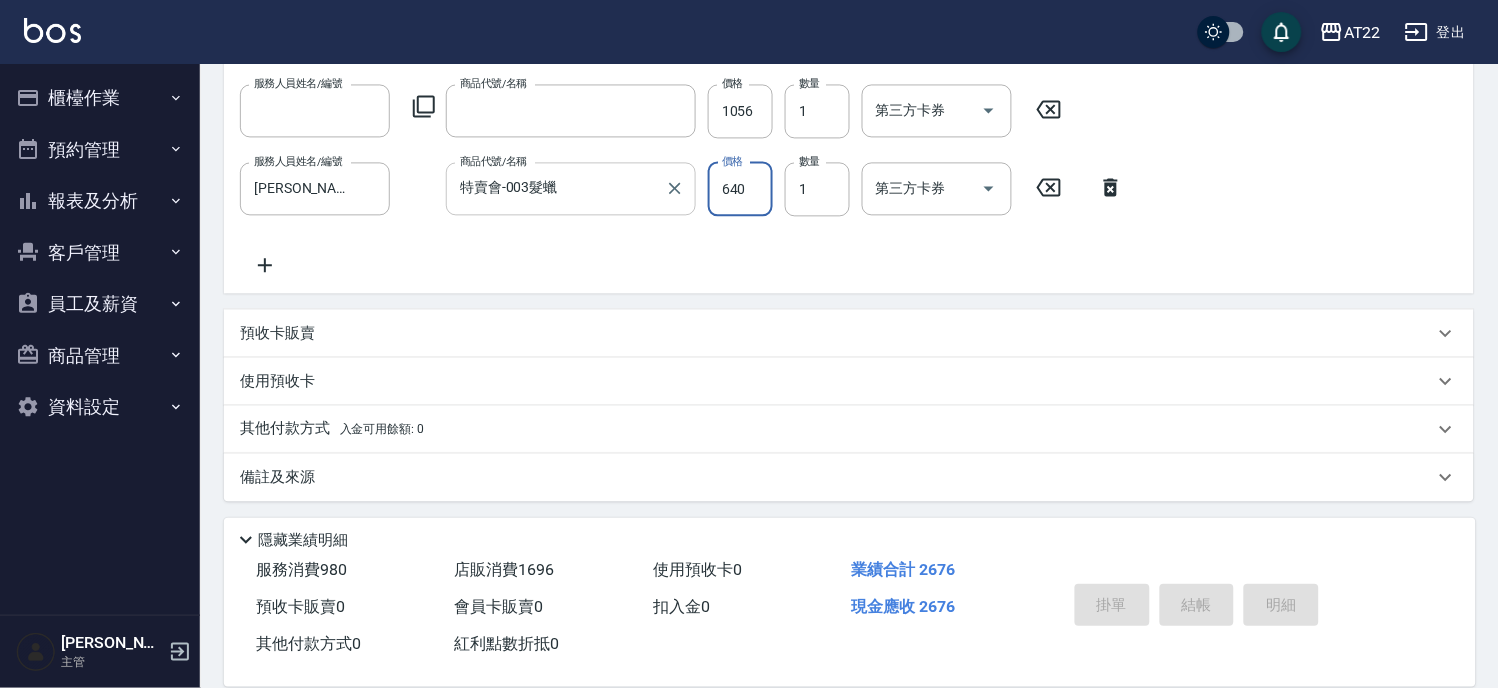 scroll, scrollTop: 0, scrollLeft: 0, axis: both 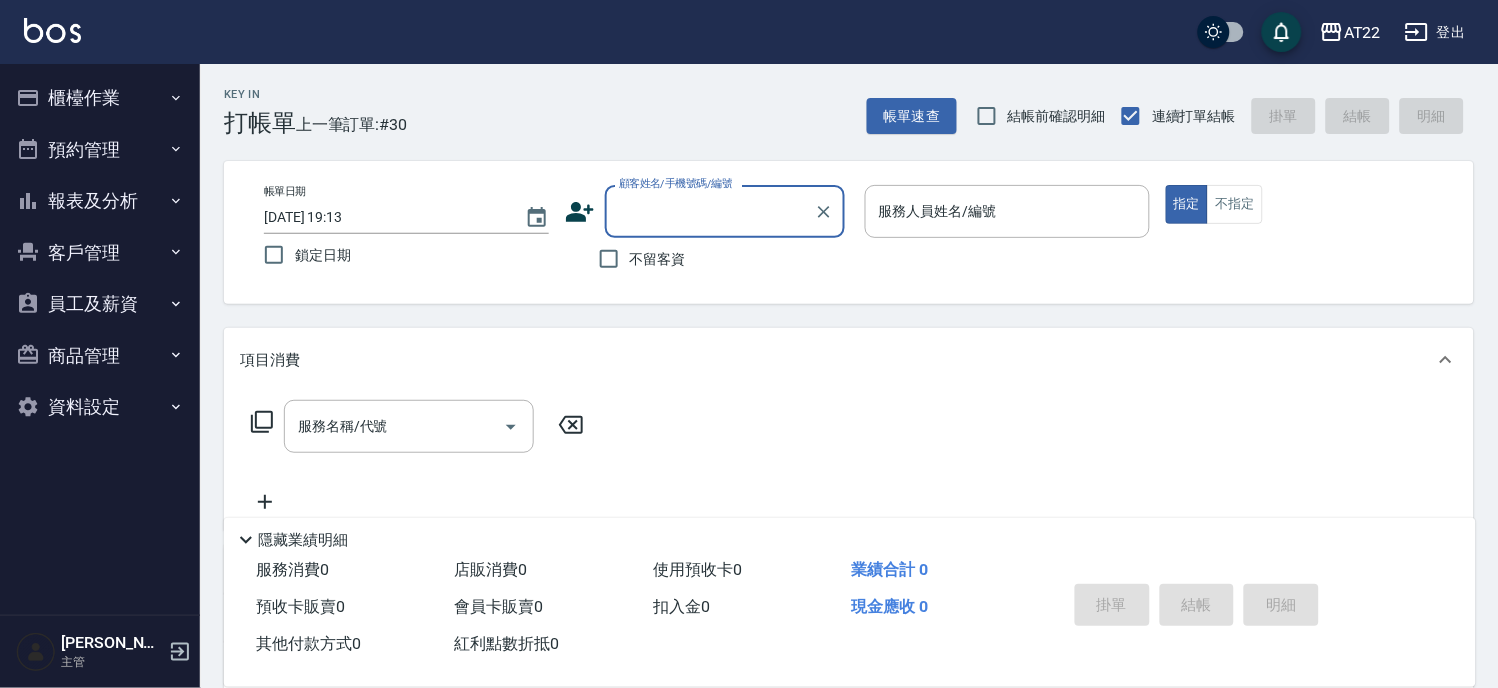 click on "不留客資" at bounding box center (658, 259) 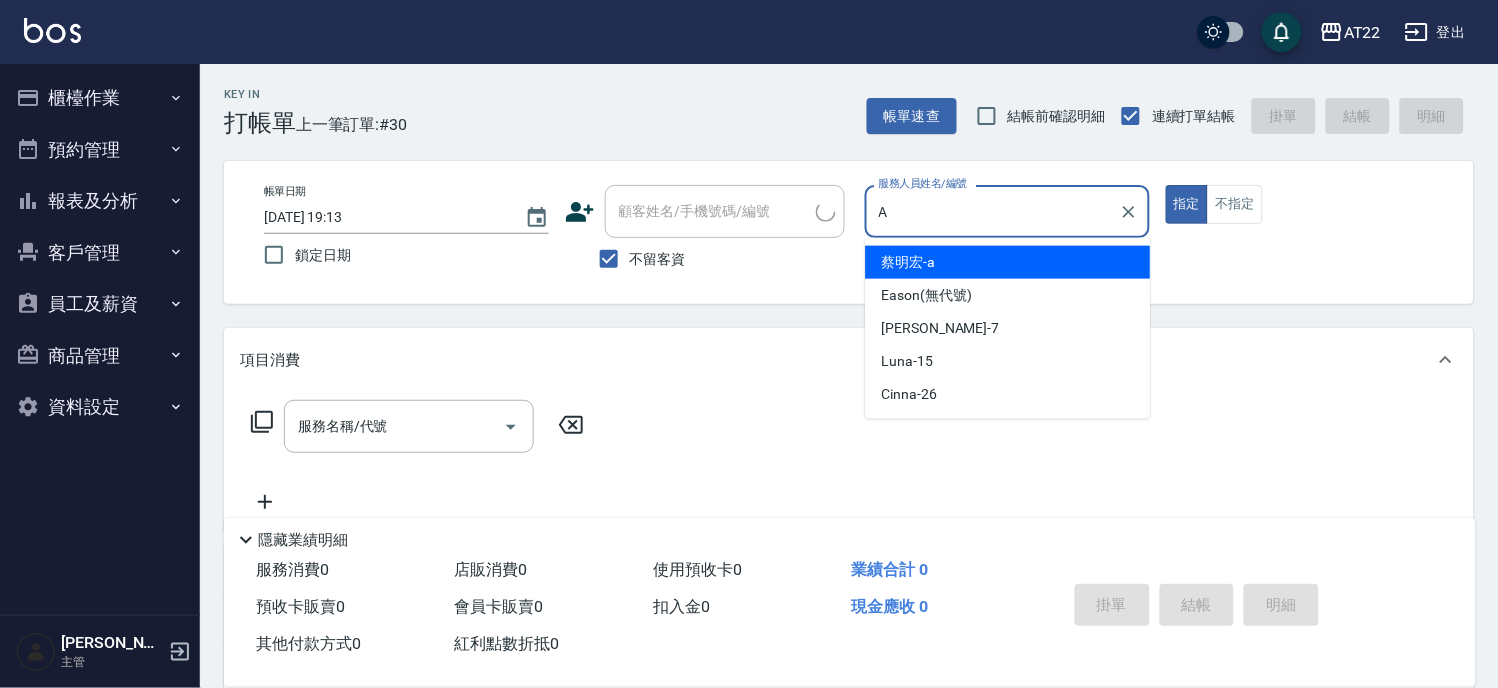 click on "蔡明宏 -a" at bounding box center (1008, 262) 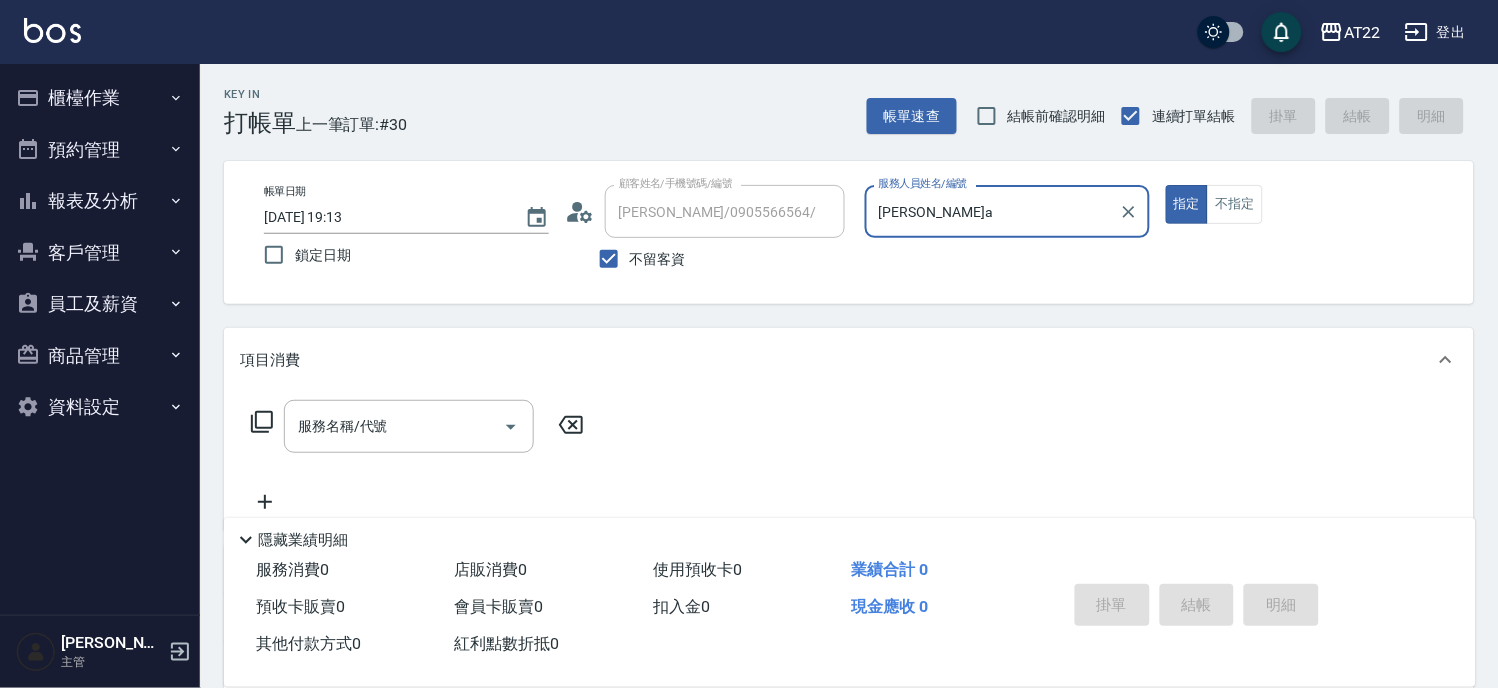 click on "指定" at bounding box center [1187, 204] 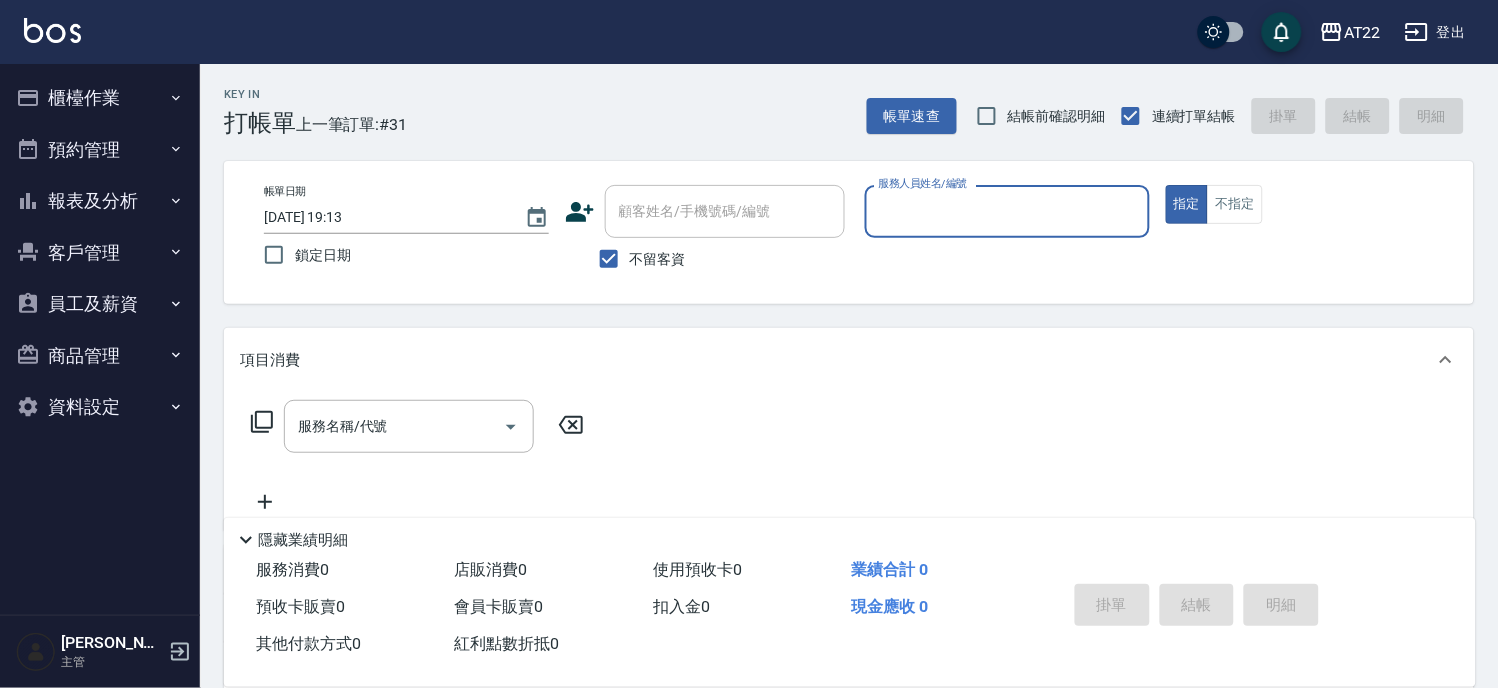 click on "不留客資" at bounding box center [705, 259] 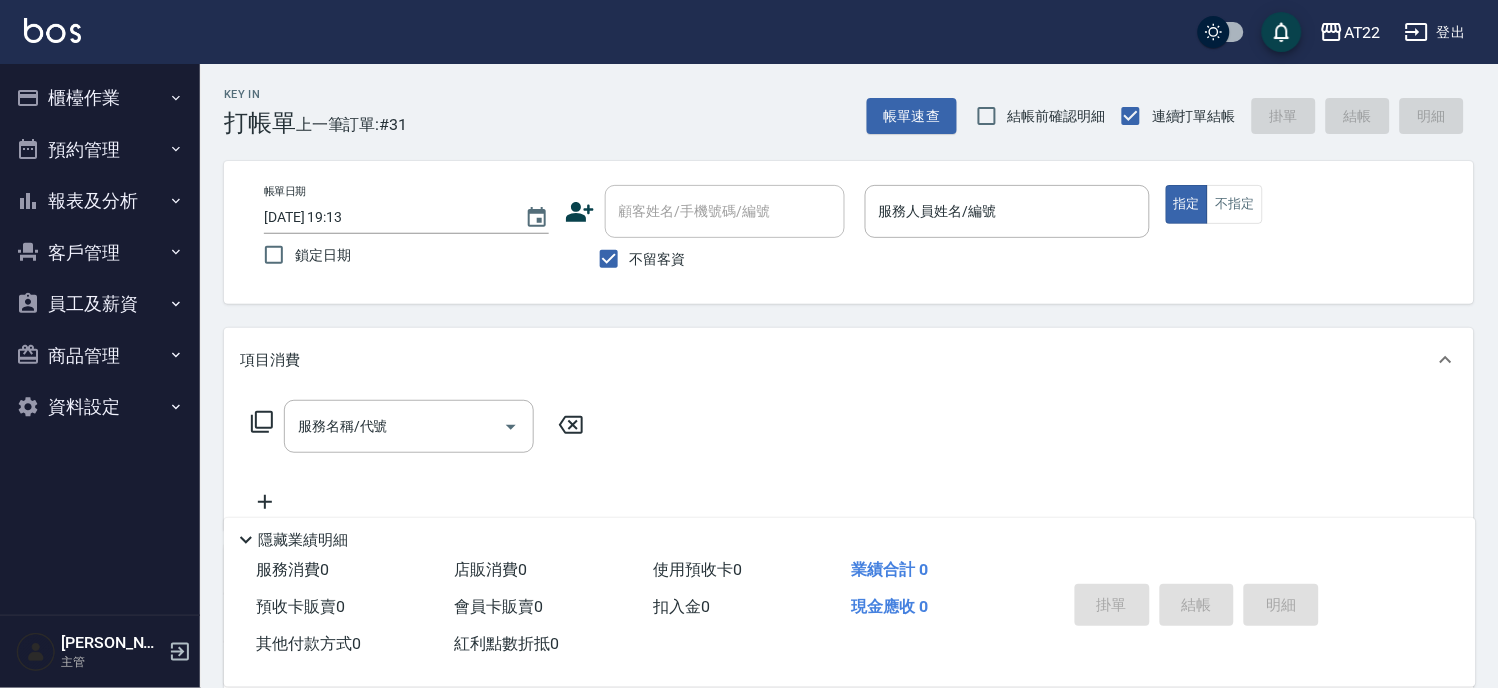 click on "不留客資" at bounding box center [658, 259] 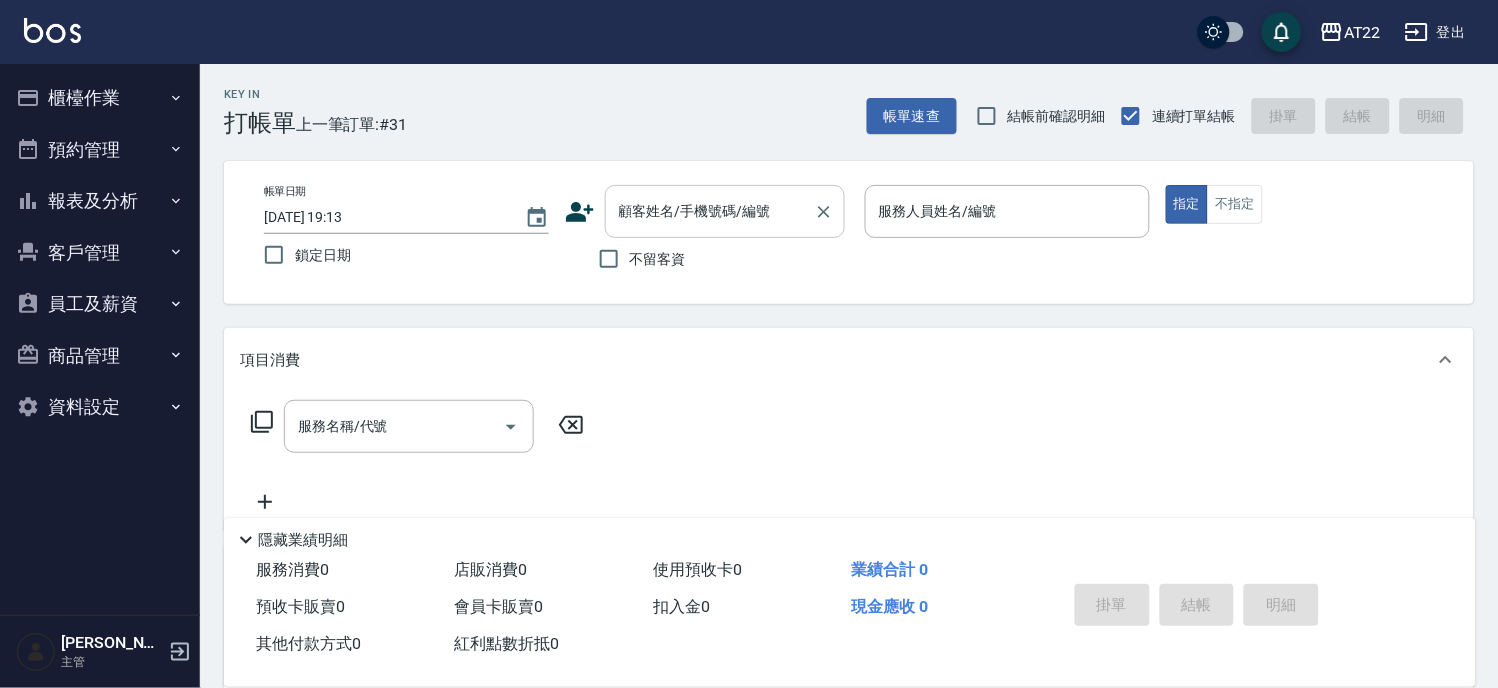 click on "顧客姓名/手機號碼/編號" at bounding box center (710, 211) 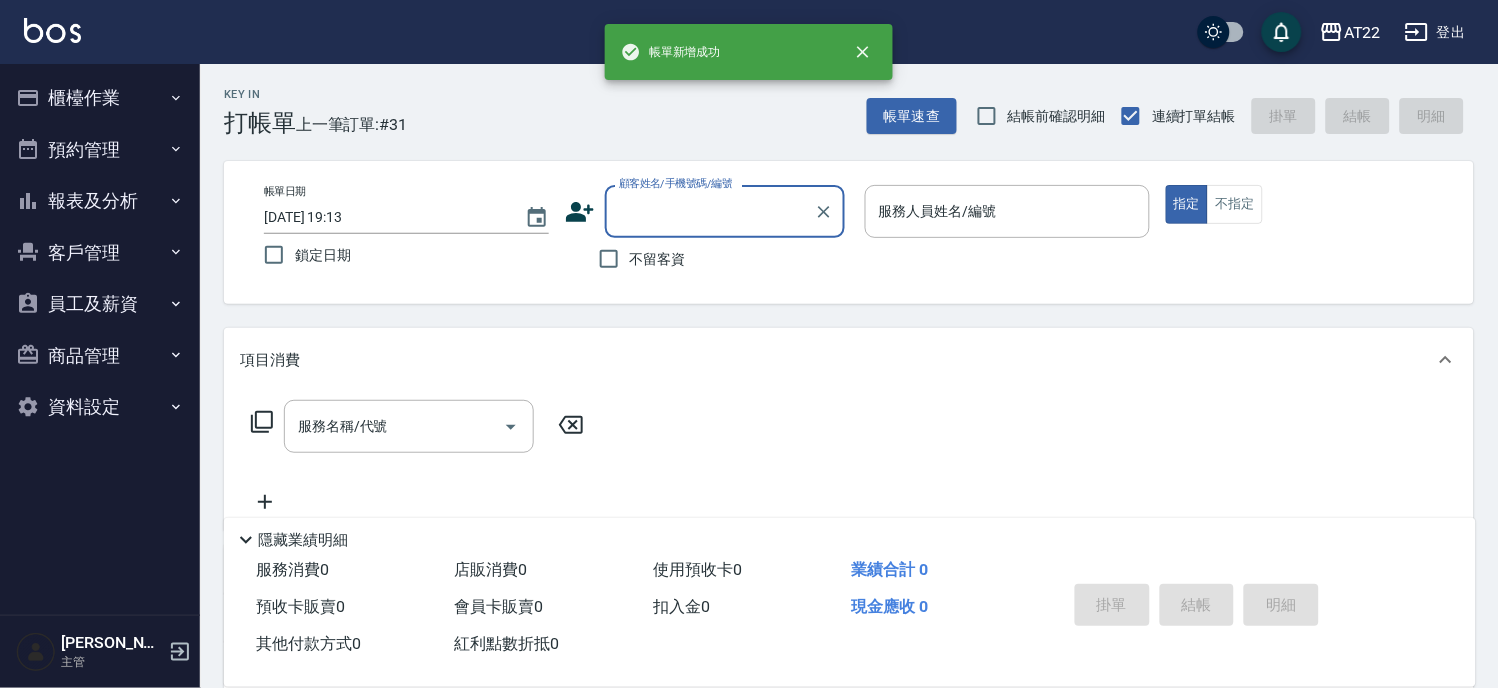 scroll, scrollTop: 0, scrollLeft: 0, axis: both 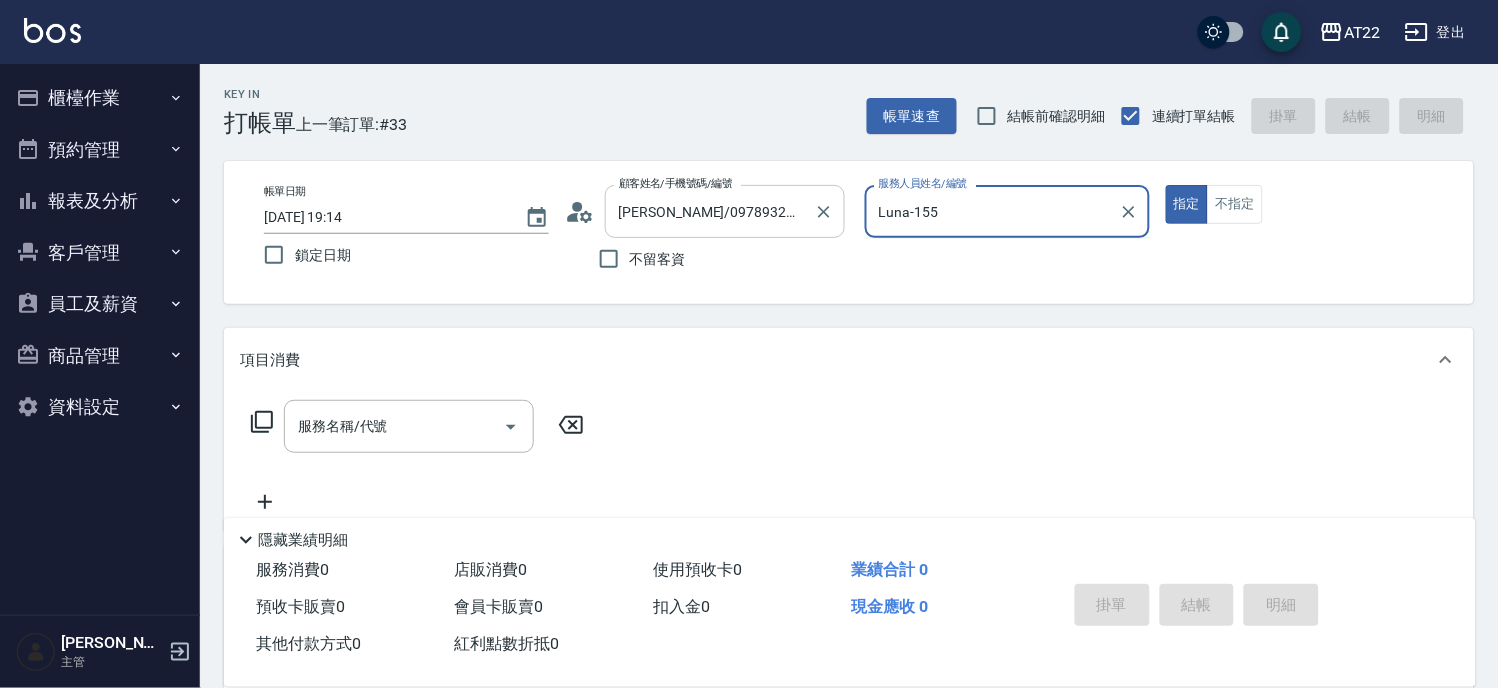 click on "指定" at bounding box center (1187, 204) 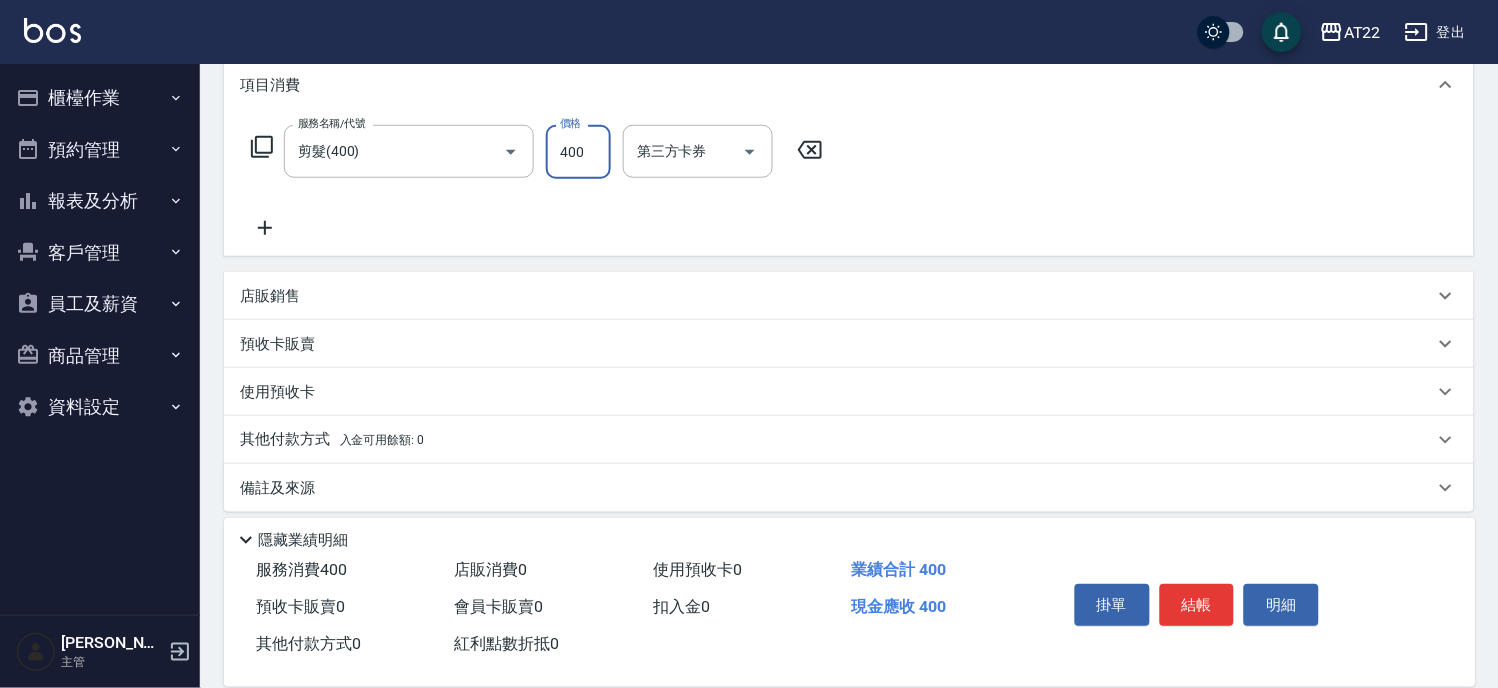scroll, scrollTop: 287, scrollLeft: 0, axis: vertical 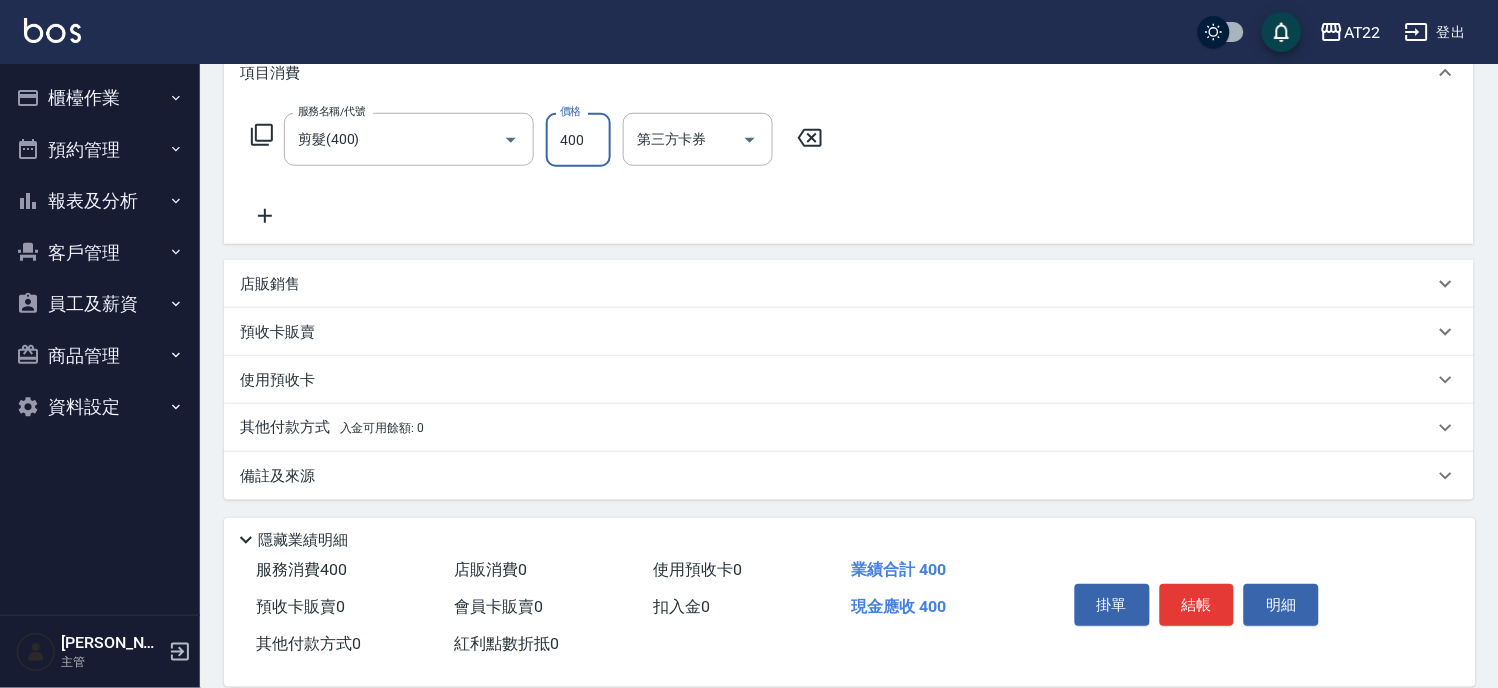 click 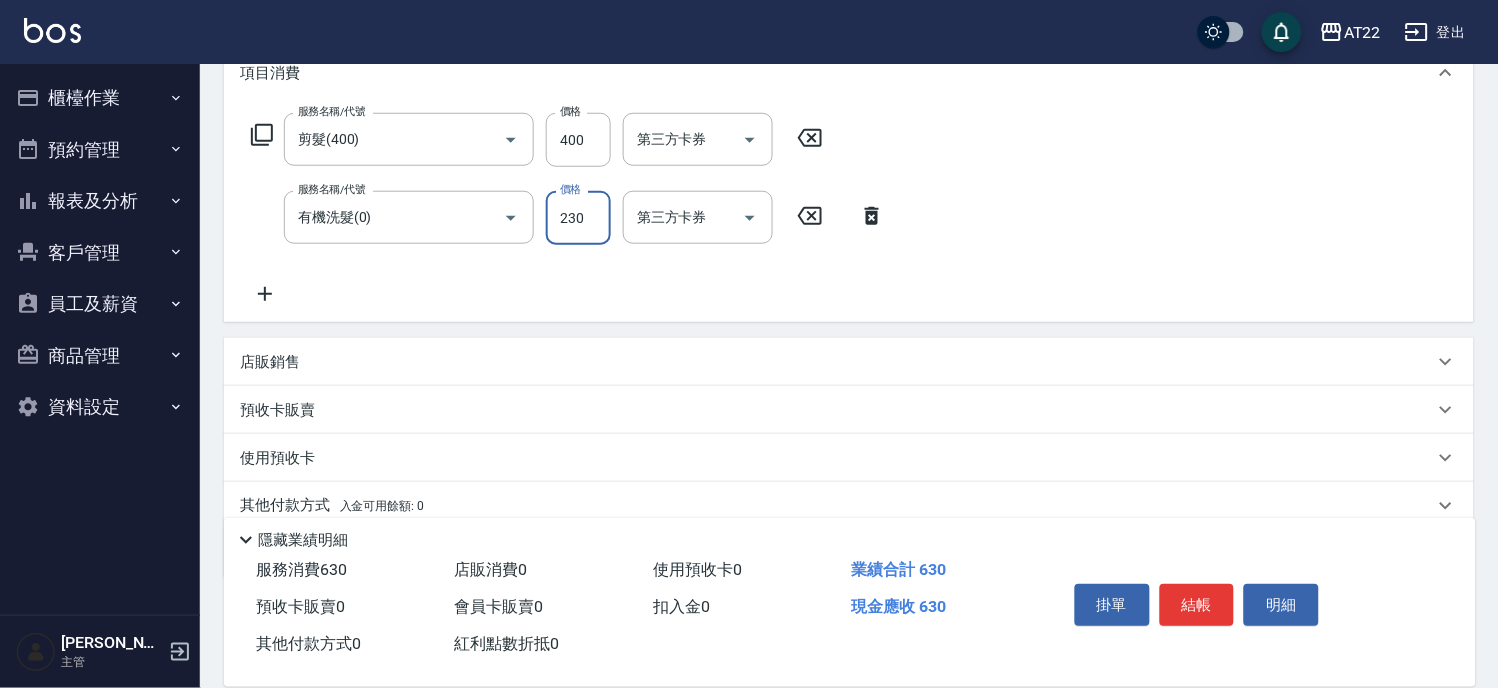click 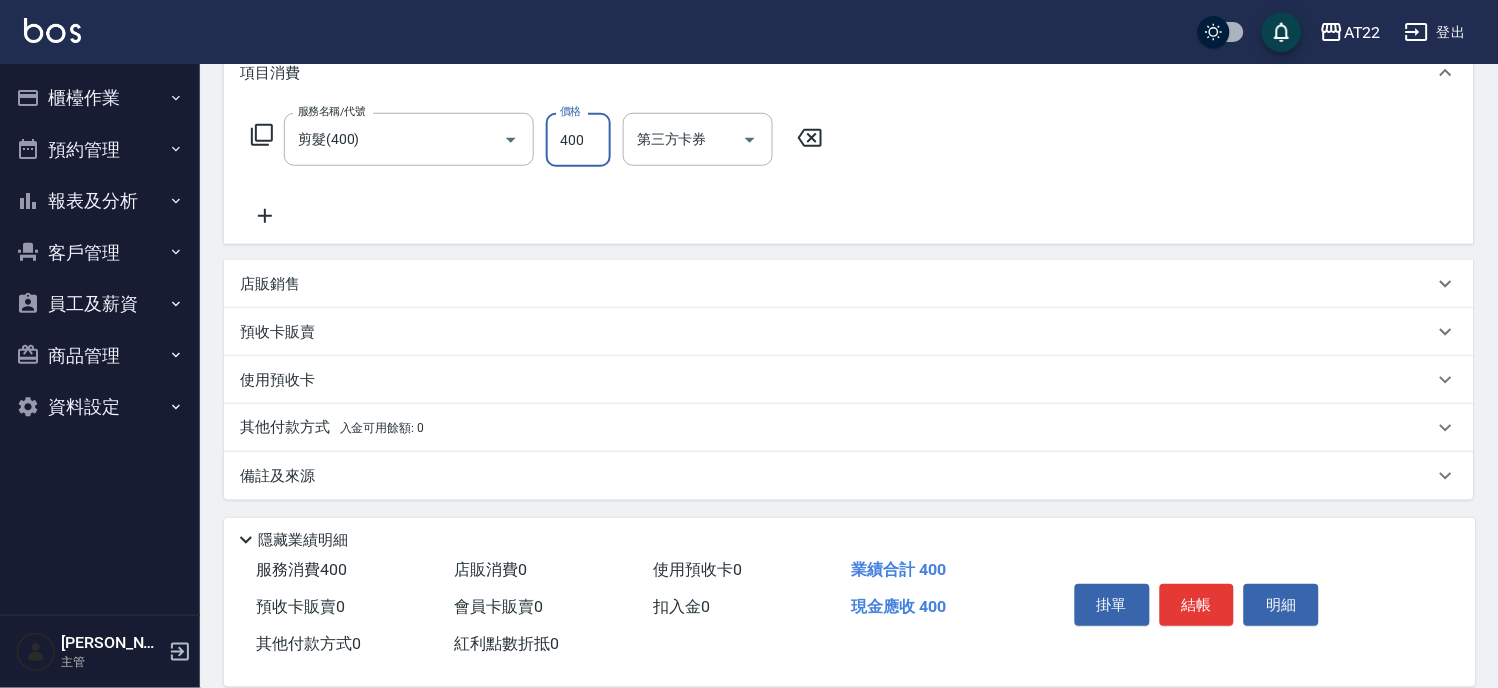 click on "服務名稱/代號 剪髮(400) 服務名稱/代號 價格 400 價格 第三方卡券 第三方卡券" at bounding box center (537, 170) 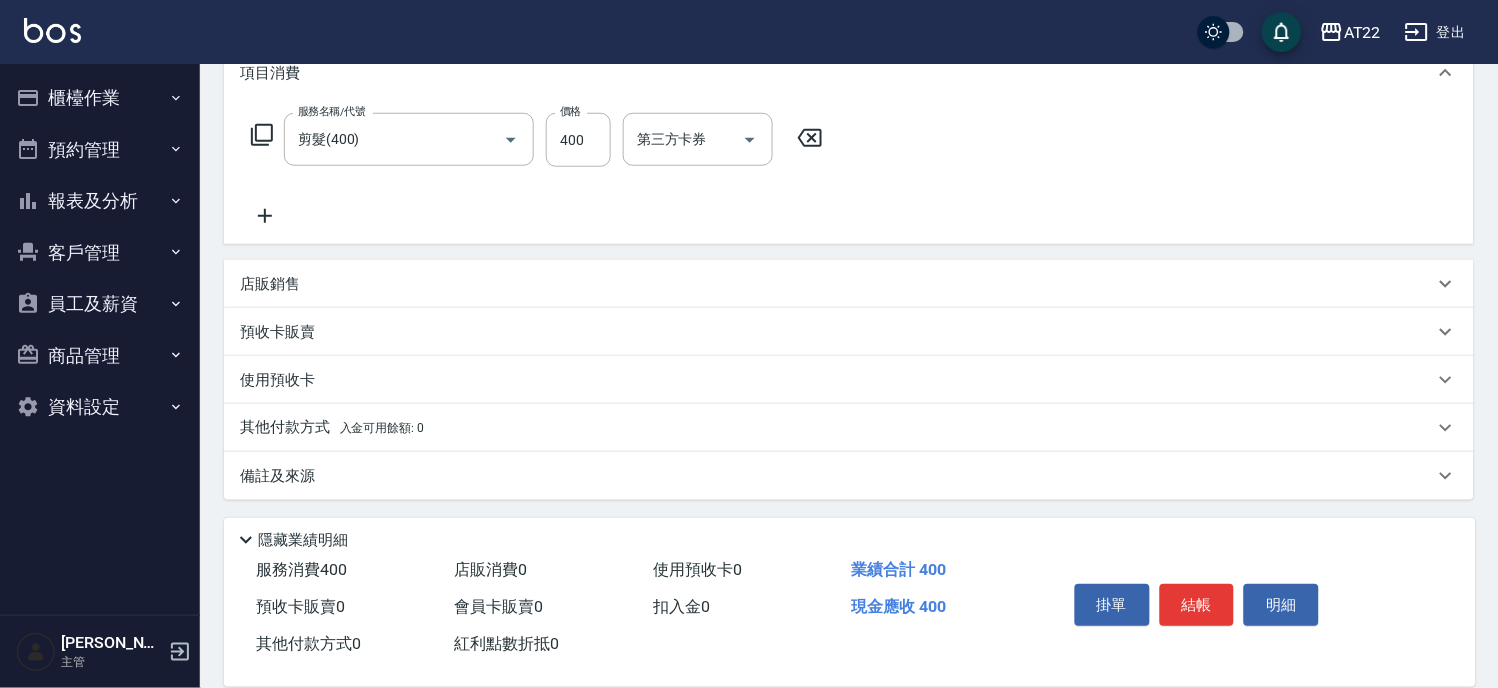 click 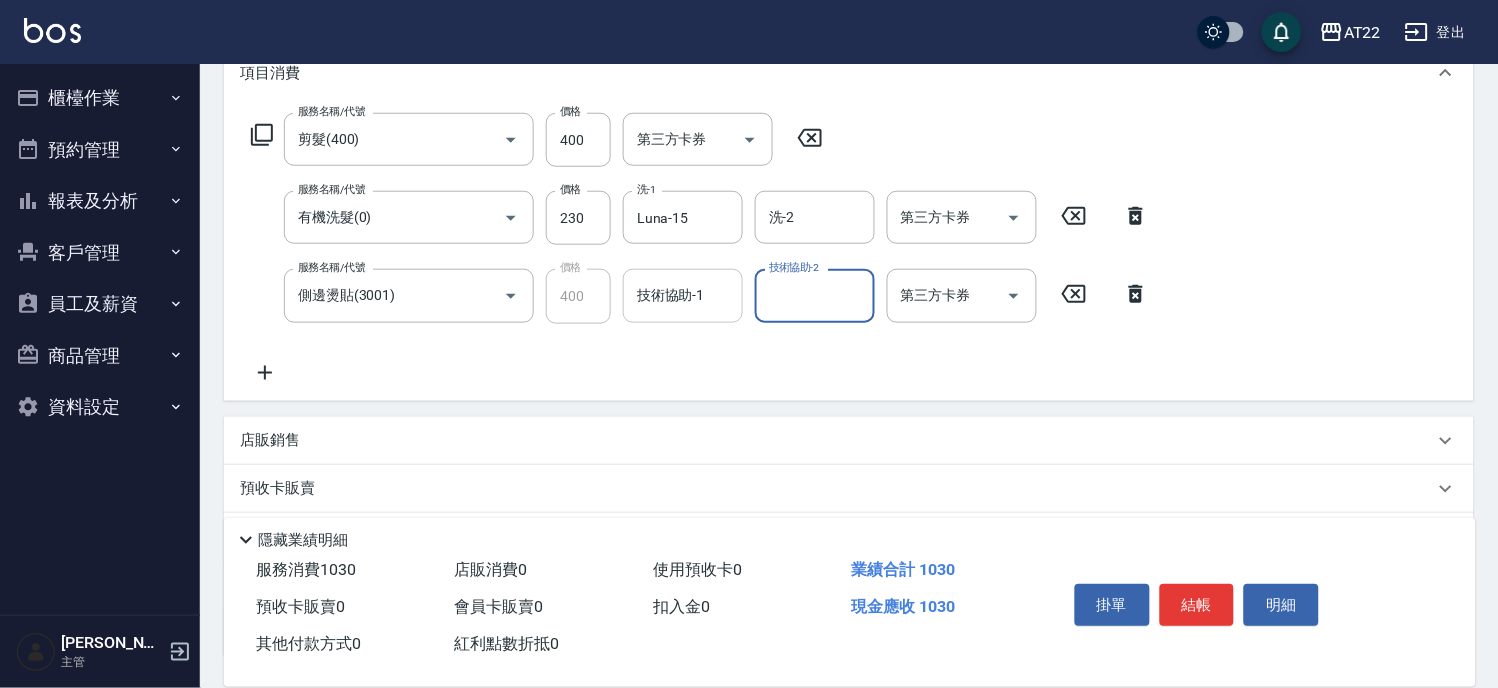 click on "技術協助-1" at bounding box center (683, 295) 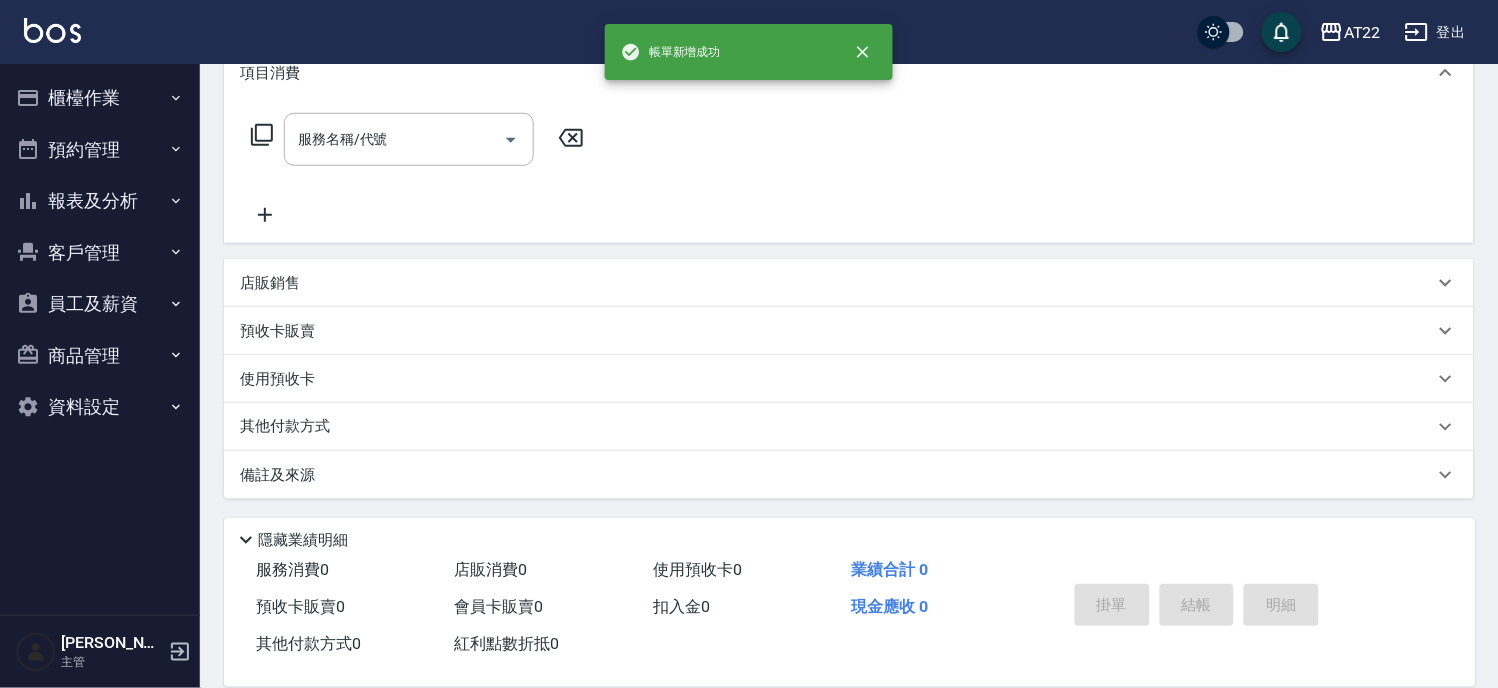scroll, scrollTop: 0, scrollLeft: 0, axis: both 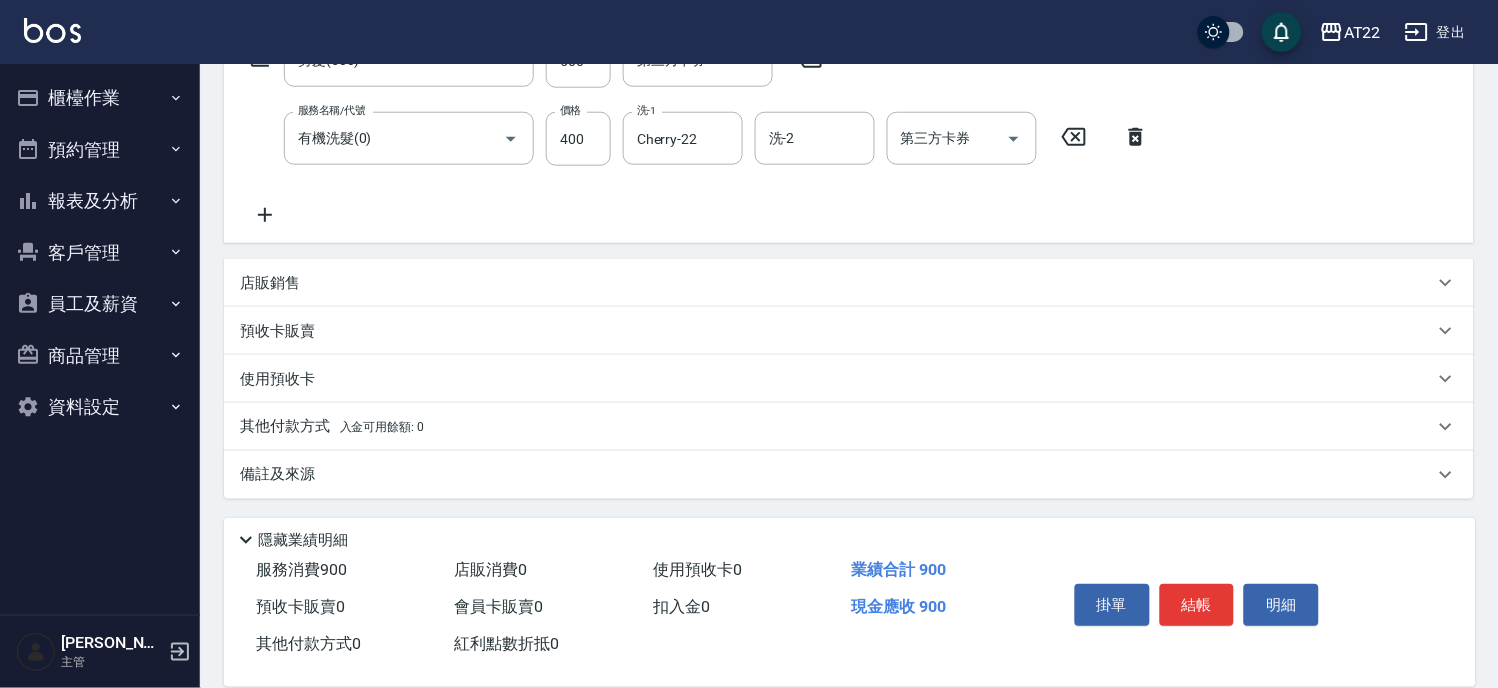 click 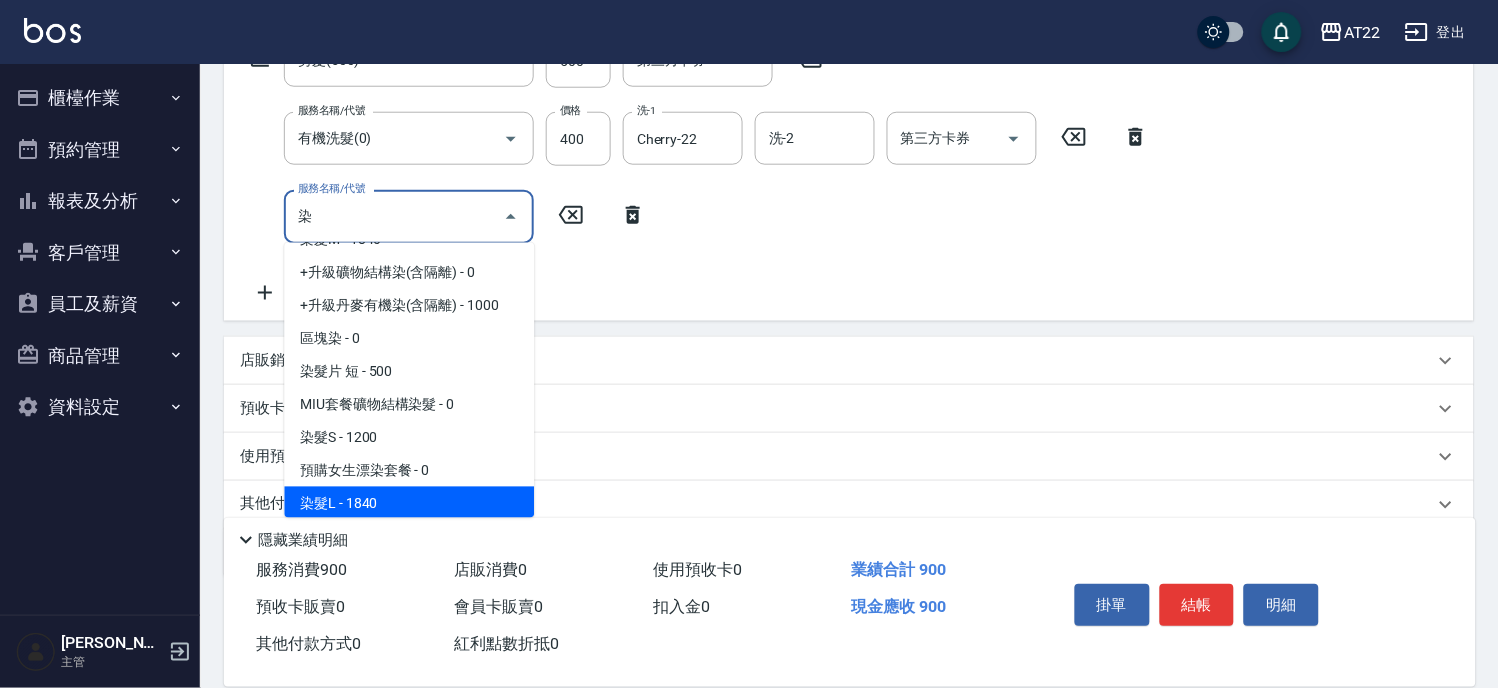 scroll, scrollTop: 161, scrollLeft: 0, axis: vertical 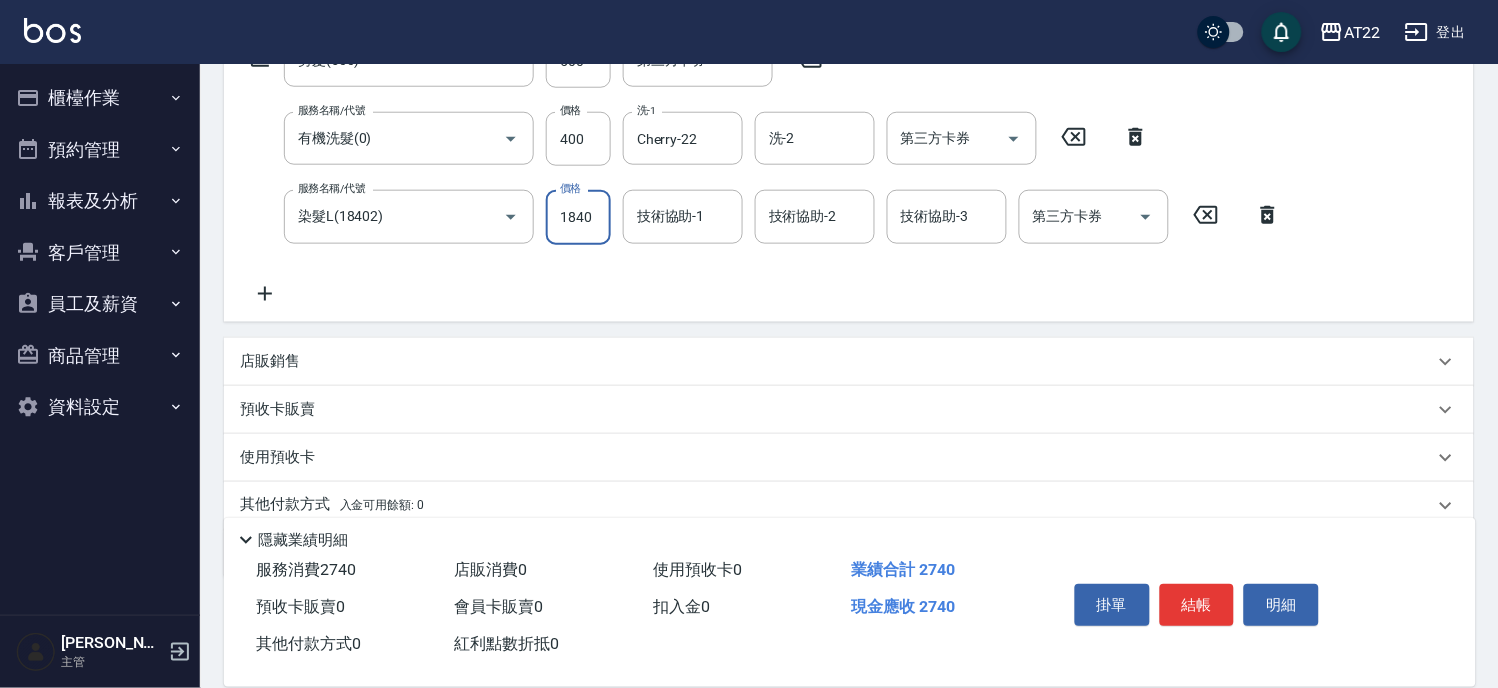 click 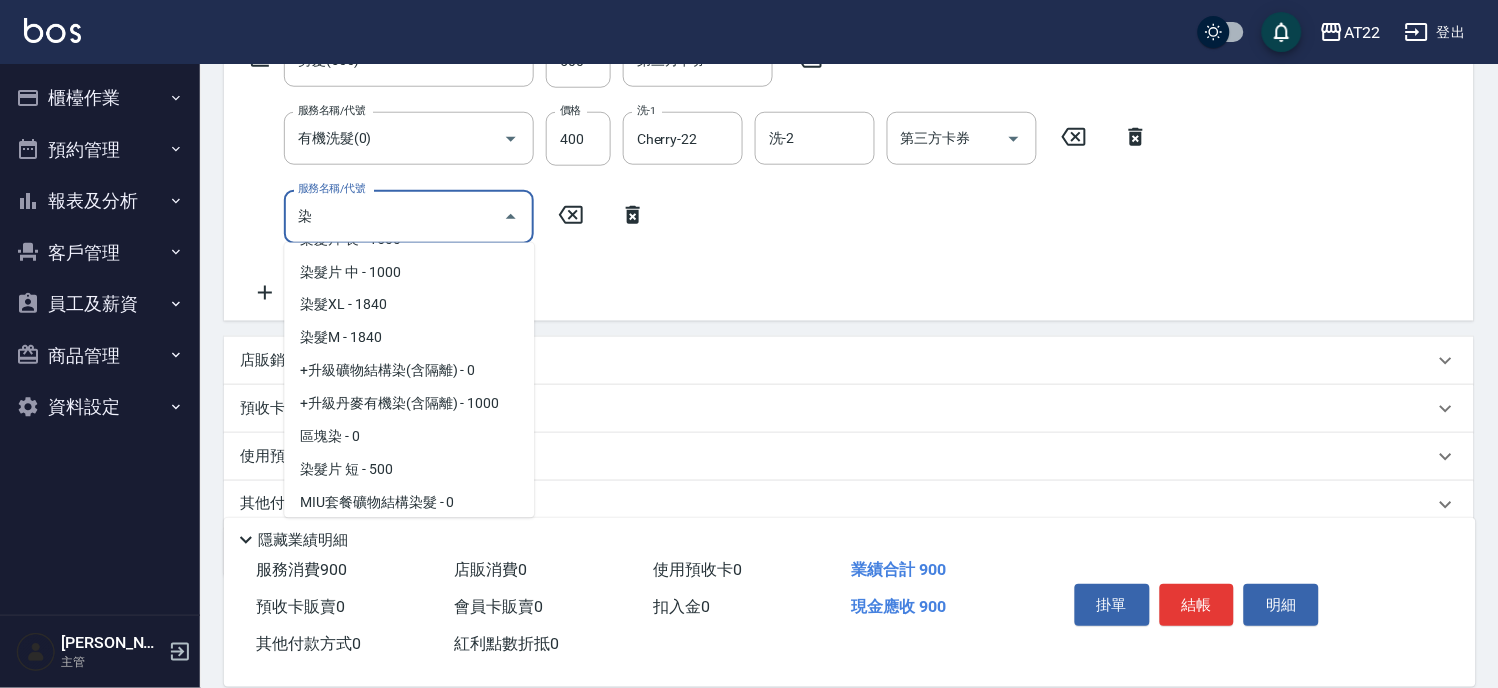 scroll, scrollTop: 62, scrollLeft: 0, axis: vertical 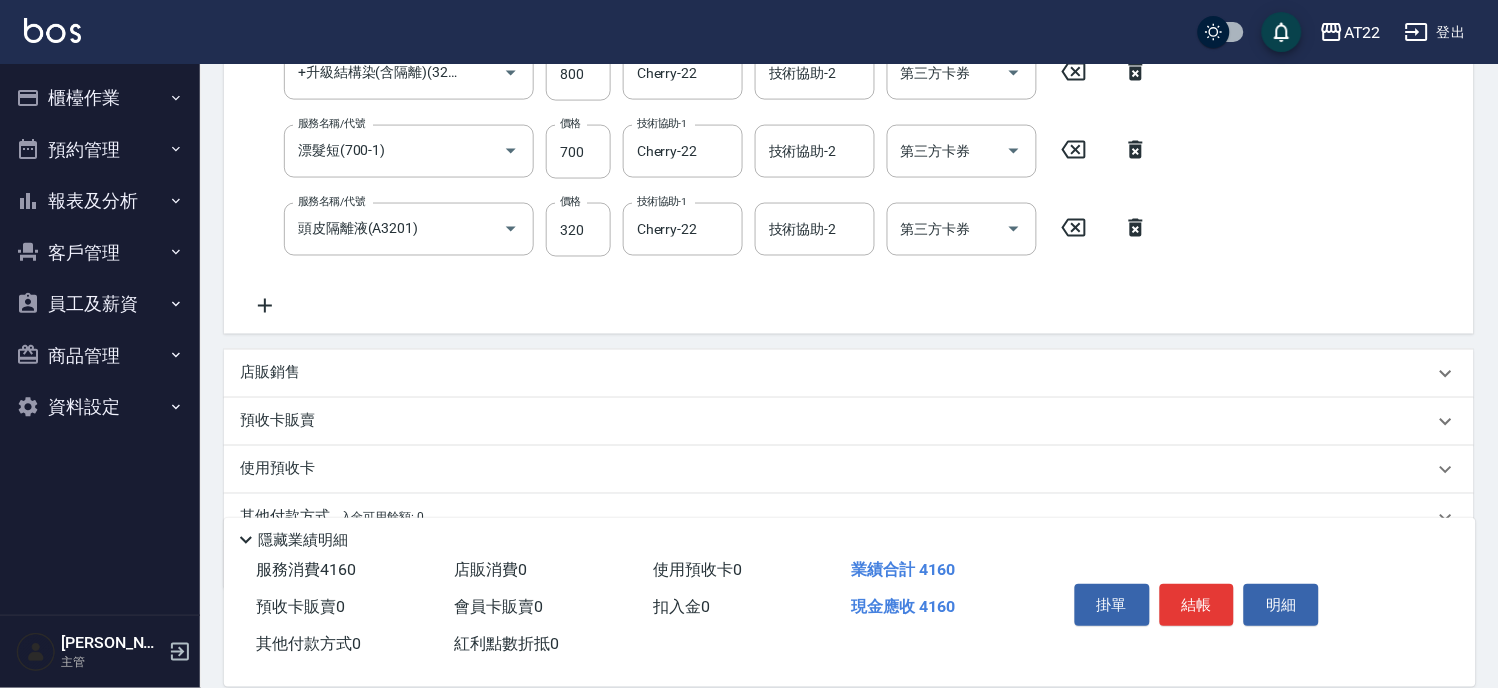 drag, startPoint x: 360, startPoint y: 367, endPoint x: 335, endPoint y: 387, distance: 32.01562 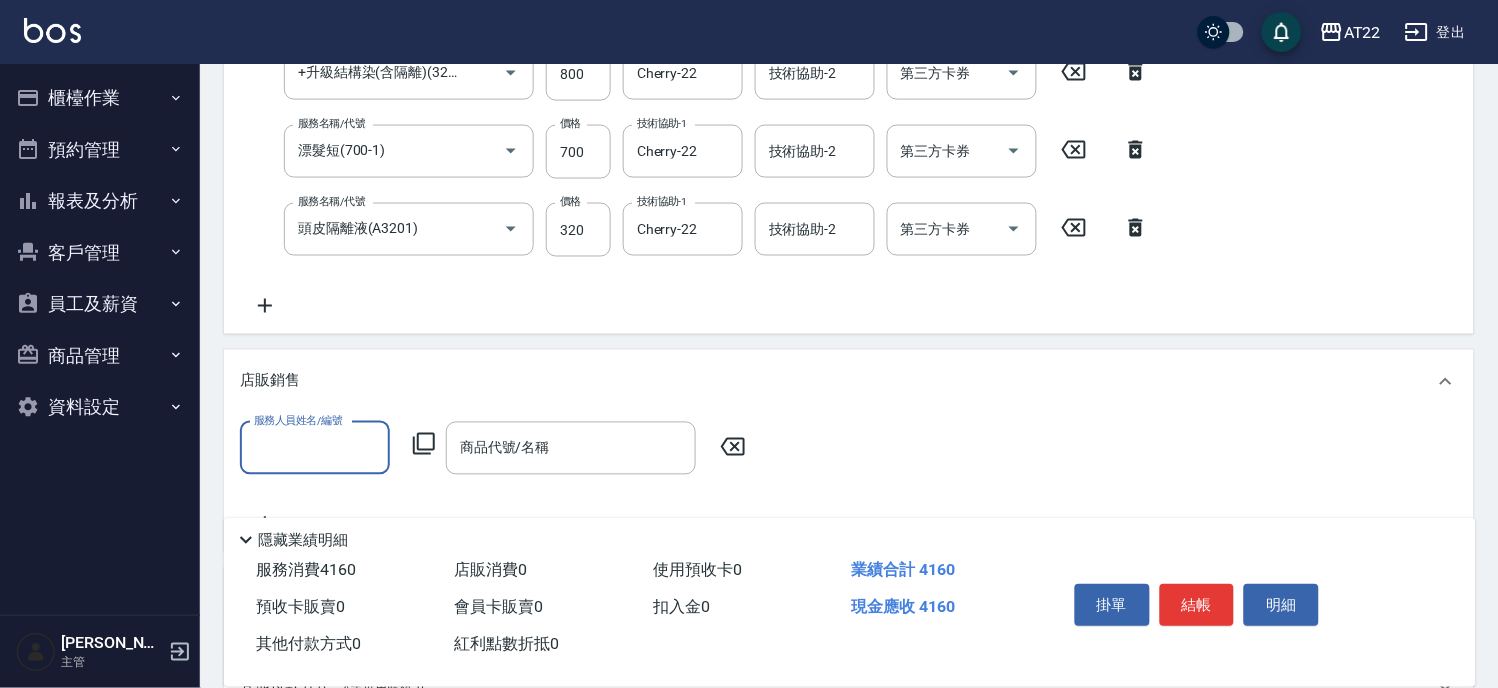 scroll, scrollTop: 0, scrollLeft: 0, axis: both 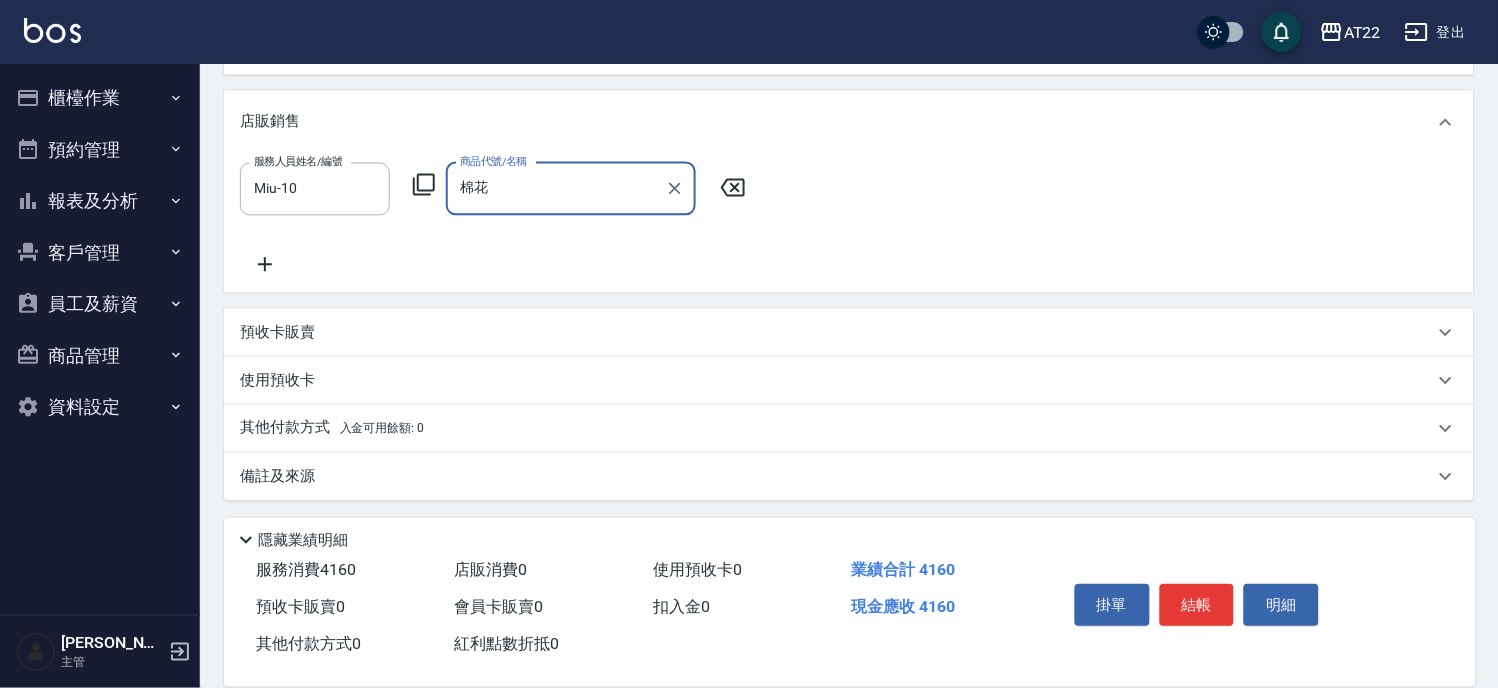 click on "棉花" at bounding box center [556, 188] 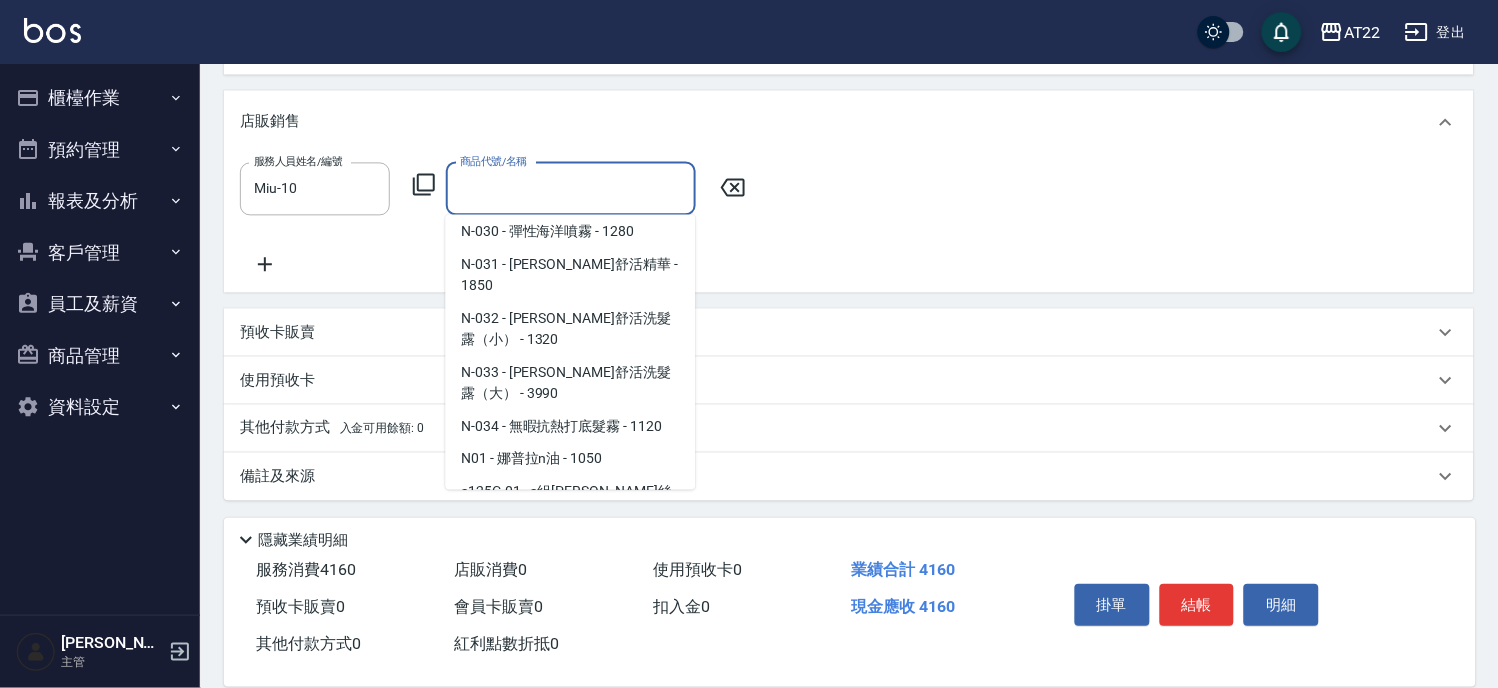 scroll, scrollTop: 9051, scrollLeft: 0, axis: vertical 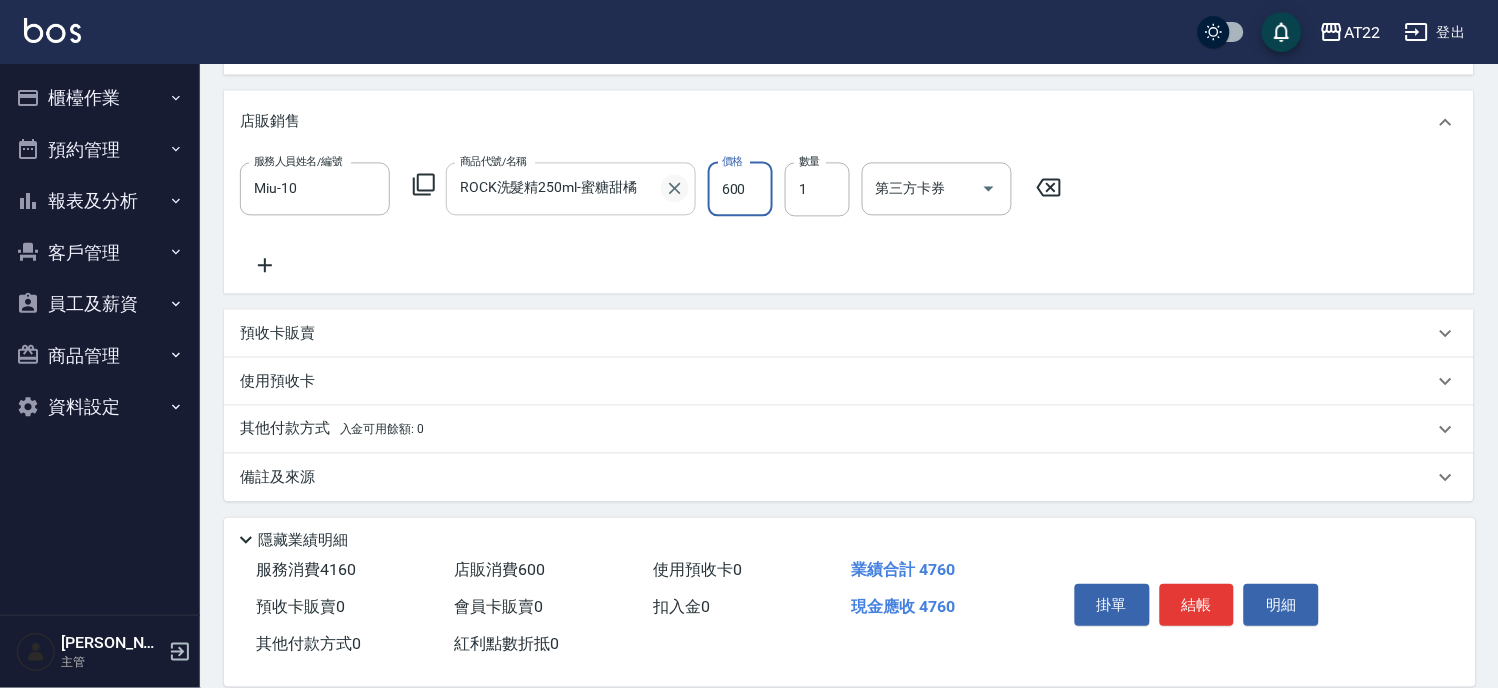 click at bounding box center (675, 188) 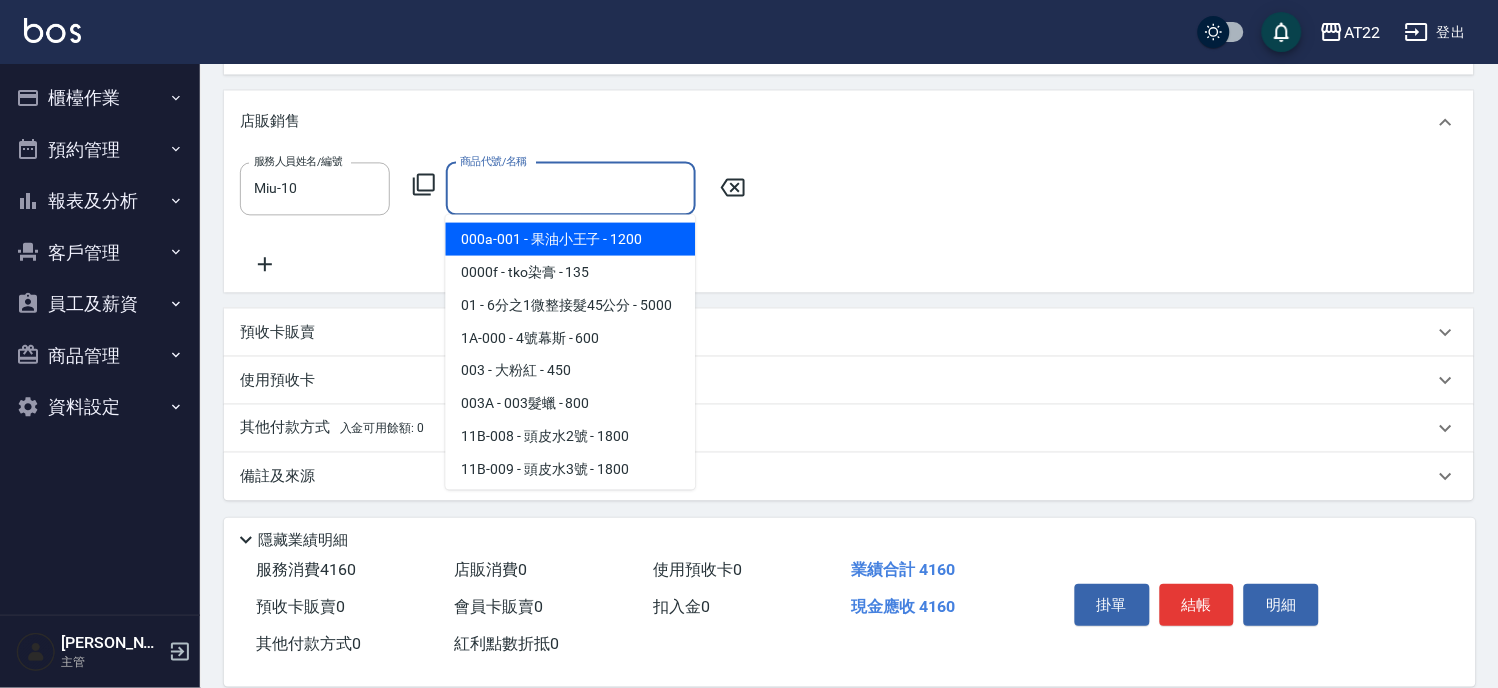 click on "使用預收卡" at bounding box center [849, 380] 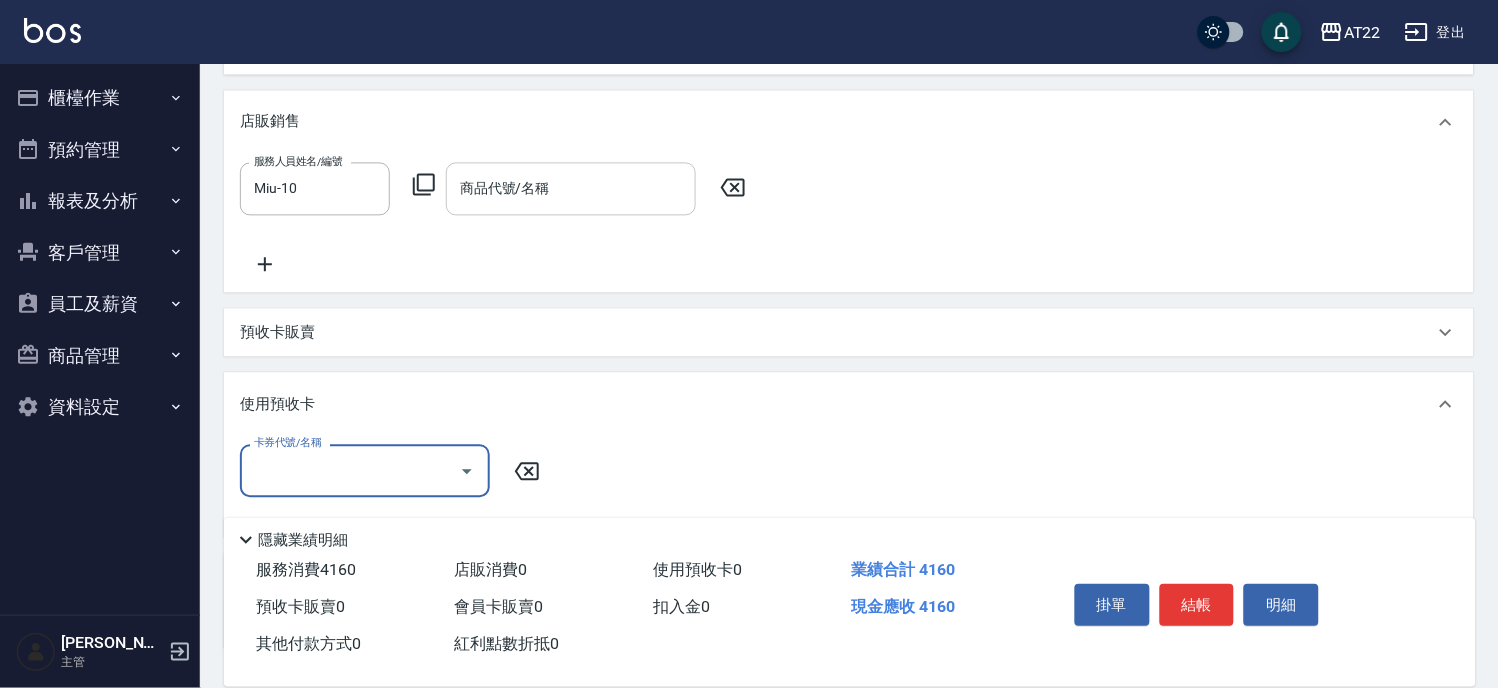 scroll, scrollTop: 0, scrollLeft: 0, axis: both 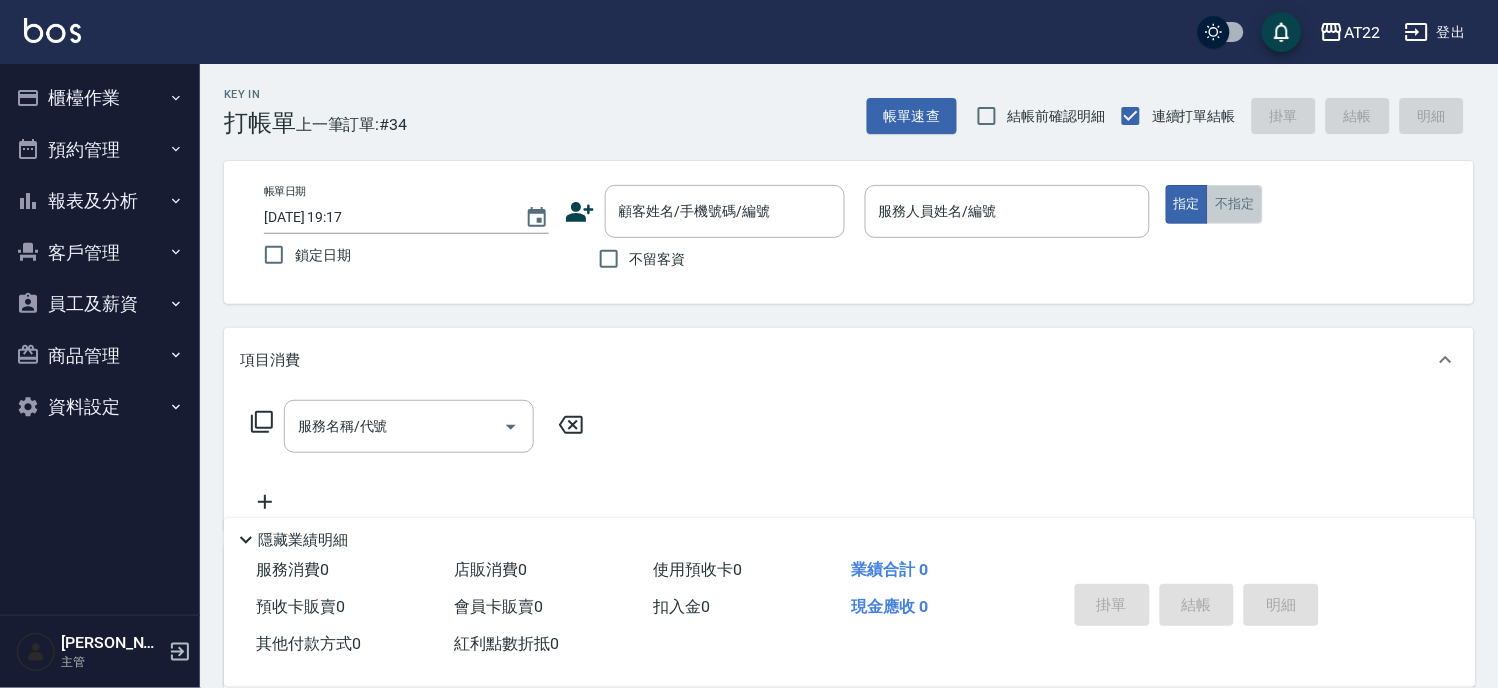 click on "不指定" at bounding box center (1235, 204) 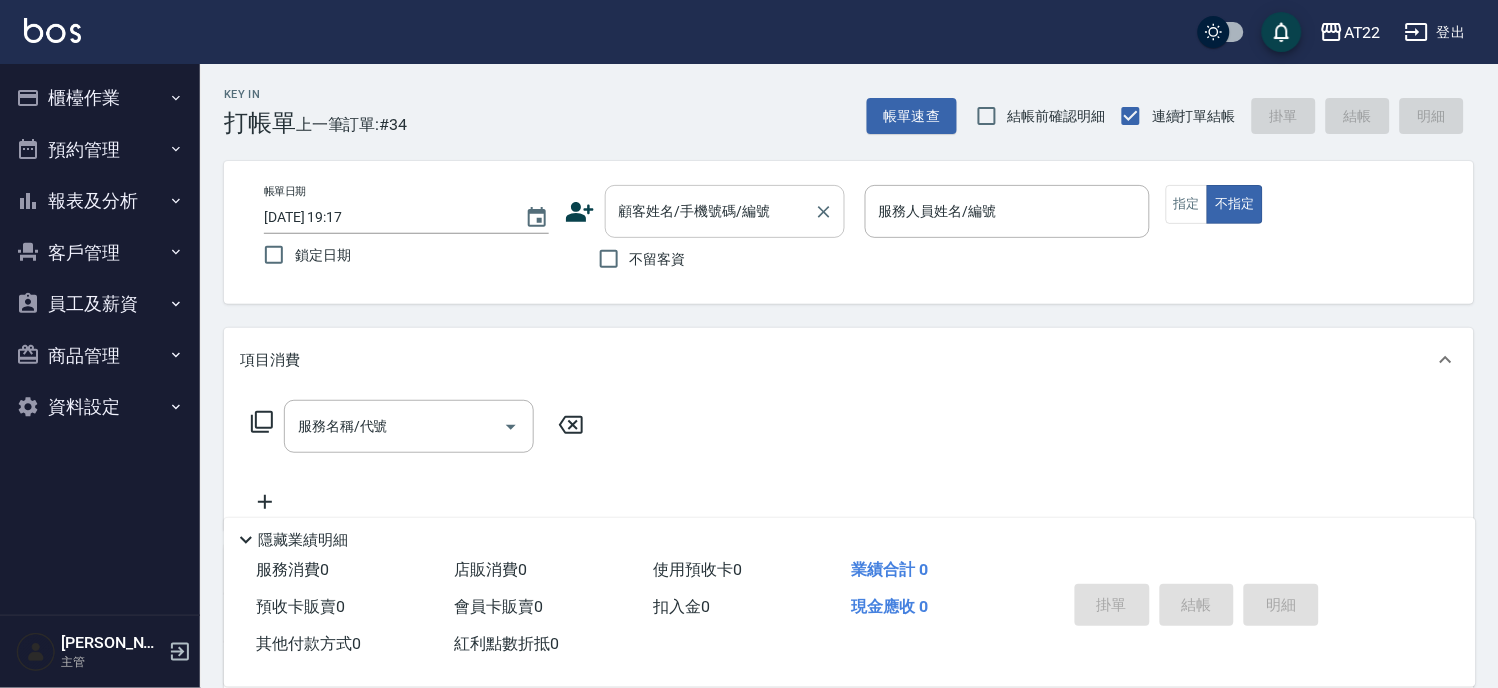 click on "顧客姓名/手機號碼/編號" at bounding box center [710, 211] 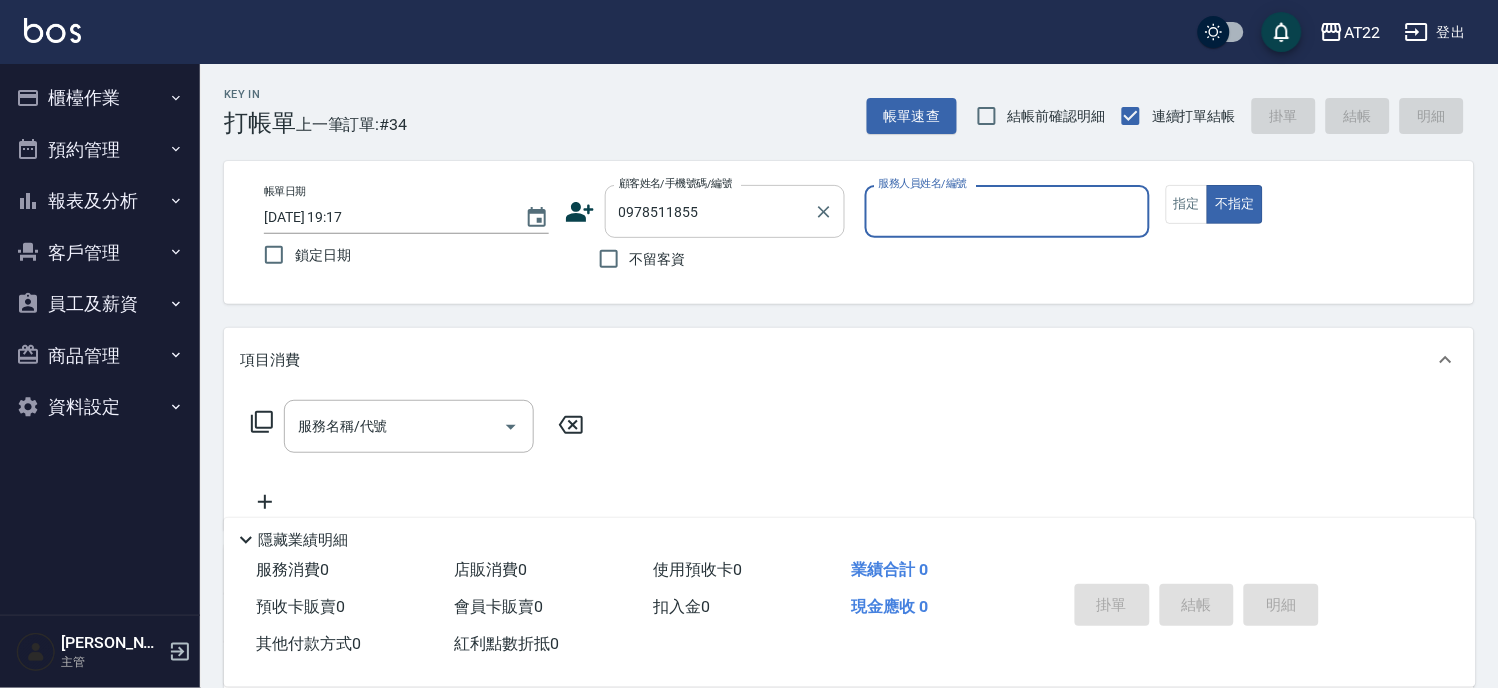 type on "顏珮真/0978511855/V81905 2026.09.10" 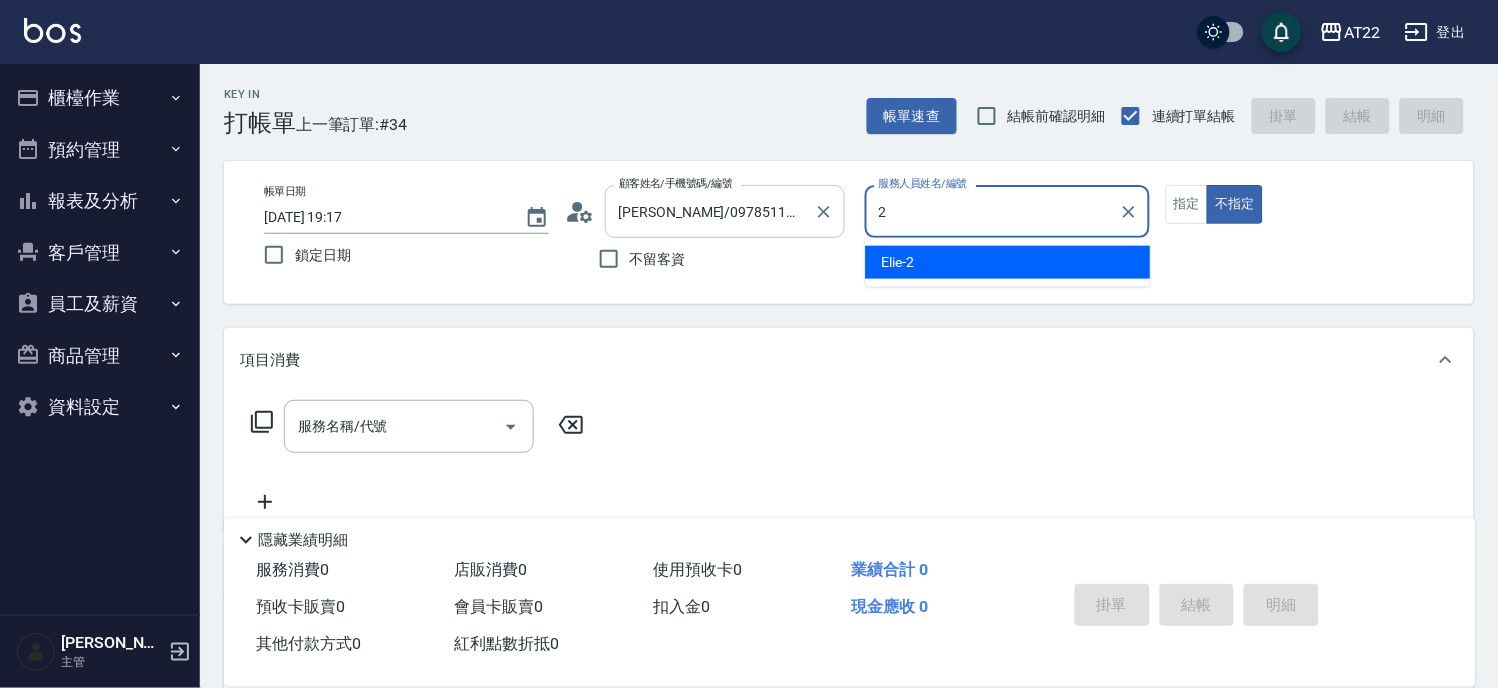type on "Elie-2" 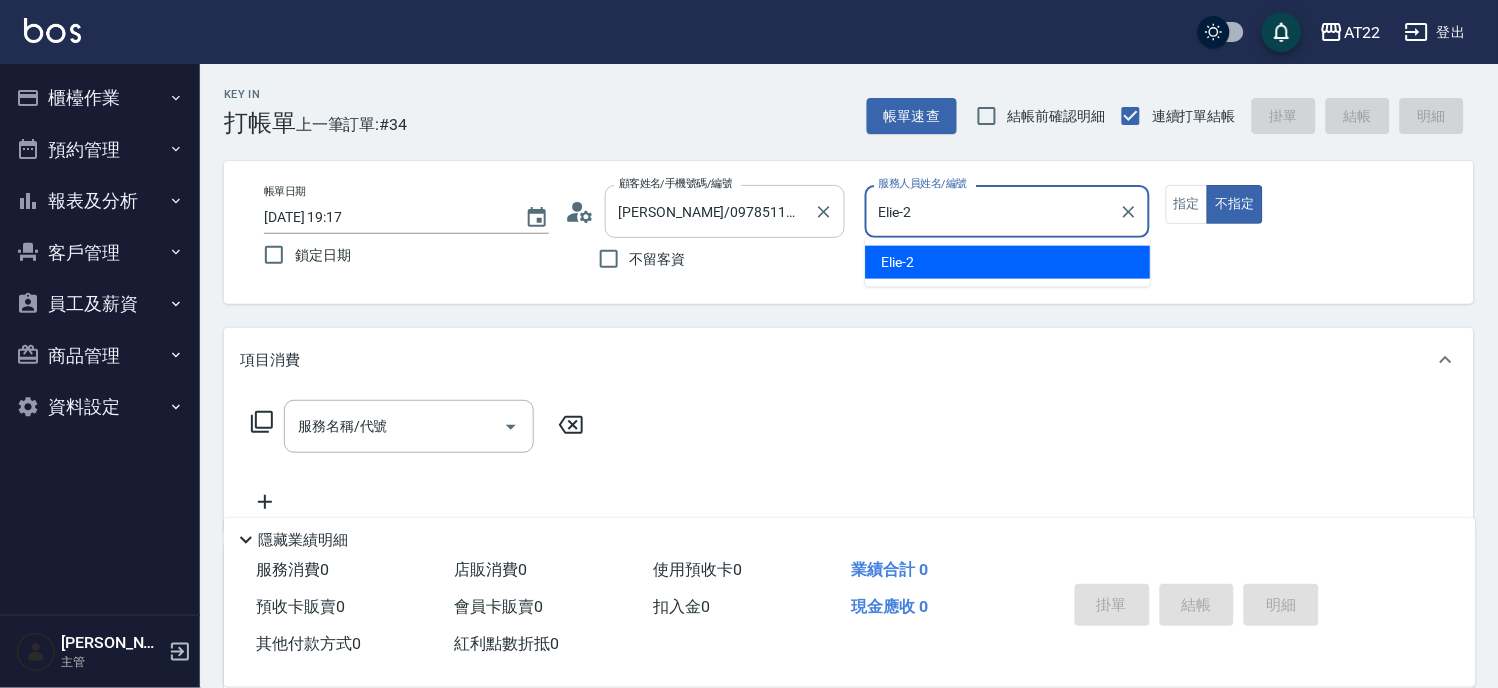 type on "false" 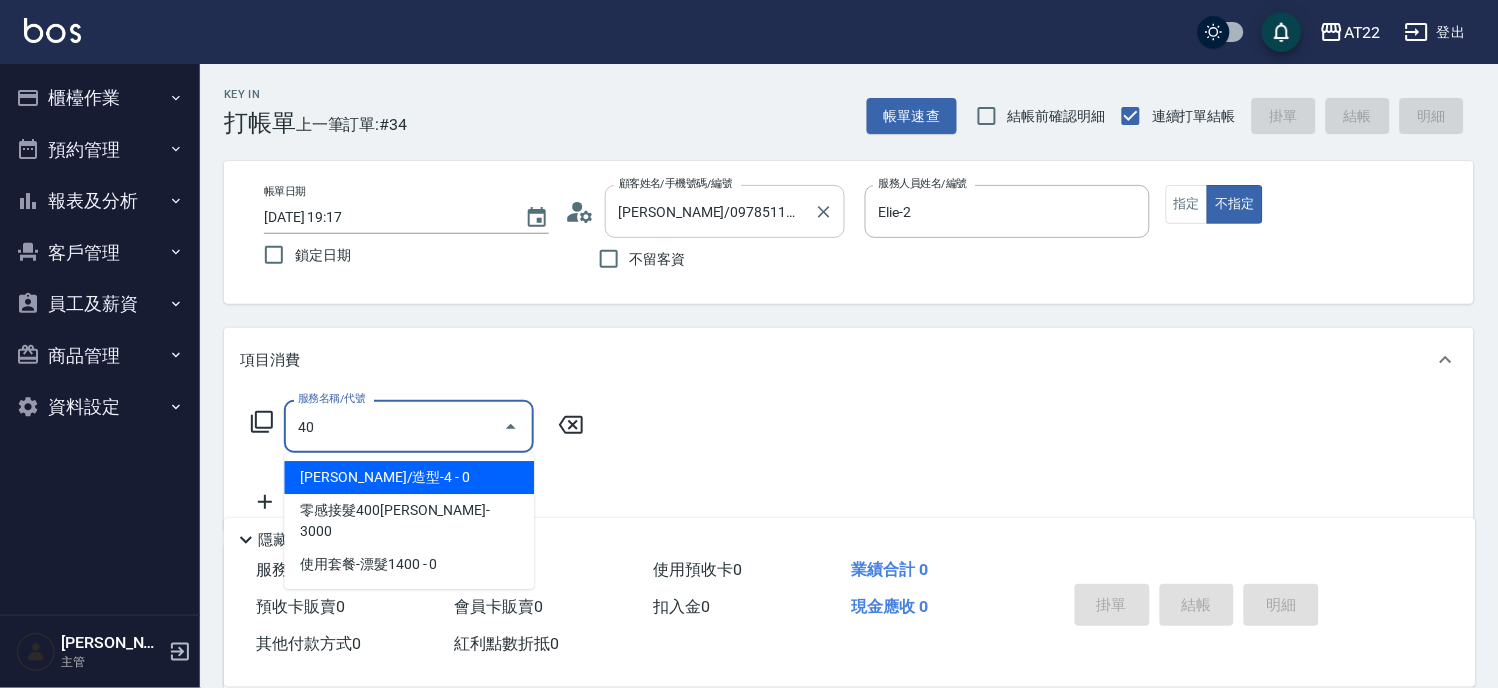 type on "400" 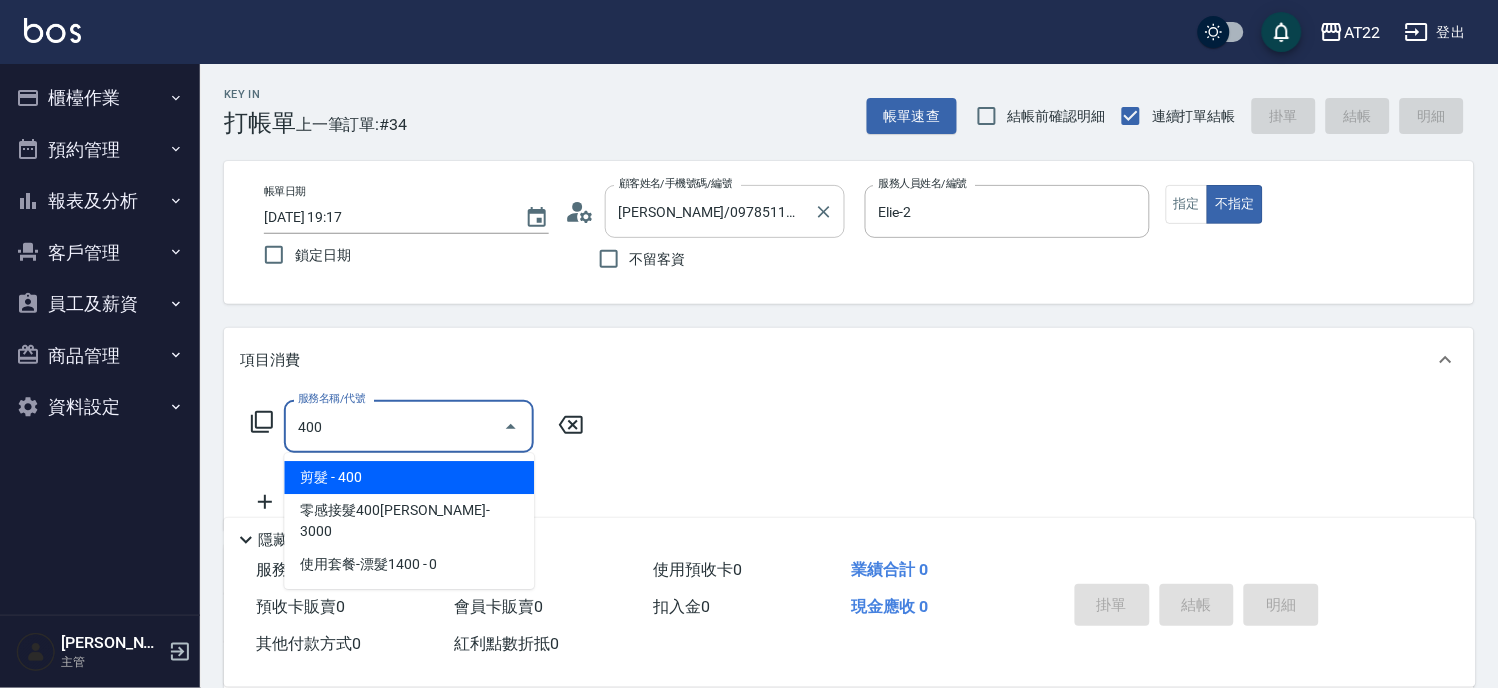 type on "SINDY-6" 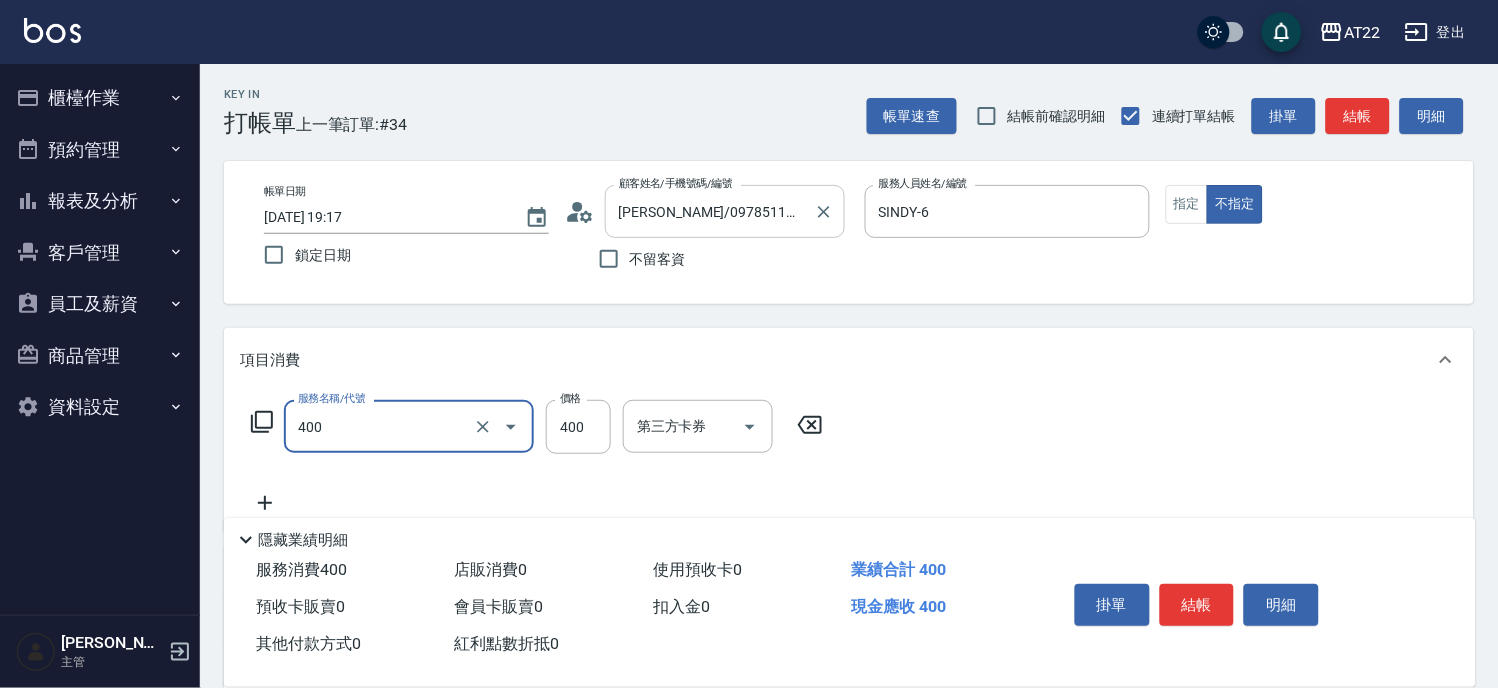 type on "剪髮(400)" 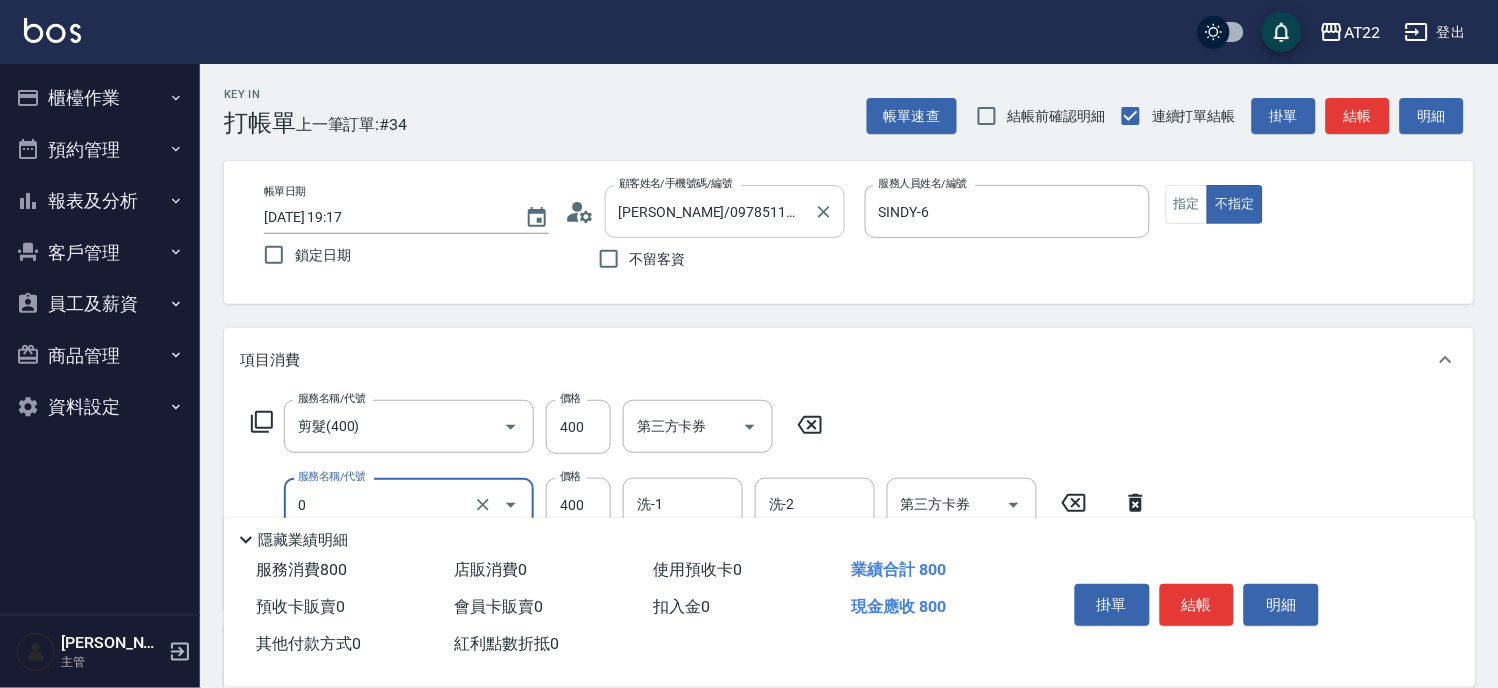 type on "有機洗髮(0)" 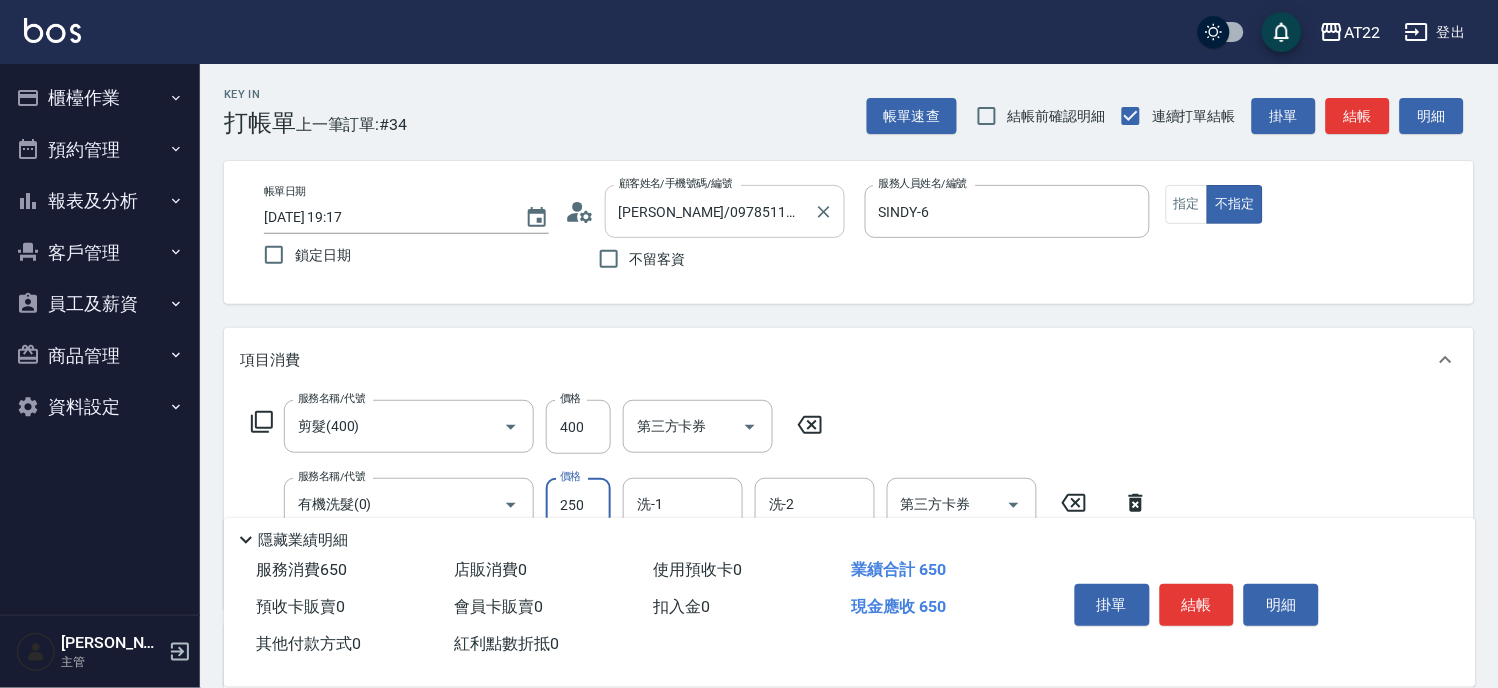 type on "250" 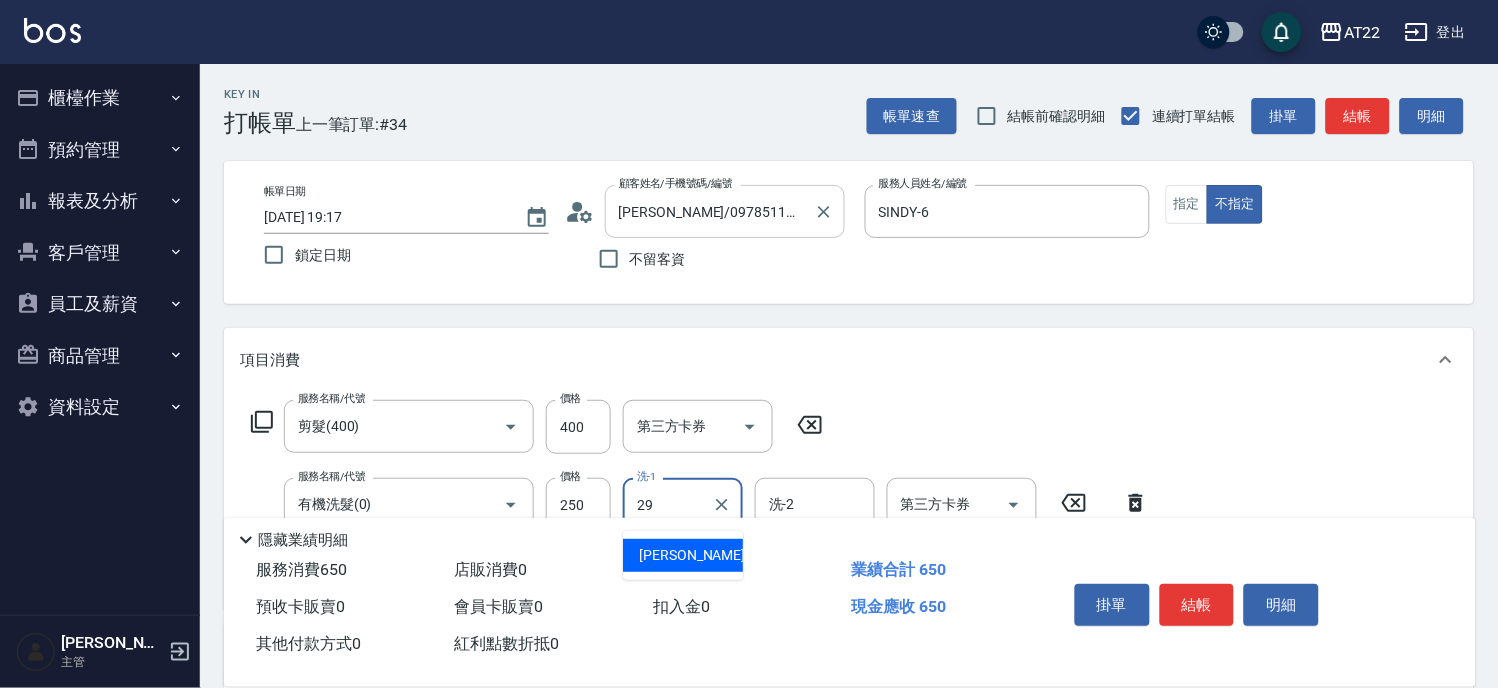 type on "Joyce-29" 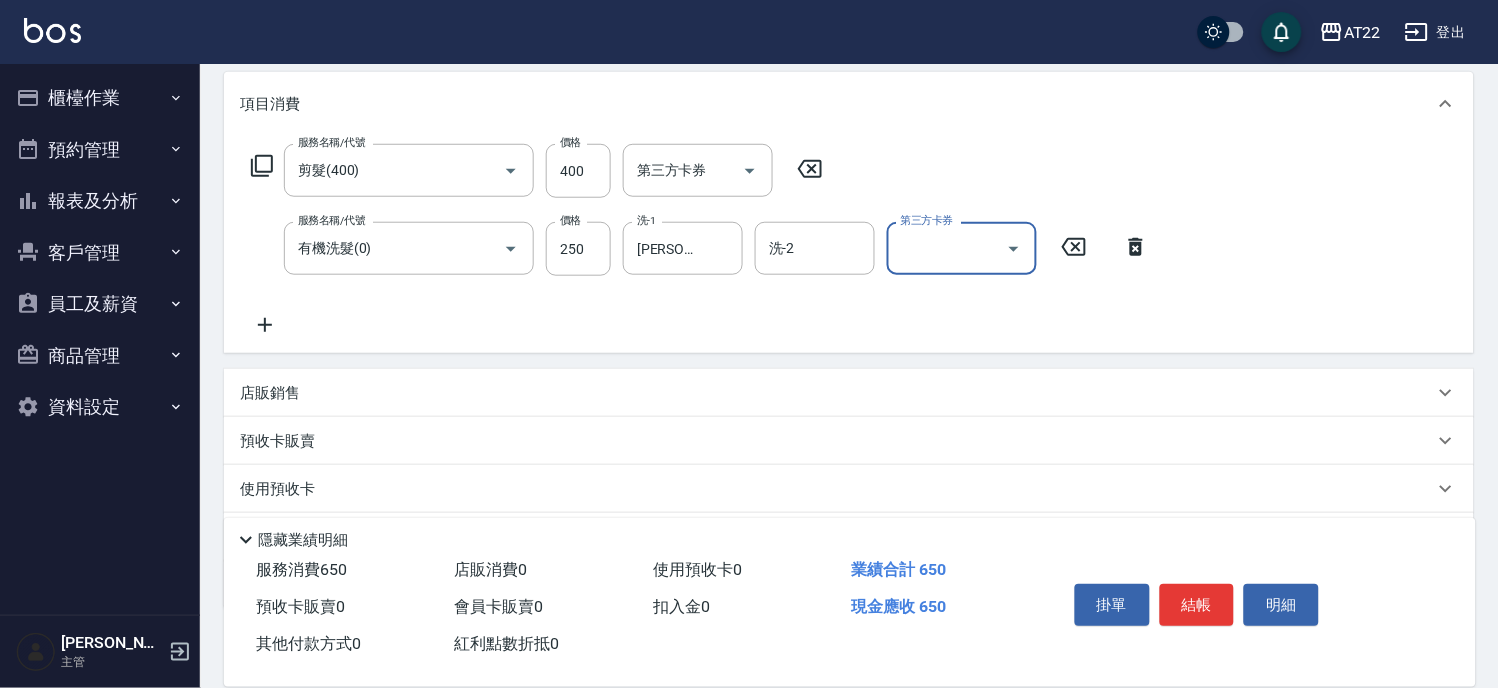 scroll, scrollTop: 333, scrollLeft: 0, axis: vertical 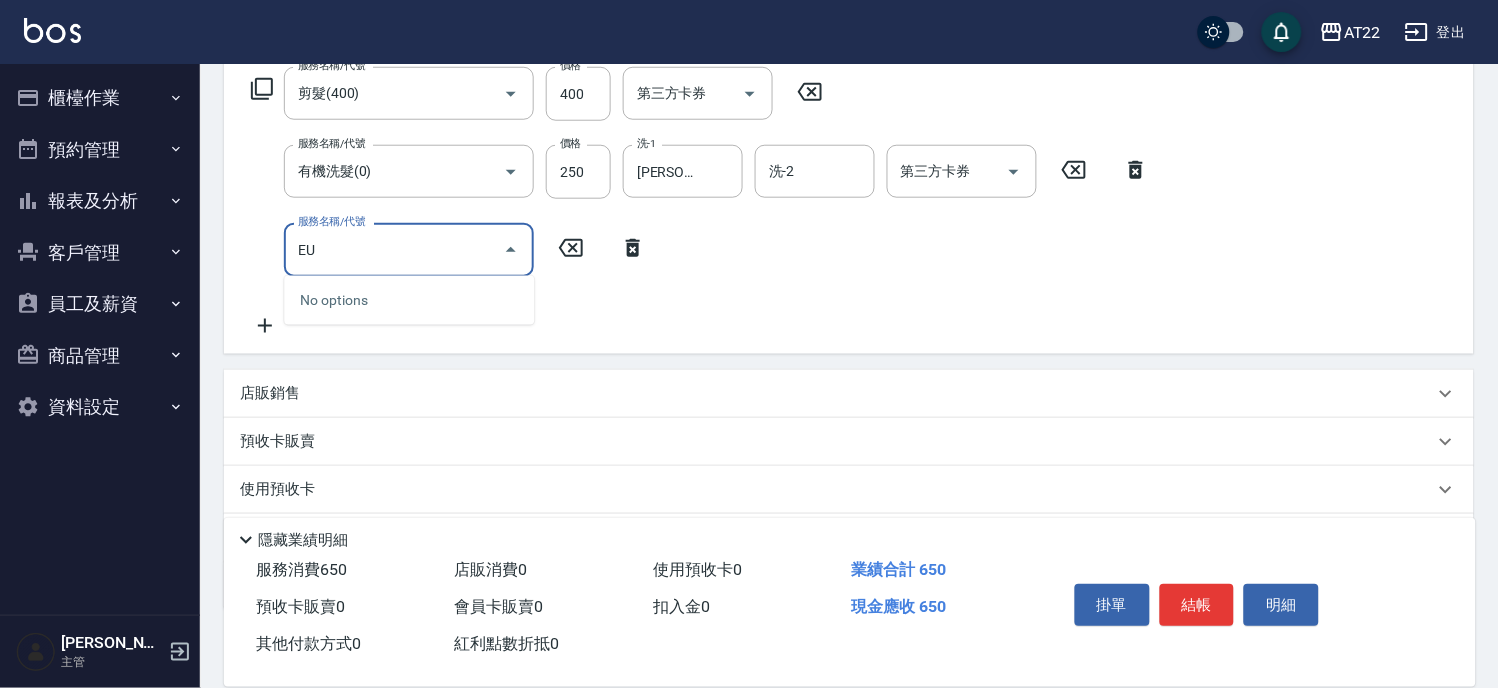 type on "E" 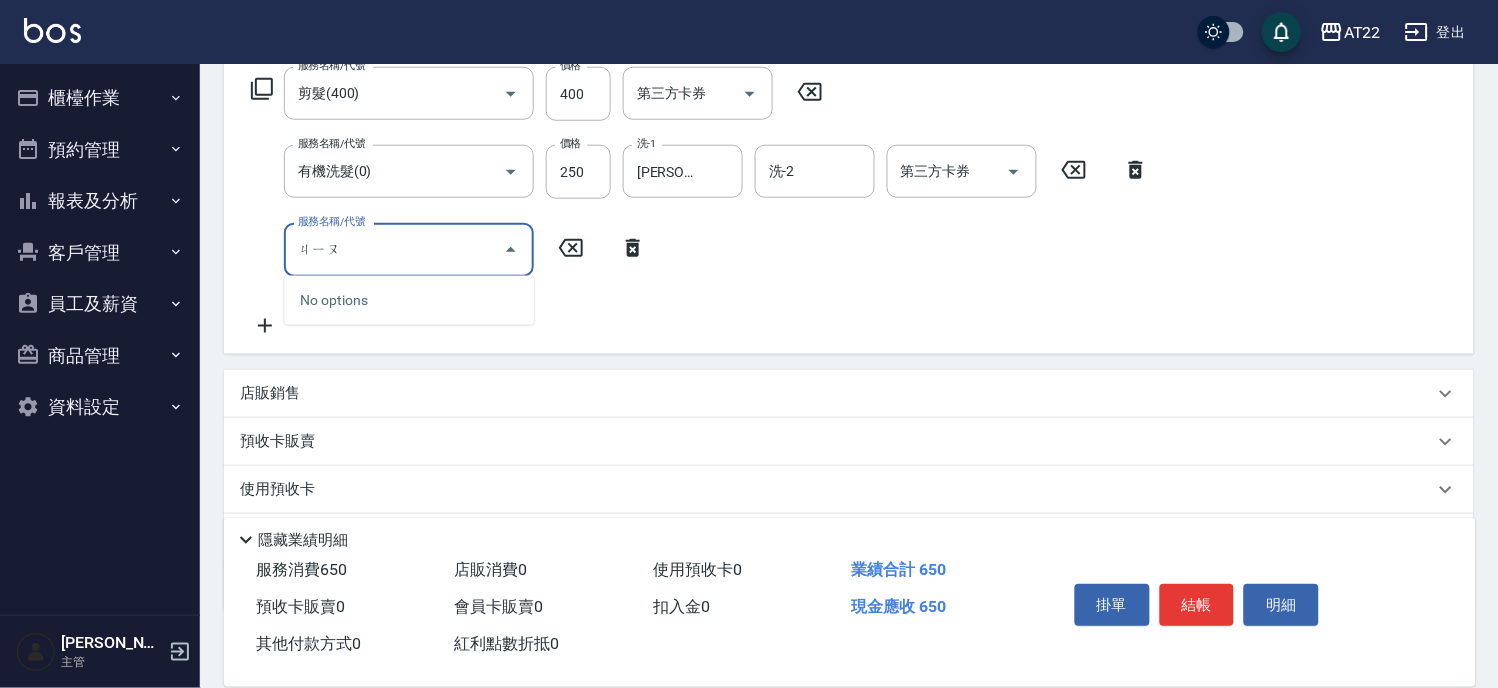 type on "就" 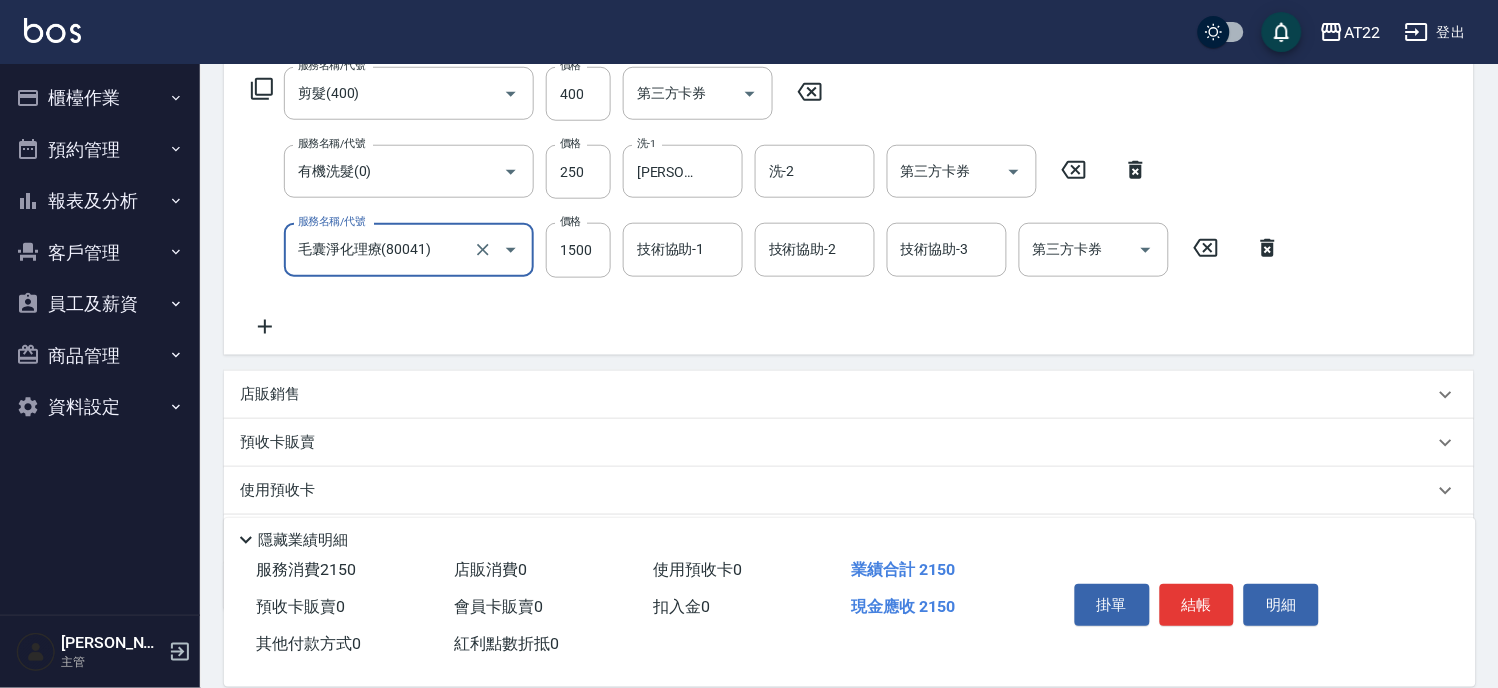 type on "毛囊淨化理療(80041)" 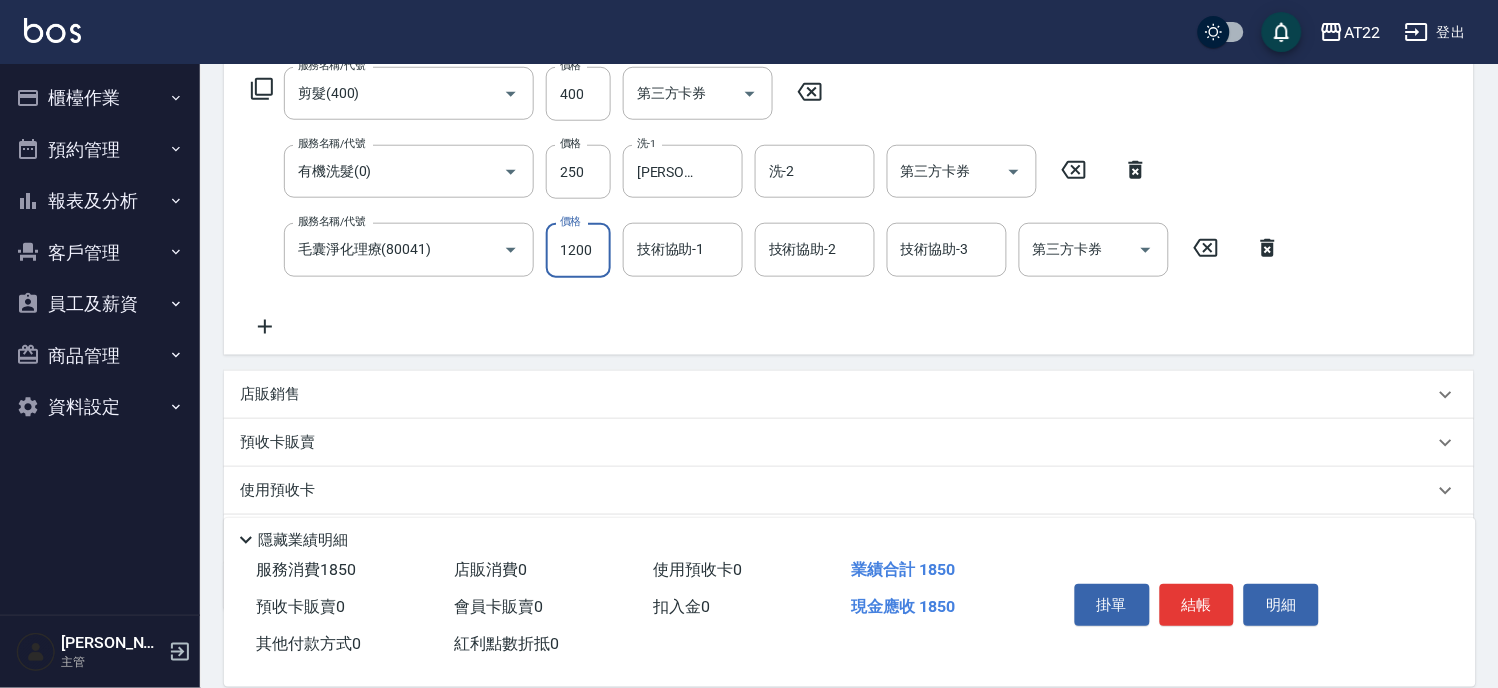 type on "1200" 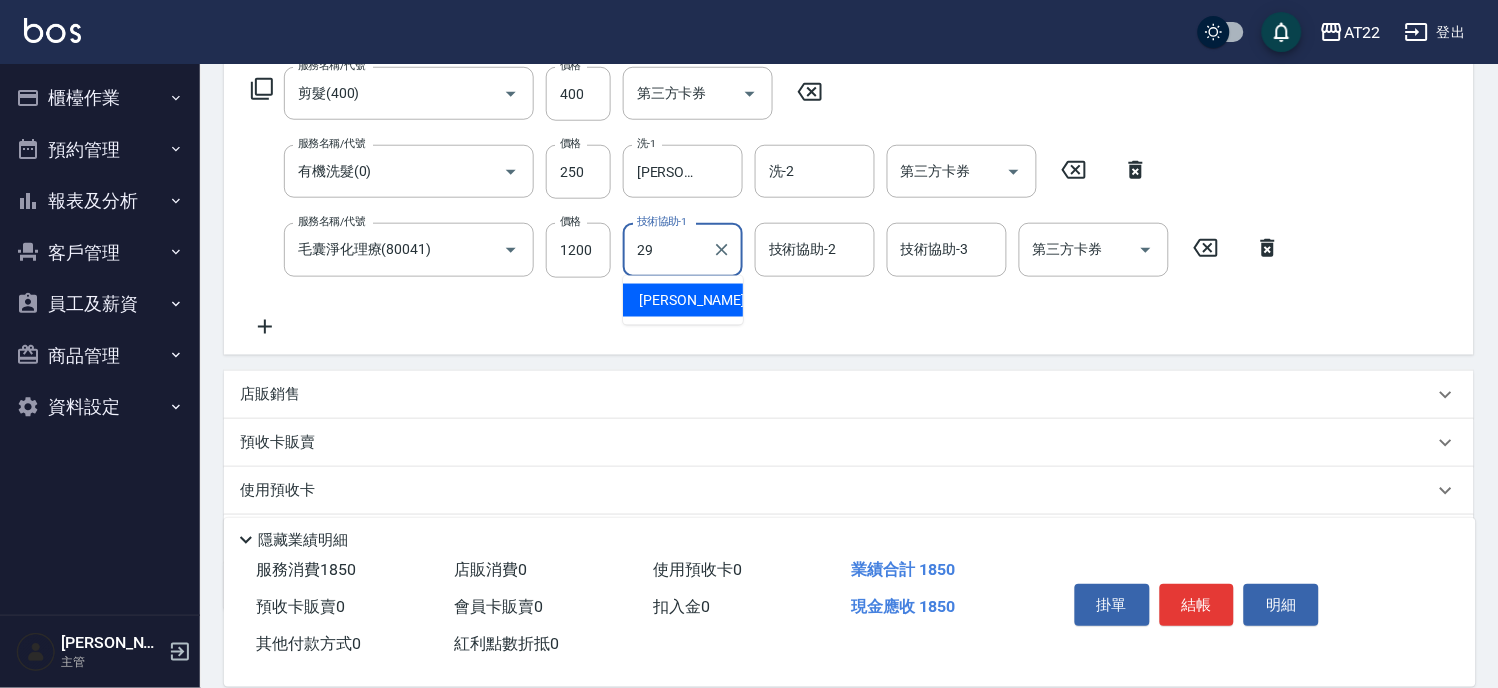 type on "Joyce-29" 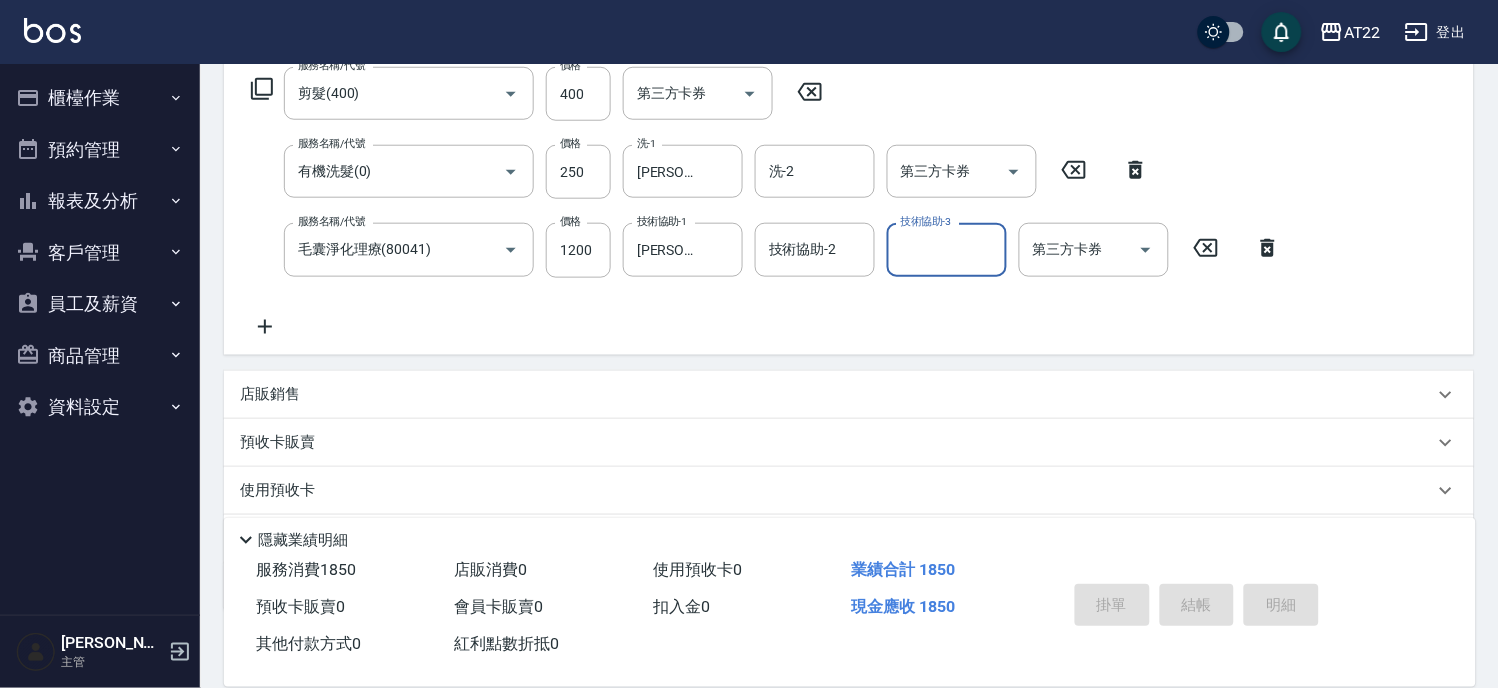 type on "2025/07/11 19:18" 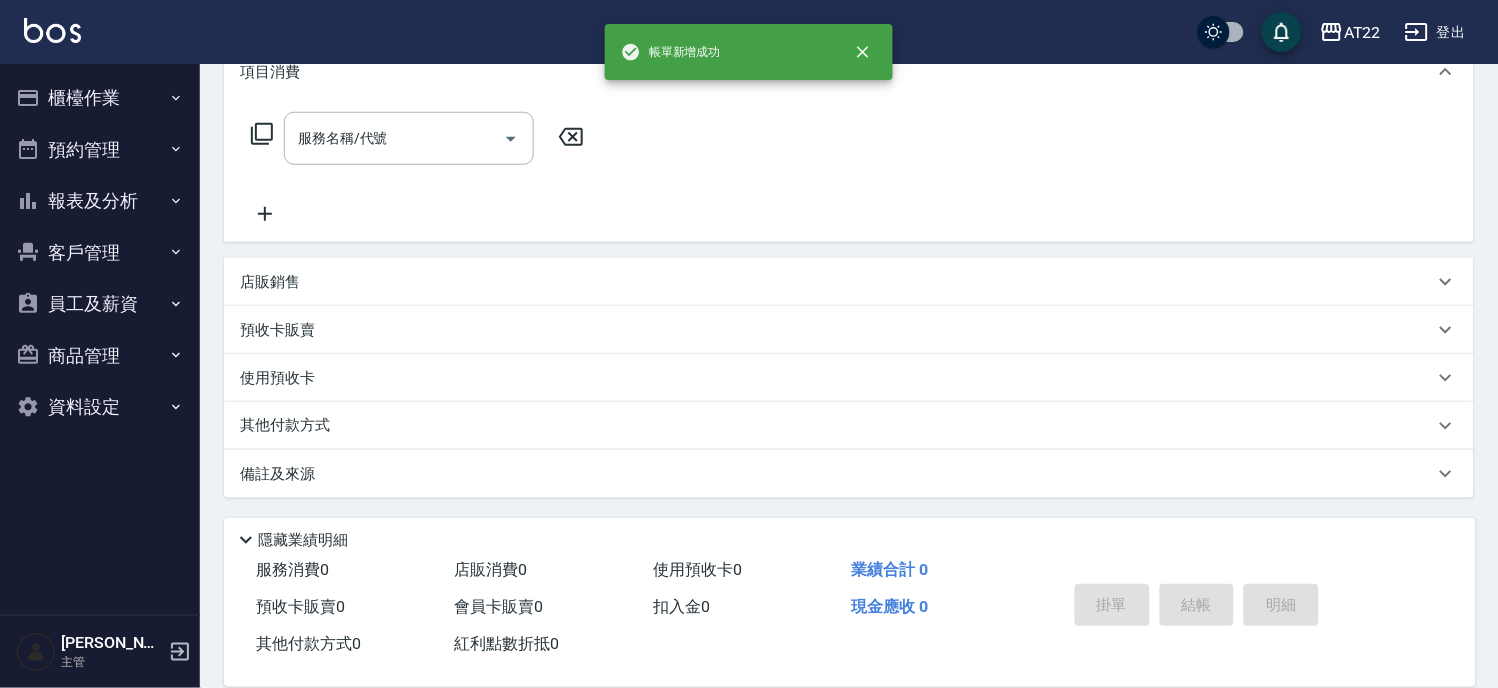scroll, scrollTop: 0, scrollLeft: 0, axis: both 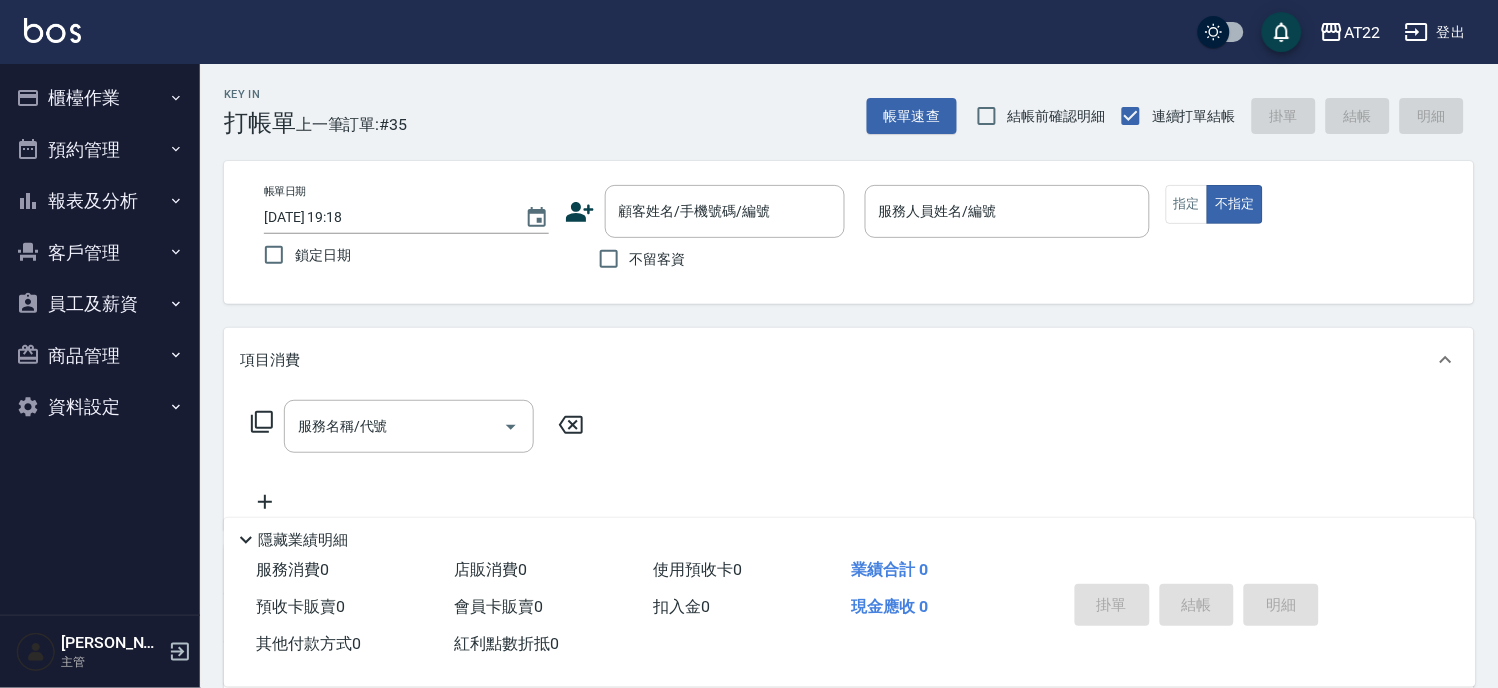 click on "櫃檯作業 打帳單 帳單列表 現金收支登錄 材料自購登錄 每日結帳 排班表 現場電腦打卡 預約管理 預約管理 單日預約紀錄 單週預約紀錄 報表及分析 報表目錄 店家區間累計表 店家日報表 店家排行榜 互助排行榜 互助點數明細 全店業績分析表 設計師業績表 設計師日報表 設計師業績分析表 設計師排行榜 商品銷售排行榜 商品消耗明細 服務扣項明細表 單一服務項目查詢 店販抽成明細 顧客入金餘額表 顧客卡券餘額表 每日收支明細 收支分類明細表 收支匯款表 費用分析表 多店業績統計表 客戶管理 客戶列表 卡券管理 入金管理 員工及薪資 員工列表 全店打卡記錄 商品管理 商品分類設定 商品列表 資料設定 服務分類設定 服務項目設定 預收卡設定 支付方式設定 第三方卡券設定" at bounding box center [100, 252] 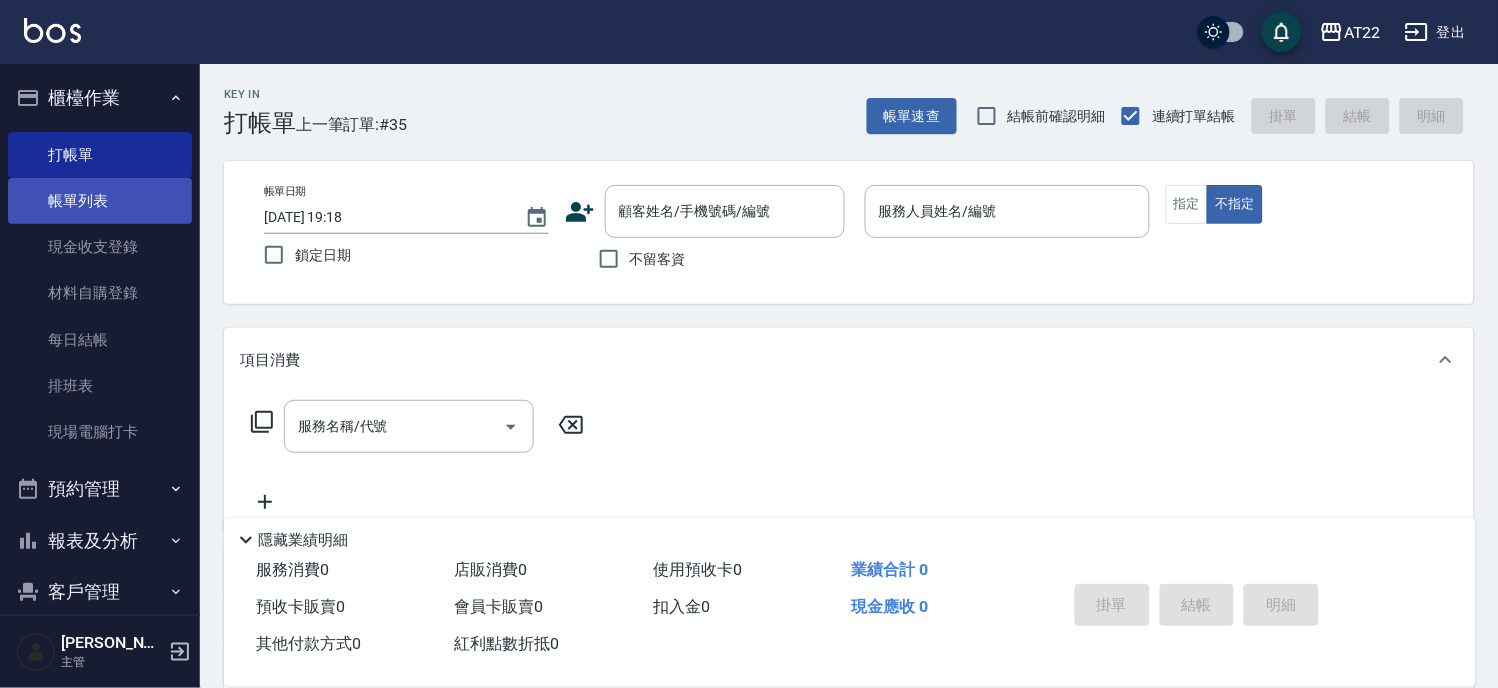 click on "帳單列表" at bounding box center (100, 201) 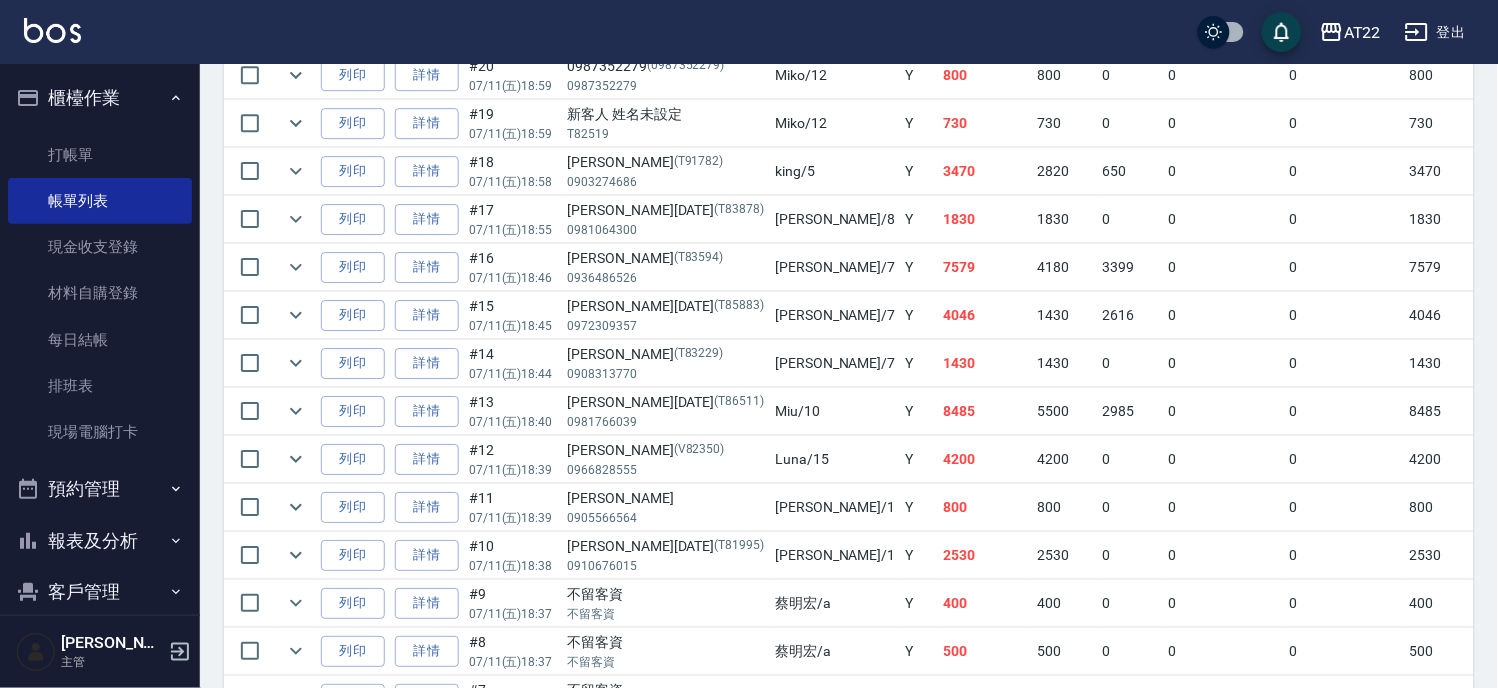 scroll, scrollTop: 1757, scrollLeft: 0, axis: vertical 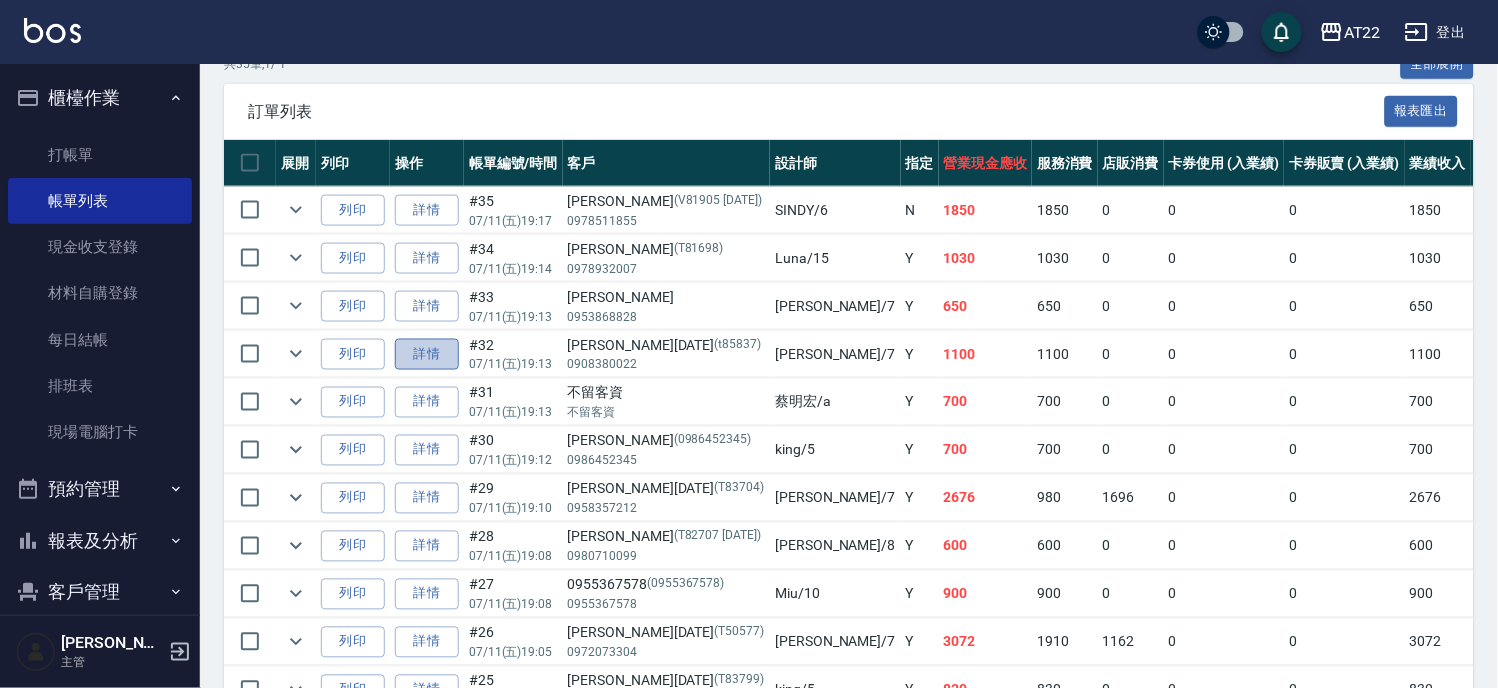 click on "詳情" at bounding box center [427, 354] 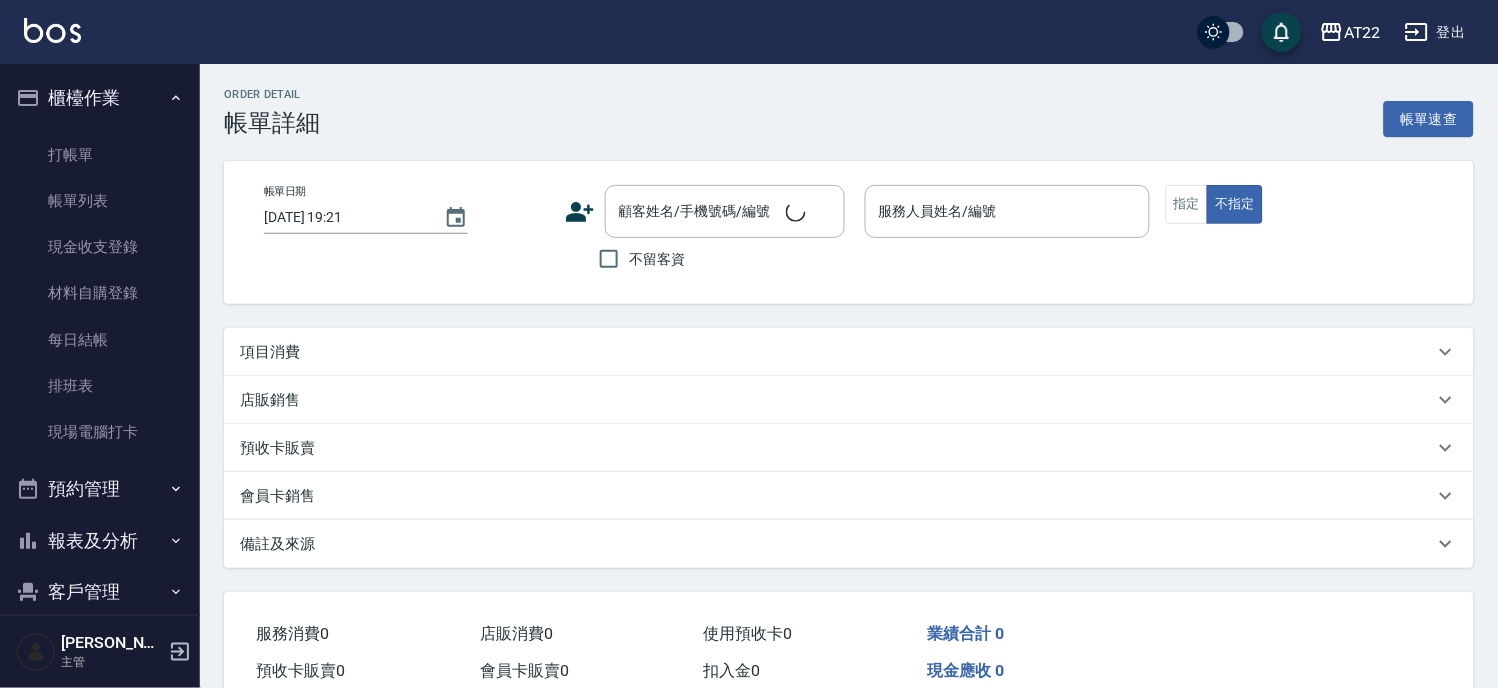 type on "2025/07/11 19:13" 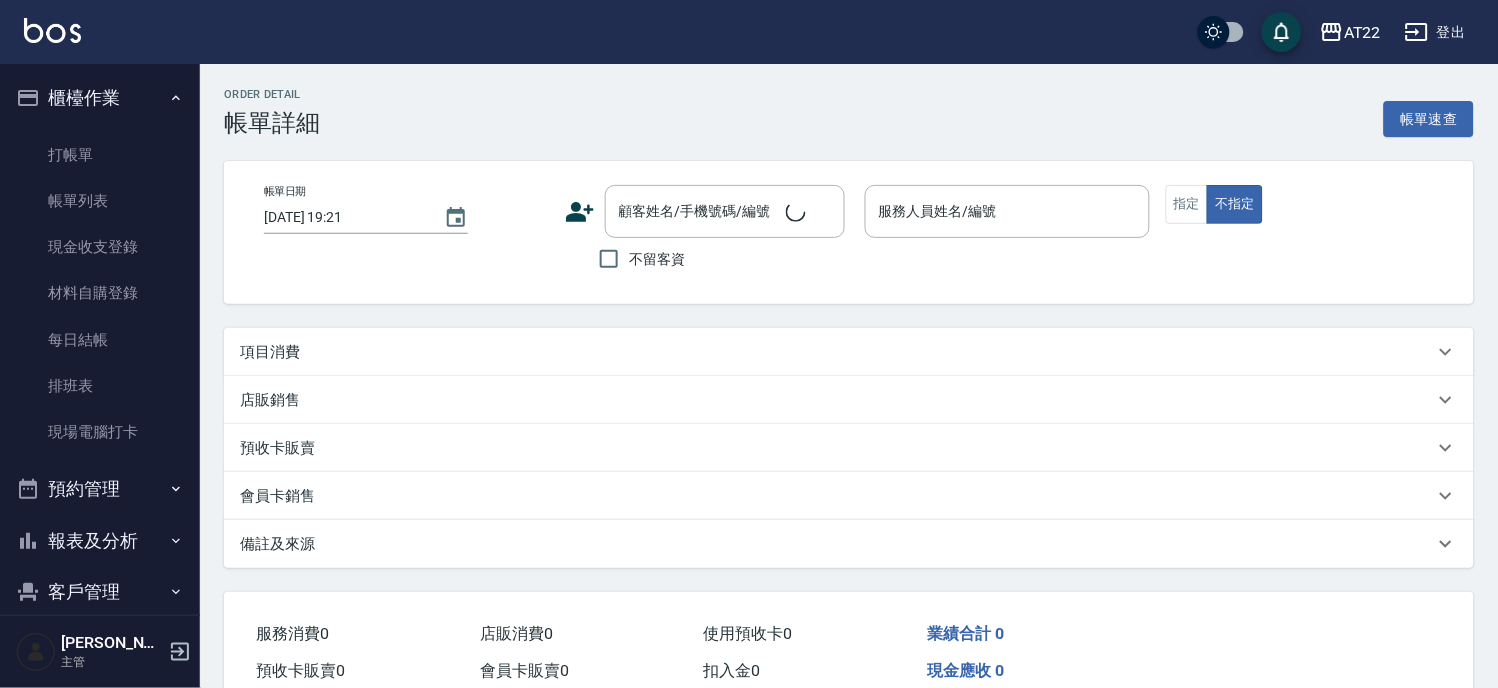 type on "[PERSON_NAME]-7" 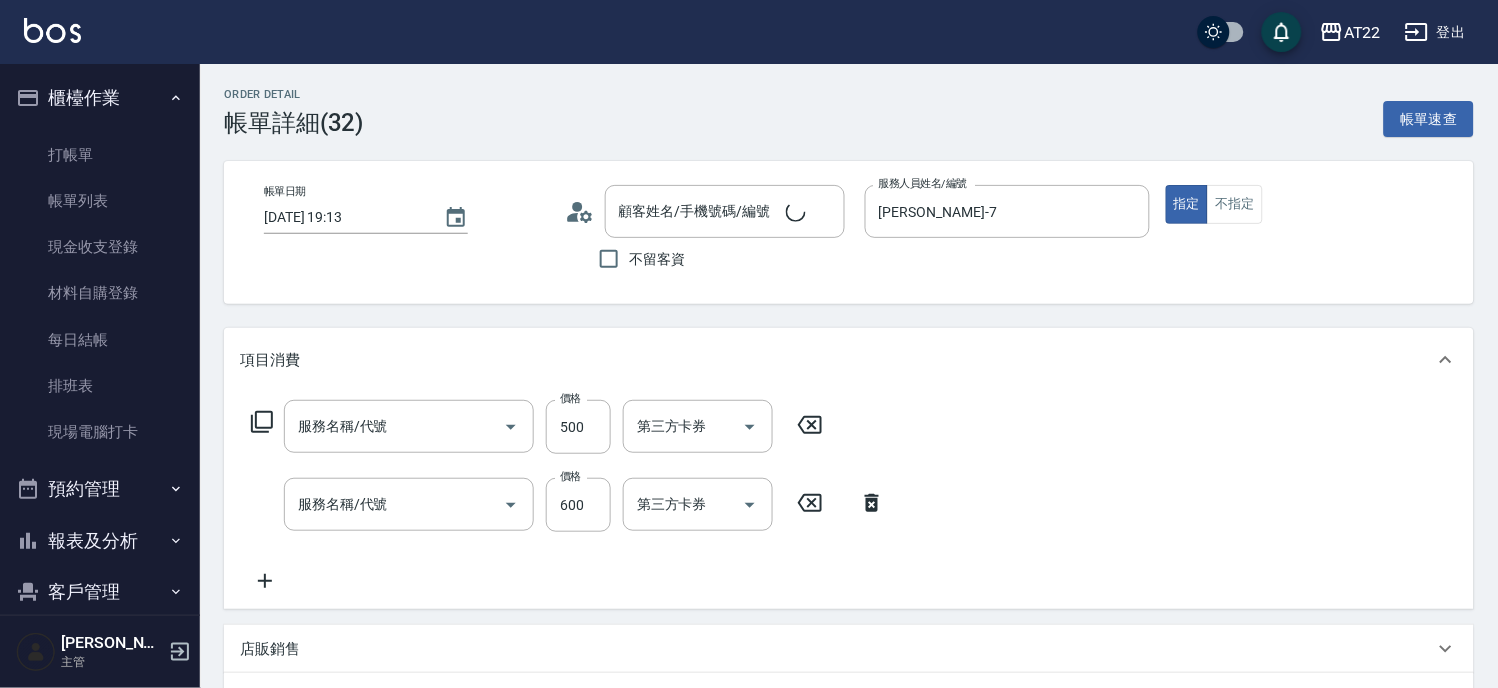 type on "[PERSON_NAME]26.6.21/0908380022/t85837" 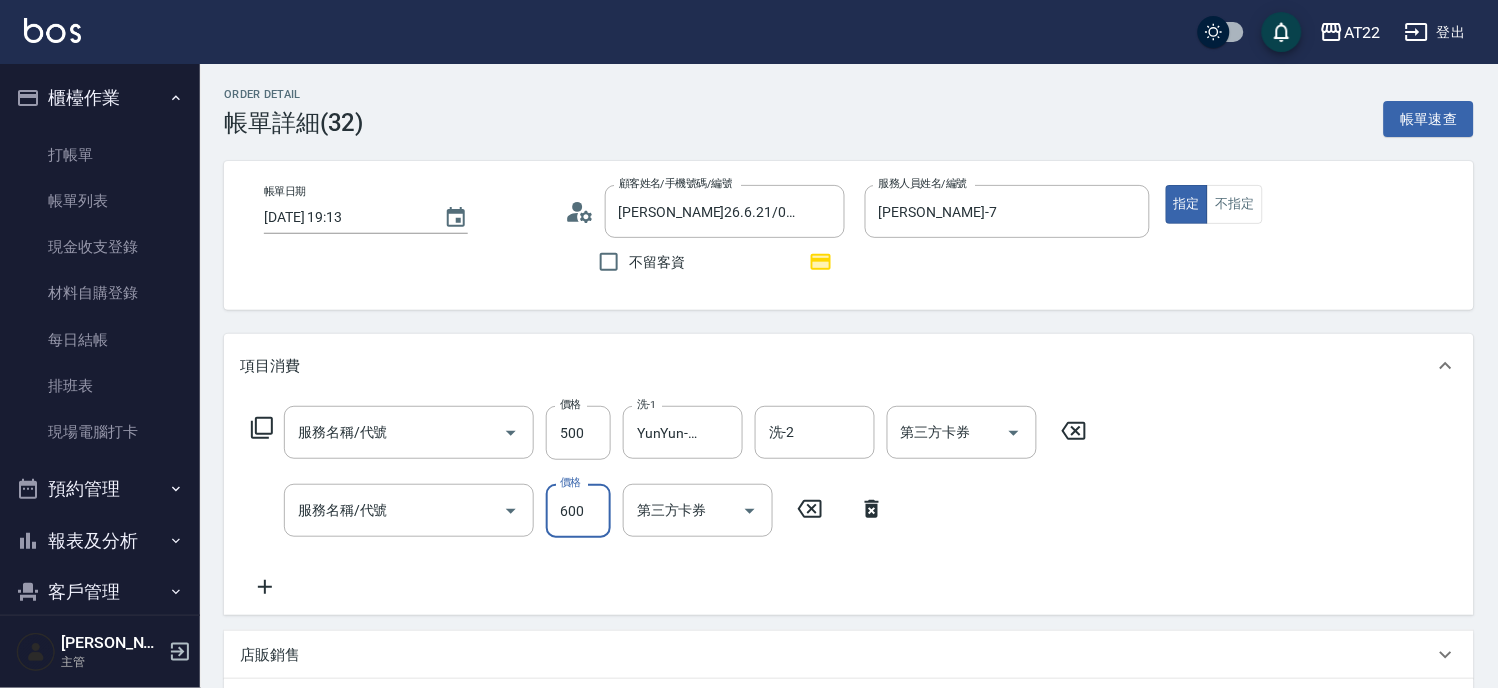 type on "有機洗髮(0)" 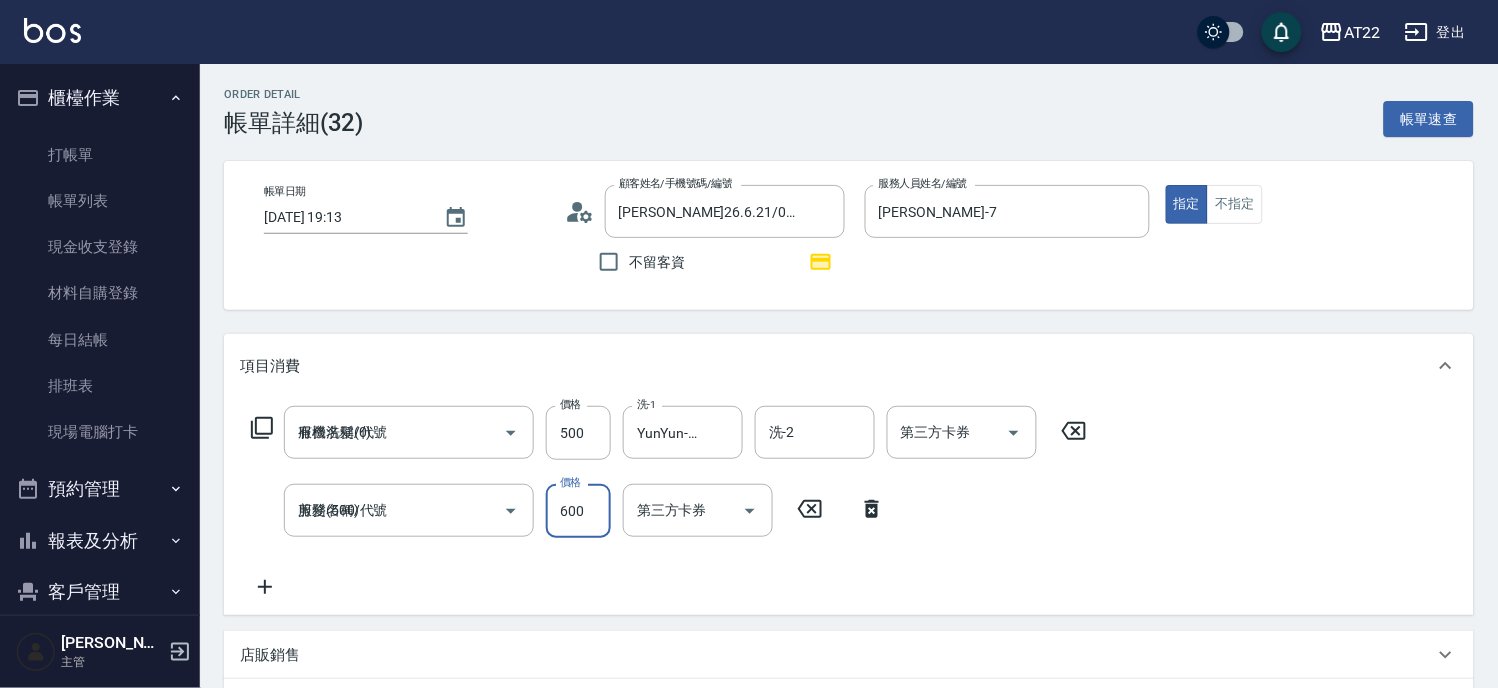 click on "600" at bounding box center (578, 511) 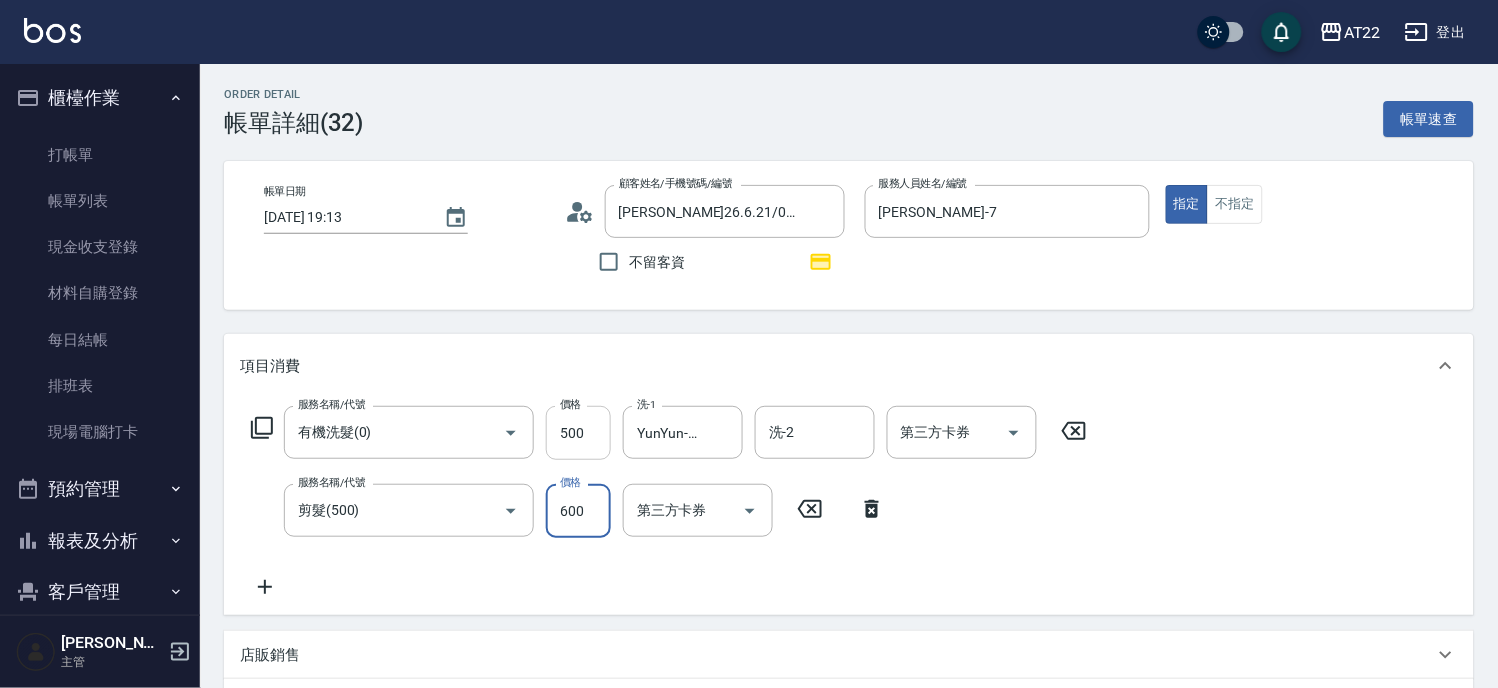 click on "500" at bounding box center (578, 433) 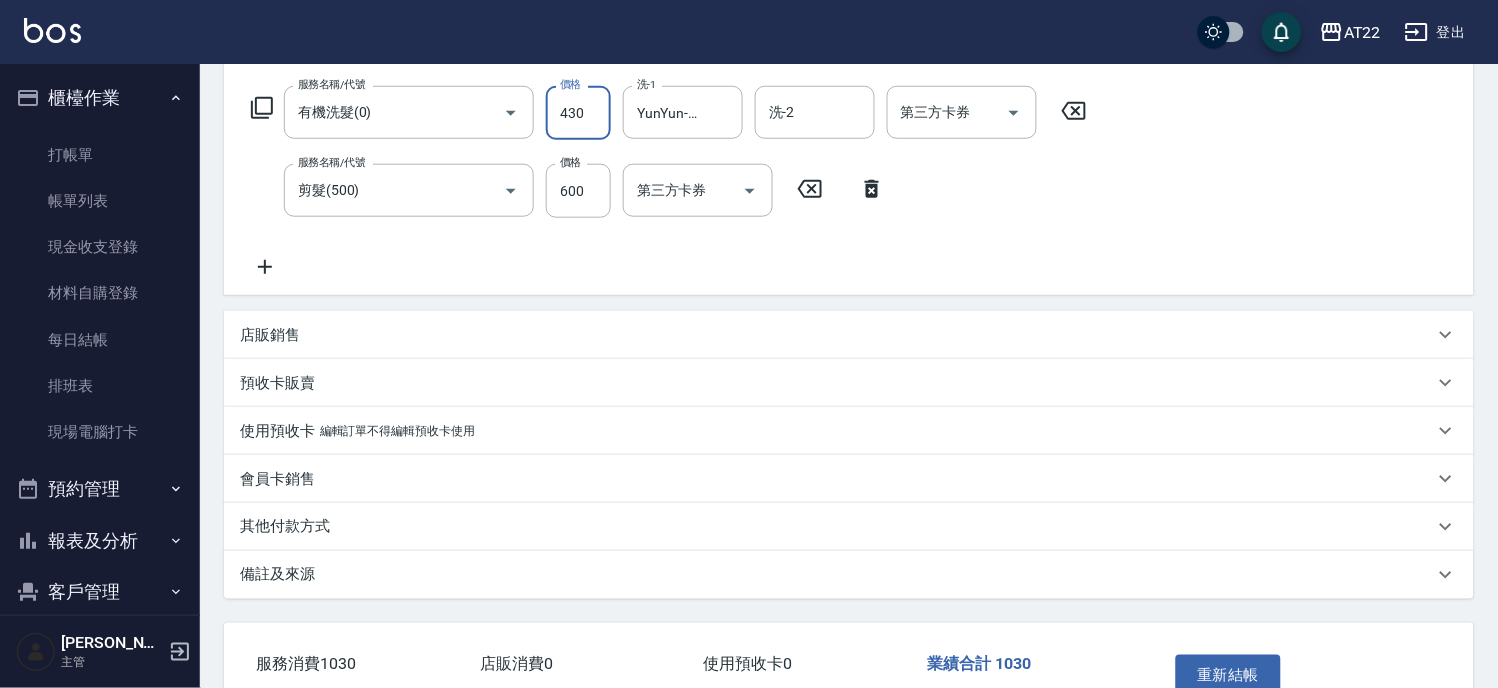 scroll, scrollTop: 333, scrollLeft: 0, axis: vertical 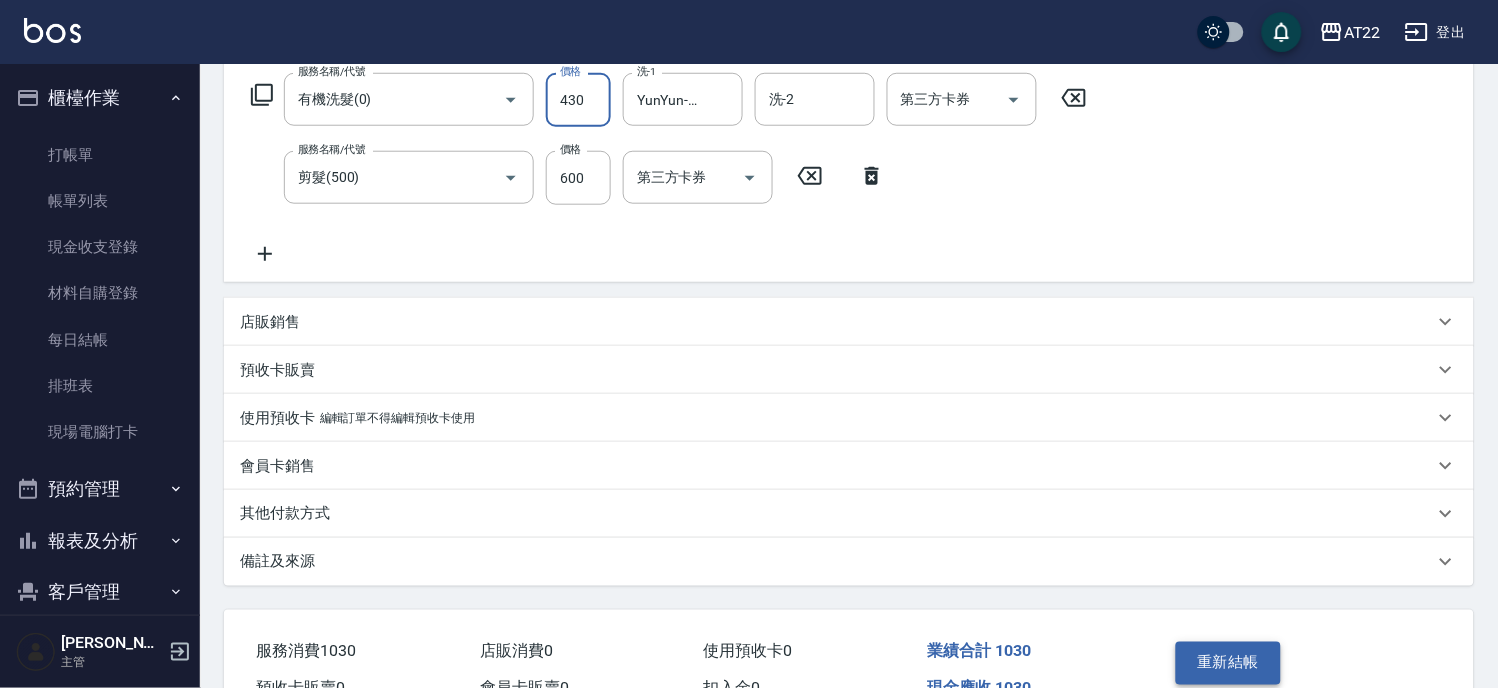 type on "430" 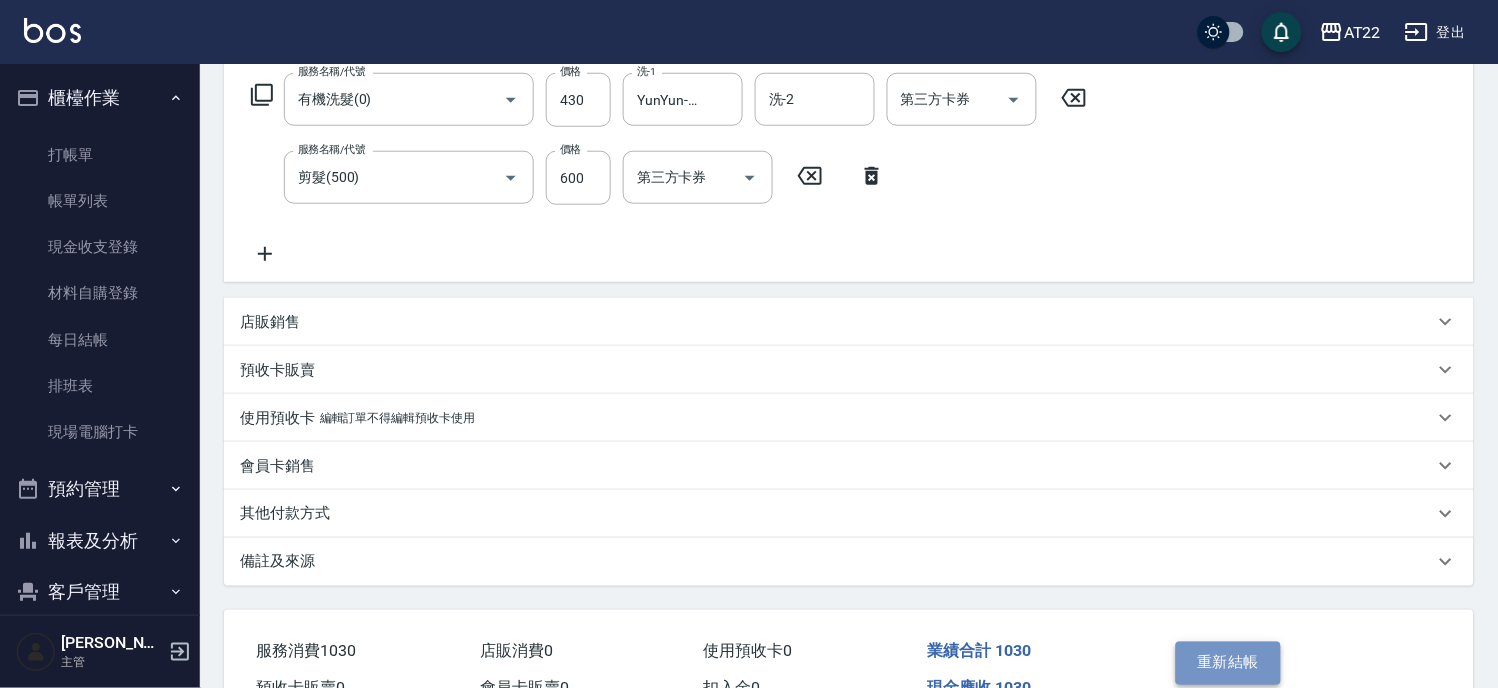 click on "重新結帳" at bounding box center (1229, 663) 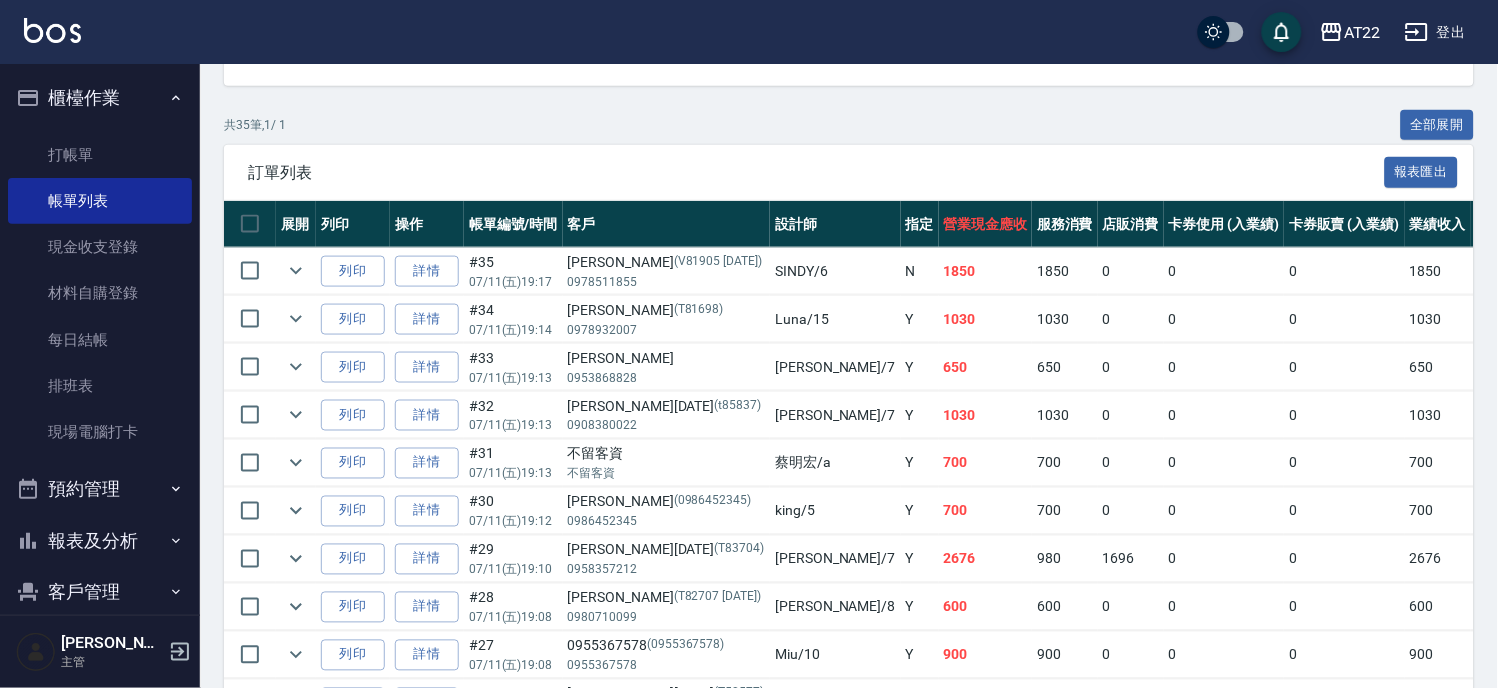 scroll, scrollTop: 555, scrollLeft: 0, axis: vertical 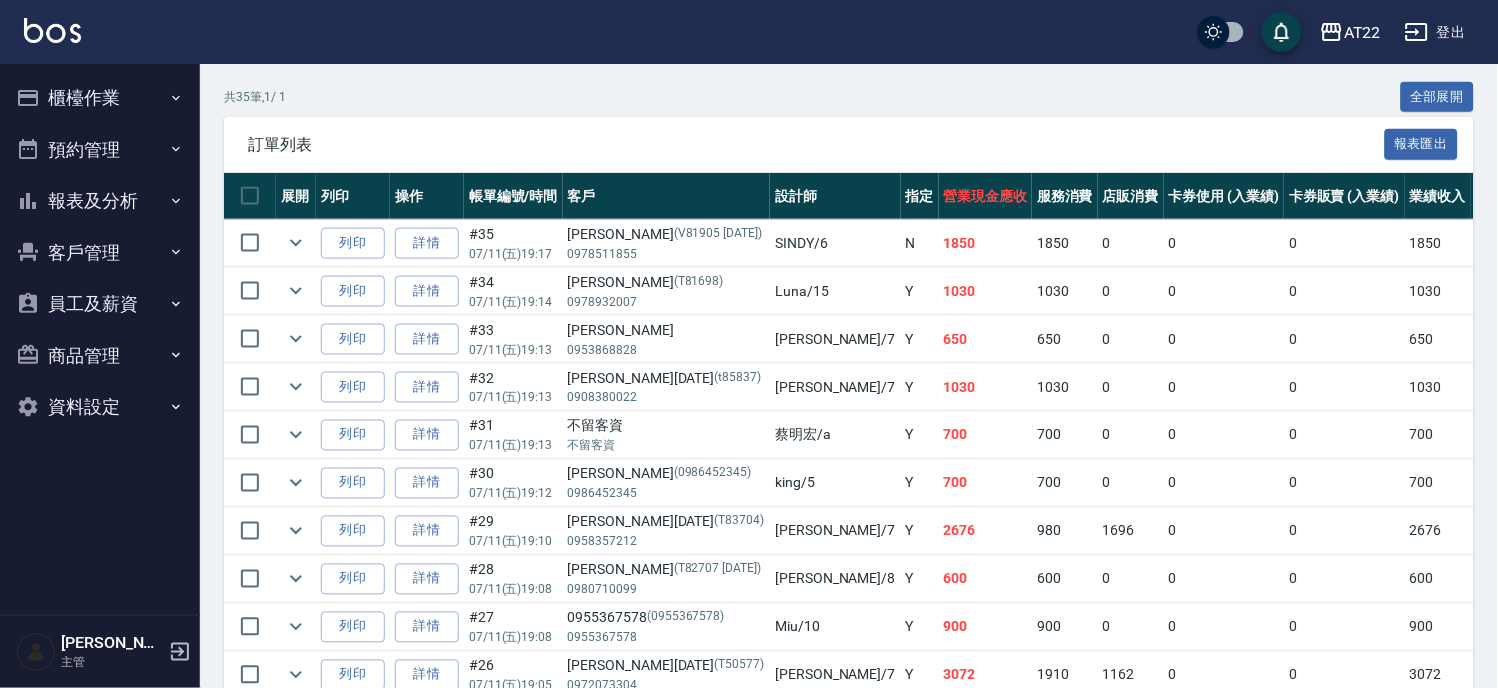 click on "櫃檯作業" at bounding box center [100, 98] 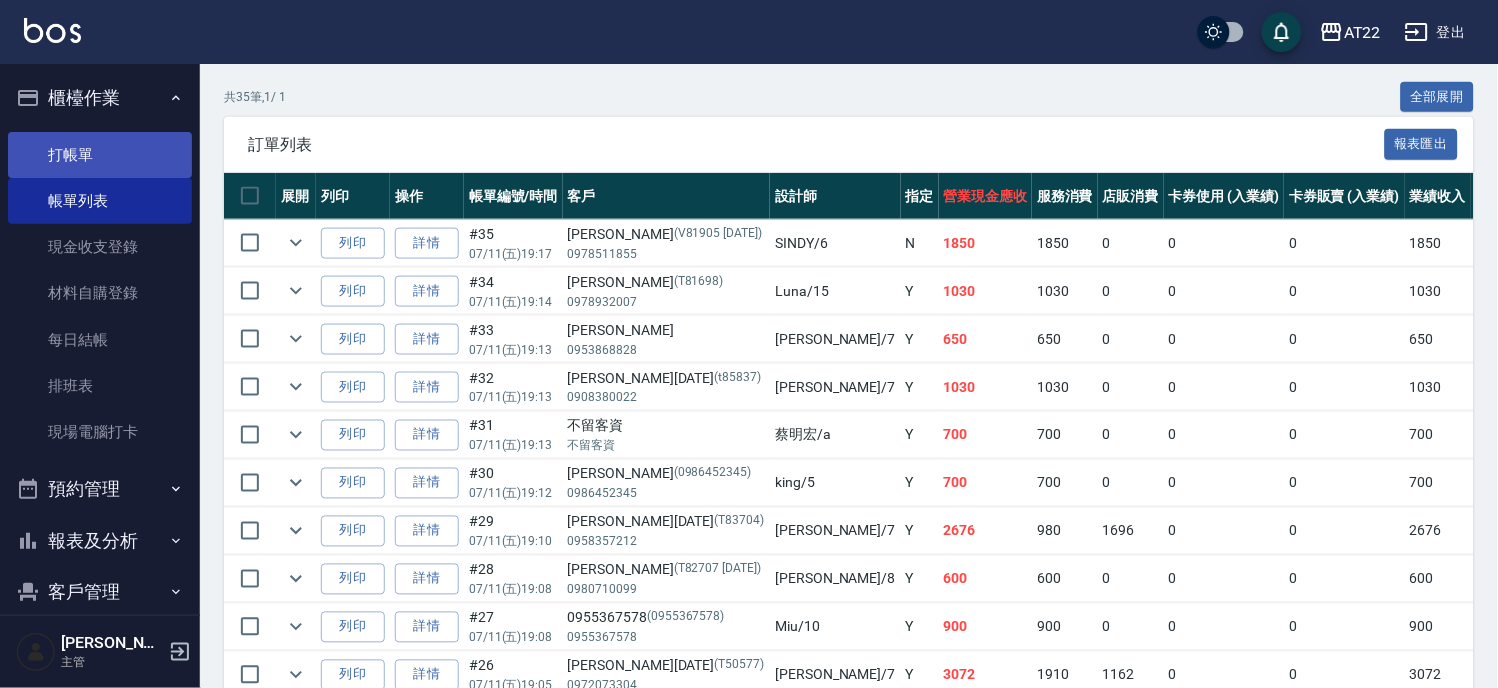 click on "打帳單" at bounding box center [100, 155] 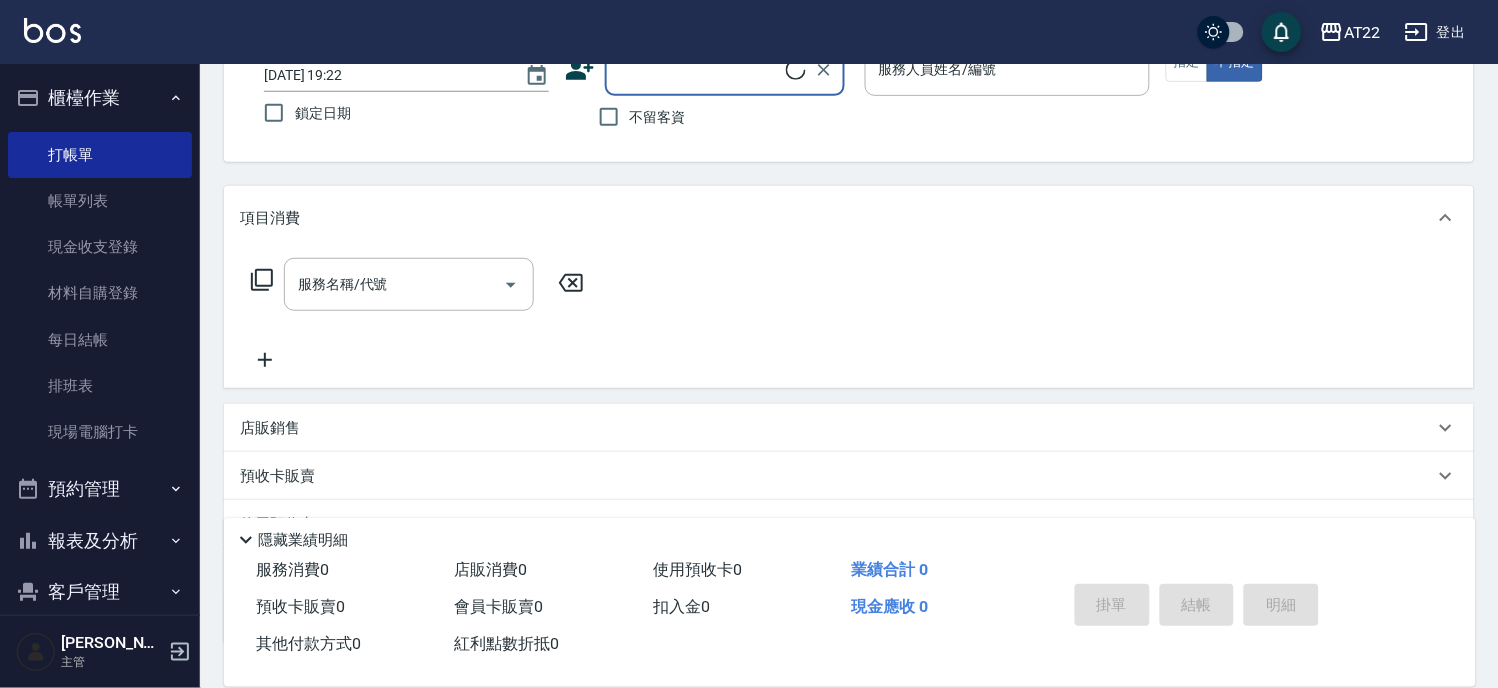 scroll, scrollTop: 286, scrollLeft: 0, axis: vertical 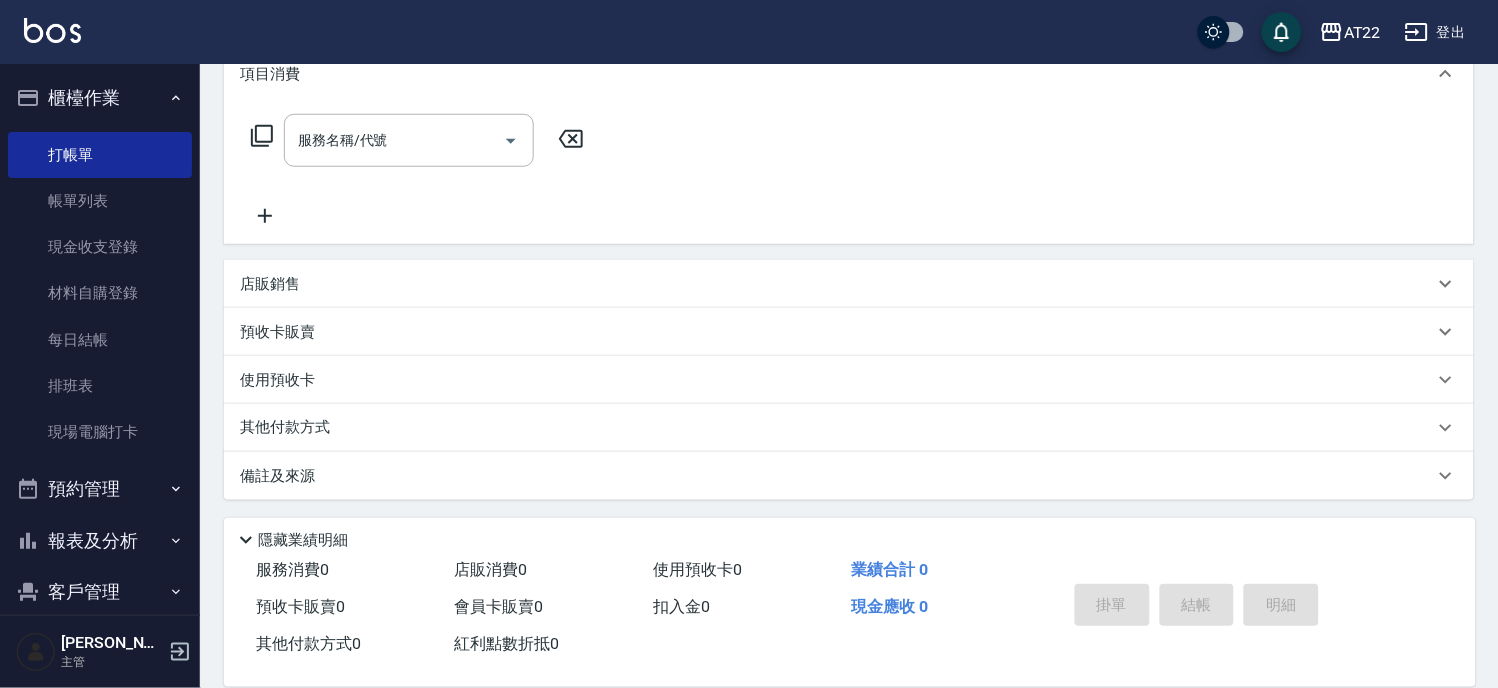 click on "店販銷售" at bounding box center [837, 284] 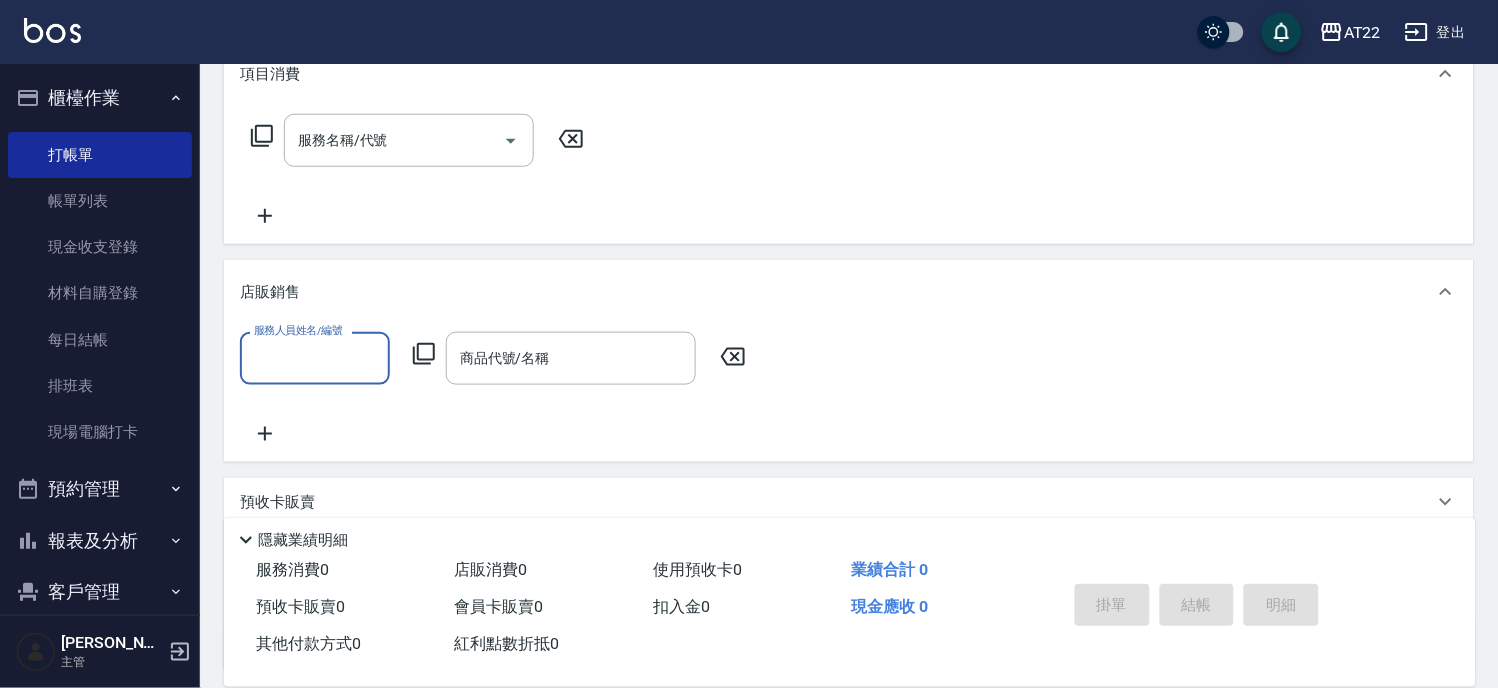 scroll, scrollTop: 0, scrollLeft: 0, axis: both 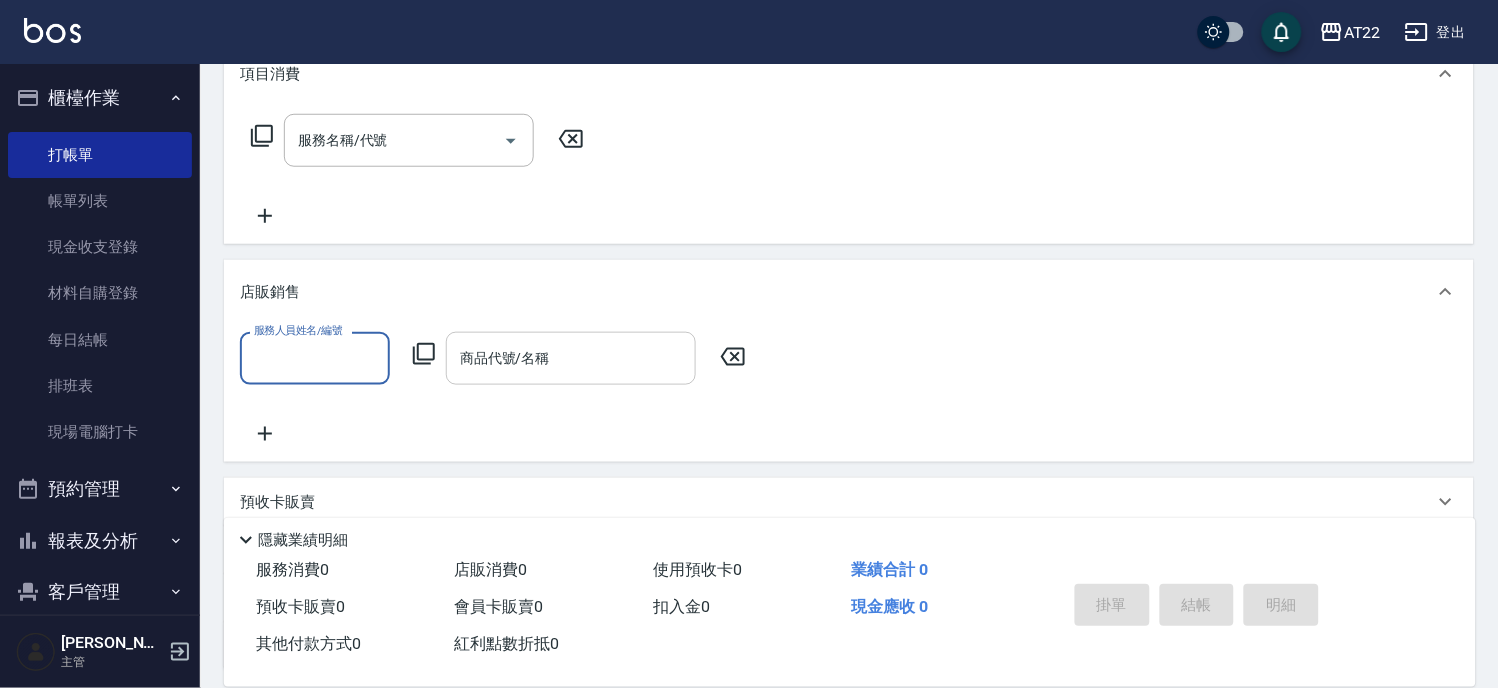 click on "商品代號/名稱" at bounding box center [571, 358] 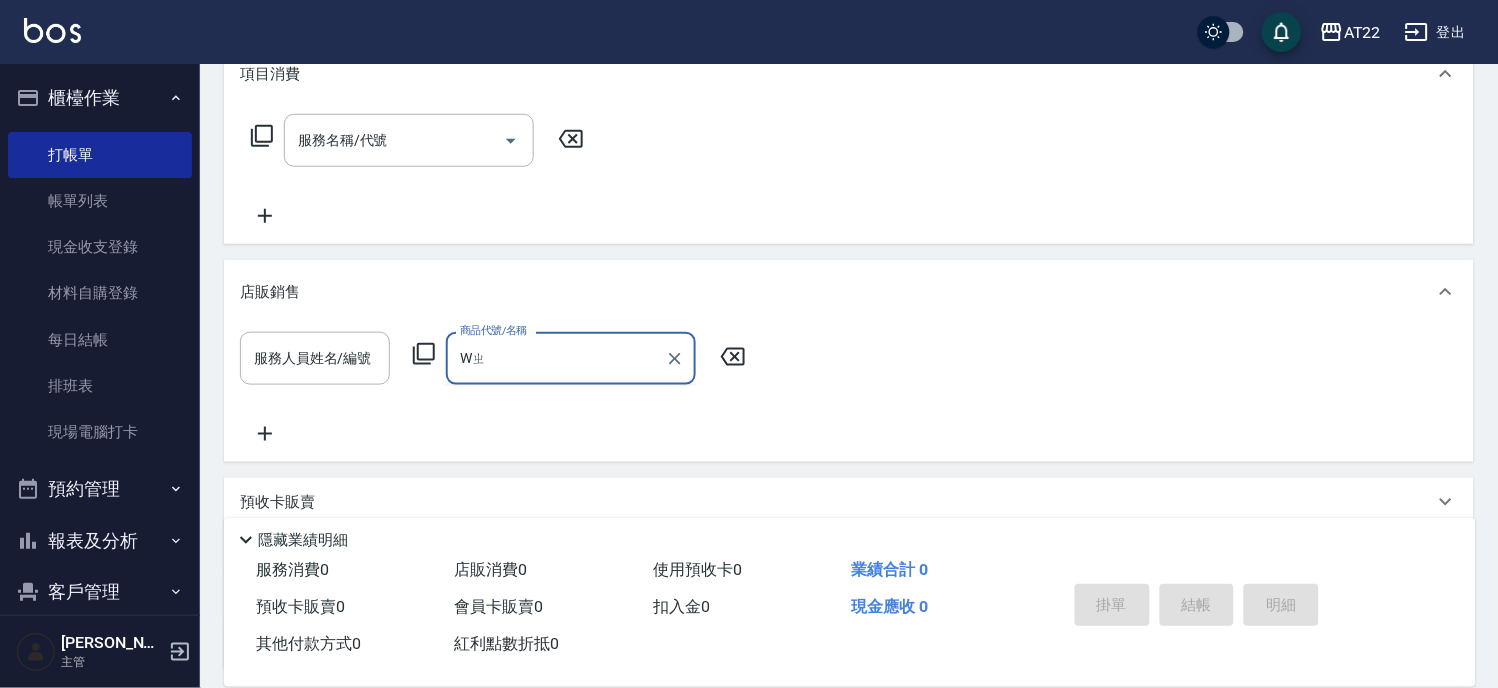 type on "W" 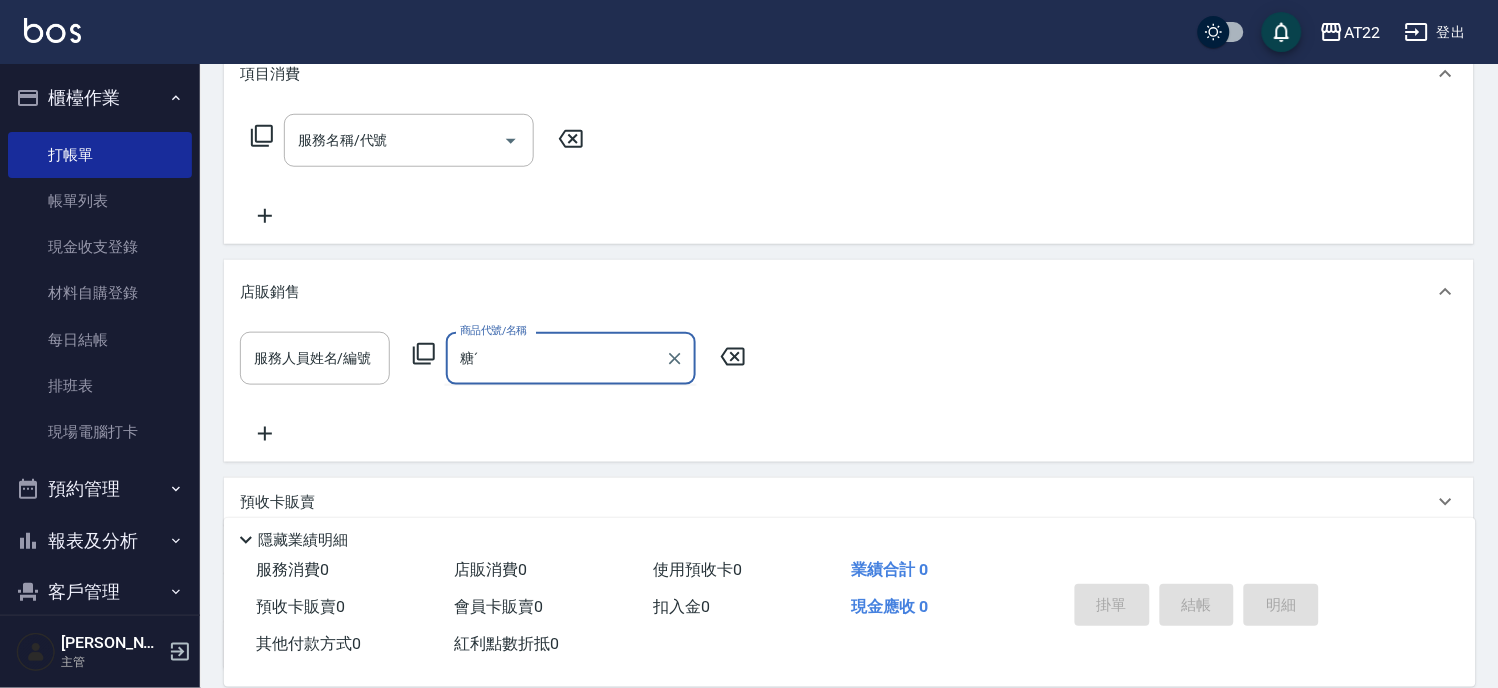 type on "糖" 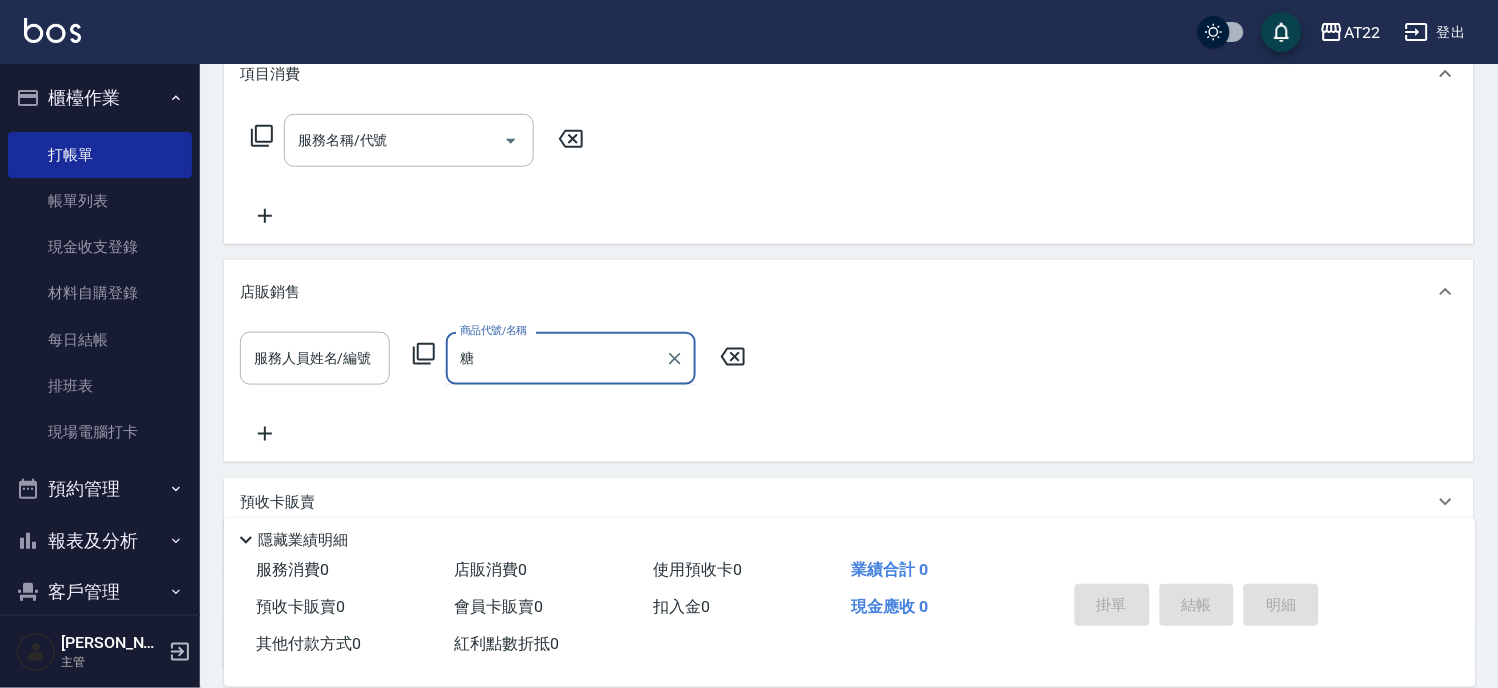 type 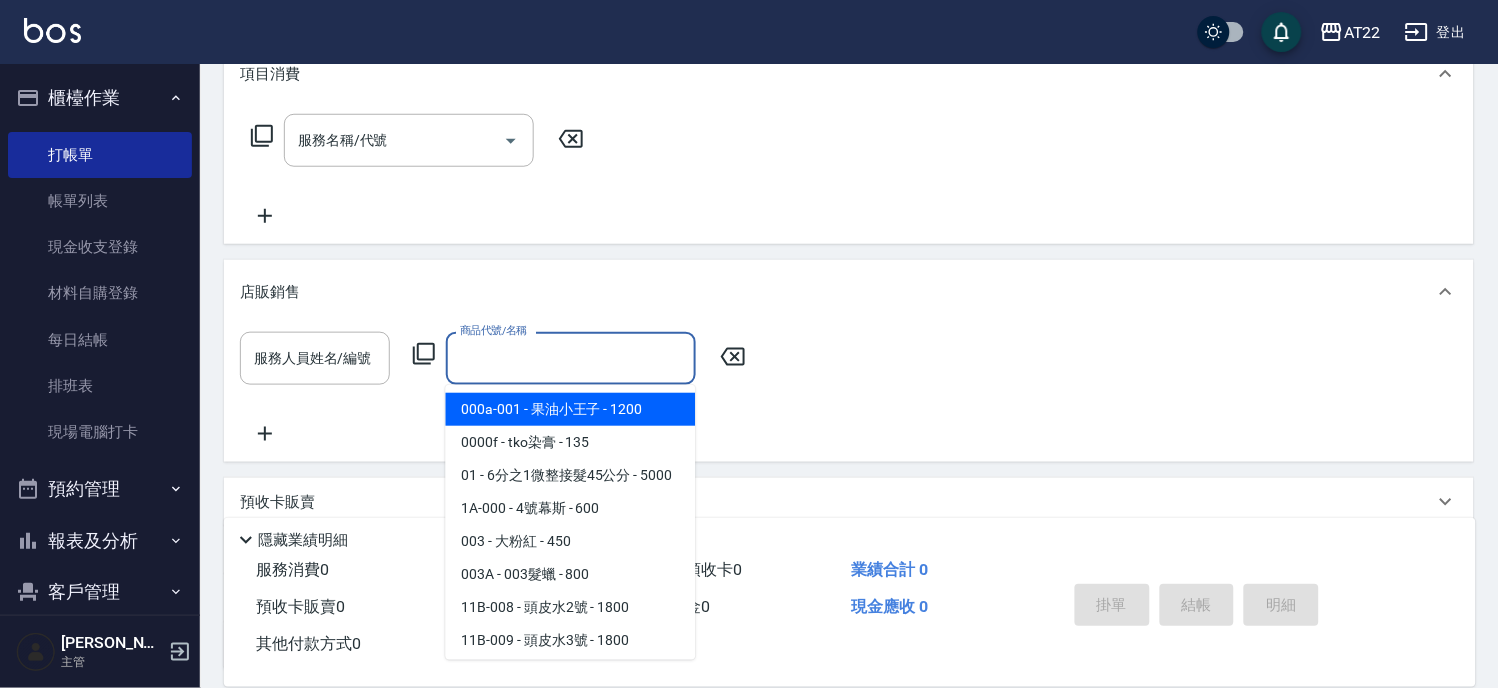 click on "店販銷售" at bounding box center (849, 292) 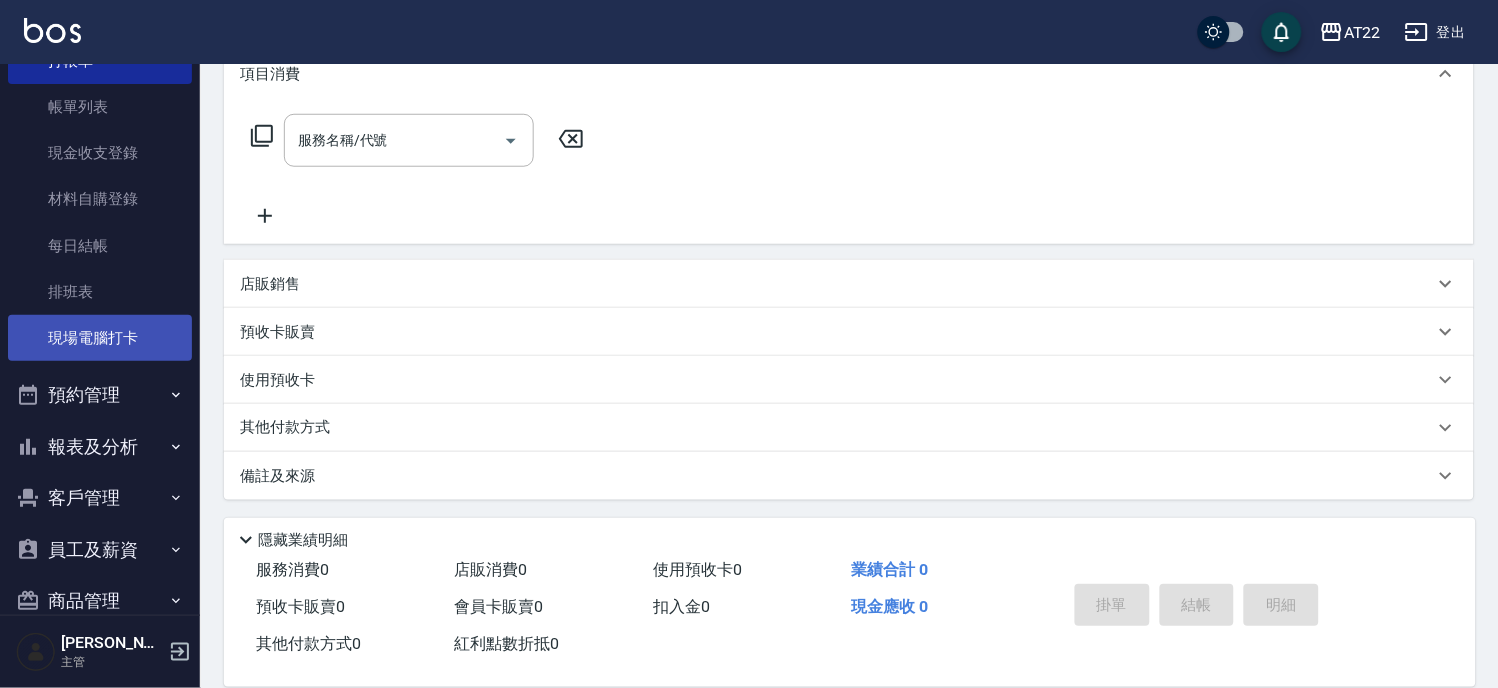 scroll, scrollTop: 180, scrollLeft: 0, axis: vertical 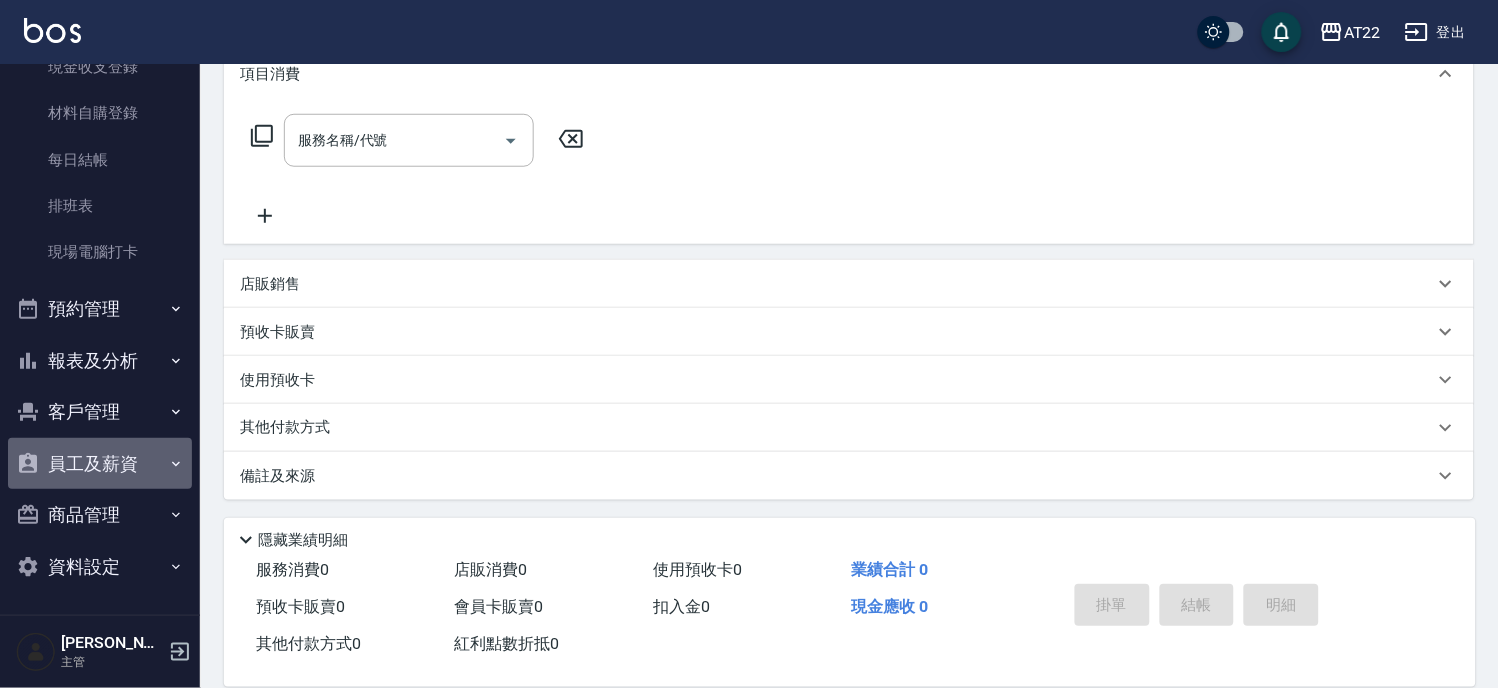 click on "員工及薪資" at bounding box center (100, 464) 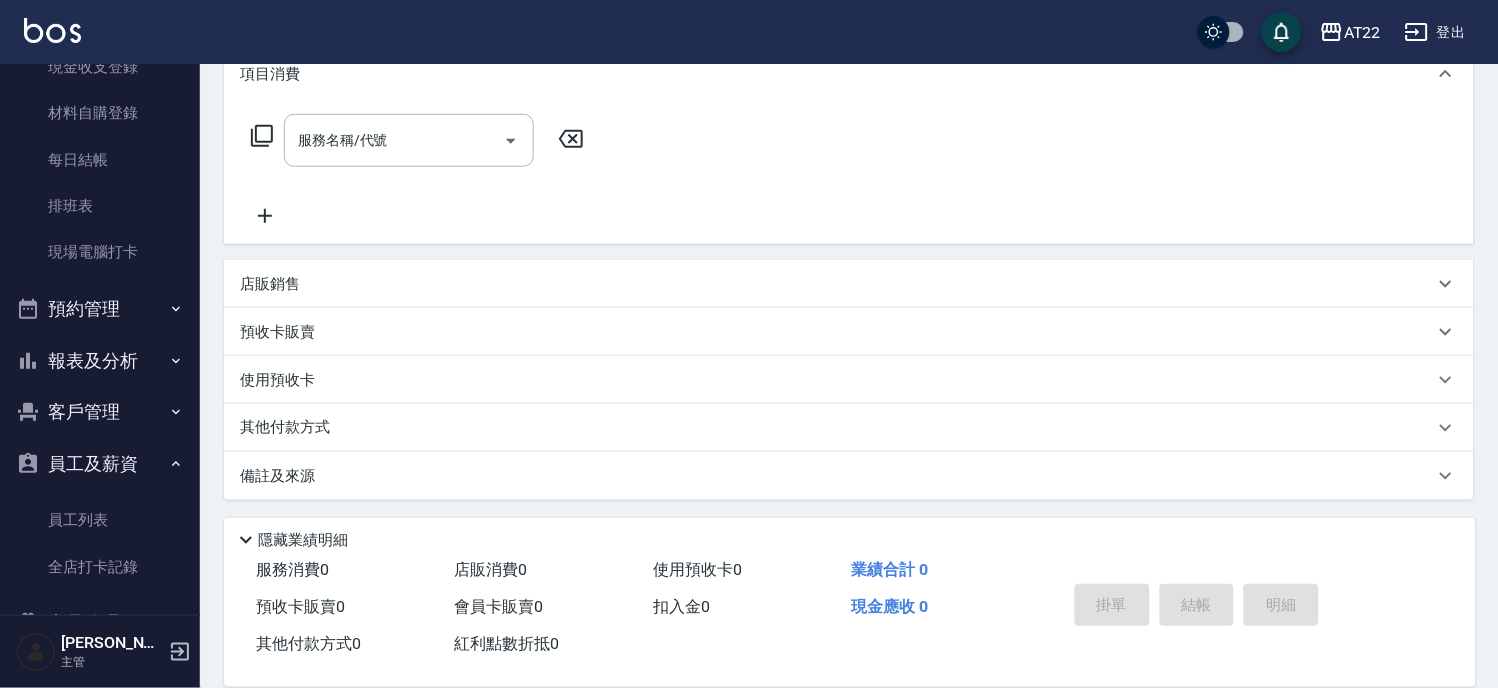 click on "員工及薪資" at bounding box center [100, 464] 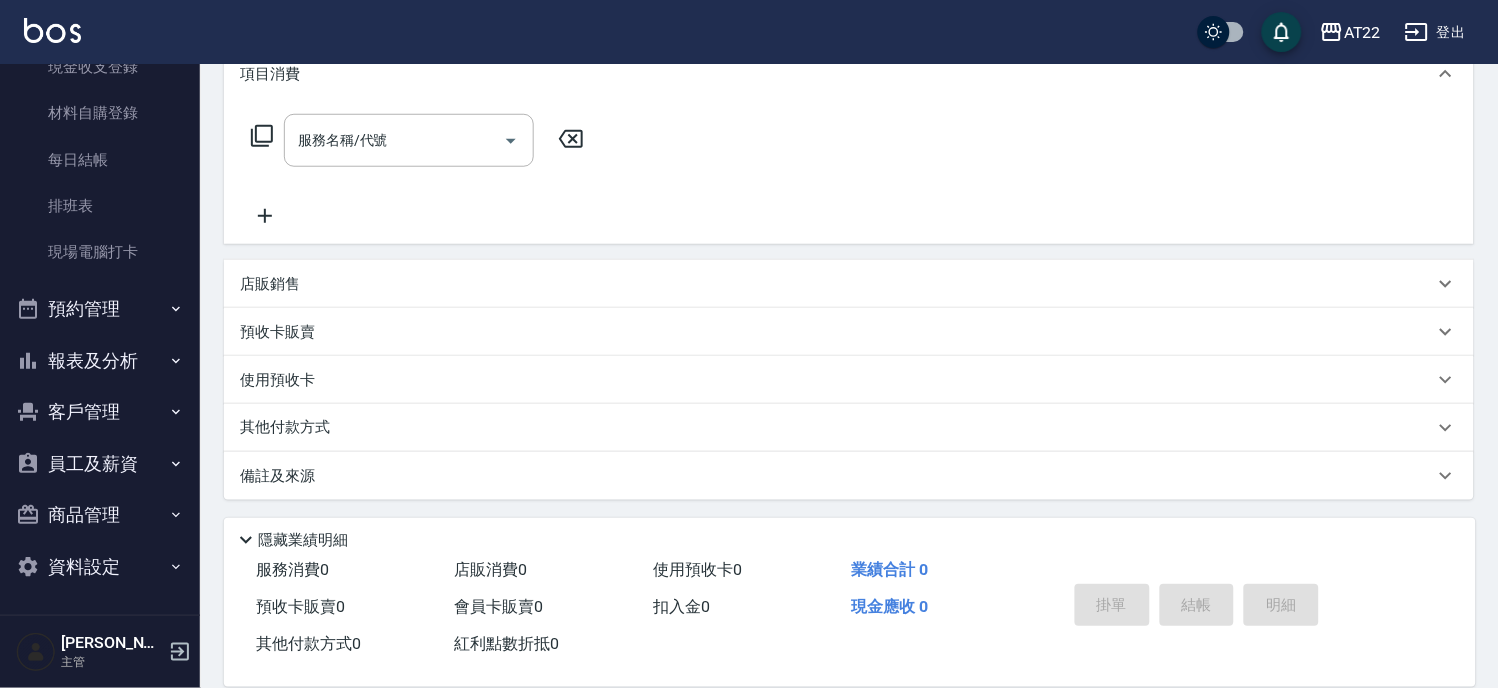 click on "商品管理" at bounding box center [100, 515] 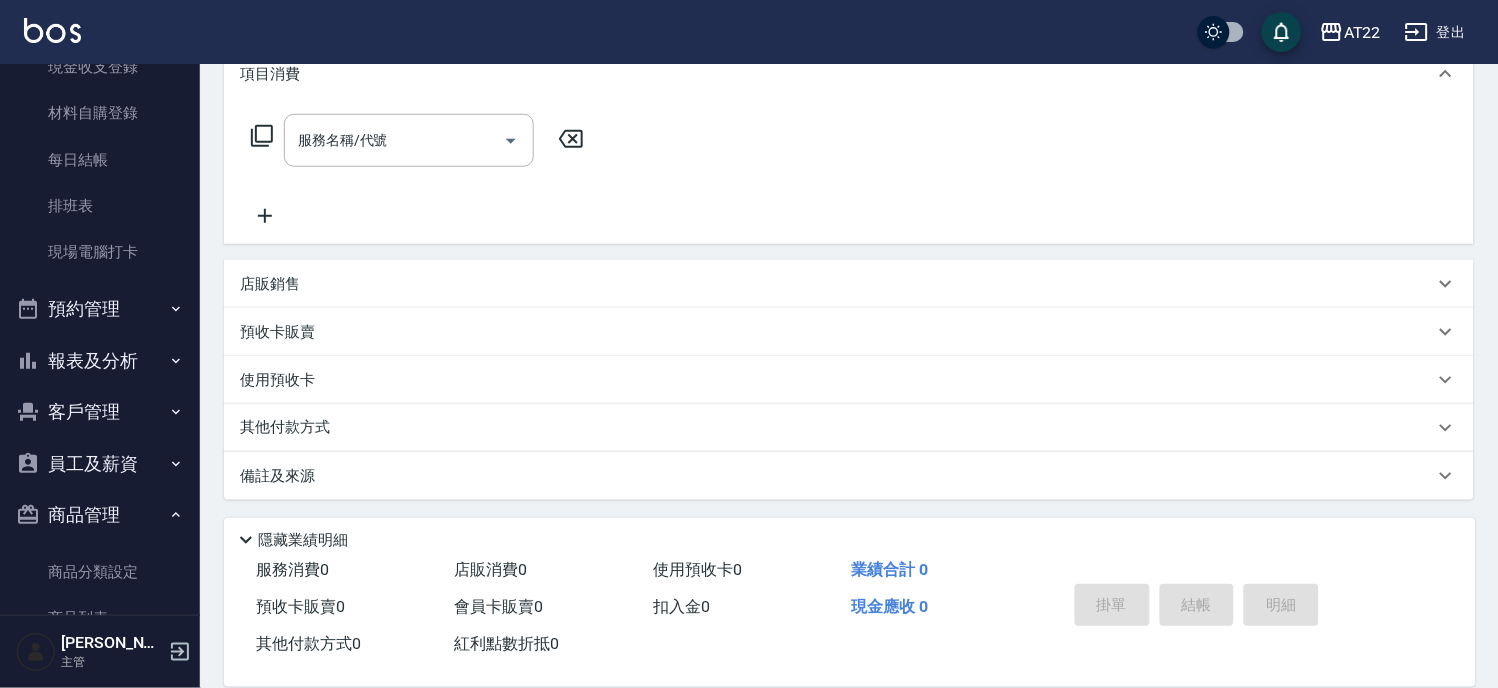 scroll, scrollTop: 288, scrollLeft: 0, axis: vertical 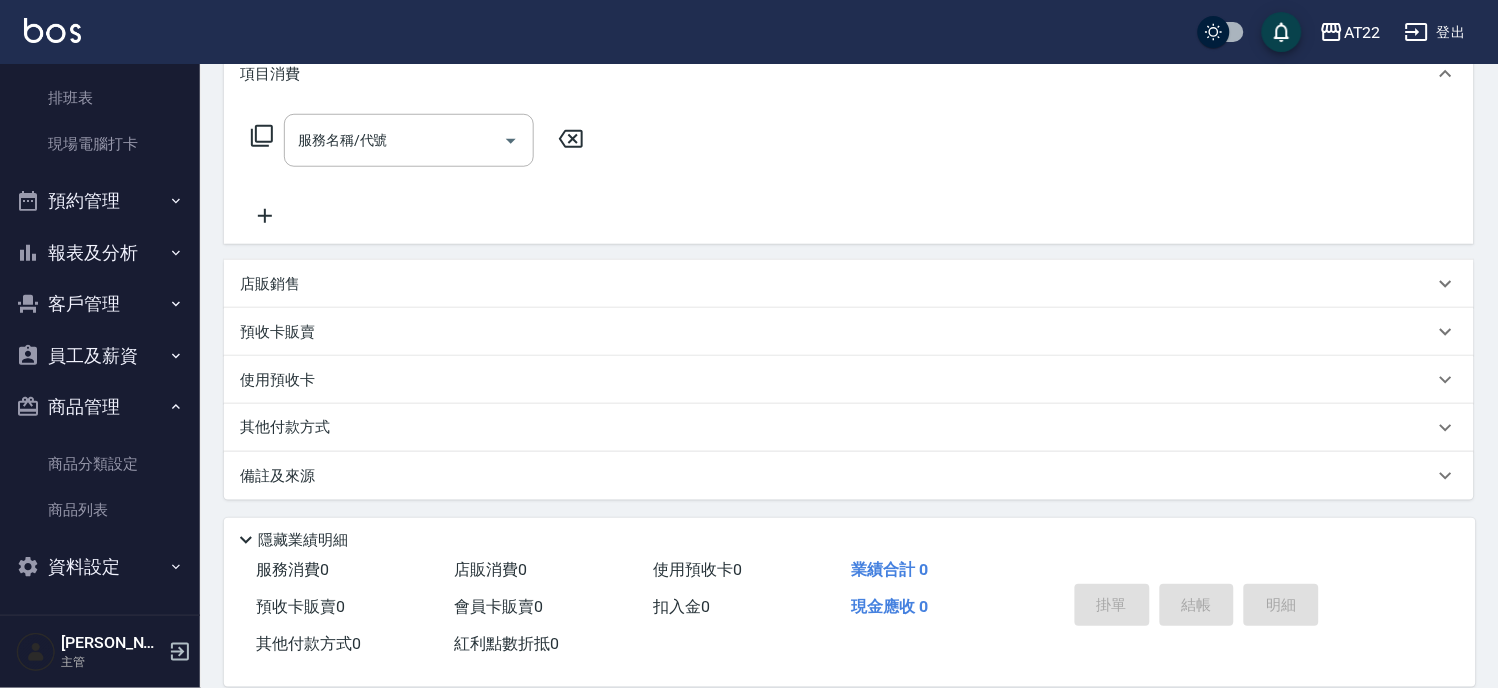 click on "商品列表" at bounding box center [100, 510] 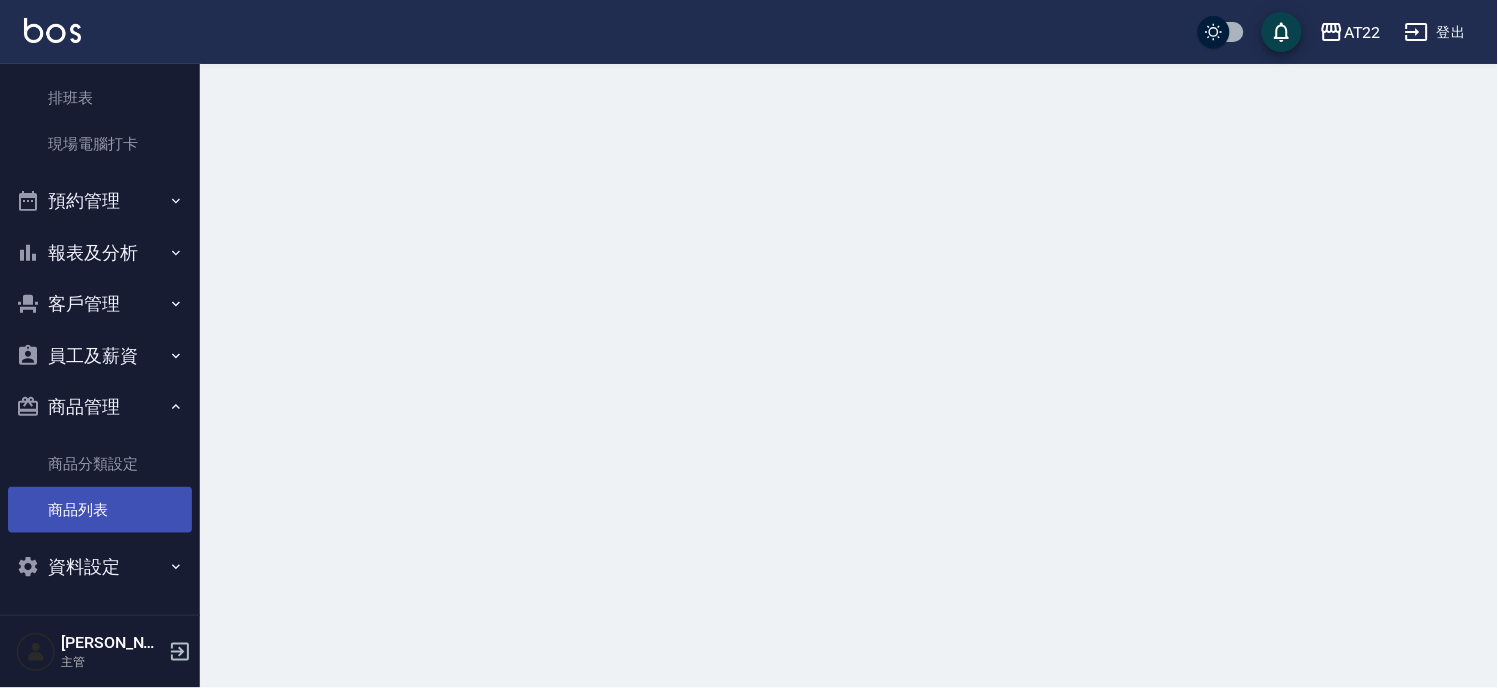 scroll, scrollTop: 0, scrollLeft: 0, axis: both 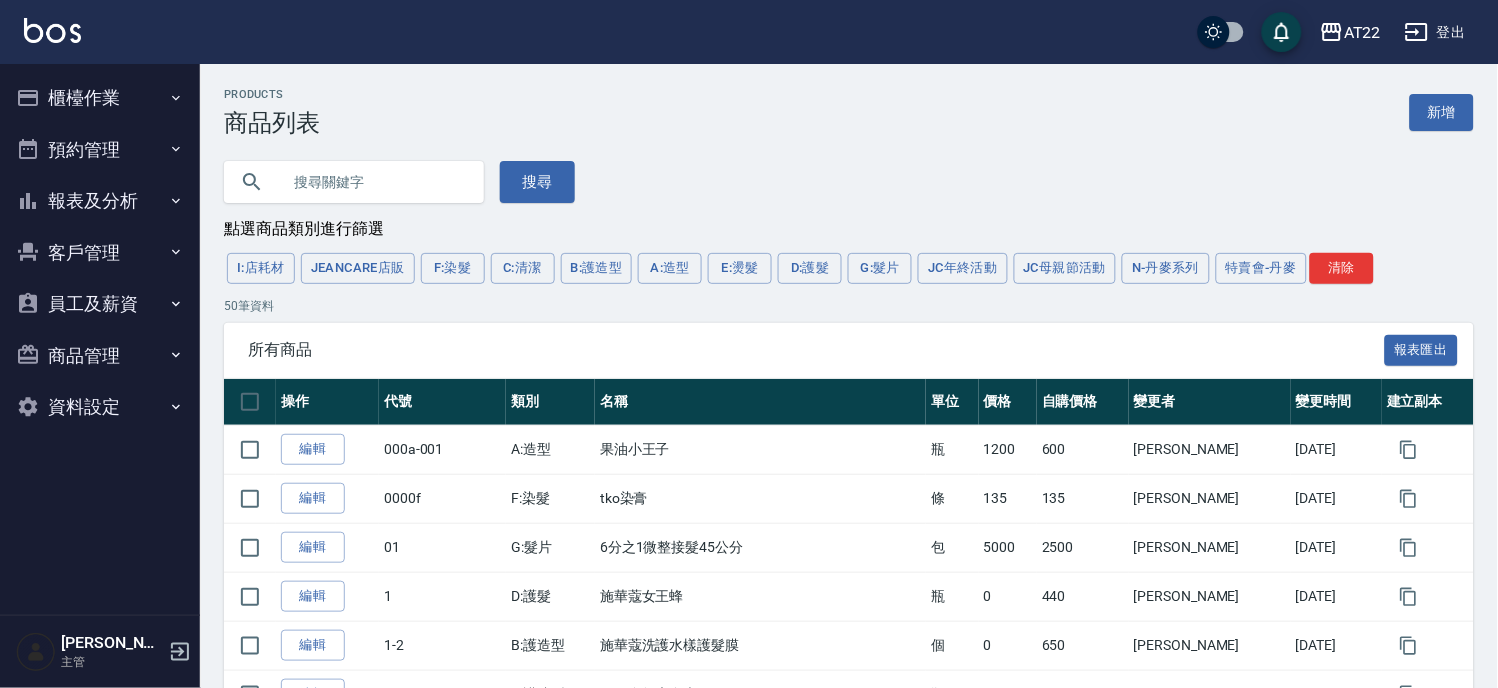 click on "櫃檯作業" at bounding box center (100, 98) 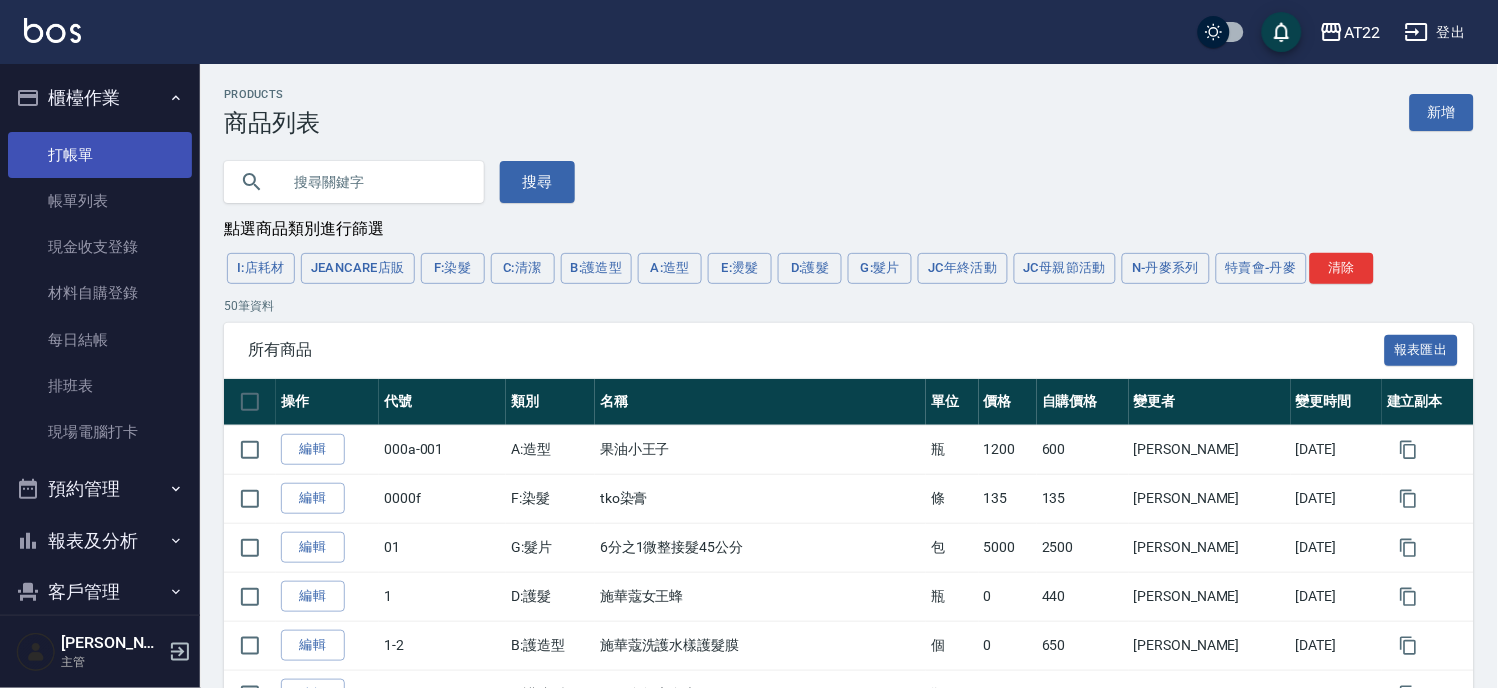 click on "打帳單" at bounding box center [100, 155] 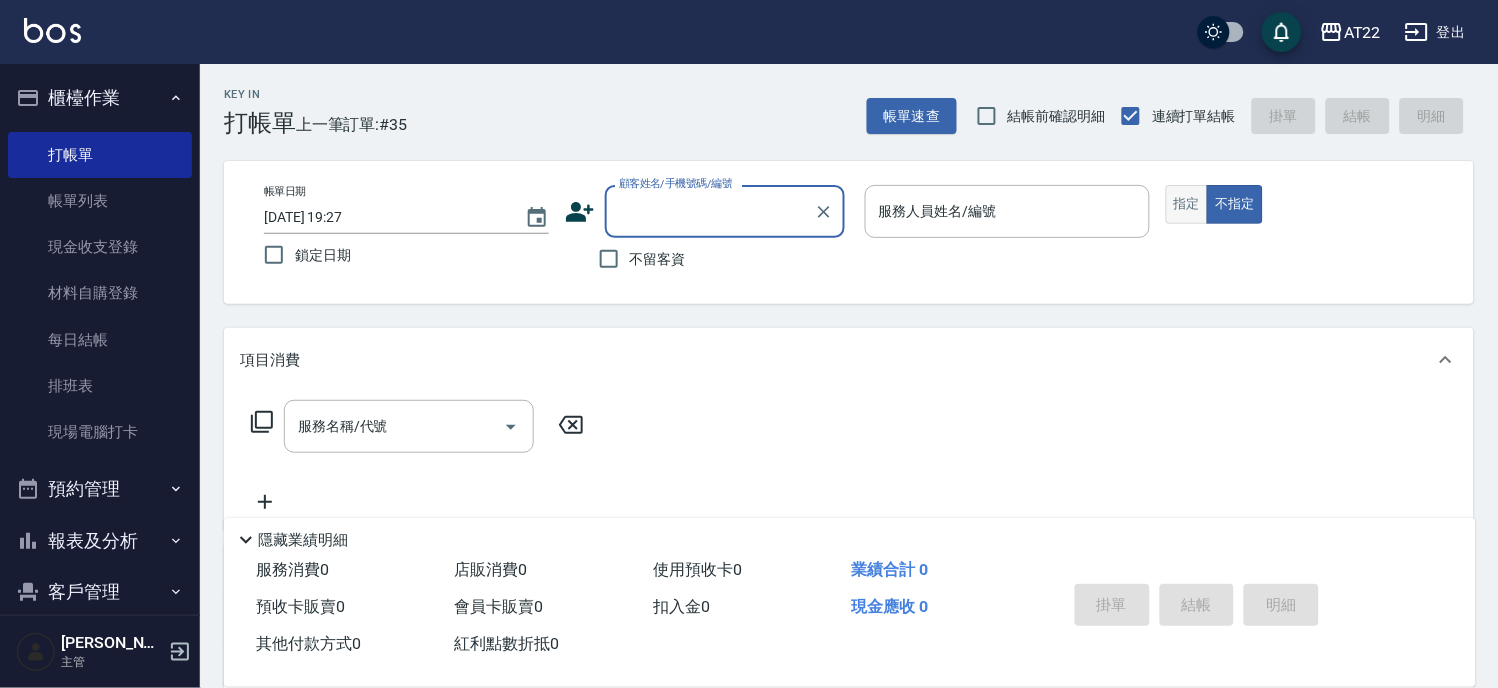 drag, startPoint x: 1190, startPoint y: 198, endPoint x: 1175, endPoint y: 198, distance: 15 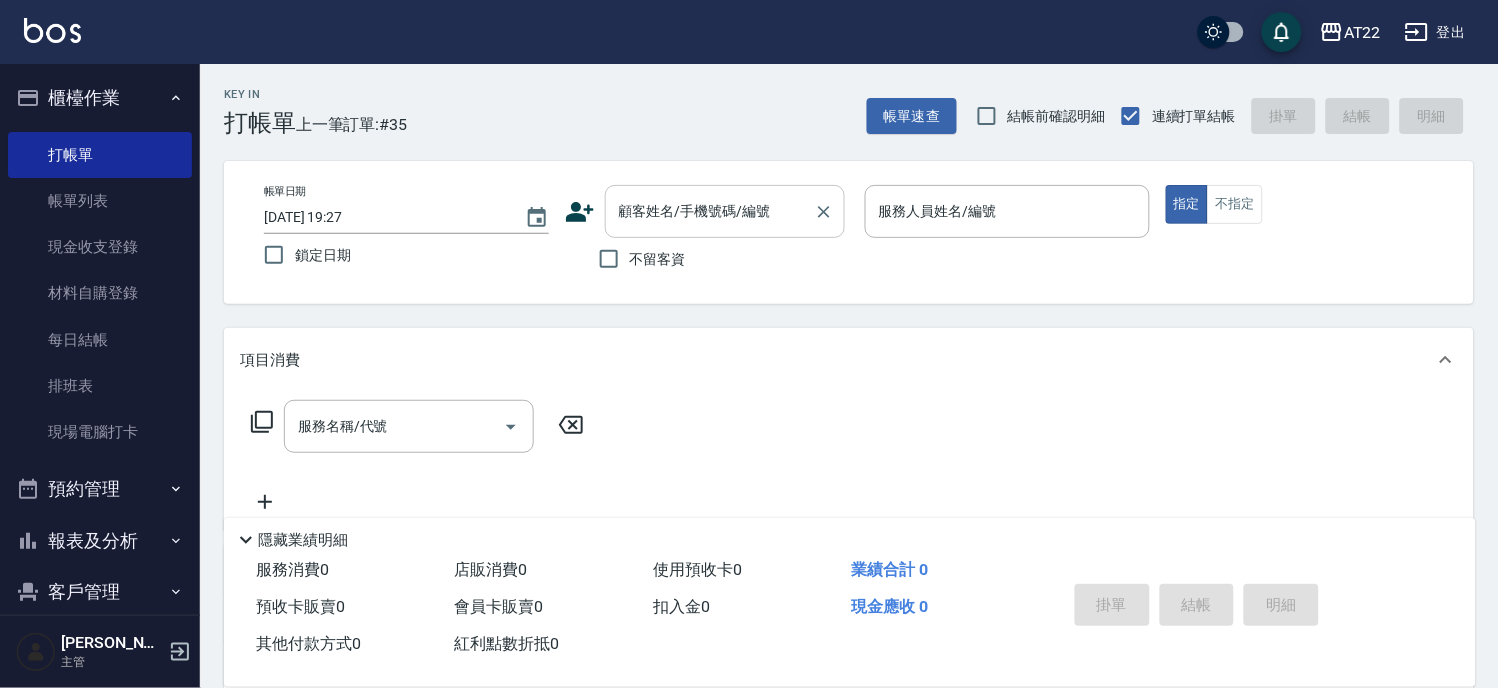 click on "顧客姓名/手機號碼/編號" at bounding box center [710, 211] 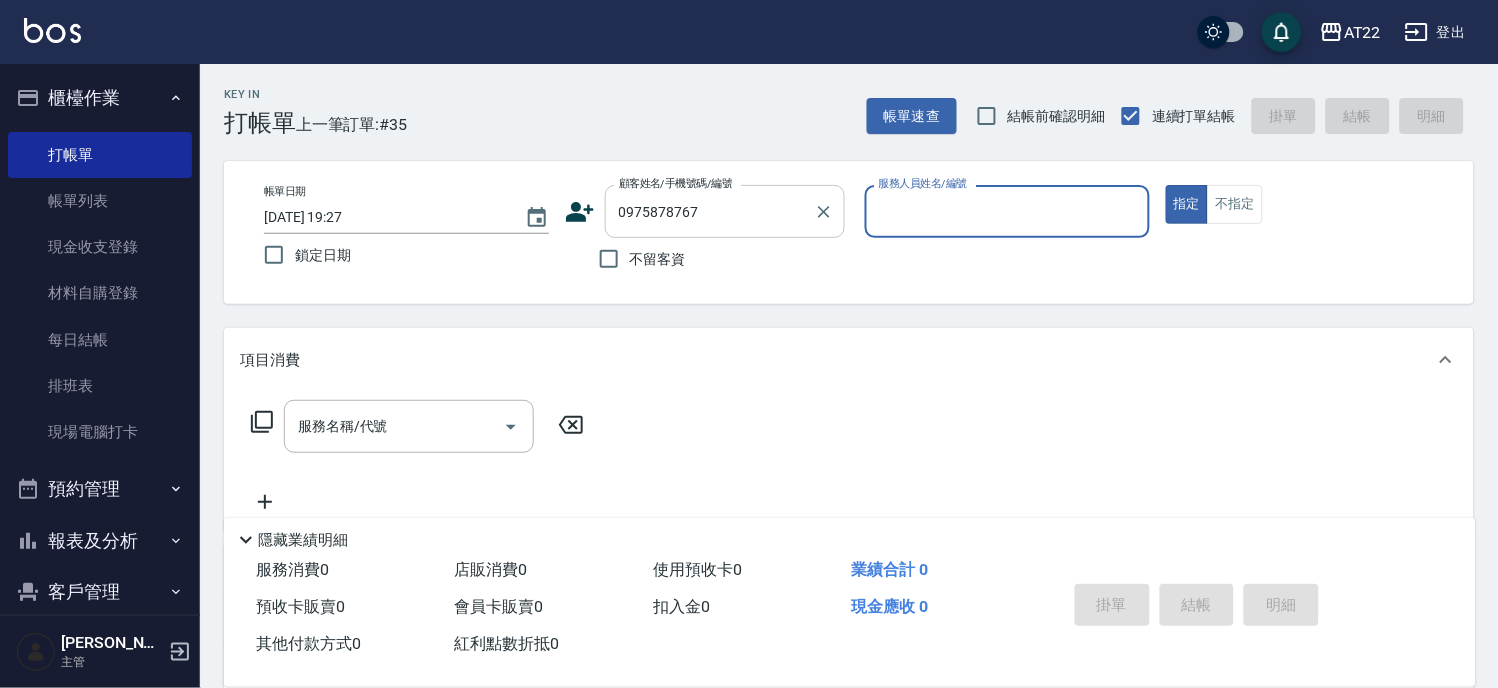 type on "新客人 姓名未設定/0975878767/null" 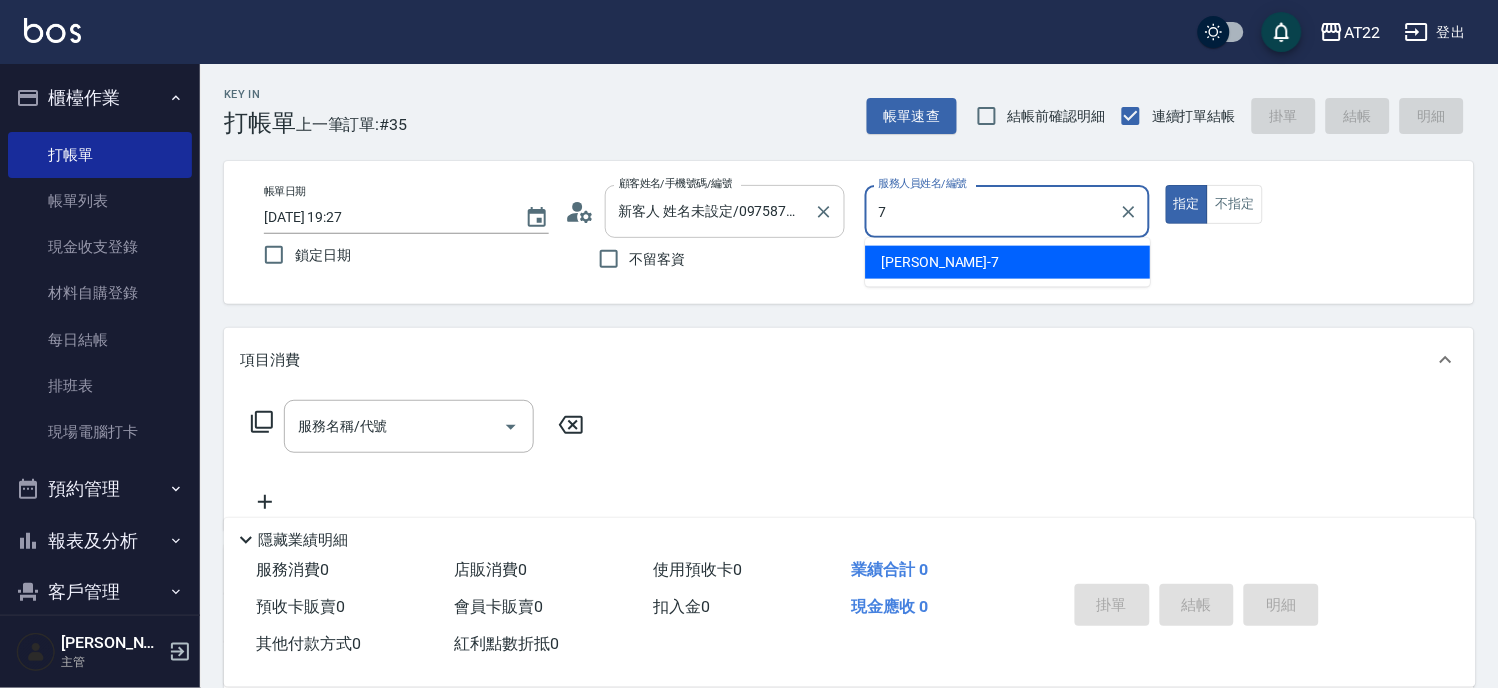 type on "[PERSON_NAME]-7" 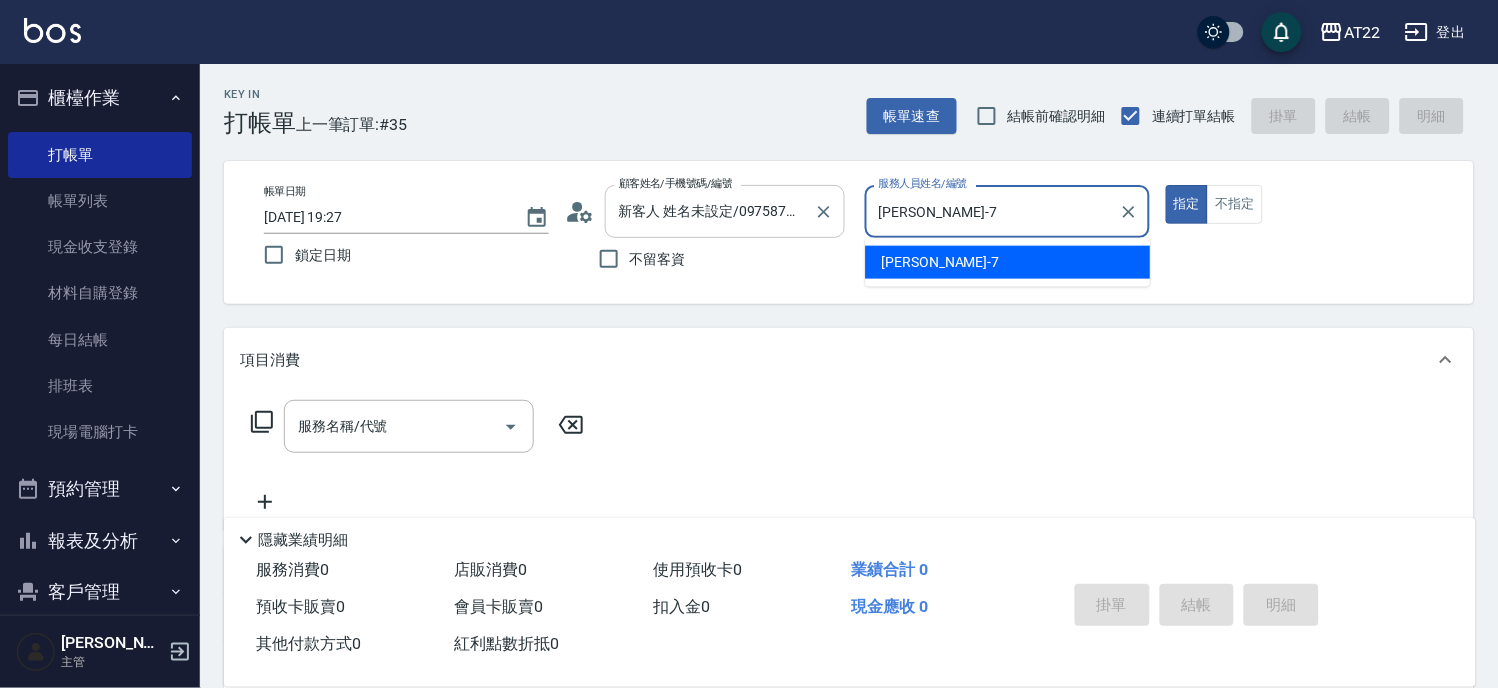 type on "true" 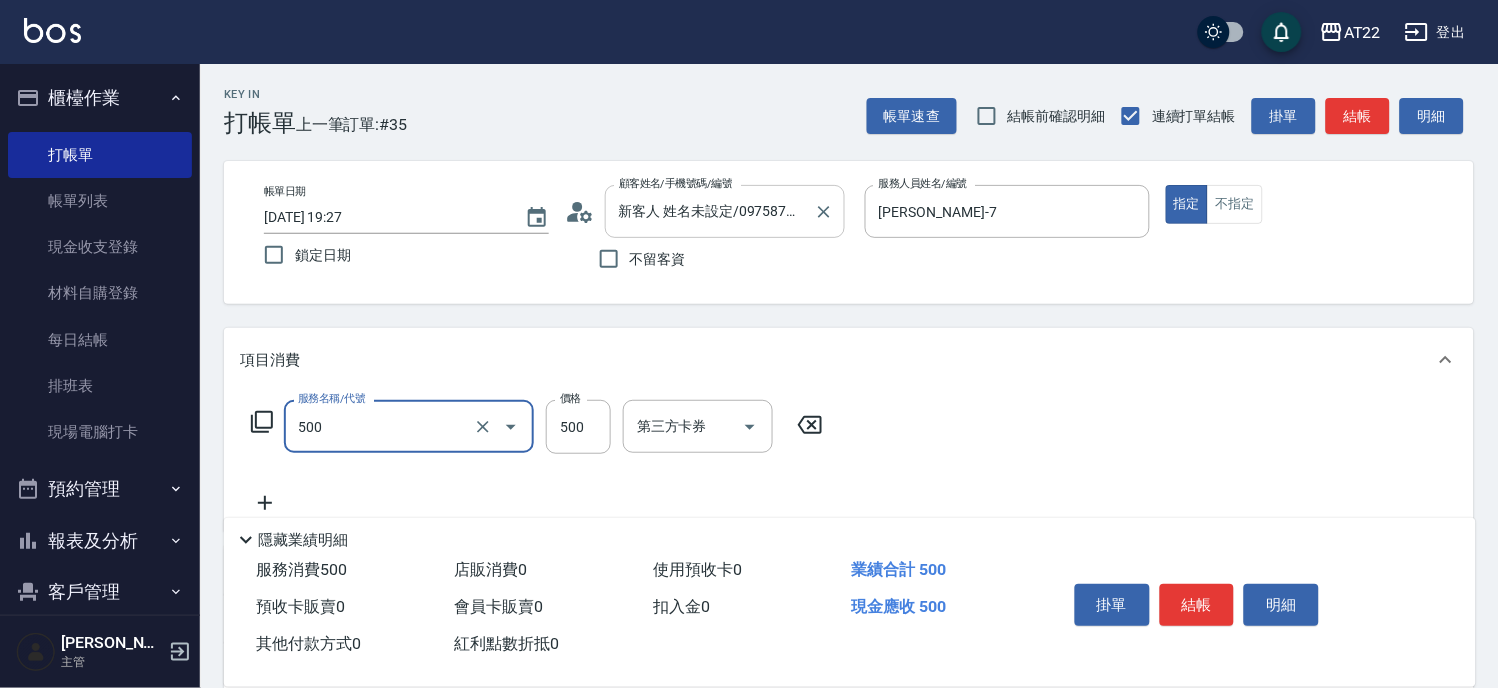 type on "剪髮(500)" 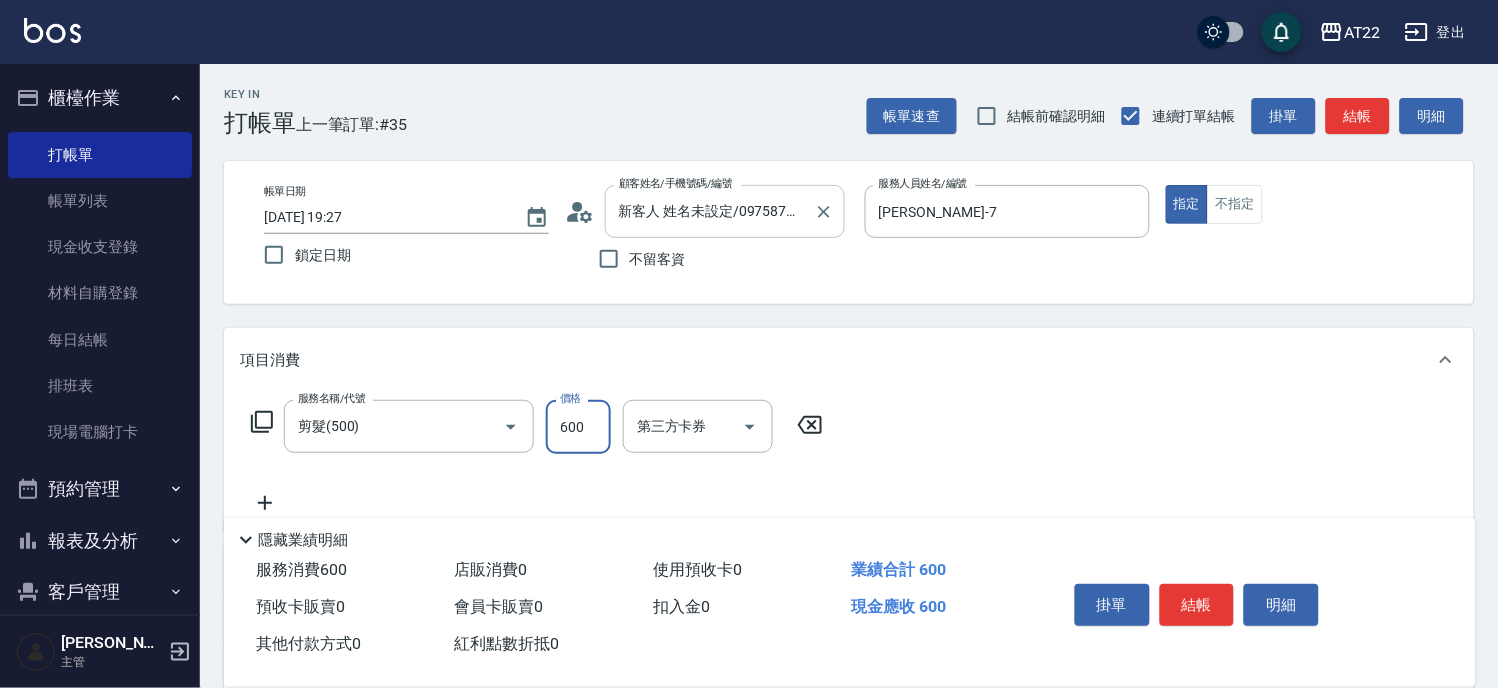 type on "600" 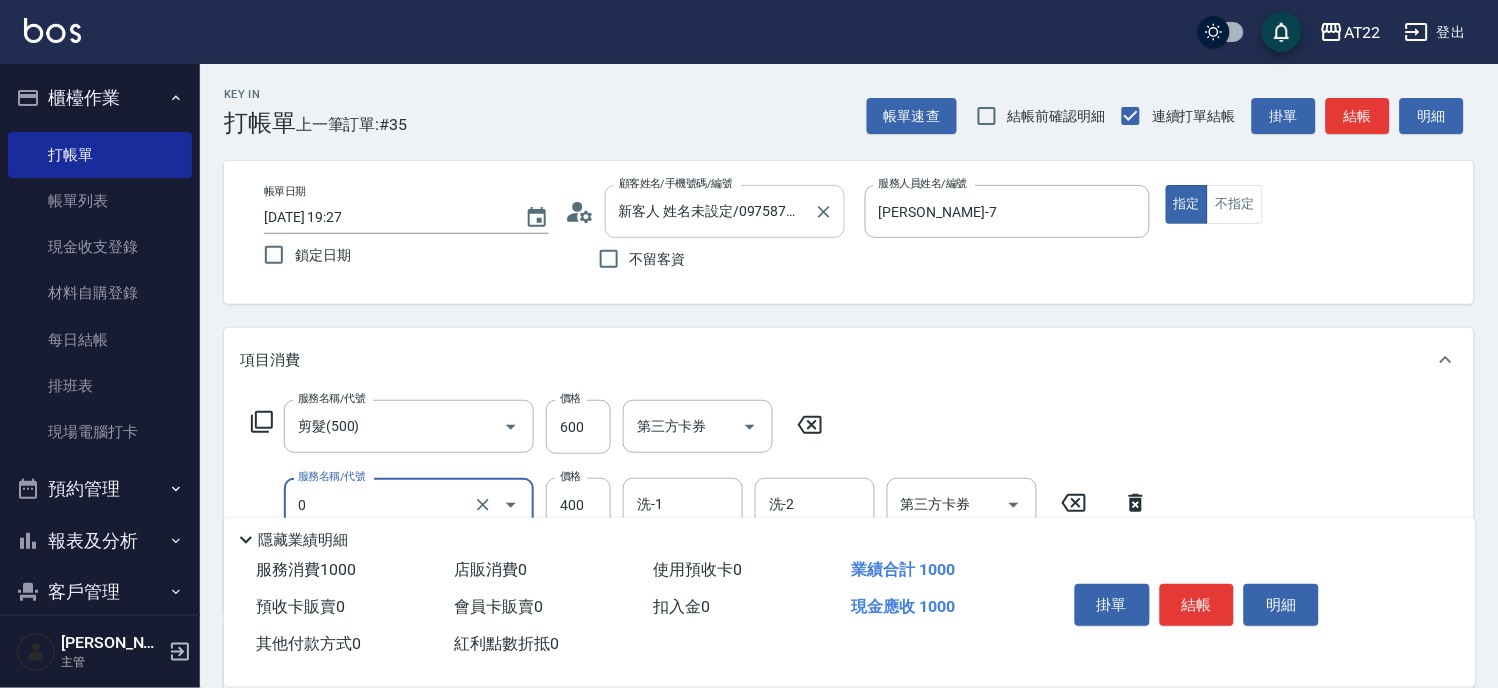 type on "有機洗髮(0)" 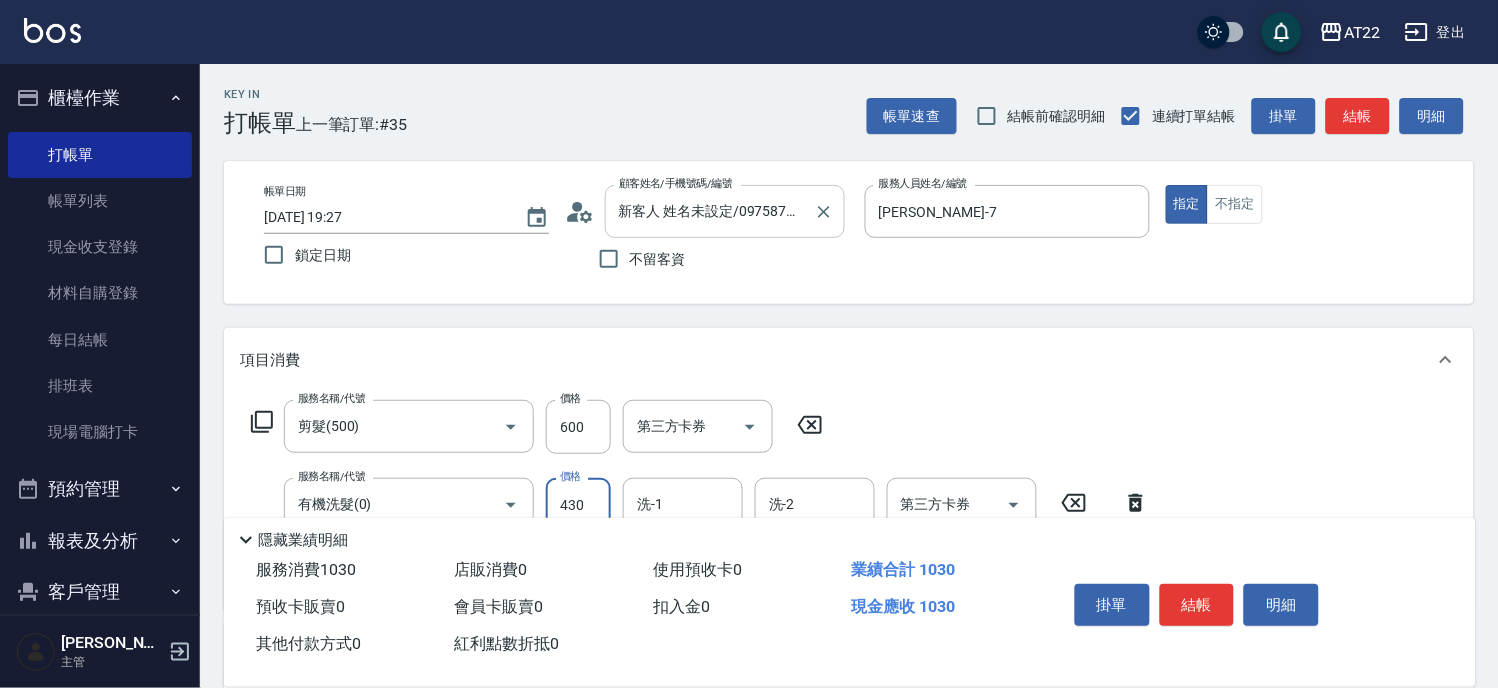 type on "430" 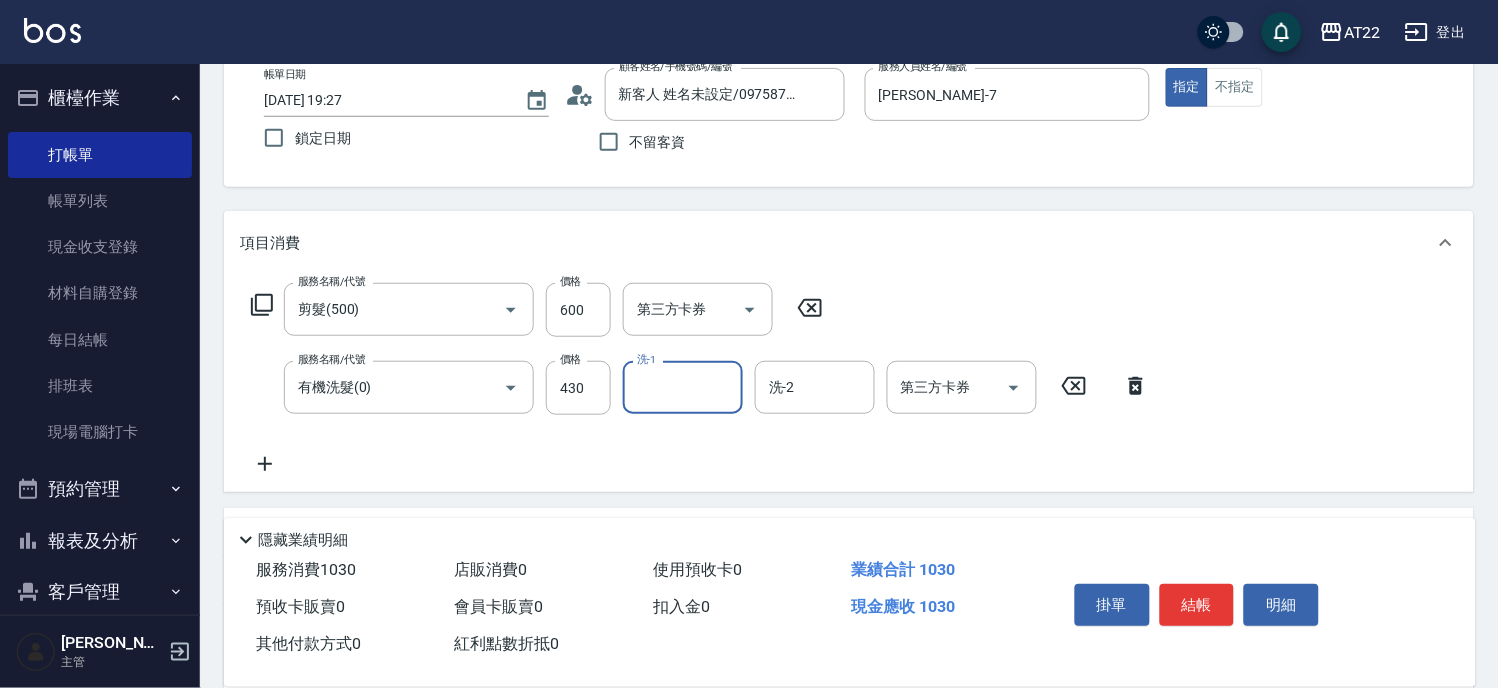 scroll, scrollTop: 128, scrollLeft: 0, axis: vertical 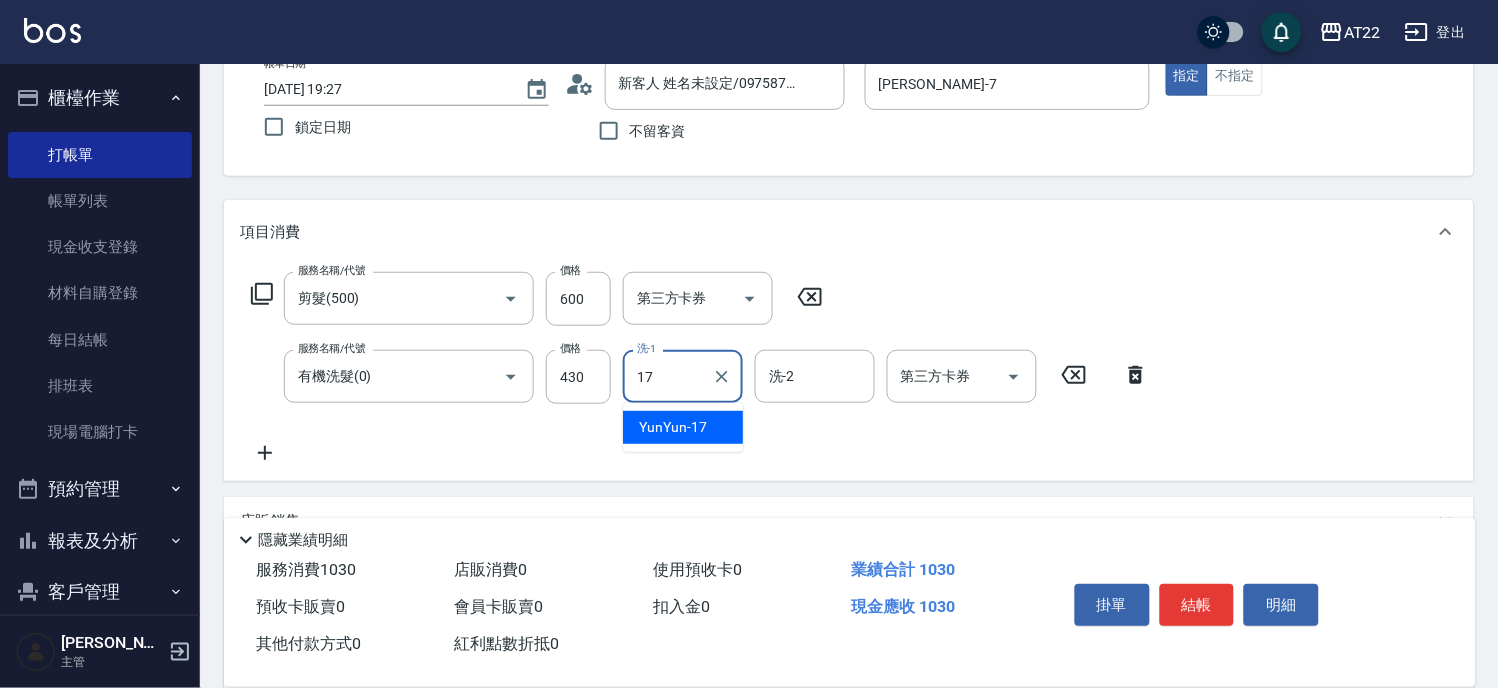 type on "YunYun-17" 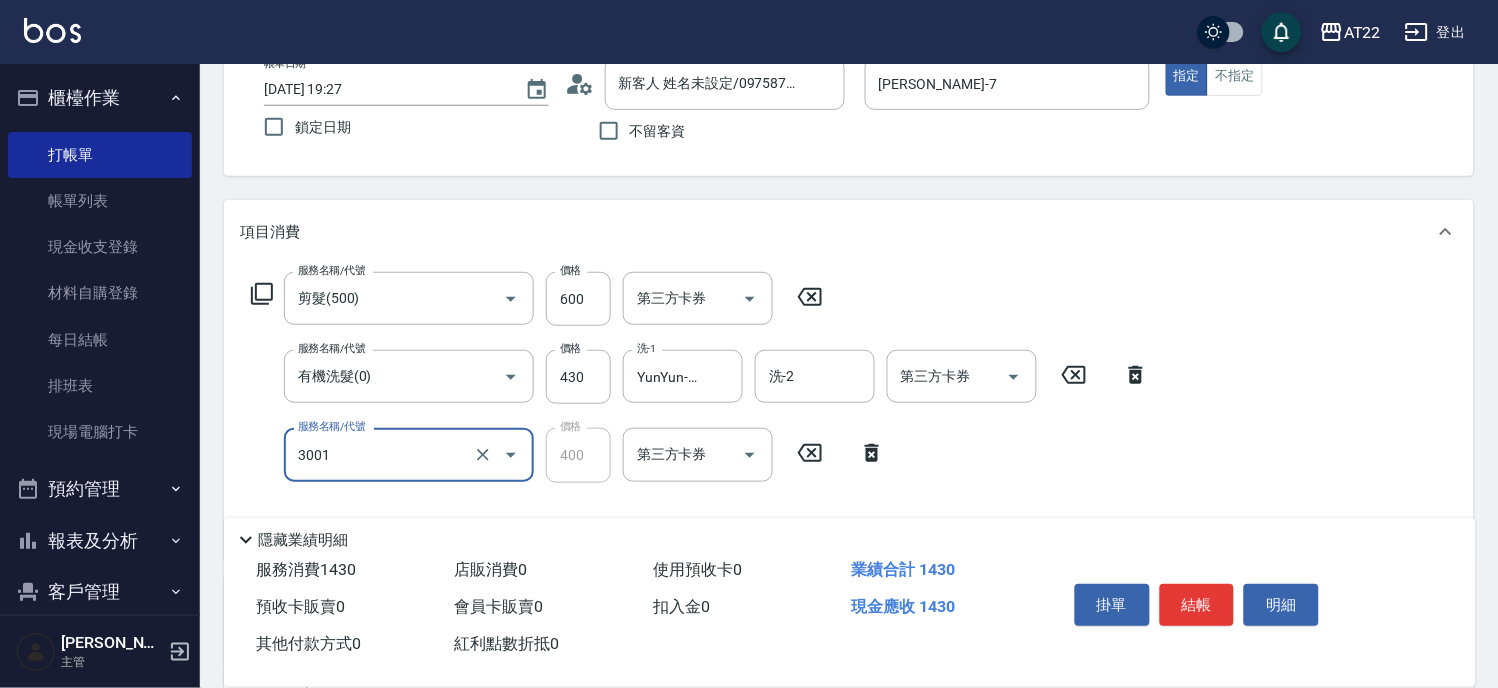 type on "側邊燙貼(3001)" 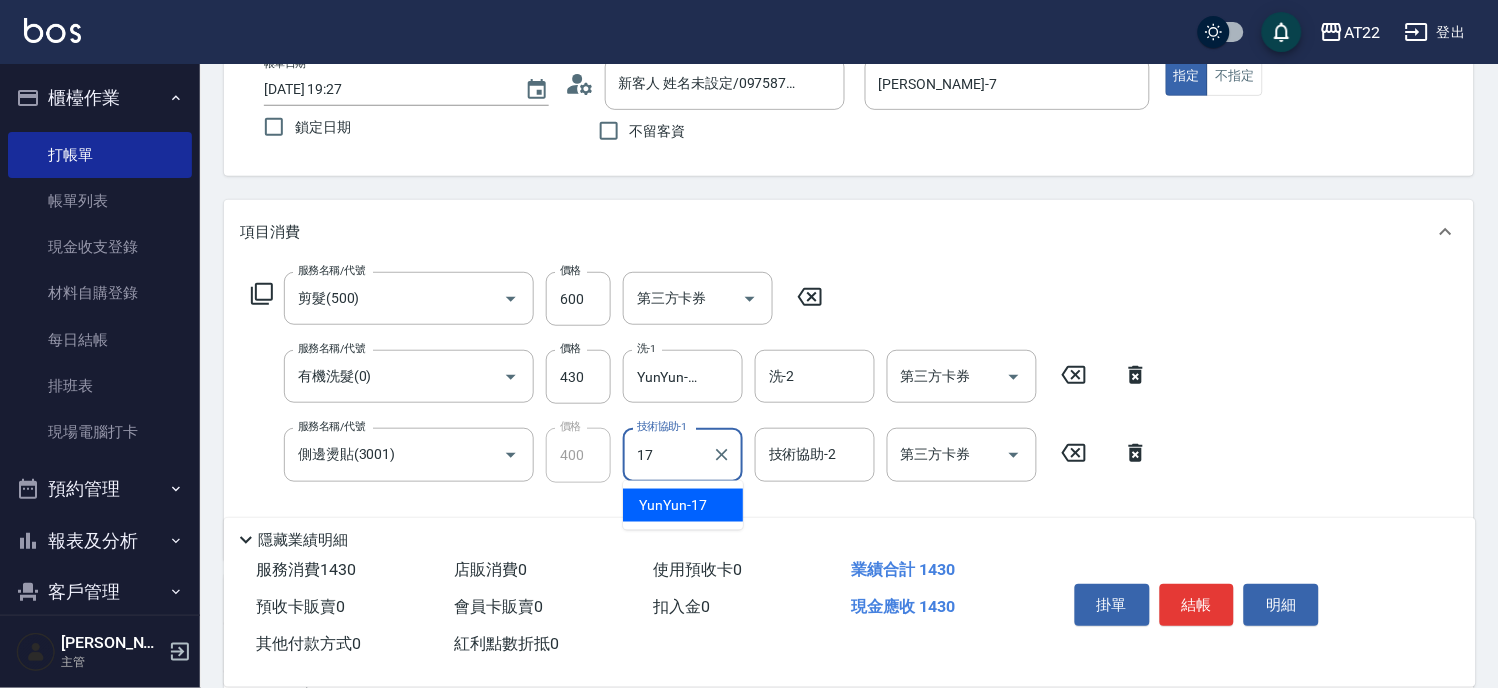 type on "YunYun-17" 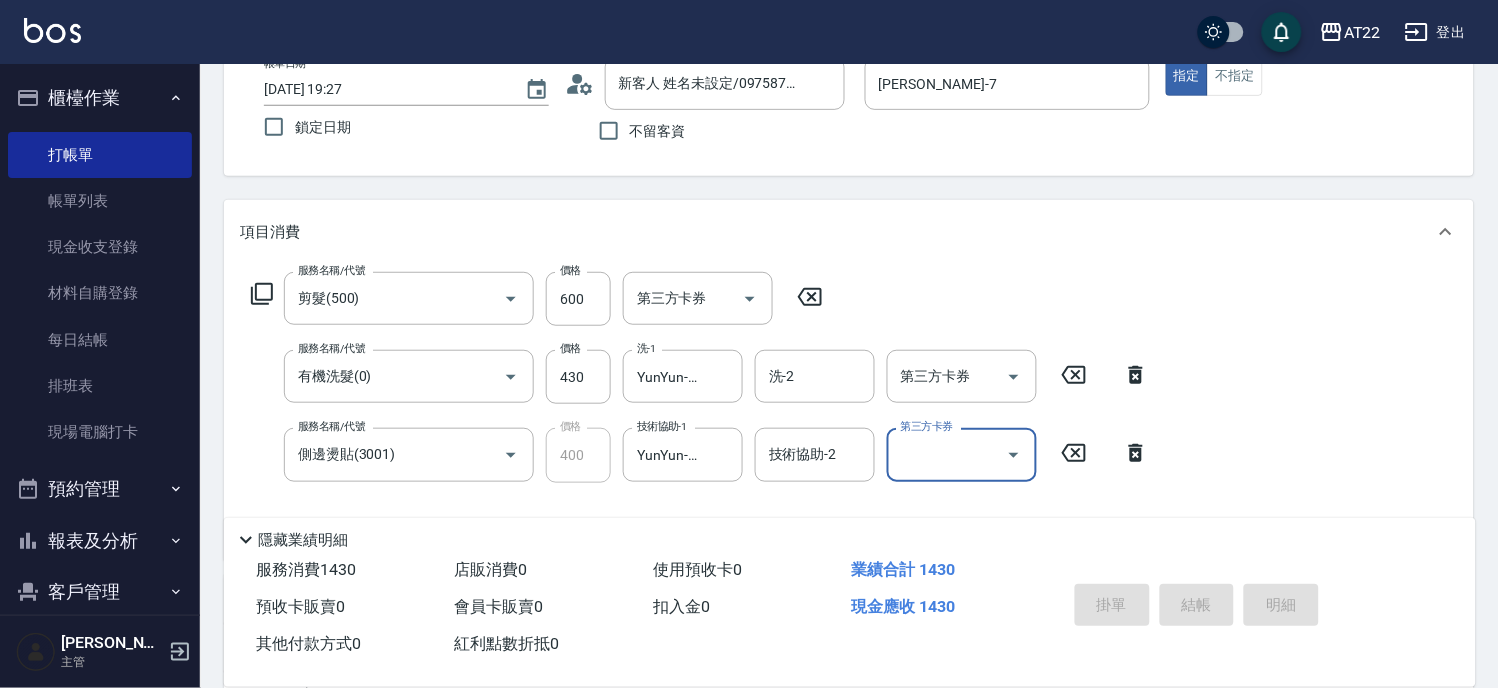 type 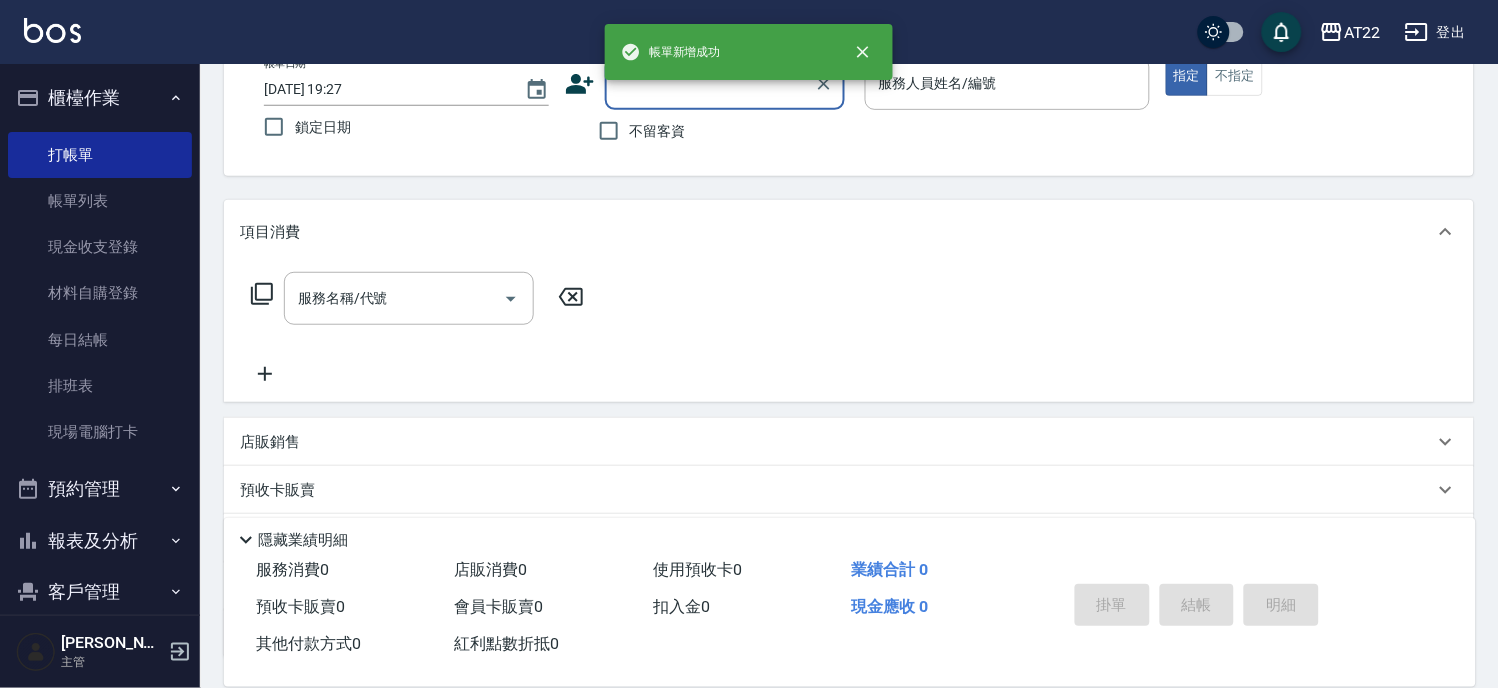scroll, scrollTop: 0, scrollLeft: 0, axis: both 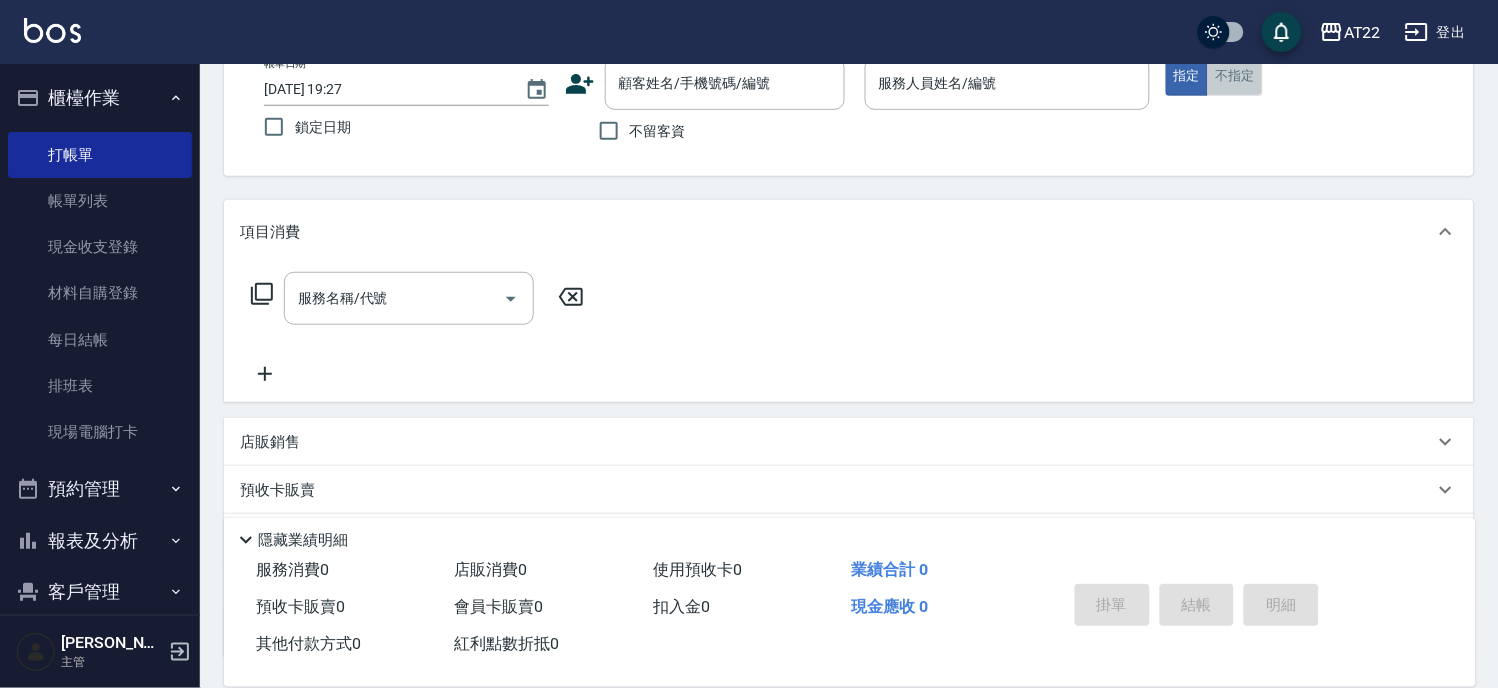click on "不指定" at bounding box center (1235, 76) 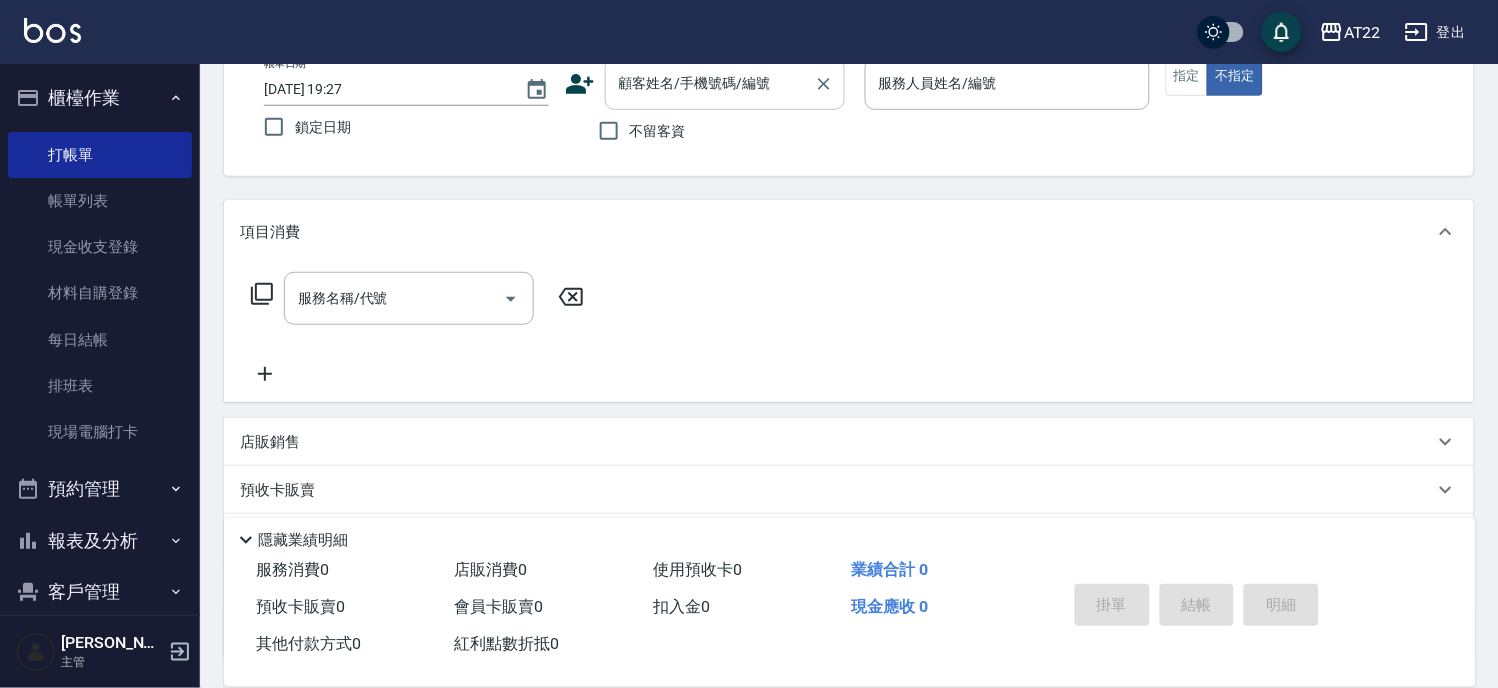 click on "顧客姓名/手機號碼/編號" at bounding box center [710, 83] 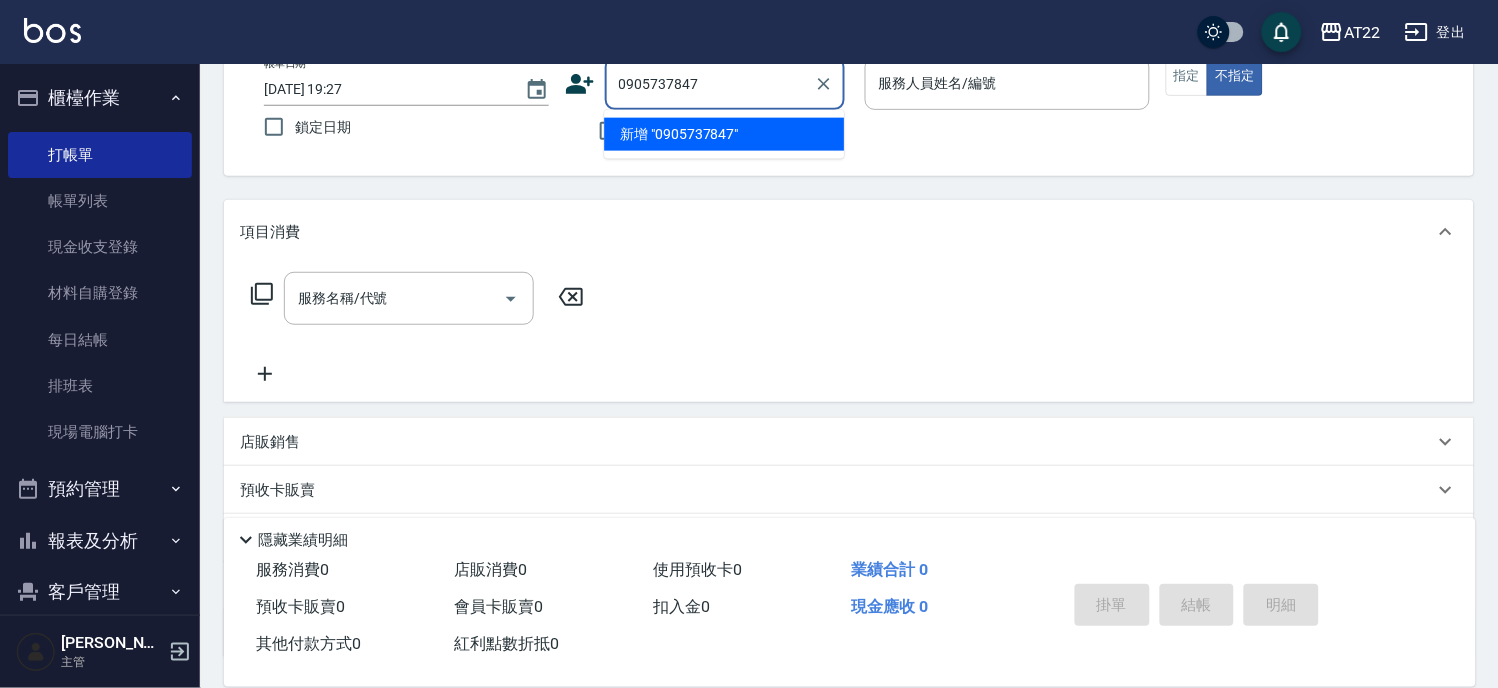 type on "0905737847" 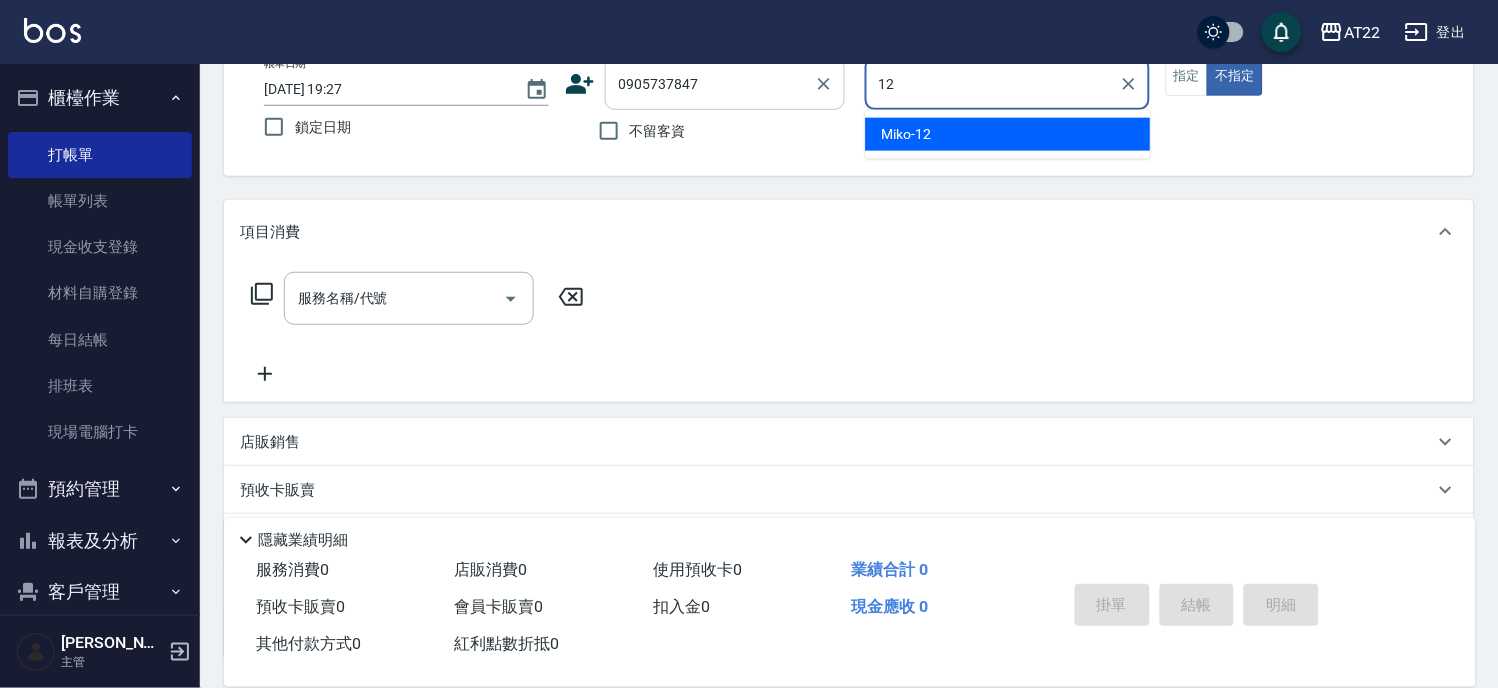 type on "Miko-12" 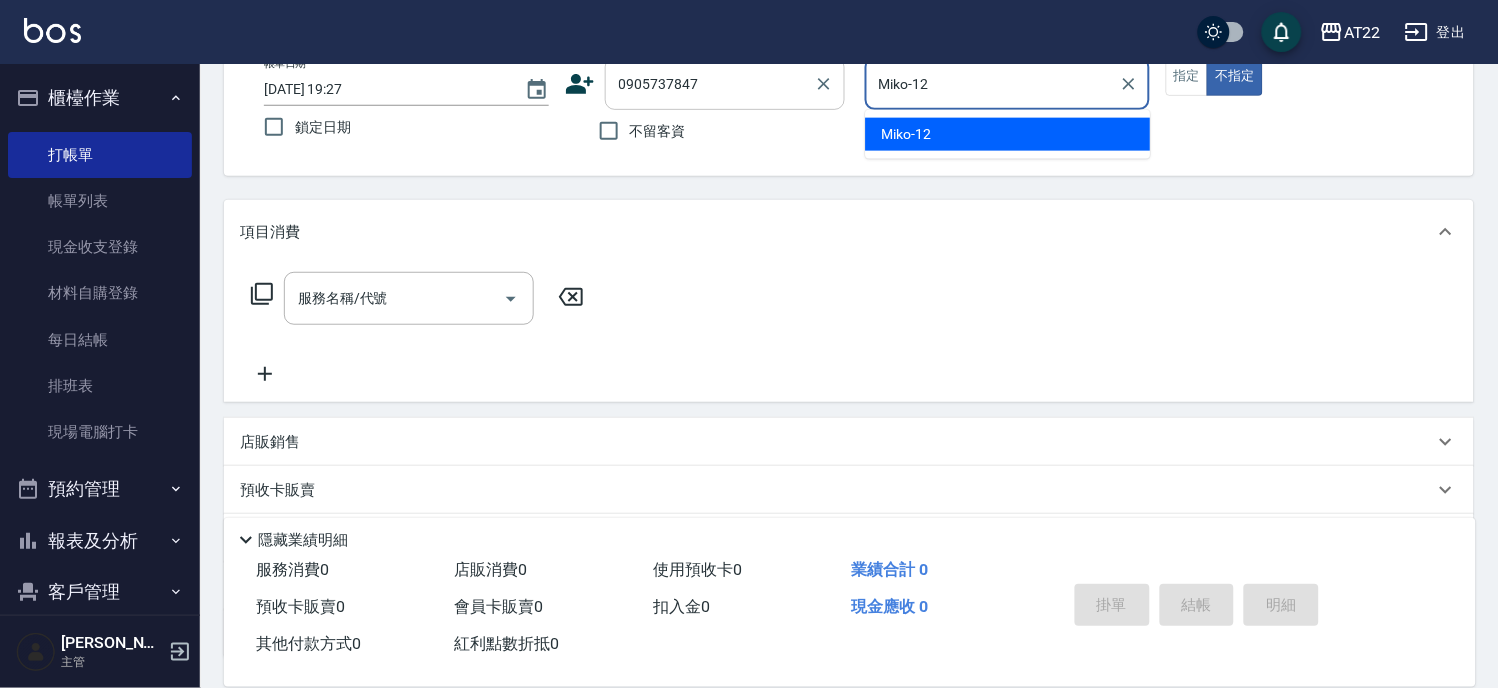 type on "false" 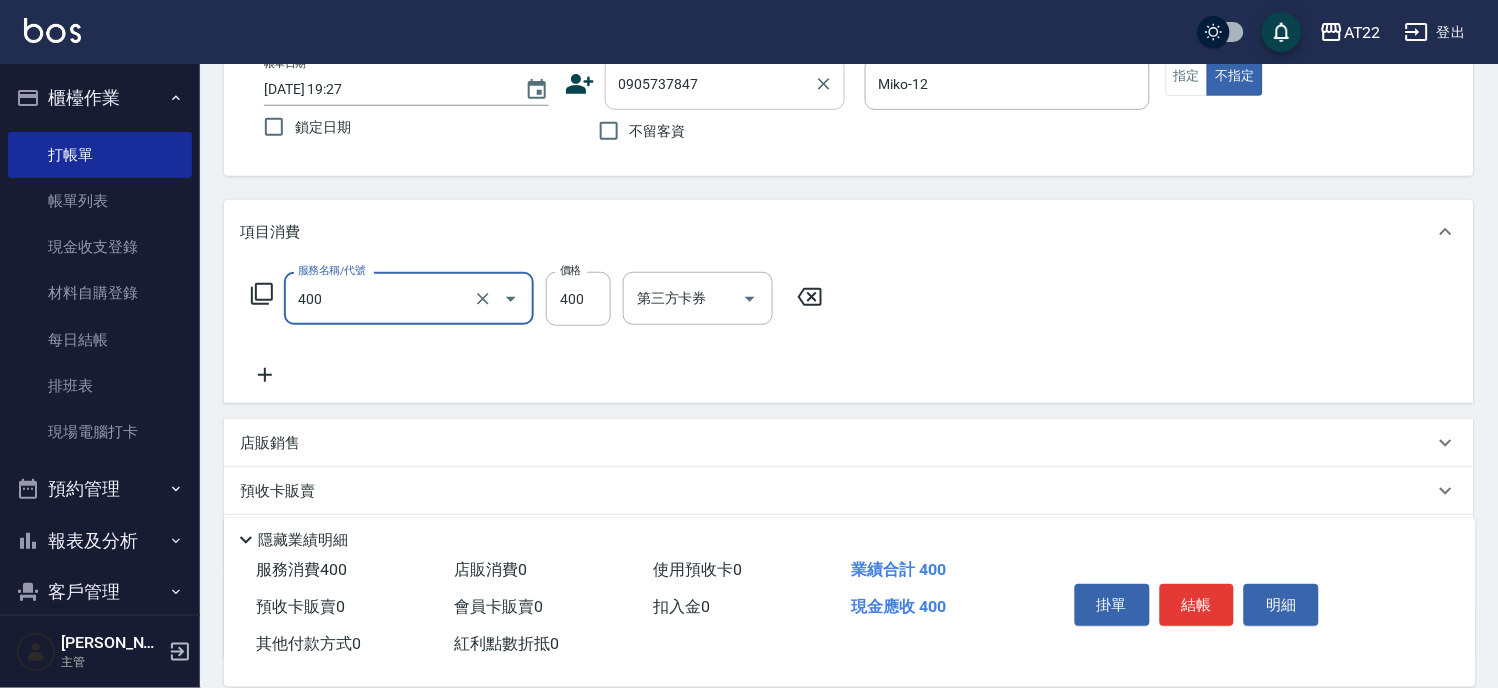 type on "剪髮(400)" 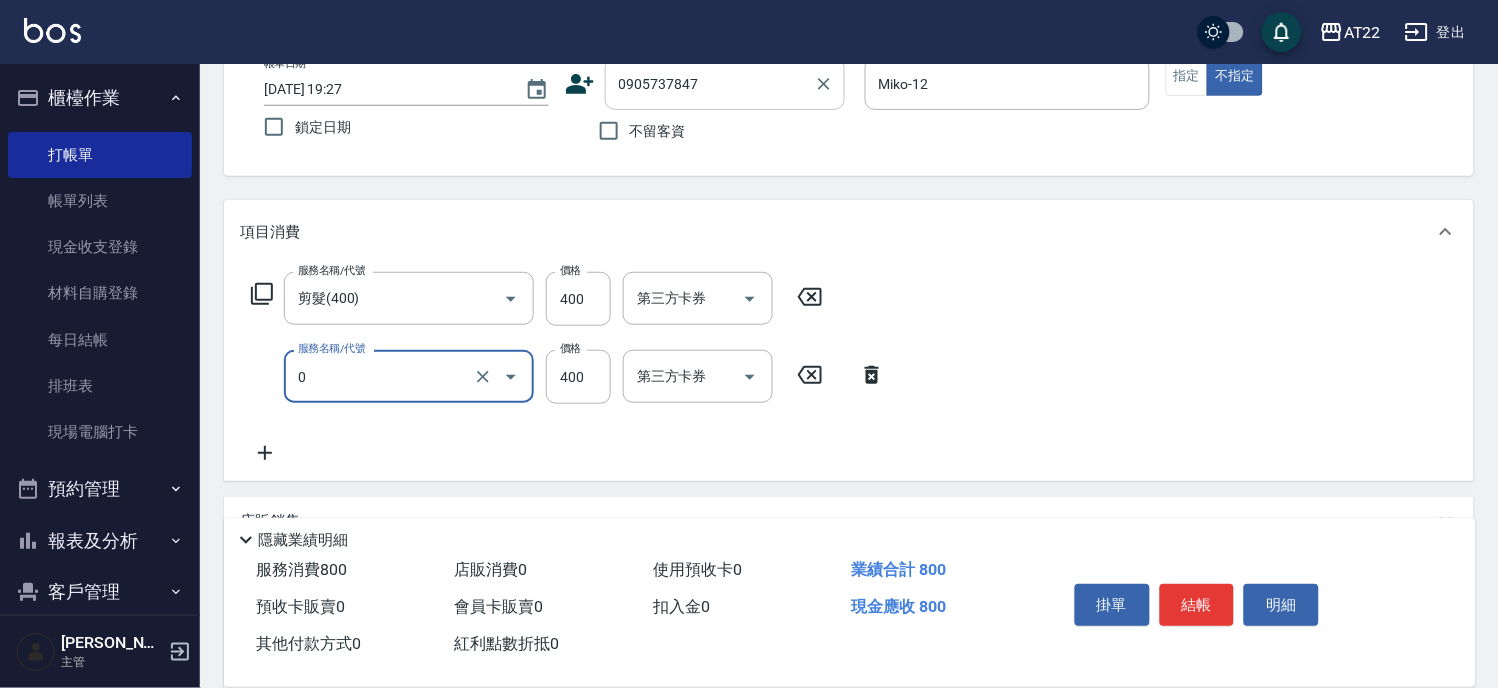 type on "有機洗髮(0)" 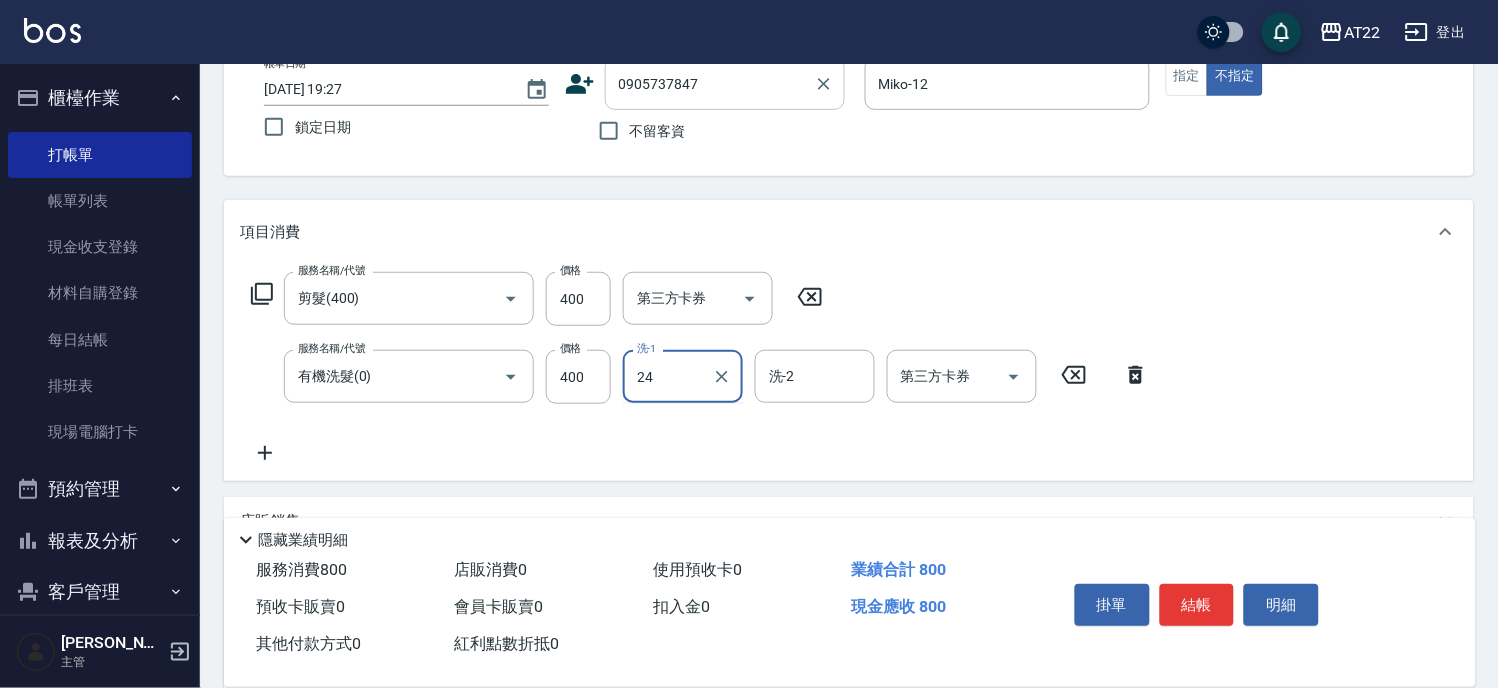type on "24" 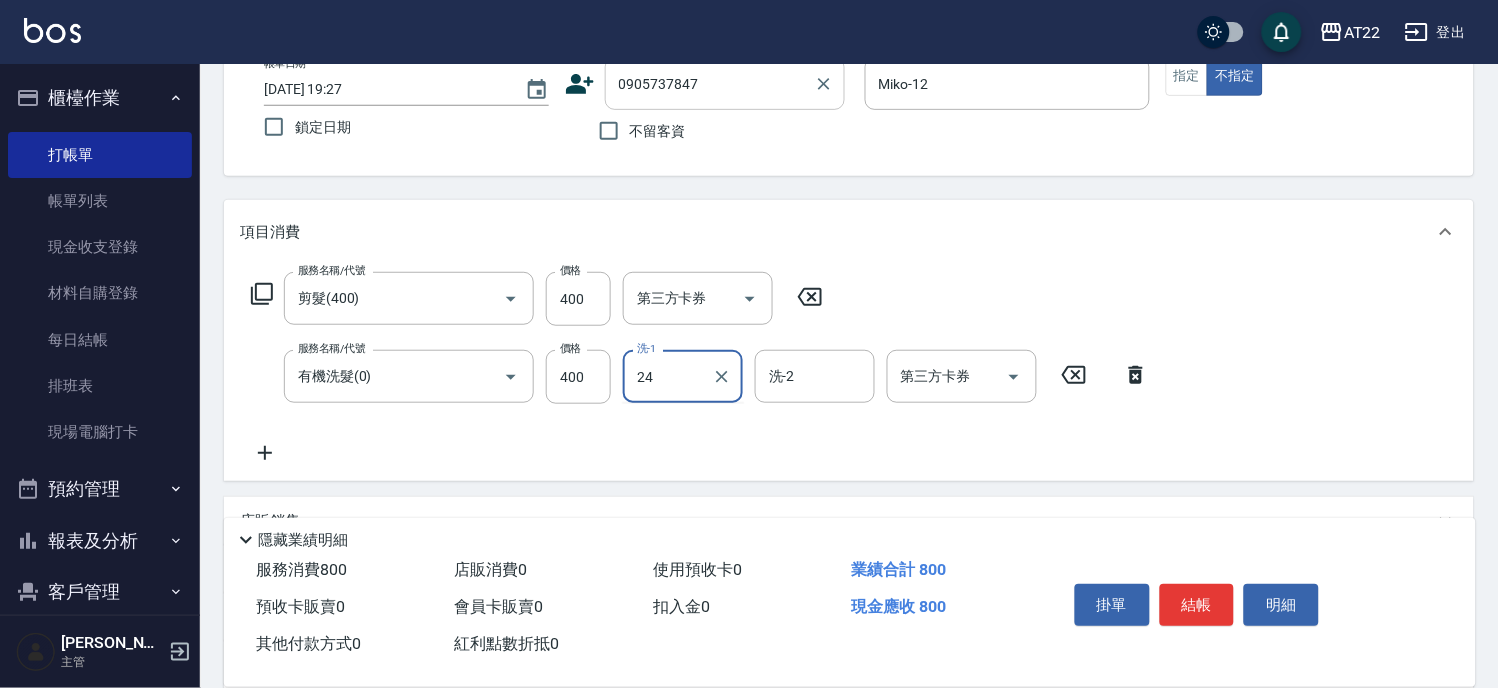 type 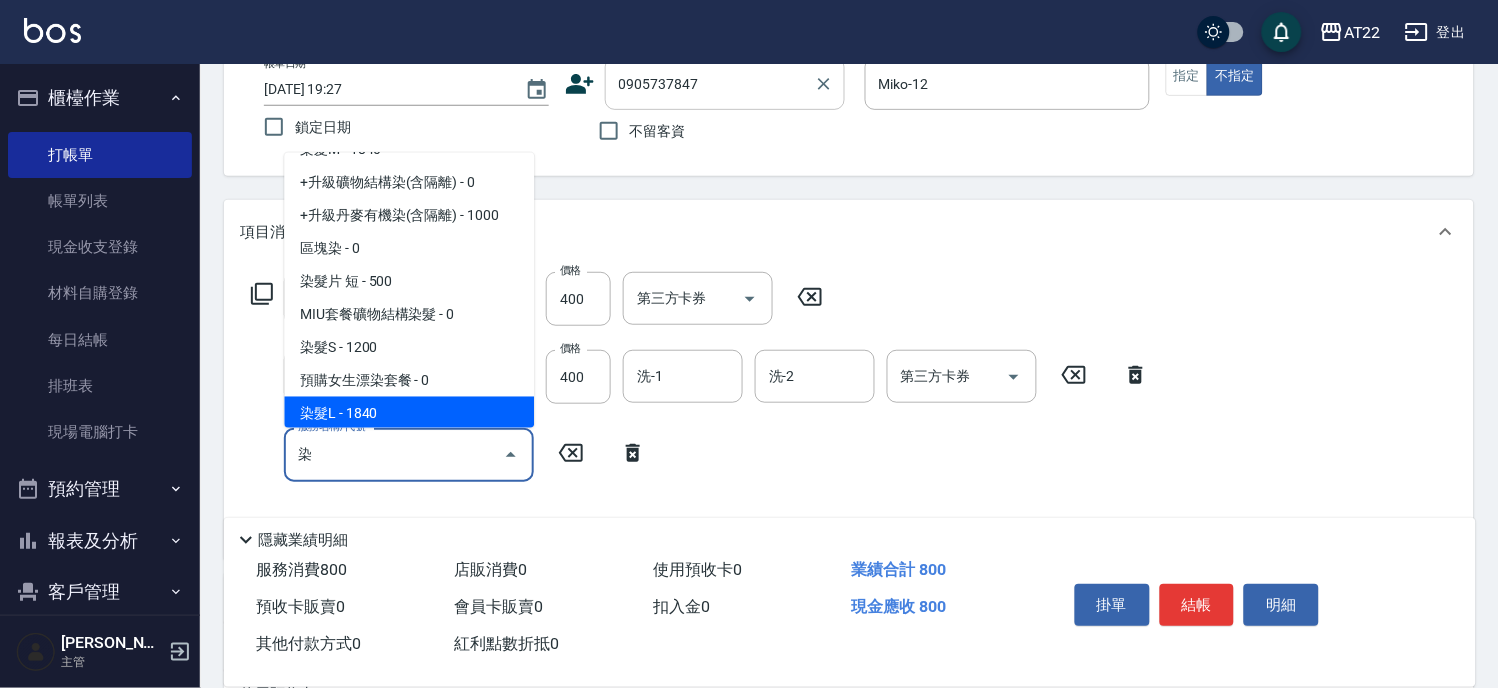scroll, scrollTop: 161, scrollLeft: 0, axis: vertical 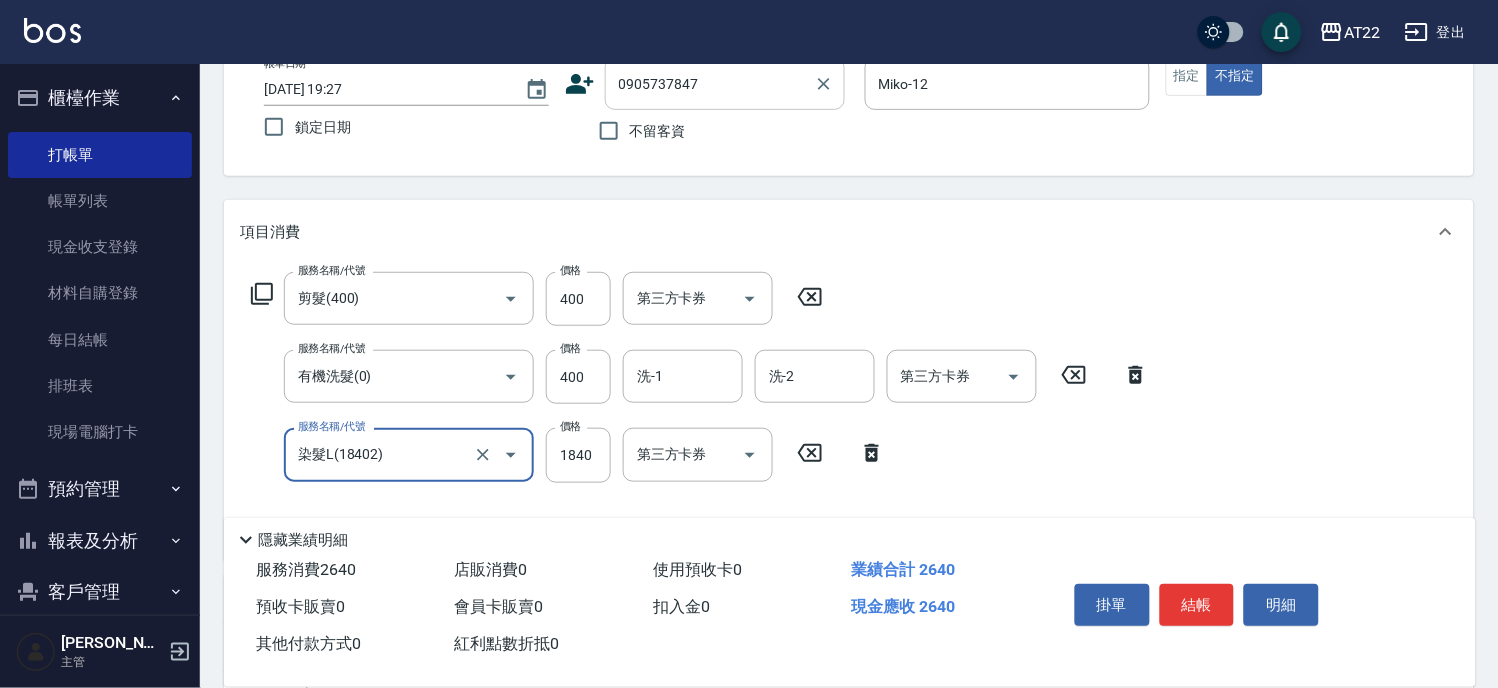 type on "染髮L(18402)" 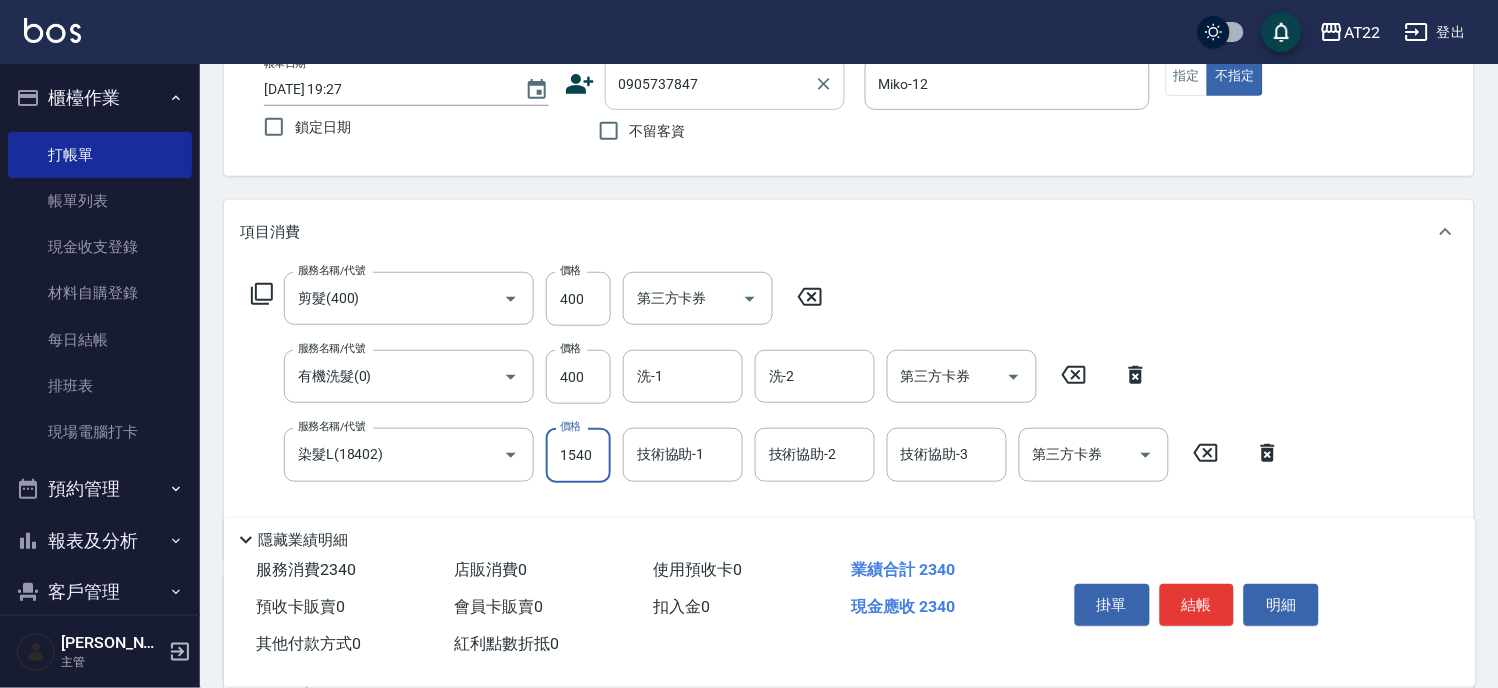 type on "1540" 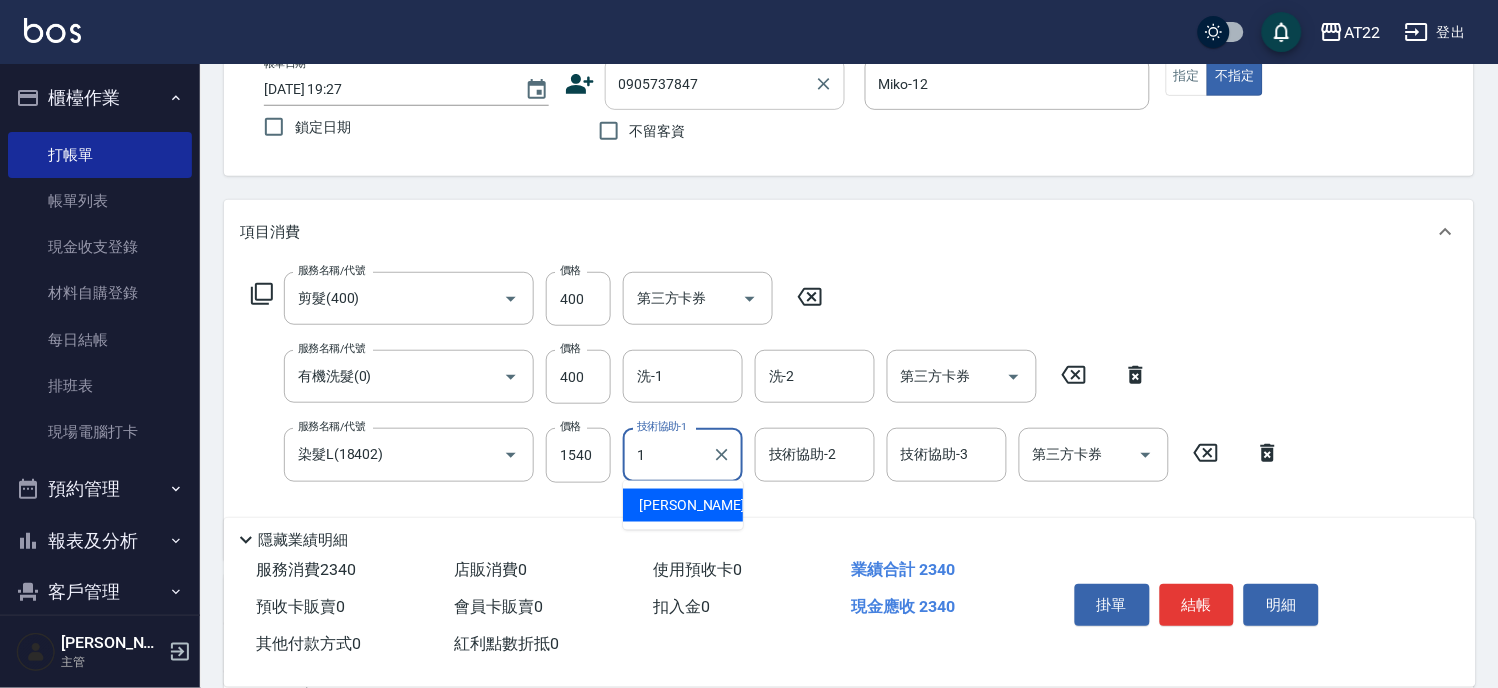 type on "[PERSON_NAME]-1" 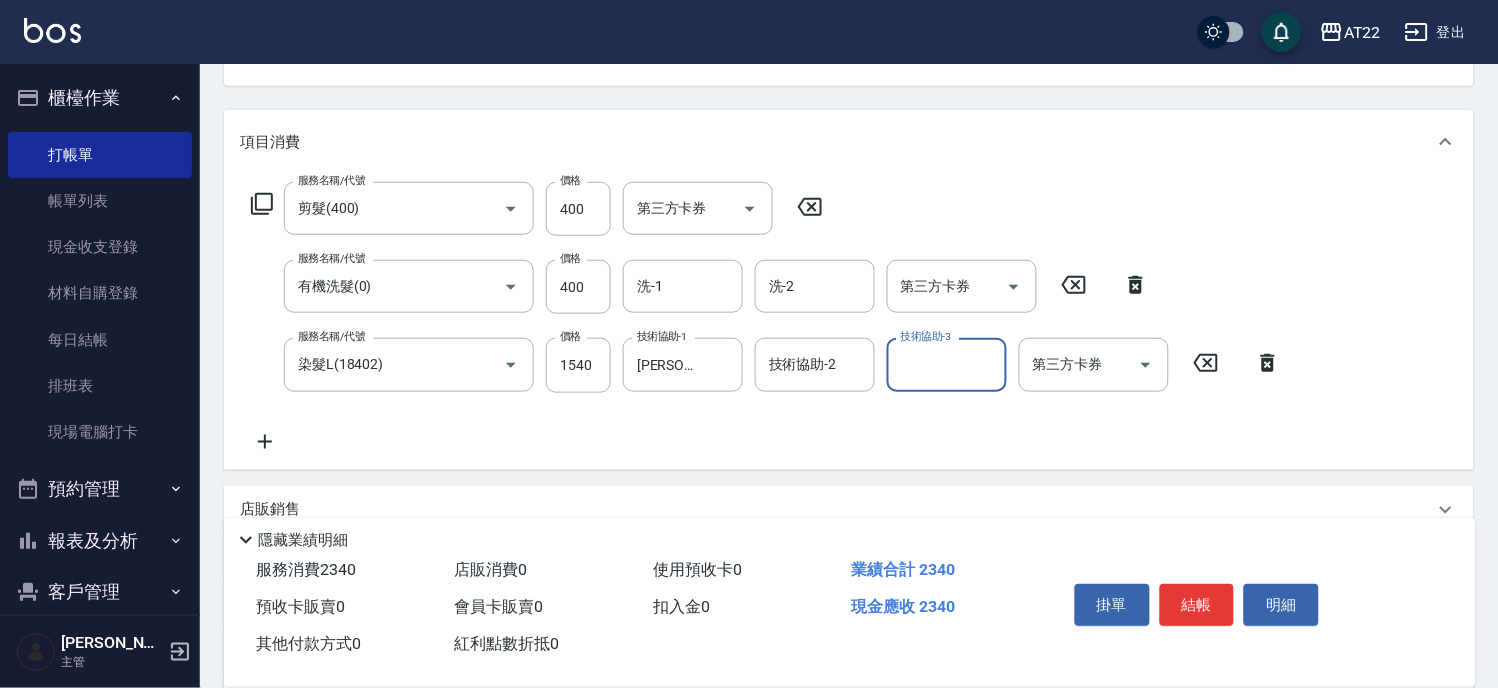 scroll, scrollTop: 234, scrollLeft: 0, axis: vertical 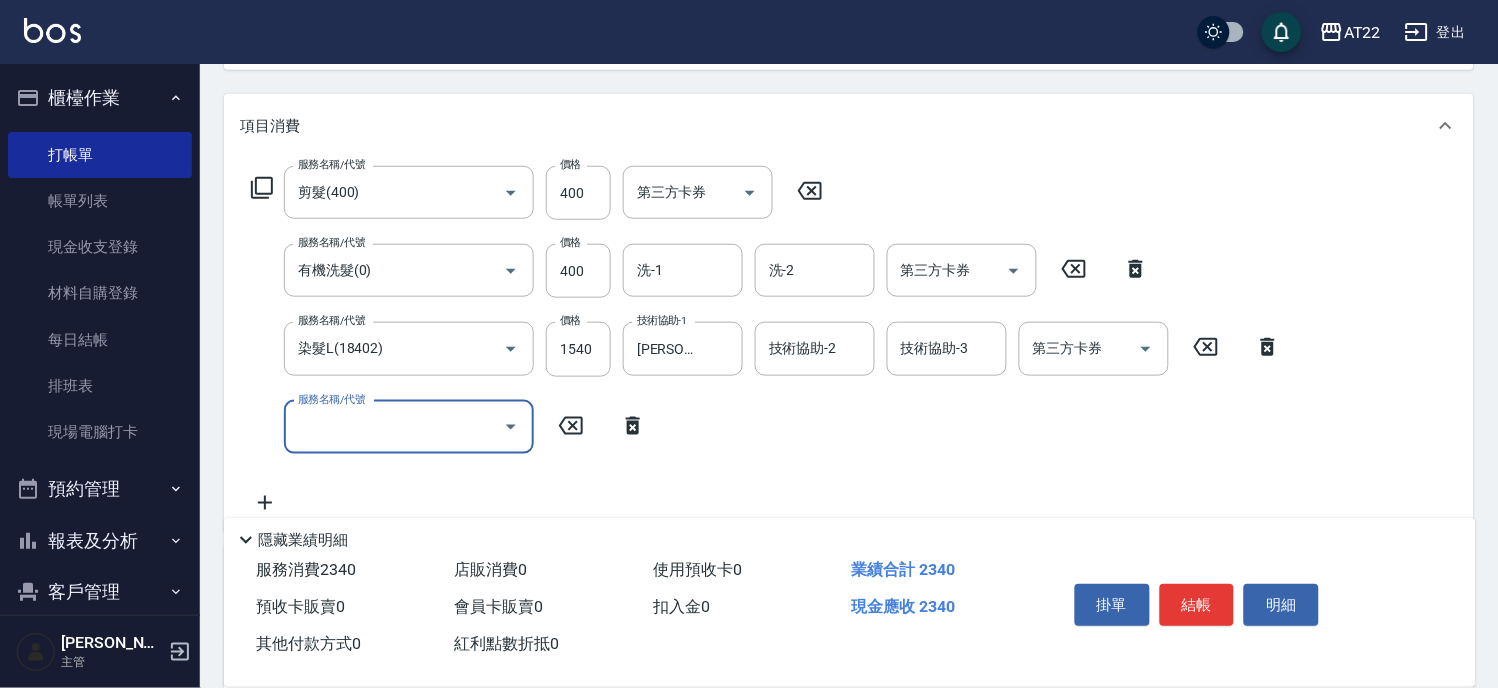 type on "ㄍ" 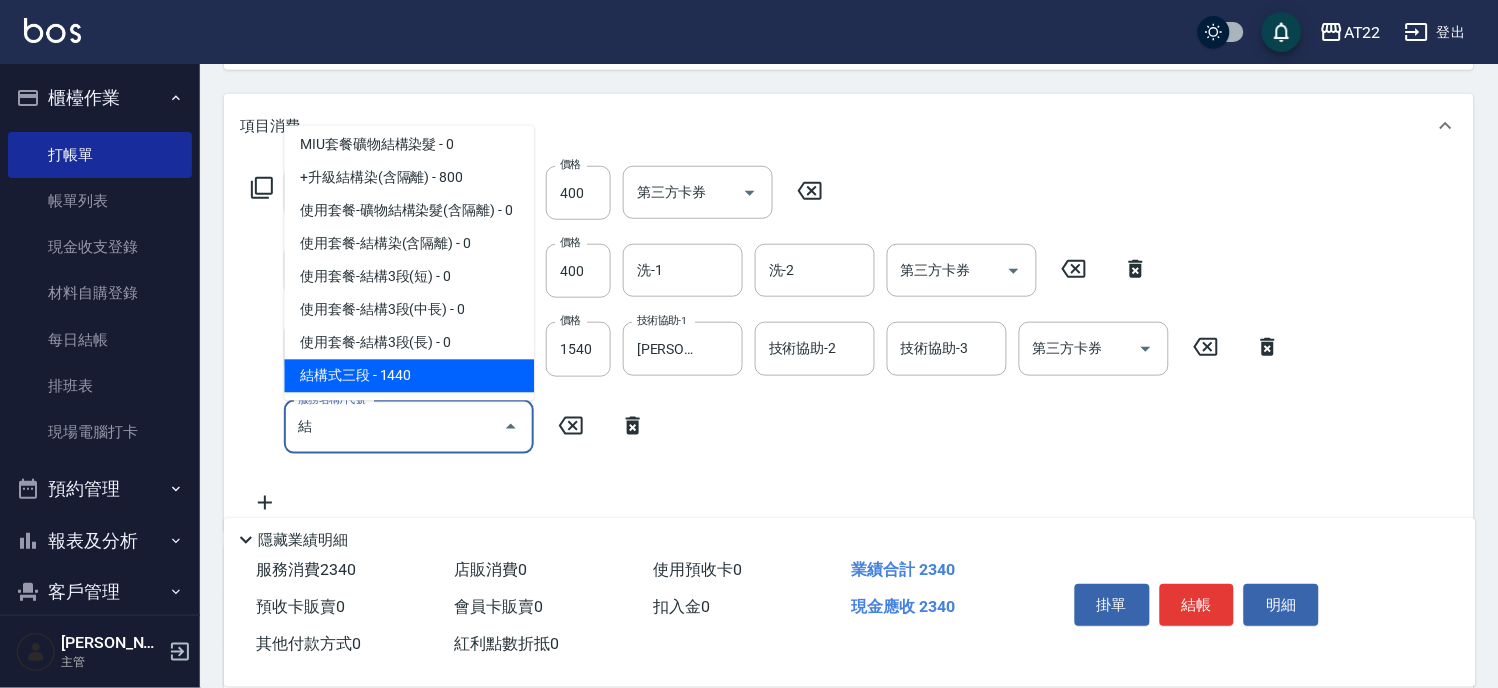 scroll, scrollTop: 7, scrollLeft: 0, axis: vertical 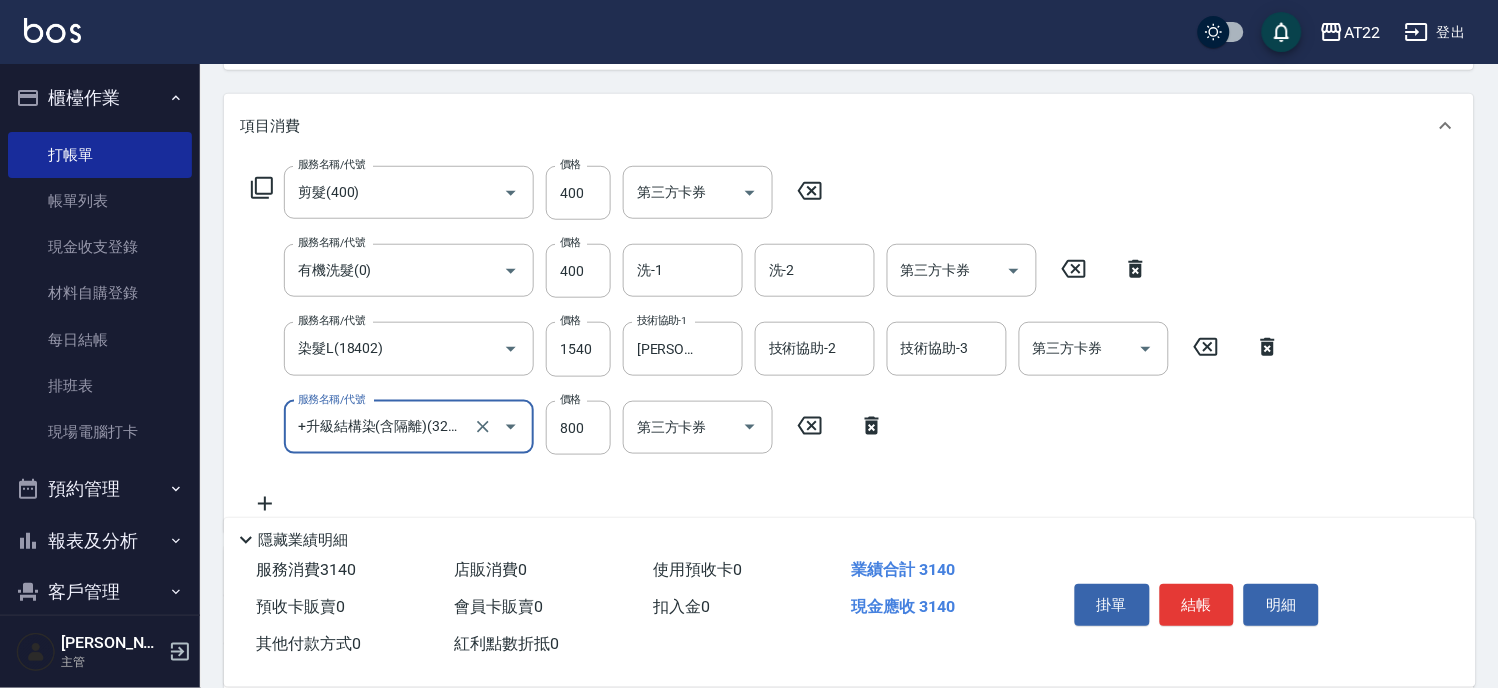 type on "+升級結構染(含隔離)(32011)" 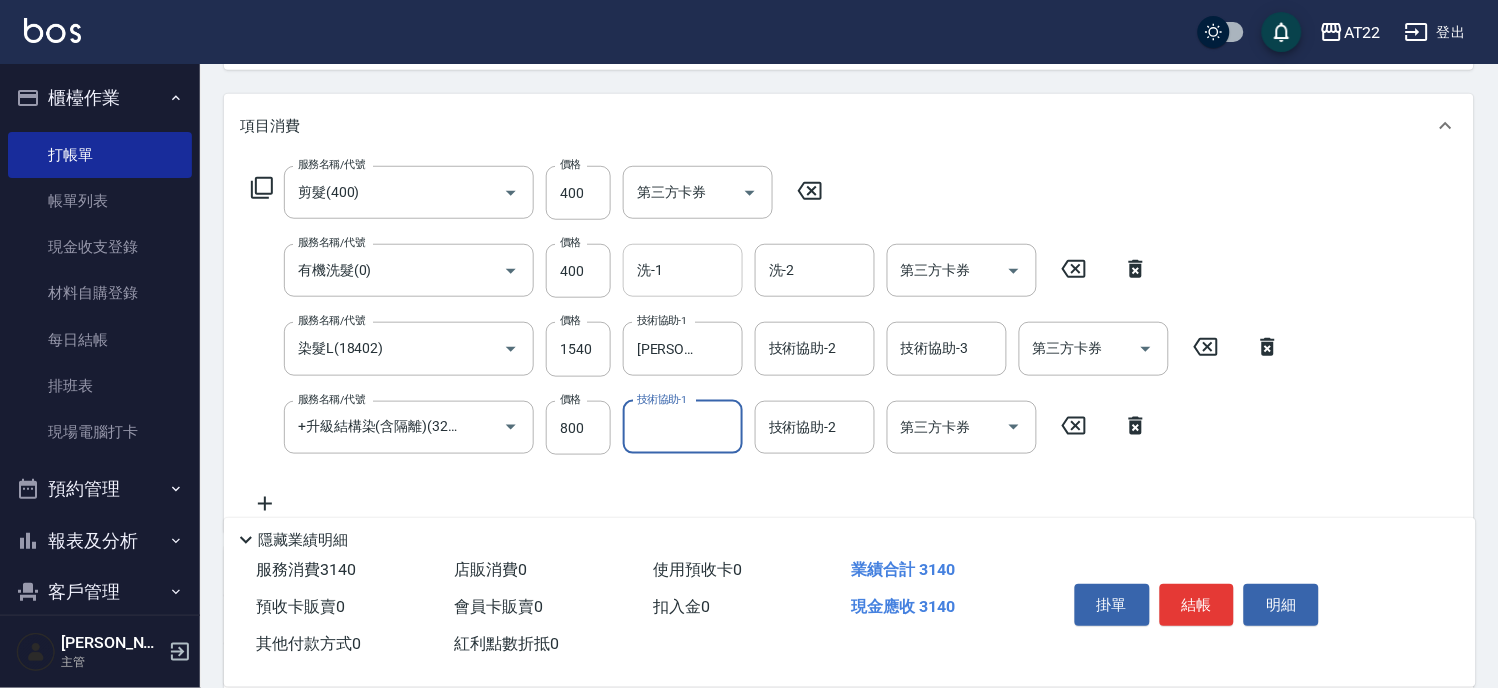 click on "洗-1" at bounding box center [683, 270] 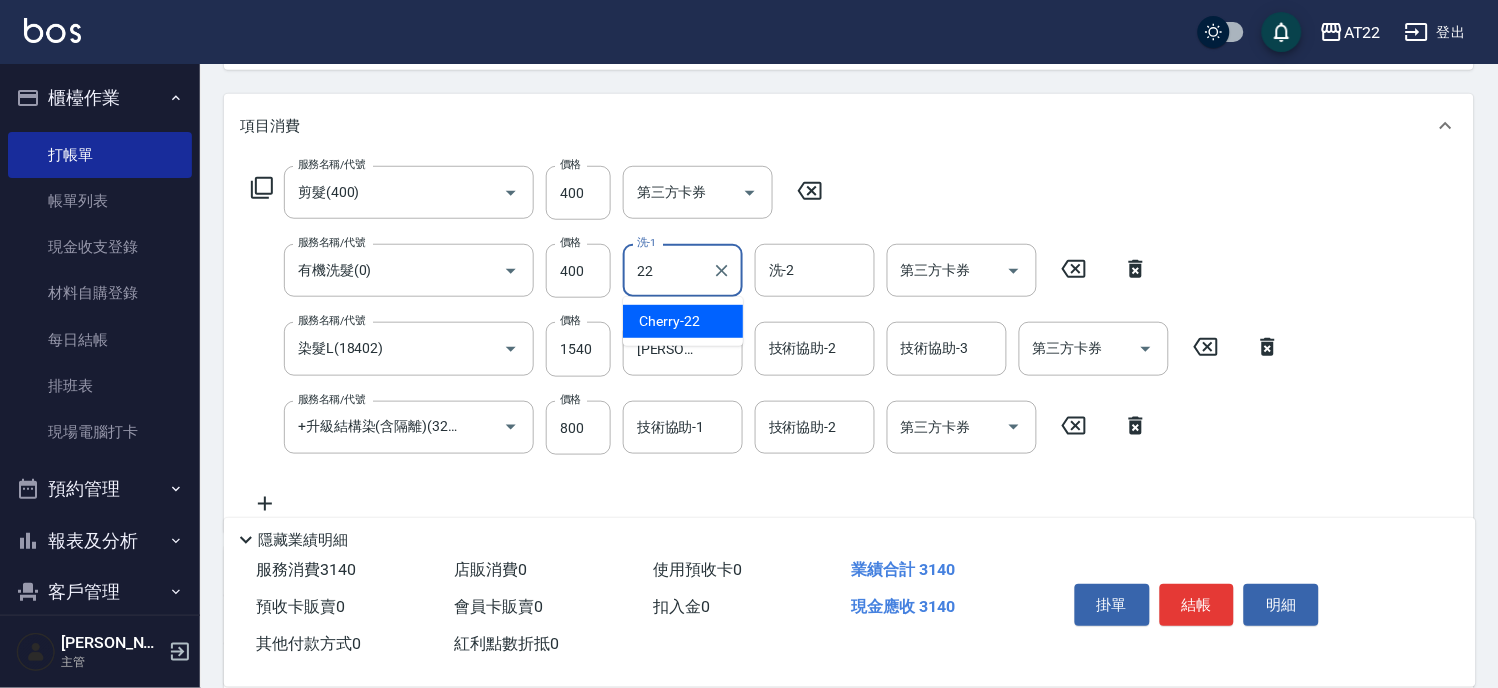 type on "Cherry-22" 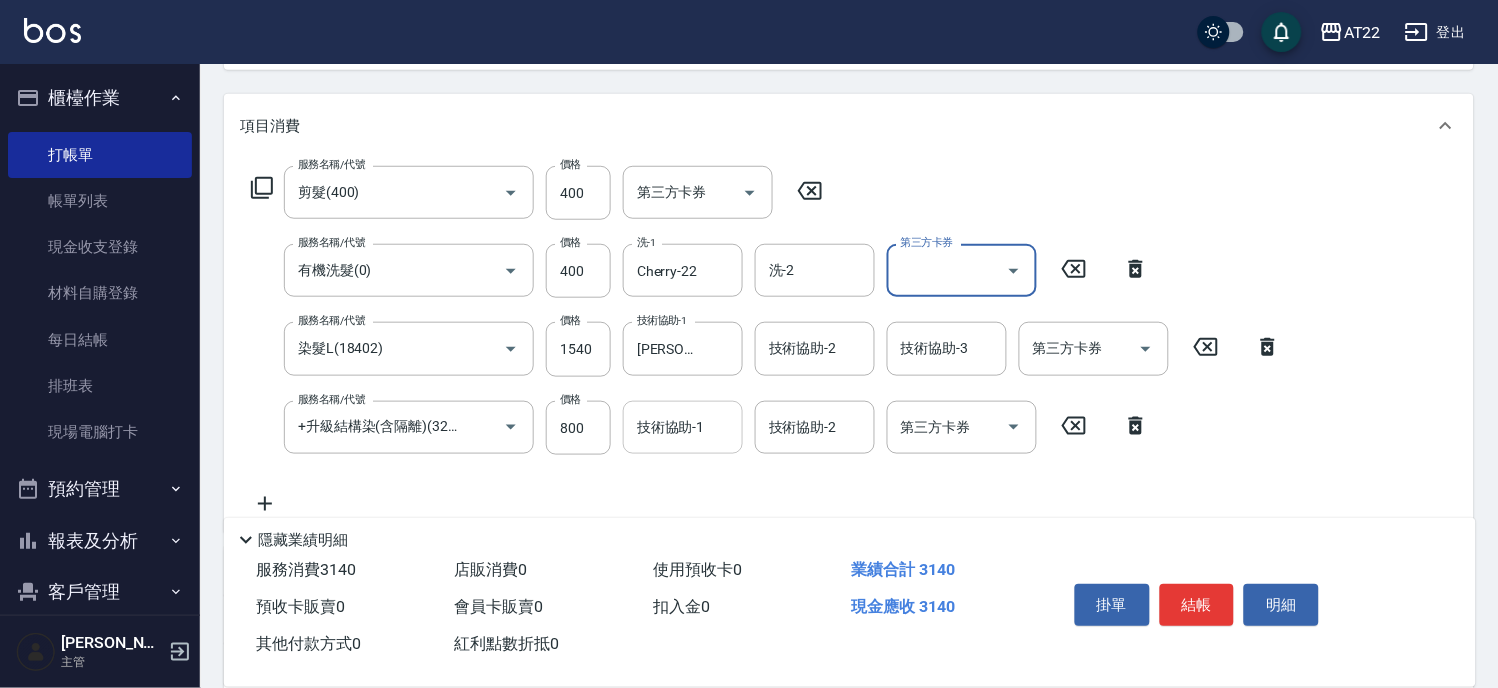 click on "技術協助-1" at bounding box center (683, 427) 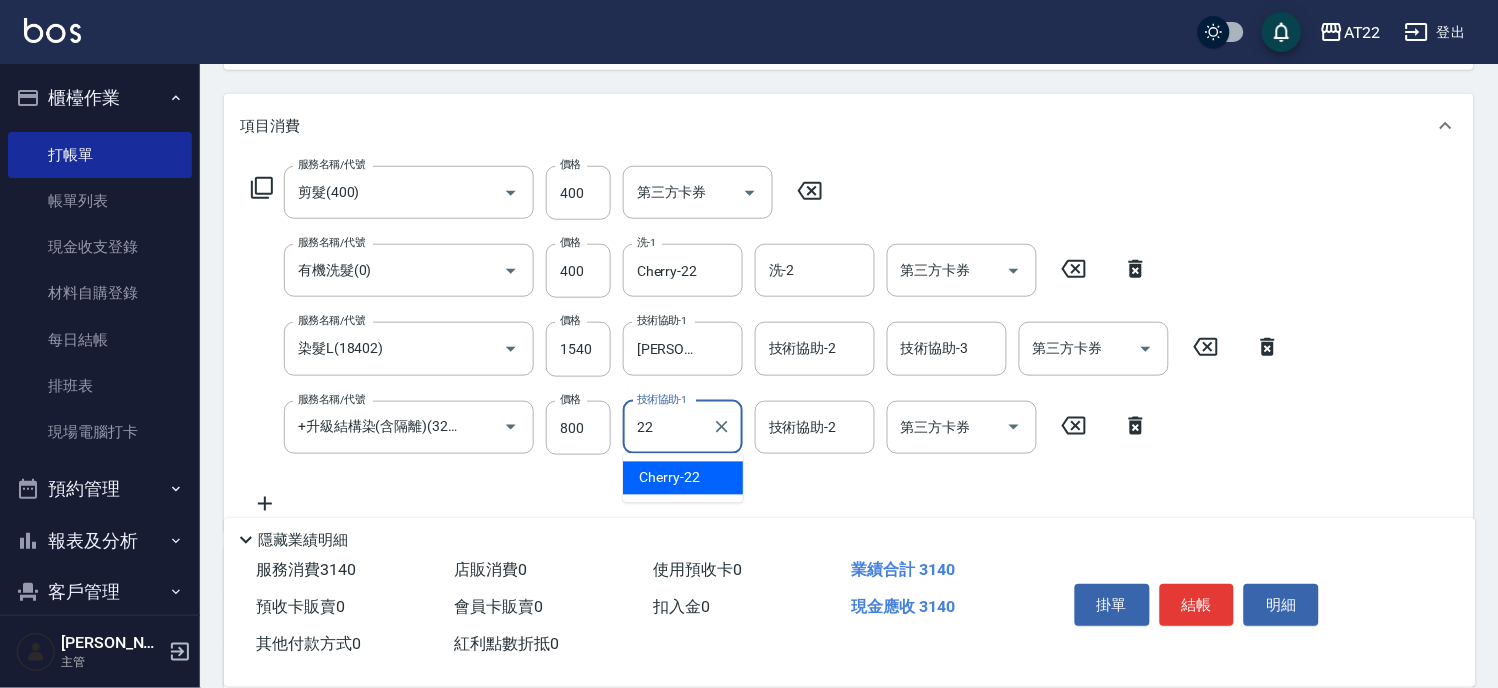 type on "Cherry-22" 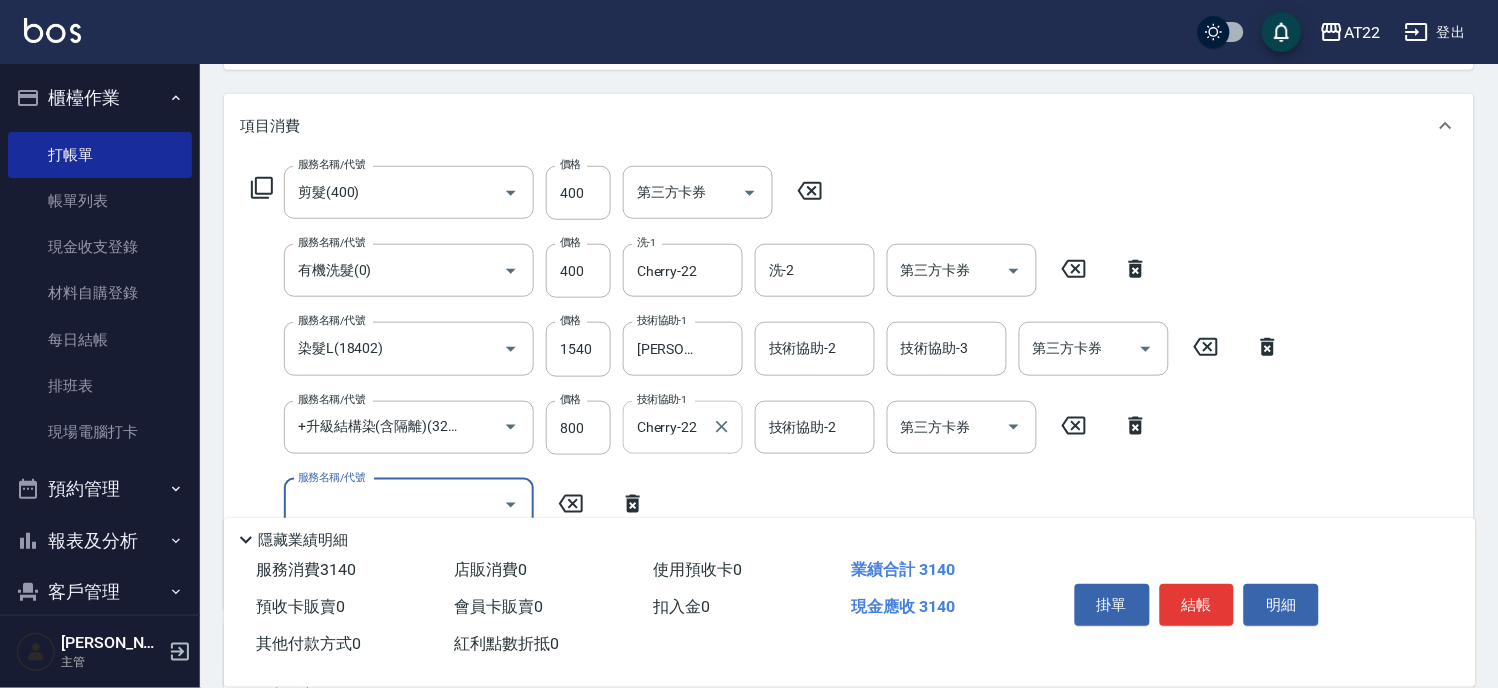 scroll, scrollTop: 0, scrollLeft: 0, axis: both 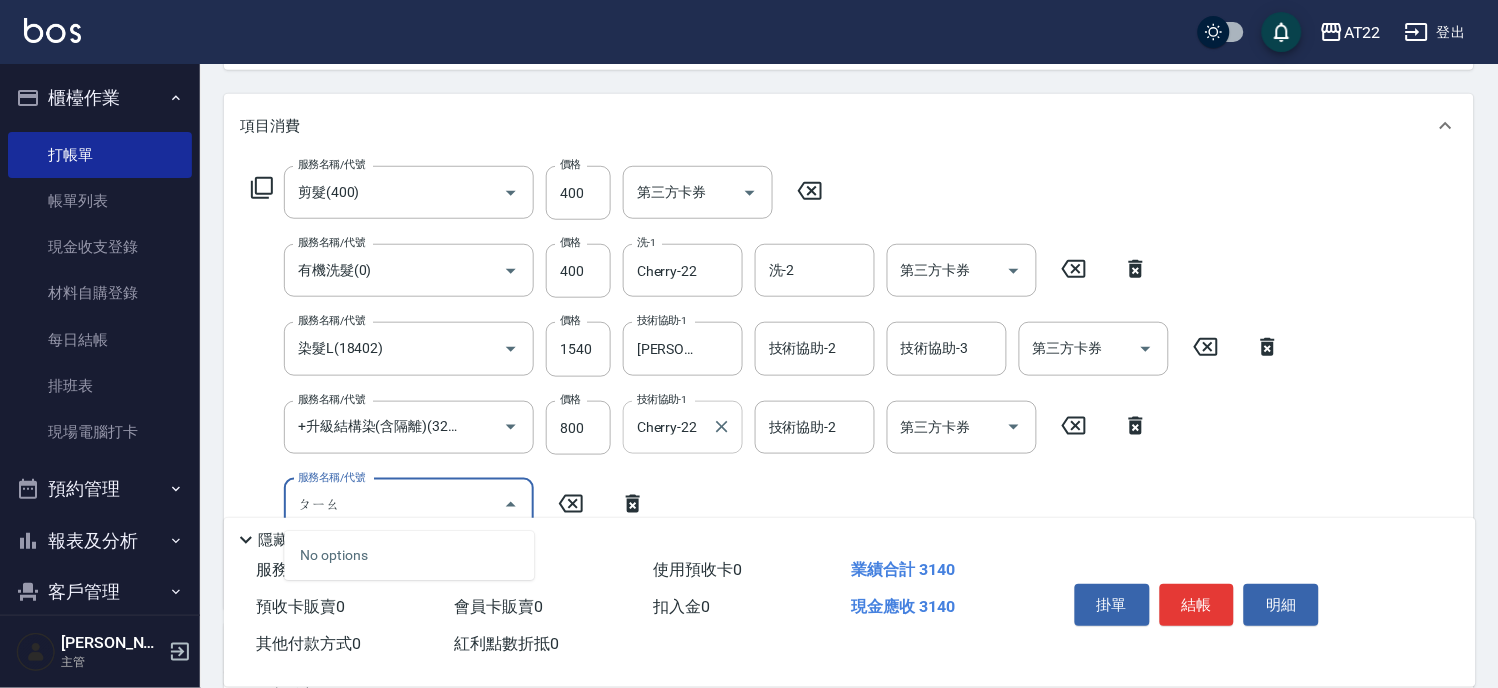 type on "[PERSON_NAME]" 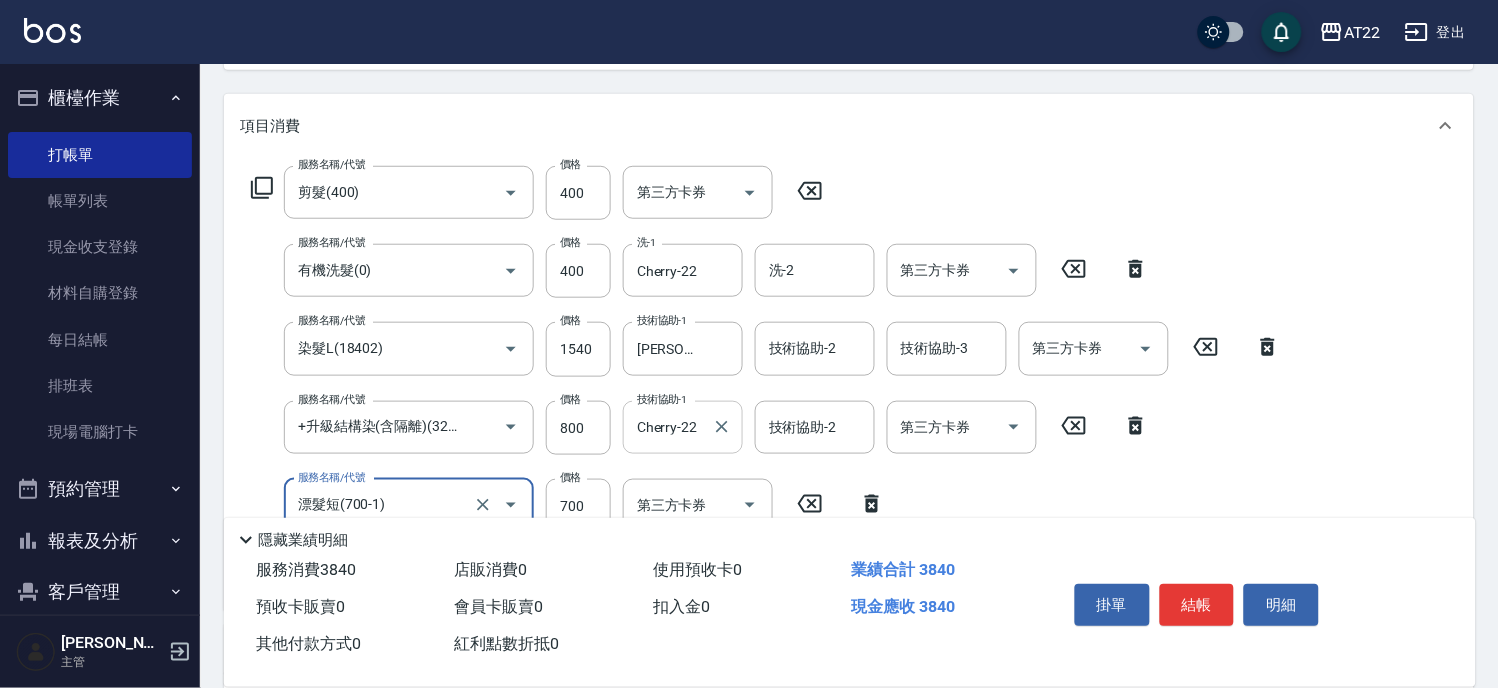 type on "漂髮短(700-1)" 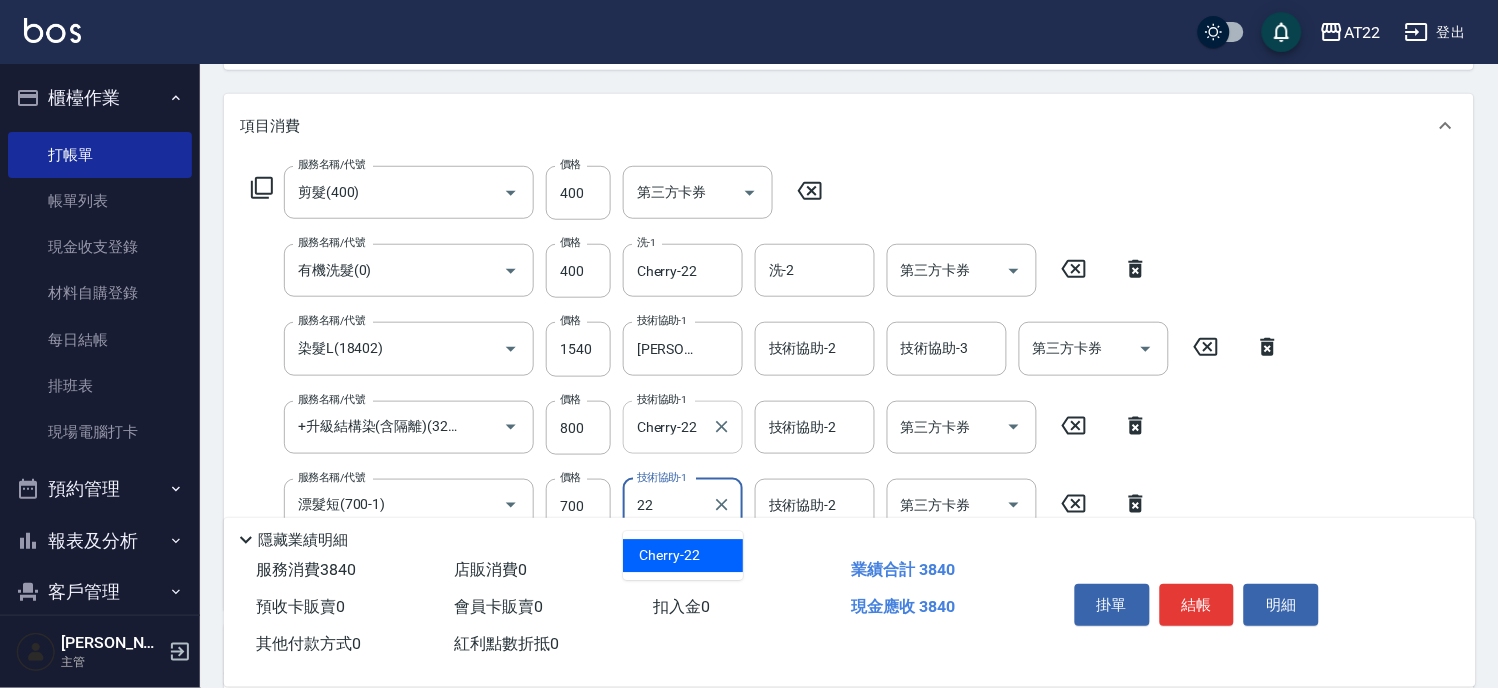 type on "Cherry-22" 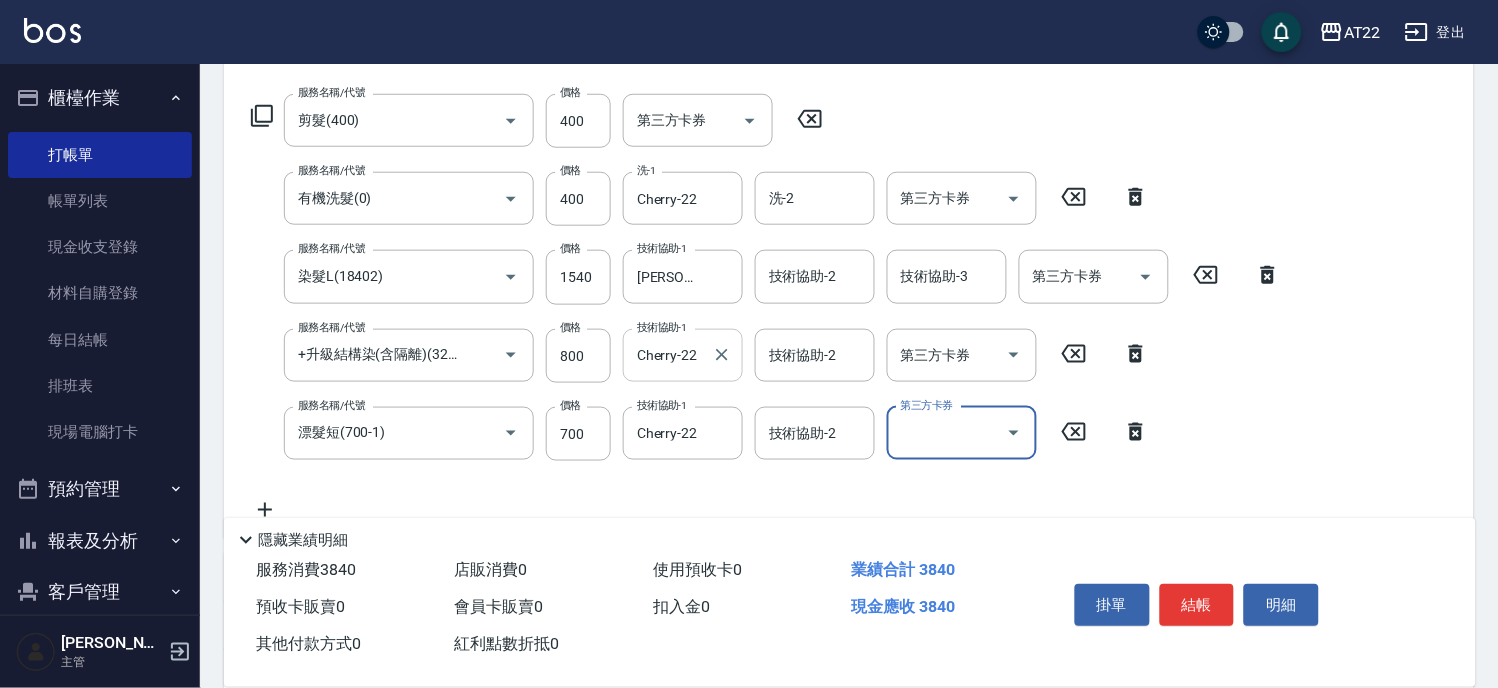 scroll, scrollTop: 345, scrollLeft: 0, axis: vertical 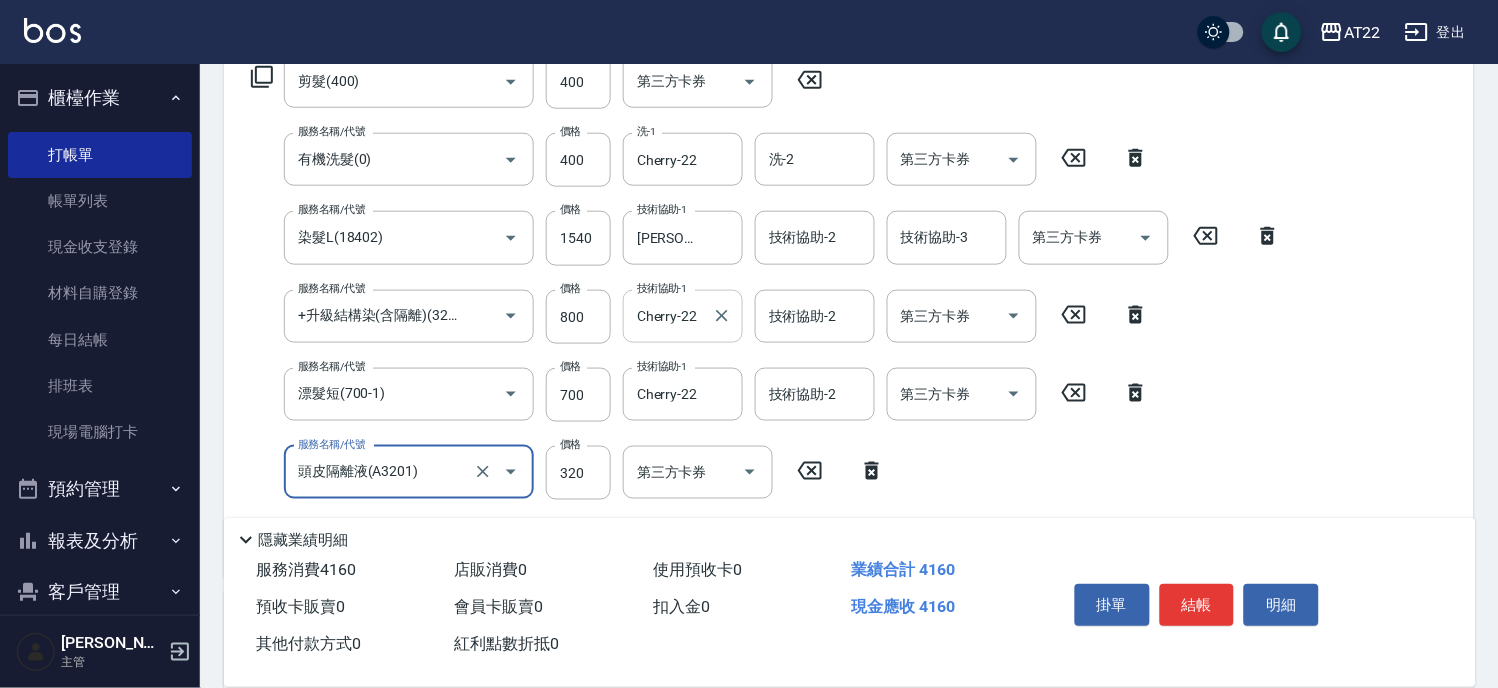 type on "頭皮隔離液(A3201)" 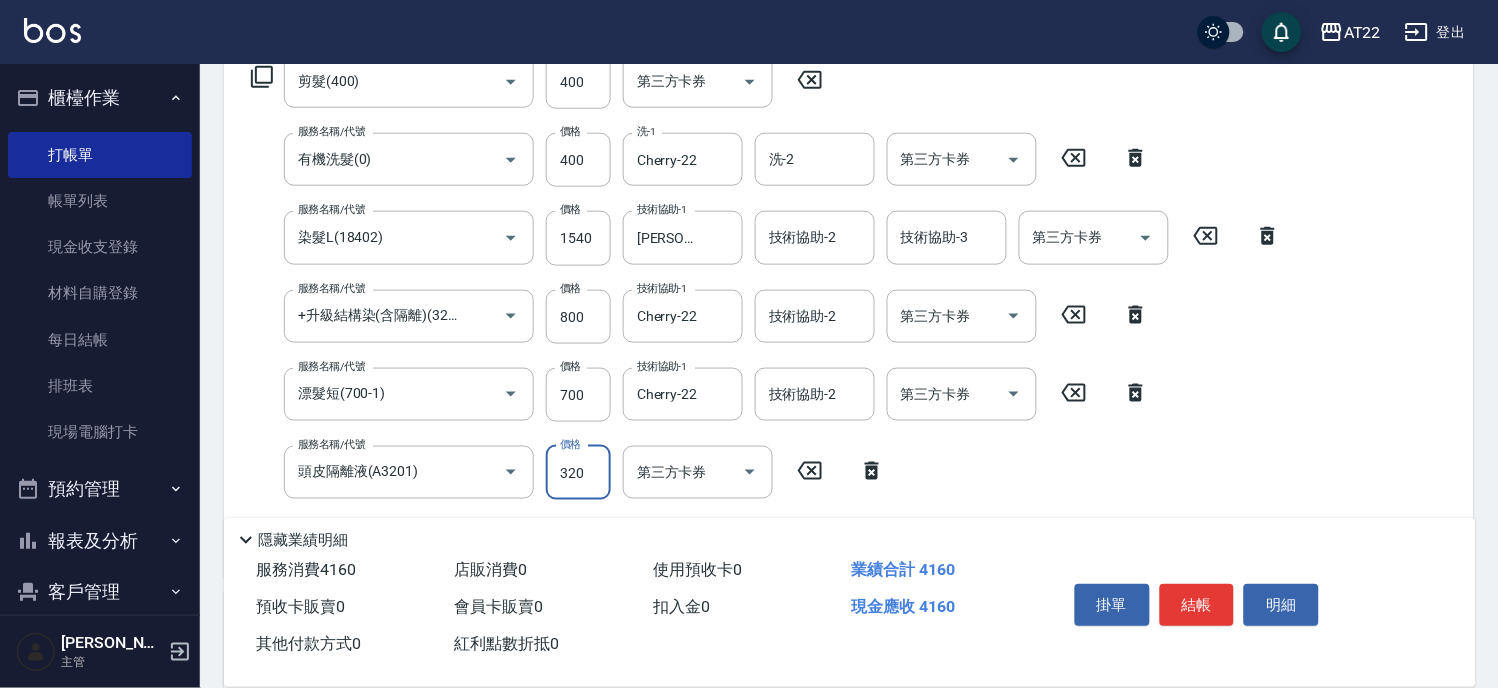 click 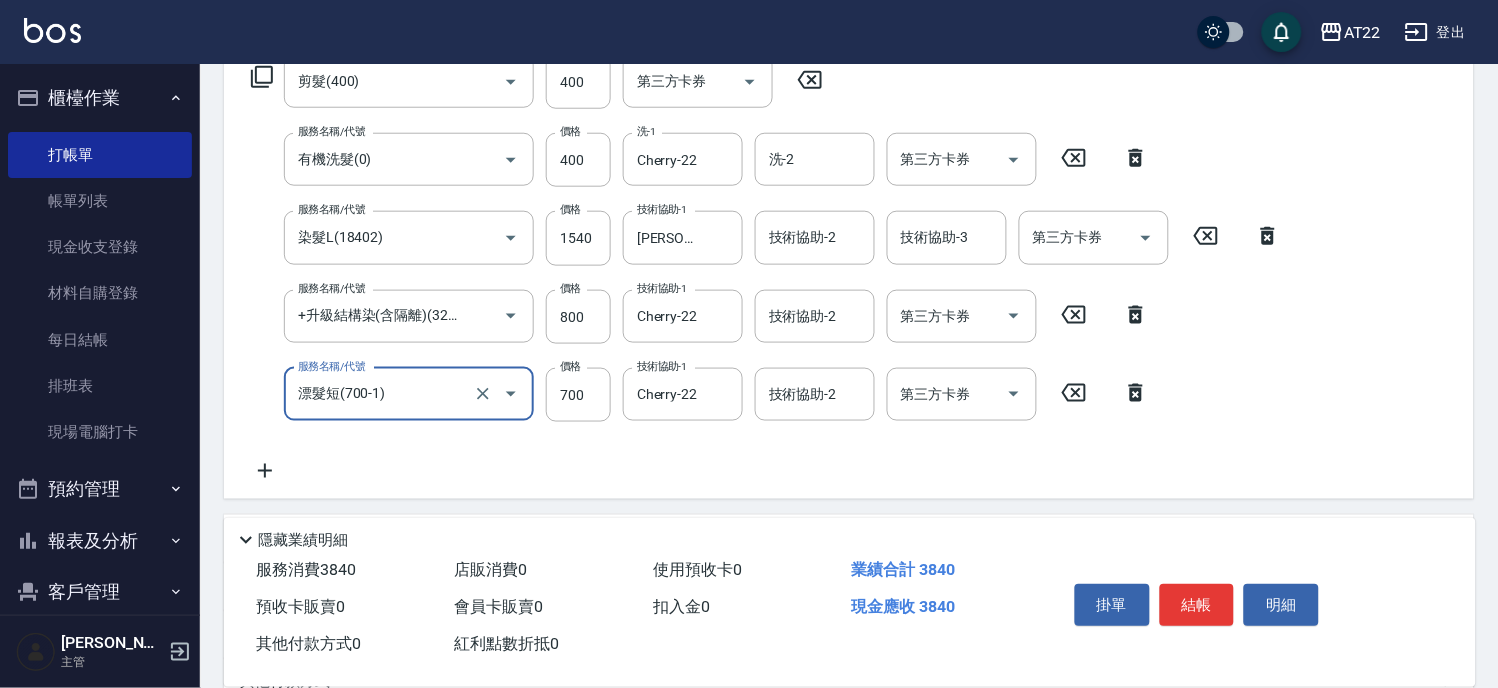 scroll, scrollTop: 0, scrollLeft: 0, axis: both 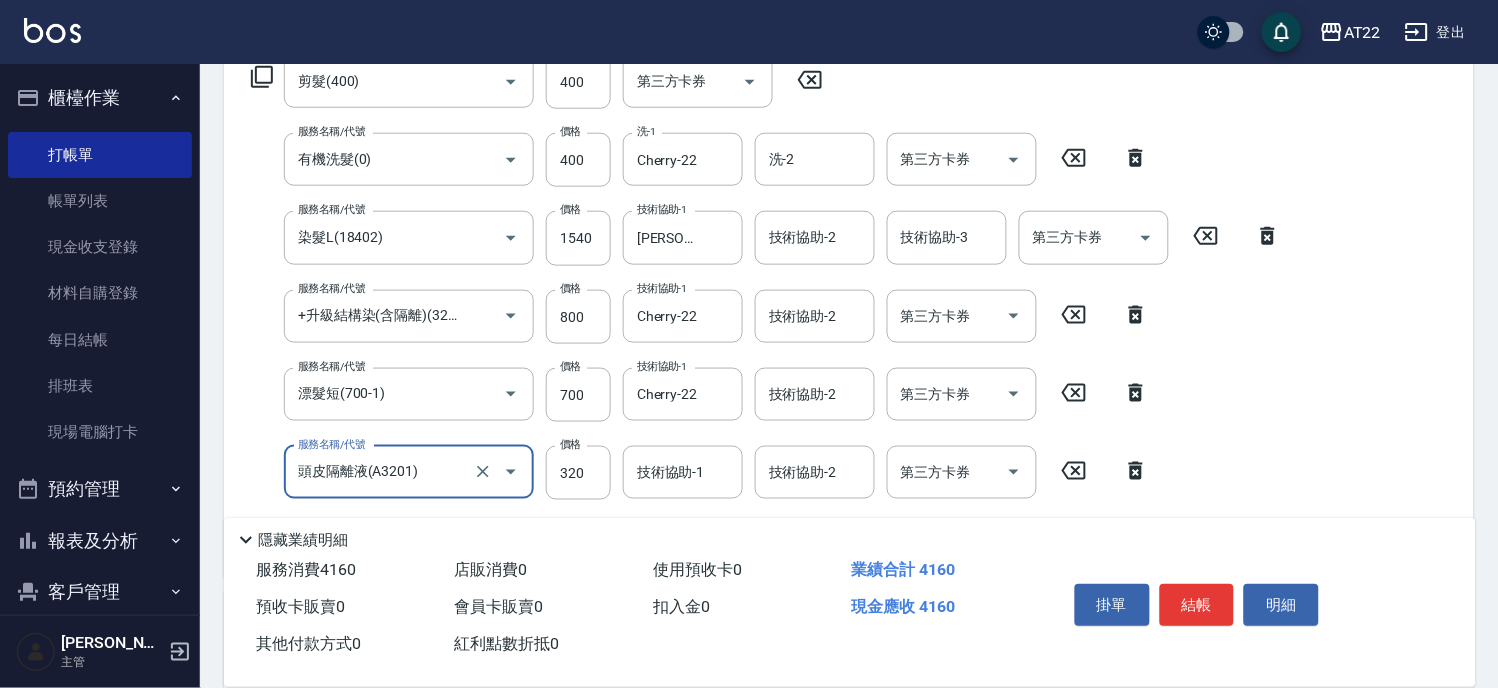 type on "頭皮隔離液(A3201)" 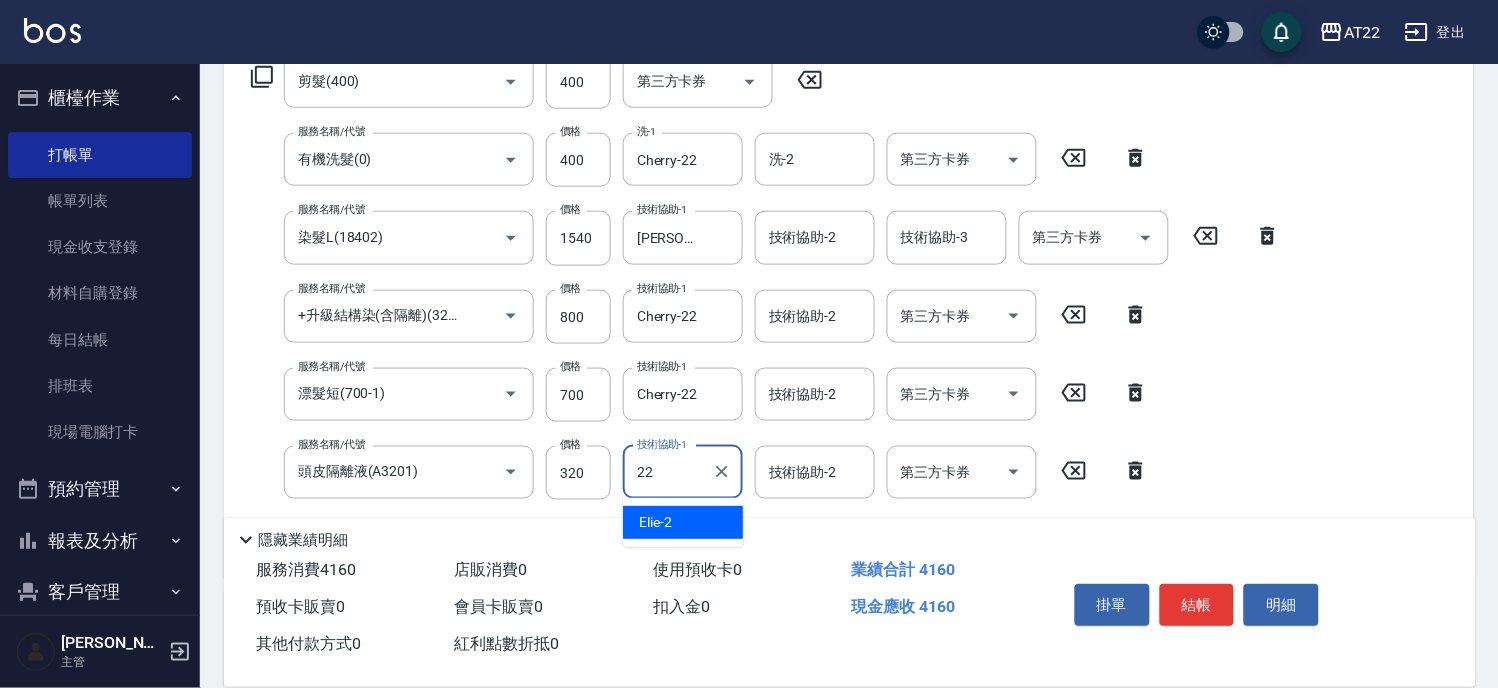 type on "Cherry-22" 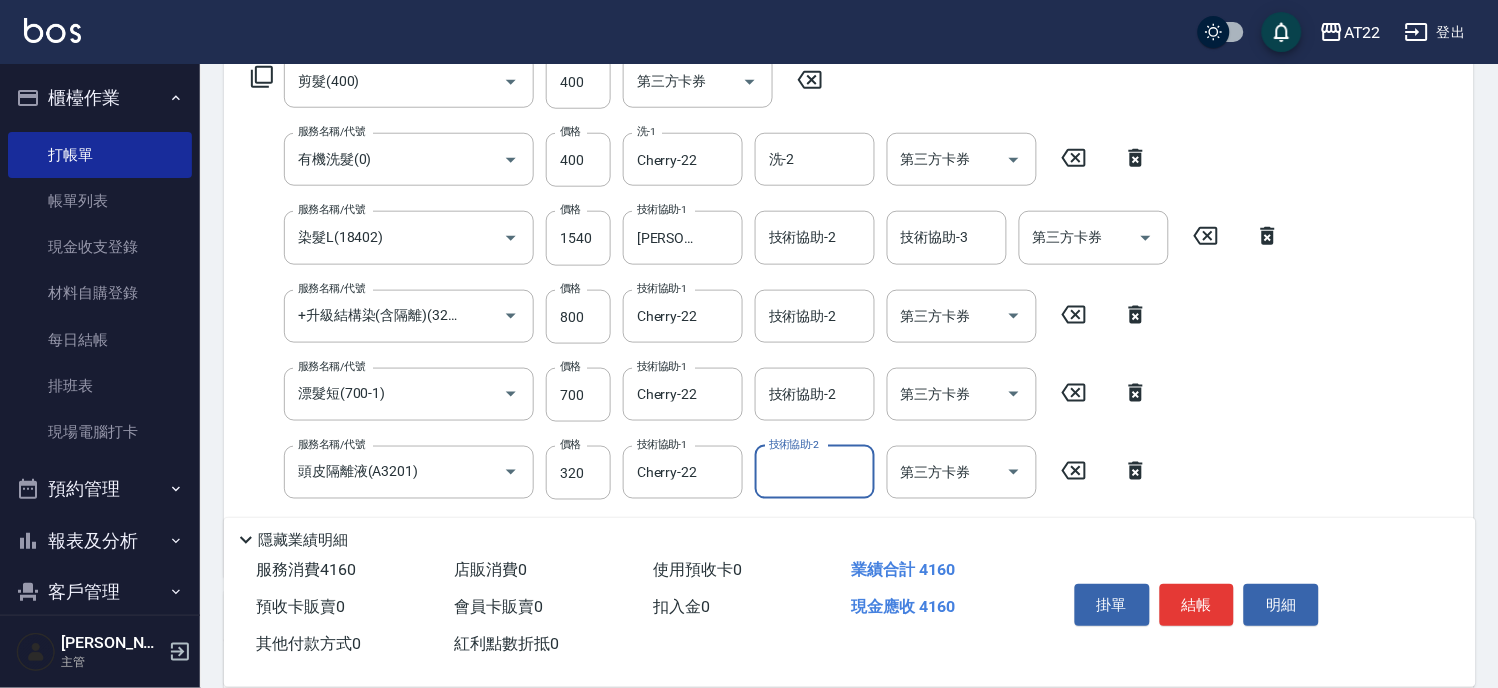 scroll, scrollTop: 678, scrollLeft: 0, axis: vertical 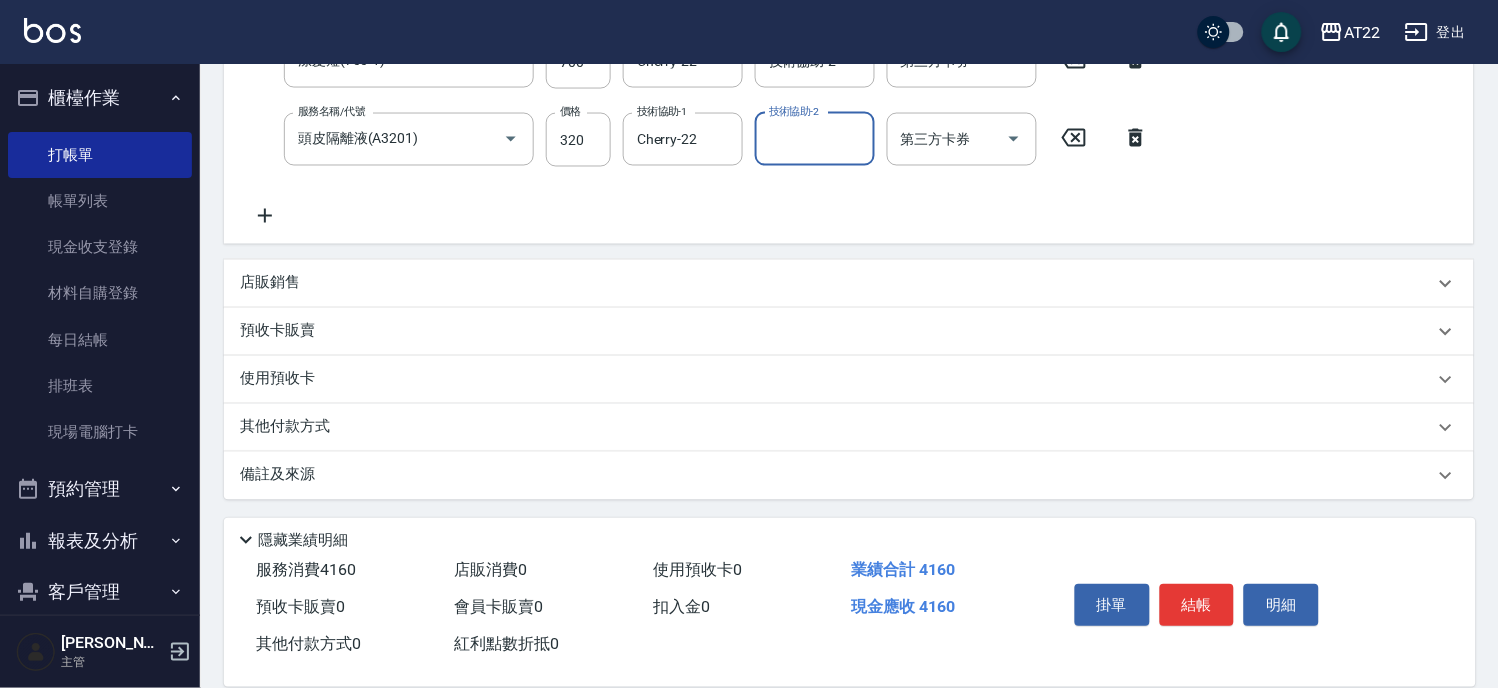 click on "店販銷售" at bounding box center [837, 283] 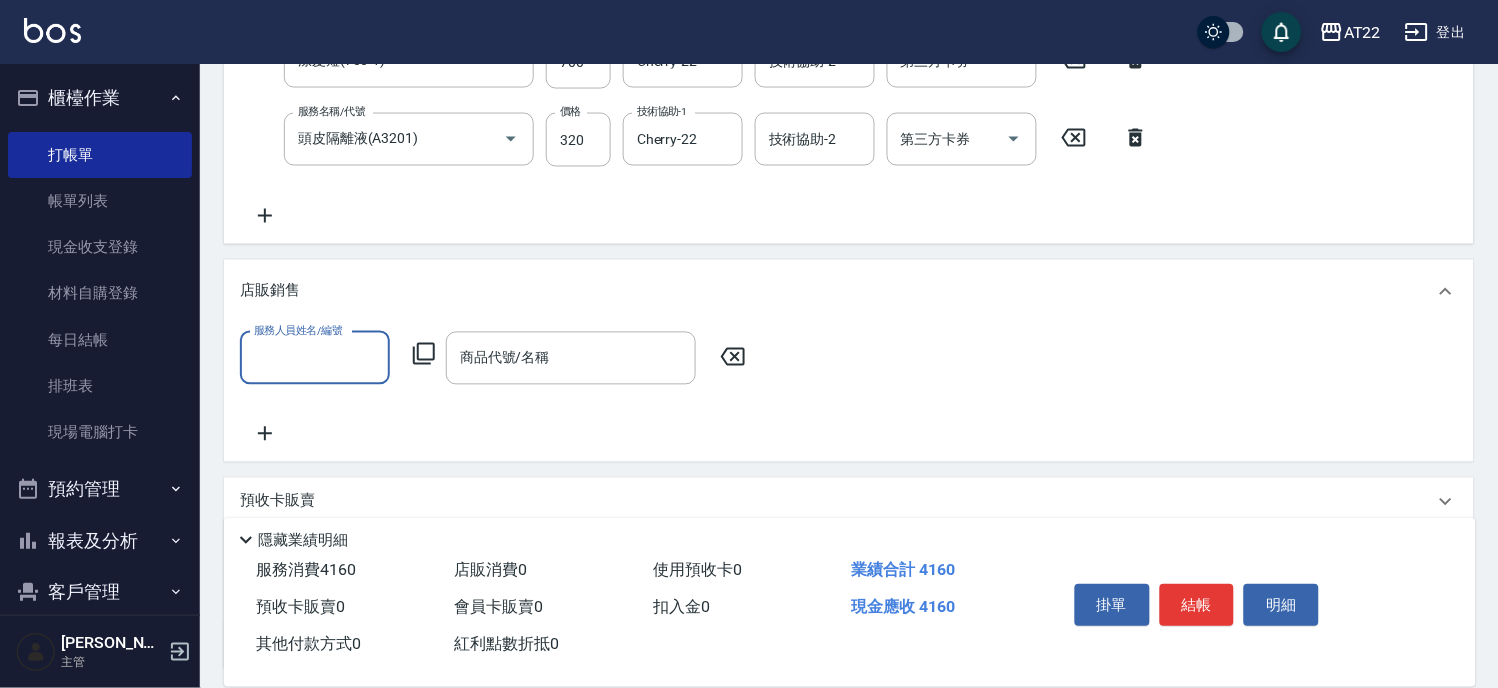 scroll, scrollTop: 0, scrollLeft: 0, axis: both 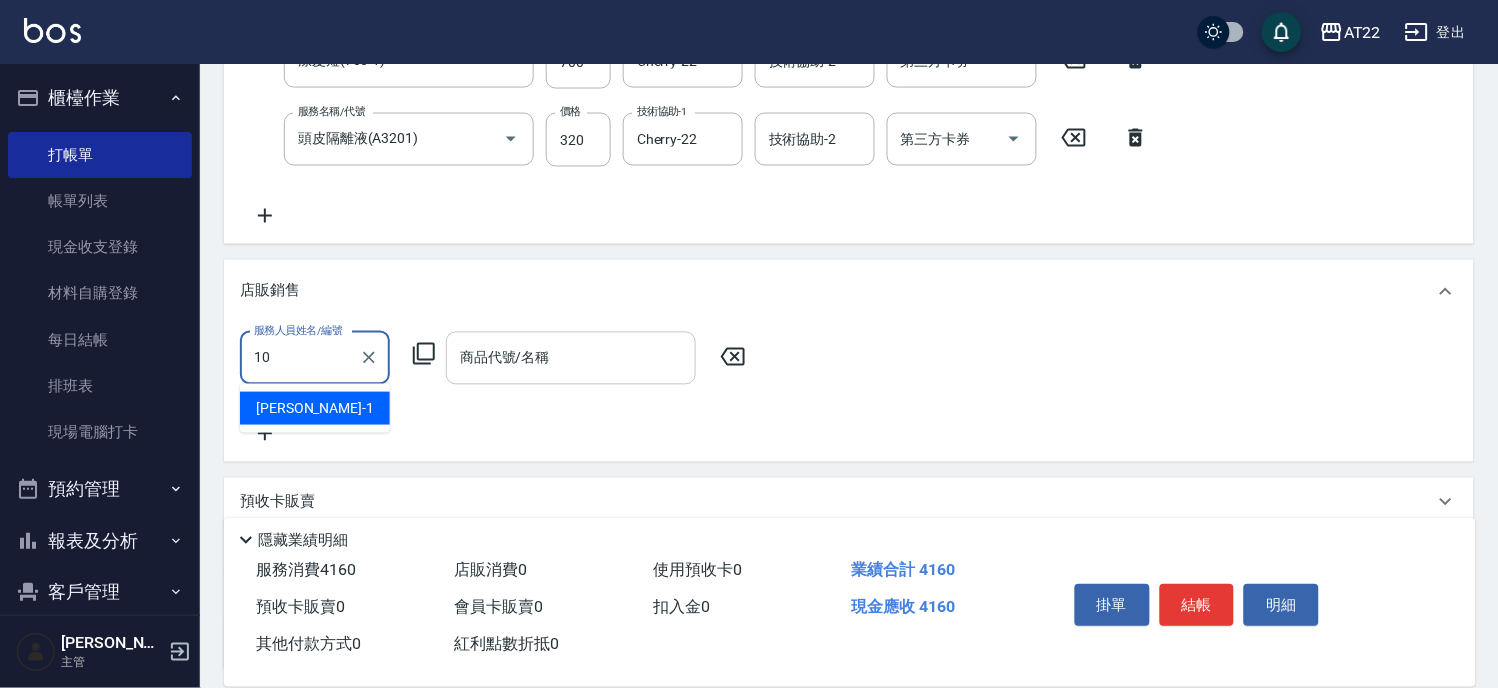 type on "Miu-10" 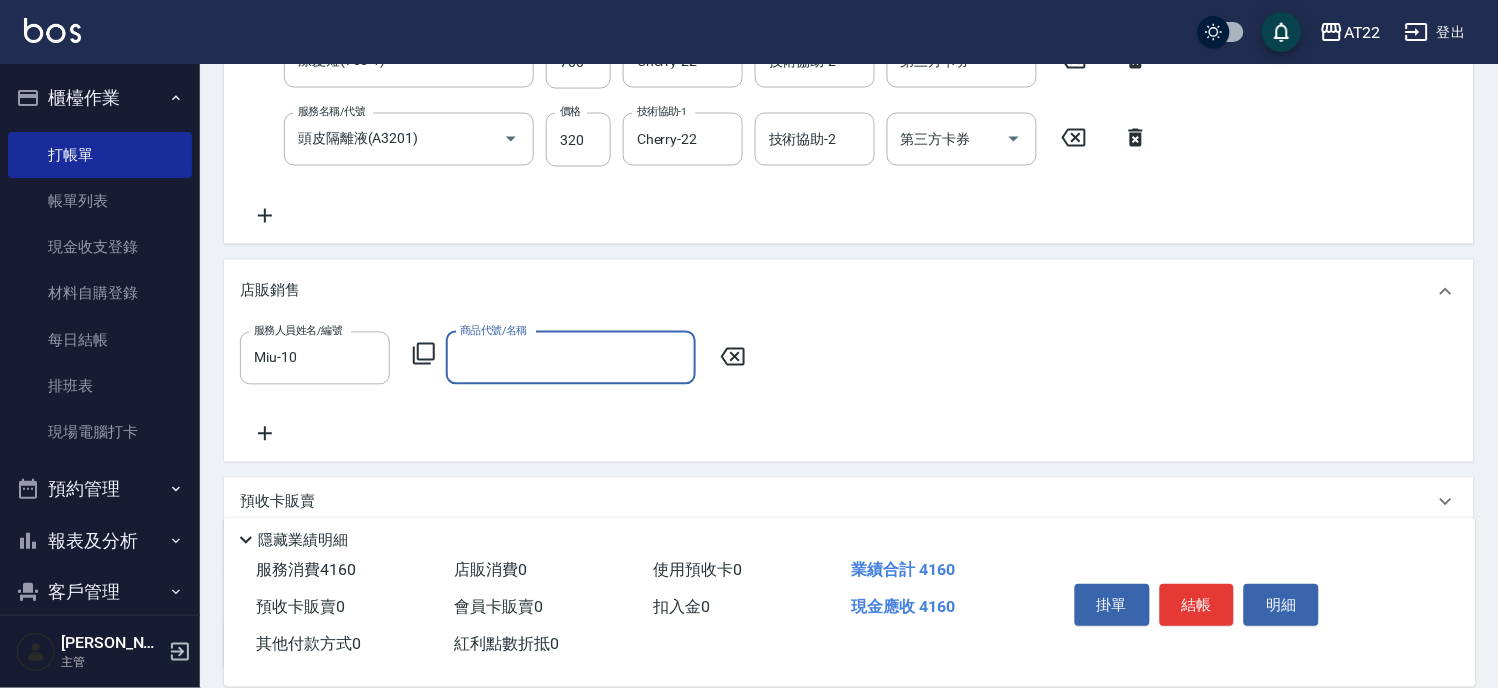 click on "商品代號/名稱" at bounding box center (571, 358) 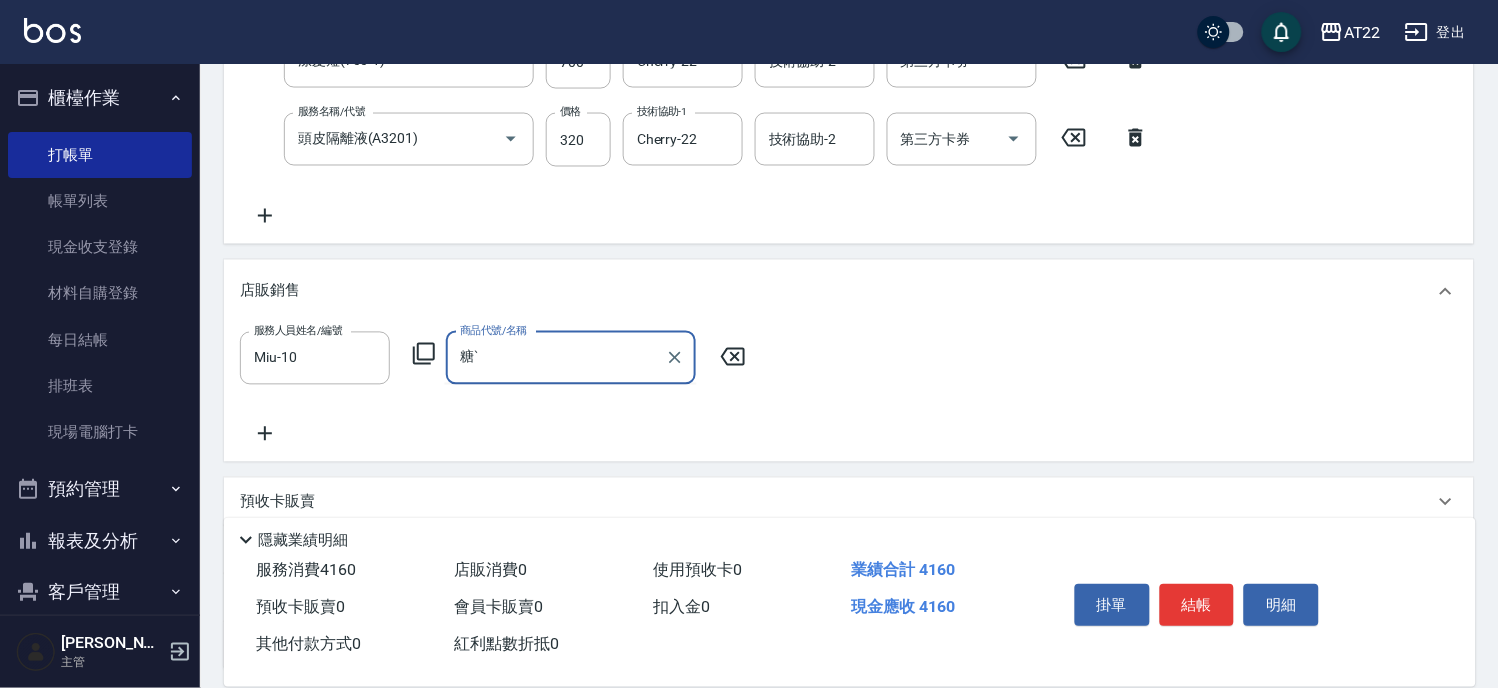 type on "糖" 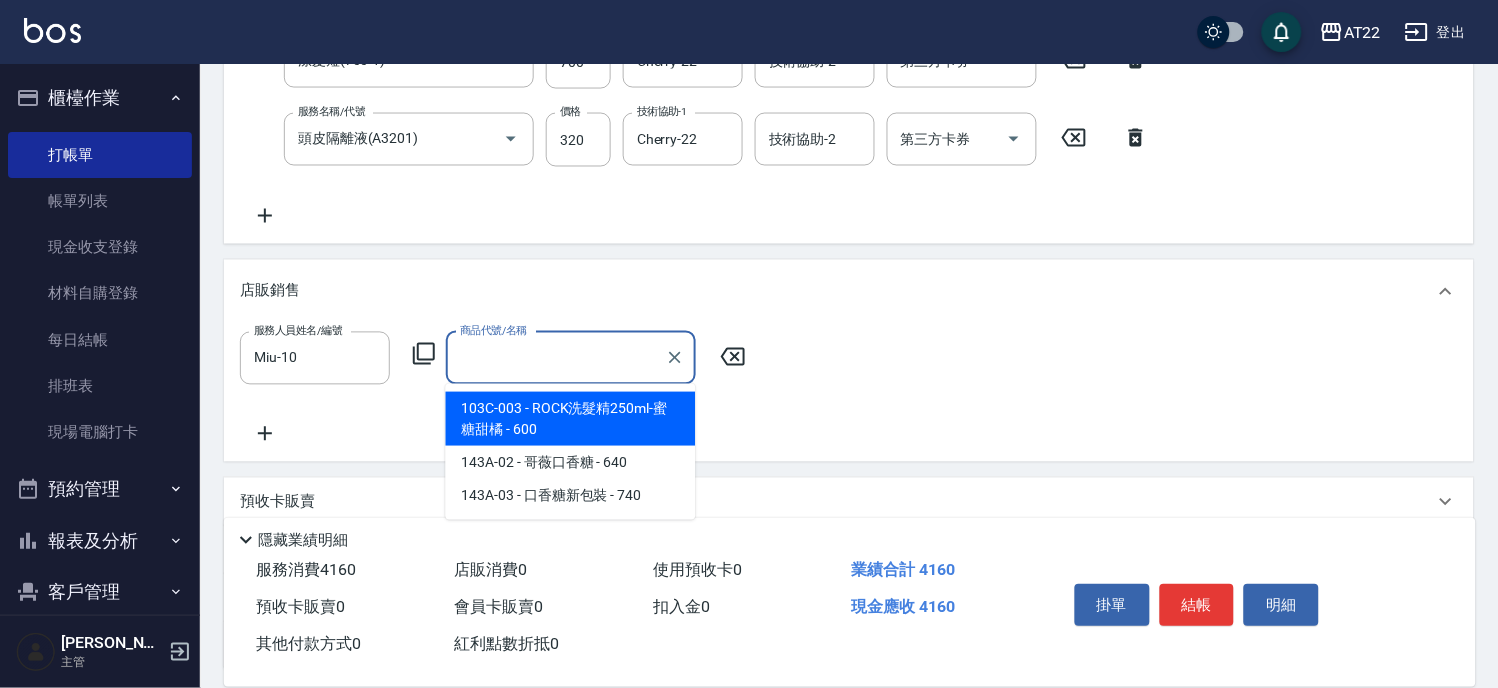 type on "果油小王子" 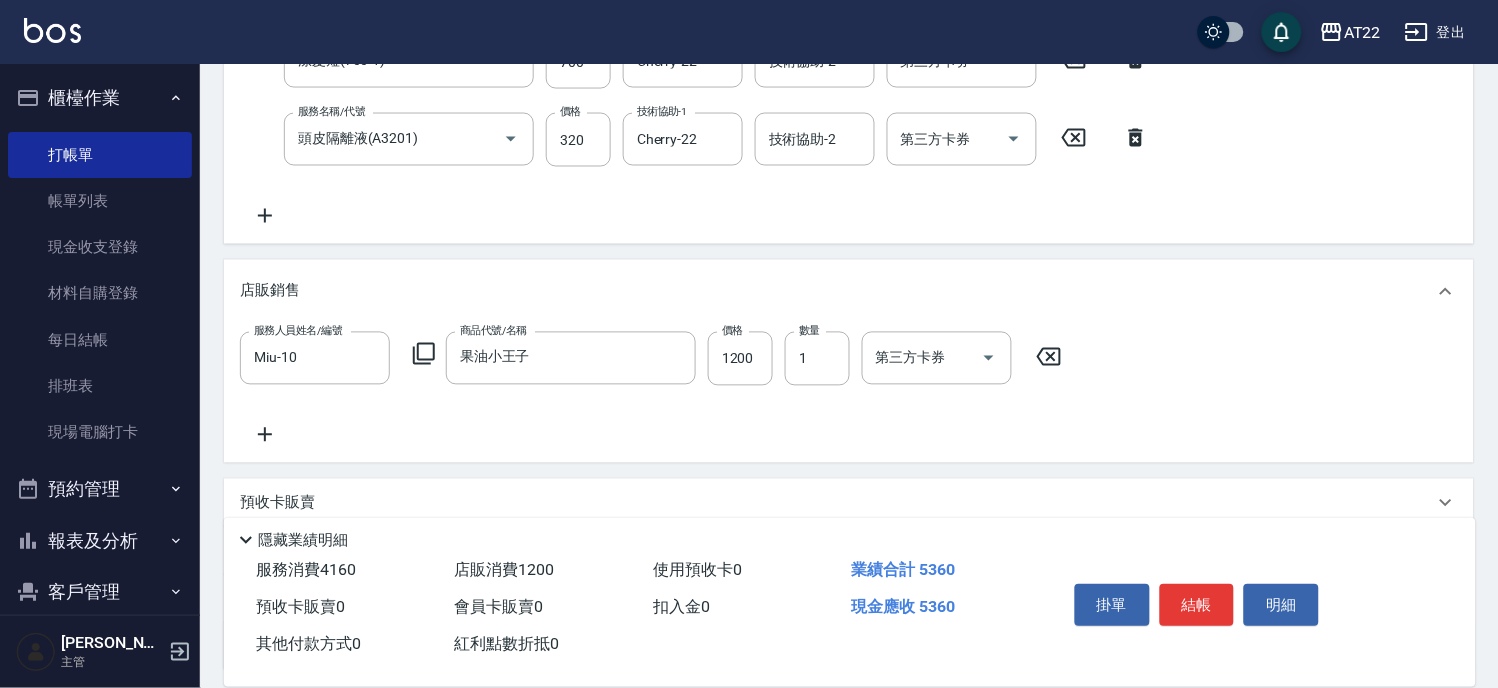 click 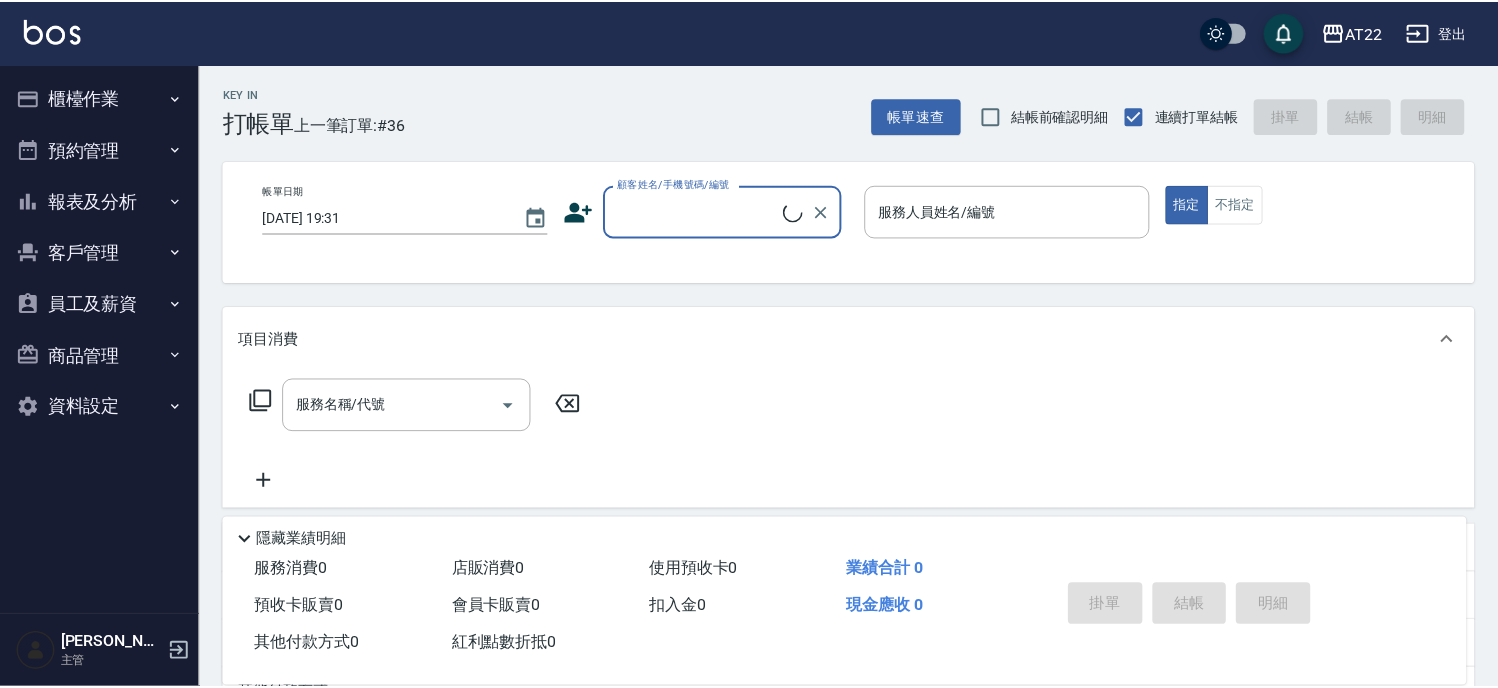 scroll, scrollTop: 0, scrollLeft: 0, axis: both 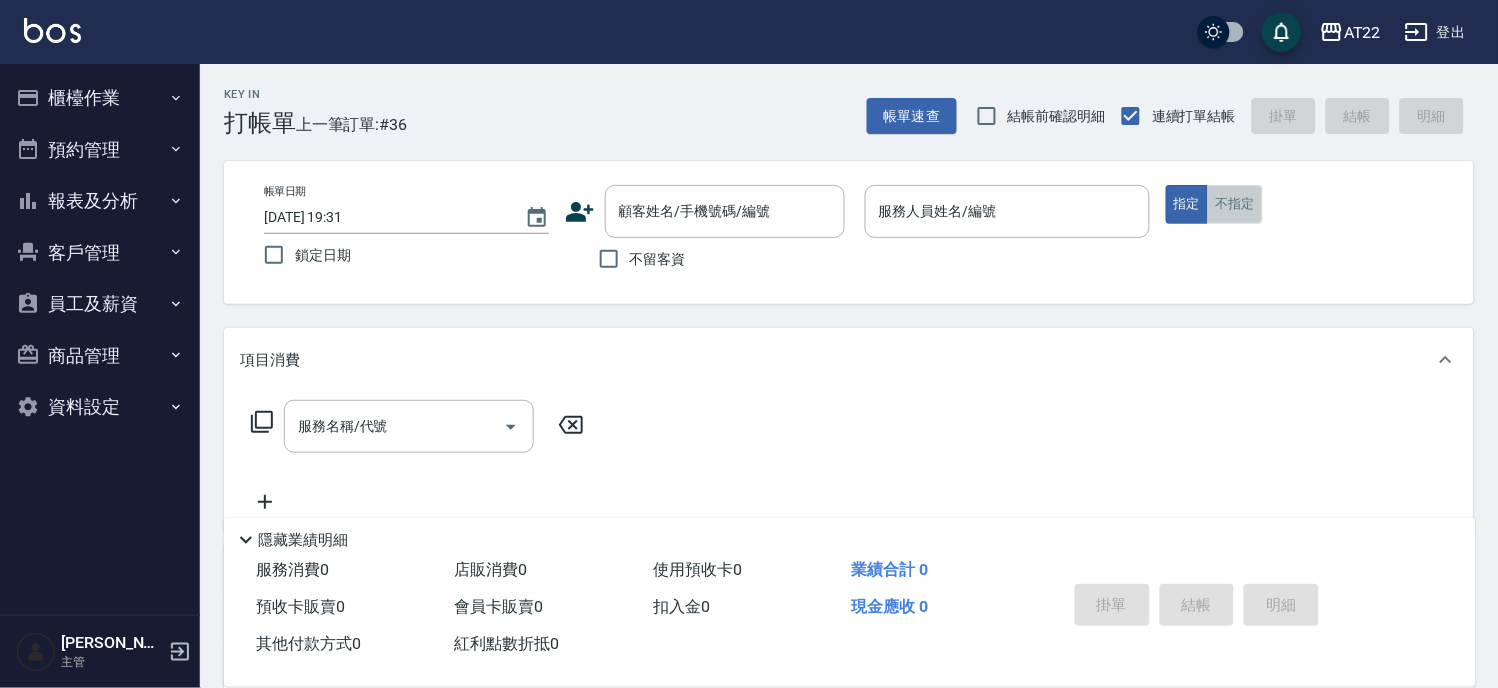 click on "不指定" at bounding box center (1235, 204) 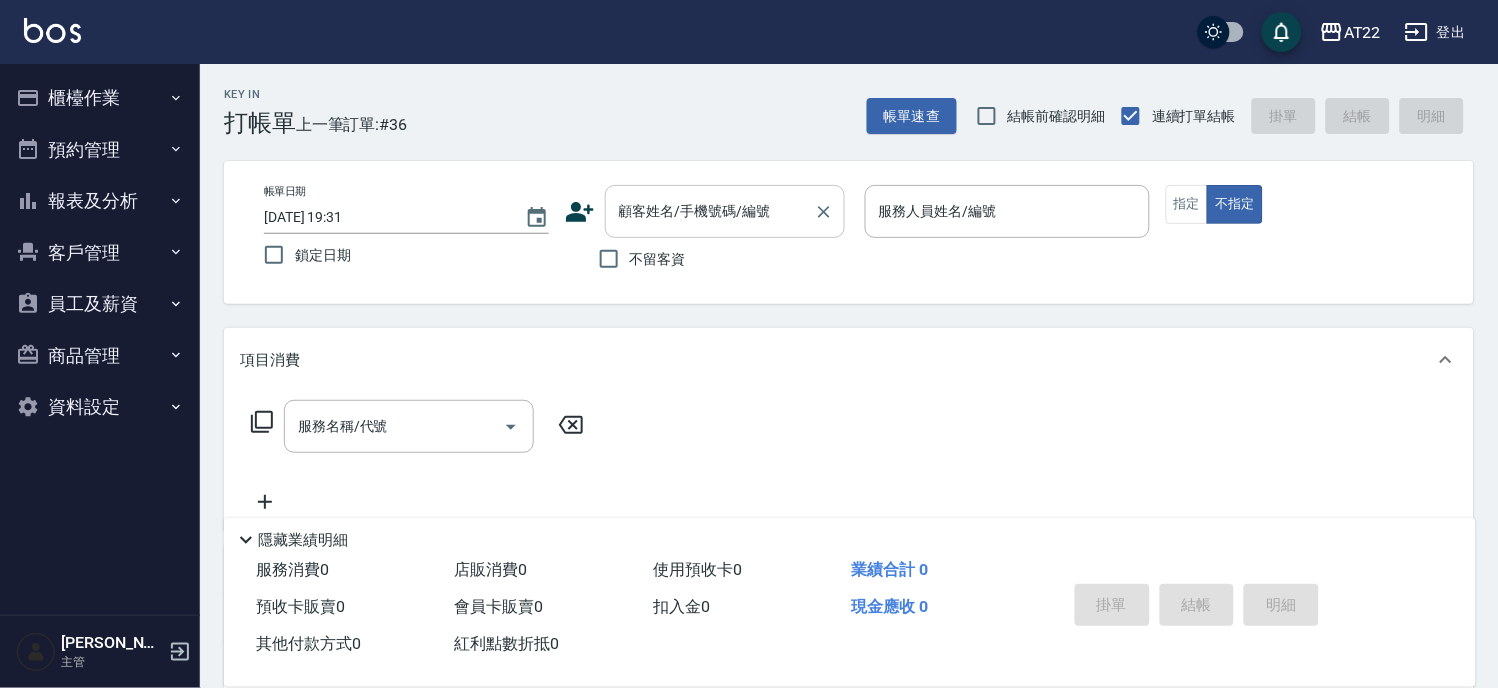 click on "顧客姓名/手機號碼/編號" at bounding box center (710, 211) 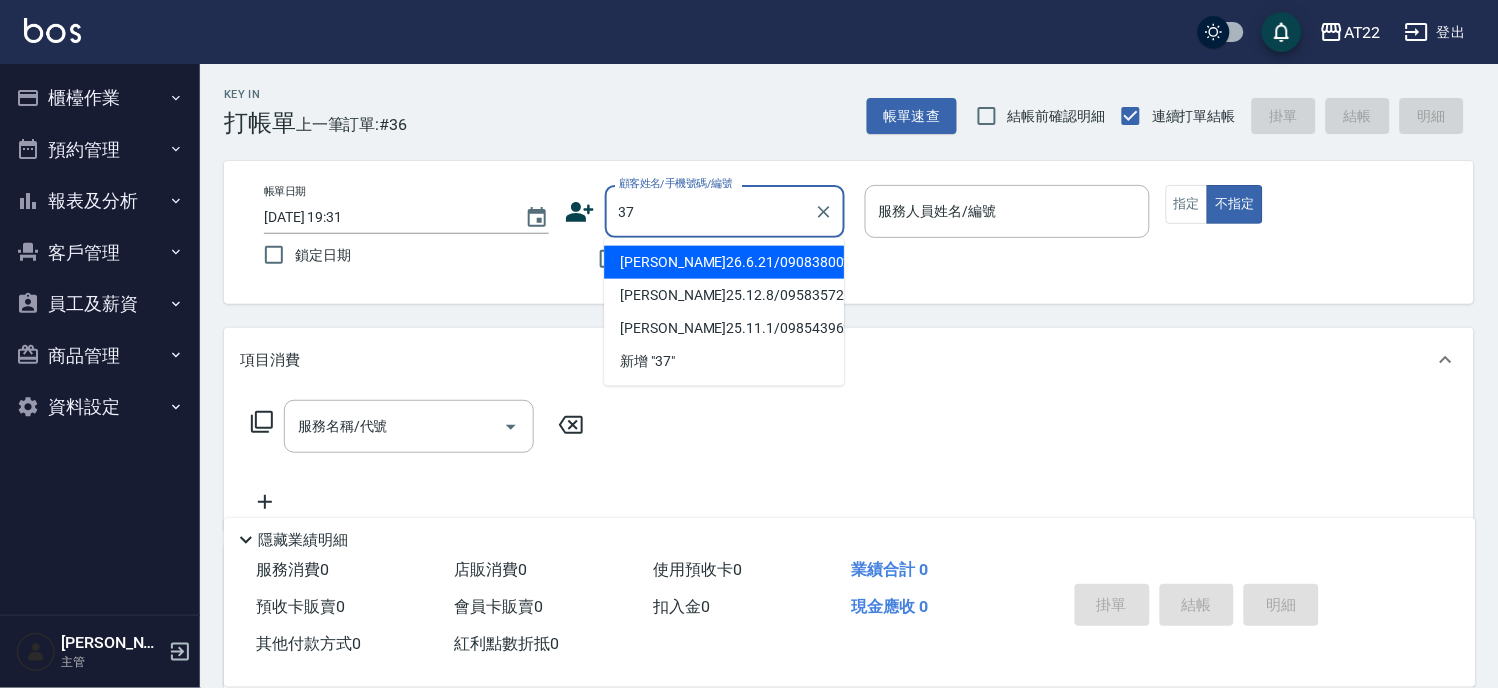 type on "[PERSON_NAME]26.6.21/0908380022/t85837" 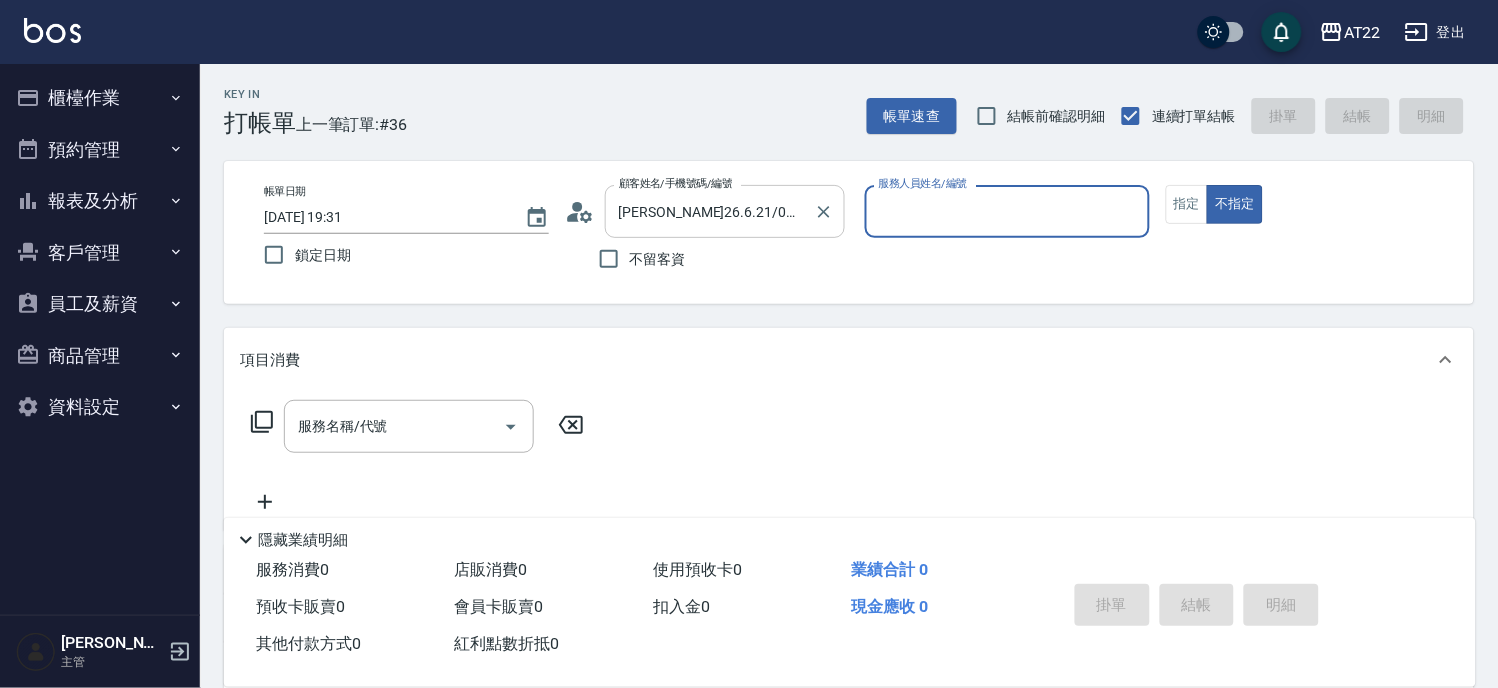 click on "不指定" at bounding box center (1235, 204) 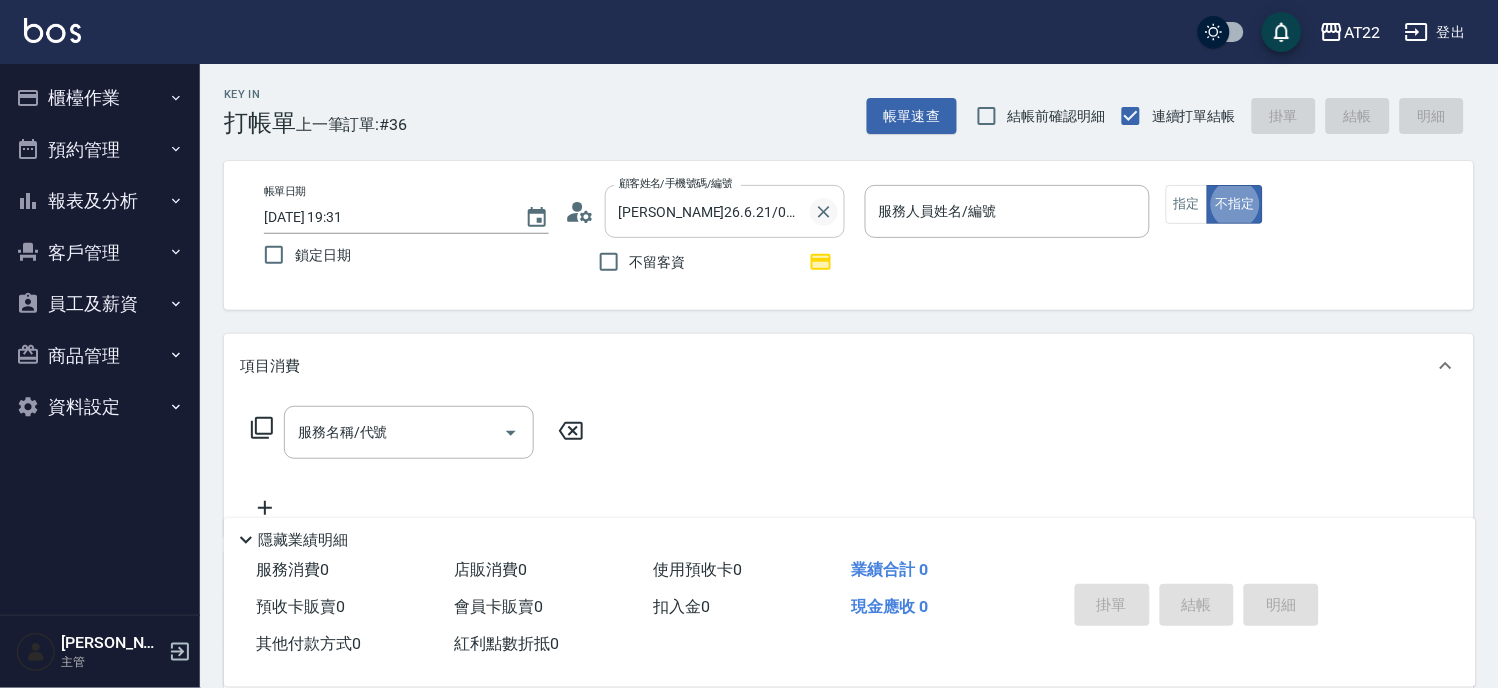 click 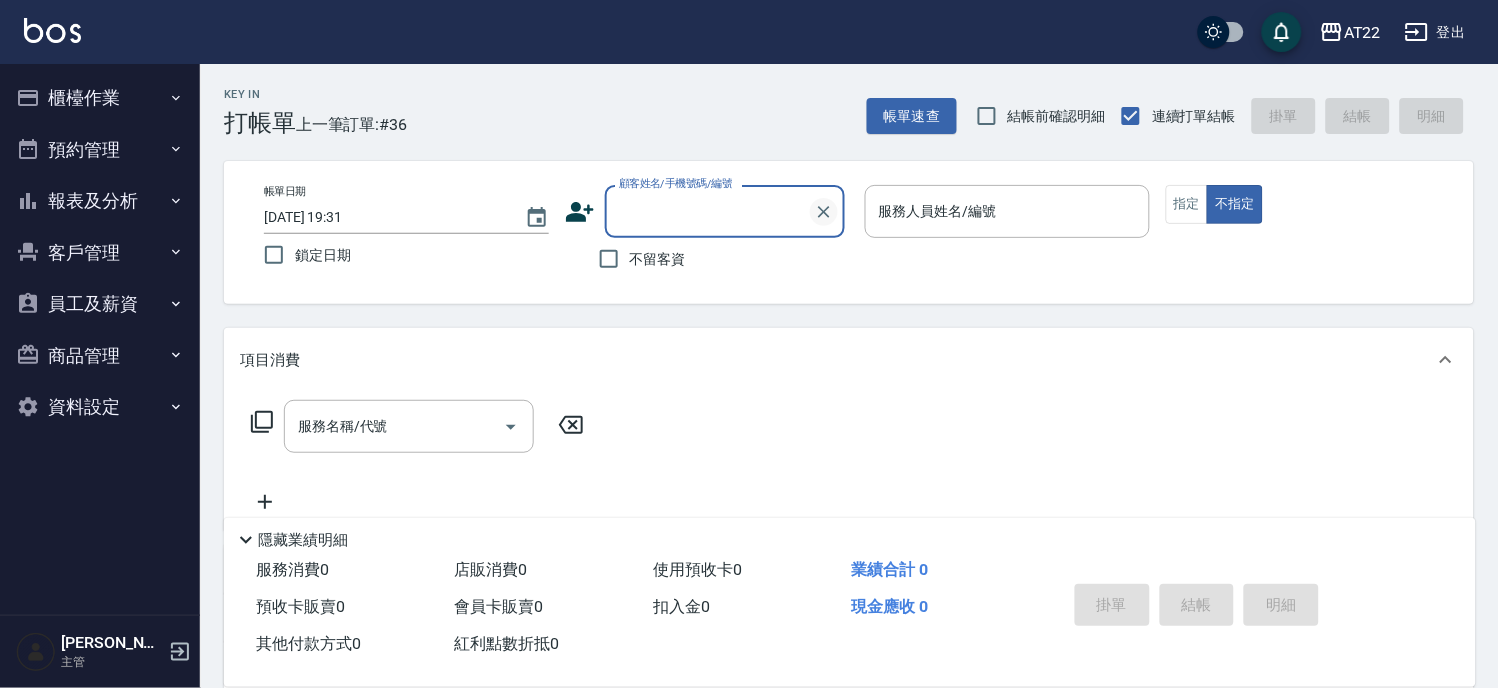 scroll, scrollTop: 0, scrollLeft: 0, axis: both 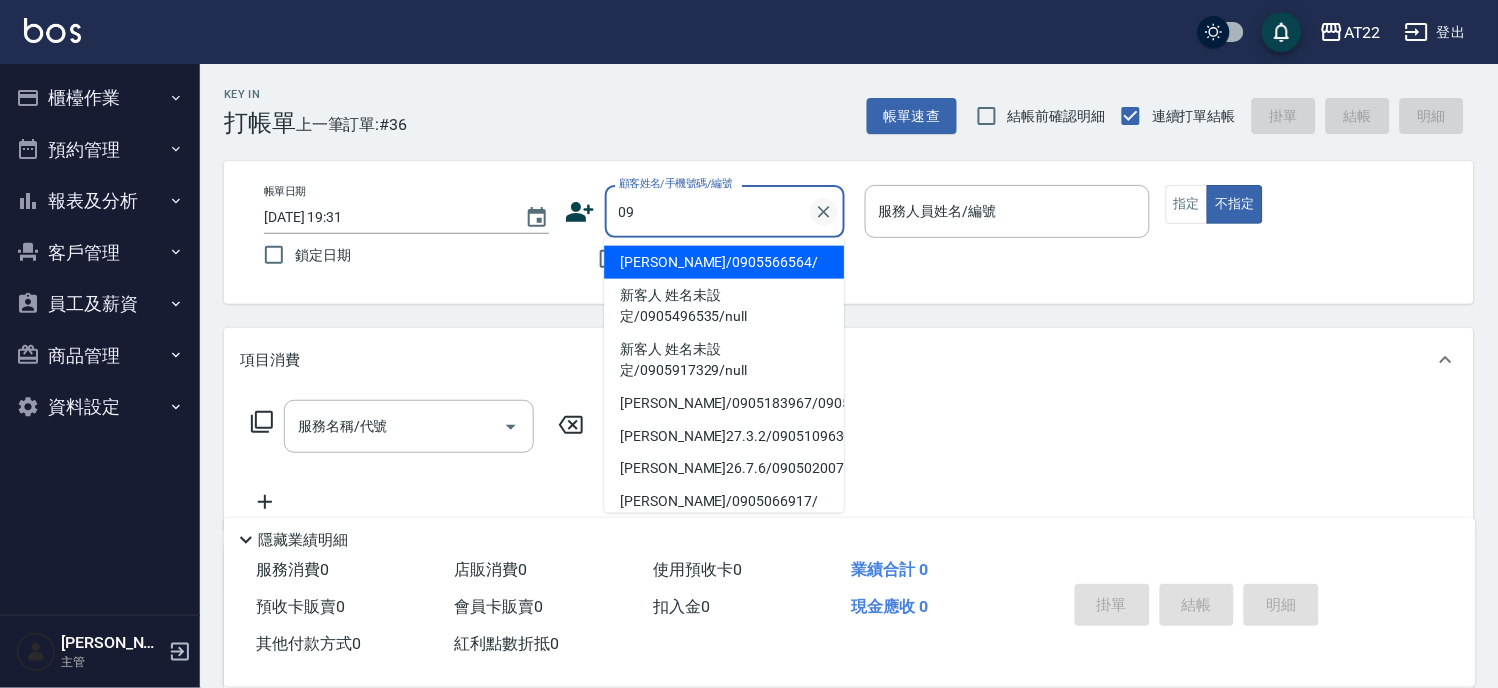 type on "0" 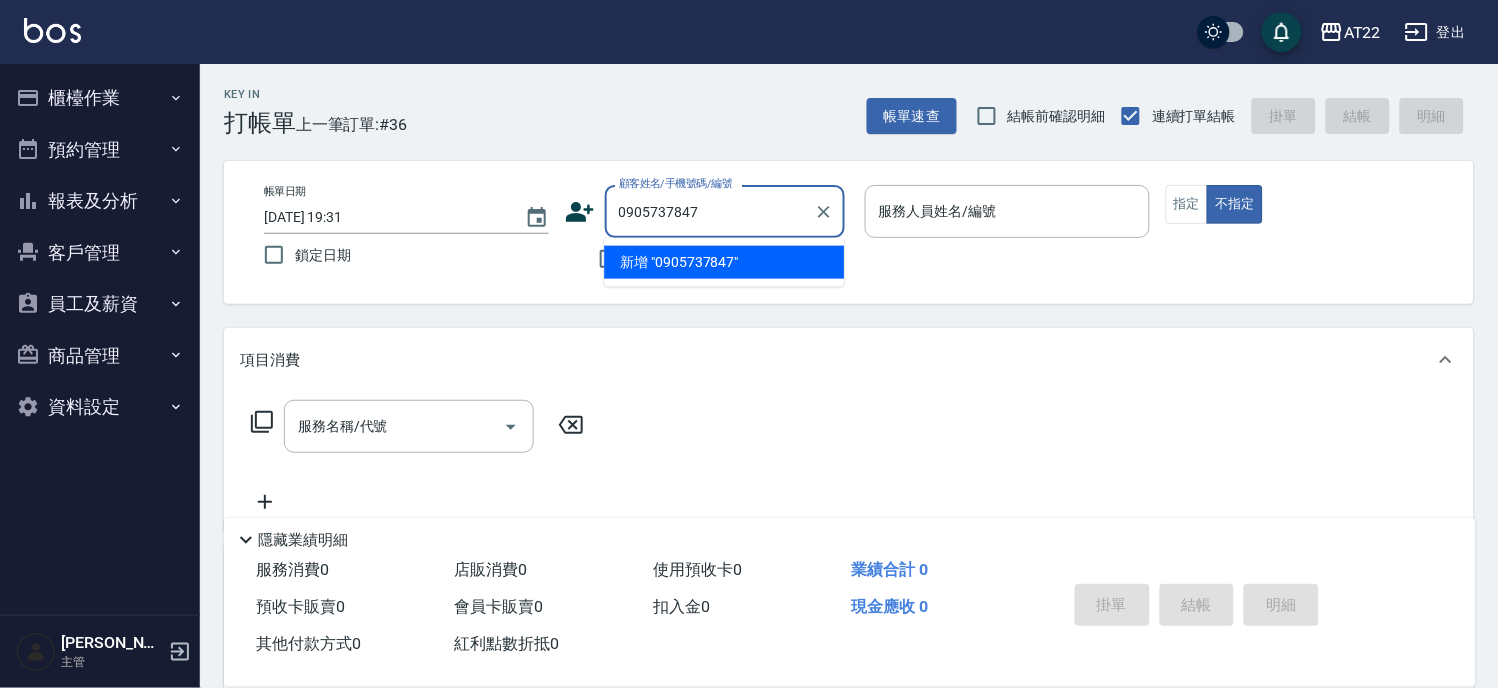 type on "0905737847" 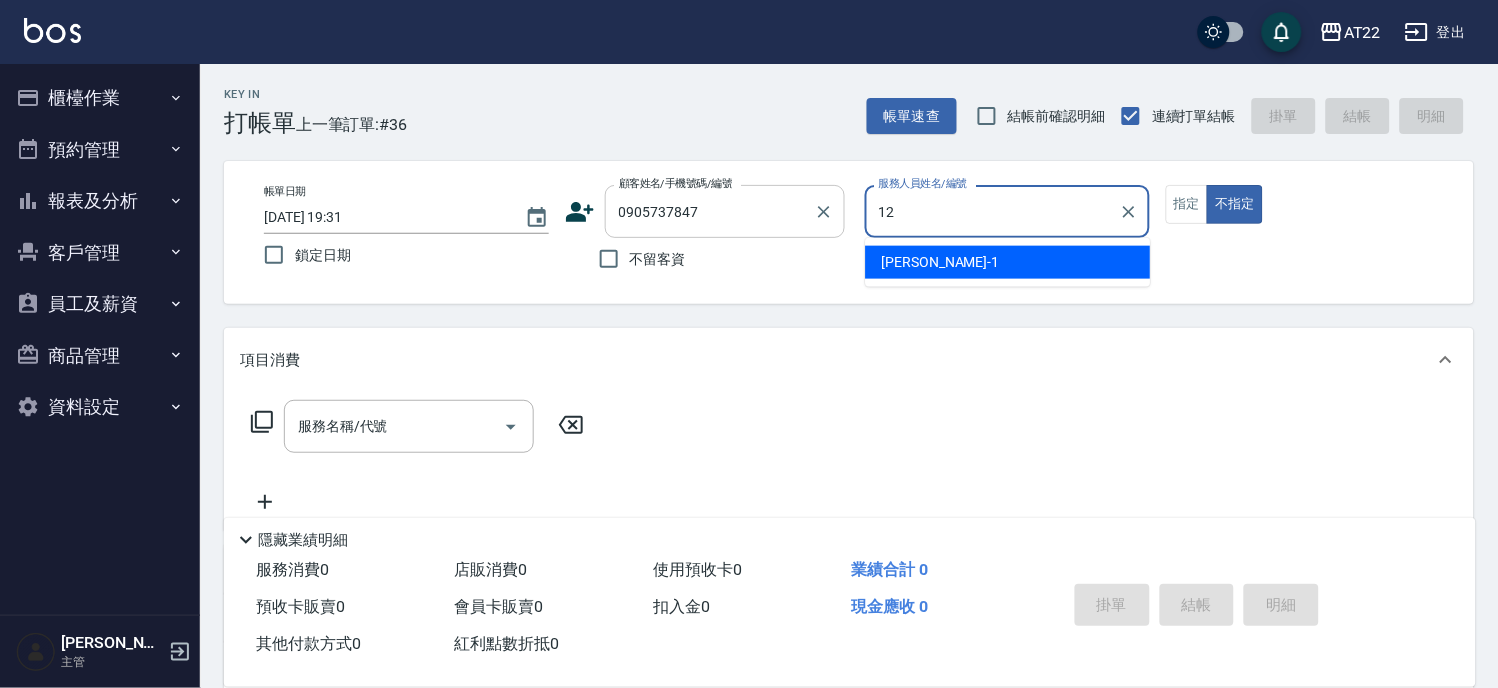type on "Miko-12" 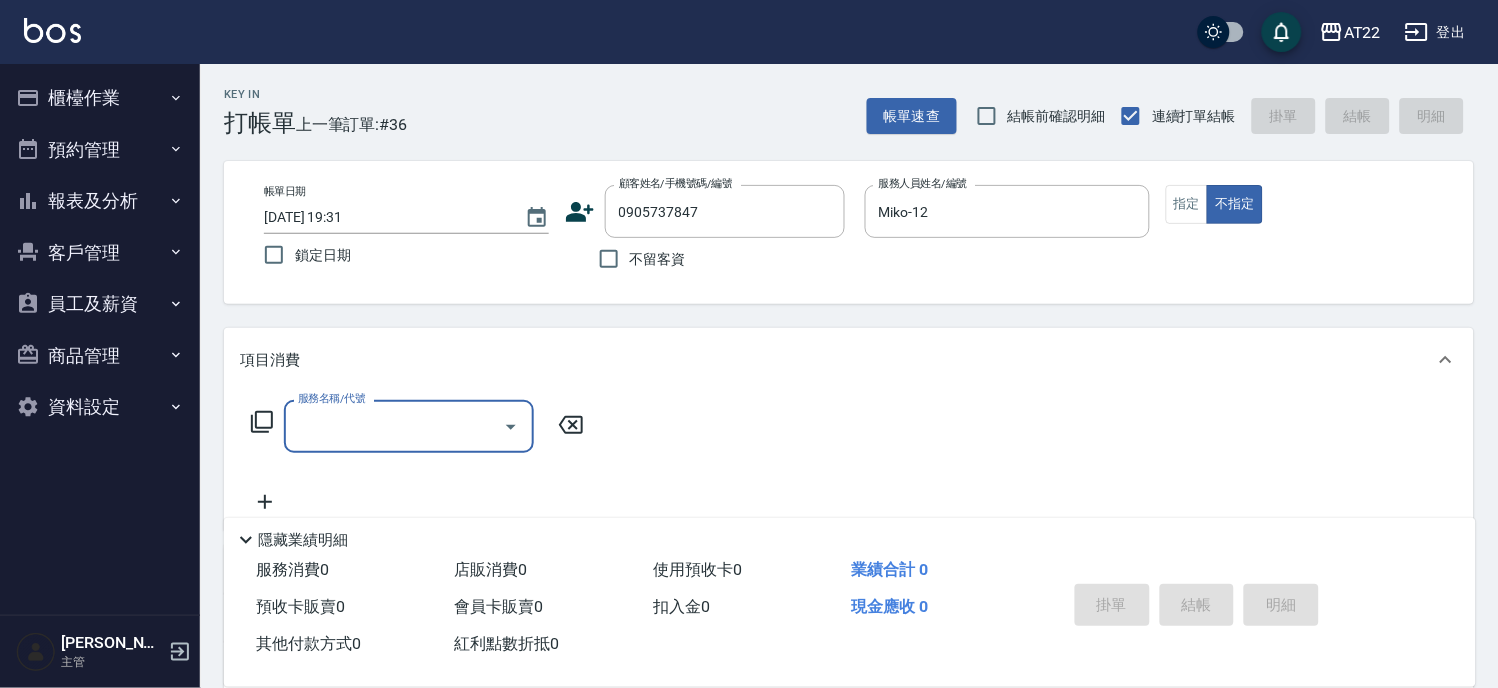 click on "服務名稱/代號" at bounding box center [394, 426] 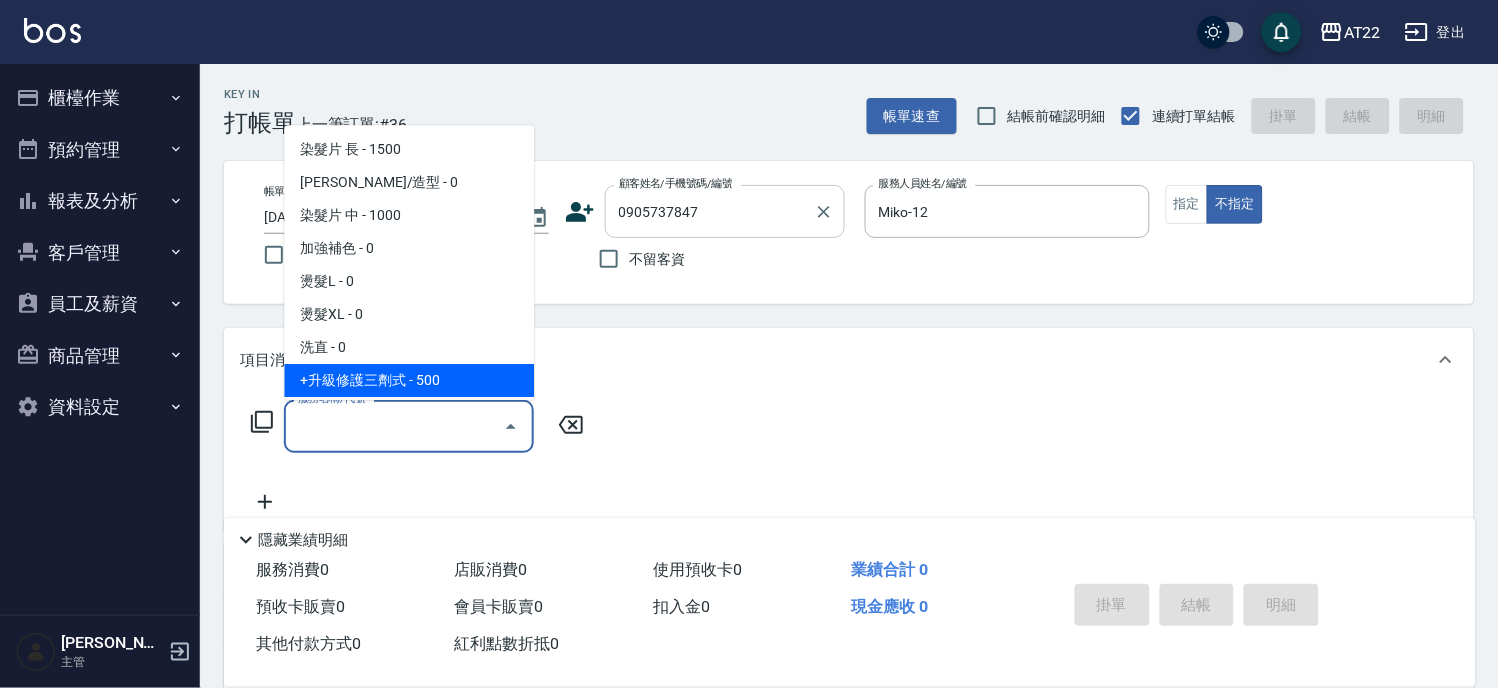 click on "0905737847" at bounding box center [710, 211] 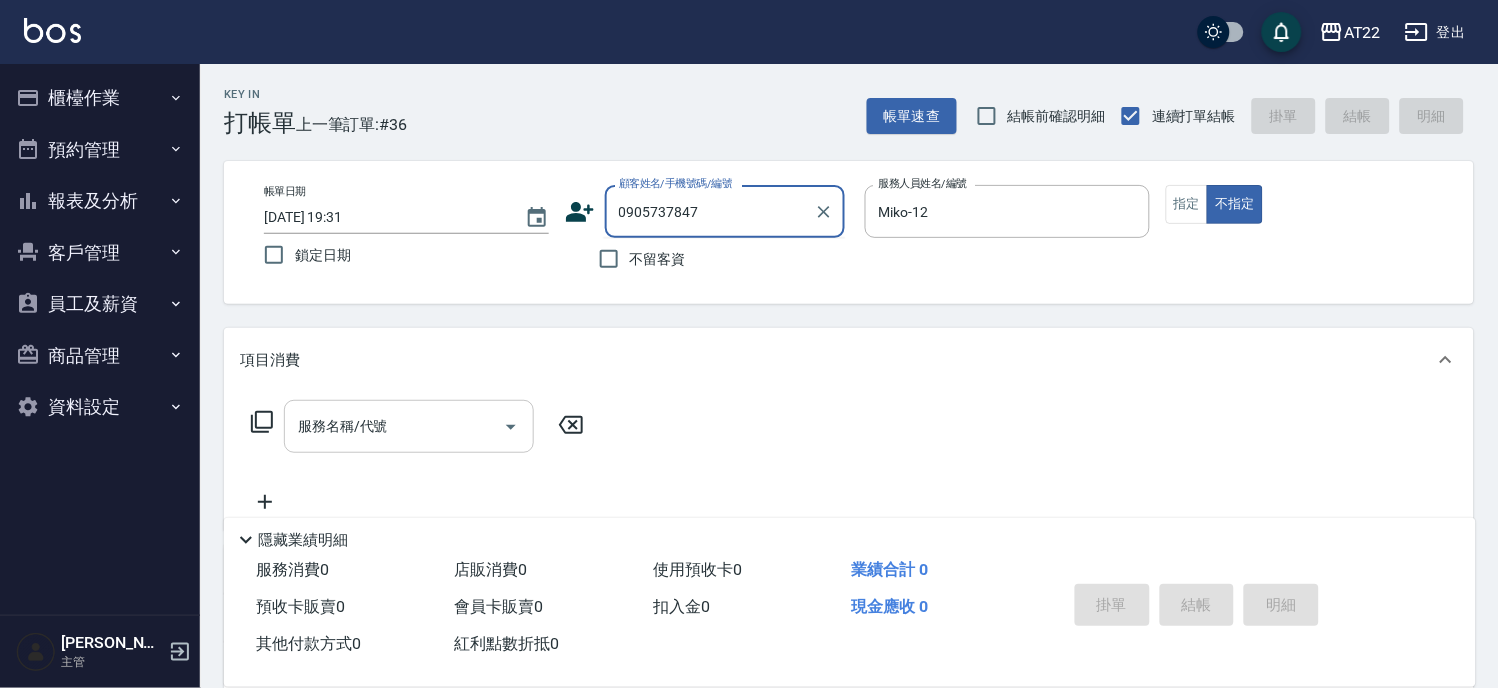 click on "服務名稱/代號" at bounding box center (394, 426) 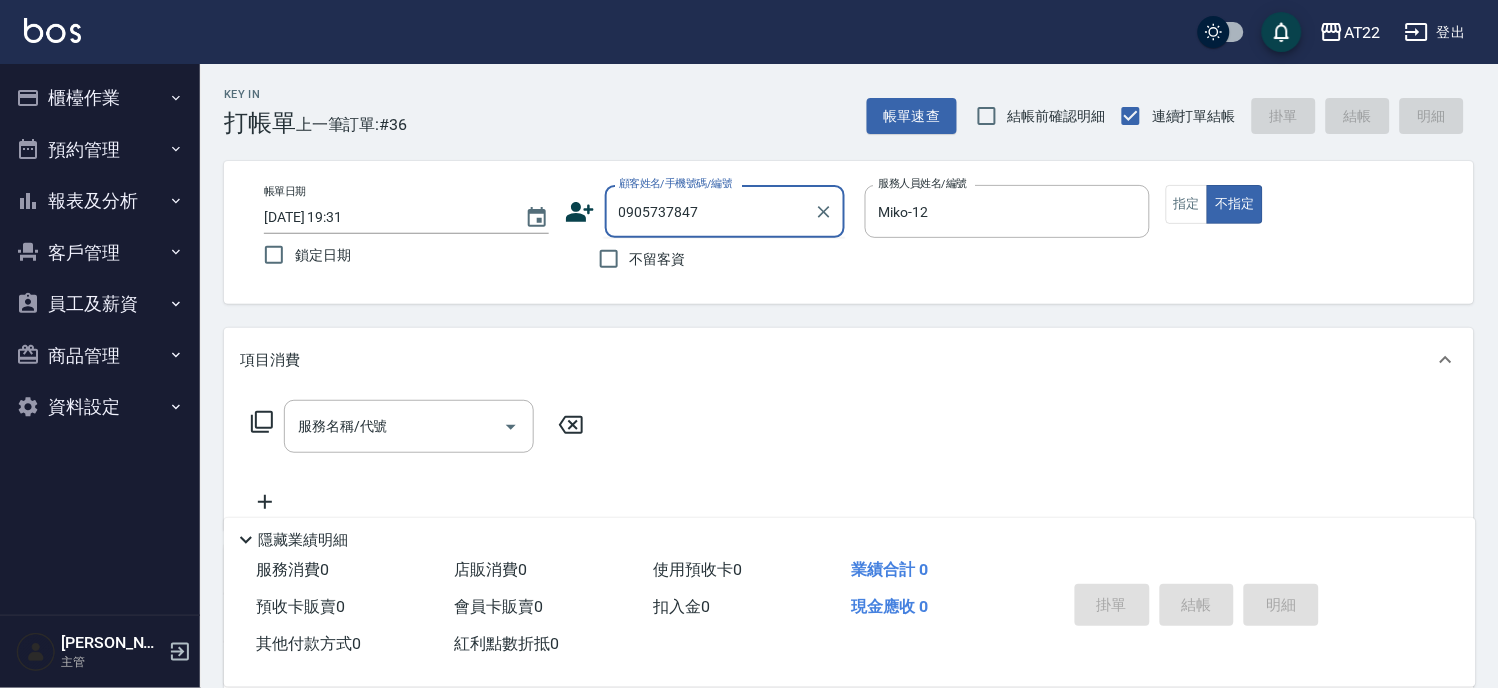 click on "0905737847" at bounding box center [710, 211] 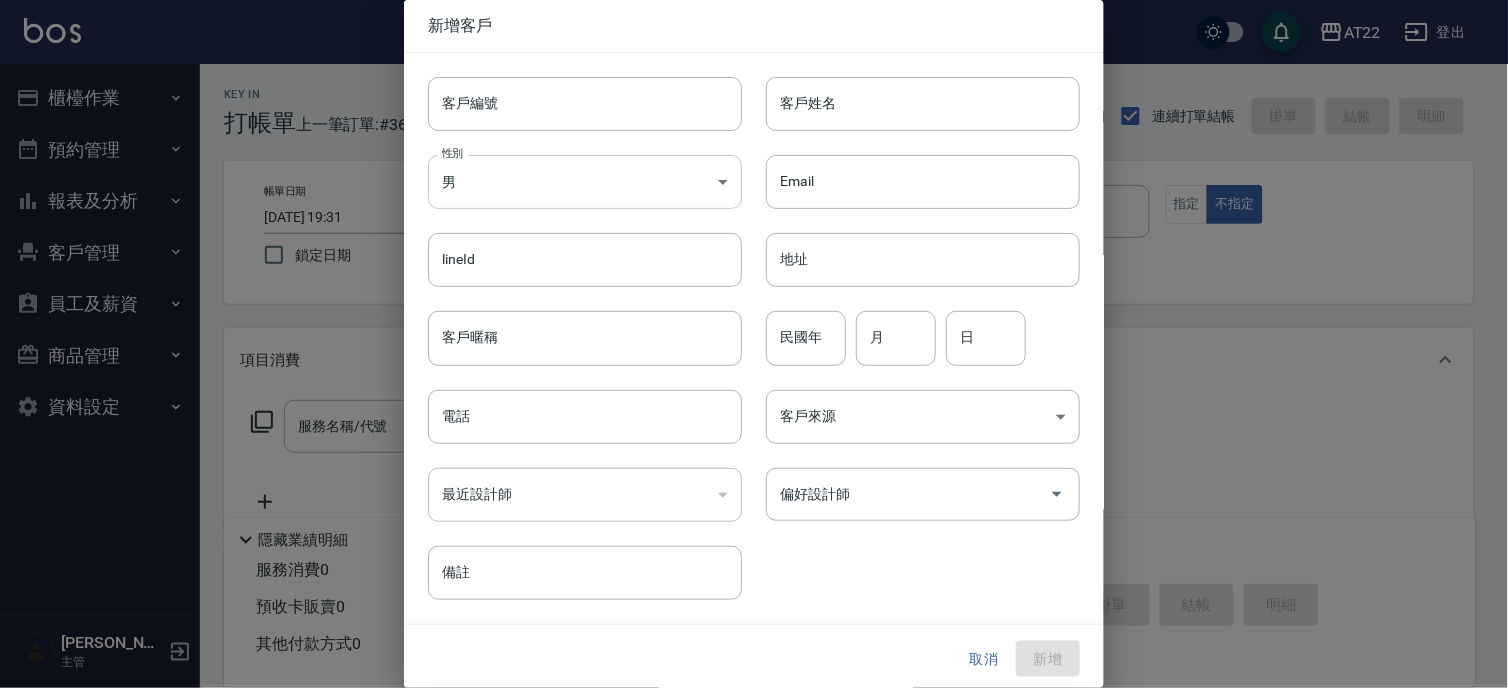 type on "0905737847" 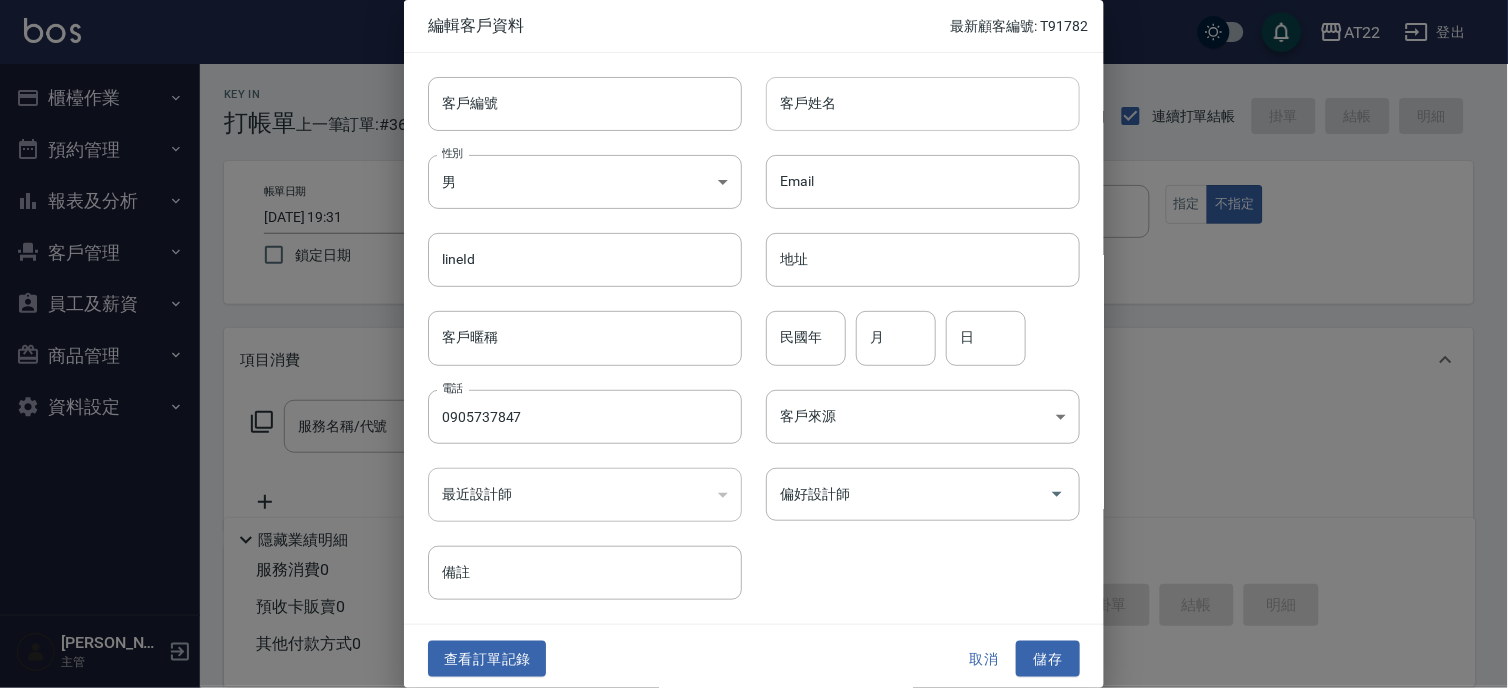 click on "客戶姓名" at bounding box center [923, 104] 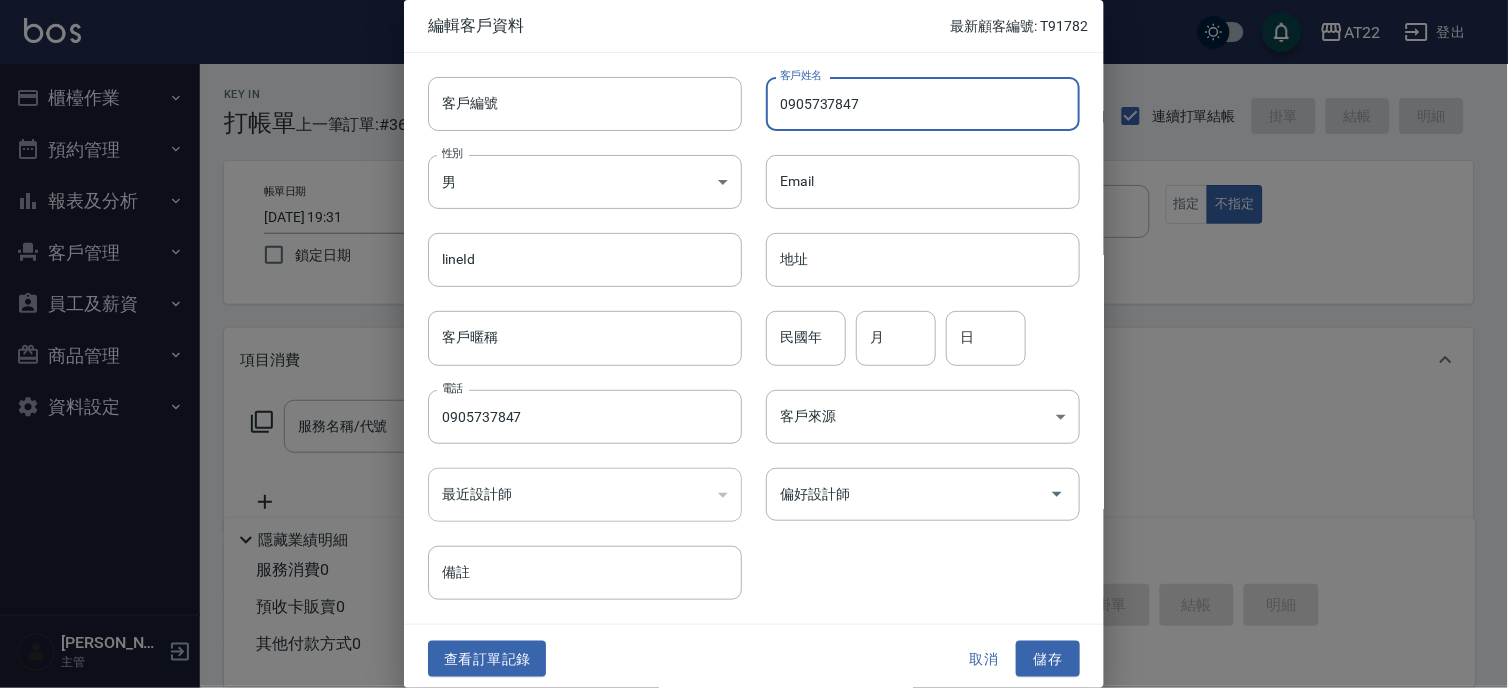 type on "0905737847" 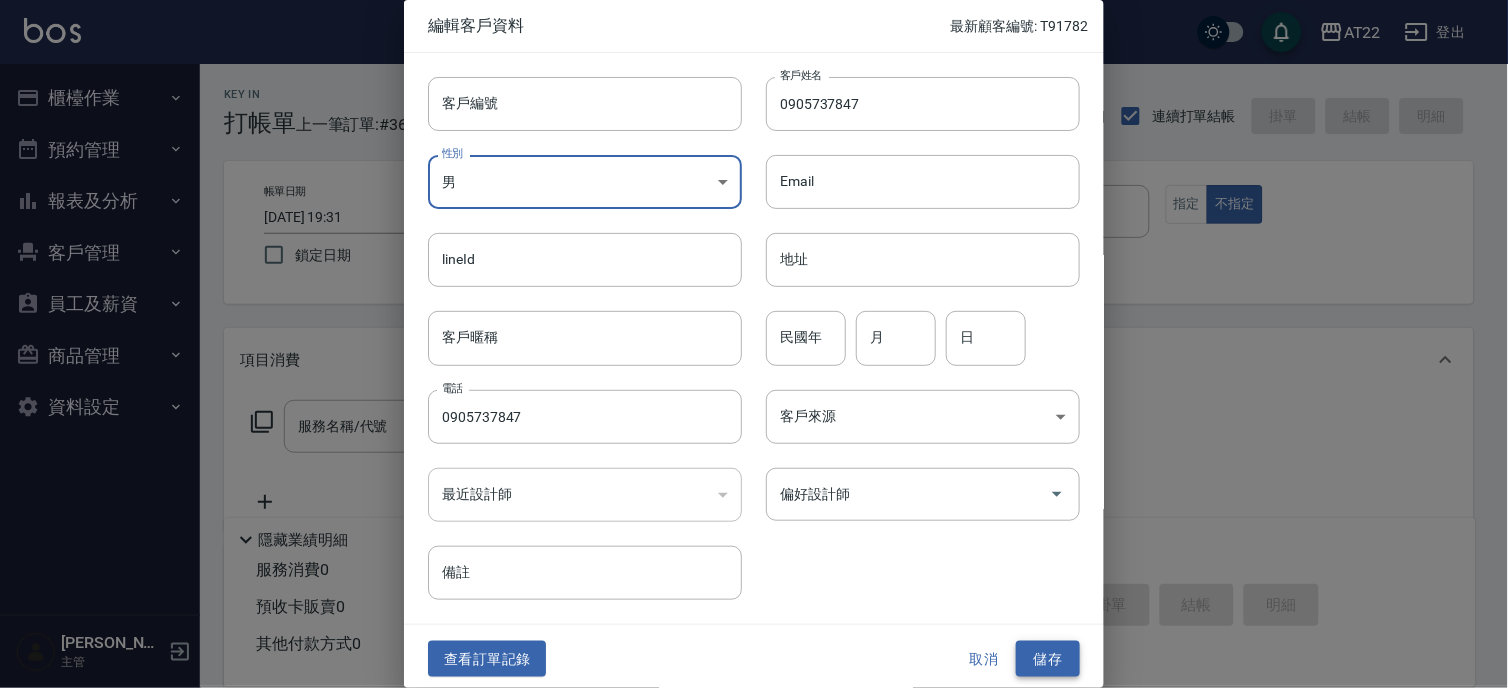click on "儲存" at bounding box center (1048, 659) 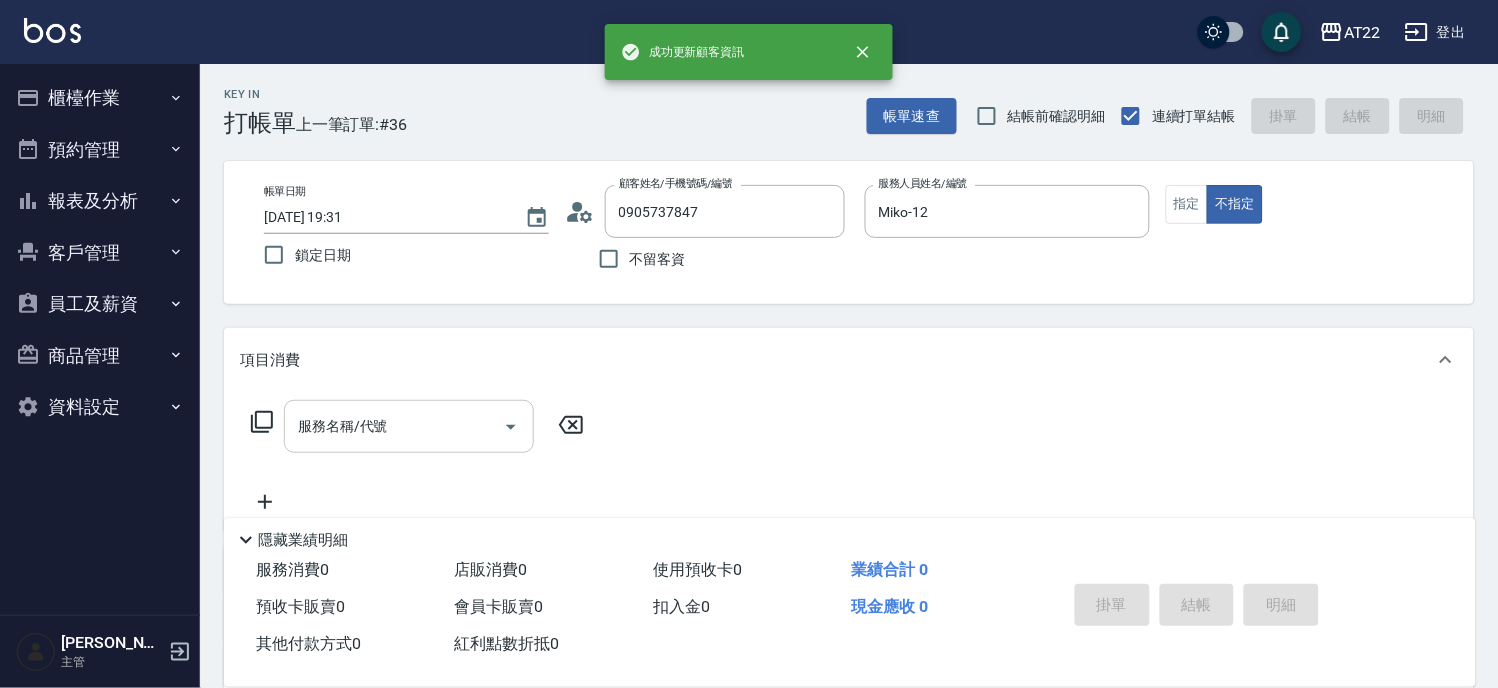 click on "服務名稱/代號" at bounding box center [394, 426] 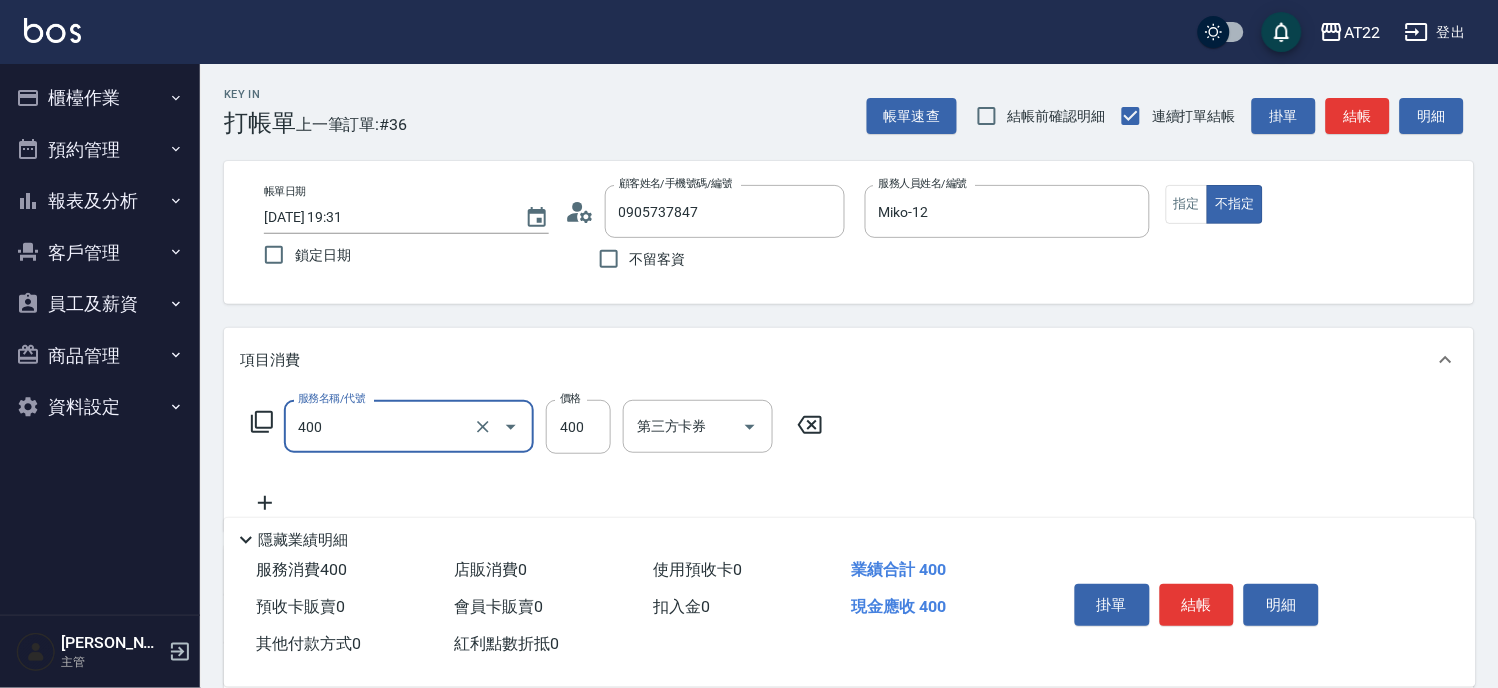 type on "剪髮(400)" 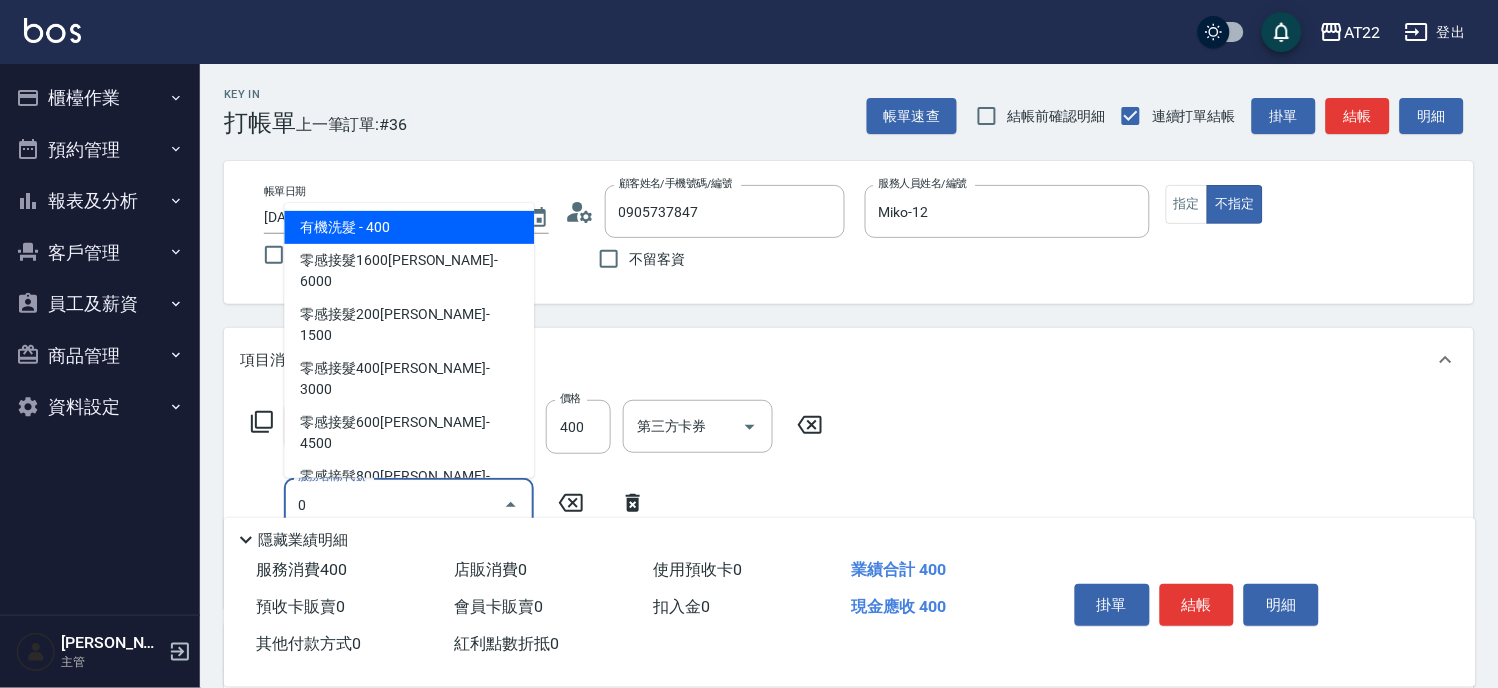 type on "有機洗髮(0)" 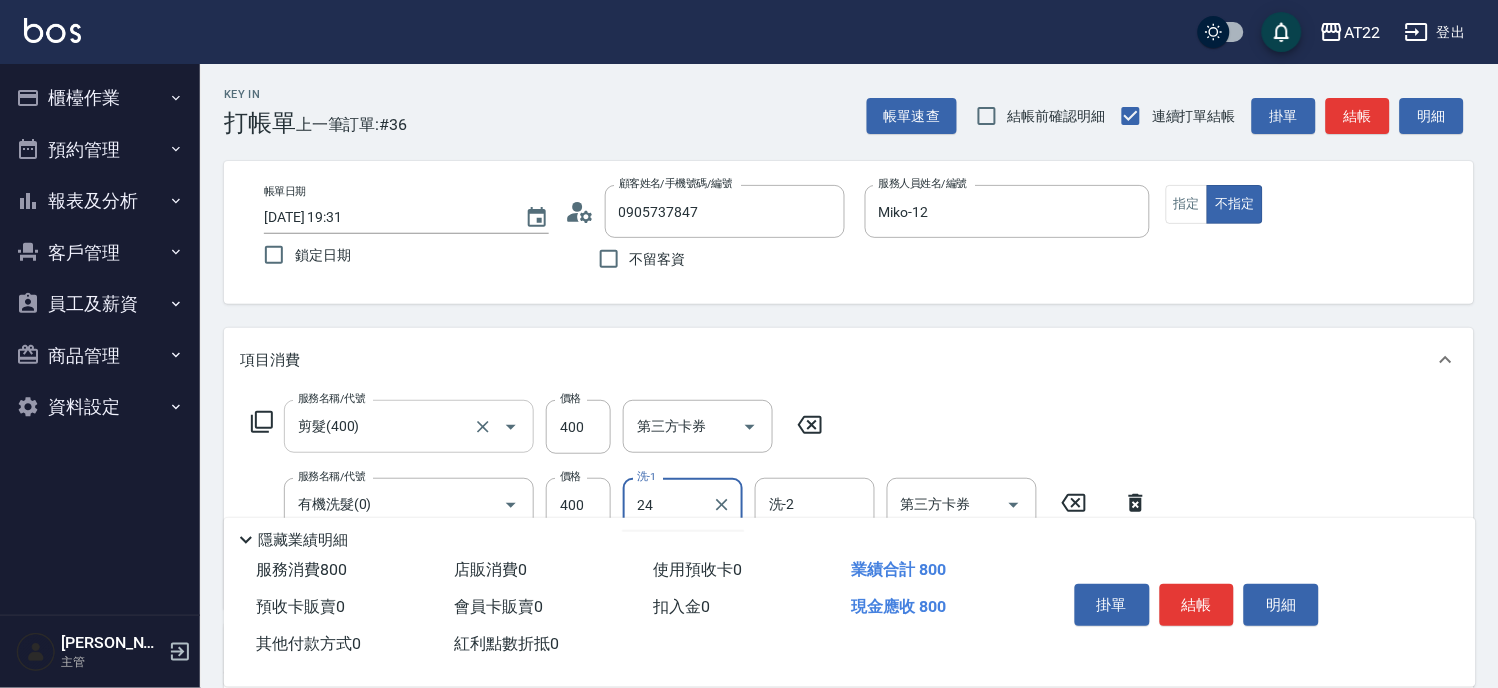 type on "24" 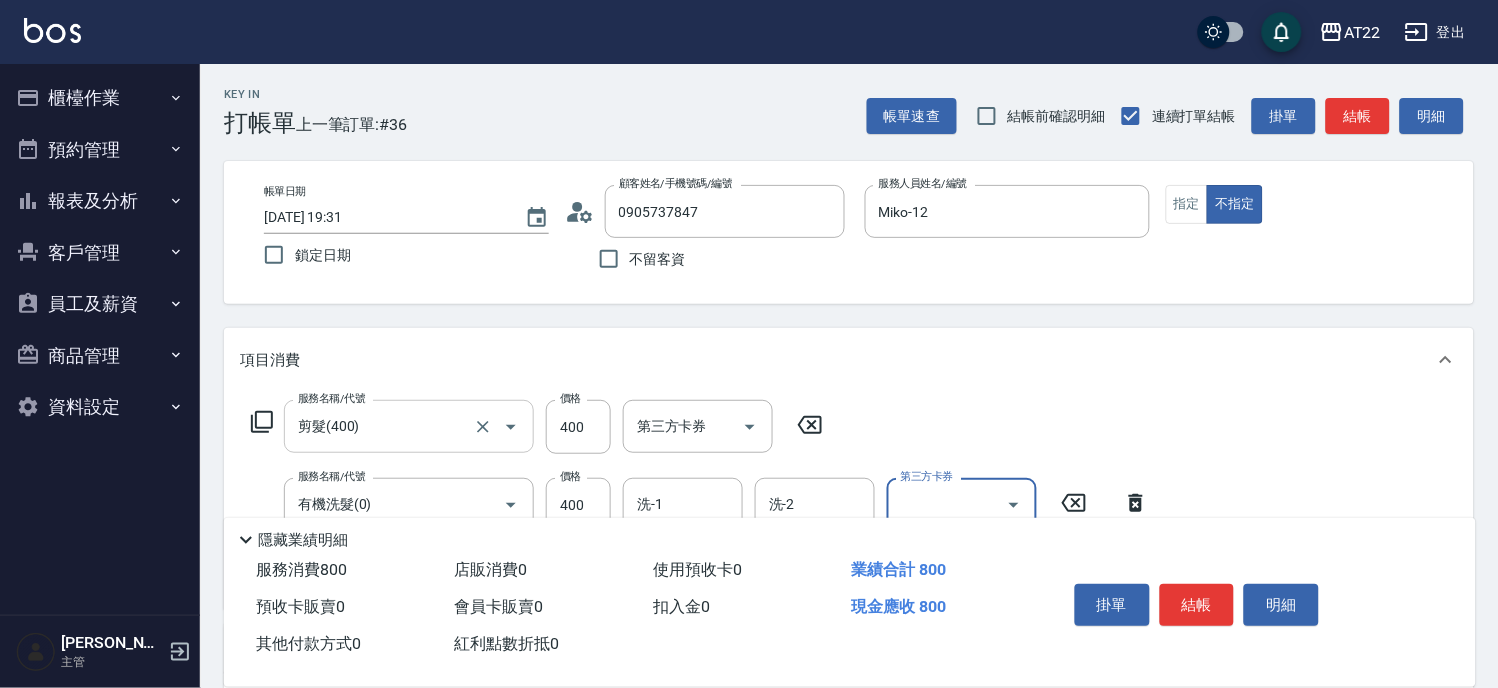 scroll, scrollTop: 111, scrollLeft: 0, axis: vertical 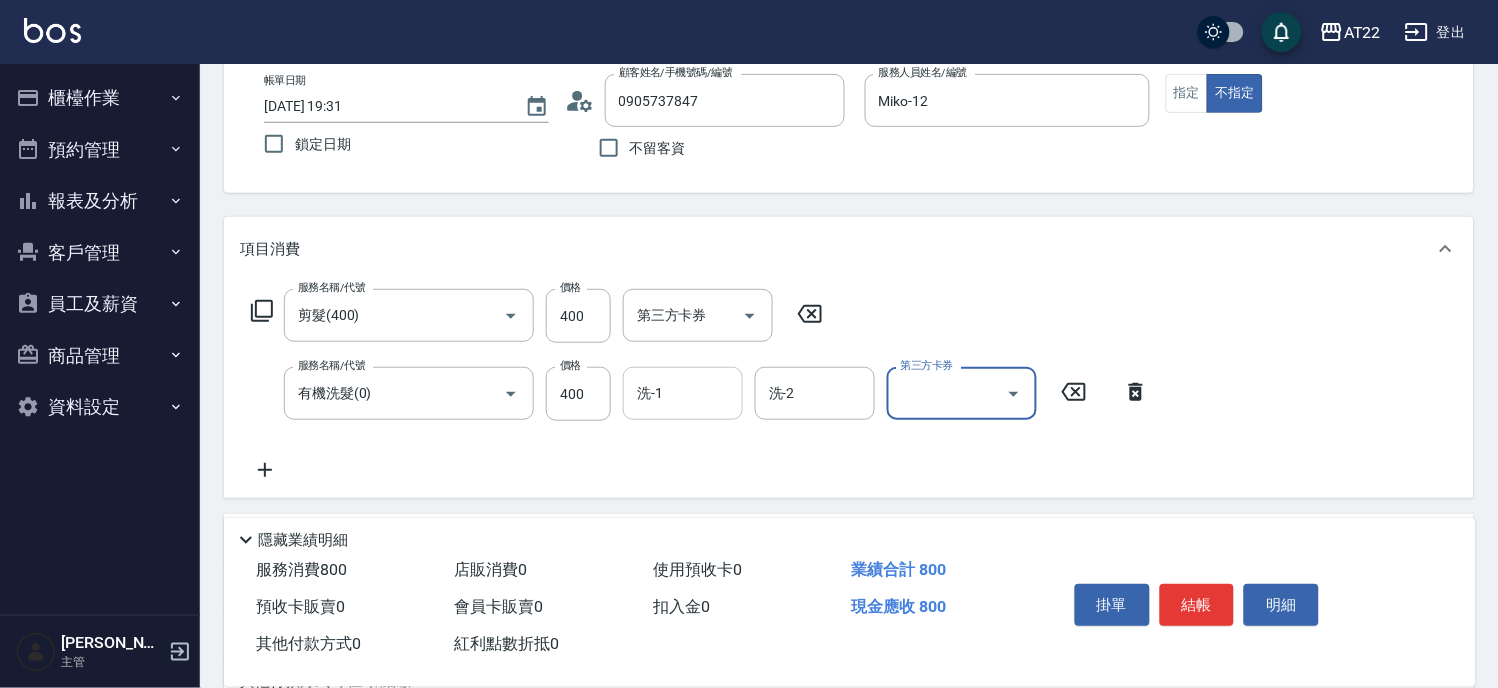 click on "洗-1" at bounding box center [683, 393] 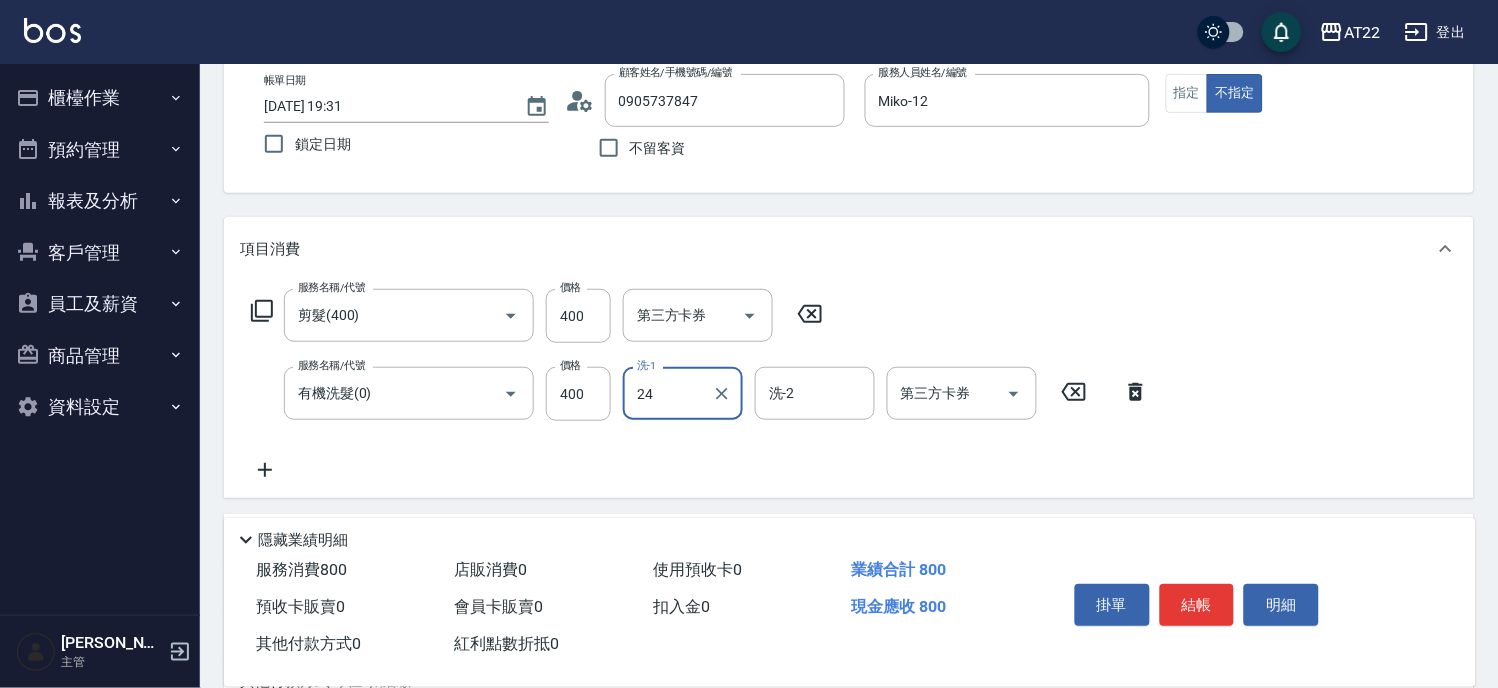 type on "24" 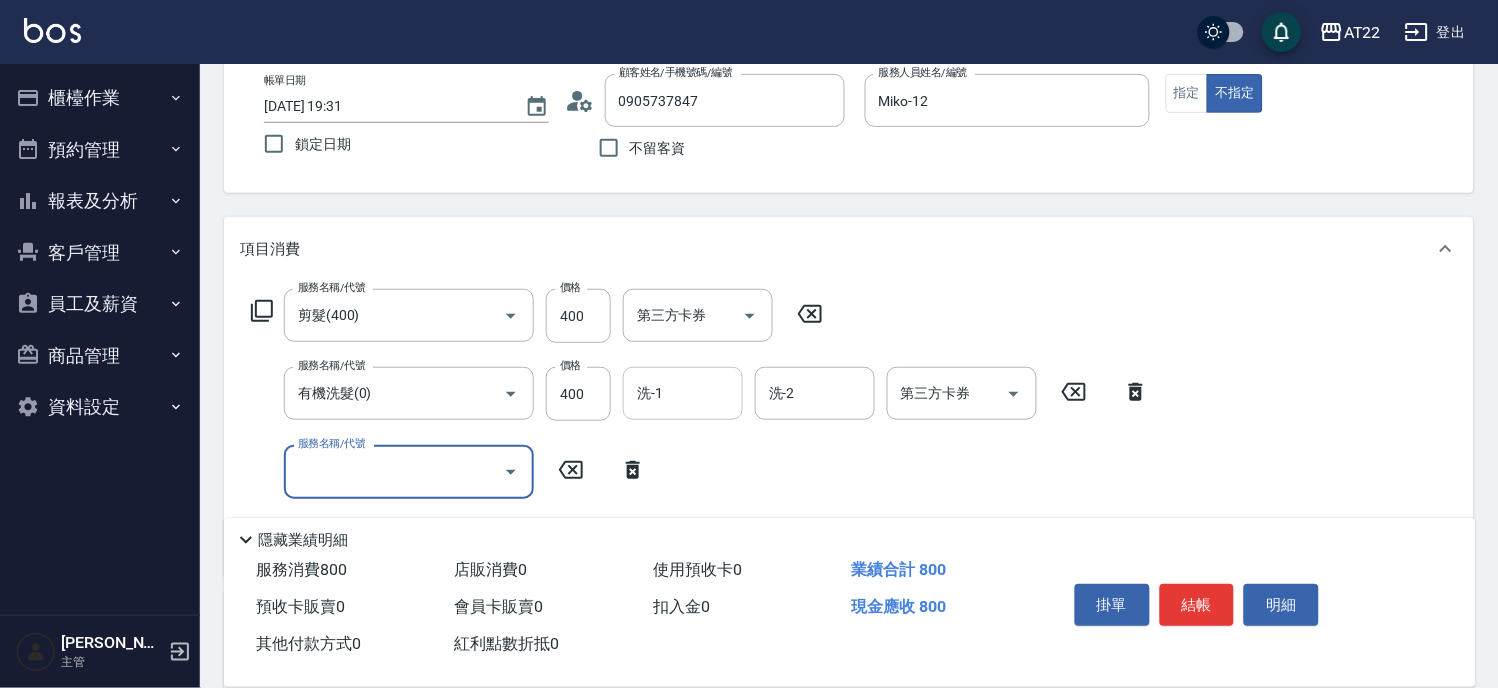 click on "洗-1" at bounding box center (683, 393) 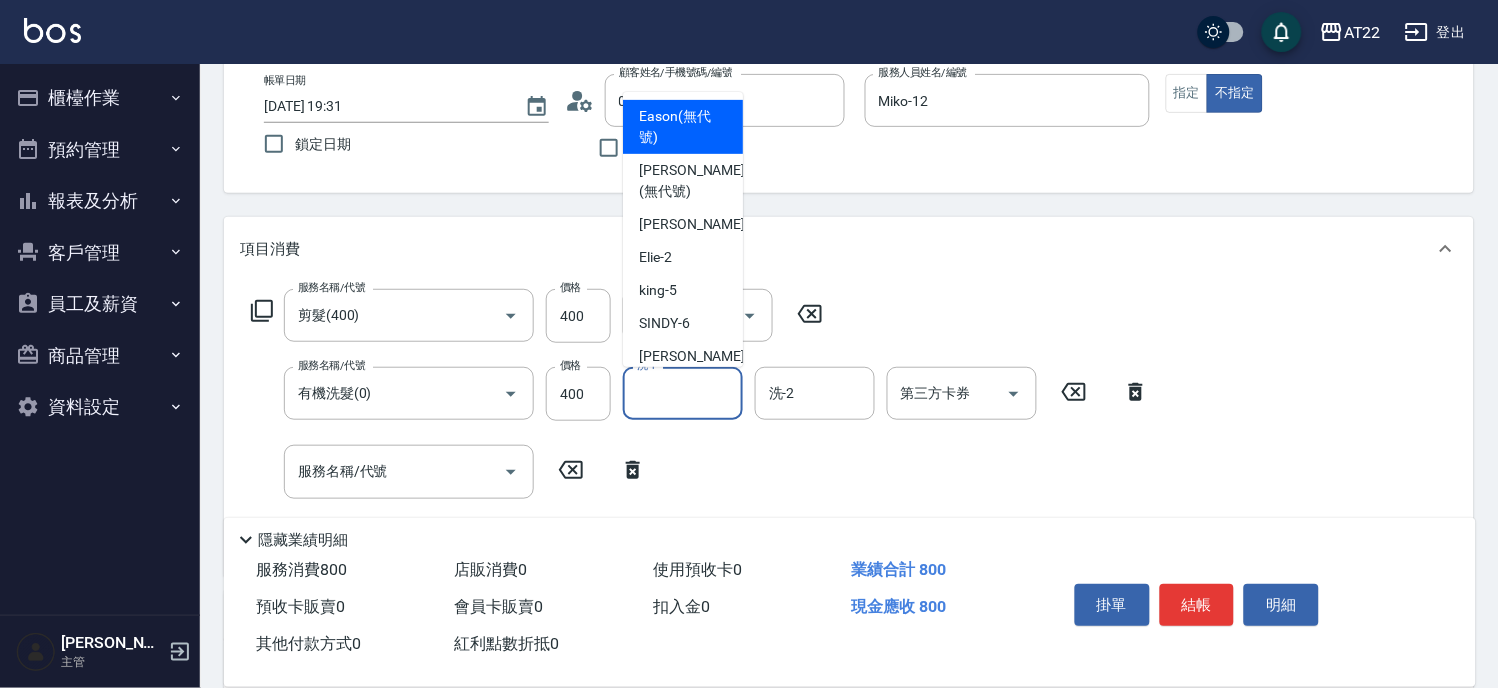 type on "2" 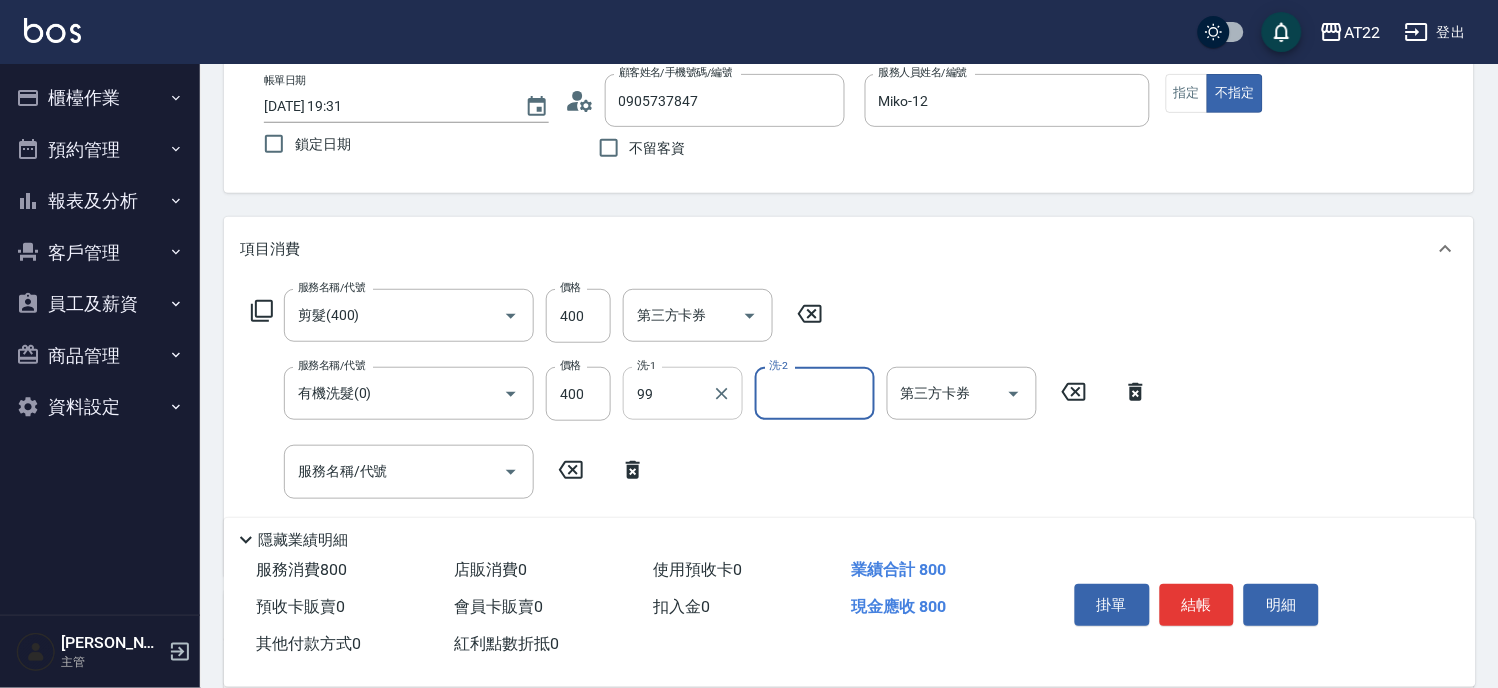 type on "公司公司-99" 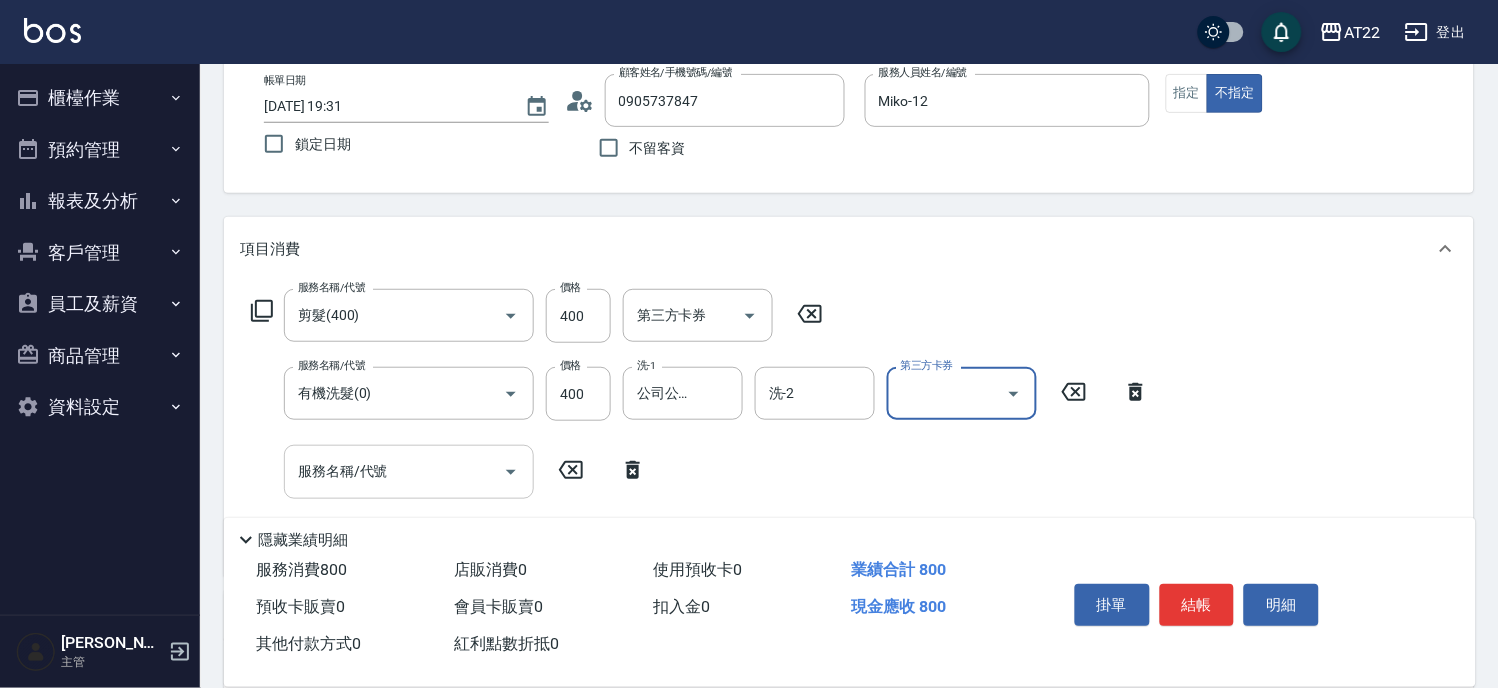 click on "服務名稱/代號 服務名稱/代號" at bounding box center (409, 471) 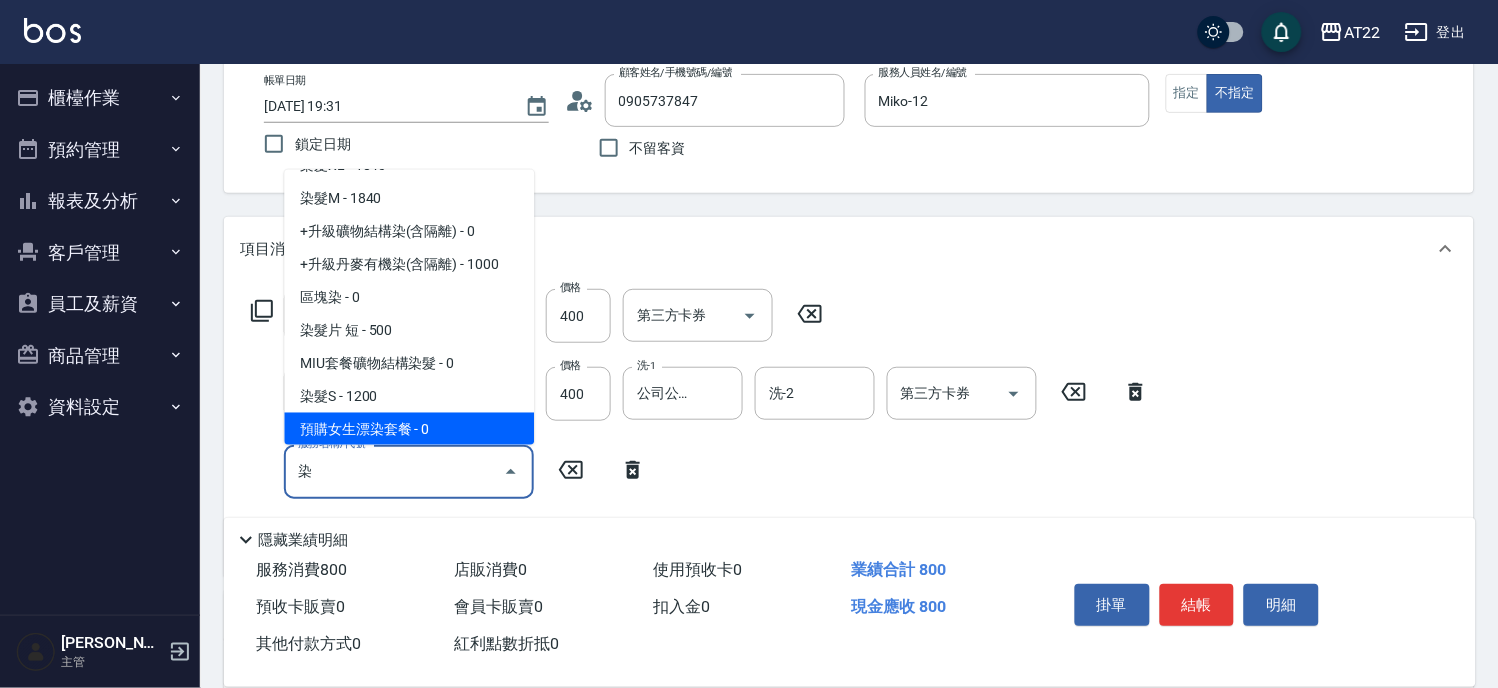scroll, scrollTop: 127, scrollLeft: 0, axis: vertical 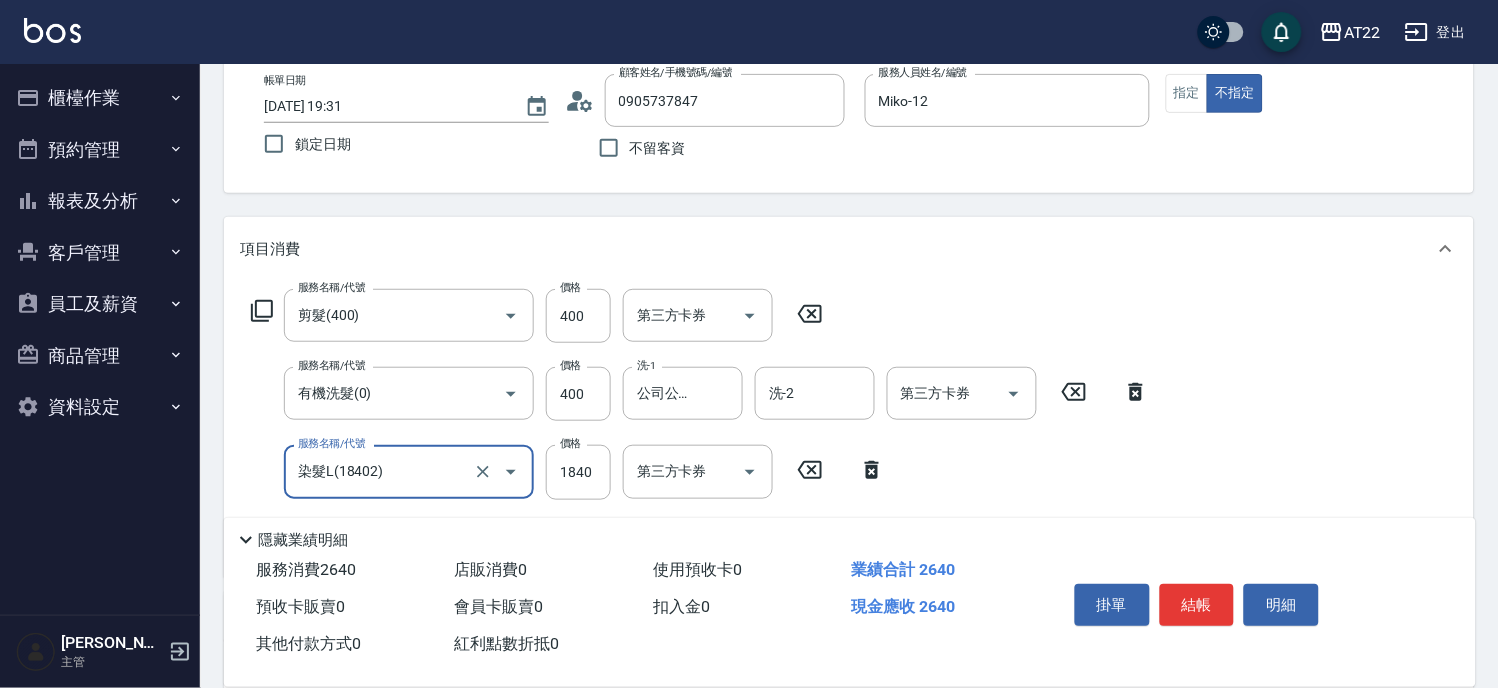 type on "染髮L(18402)" 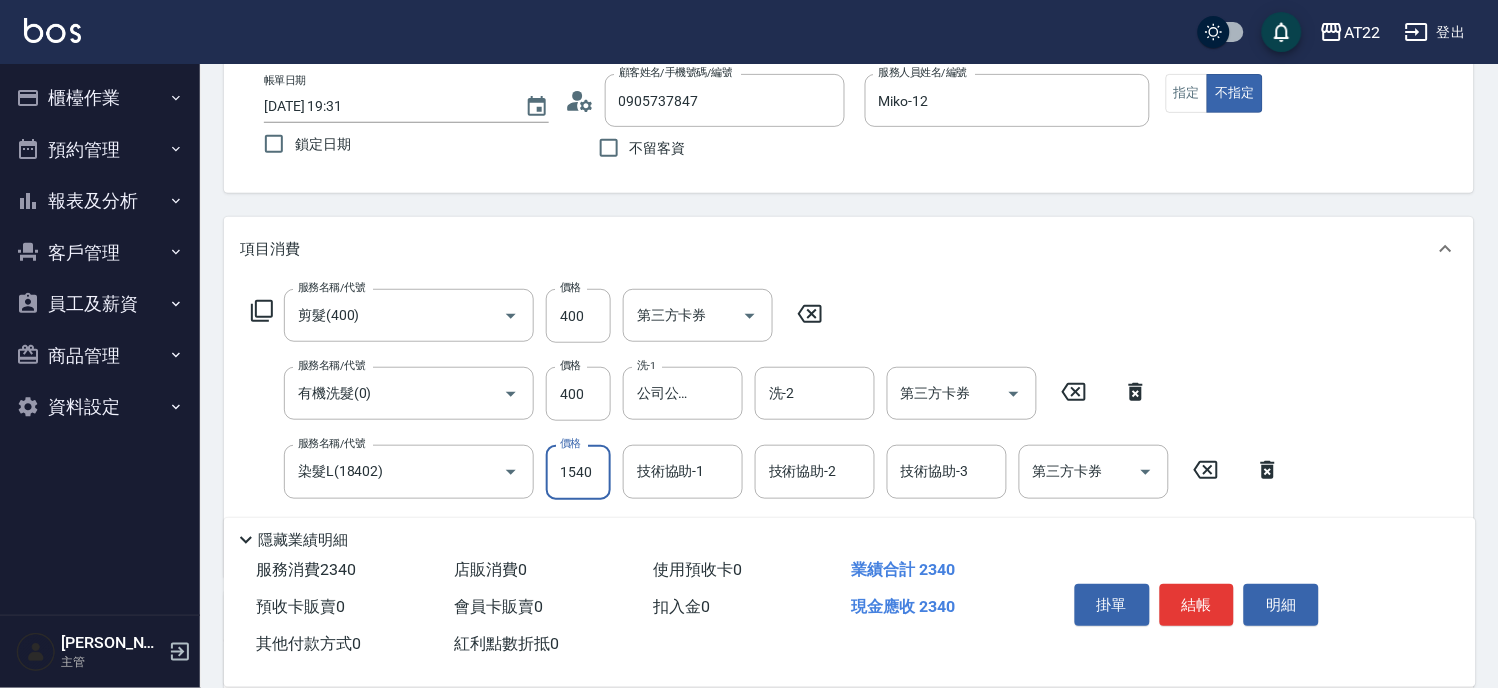 type on "1540" 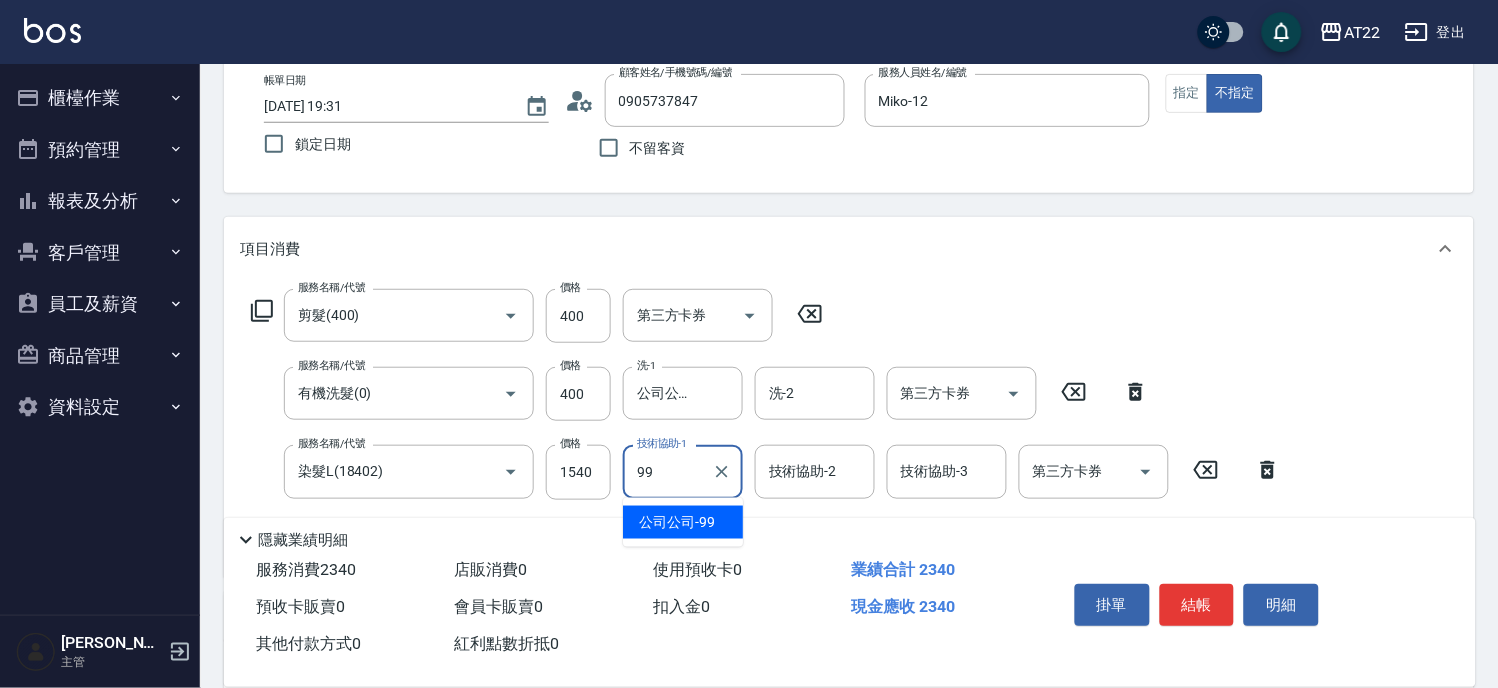 type on "公司公司-99" 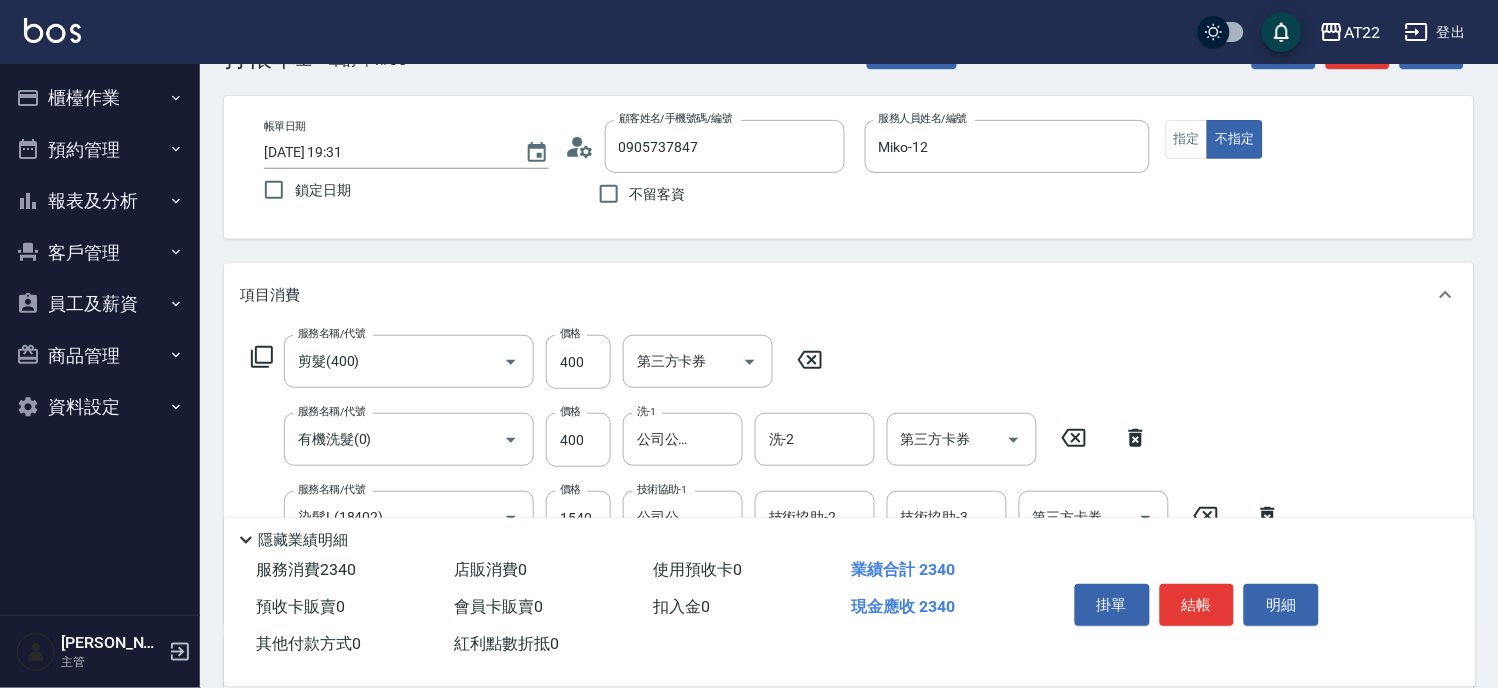 scroll, scrollTop: 0, scrollLeft: 0, axis: both 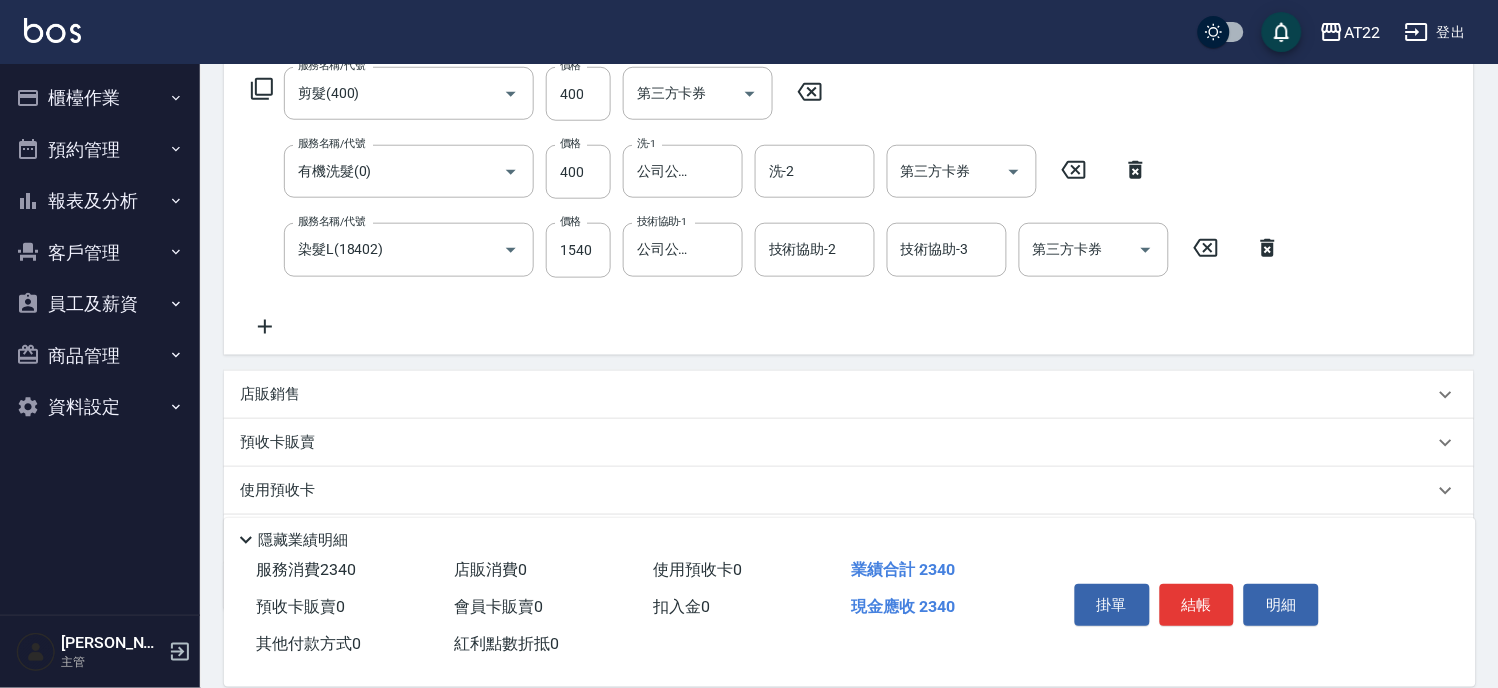 click 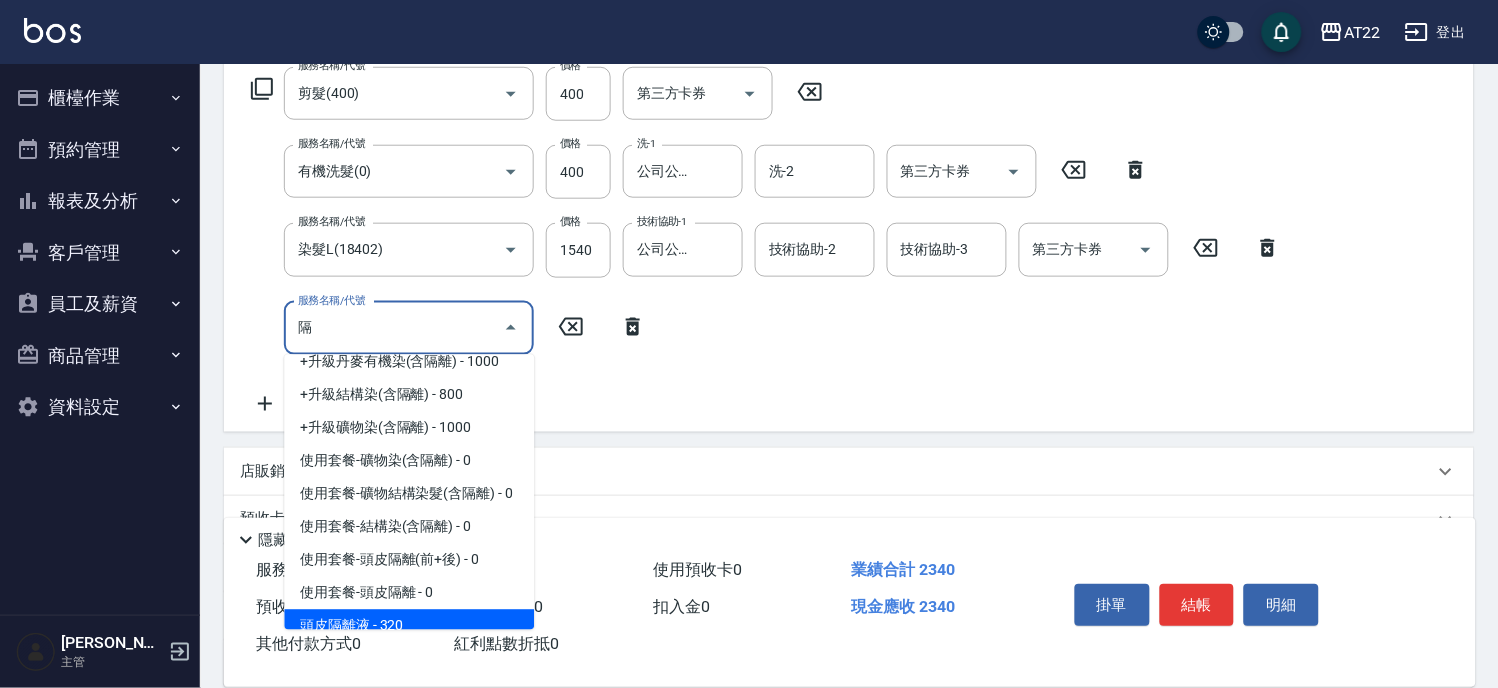 scroll, scrollTop: 83, scrollLeft: 0, axis: vertical 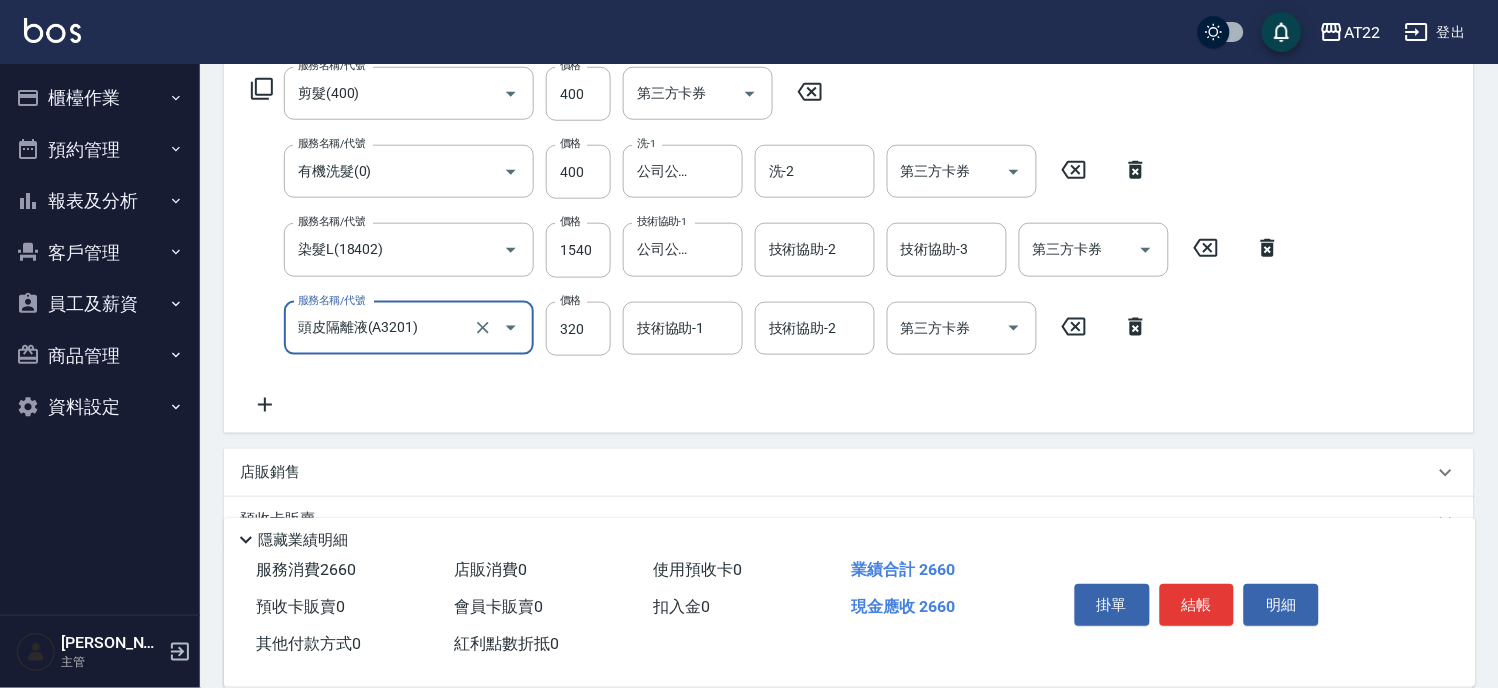 type on "頭皮隔離液(A3201)" 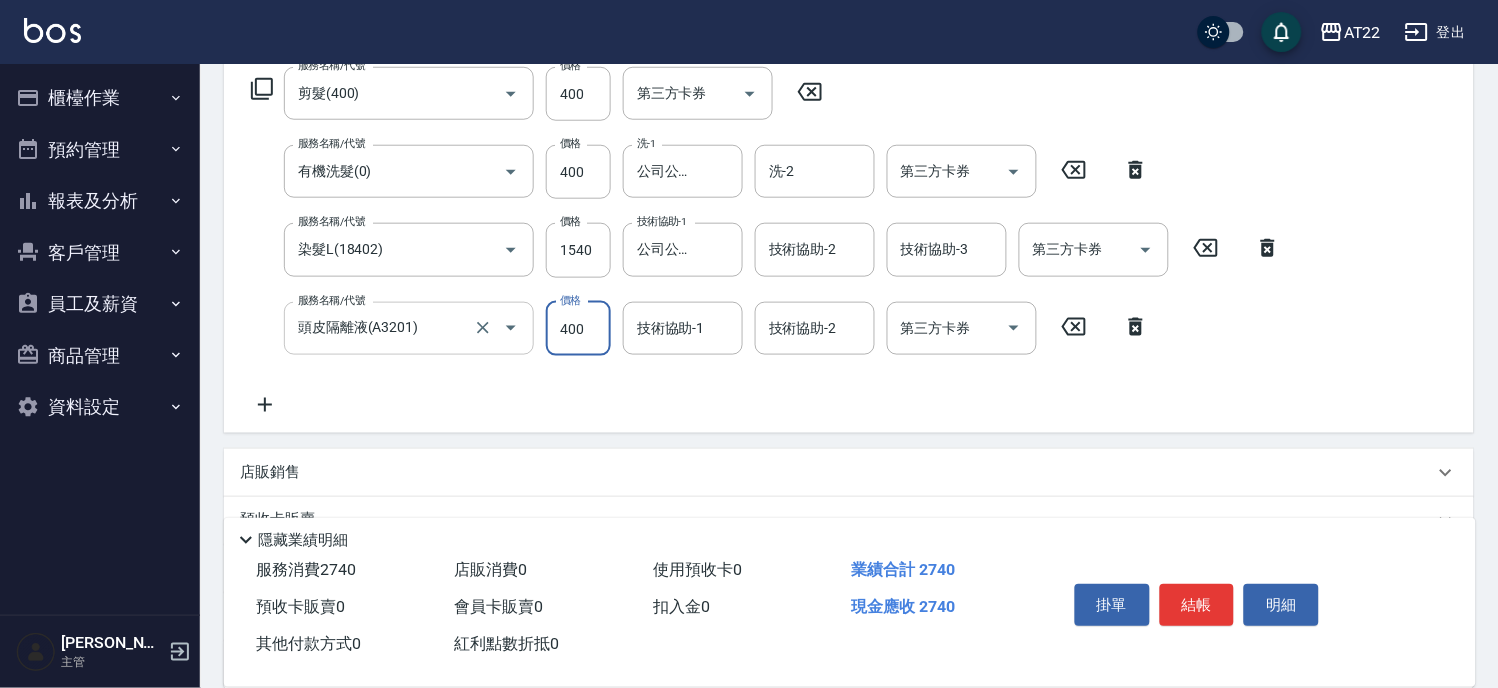 type on "400" 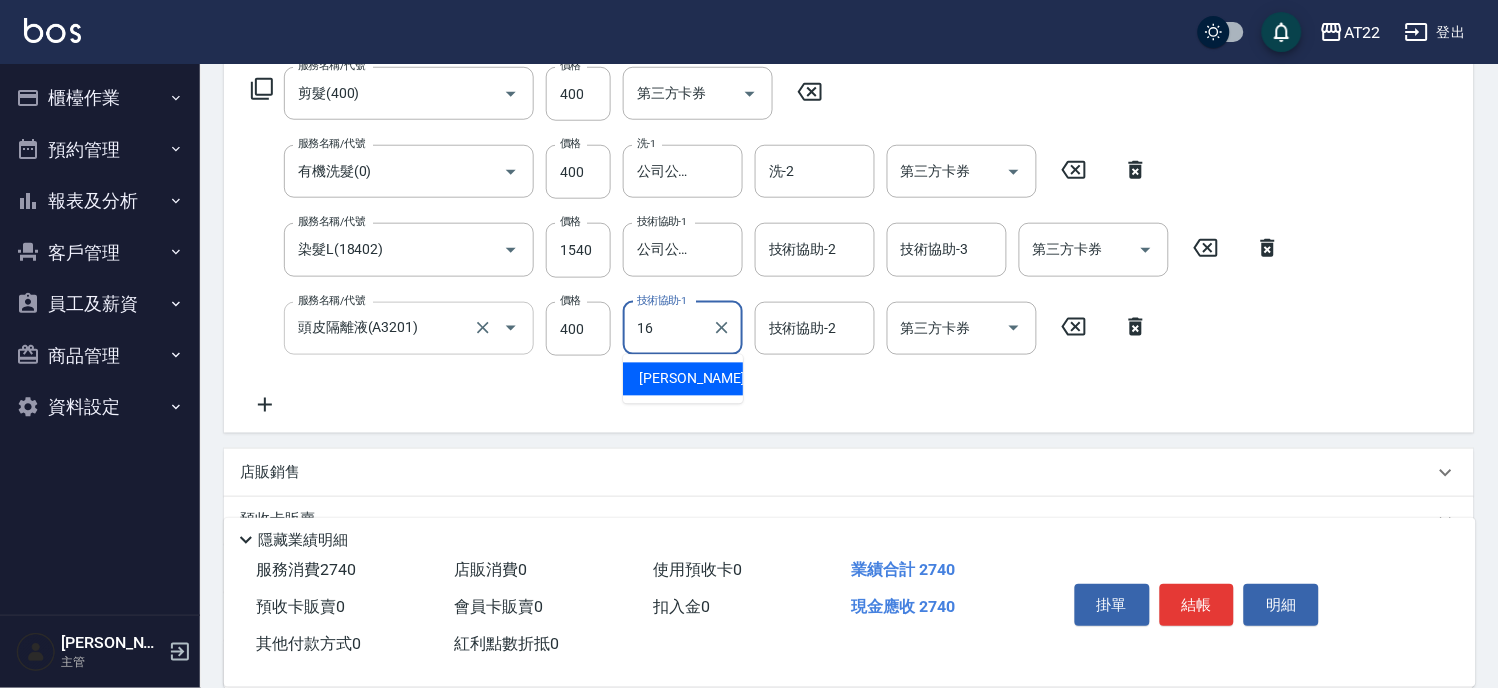 type on "Joe-16" 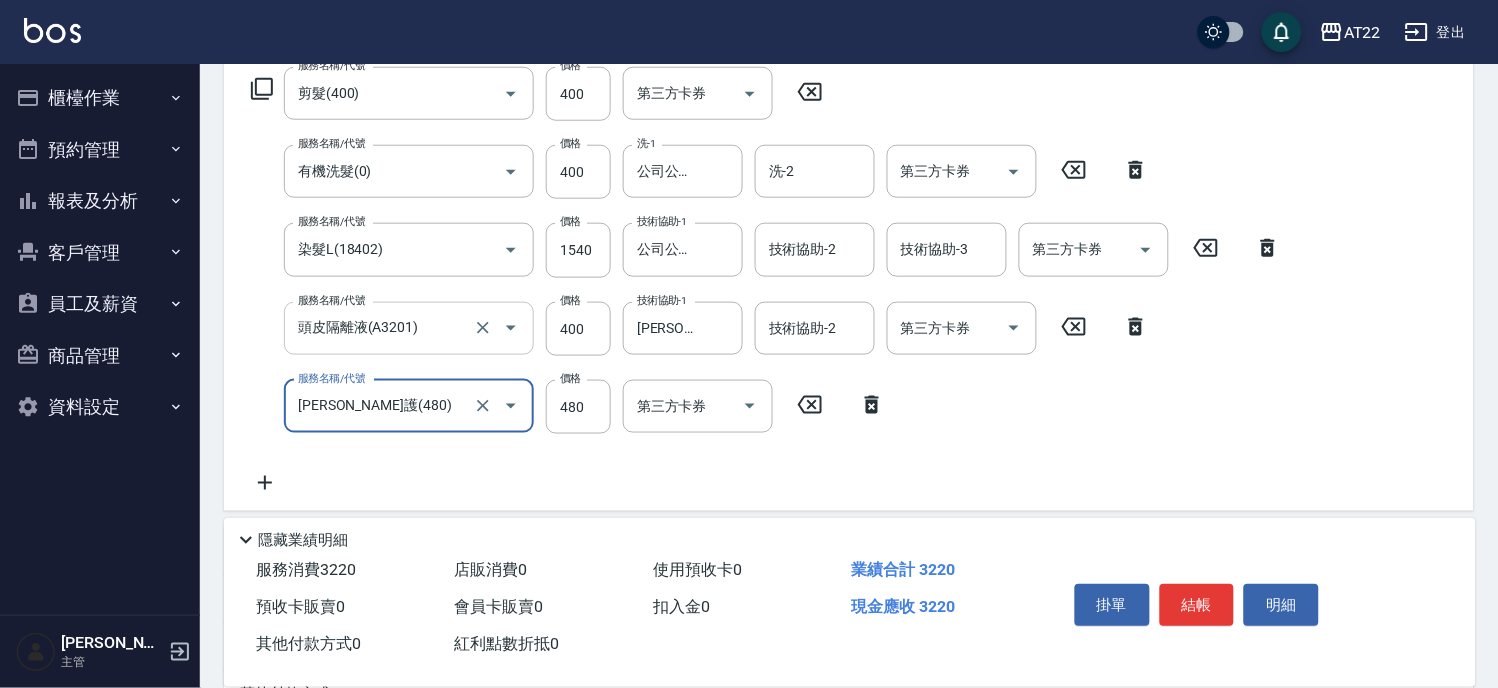 type on "潤澤修護(480)" 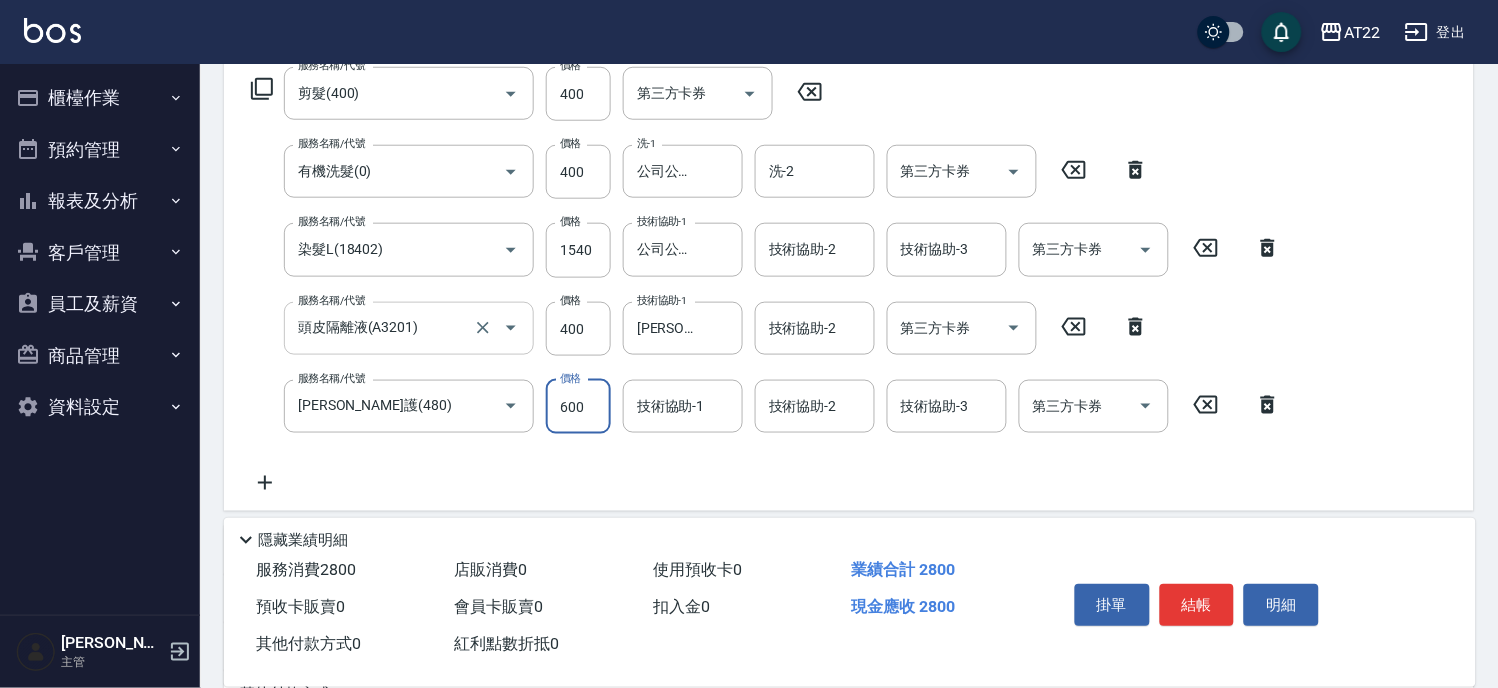 type on "600" 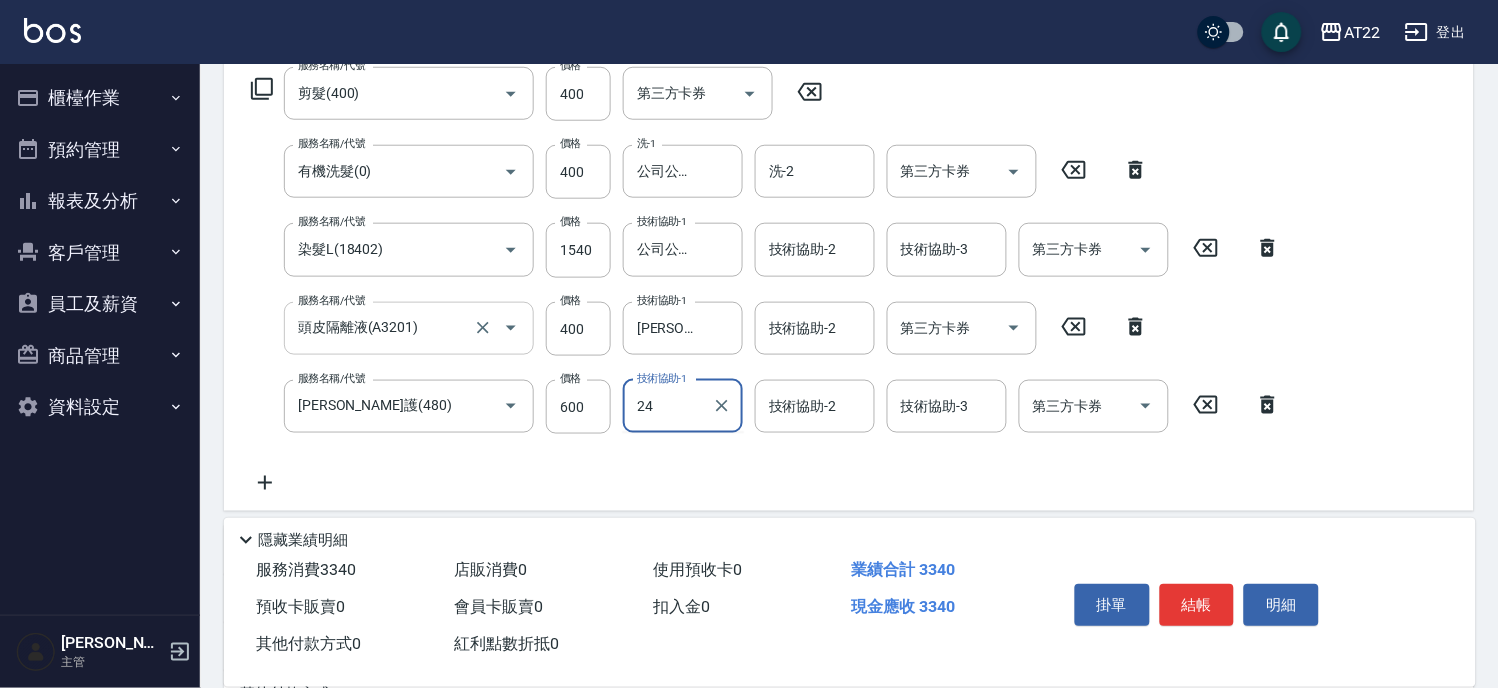 type on "24" 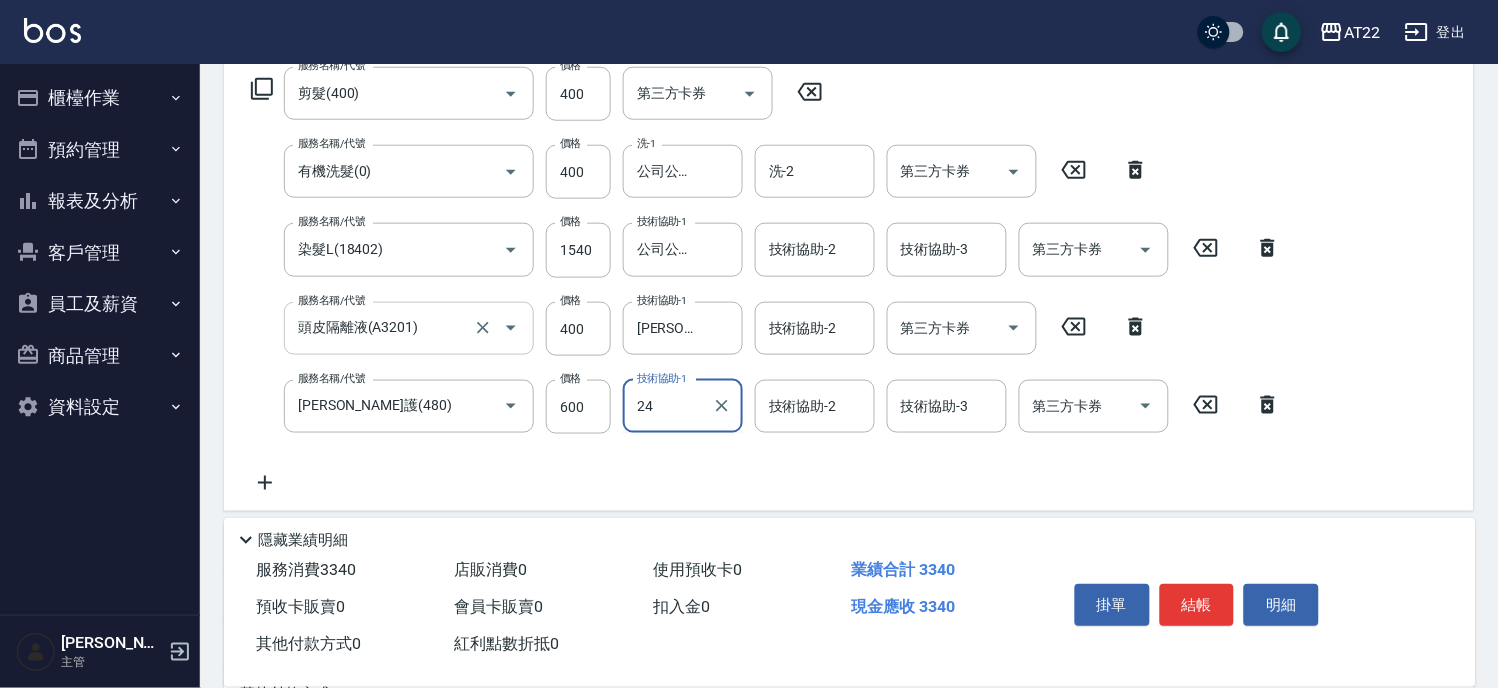type 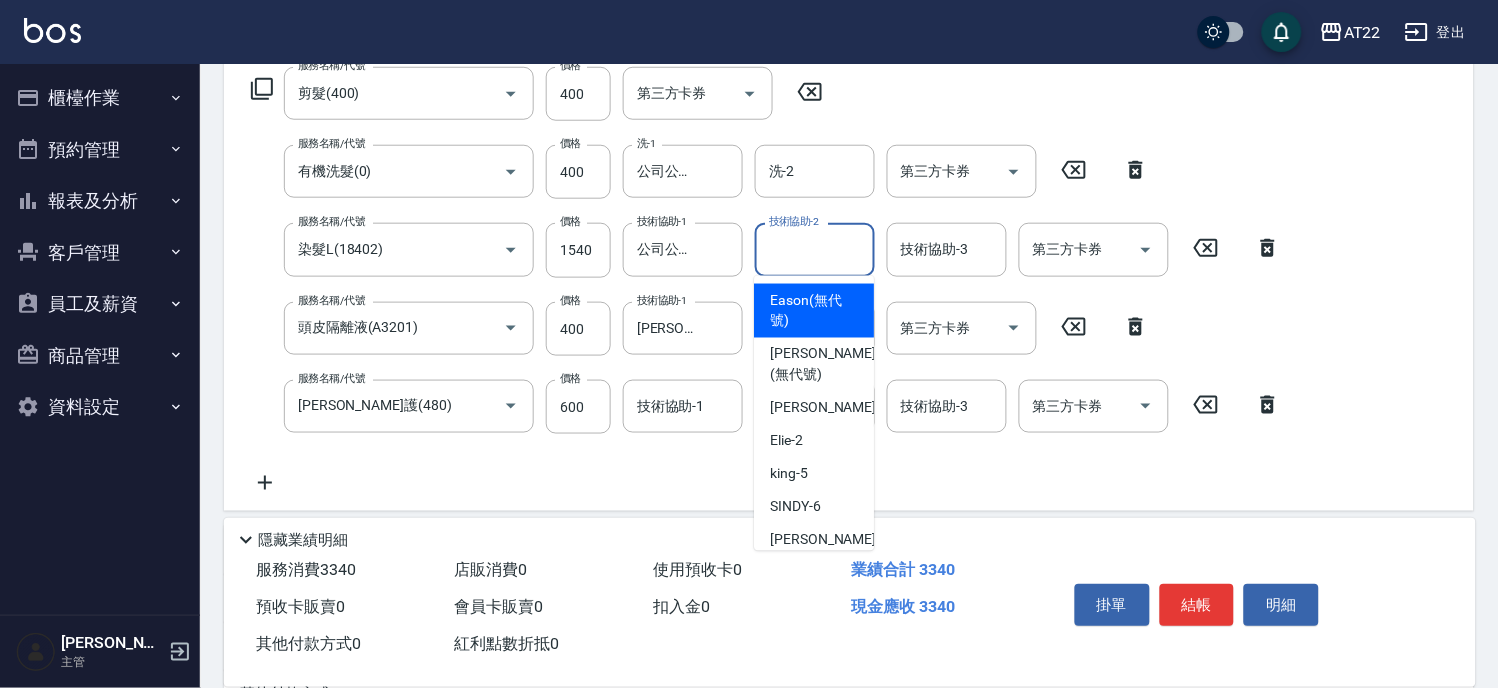click on "技術協助-2" at bounding box center [815, 249] 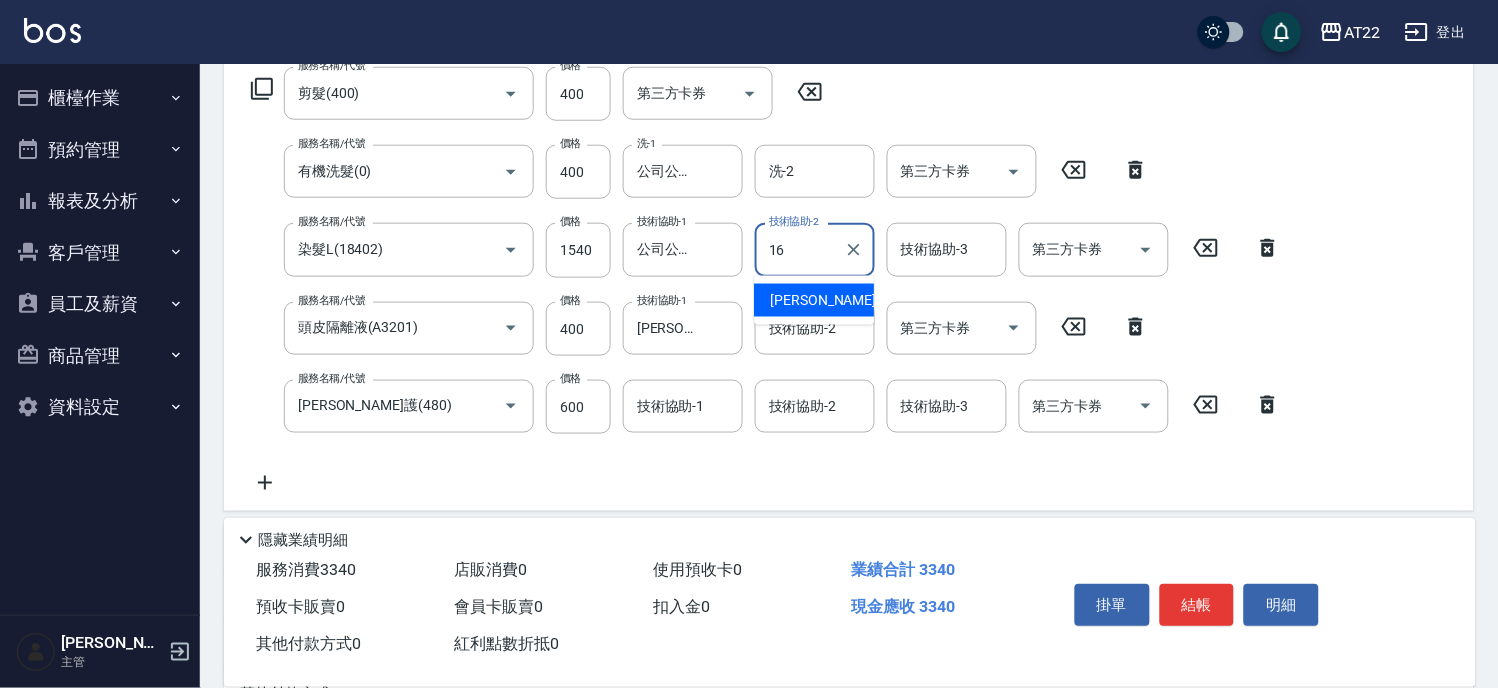 type on "Joe-16" 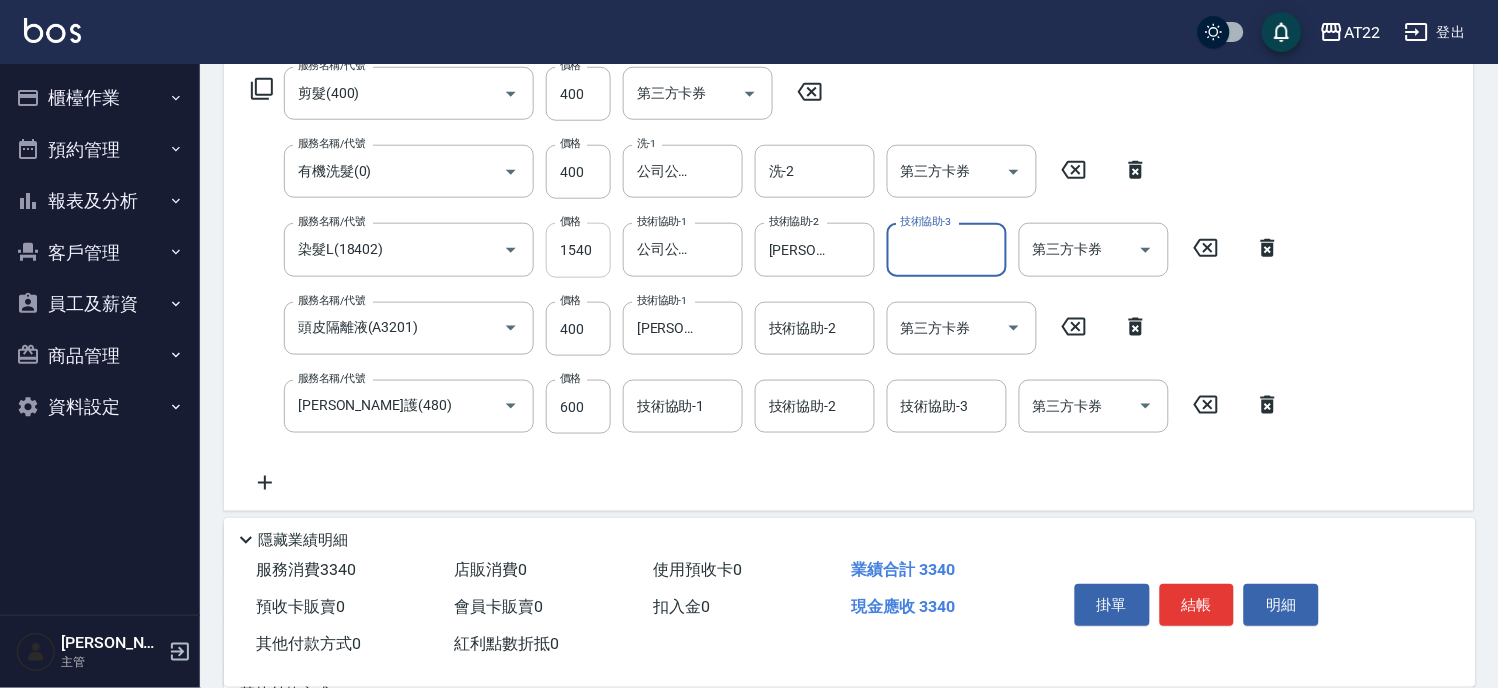 click on "1540" at bounding box center (578, 250) 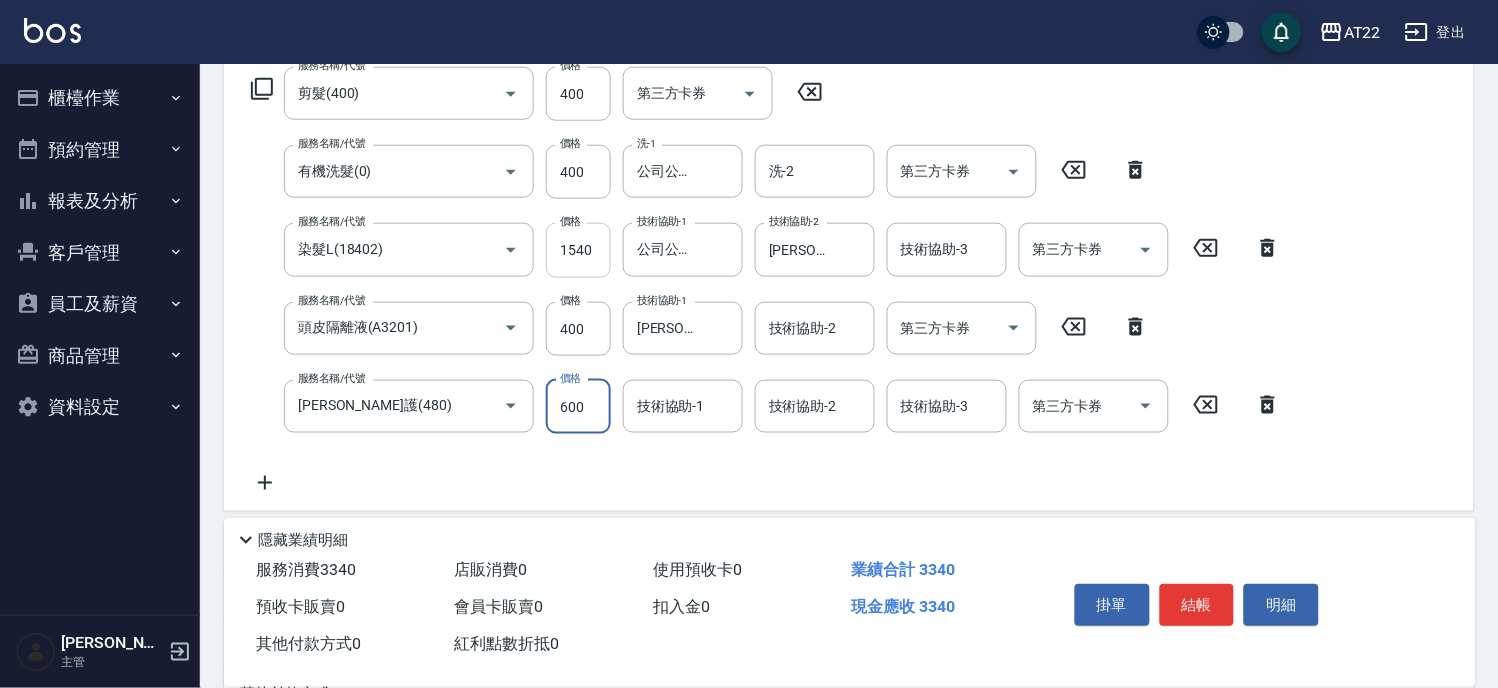 click on "1540" at bounding box center (578, 250) 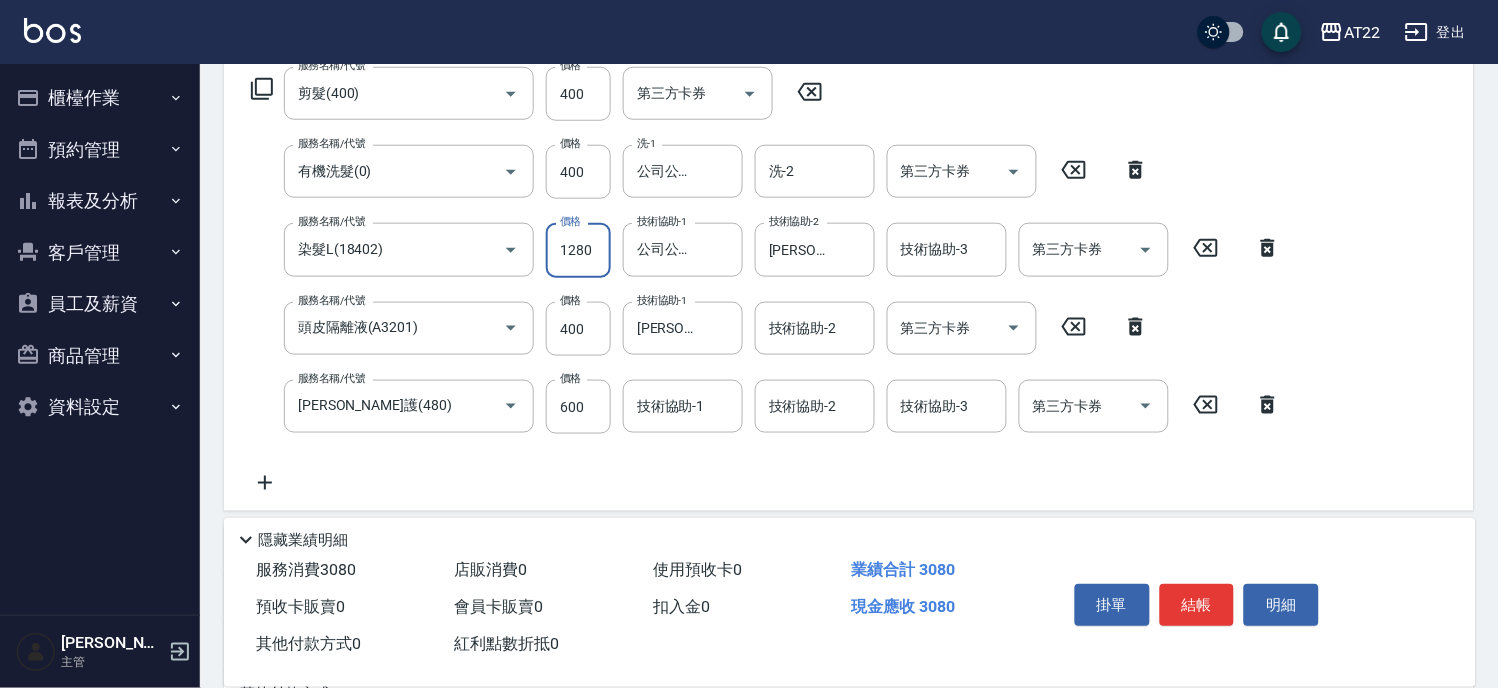 type on "1280" 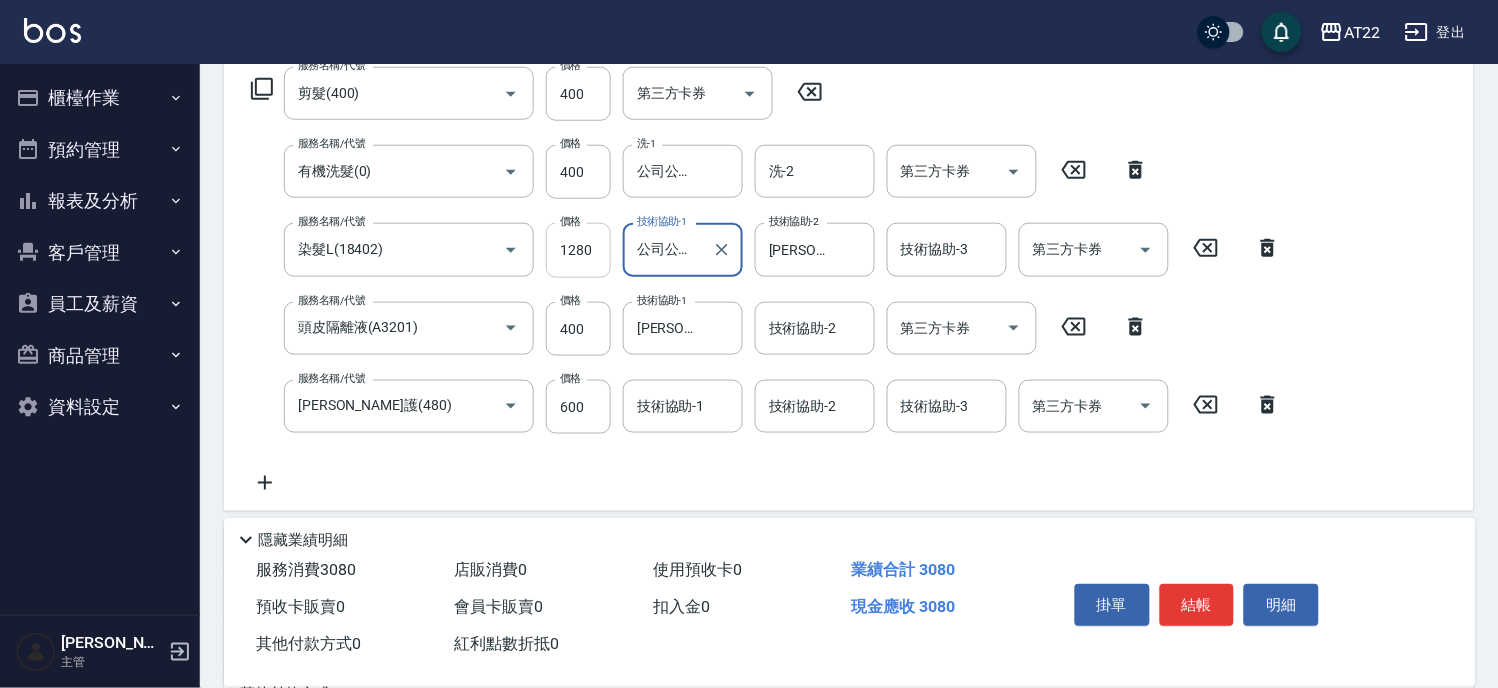 scroll, scrollTop: 0, scrollLeft: 12, axis: horizontal 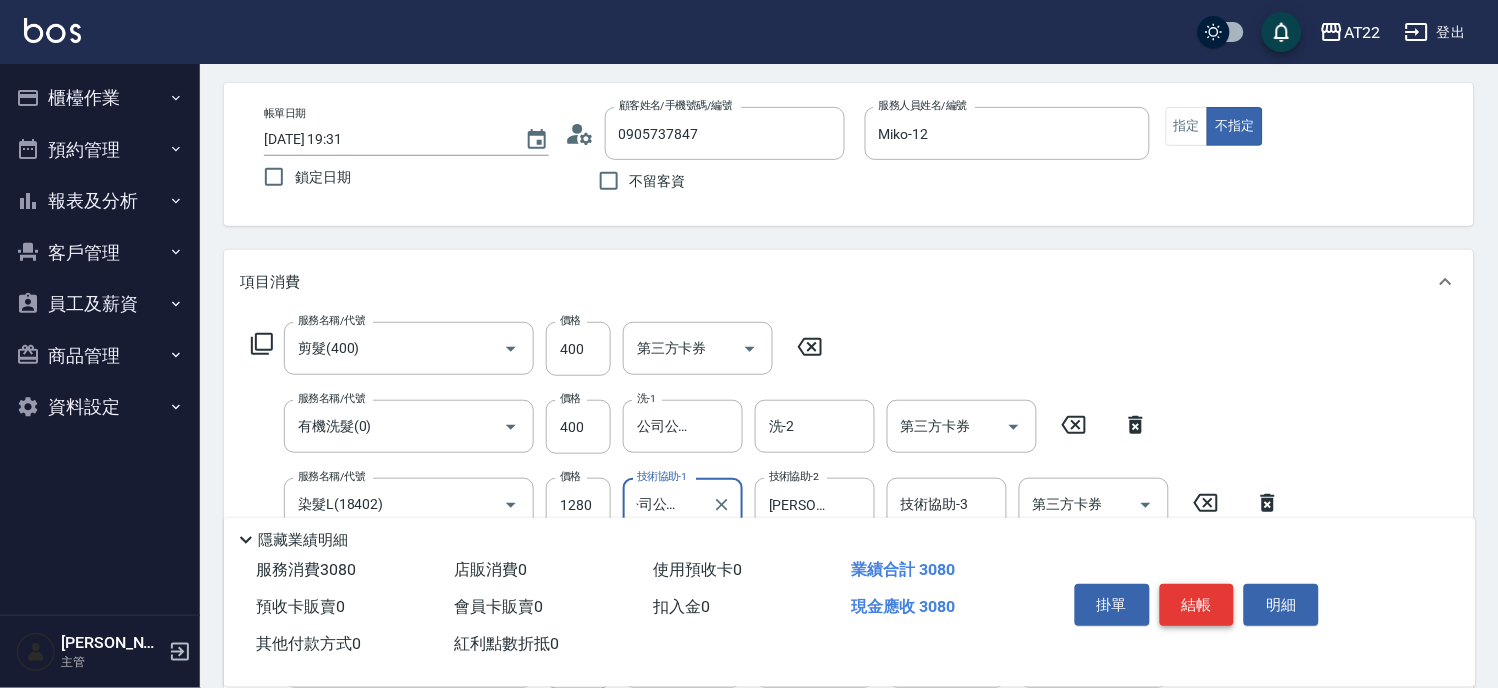 click on "結帳" at bounding box center [1197, 605] 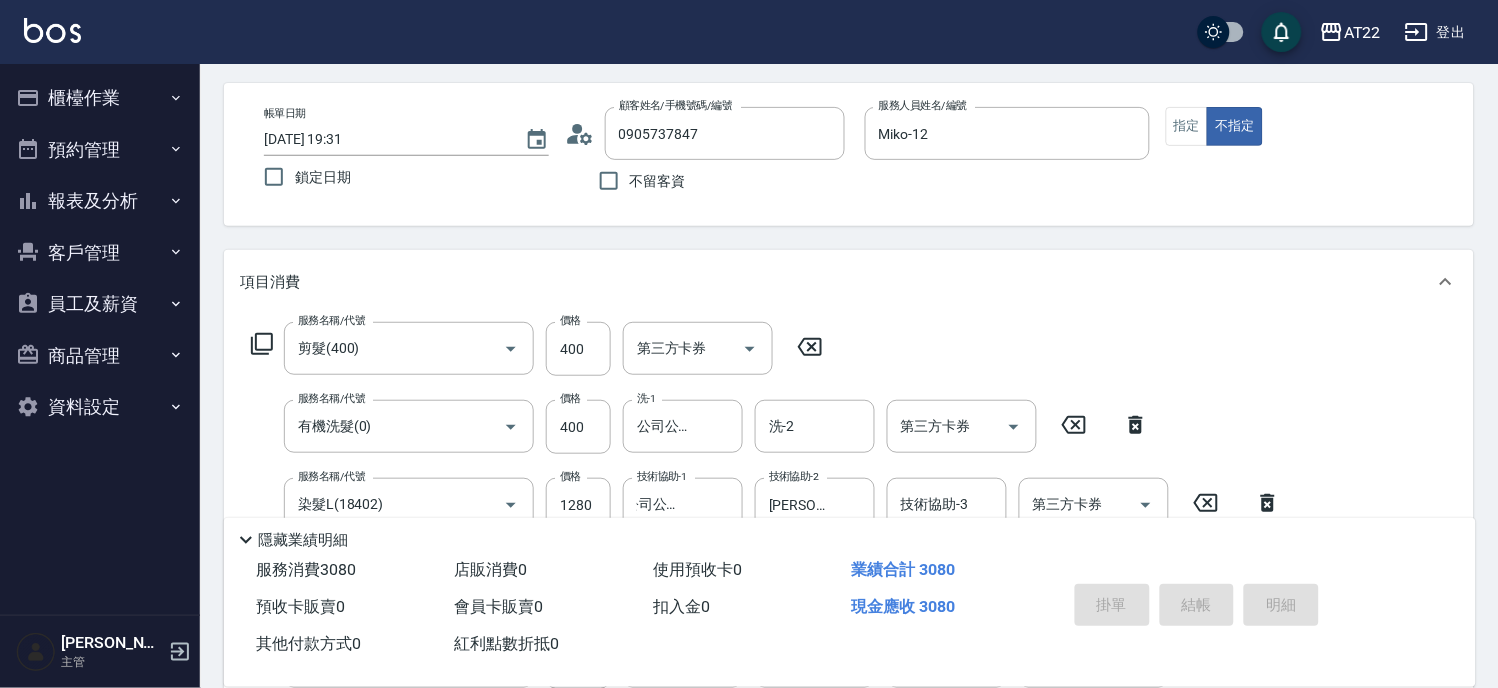 scroll, scrollTop: 0, scrollLeft: 0, axis: both 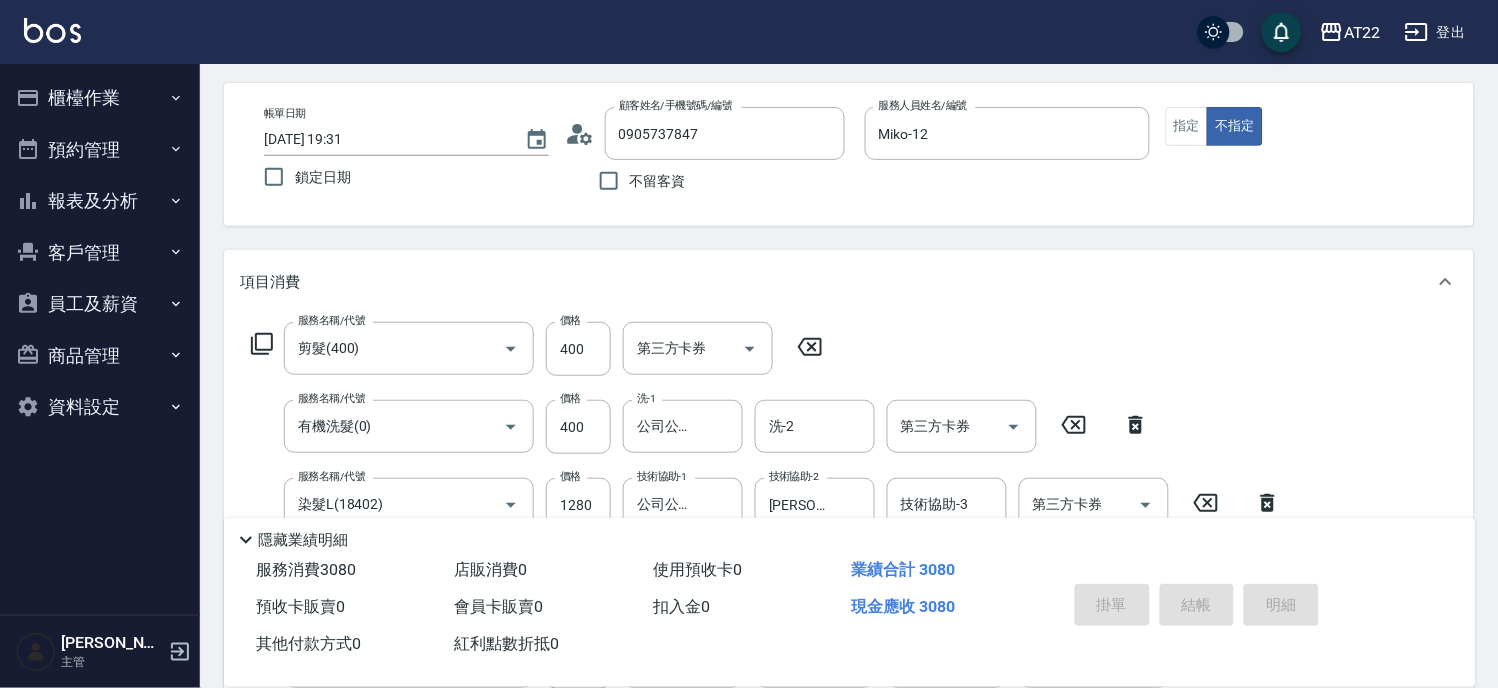 type on "2025/07/11 19:34" 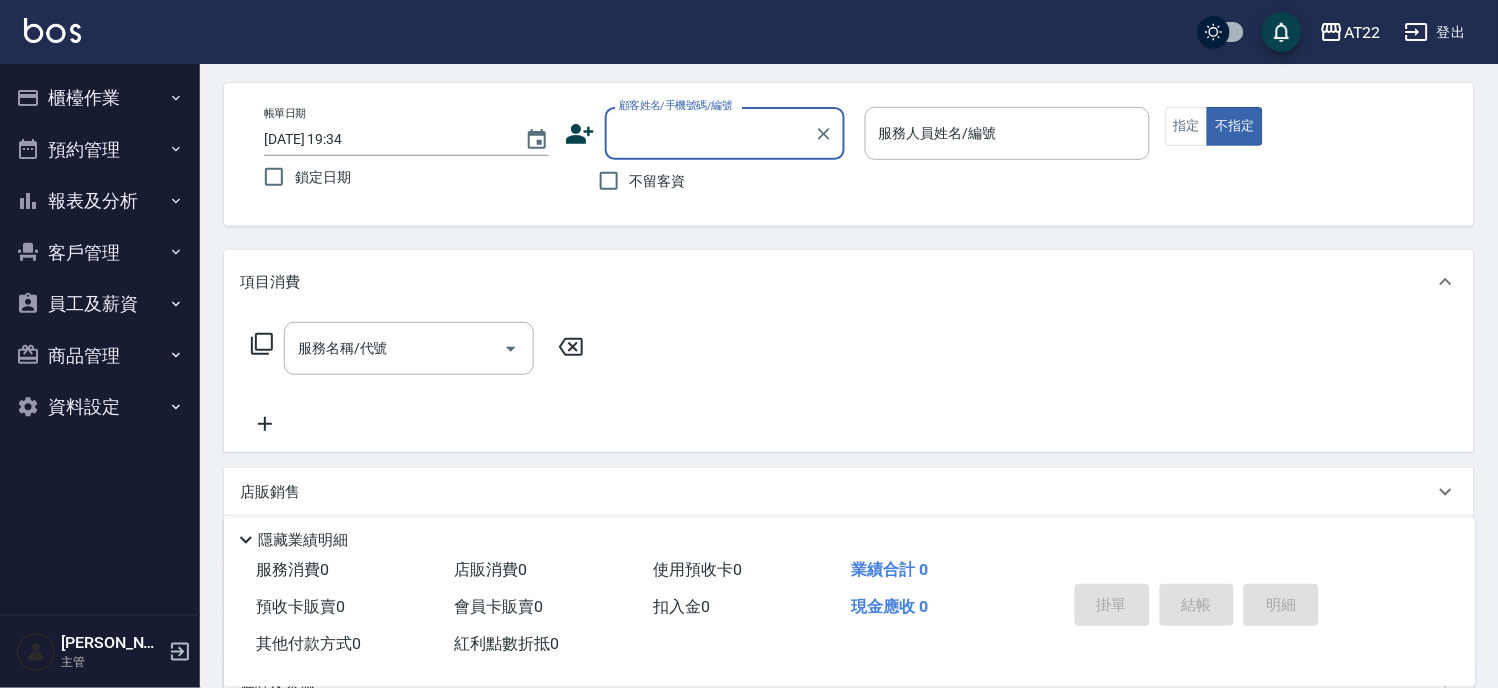 click on "商品管理" at bounding box center (100, 356) 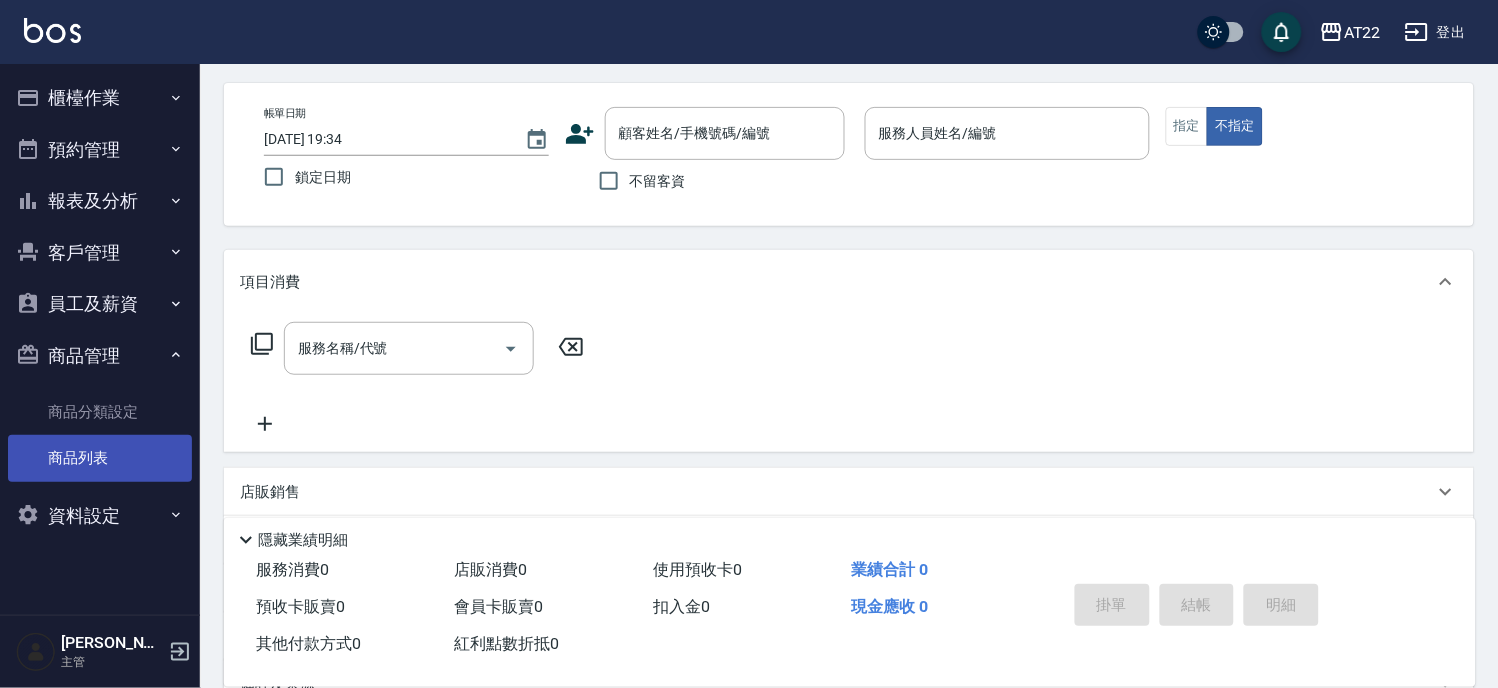 click on "商品列表" at bounding box center [100, 458] 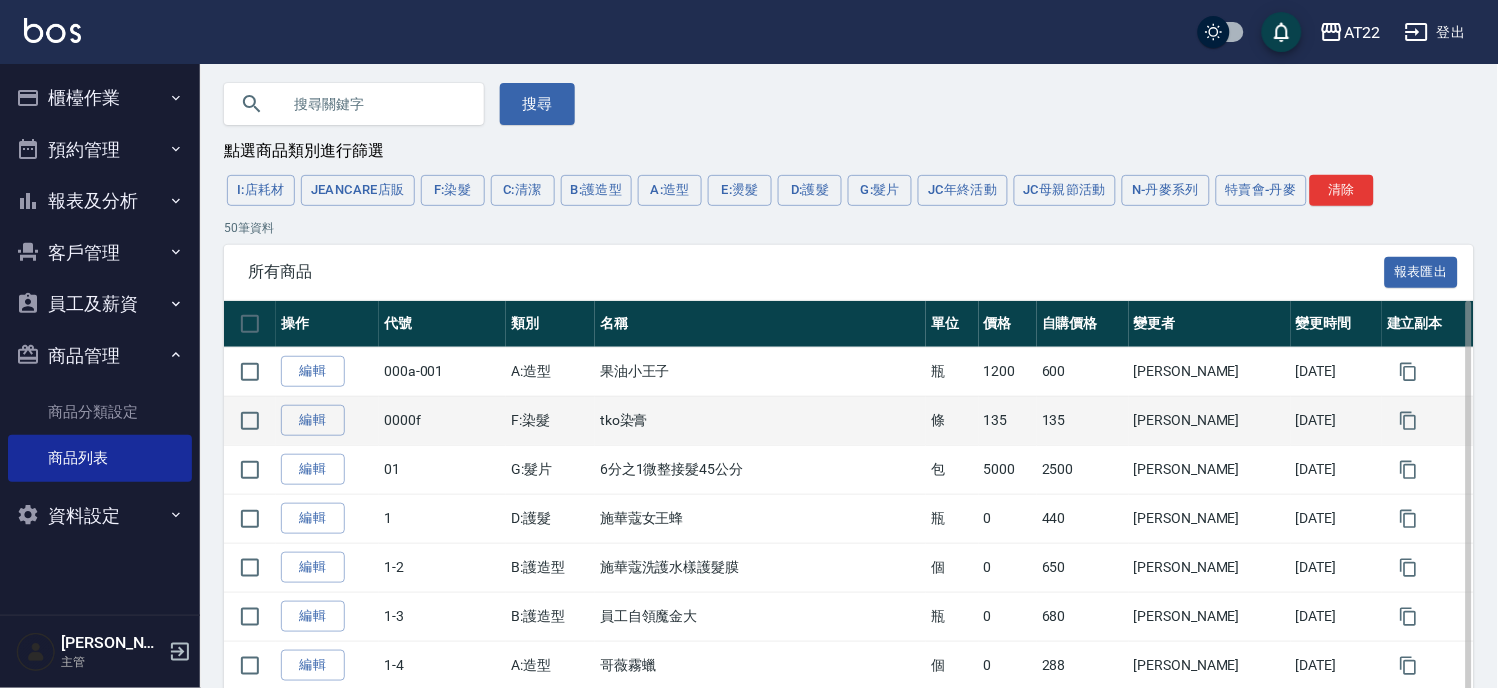 scroll, scrollTop: 0, scrollLeft: 0, axis: both 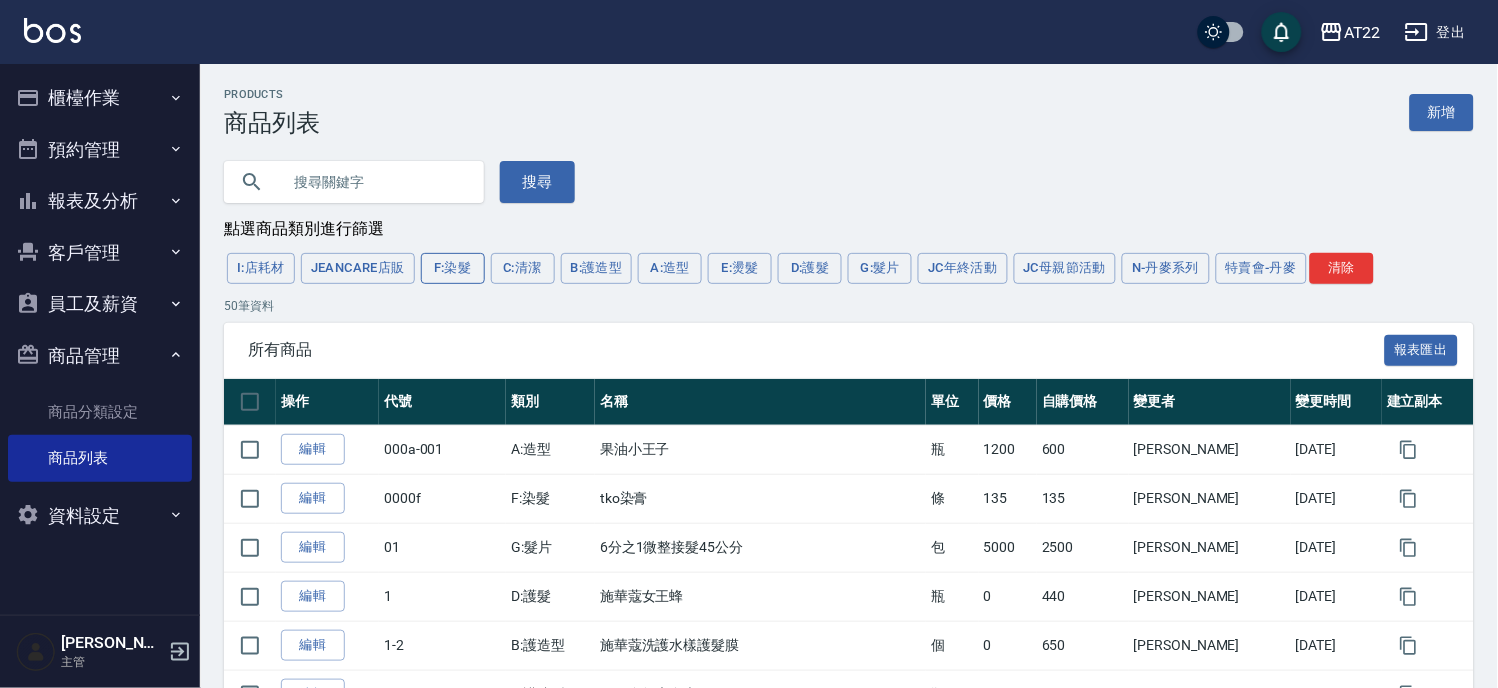 click on "F:染髮" at bounding box center [453, 268] 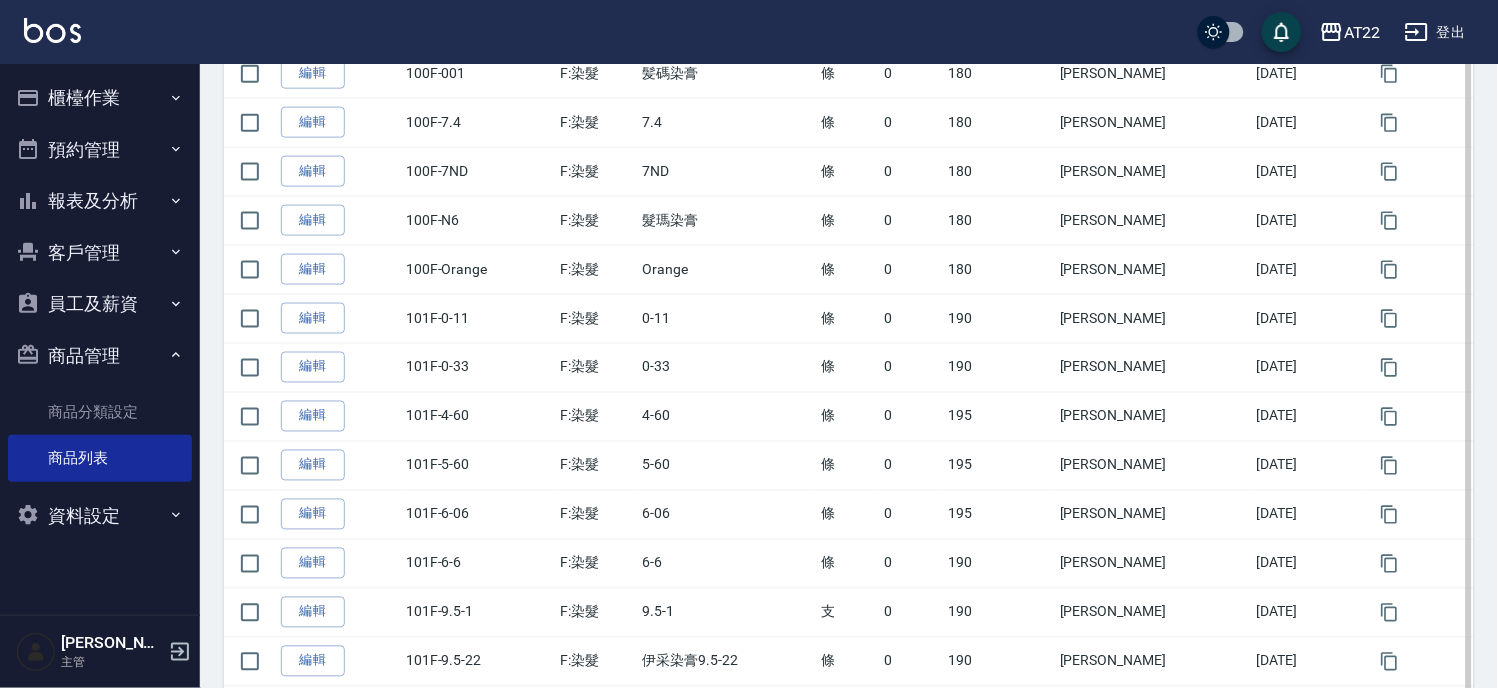 scroll, scrollTop: 288, scrollLeft: 0, axis: vertical 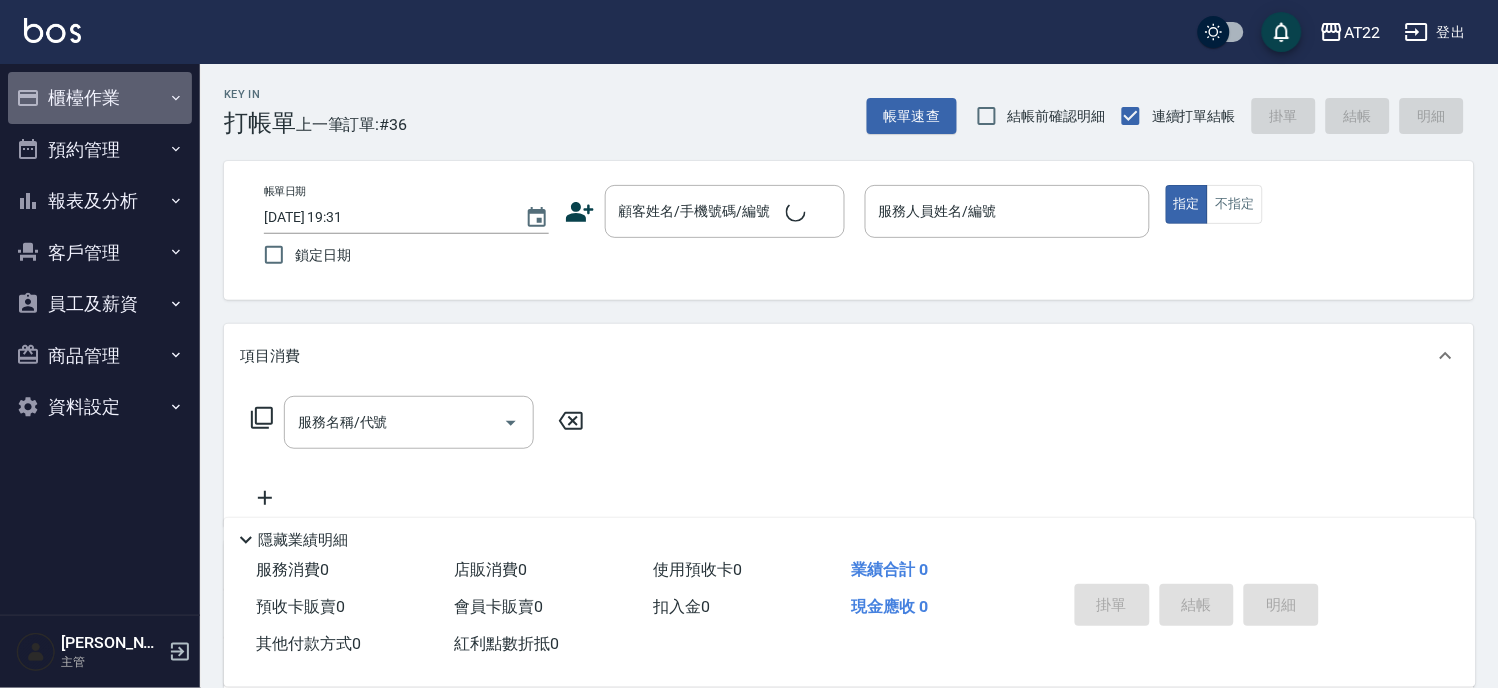 click on "櫃檯作業" at bounding box center [100, 98] 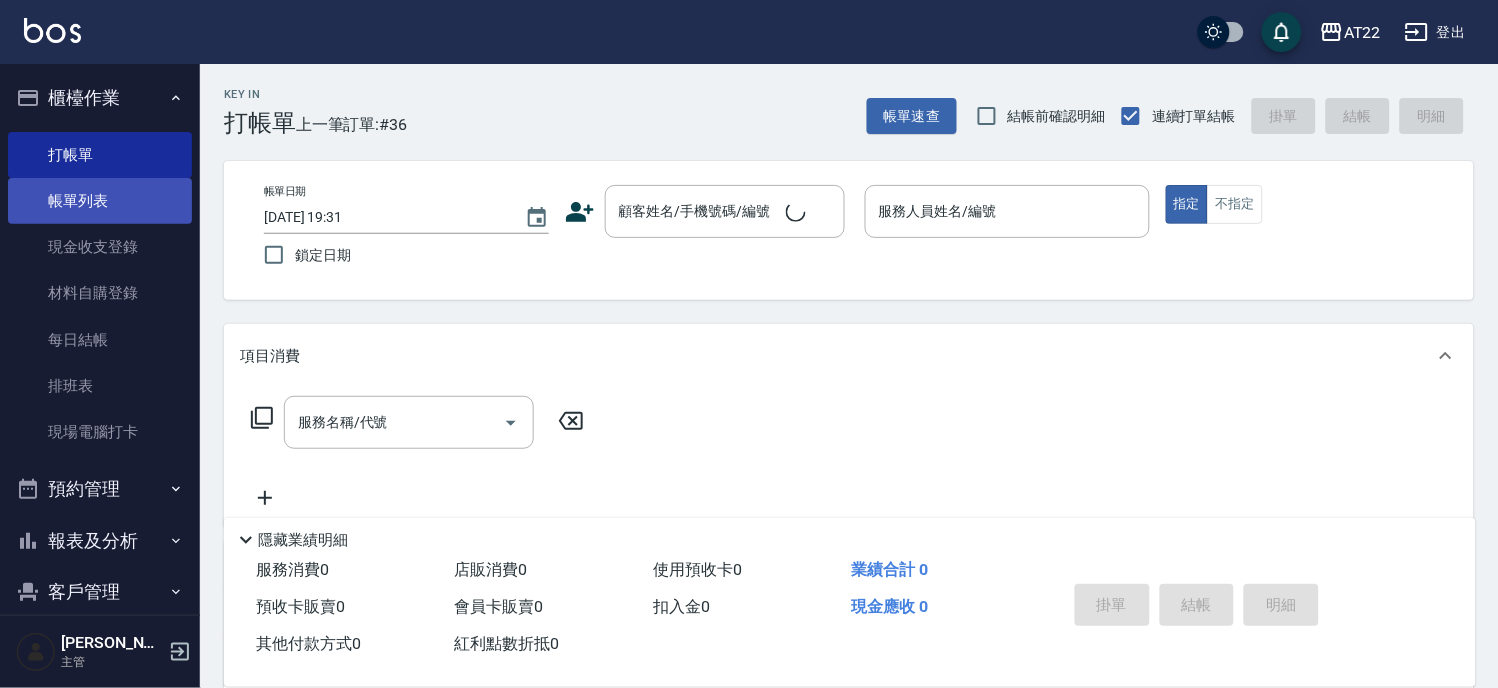 click on "帳單列表" at bounding box center [100, 201] 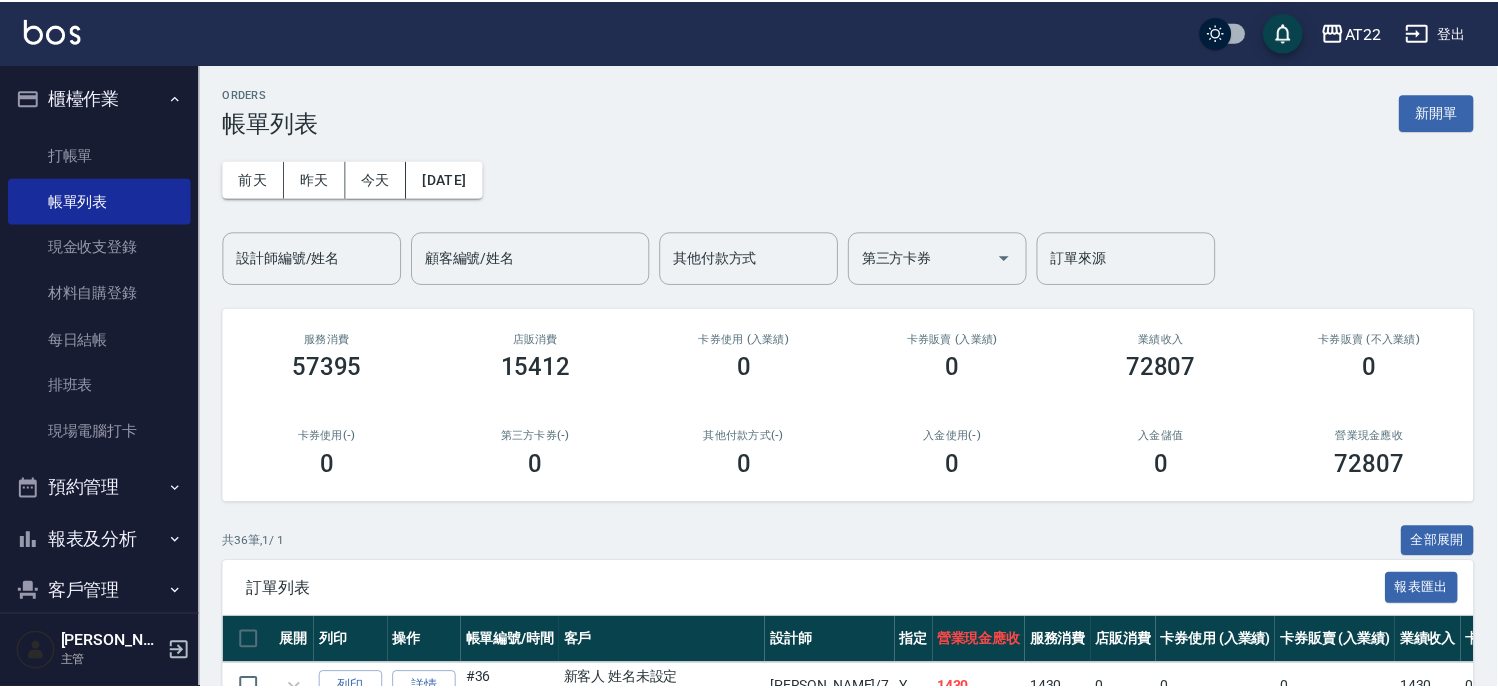 scroll, scrollTop: 444, scrollLeft: 0, axis: vertical 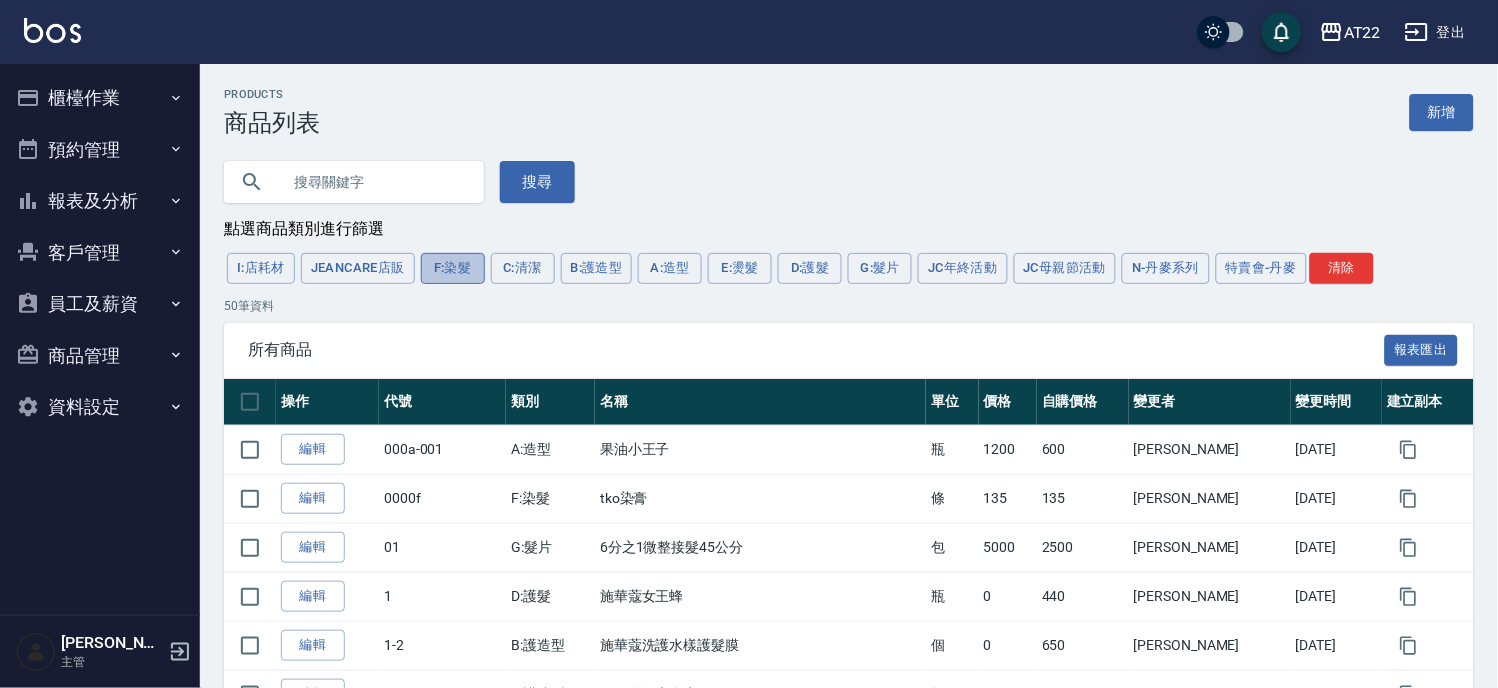 click on "F:染髮" at bounding box center [453, 268] 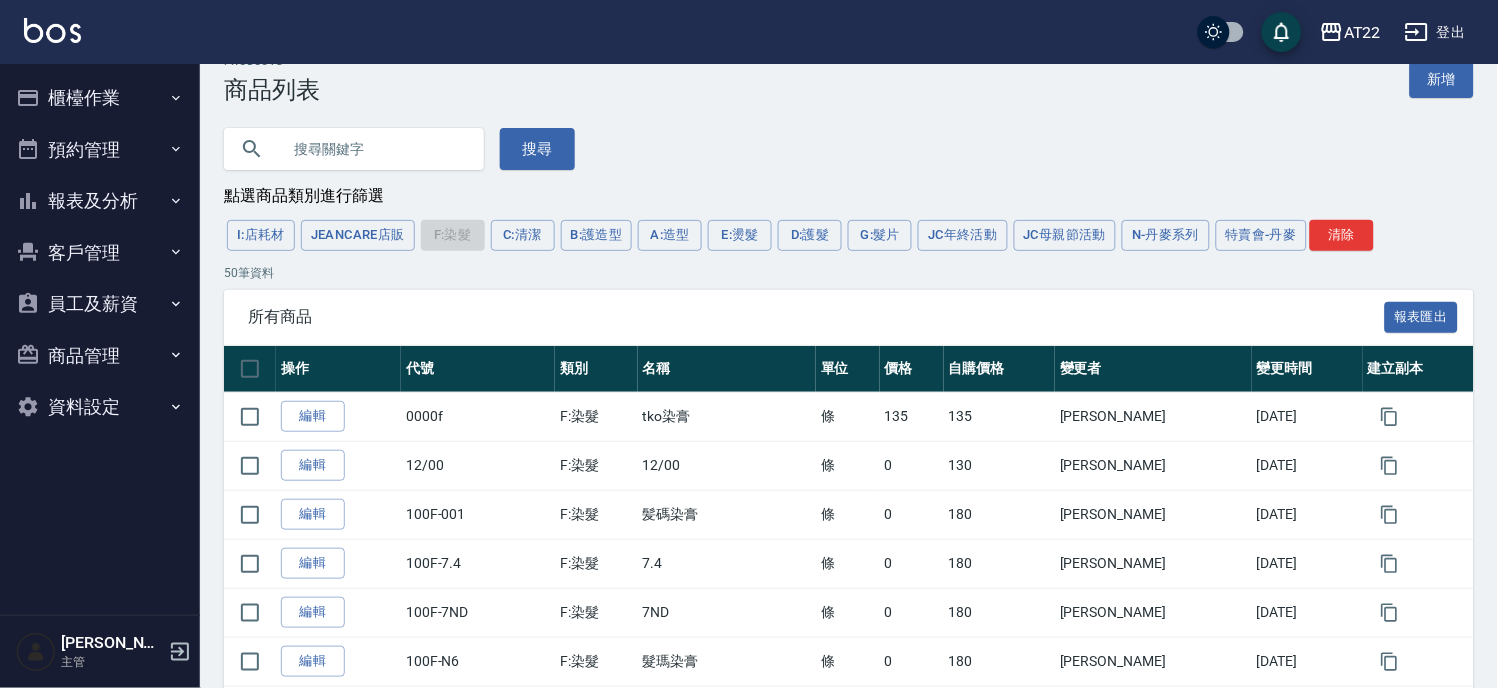 scroll, scrollTop: 0, scrollLeft: 0, axis: both 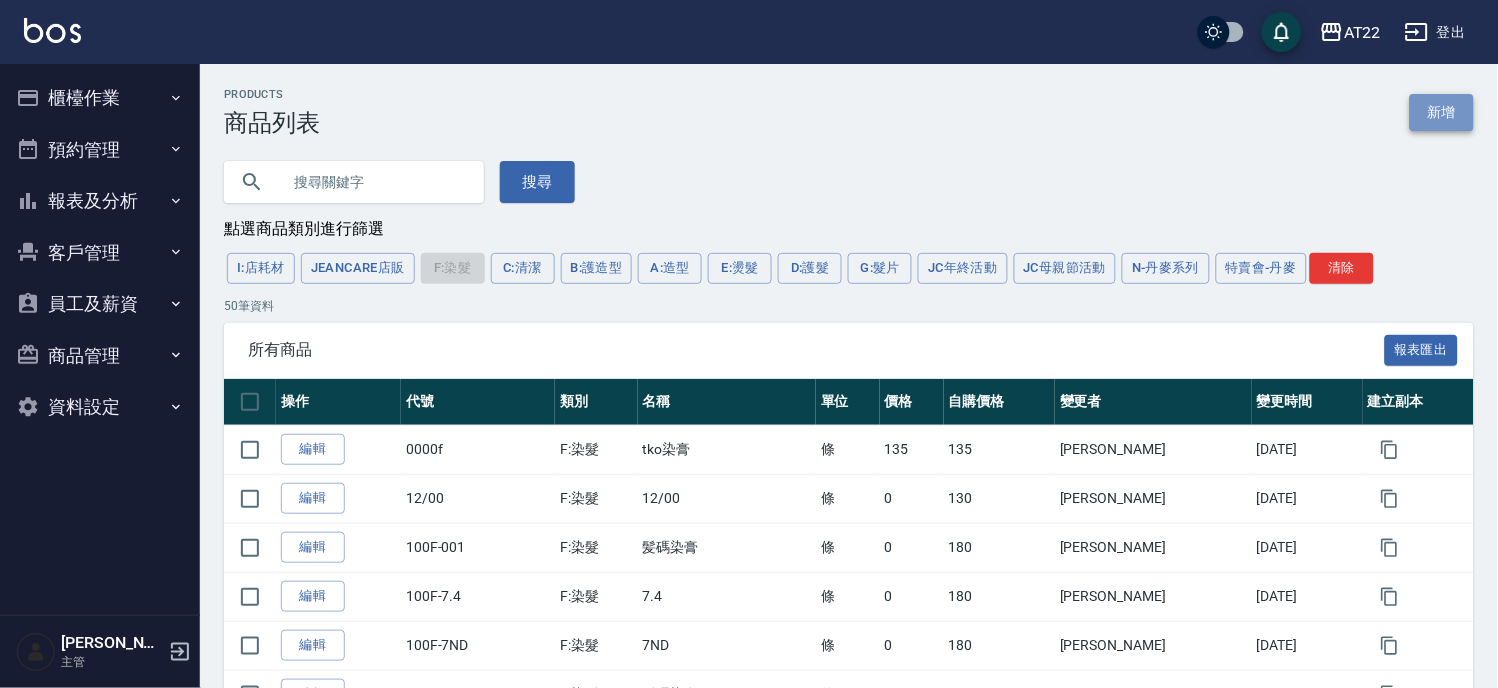 click on "新增" at bounding box center [1442, 112] 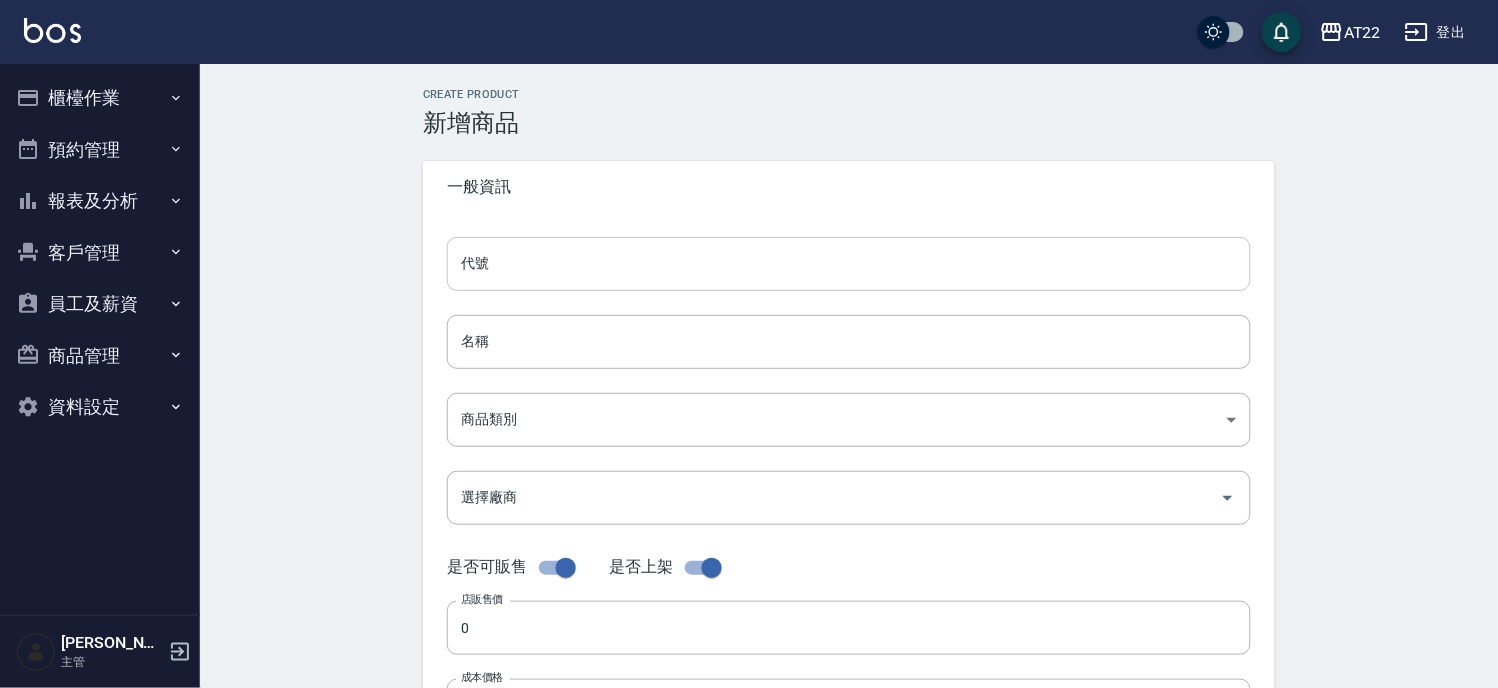 click on "代號" at bounding box center (849, 264) 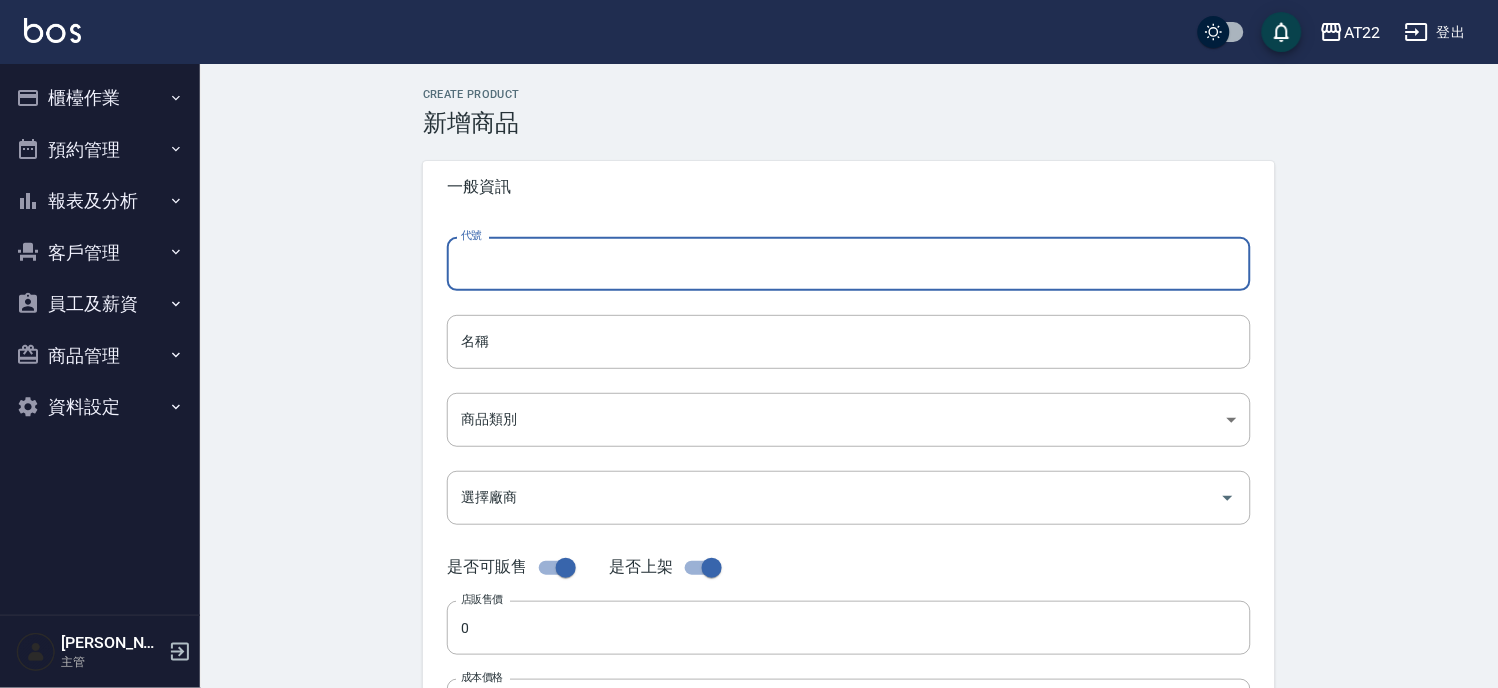 click on "商品管理" at bounding box center [100, 356] 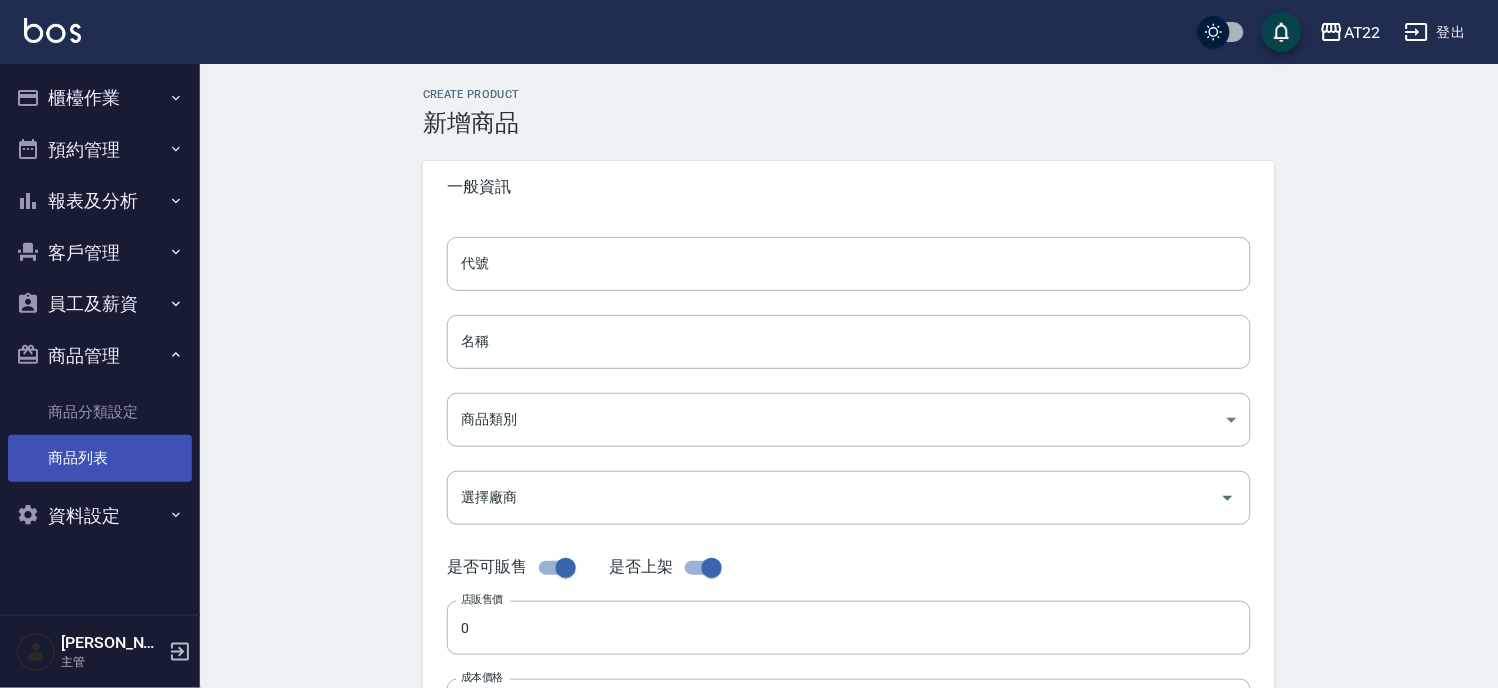 click on "商品列表" at bounding box center [100, 458] 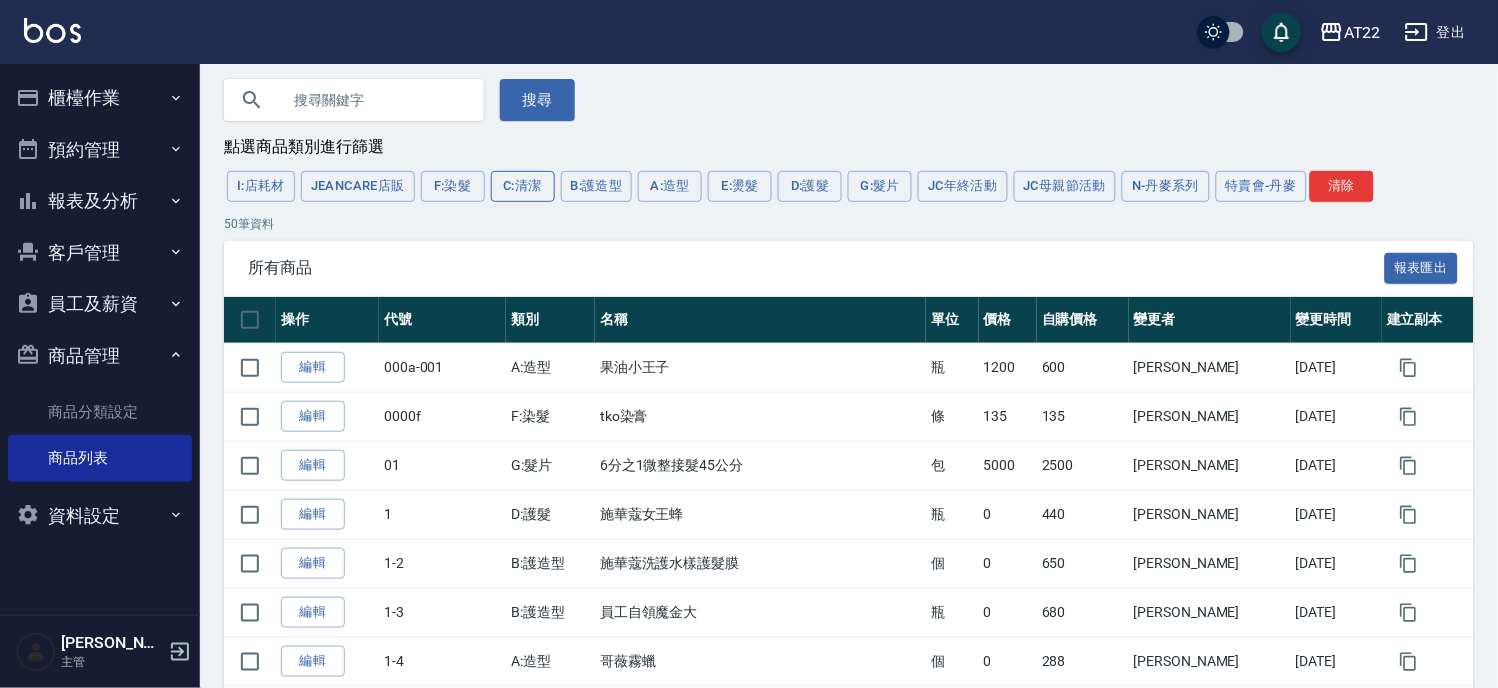 scroll, scrollTop: 0, scrollLeft: 0, axis: both 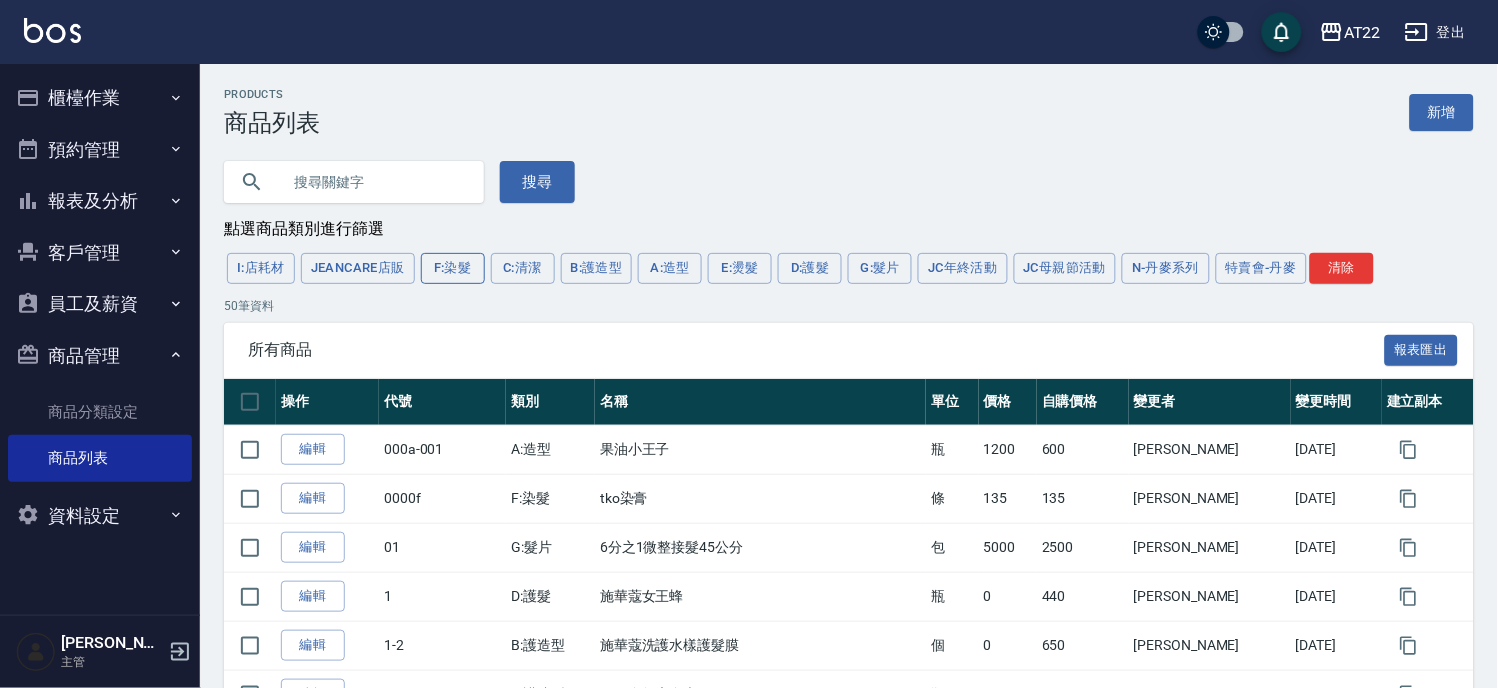 click on "F:染髮" at bounding box center (453, 268) 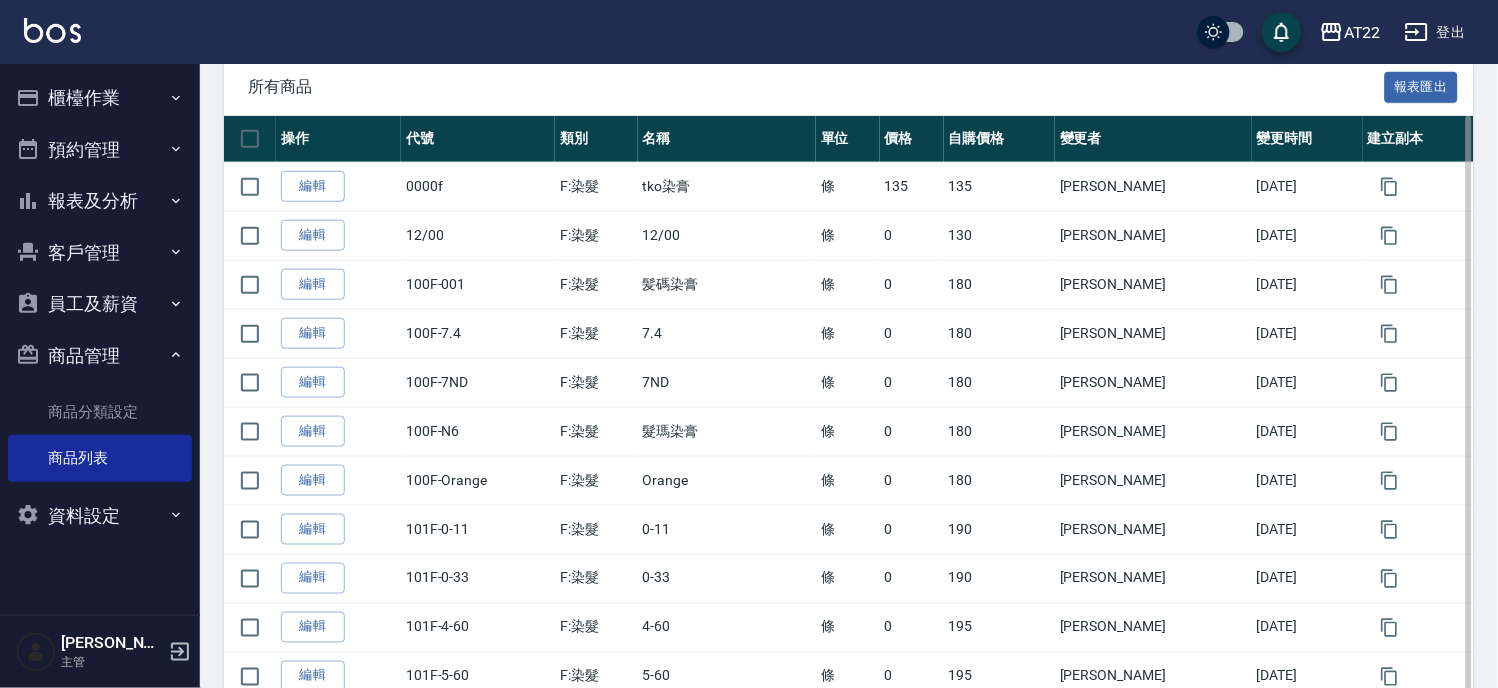 scroll, scrollTop: 0, scrollLeft: 0, axis: both 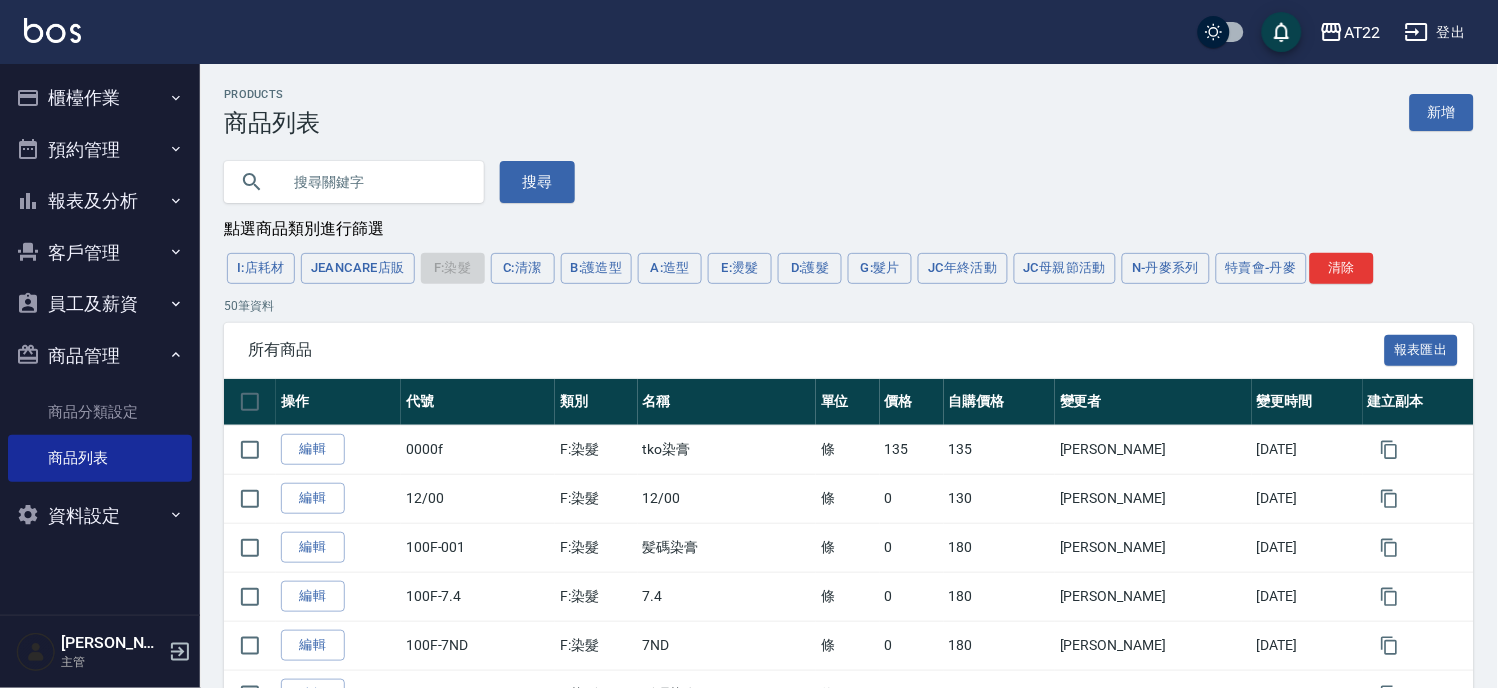 click on "Products 商品列表 新增 搜尋 點選商品類別進行篩選 I:店耗材 JeanCare店販 F:染髮 C:清潔 B:護造型 A:造型 E:燙髮 D:護髮 G:髮片 JC年終活動 JC母親節活動 N-丹麥系列 特賣會-丹麥 清除 50  筆資料 所有商品 報表匯出 操作 代號 類別 名稱 單位 價格 自購價格 變更者 變更時間 建立副本 編輯 0000f F:染髮 tko染膏 條 135 135 尤信翰 [DATE] 編輯 12/00 F:染髮 12/00 條 0 130 尤信翰 [DATE] 編輯 100F-001 F:染髮 髪碼染膏 條 0 180 尤信翰 [DATE] 編輯 100F-7.4 F:染髮 7.4 條 0 180 尤信翰 [DATE] 編輯 100F-7ND F:染髮 7ND 條 0 180 [PERSON_NAME] [DATE] 編輯 100F-N6 F:染髮 髮瑪染膏 條 0 180 [PERSON_NAME][DATE] 編輯 100F-Orange F:染髮 Orange 條 0 180 [PERSON_NAME]翰 [DATE] 編輯 101F-0-11 F:染髮 0-11 條 0 190 [PERSON_NAME][DATE] 編輯 101F-0-33 F:染髮 0-33 條 0 190 [PERSON_NAME][DATE] 編輯 101F-4-60 F:染髮 4-60 條 0 195 尤信翰 [DATE] 編輯 101F-5-60 F:染髮 0" at bounding box center (849, 1517) 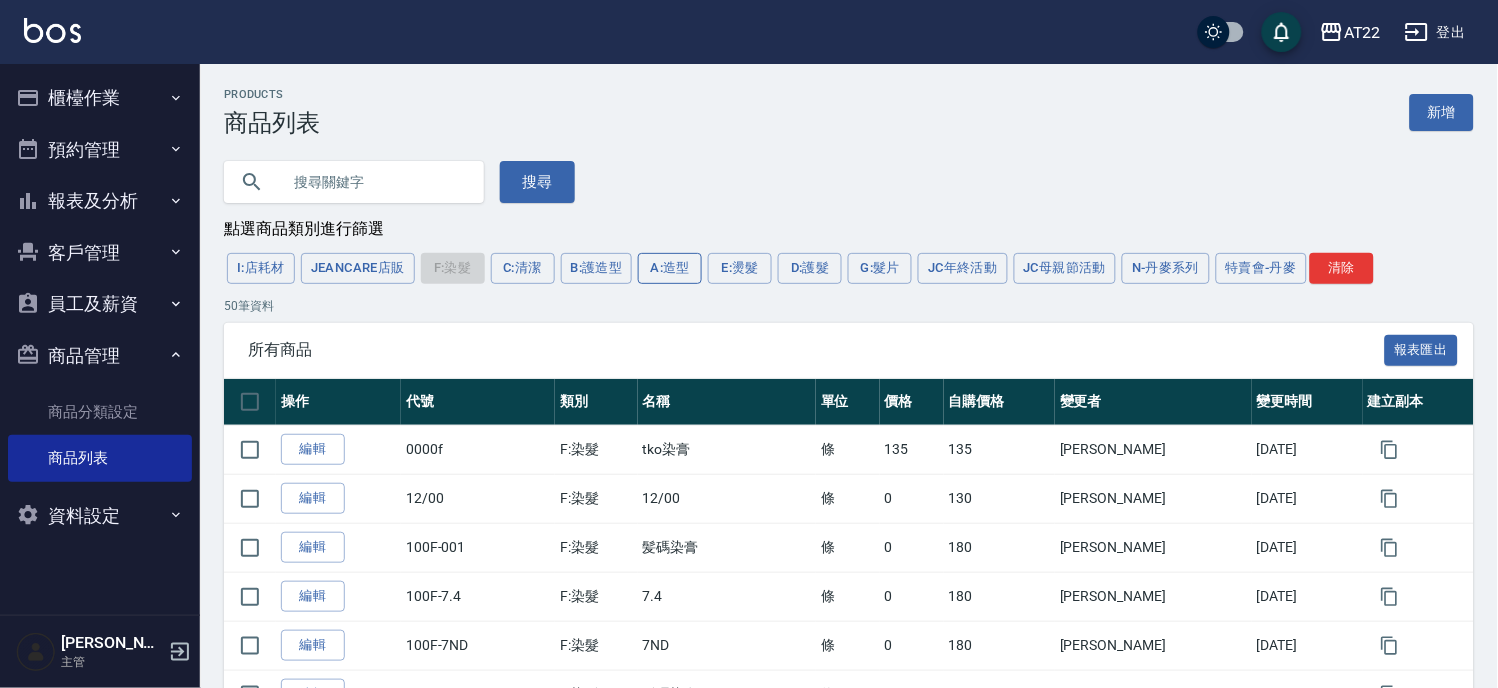 click on "A:造型" at bounding box center (670, 268) 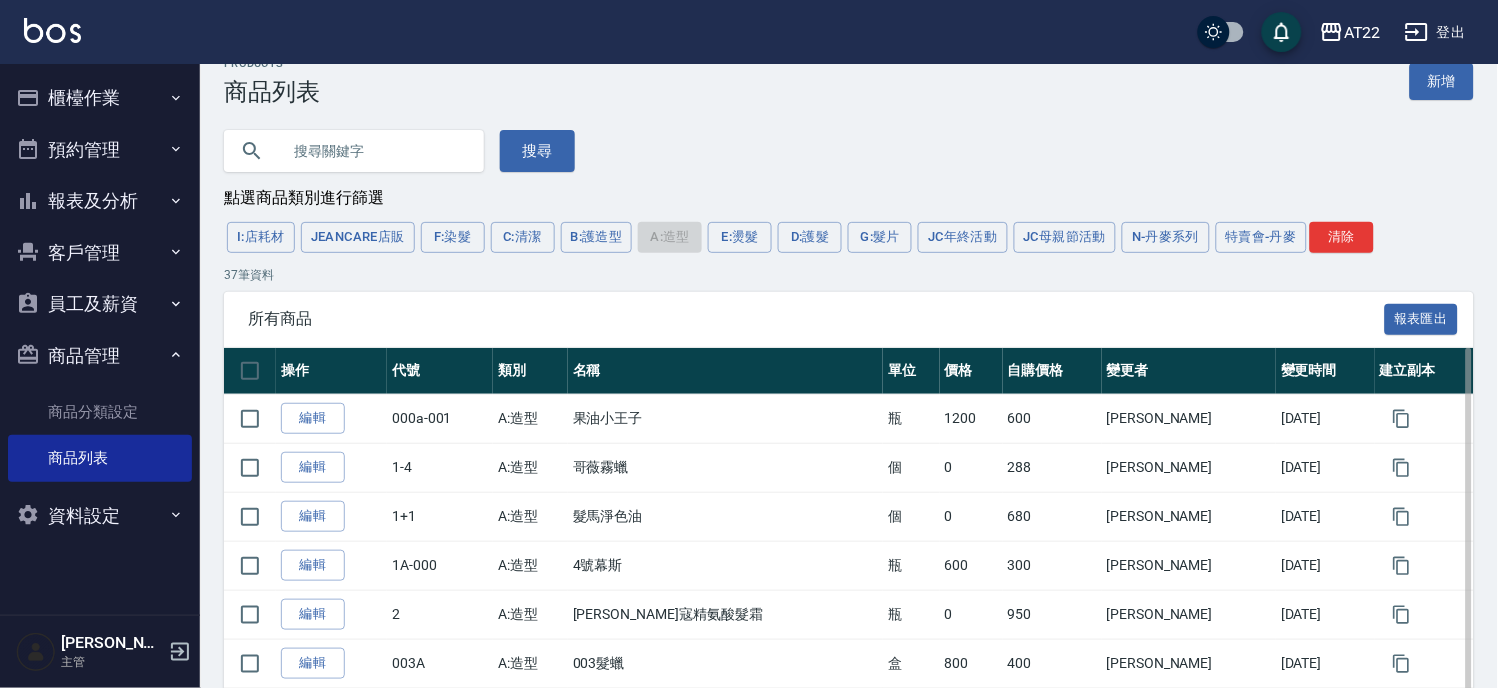 scroll, scrollTop: 0, scrollLeft: 0, axis: both 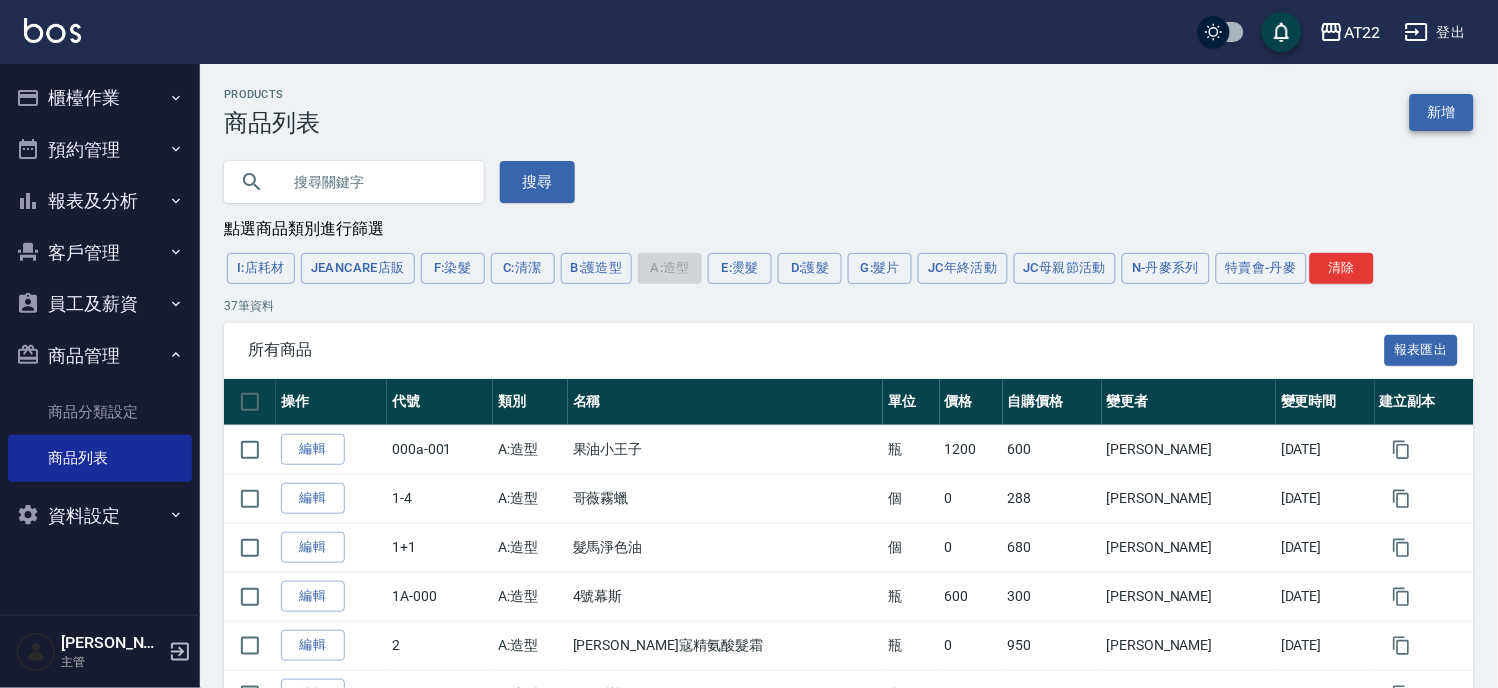 click on "新增" at bounding box center (1442, 112) 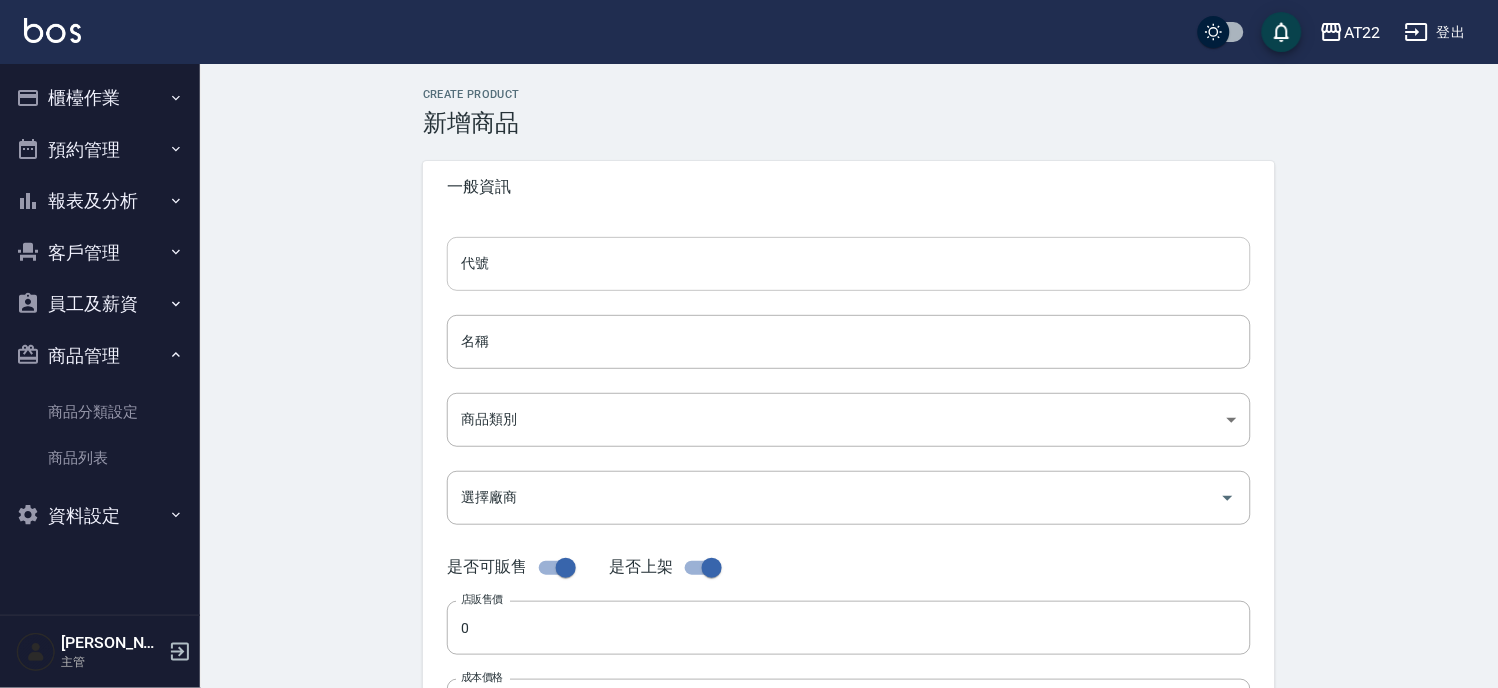 click on "代號" at bounding box center [849, 264] 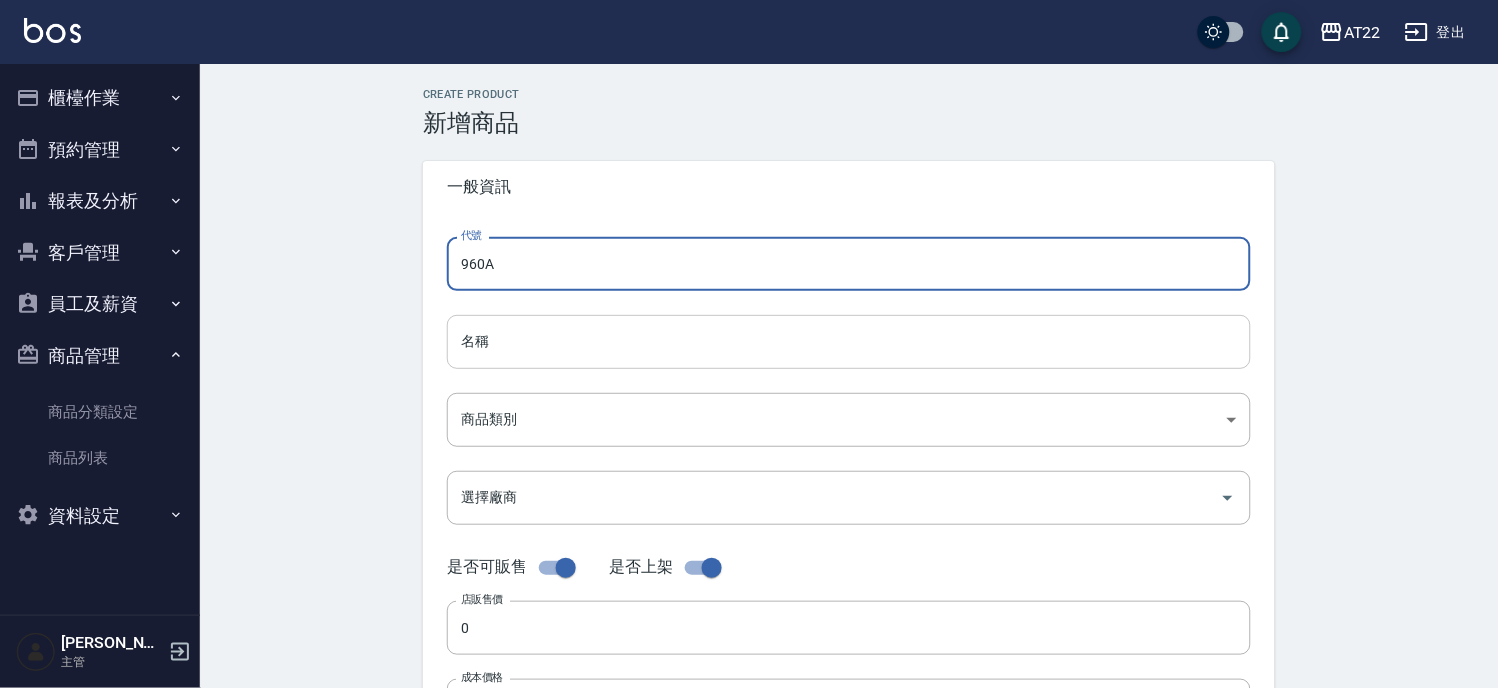 type on "960A" 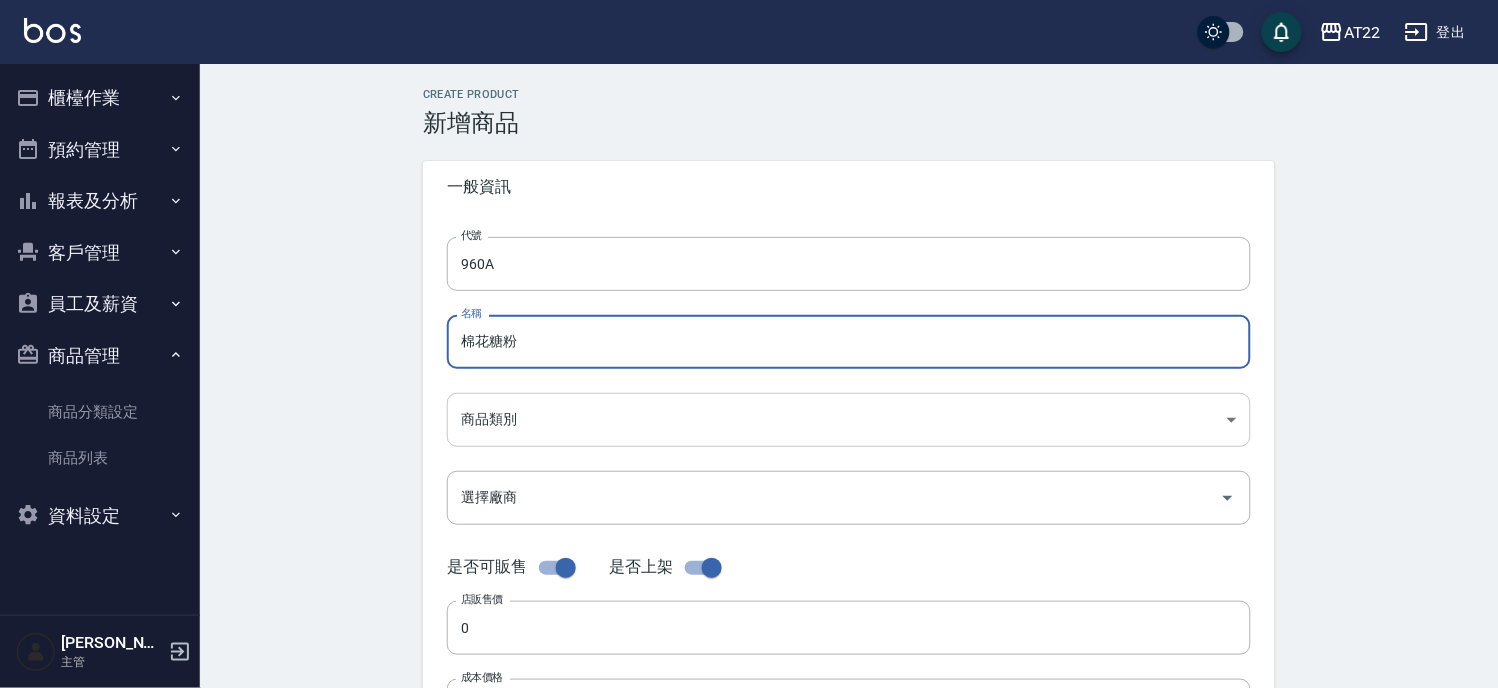 type on "棉花糖粉" 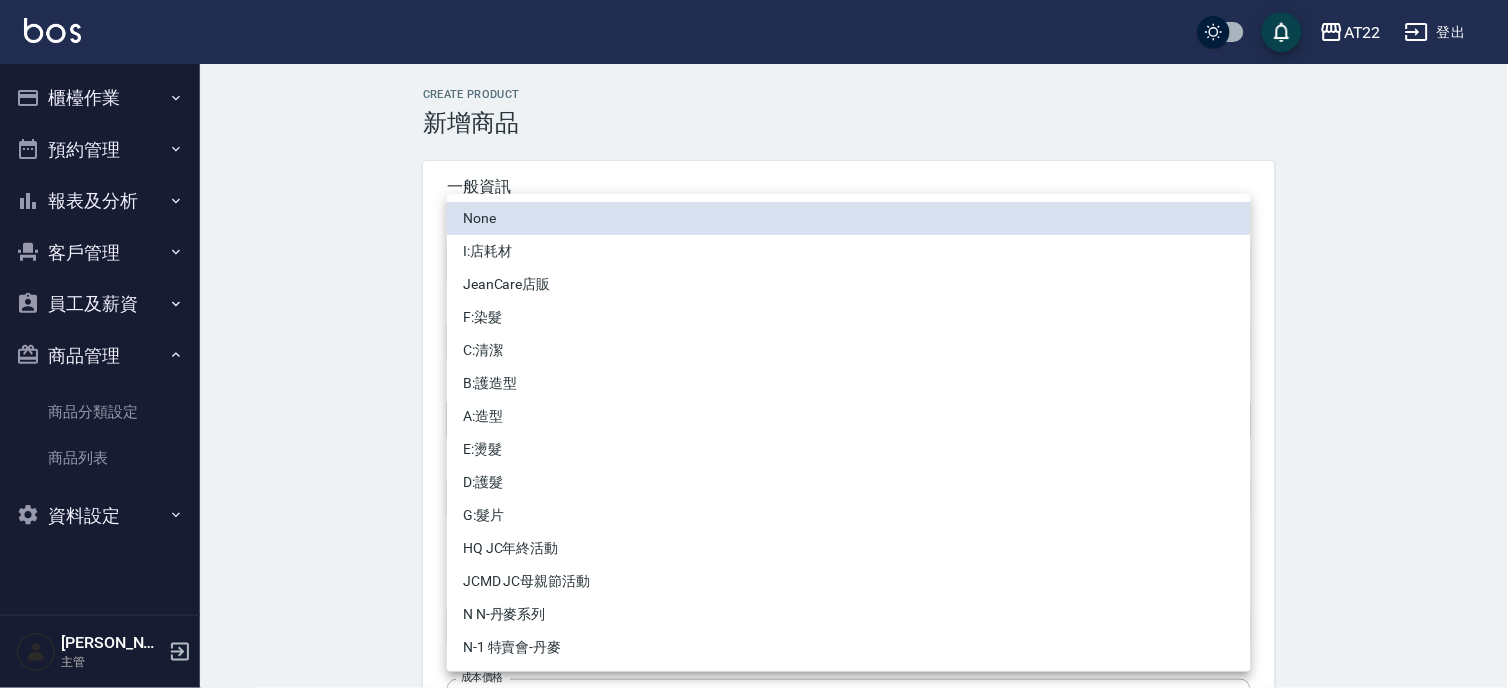 click on "A:造型" at bounding box center [849, 416] 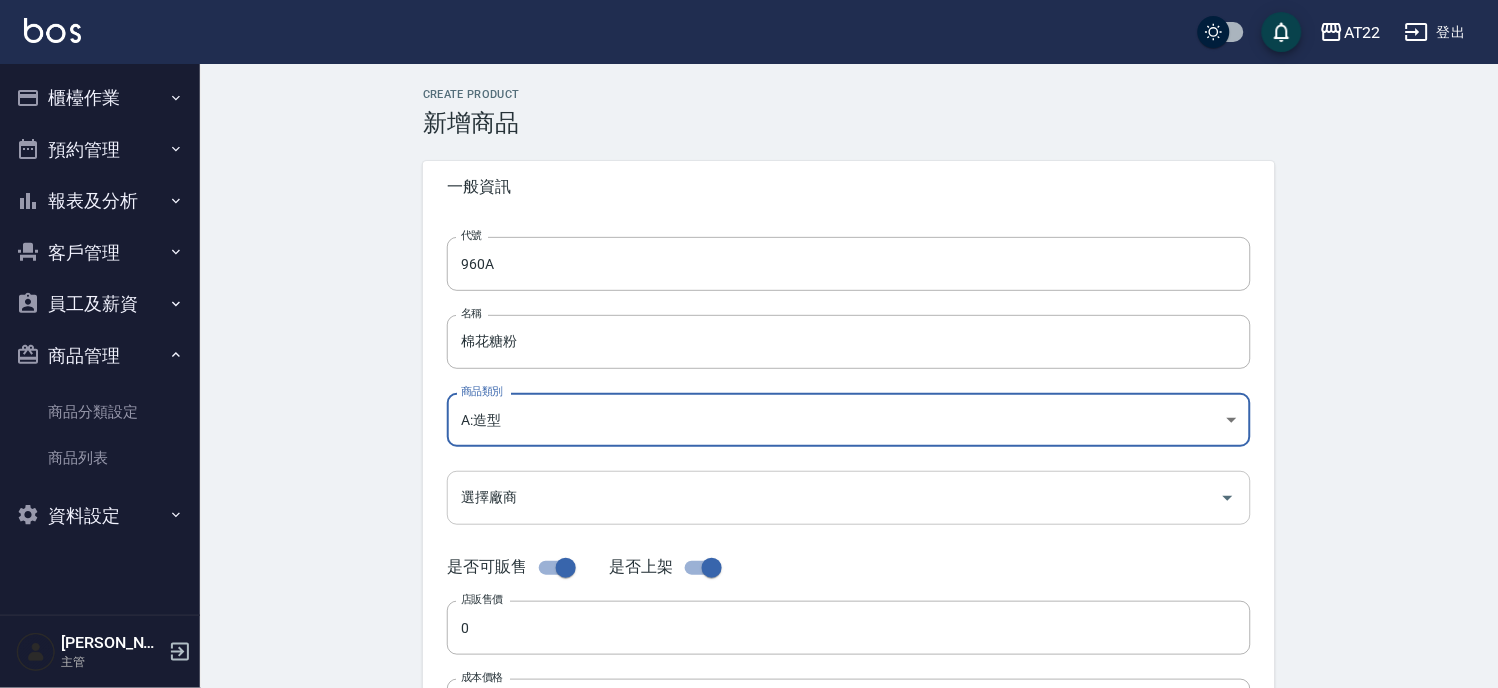 scroll, scrollTop: 333, scrollLeft: 0, axis: vertical 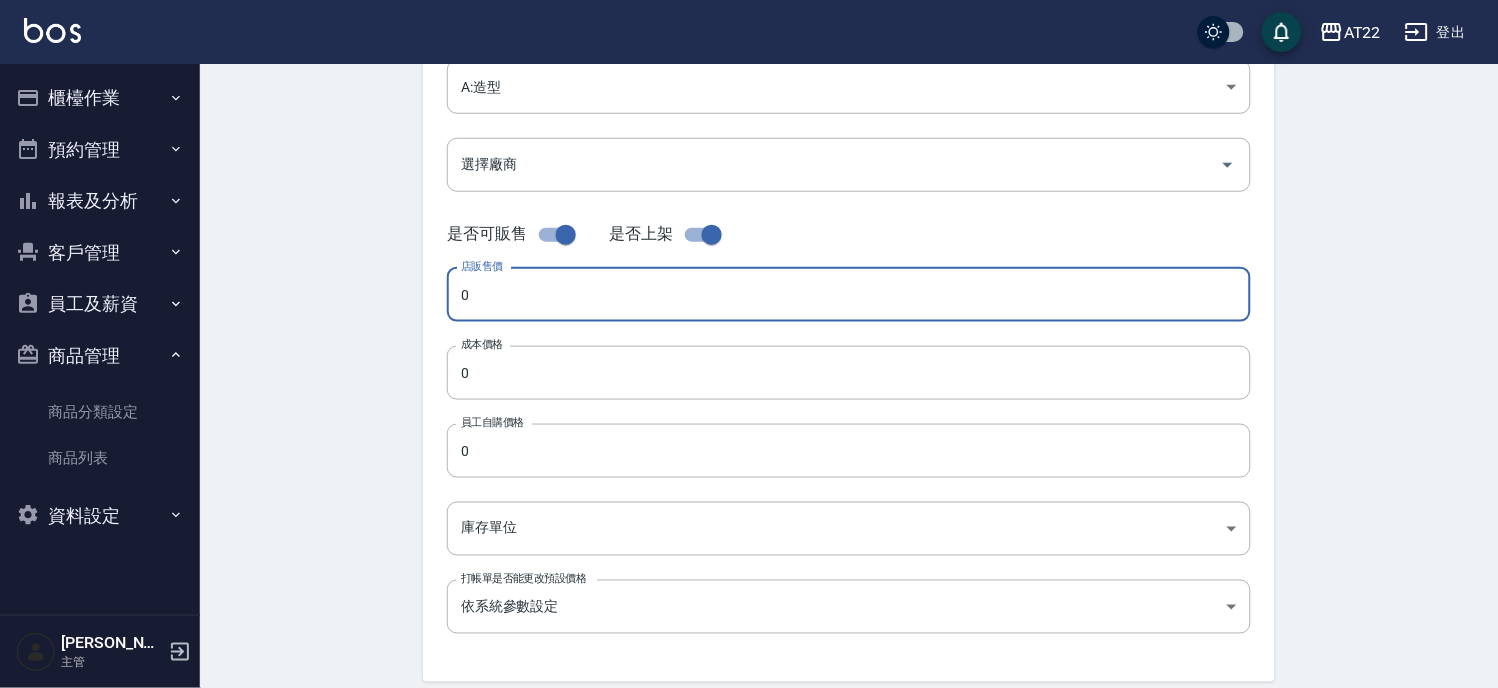 click on "0" at bounding box center (849, 295) 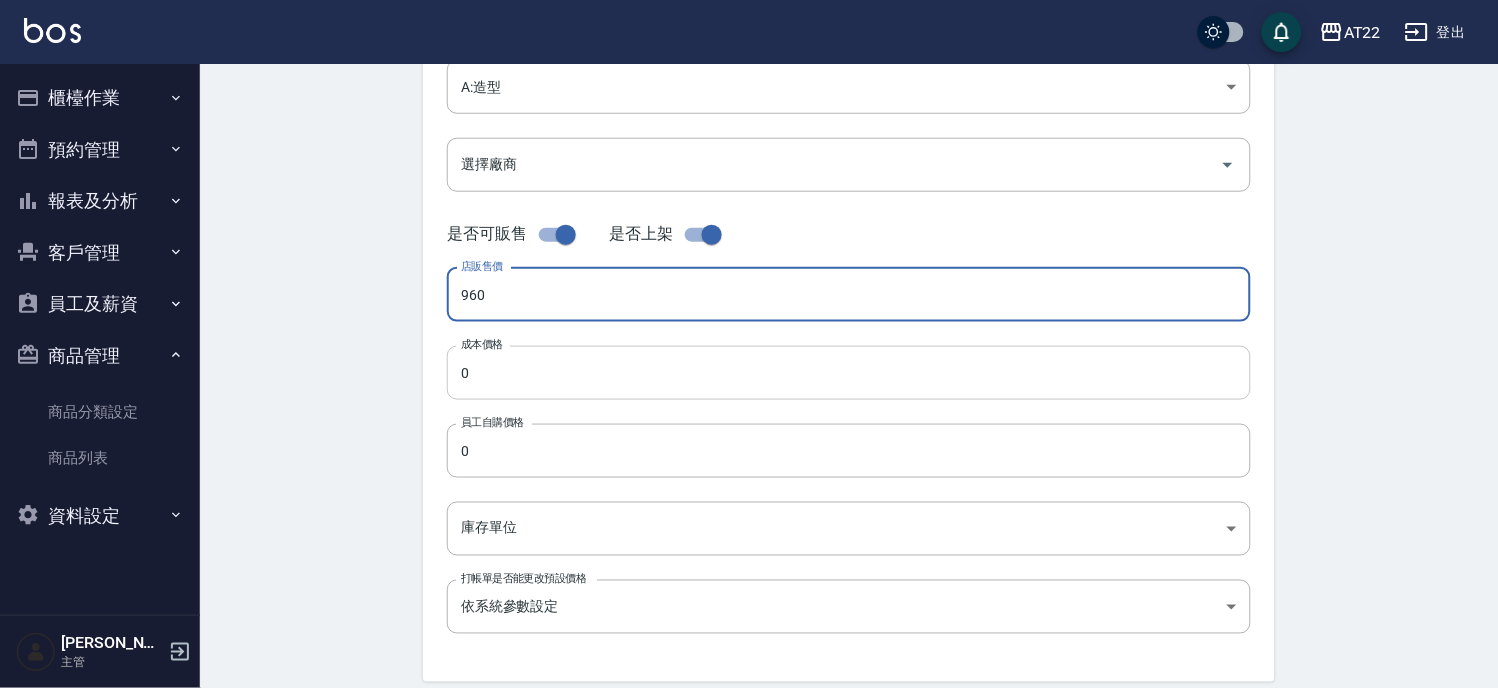 type on "960" 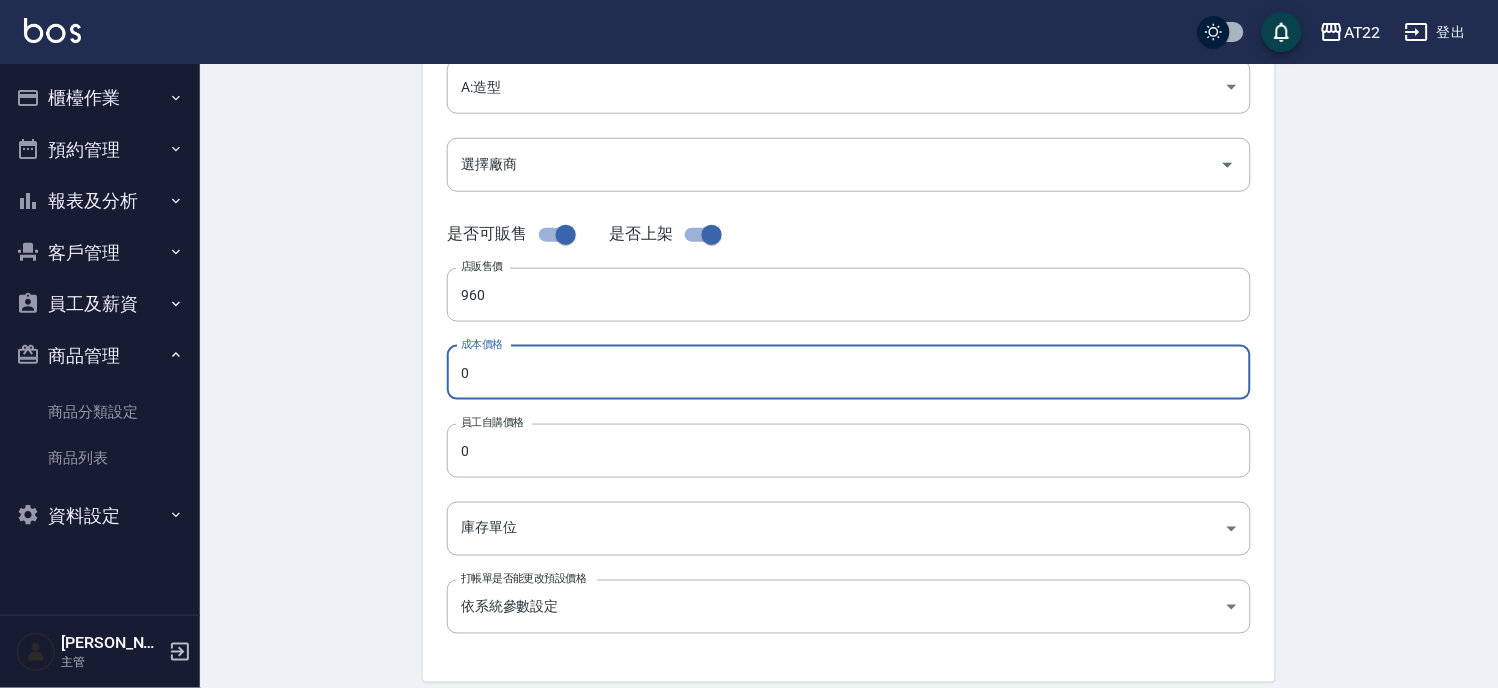 click on "0" at bounding box center (849, 373) 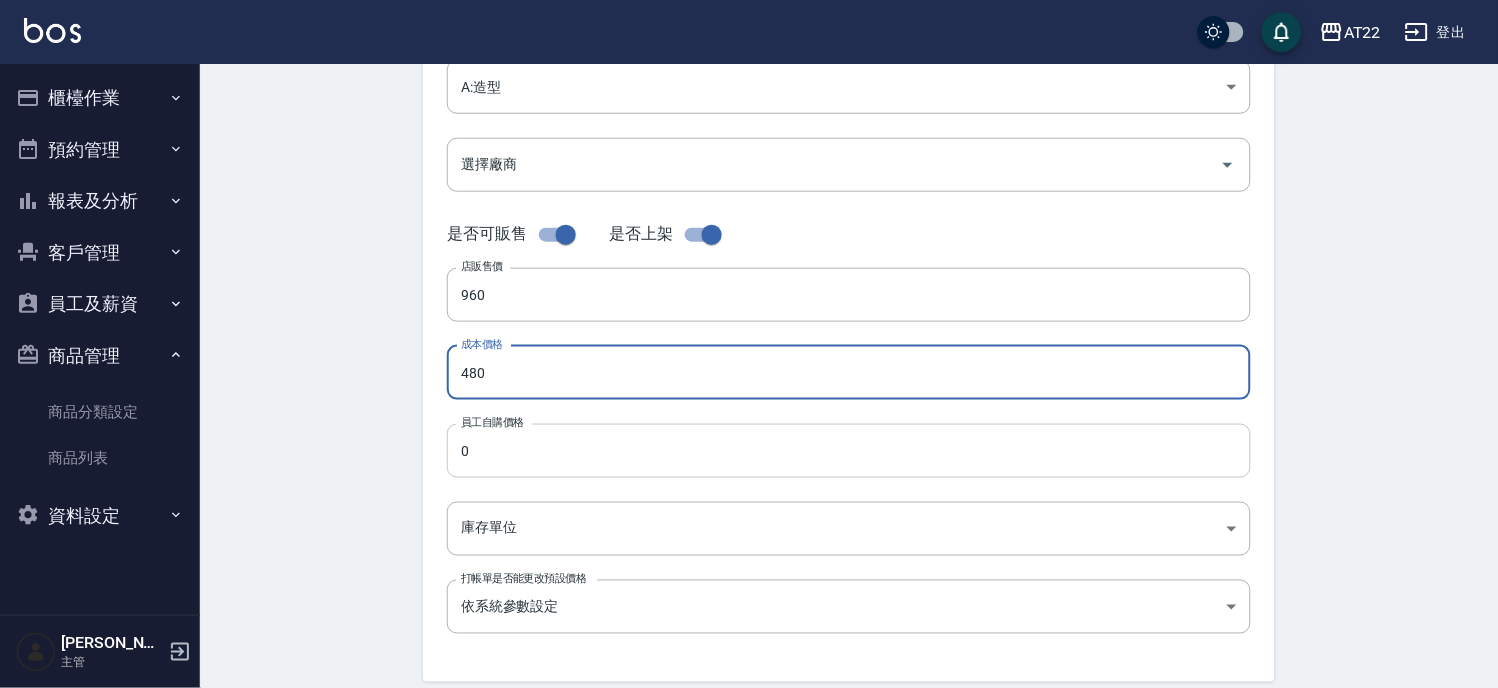 type on "480" 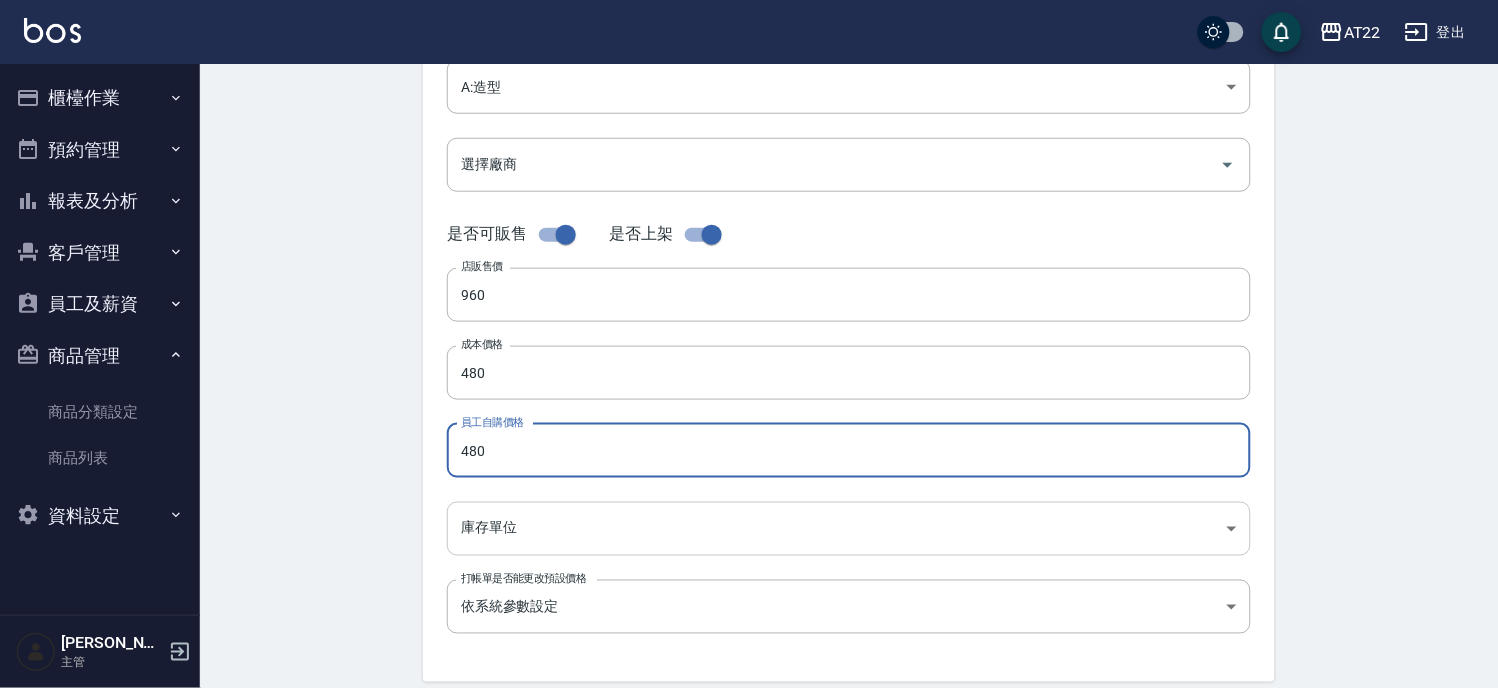 type on "480" 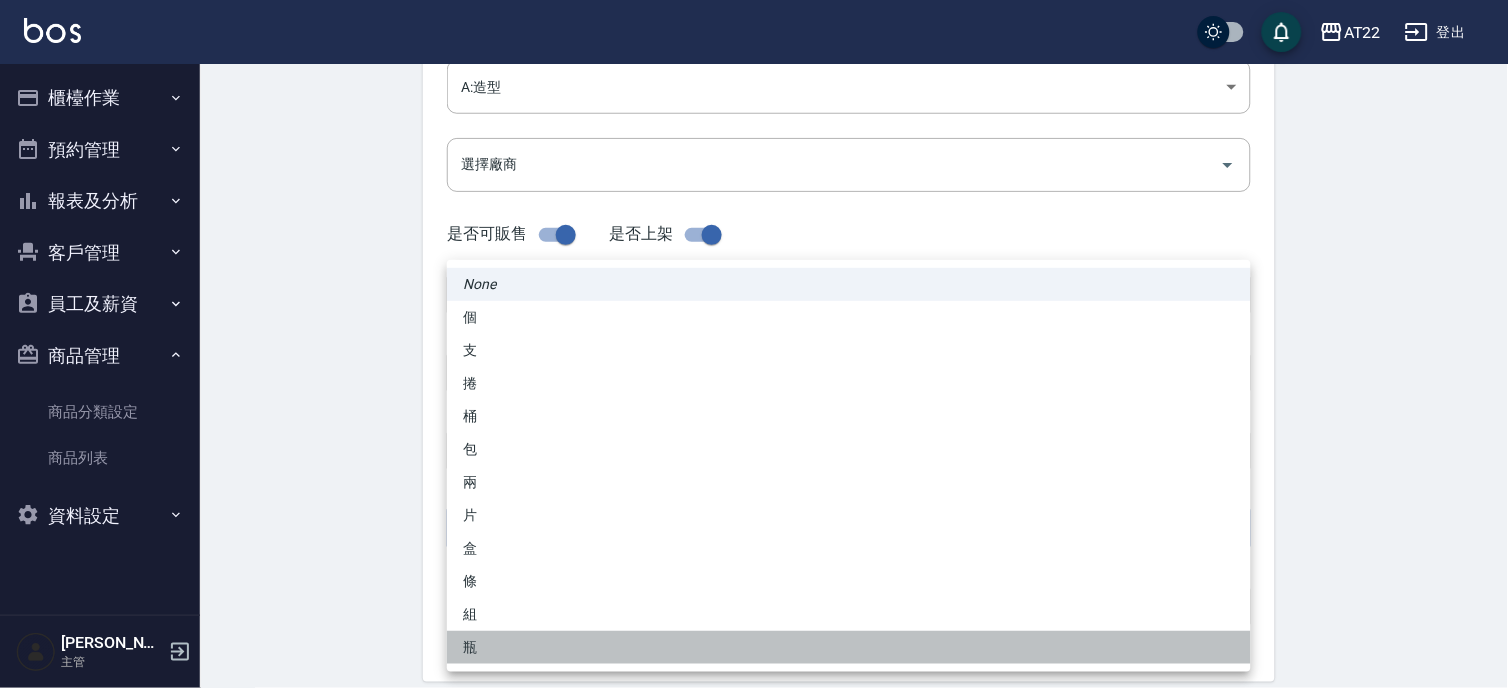 click on "瓶" at bounding box center [849, 647] 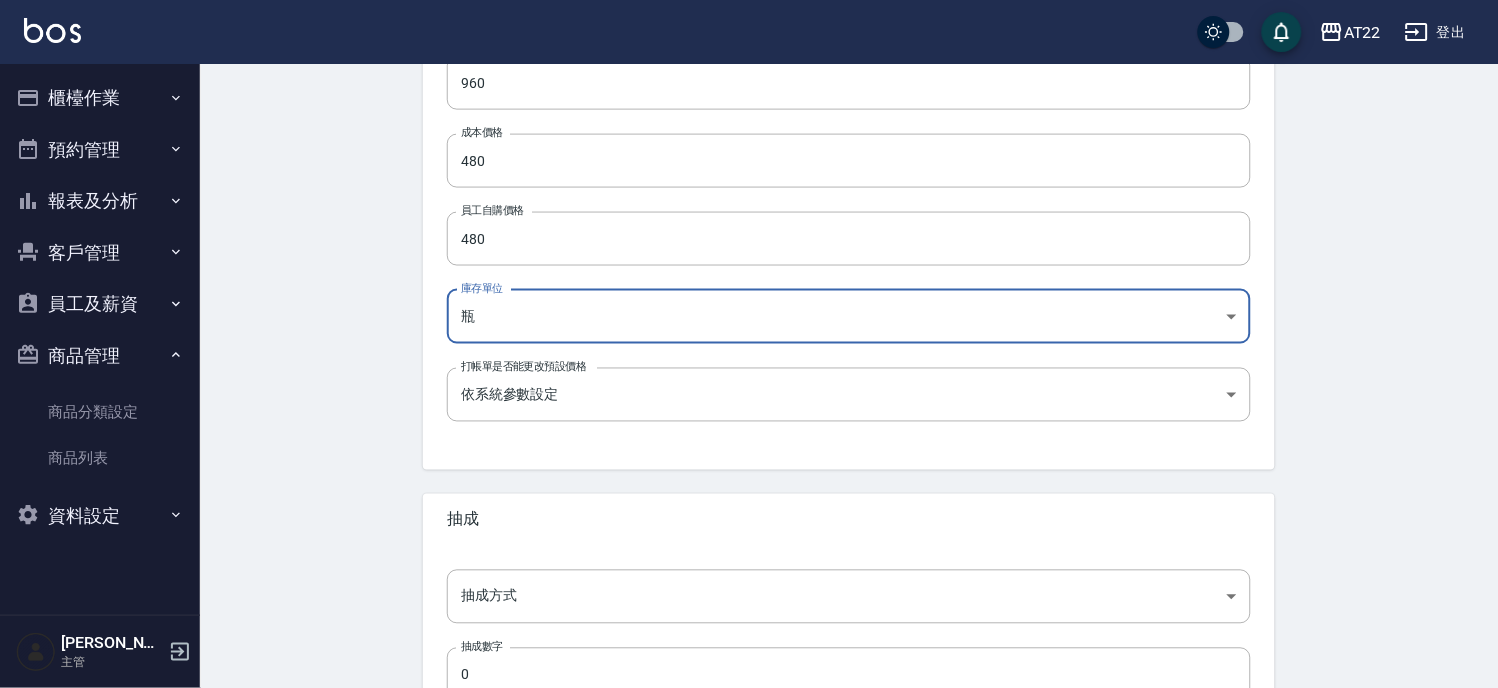 scroll, scrollTop: 555, scrollLeft: 0, axis: vertical 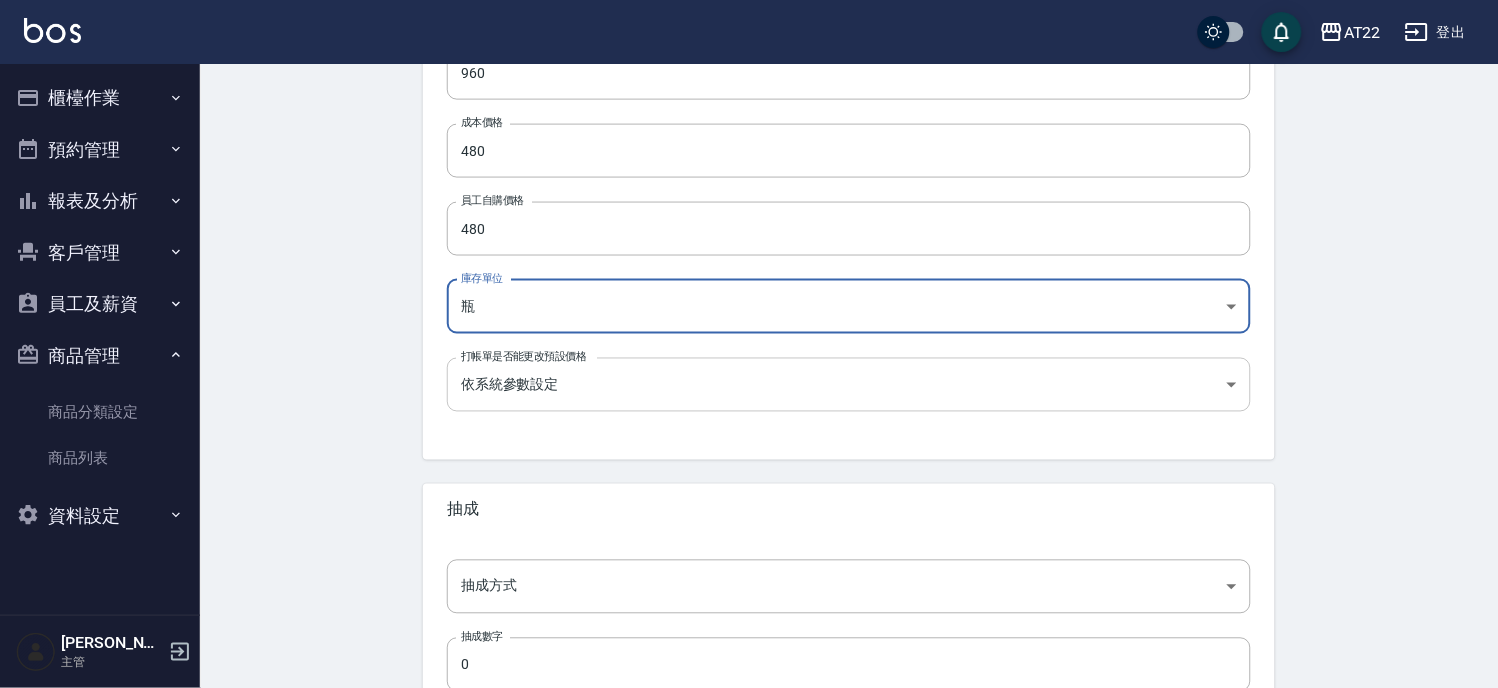 click on "AT22 登出 櫃檯作業 打帳單 帳單列表 現金收支登錄 材料自購登錄 每日結帳 排班表 現場電腦打卡 預約管理 預約管理 單日預約紀錄 單週預約紀錄 報表及分析 報表目錄 店家區間累計表 店家日報表 店家排行榜 互助排行榜 互助點數明細 全店業績分析表 設計師業績表 設計師日報表 設計師業績分析表 設計師排行榜 商品銷售排行榜 商品消耗明細 服務扣項明細表 單一服務項目查詢 店販抽成明細 顧客入金餘額表 顧客卡券餘額表 每日收支明細 收支分類明細表 收支匯款表 費用分析表 多店業績統計表 客戶管理 客戶列表 卡券管理 入金管理 員工及薪資 員工列表 全店打卡記錄 商品管理 商品分類設定 商品列表 資料設定 服務分類設定 服務項目設定 預收卡設定 支付方式設定 第三方卡券設定 尤信翰 主管 Create Product 新增商品 一般資訊 代號 960A 代號 名稱 棉花糖粉 名稱   960" at bounding box center [749, 135] 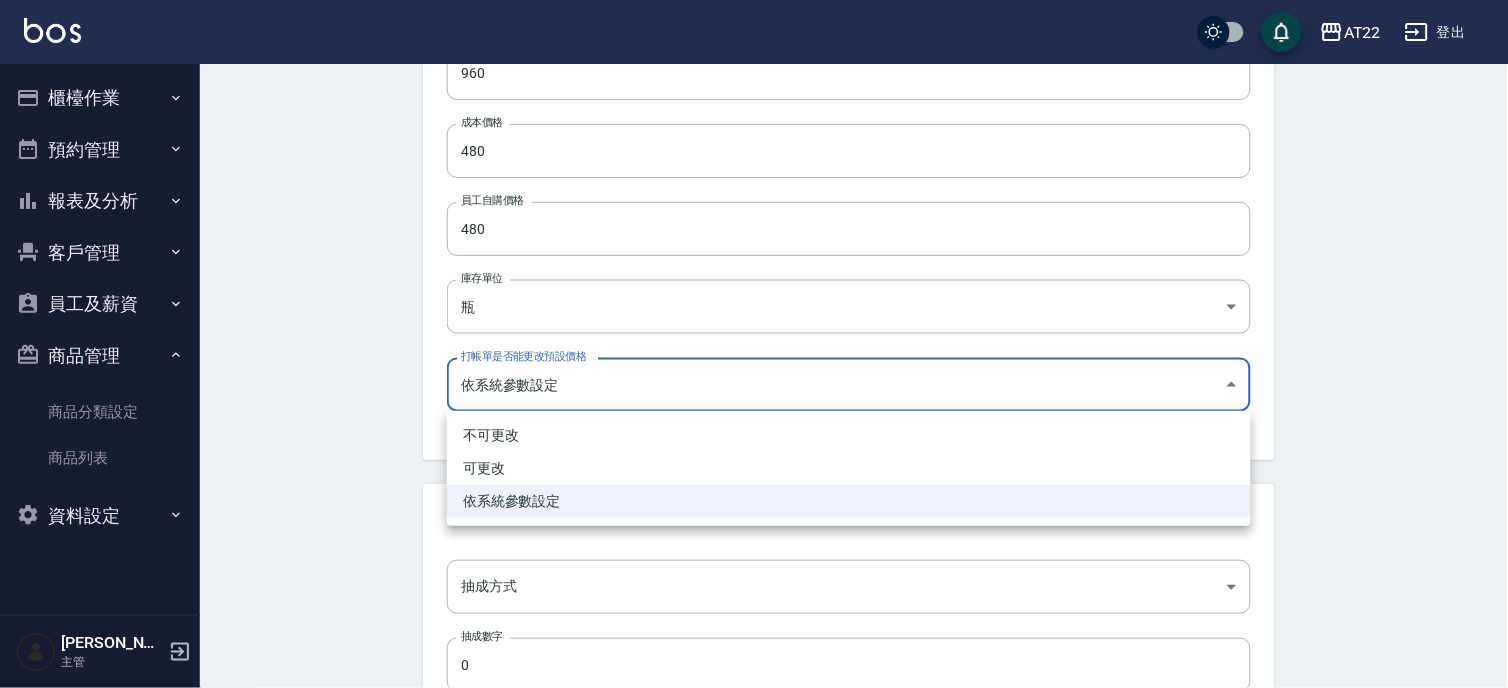 click on "可更改" at bounding box center [849, 468] 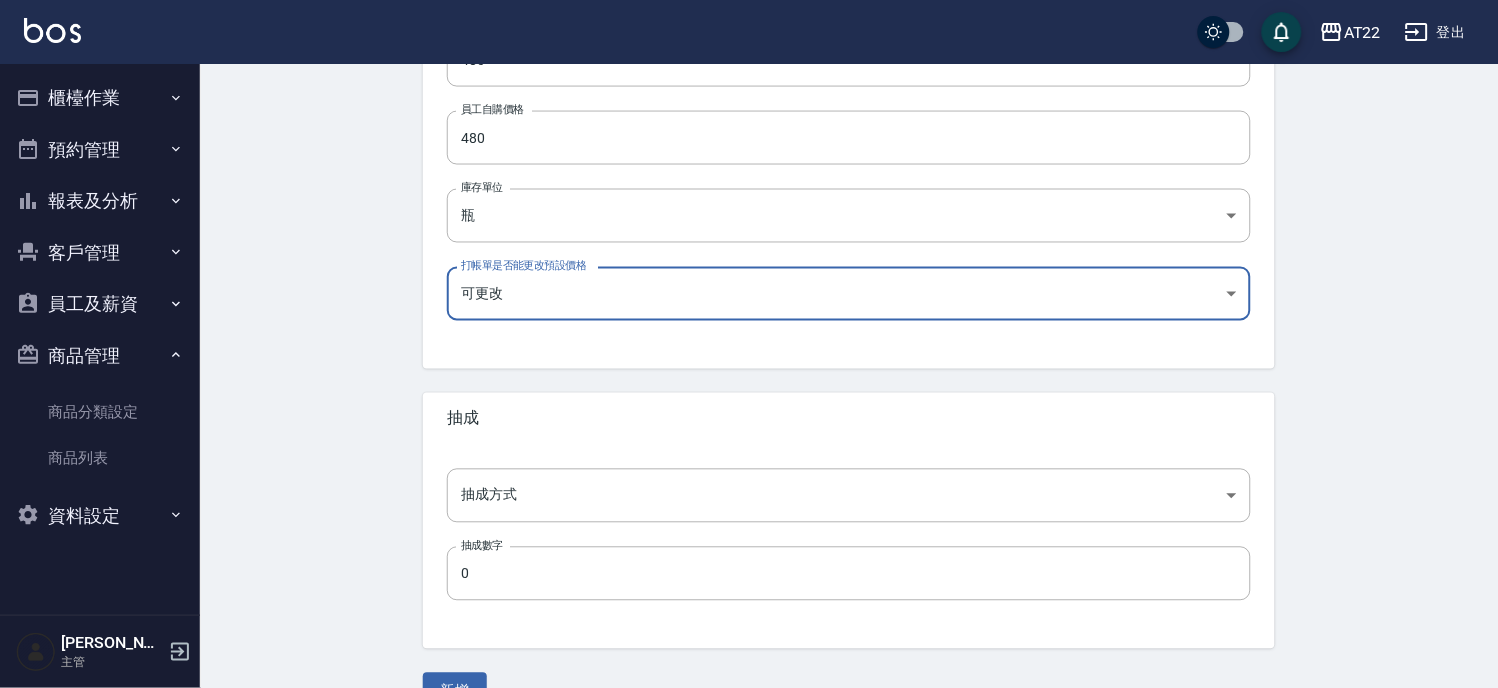 scroll, scrollTop: 691, scrollLeft: 0, axis: vertical 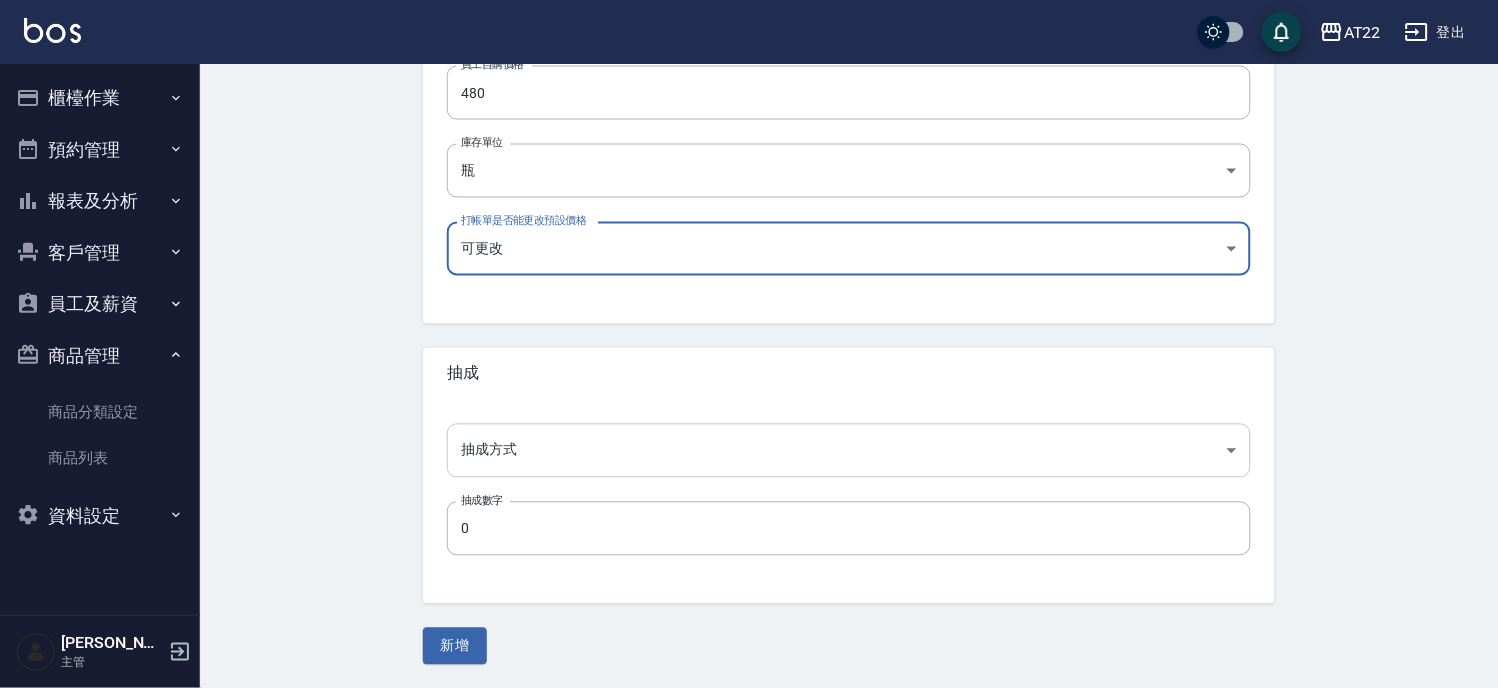 click on "AT22 登出 櫃檯作業 打帳單 帳單列表 現金收支登錄 材料自購登錄 每日結帳 排班表 現場電腦打卡 預約管理 預約管理 單日預約紀錄 單週預約紀錄 報表及分析 報表目錄 店家區間累計表 店家日報表 店家排行榜 互助排行榜 互助點數明細 全店業績分析表 設計師業績表 設計師日報表 設計師業績分析表 設計師排行榜 商品銷售排行榜 商品消耗明細 服務扣項明細表 單一服務項目查詢 店販抽成明細 顧客入金餘額表 顧客卡券餘額表 每日收支明細 收支分類明細表 收支匯款表 費用分析表 多店業績統計表 客戶管理 客戶列表 卡券管理 入金管理 員工及薪資 員工列表 全店打卡記錄 商品管理 商品分類設定 商品列表 資料設定 服務分類設定 服務項目設定 預收卡設定 支付方式設定 第三方卡券設定 尤信翰 主管 Create Product 新增商品 一般資訊 代號 960A 代號 名稱 棉花糖粉 名稱   960" at bounding box center (749, -1) 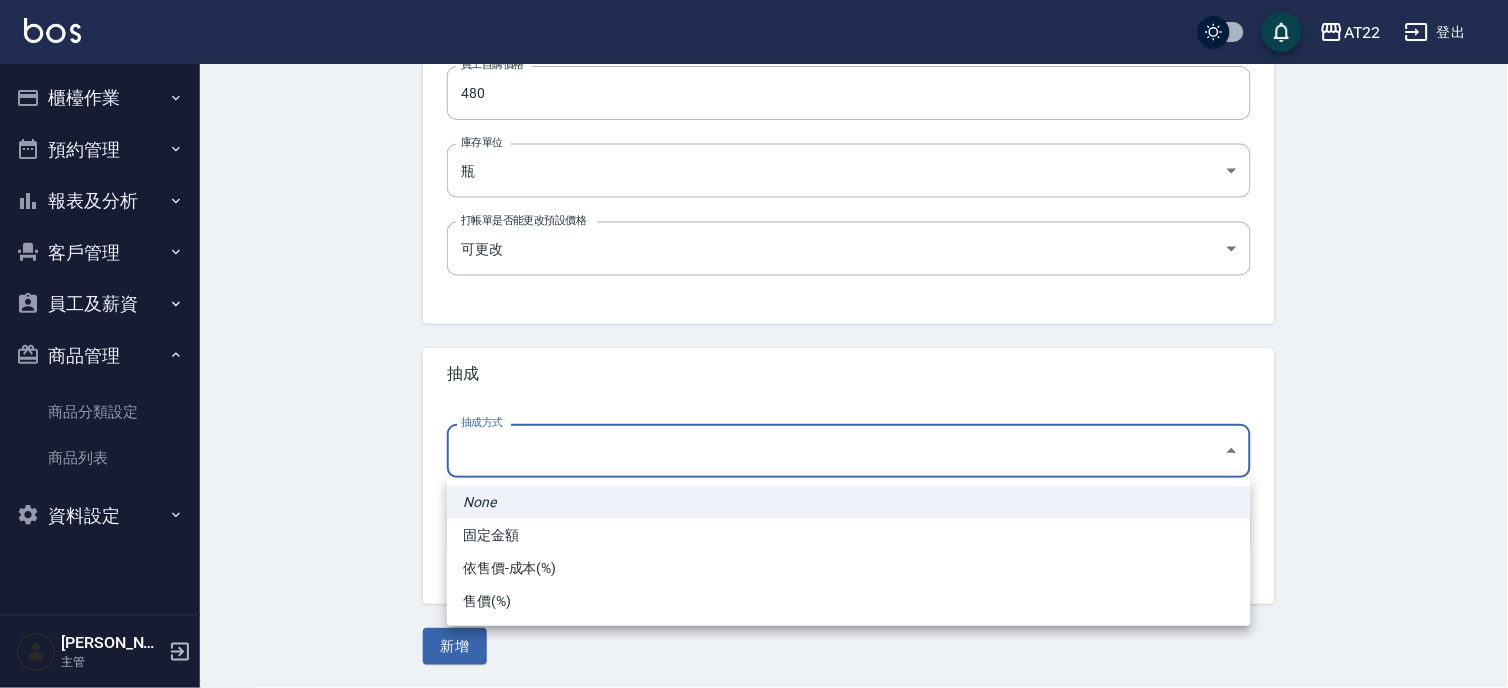 click on "依售價-成本(%)" at bounding box center (849, 568) 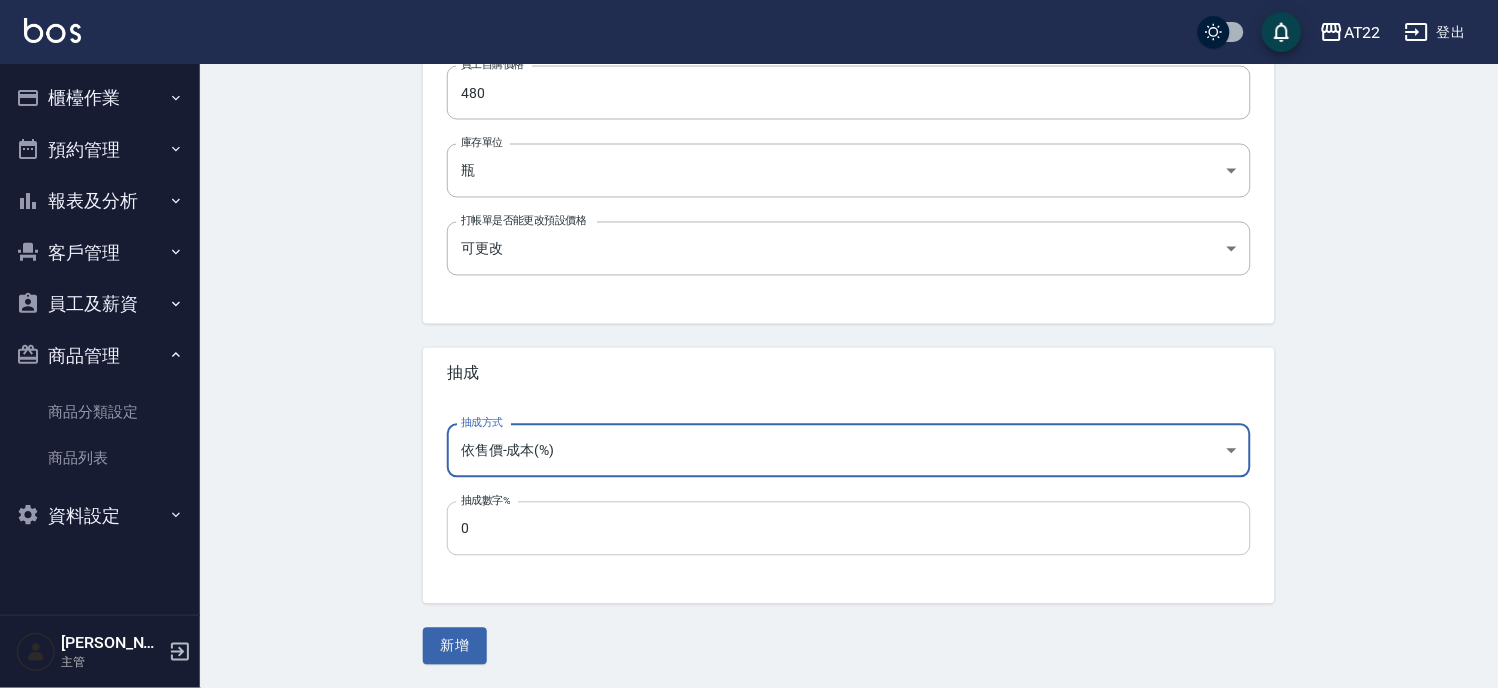 click on "0" at bounding box center (849, 529) 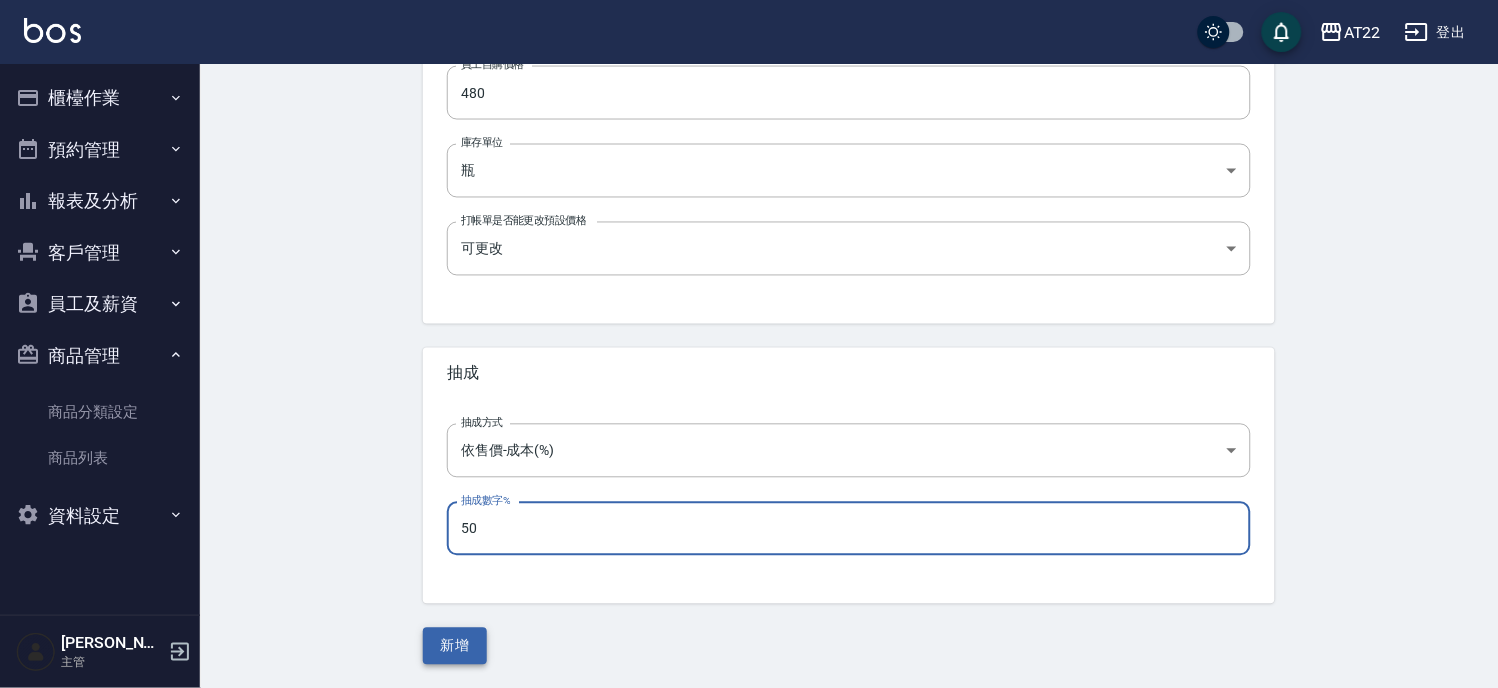 type on "50" 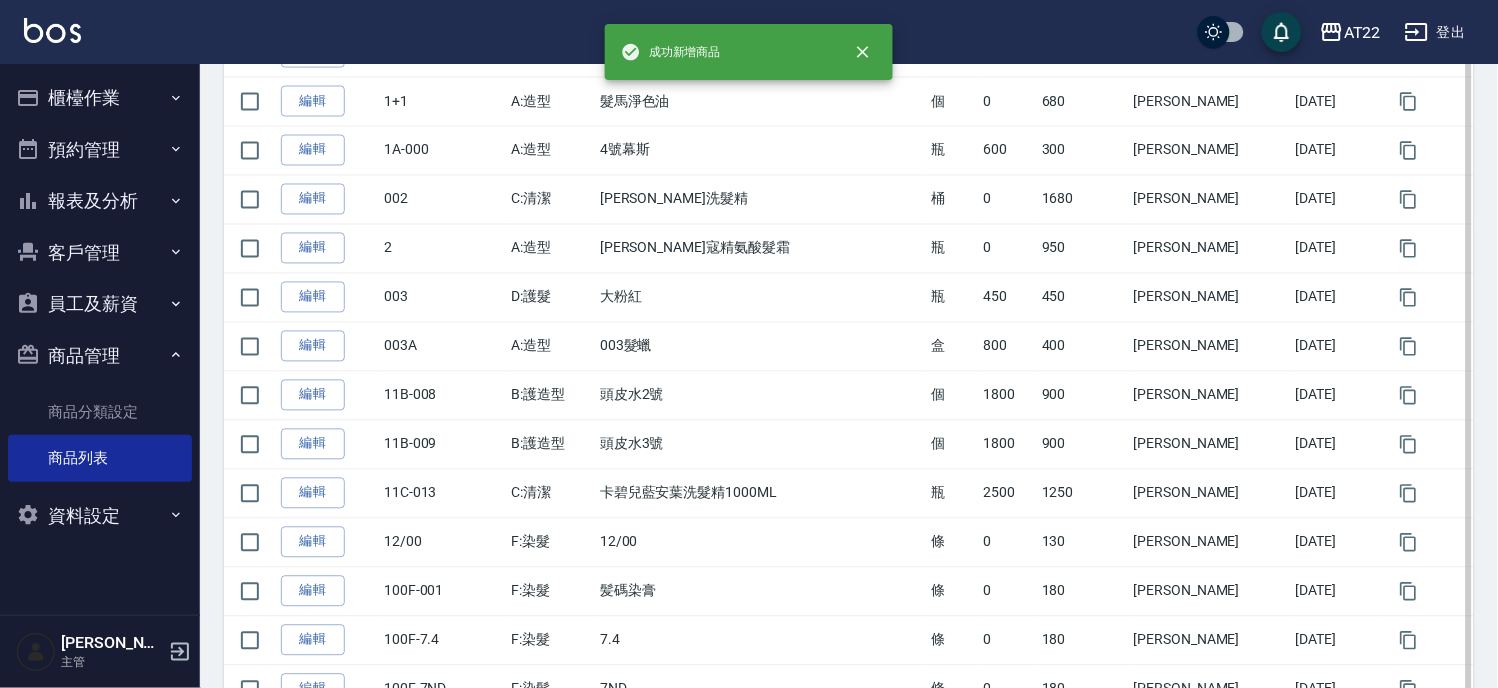 click on "1-2" at bounding box center [442, -46] 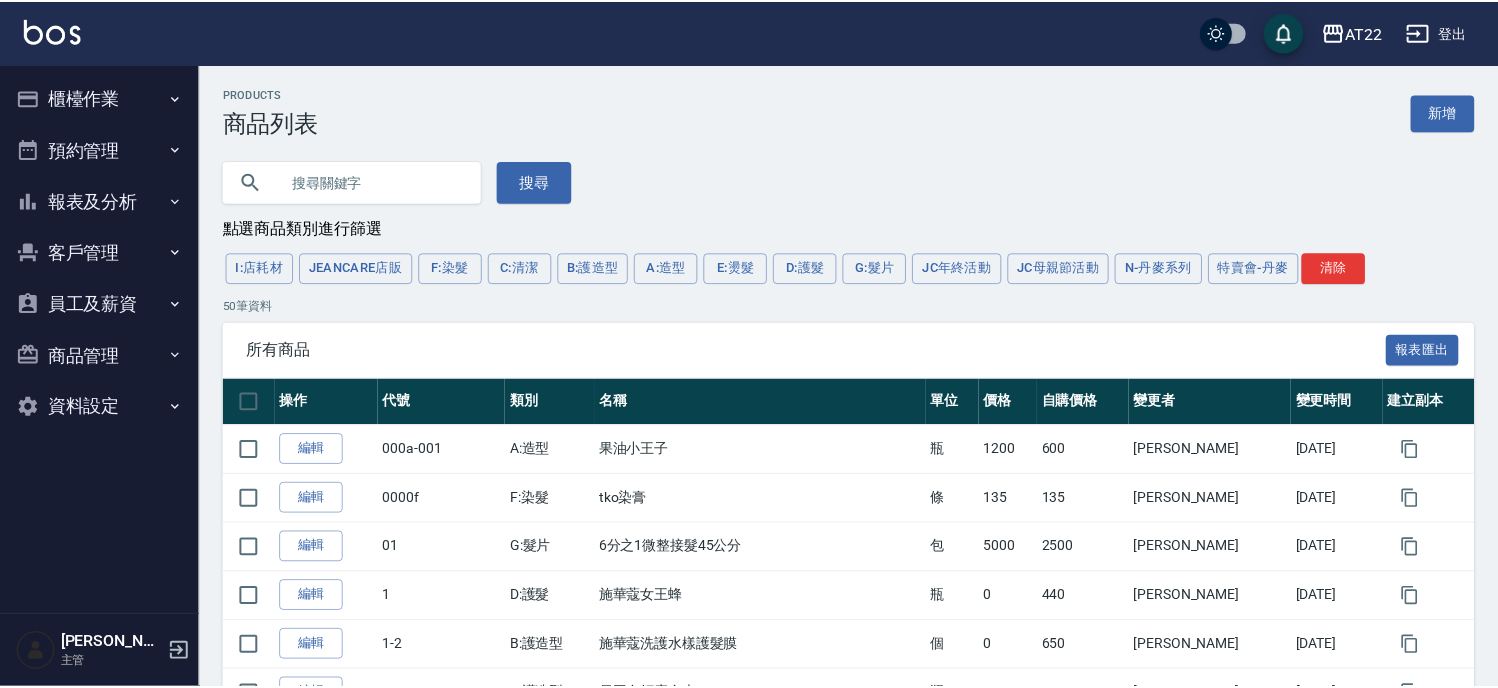 scroll, scrollTop: 0, scrollLeft: 0, axis: both 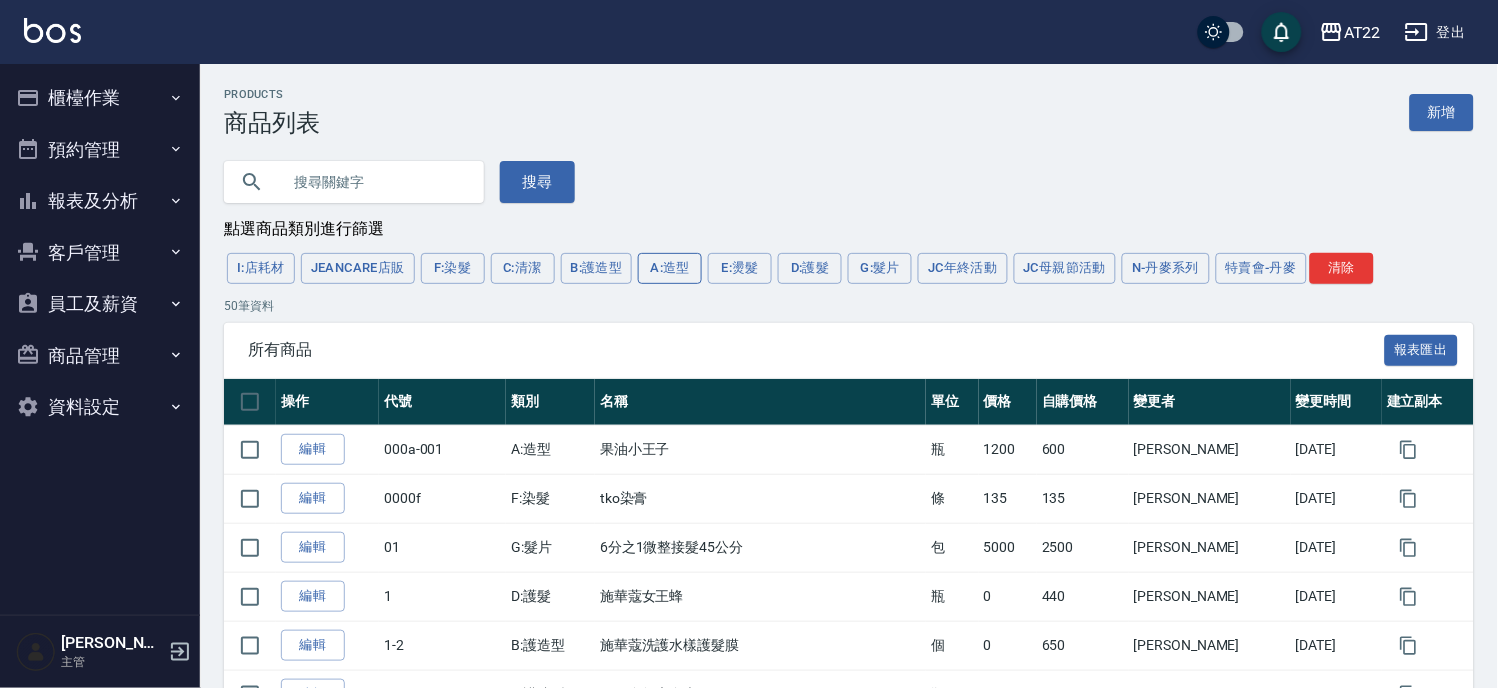 click on "A:造型" at bounding box center [670, 268] 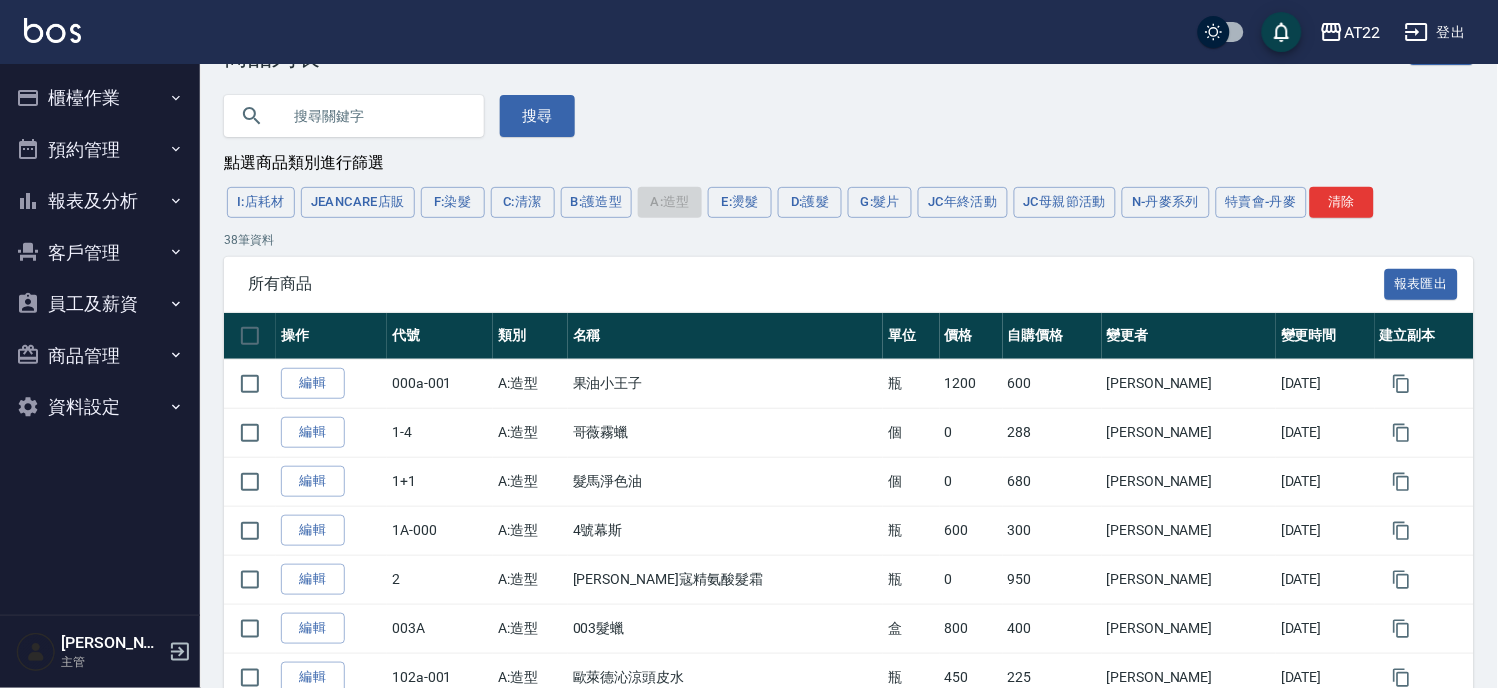 scroll, scrollTop: 0, scrollLeft: 0, axis: both 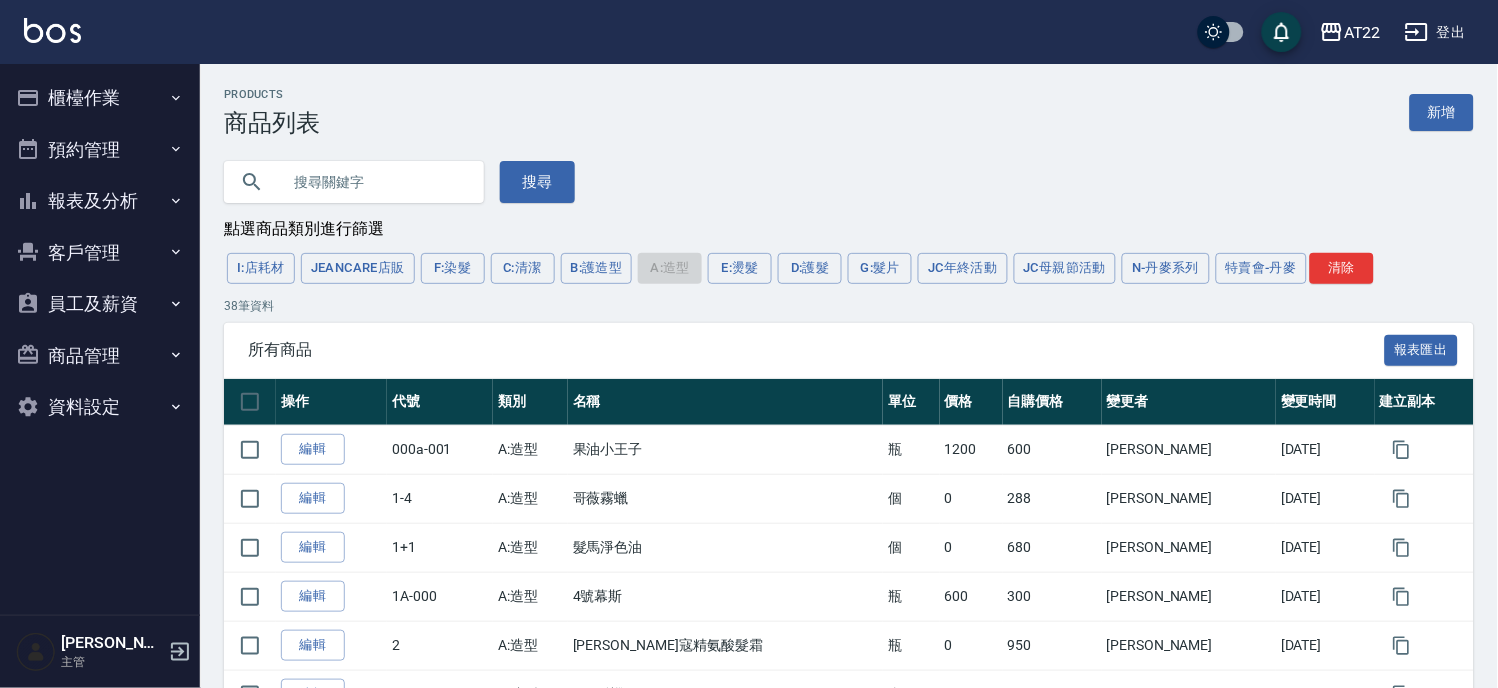 drag, startPoint x: 462, startPoint y: 277, endPoint x: 488, endPoint y: 282, distance: 26.476404 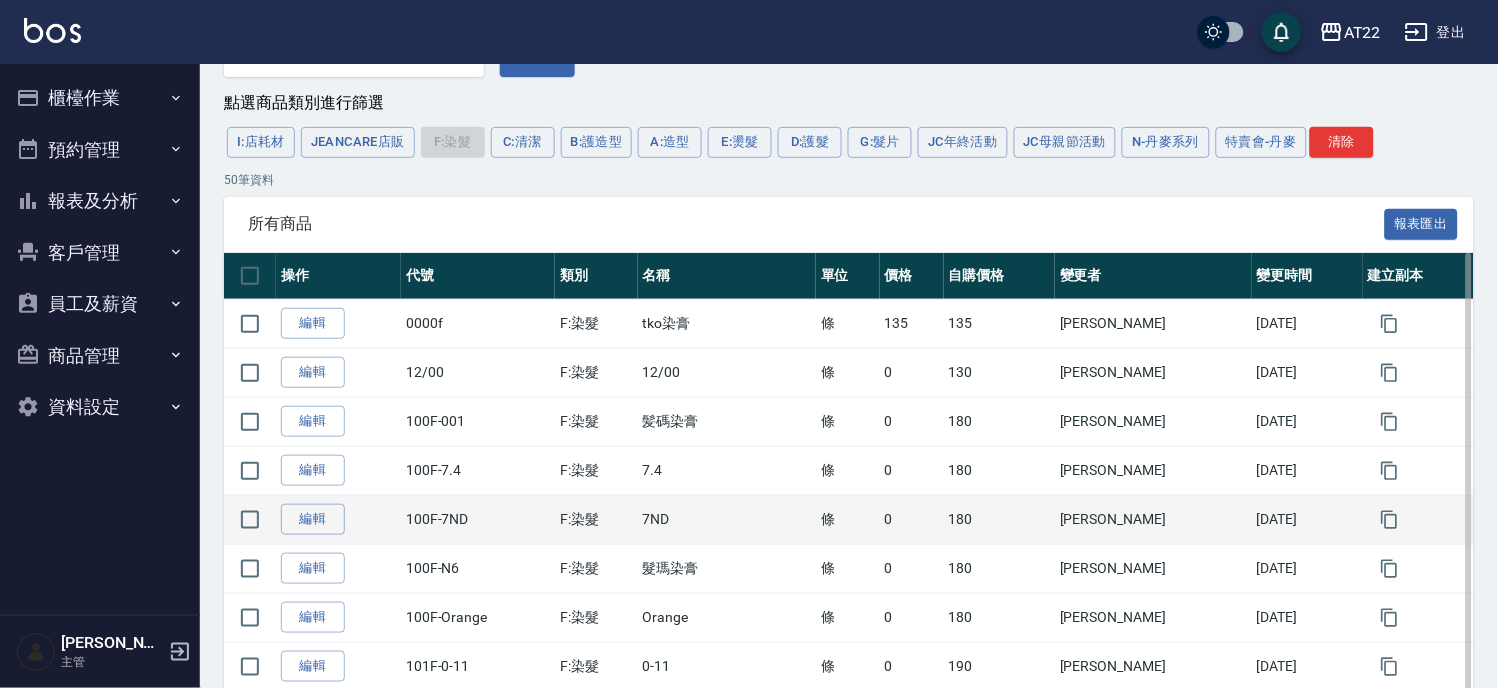 scroll, scrollTop: 0, scrollLeft: 0, axis: both 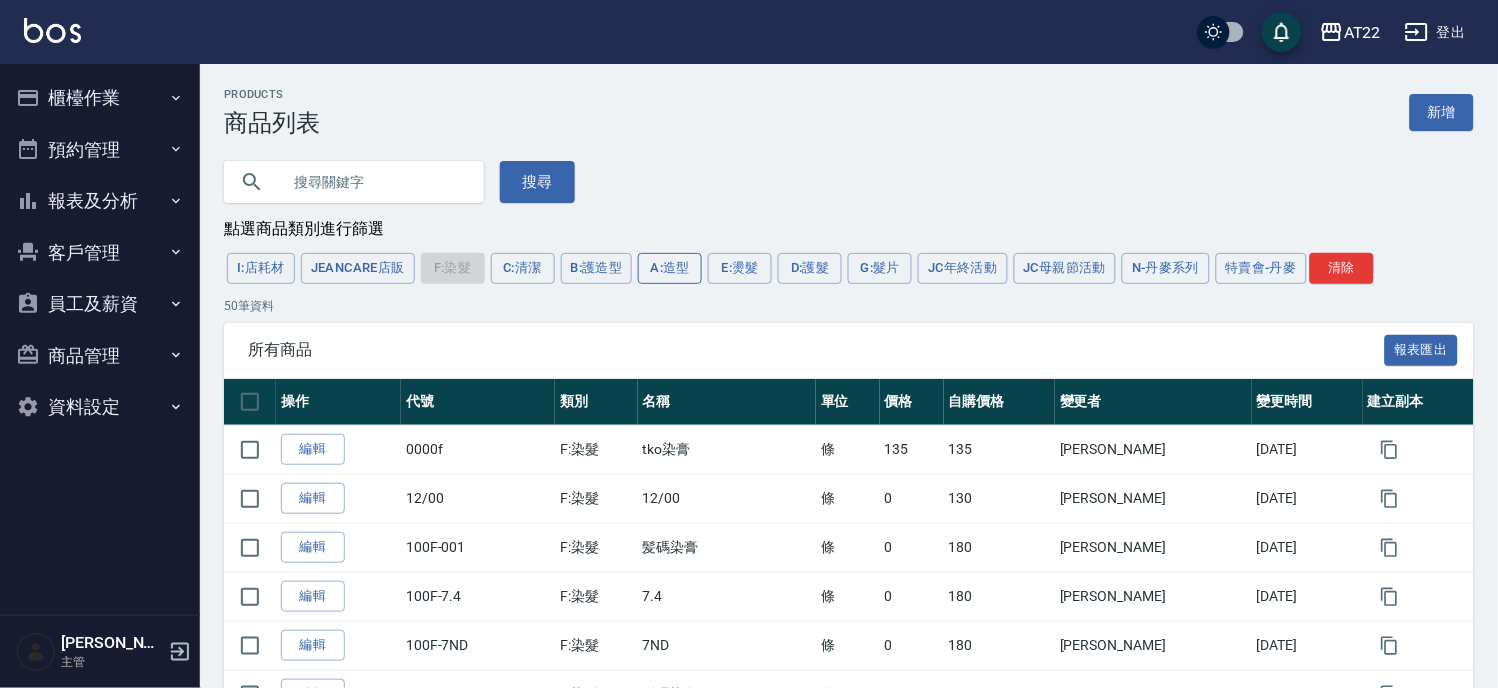 click on "A:造型" at bounding box center (670, 268) 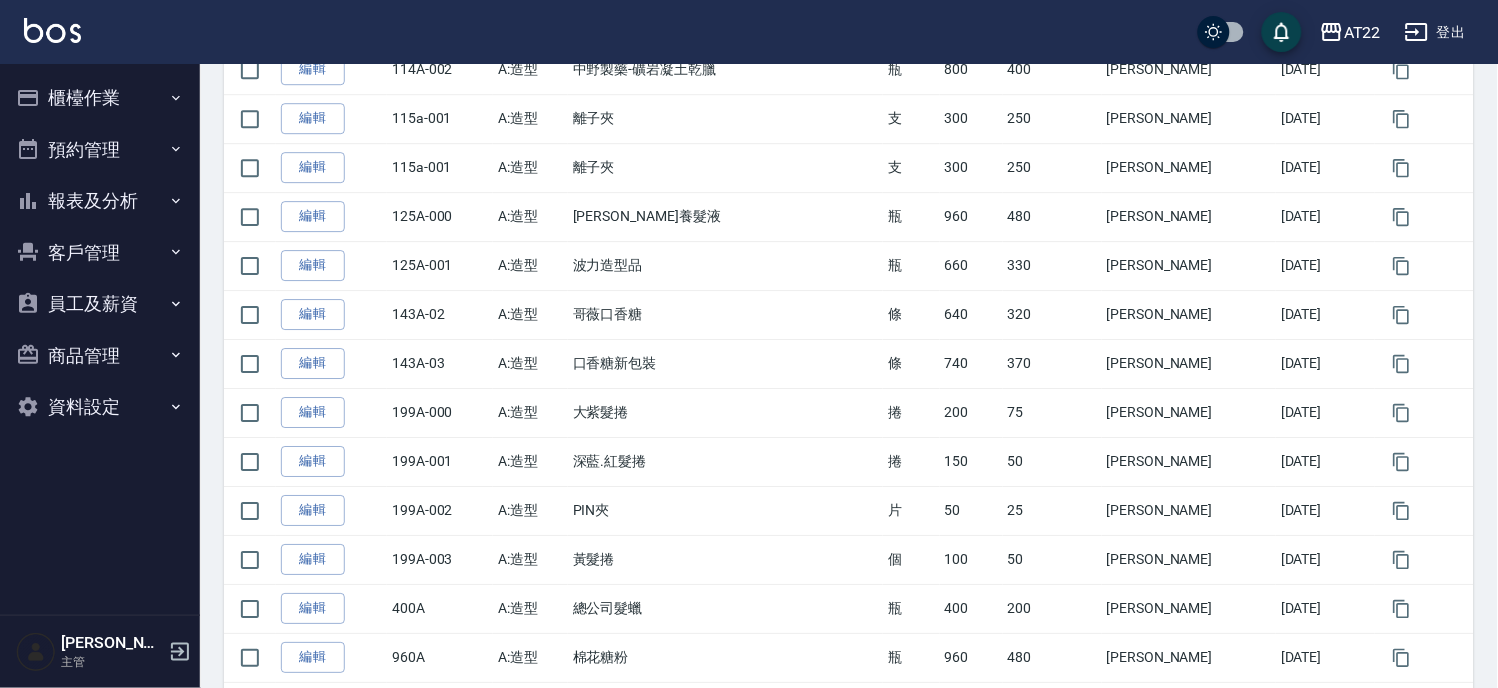 scroll, scrollTop: 1222, scrollLeft: 0, axis: vertical 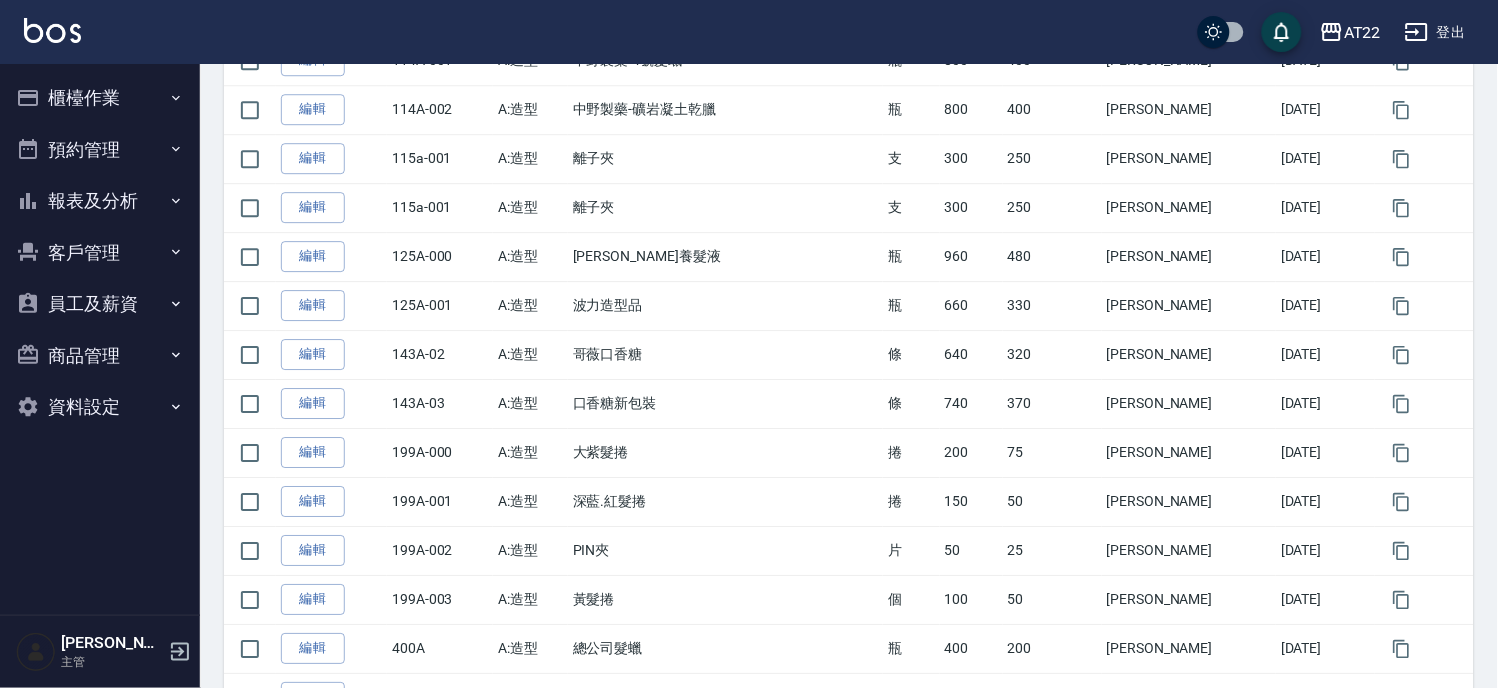 click 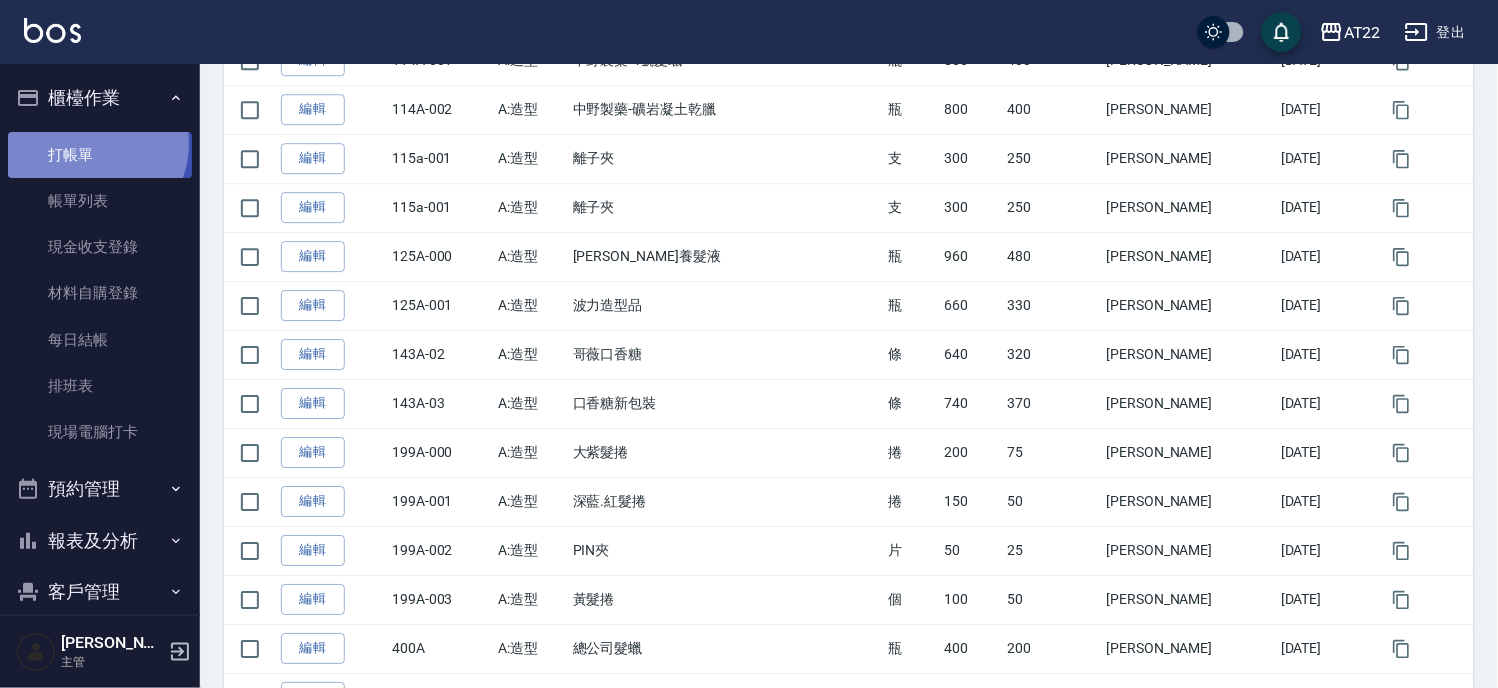 click on "打帳單" at bounding box center (100, 155) 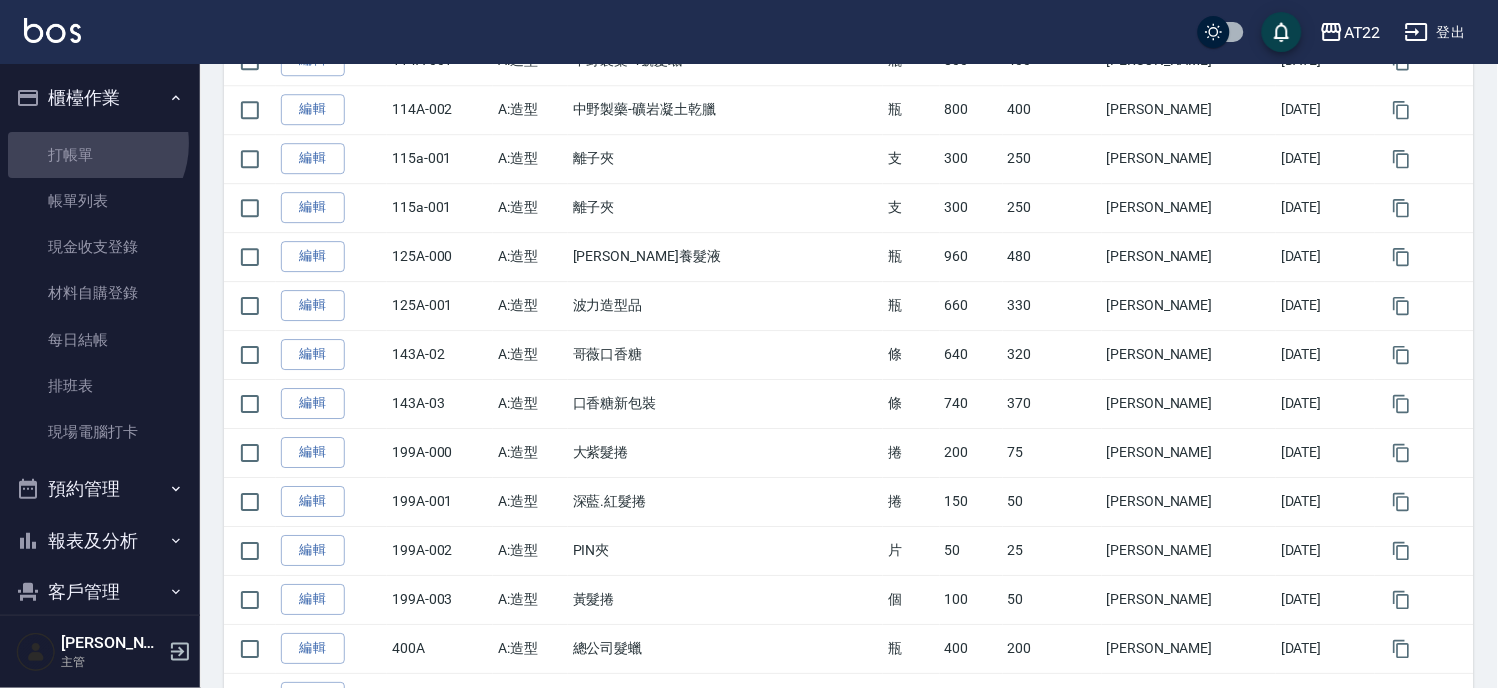 scroll, scrollTop: 0, scrollLeft: 0, axis: both 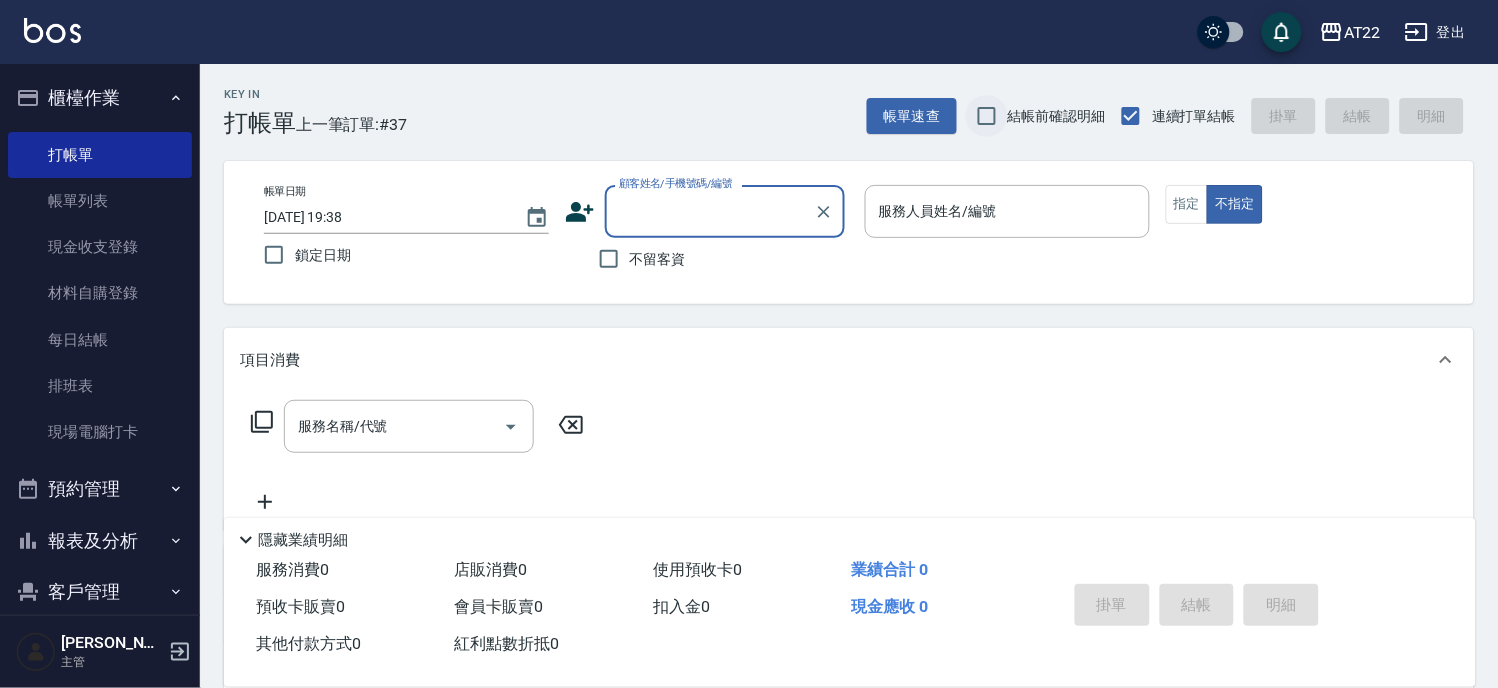 click on "結帳前確認明細" at bounding box center [987, 116] 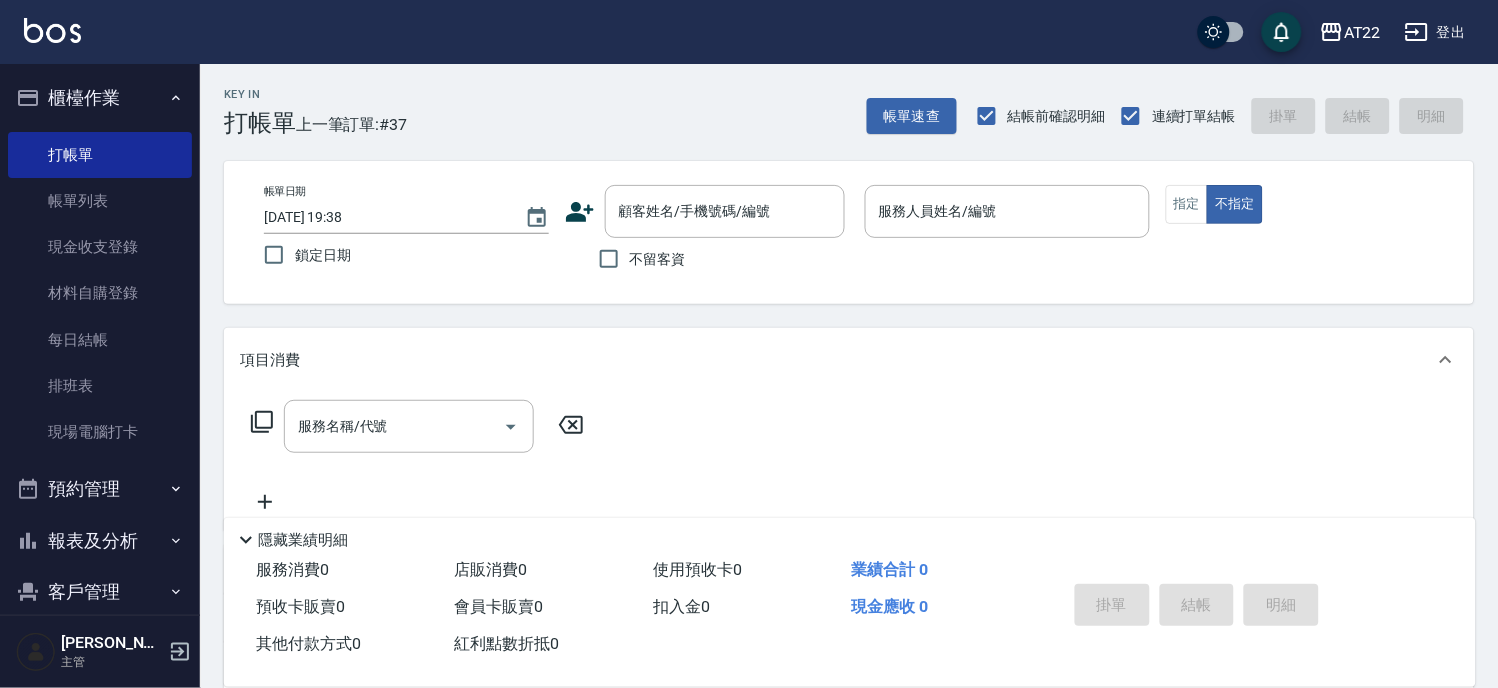 click on "結帳前確認明細" at bounding box center [1057, 116] 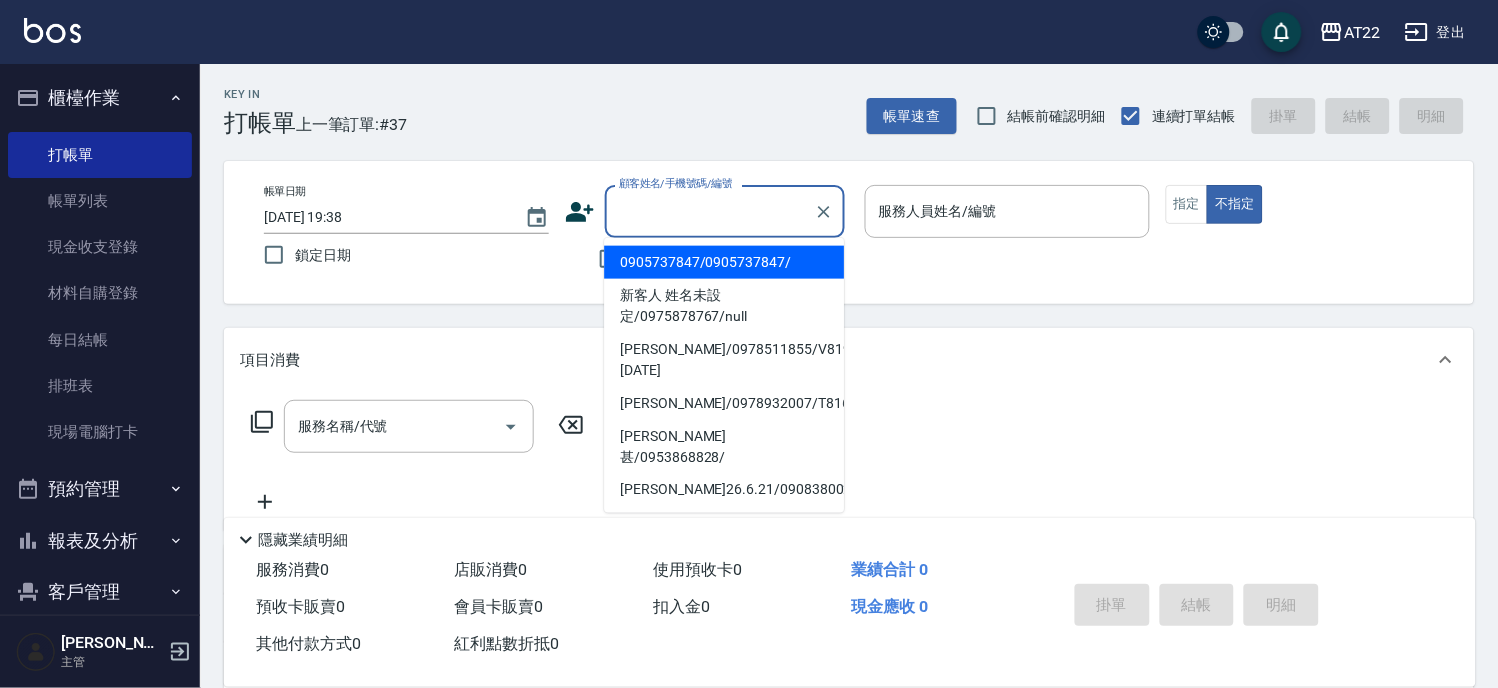 click on "顧客姓名/手機號碼/編號" at bounding box center (710, 211) 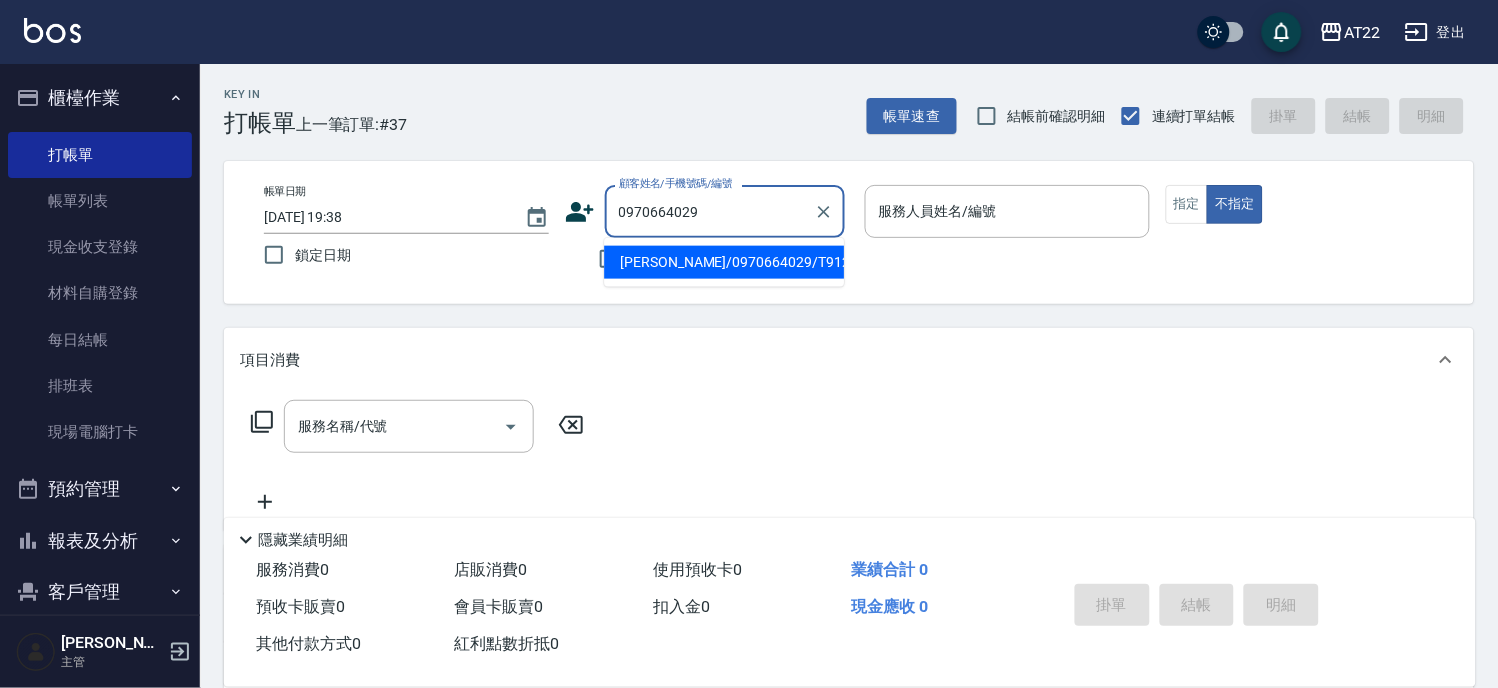 type on "[PERSON_NAME]/0970664029/T91285" 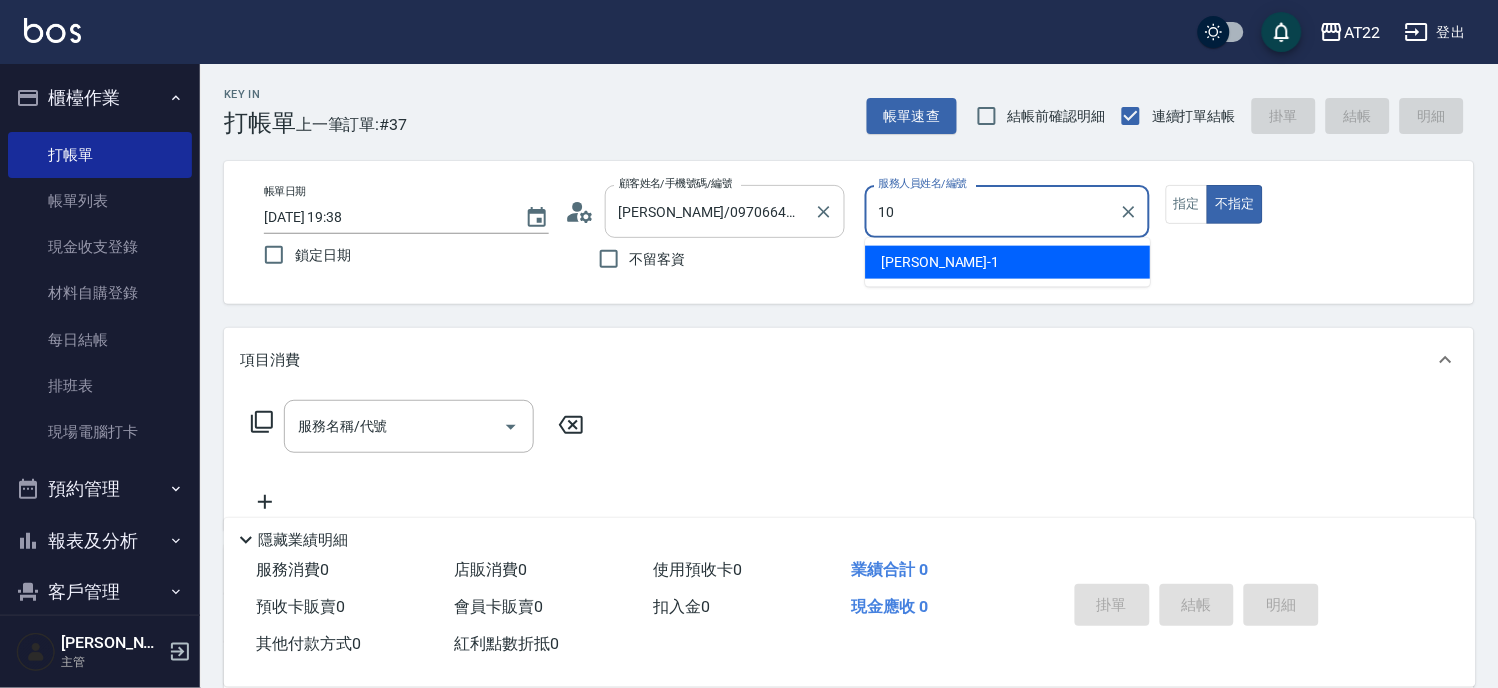 type on "Miu-10" 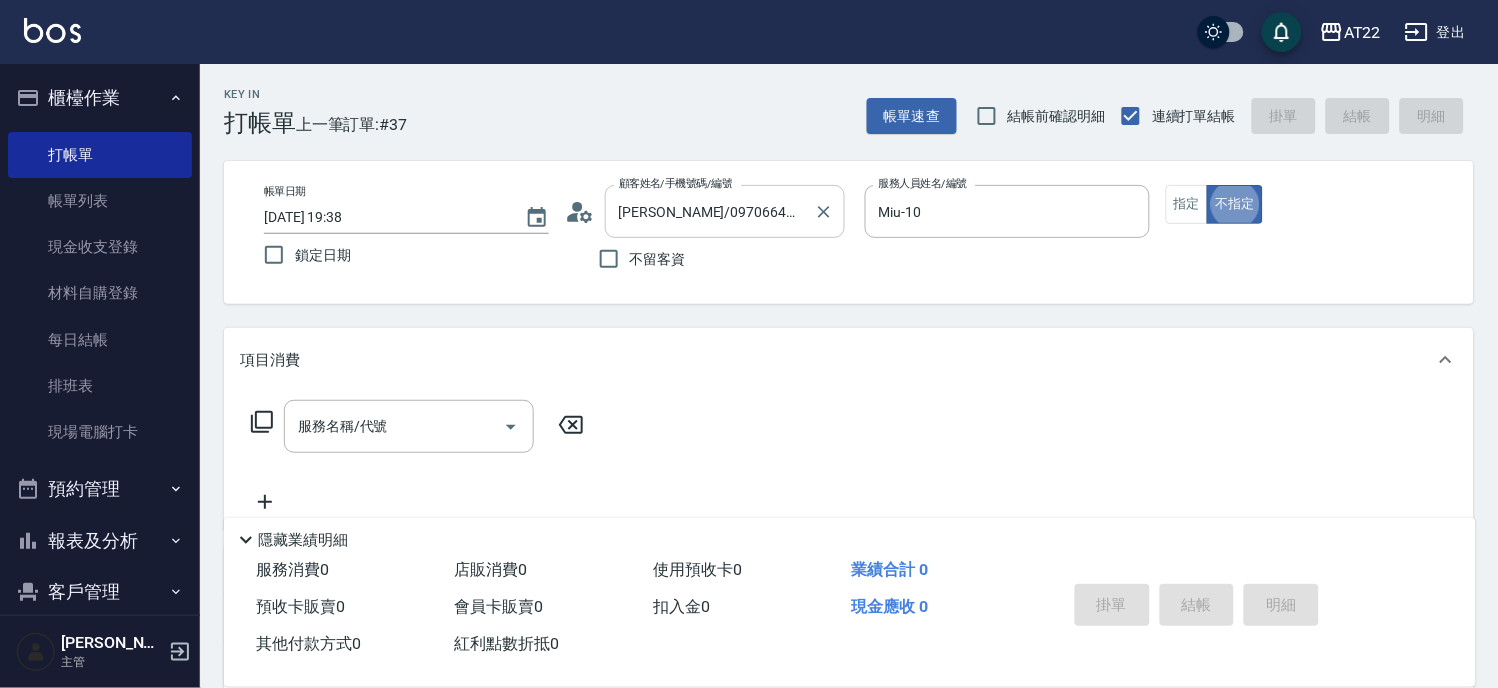 type on "false" 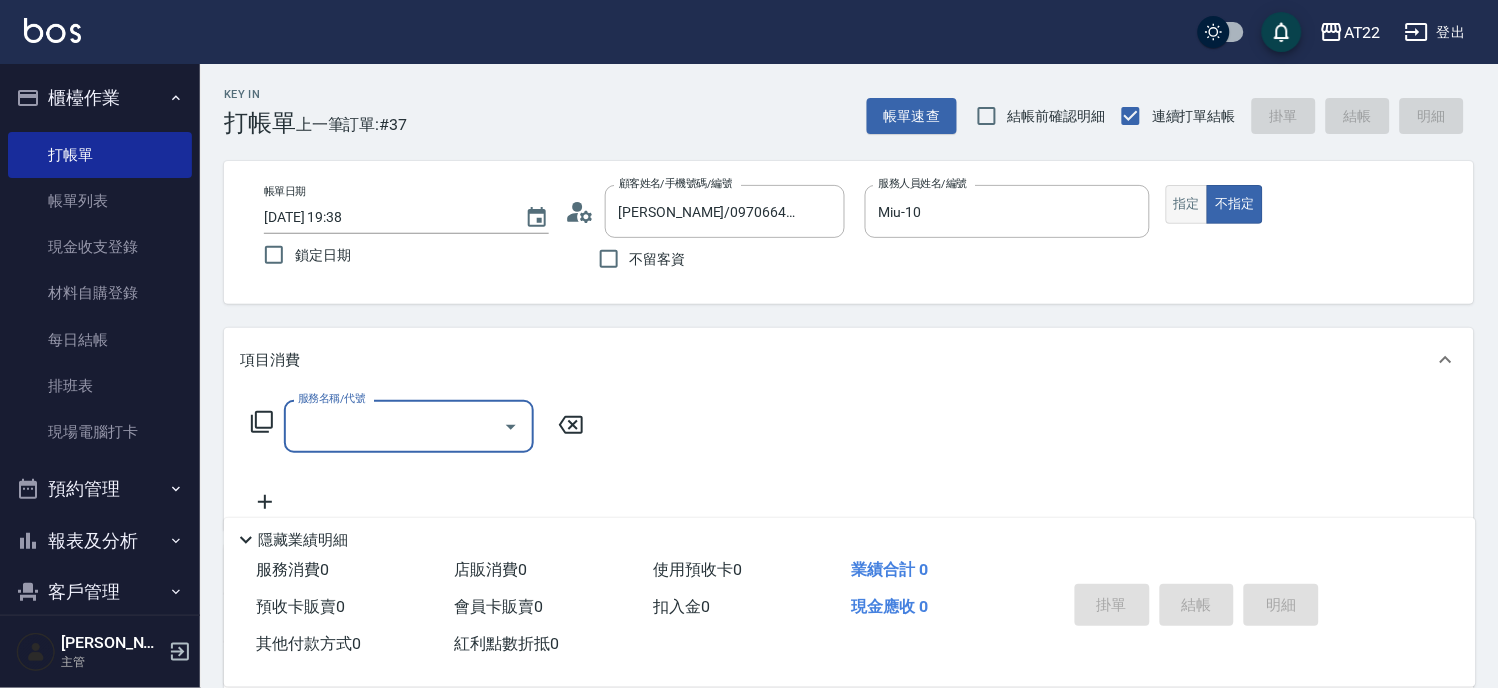 click on "指定" at bounding box center [1187, 204] 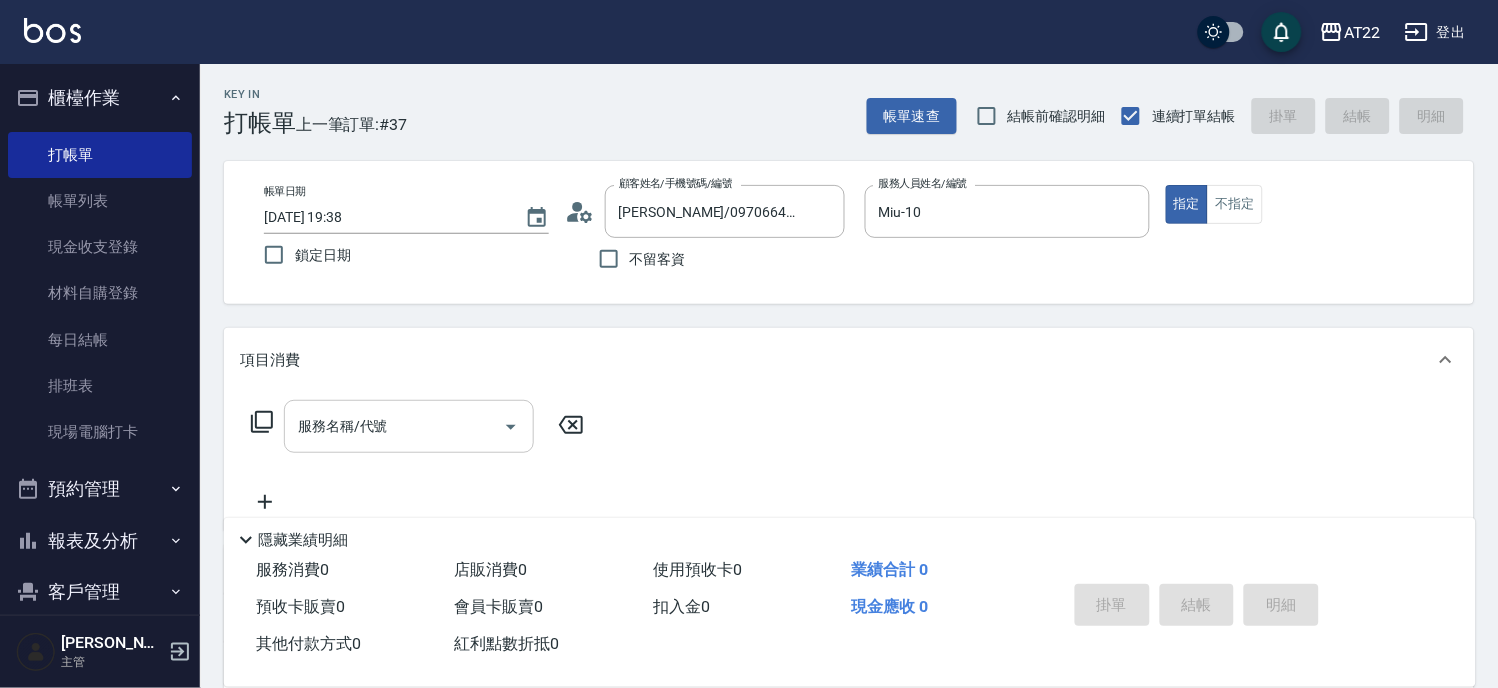click on "服務名稱/代號" at bounding box center [394, 426] 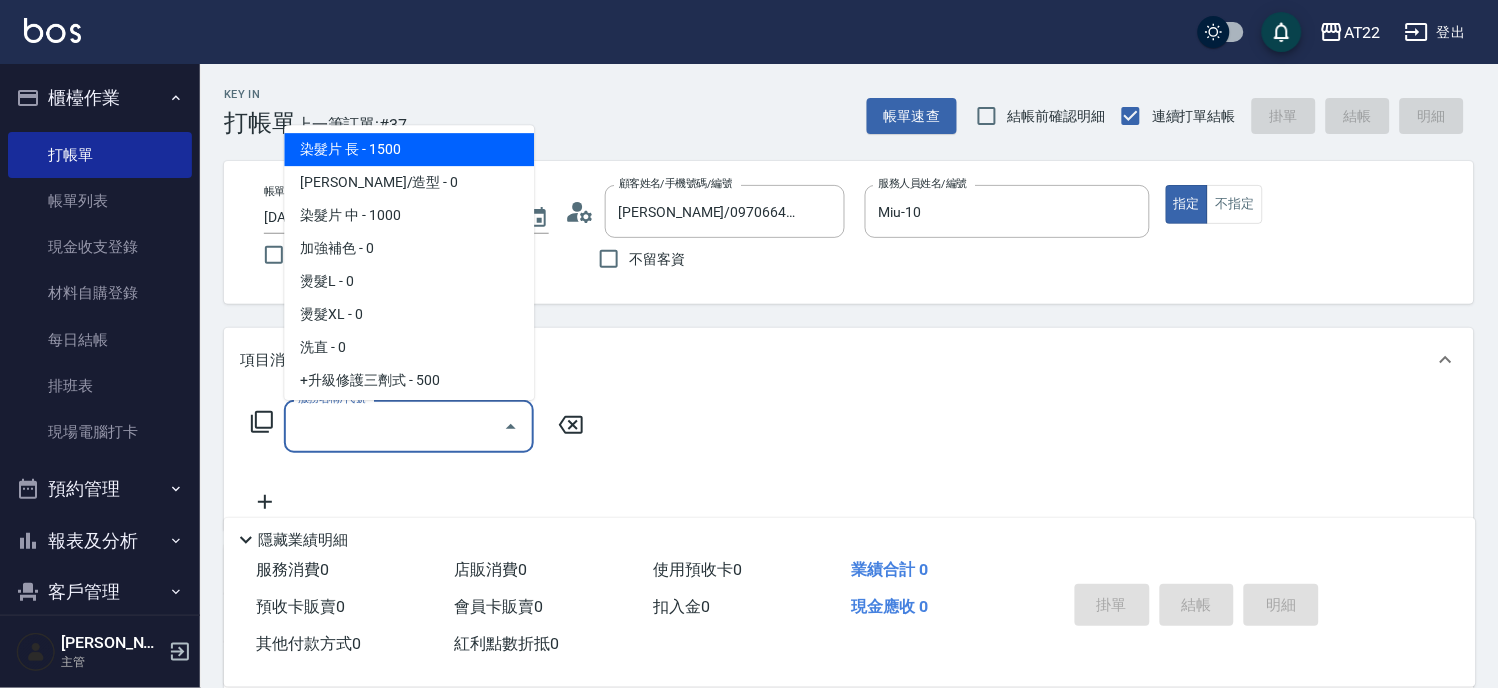 type on "4" 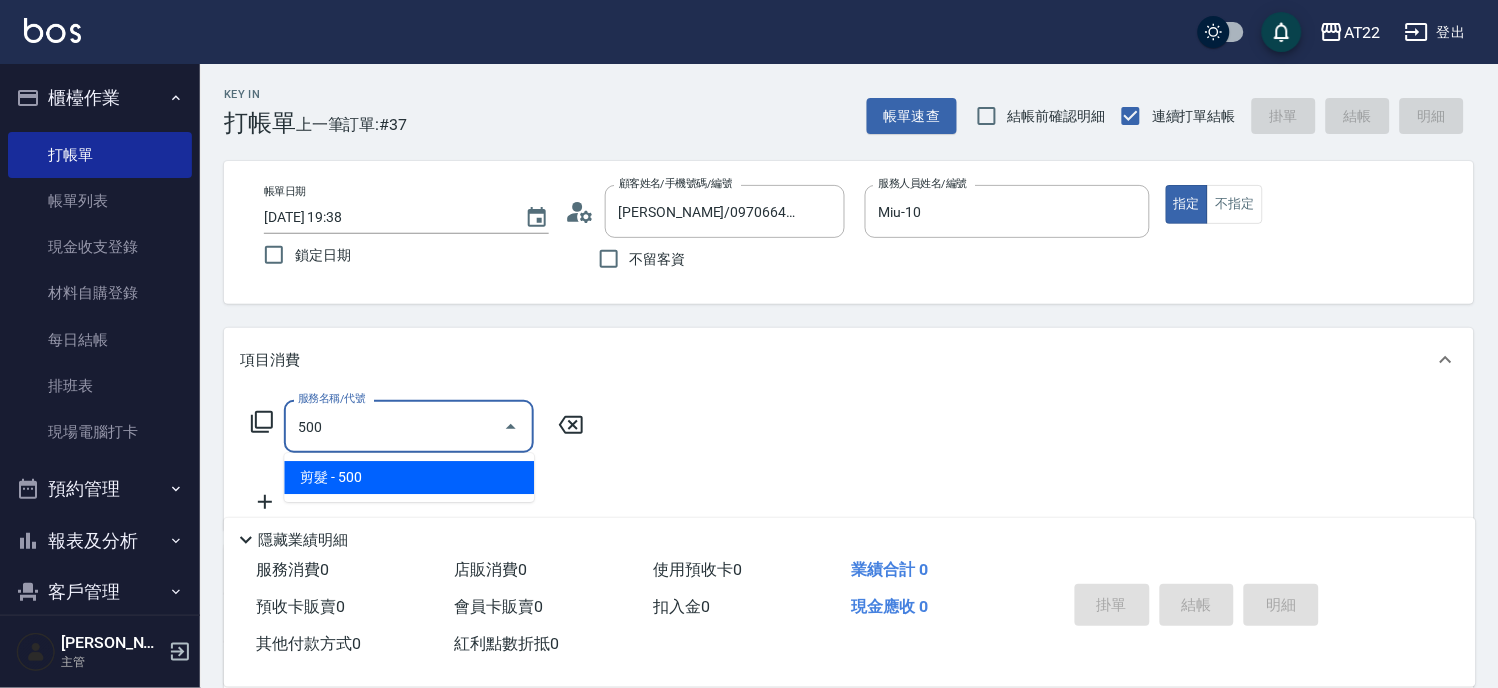type on "剪髮(500)" 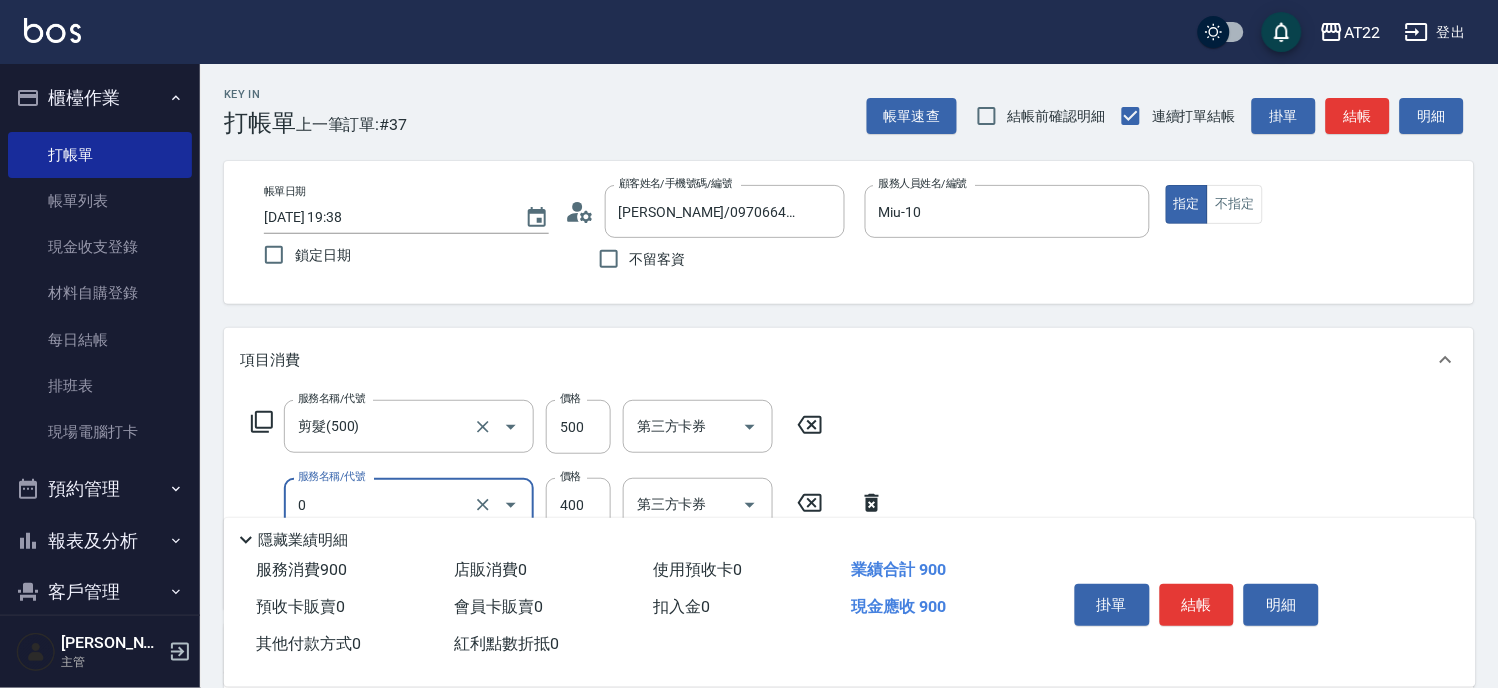 type on "有機洗髮(0)" 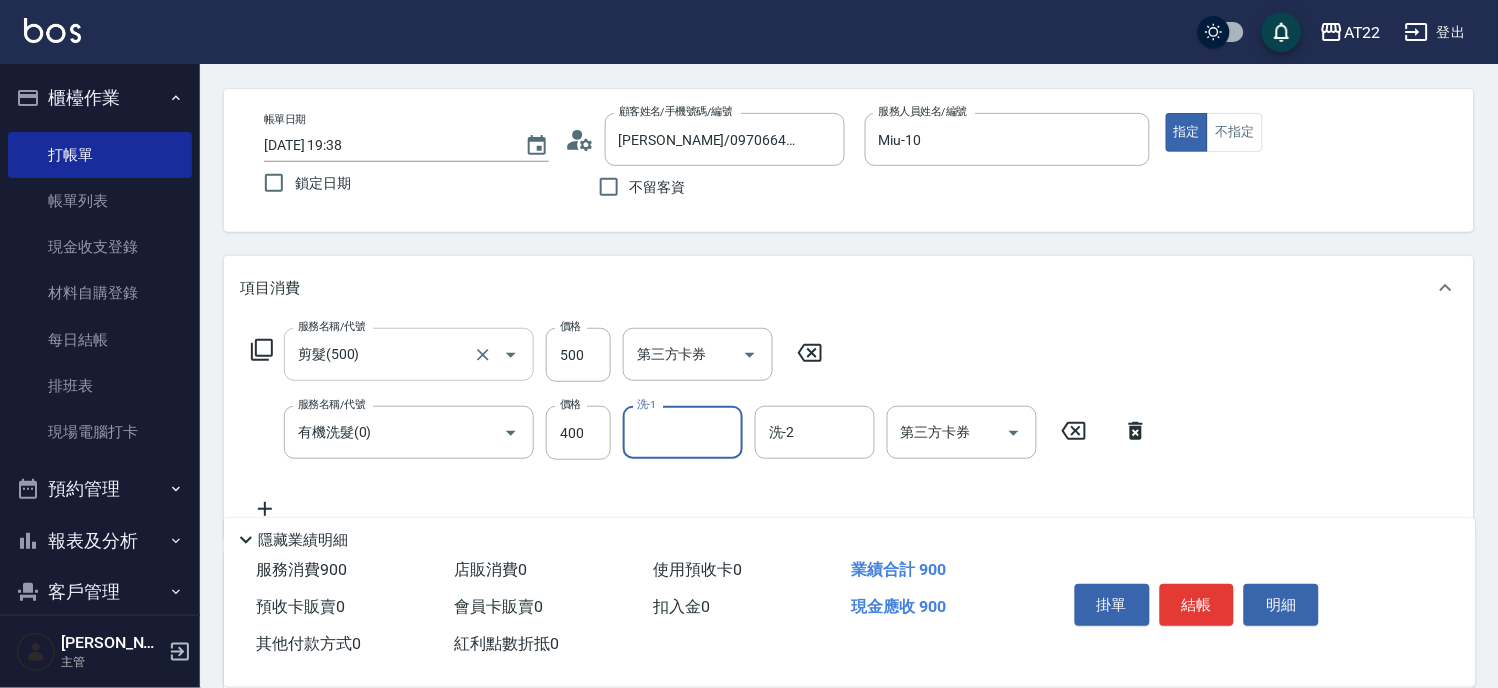scroll, scrollTop: 111, scrollLeft: 0, axis: vertical 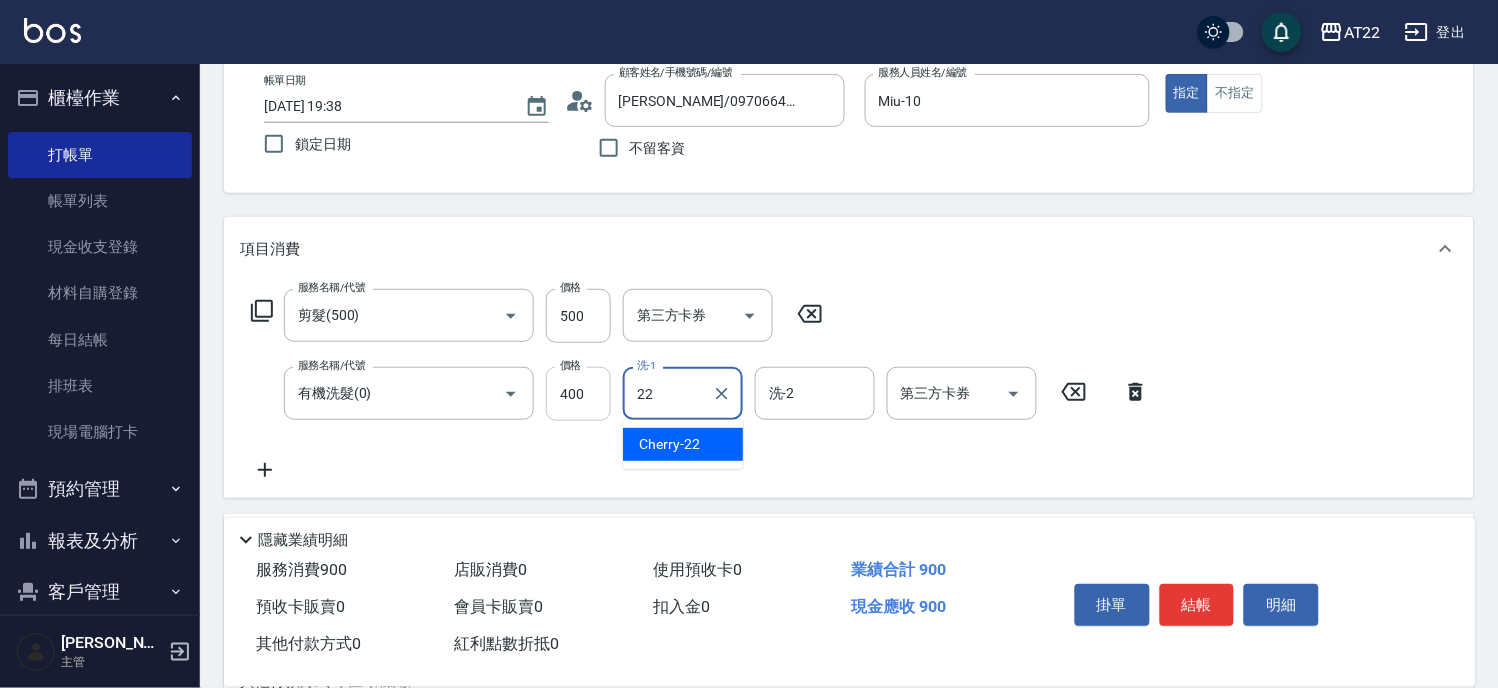 type on "Cherry-22" 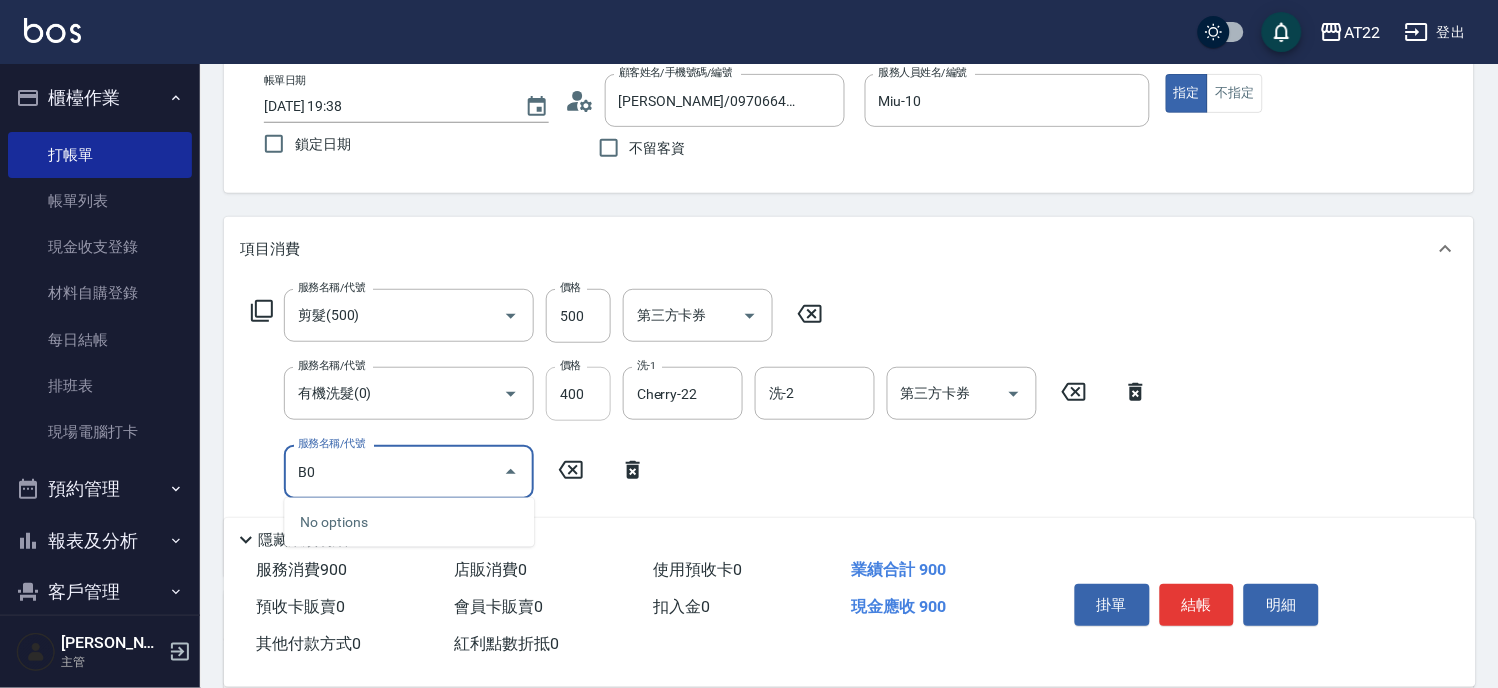 type on "B" 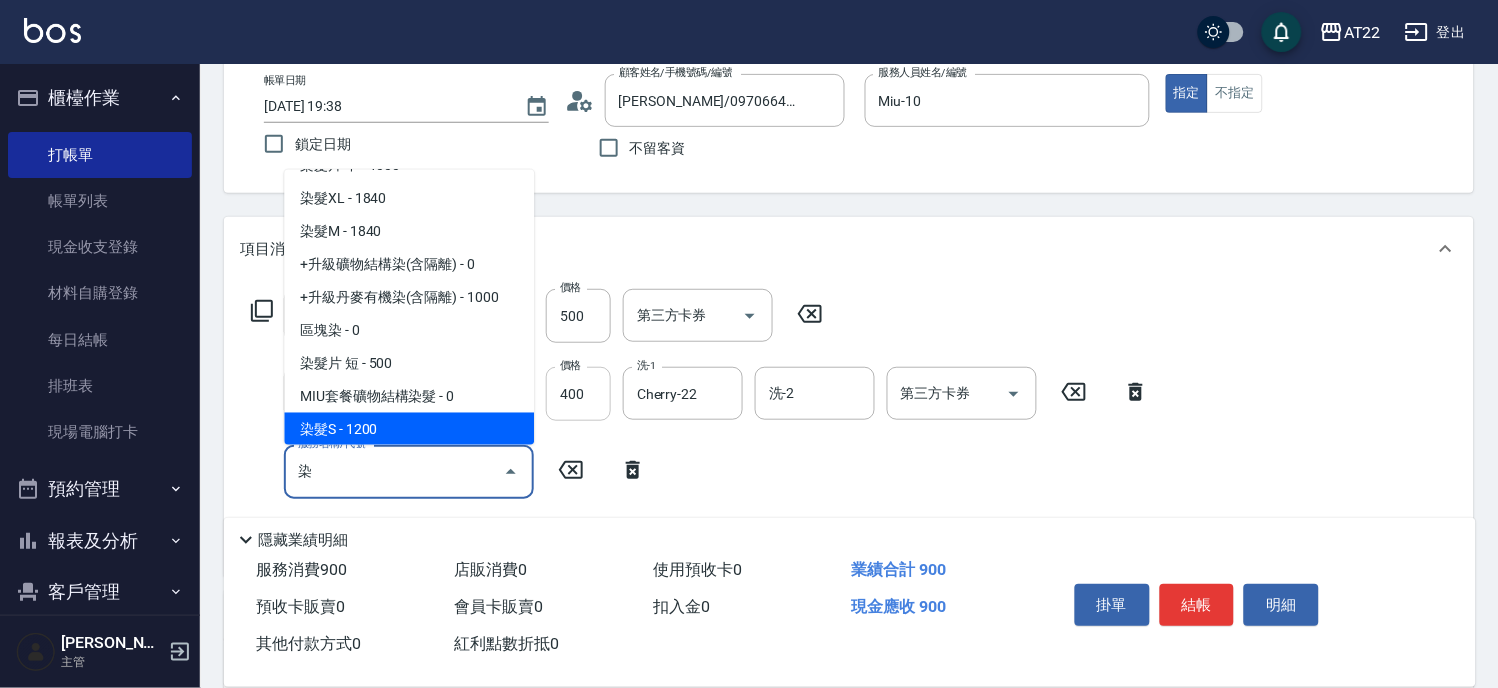 scroll, scrollTop: 95, scrollLeft: 0, axis: vertical 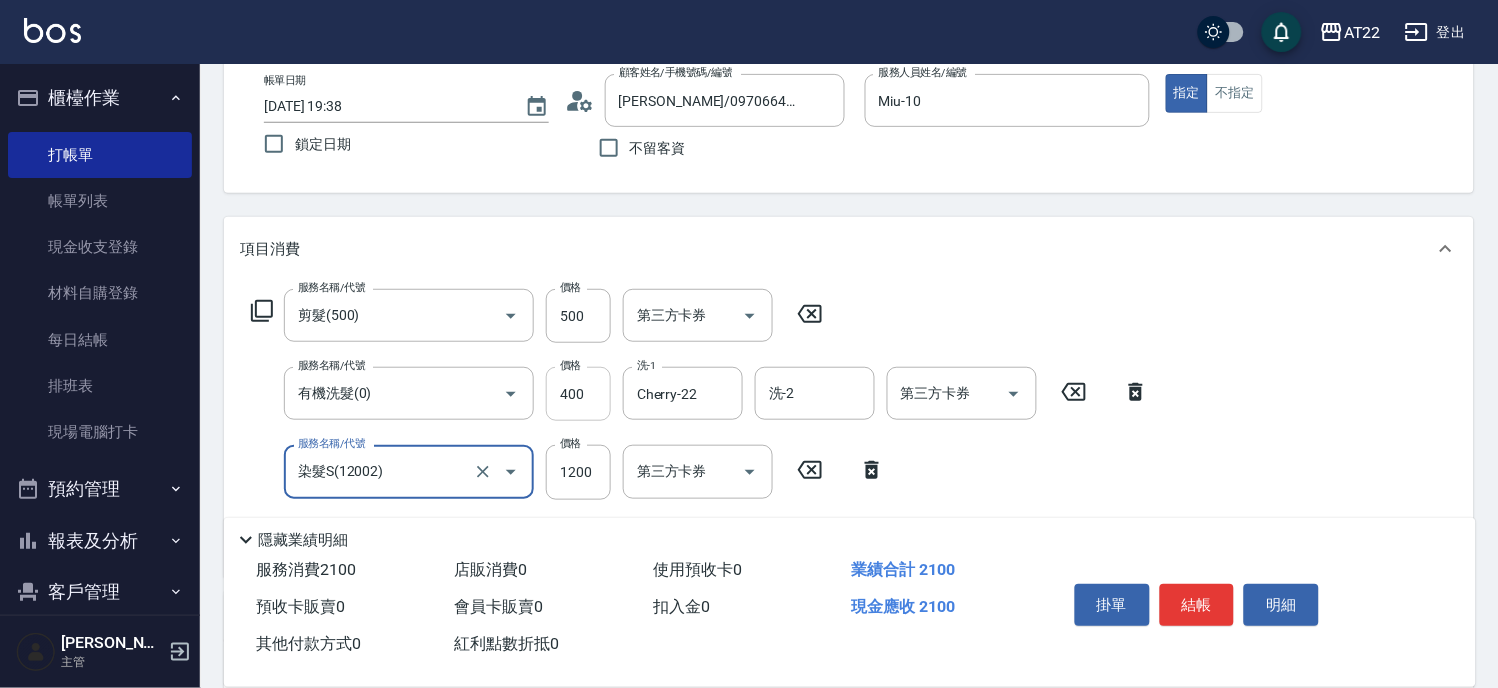 type on "染髮S(12002)" 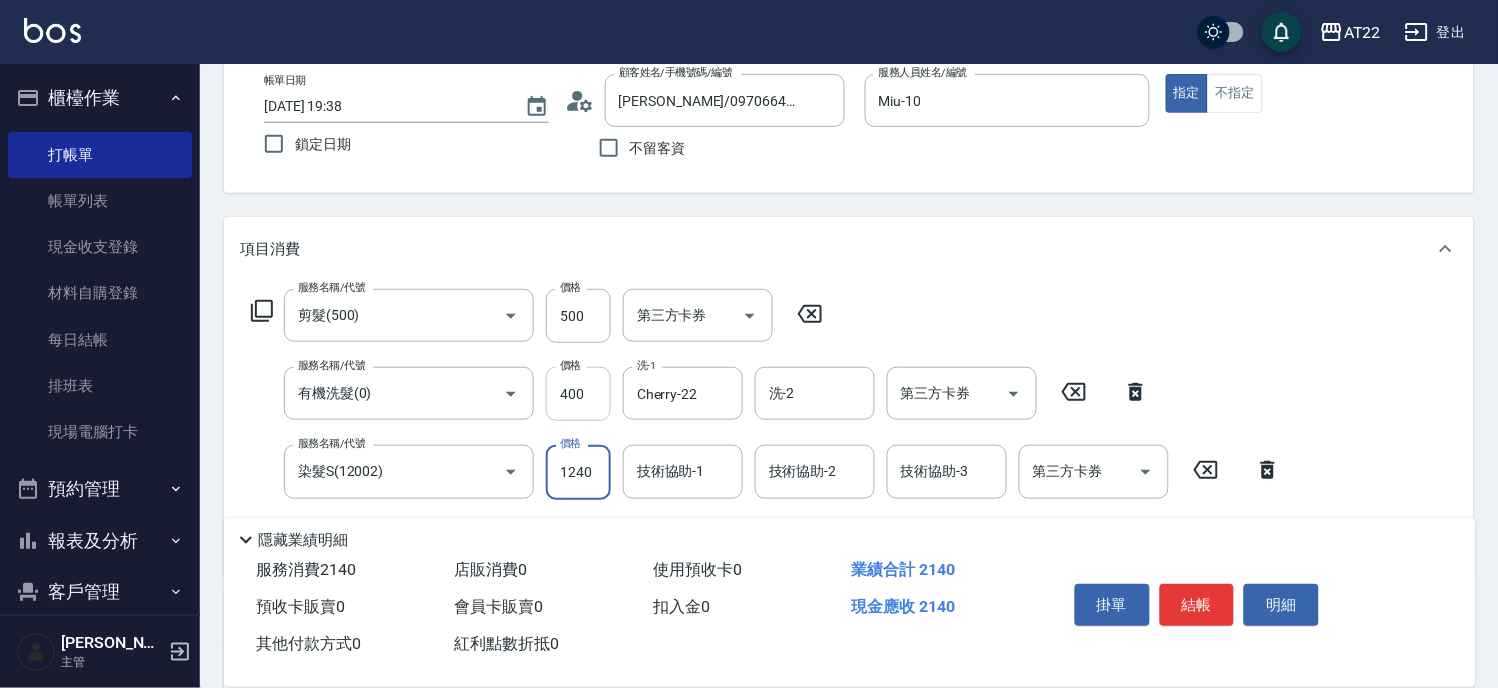 type on "1240" 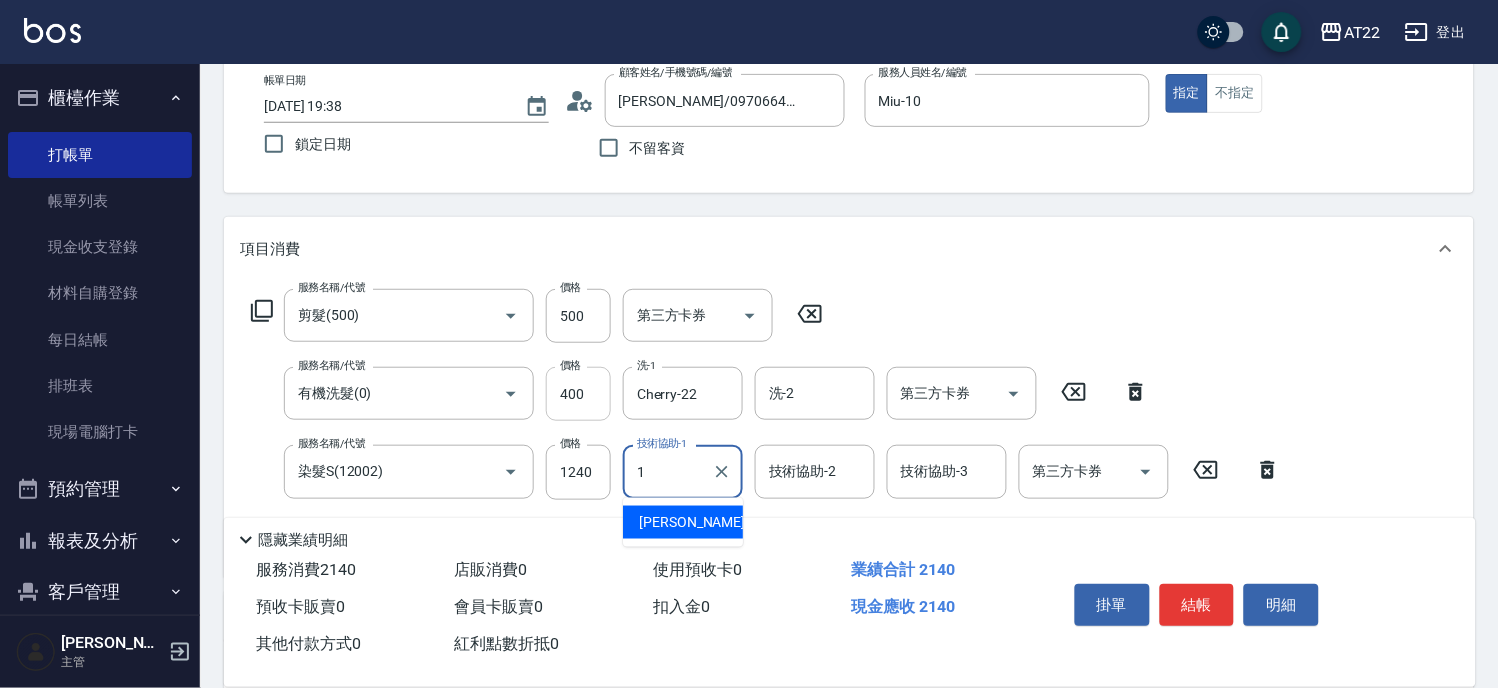 type on "孫一平-1" 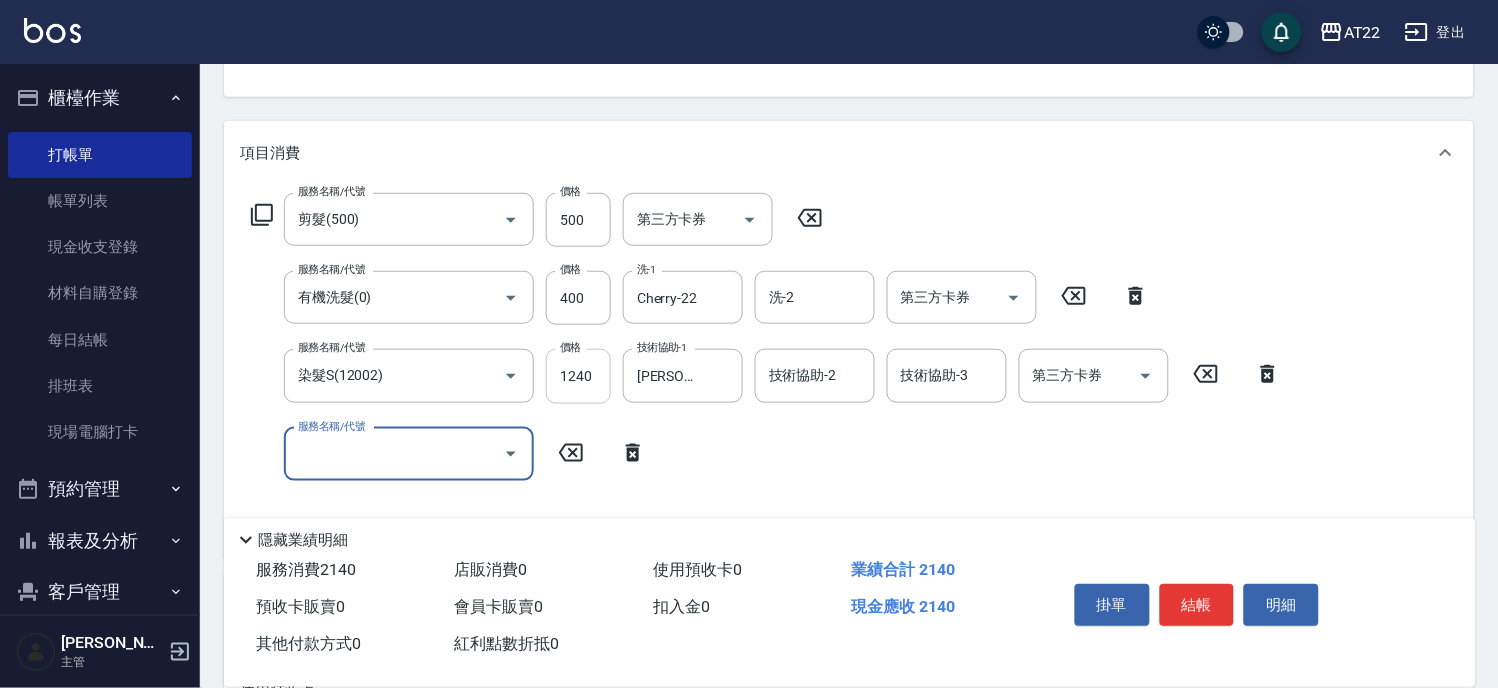 scroll, scrollTop: 444, scrollLeft: 0, axis: vertical 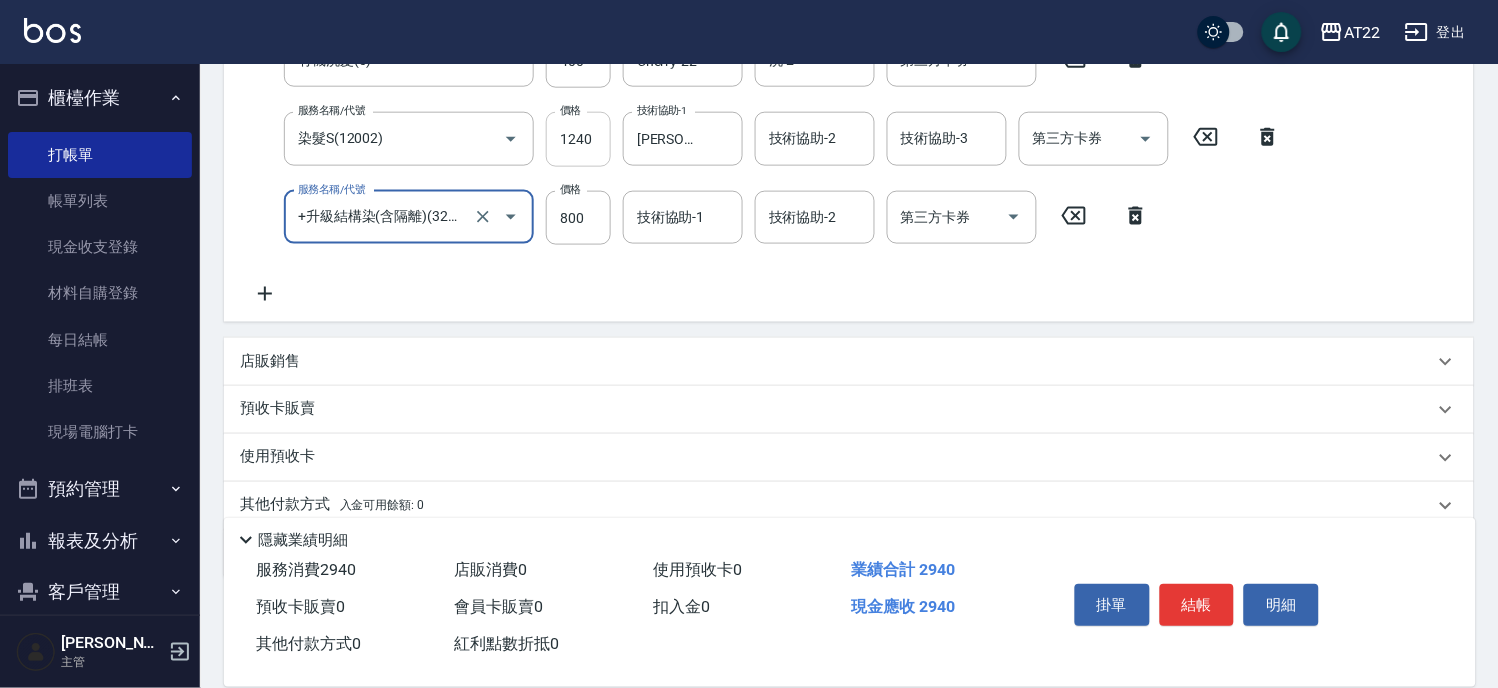 type on "+升級結構染(含隔離)(32011)" 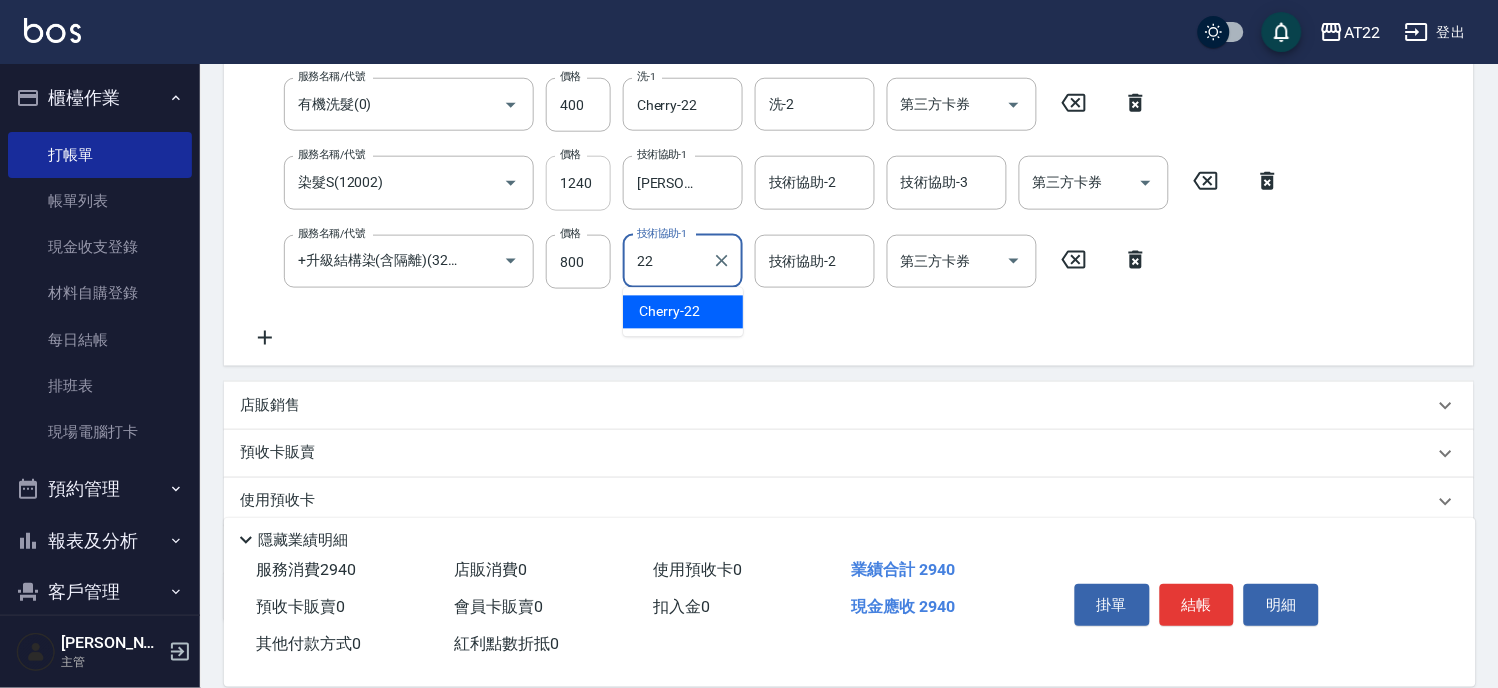 type on "Cherry-22" 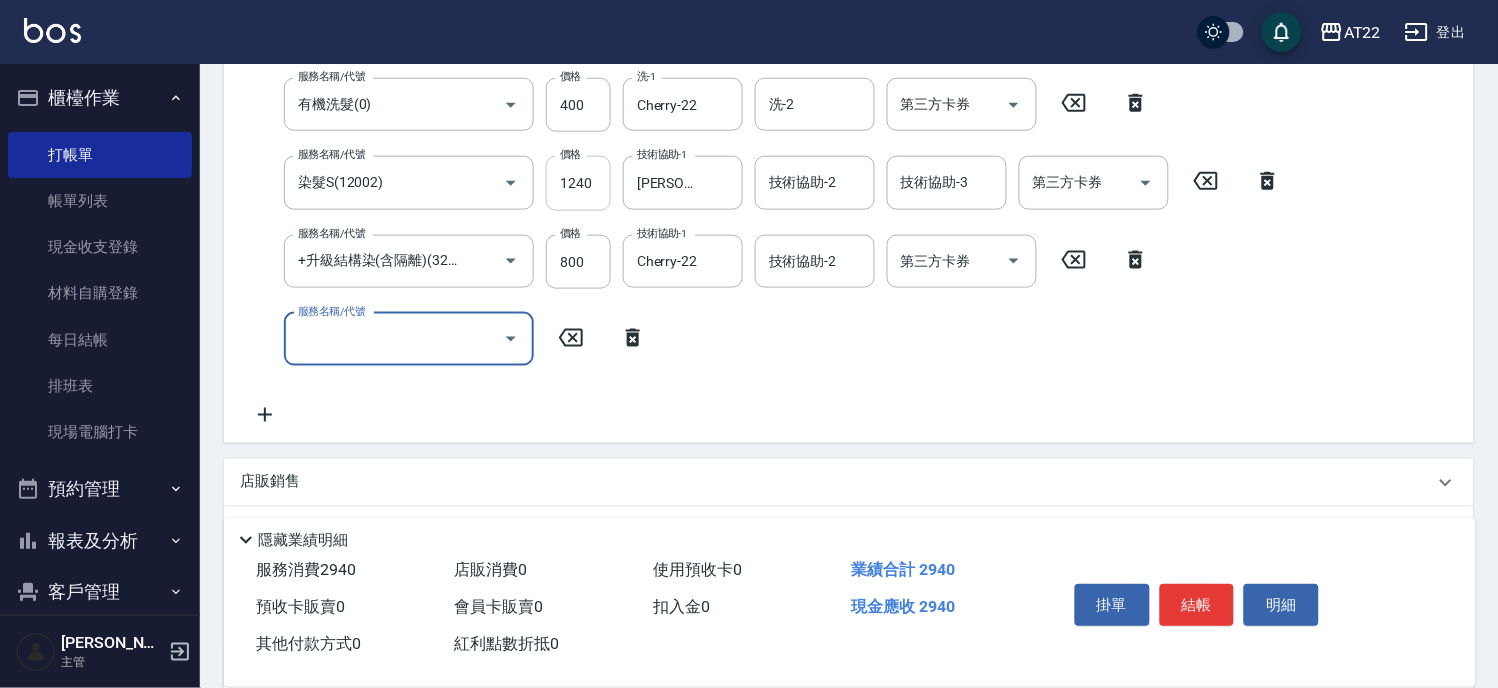 scroll, scrollTop: 0, scrollLeft: 0, axis: both 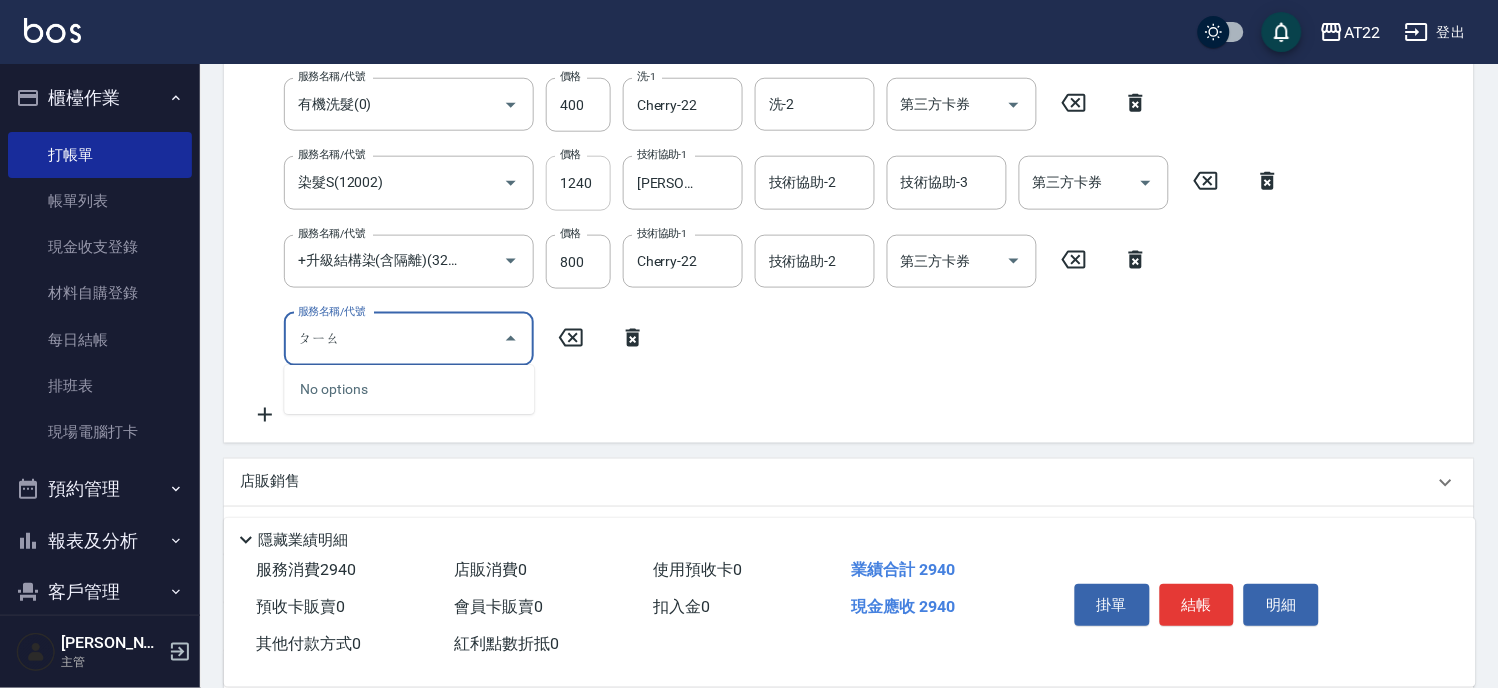 type on "朴" 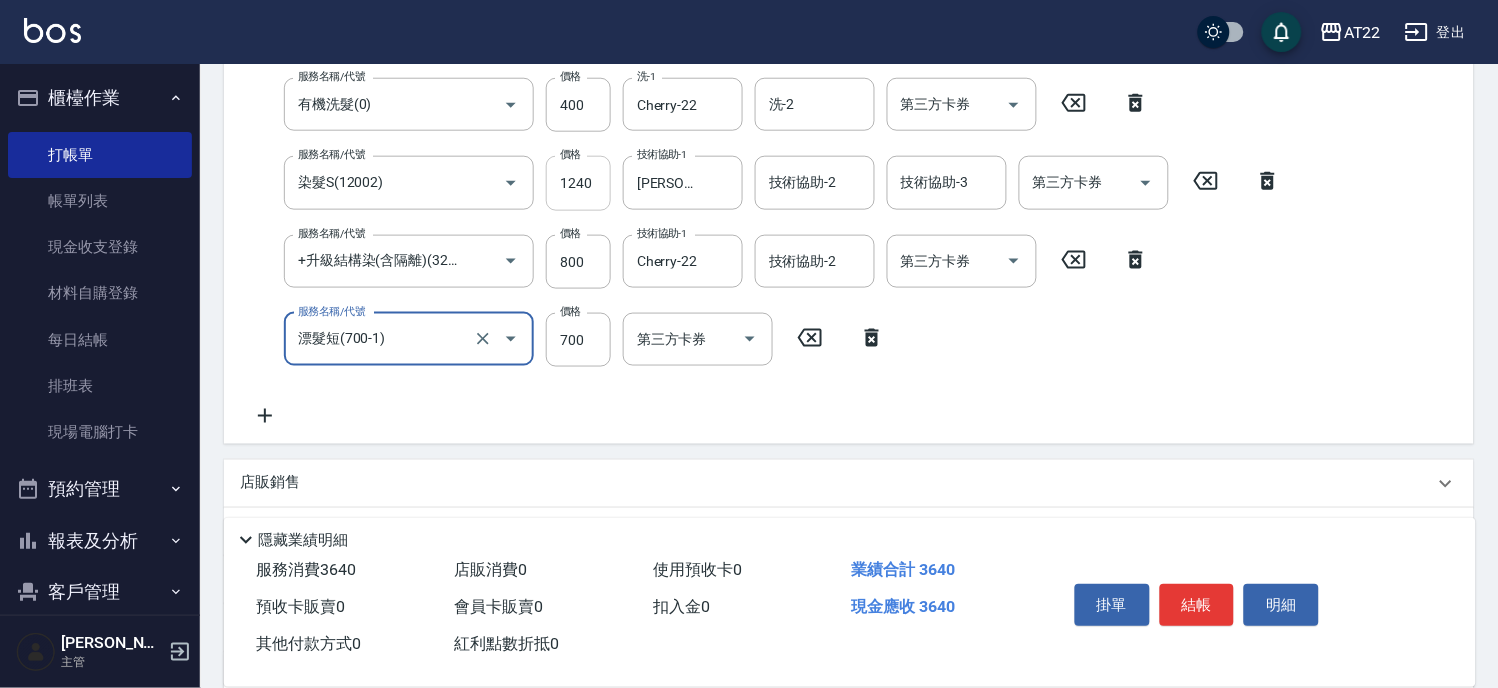 type on "漂髮短(700-1)" 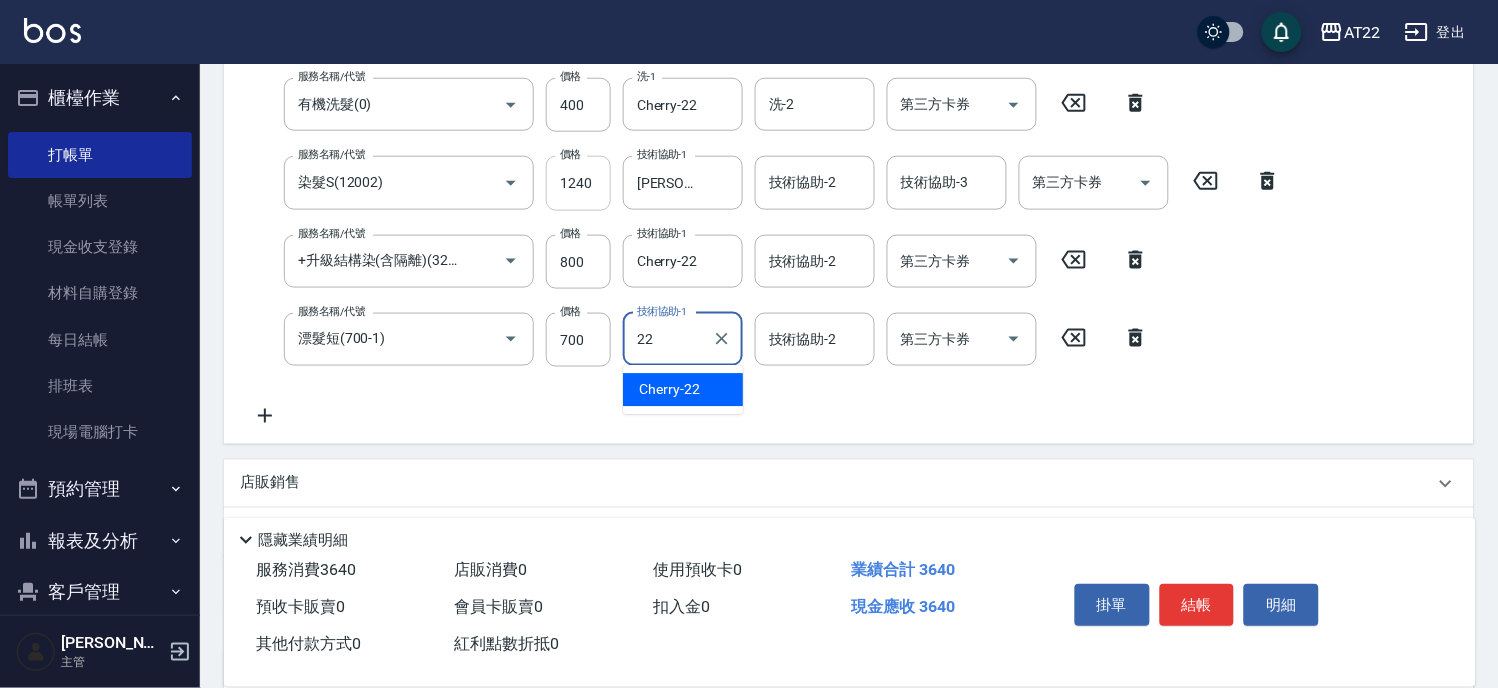 type on "Cherry-22" 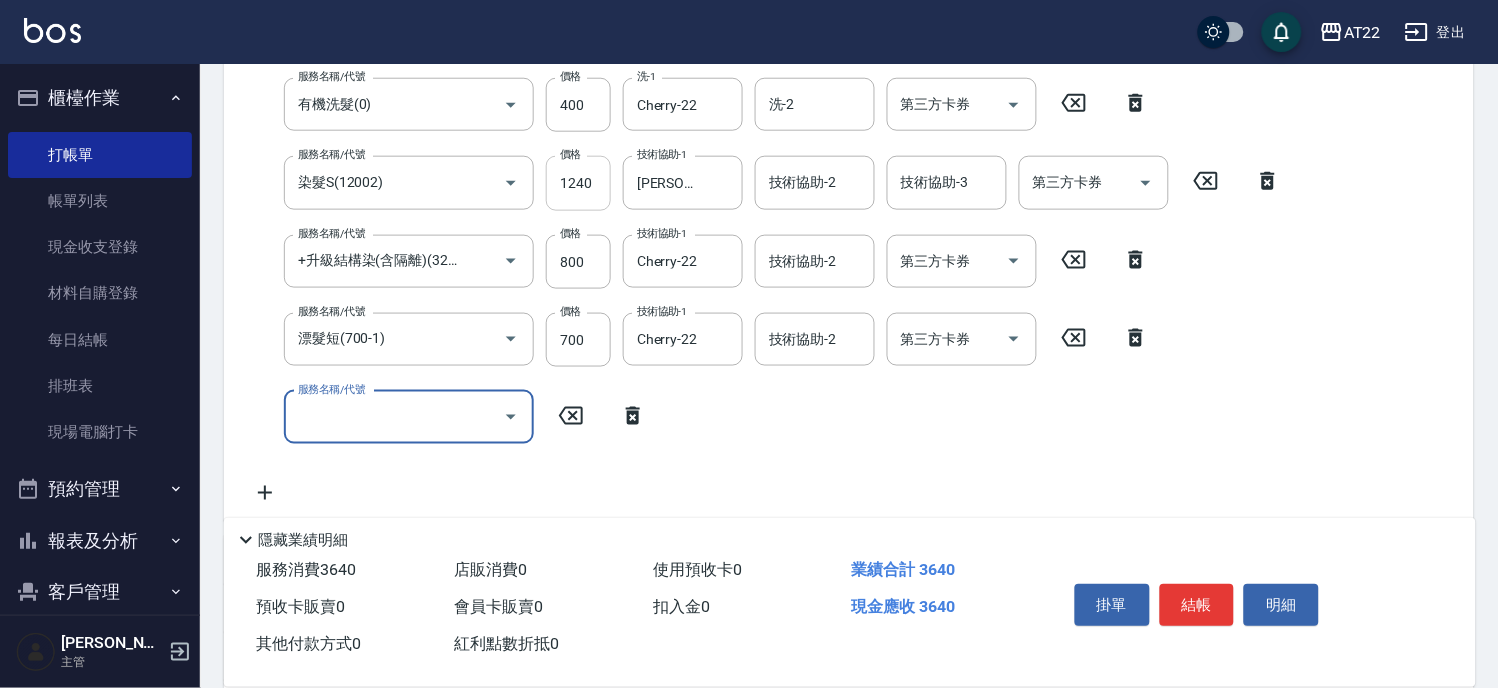 scroll, scrollTop: 0, scrollLeft: 0, axis: both 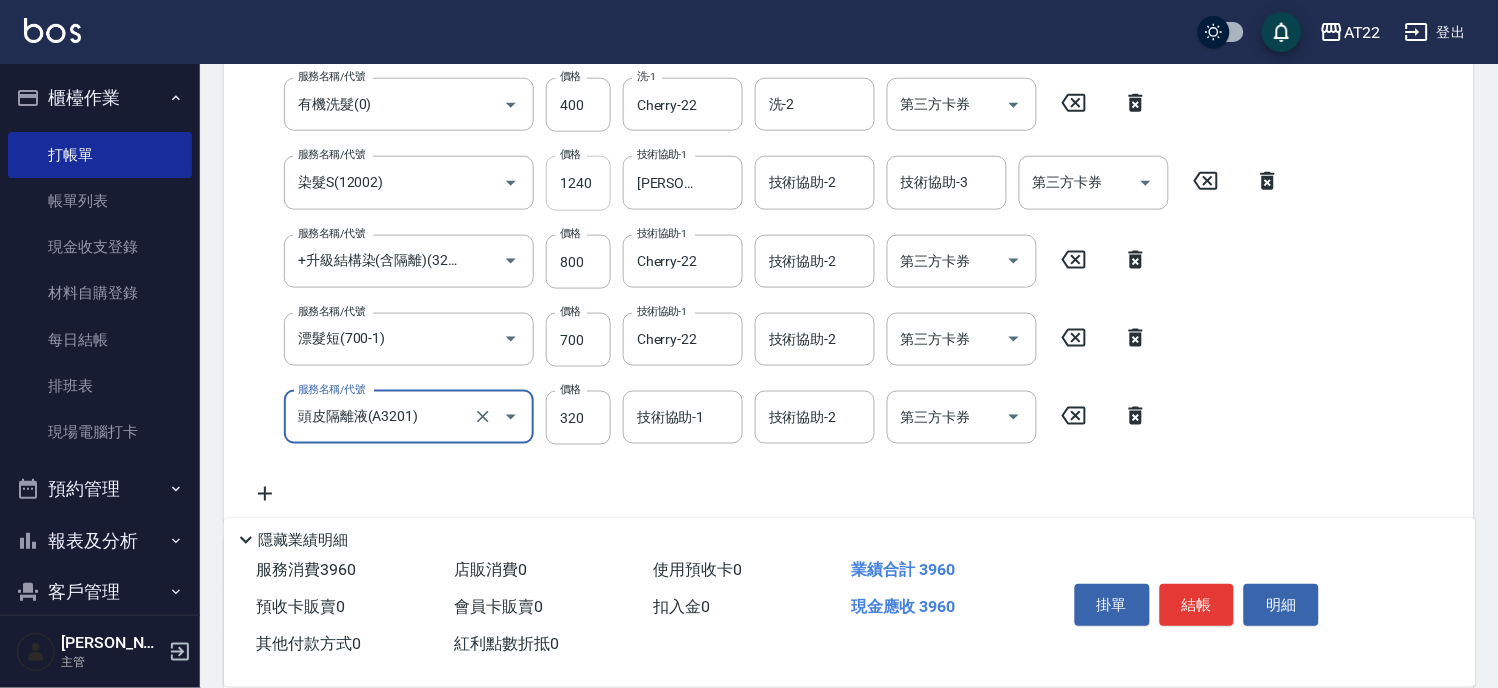 type on "頭皮隔離液(A3201)" 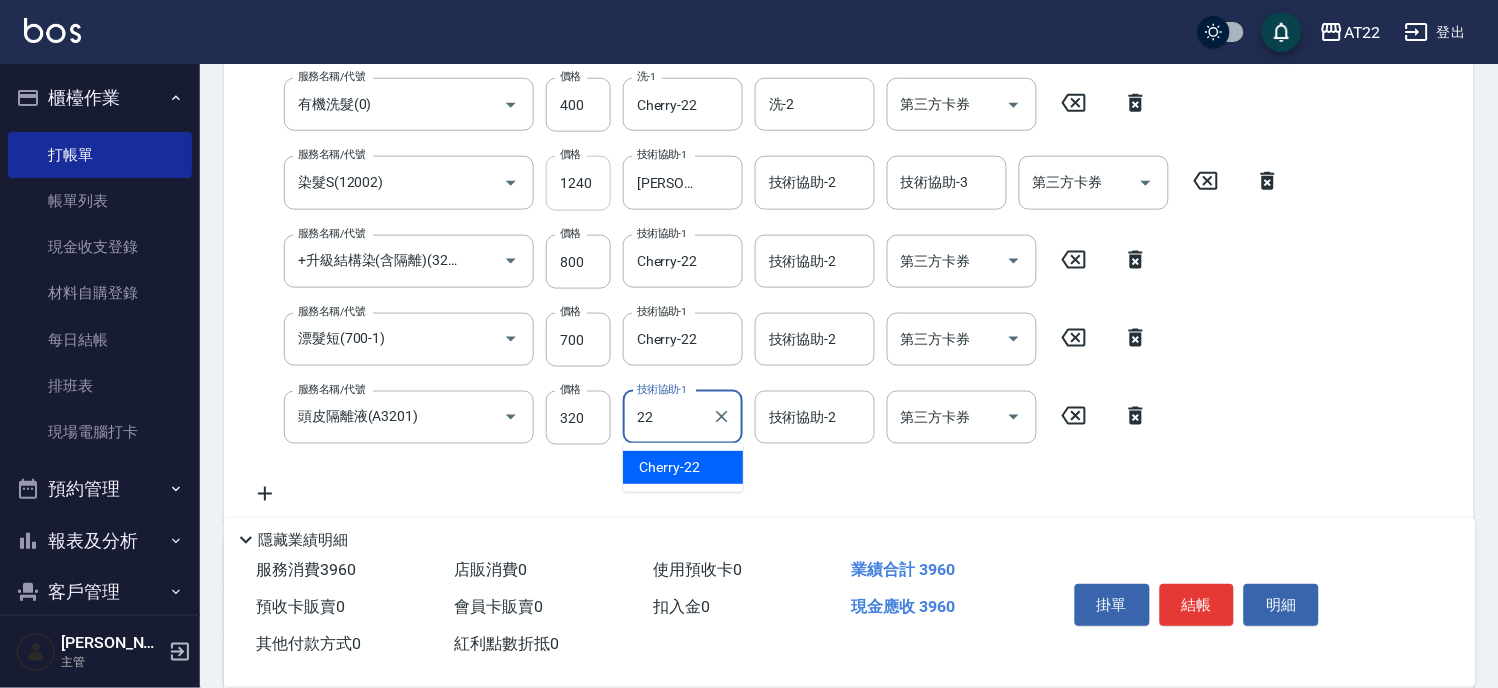 type on "Cherry-22" 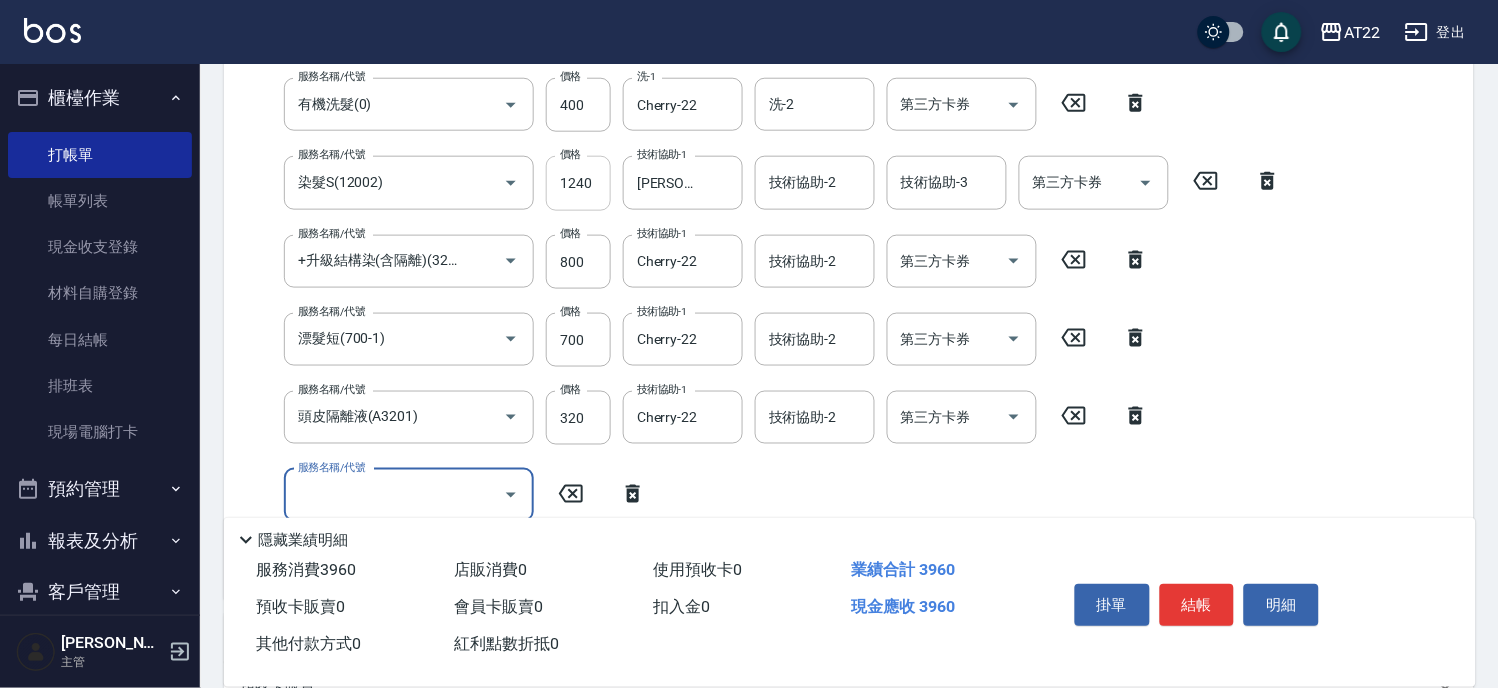 scroll, scrollTop: 0, scrollLeft: 0, axis: both 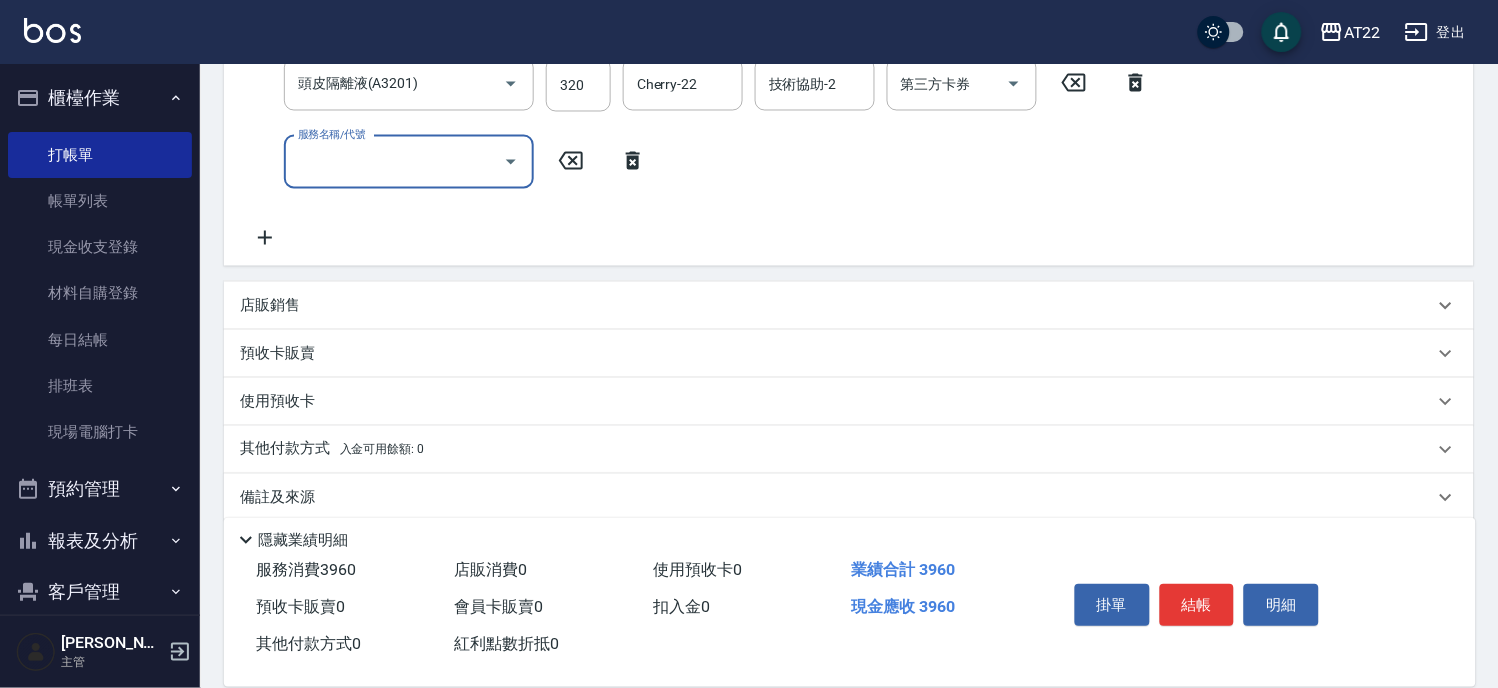click on "店販銷售" at bounding box center [837, 306] 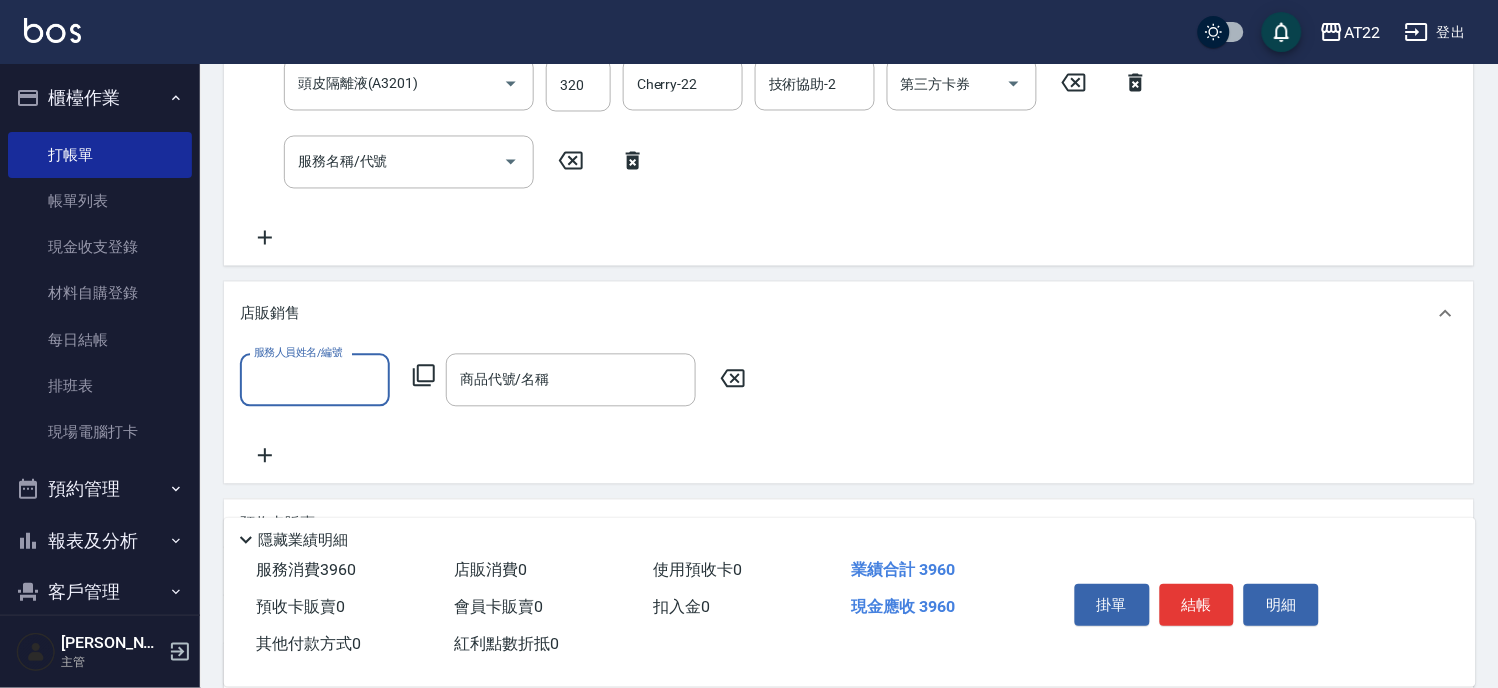 scroll, scrollTop: 0, scrollLeft: 0, axis: both 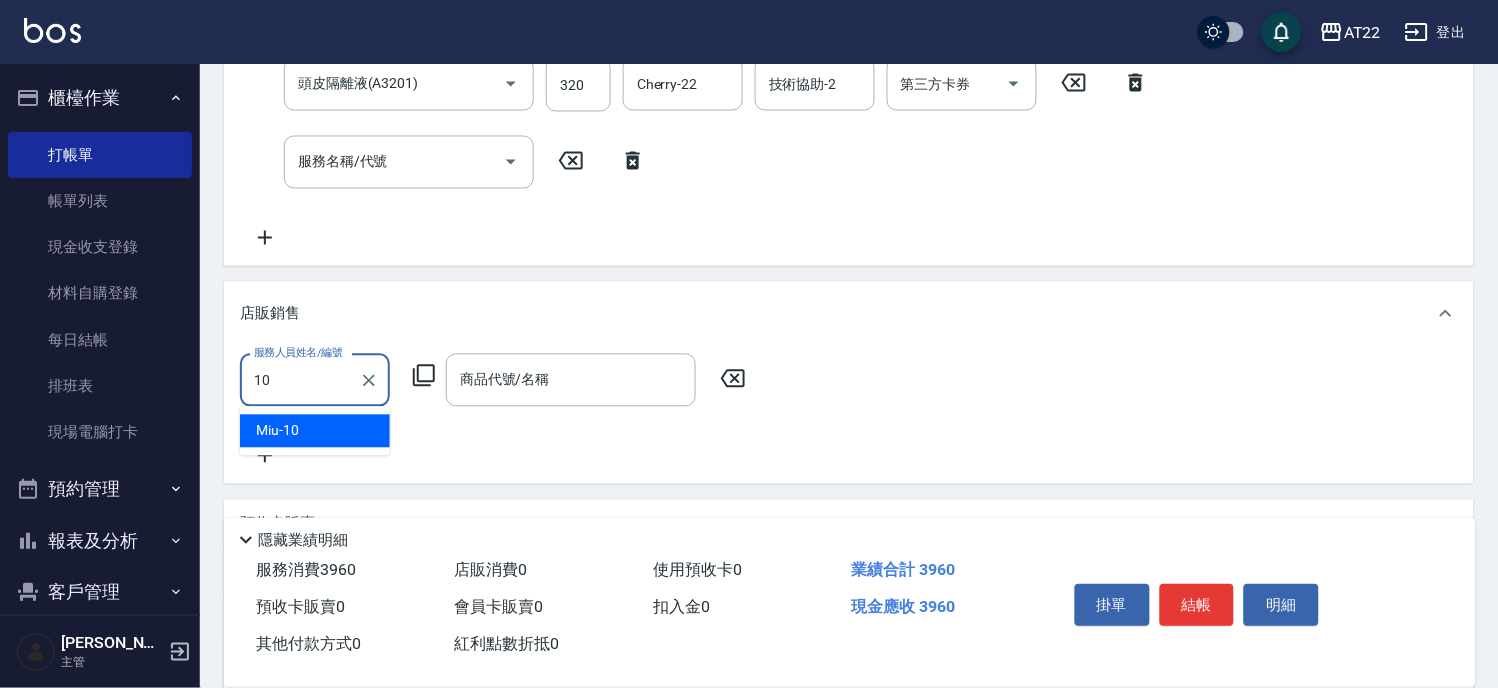 type on "Miu-10" 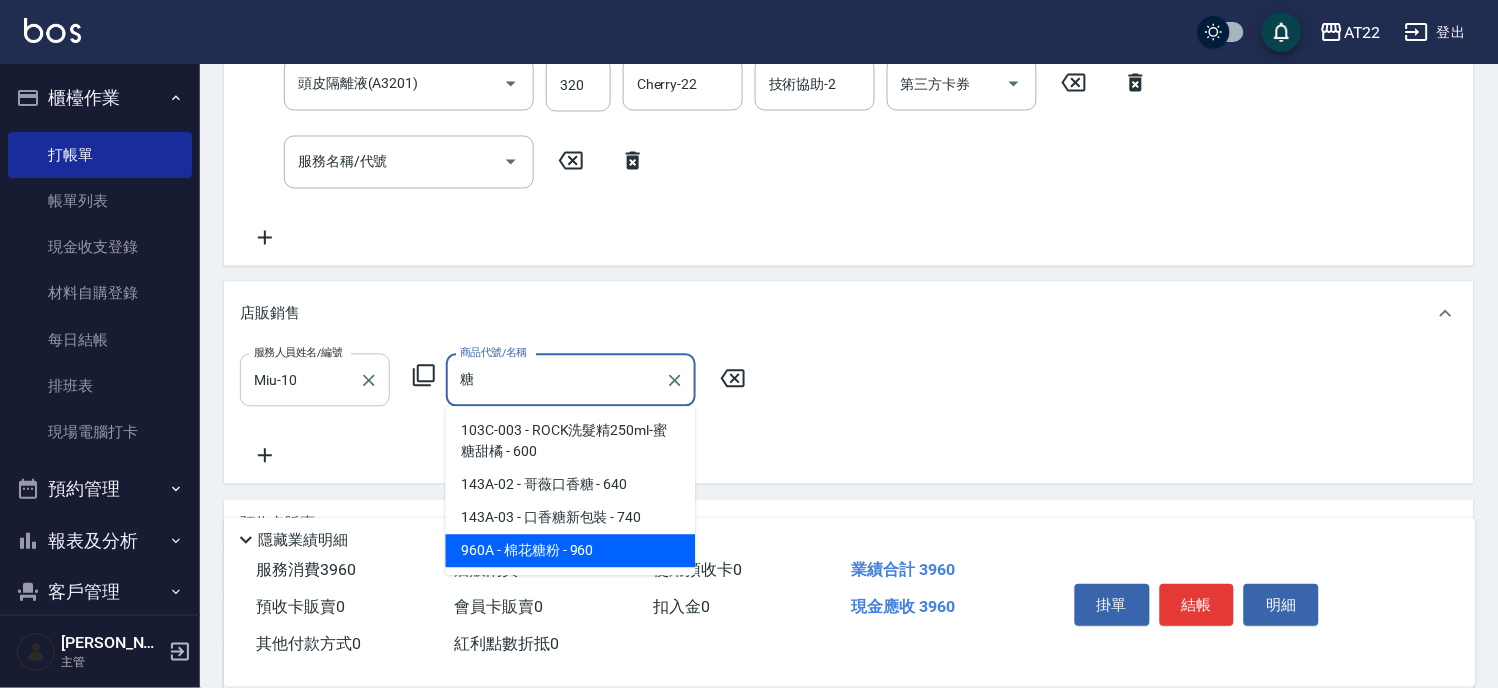type on "棉花糖粉" 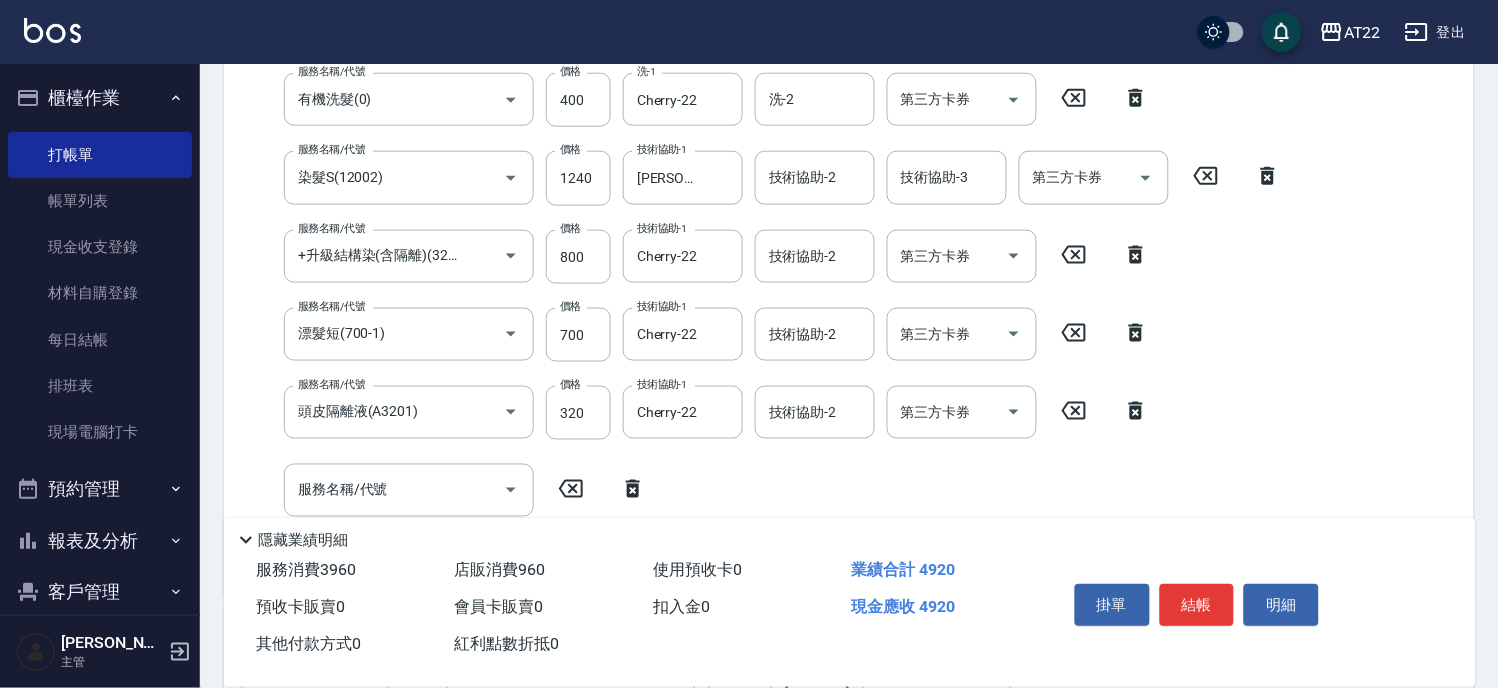 scroll, scrollTop: 400, scrollLeft: 0, axis: vertical 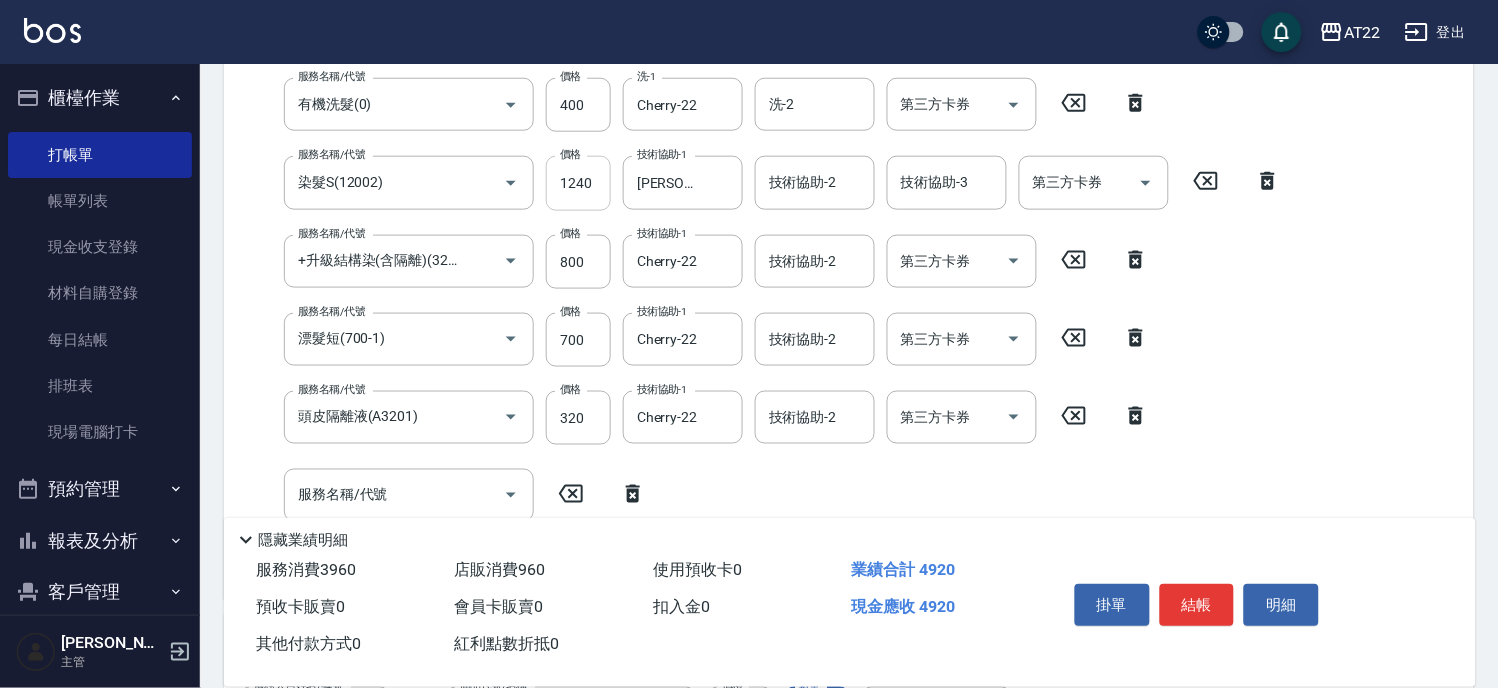 click on "1240" at bounding box center [578, 183] 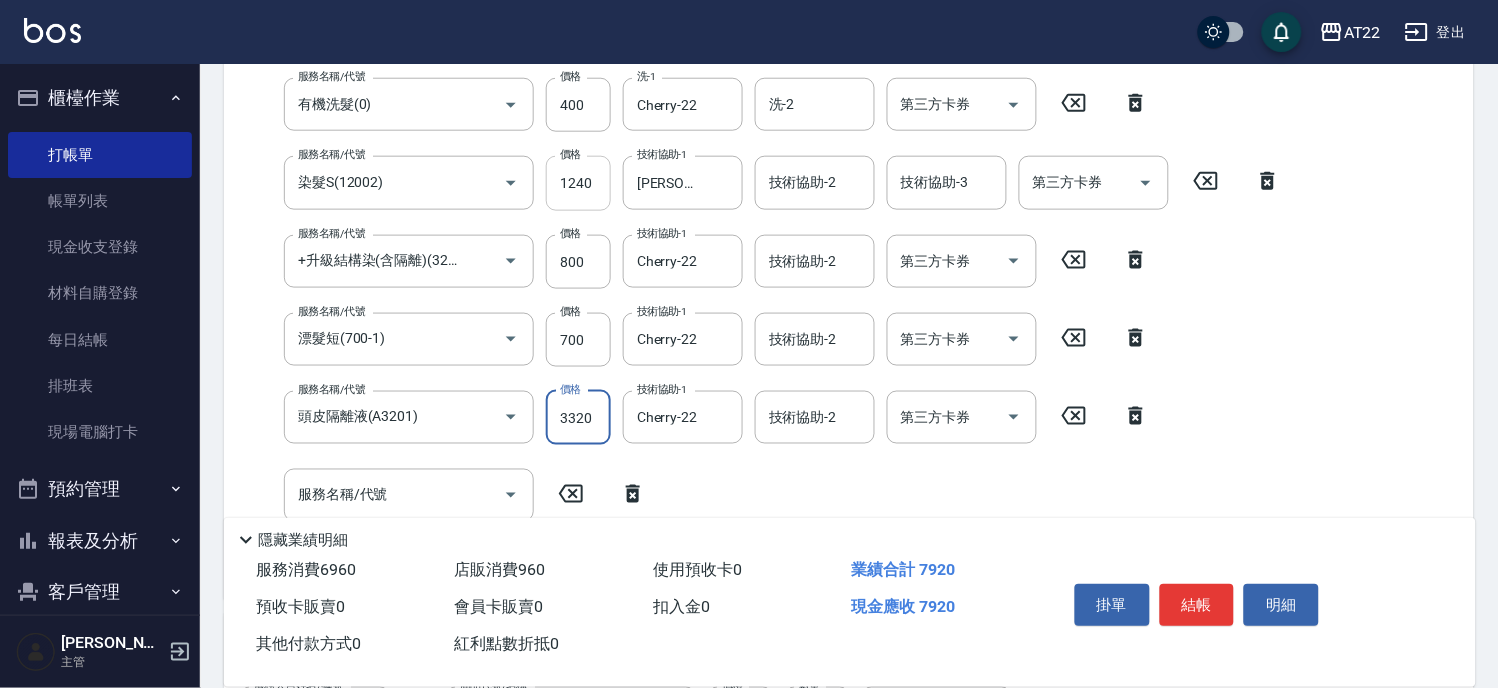 type on "320" 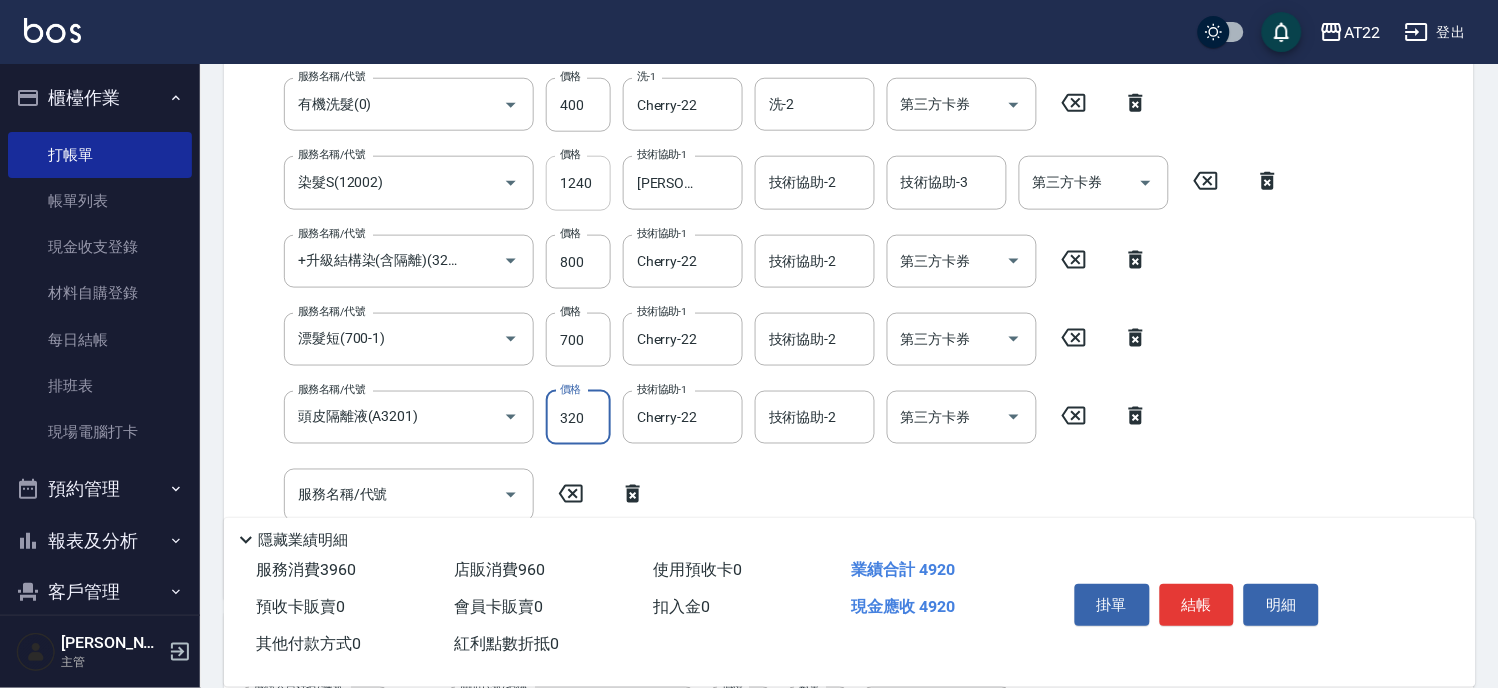 click on "1240" at bounding box center (578, 183) 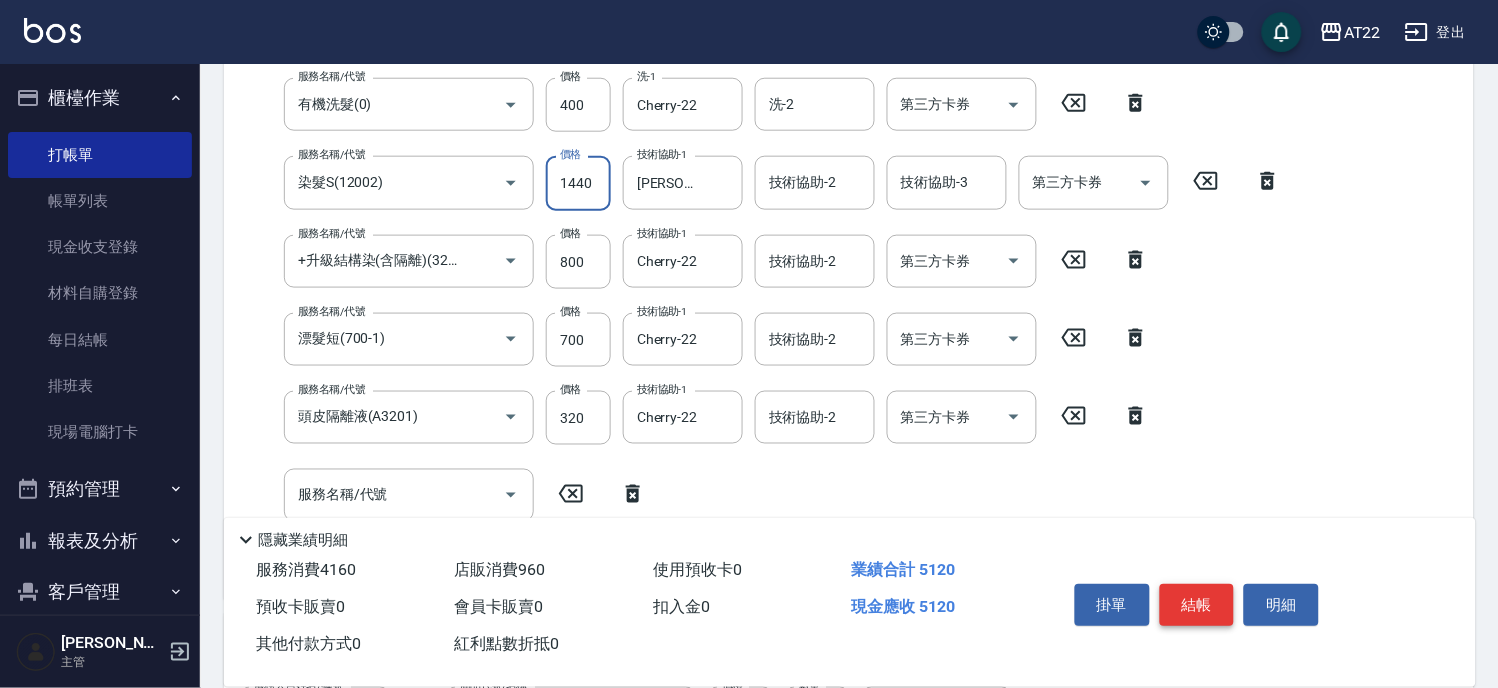 type on "1440" 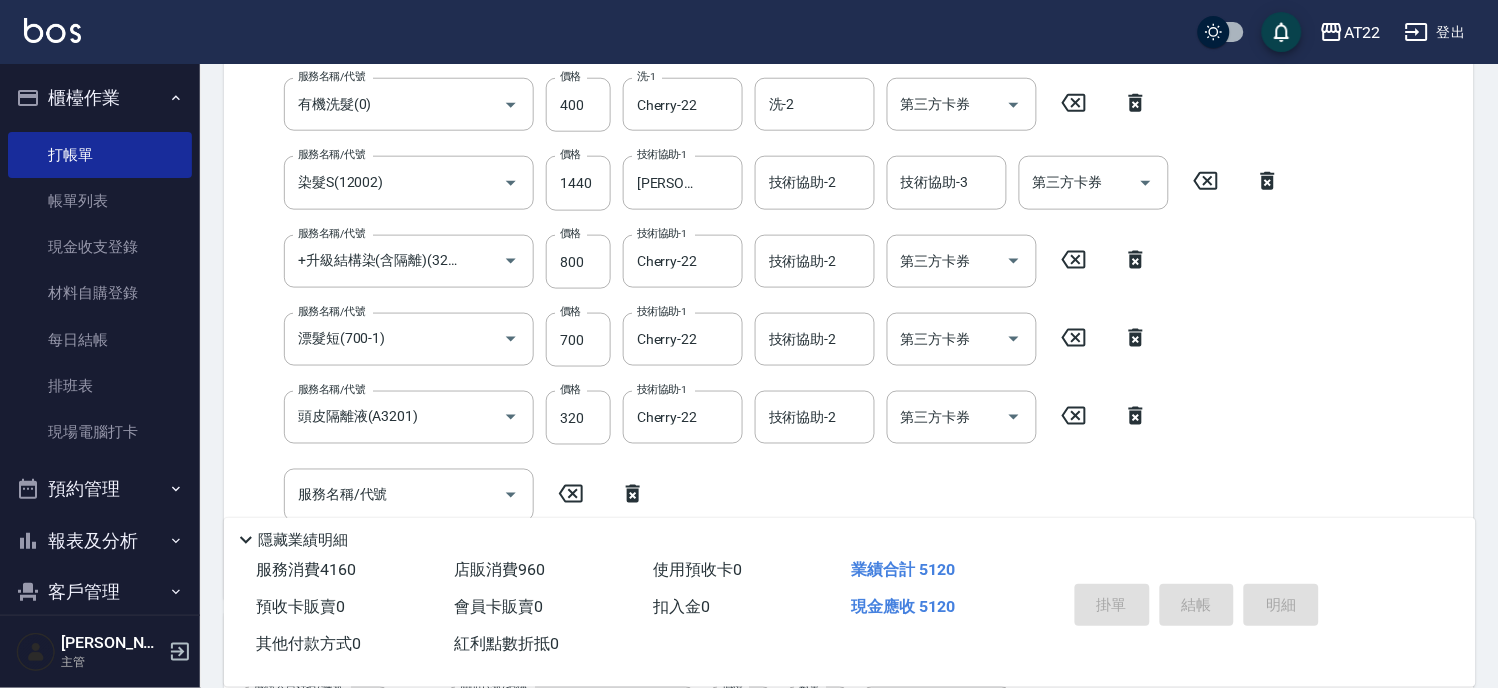 type on "2025/07/11 19:41" 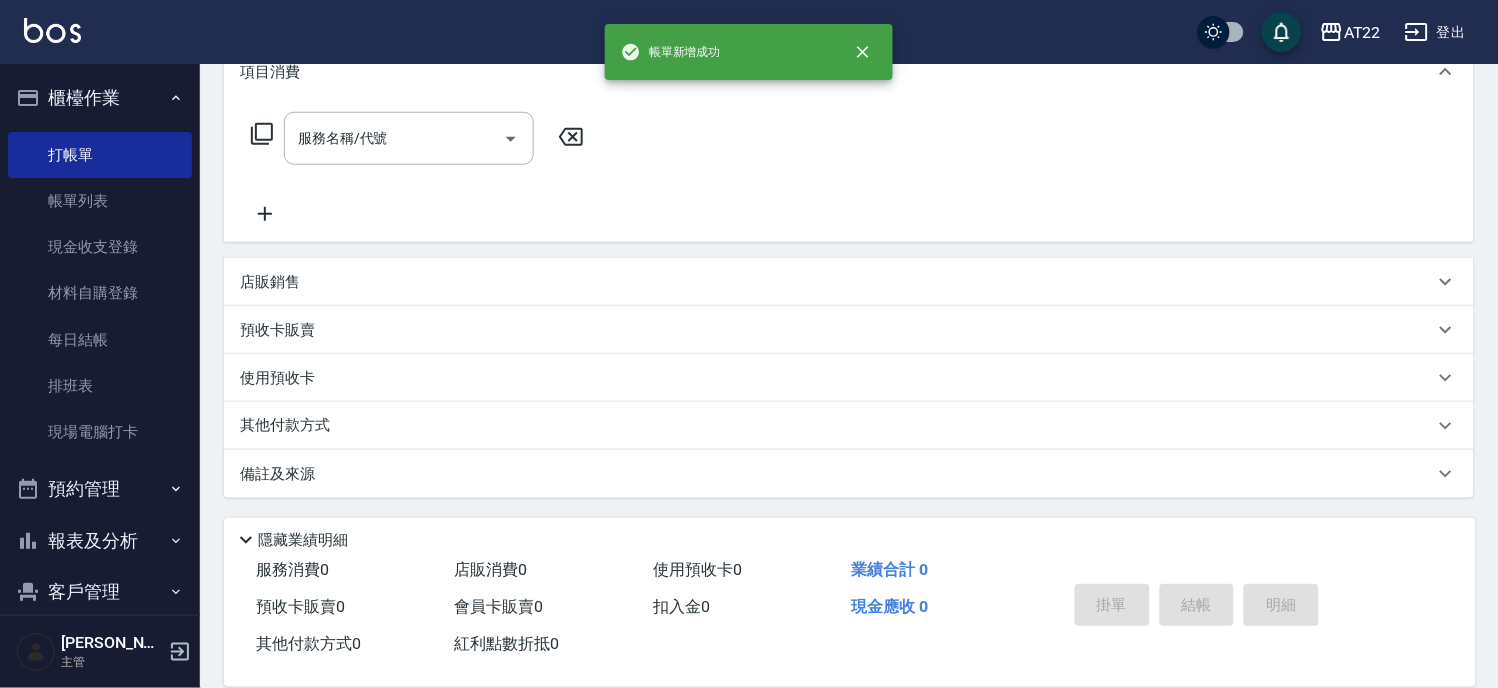 scroll, scrollTop: 0, scrollLeft: 0, axis: both 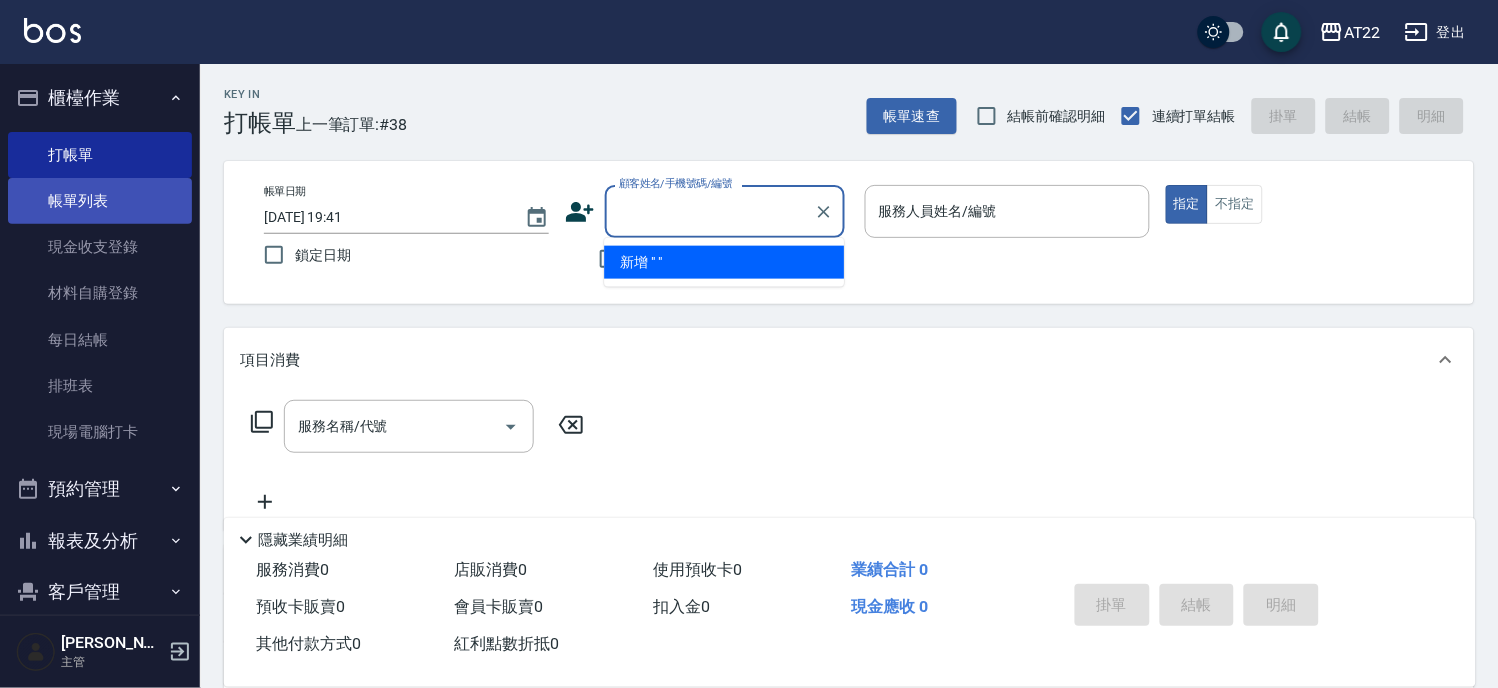 type 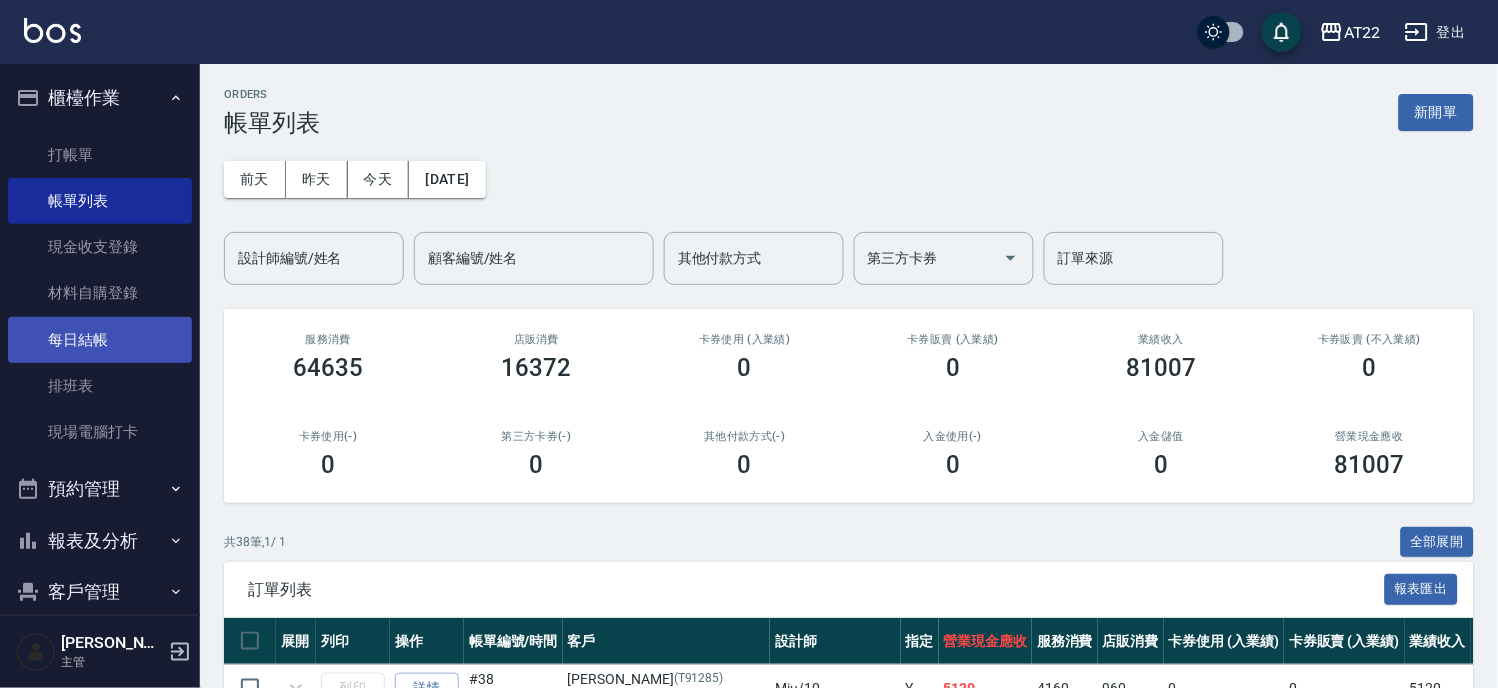 click on "每日結帳" at bounding box center [100, 340] 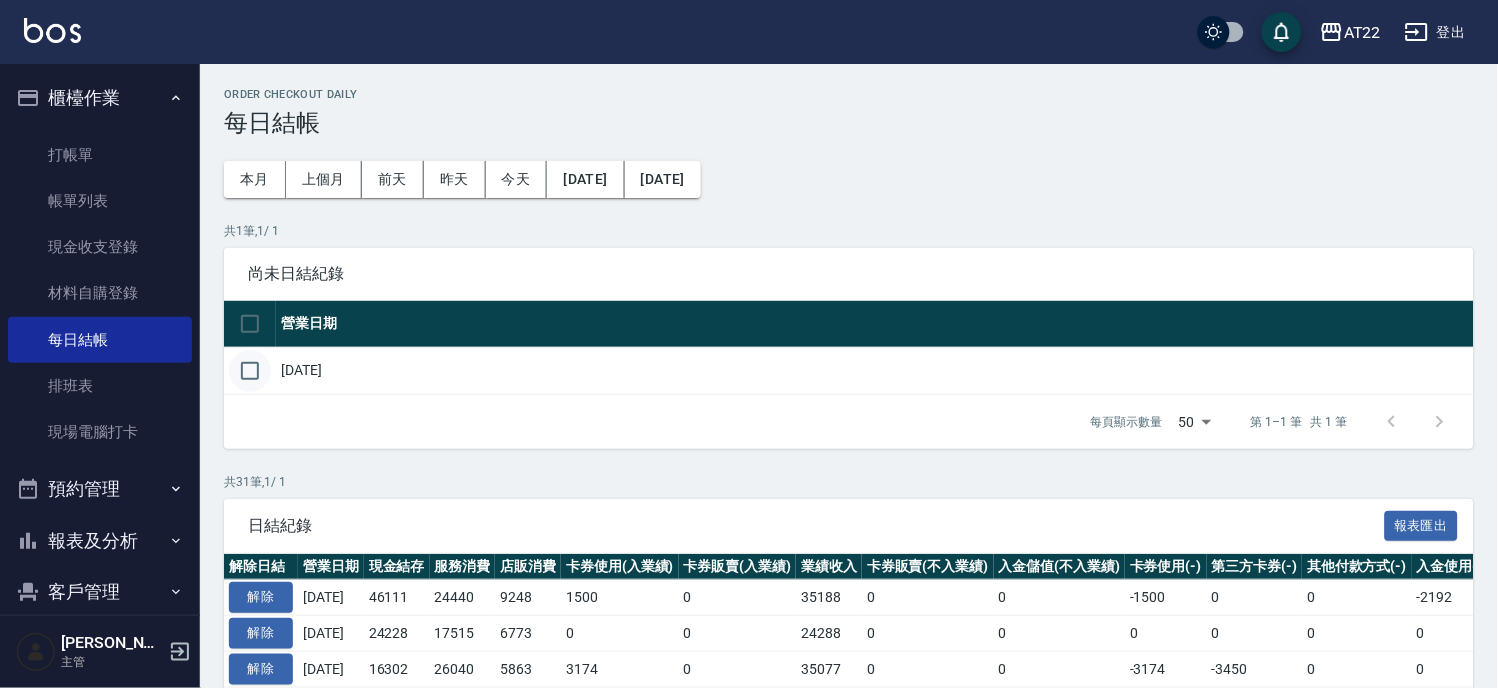 click at bounding box center [250, 371] 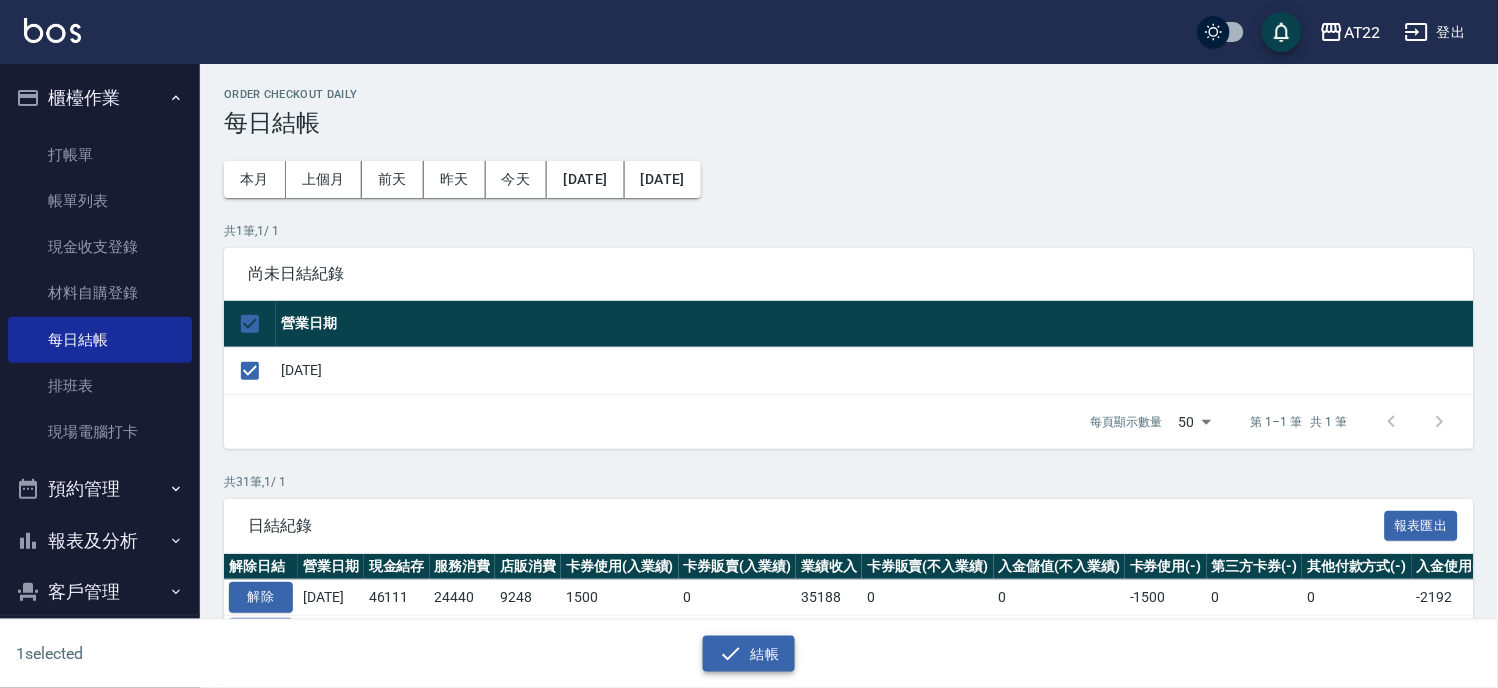 click 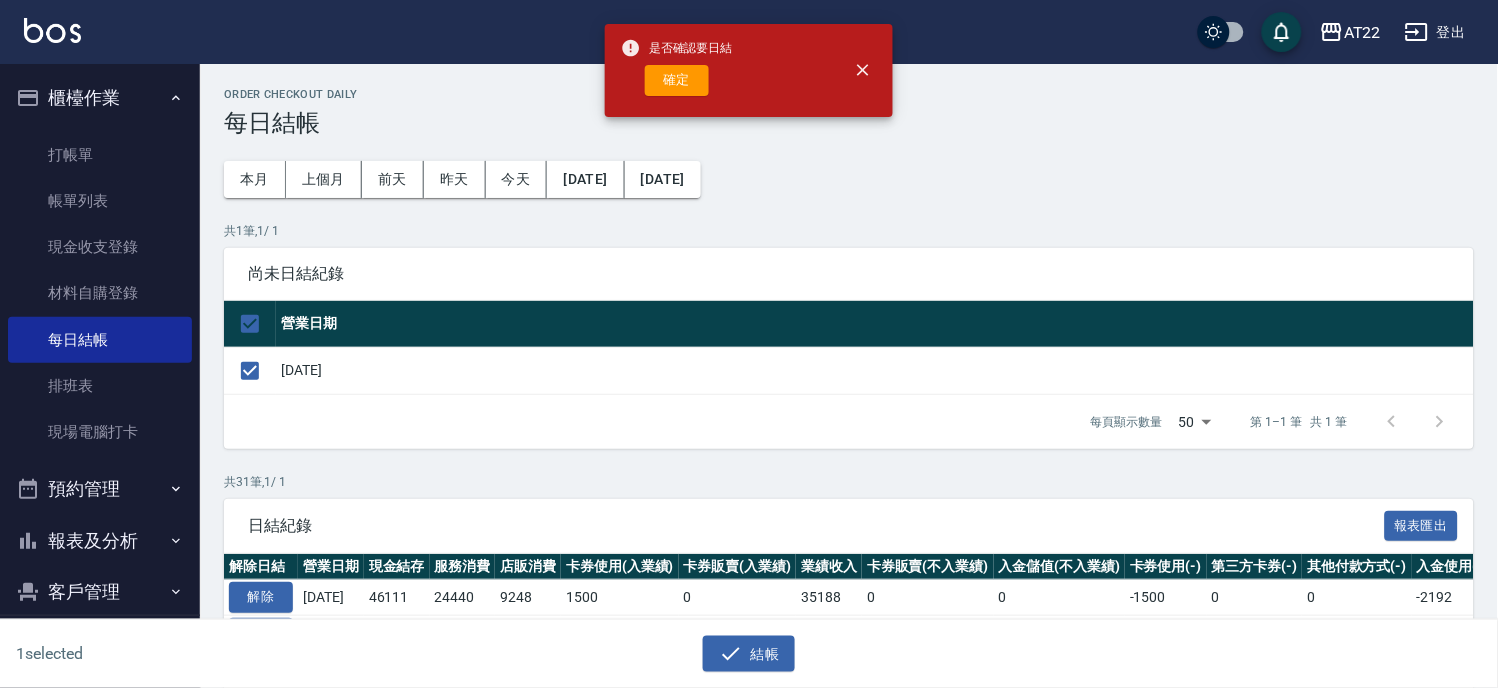 click on "確定" at bounding box center (677, 80) 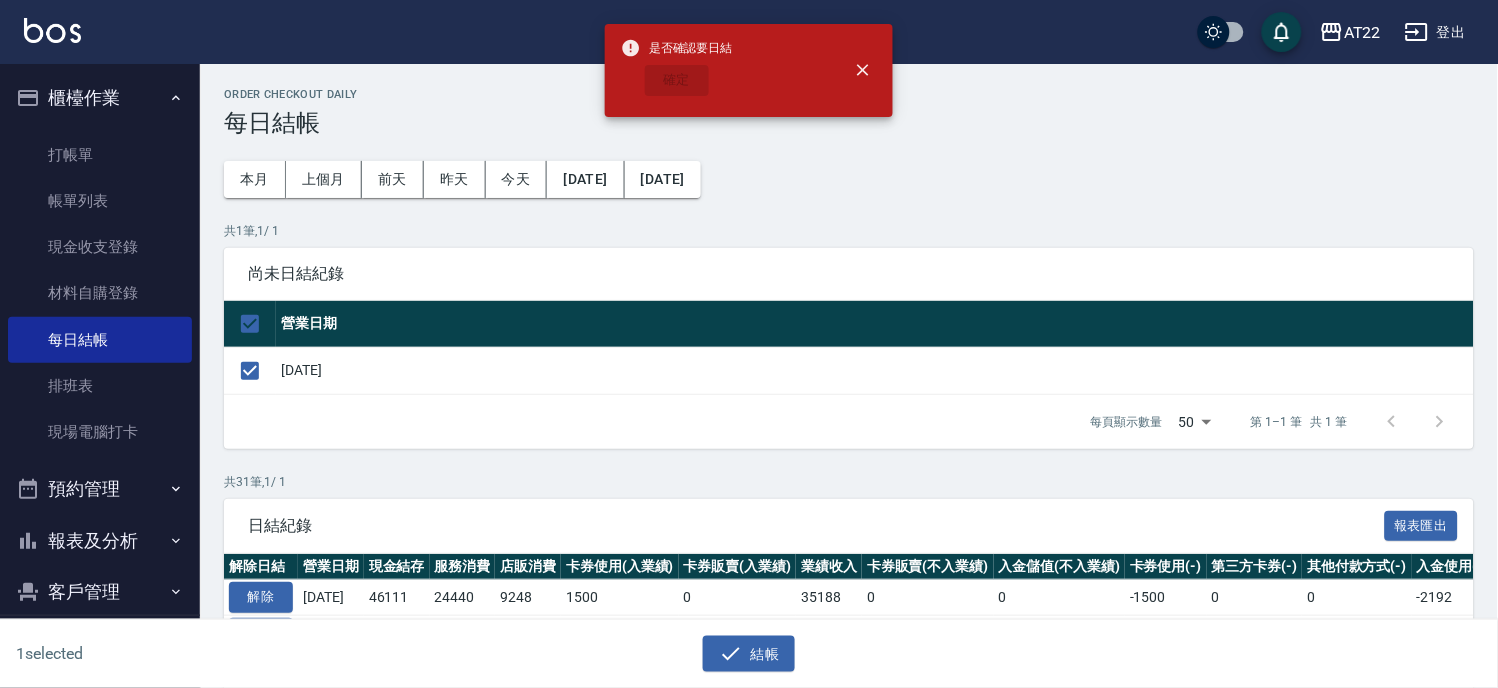 checkbox on "false" 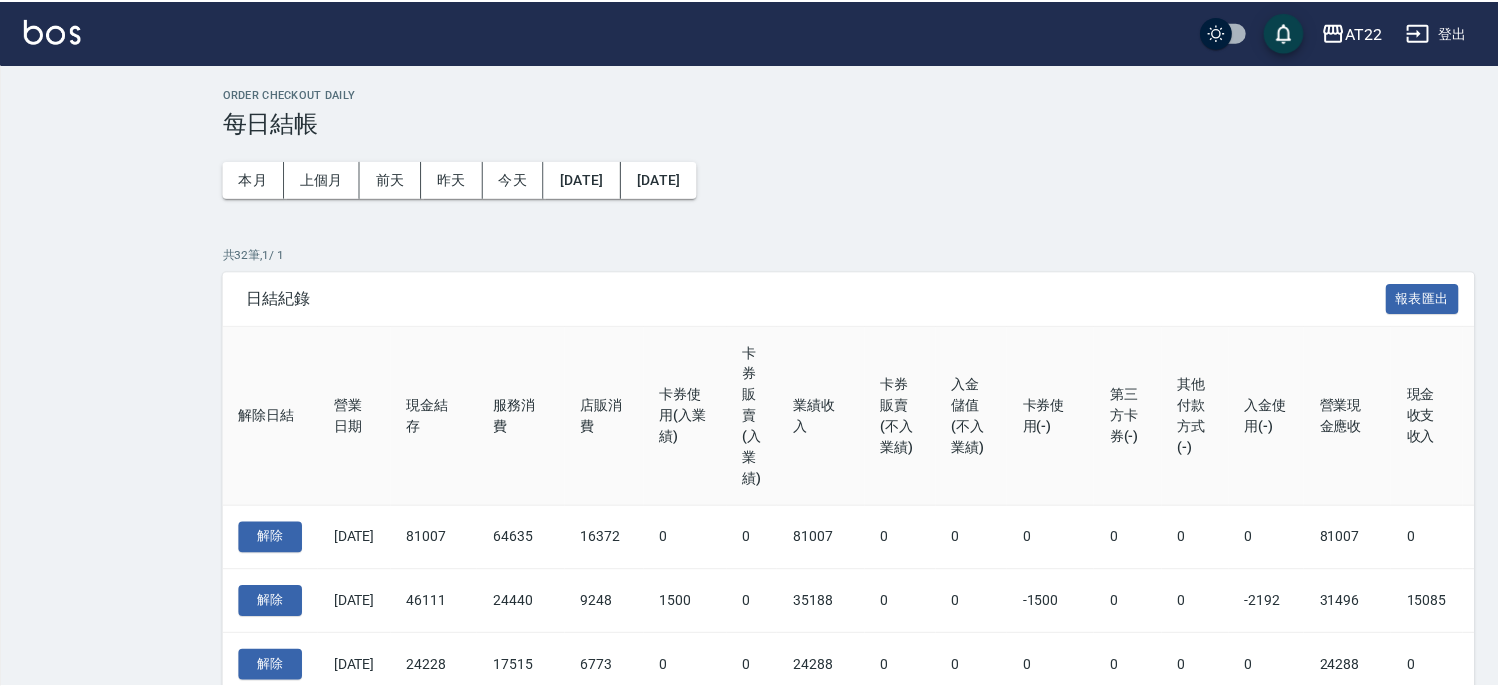 scroll, scrollTop: 0, scrollLeft: 0, axis: both 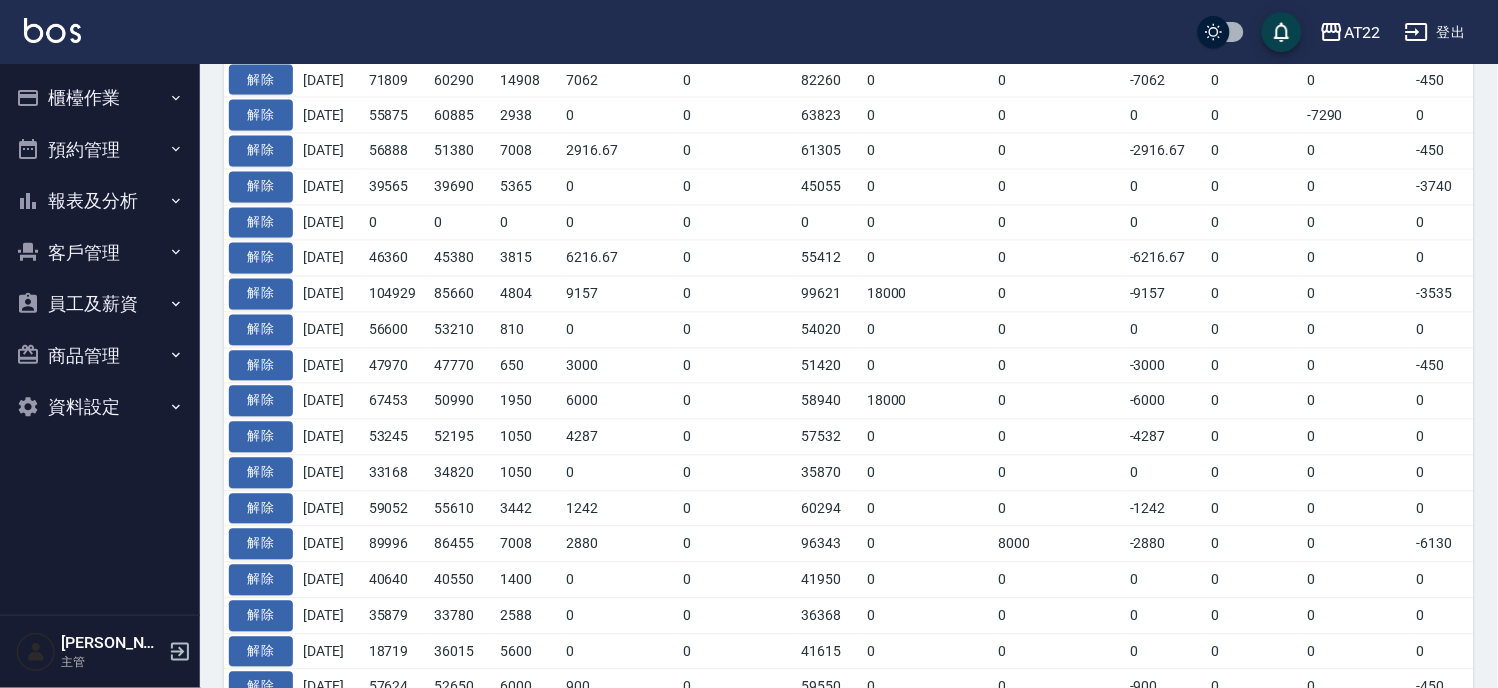 click 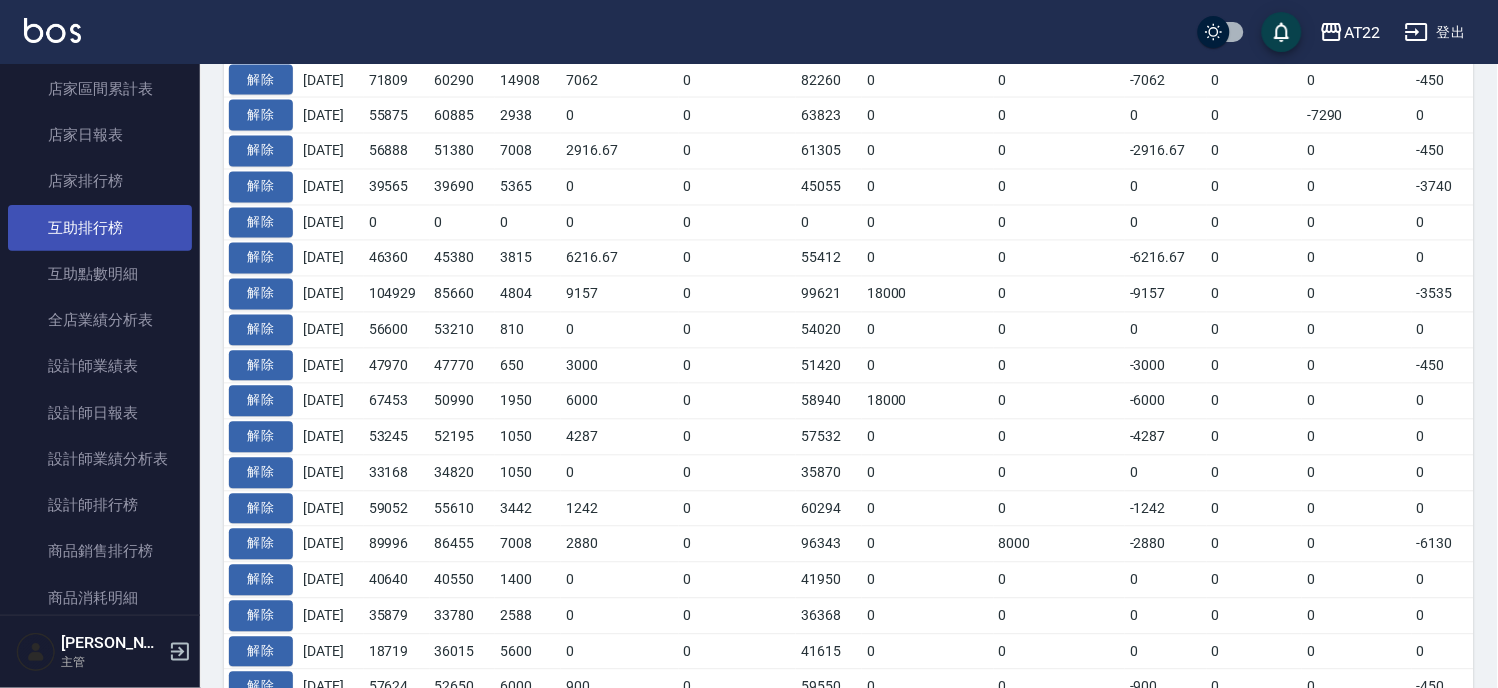 scroll, scrollTop: 444, scrollLeft: 0, axis: vertical 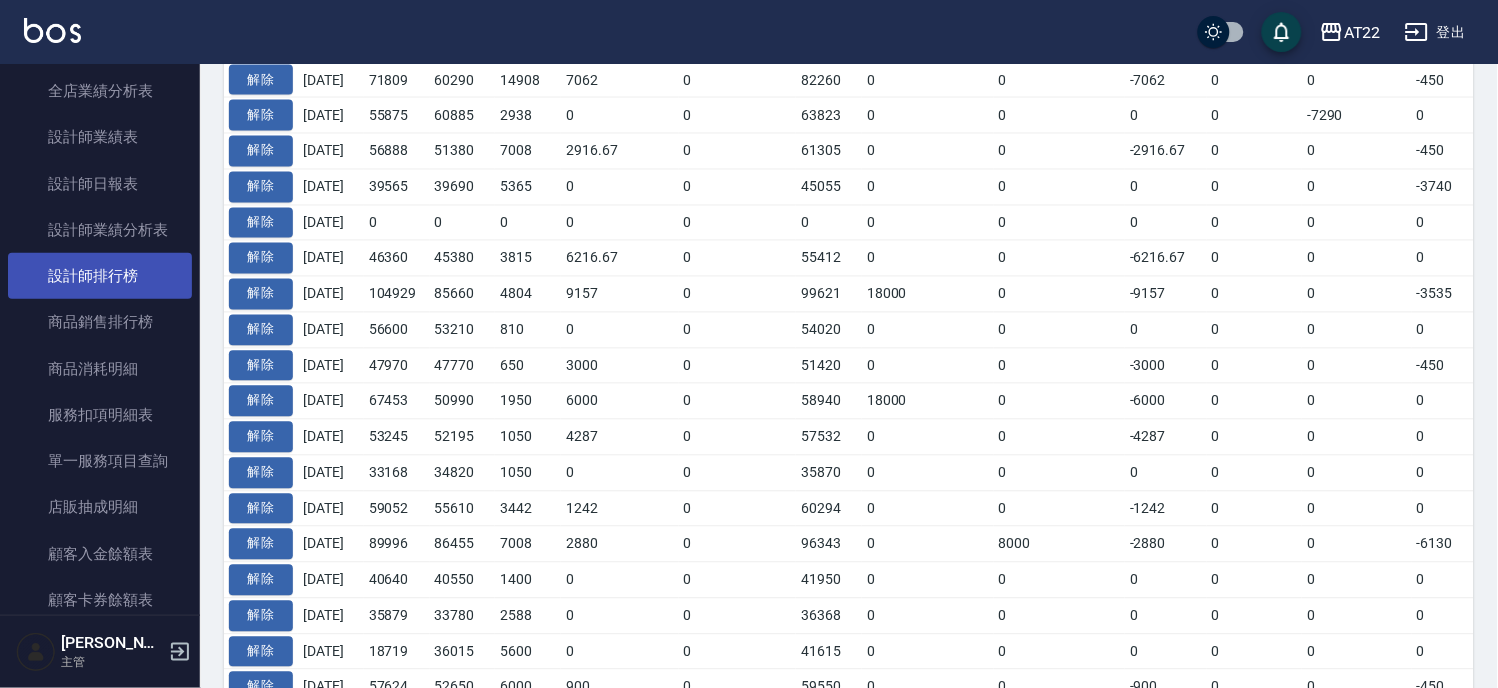 click on "設計師排行榜" at bounding box center [100, 276] 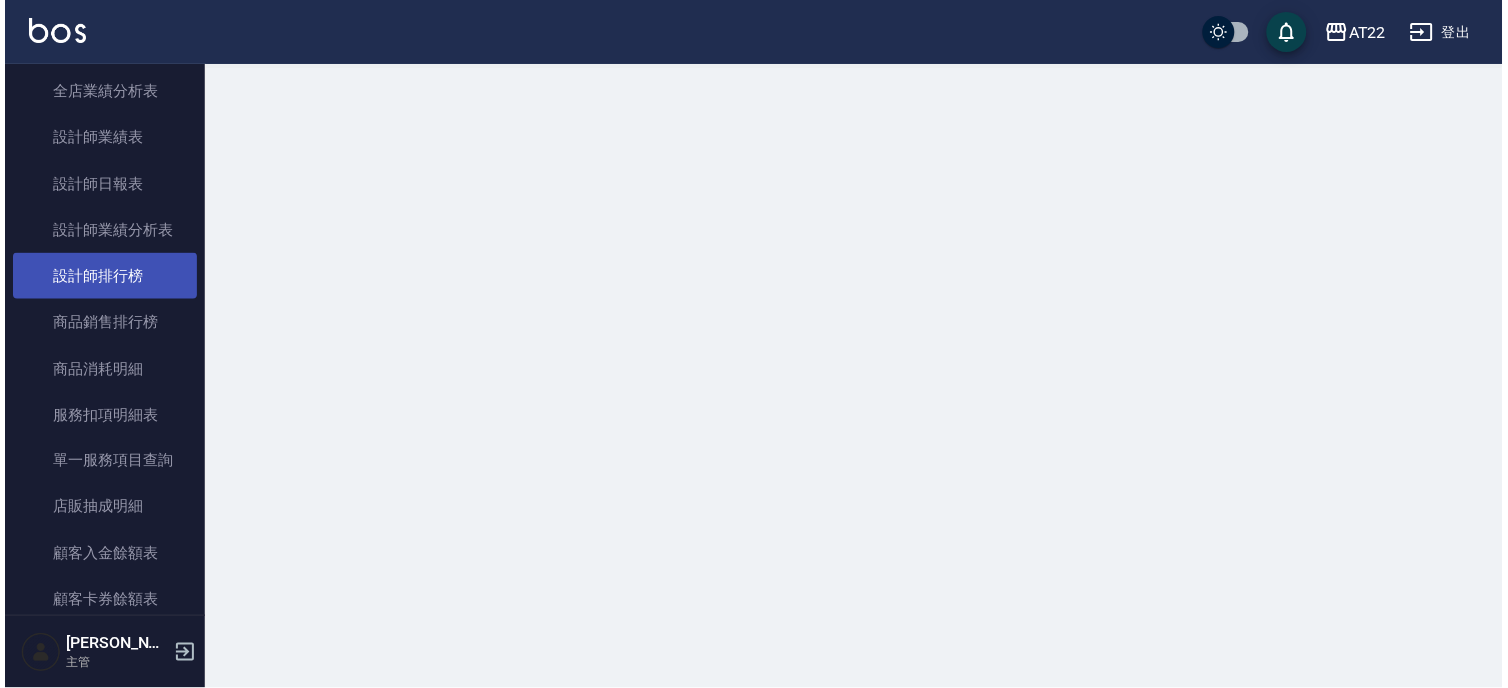 scroll, scrollTop: 0, scrollLeft: 0, axis: both 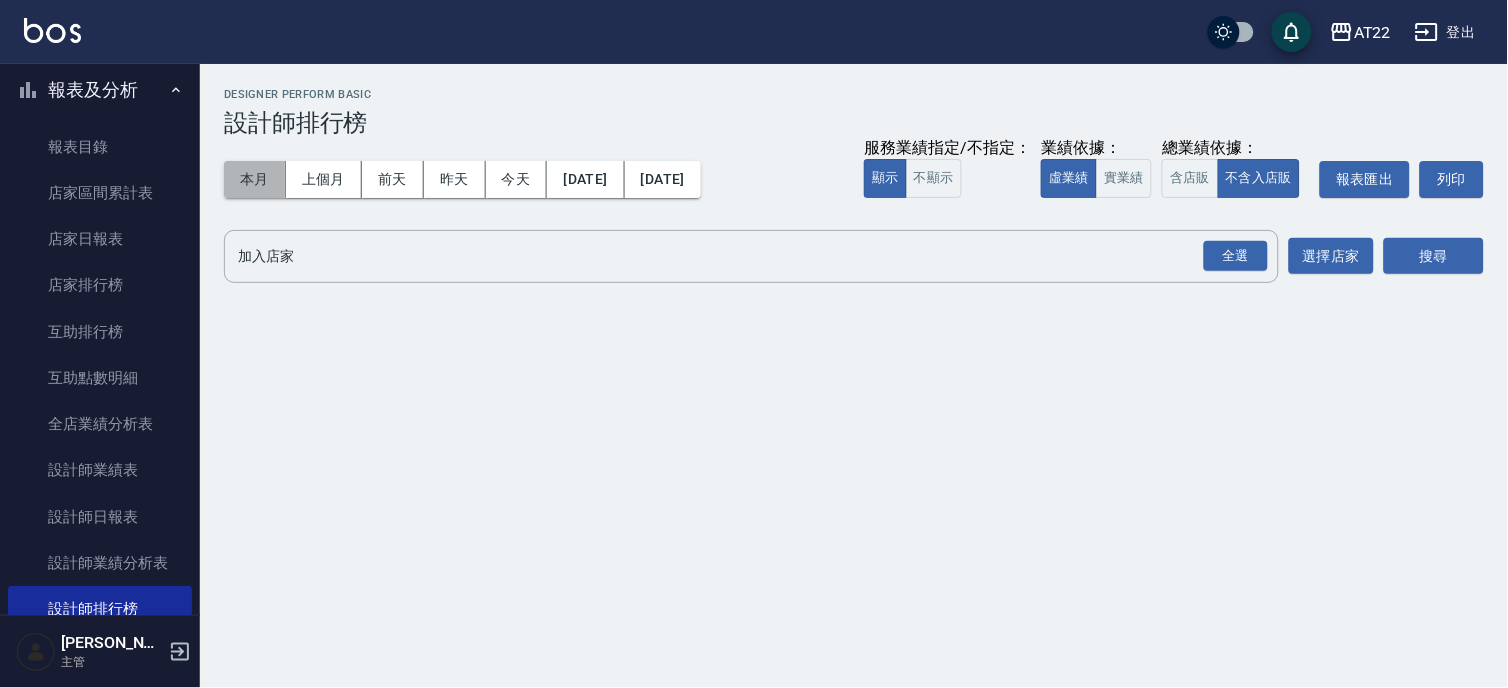 click on "本月" at bounding box center [255, 179] 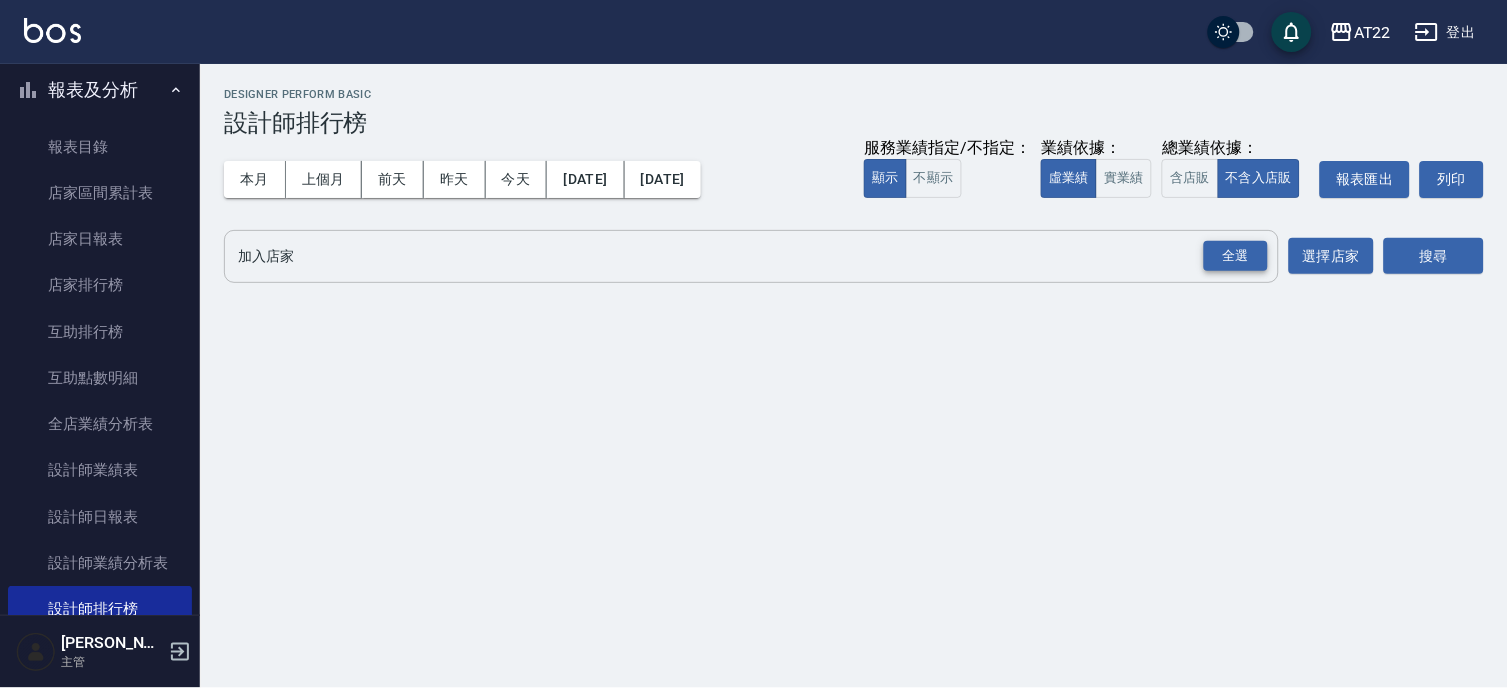 click on "全選" at bounding box center (1236, 256) 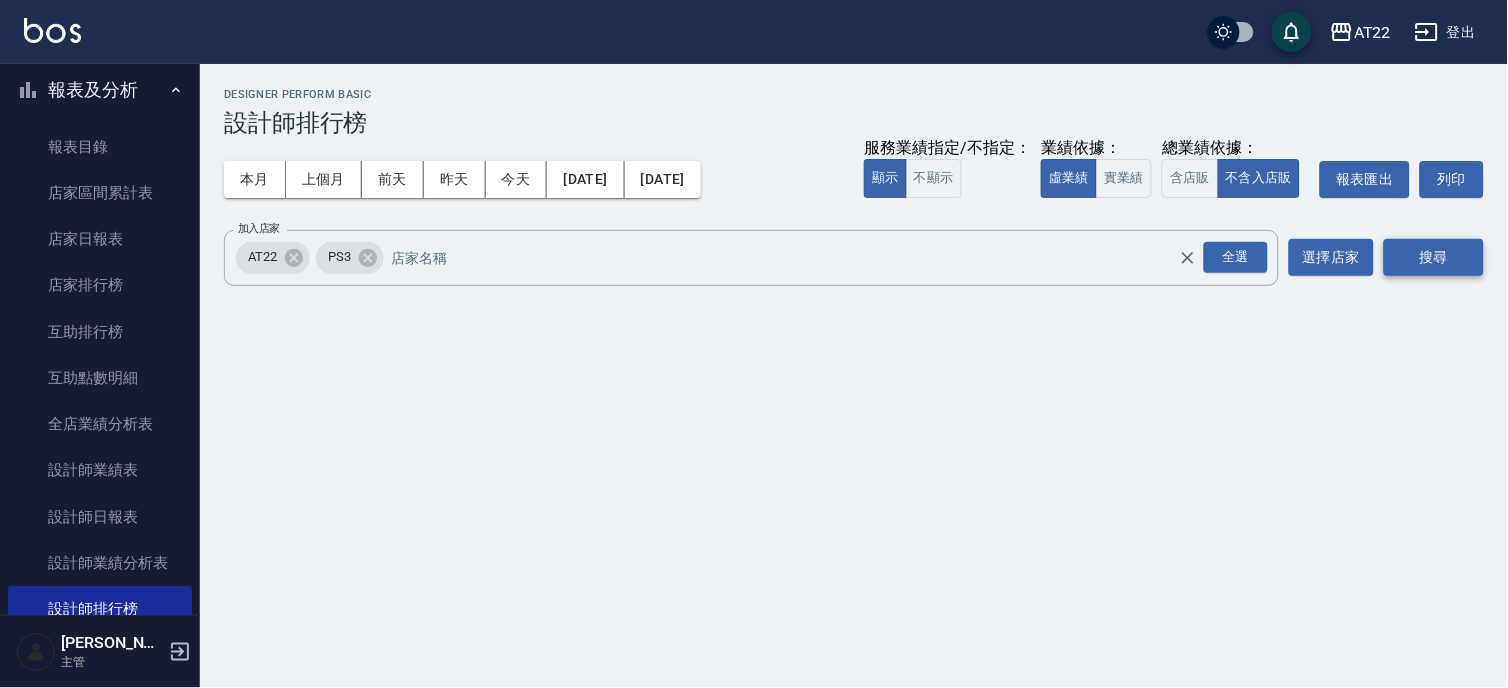 click on "搜尋" at bounding box center (1434, 257) 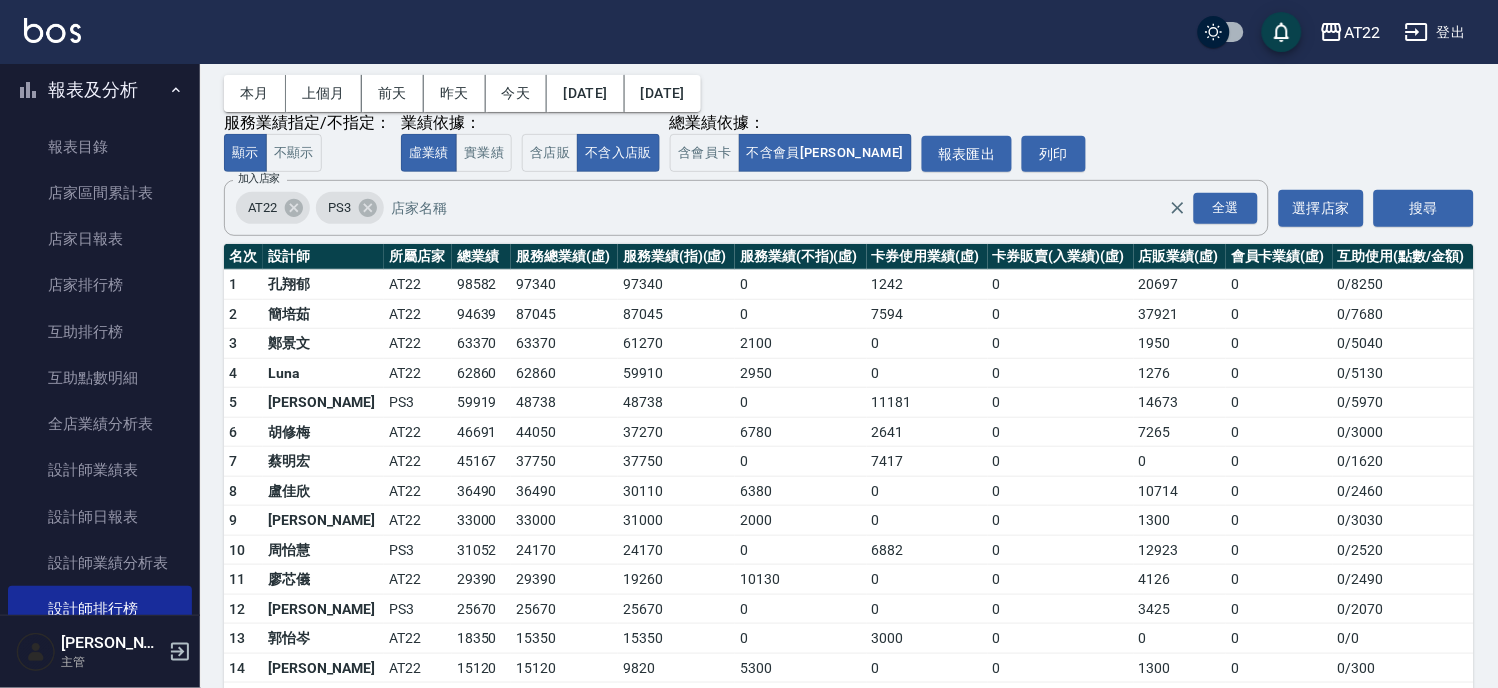 scroll, scrollTop: 163, scrollLeft: 0, axis: vertical 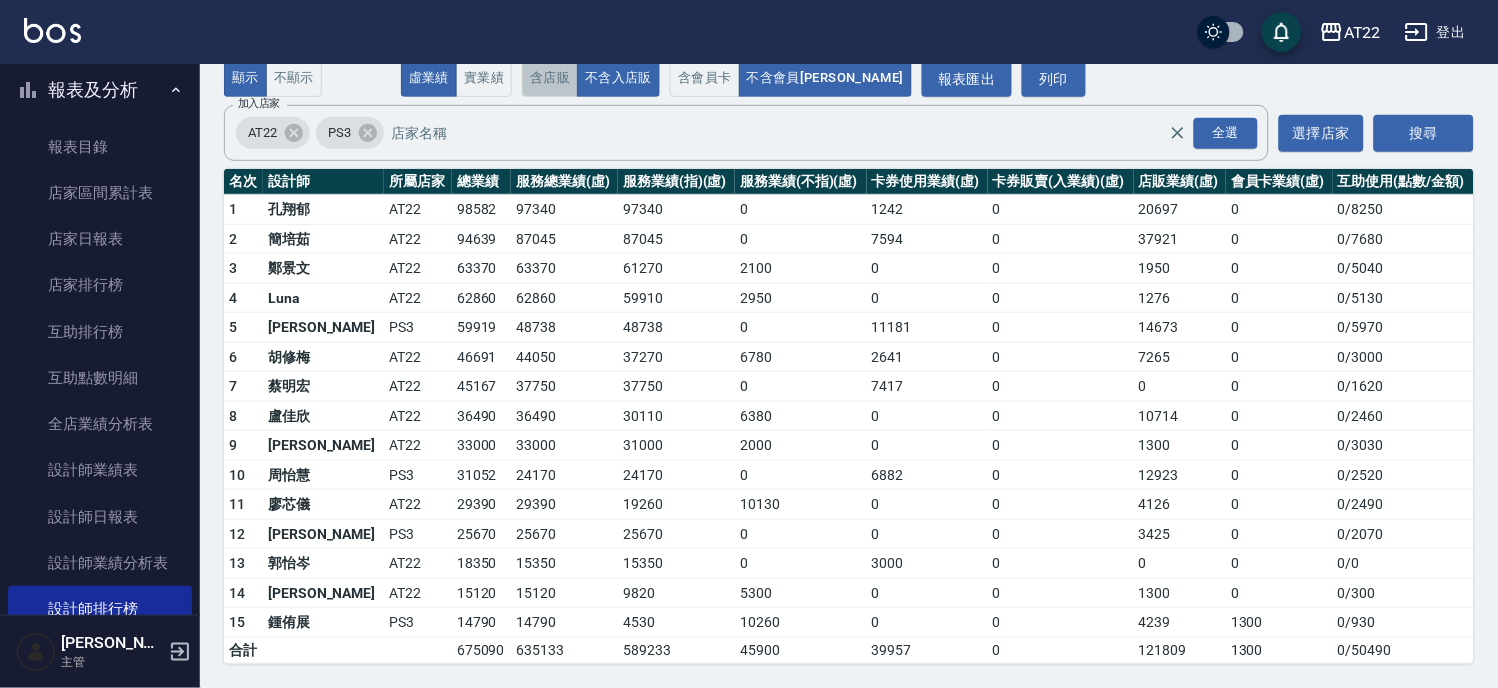 click on "含店販" at bounding box center [550, 78] 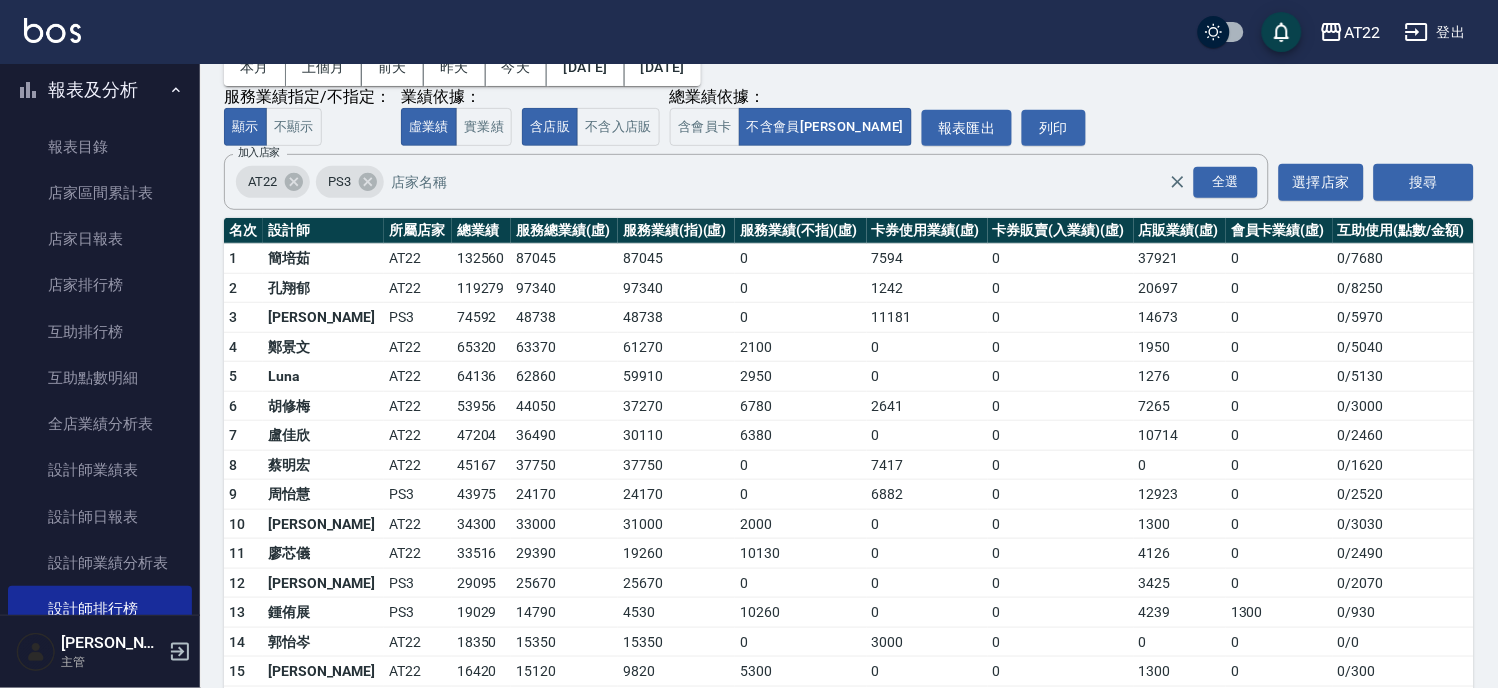 scroll, scrollTop: 163, scrollLeft: 0, axis: vertical 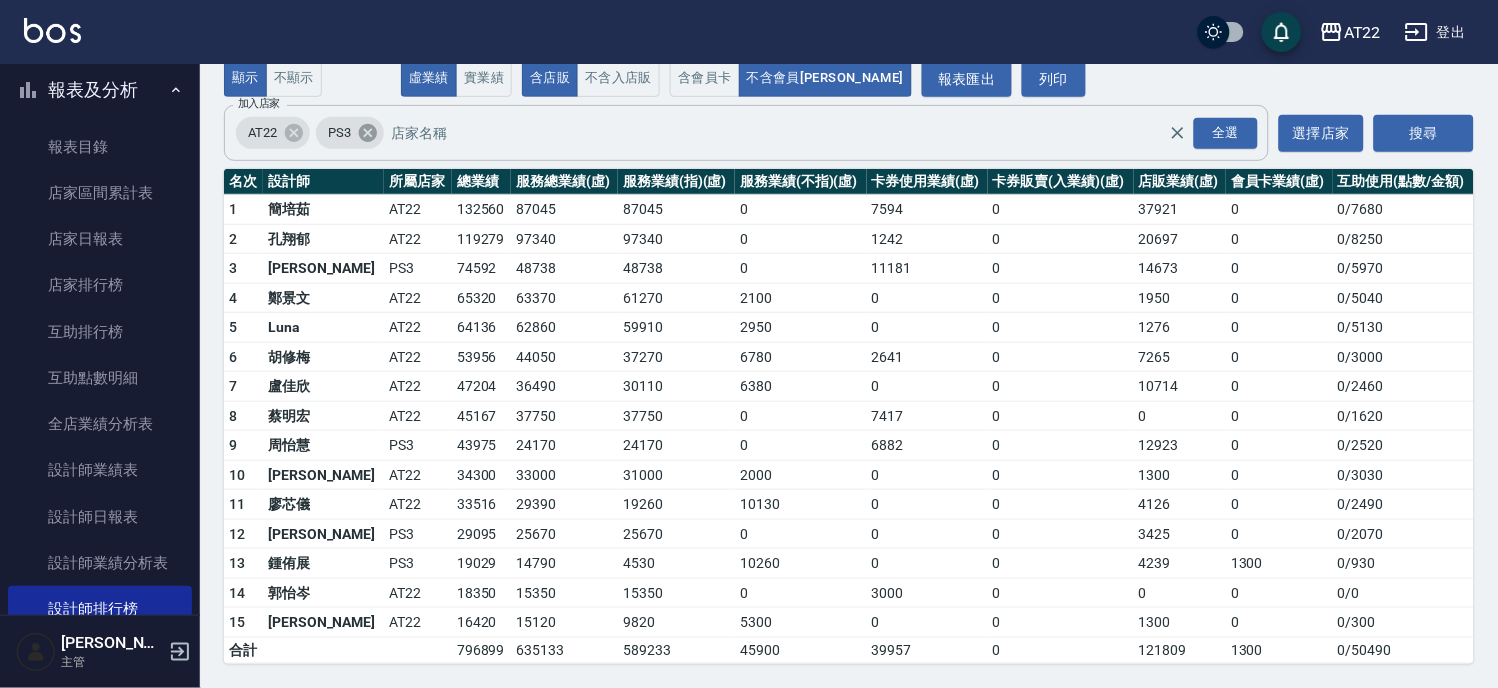 click 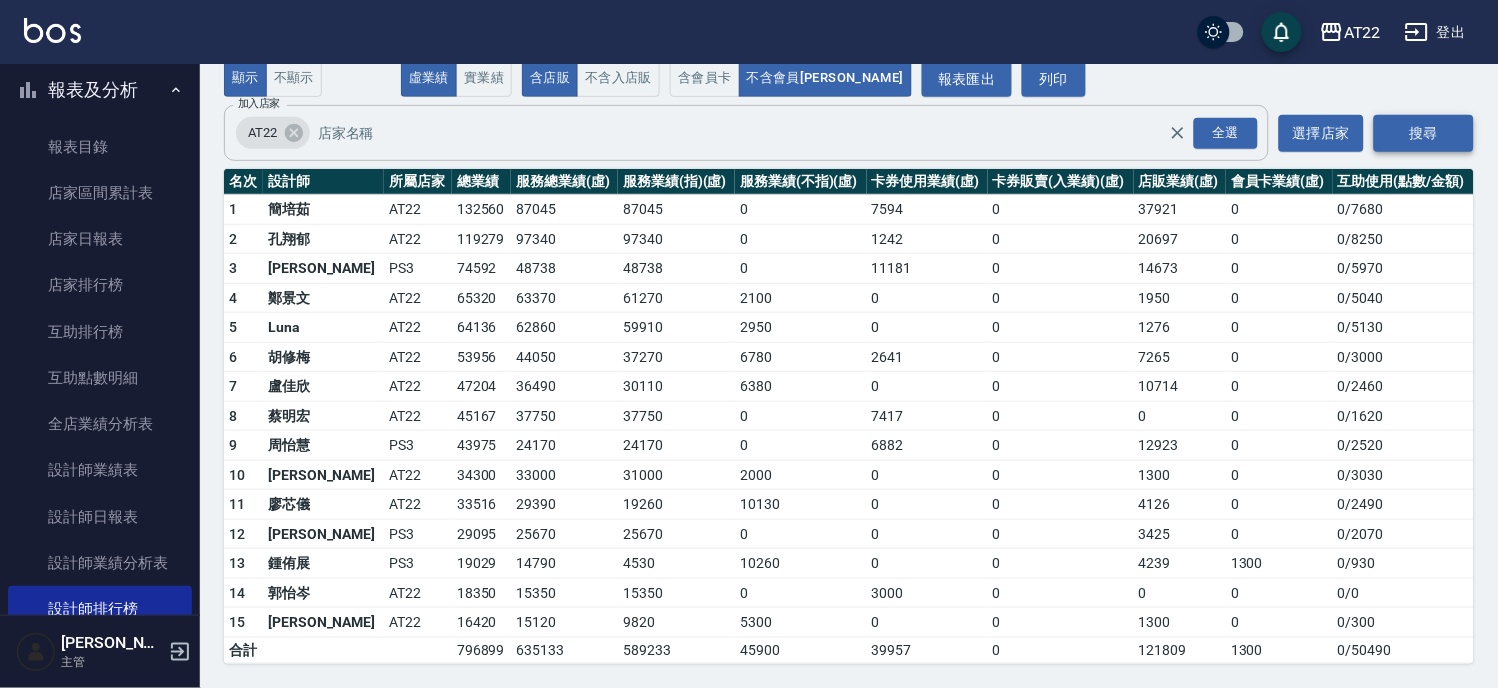 click on "搜尋" at bounding box center (1424, 133) 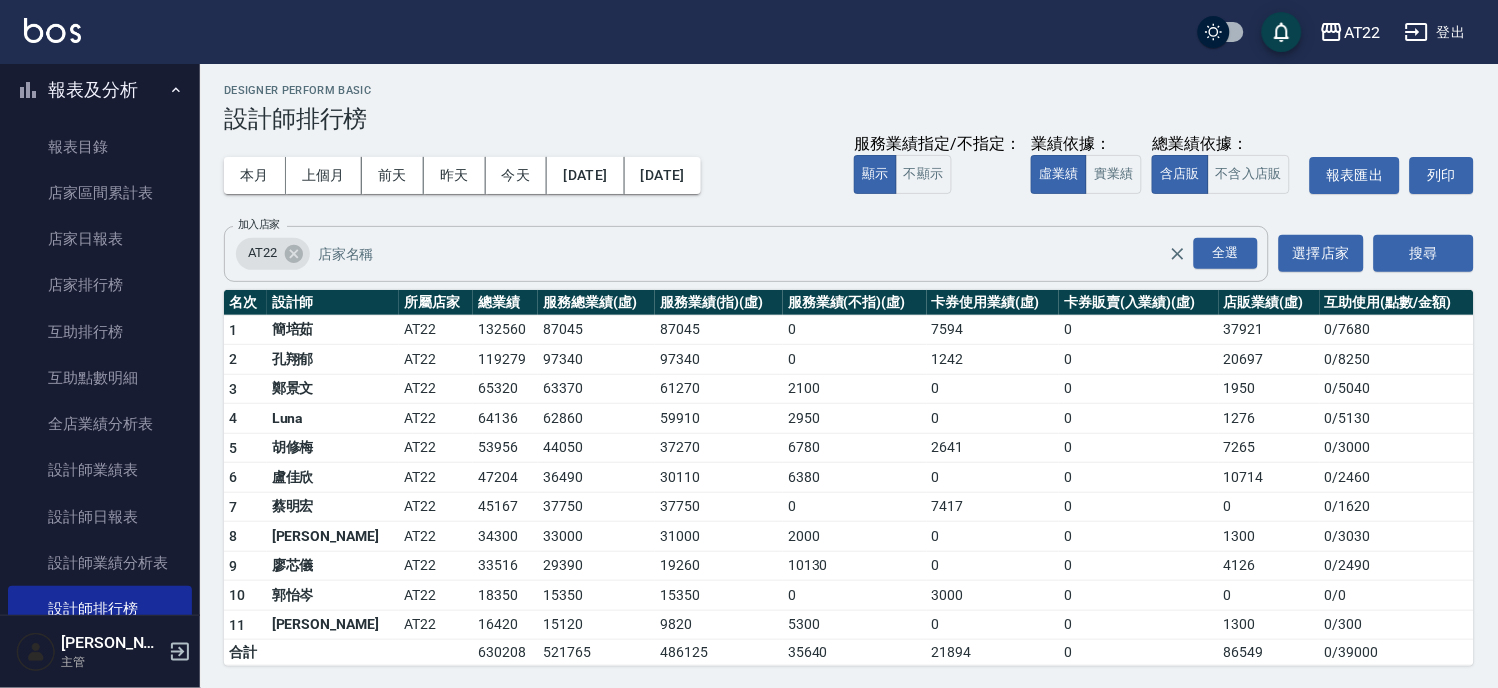 scroll, scrollTop: 5, scrollLeft: 0, axis: vertical 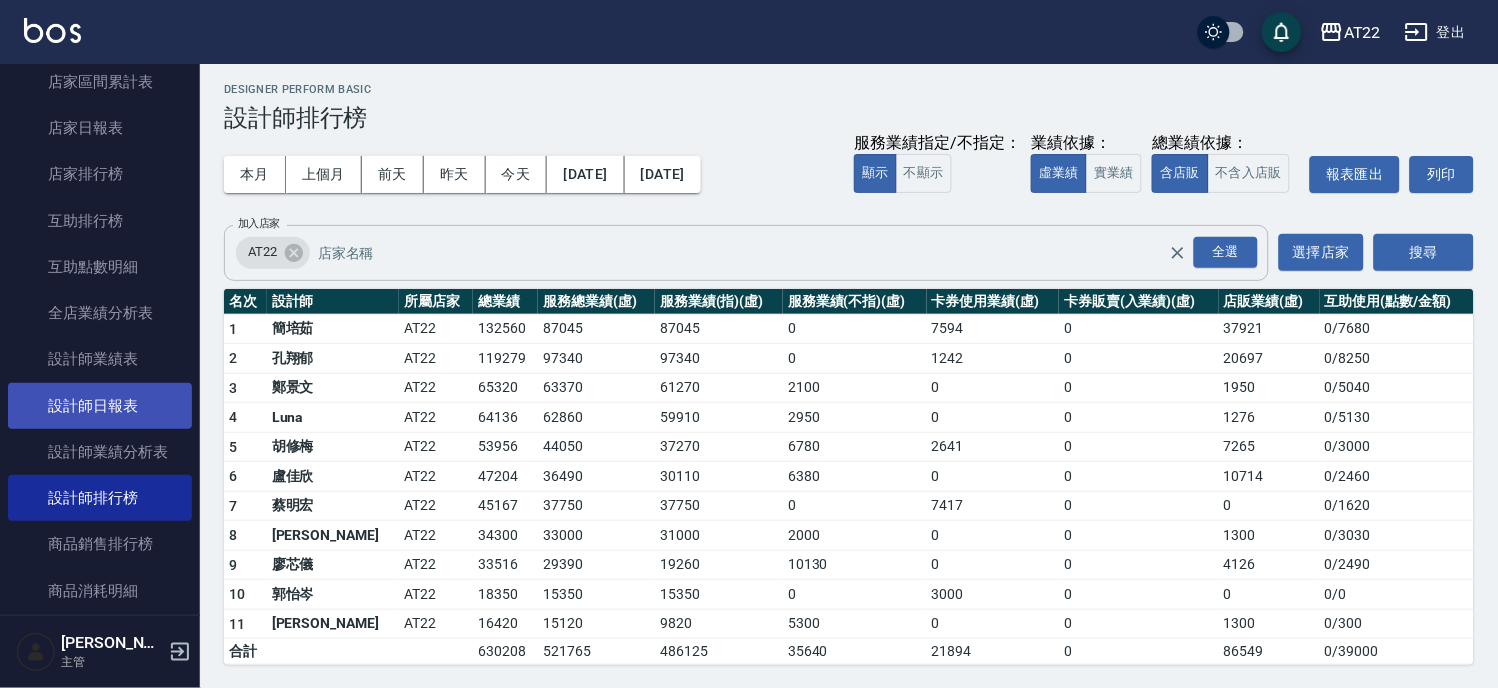 click on "設計師日報表" at bounding box center (100, 406) 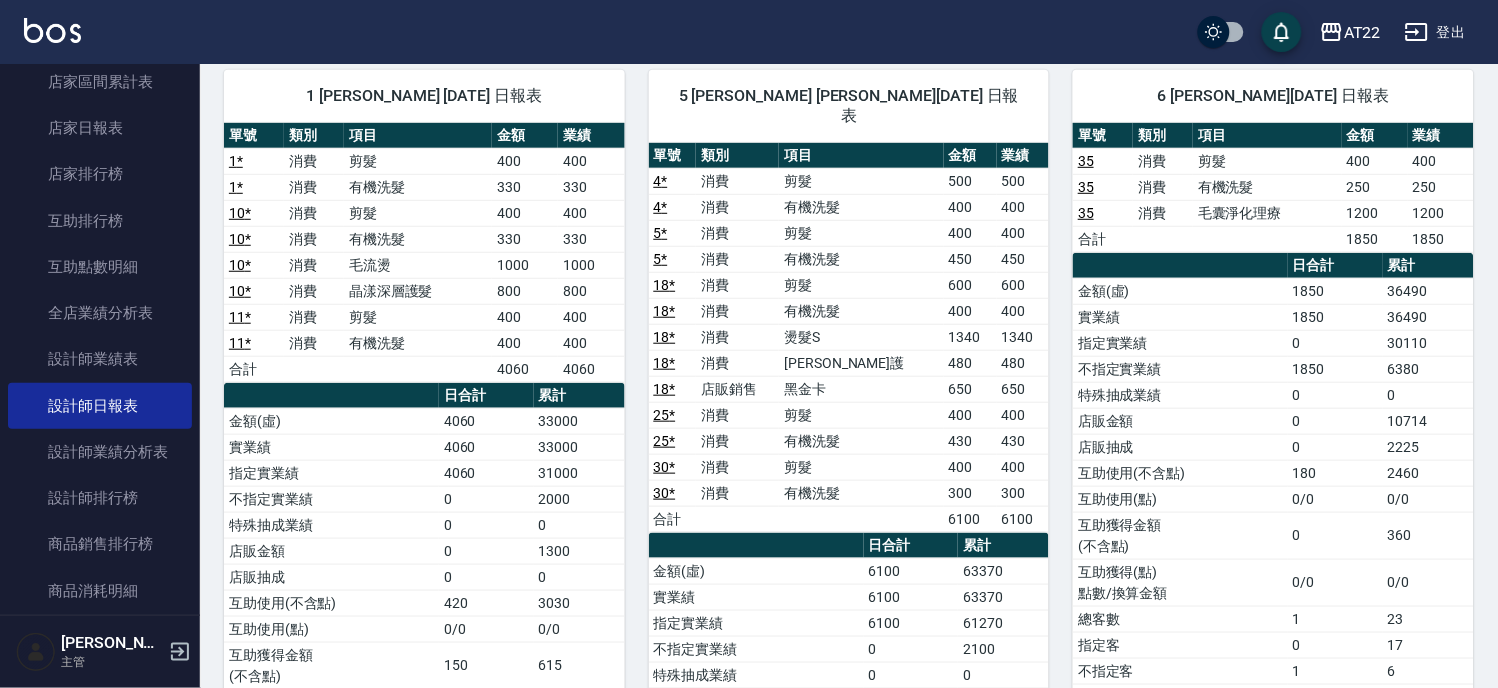 scroll, scrollTop: 0, scrollLeft: 0, axis: both 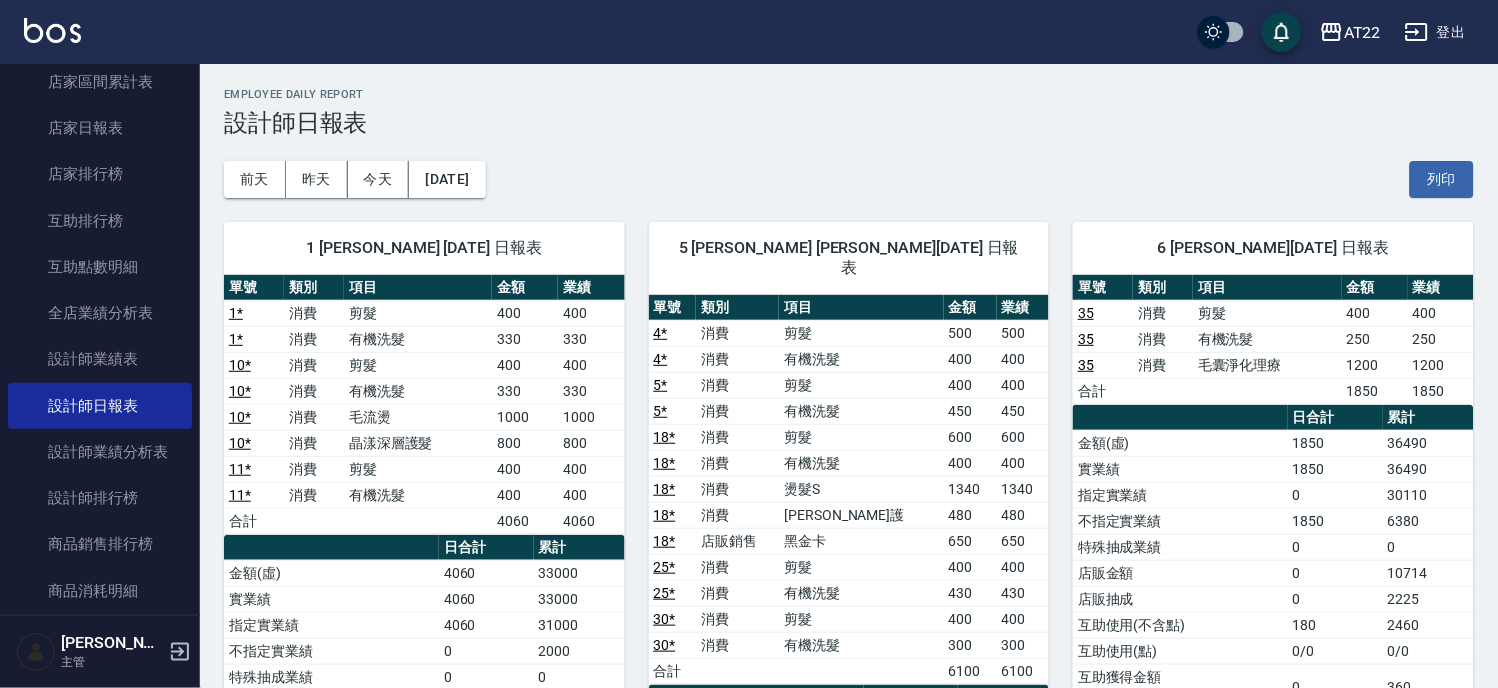 click on "35" at bounding box center (1086, 339) 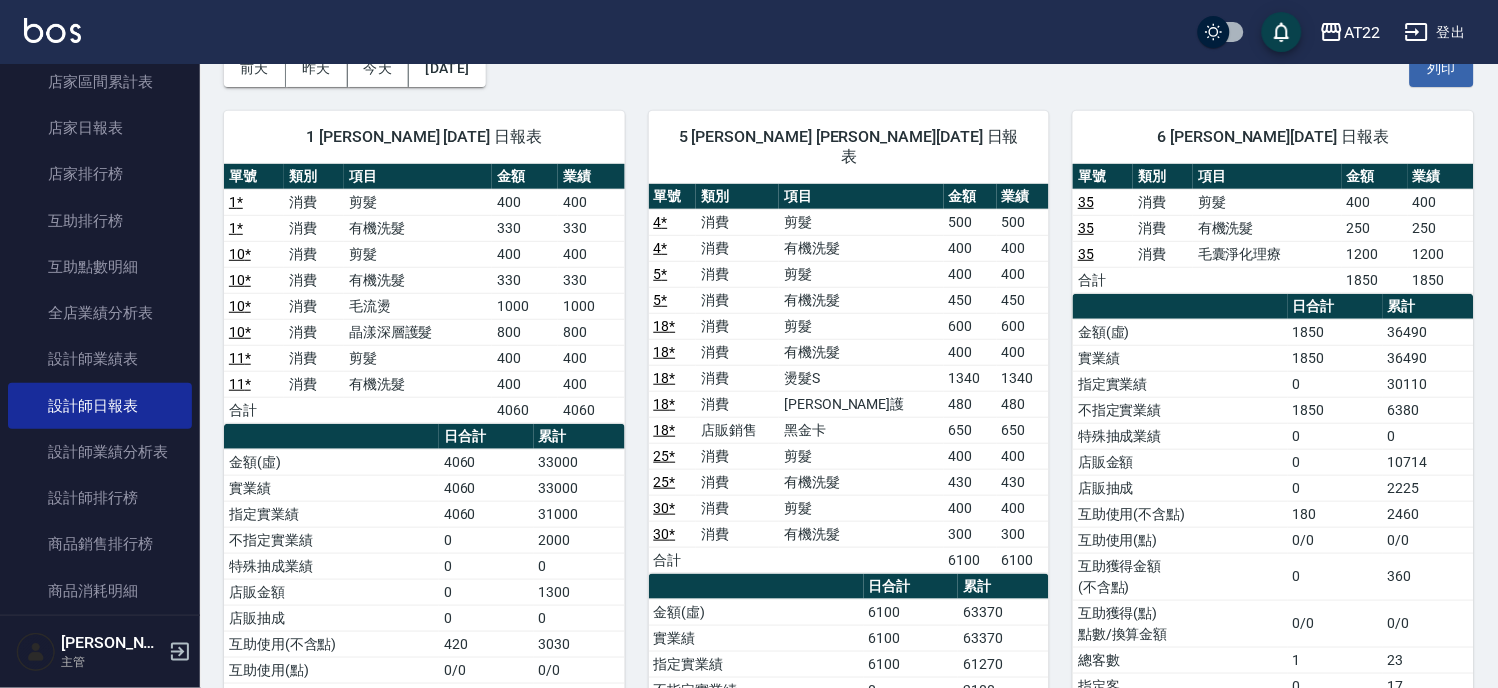 scroll, scrollTop: 333, scrollLeft: 0, axis: vertical 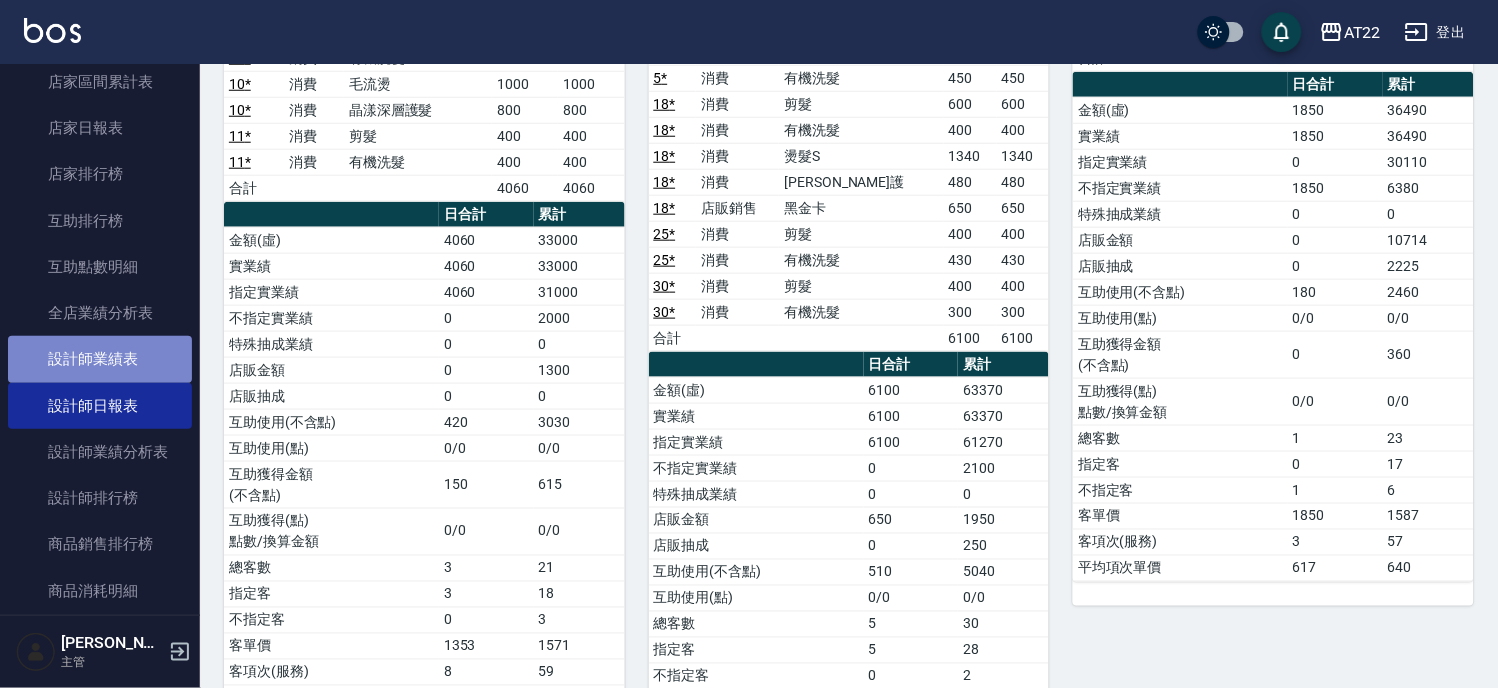 click on "設計師業績表" at bounding box center [100, 359] 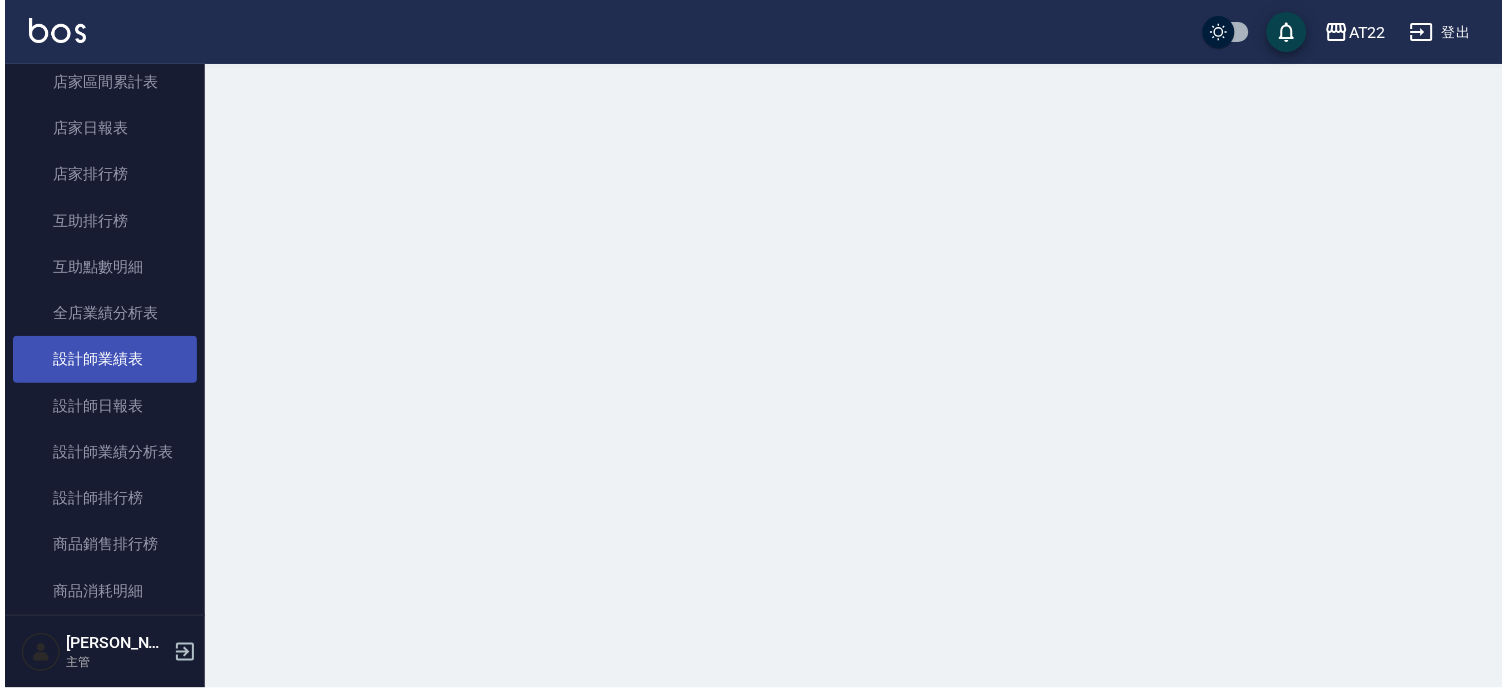 scroll, scrollTop: 0, scrollLeft: 0, axis: both 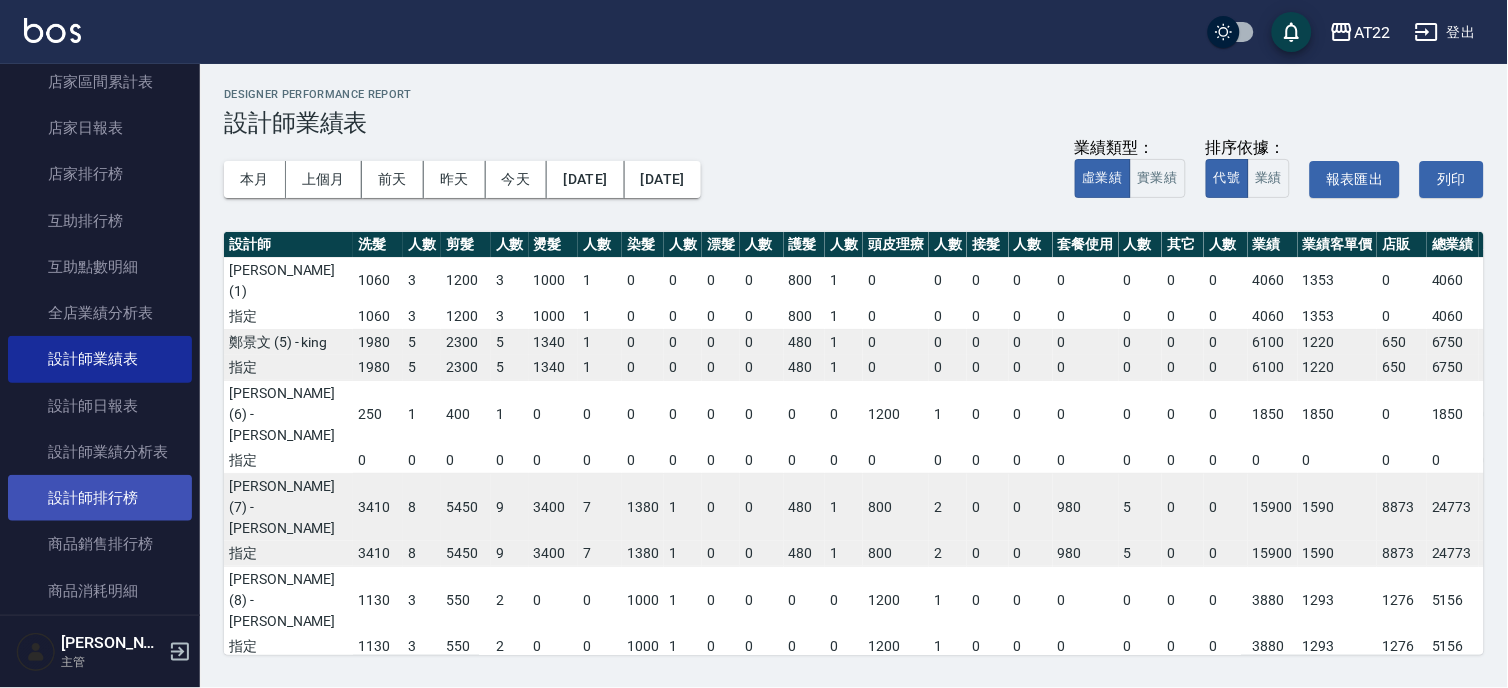 click on "設計師排行榜" at bounding box center [100, 498] 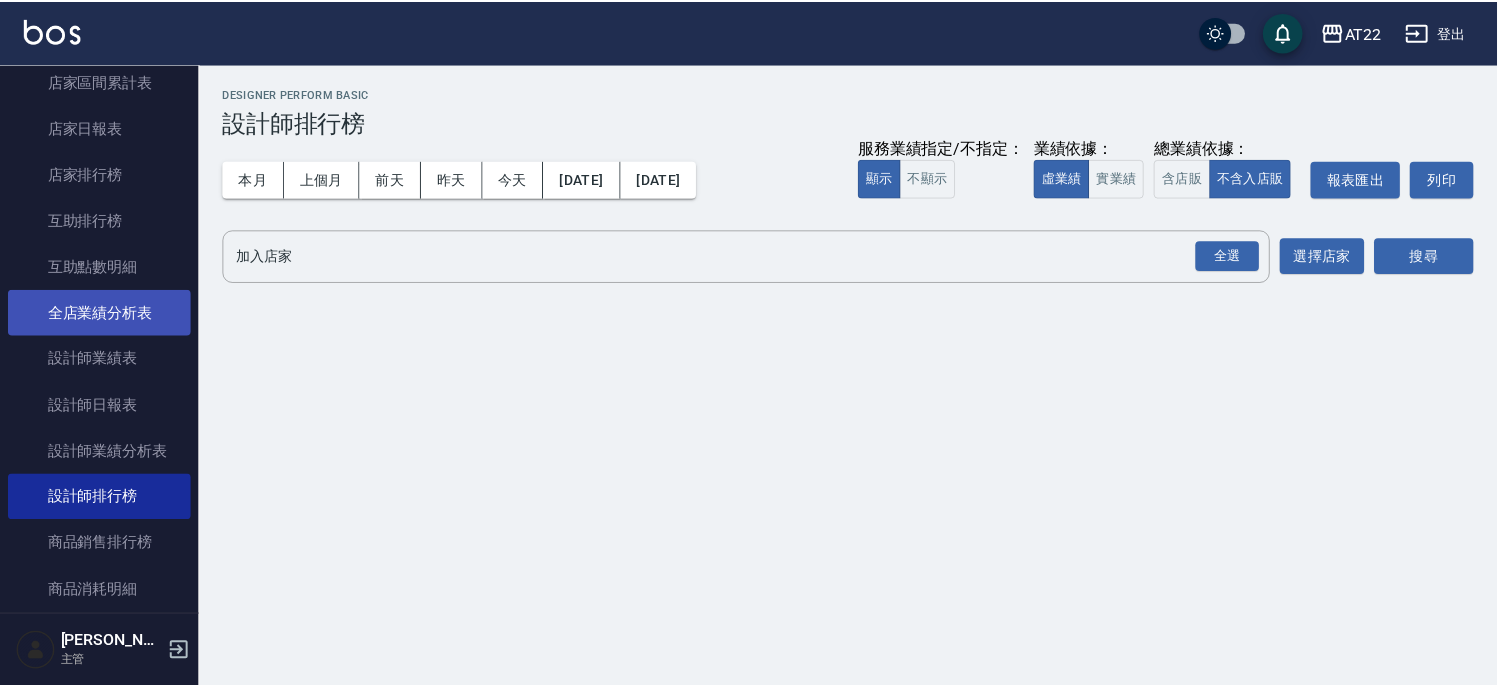 scroll, scrollTop: 0, scrollLeft: 0, axis: both 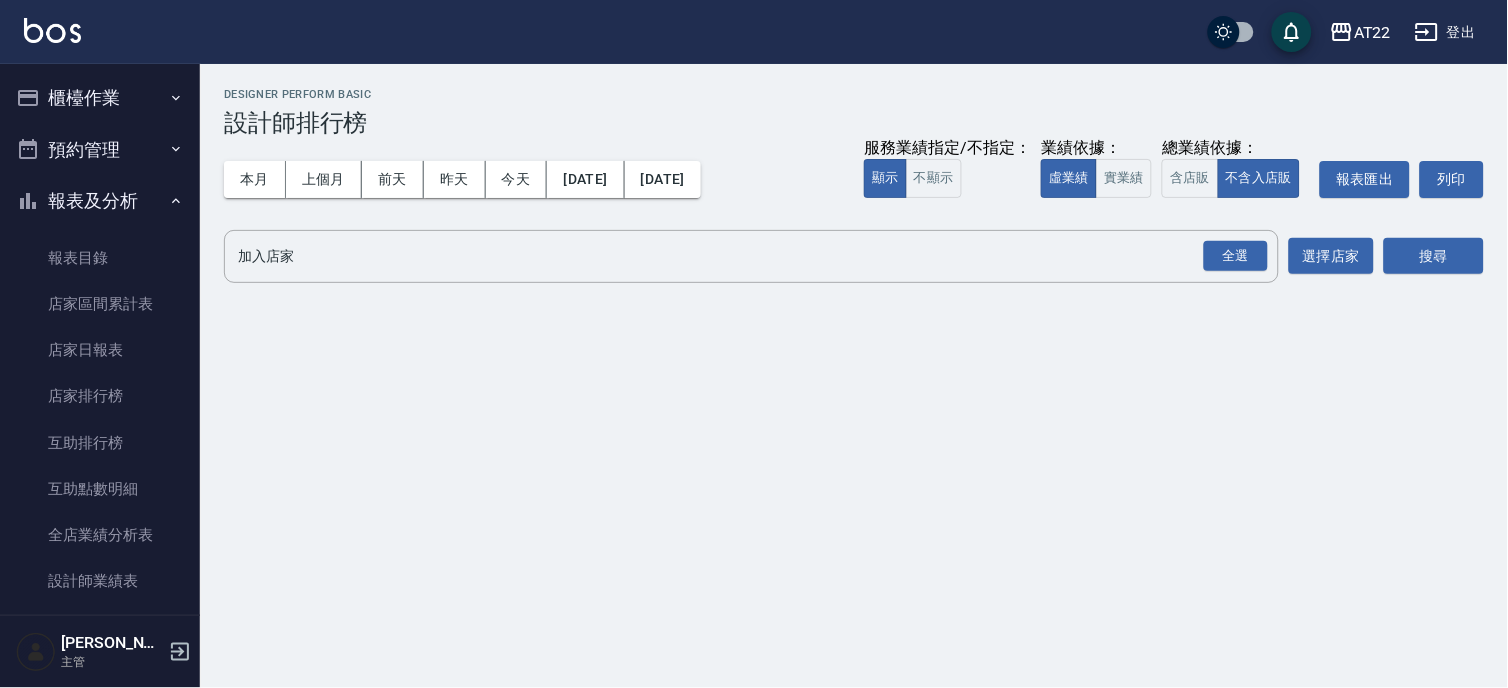 click on "櫃檯作業" at bounding box center [100, 98] 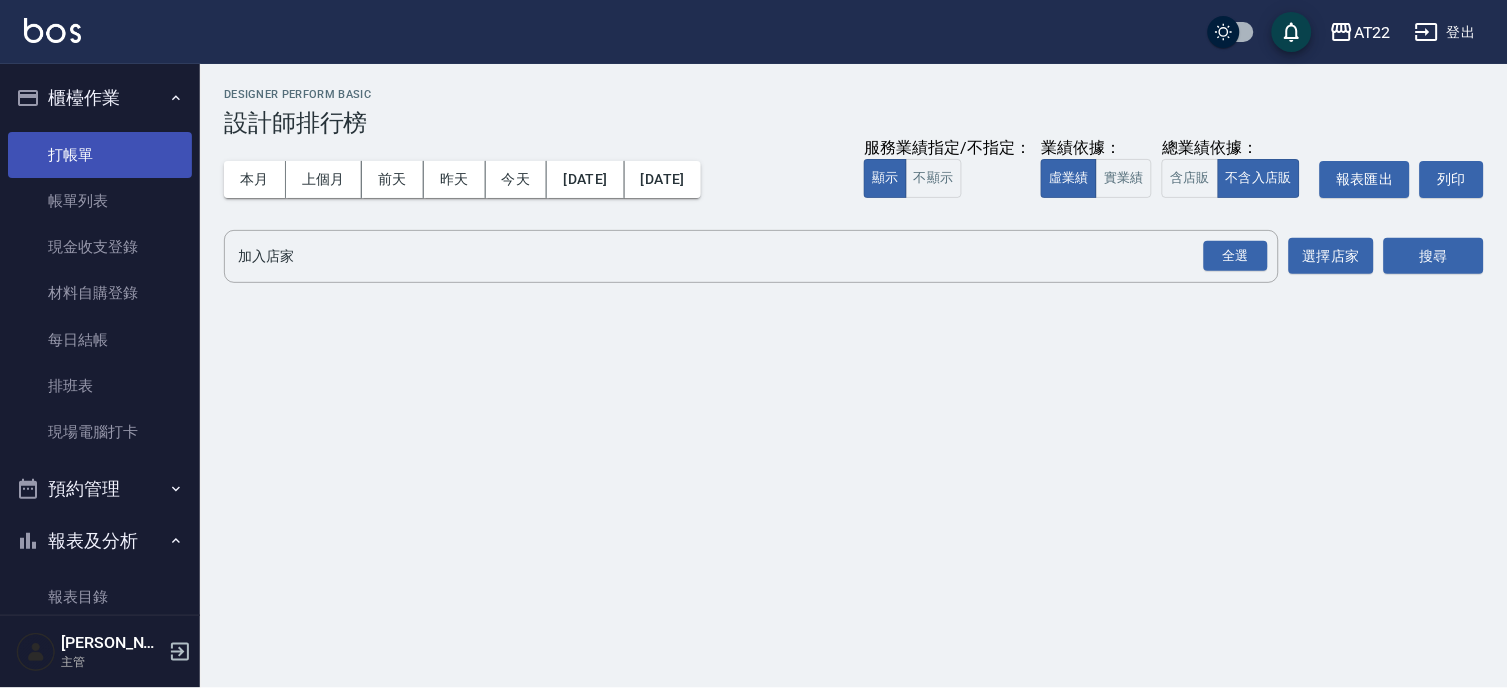 click on "打帳單" at bounding box center (100, 155) 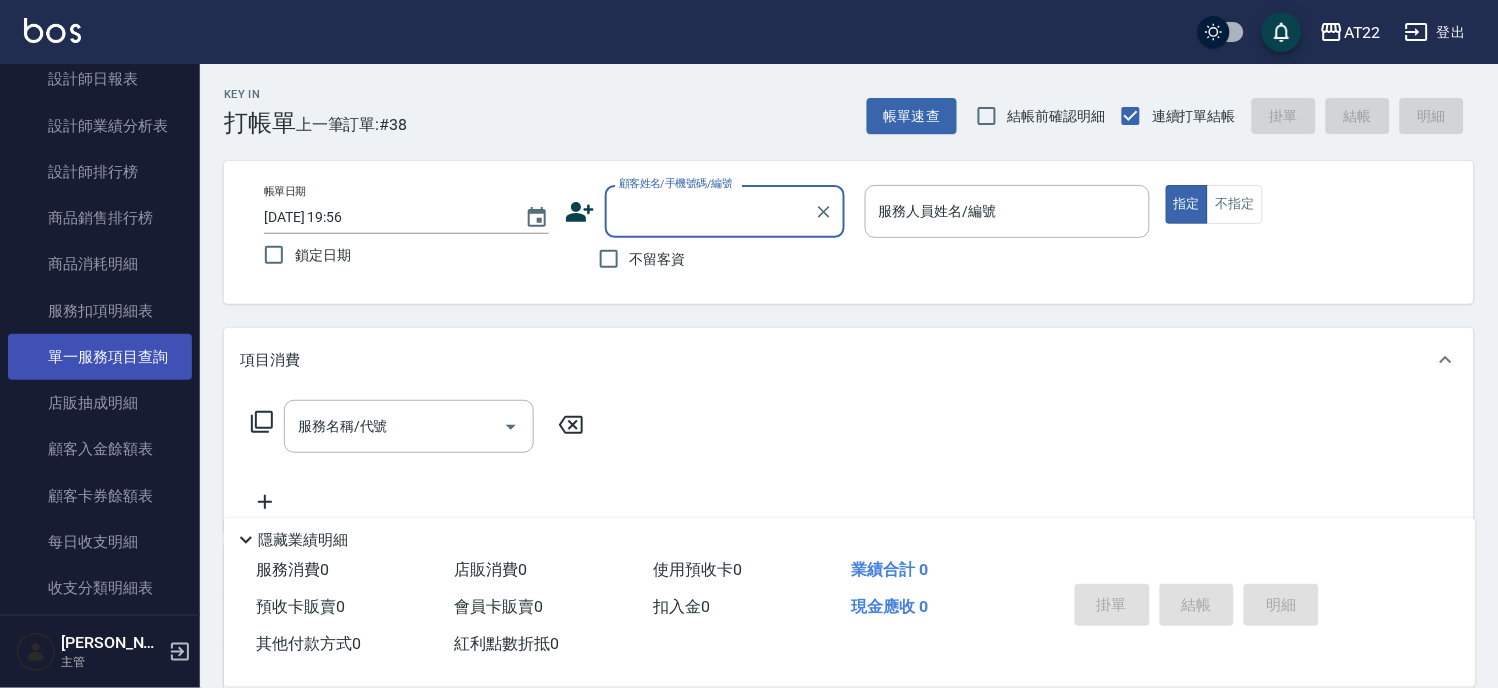 scroll, scrollTop: 1260, scrollLeft: 0, axis: vertical 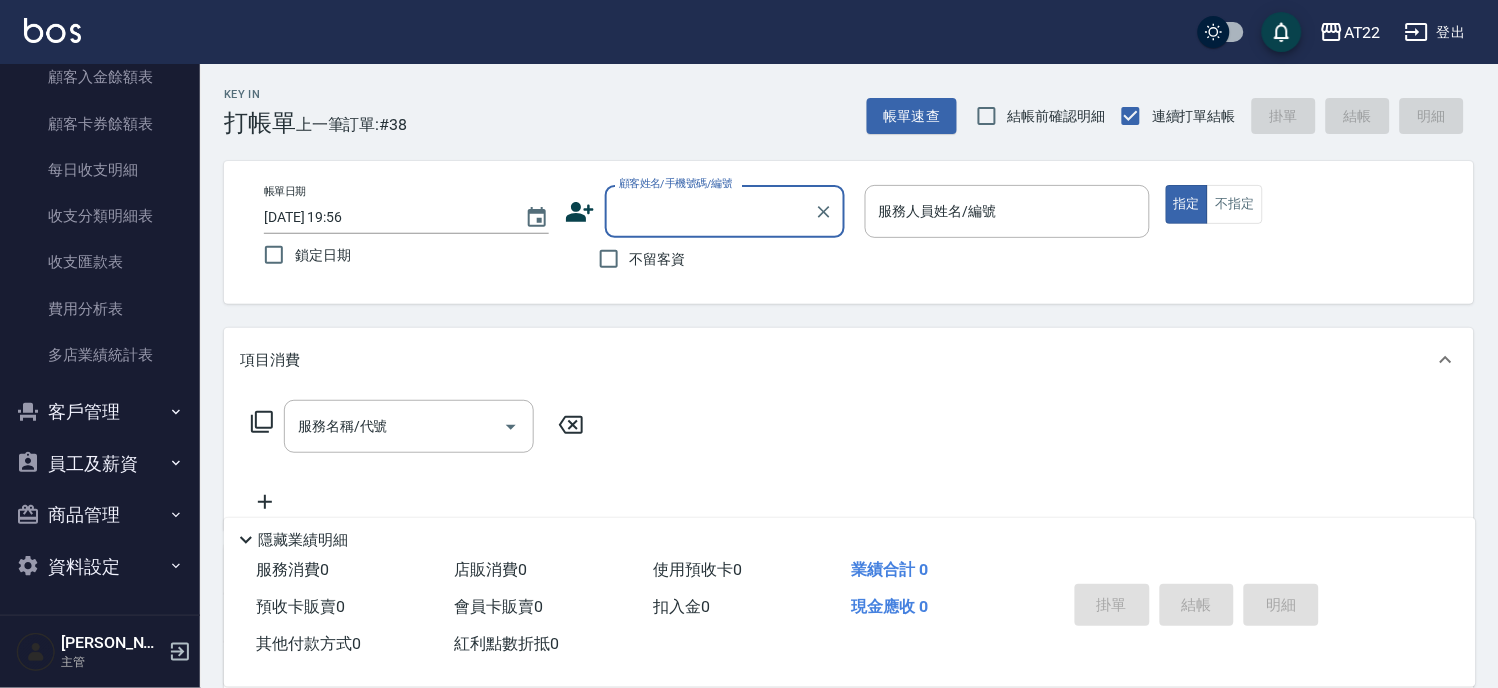 click on "客戶管理" at bounding box center (100, 412) 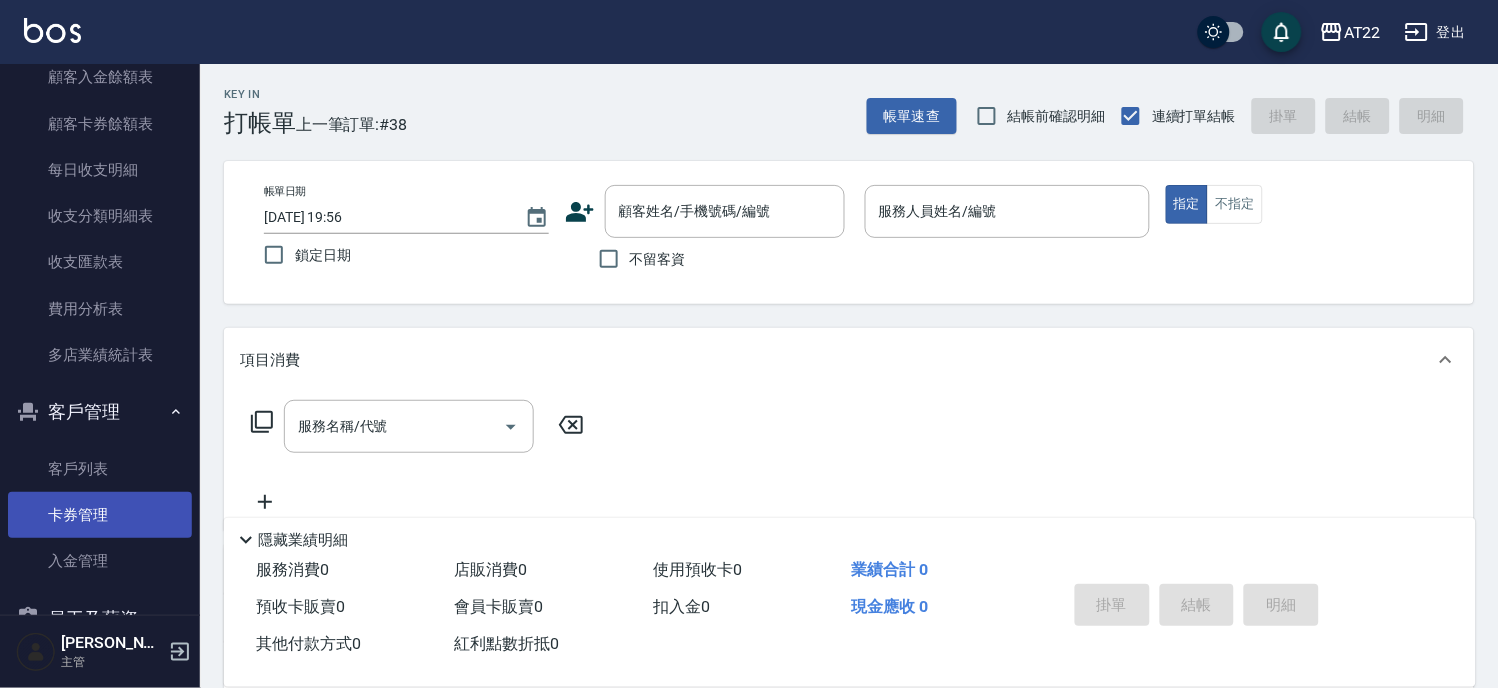 click on "卡券管理" at bounding box center [100, 515] 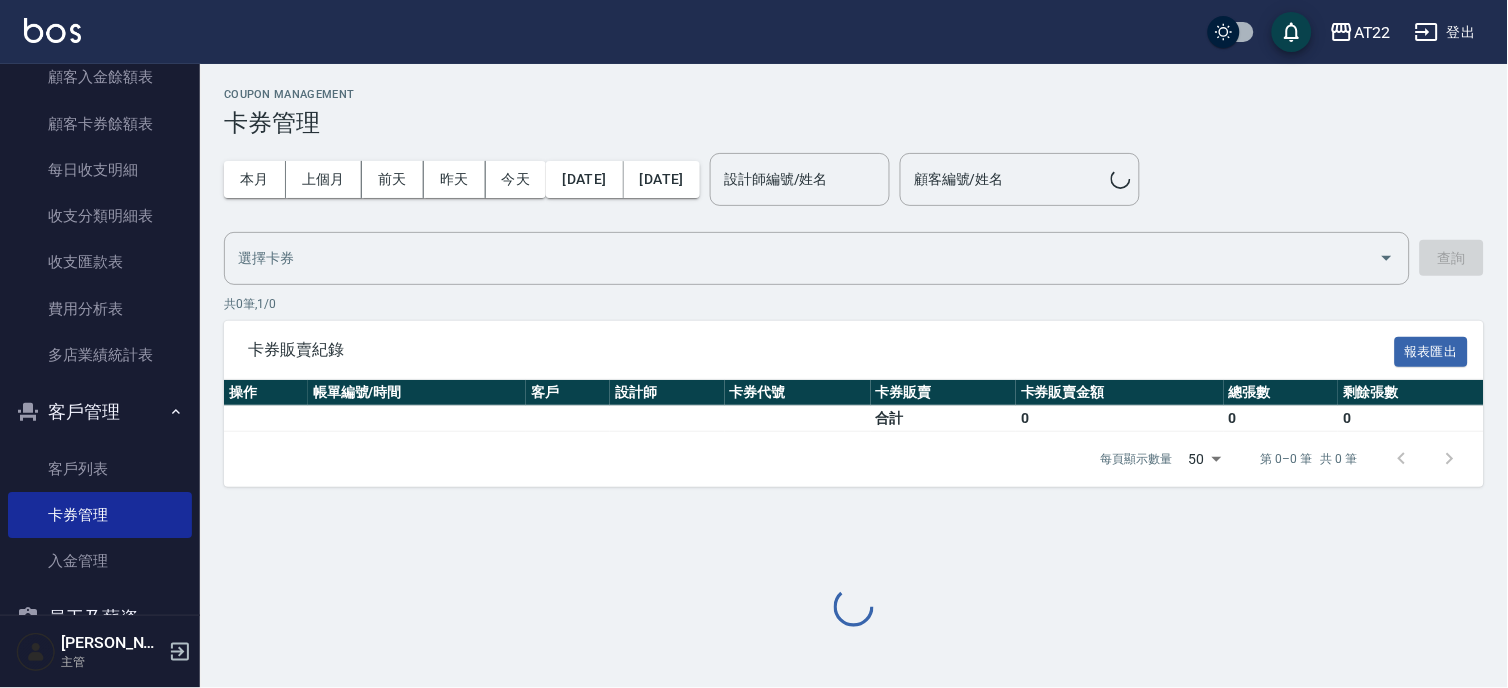 click on "客戶列表" at bounding box center [100, 469] 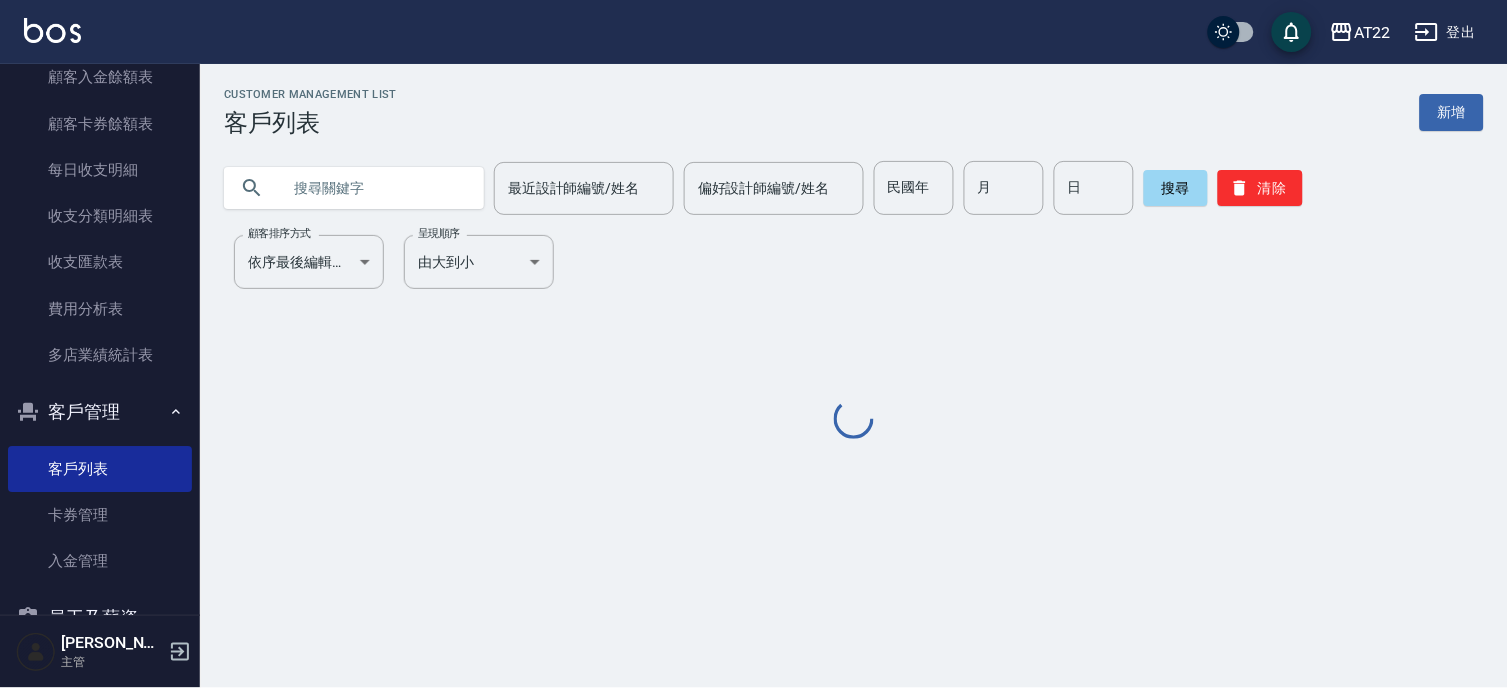 click at bounding box center (374, 188) 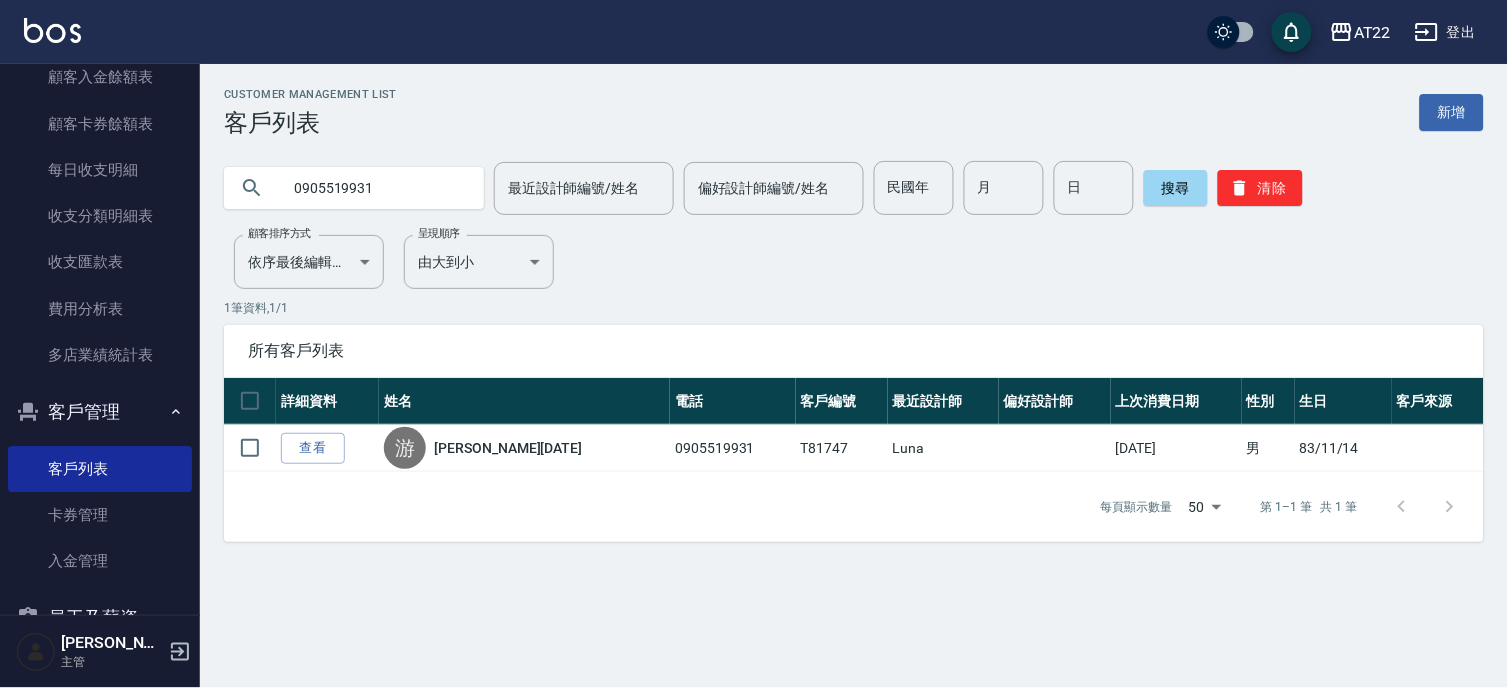 click on "0905519931" at bounding box center [374, 188] 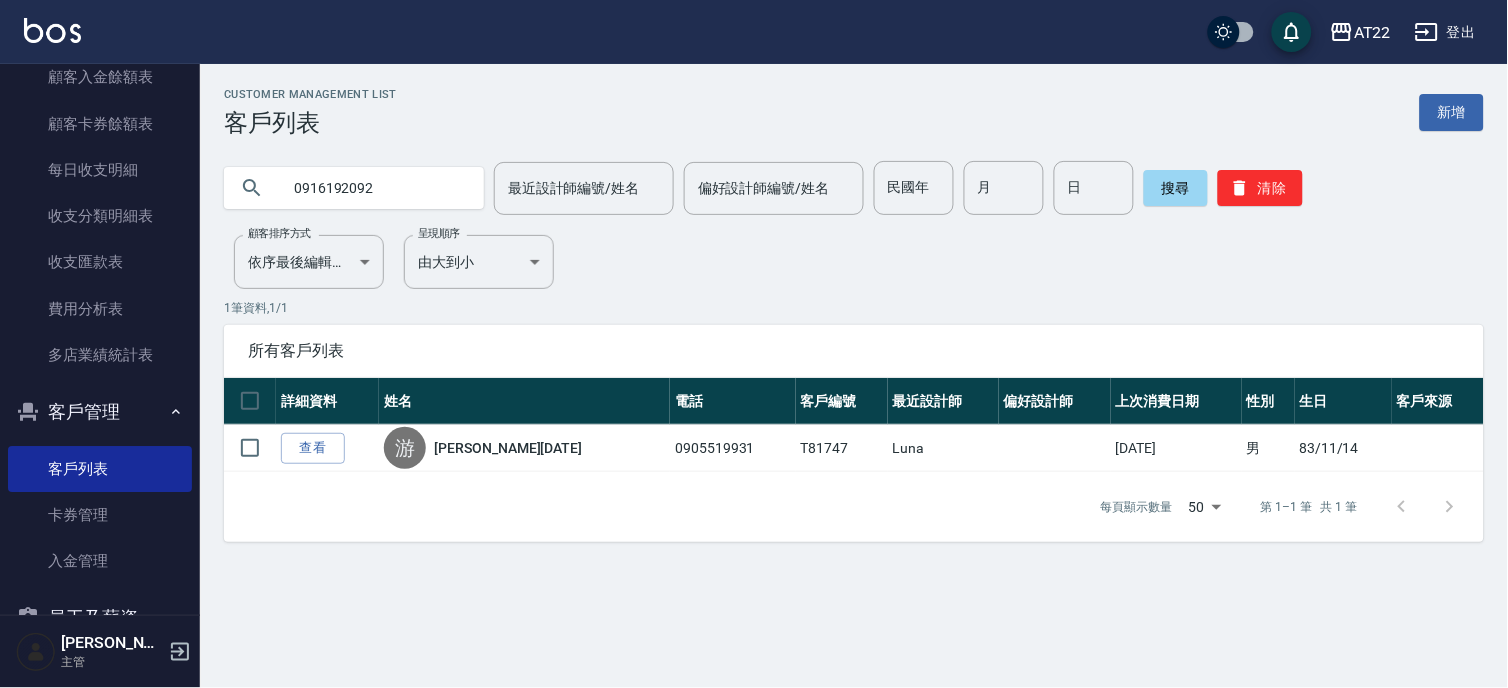 type on "0916192092" 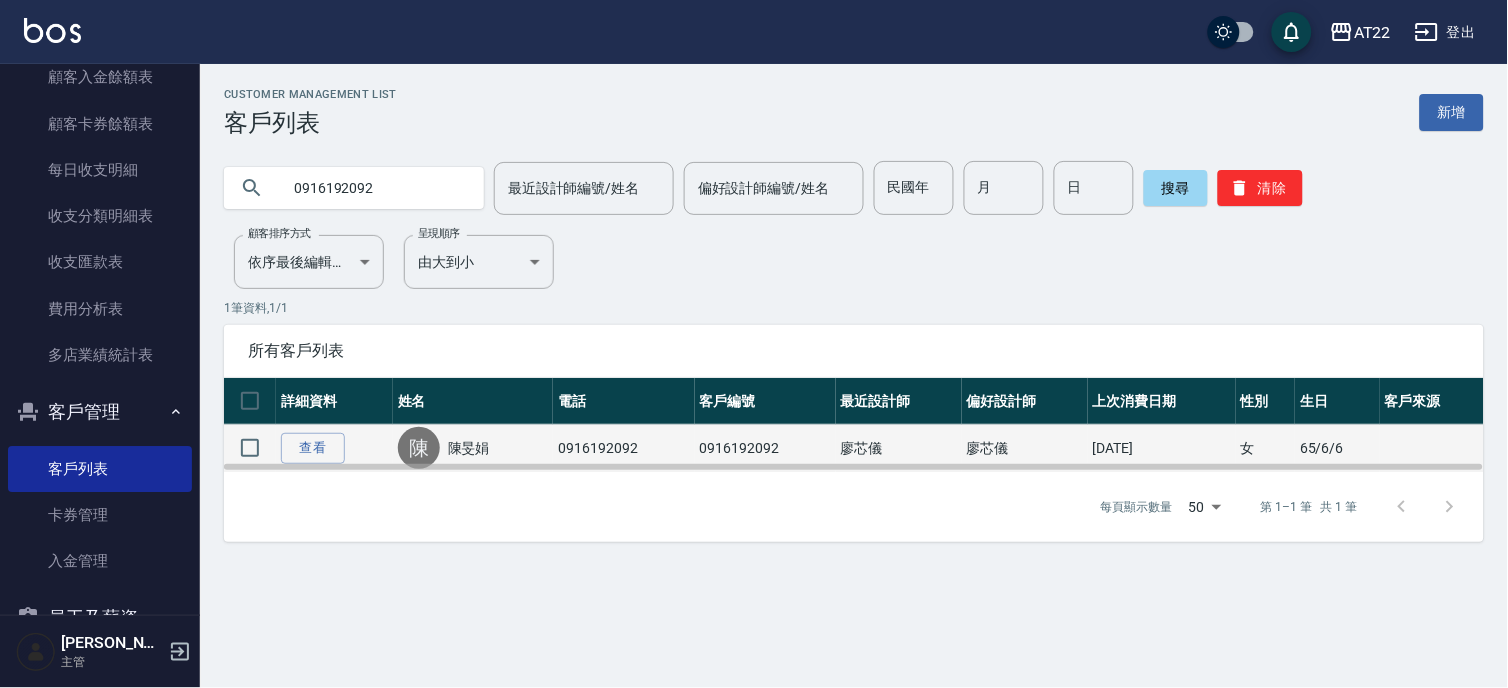 click on "陳旻娟" at bounding box center (469, 448) 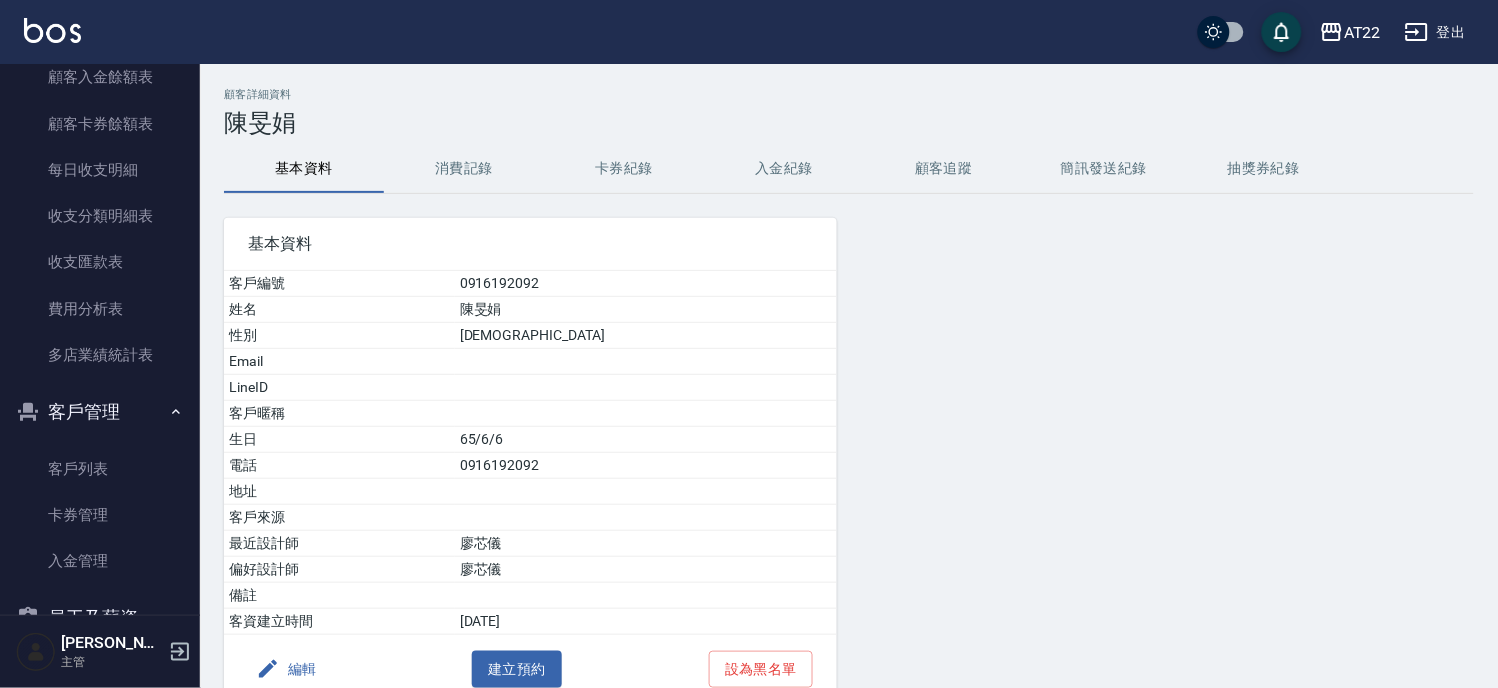 click on "消費記錄" at bounding box center (464, 169) 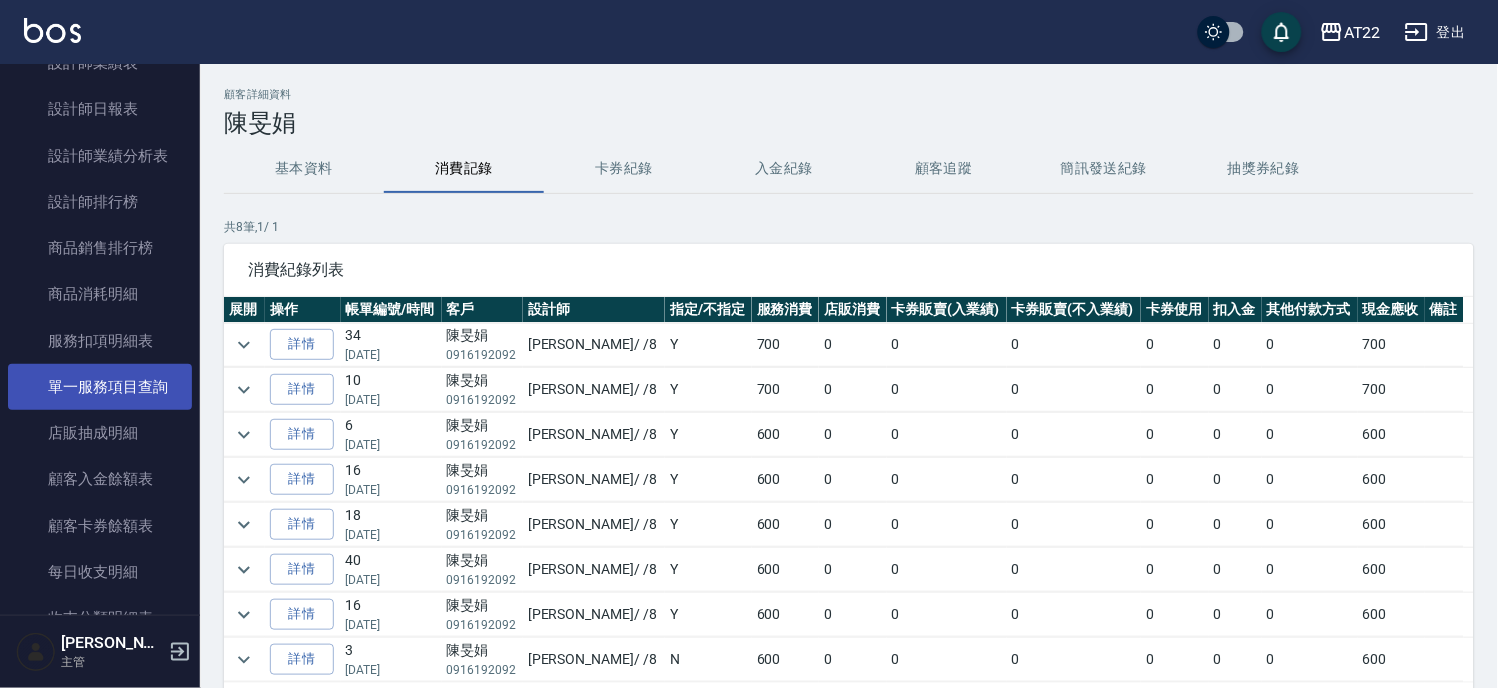 scroll, scrollTop: 636, scrollLeft: 0, axis: vertical 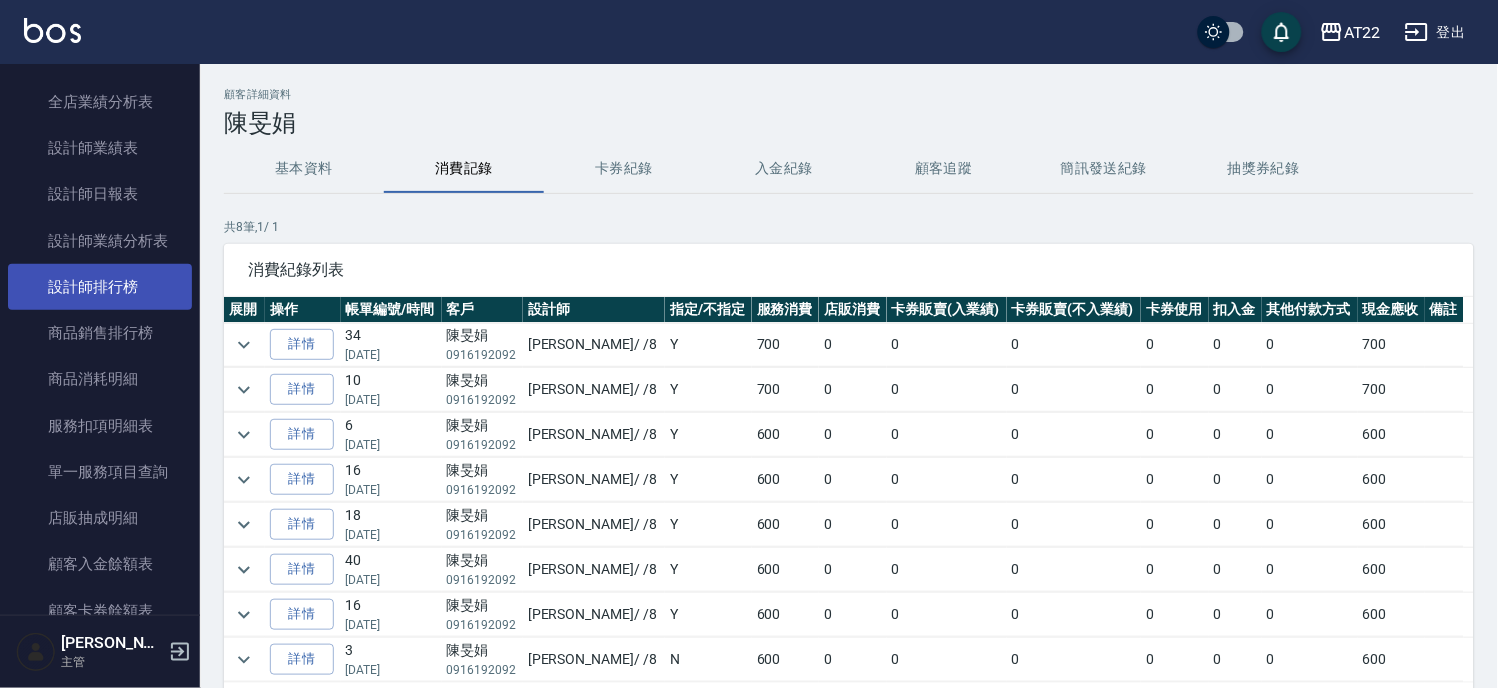 click on "設計師排行榜" at bounding box center [100, 287] 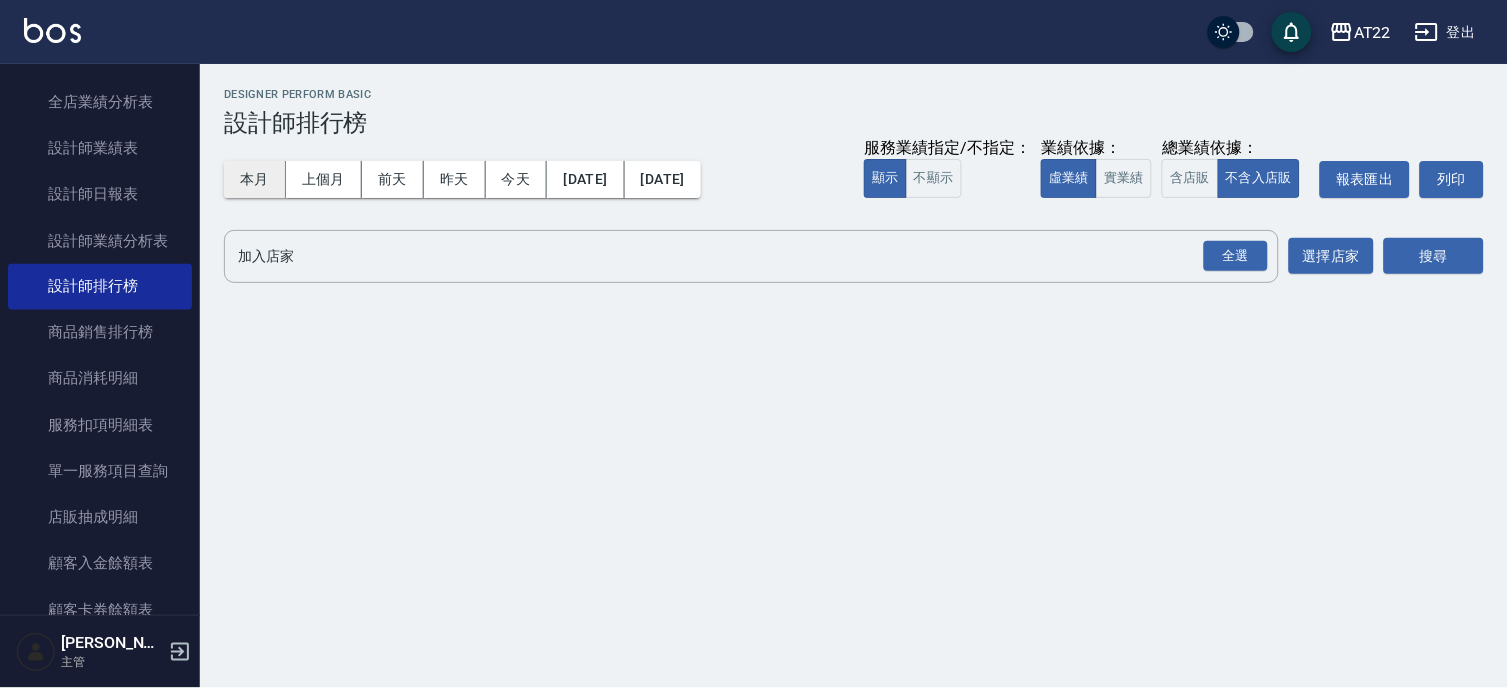 click on "本月" at bounding box center [255, 179] 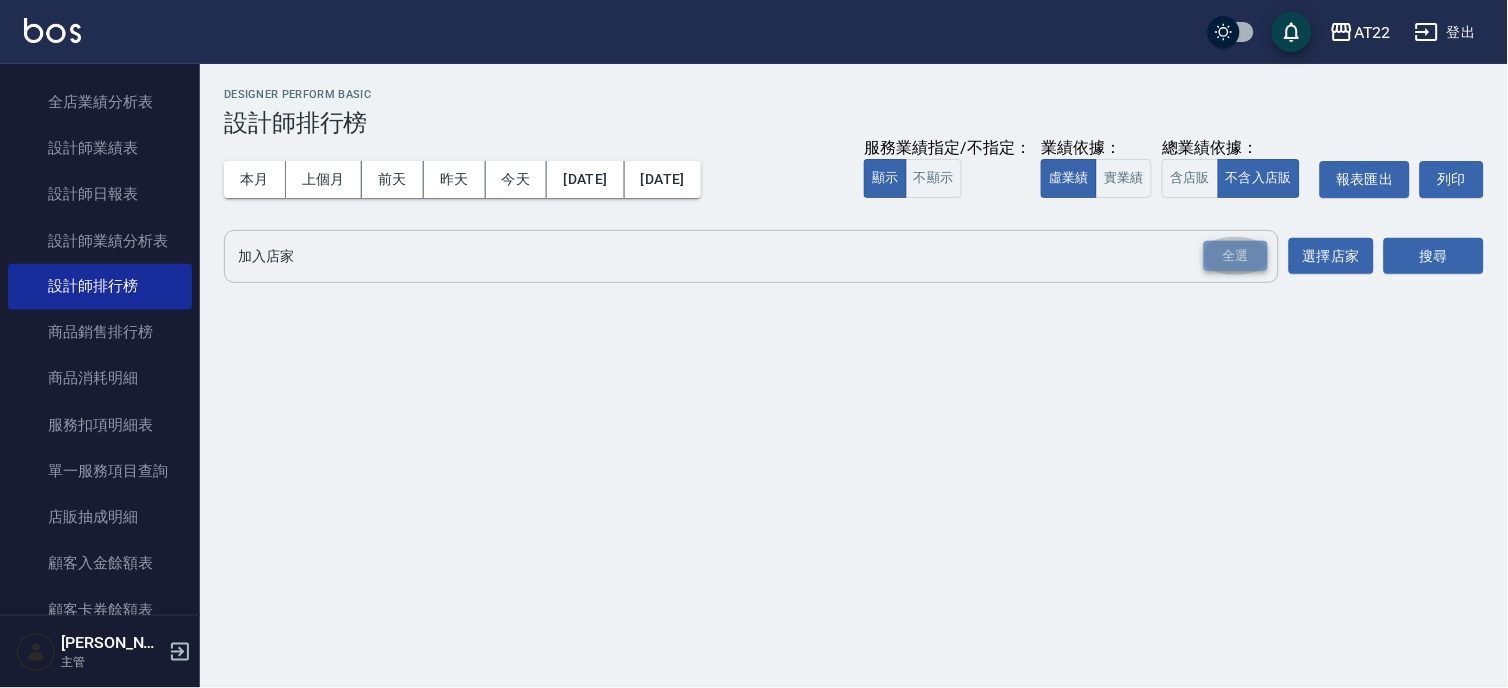 click on "全選" at bounding box center (1236, 256) 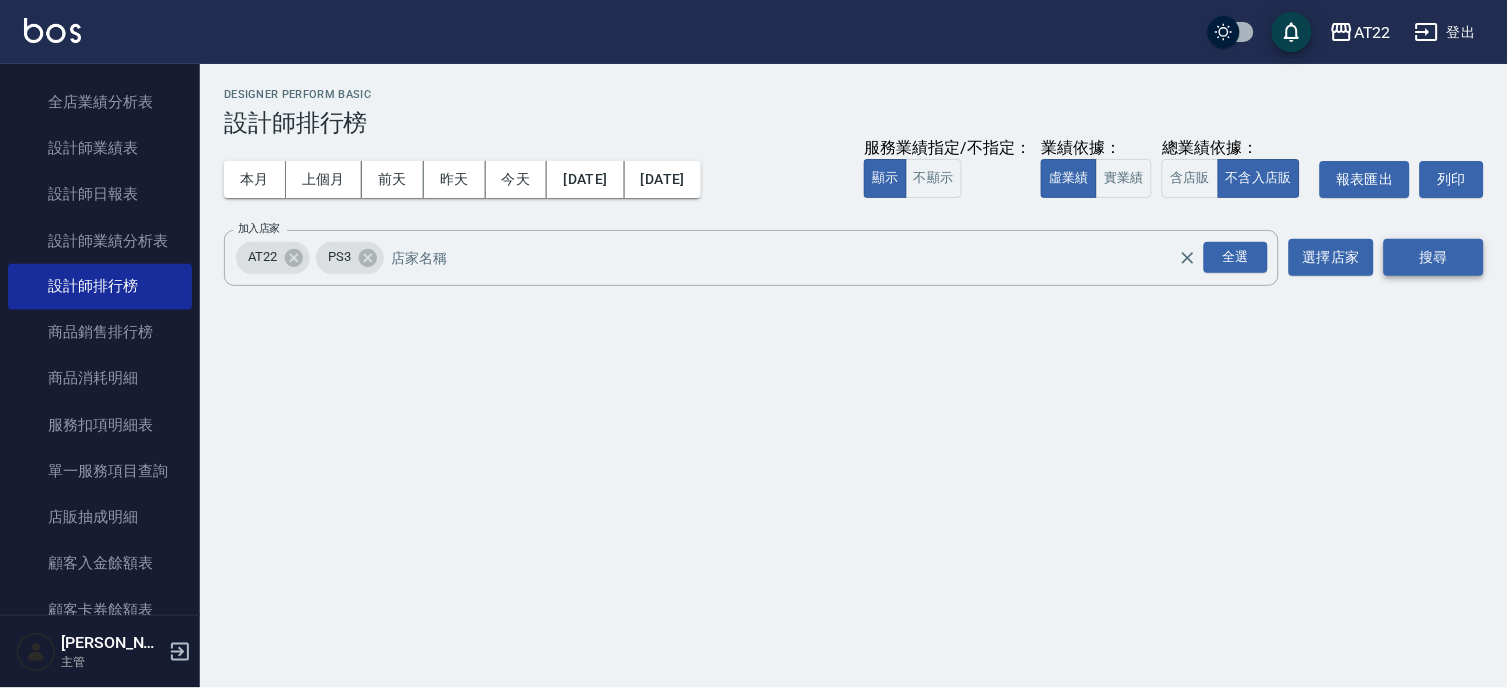 click on "搜尋" at bounding box center (1434, 257) 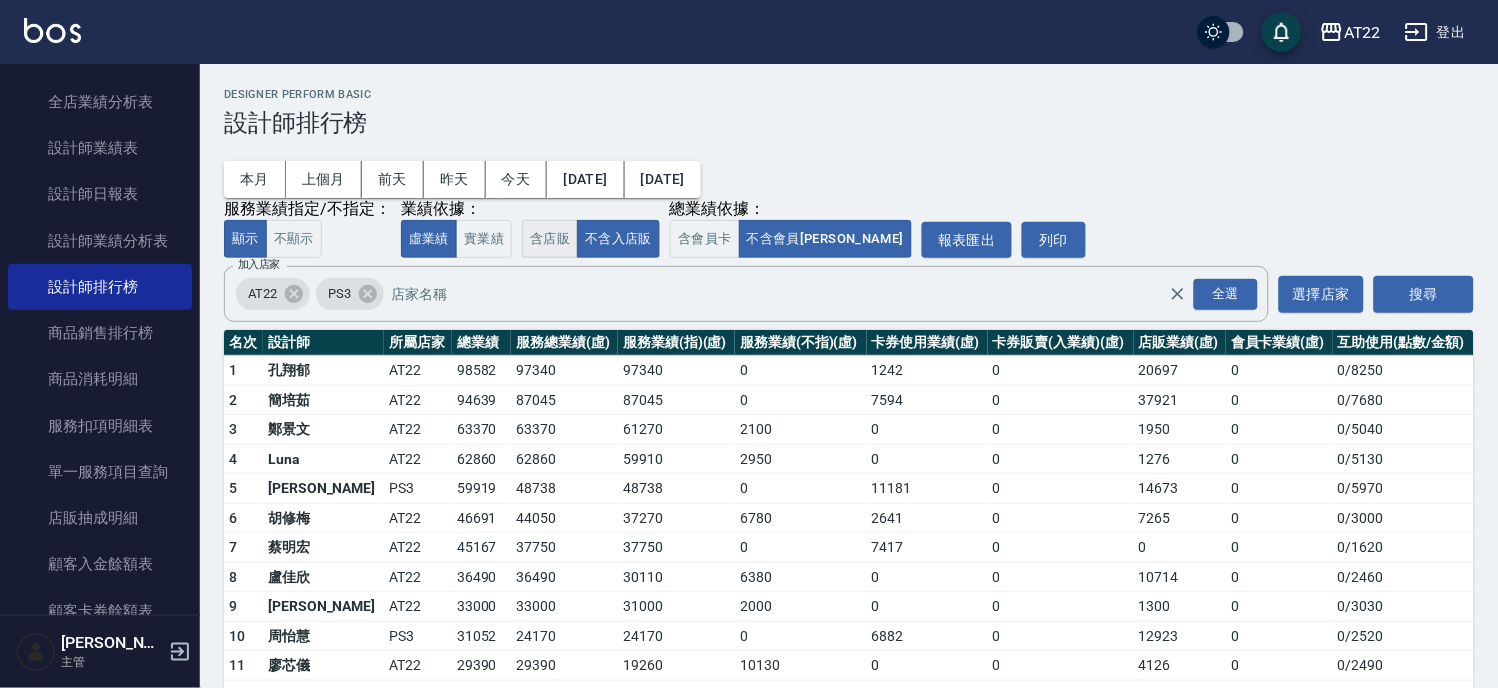 click on "含店販" at bounding box center [550, 239] 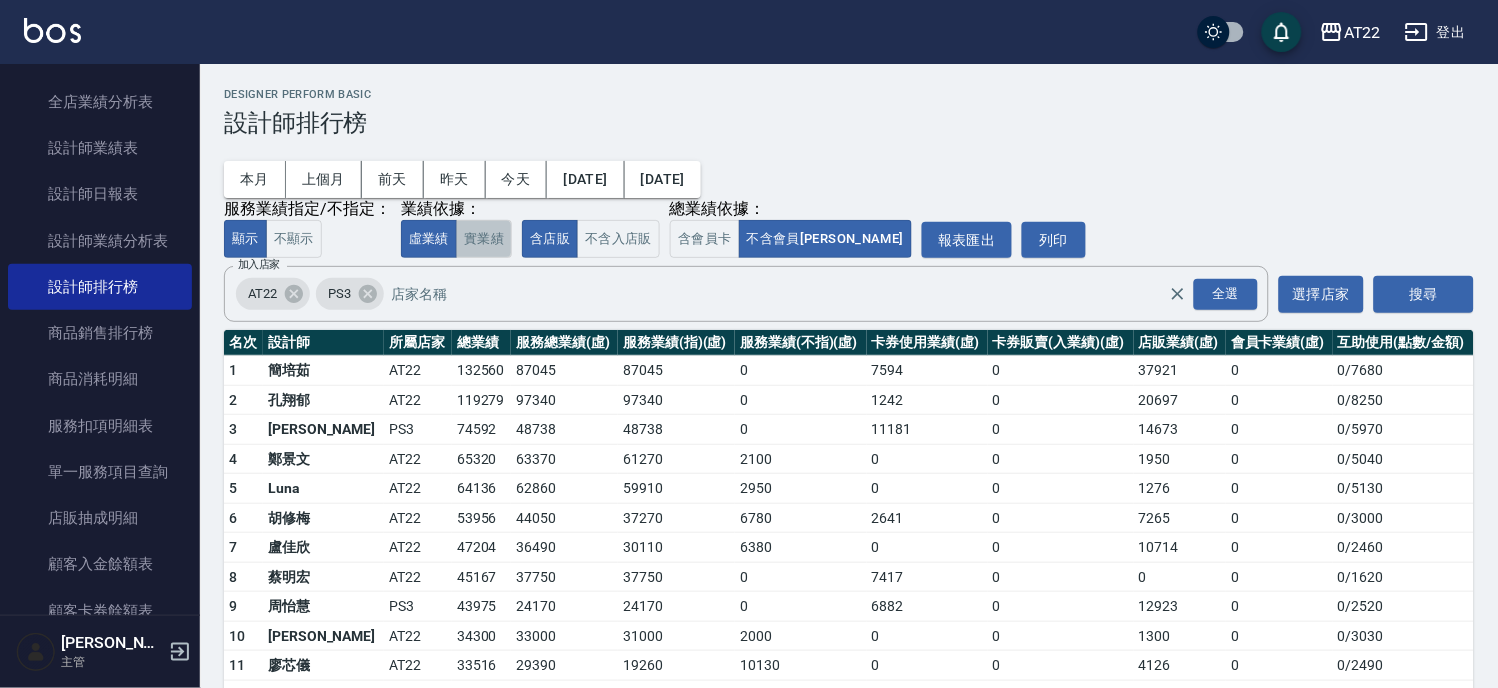 click on "實業績" at bounding box center (484, 239) 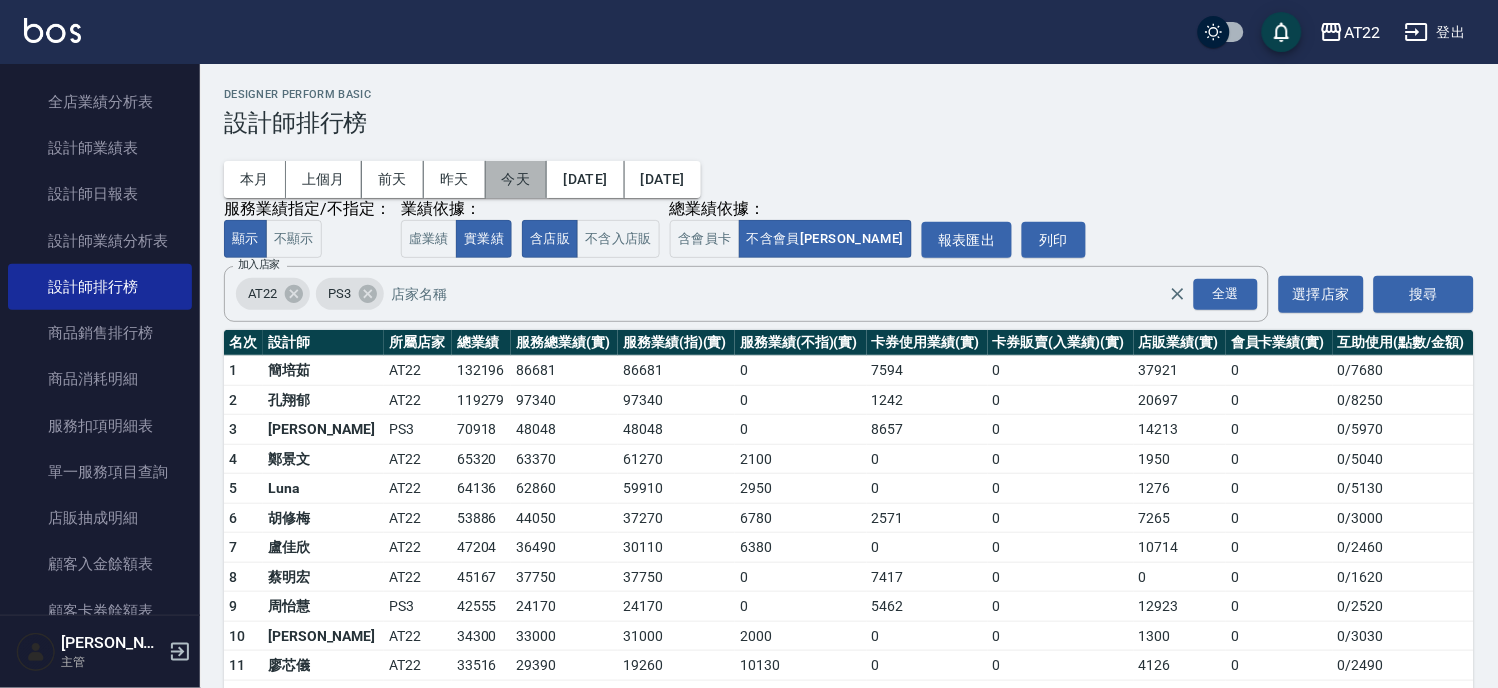 click on "今天" at bounding box center (517, 179) 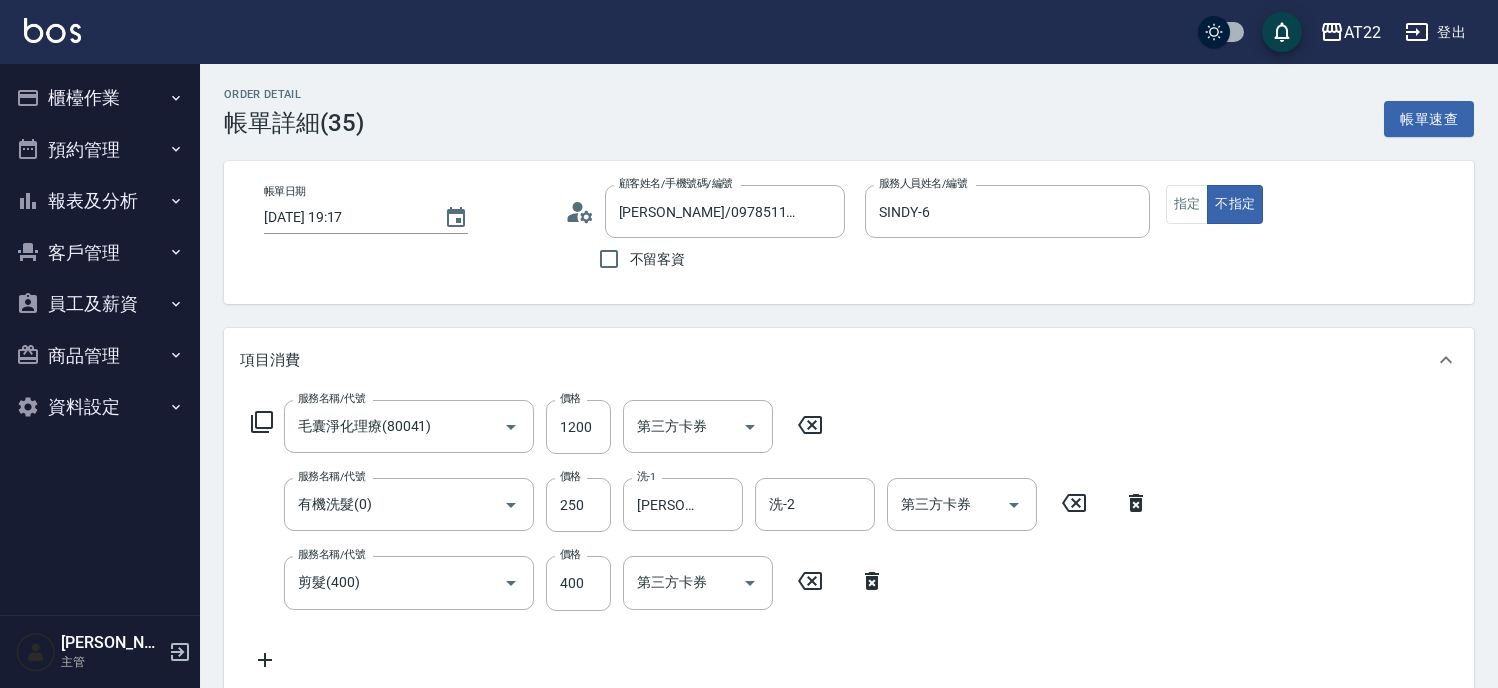 scroll, scrollTop: 0, scrollLeft: 0, axis: both 